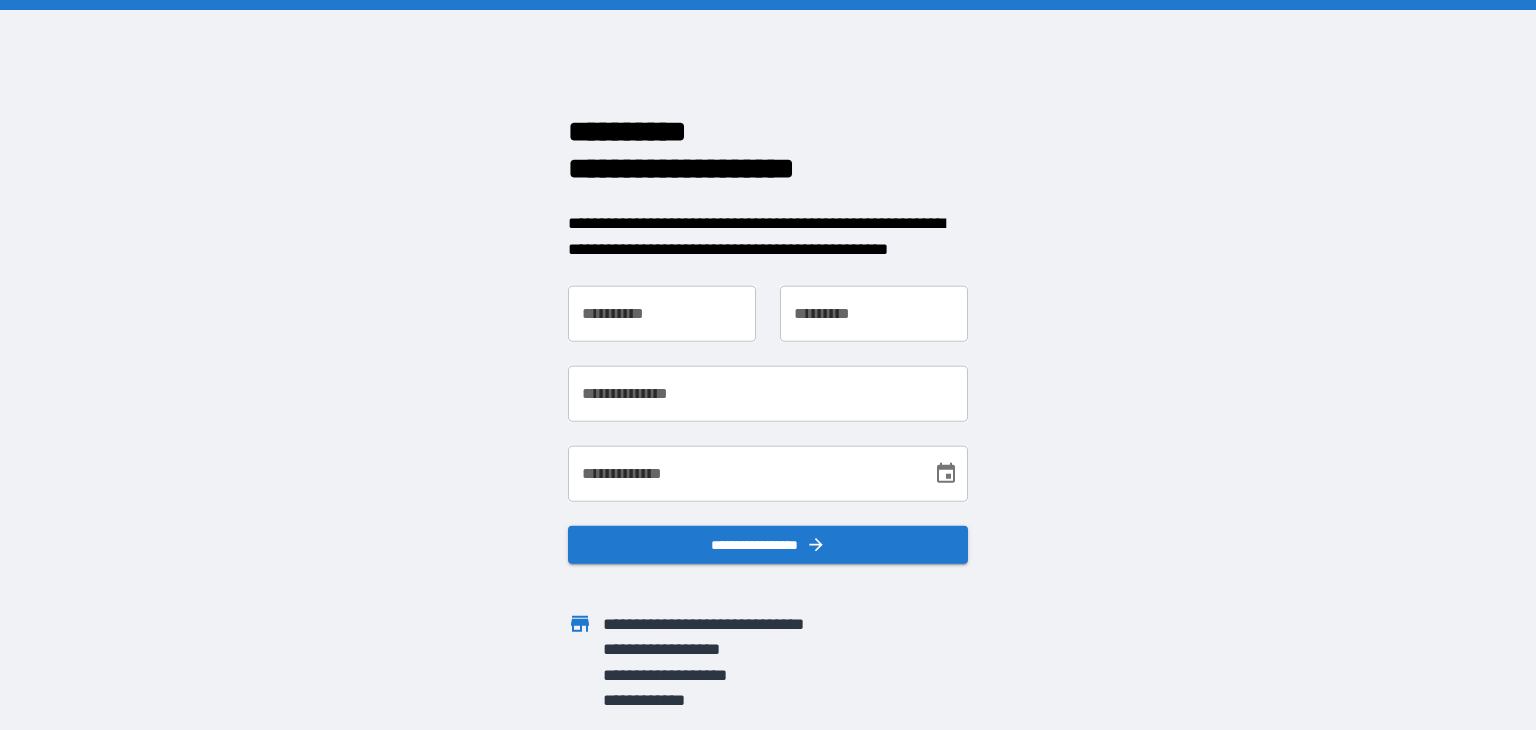 scroll, scrollTop: 0, scrollLeft: 0, axis: both 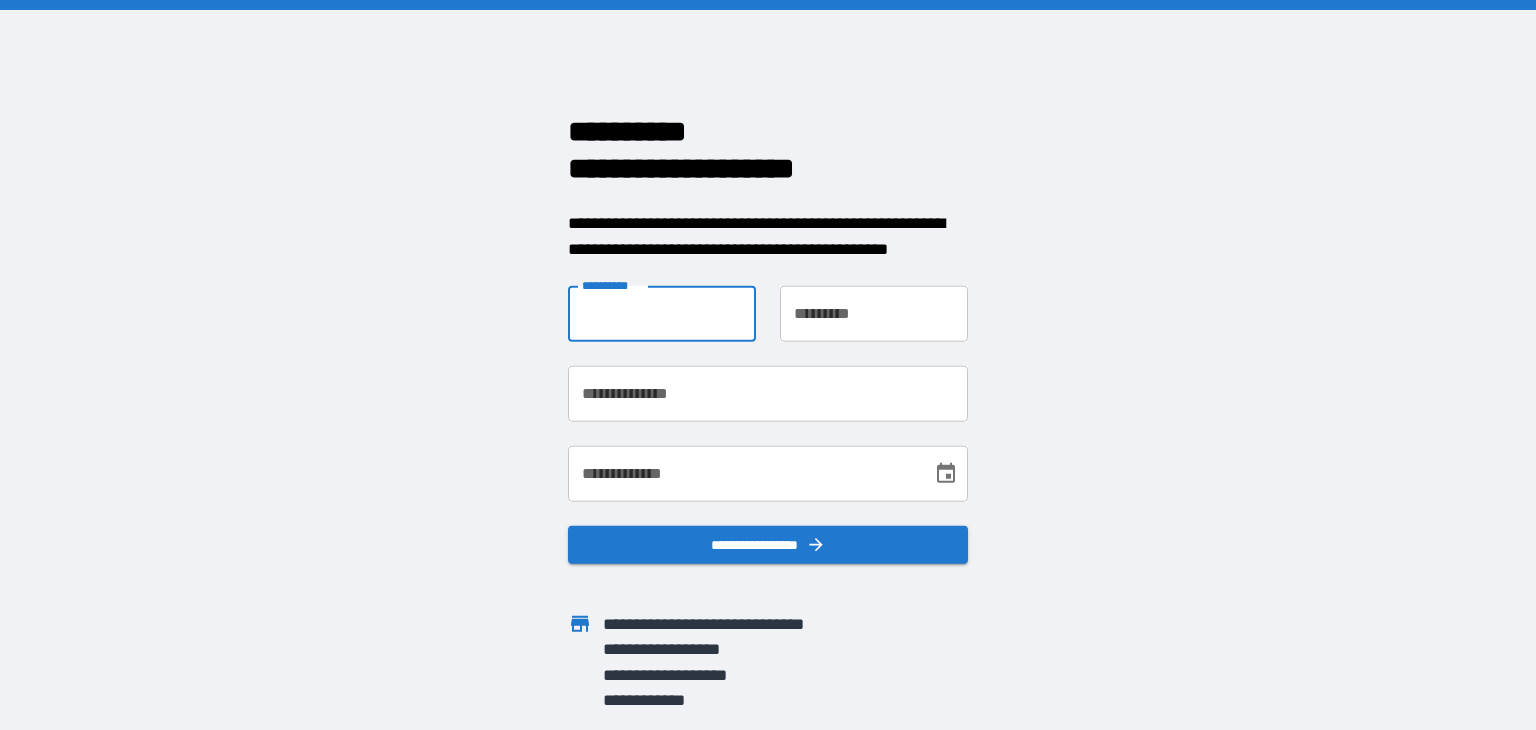 click on "**********" at bounding box center (662, 314) 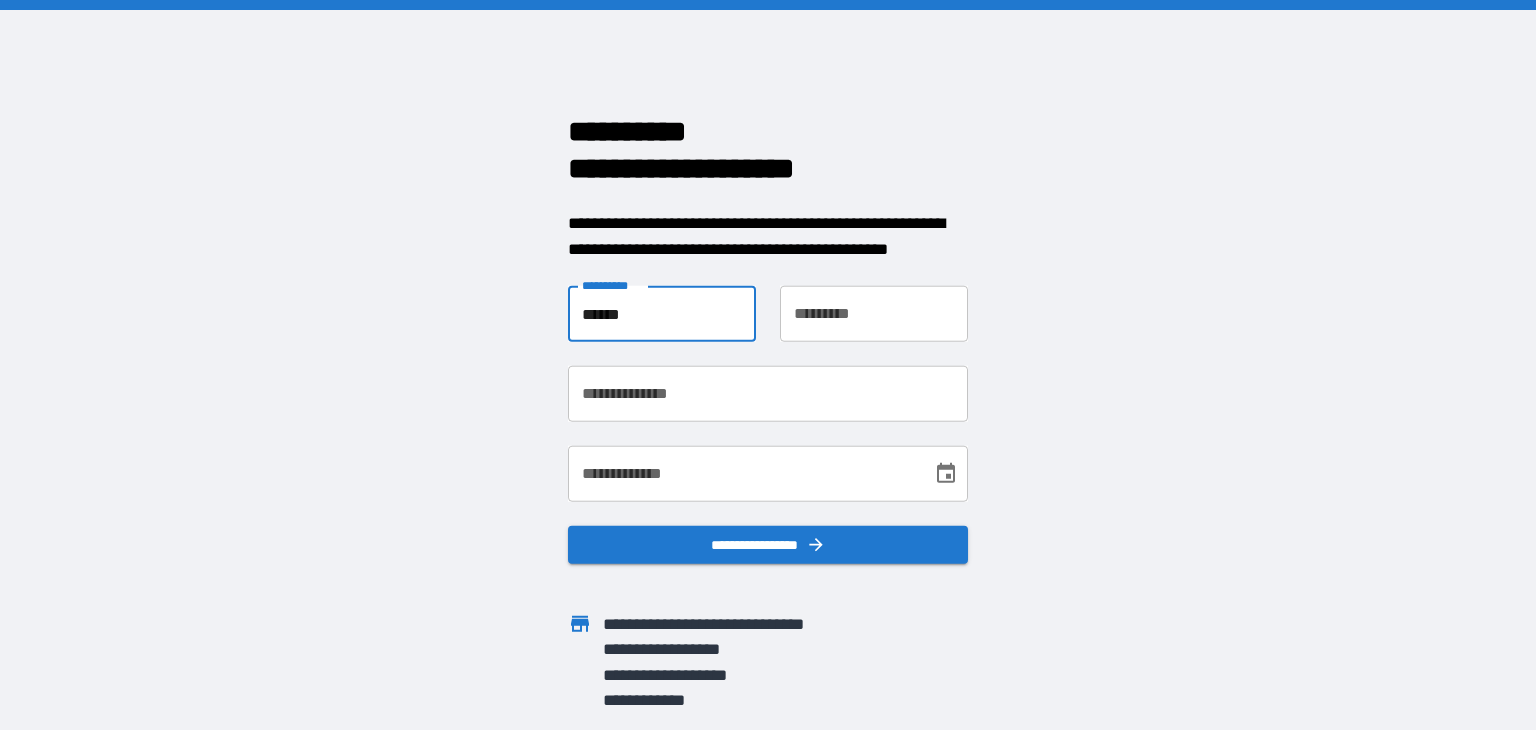 type on "**********" 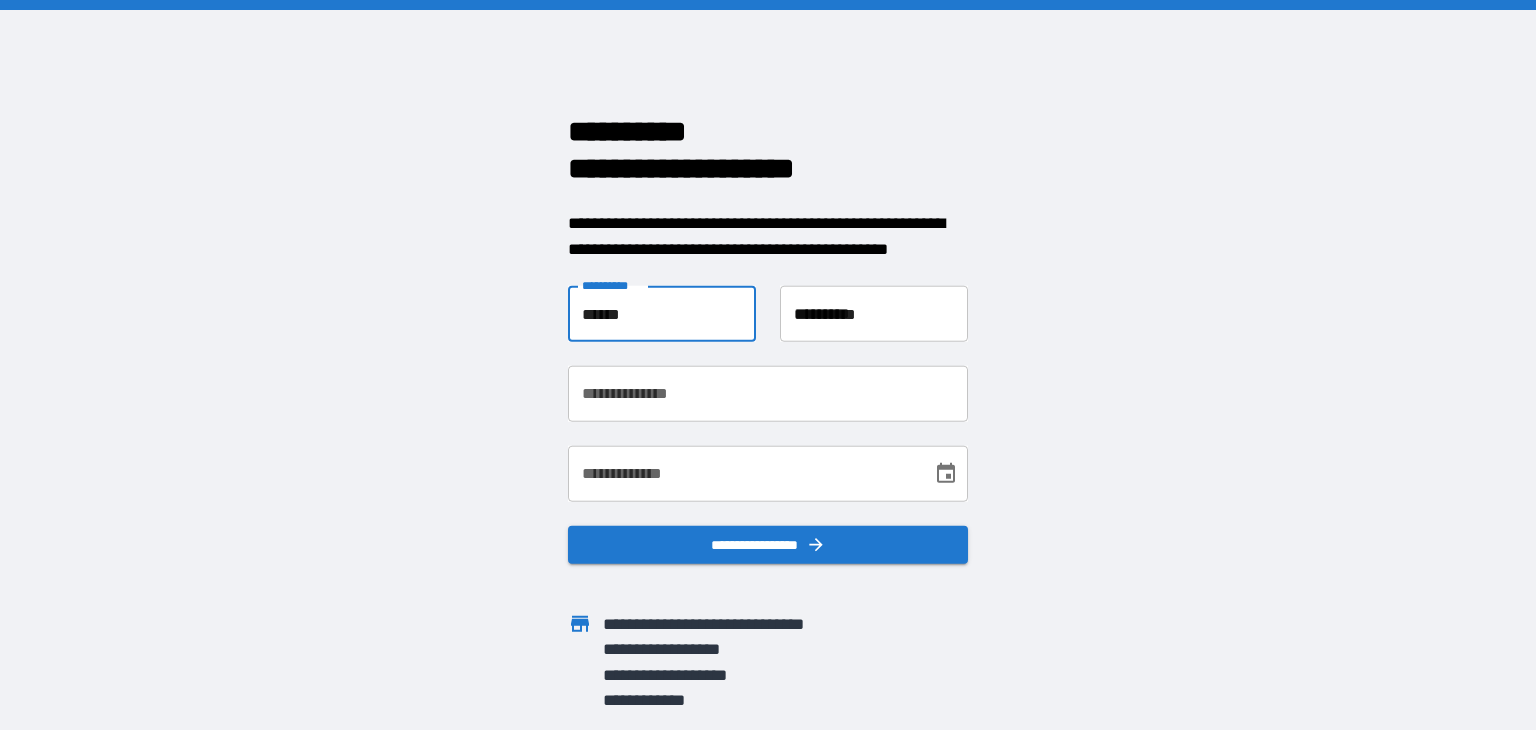 type on "**********" 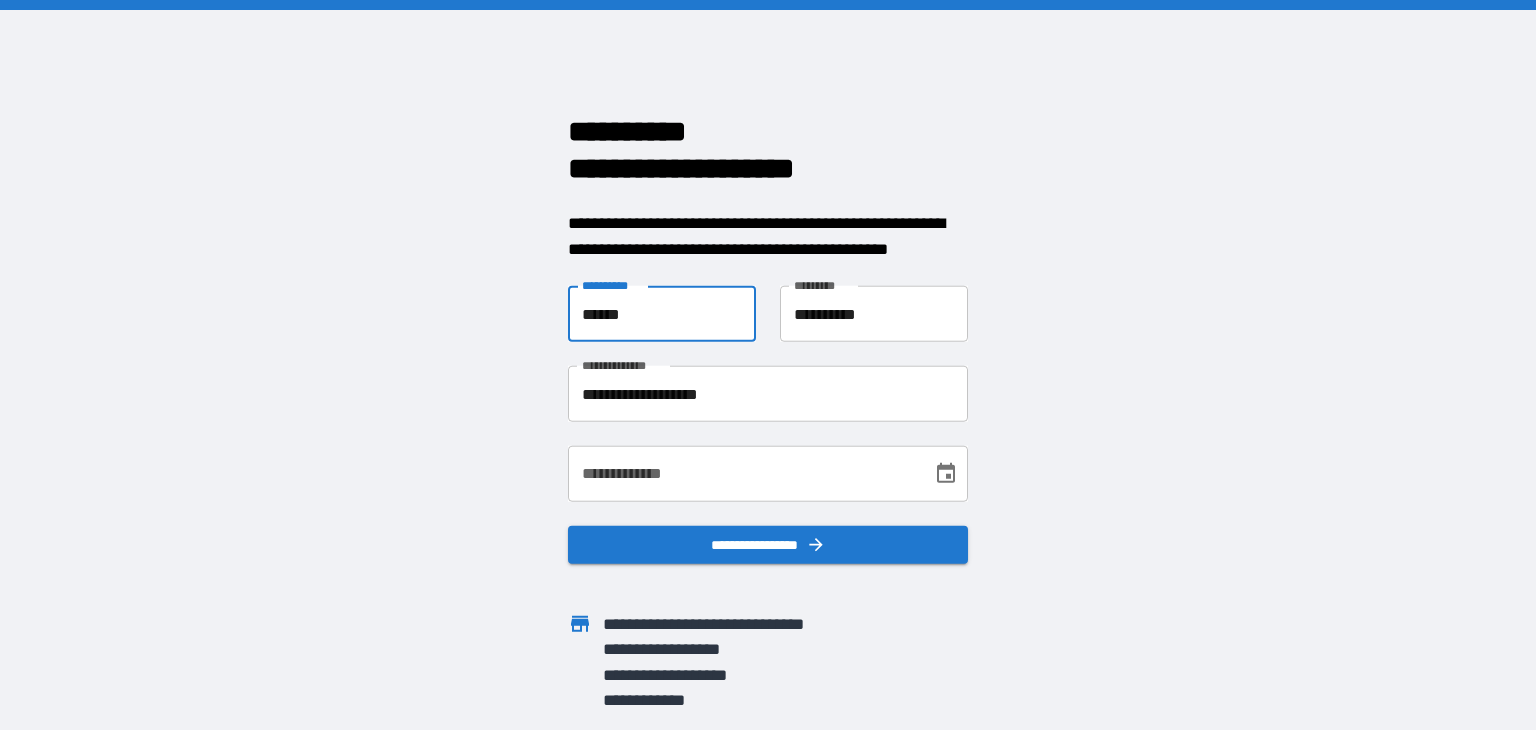 click on "**********" at bounding box center [743, 474] 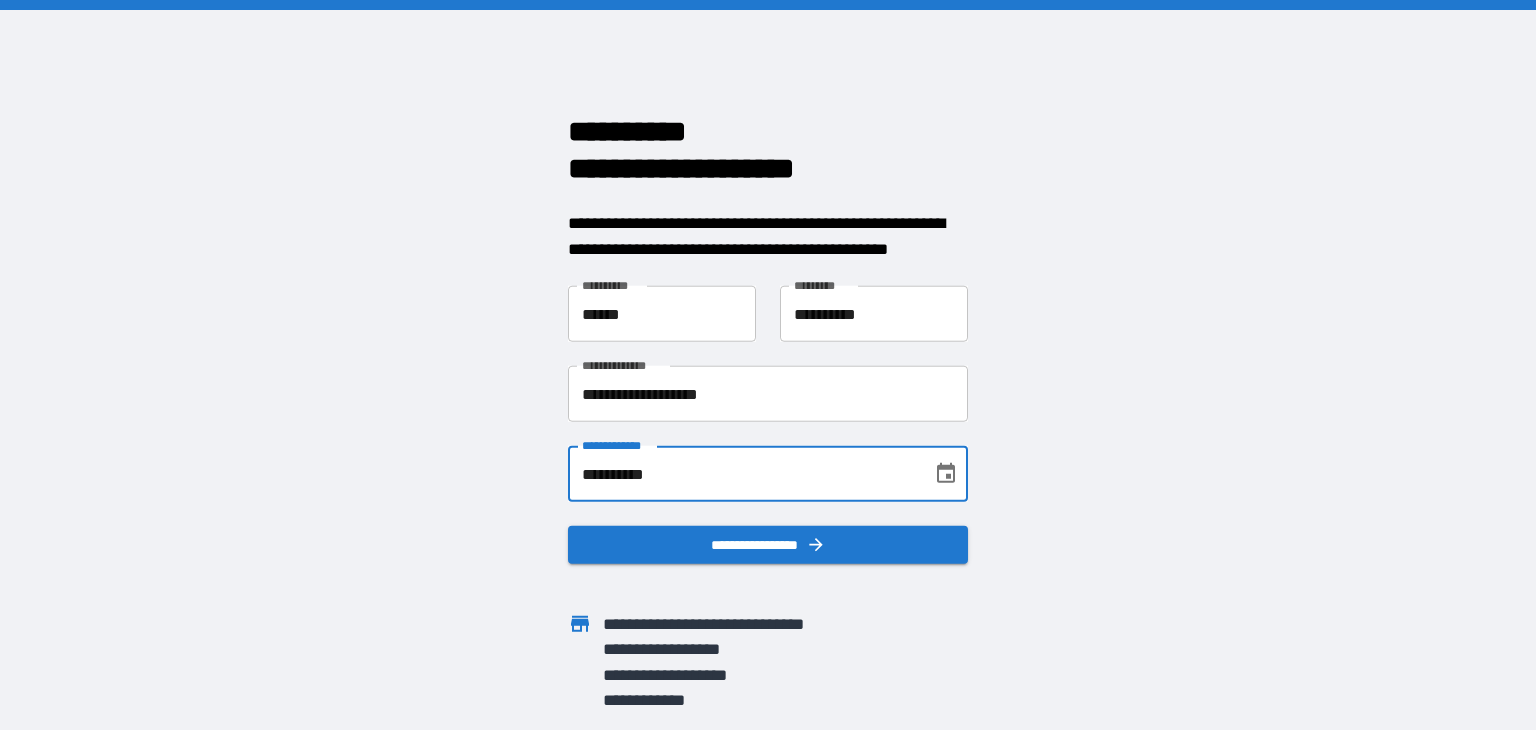 type on "**********" 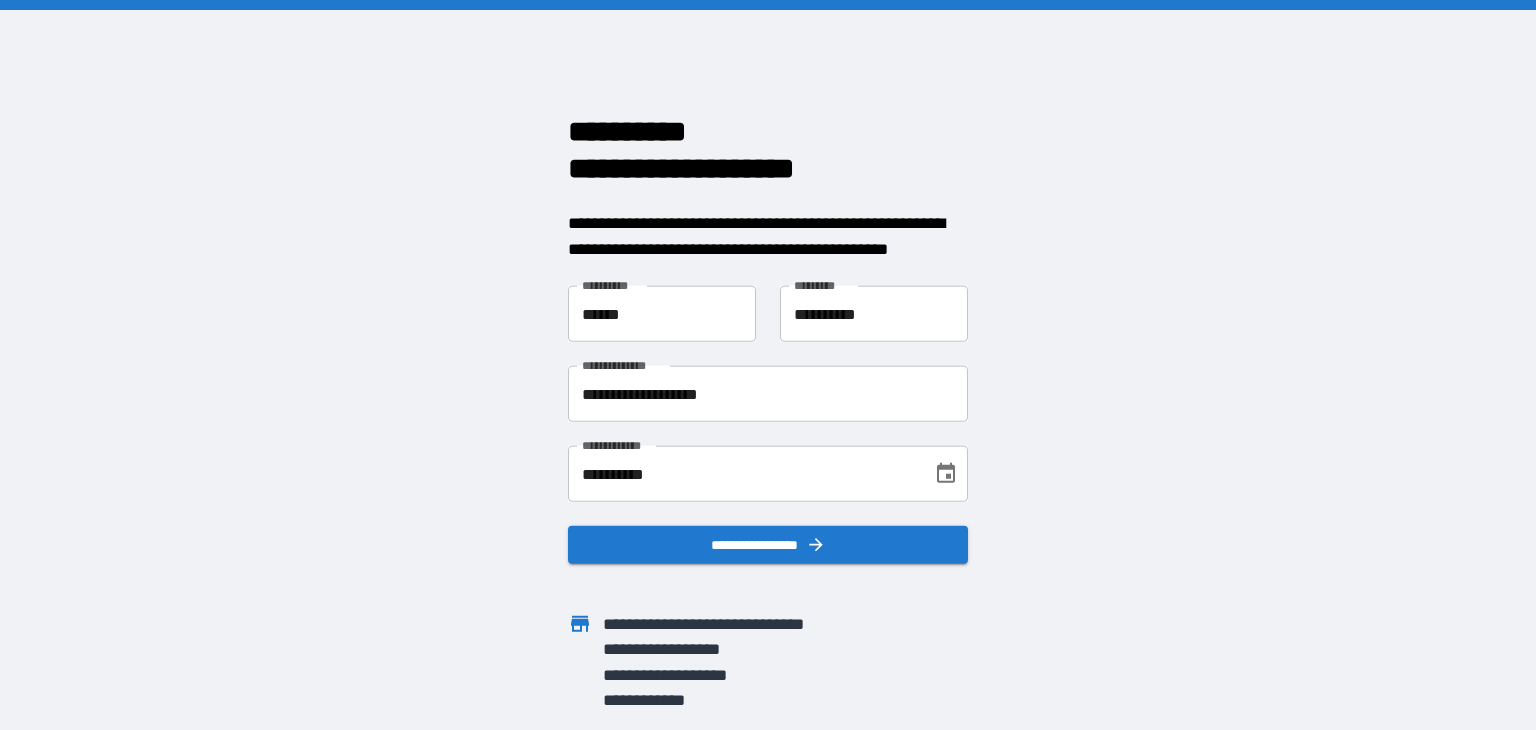click at bounding box center (756, 575) 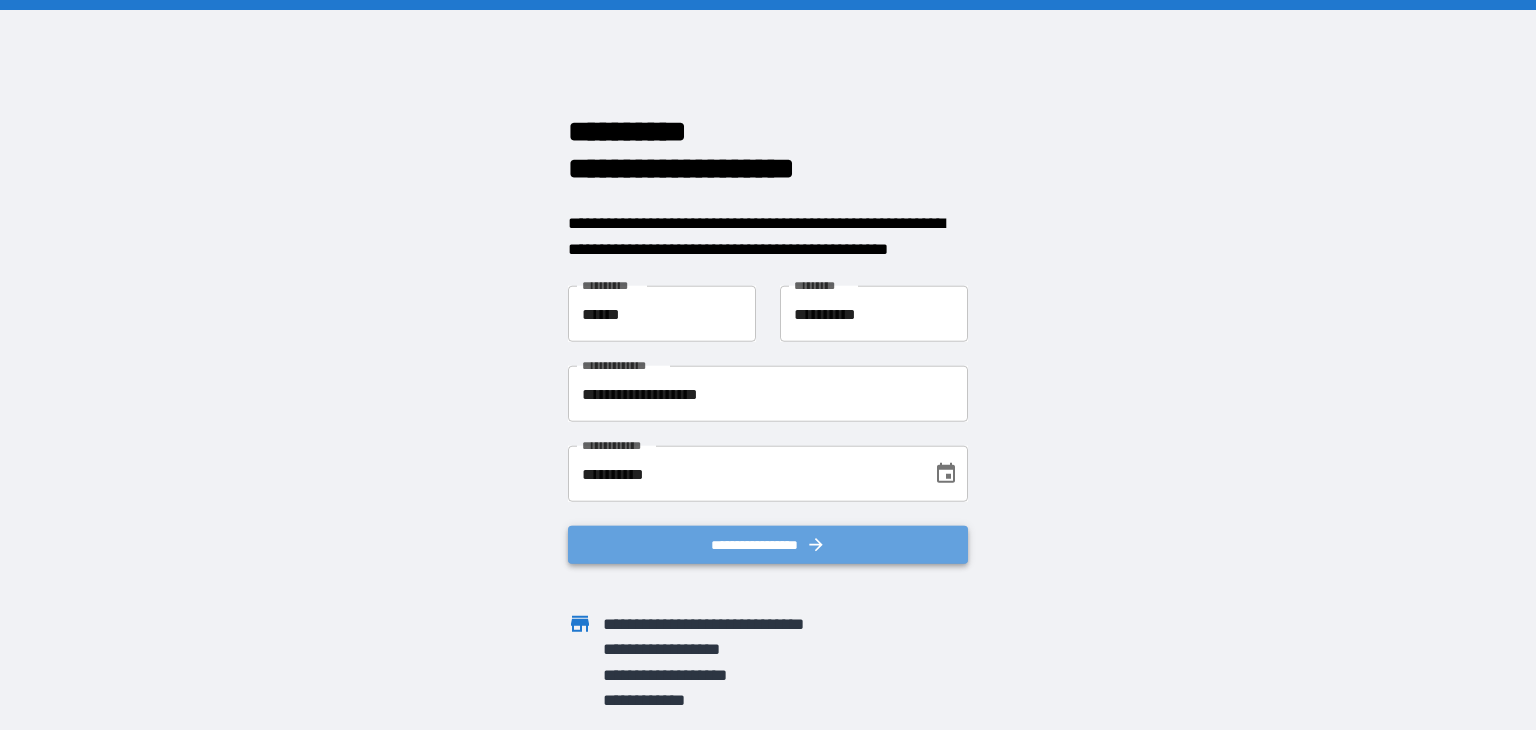 click on "**********" at bounding box center (768, 545) 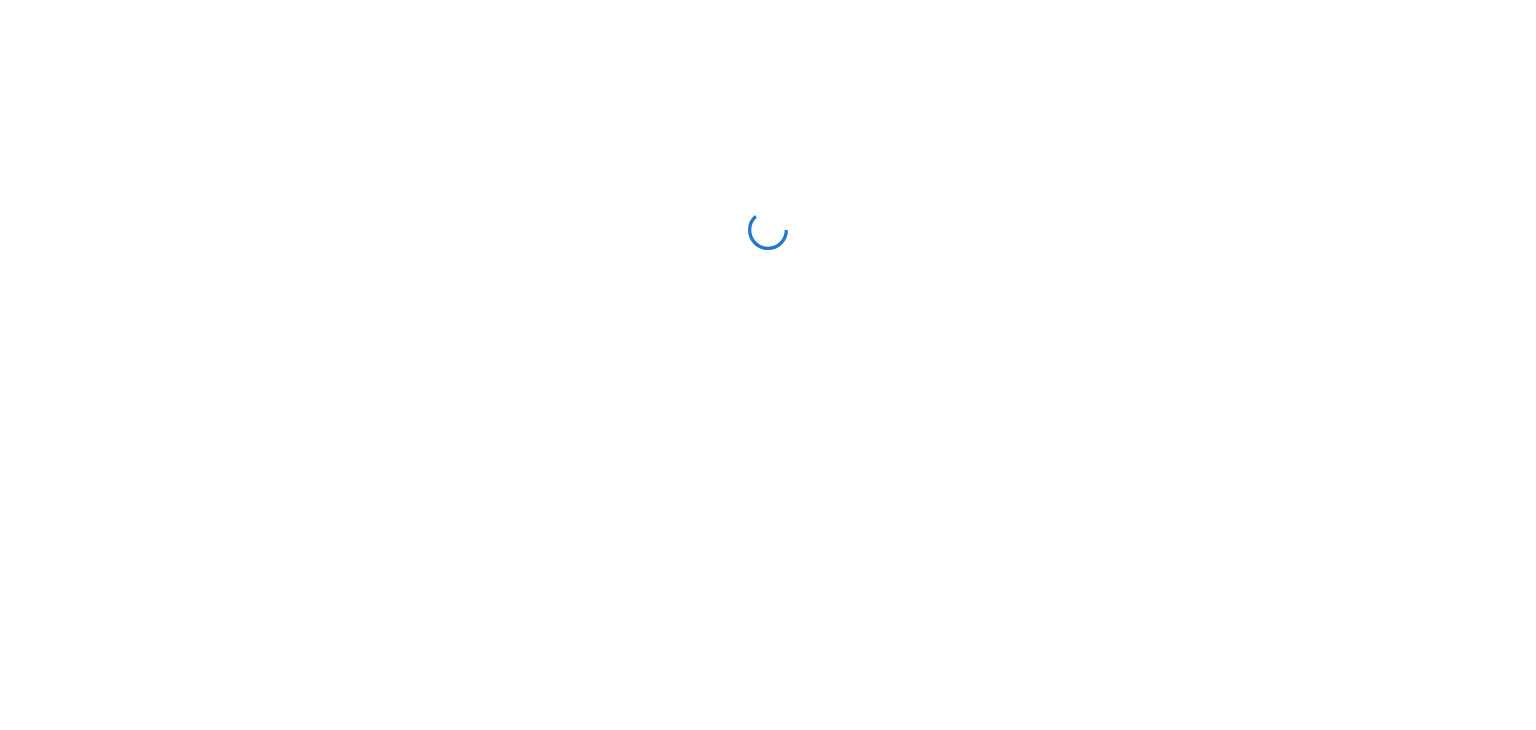 scroll, scrollTop: 0, scrollLeft: 0, axis: both 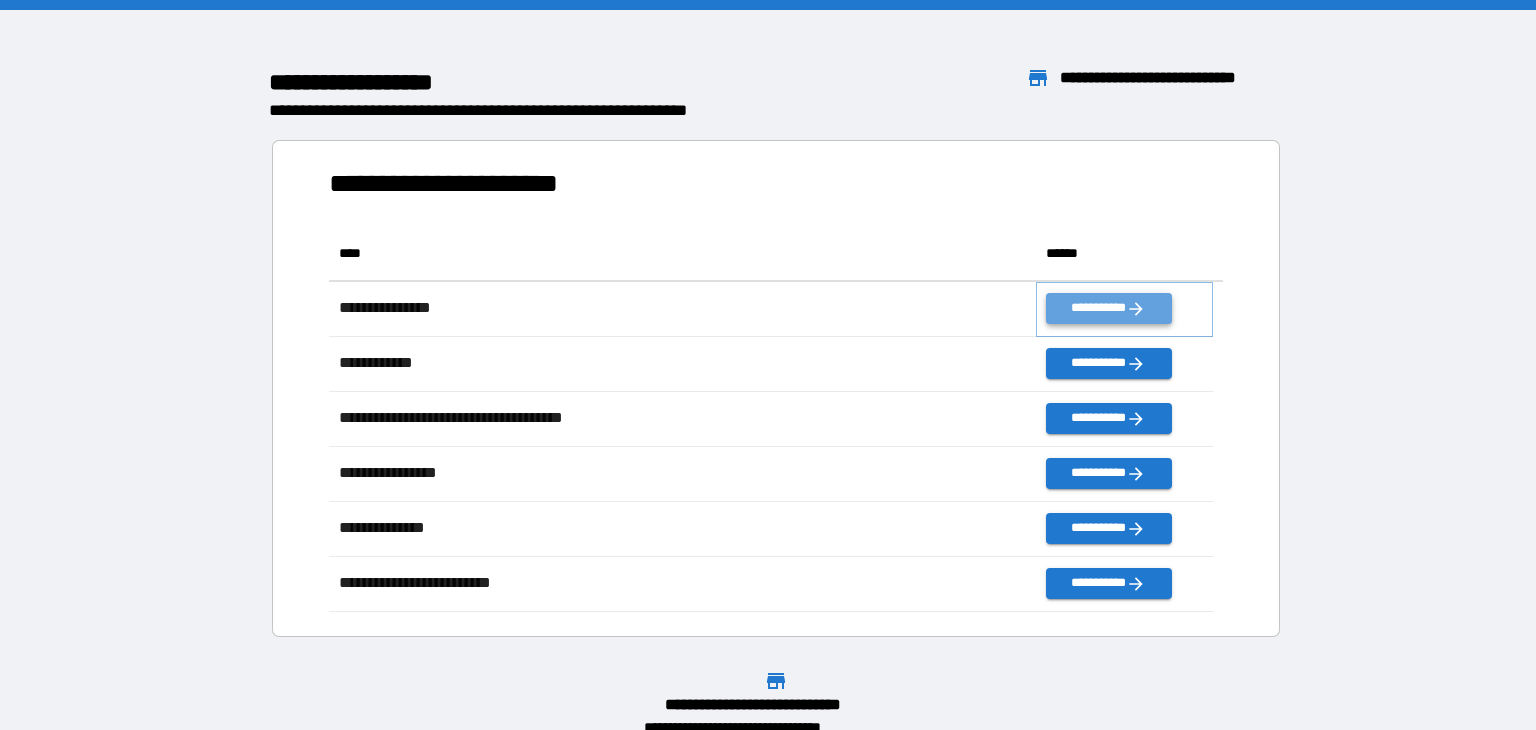 click on "**********" at bounding box center (1108, 308) 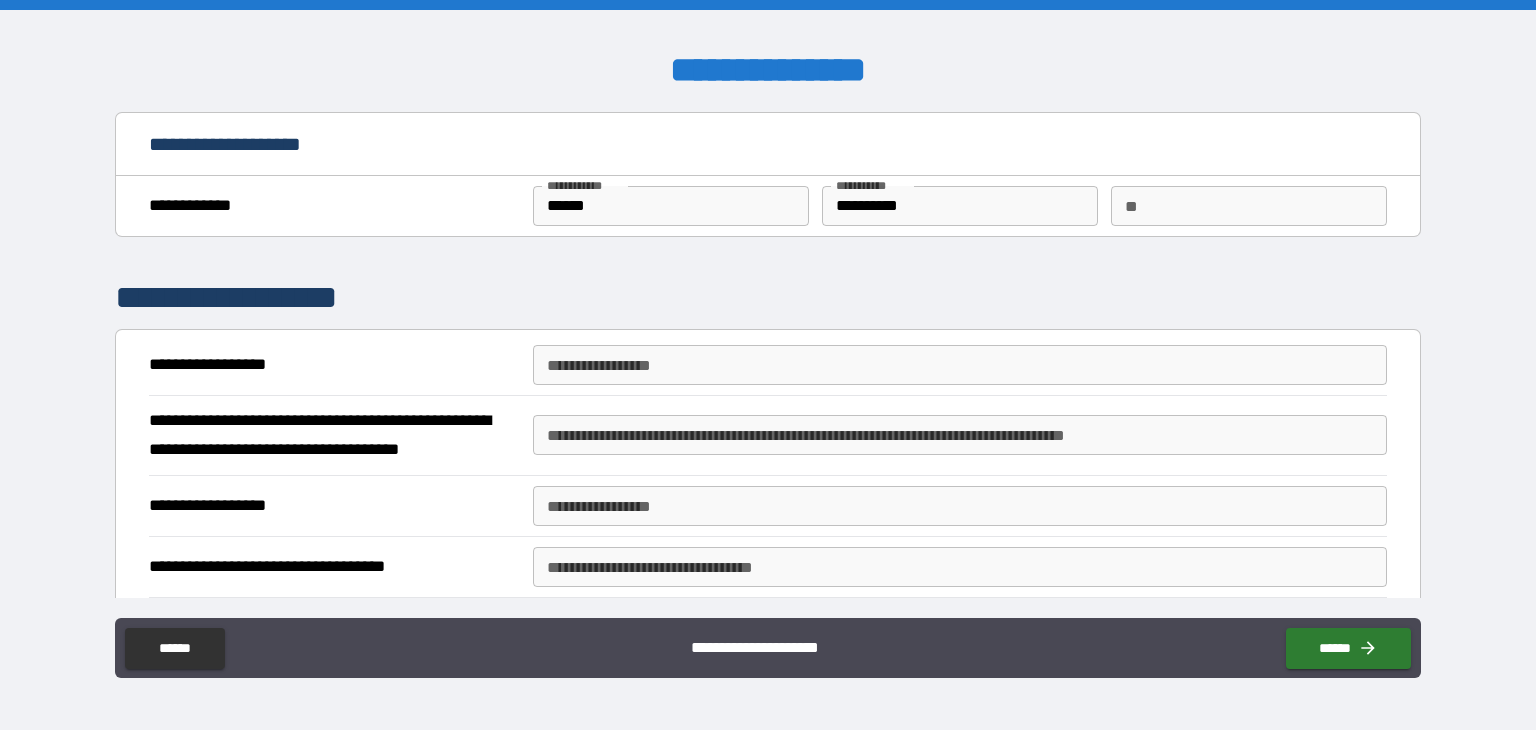 click on "**********" at bounding box center [333, 436] 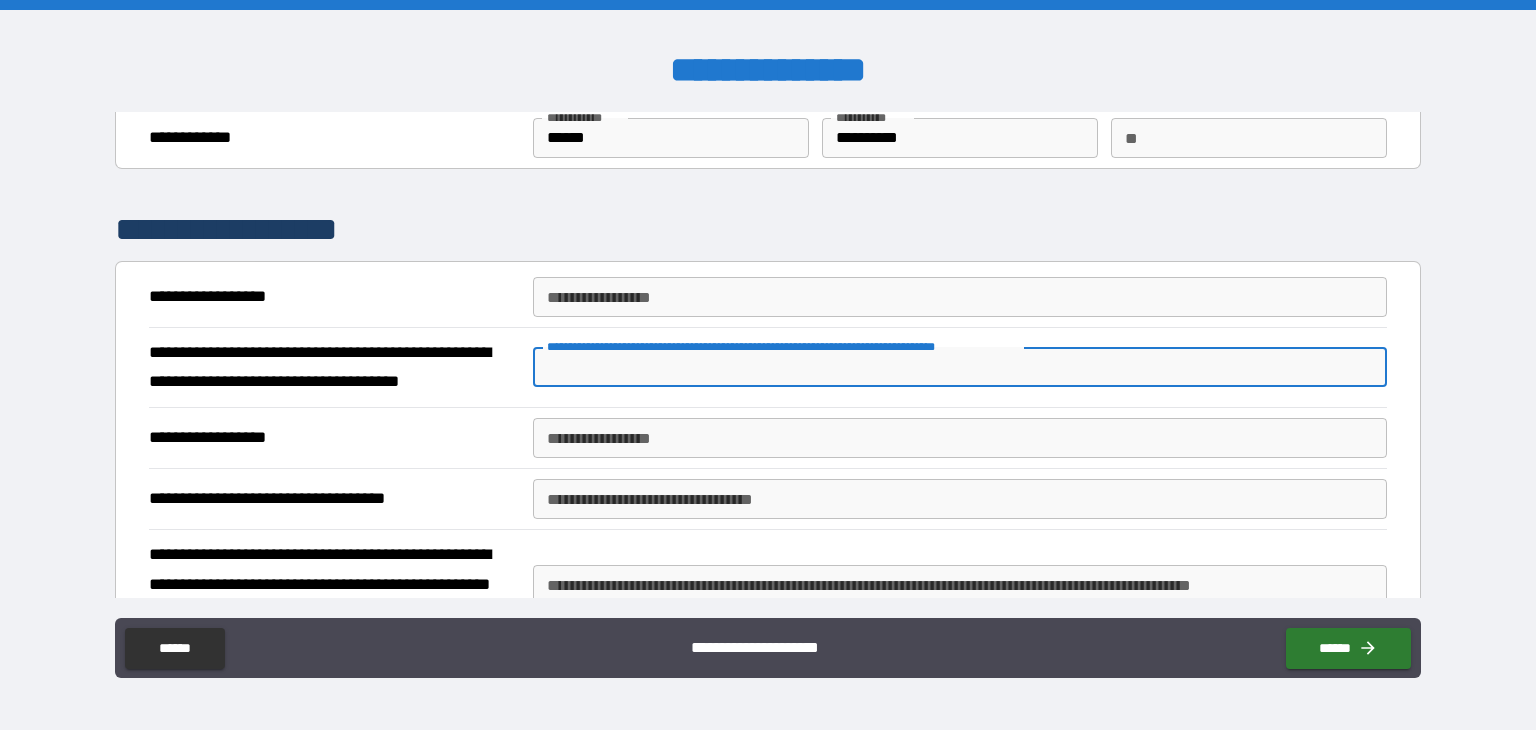 scroll, scrollTop: 100, scrollLeft: 0, axis: vertical 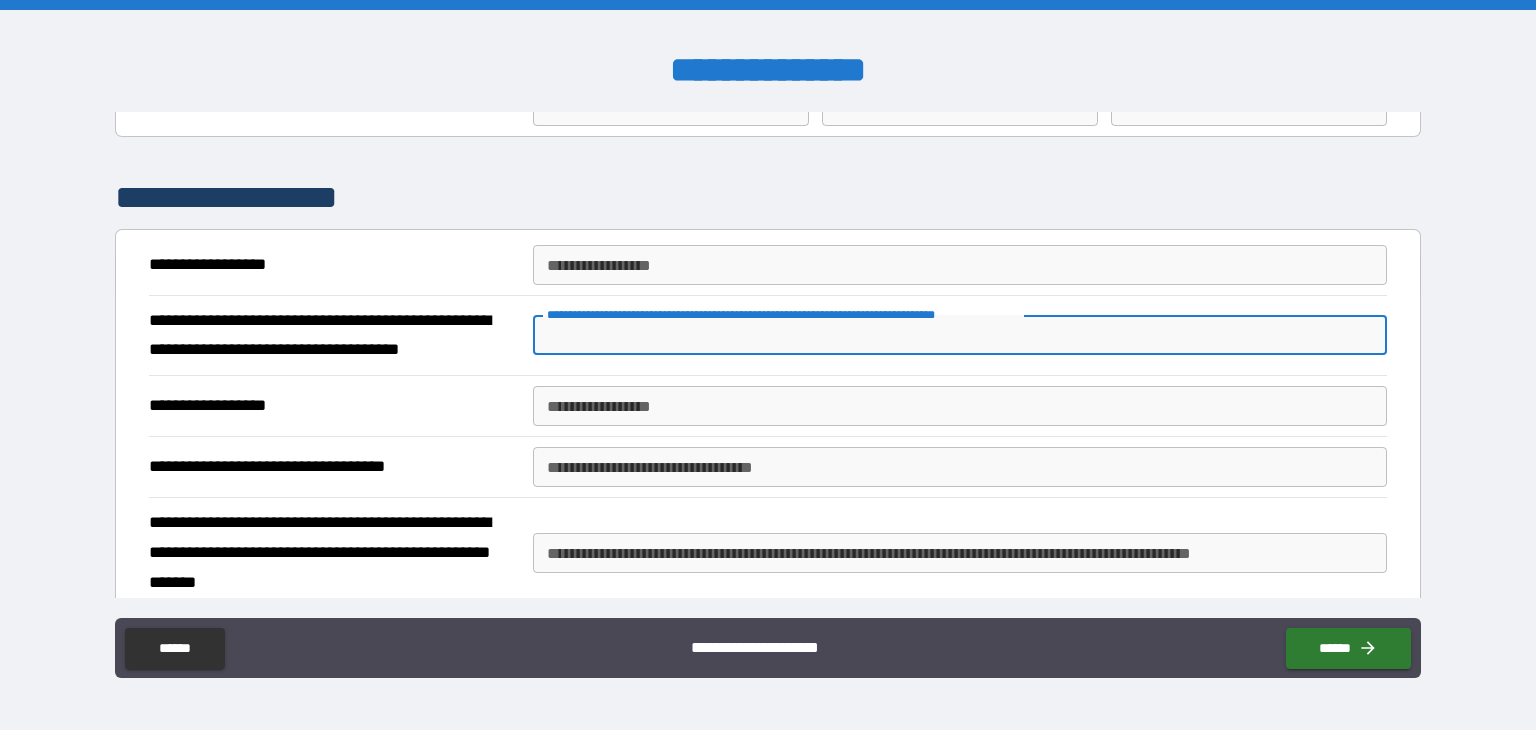 click on "**********" at bounding box center (960, 406) 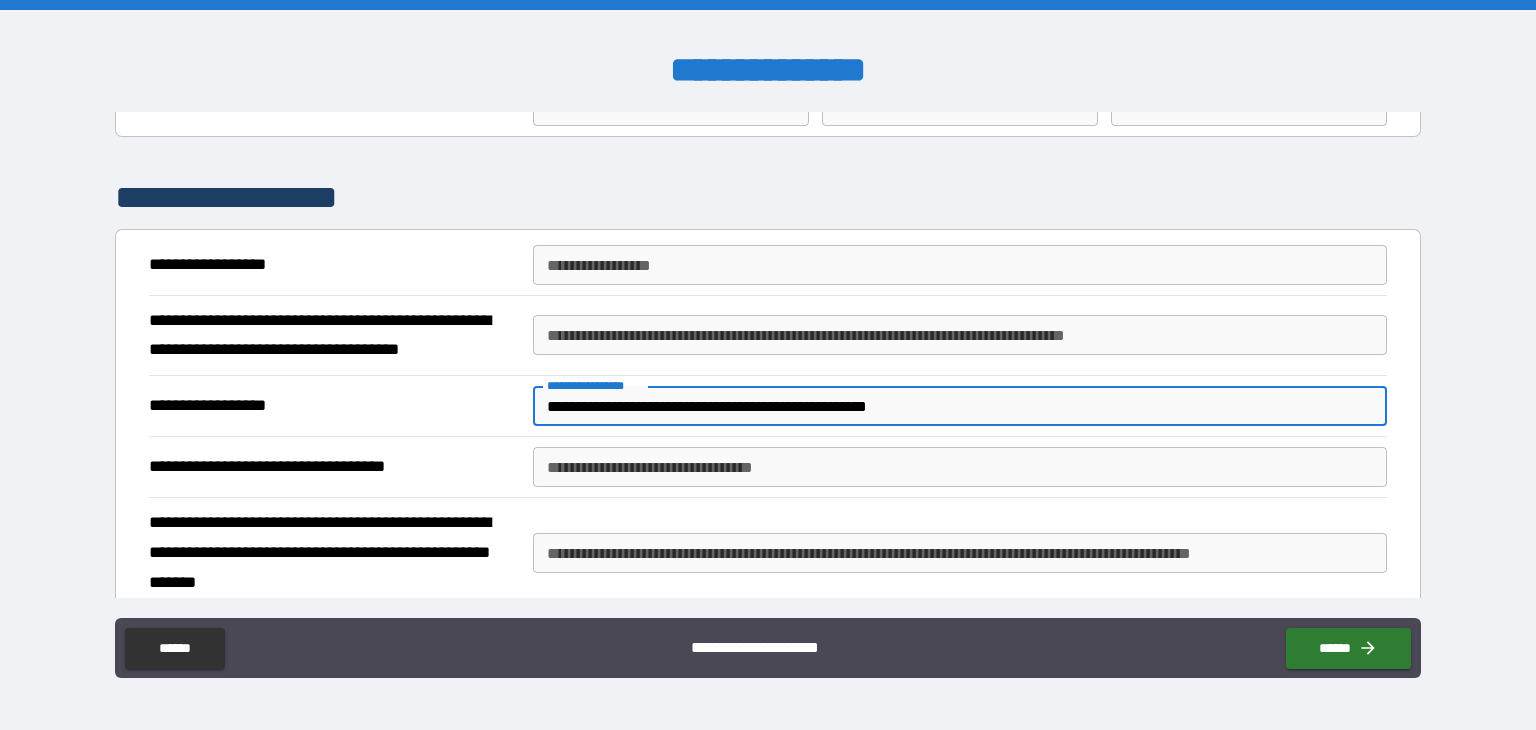 type on "**********" 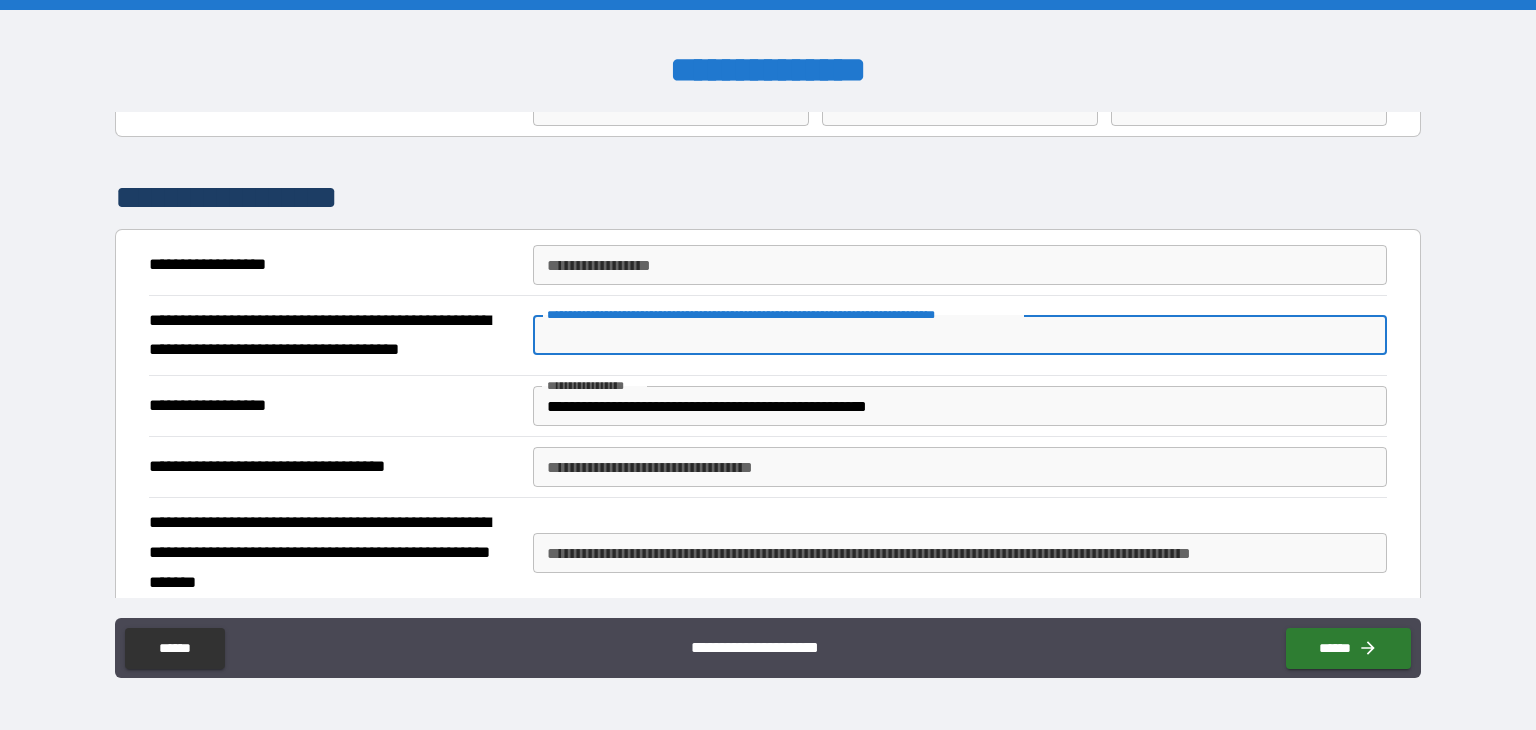 click on "**********" at bounding box center [960, 335] 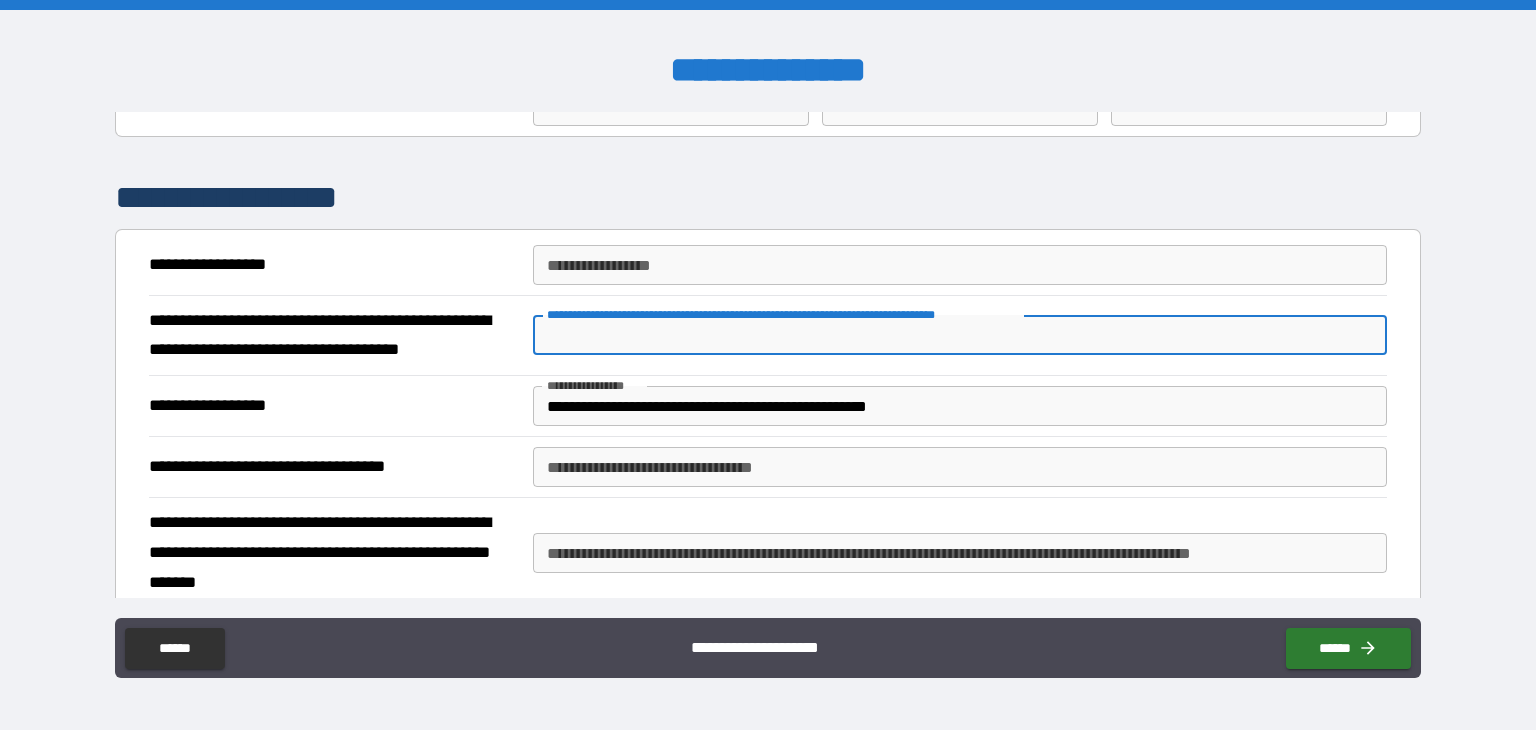 type on "*" 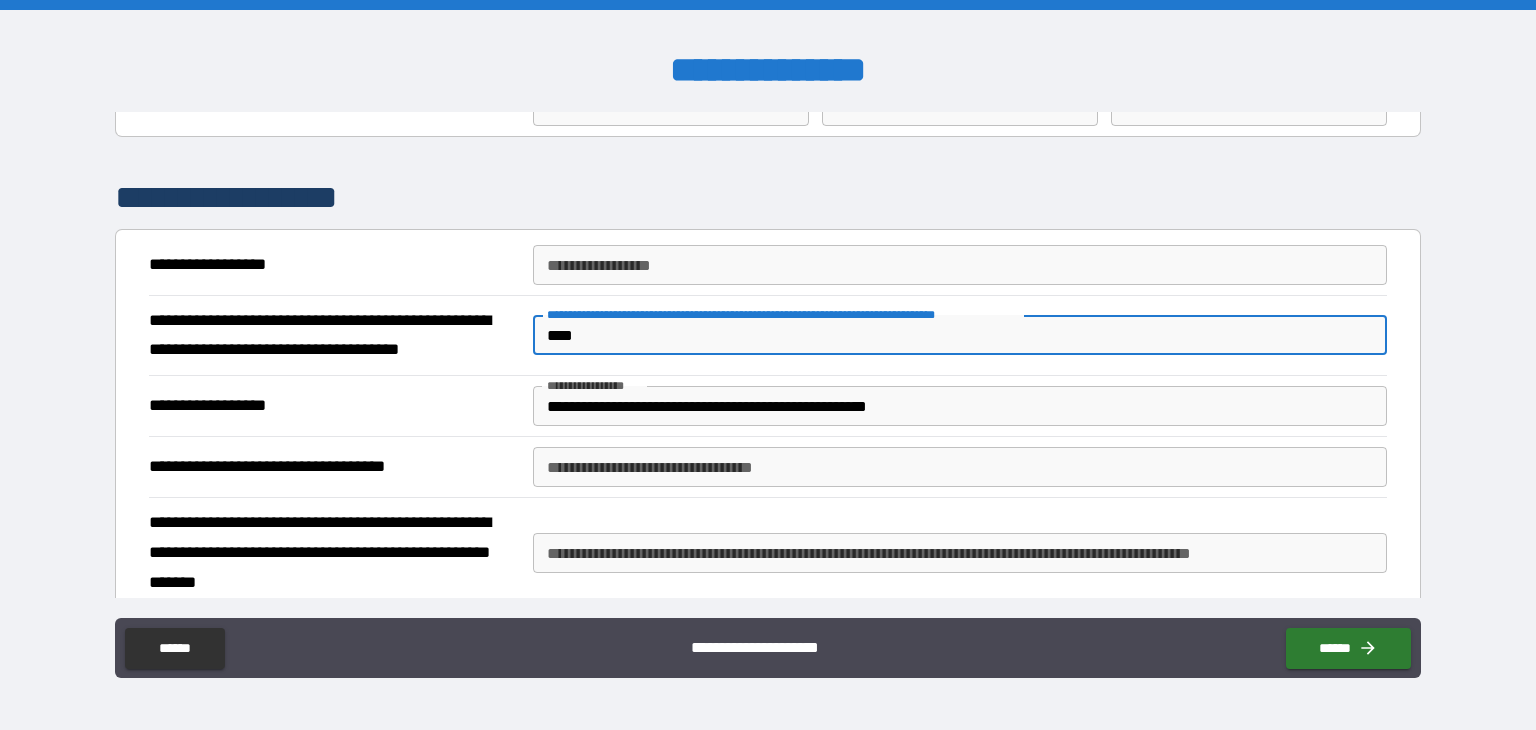 type on "****" 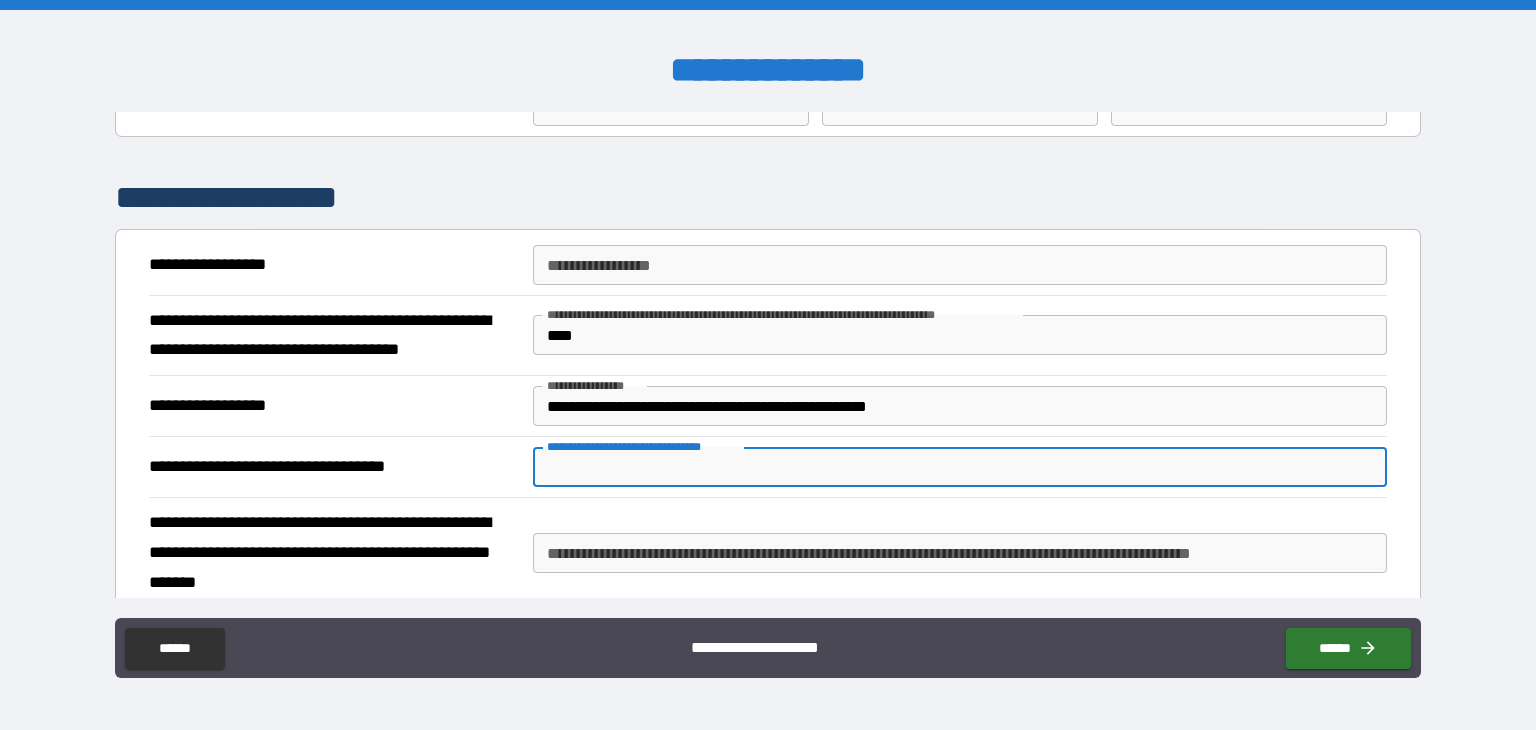 click on "**********" at bounding box center [960, 467] 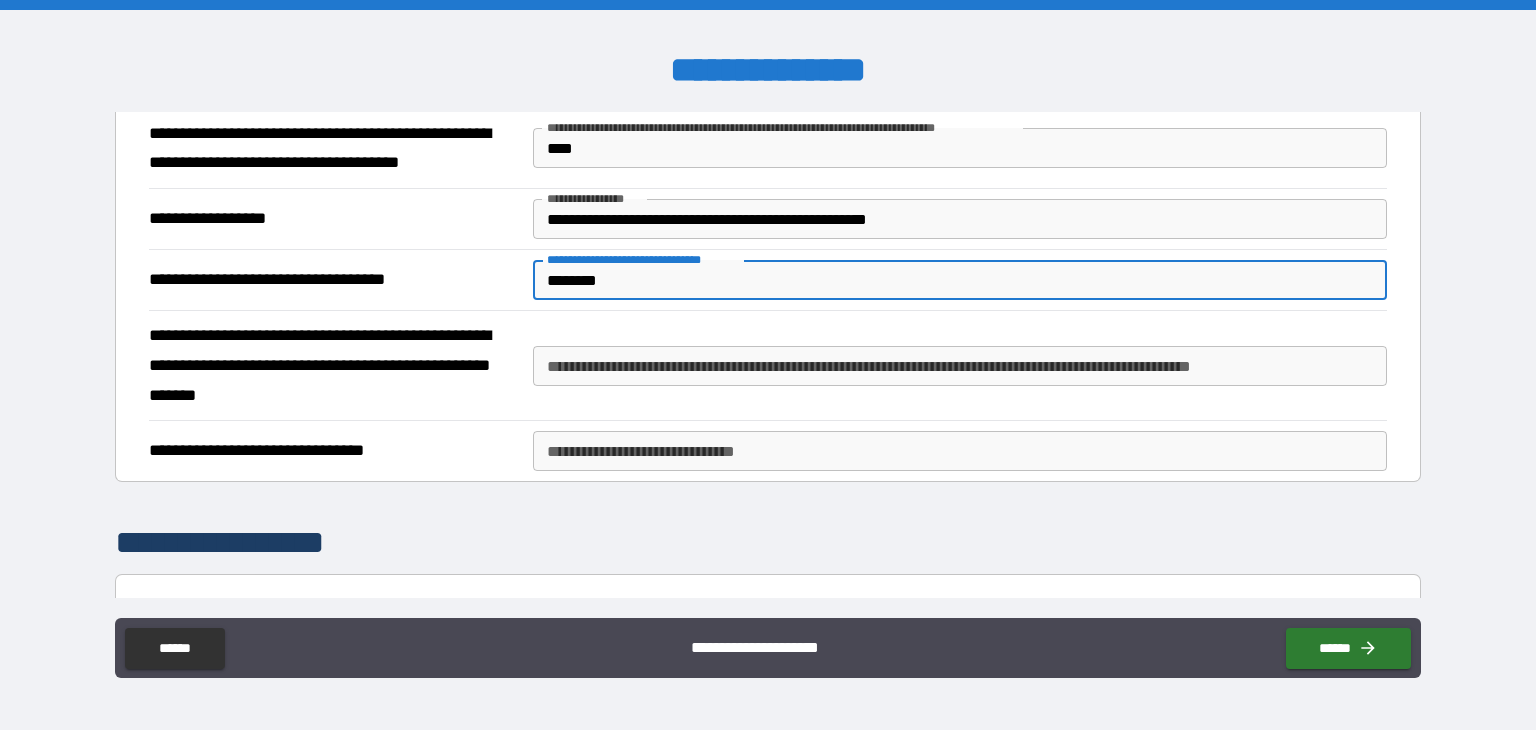 scroll, scrollTop: 300, scrollLeft: 0, axis: vertical 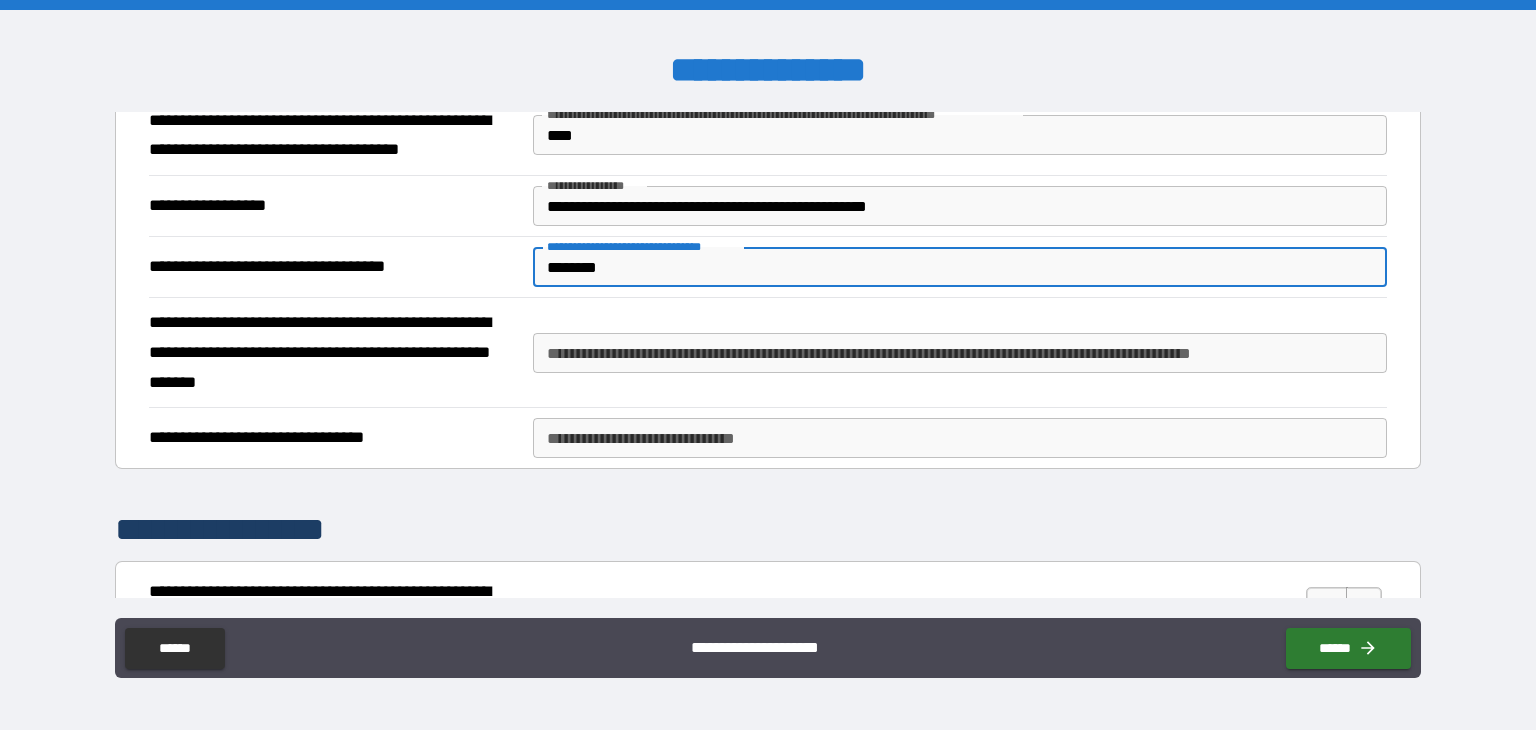 type on "********" 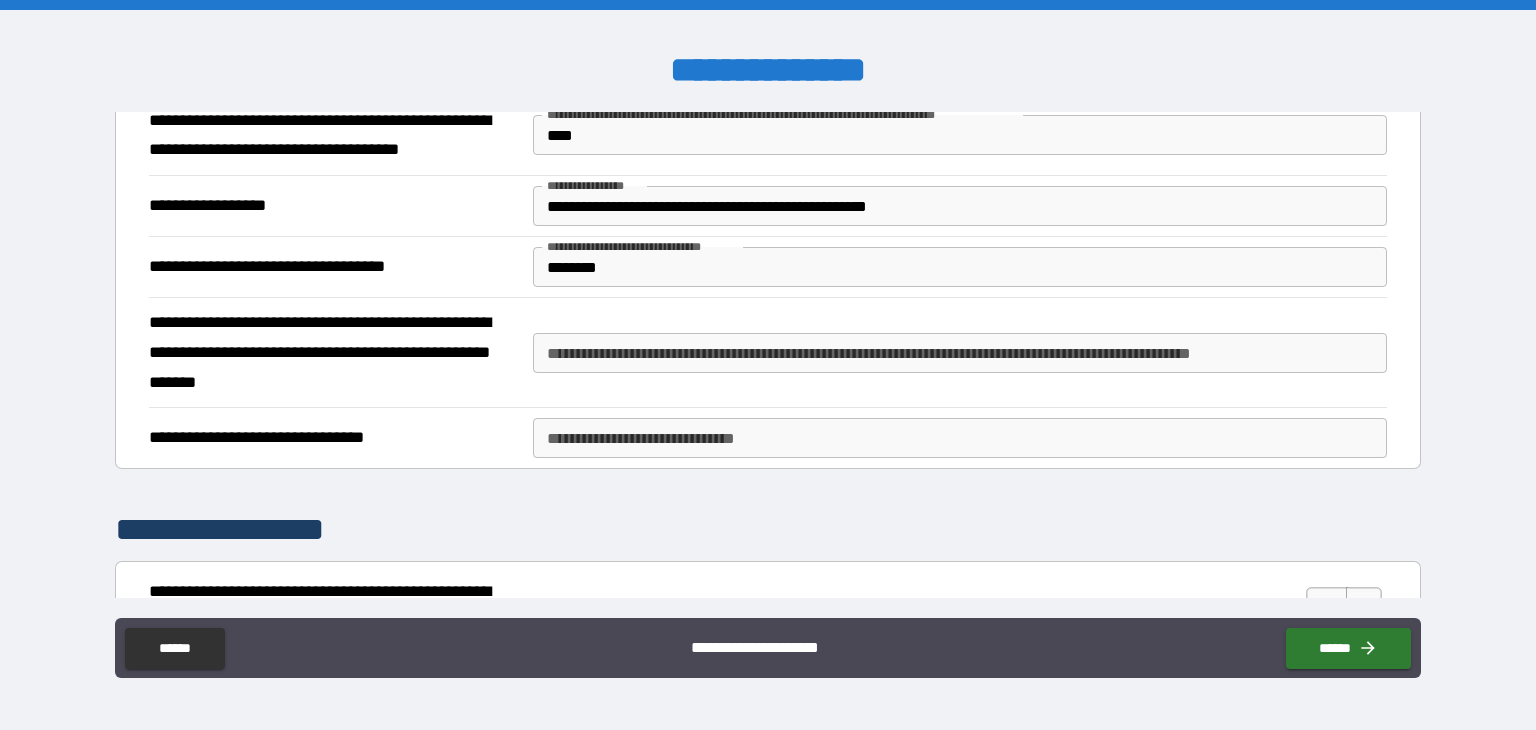 click on "**********" at bounding box center [333, 352] 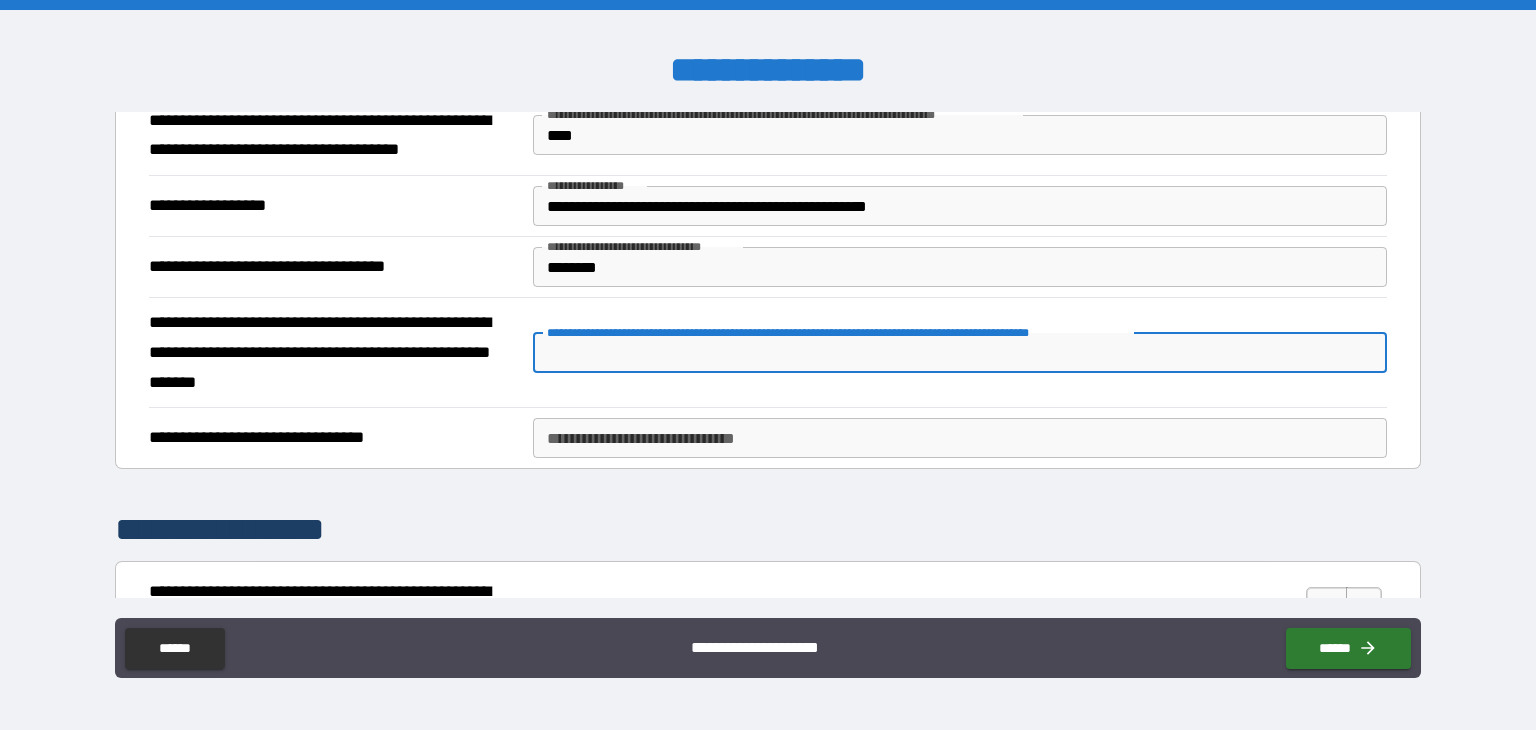 click on "**********" at bounding box center [960, 353] 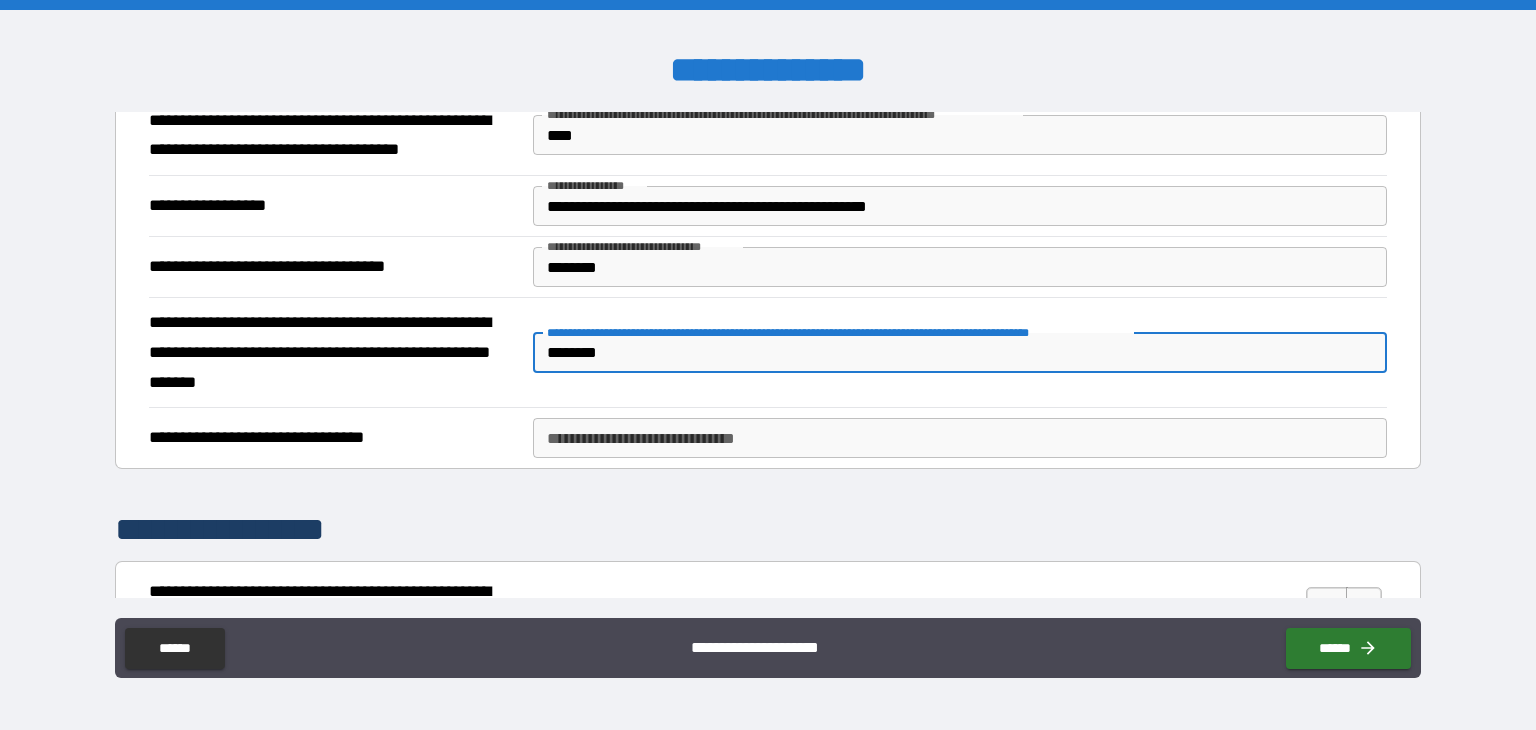 type on "********" 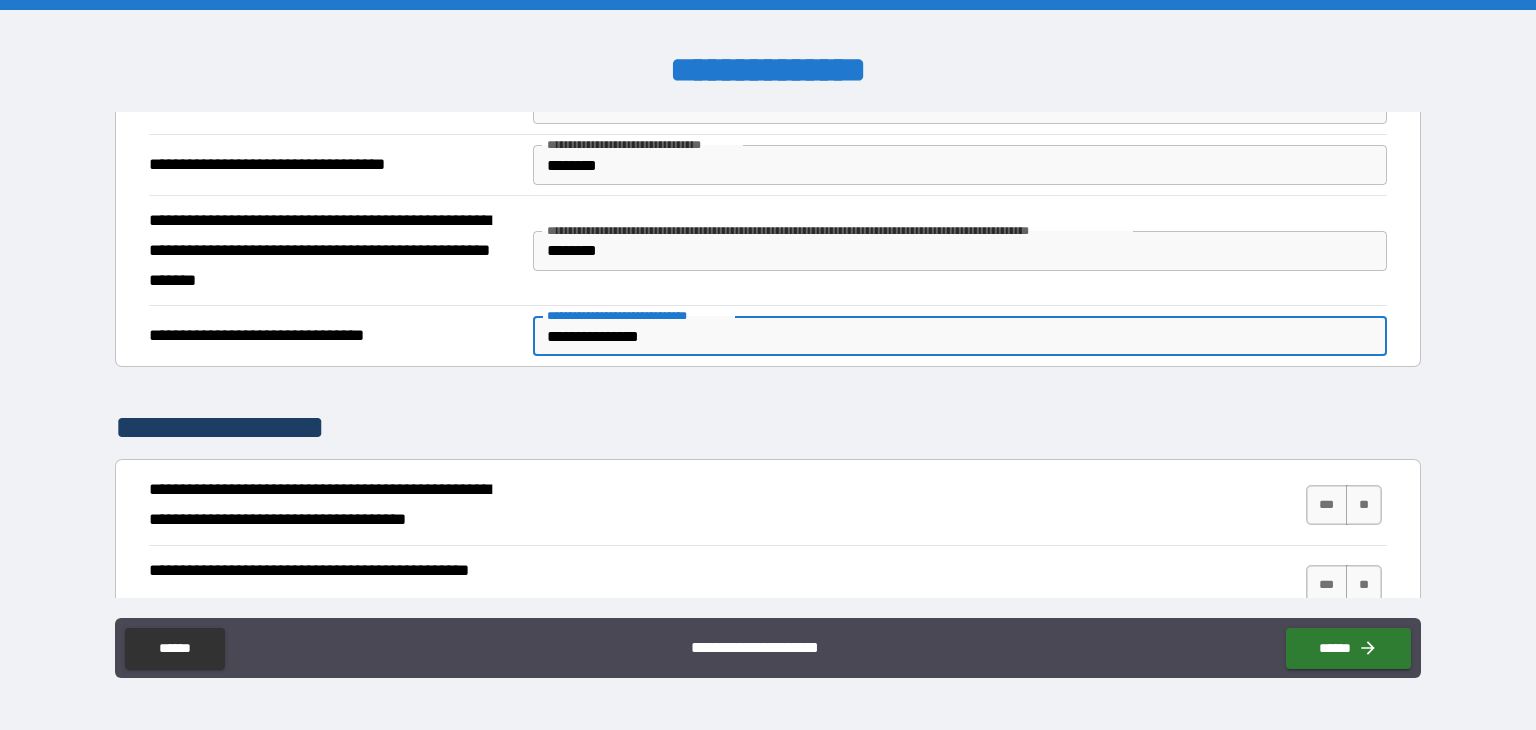 scroll, scrollTop: 700, scrollLeft: 0, axis: vertical 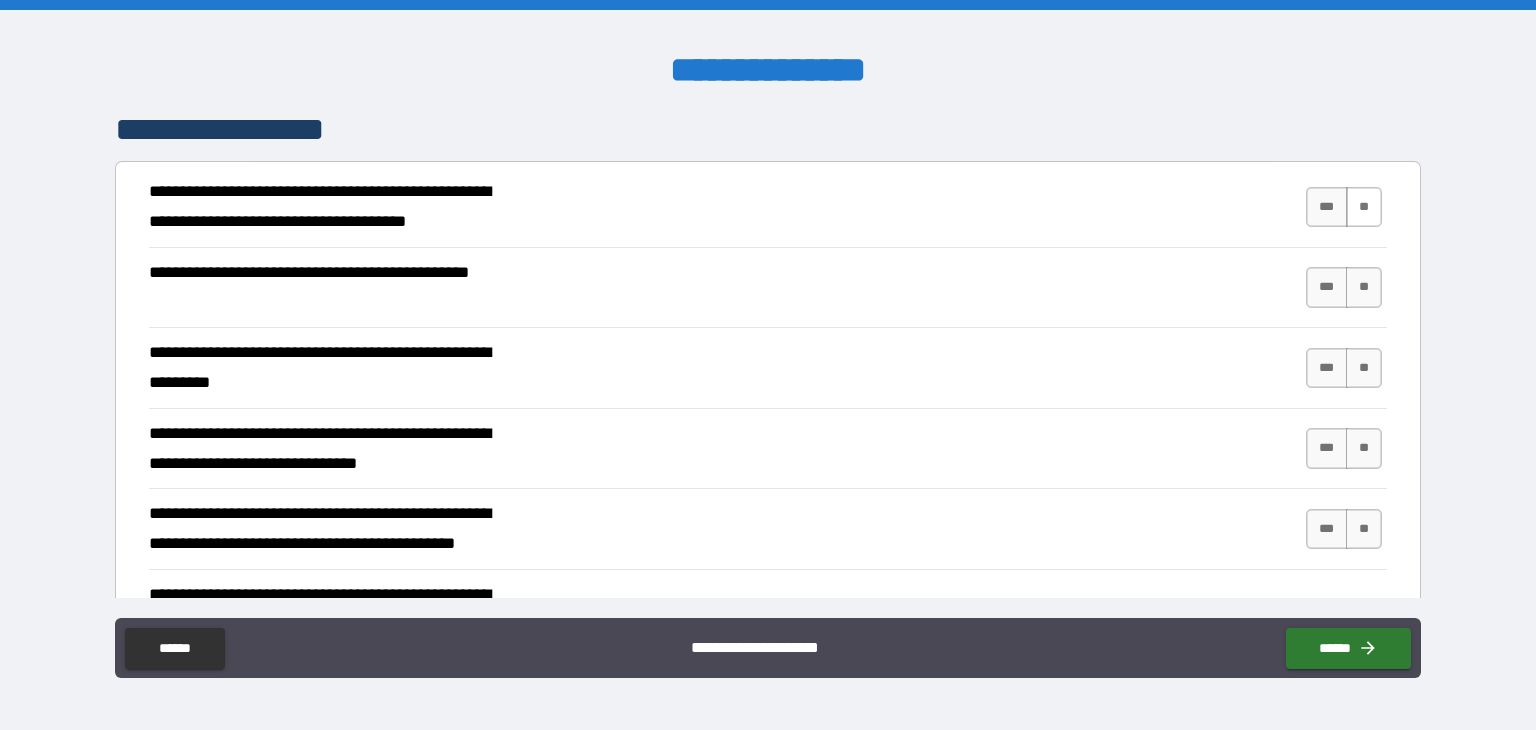 type on "**********" 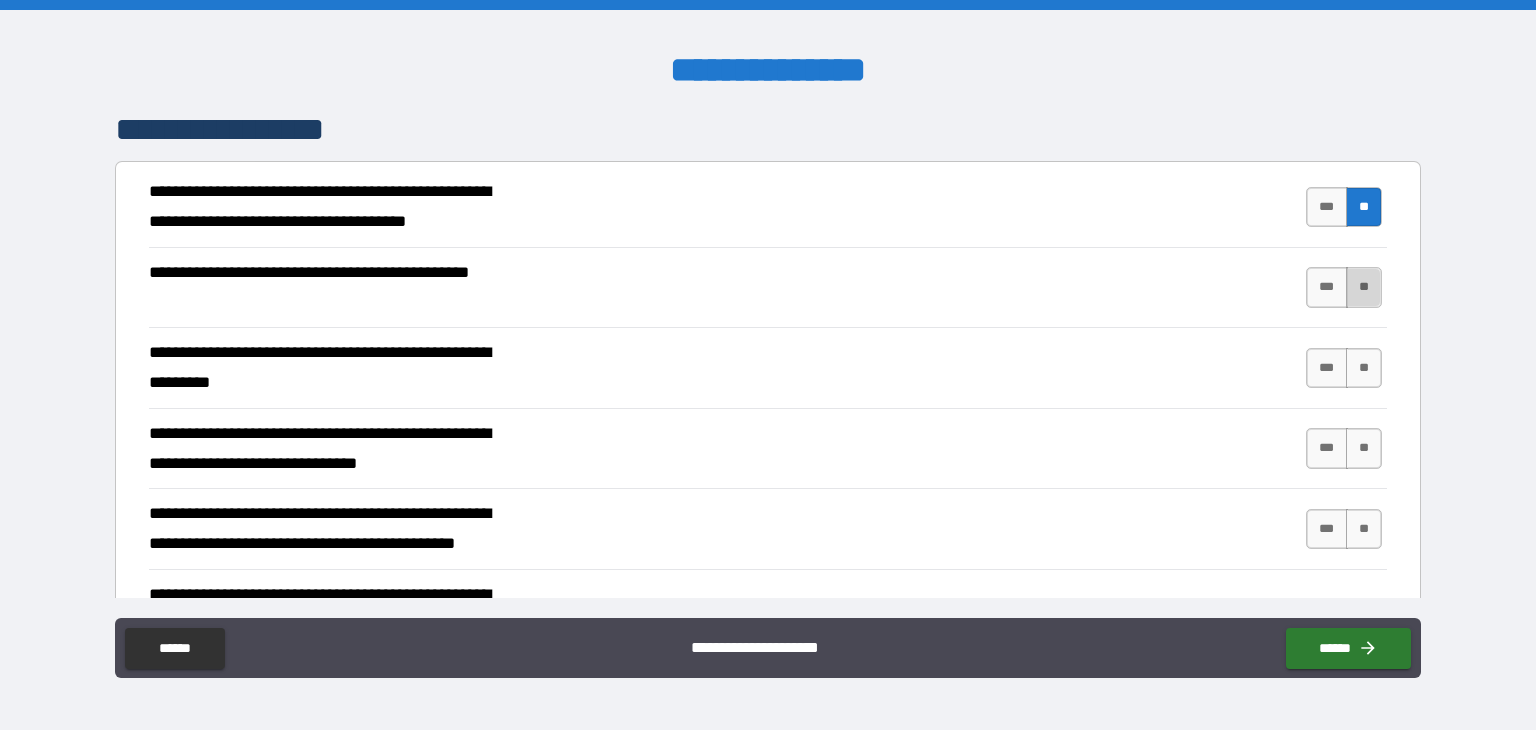 click on "**" at bounding box center [1364, 287] 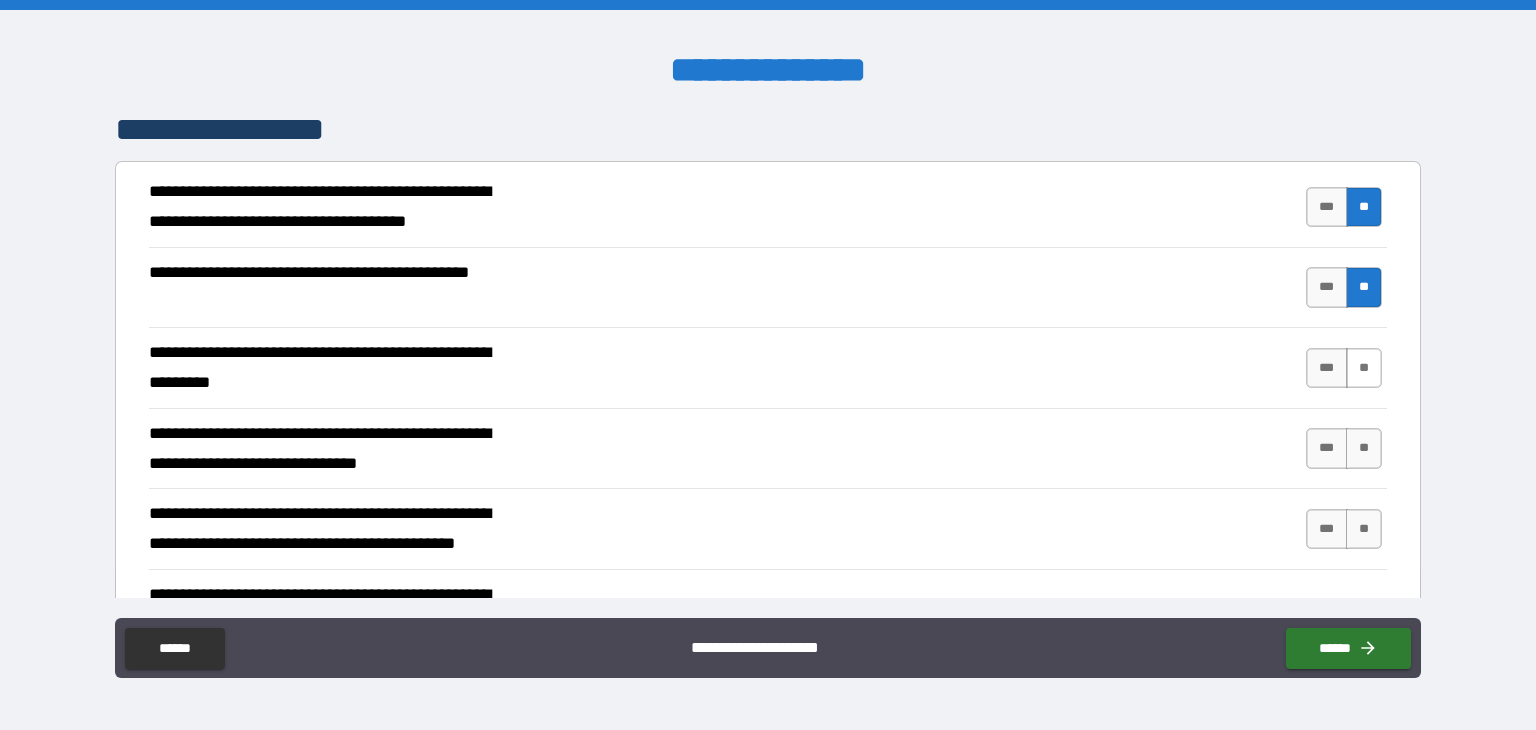 click on "**" at bounding box center (1364, 368) 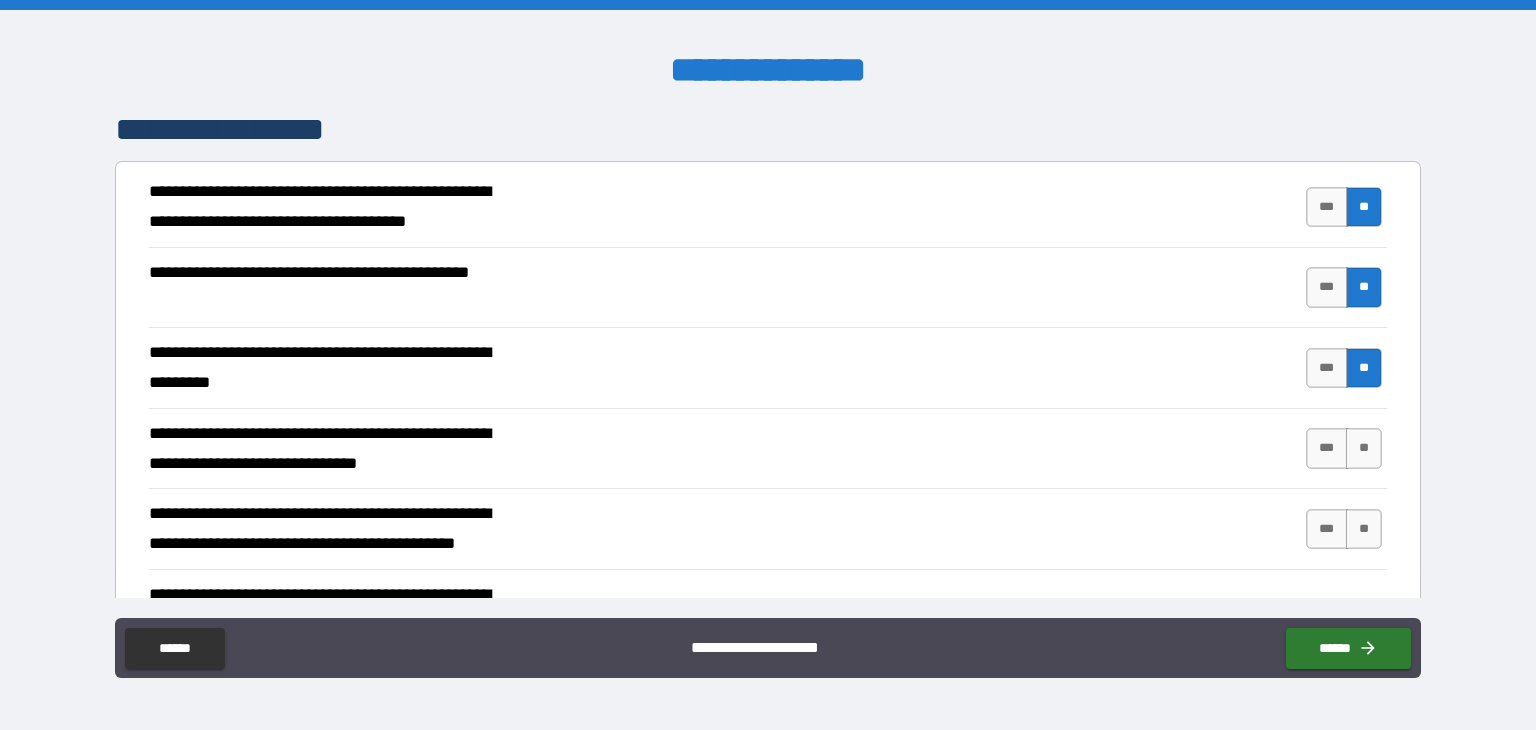 scroll, scrollTop: 800, scrollLeft: 0, axis: vertical 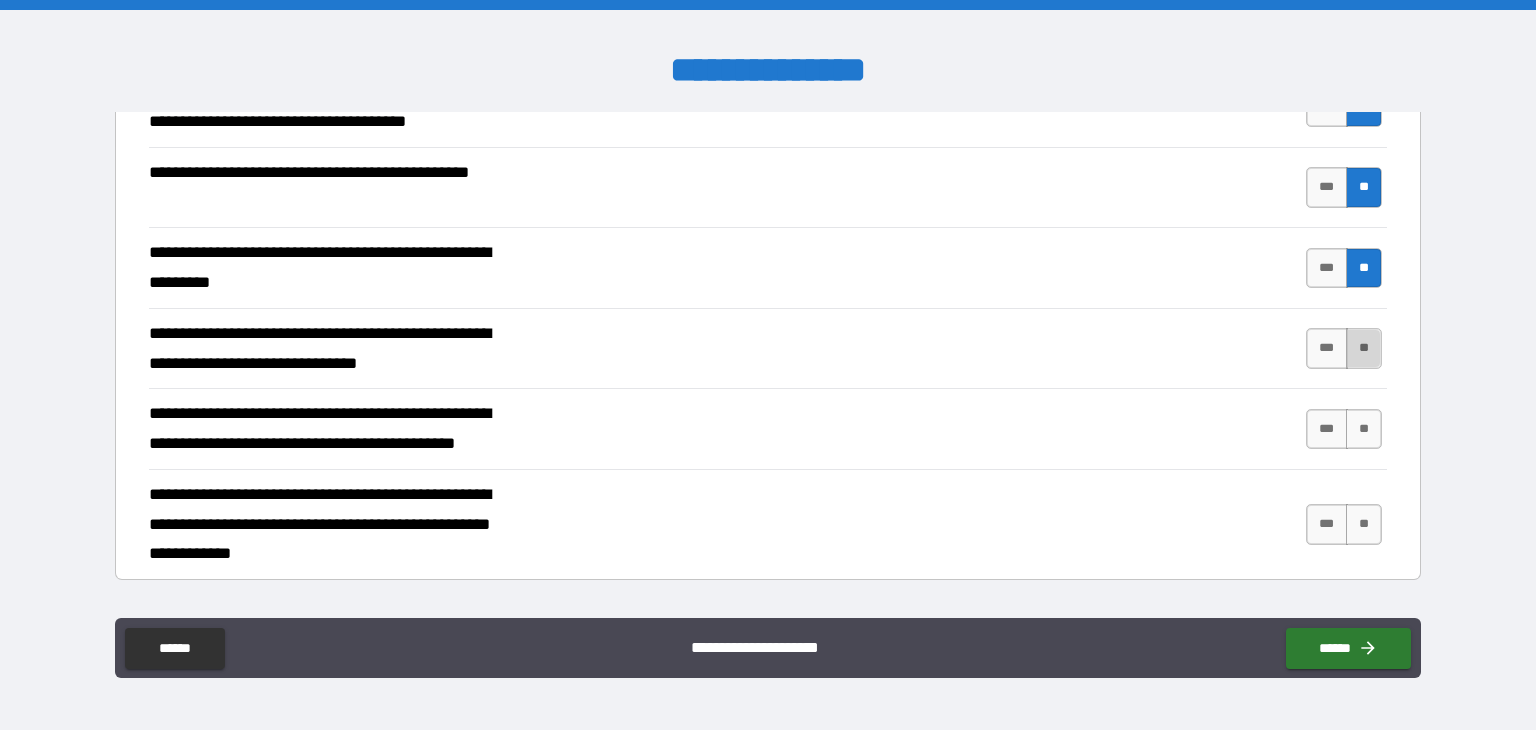 click on "**" at bounding box center (1364, 348) 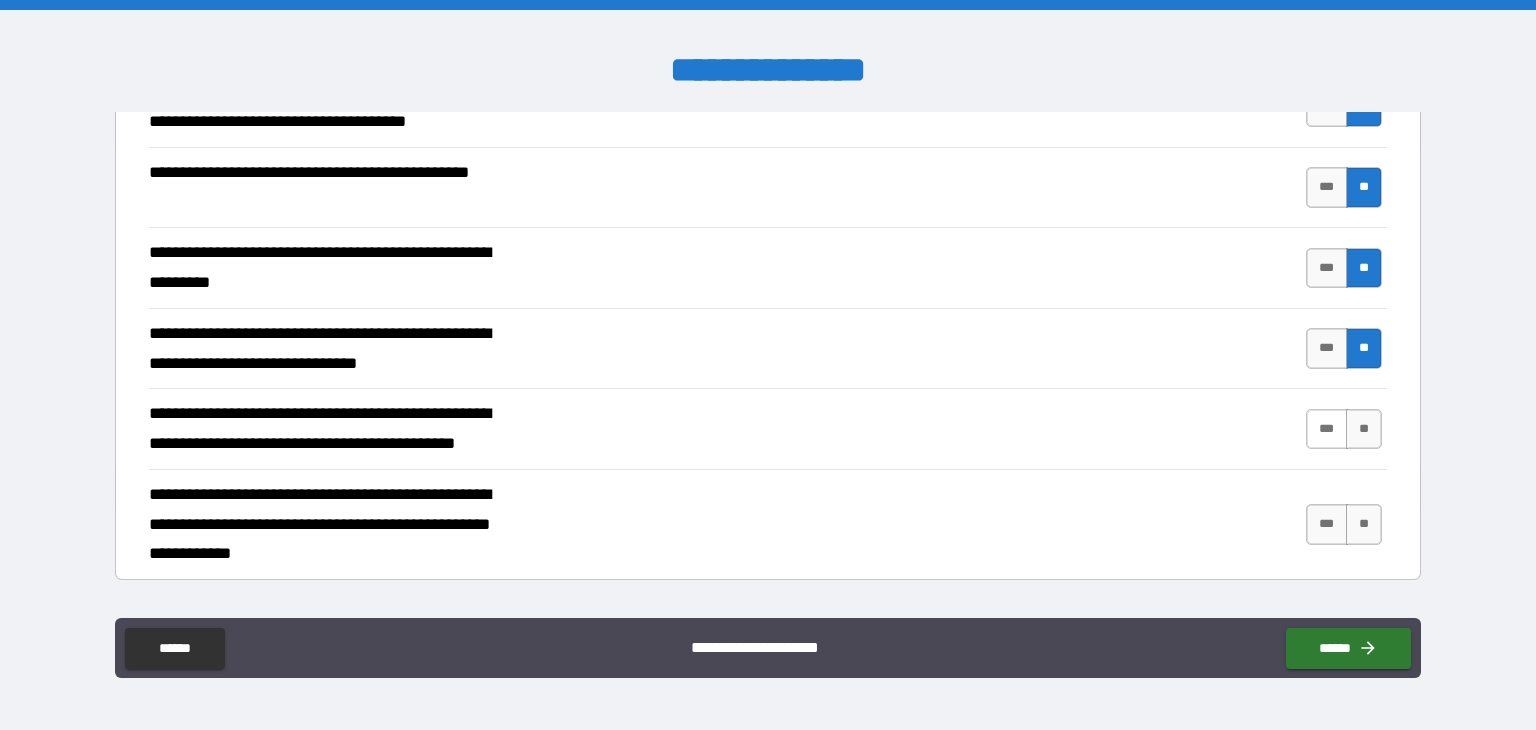 click on "***" at bounding box center (1327, 429) 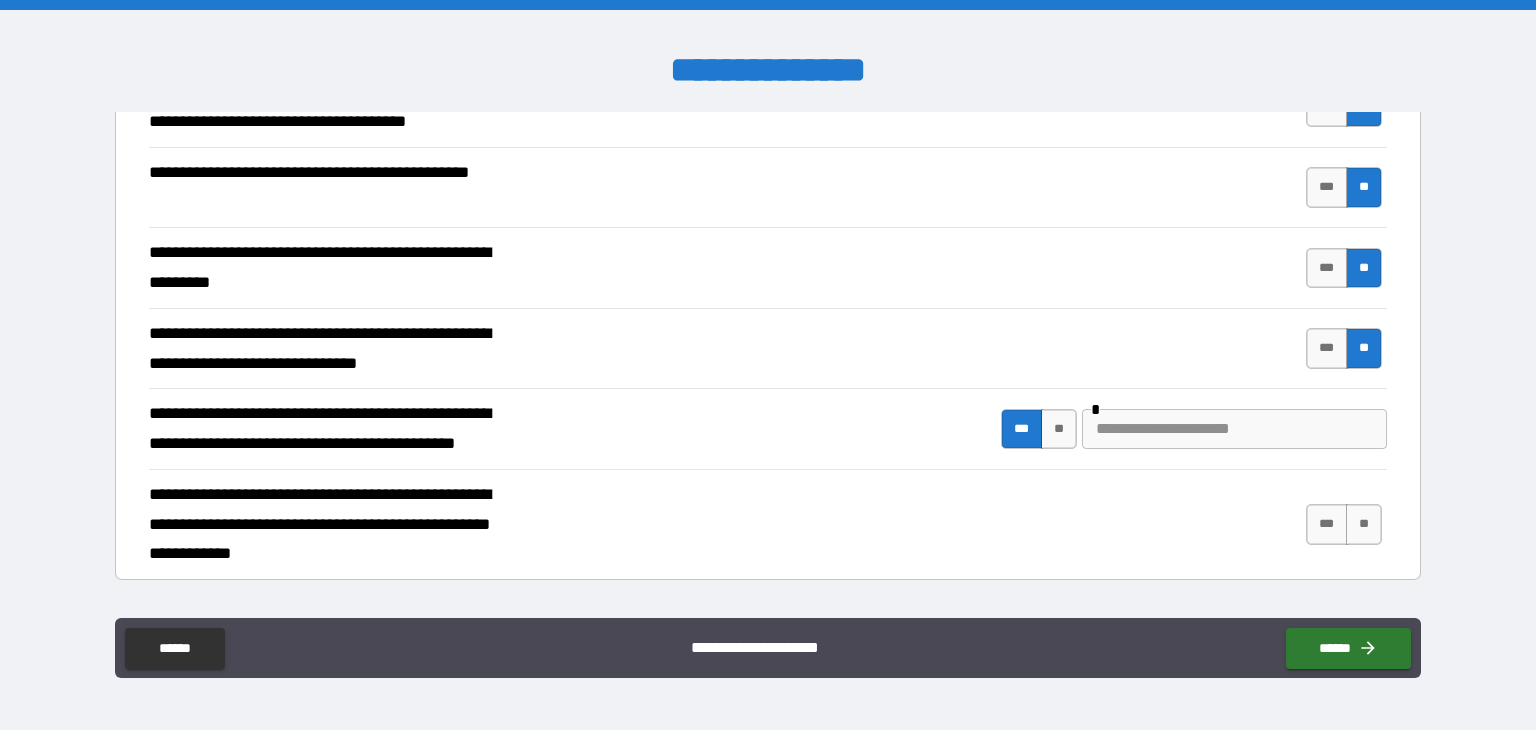 click at bounding box center (1234, 429) 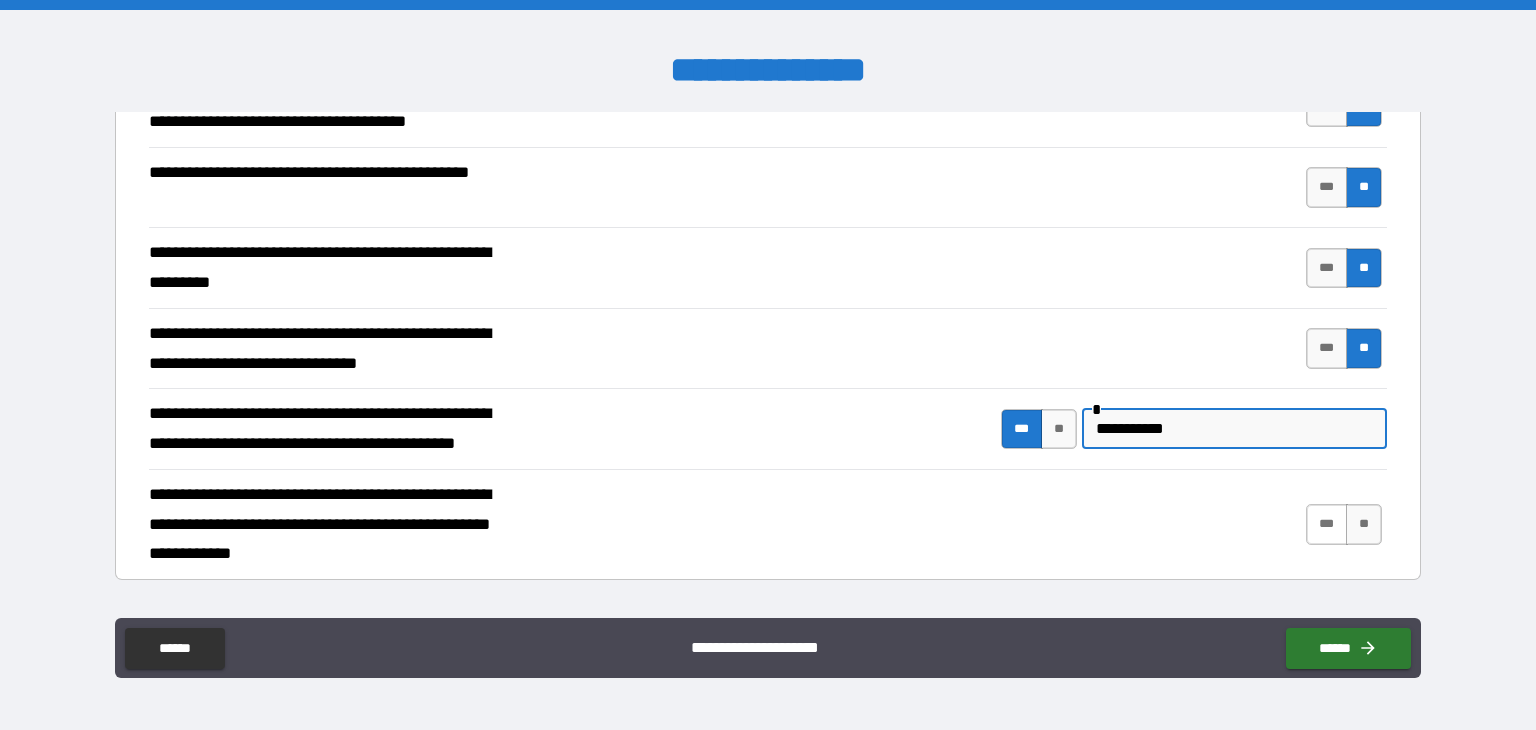 type on "**********" 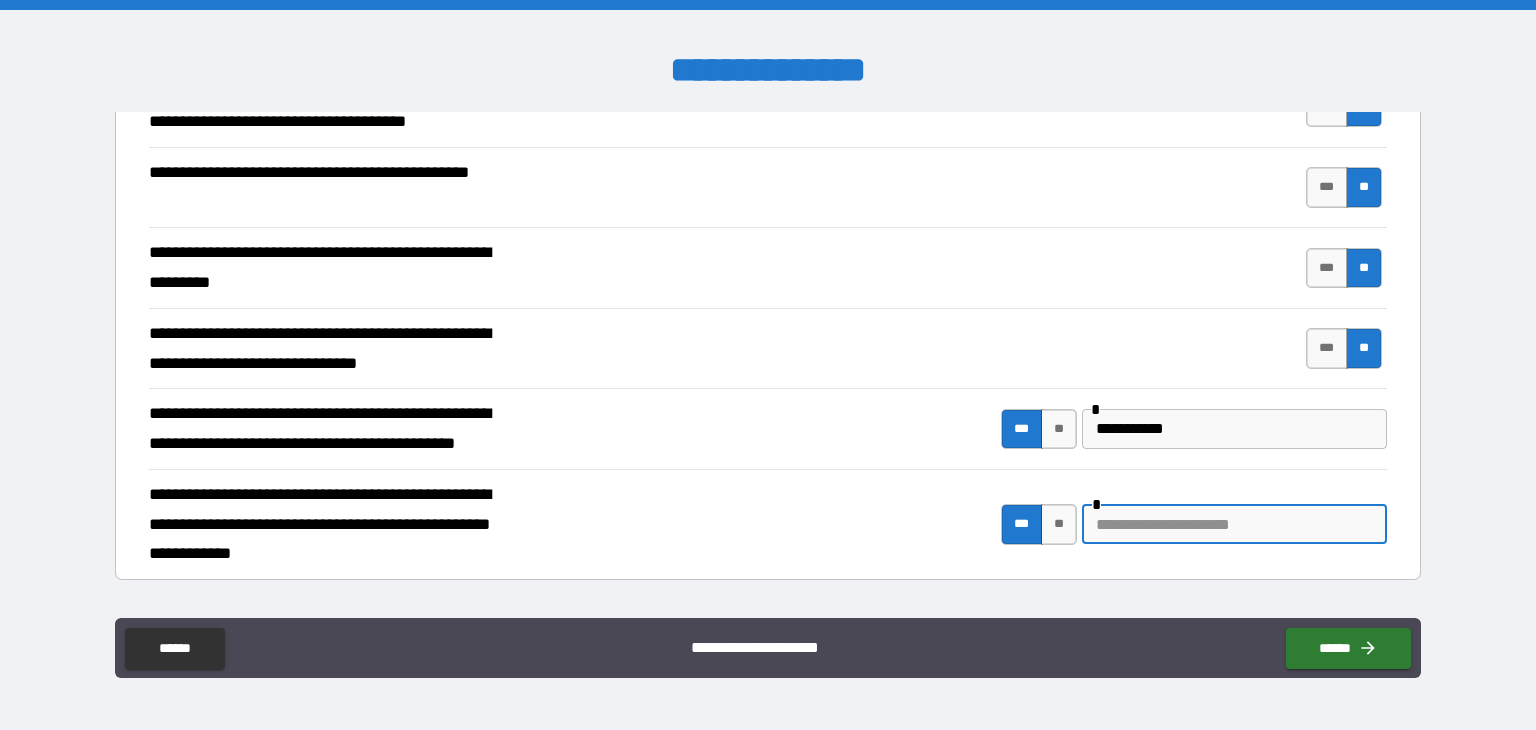 click at bounding box center (1234, 524) 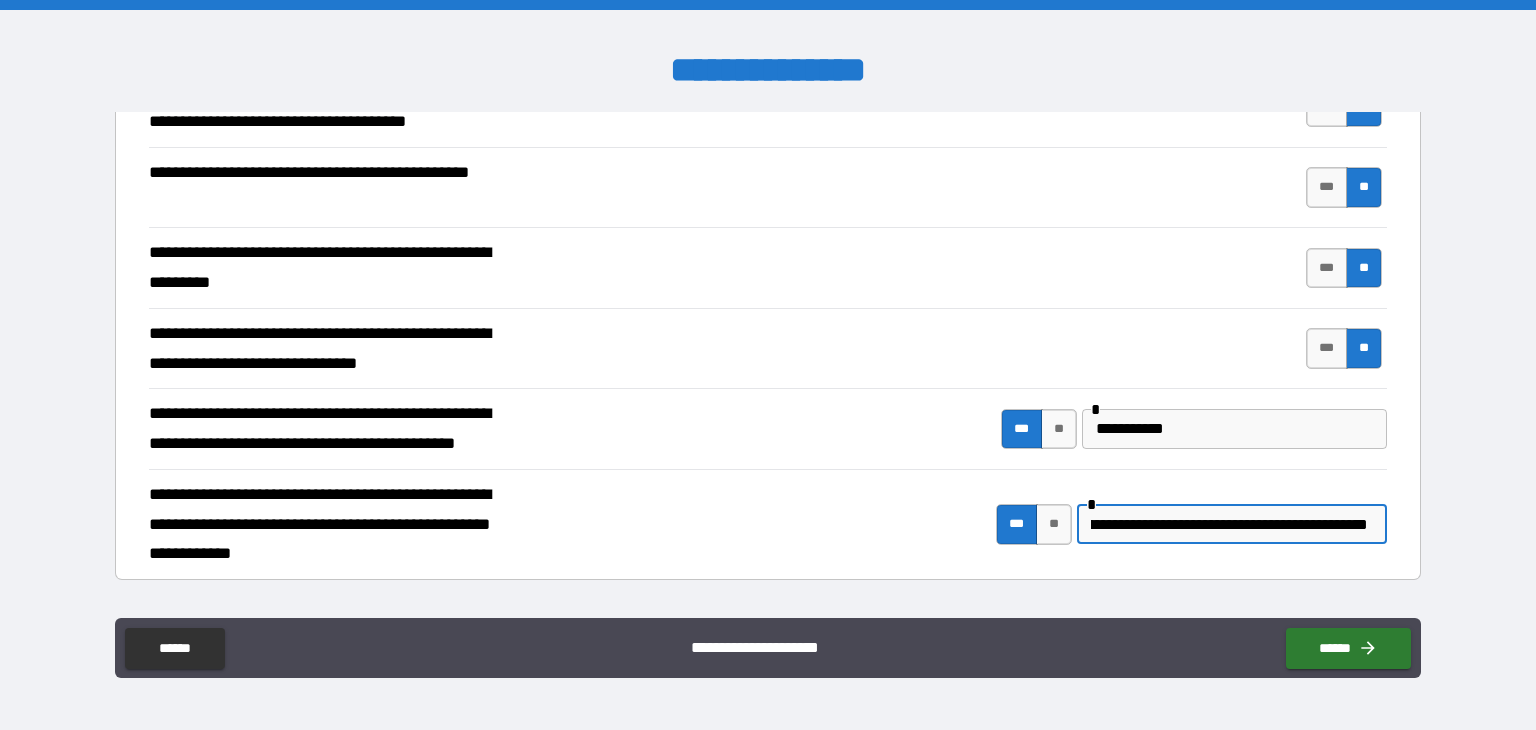 scroll, scrollTop: 0, scrollLeft: 131, axis: horizontal 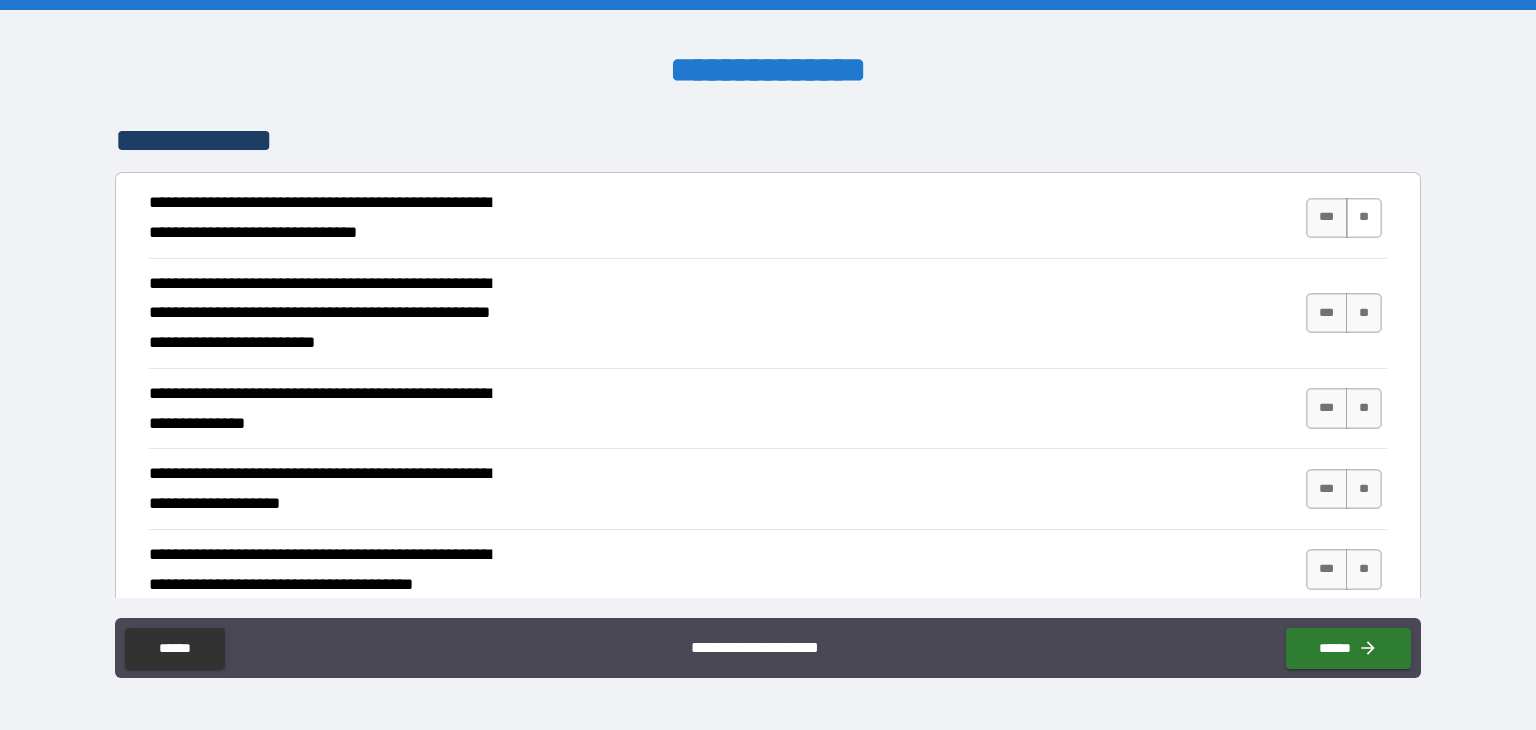 type on "**********" 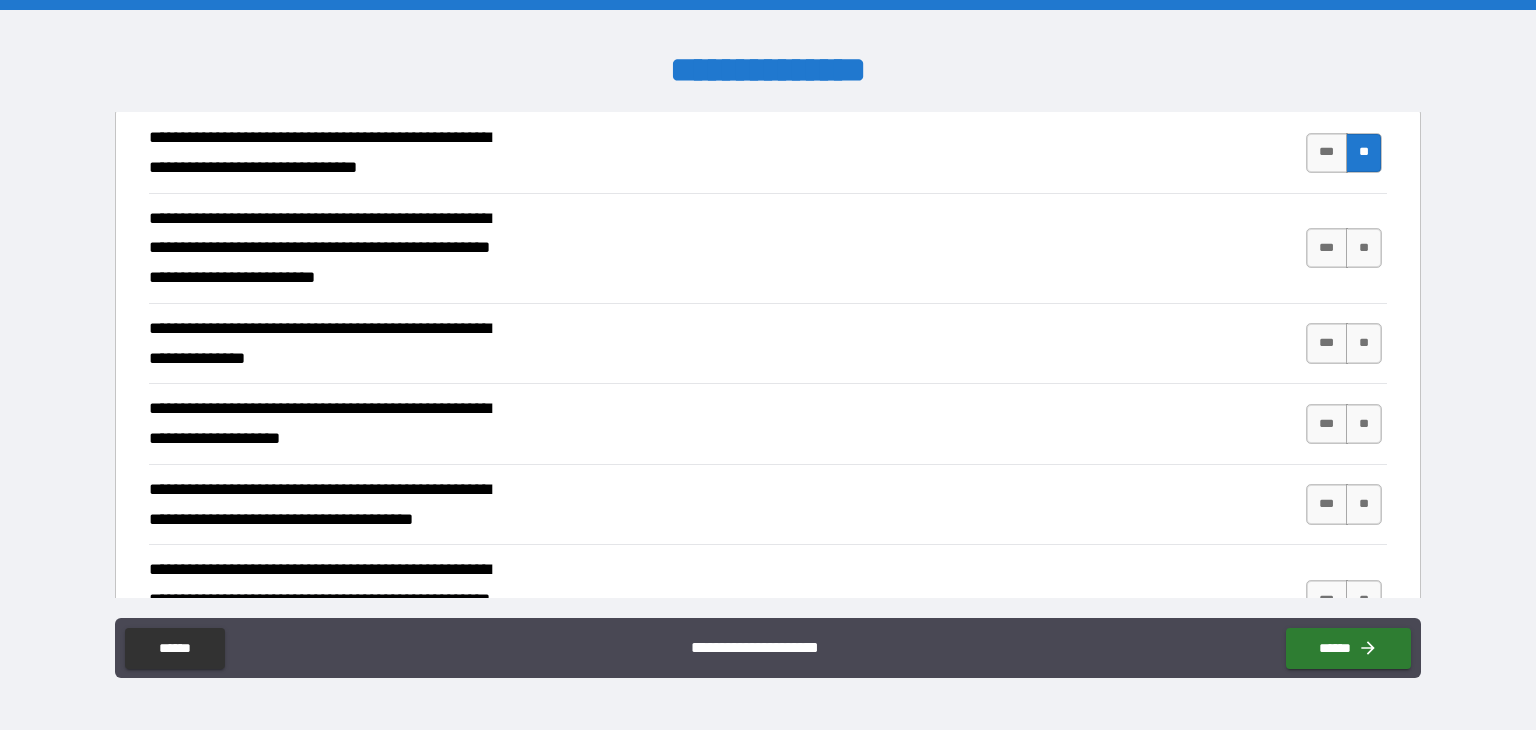 scroll, scrollTop: 1400, scrollLeft: 0, axis: vertical 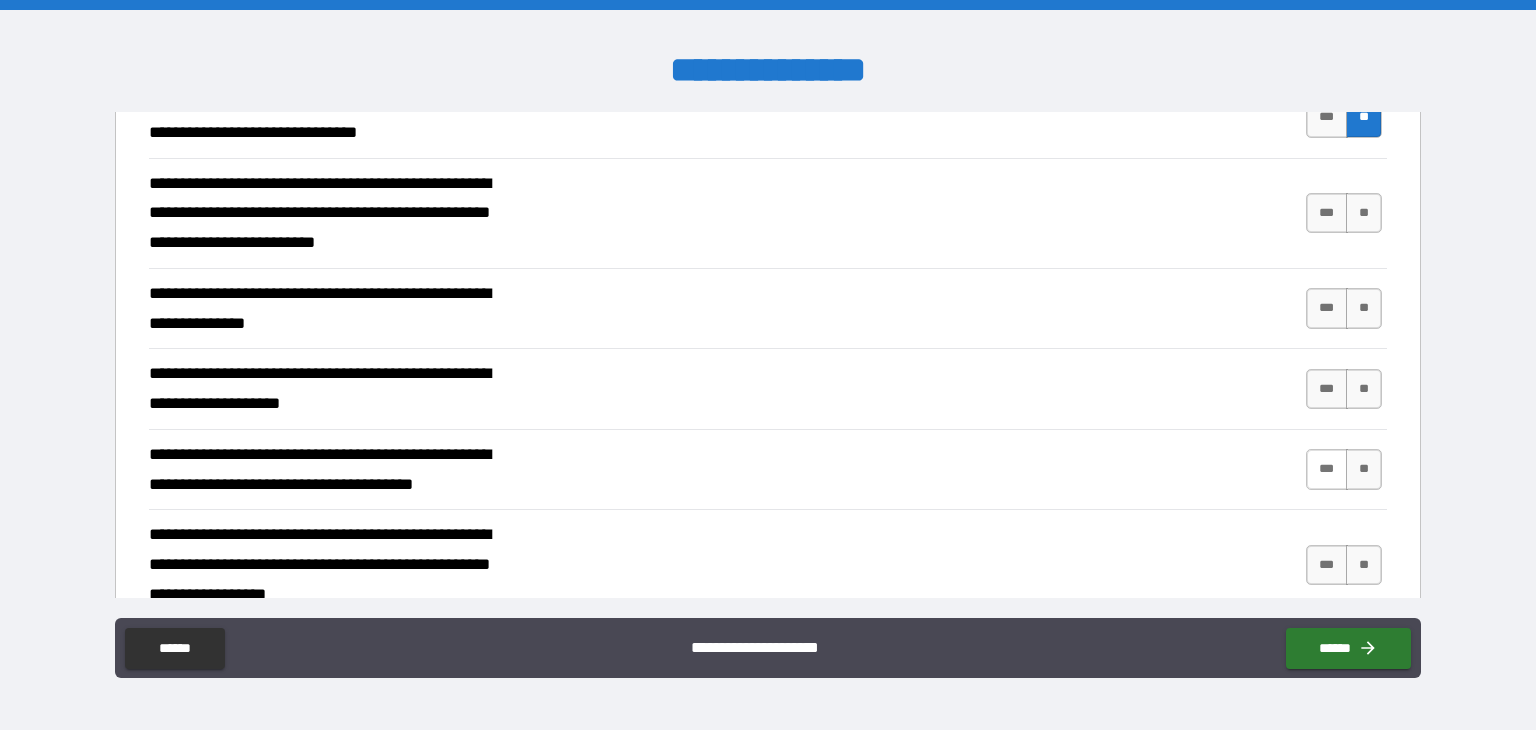 click on "***" at bounding box center (1327, 469) 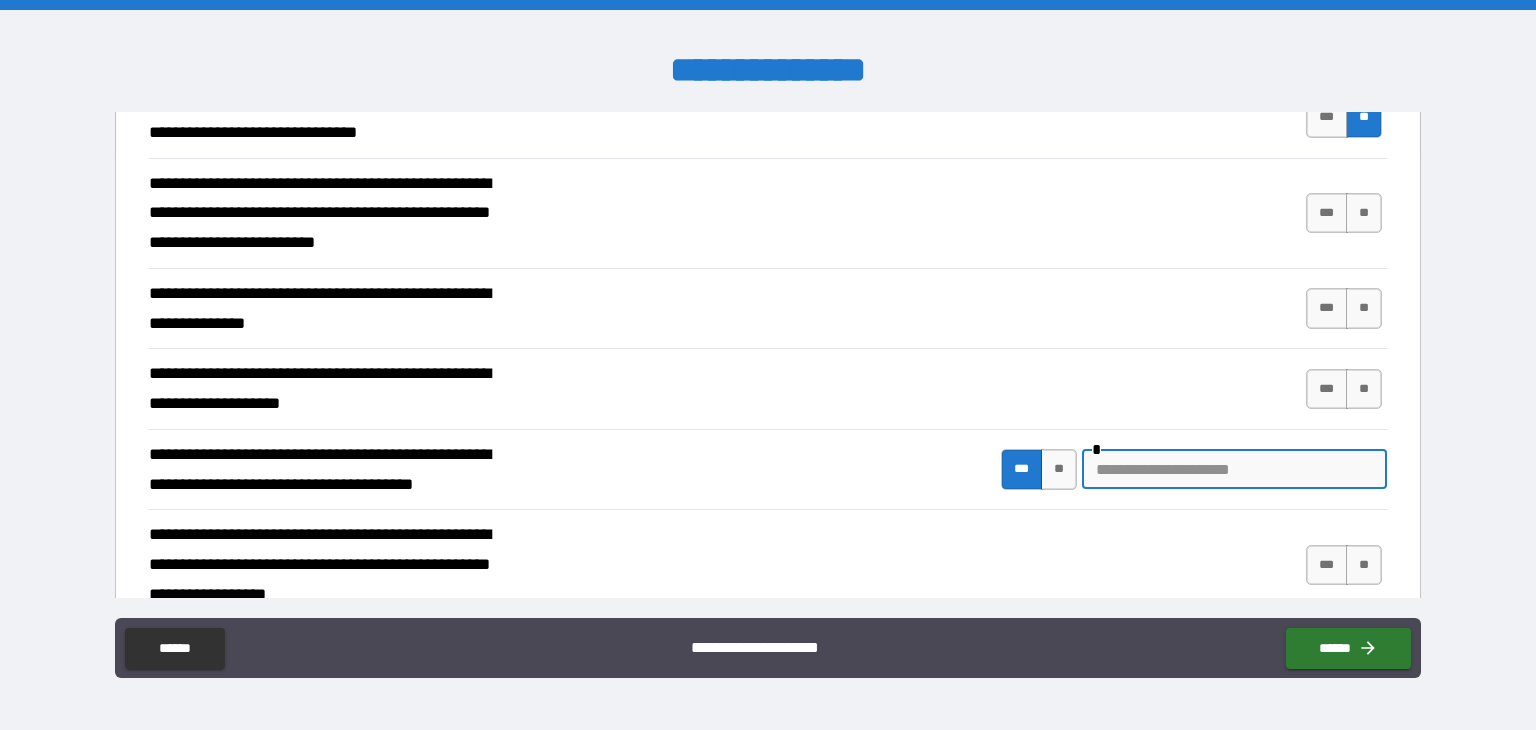 click at bounding box center (1234, 469) 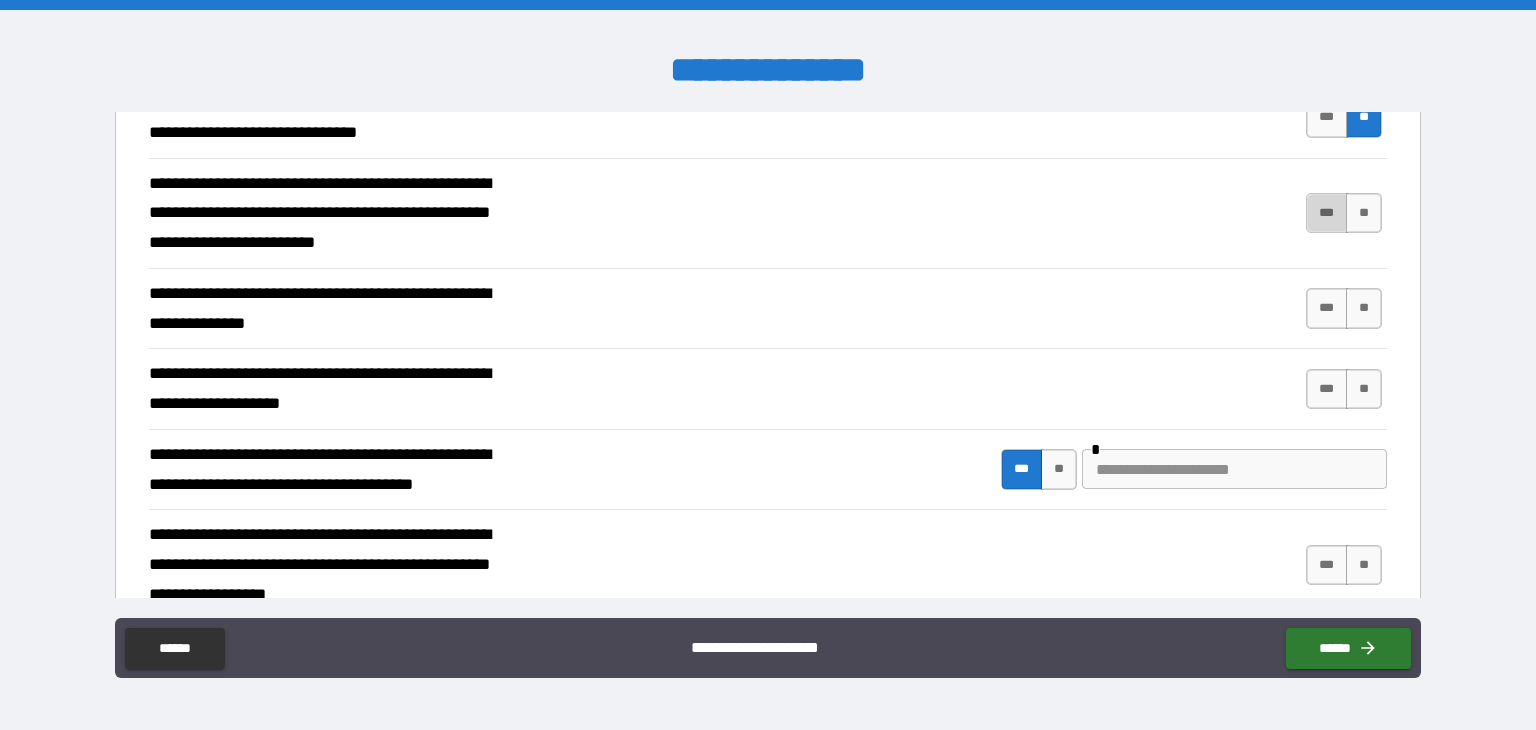 click on "***" at bounding box center [1327, 213] 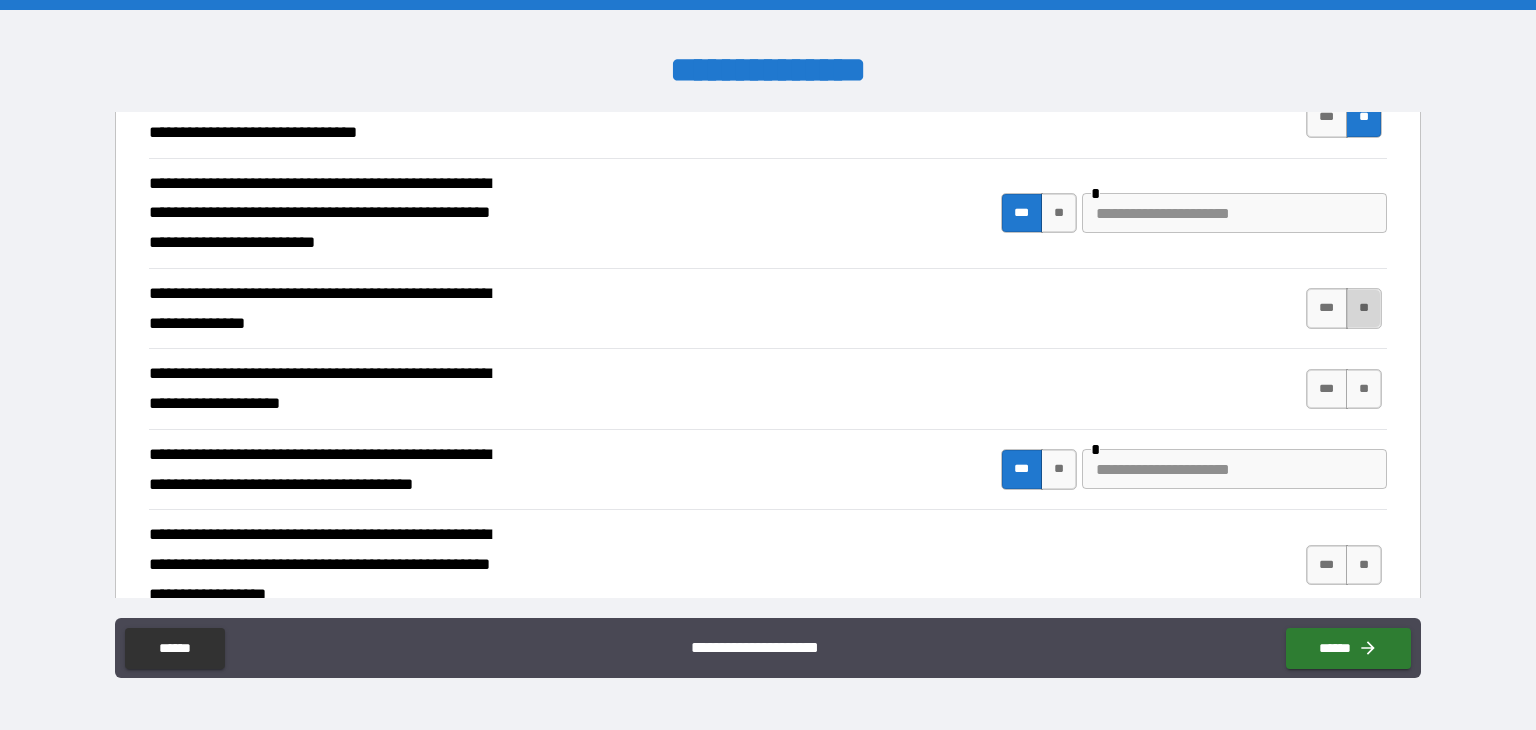 click on "**" at bounding box center (1364, 308) 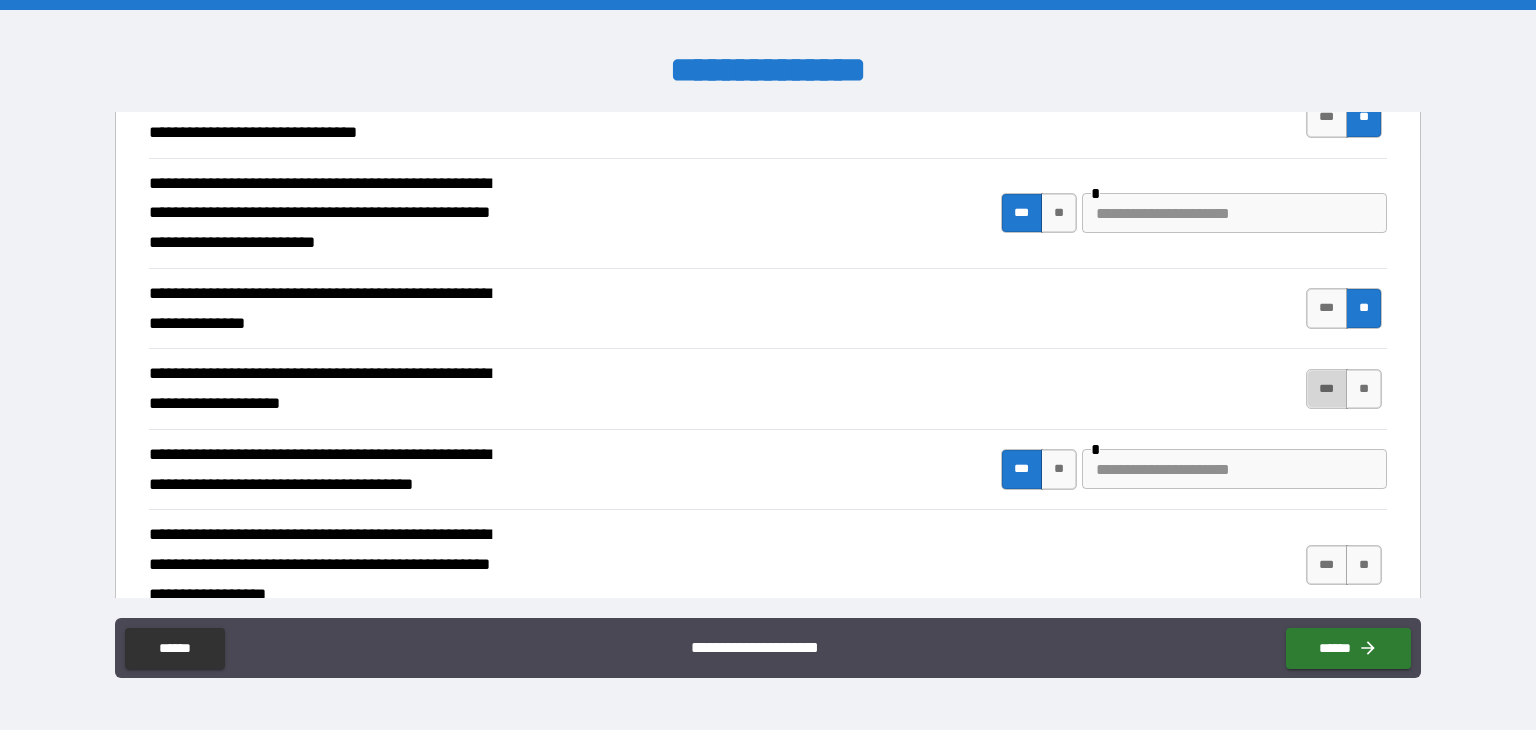 click on "***" at bounding box center (1327, 389) 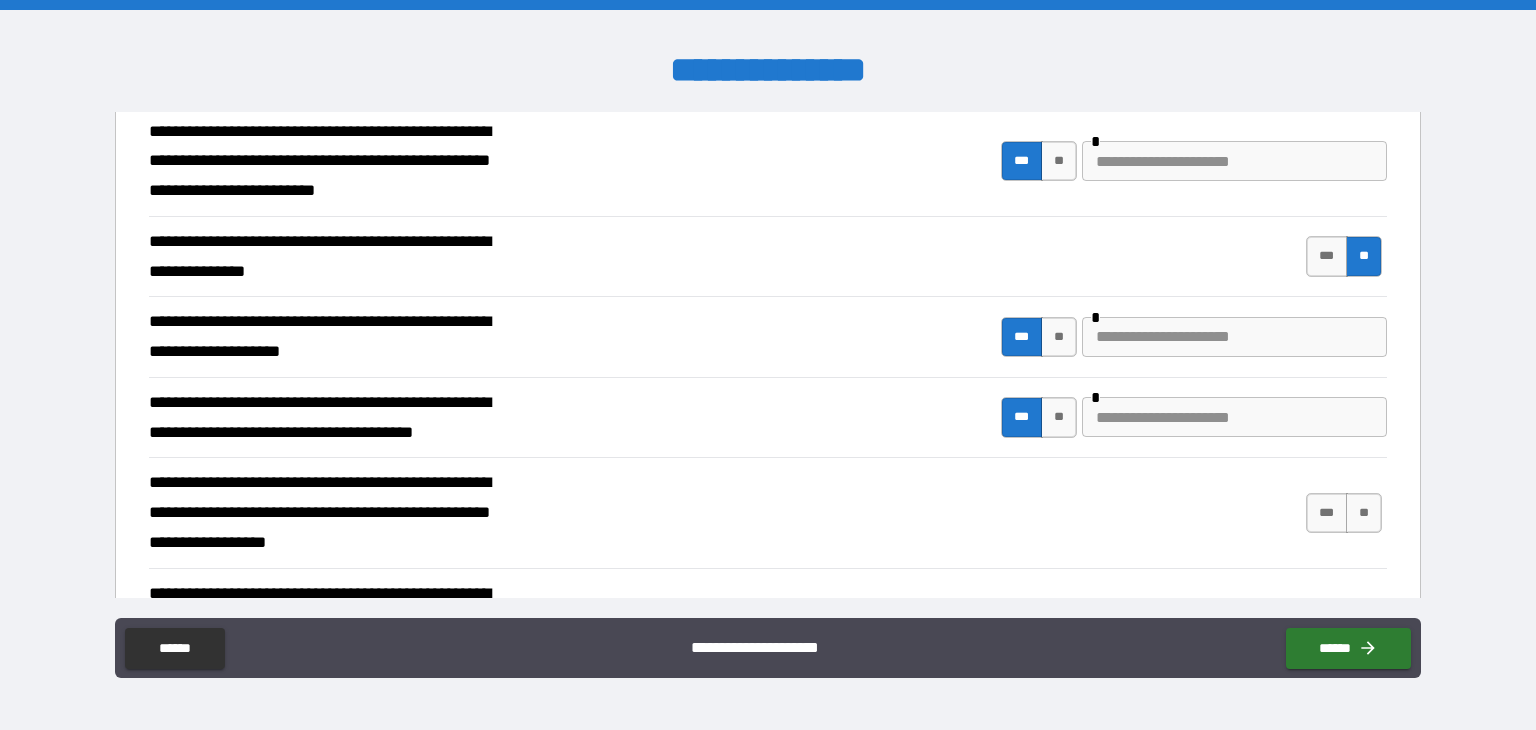 scroll, scrollTop: 1500, scrollLeft: 0, axis: vertical 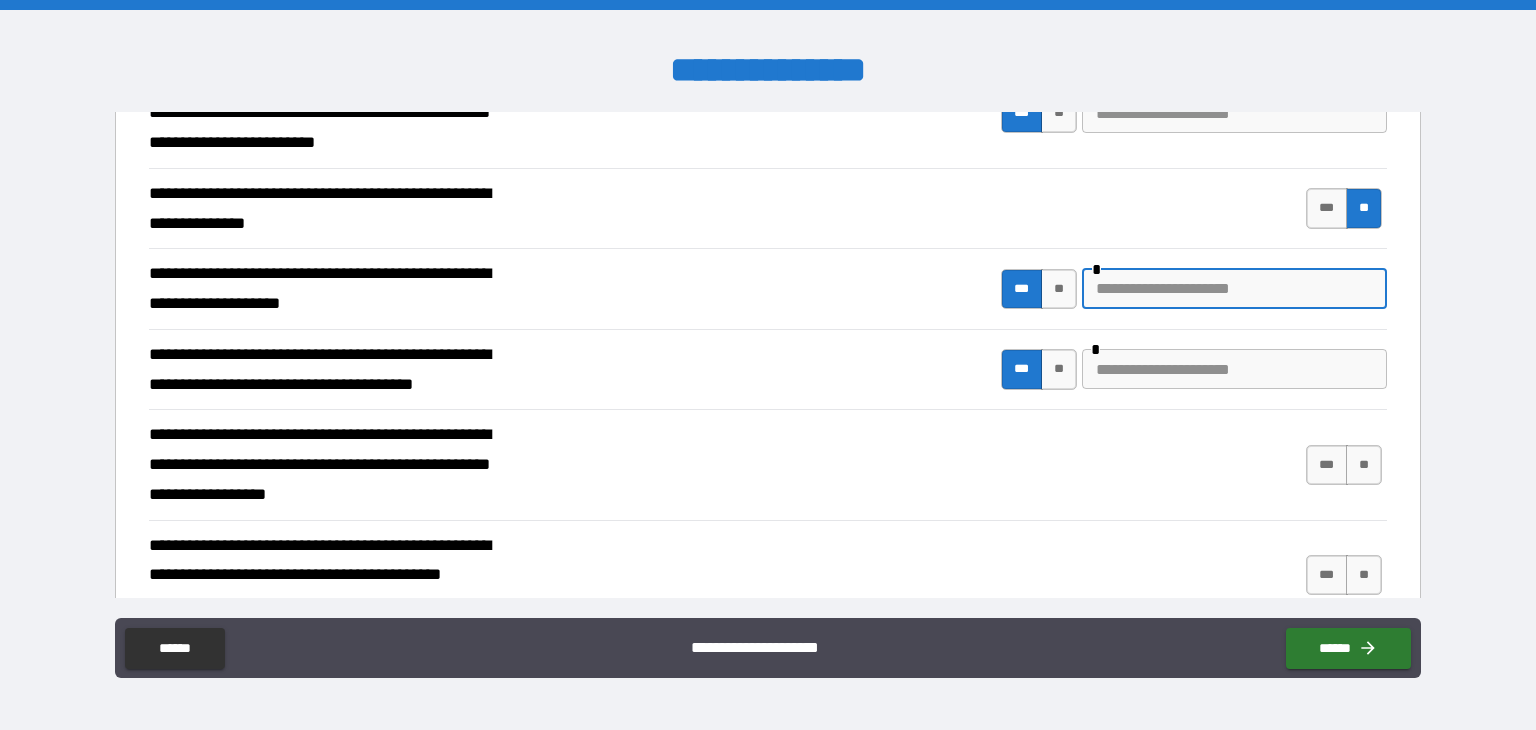 click at bounding box center [1234, 289] 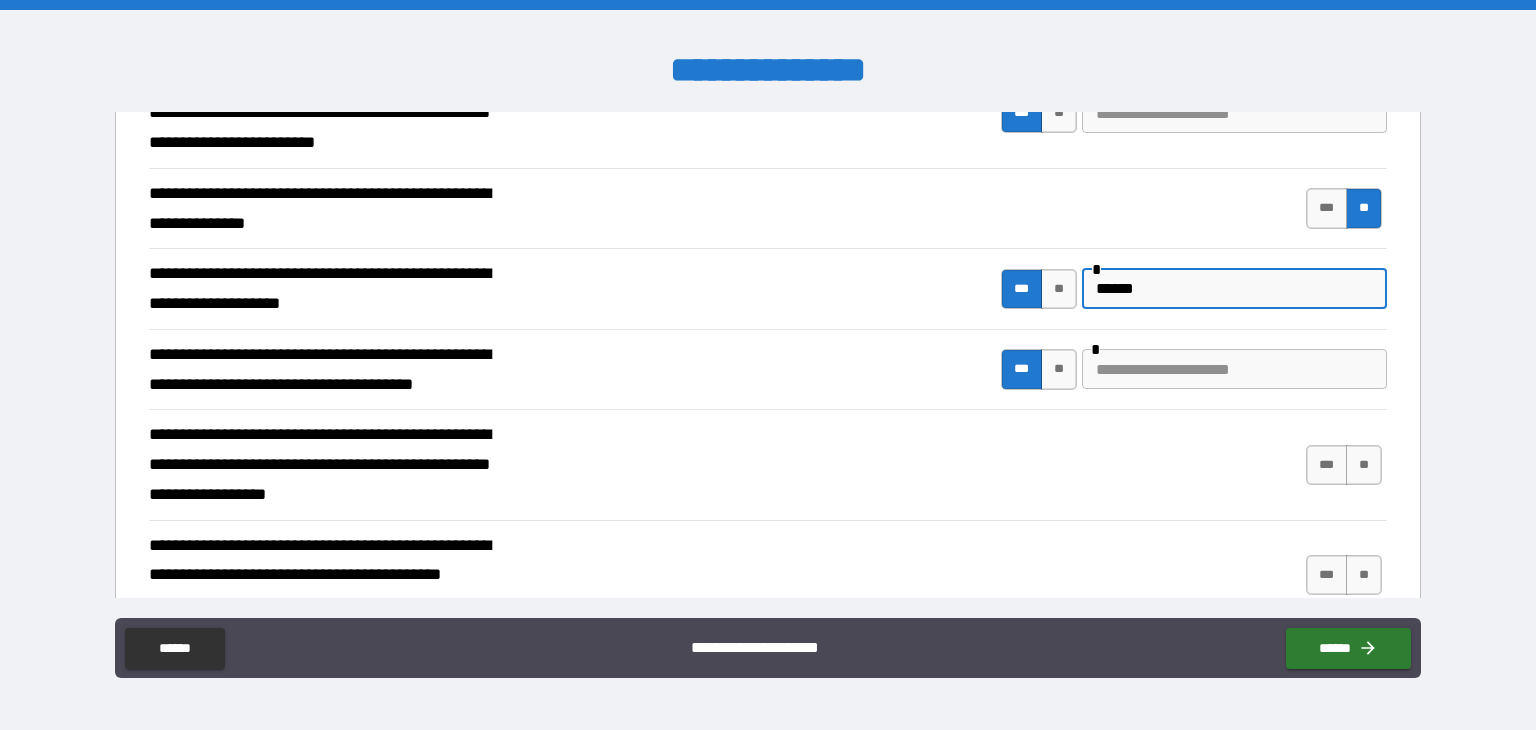 type on "******" 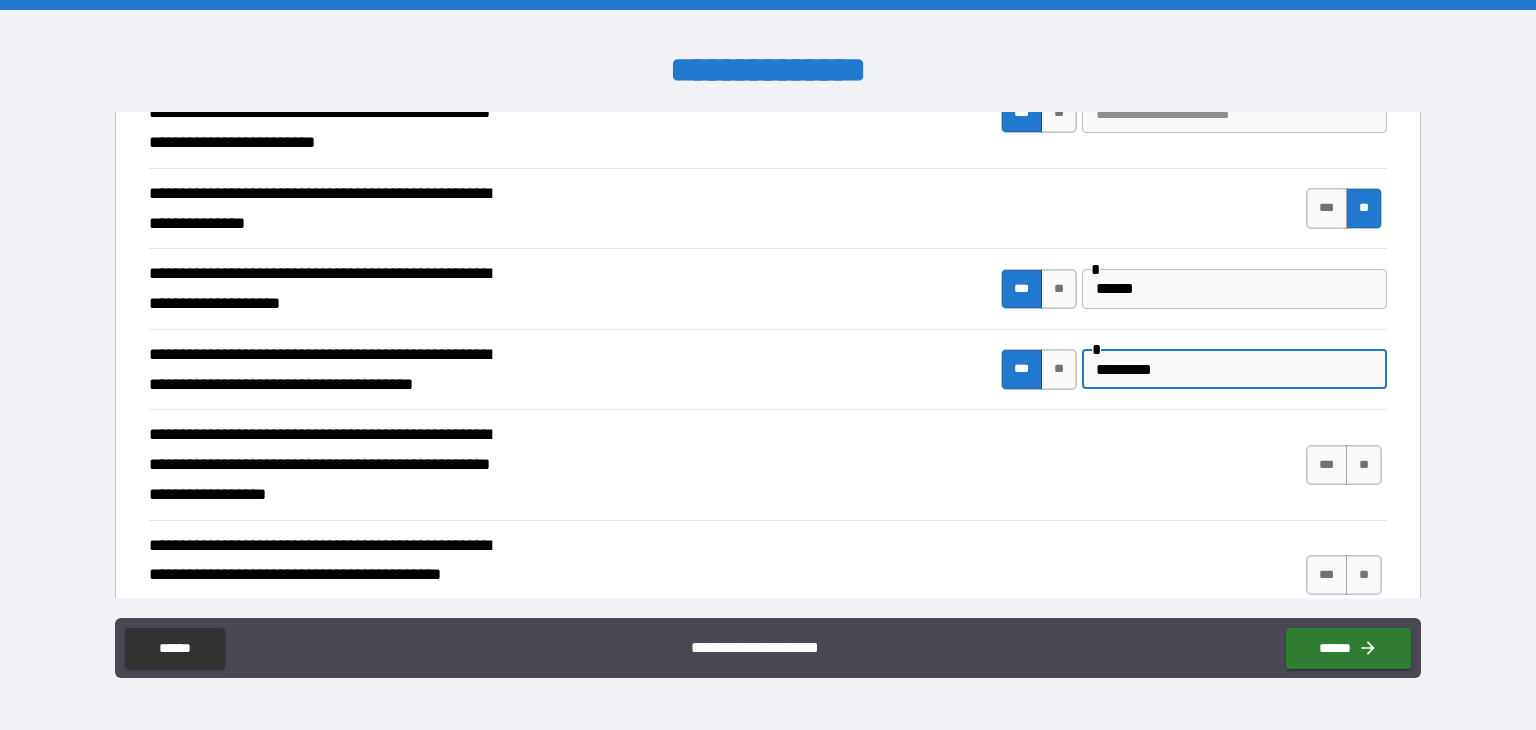 scroll, scrollTop: 1600, scrollLeft: 0, axis: vertical 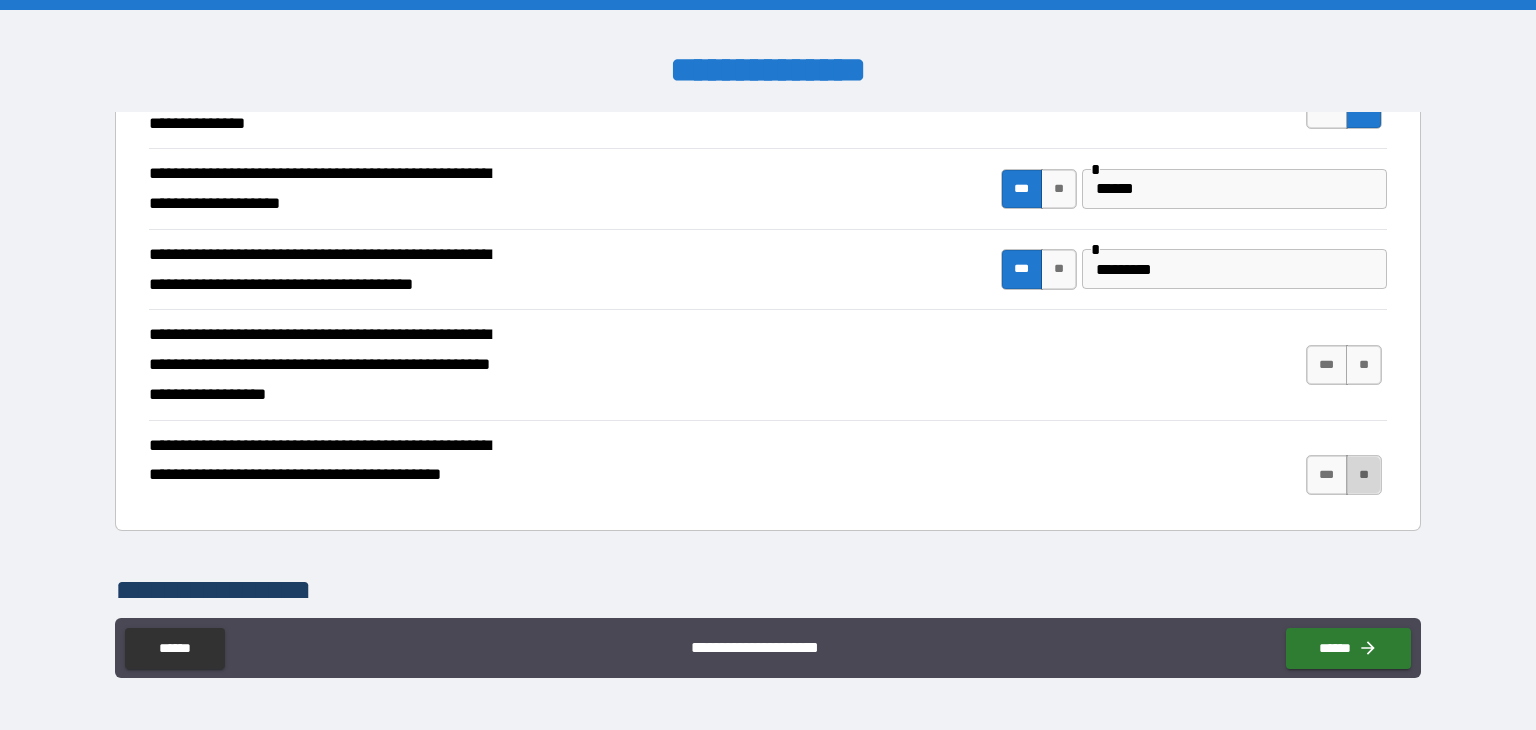 click on "**" at bounding box center [1364, 475] 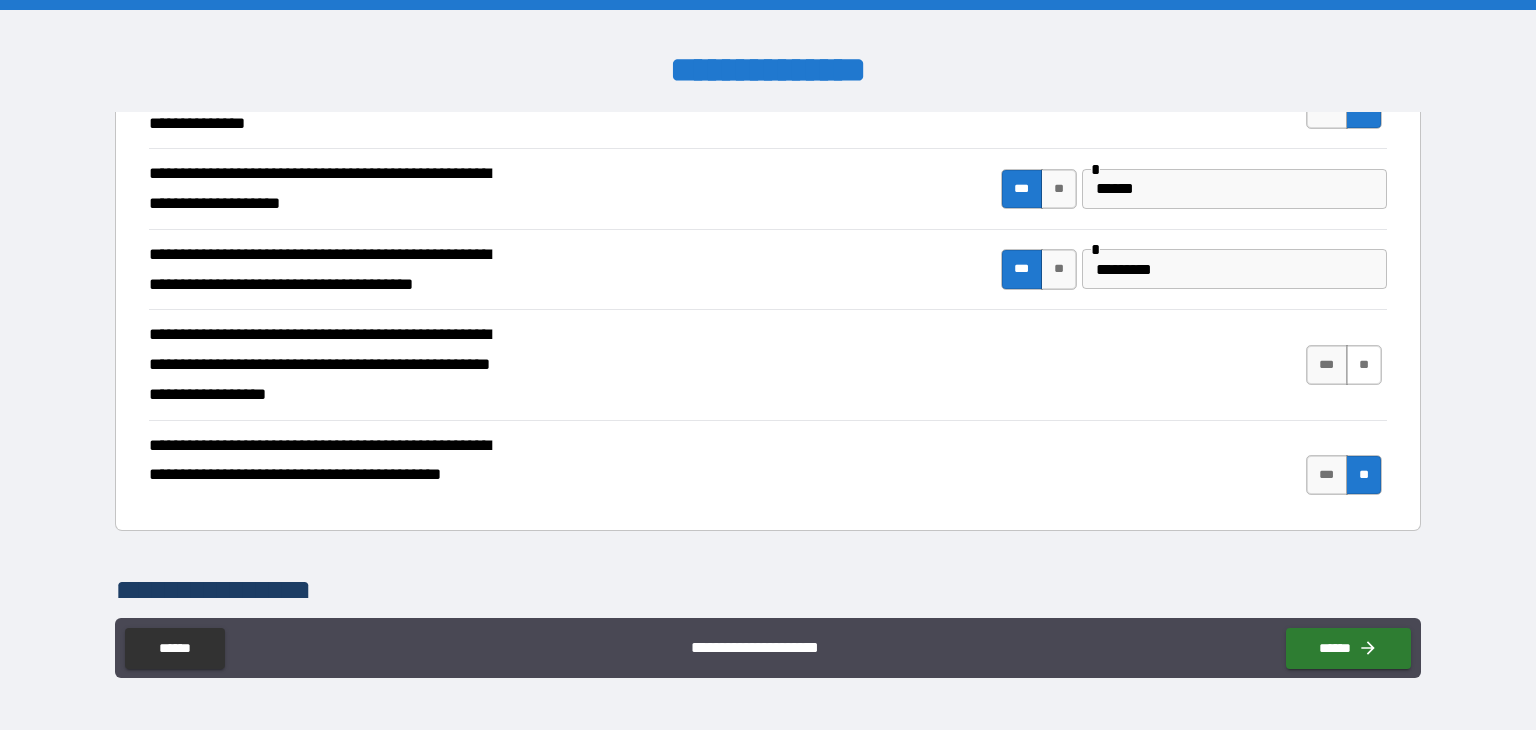 click on "**" at bounding box center [1364, 365] 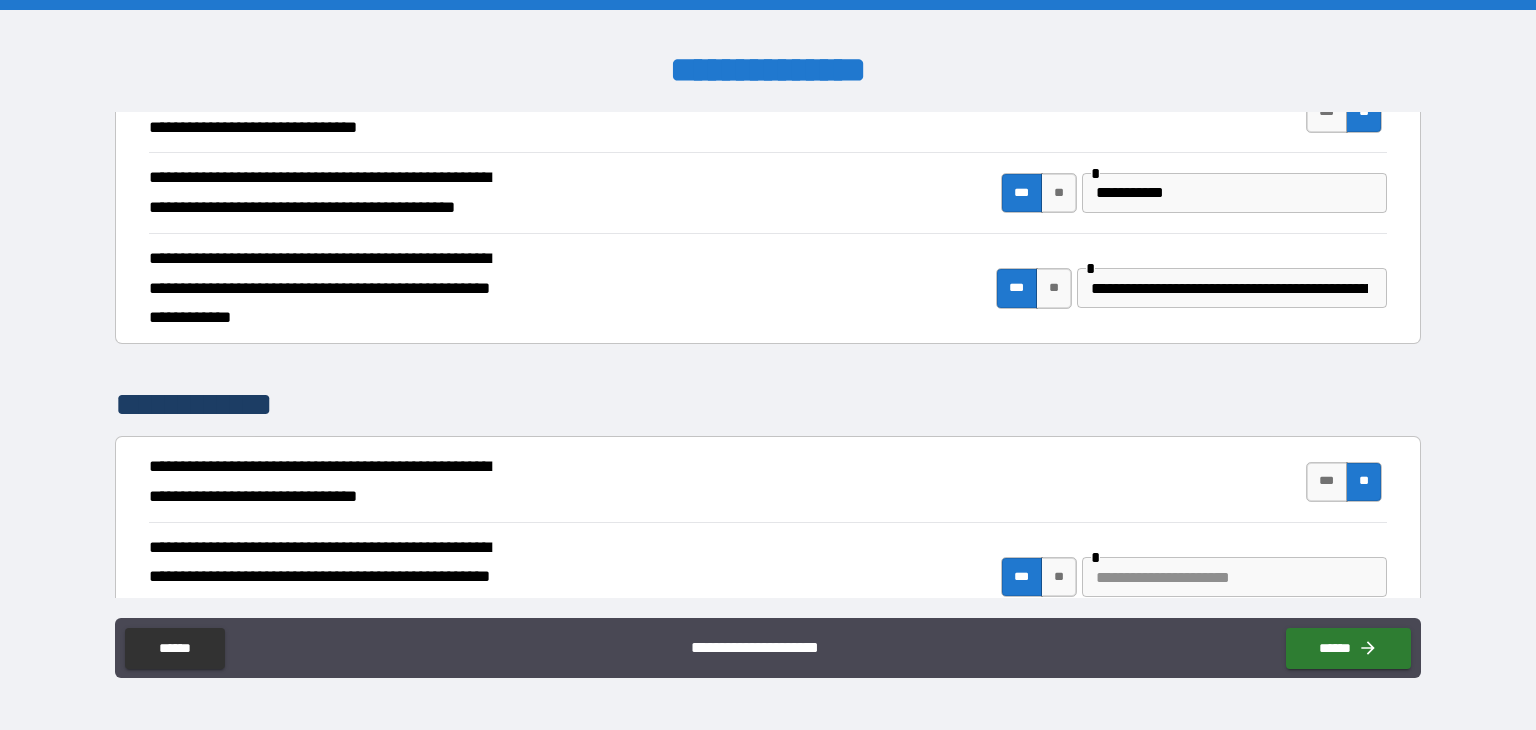 scroll, scrollTop: 1200, scrollLeft: 0, axis: vertical 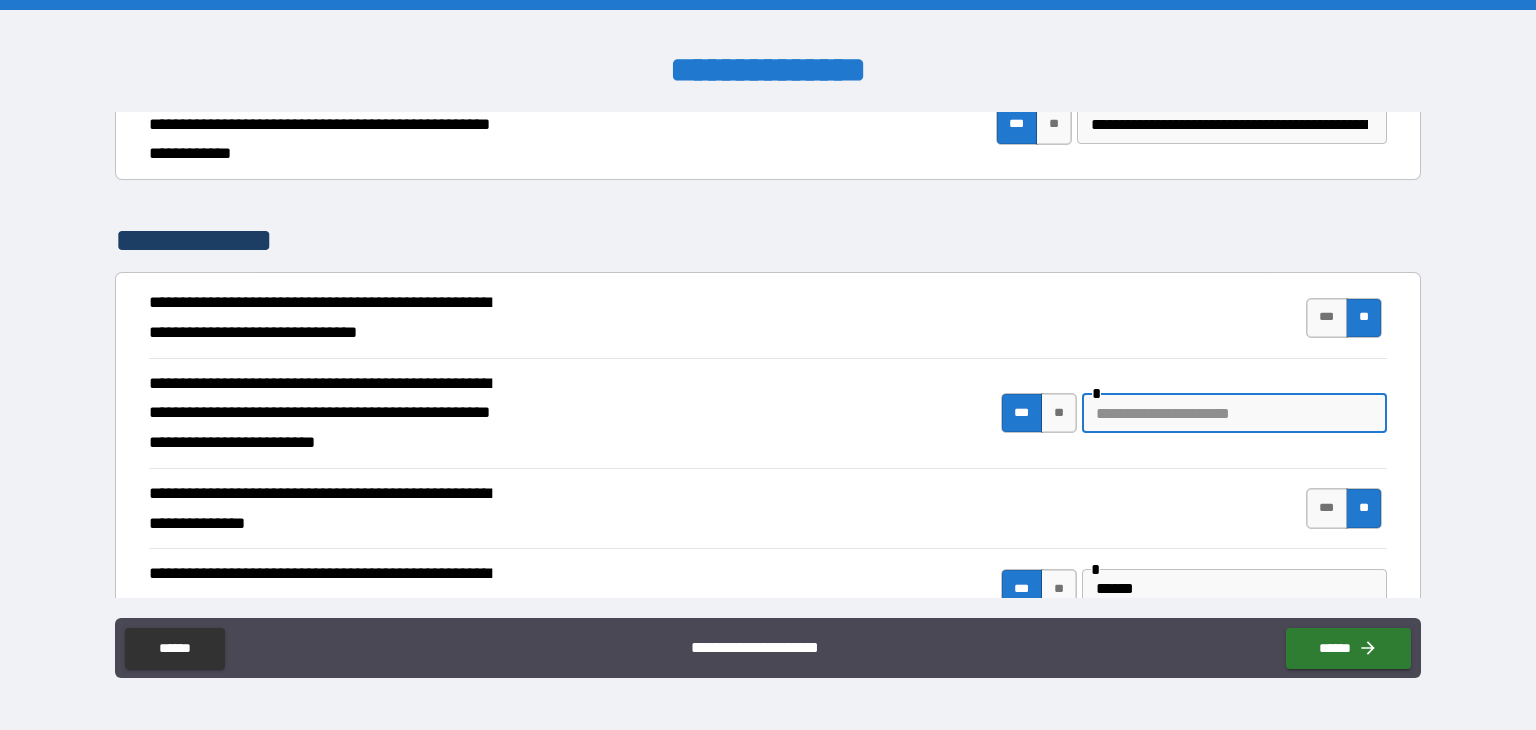 click at bounding box center [1234, 413] 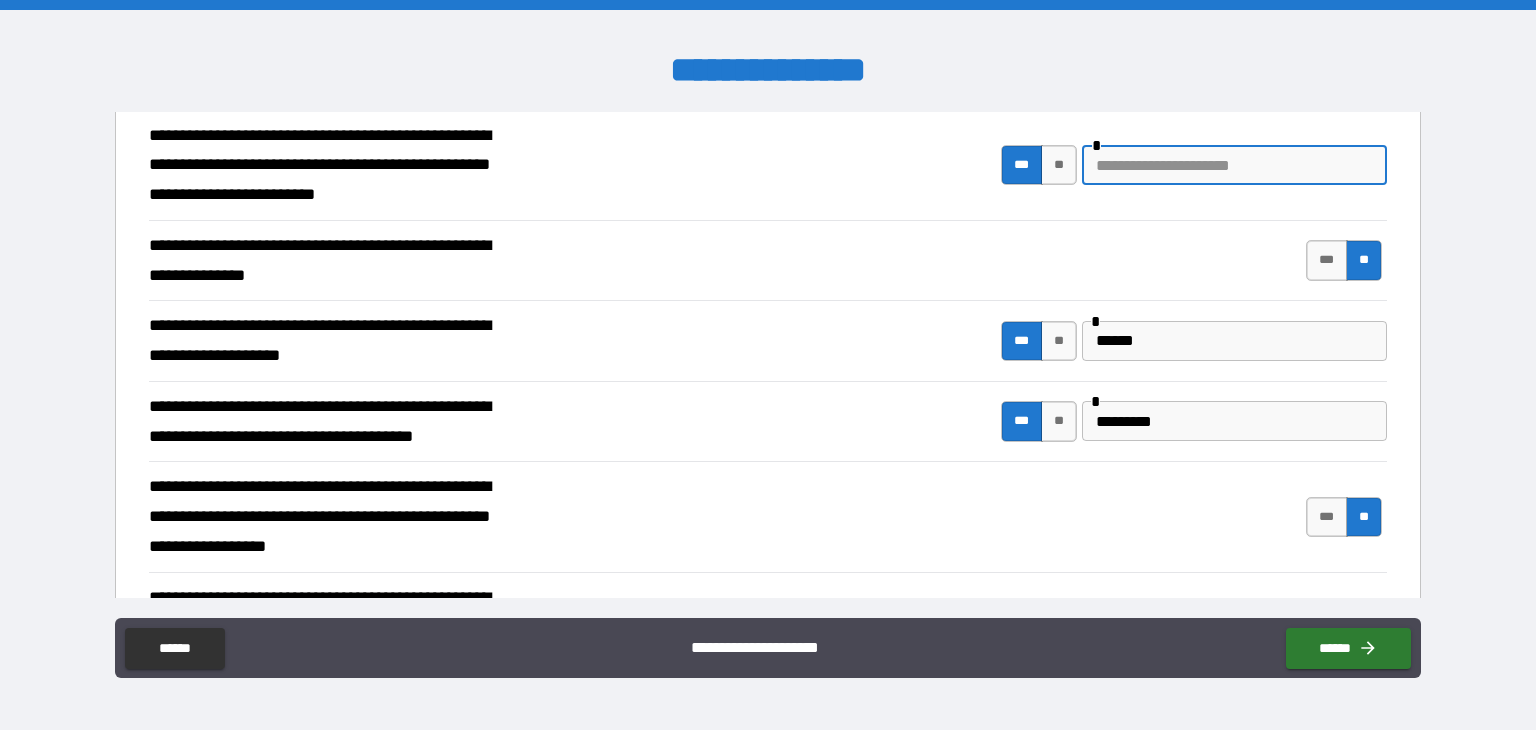 scroll, scrollTop: 1500, scrollLeft: 0, axis: vertical 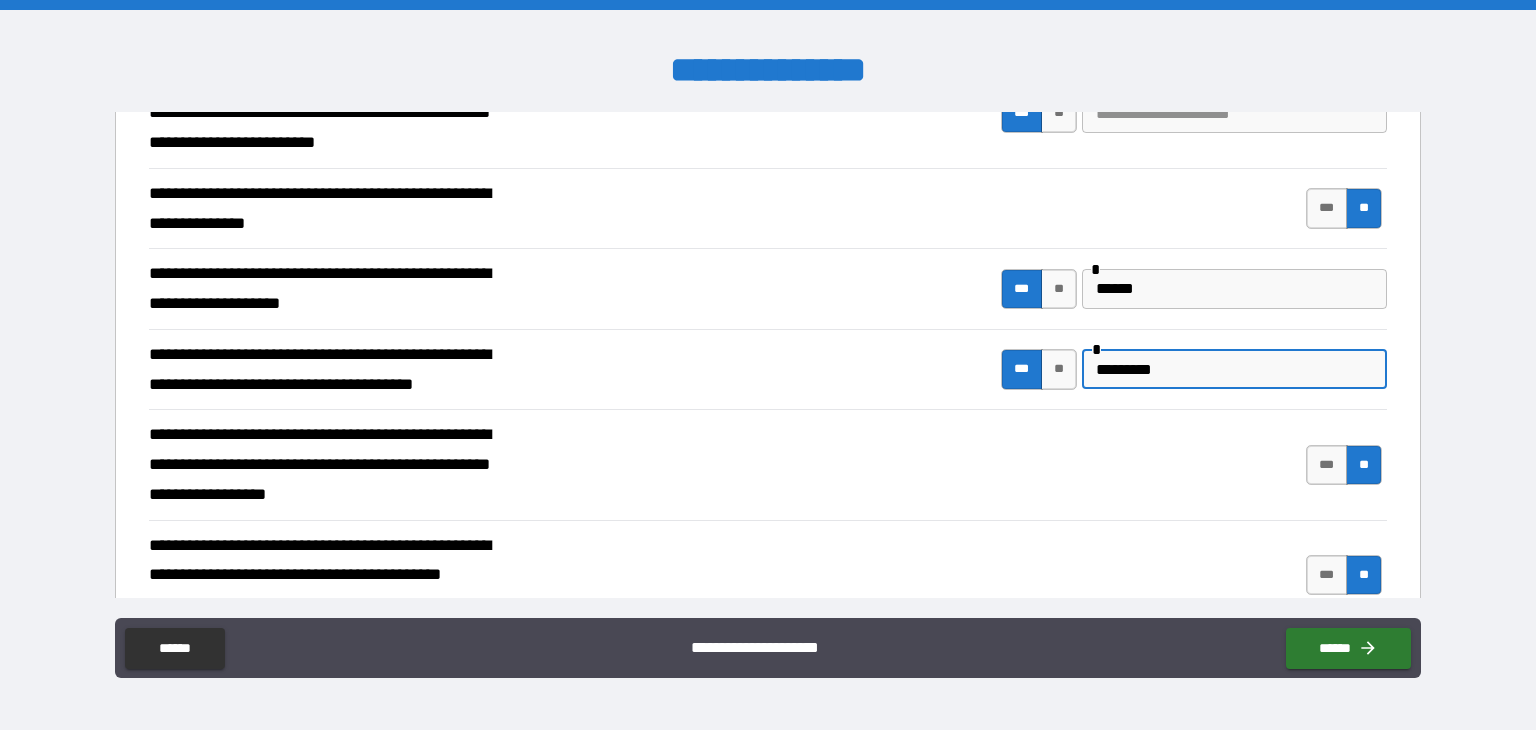 click on "*********" at bounding box center [1234, 369] 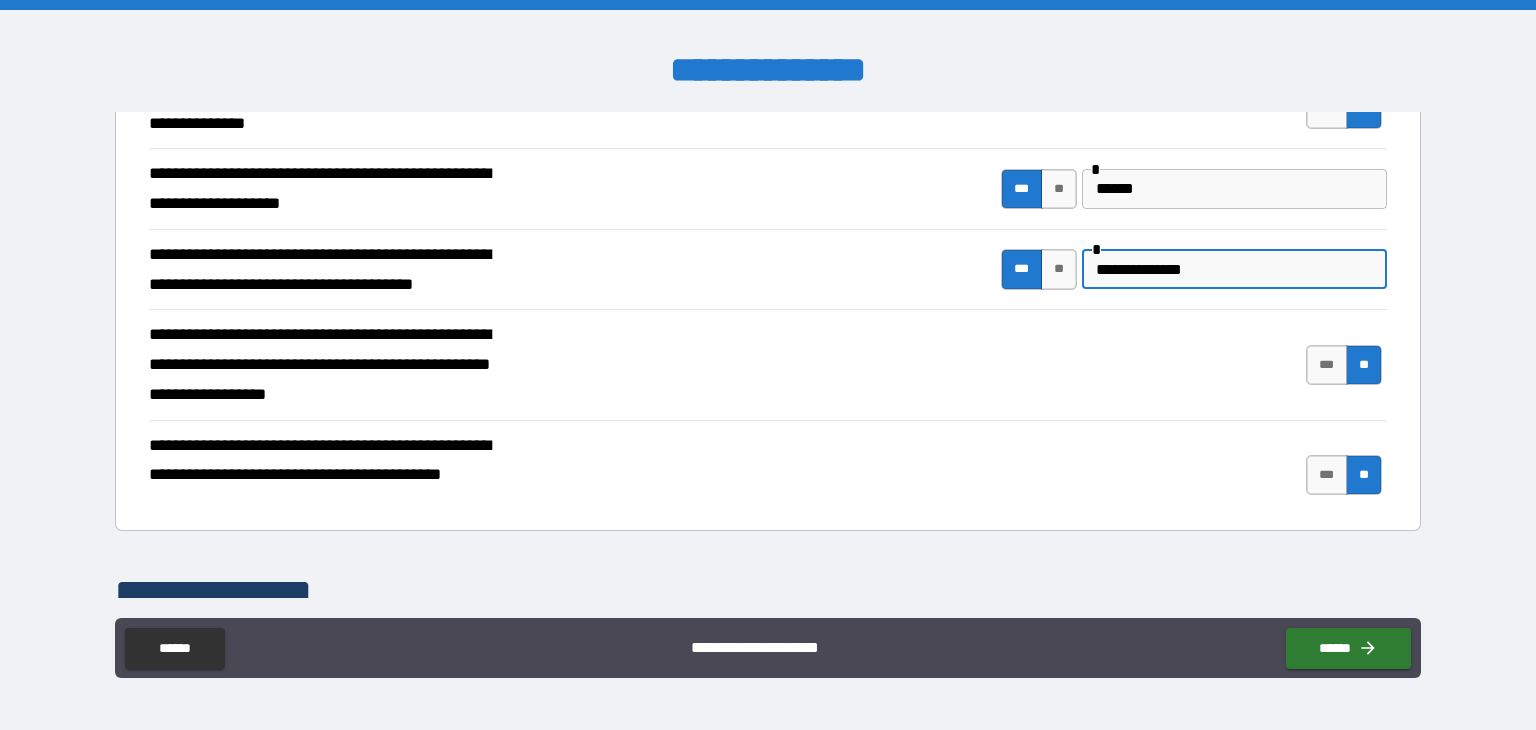 scroll, scrollTop: 1400, scrollLeft: 0, axis: vertical 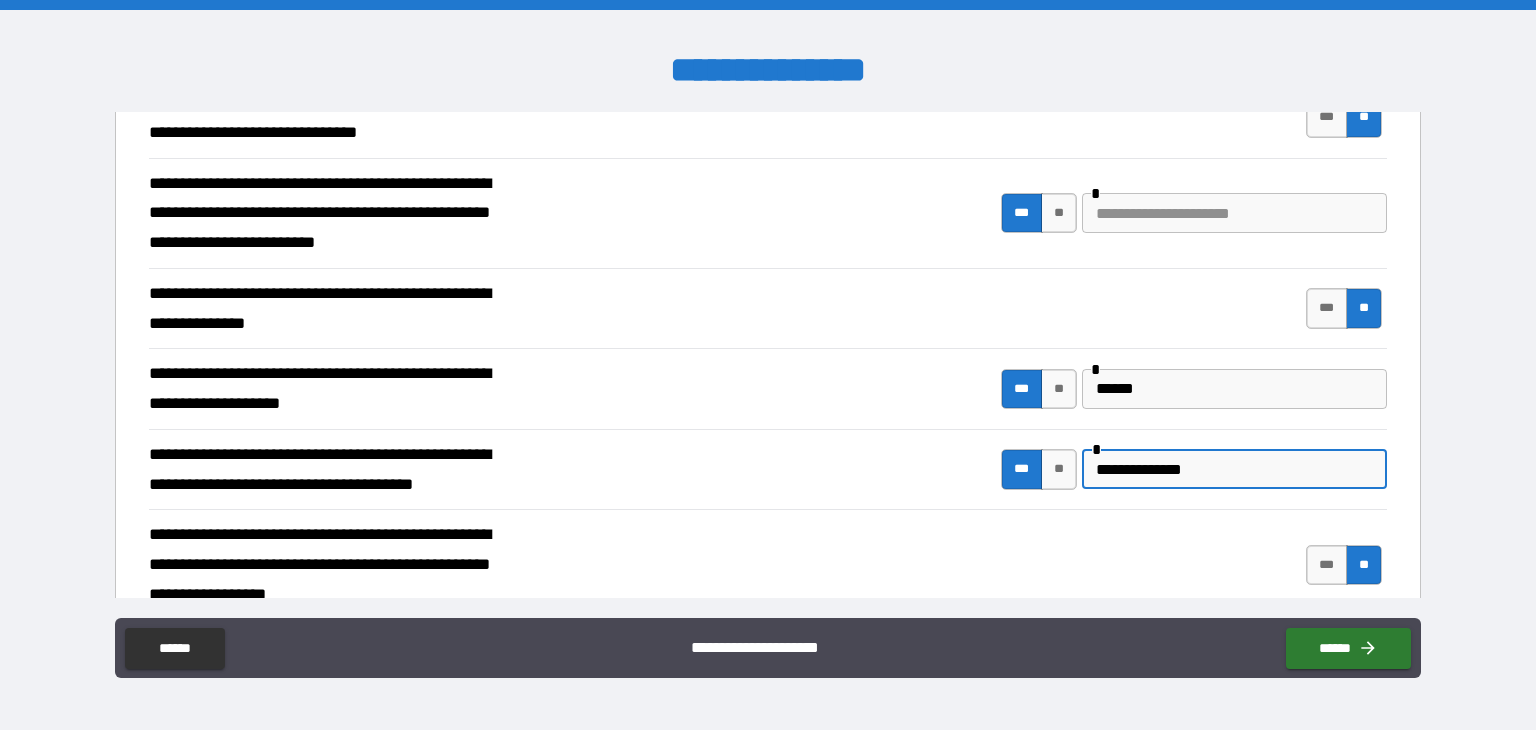 type on "**********" 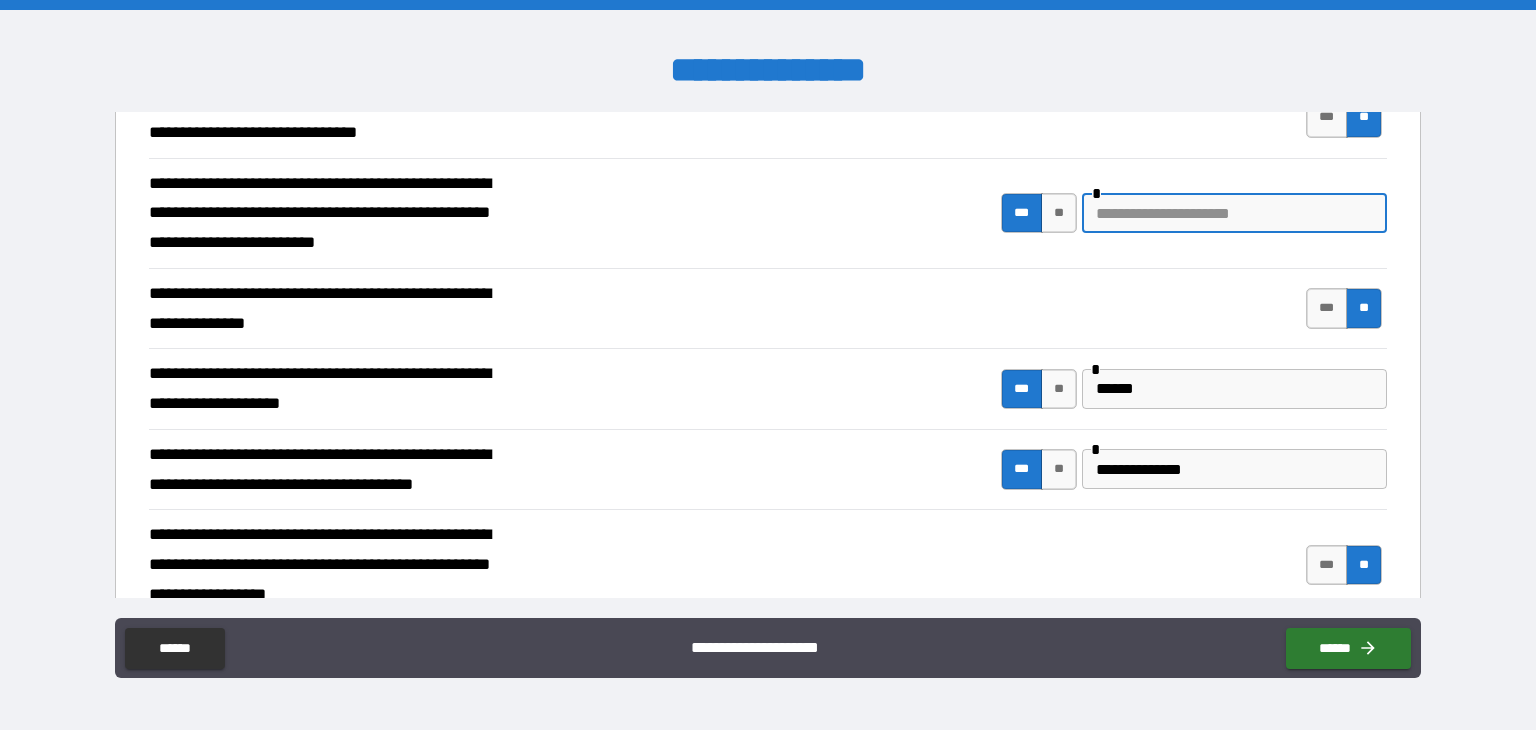 click at bounding box center (1234, 213) 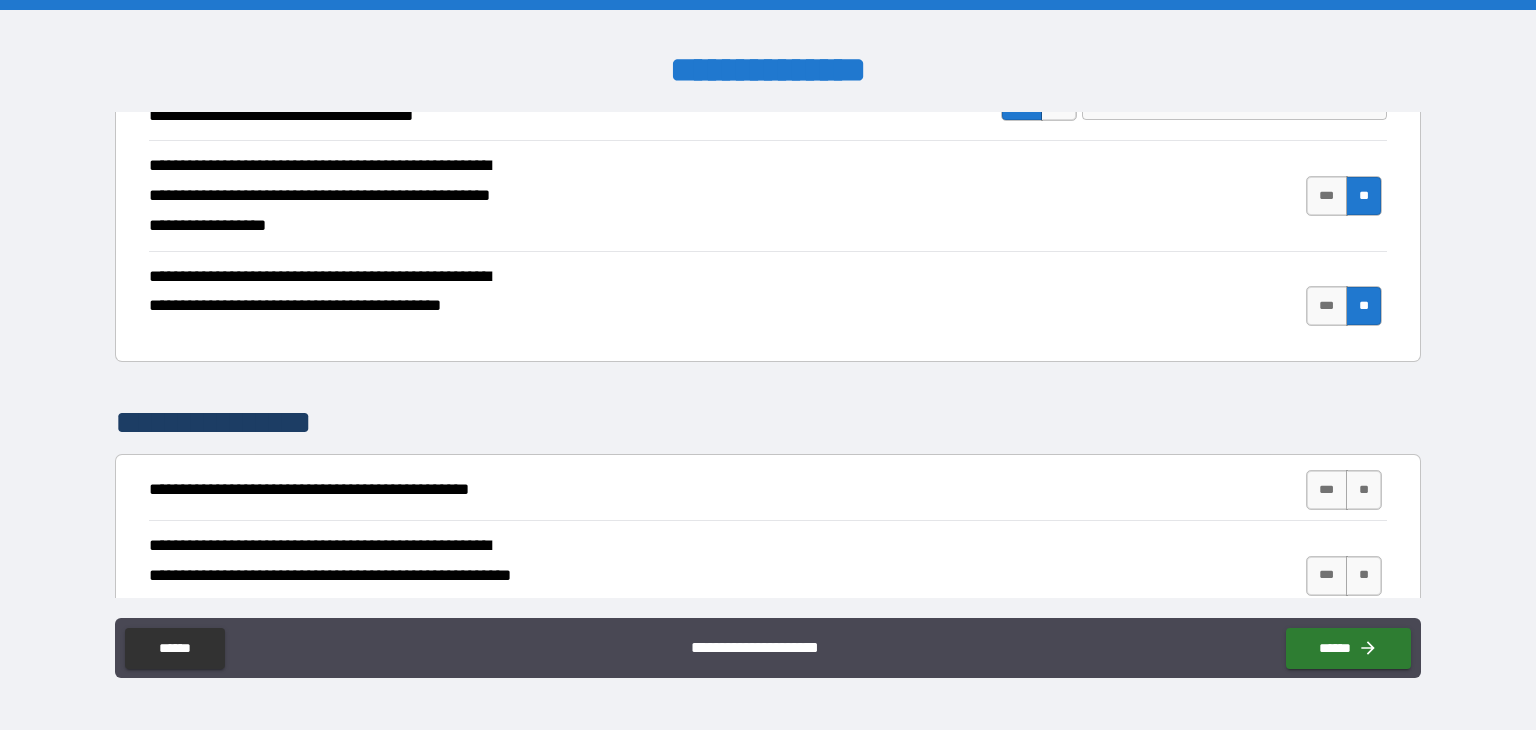 scroll, scrollTop: 1900, scrollLeft: 0, axis: vertical 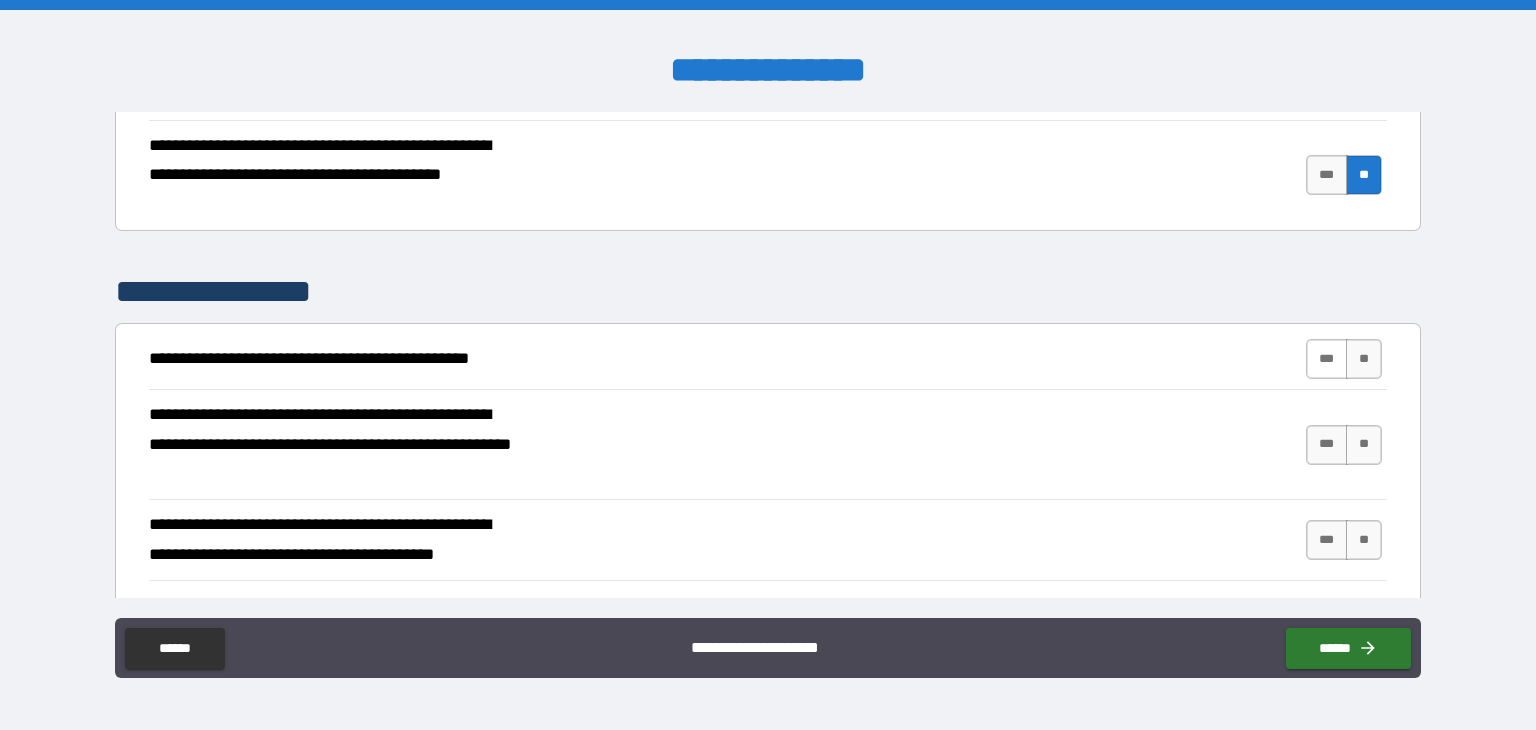 type on "**********" 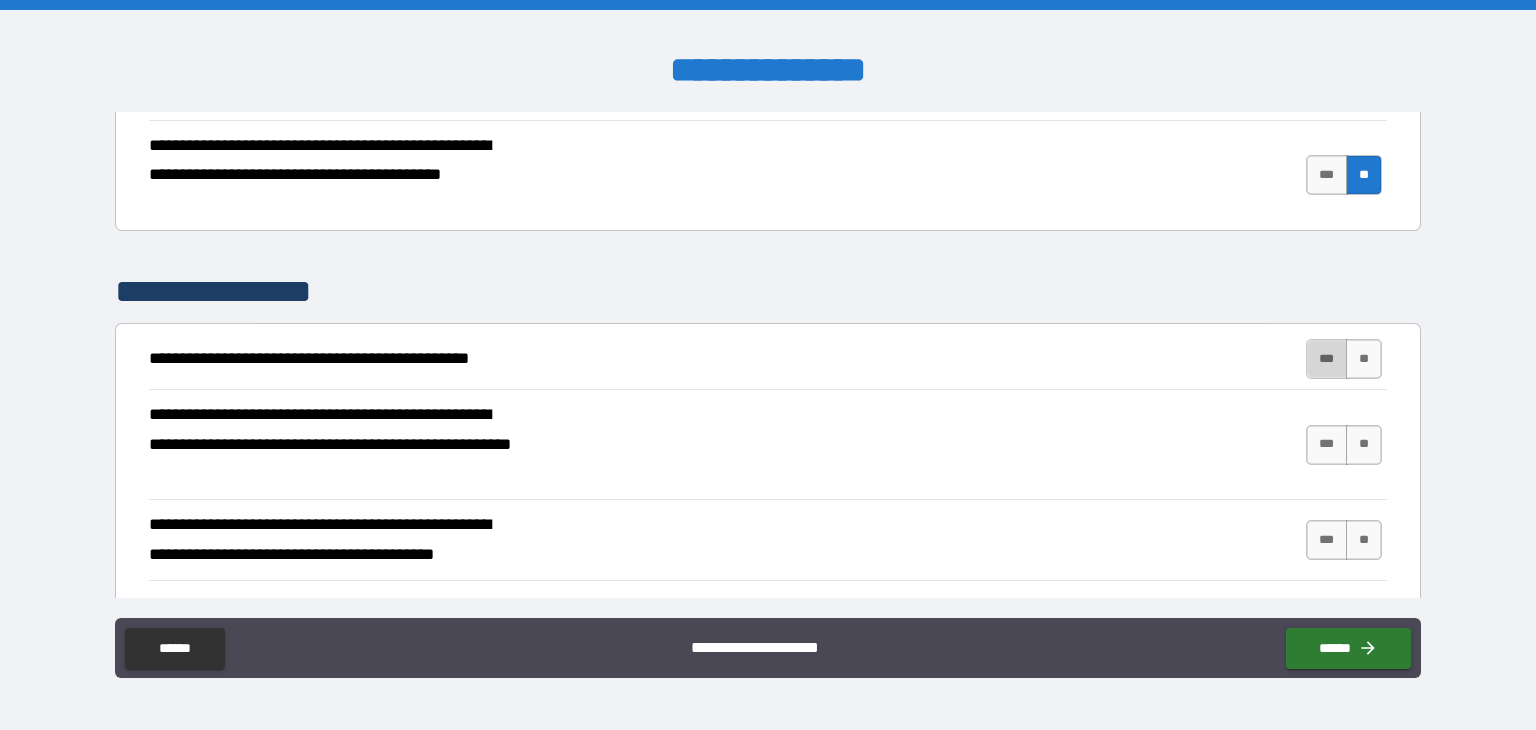 click on "***" at bounding box center [1327, 359] 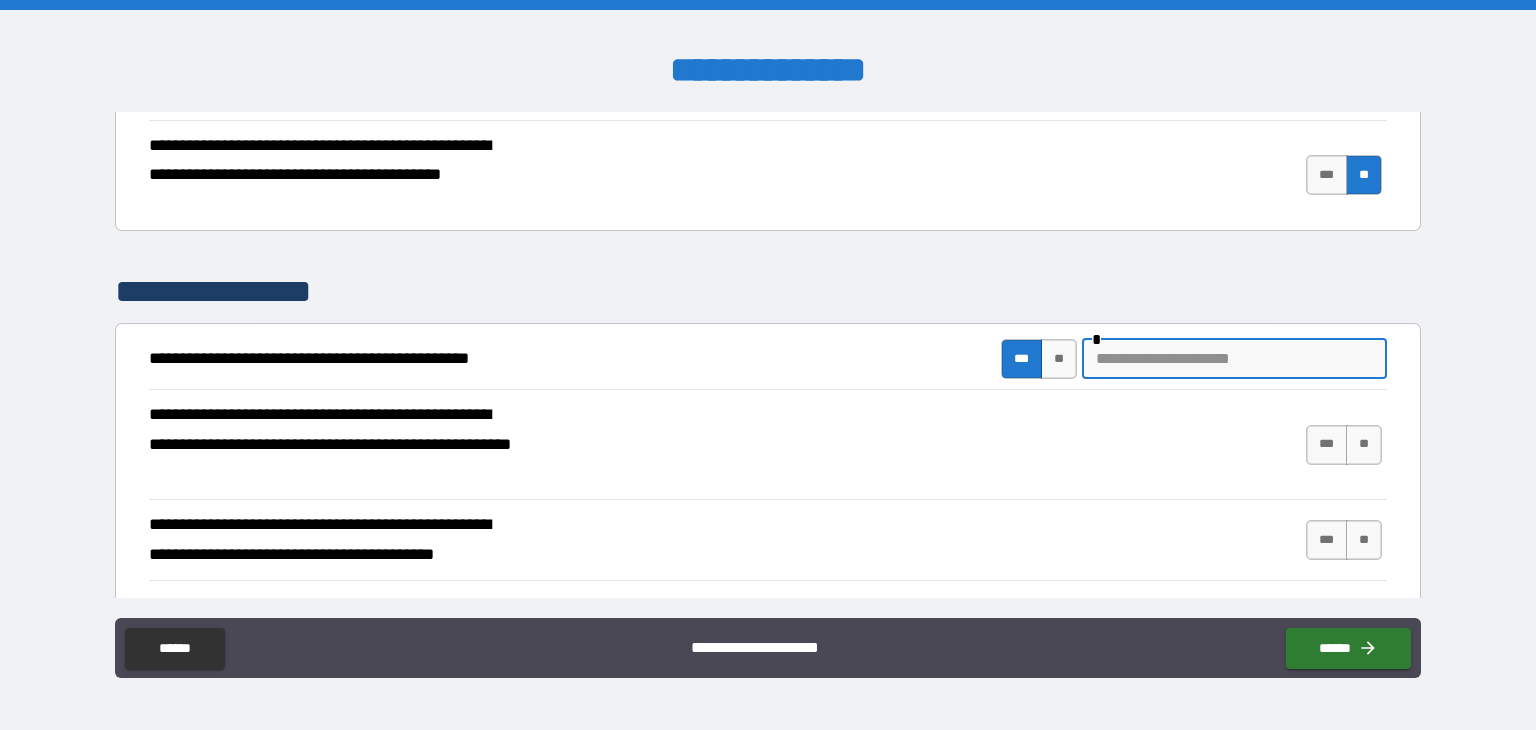click at bounding box center [1234, 359] 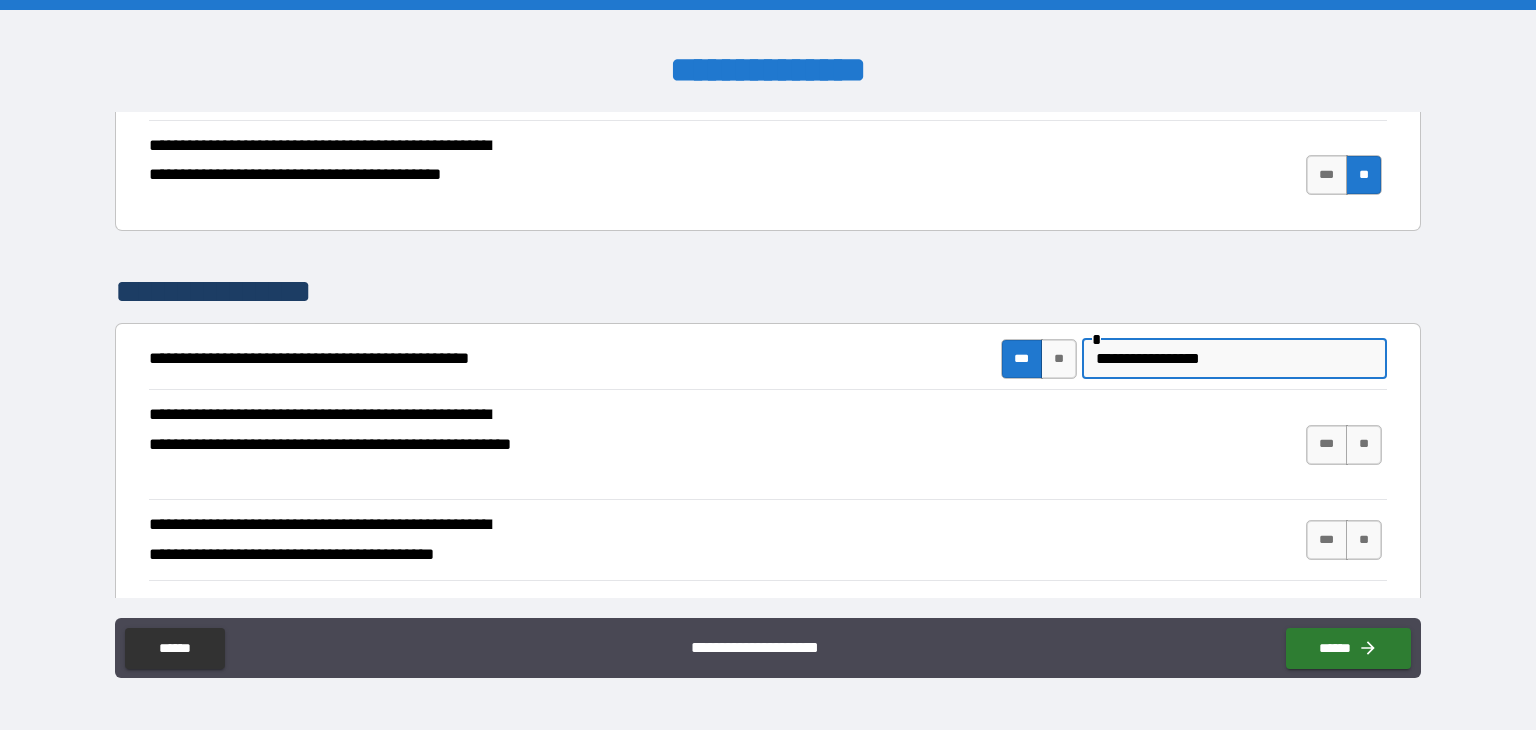 click on "**********" at bounding box center (1234, 359) 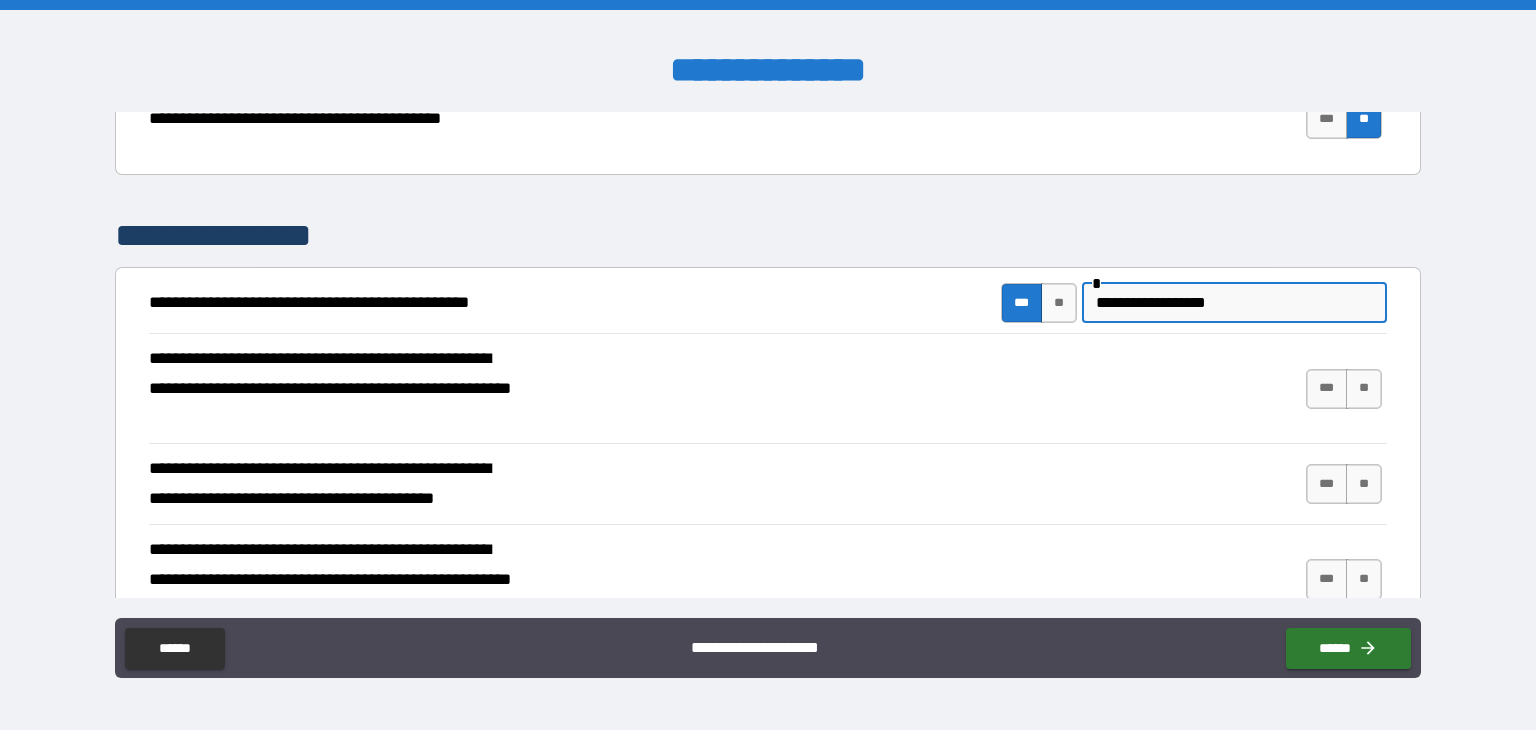 scroll, scrollTop: 2000, scrollLeft: 0, axis: vertical 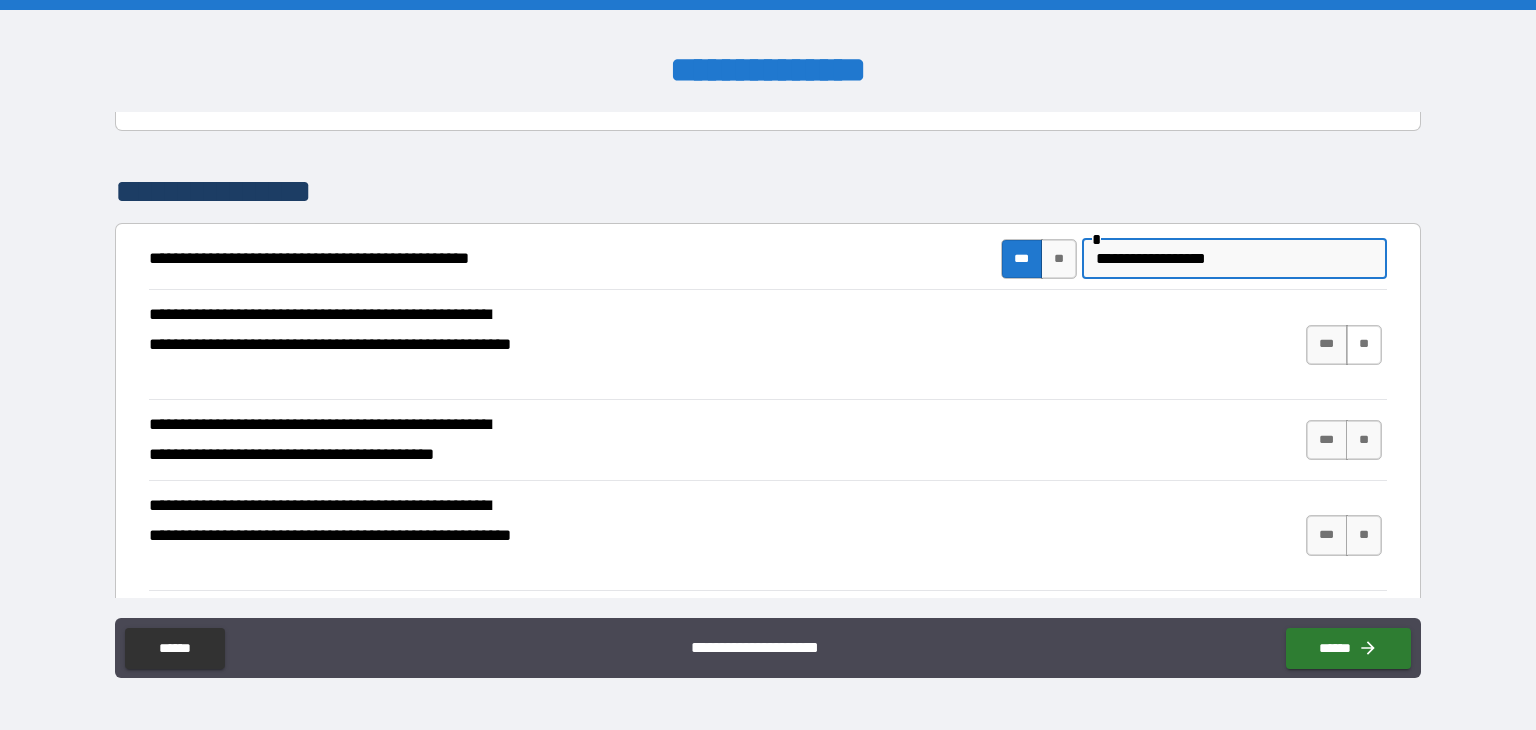 type on "**********" 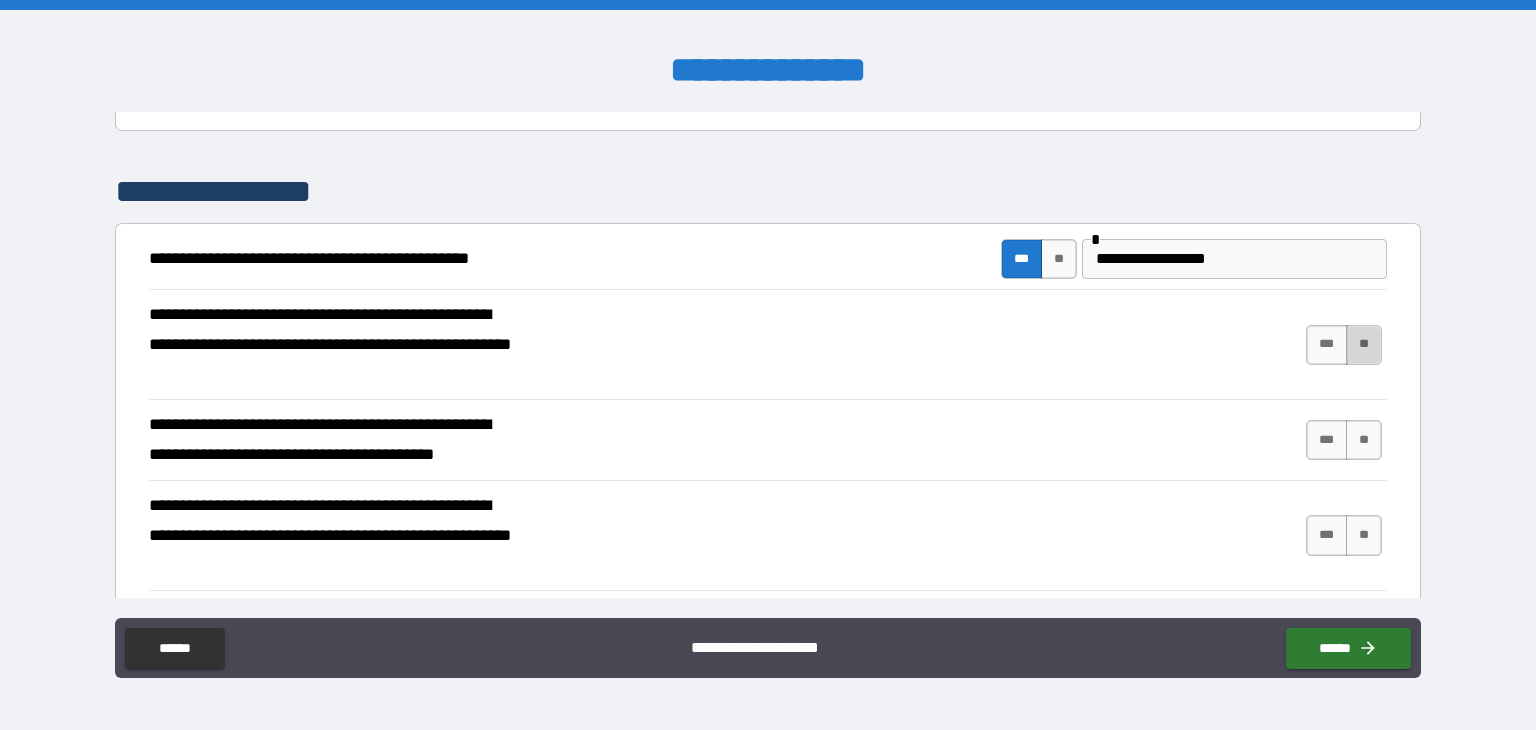 click on "**" at bounding box center [1364, 345] 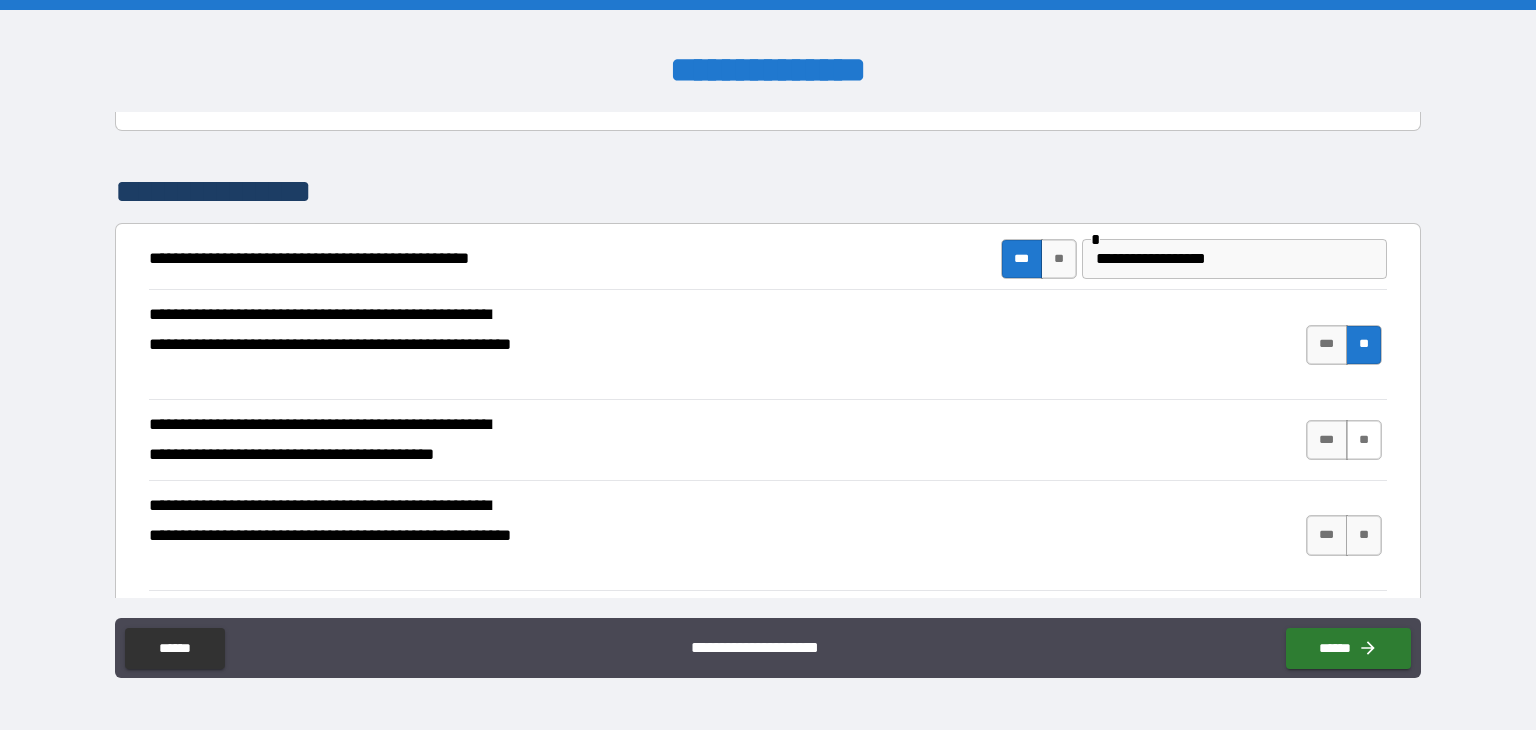 click on "**" at bounding box center [1364, 440] 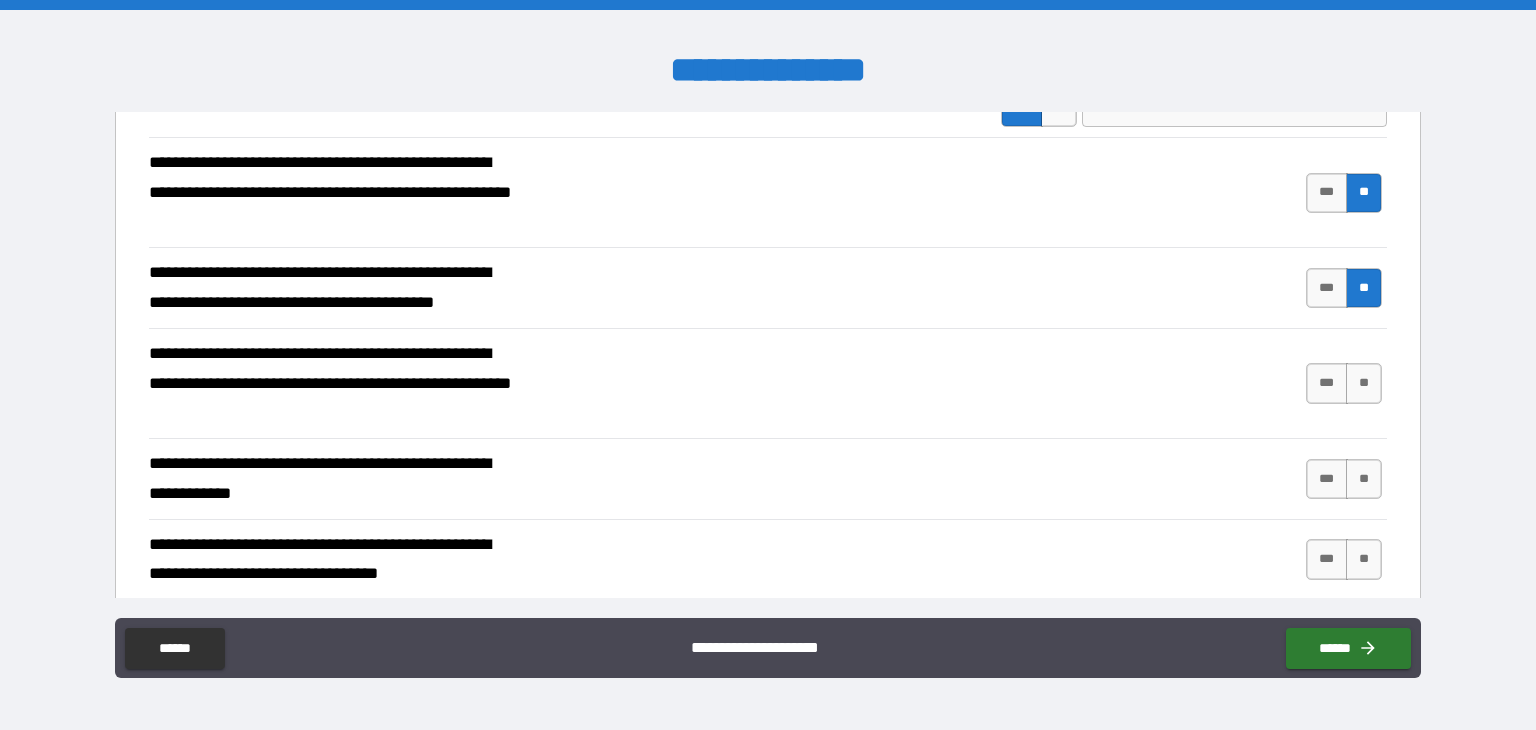 scroll, scrollTop: 2200, scrollLeft: 0, axis: vertical 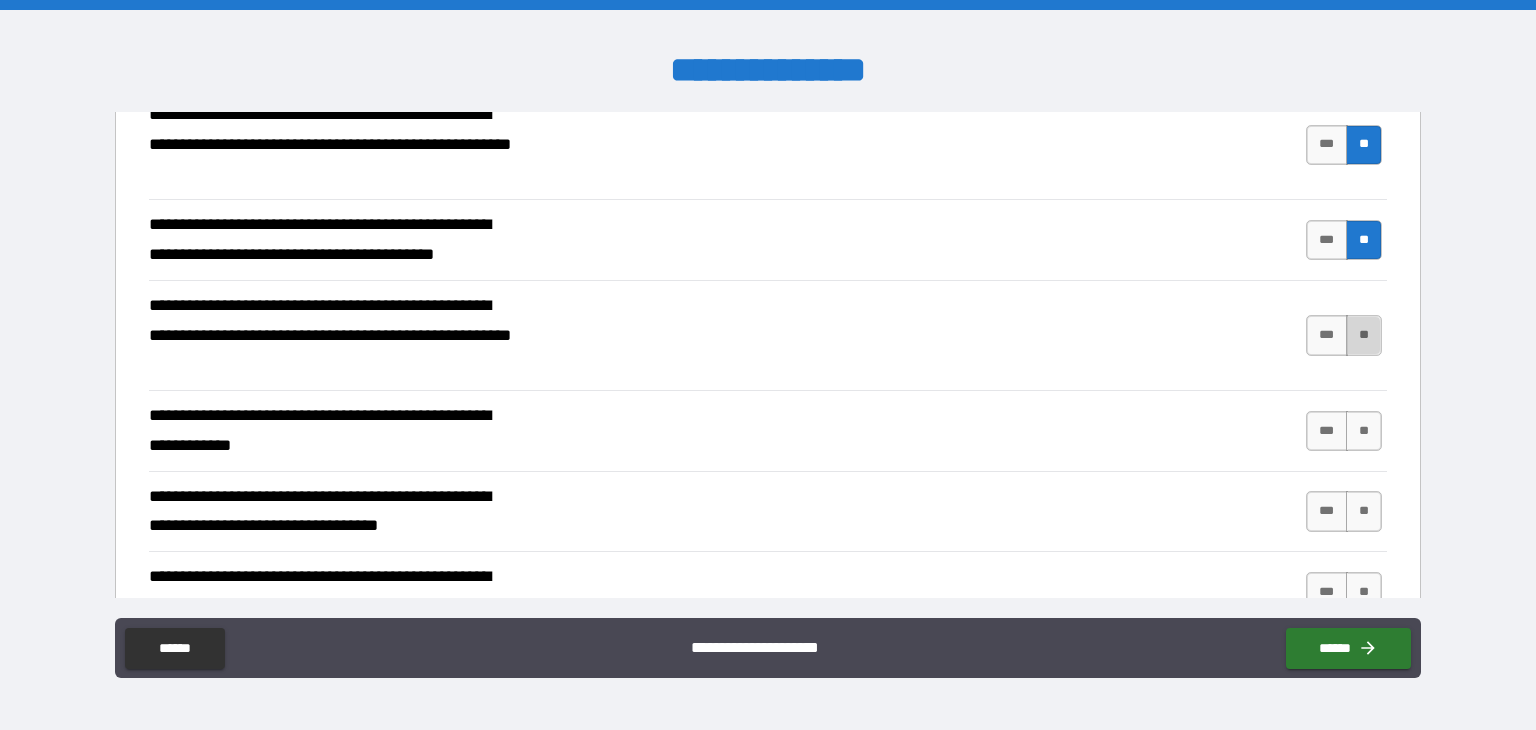 click on "**" at bounding box center (1364, 335) 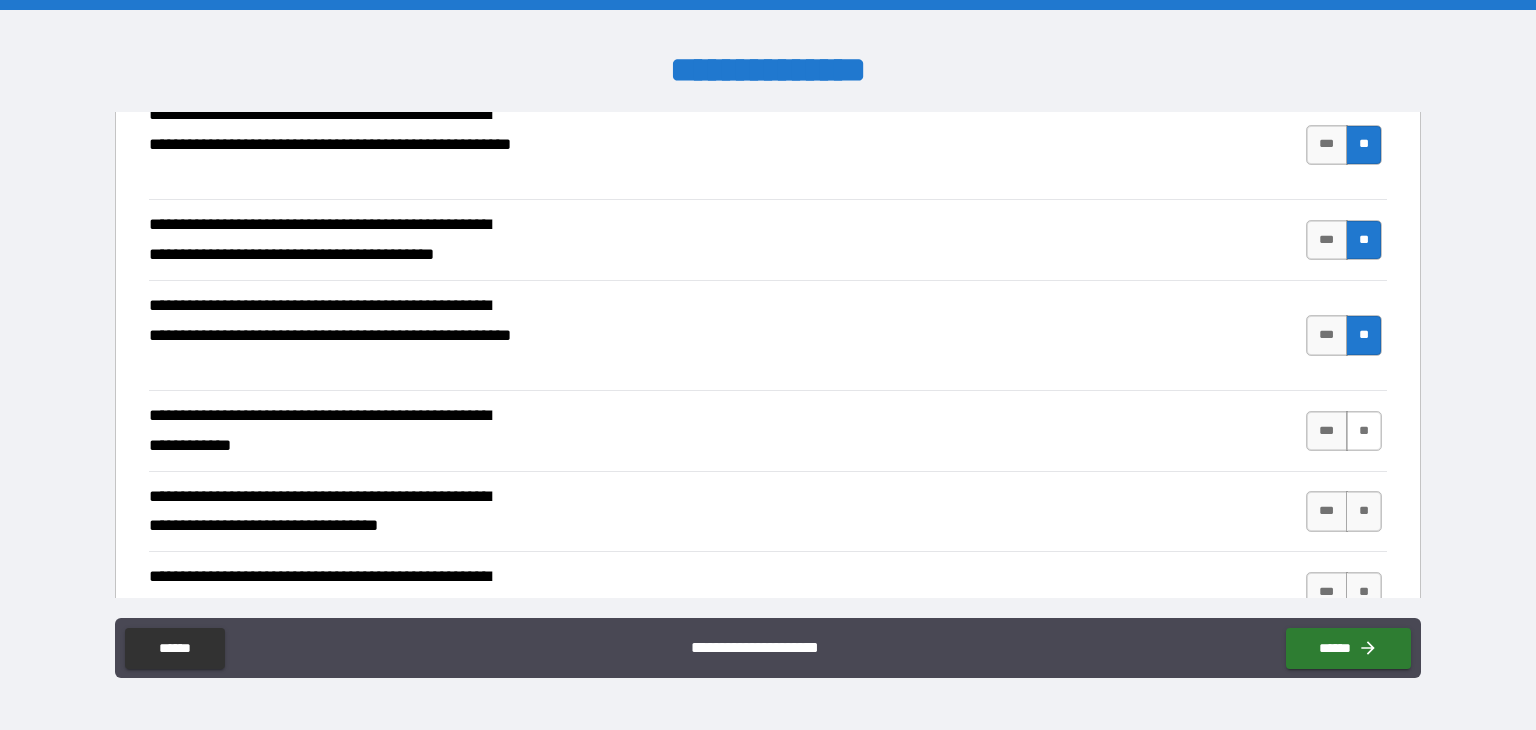 click on "**" at bounding box center (1364, 431) 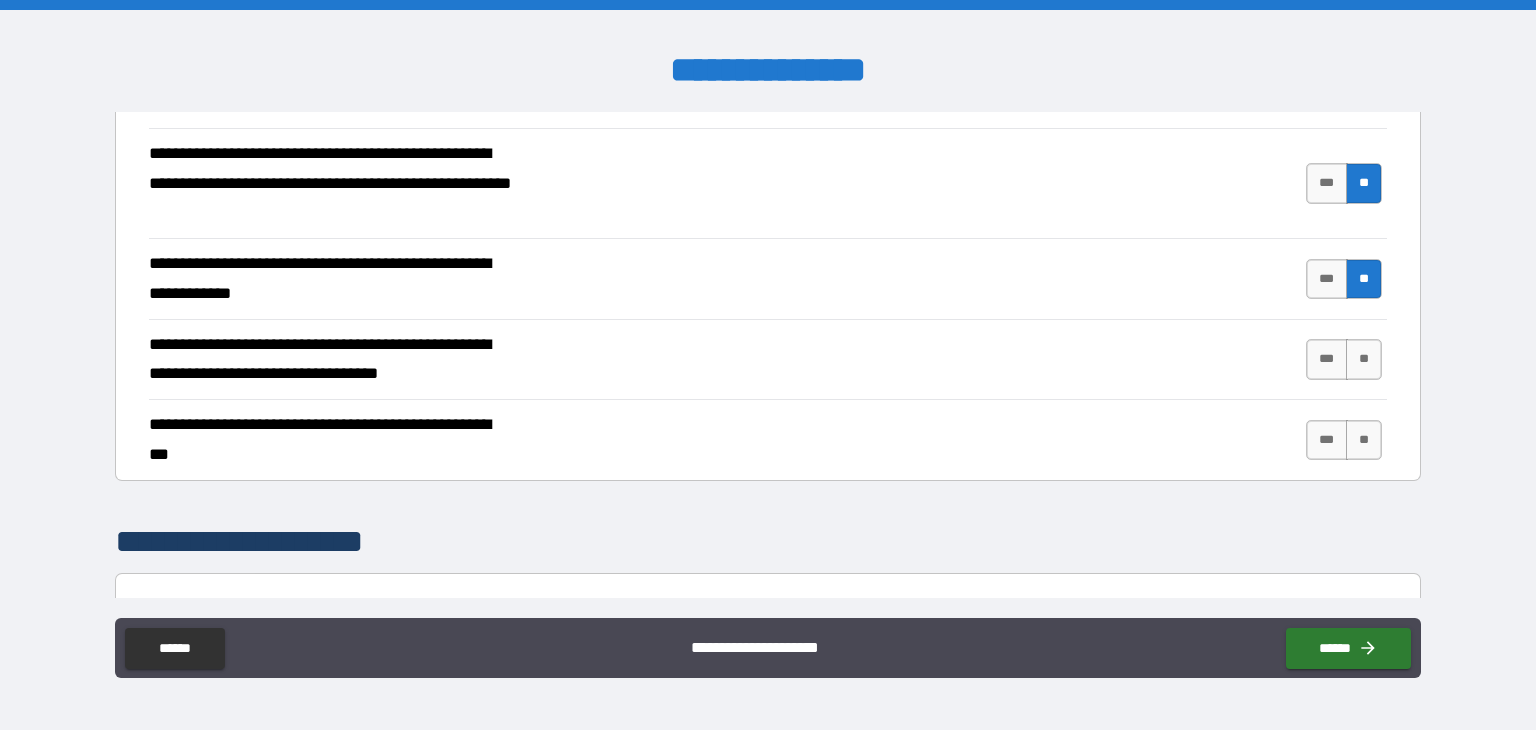scroll, scrollTop: 2400, scrollLeft: 0, axis: vertical 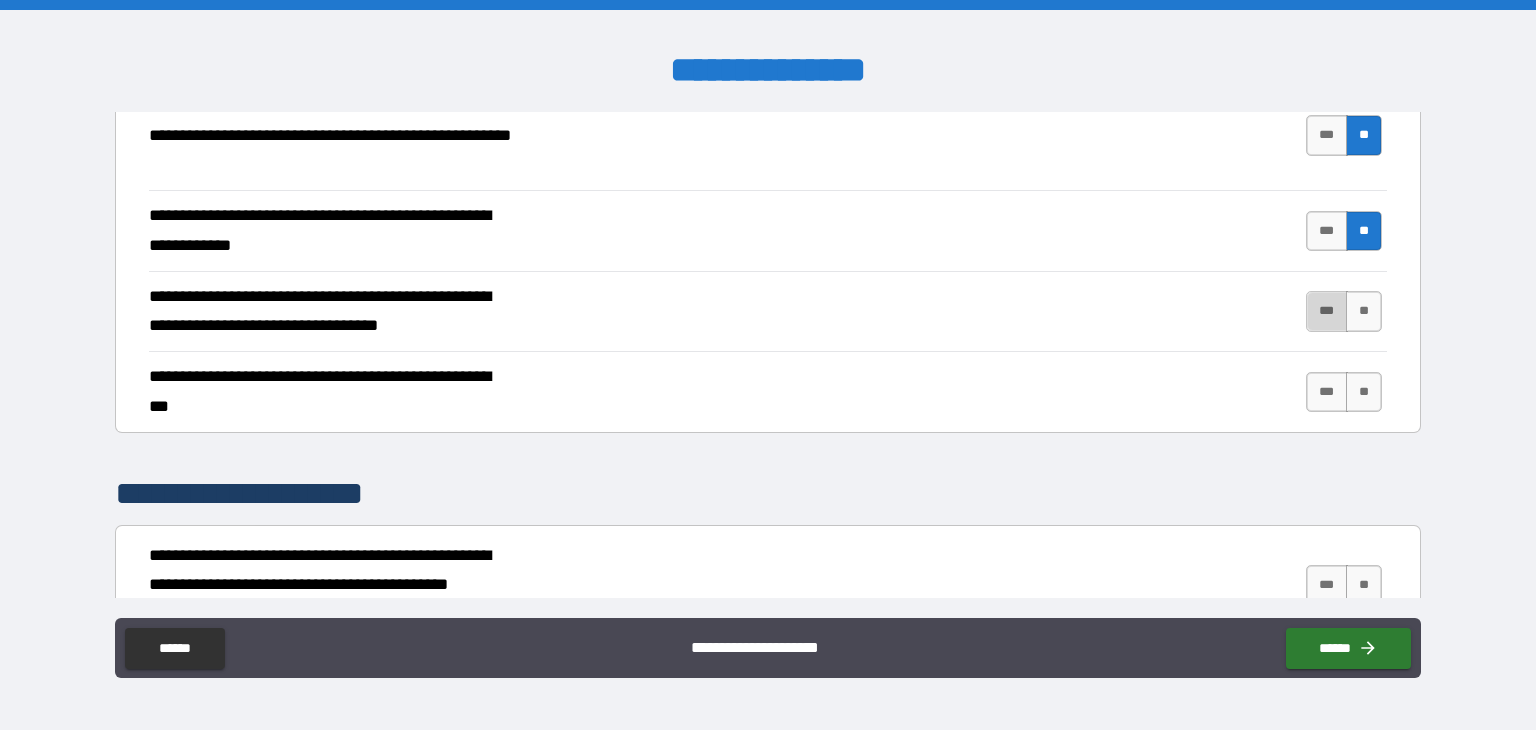 click on "***" at bounding box center (1327, 311) 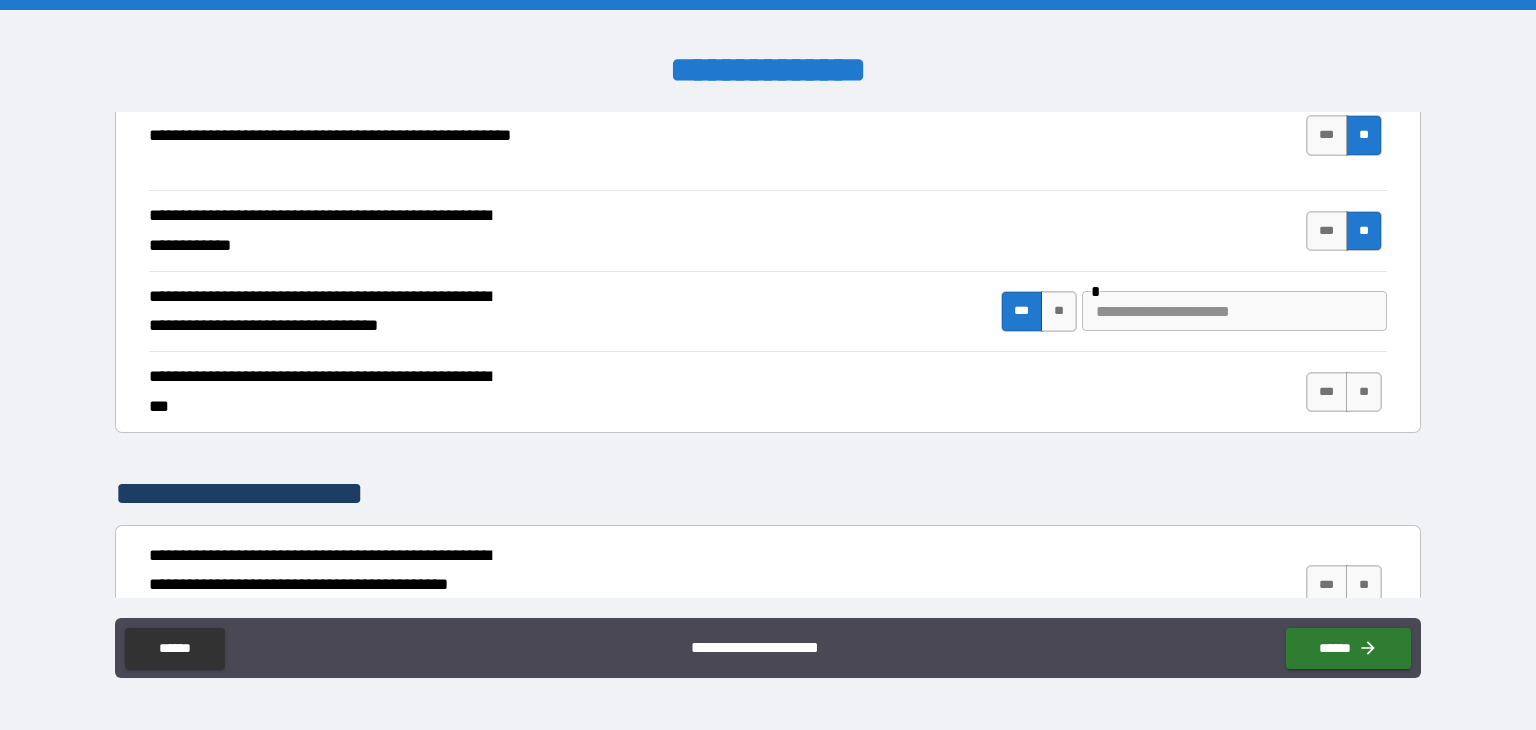 click at bounding box center [1234, 311] 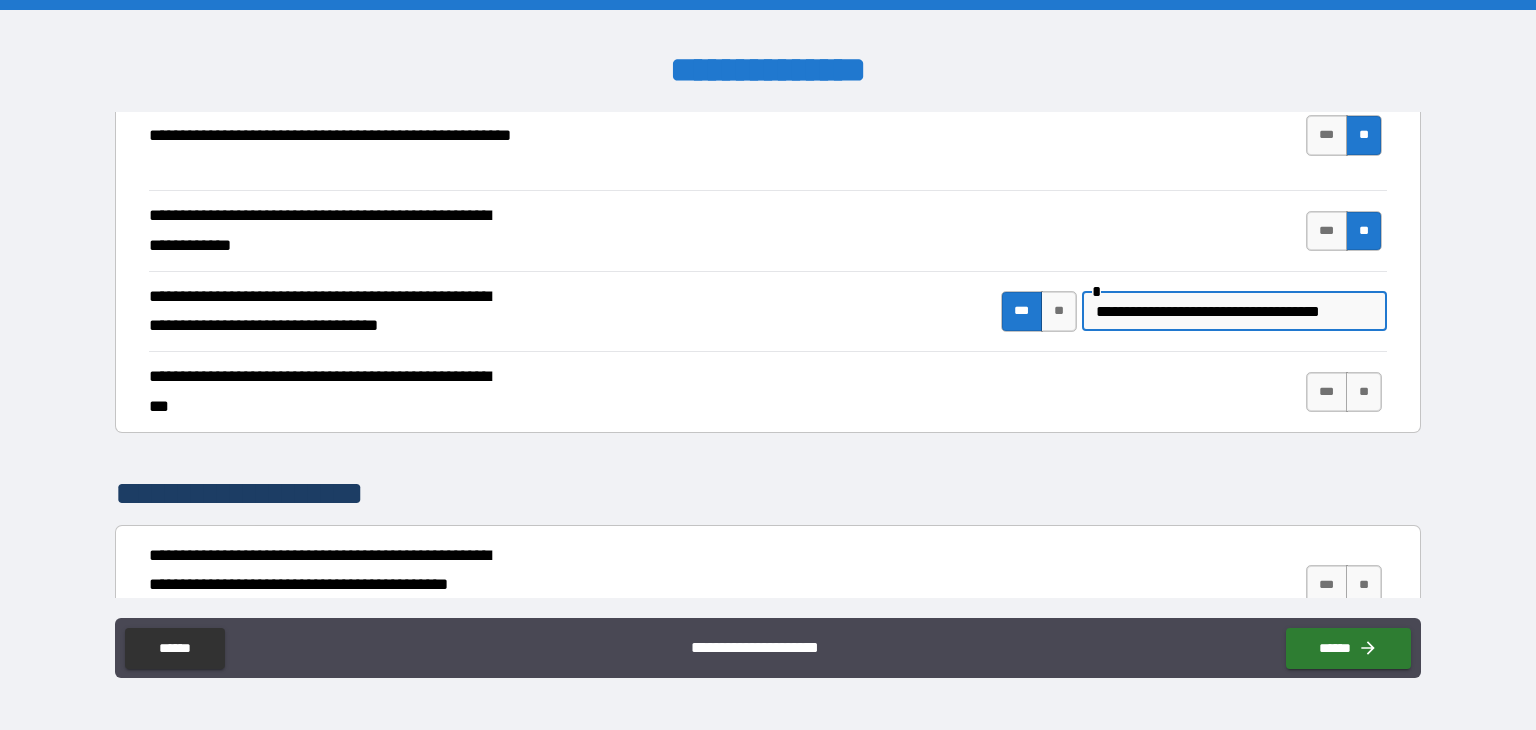 scroll, scrollTop: 0, scrollLeft: 4, axis: horizontal 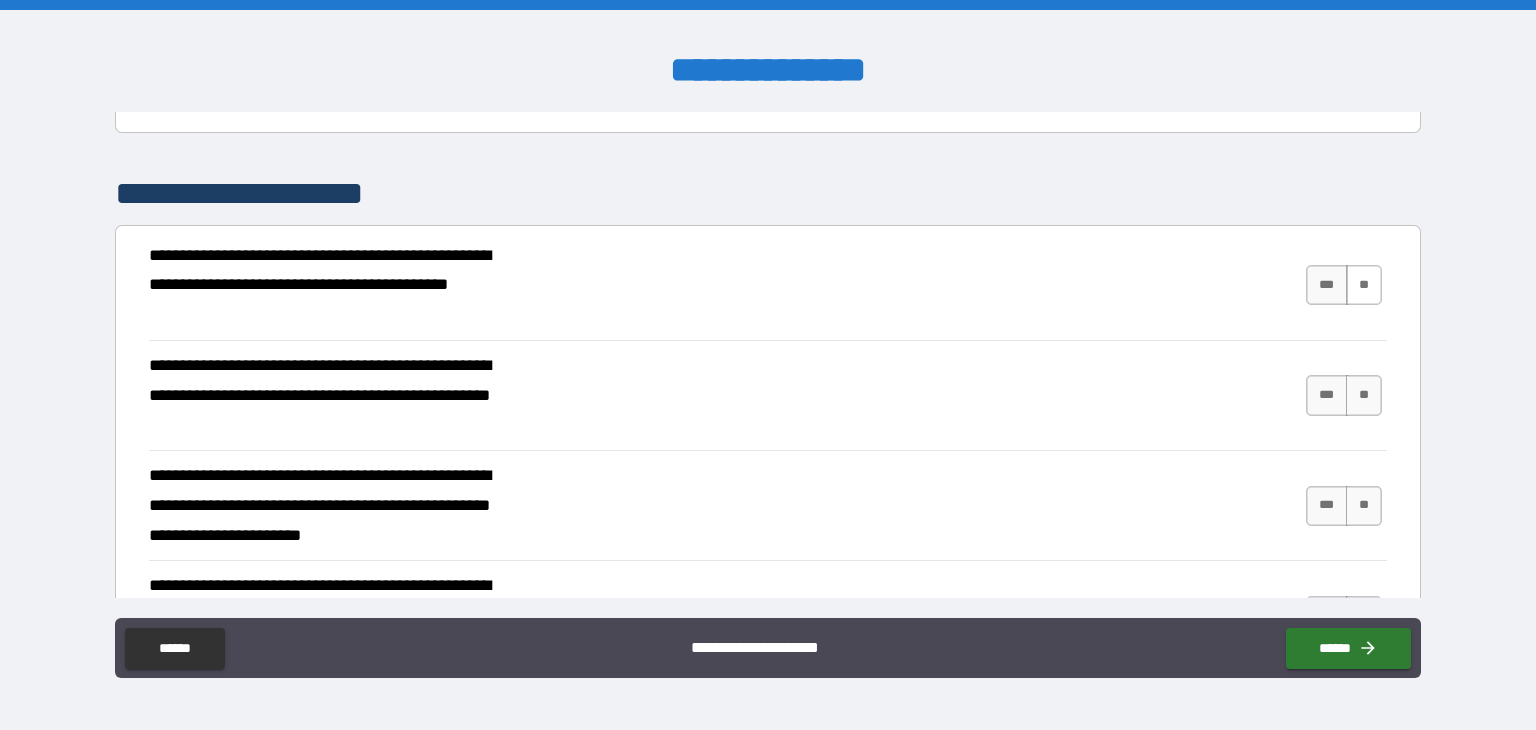 type on "**********" 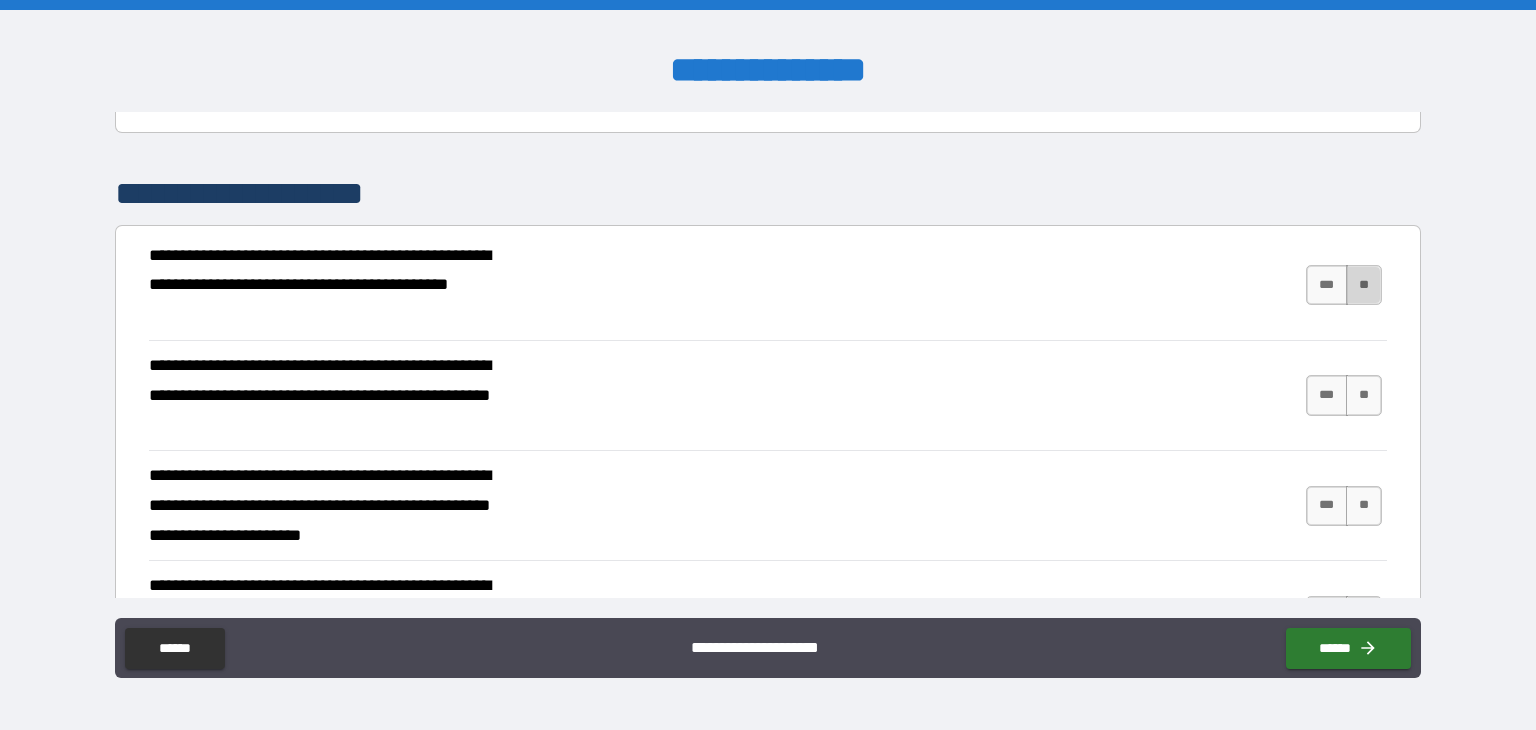 click on "**" at bounding box center [1364, 285] 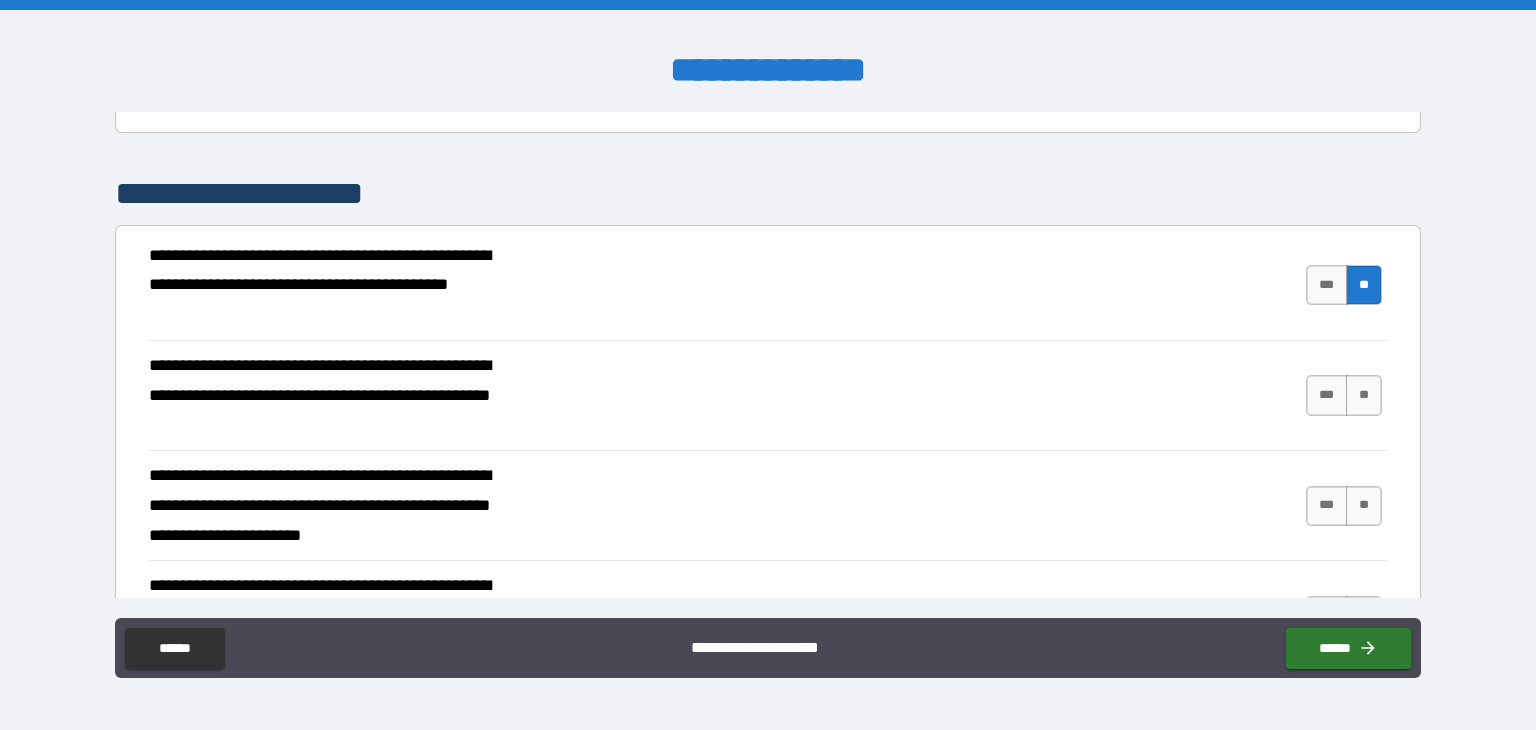 scroll, scrollTop: 2800, scrollLeft: 0, axis: vertical 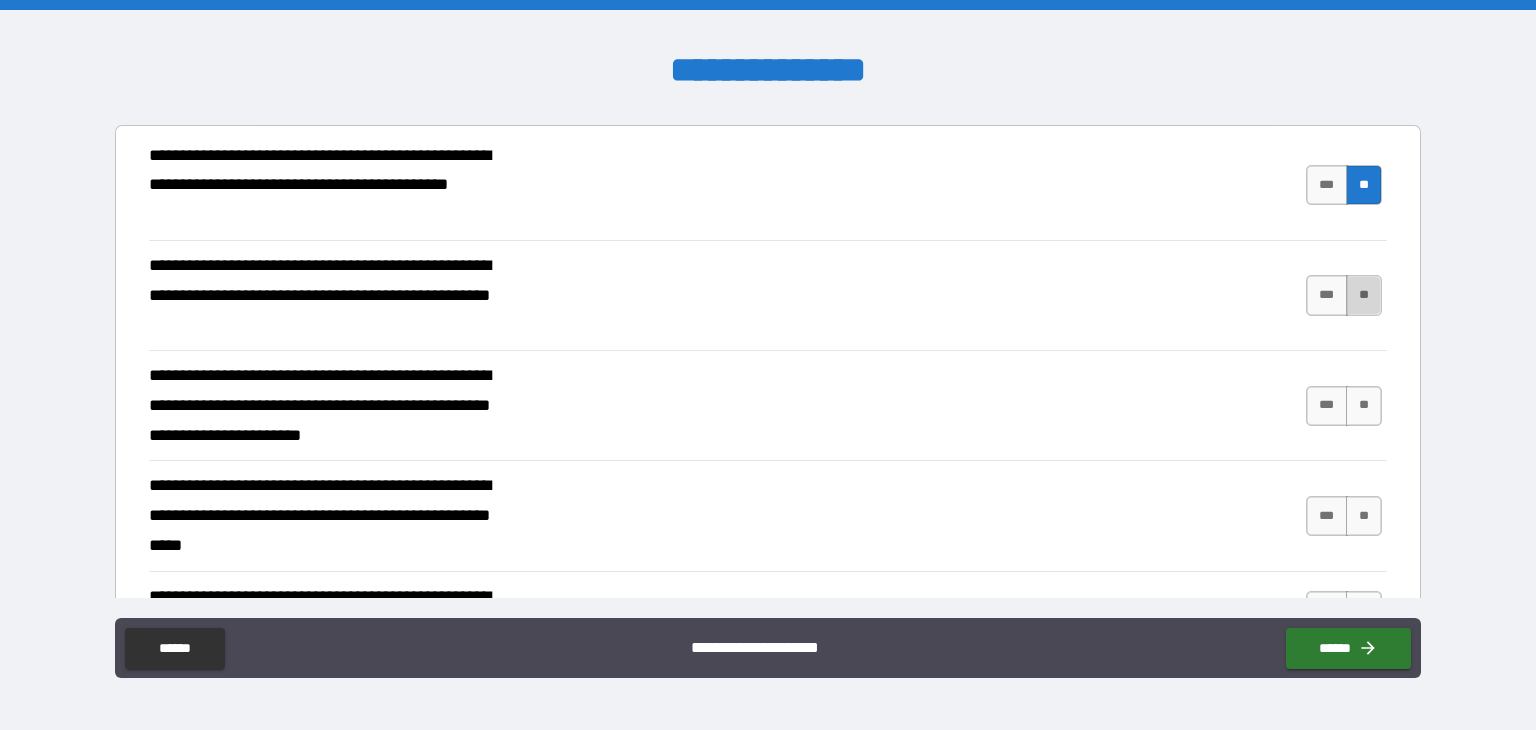 click on "**" at bounding box center (1364, 295) 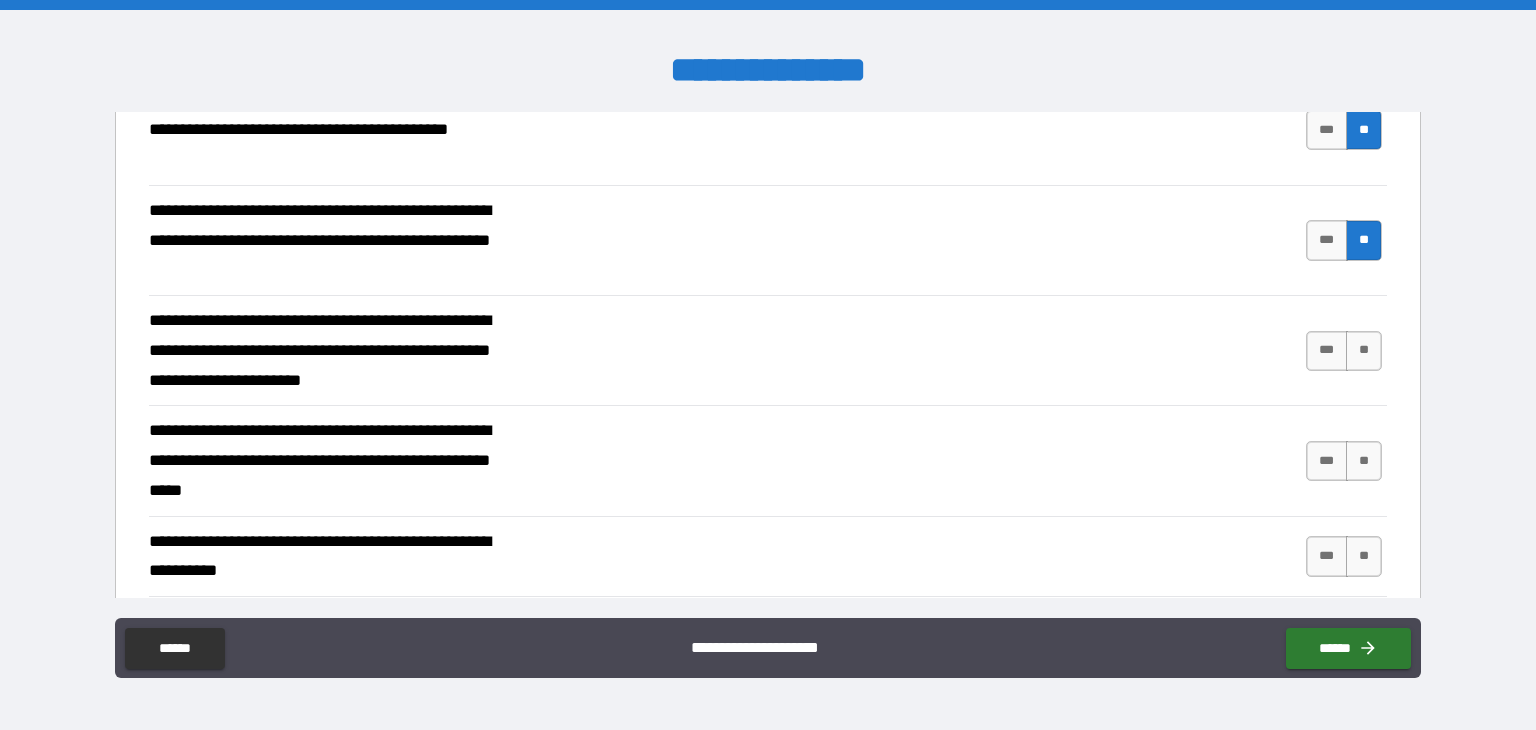 scroll, scrollTop: 2900, scrollLeft: 0, axis: vertical 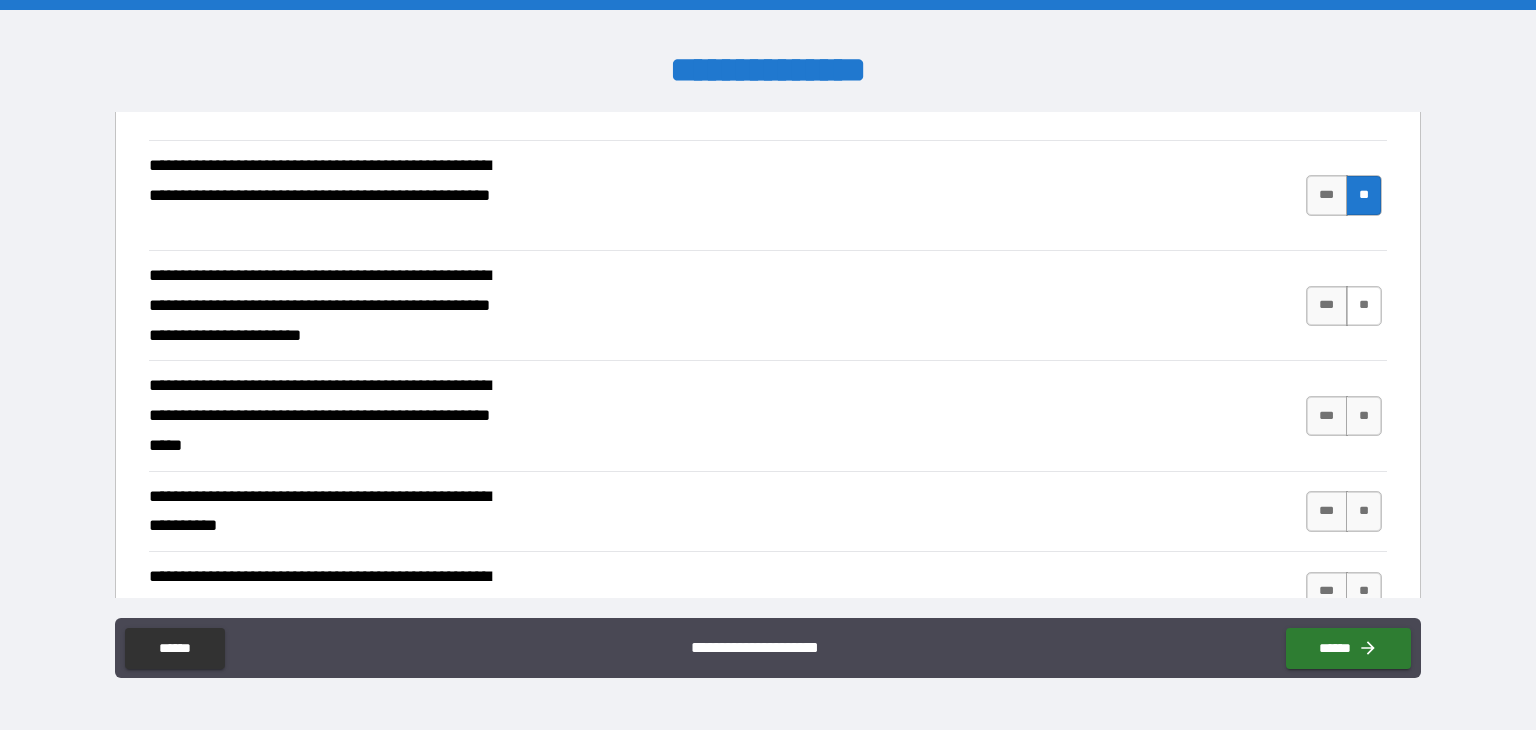 click on "**" at bounding box center [1364, 306] 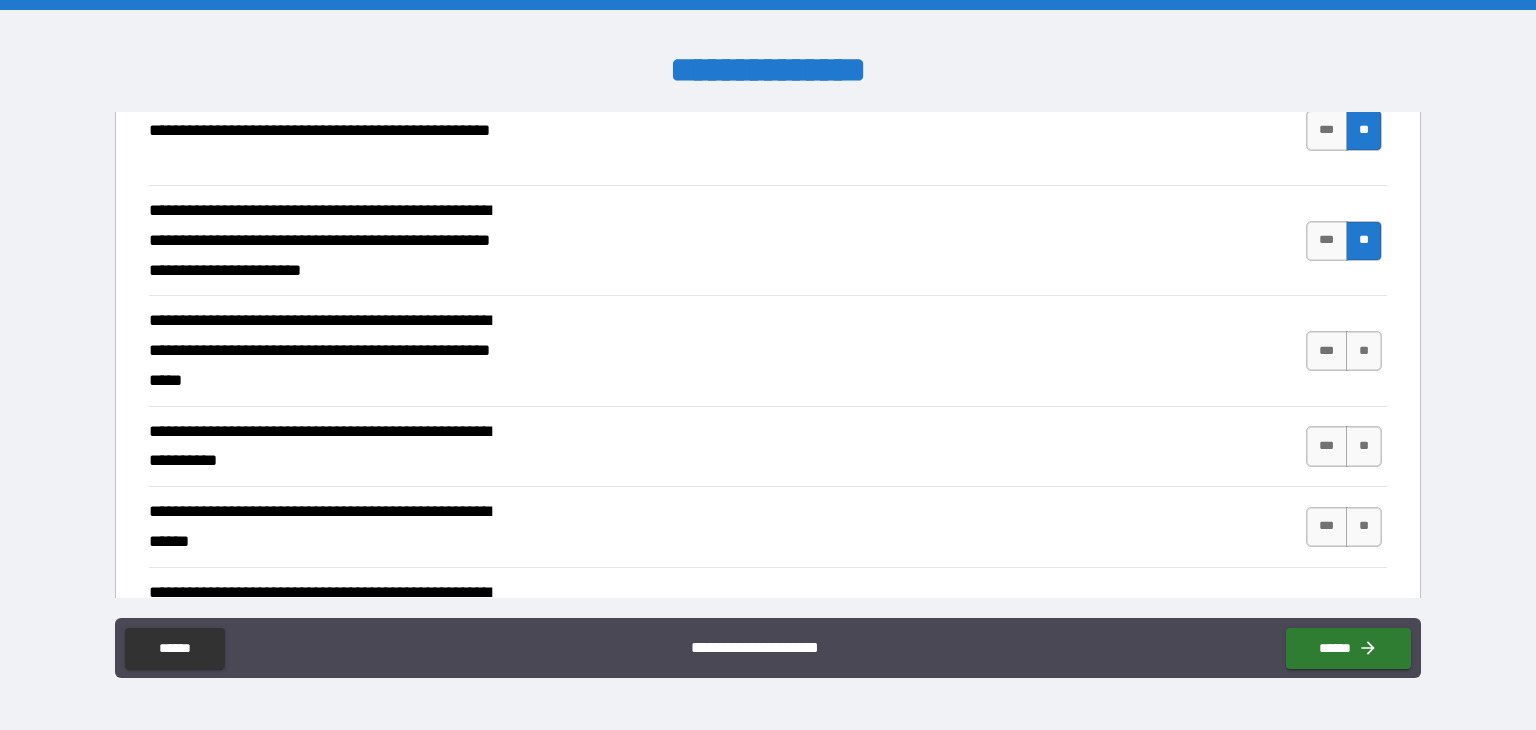scroll, scrollTop: 3000, scrollLeft: 0, axis: vertical 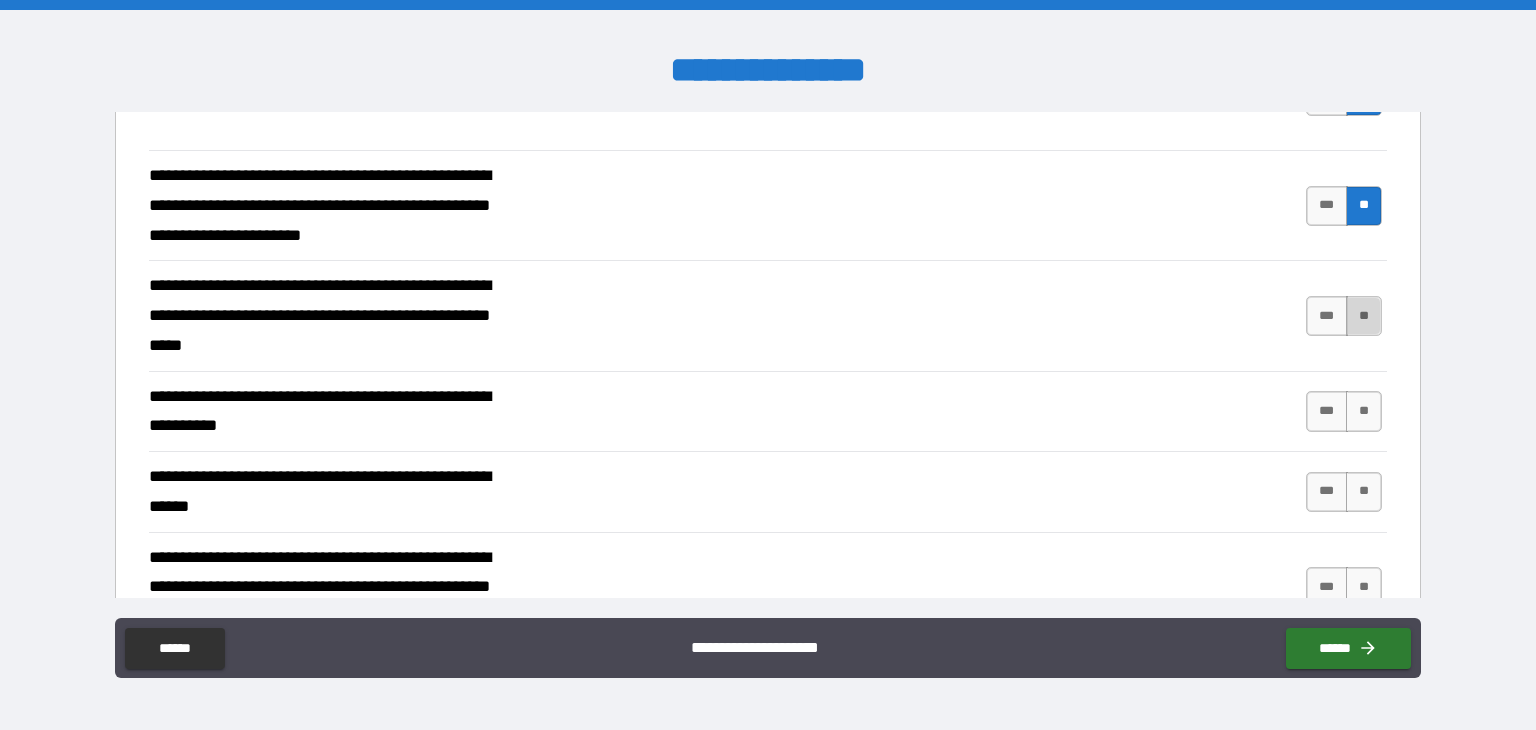 click on "**" at bounding box center (1364, 316) 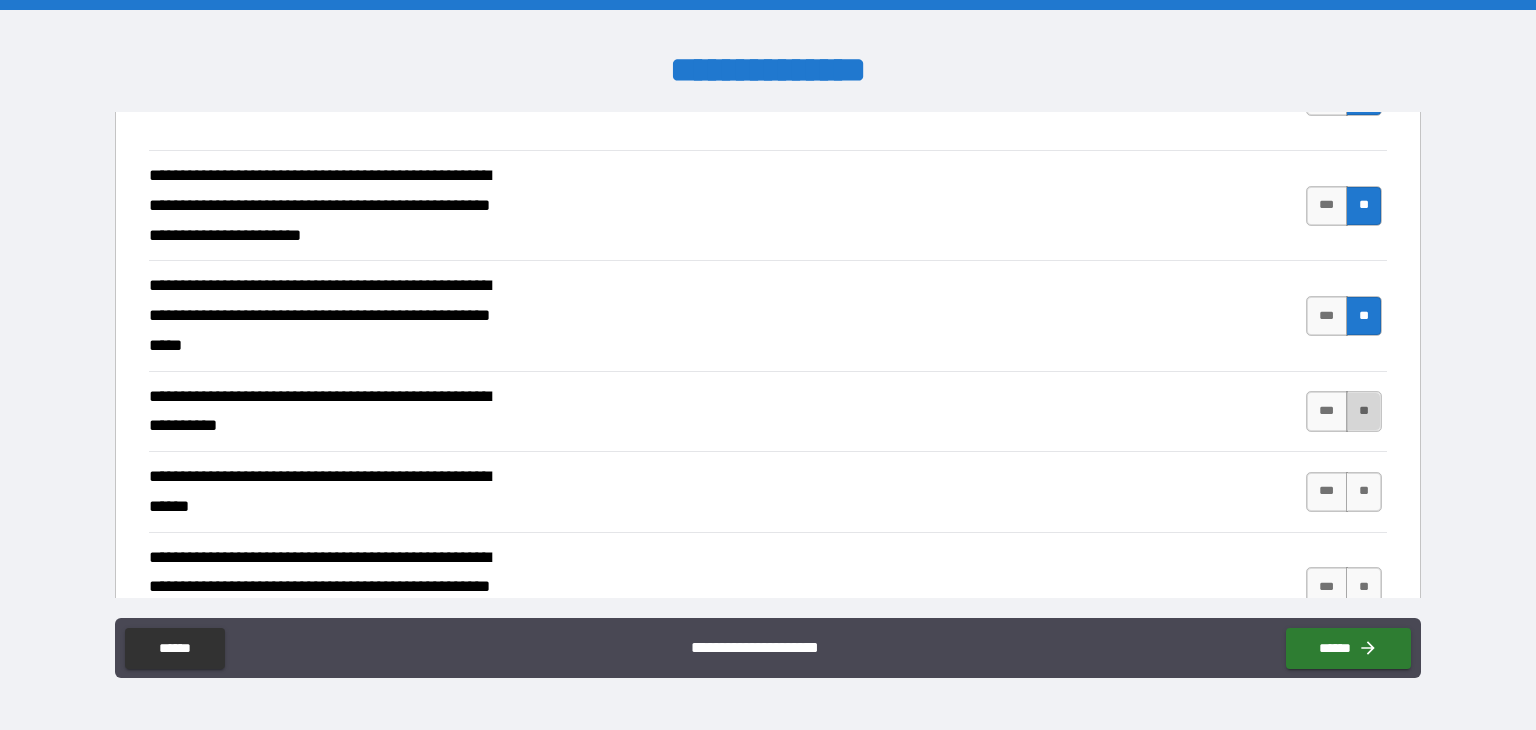 click on "**" at bounding box center [1364, 411] 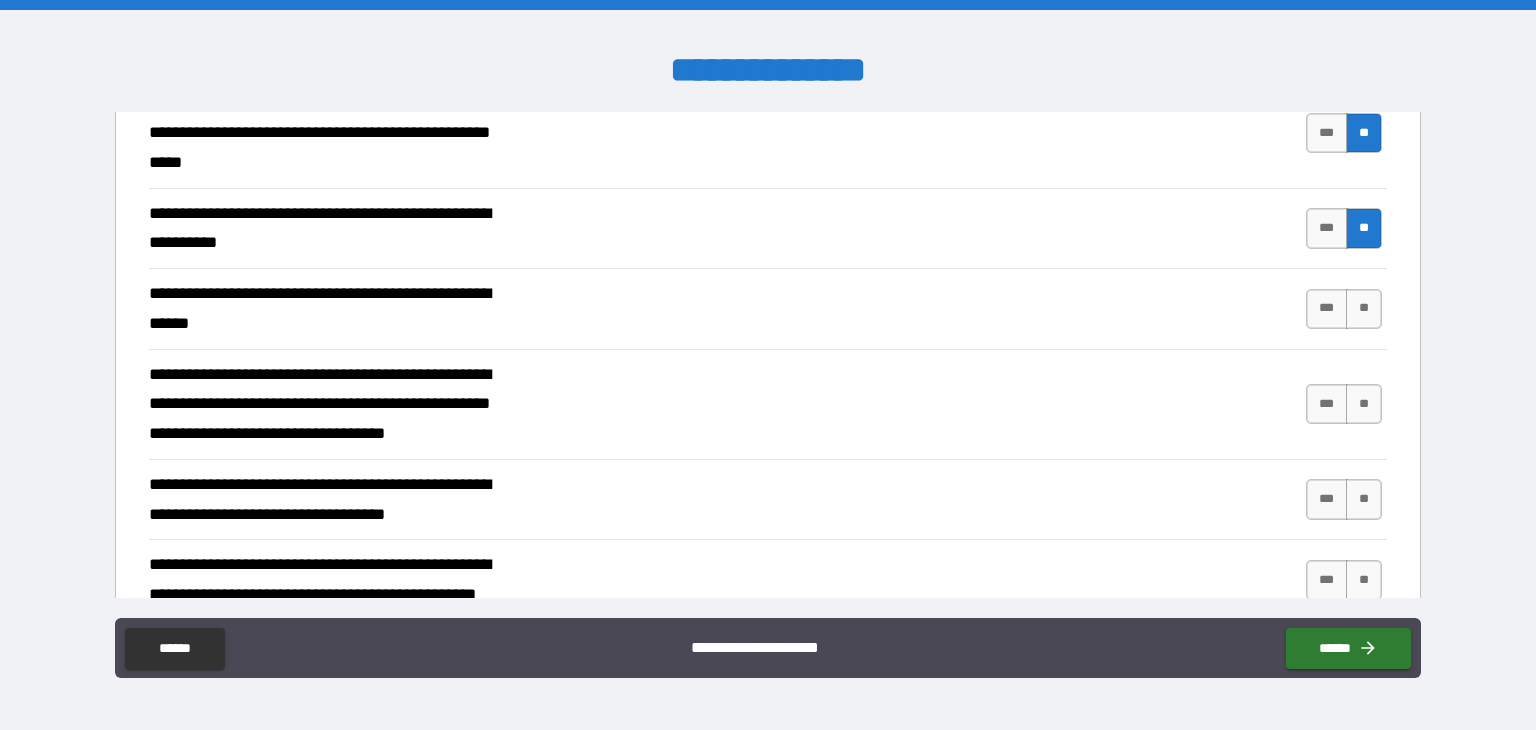 scroll, scrollTop: 3200, scrollLeft: 0, axis: vertical 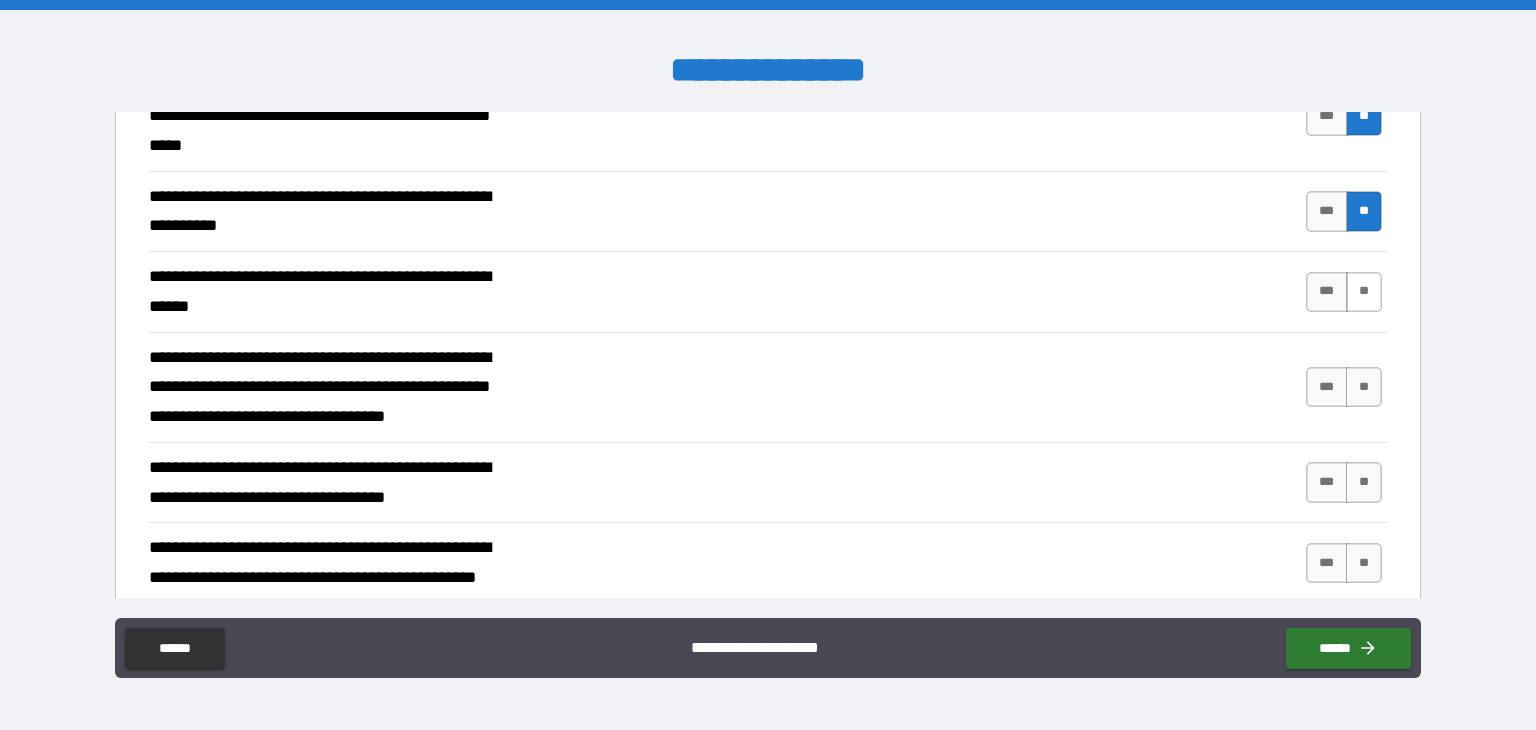 click on "**" at bounding box center [1364, 292] 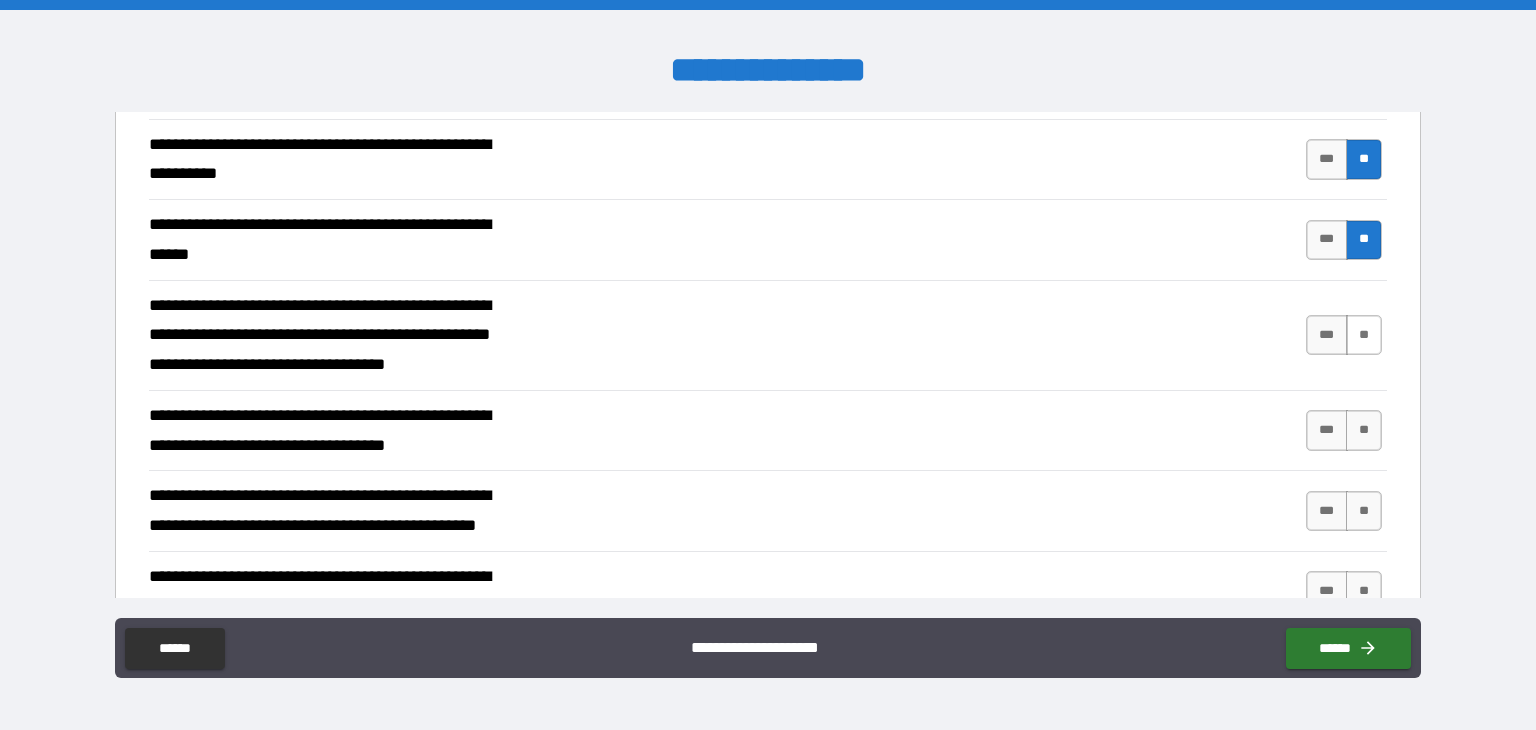 scroll, scrollTop: 3300, scrollLeft: 0, axis: vertical 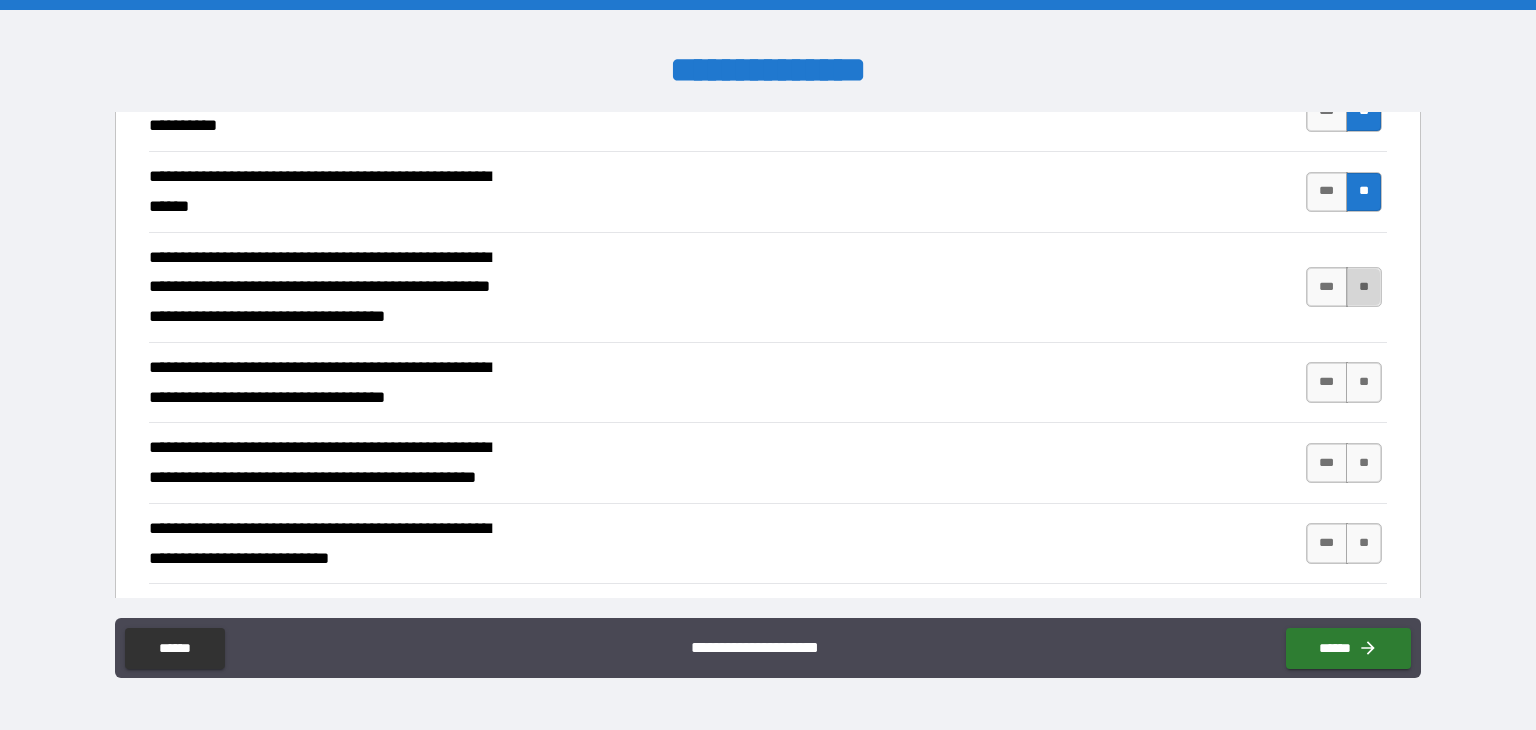 click on "**" at bounding box center [1364, 287] 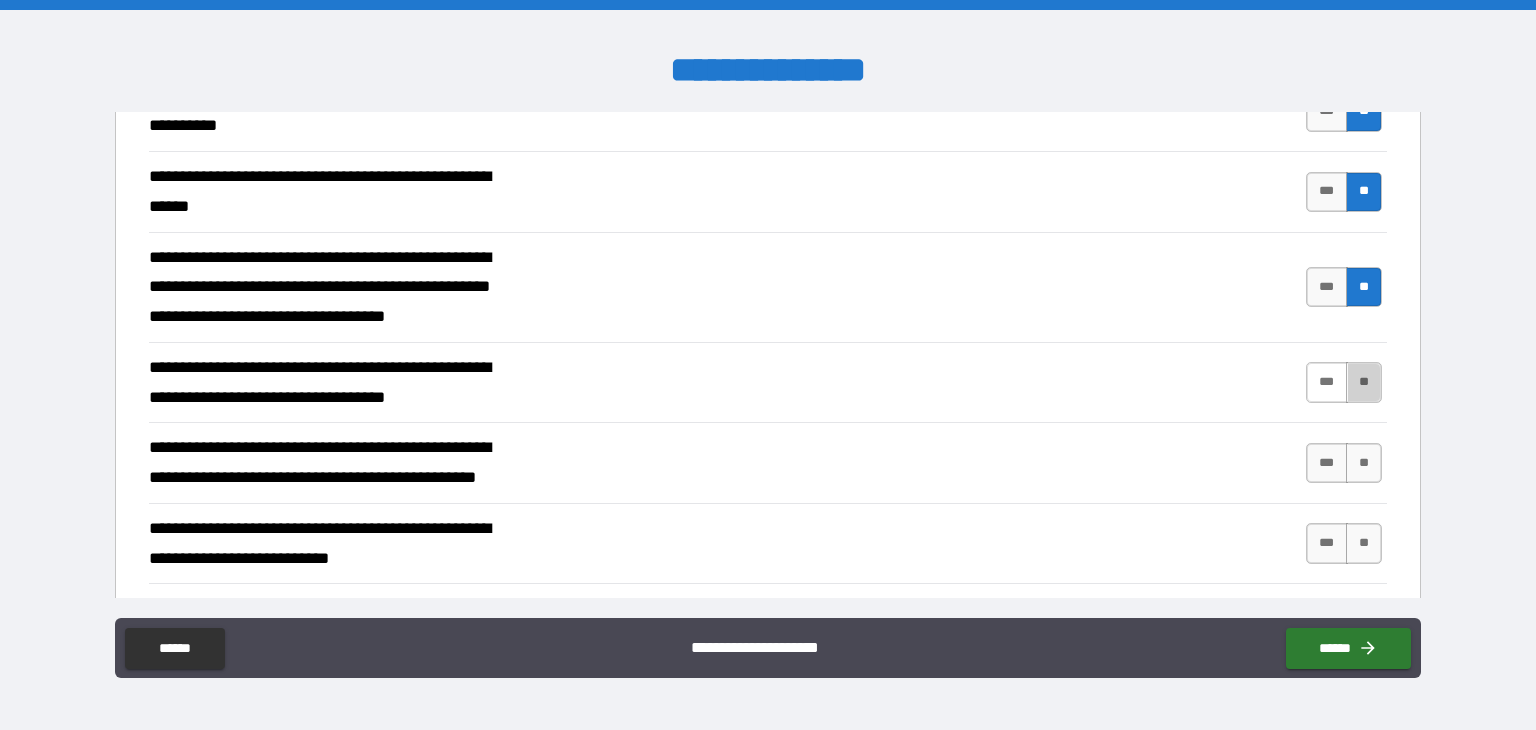 drag, startPoint x: 1363, startPoint y: 377, endPoint x: 1329, endPoint y: 381, distance: 34.234486 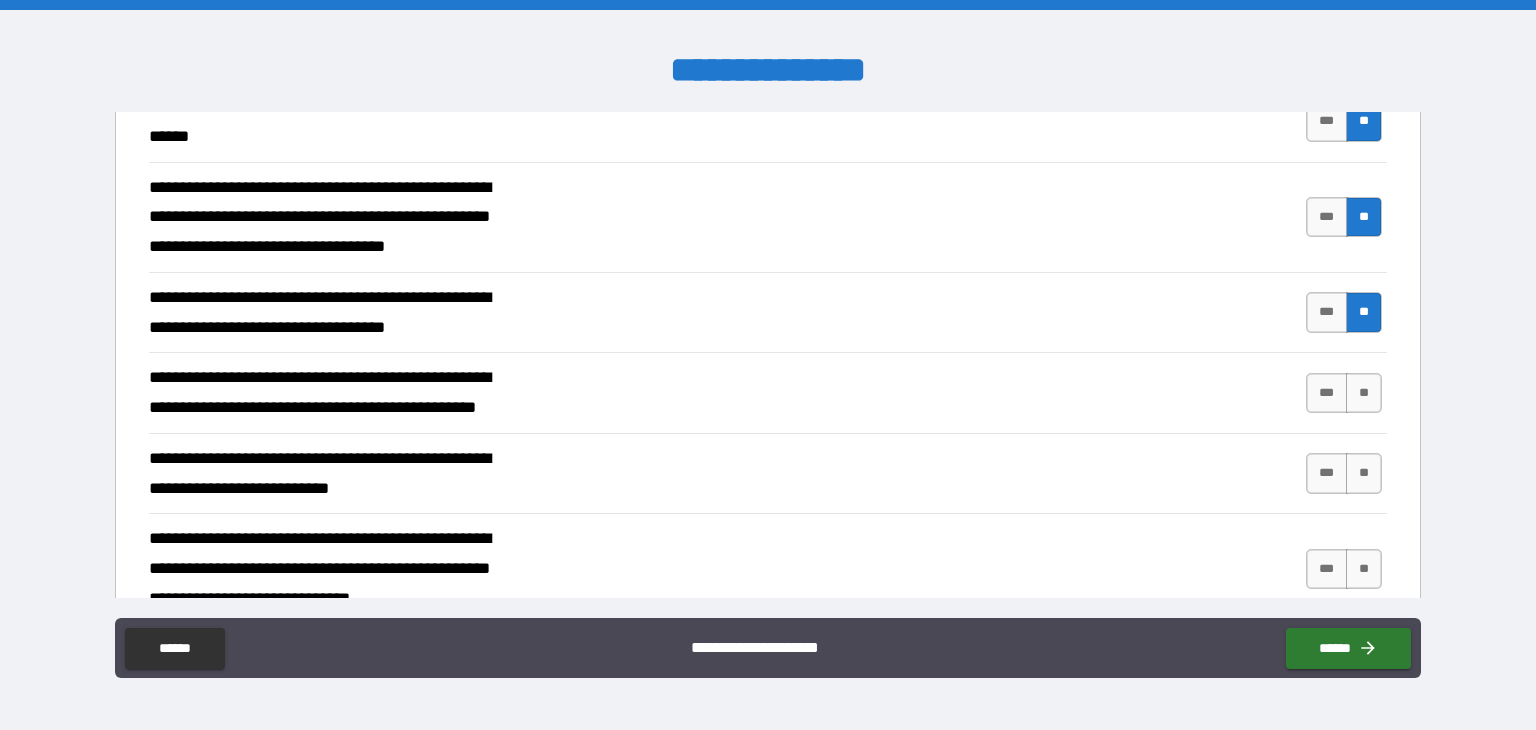 scroll, scrollTop: 3400, scrollLeft: 0, axis: vertical 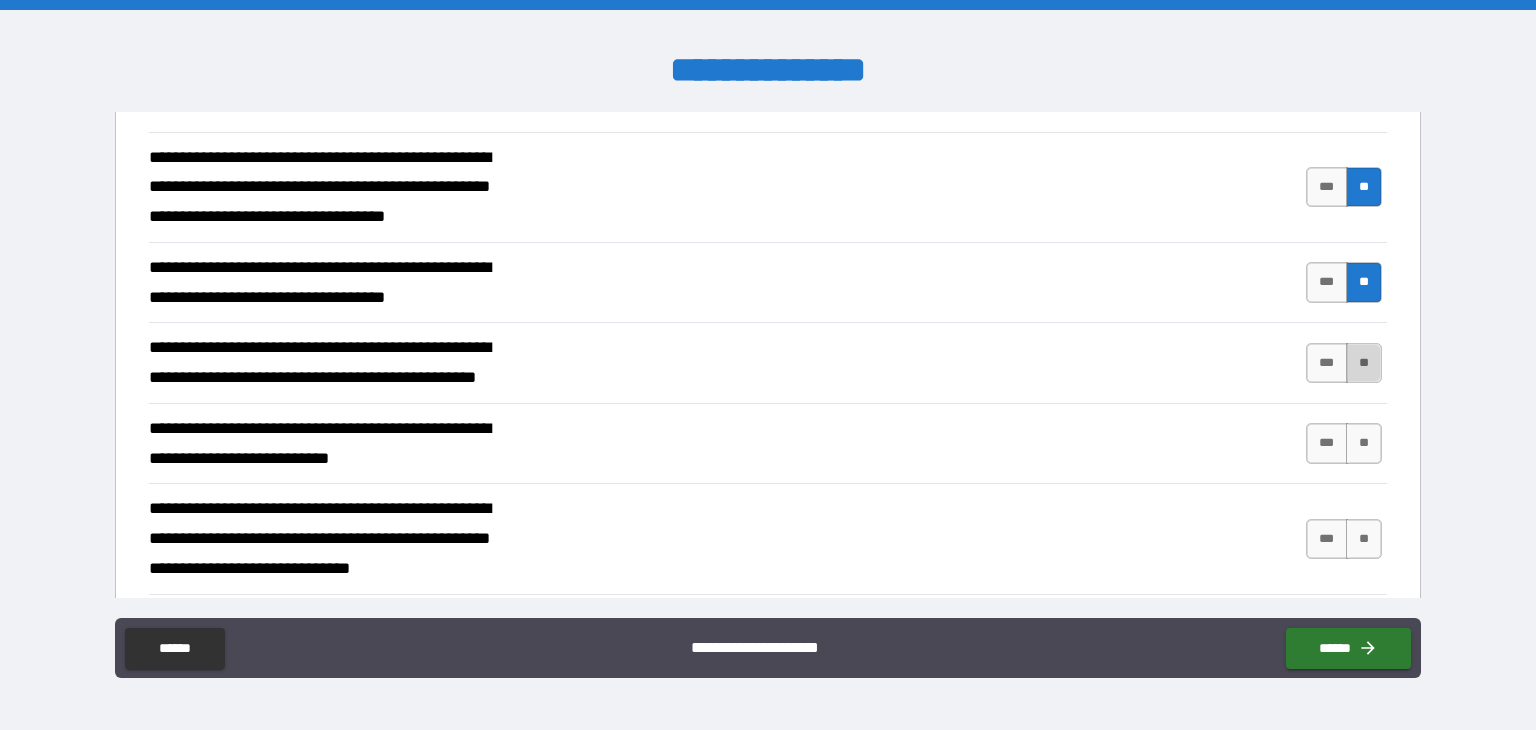 click on "**" at bounding box center (1364, 363) 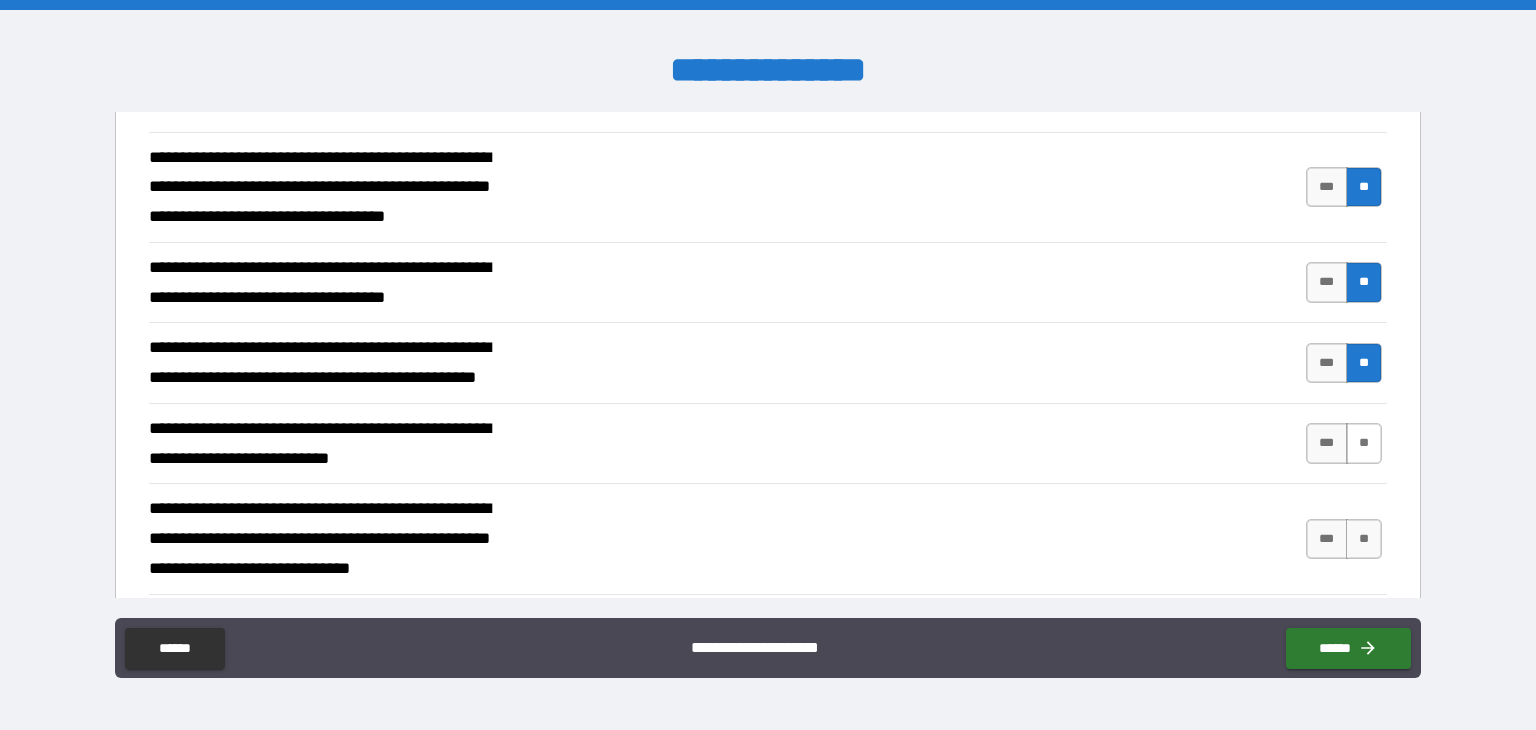 click on "**" at bounding box center (1364, 443) 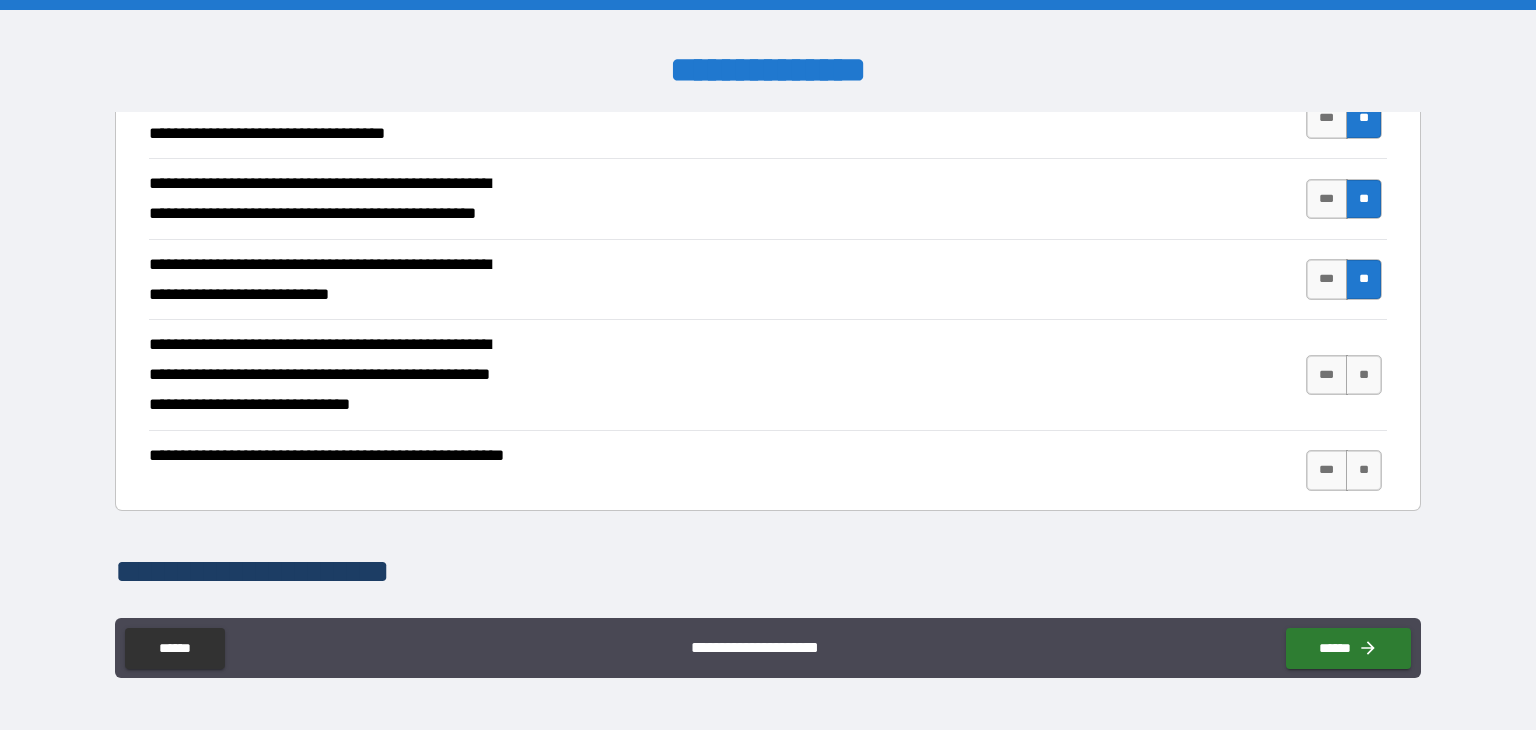 scroll, scrollTop: 3600, scrollLeft: 0, axis: vertical 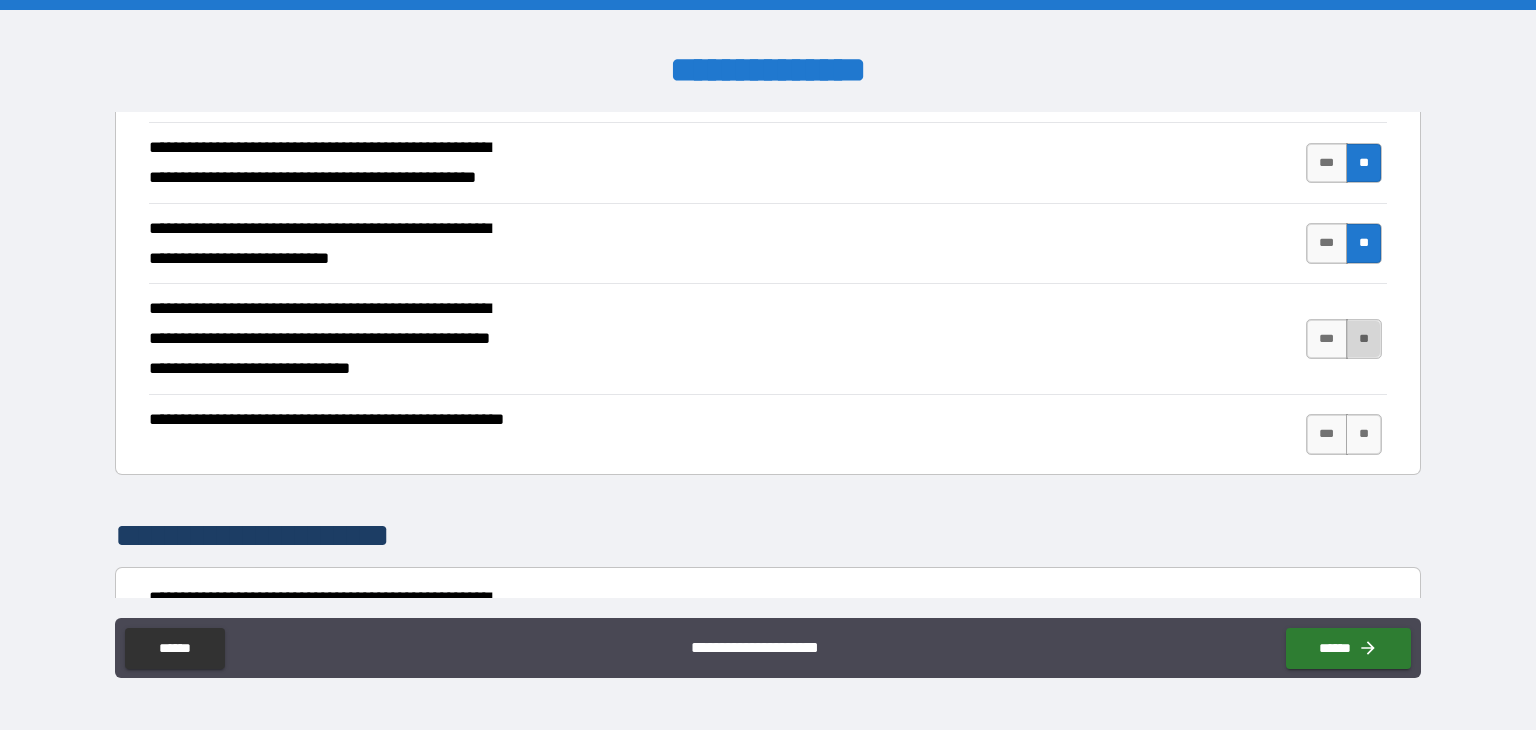 click on "**" at bounding box center (1364, 339) 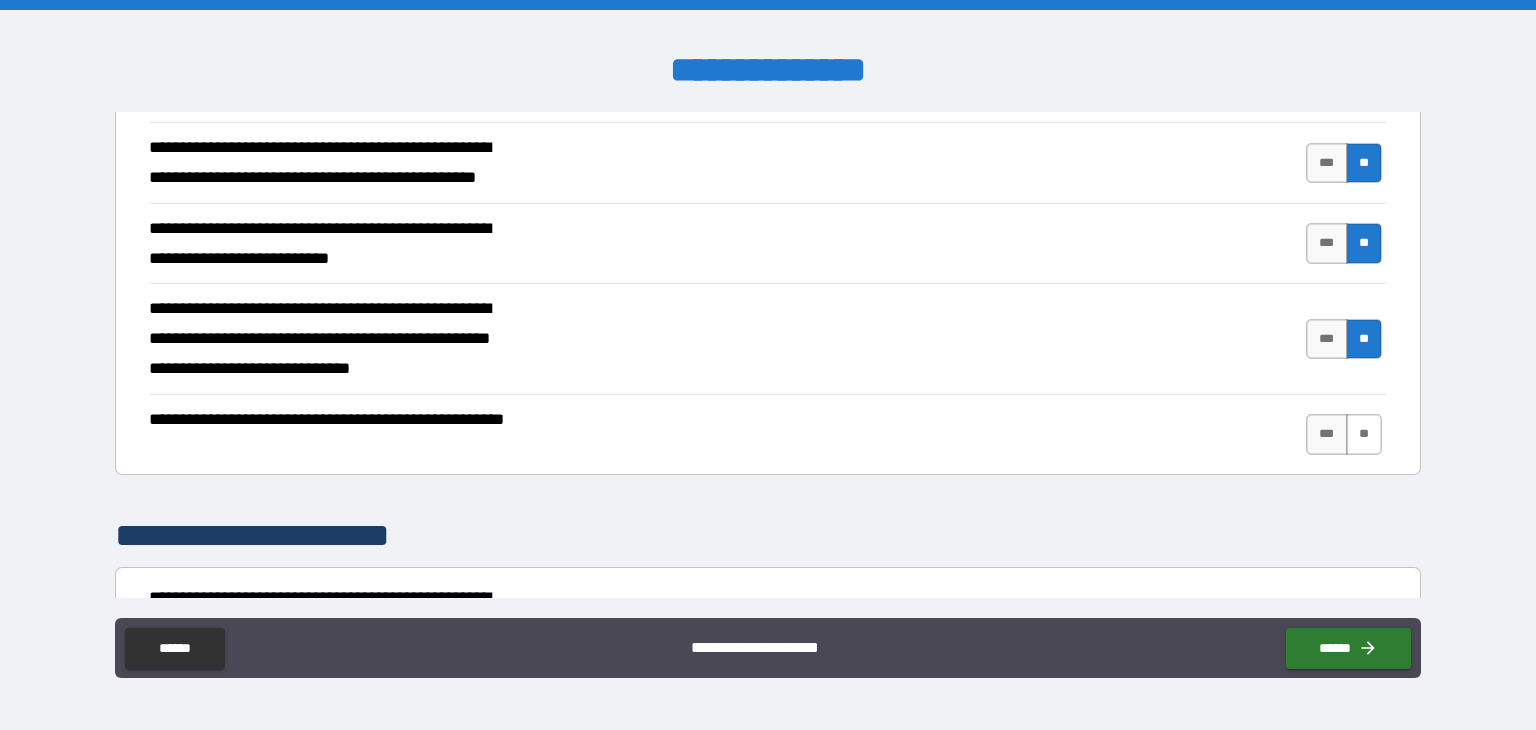 click on "**" at bounding box center [1364, 434] 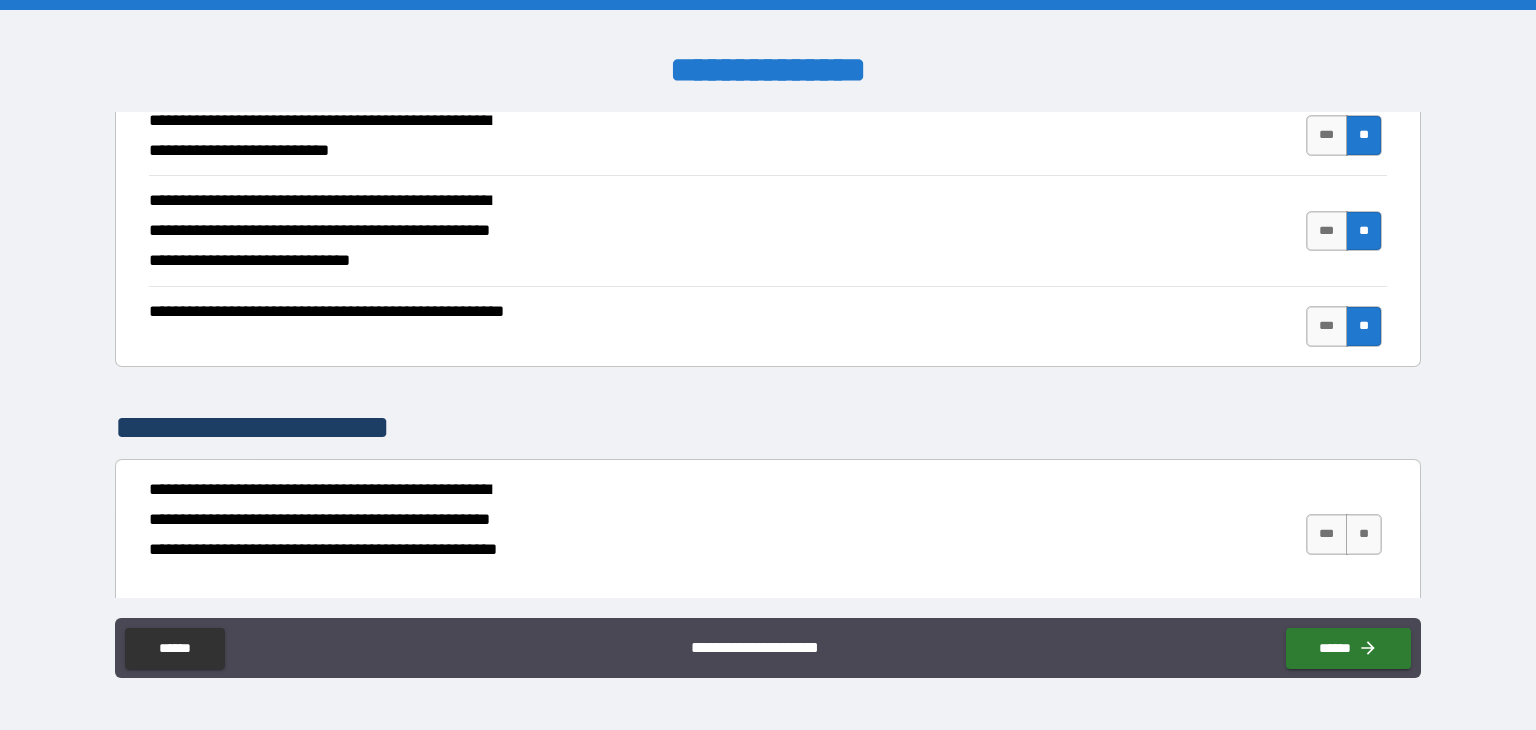 scroll, scrollTop: 3900, scrollLeft: 0, axis: vertical 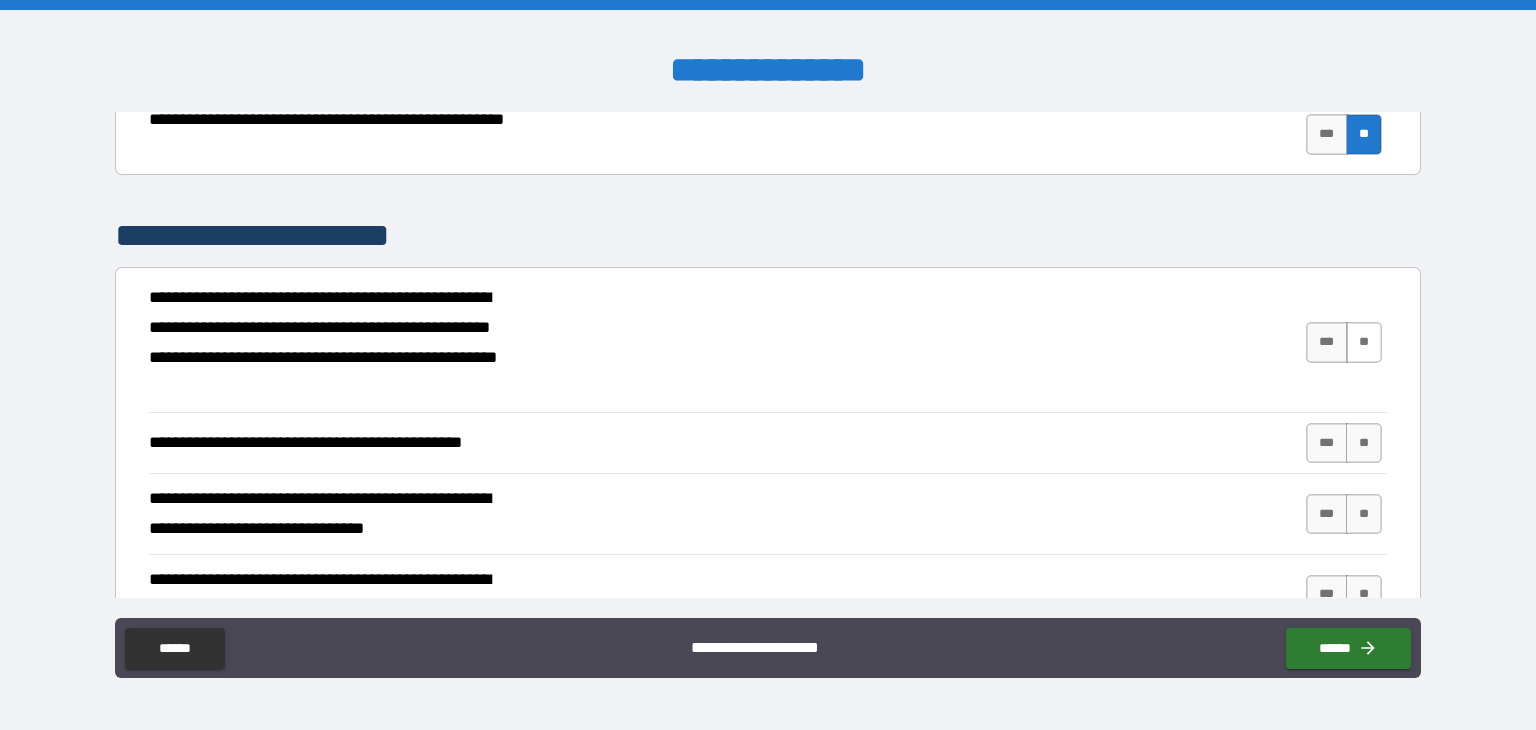 click on "**" at bounding box center (1364, 342) 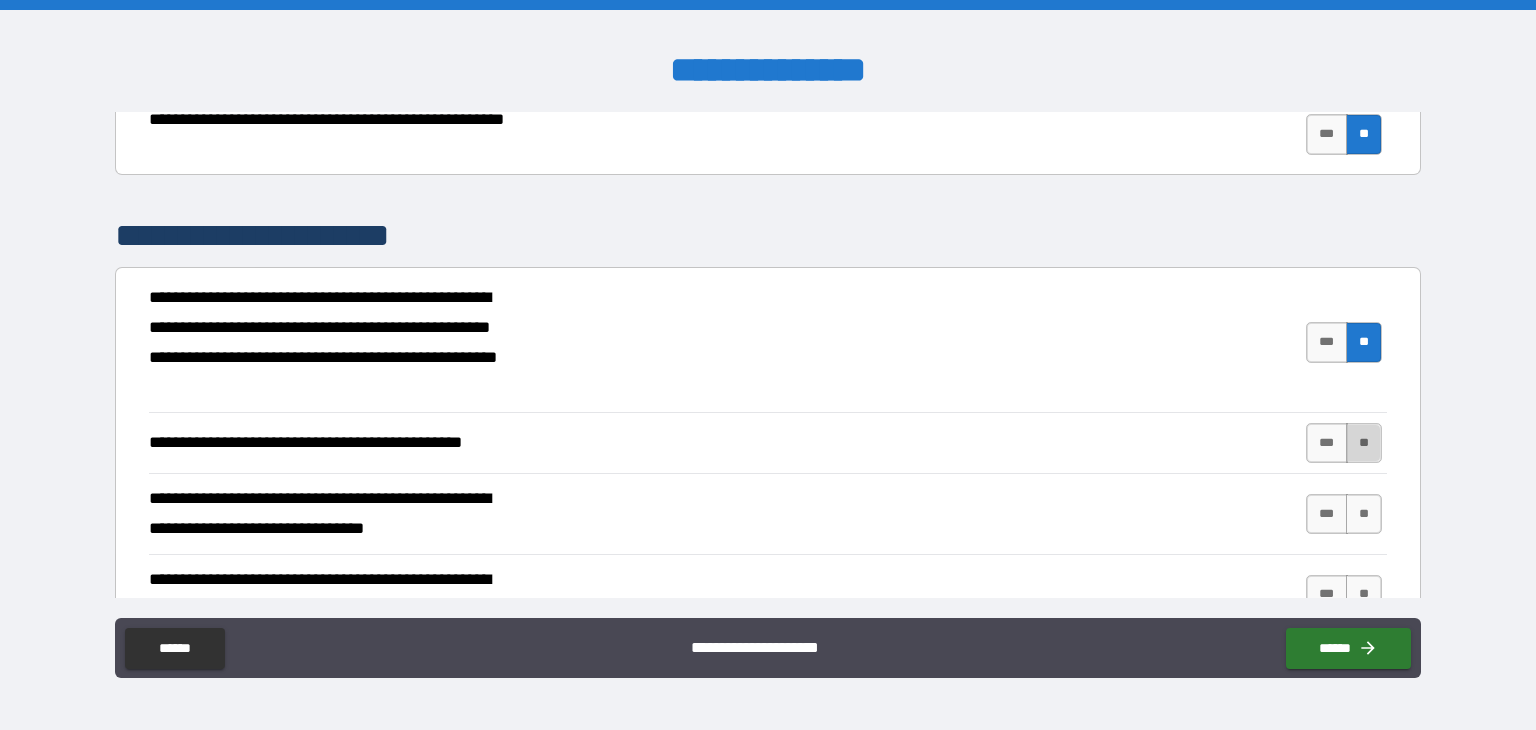 click on "**" at bounding box center [1364, 443] 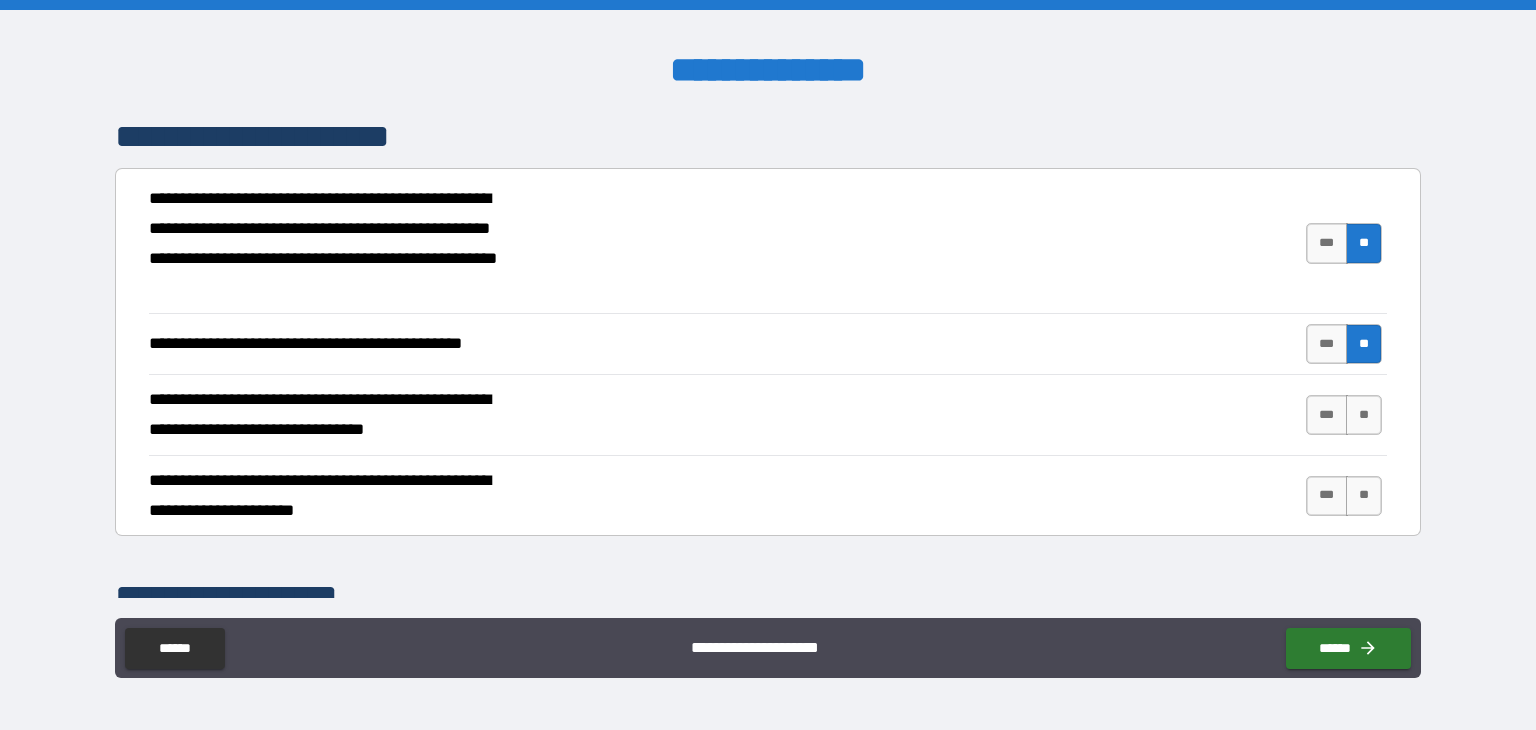 scroll, scrollTop: 4000, scrollLeft: 0, axis: vertical 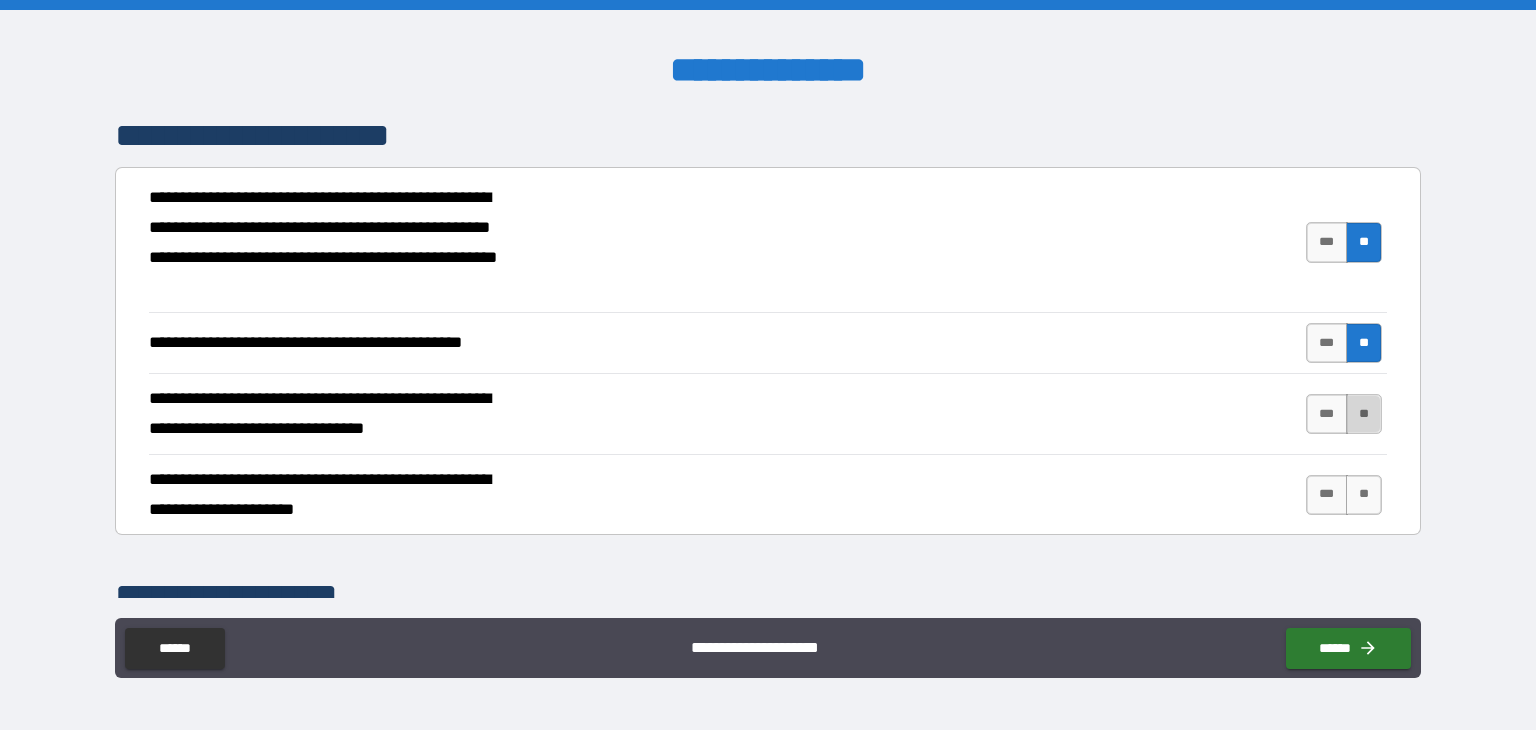 click on "**" at bounding box center (1364, 414) 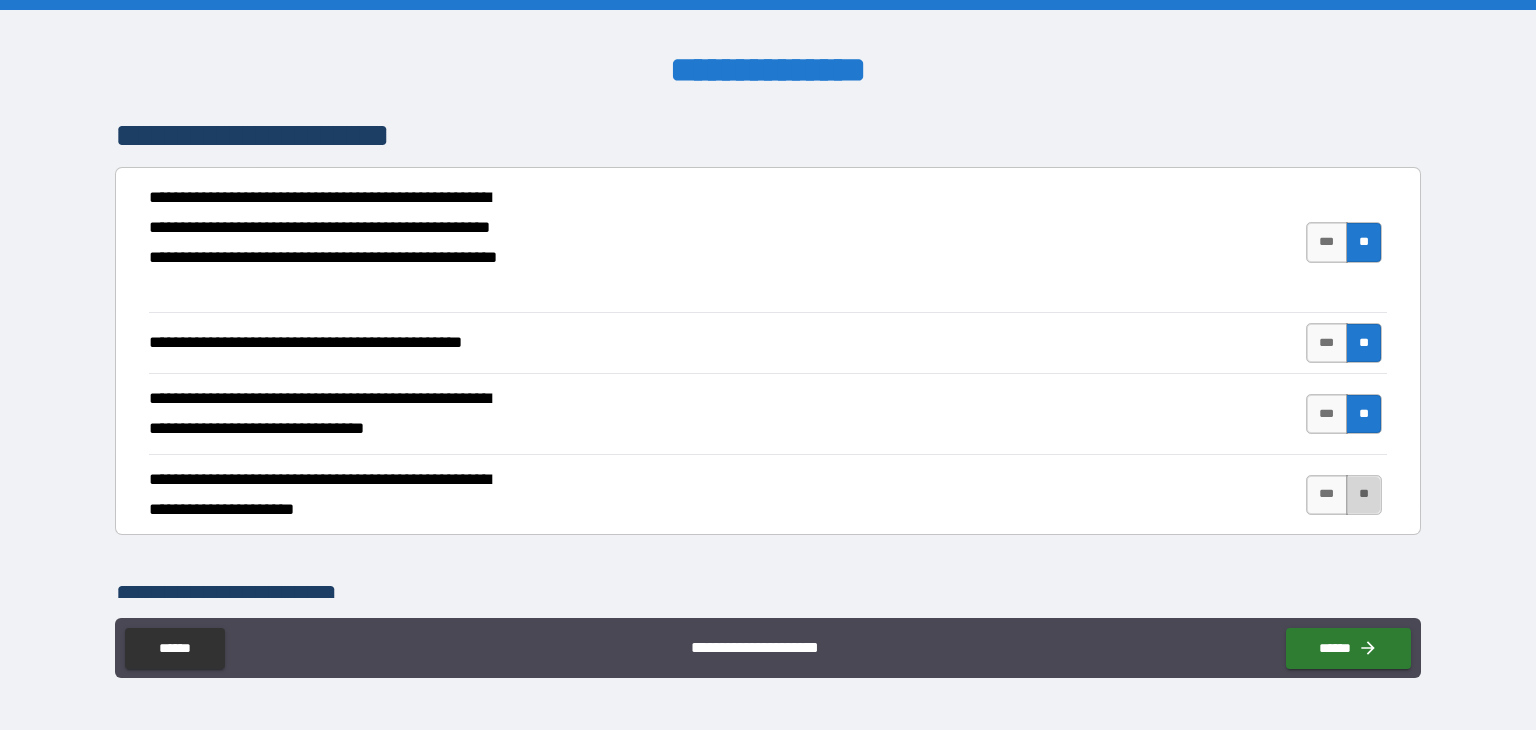 click on "**" at bounding box center [1364, 495] 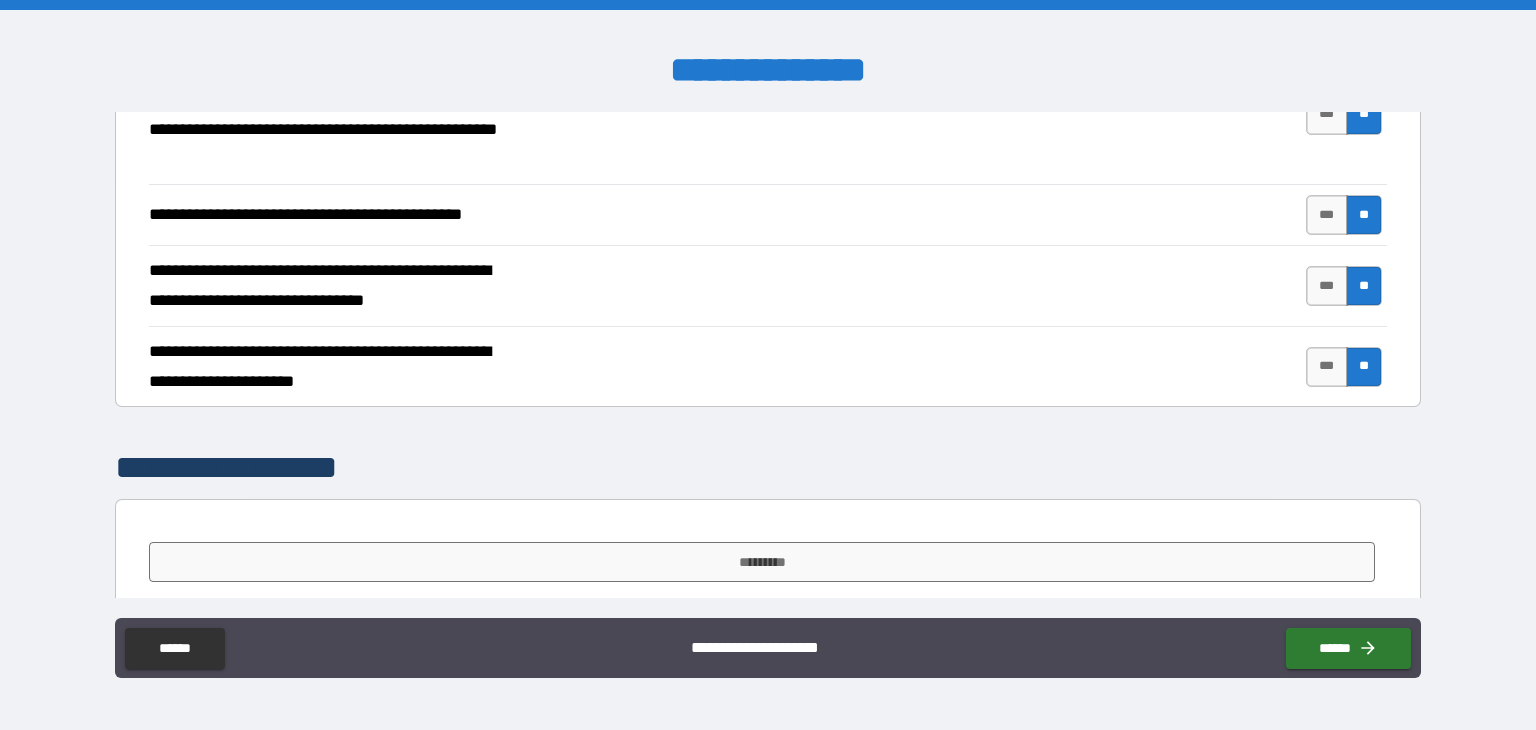 scroll, scrollTop: 4132, scrollLeft: 0, axis: vertical 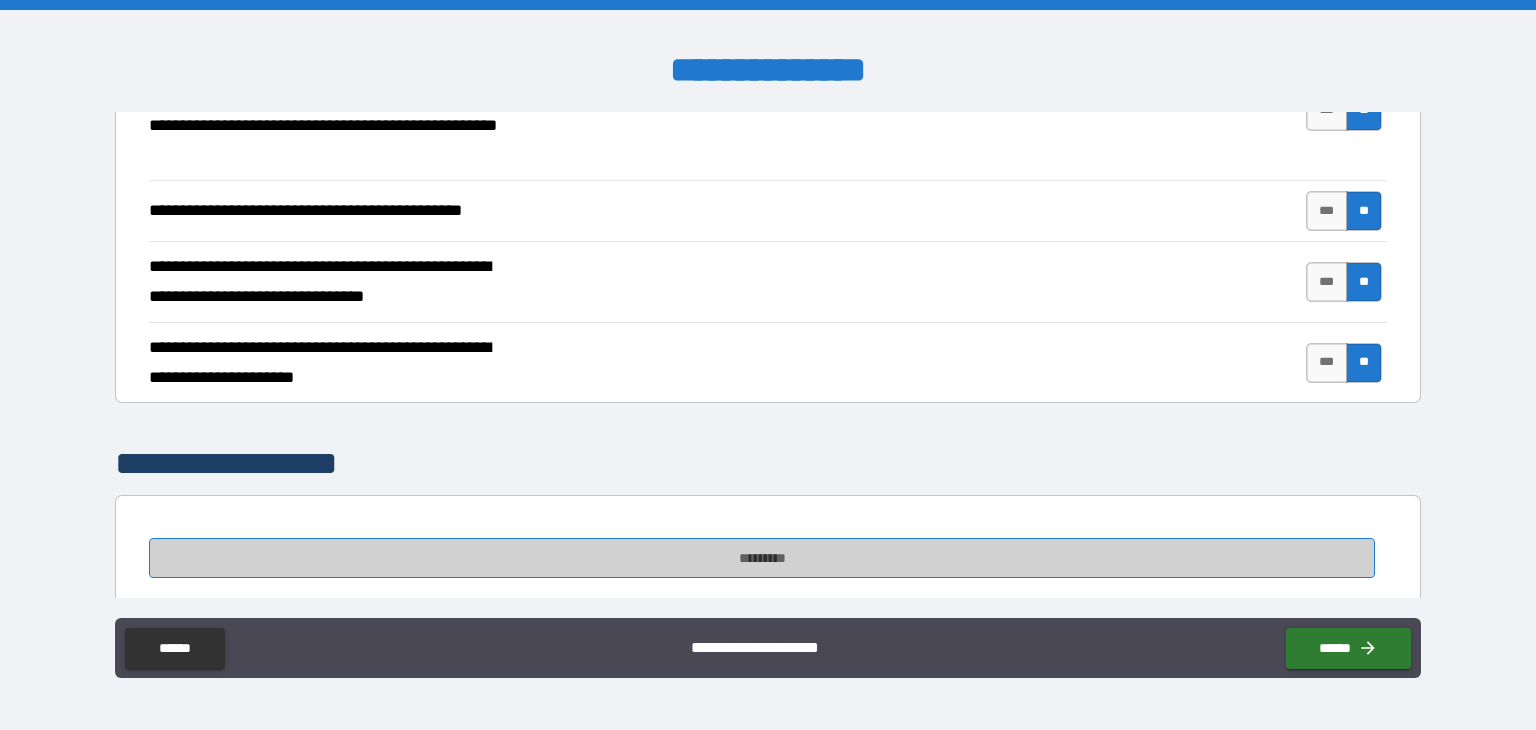 click on "*********" at bounding box center [762, 558] 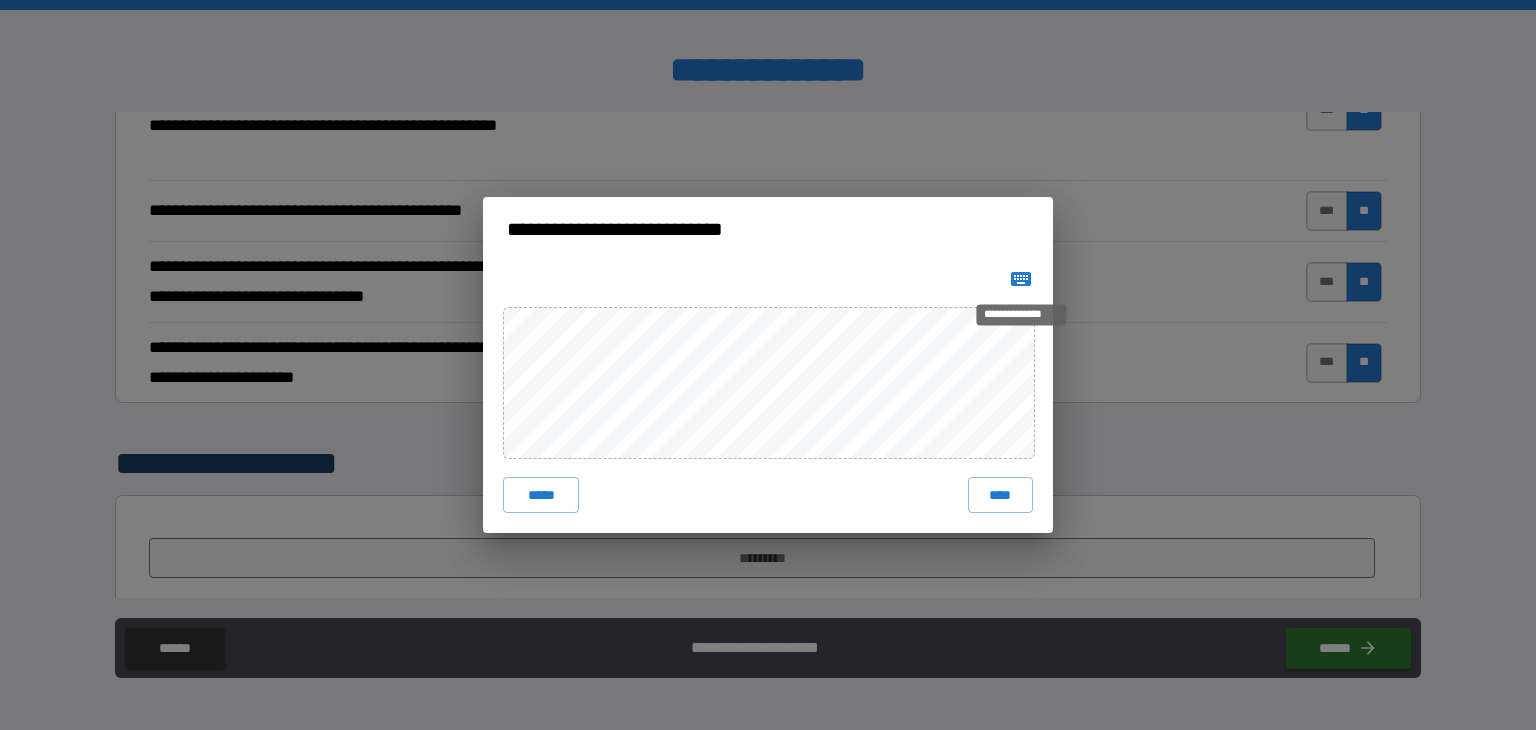 click 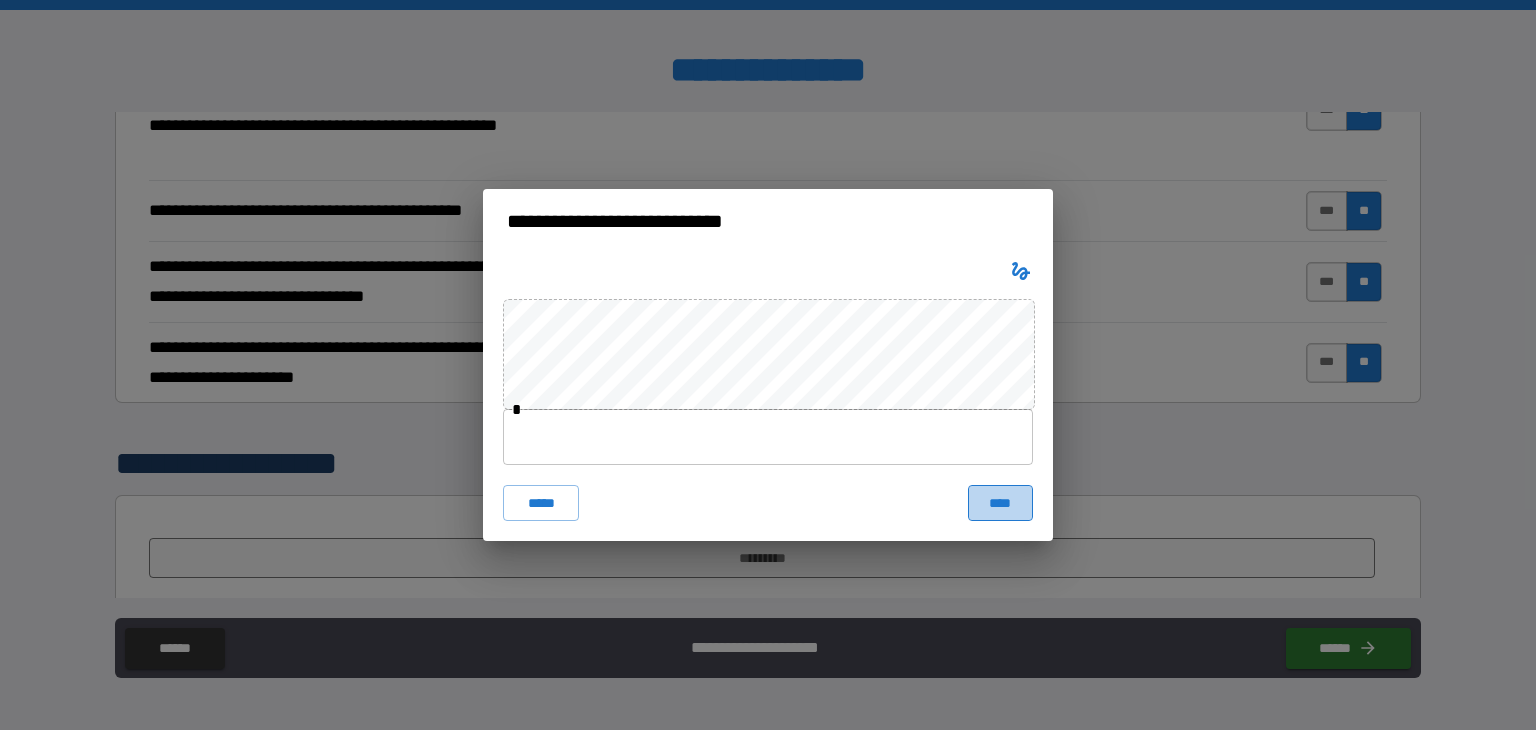 click on "****" at bounding box center (1000, 503) 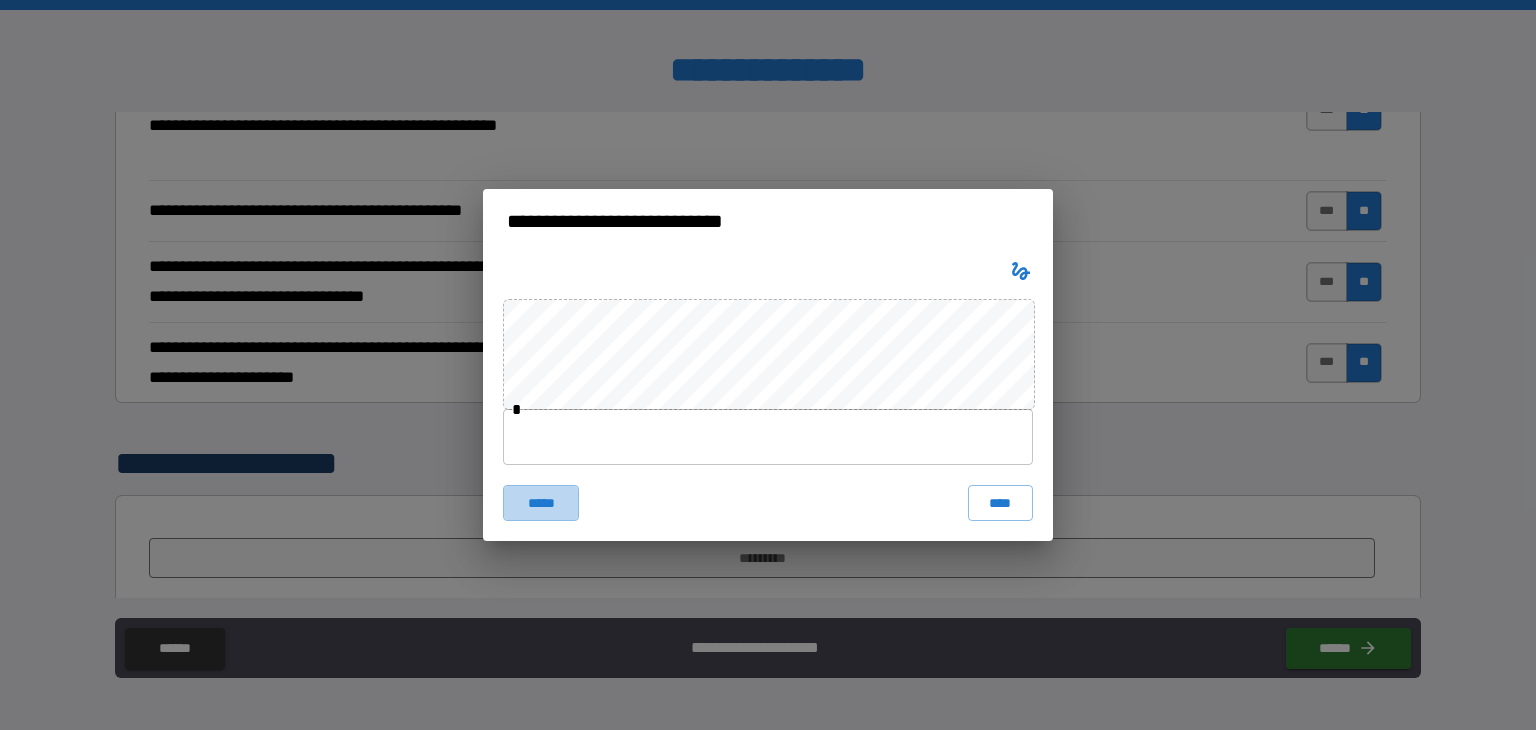 drag, startPoint x: 549, startPoint y: 506, endPoint x: 562, endPoint y: 477, distance: 31.780497 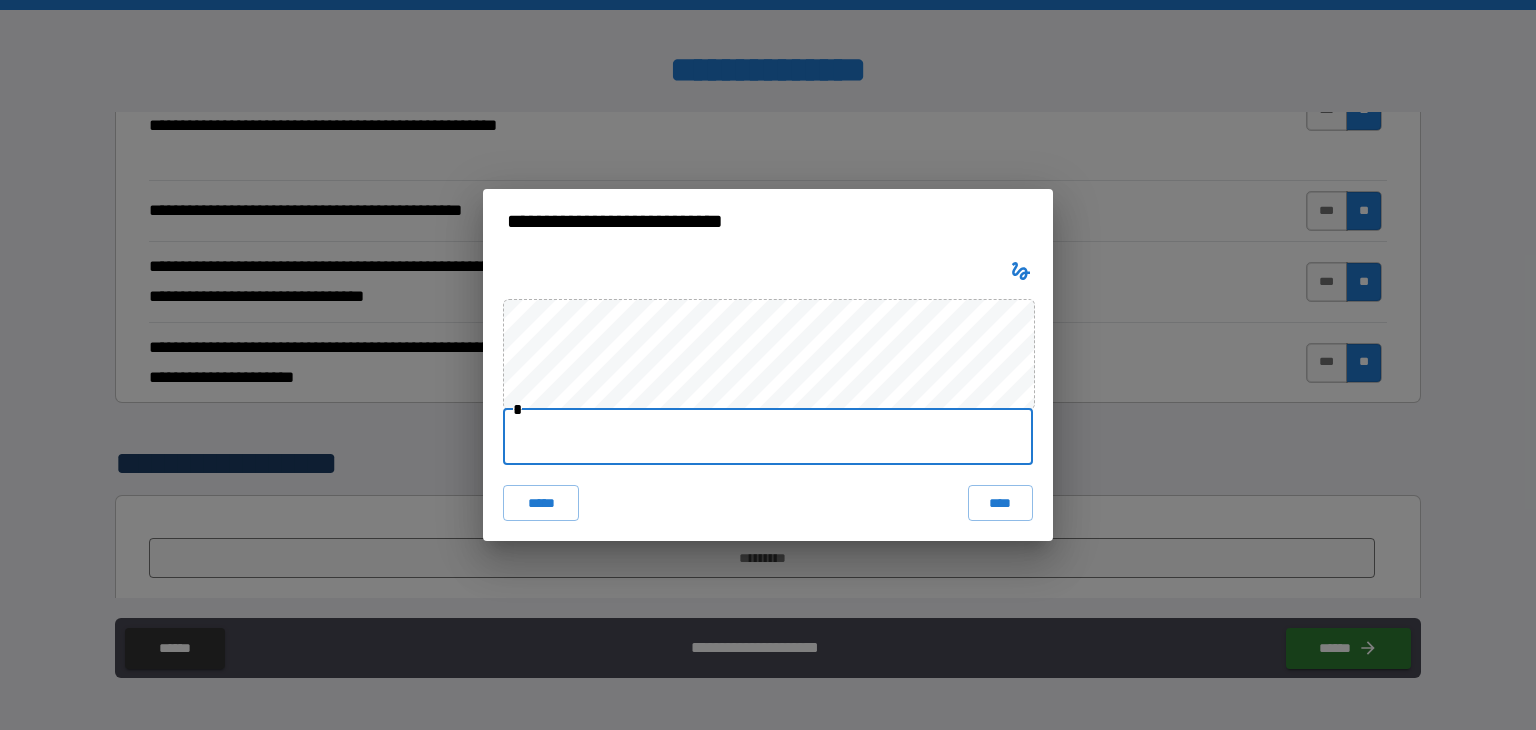 click at bounding box center (768, 437) 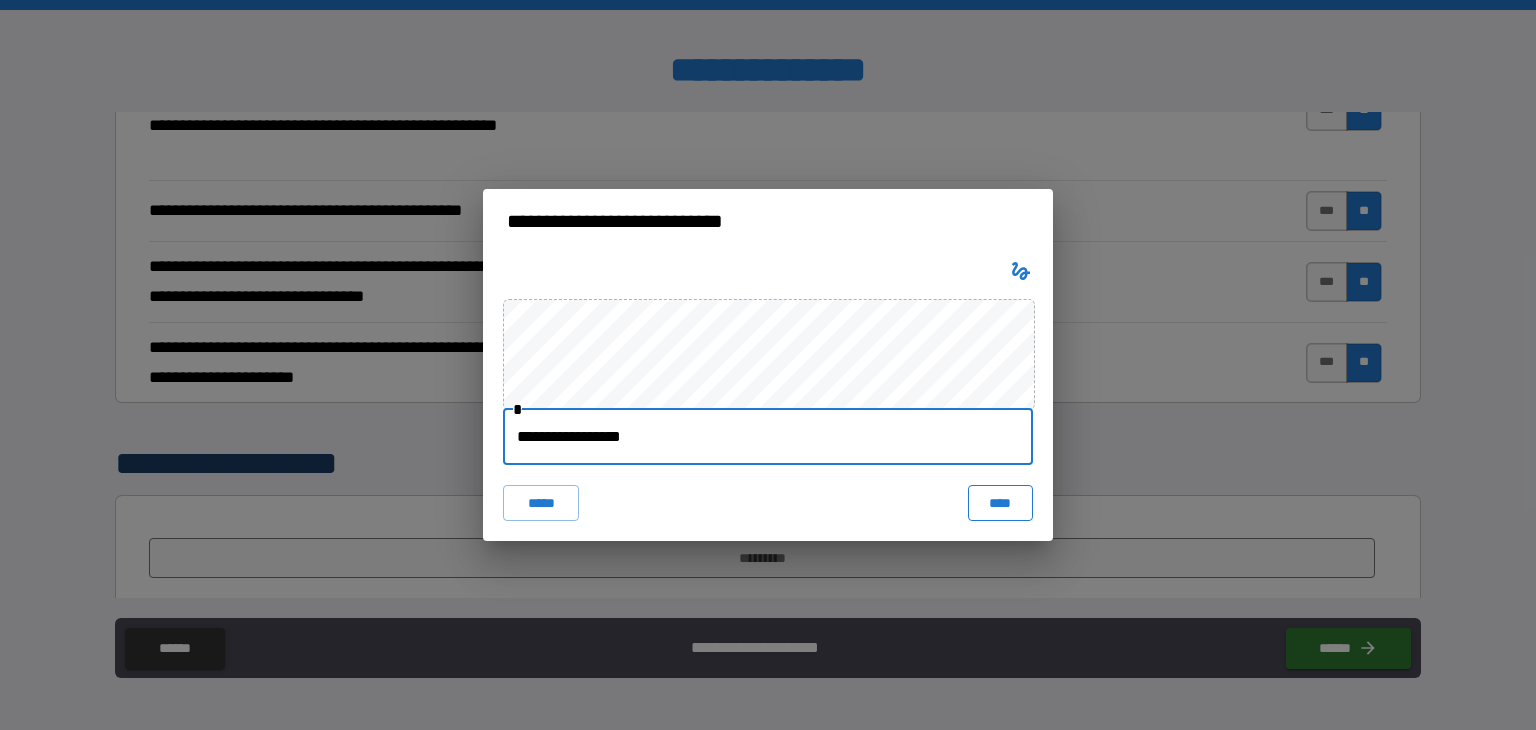 type on "**********" 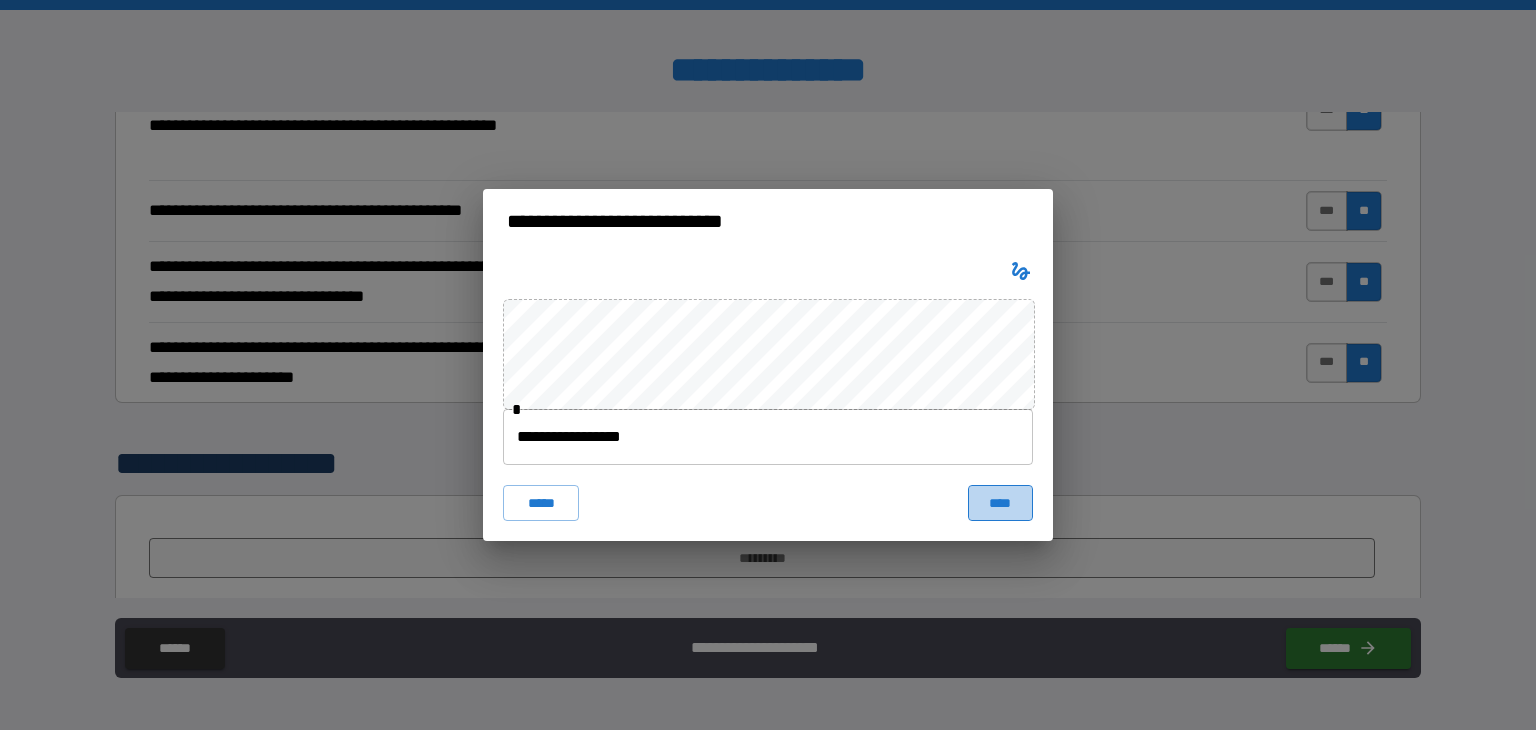 click on "****" at bounding box center (1000, 503) 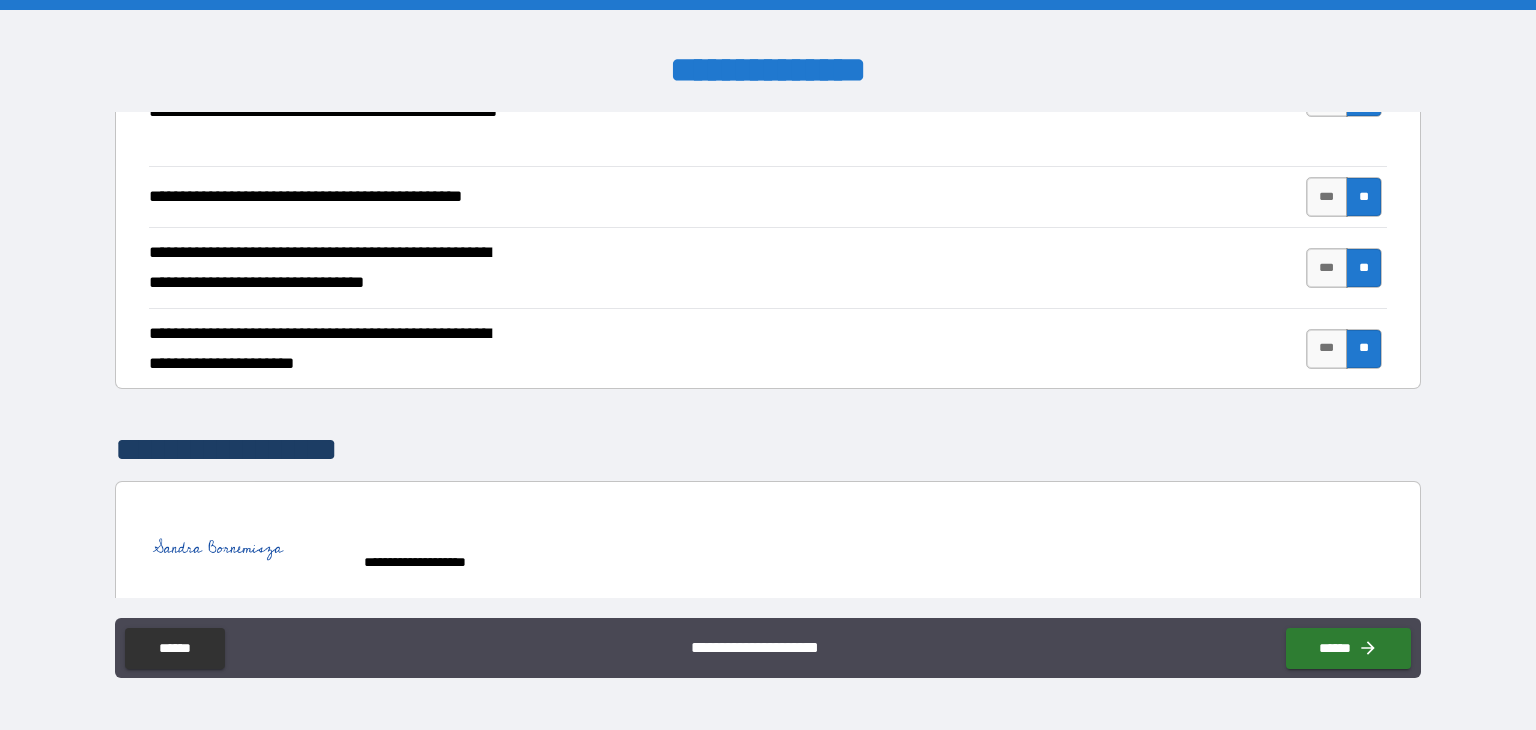 scroll, scrollTop: 4149, scrollLeft: 0, axis: vertical 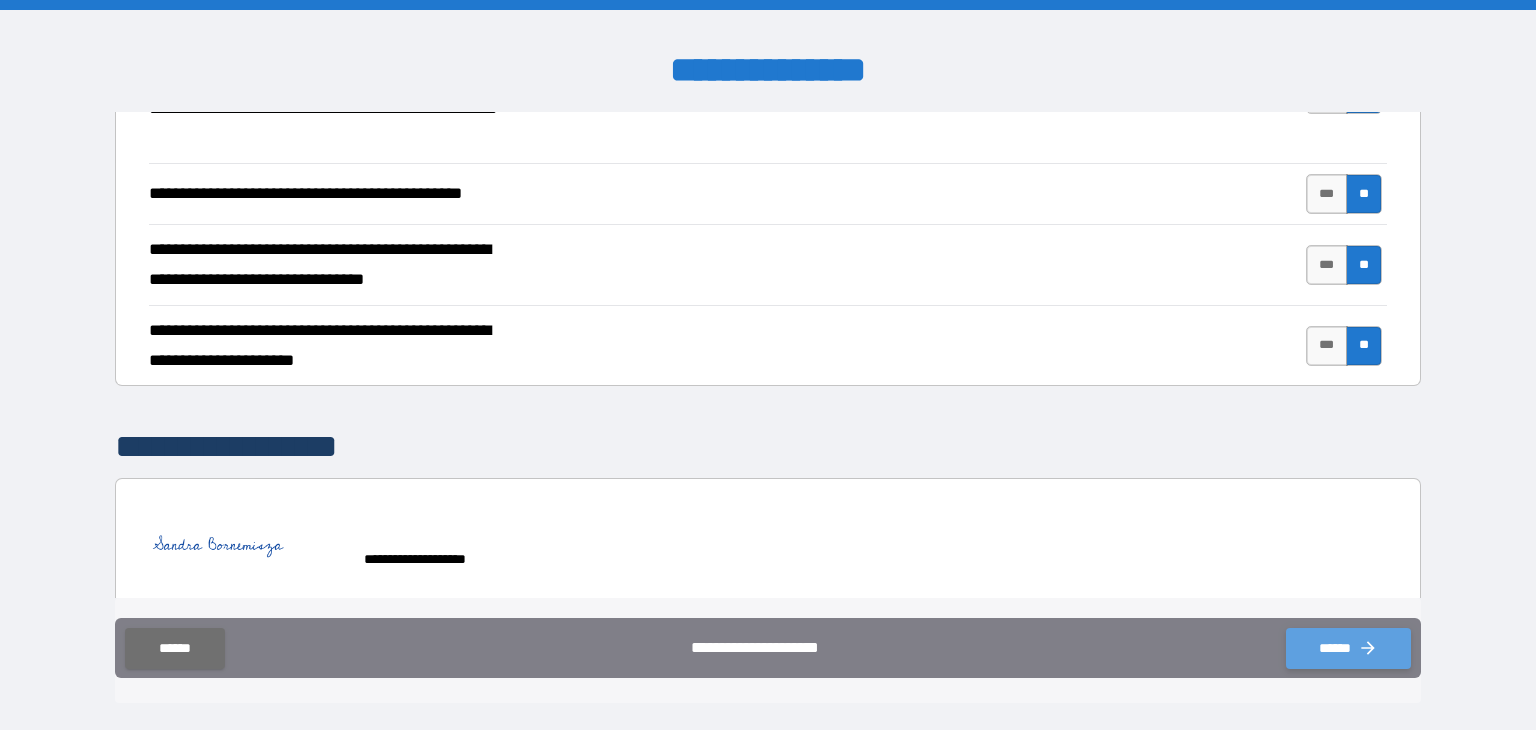 click on "******" at bounding box center [1348, 648] 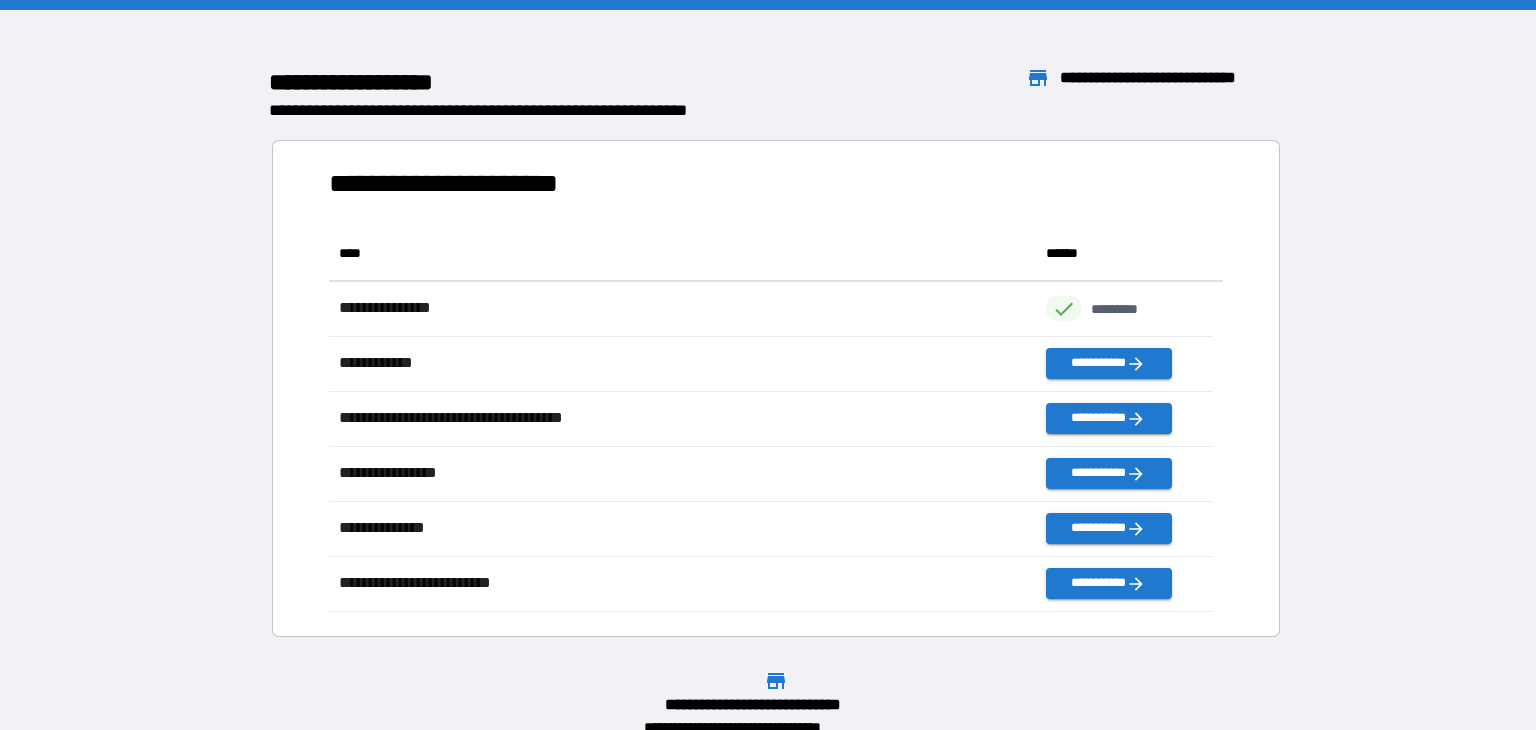 scroll, scrollTop: 16, scrollLeft: 16, axis: both 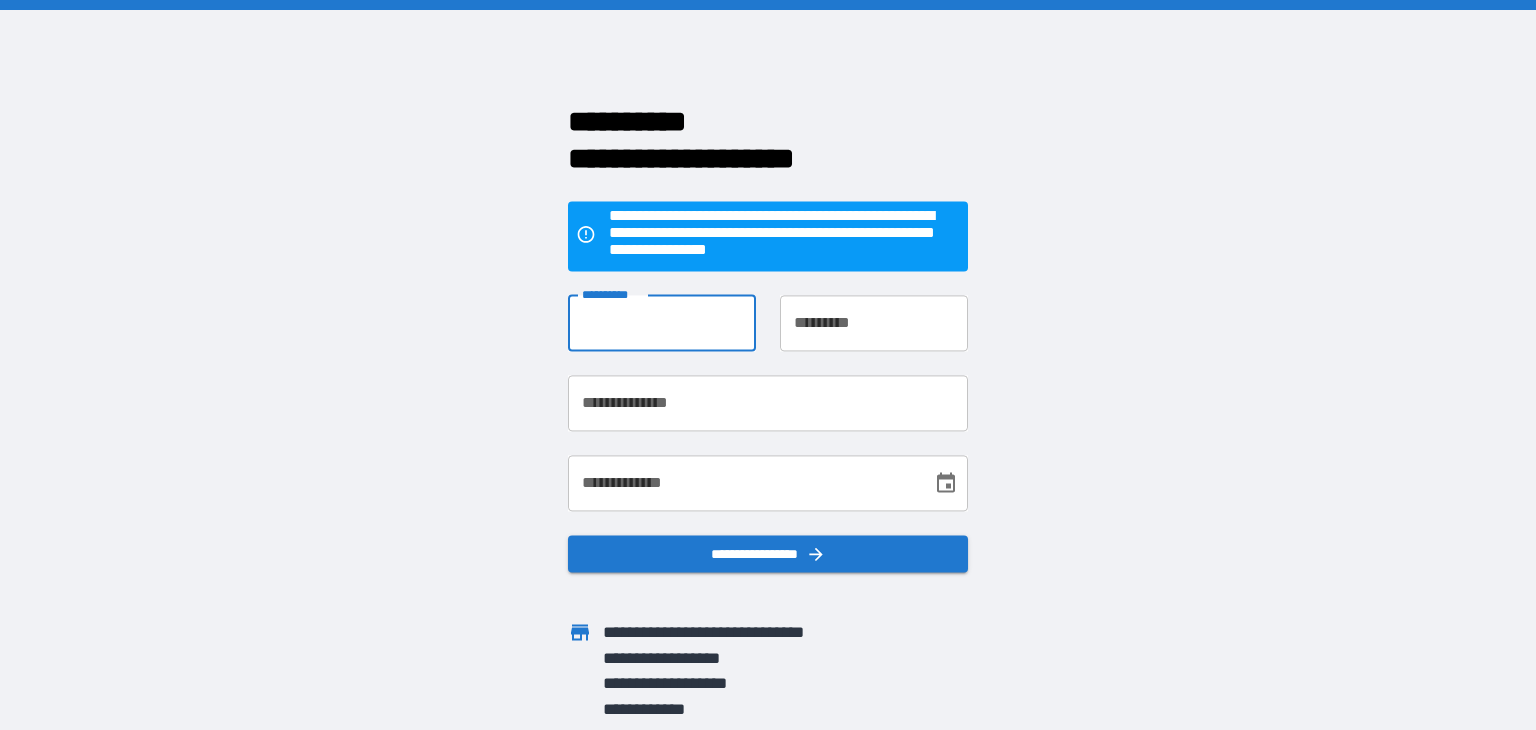 click on "**********" at bounding box center (662, 323) 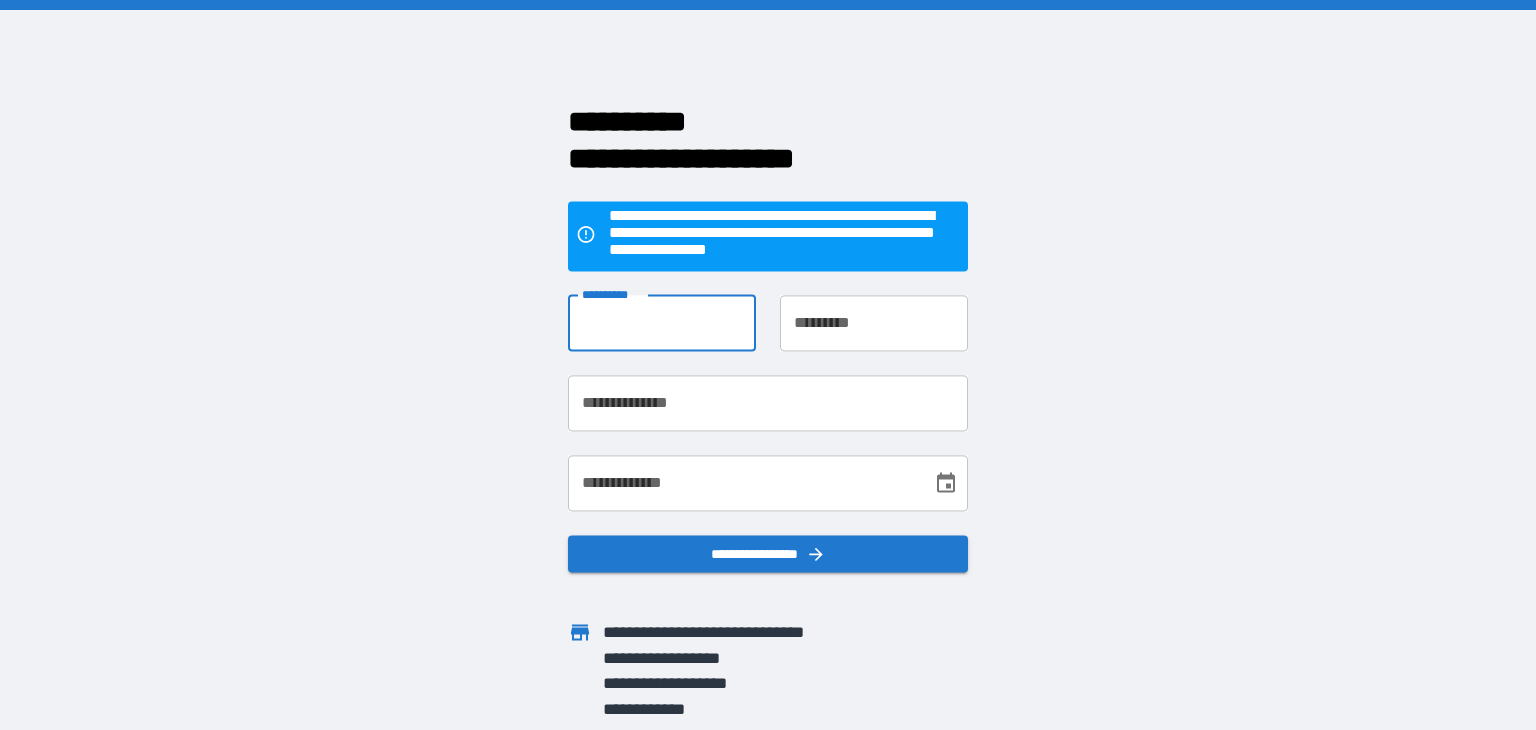 type on "********" 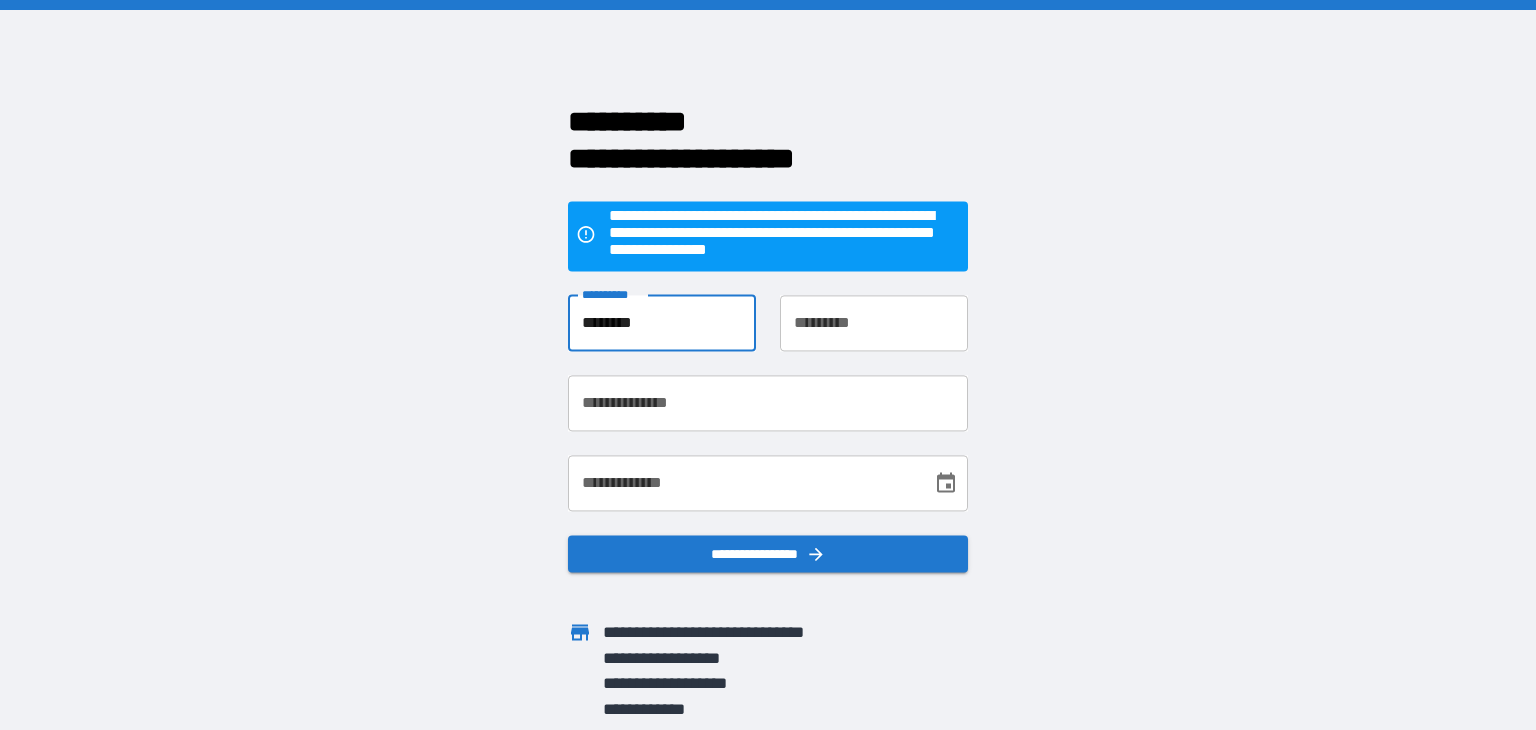 type on "**********" 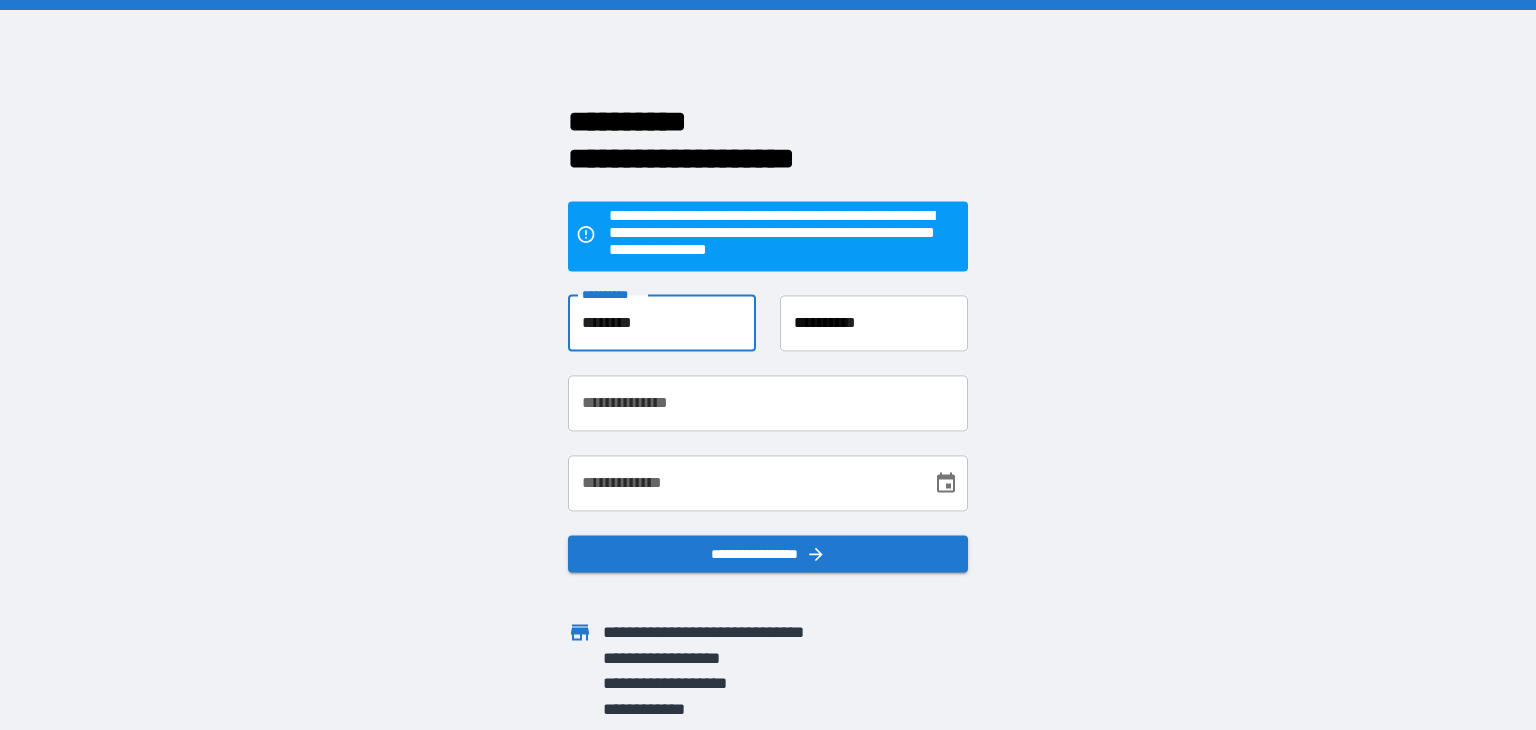 type on "**********" 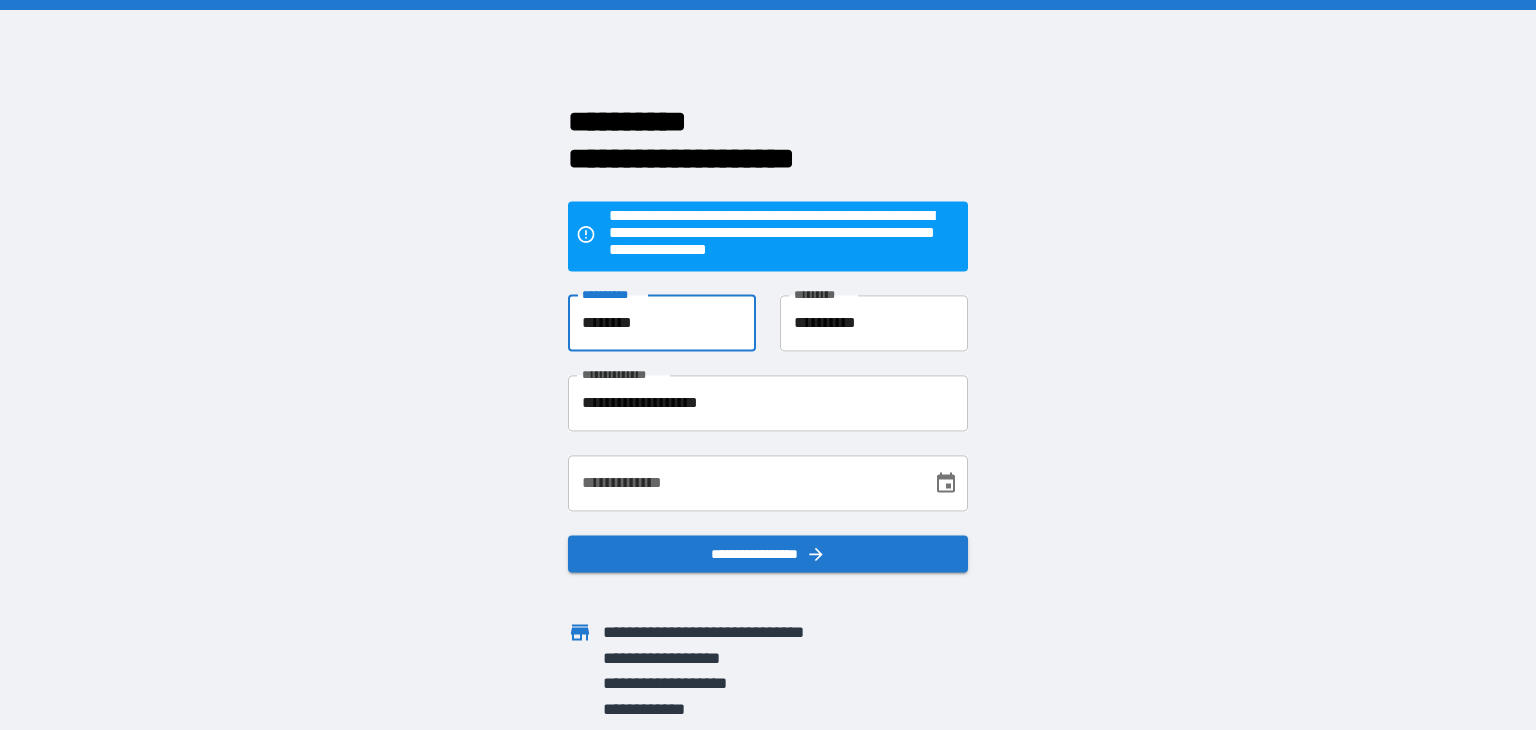 click on "**********" at bounding box center (743, 483) 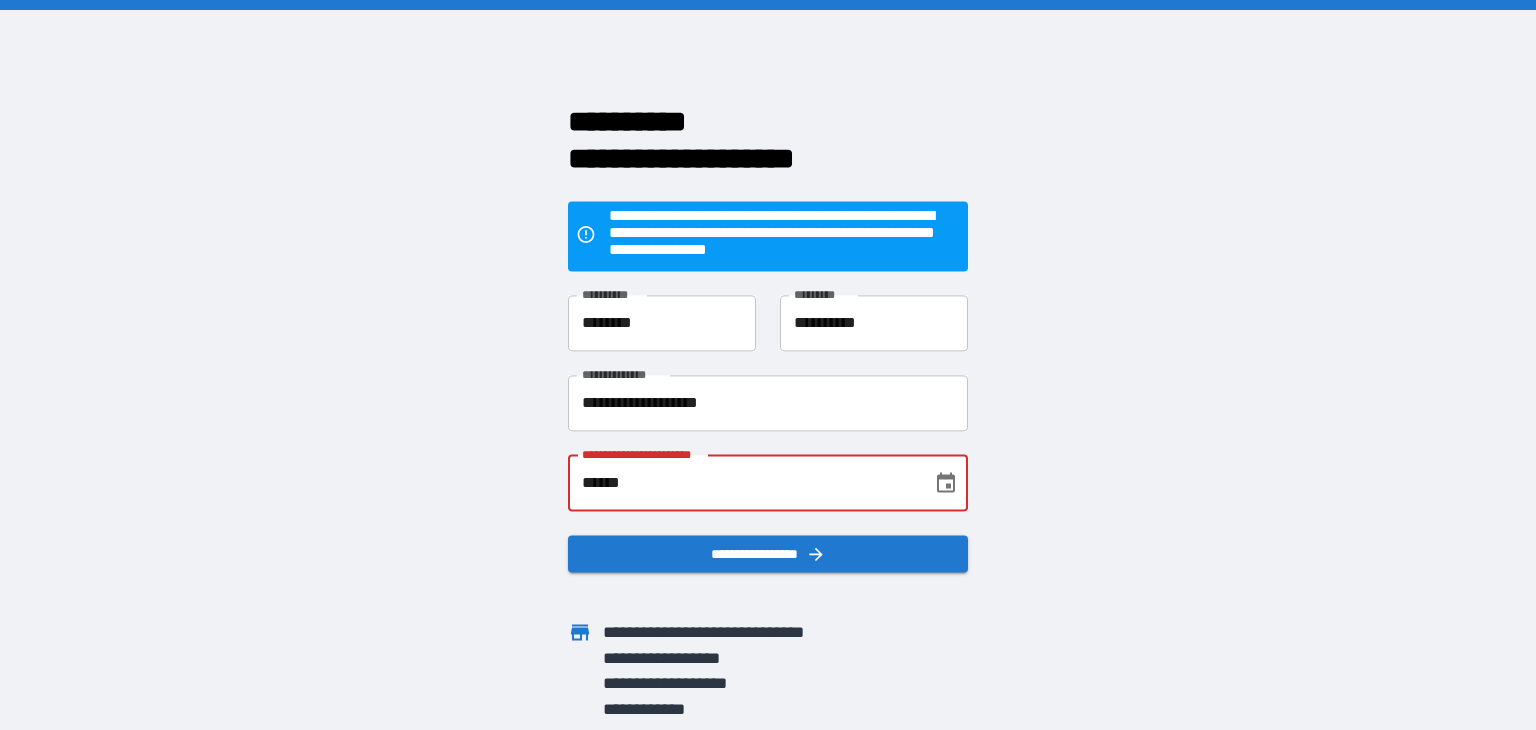 click on "******" at bounding box center (743, 483) 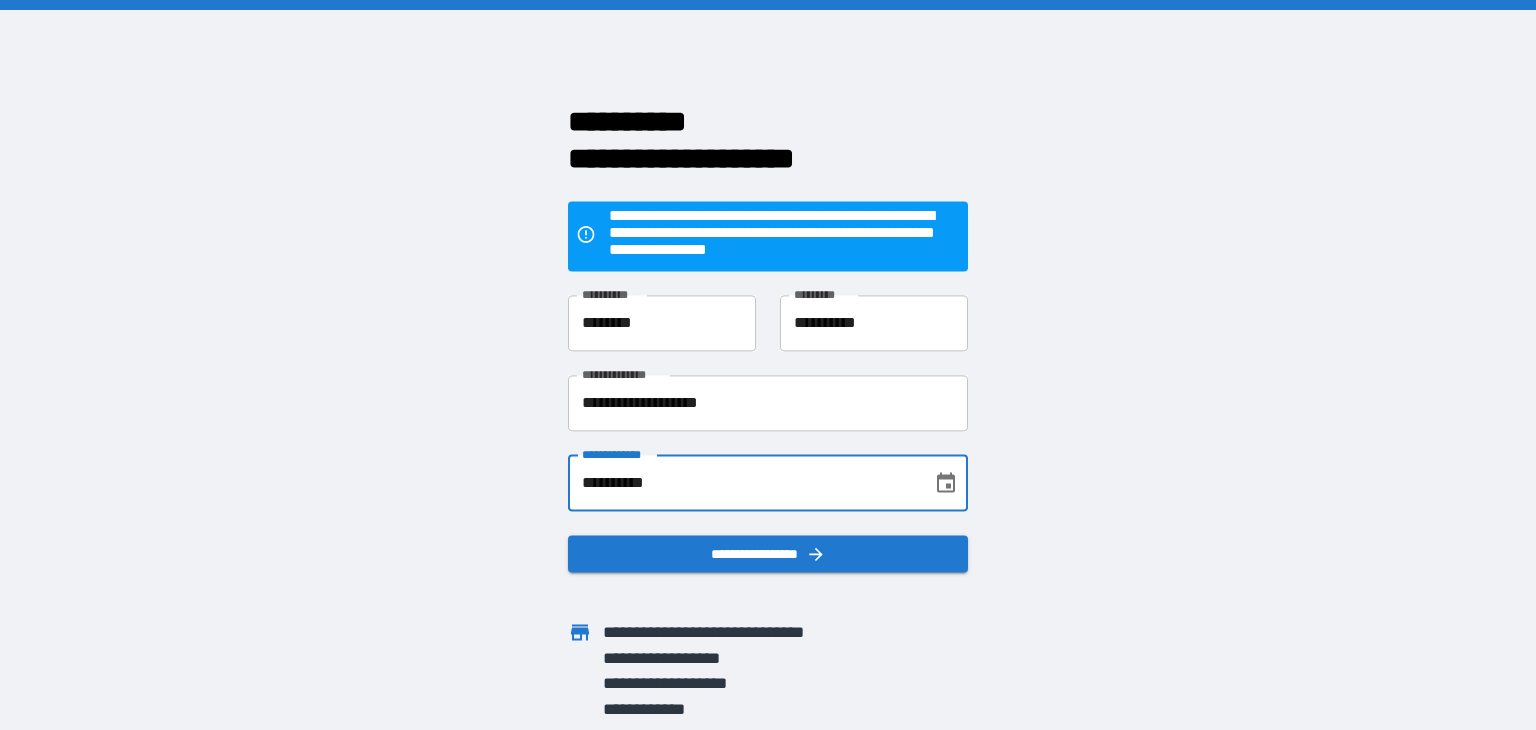 type on "**********" 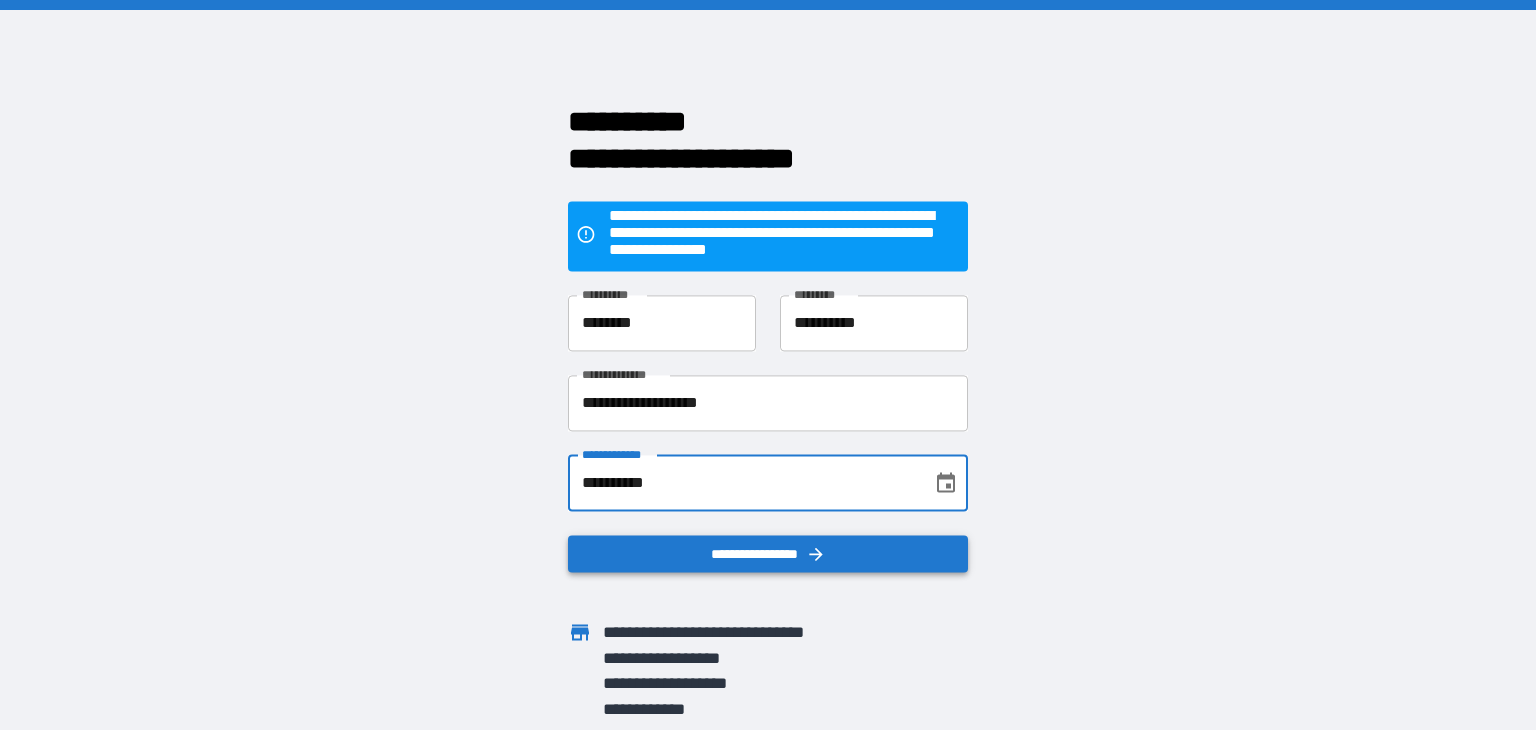 click 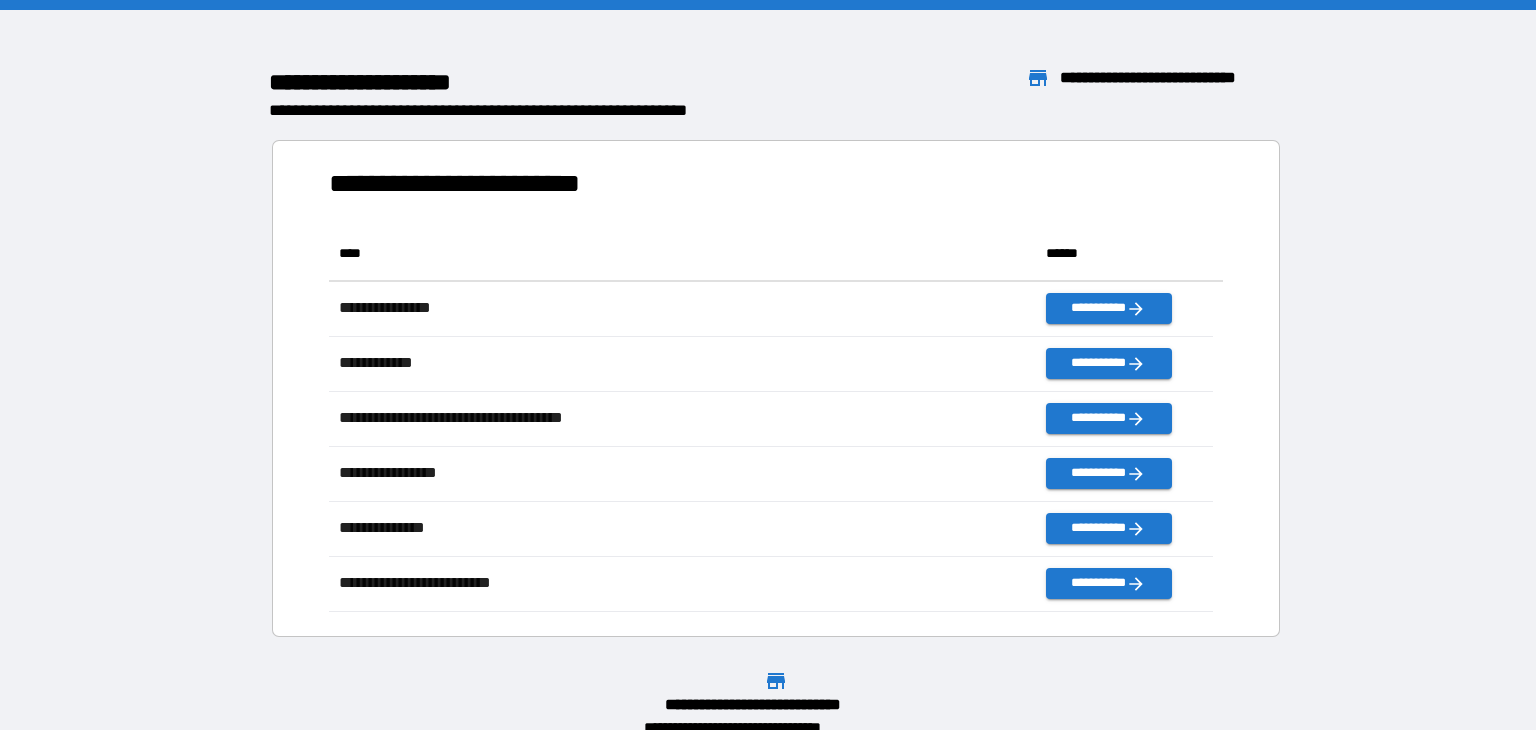 scroll, scrollTop: 16, scrollLeft: 16, axis: both 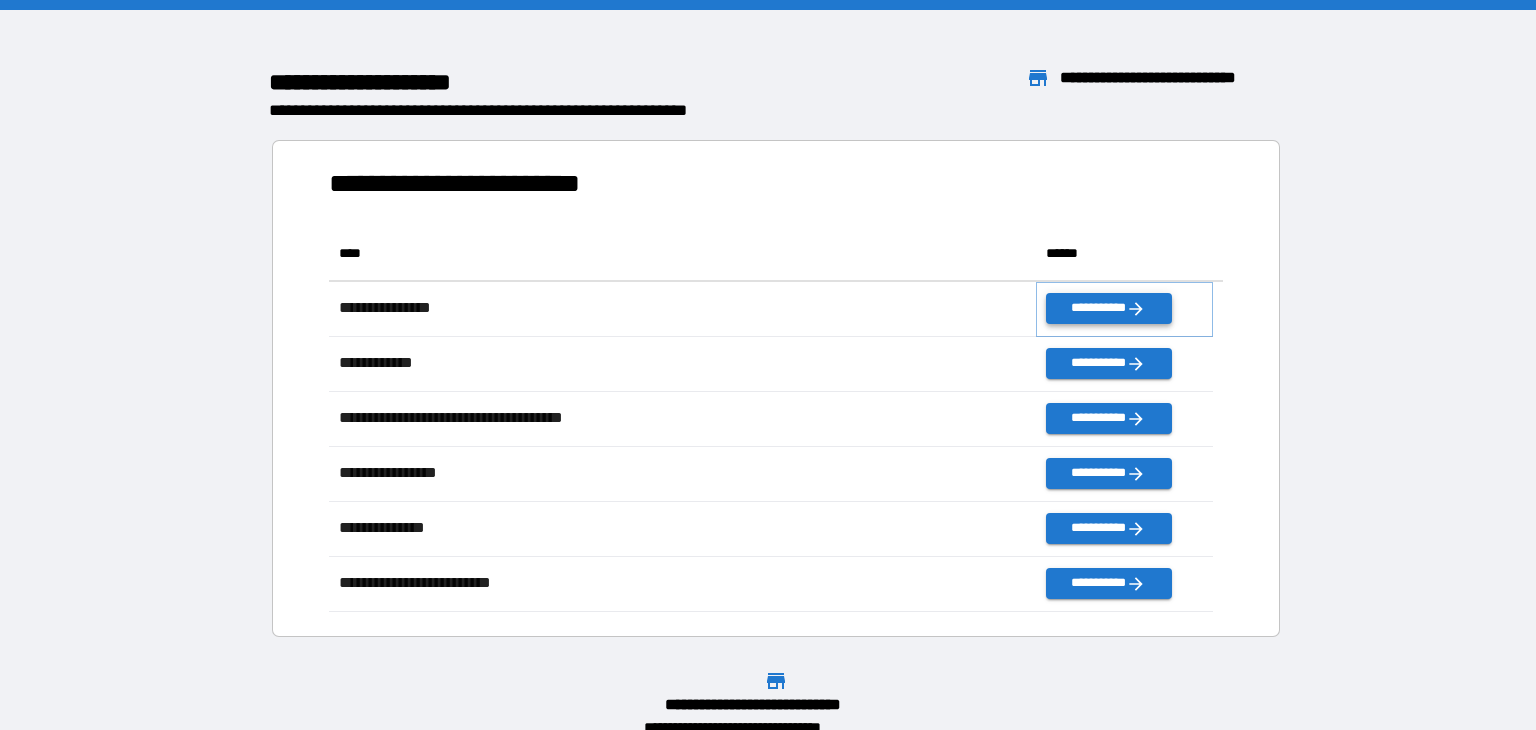 click 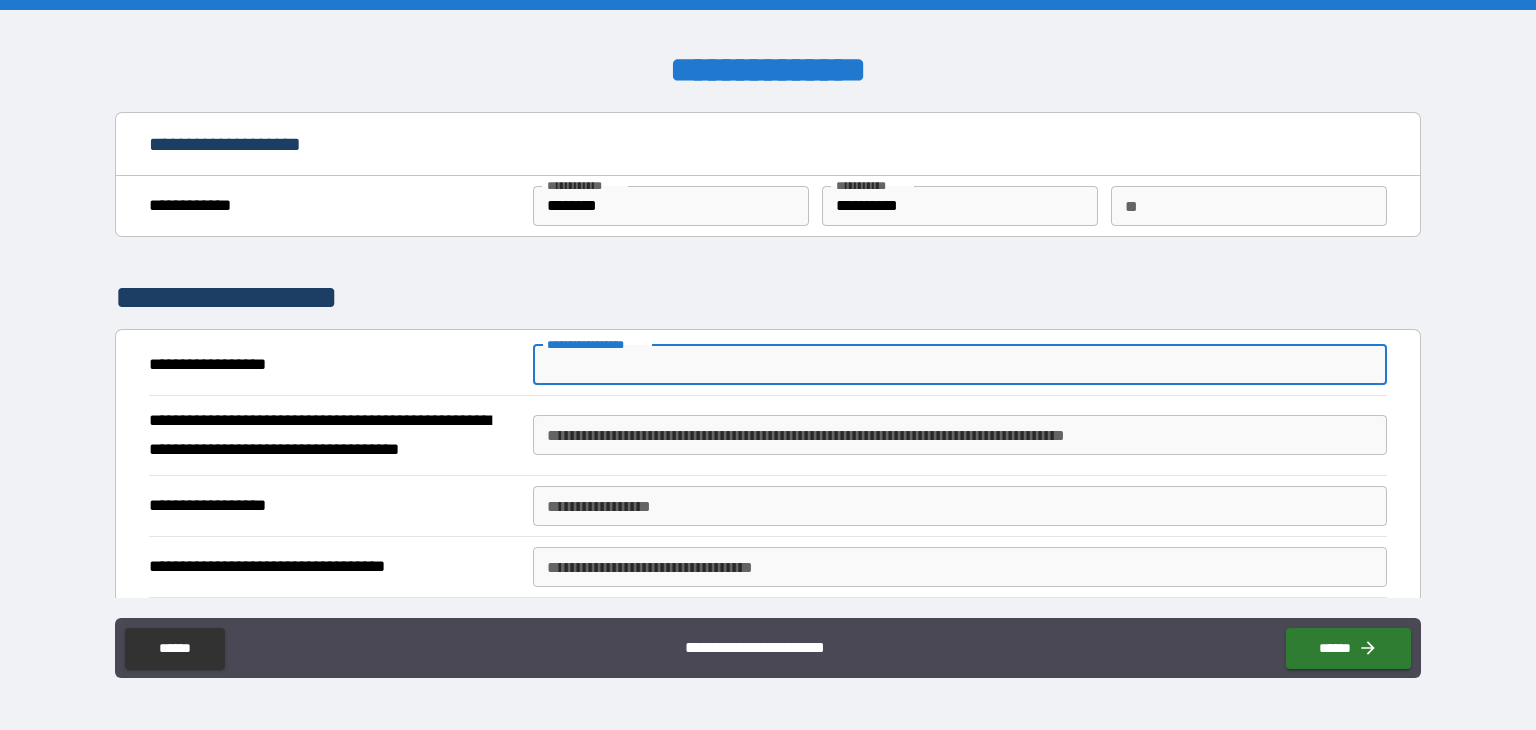 click on "**********" at bounding box center [960, 365] 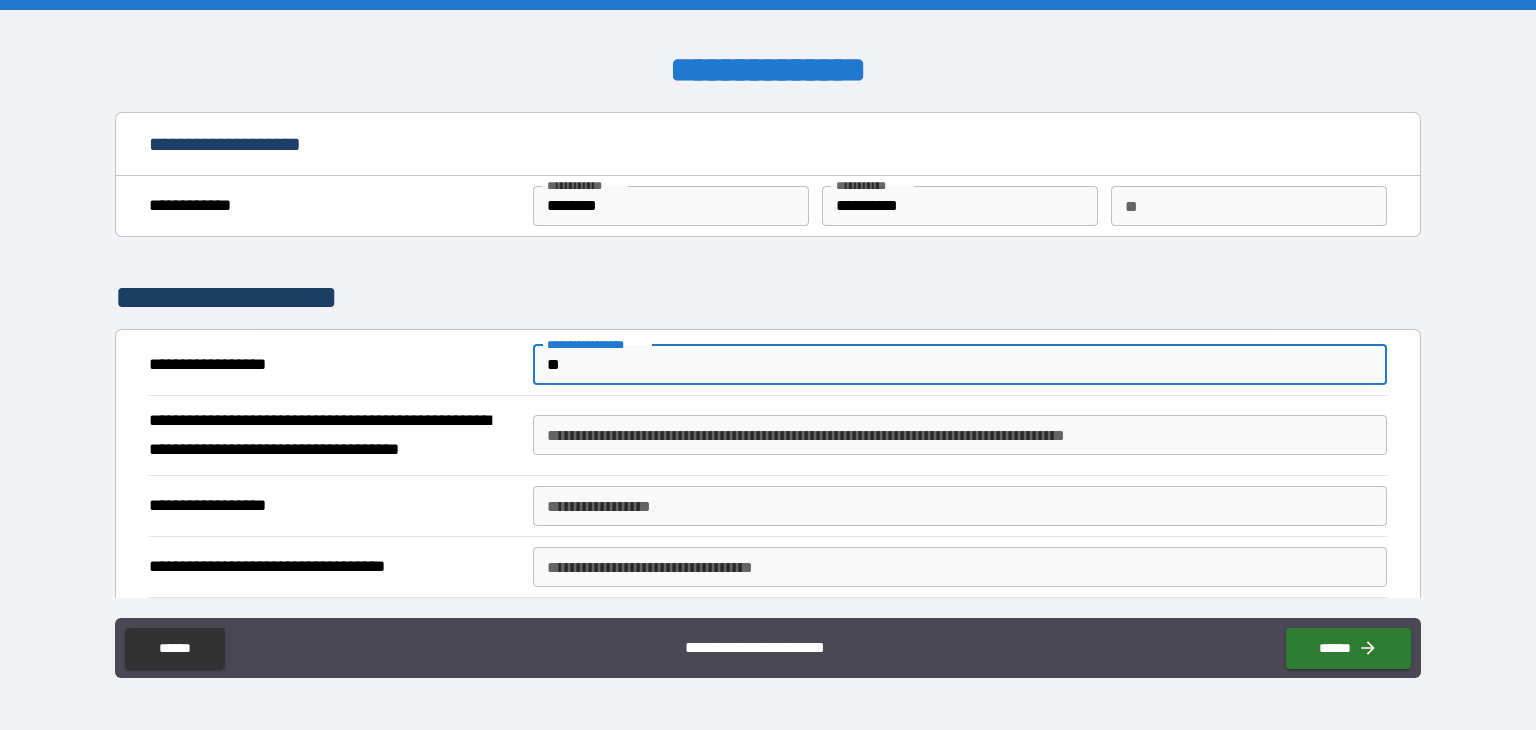 click on "**" at bounding box center [960, 365] 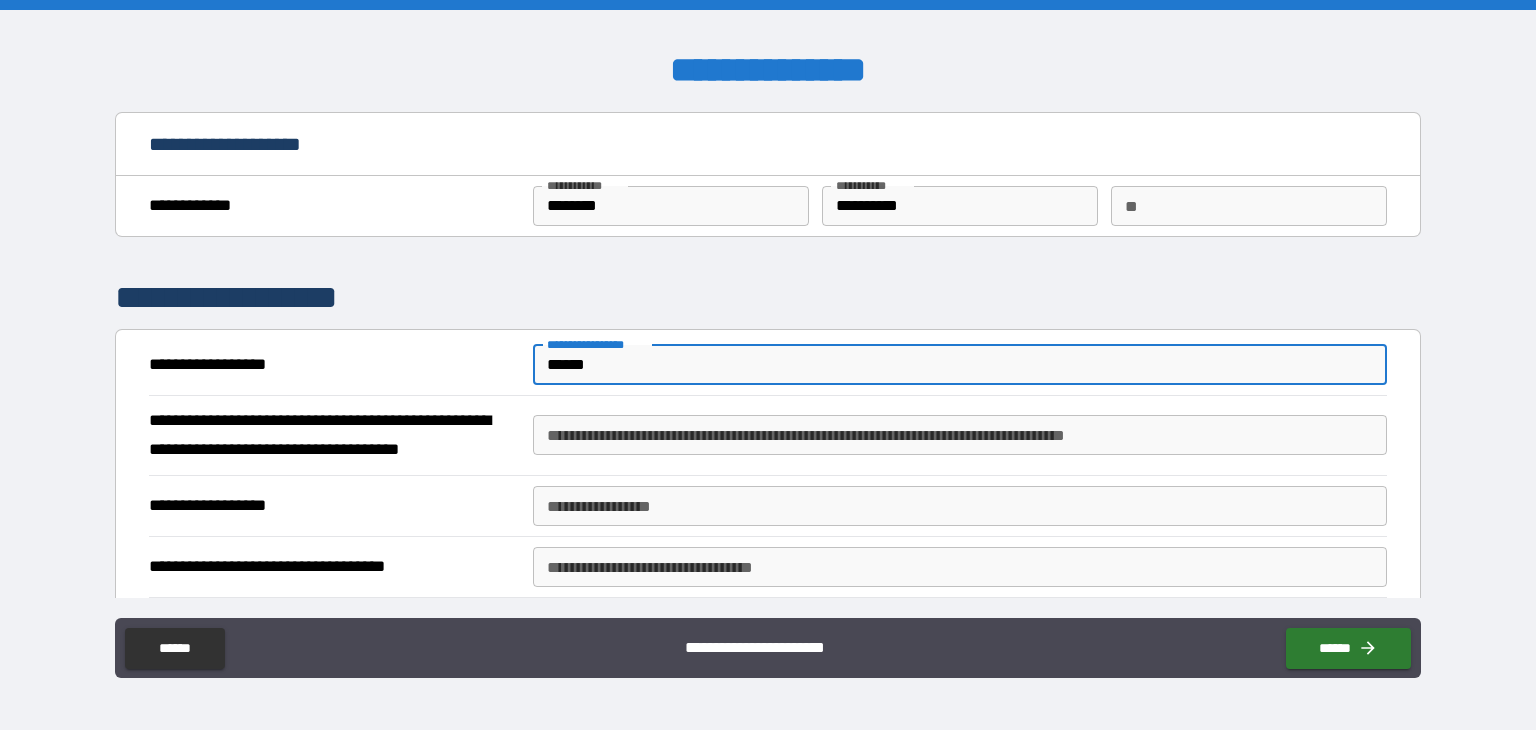 type on "******" 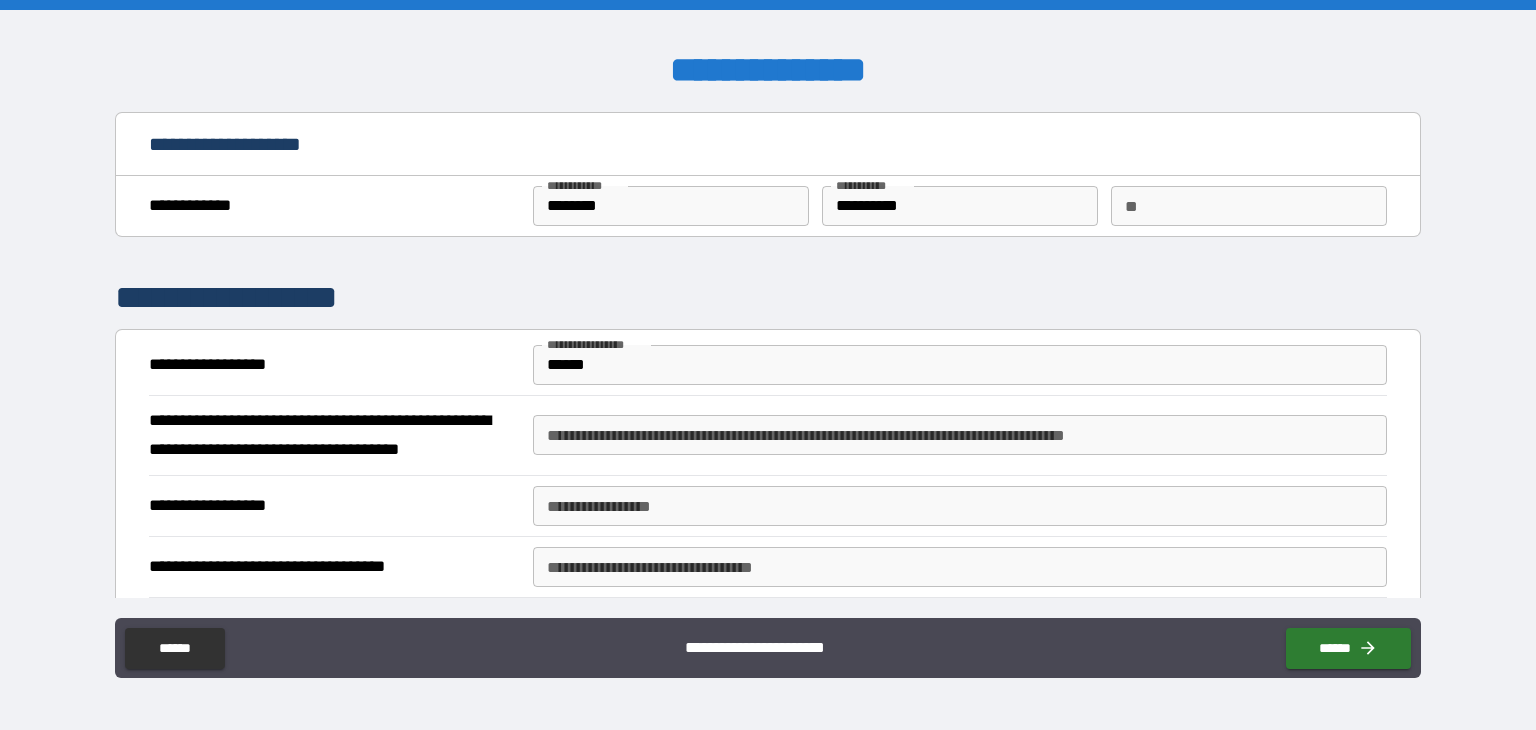 click on "**********" at bounding box center (960, 435) 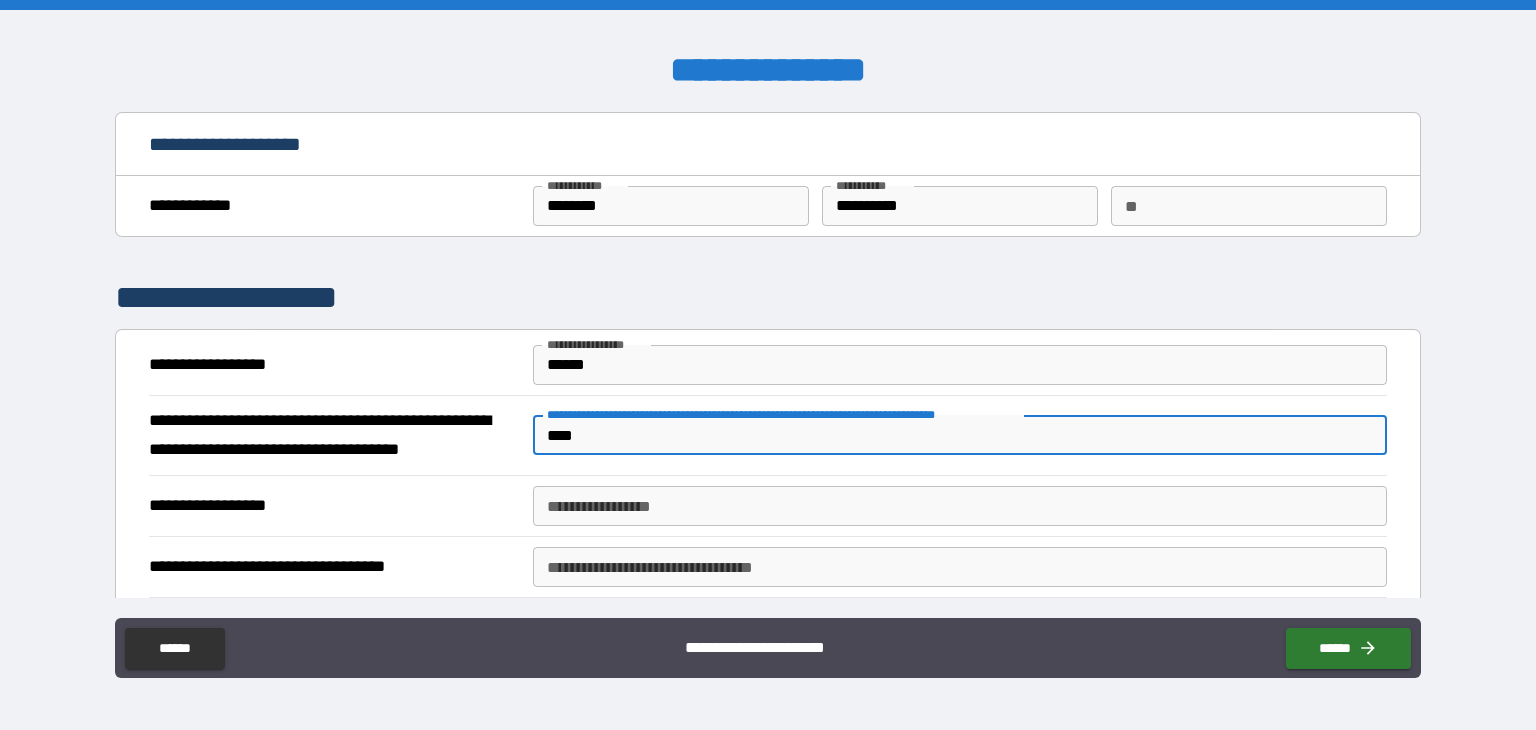 type on "****" 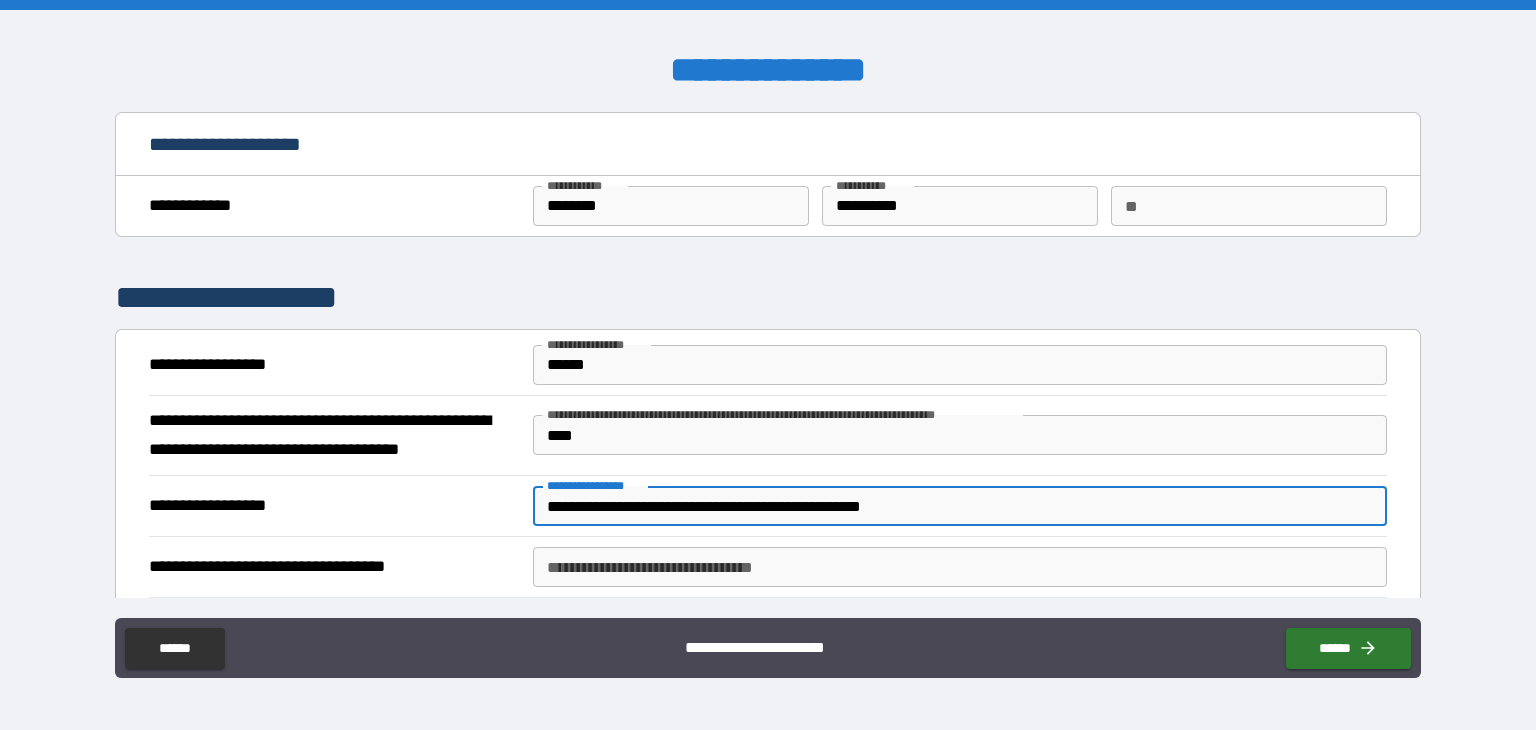 type on "**********" 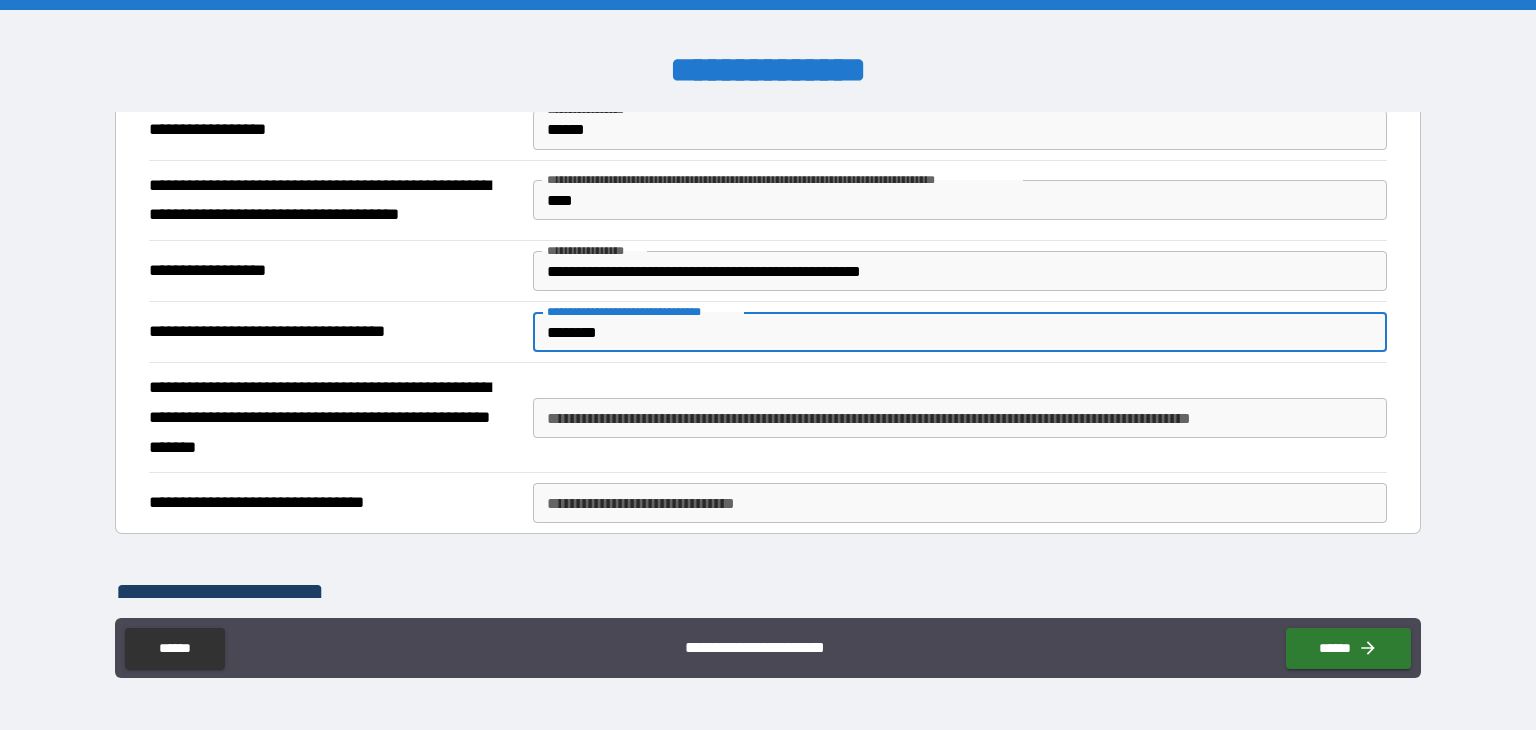 scroll, scrollTop: 300, scrollLeft: 0, axis: vertical 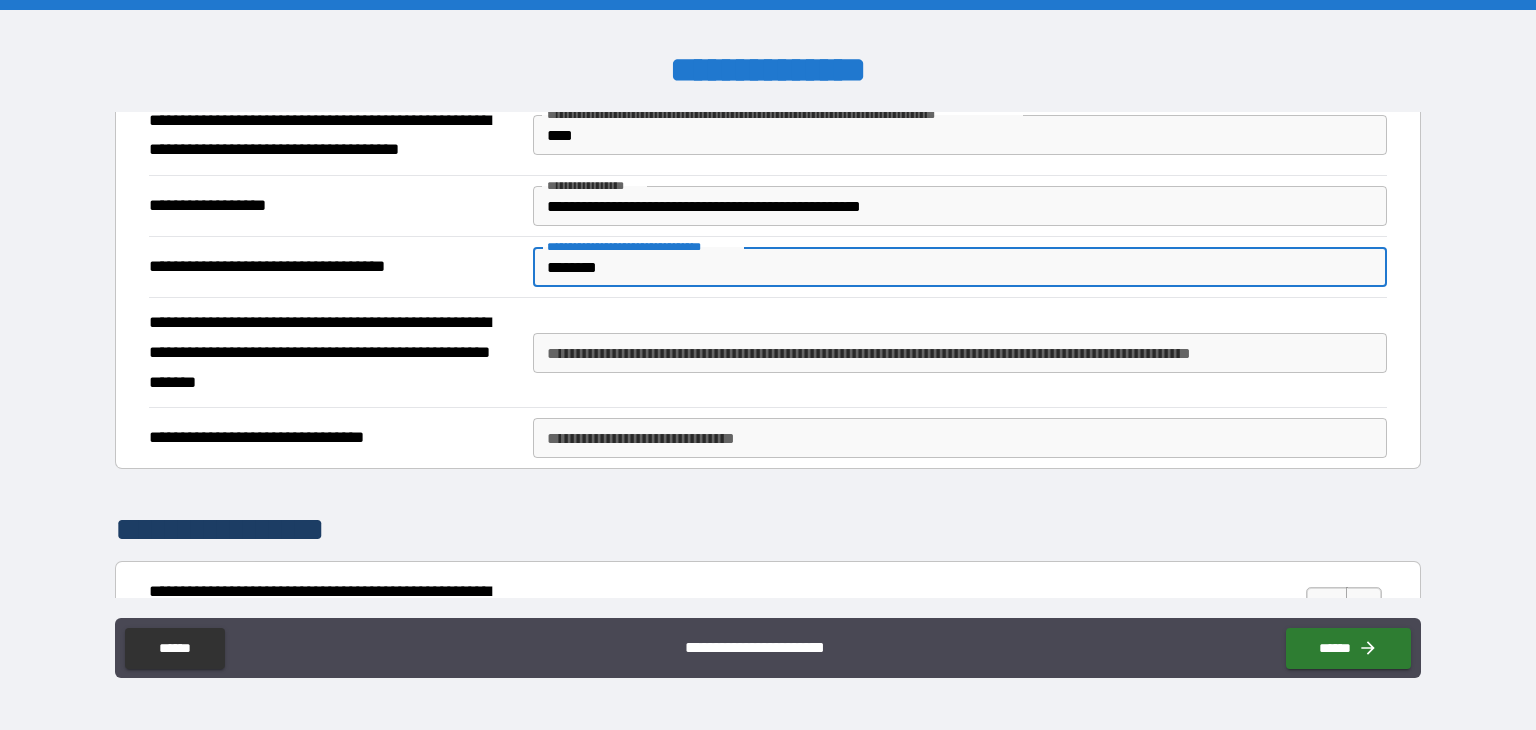 type on "********" 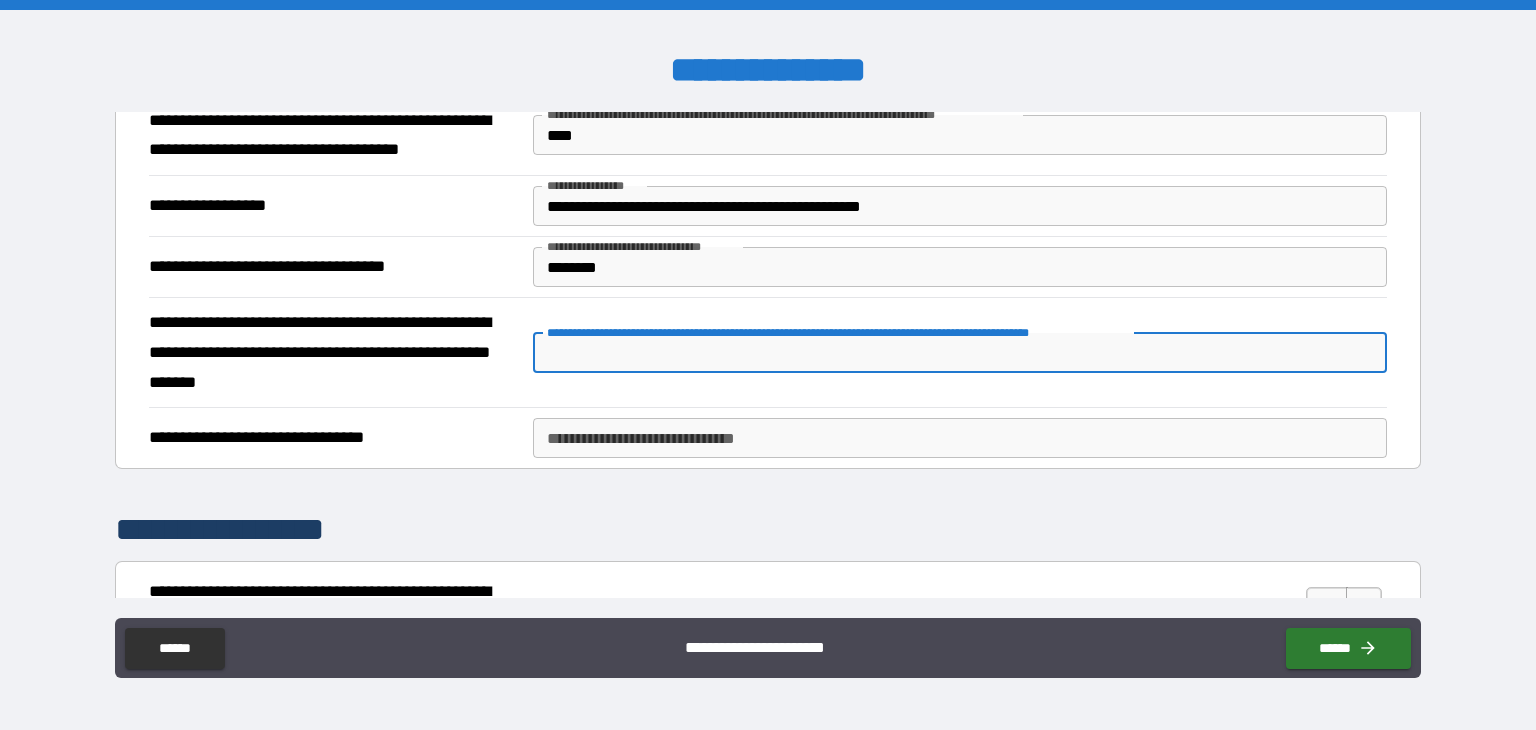 click on "**********" at bounding box center [835, 332] 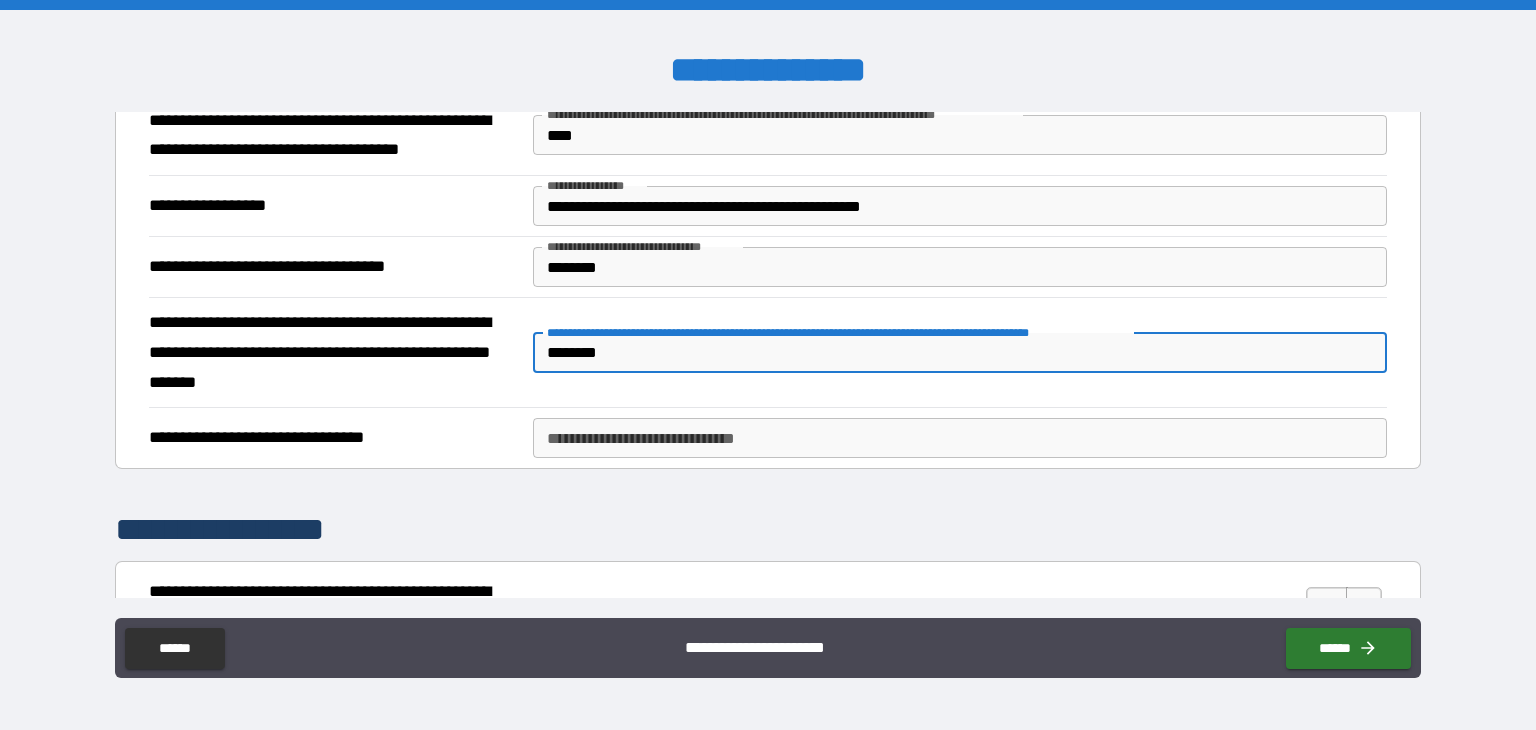 type on "********" 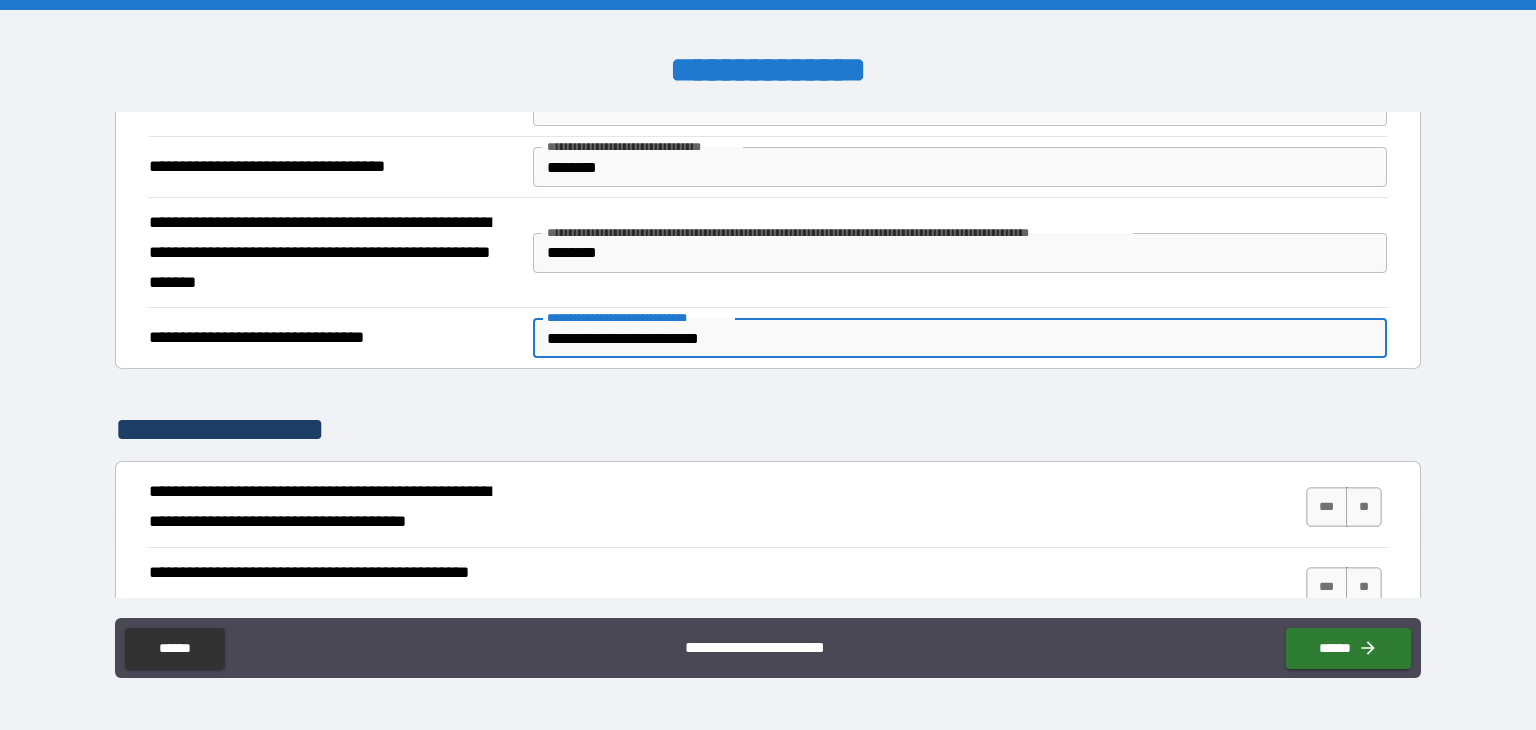 scroll, scrollTop: 500, scrollLeft: 0, axis: vertical 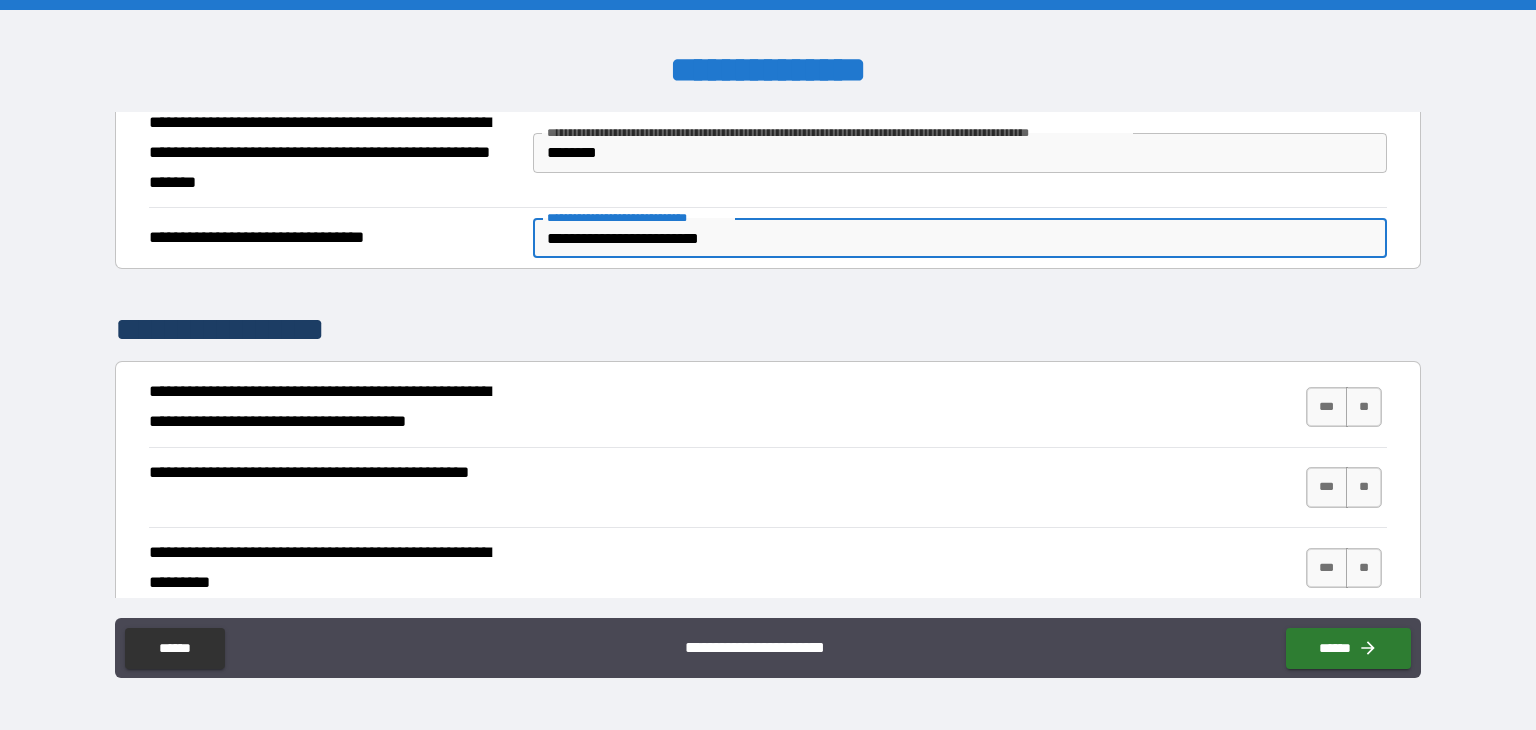 type on "**********" 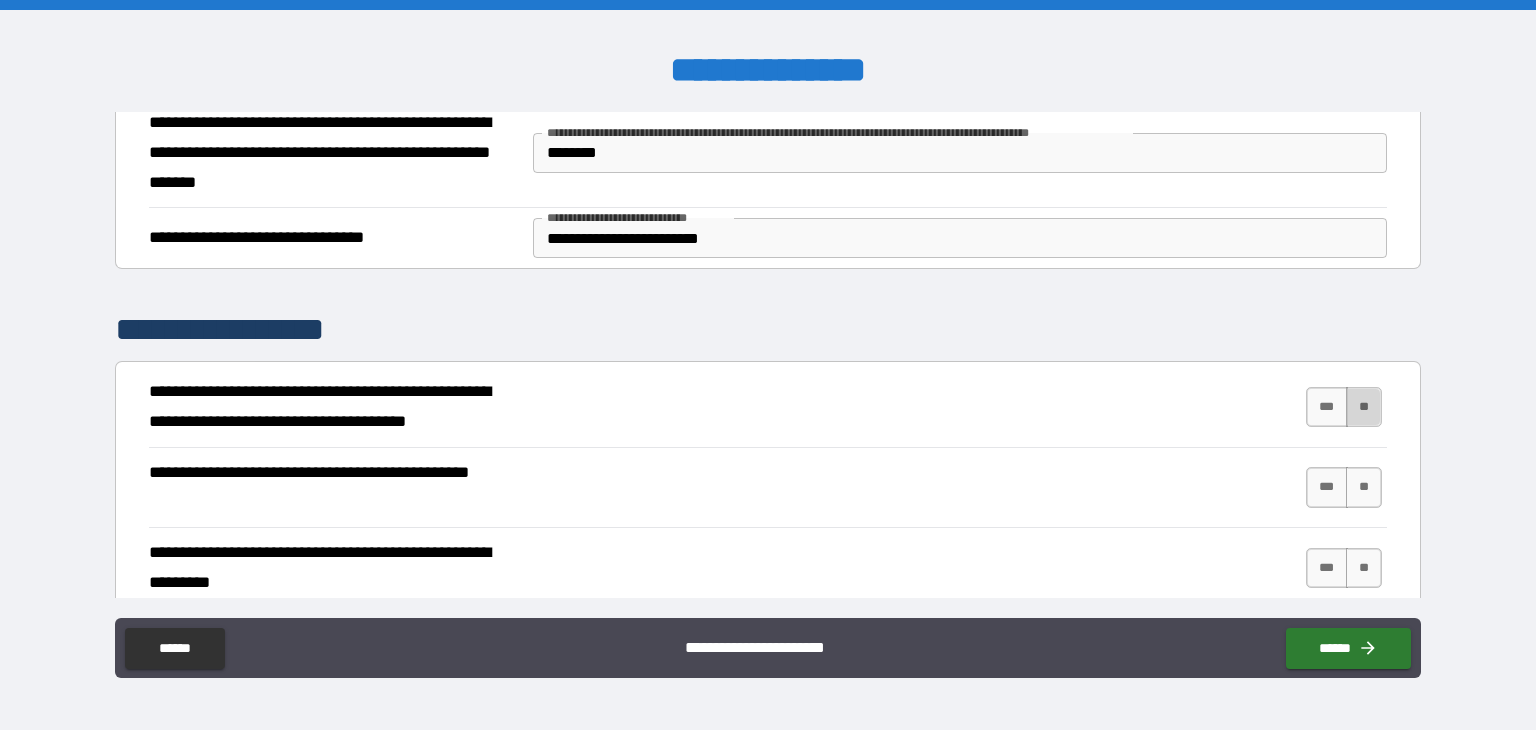 click on "**" at bounding box center [1364, 407] 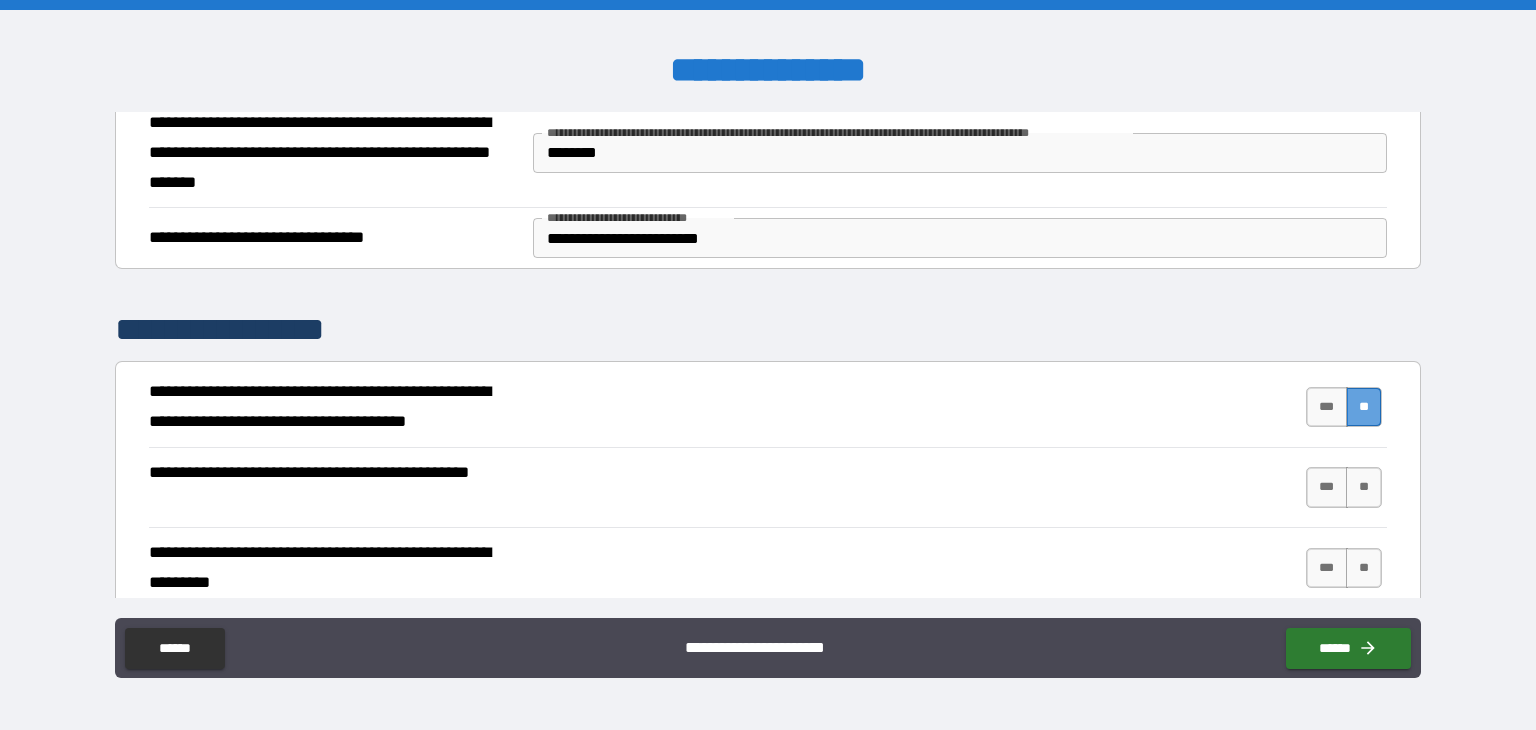 click on "**" at bounding box center (1364, 407) 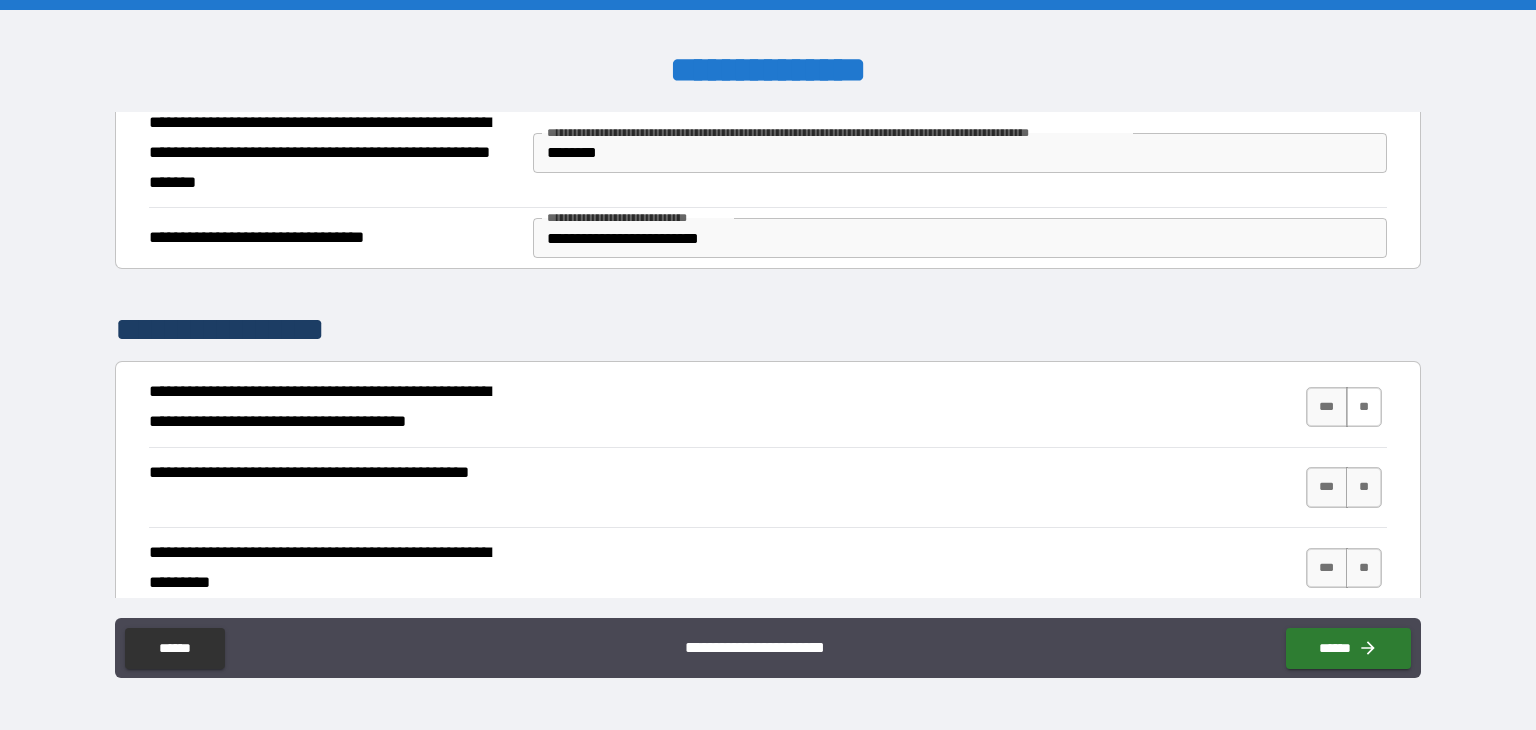 click on "**" at bounding box center (1364, 407) 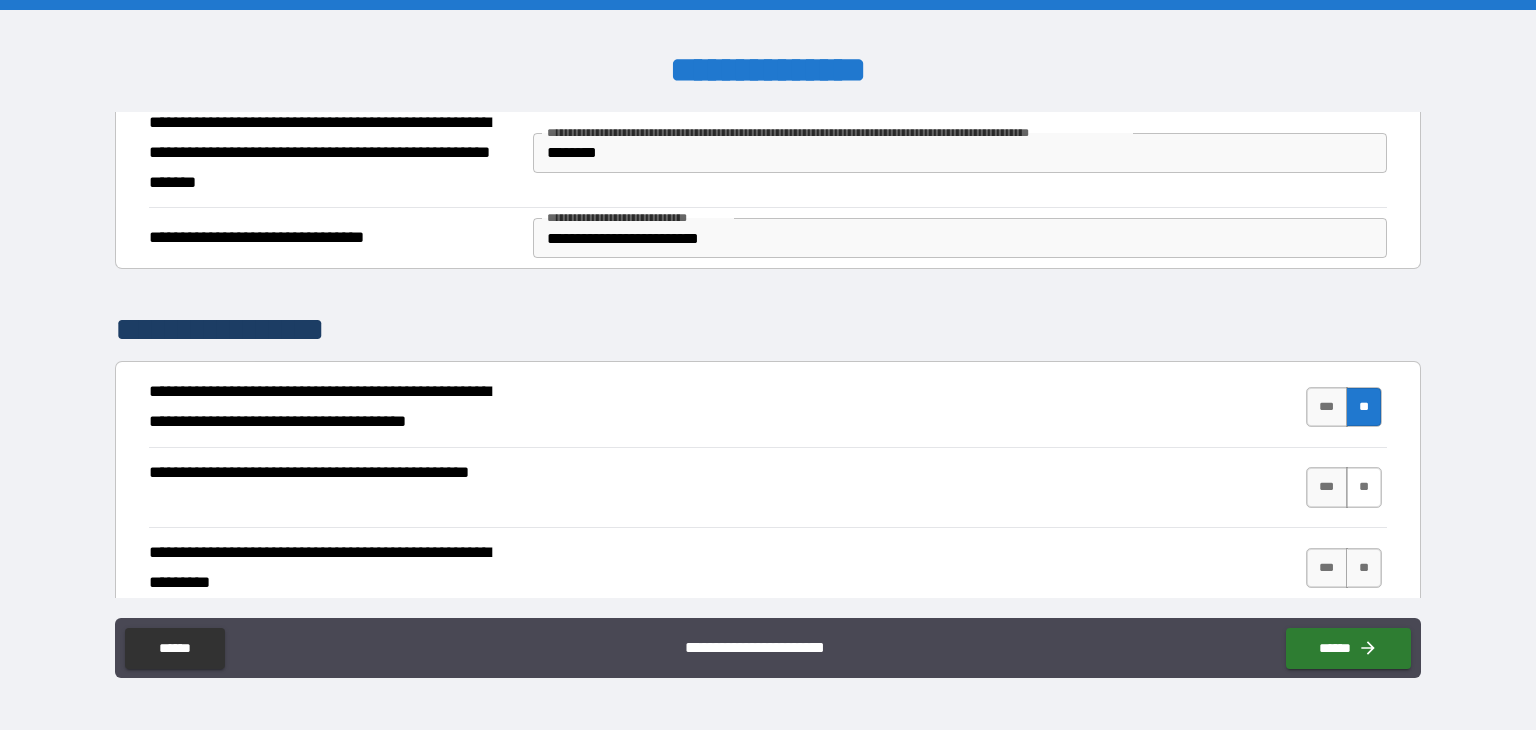 click on "**" at bounding box center [1364, 487] 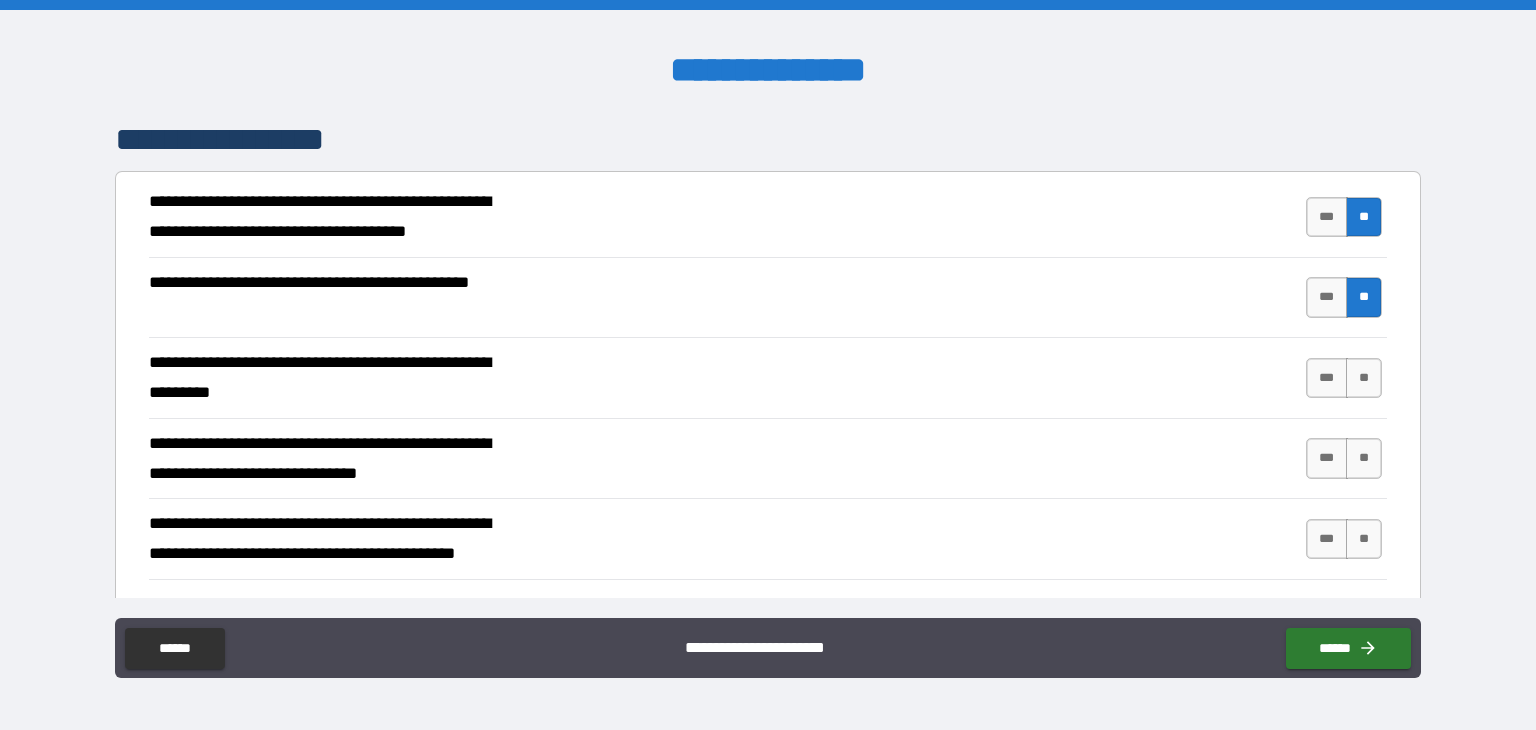 scroll, scrollTop: 700, scrollLeft: 0, axis: vertical 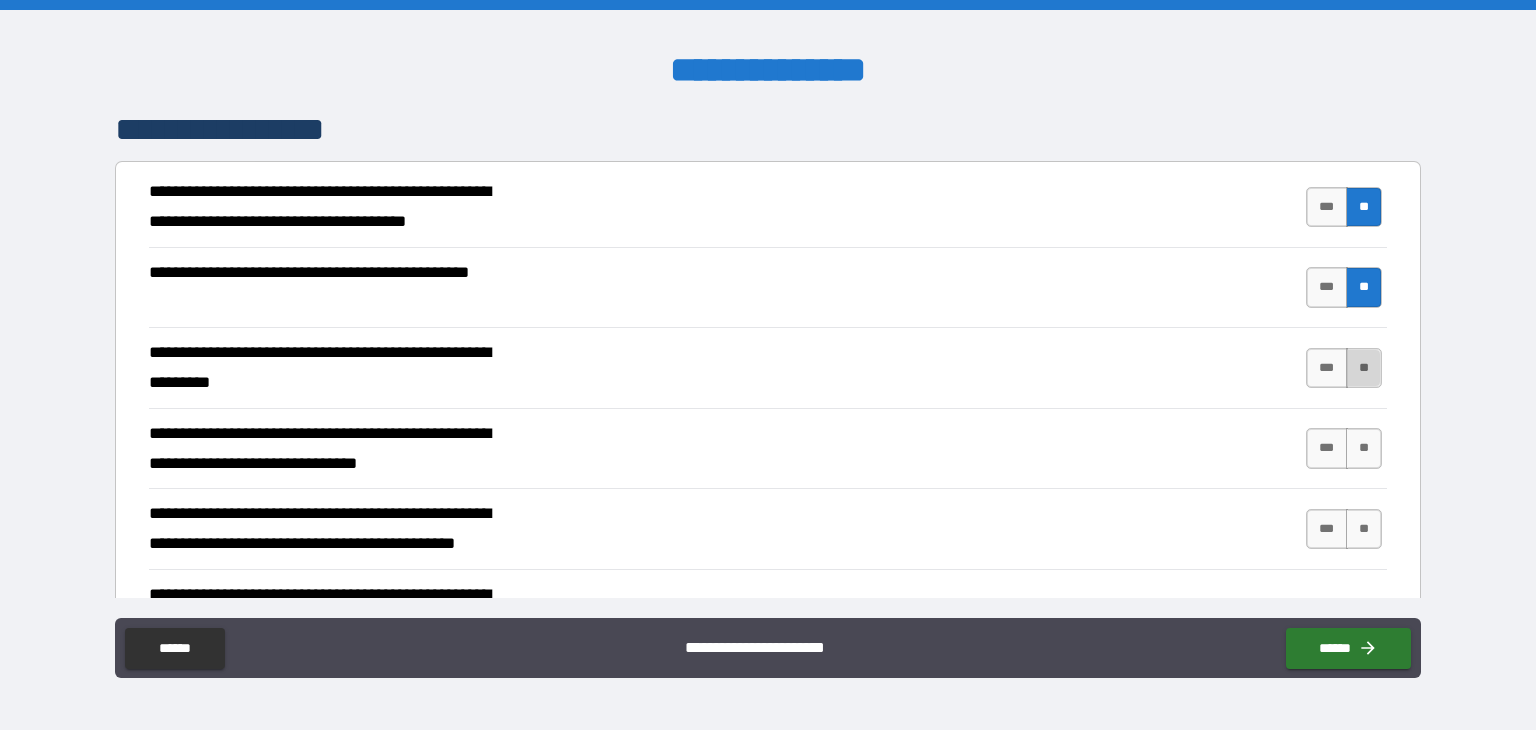 click on "**" at bounding box center [1364, 368] 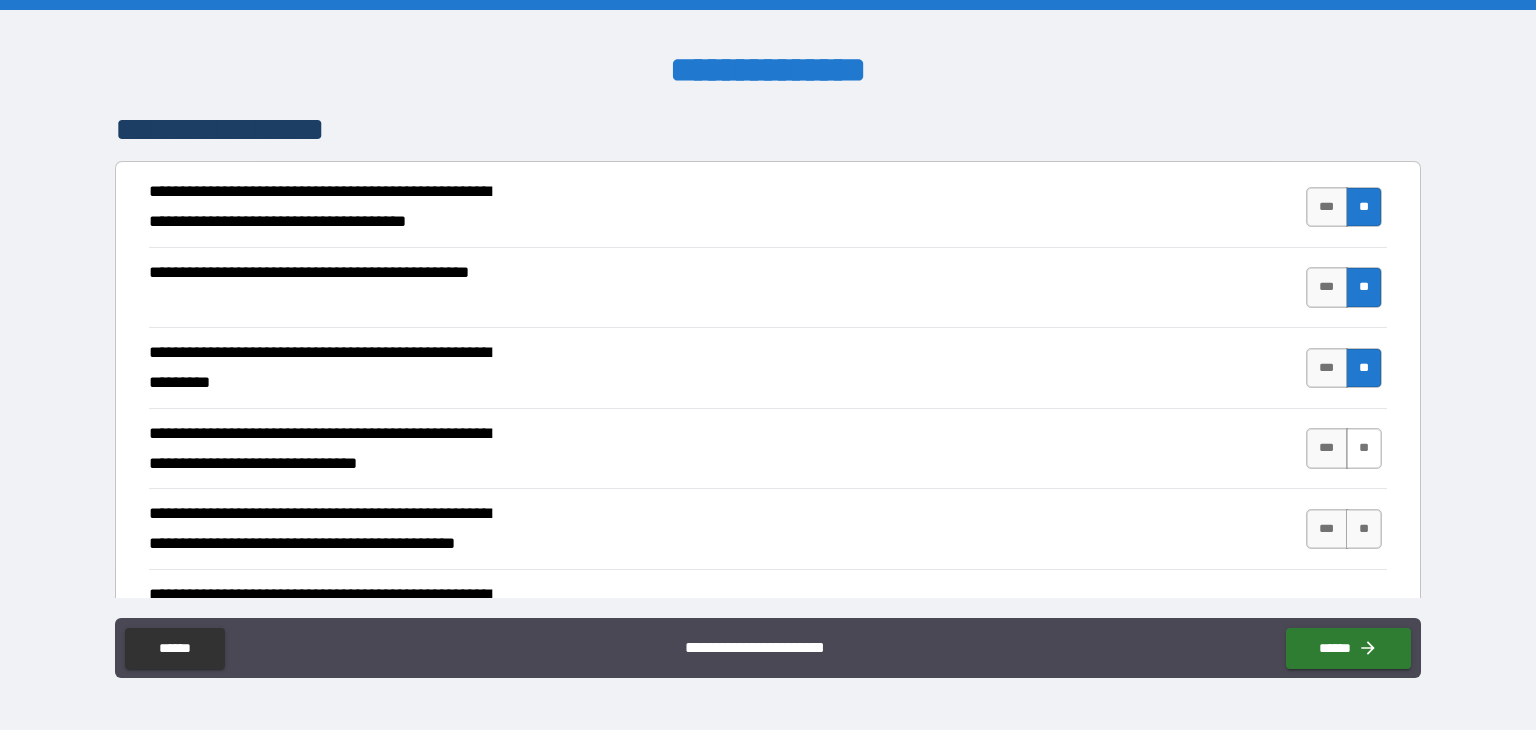 click on "**" at bounding box center [1364, 448] 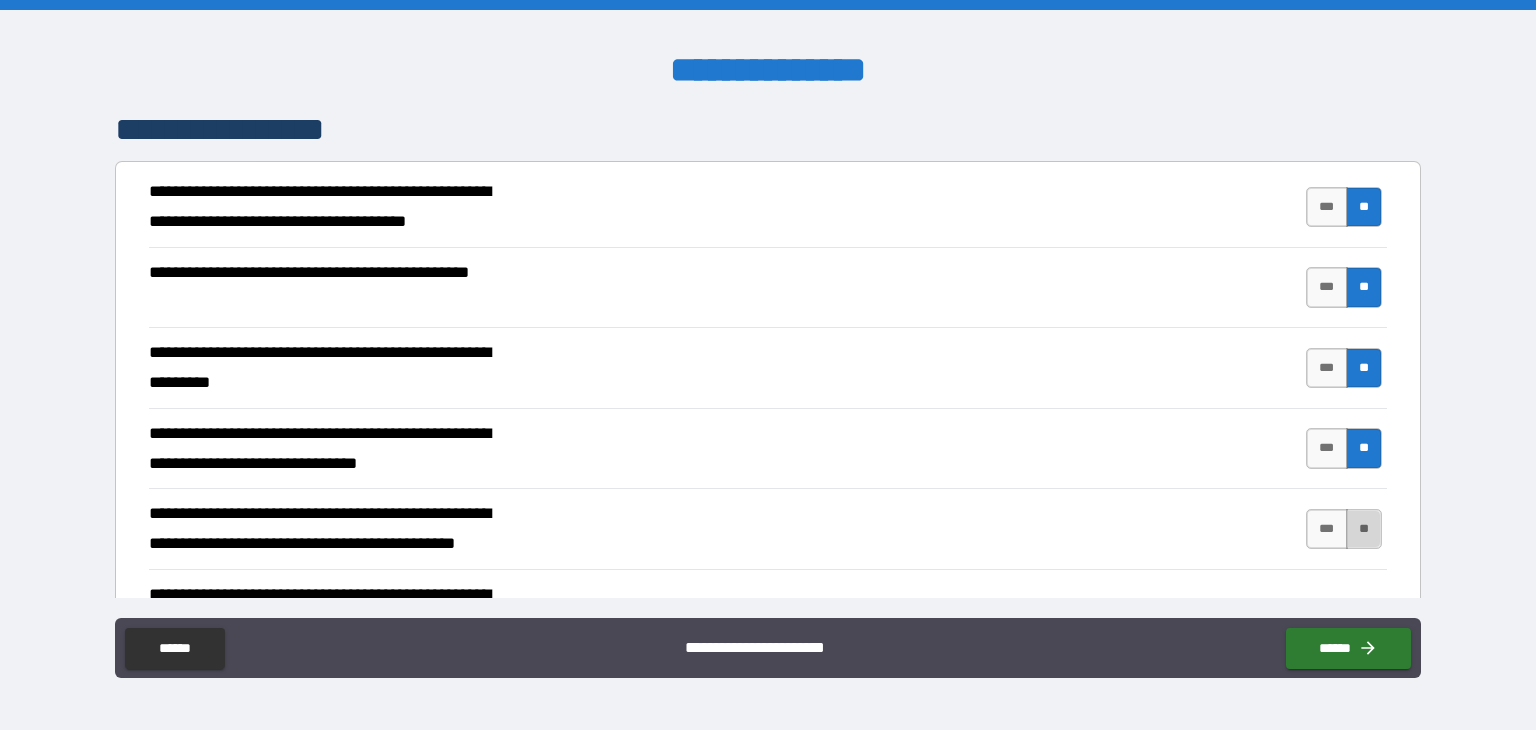 click on "**" at bounding box center (1364, 529) 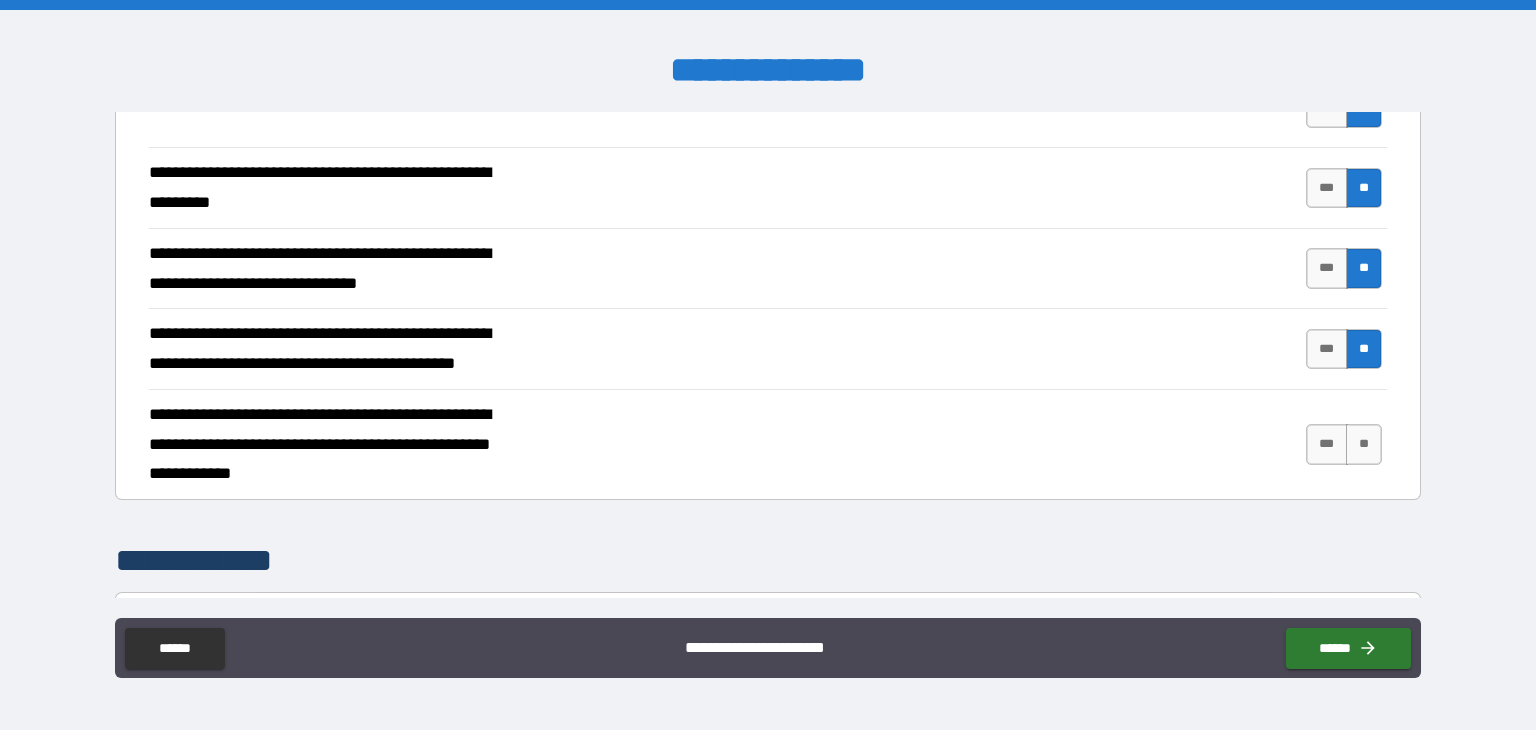 scroll, scrollTop: 900, scrollLeft: 0, axis: vertical 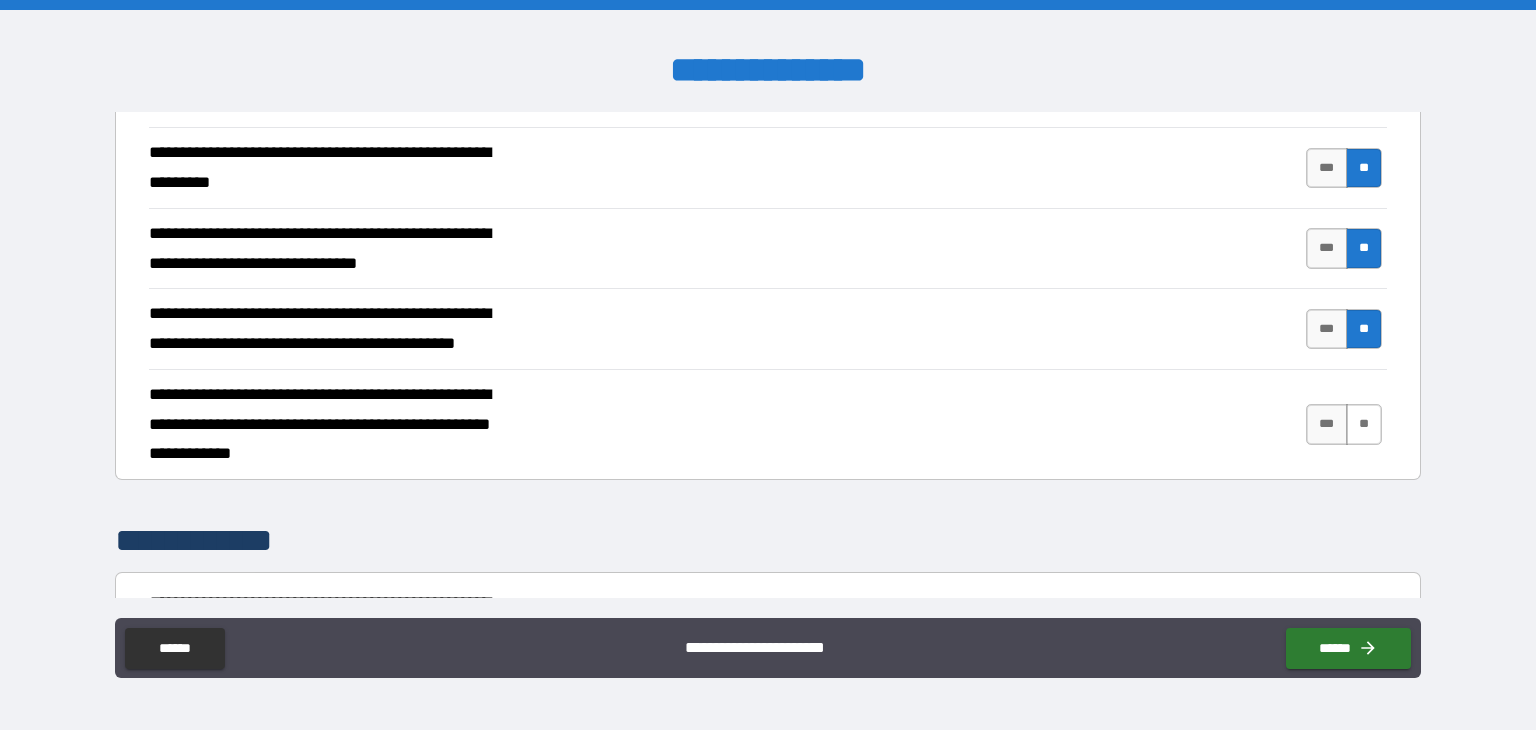 click on "**" at bounding box center [1364, 424] 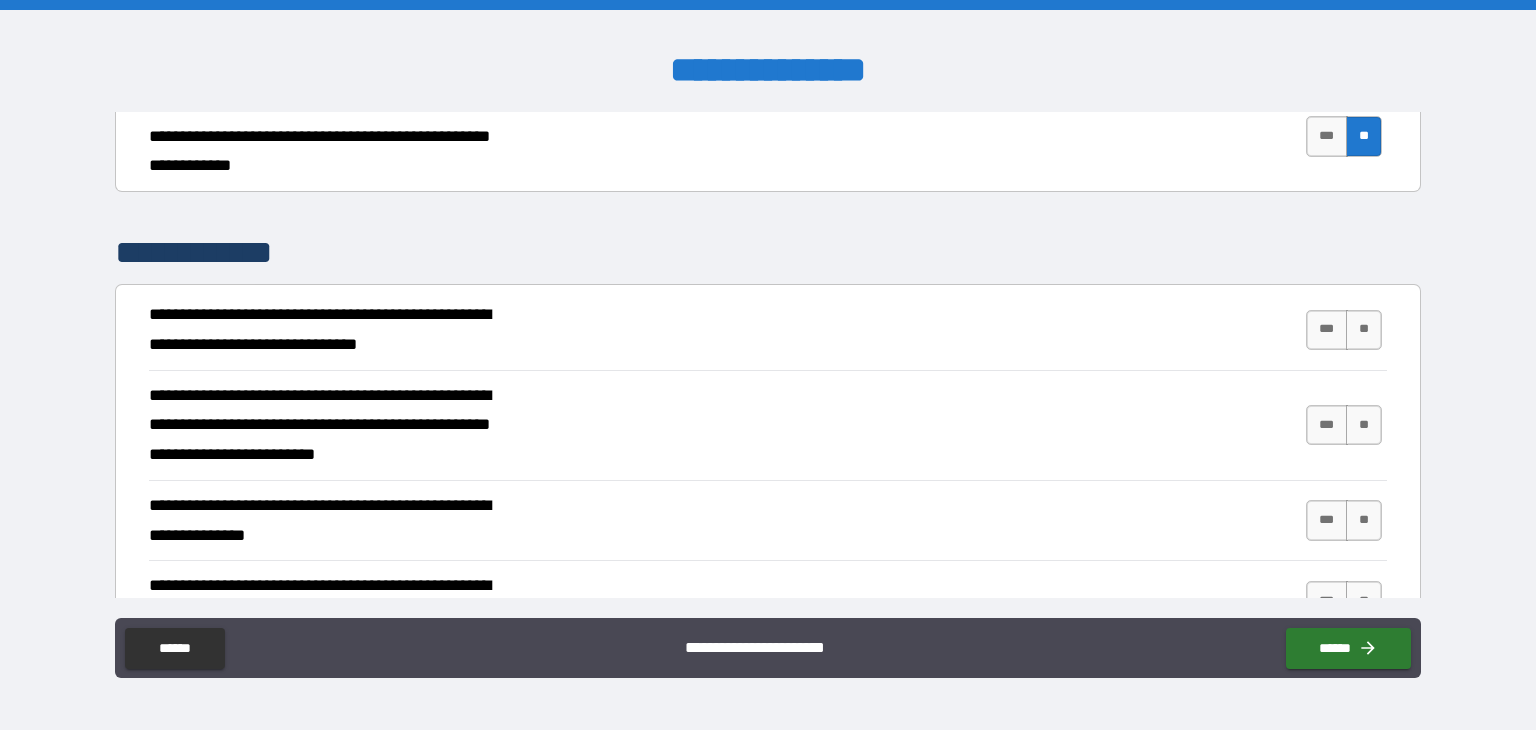 scroll, scrollTop: 1200, scrollLeft: 0, axis: vertical 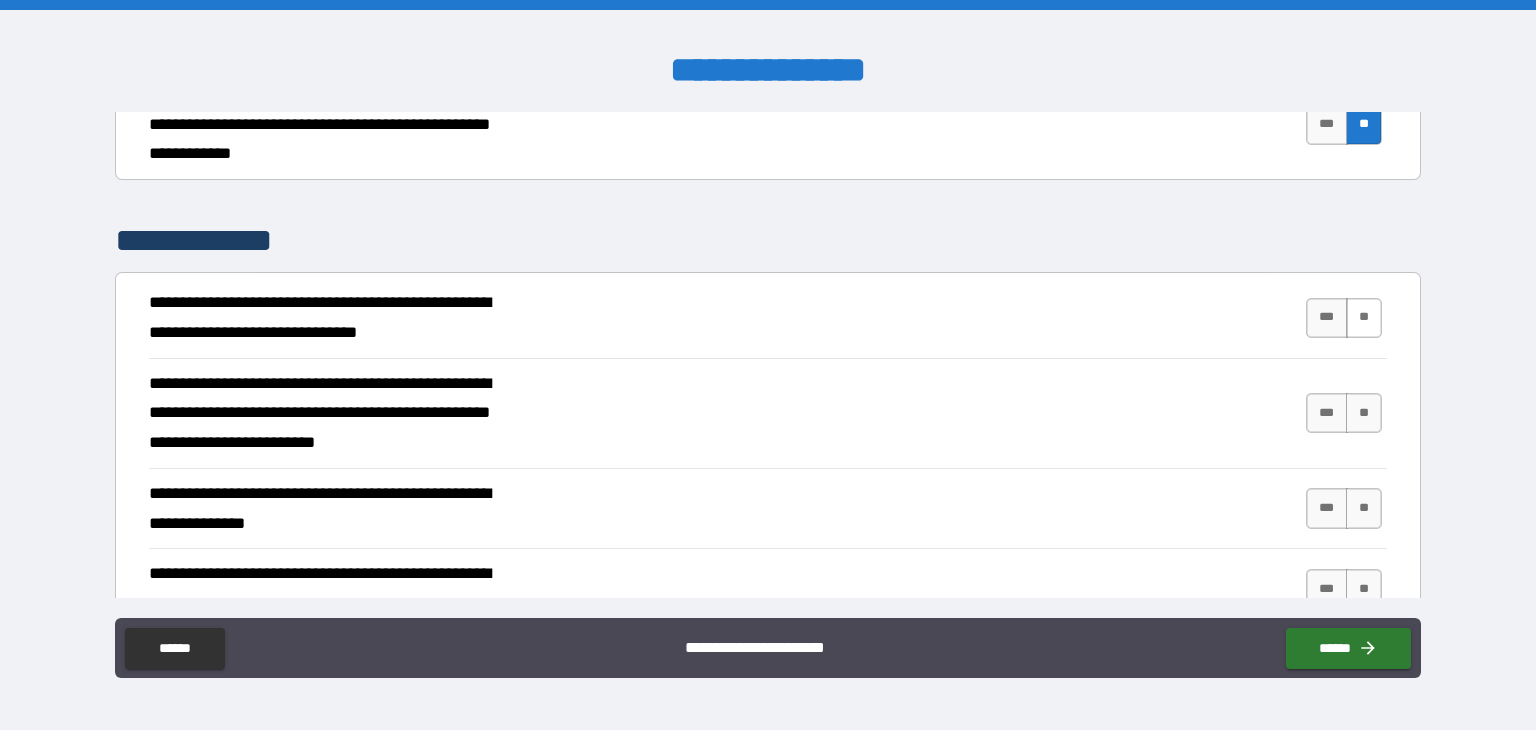 click on "**" at bounding box center (1364, 318) 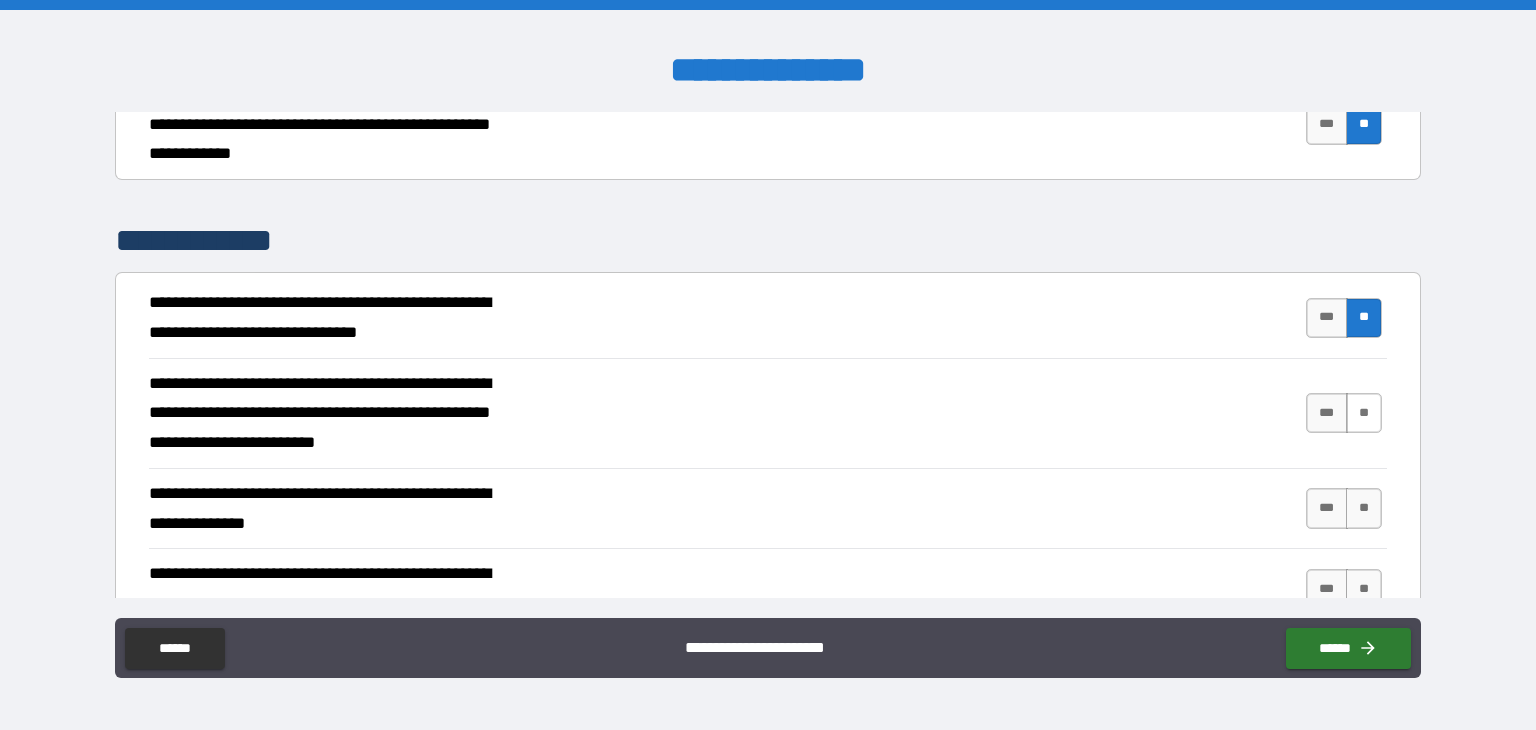 click on "**" at bounding box center (1364, 413) 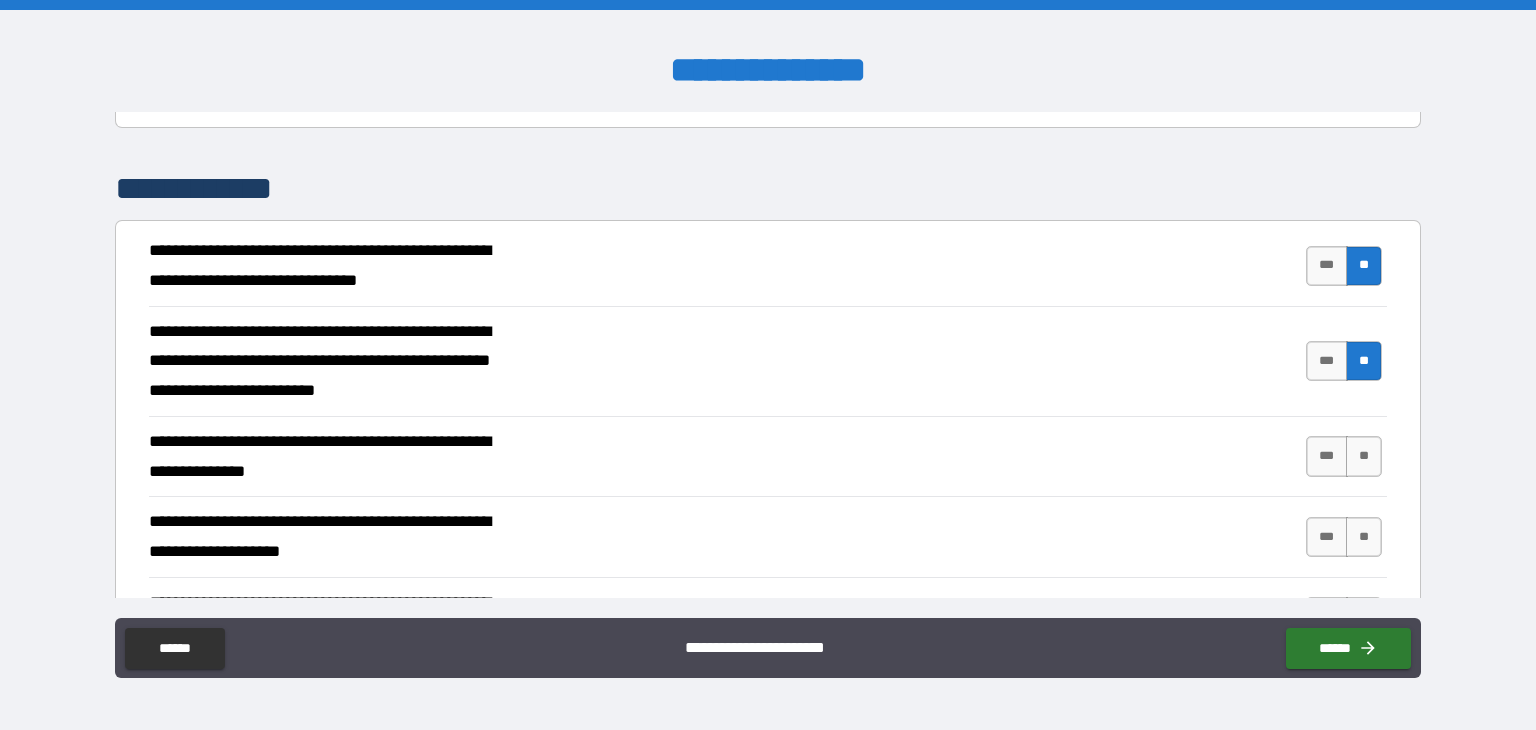 scroll, scrollTop: 1300, scrollLeft: 0, axis: vertical 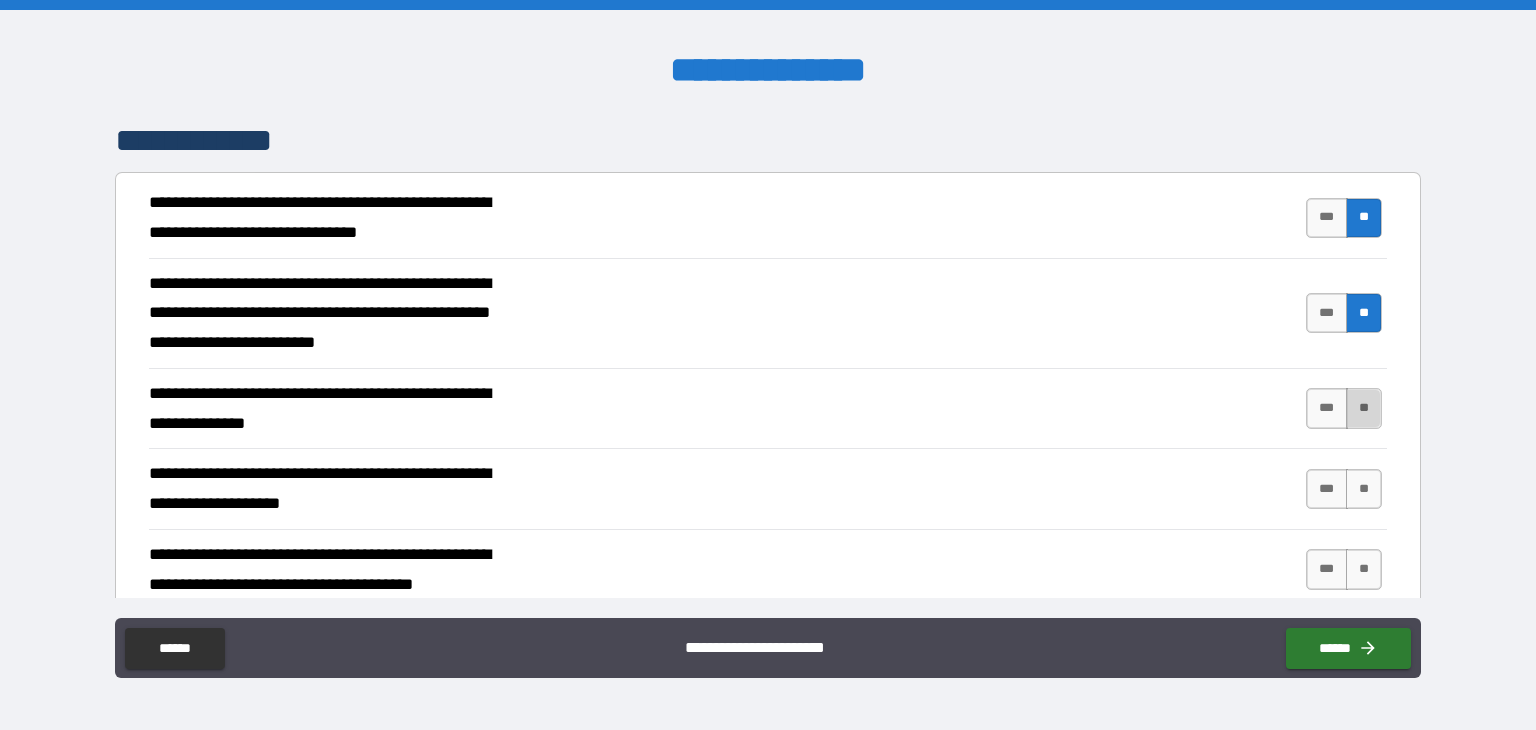 click on "**" at bounding box center (1364, 408) 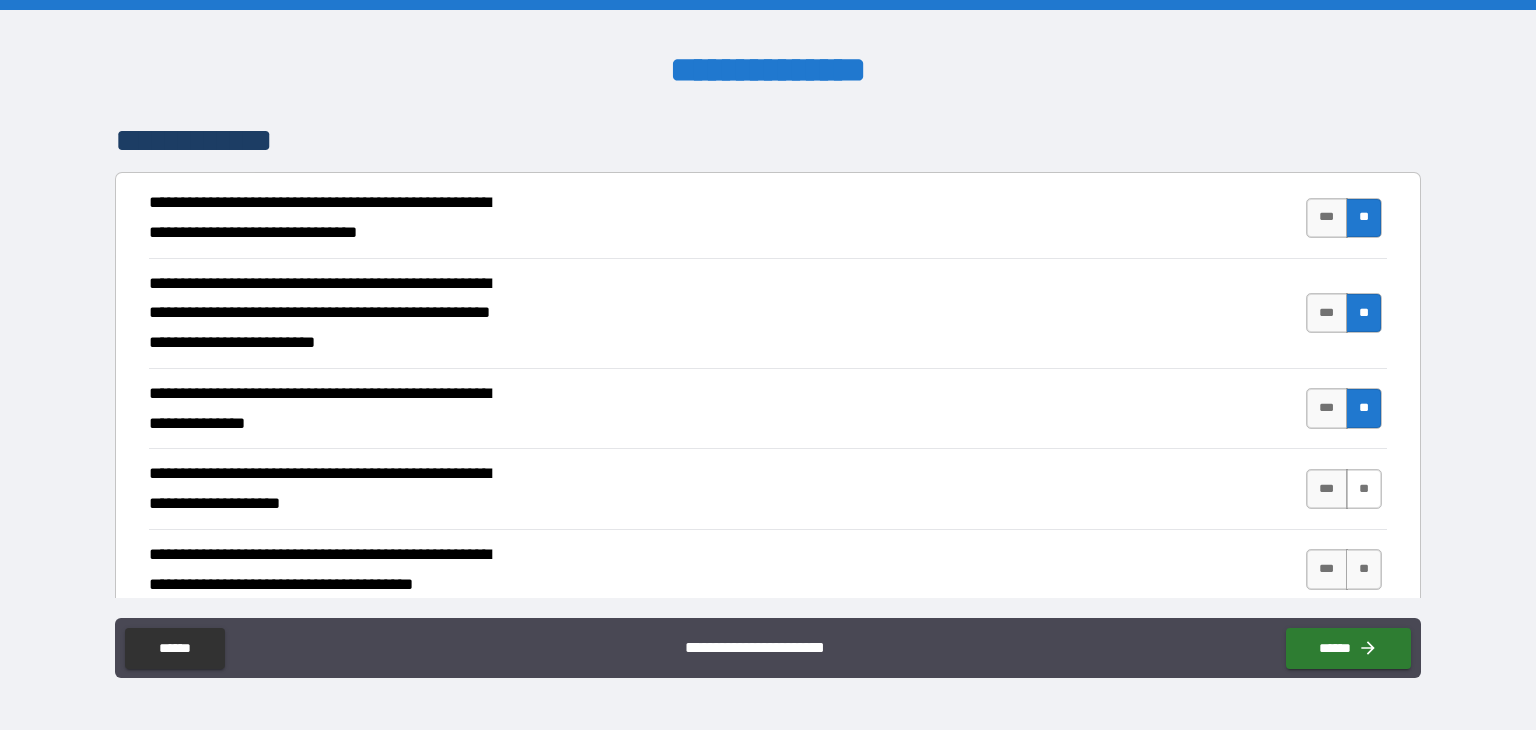 click on "**" at bounding box center (1364, 489) 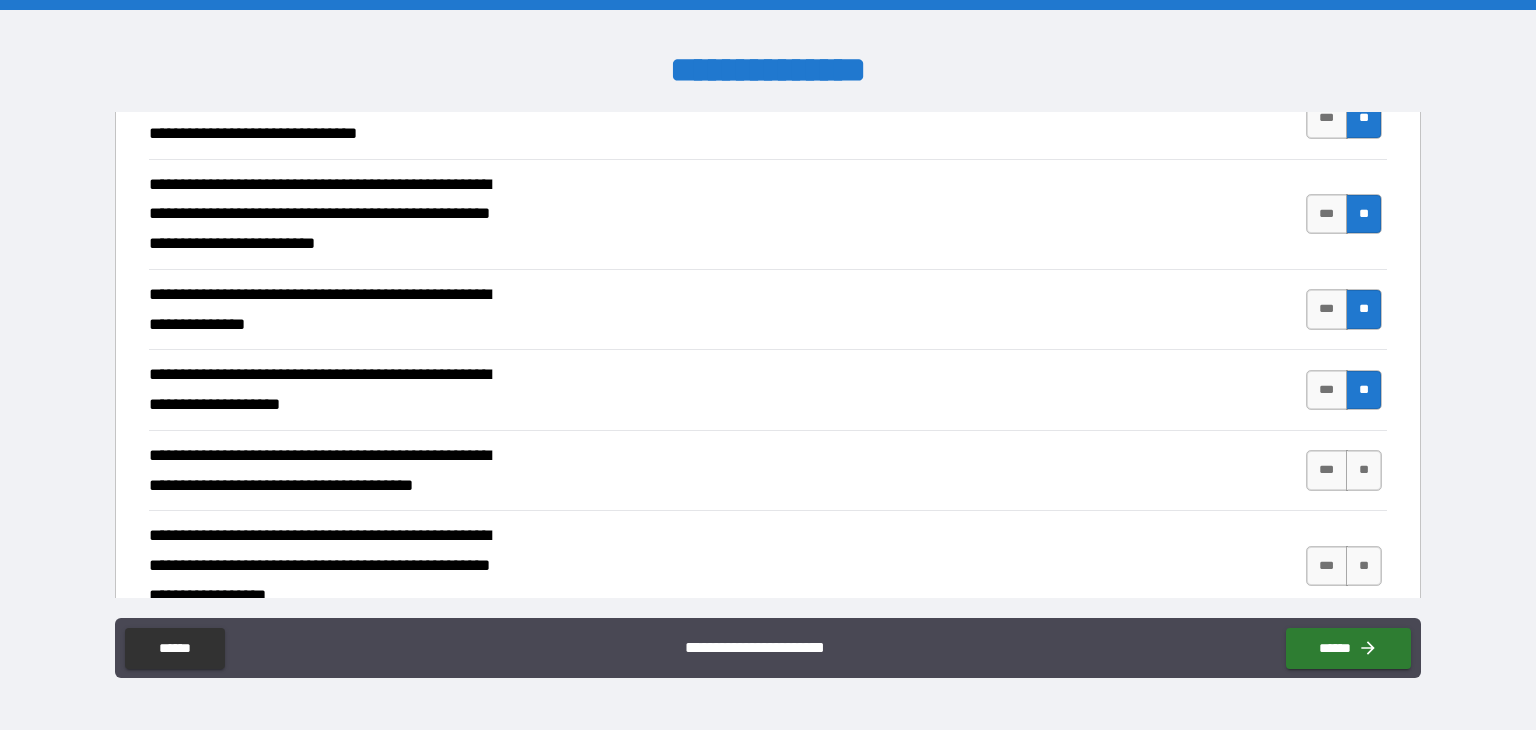 scroll, scrollTop: 1500, scrollLeft: 0, axis: vertical 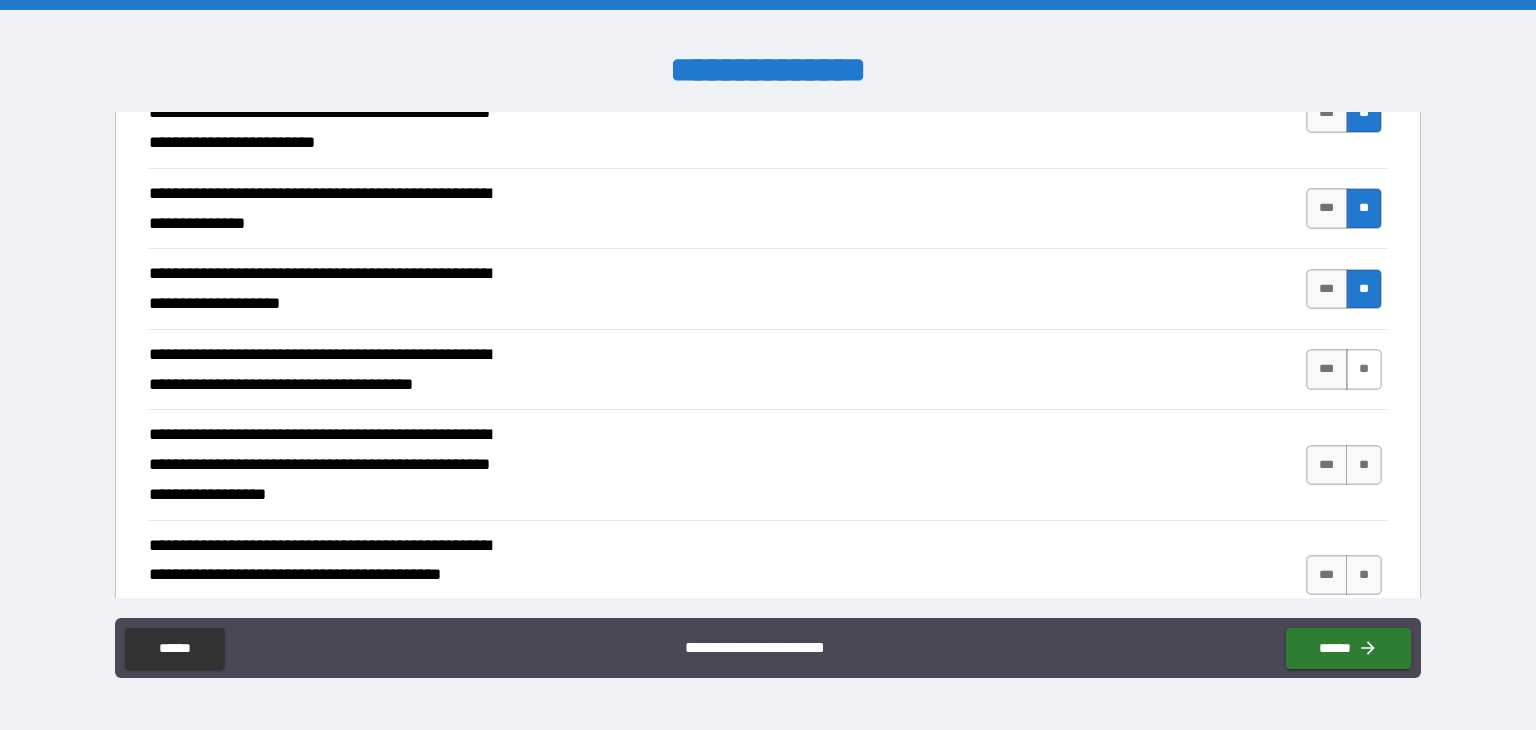 click on "**" at bounding box center [1364, 369] 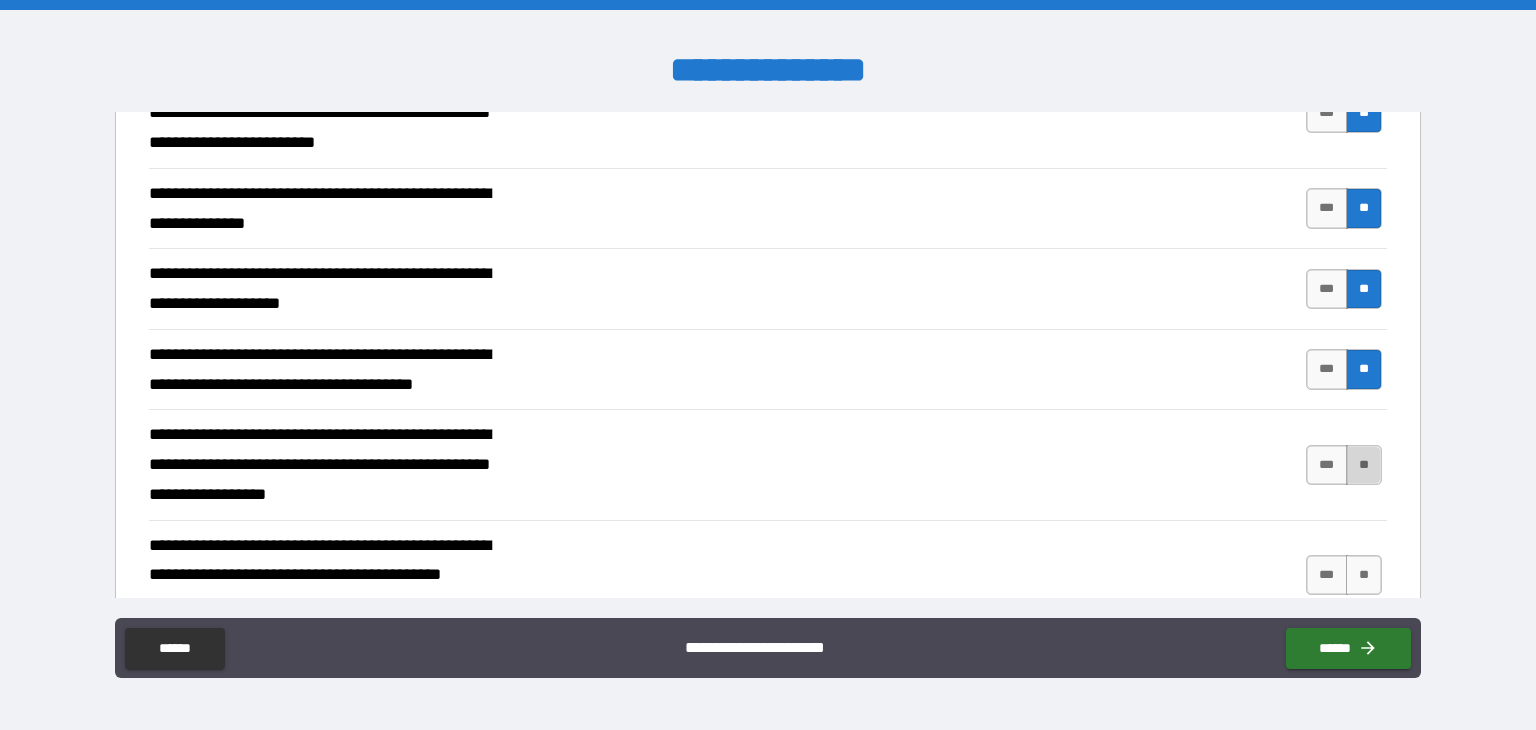 click on "**" at bounding box center [1364, 465] 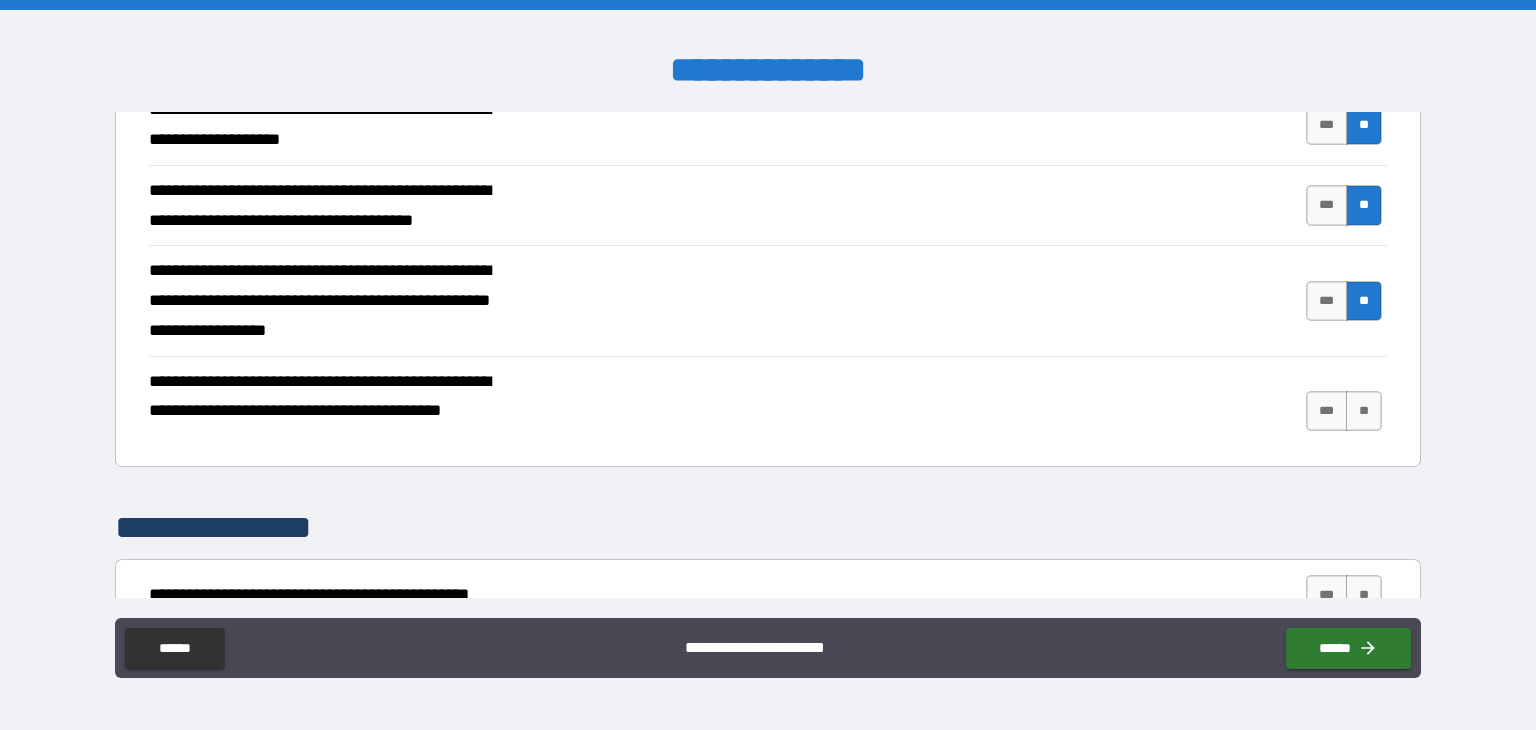 scroll, scrollTop: 1700, scrollLeft: 0, axis: vertical 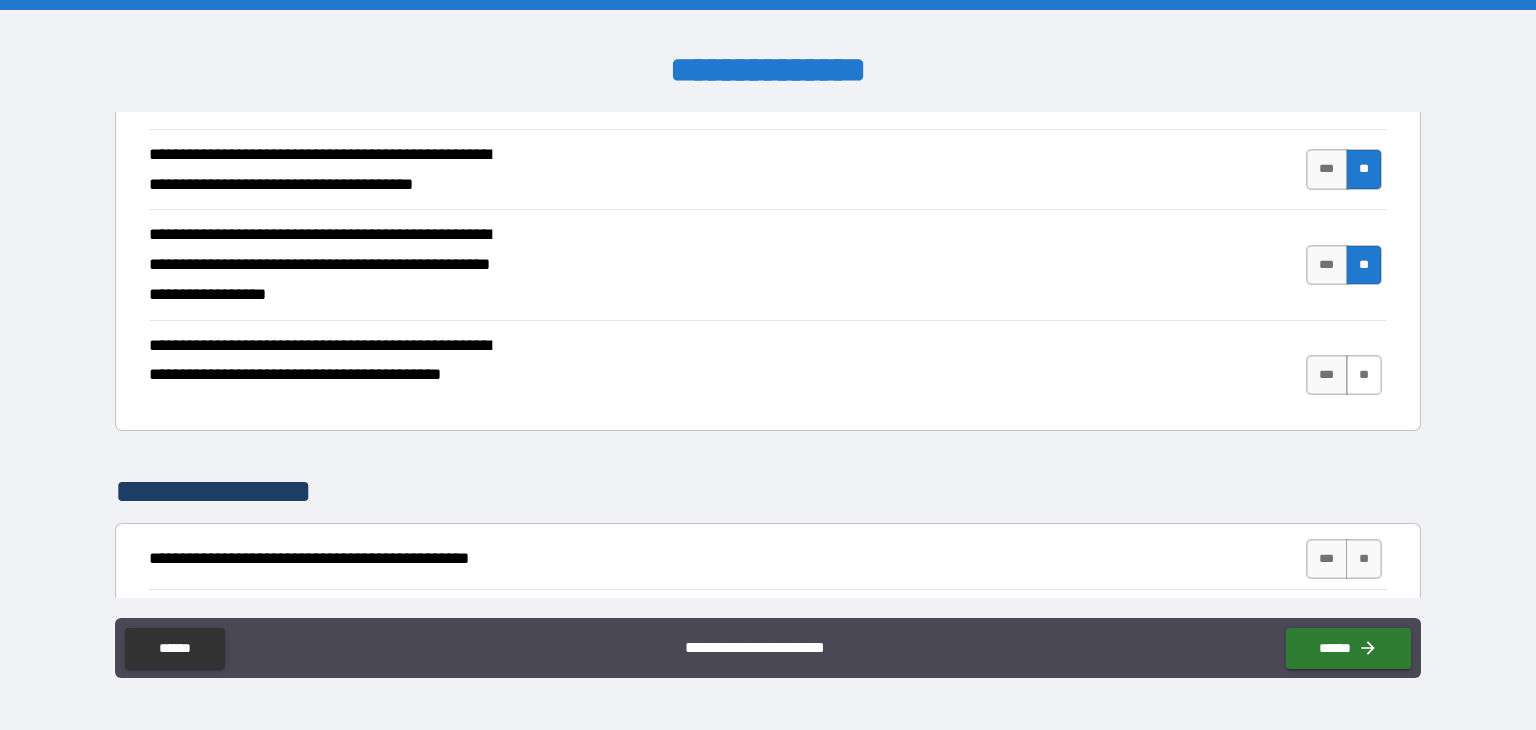 click on "**" at bounding box center (1364, 375) 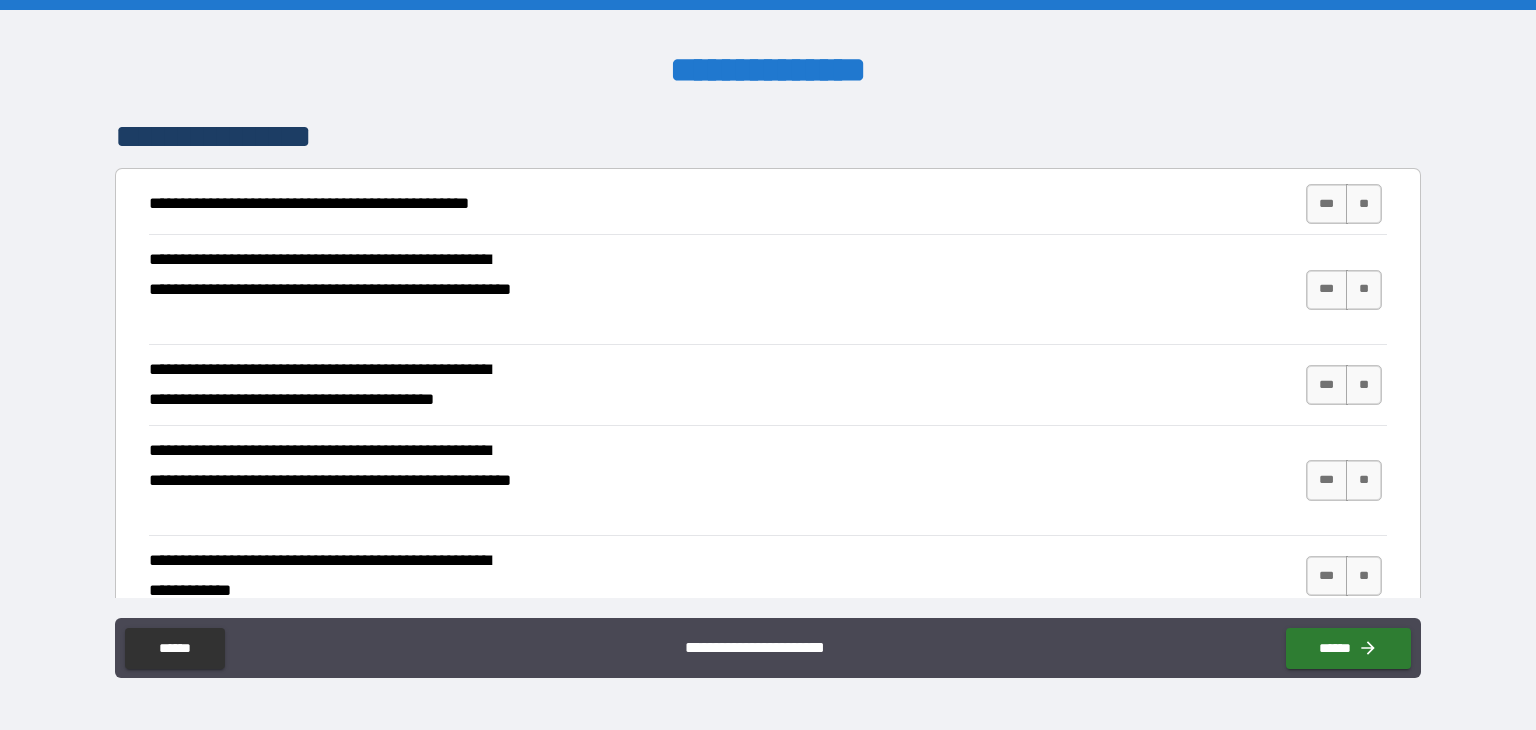 scroll, scrollTop: 2100, scrollLeft: 0, axis: vertical 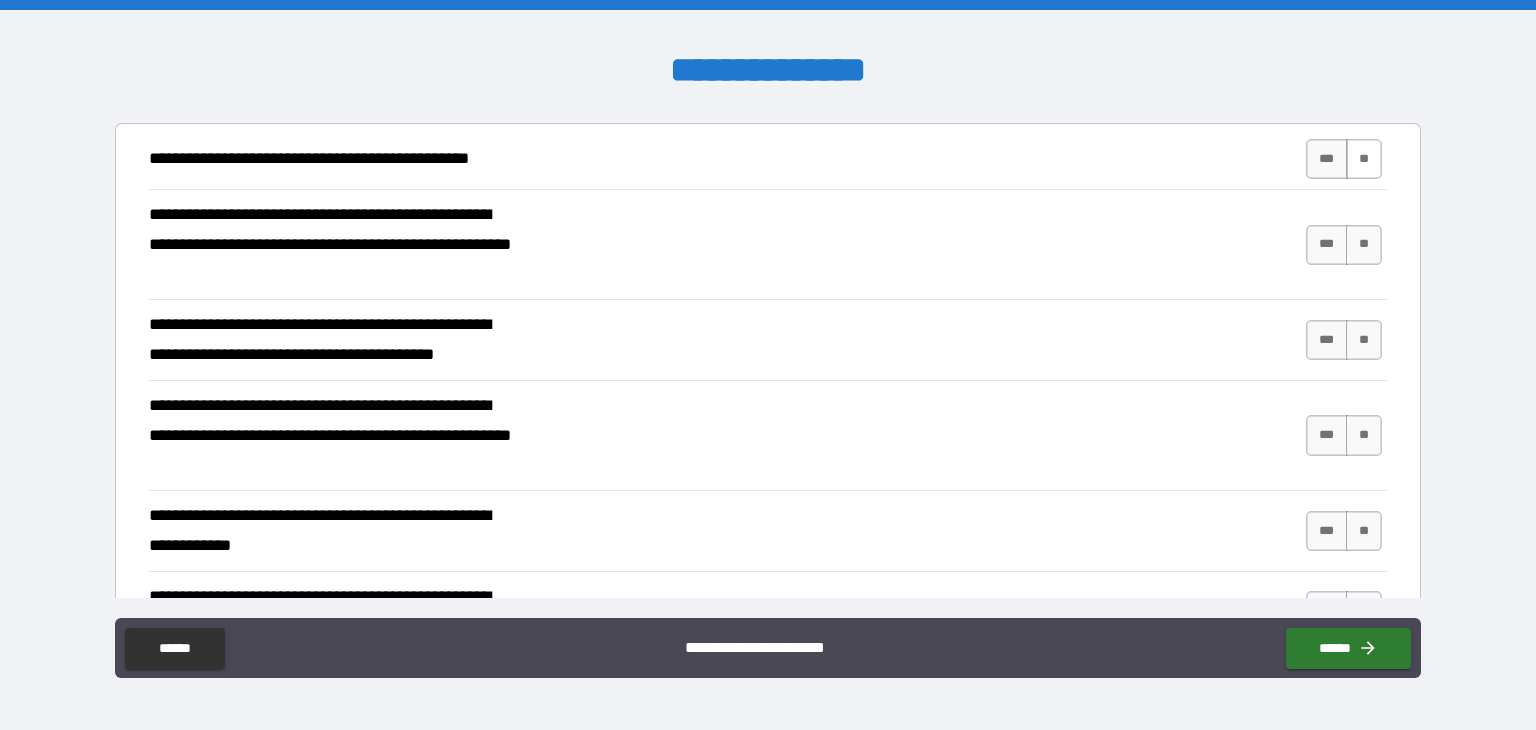 click on "**" at bounding box center [1364, 159] 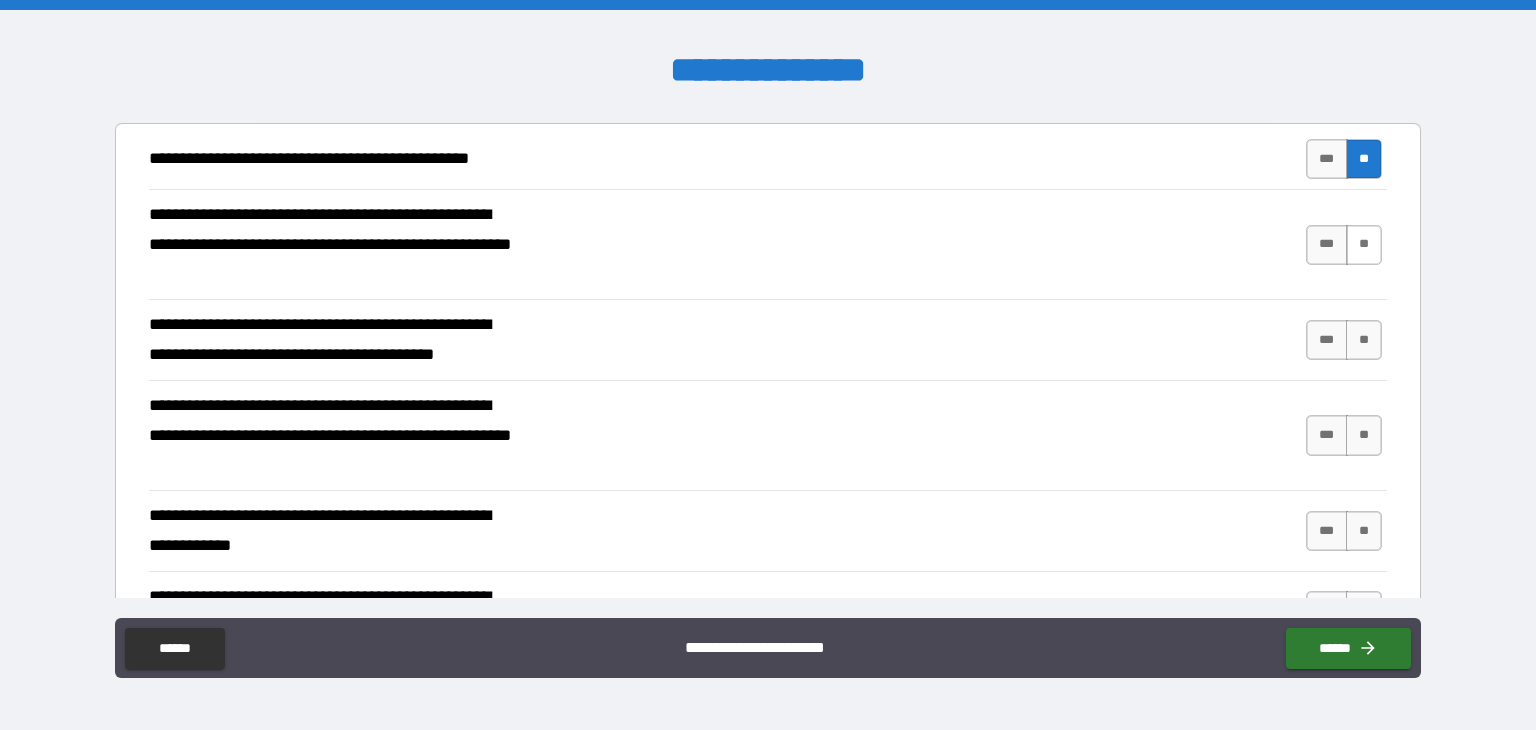 click on "**" at bounding box center (1364, 245) 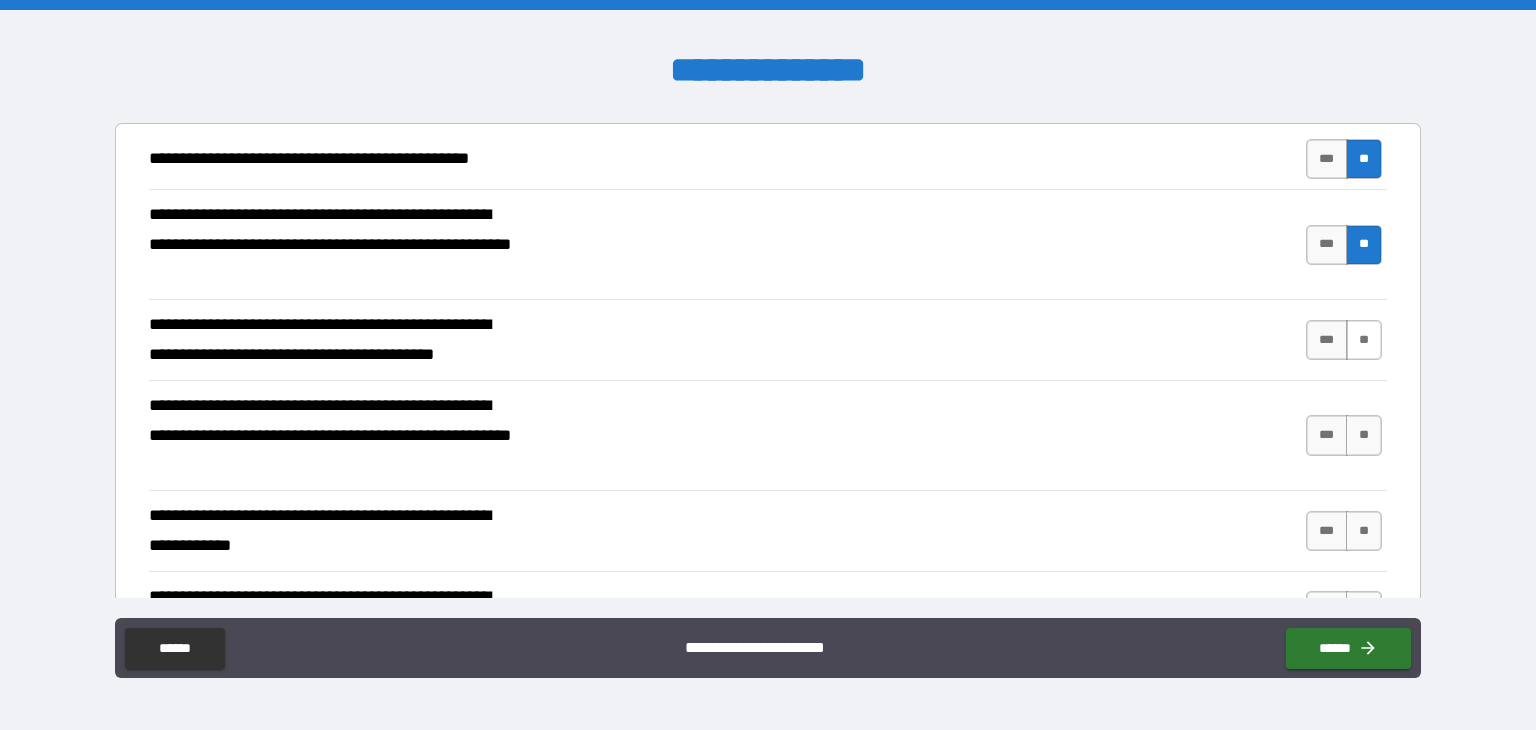 click on "**" at bounding box center (1364, 340) 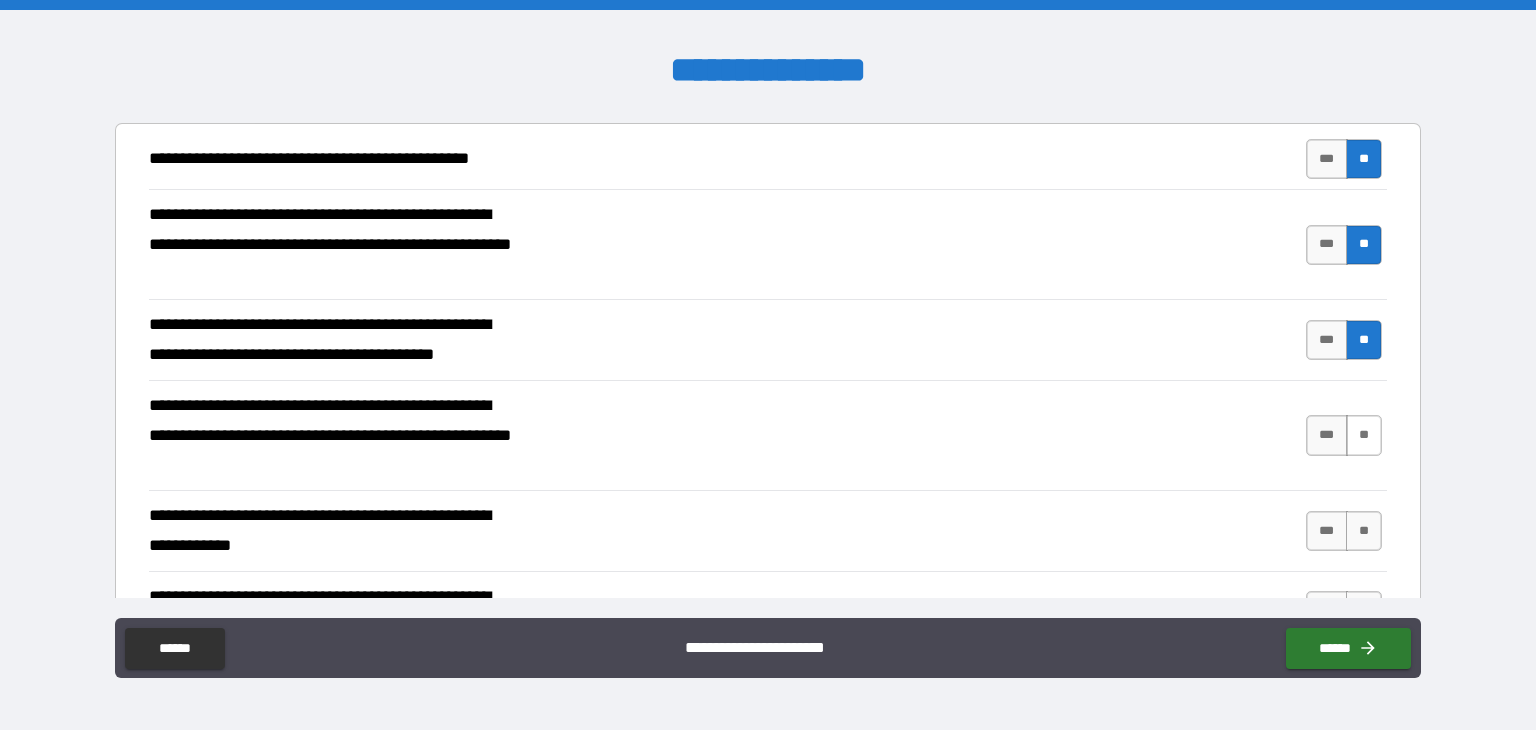 click on "**" at bounding box center (1364, 435) 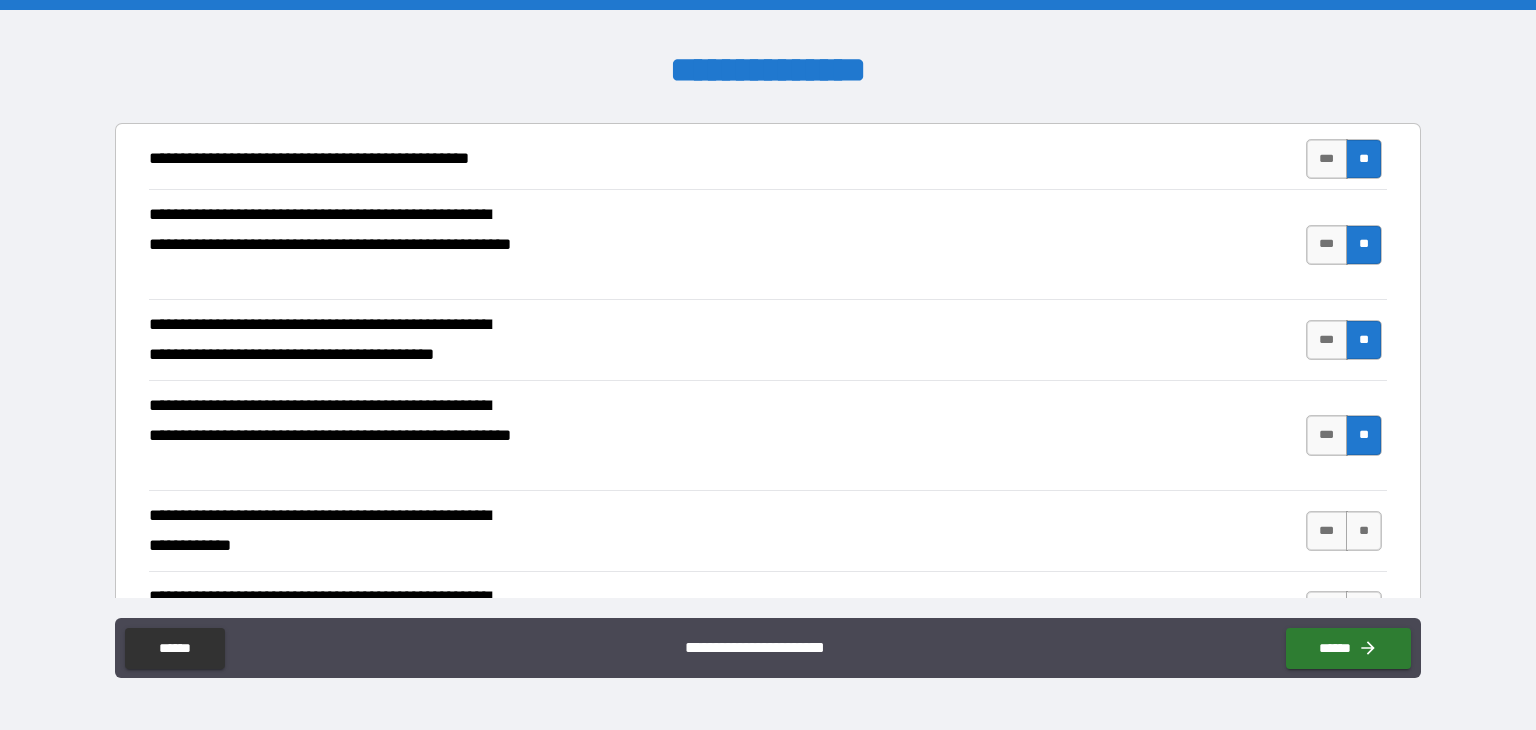 scroll, scrollTop: 2200, scrollLeft: 0, axis: vertical 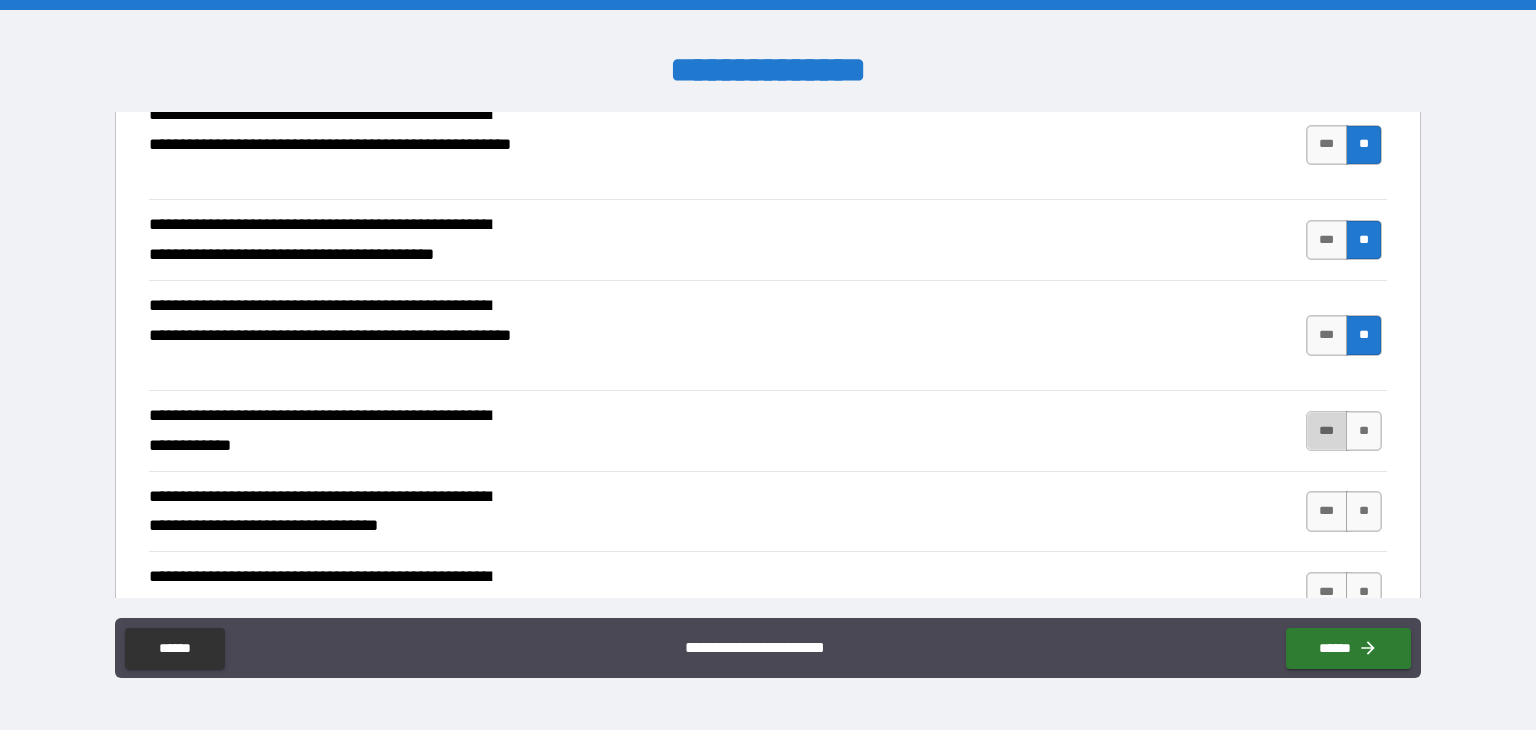 click on "***" at bounding box center (1327, 431) 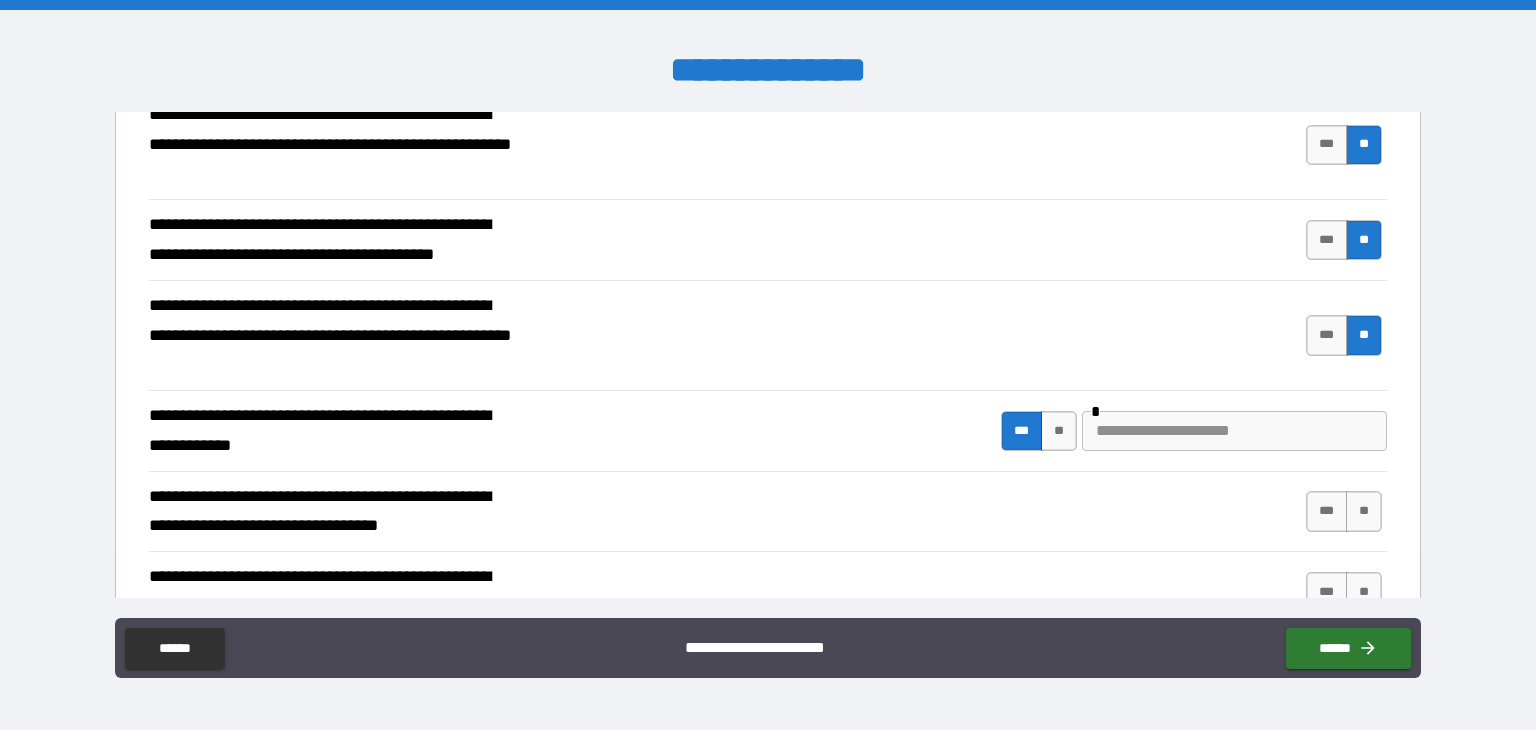 click at bounding box center (1234, 431) 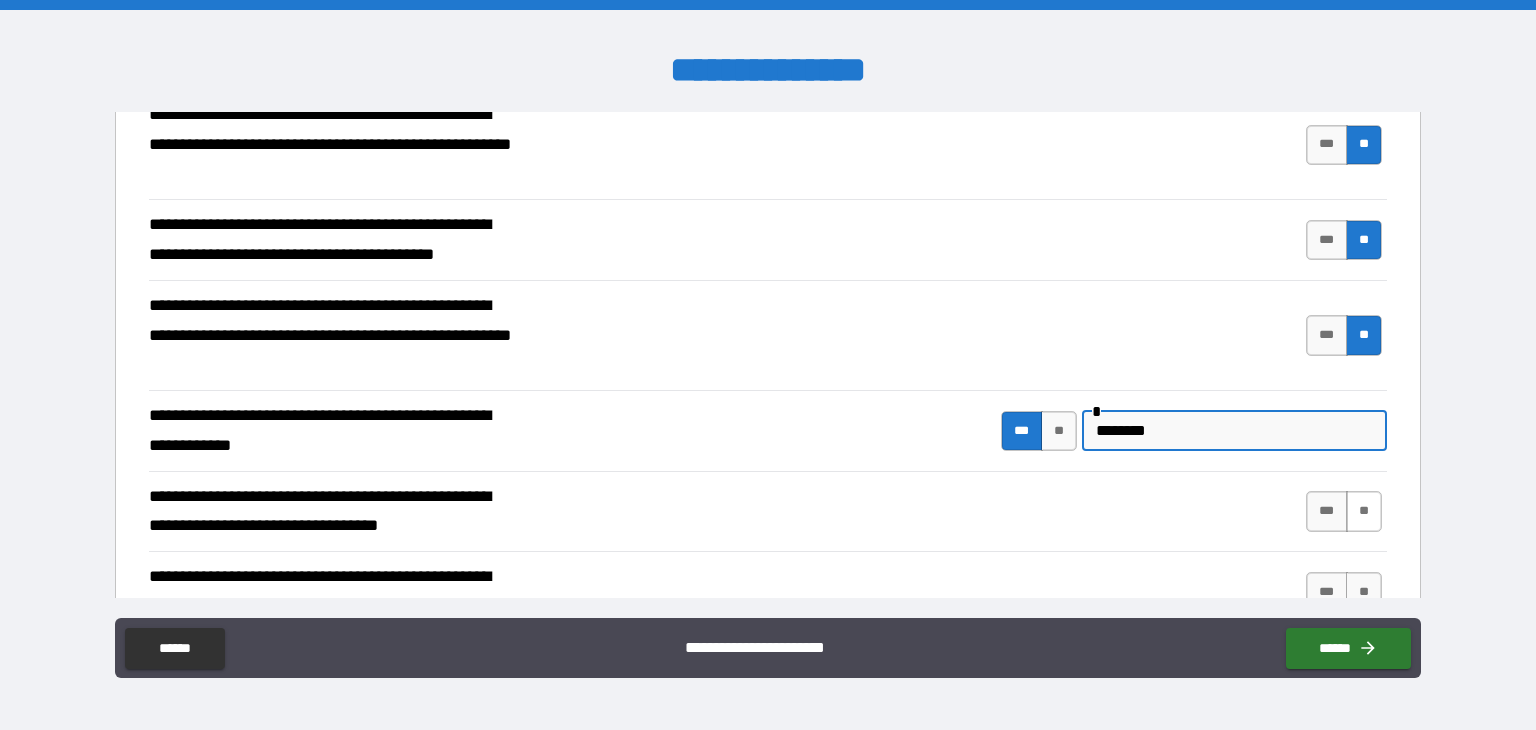 type on "********" 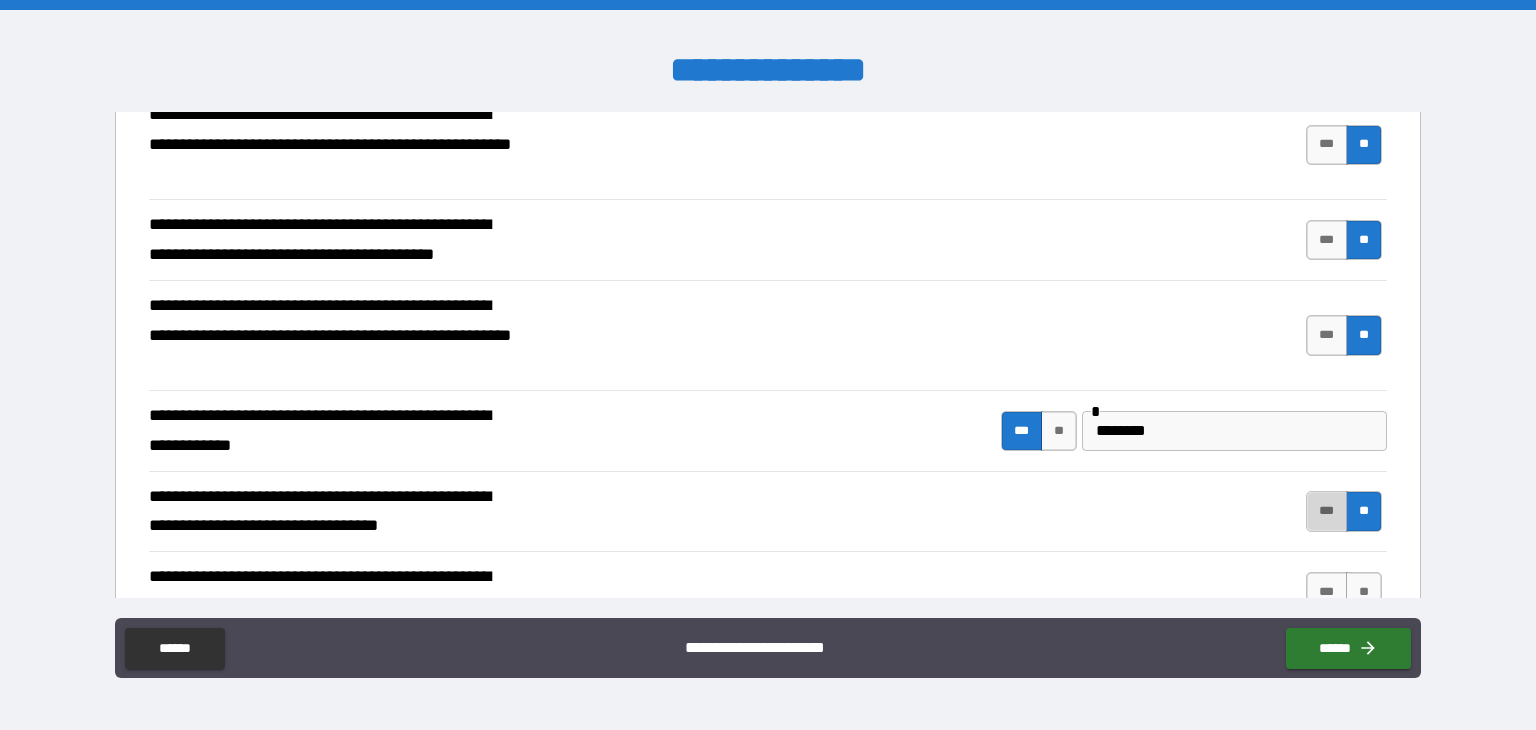 click on "***" at bounding box center (1327, 511) 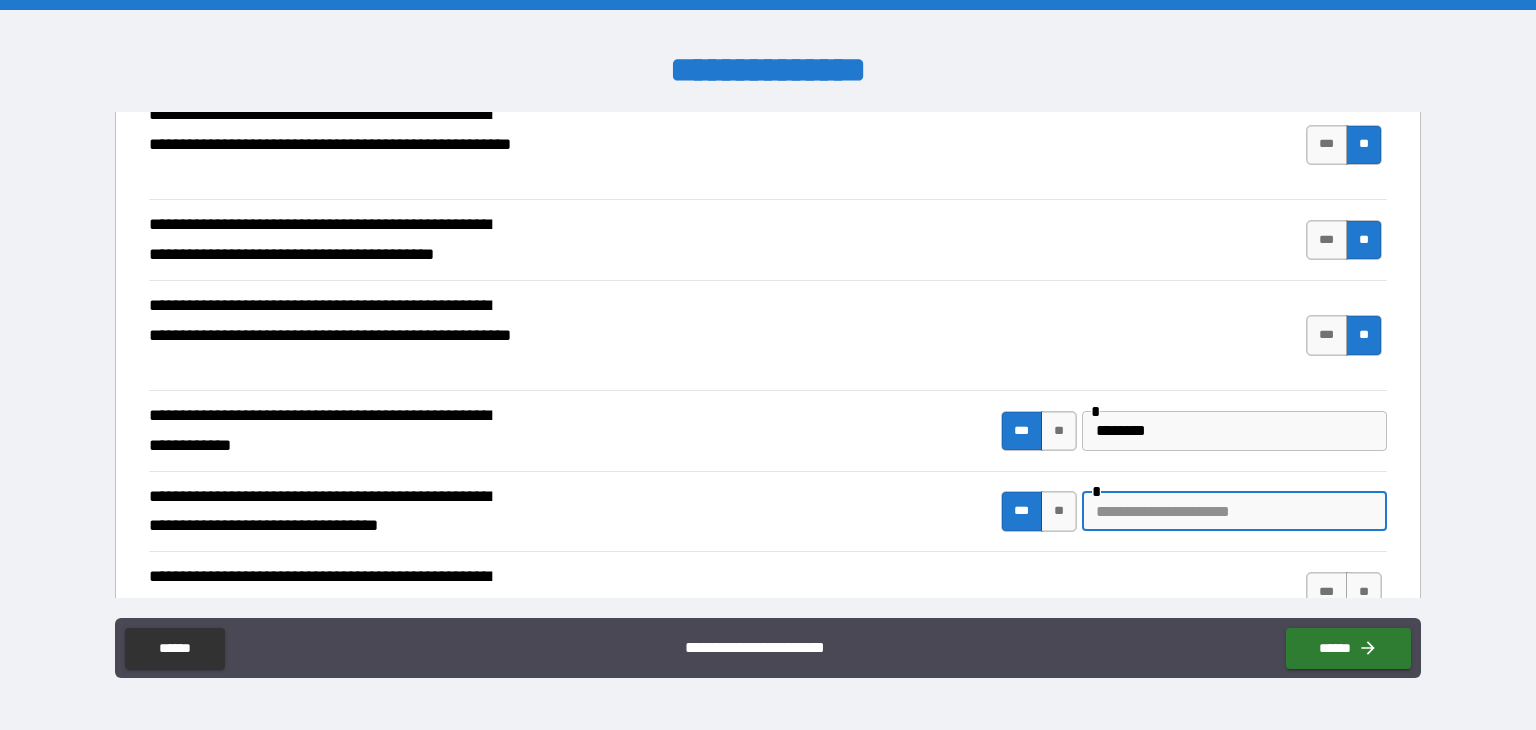click at bounding box center [1234, 511] 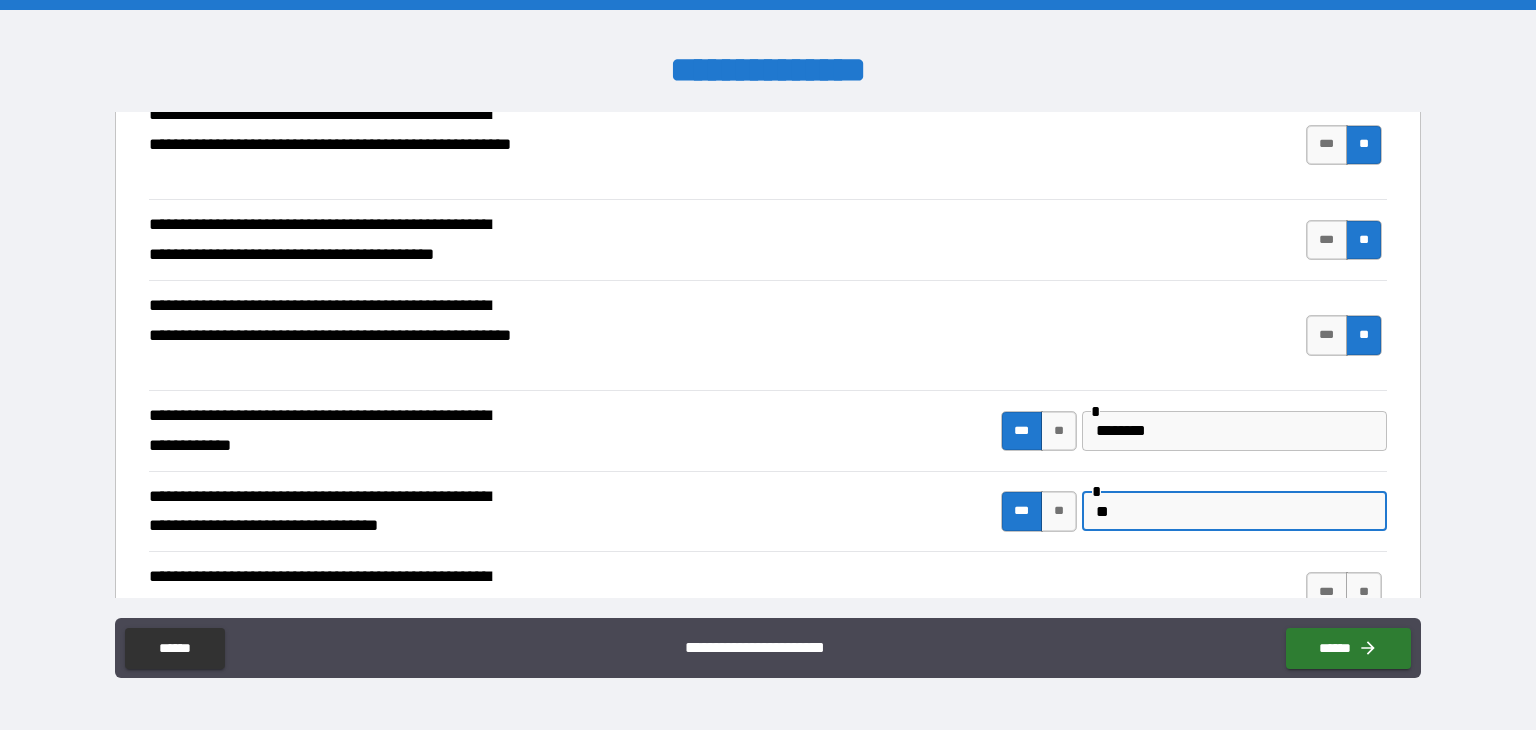 type on "*" 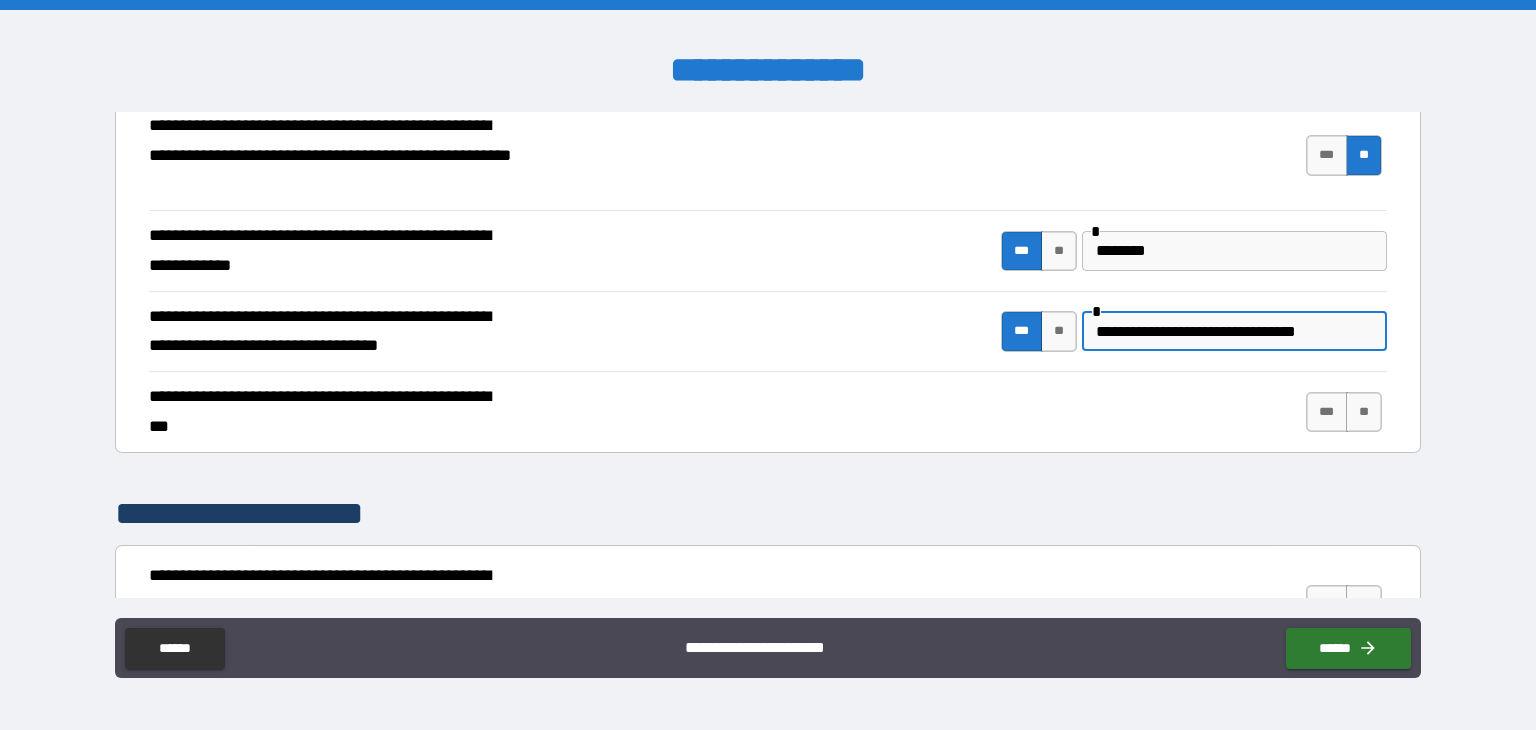 scroll, scrollTop: 2400, scrollLeft: 0, axis: vertical 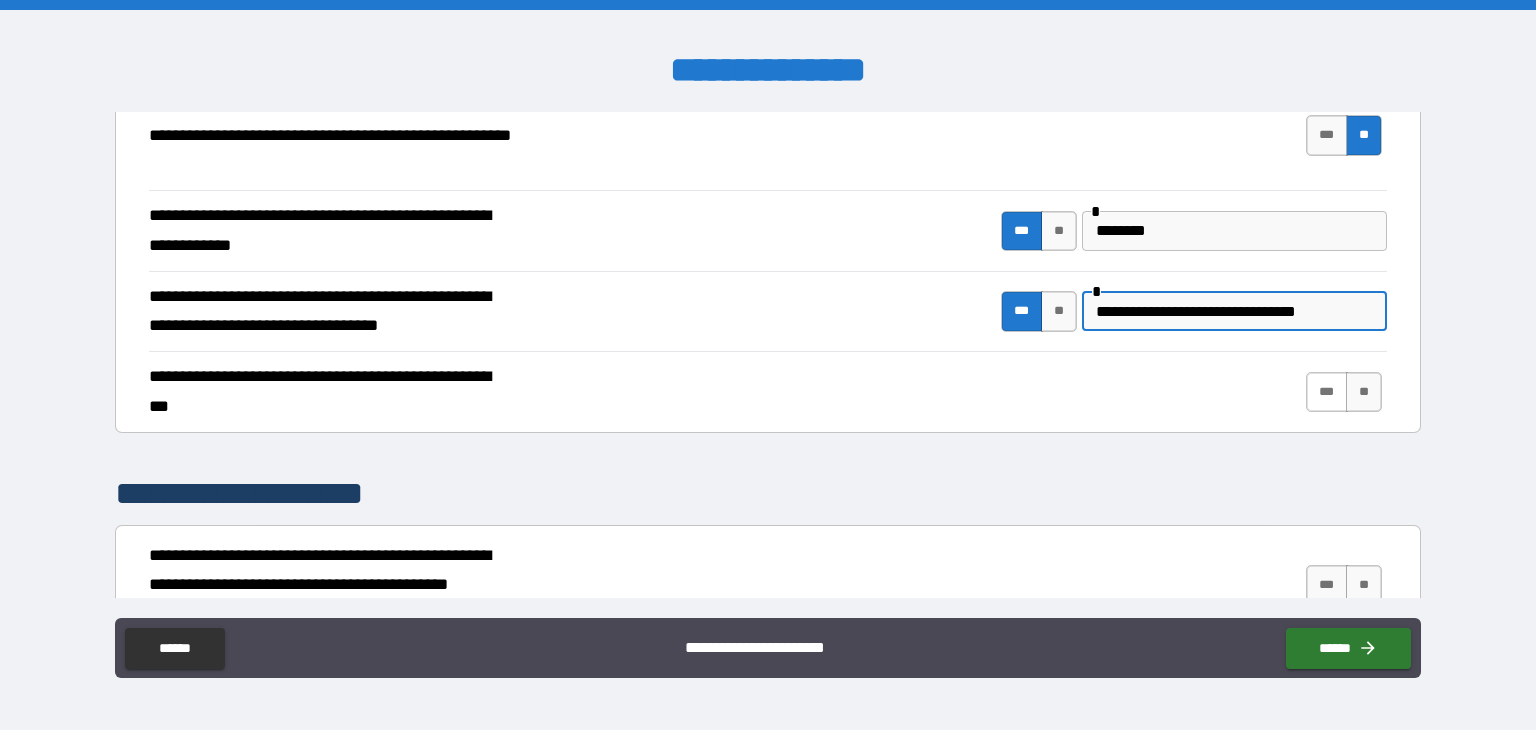 type on "**********" 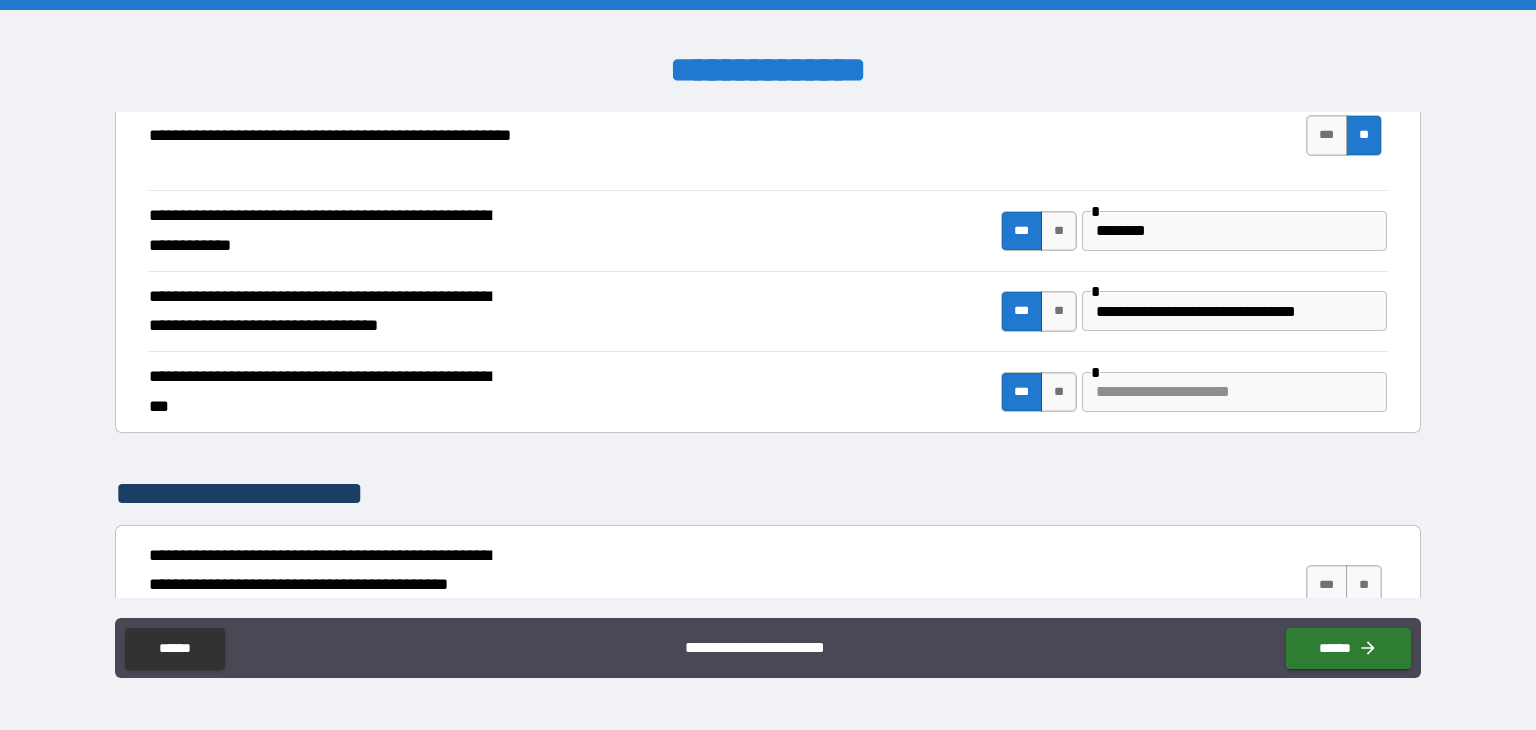 click at bounding box center (1234, 392) 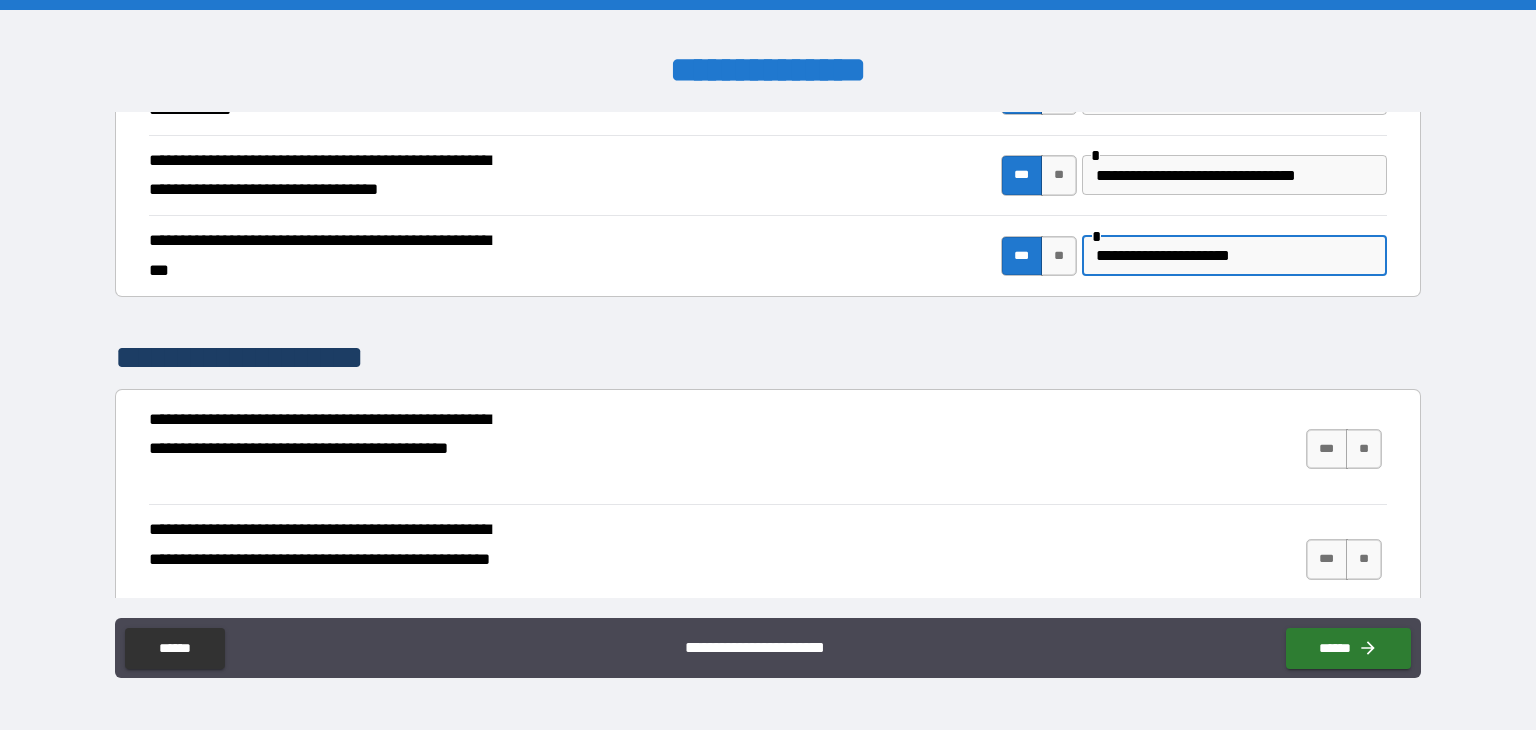 scroll, scrollTop: 2600, scrollLeft: 0, axis: vertical 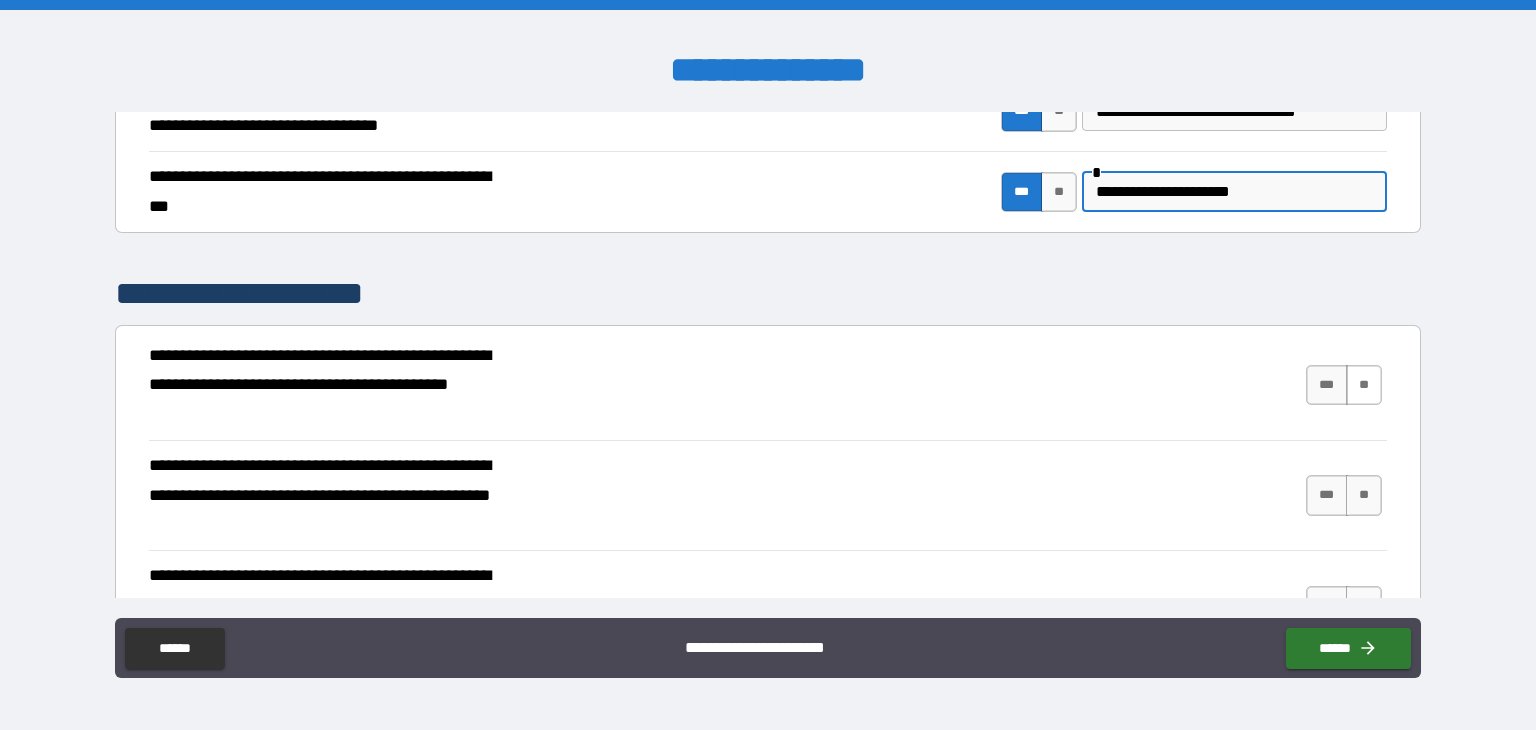 type on "**********" 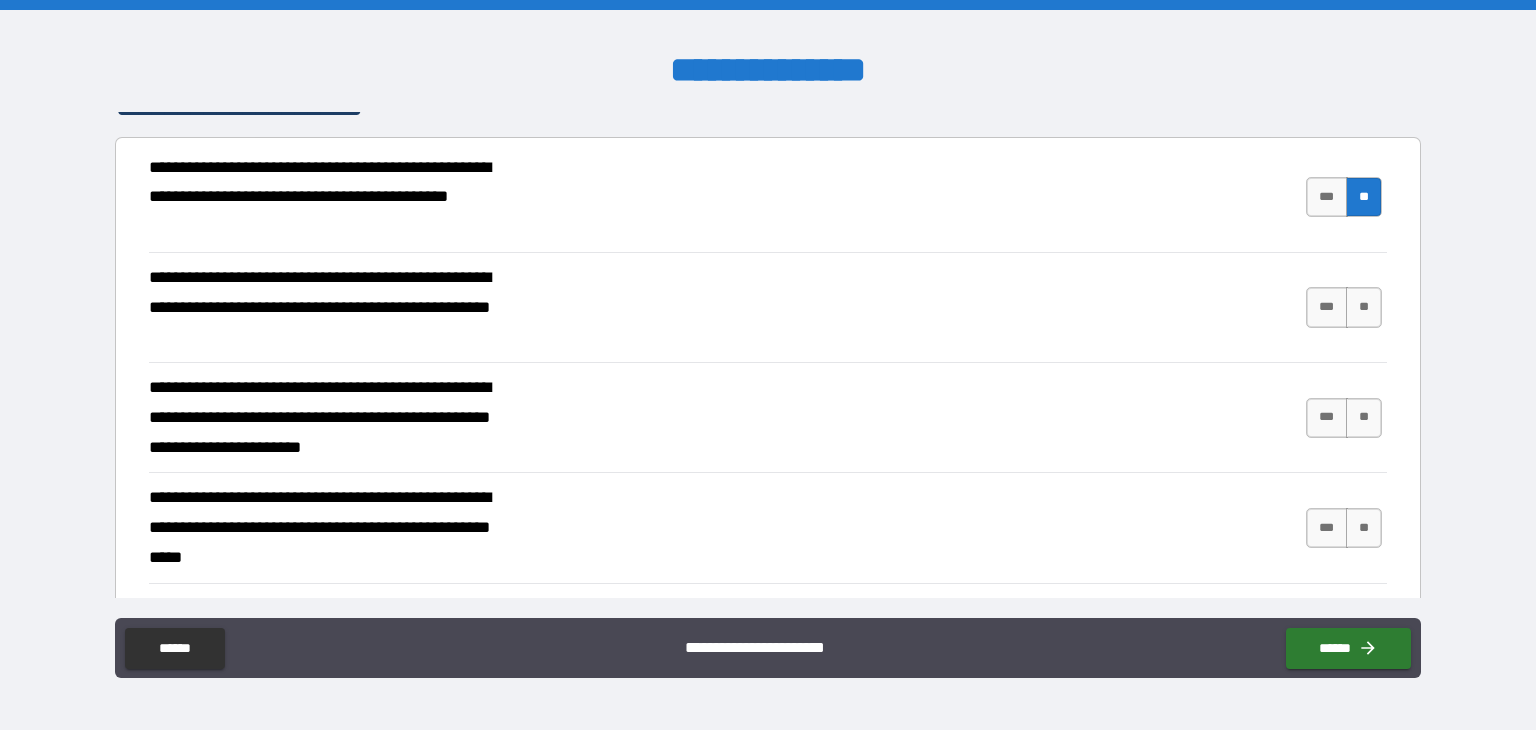 scroll, scrollTop: 2800, scrollLeft: 0, axis: vertical 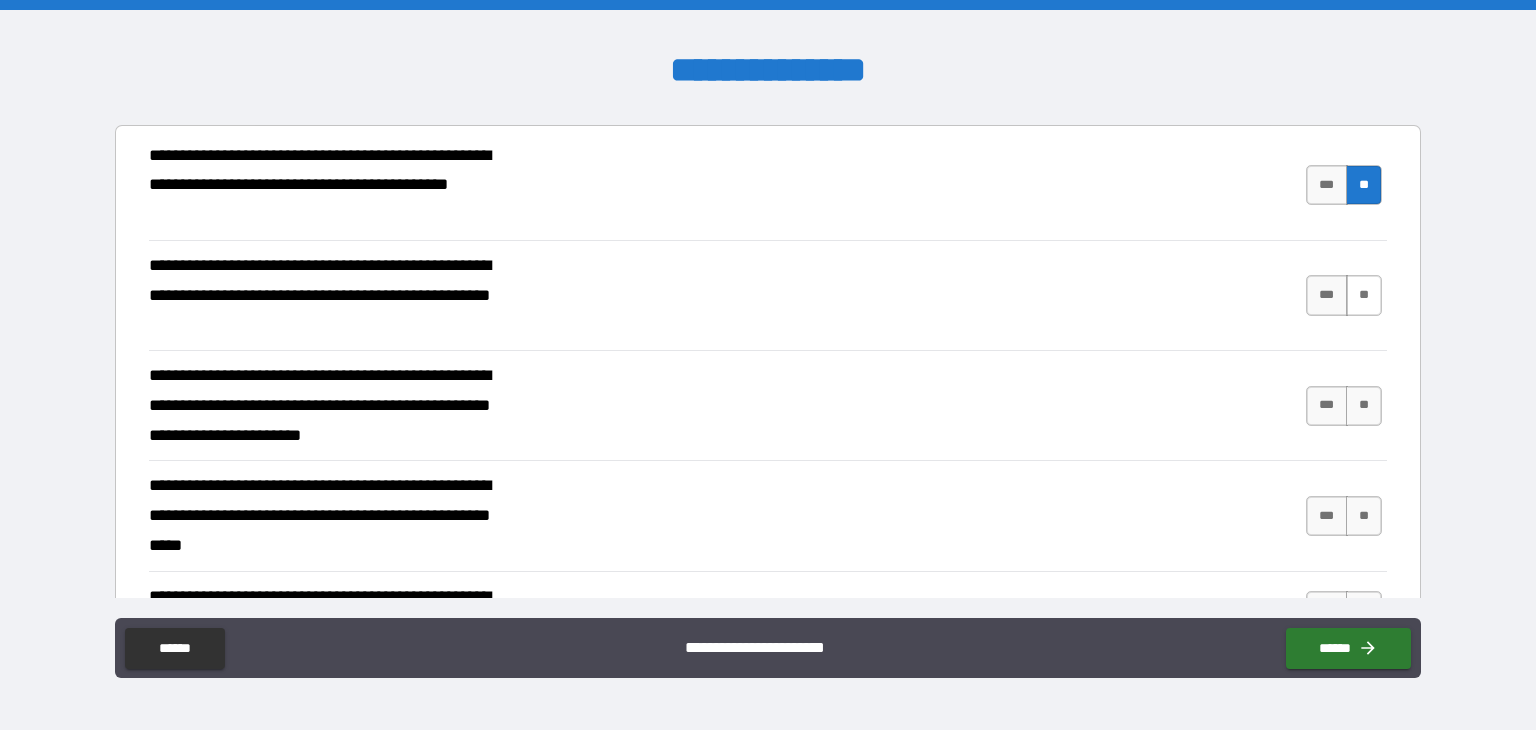 click on "**" at bounding box center [1364, 295] 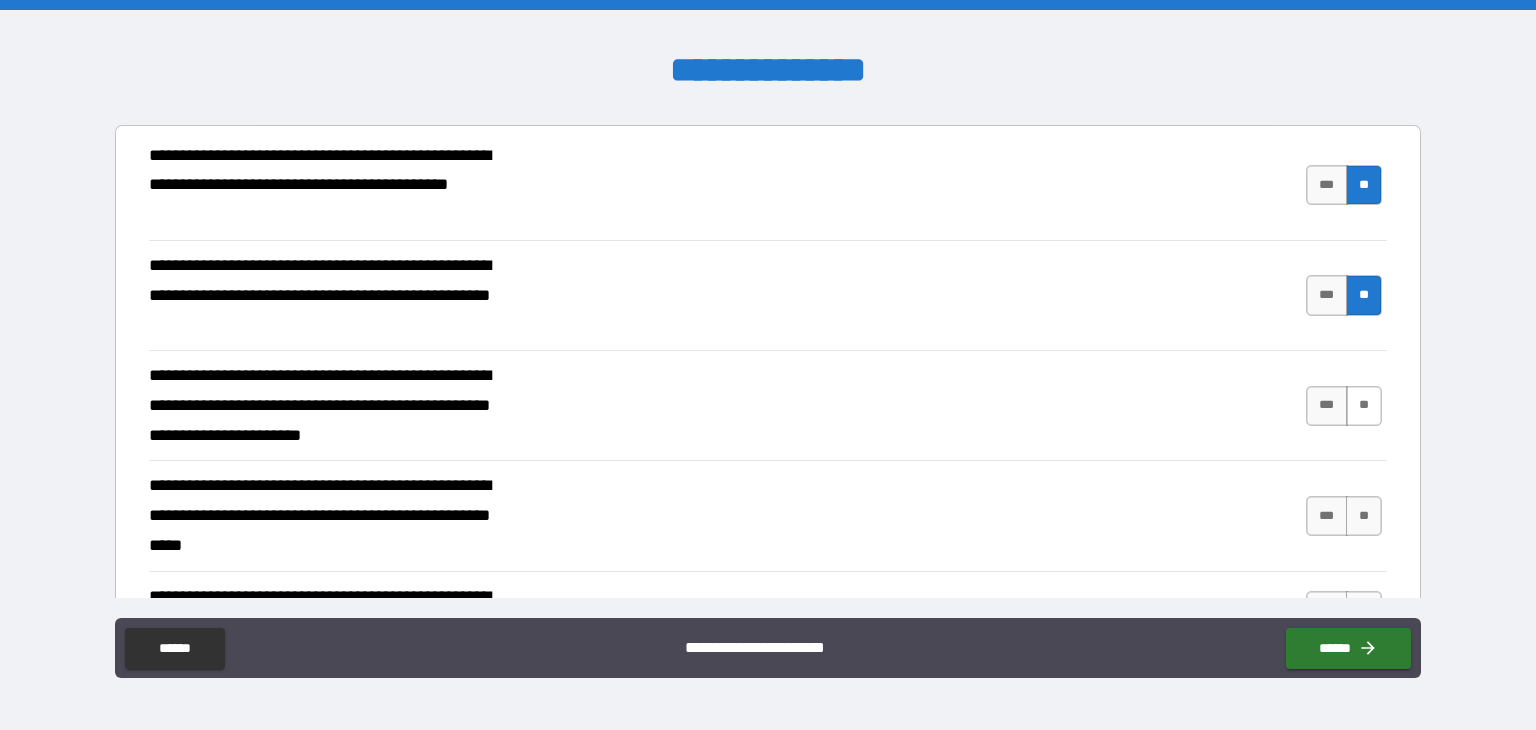 click on "**" at bounding box center (1364, 406) 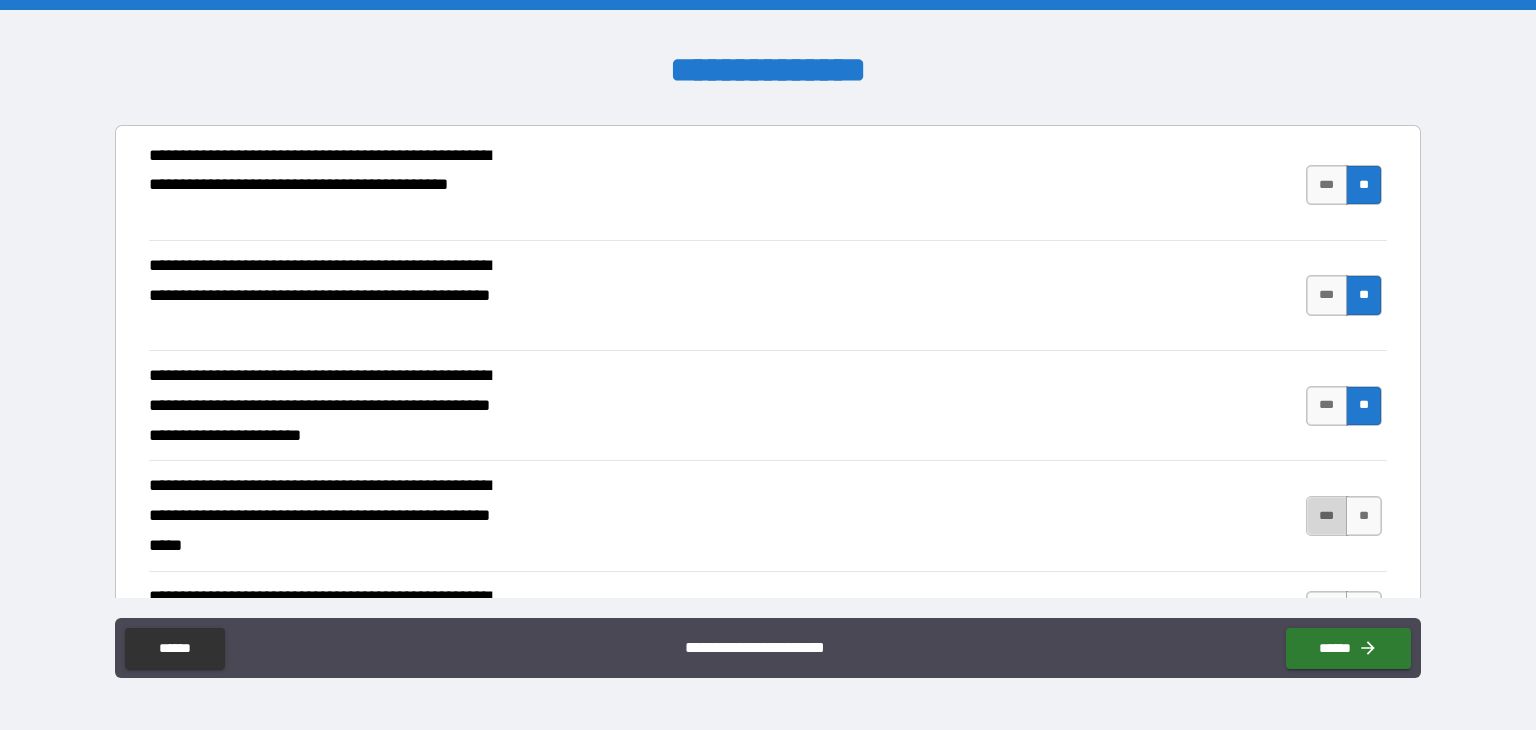 click on "***" at bounding box center [1327, 516] 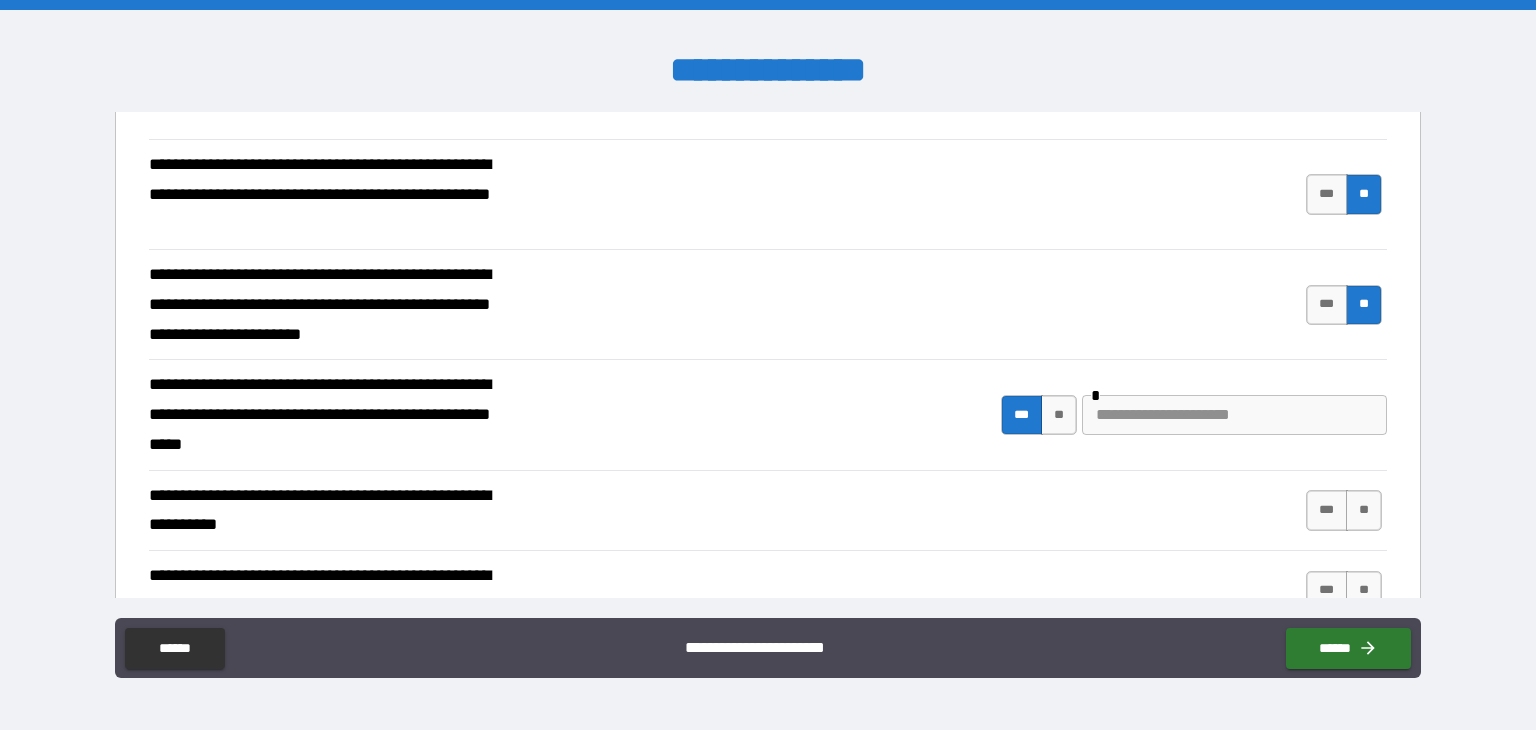 scroll, scrollTop: 3000, scrollLeft: 0, axis: vertical 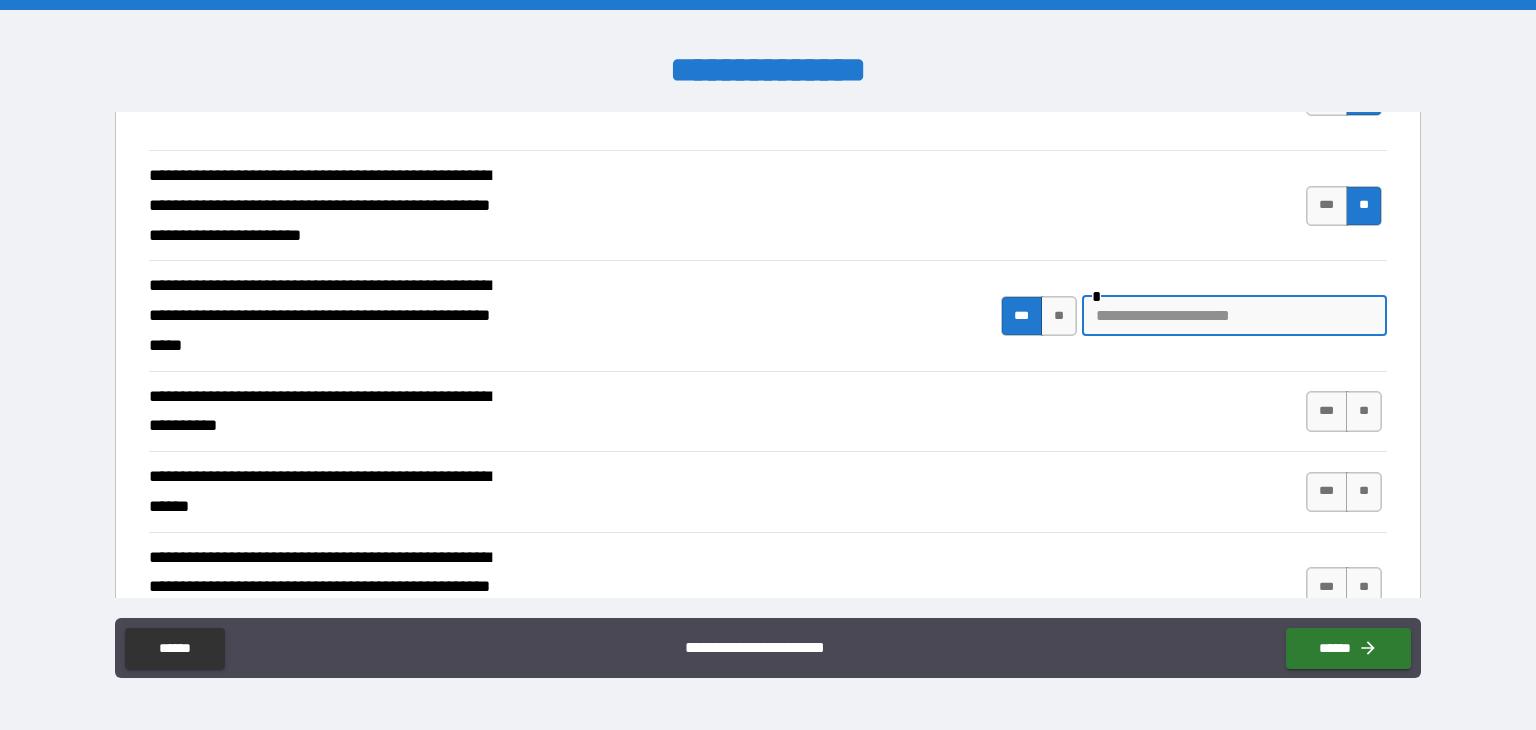 click at bounding box center (1234, 316) 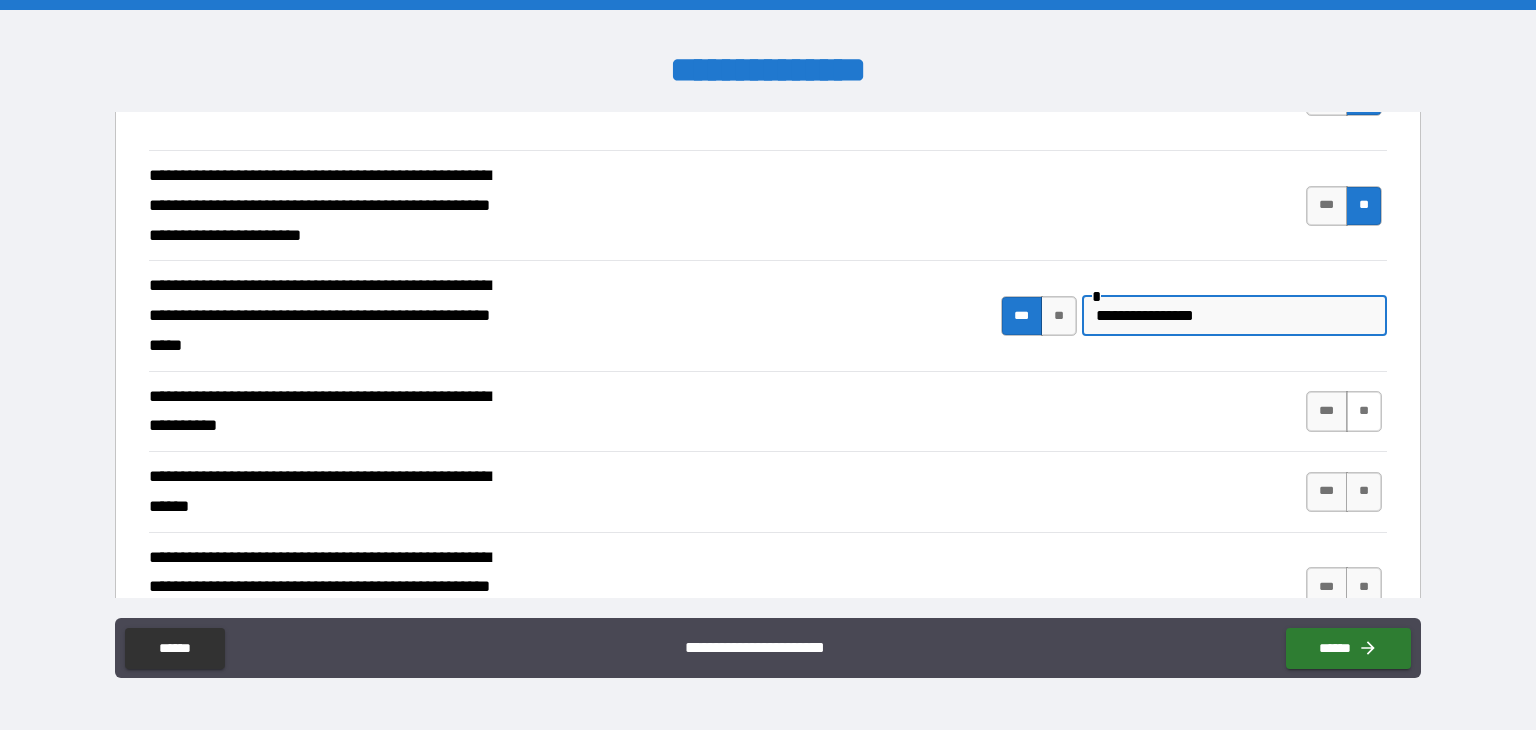type on "**********" 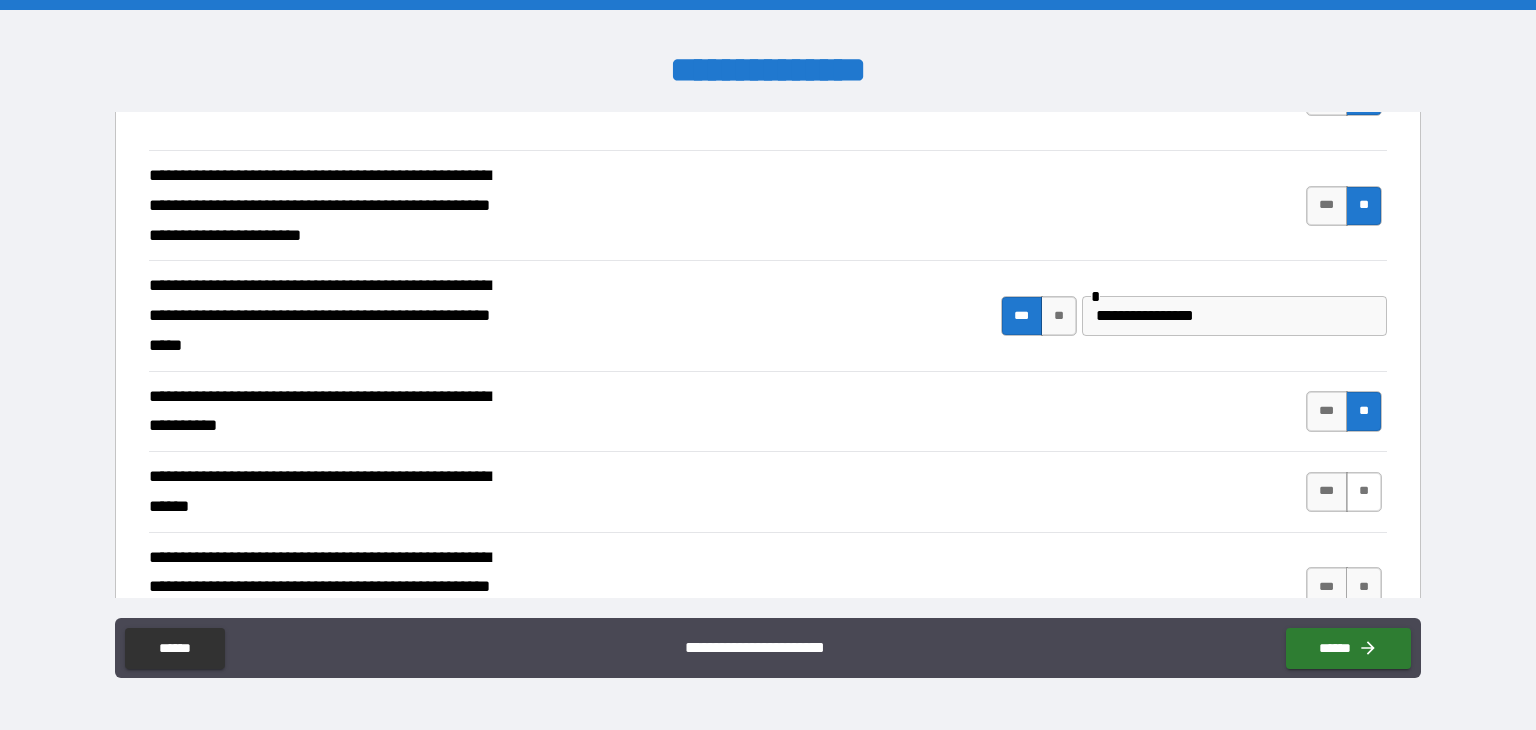 click on "**" at bounding box center [1364, 492] 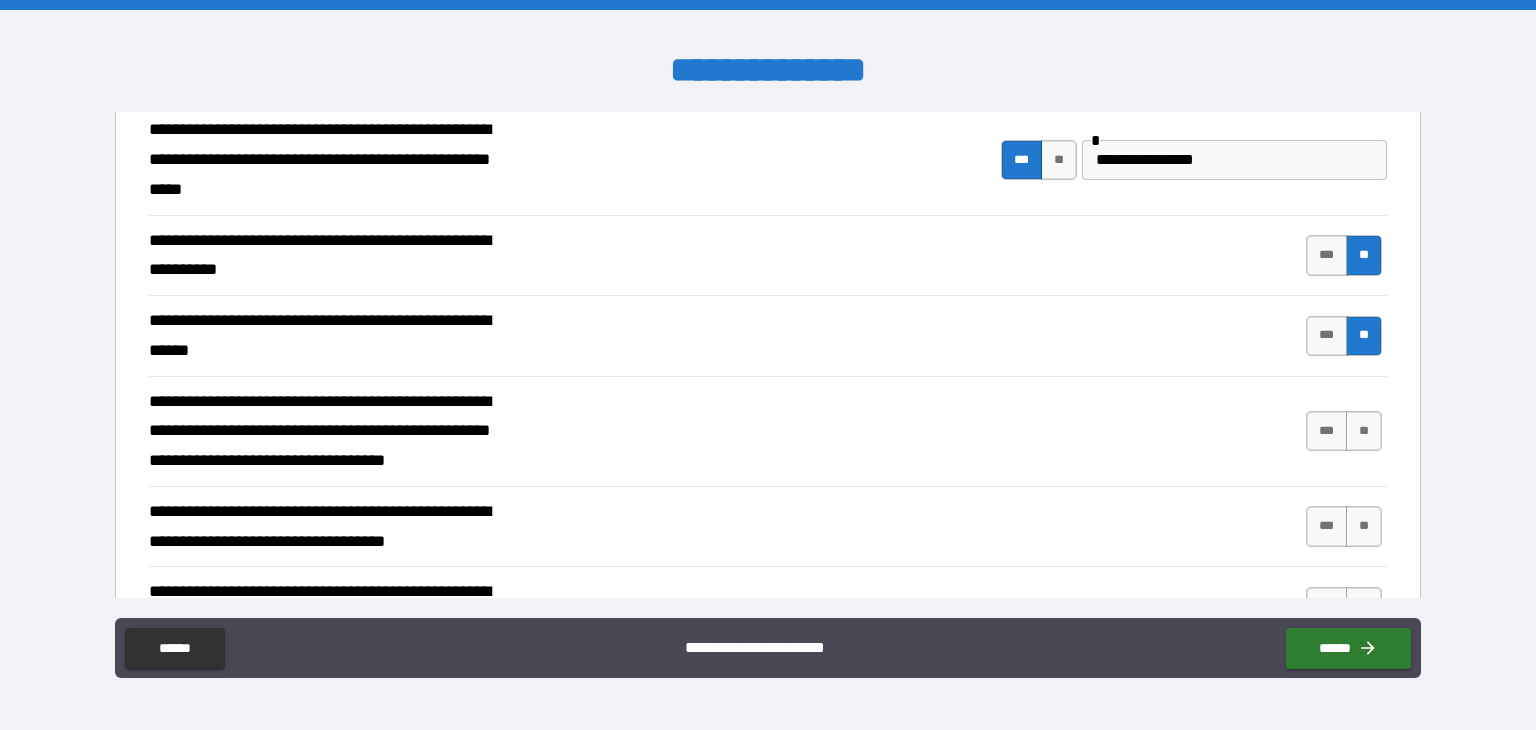 scroll, scrollTop: 3200, scrollLeft: 0, axis: vertical 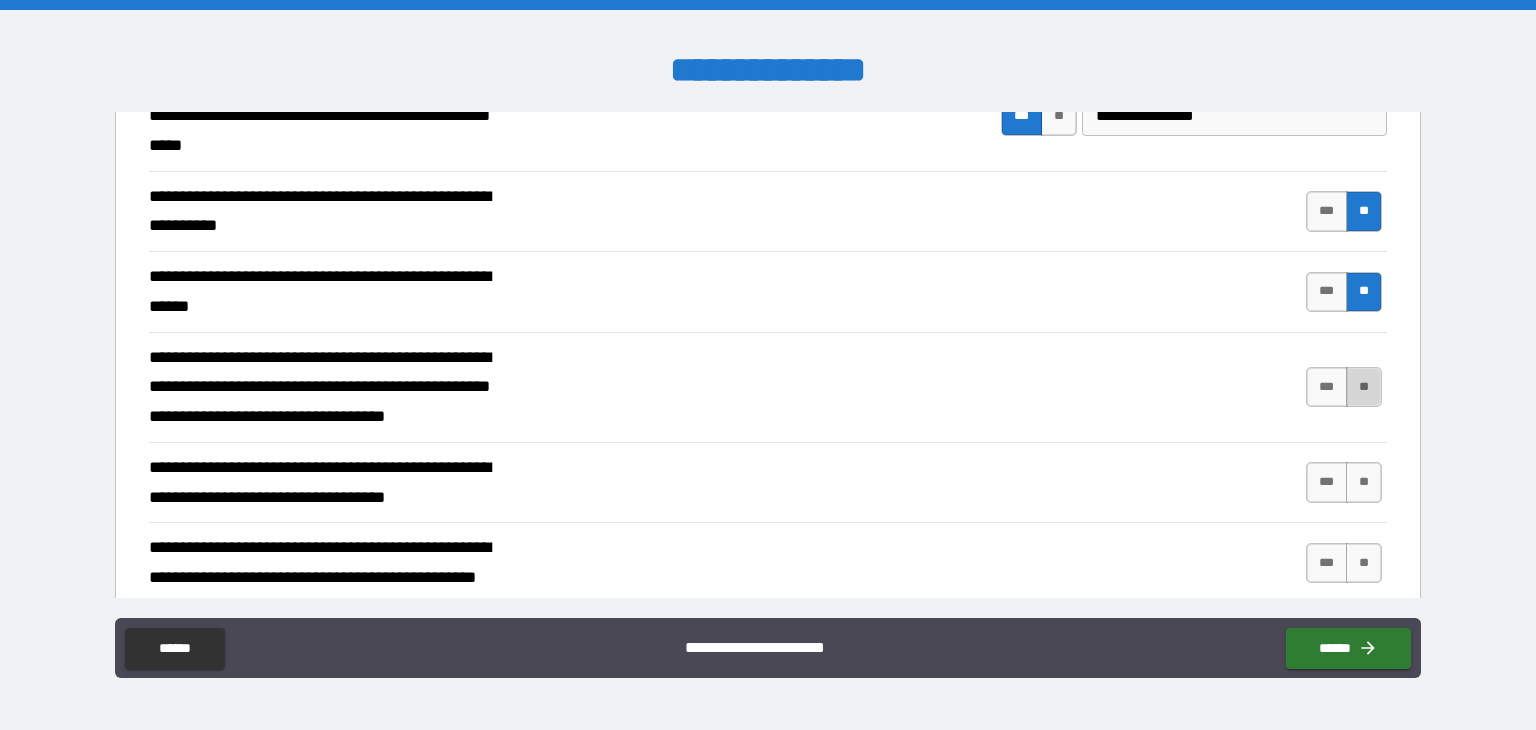 click on "**" at bounding box center [1364, 387] 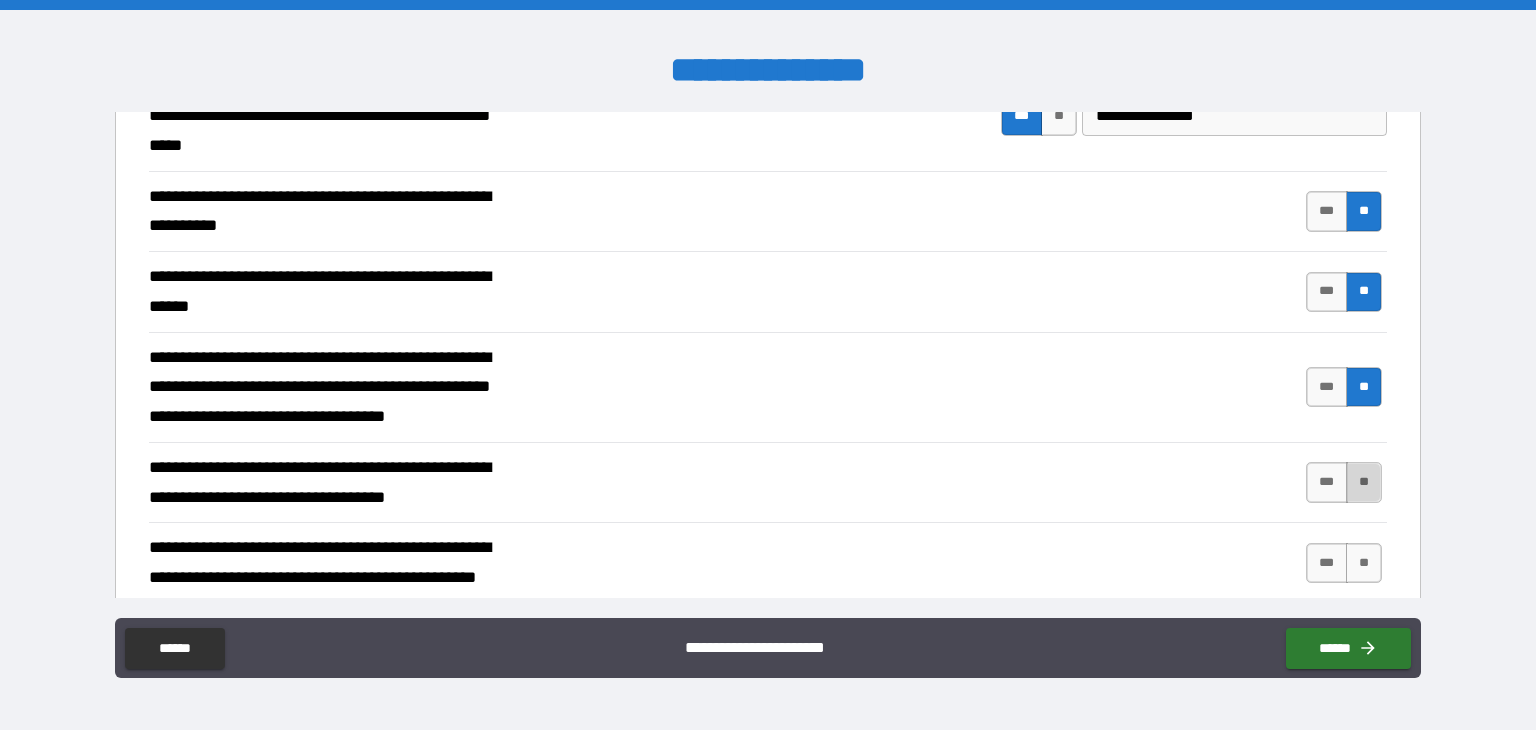 click on "**" at bounding box center (1364, 482) 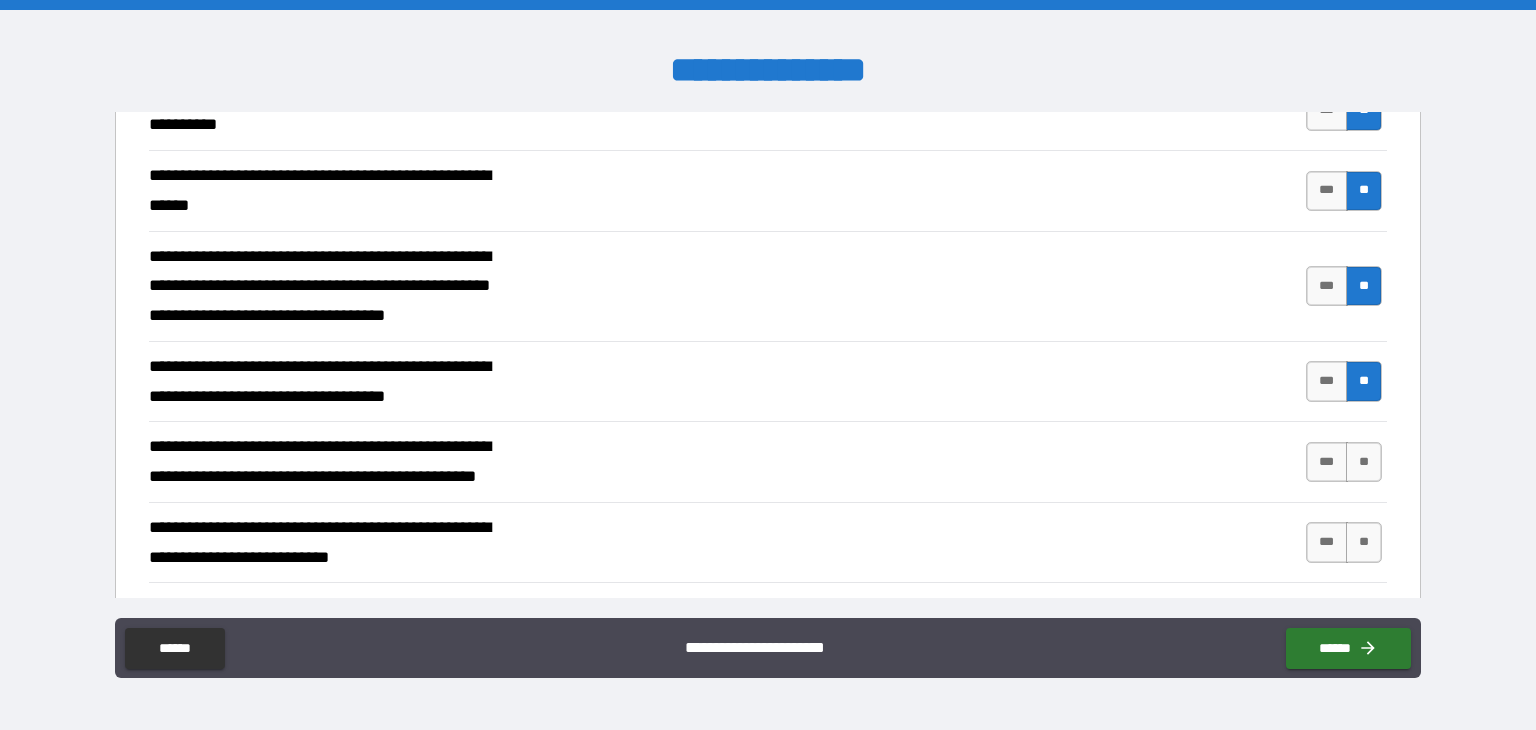 scroll, scrollTop: 3400, scrollLeft: 0, axis: vertical 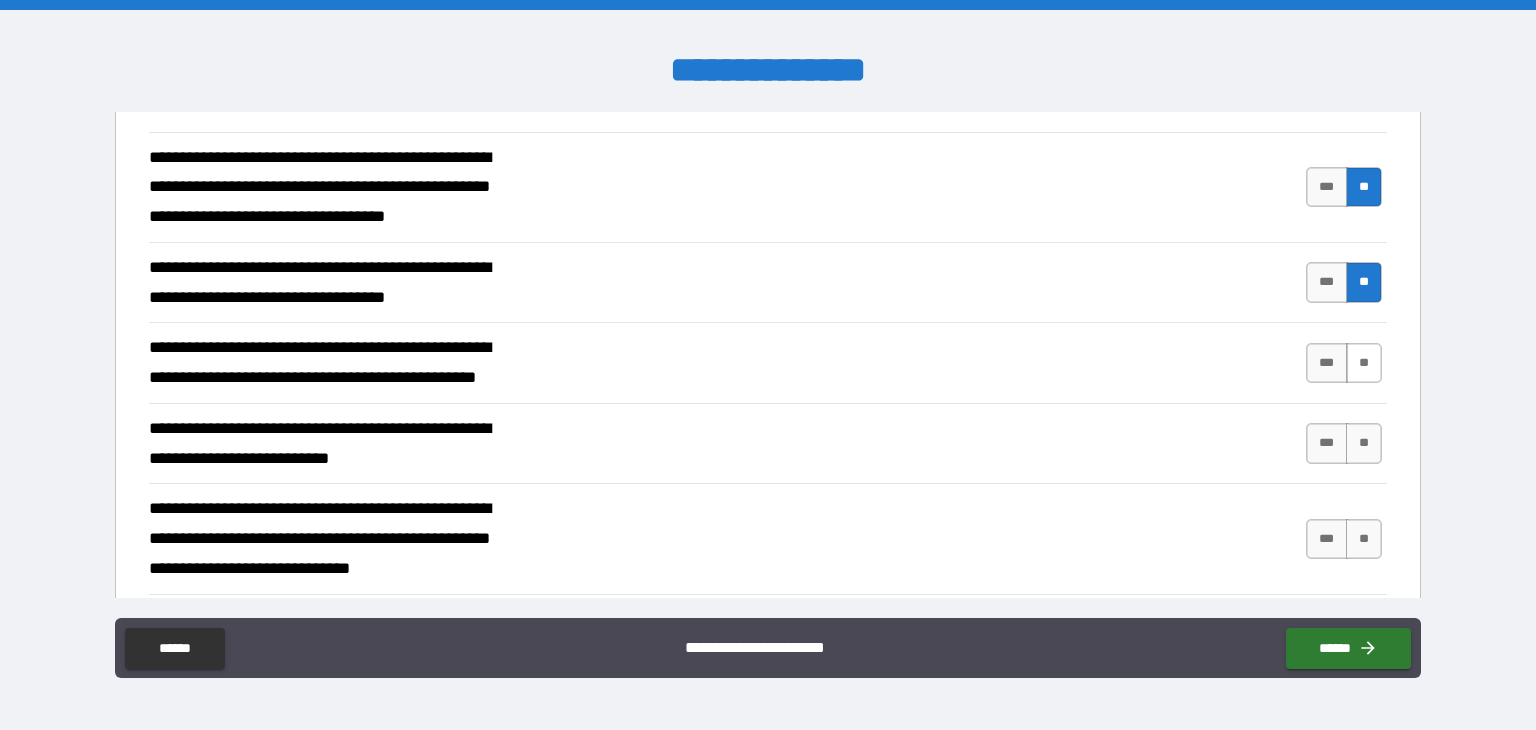 click on "**" at bounding box center [1364, 363] 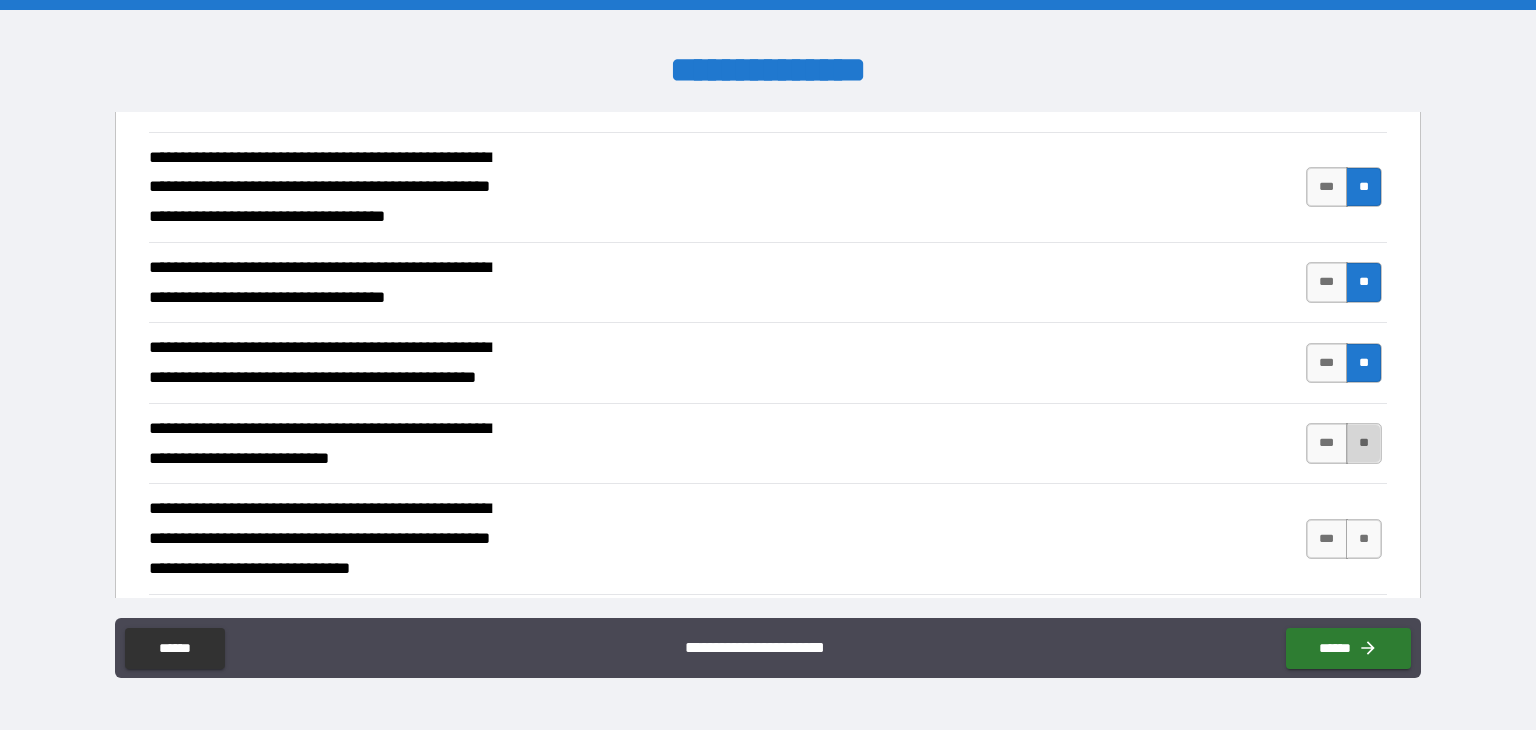 click on "**" at bounding box center (1364, 443) 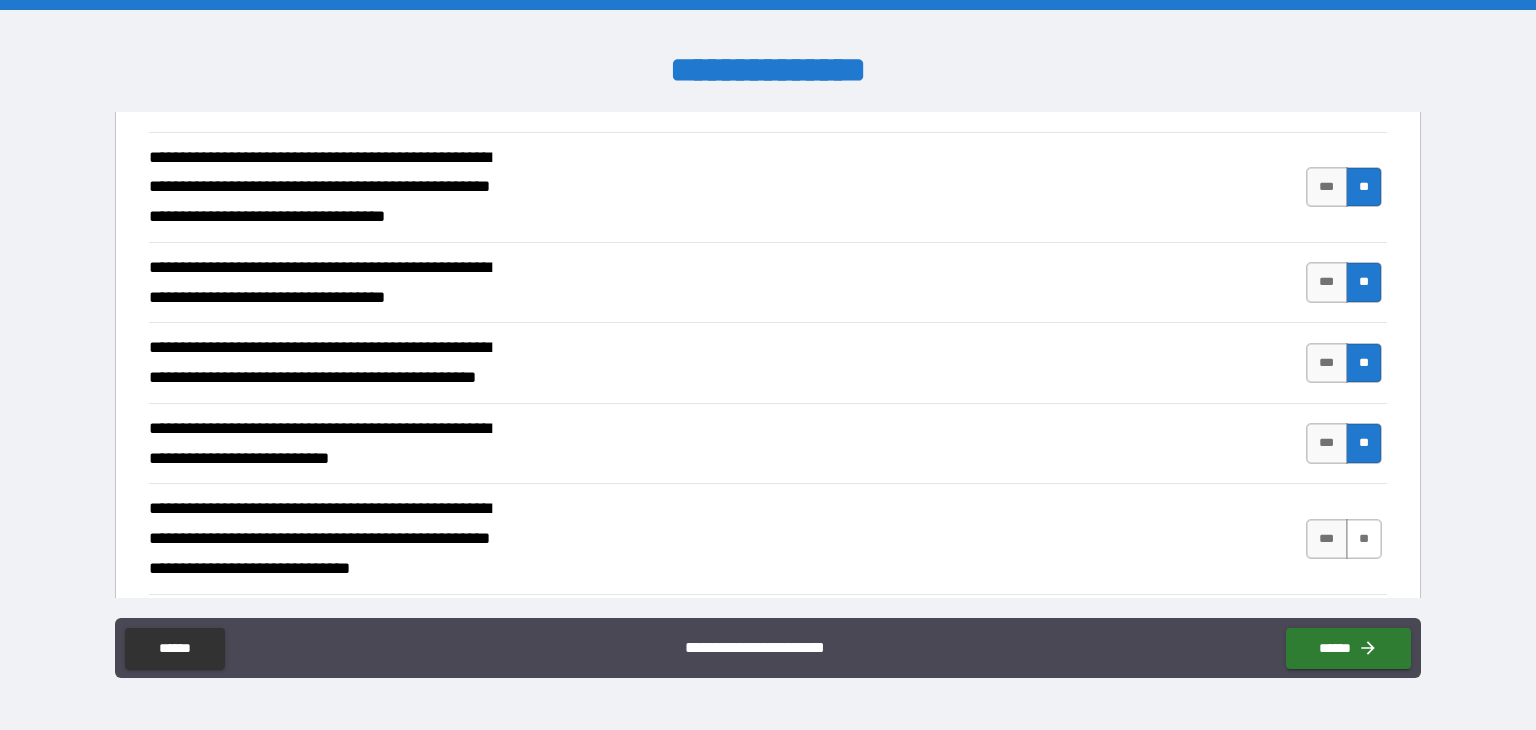 click on "**" at bounding box center (1364, 539) 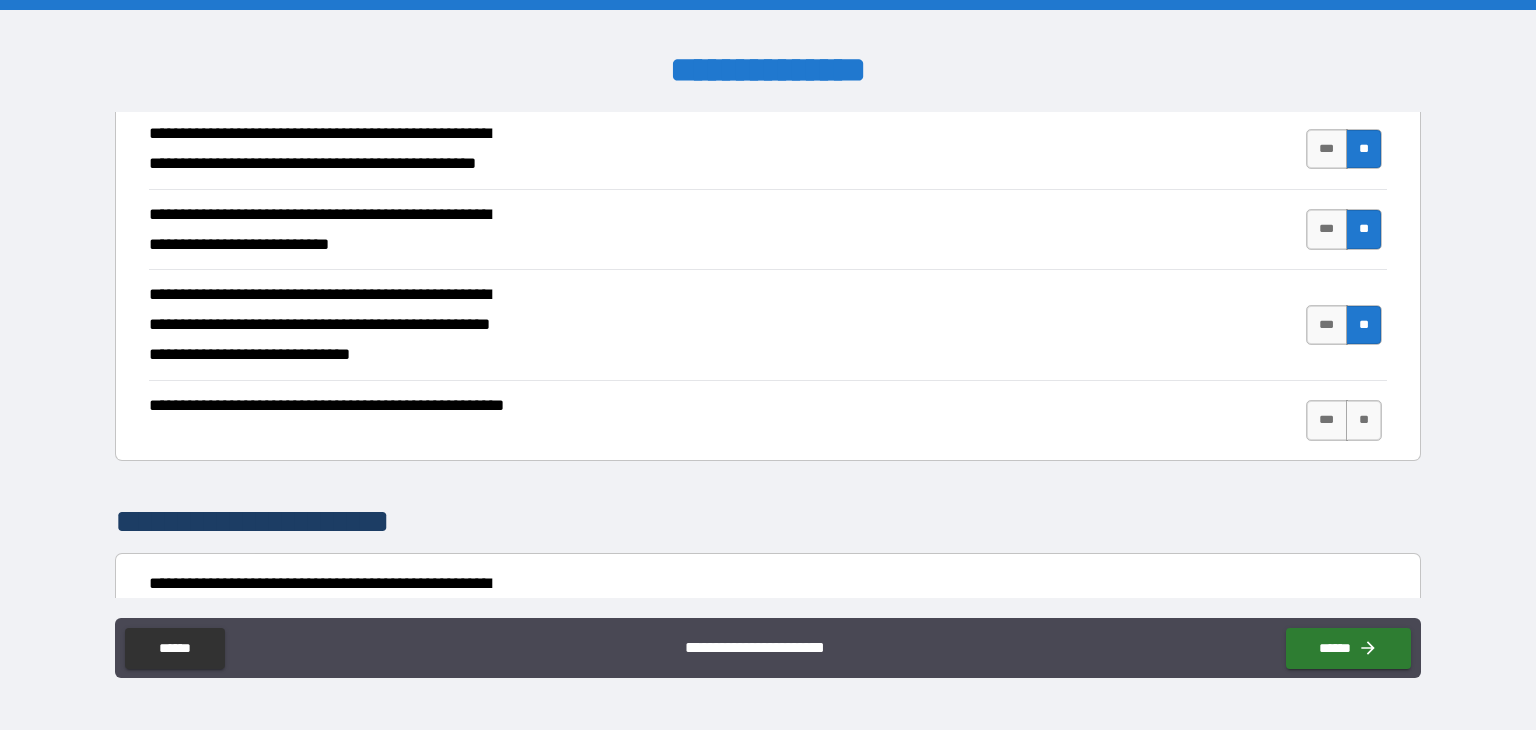 scroll, scrollTop: 3700, scrollLeft: 0, axis: vertical 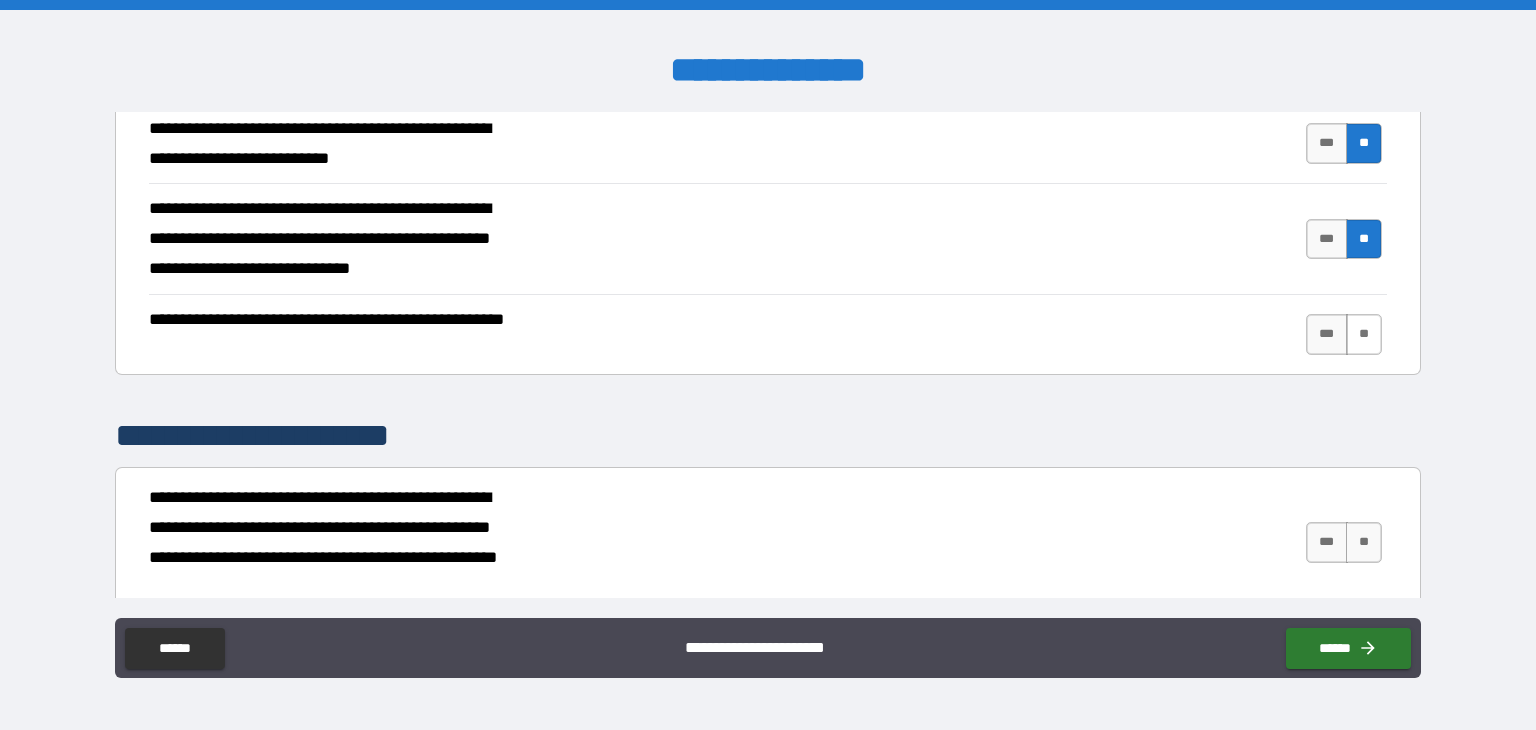 click on "**" at bounding box center (1364, 334) 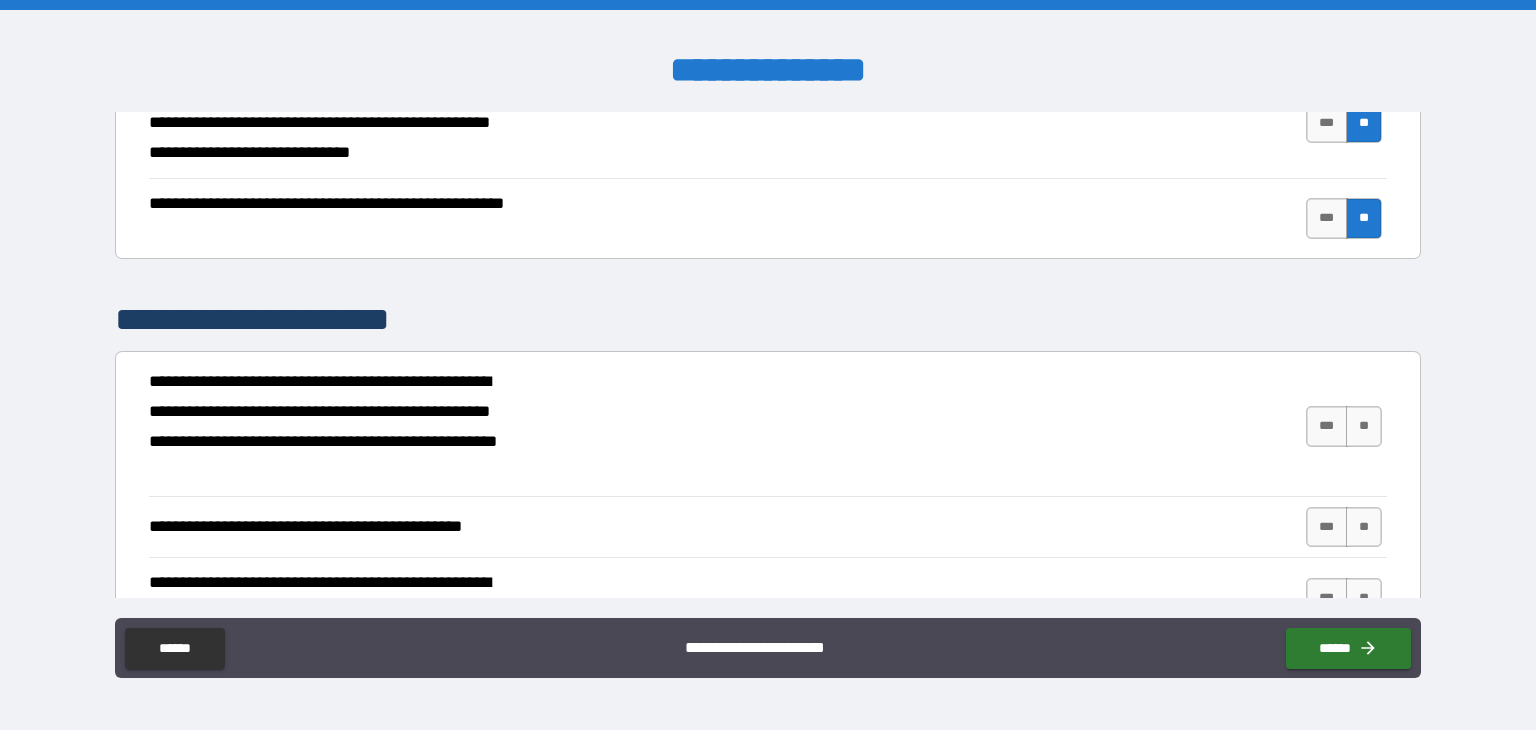 scroll, scrollTop: 3900, scrollLeft: 0, axis: vertical 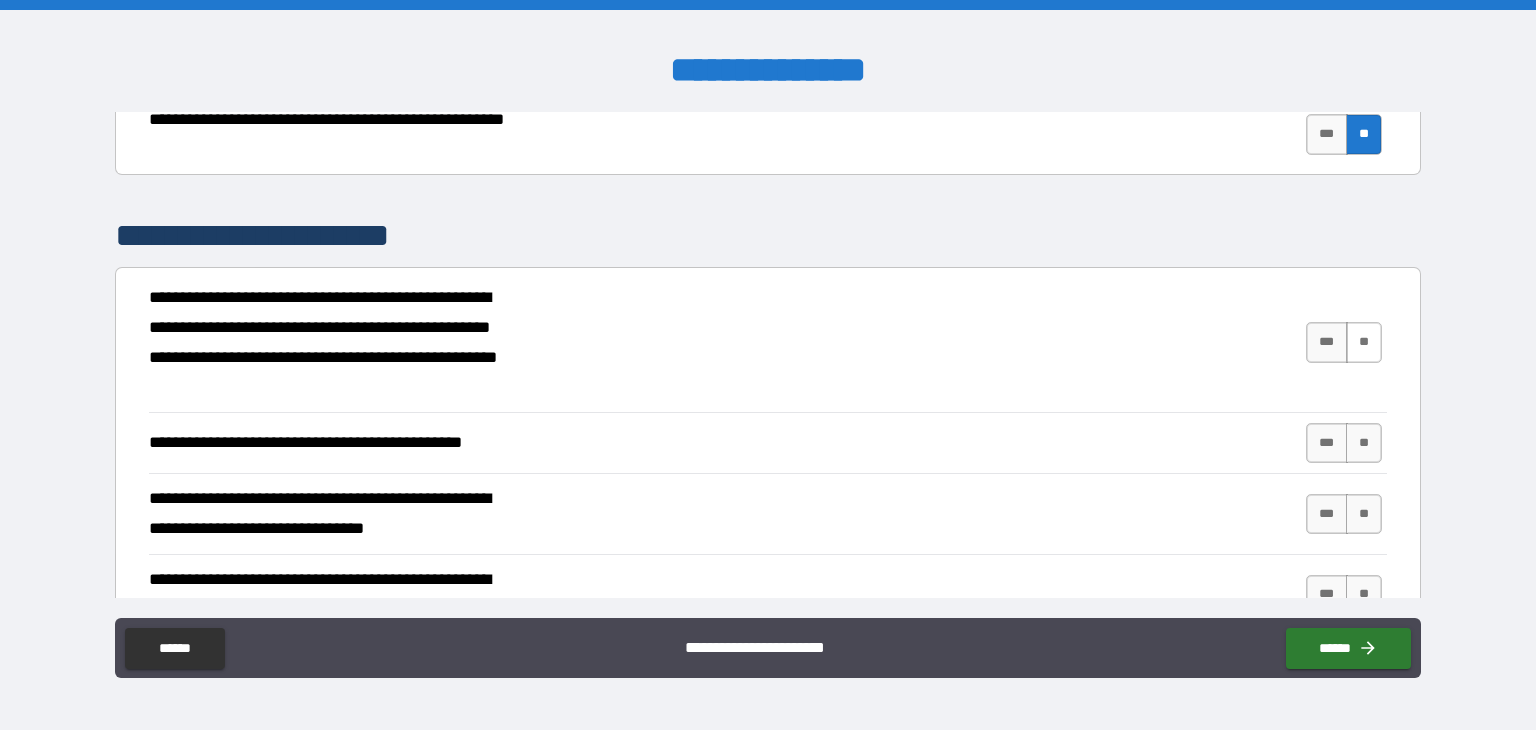 click on "**" at bounding box center [1364, 342] 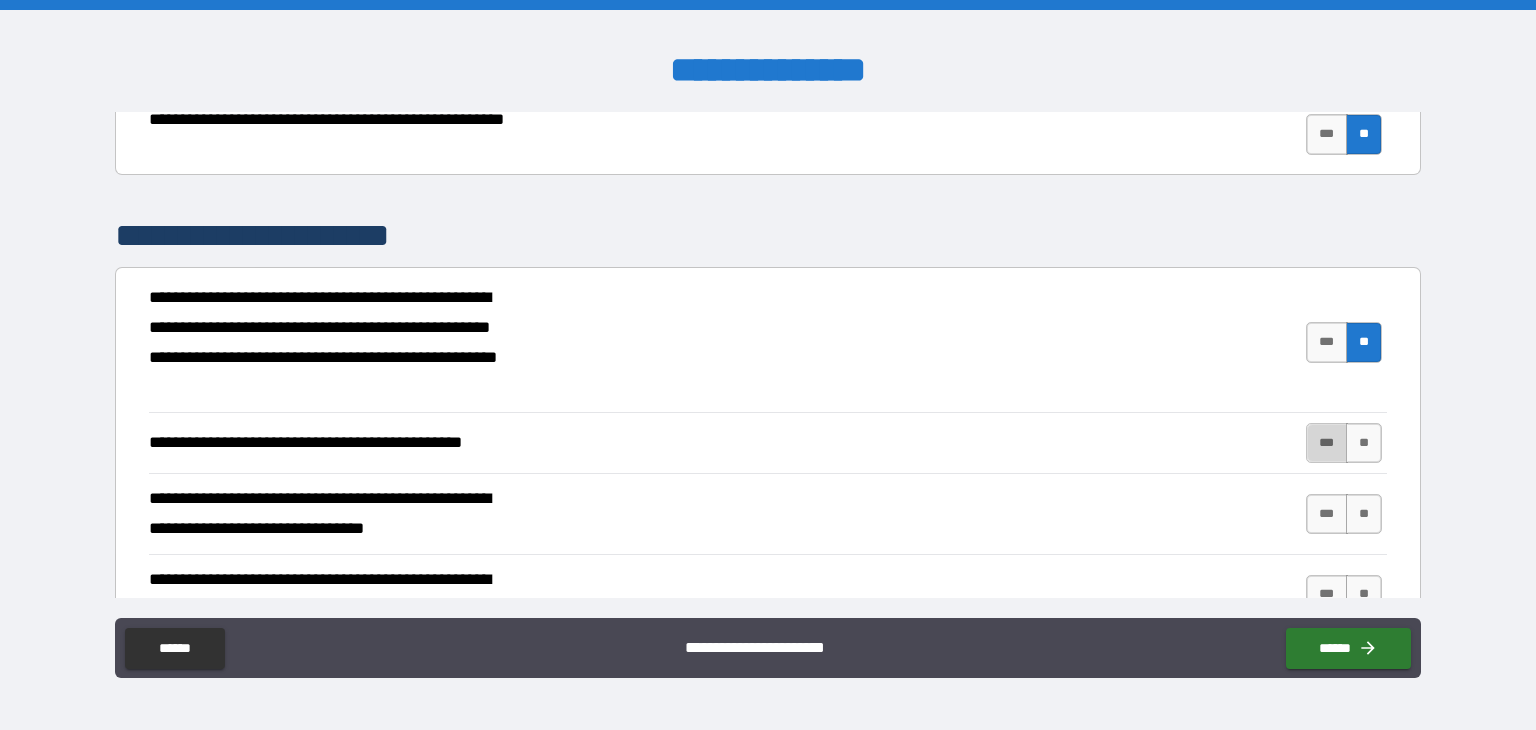 click on "***" at bounding box center [1327, 443] 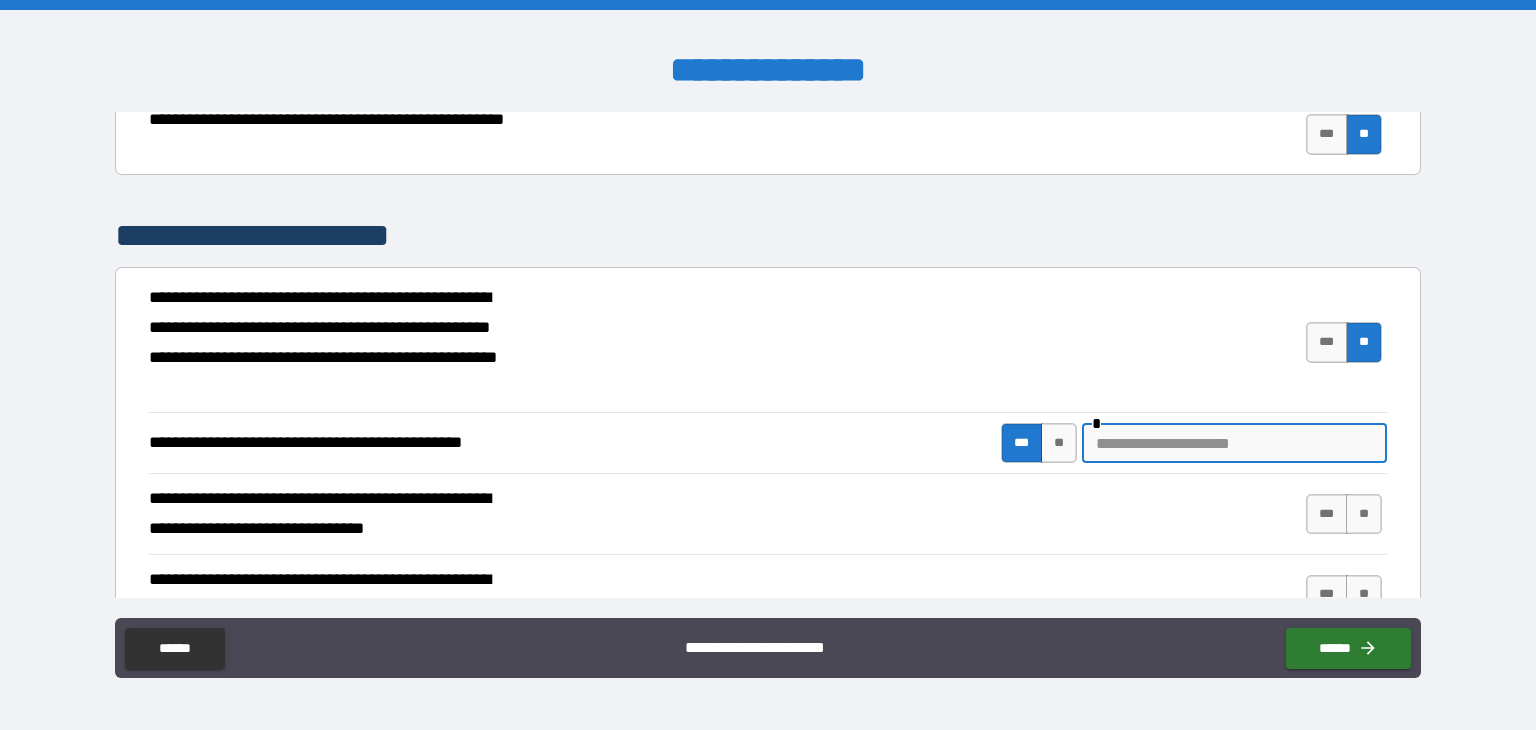 click at bounding box center [1234, 443] 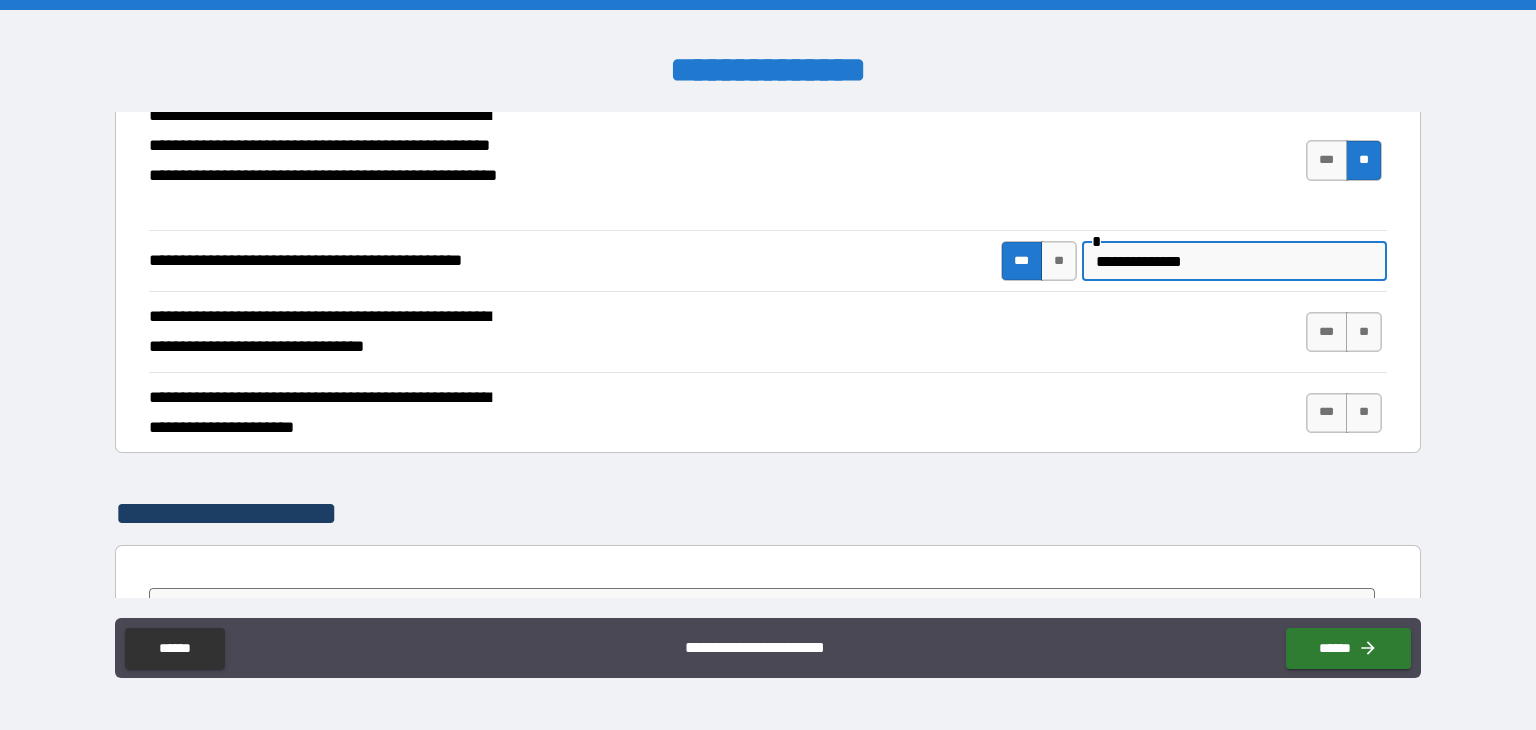 scroll, scrollTop: 4100, scrollLeft: 0, axis: vertical 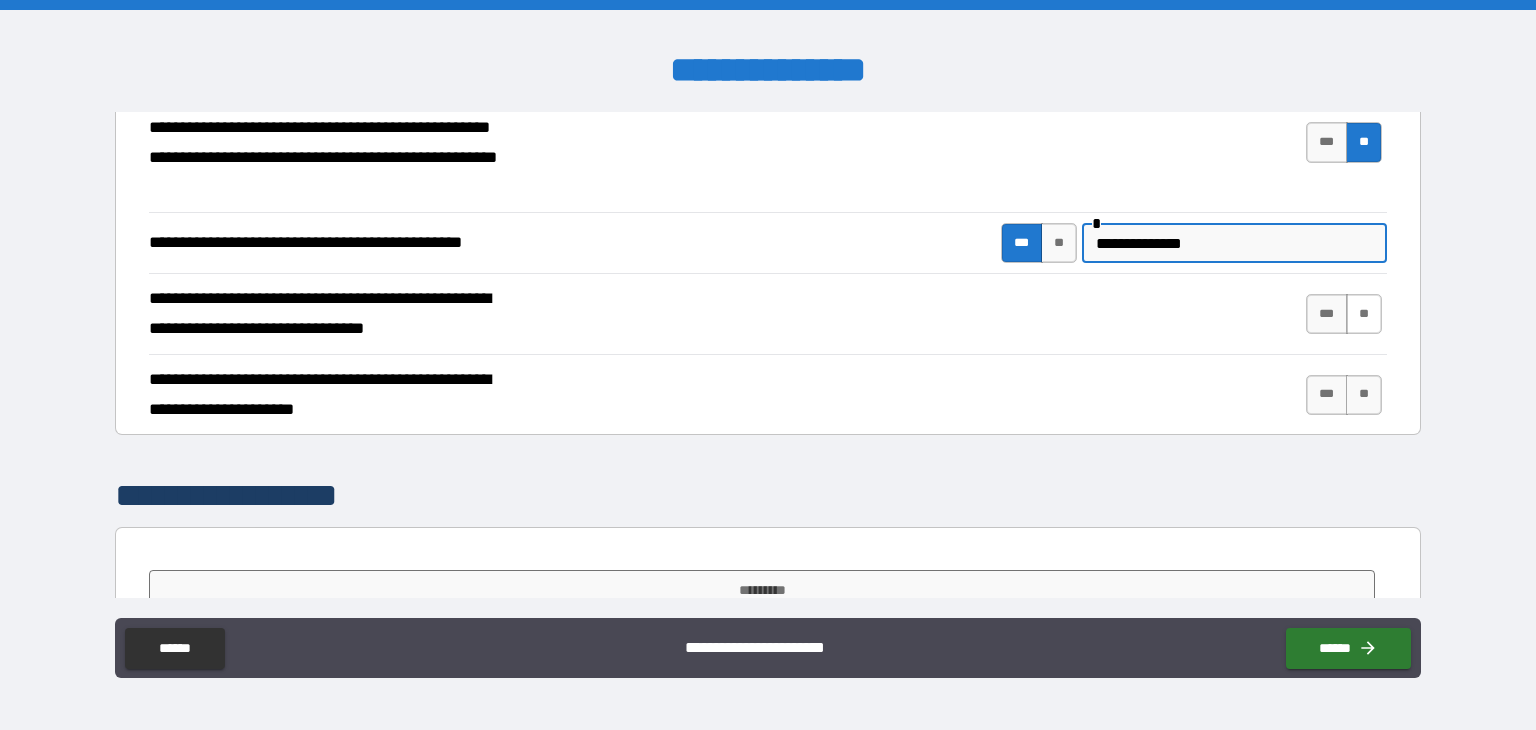type on "**********" 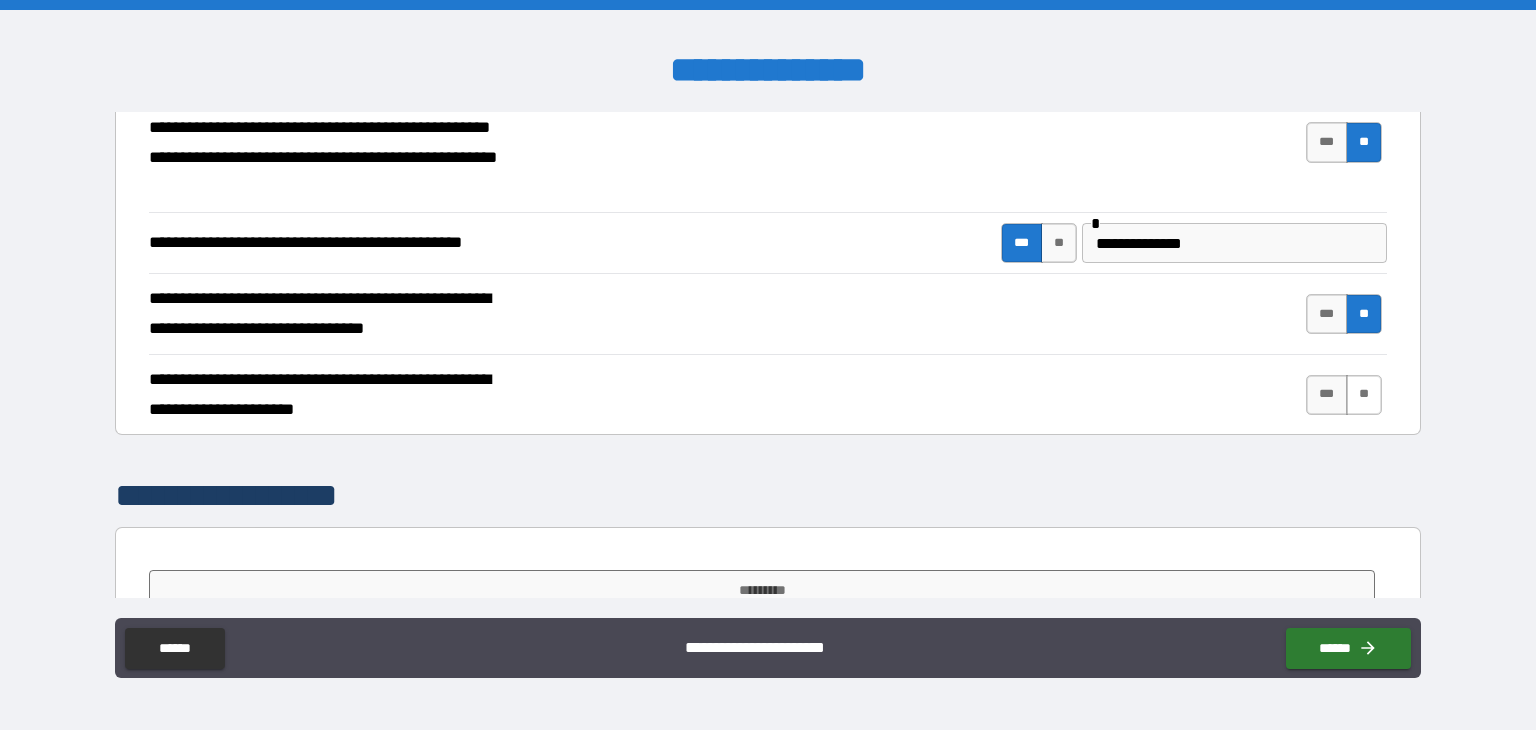 click on "**" at bounding box center (1364, 395) 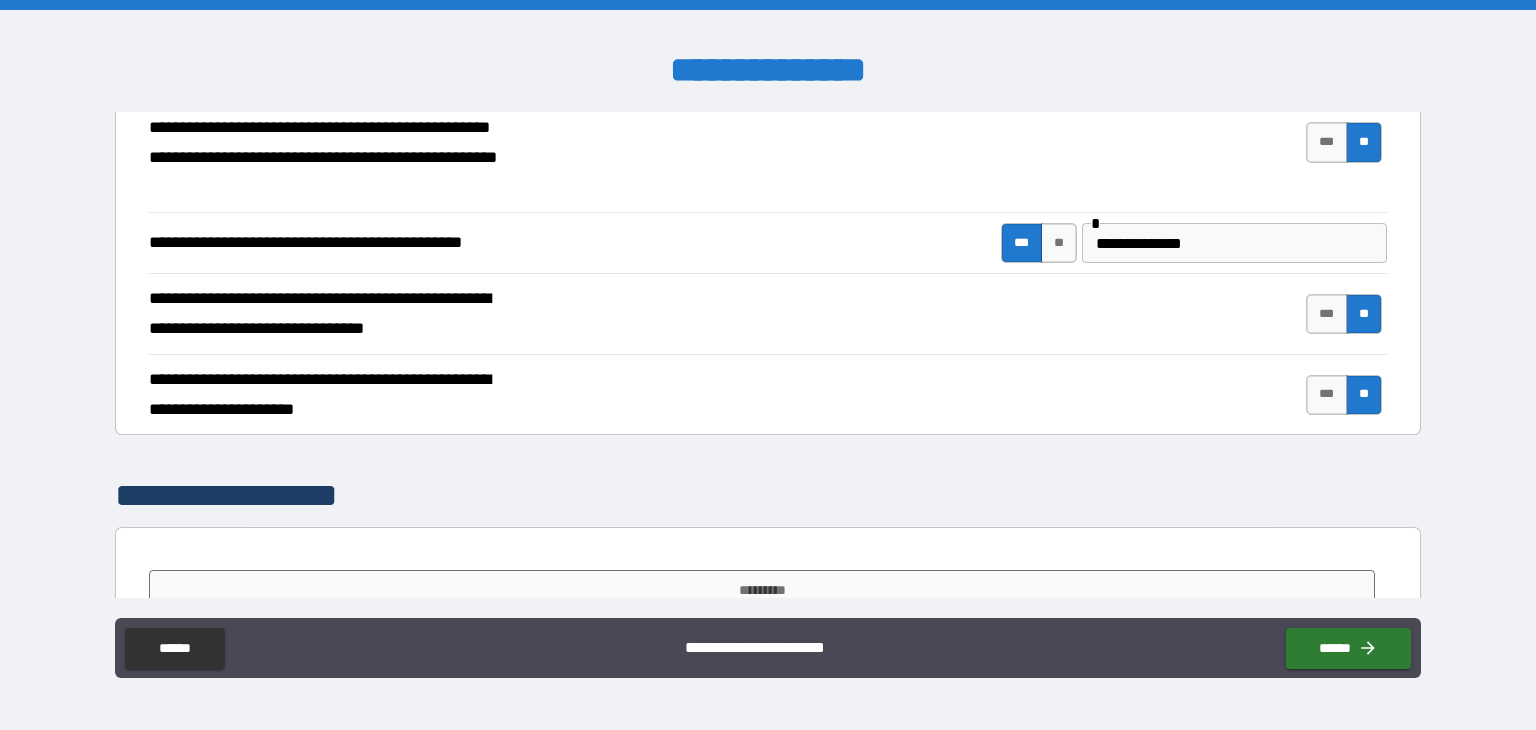 scroll, scrollTop: 4132, scrollLeft: 0, axis: vertical 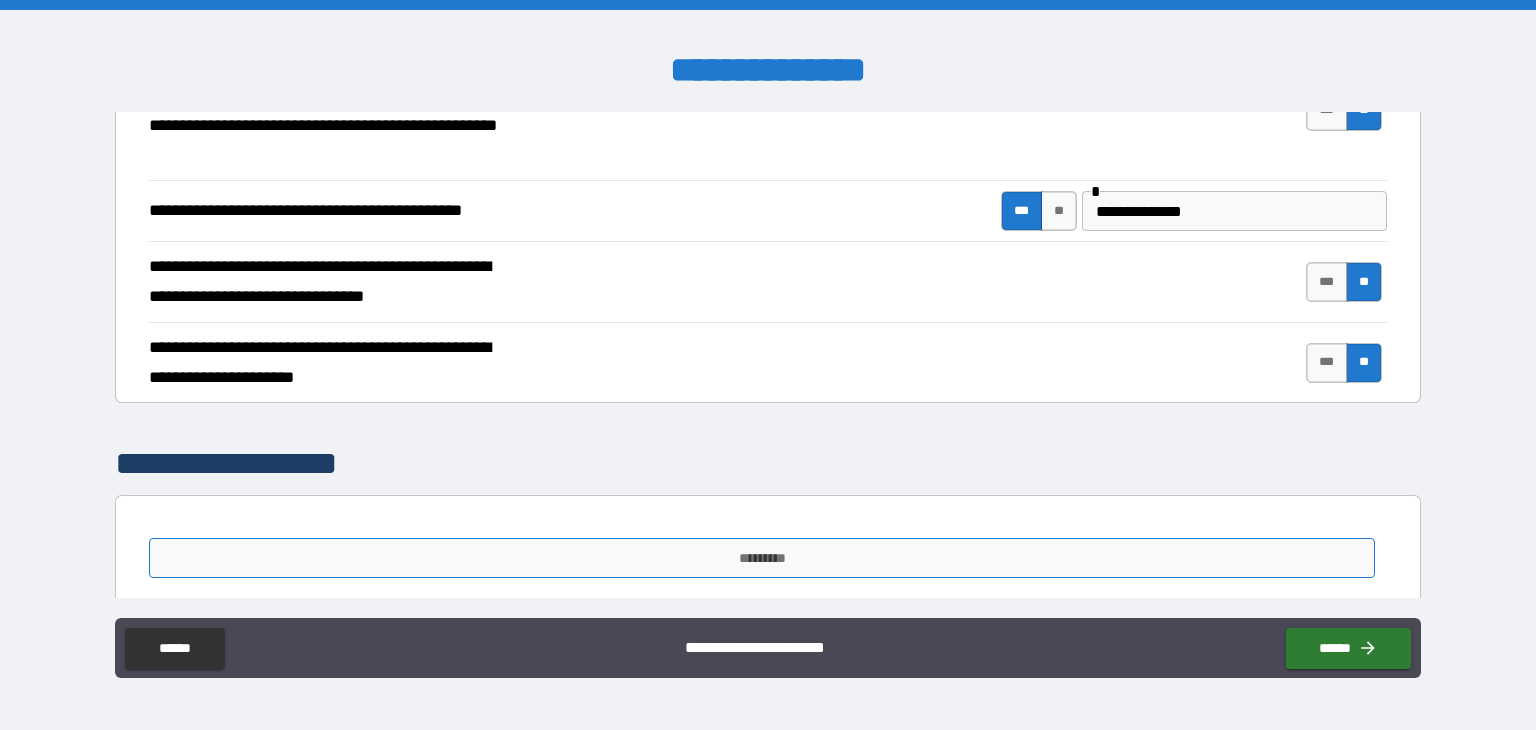 click on "*********" at bounding box center [762, 558] 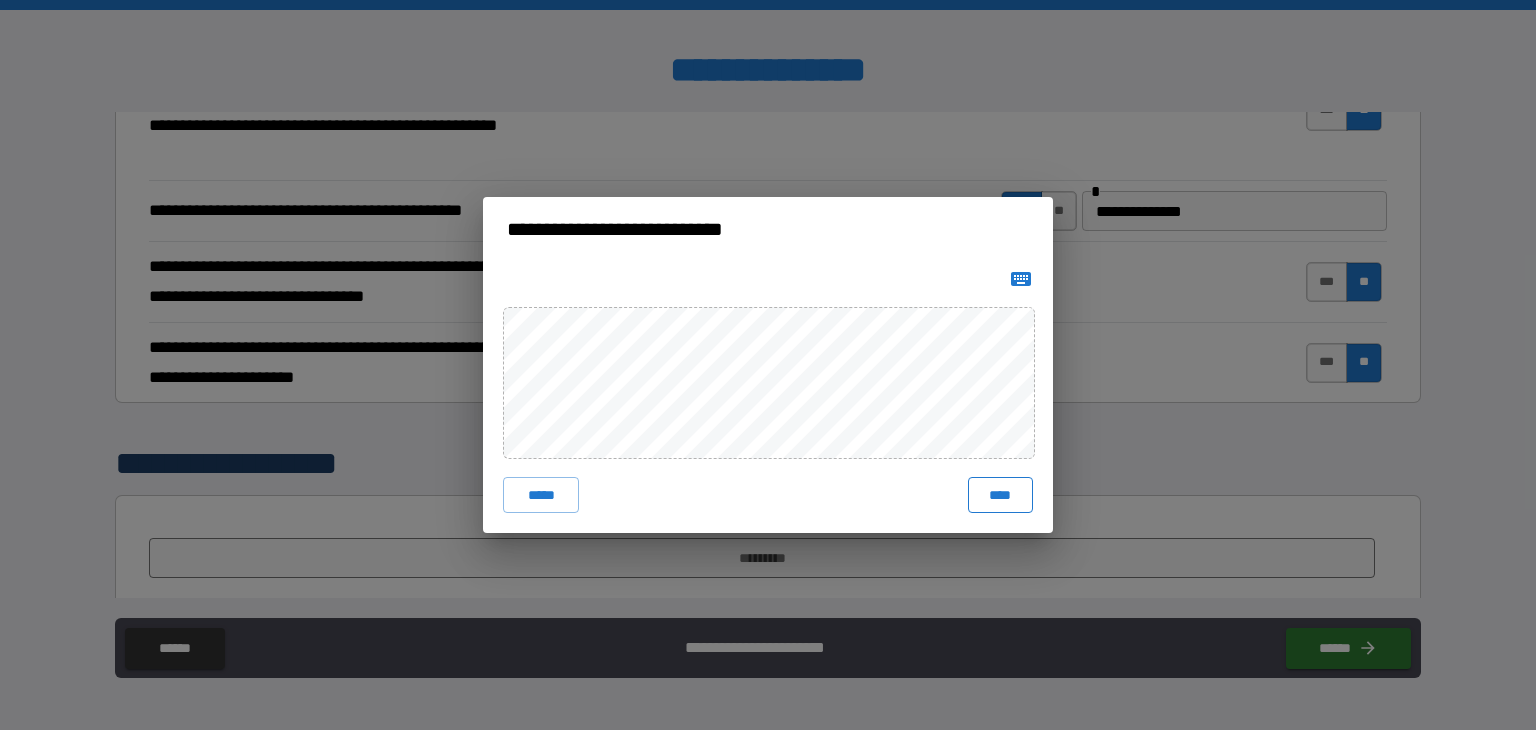 click on "****" at bounding box center [1000, 495] 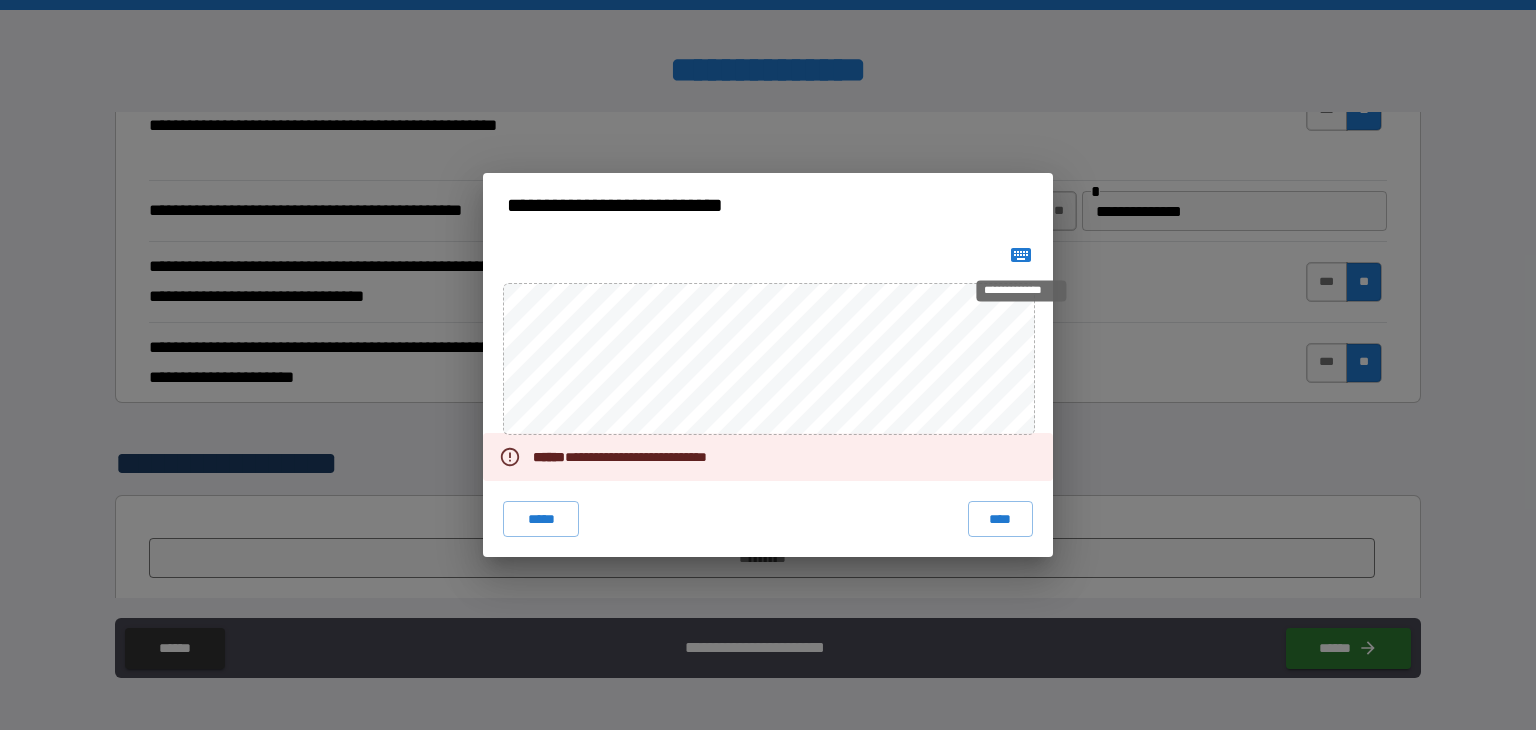 click 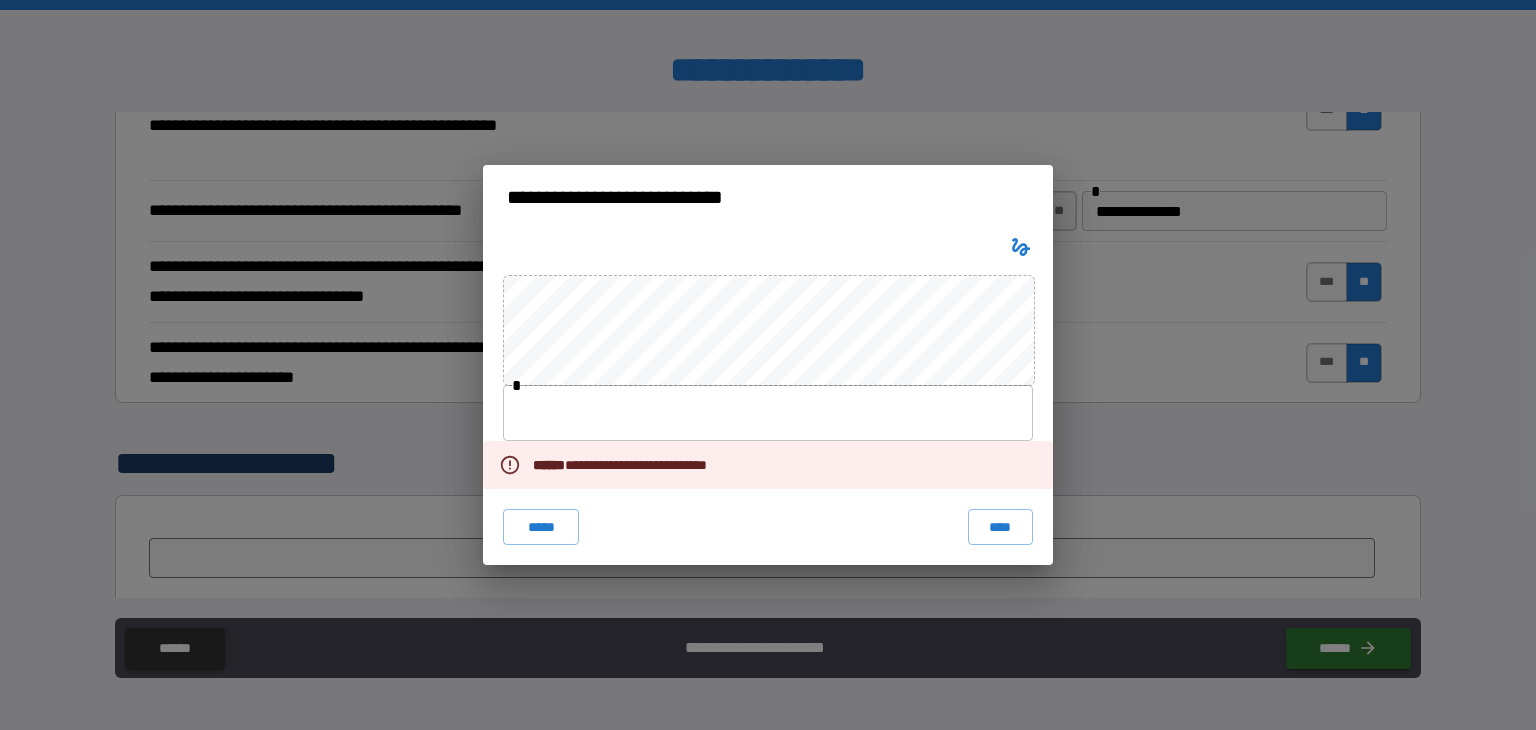 click on "**********" at bounding box center [768, 397] 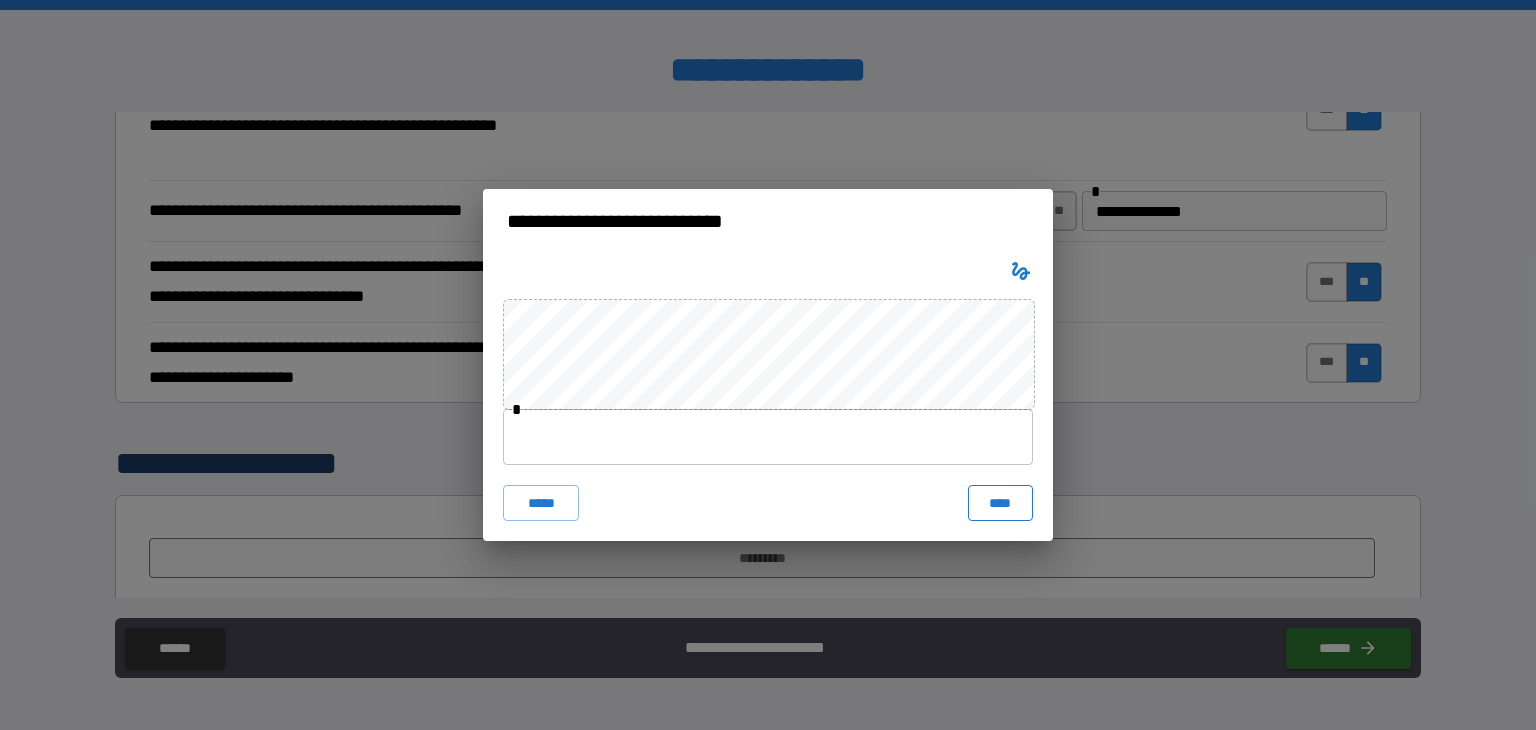 click on "****" at bounding box center [1000, 503] 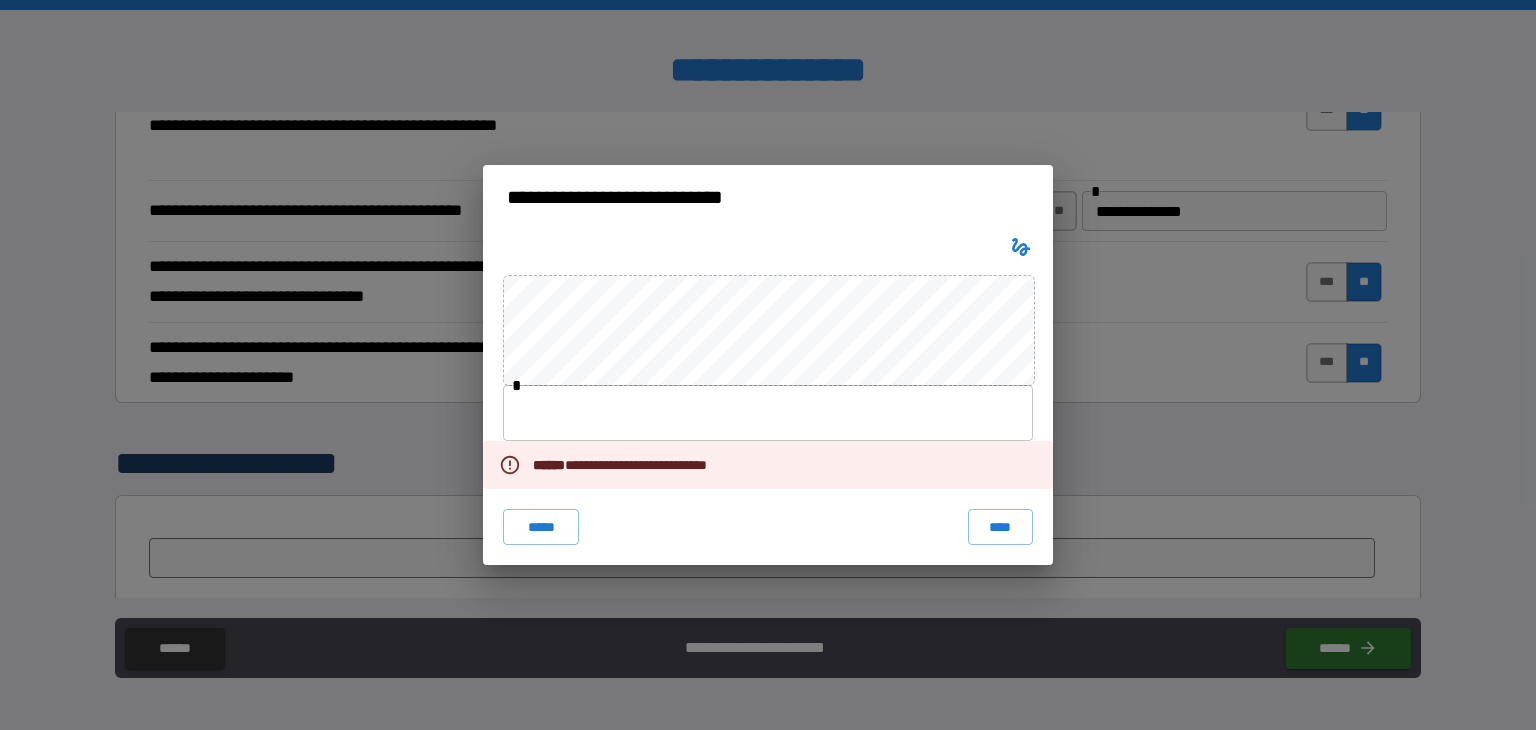 click on "**********" at bounding box center [630, 465] 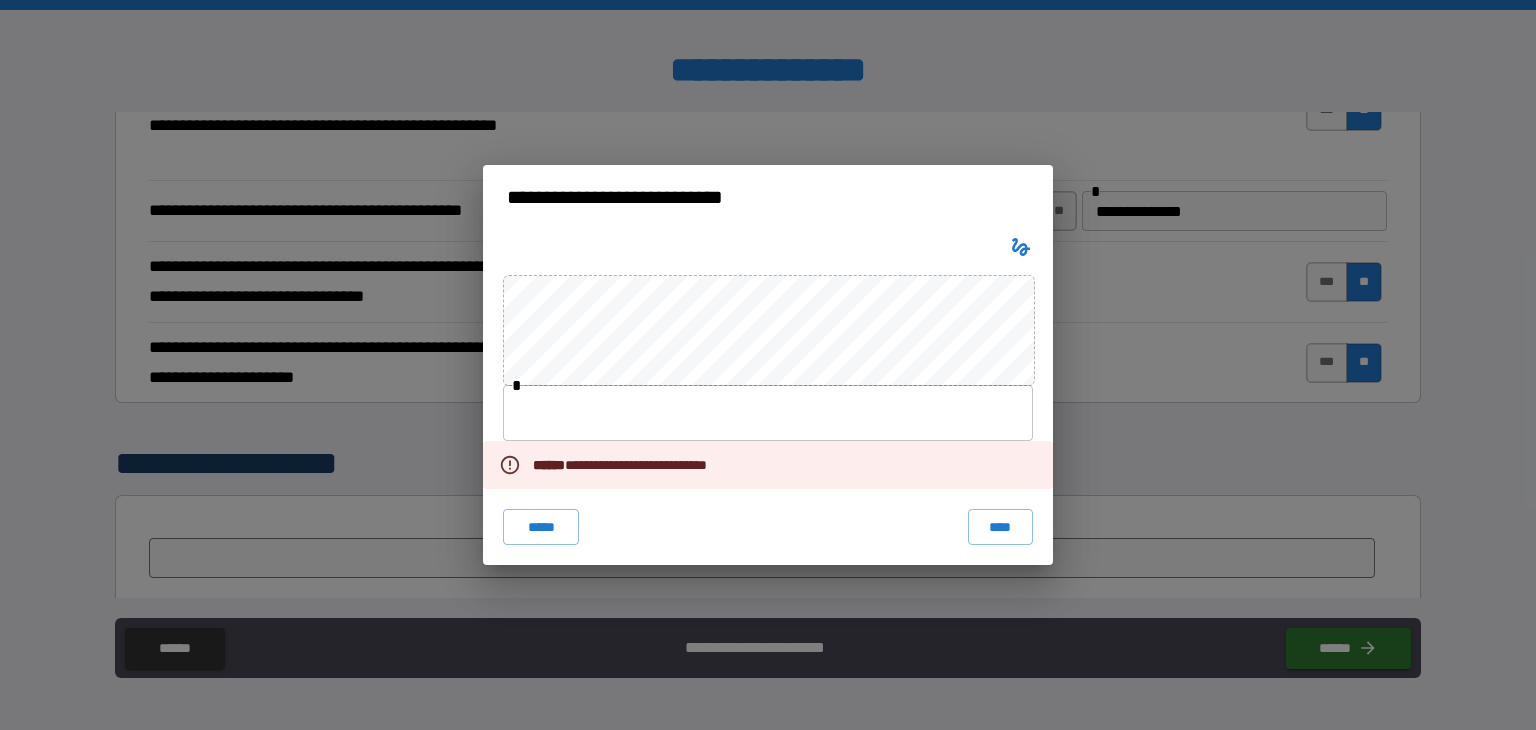 click 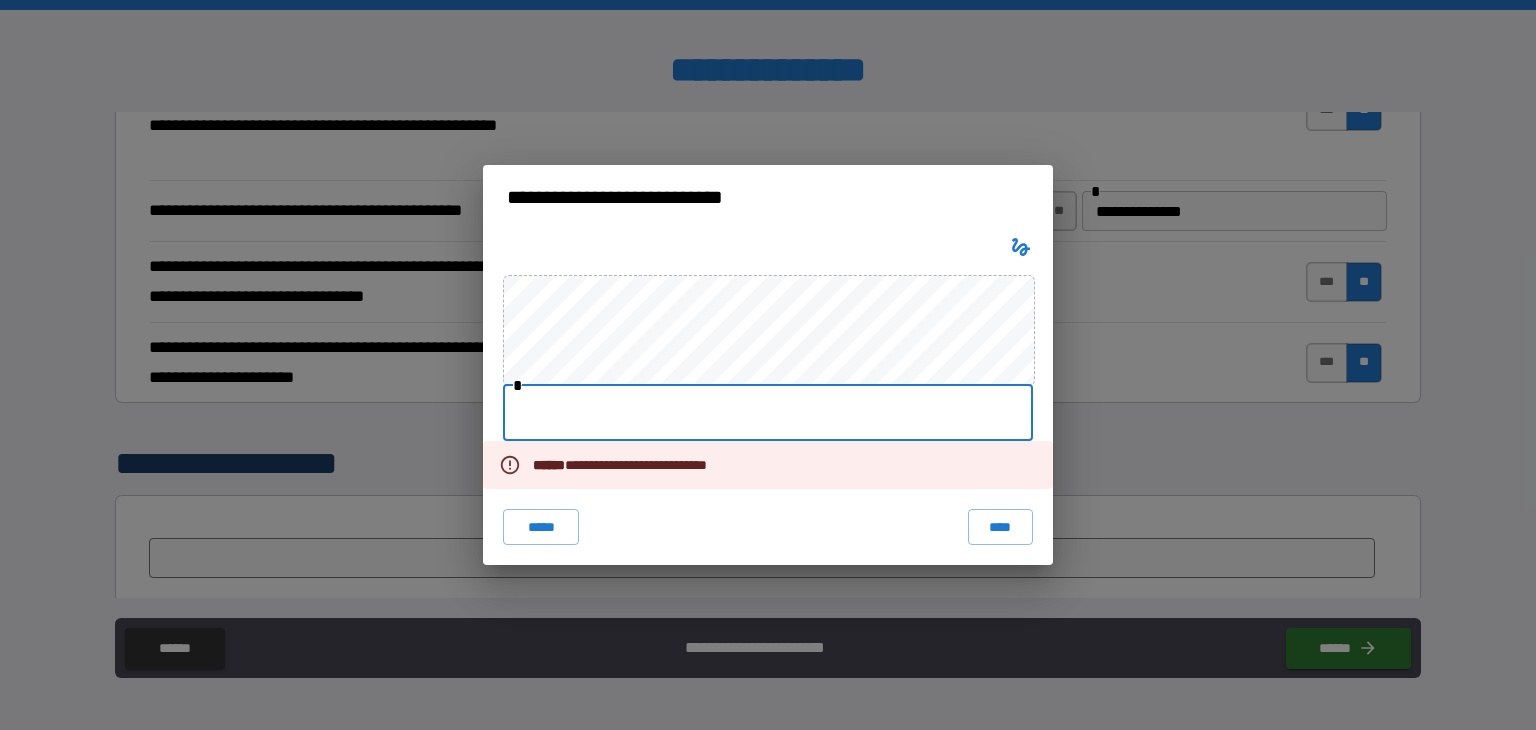 click at bounding box center (768, 413) 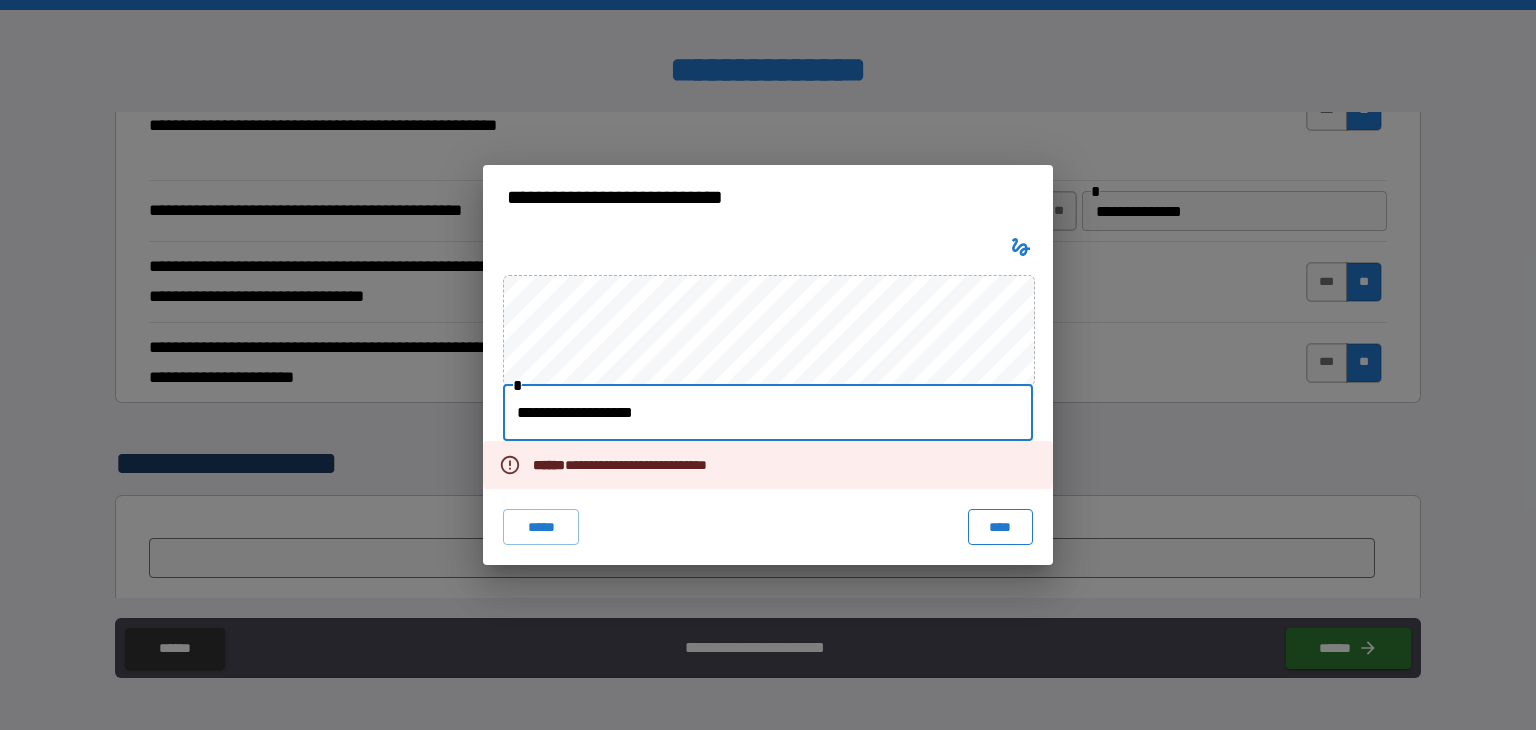 type on "**********" 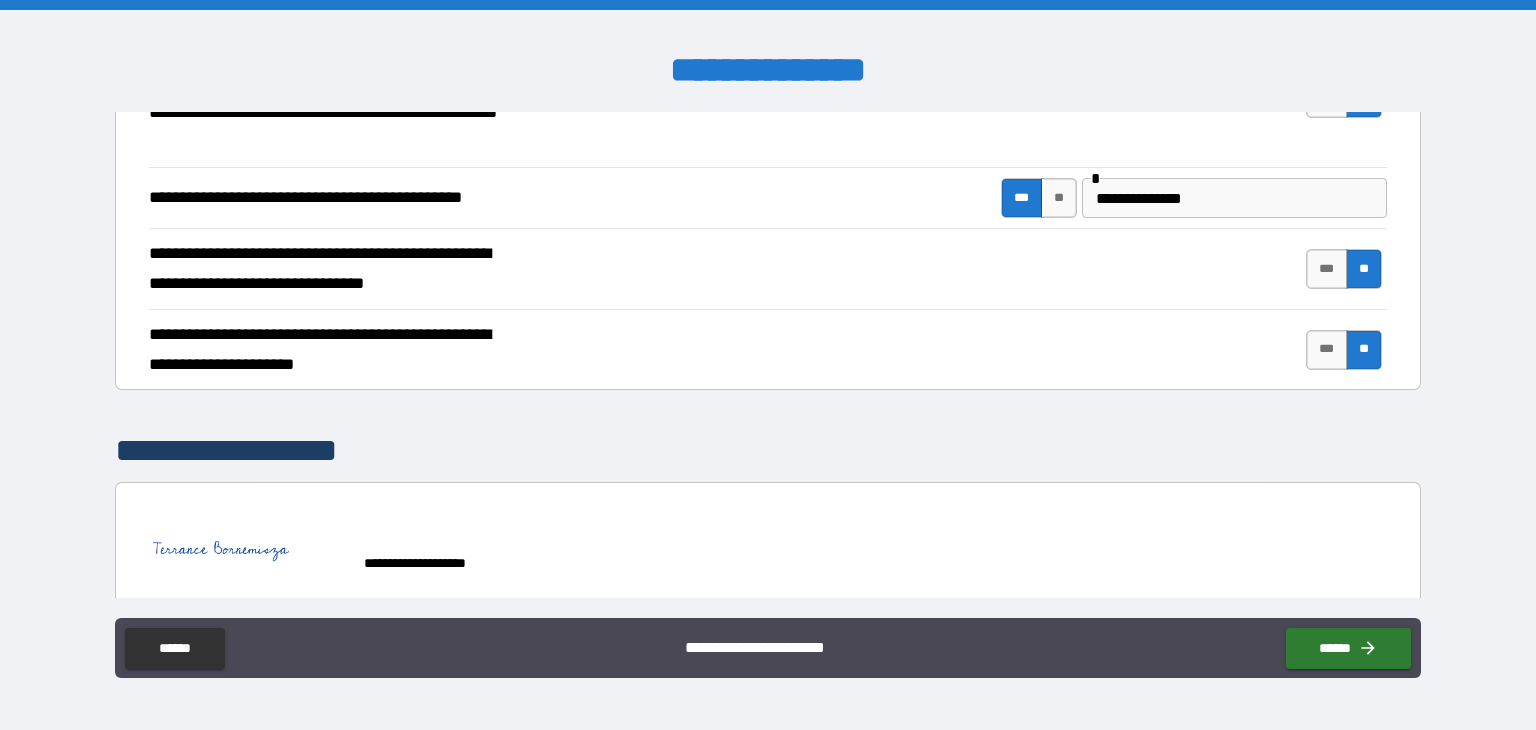 scroll, scrollTop: 4149, scrollLeft: 0, axis: vertical 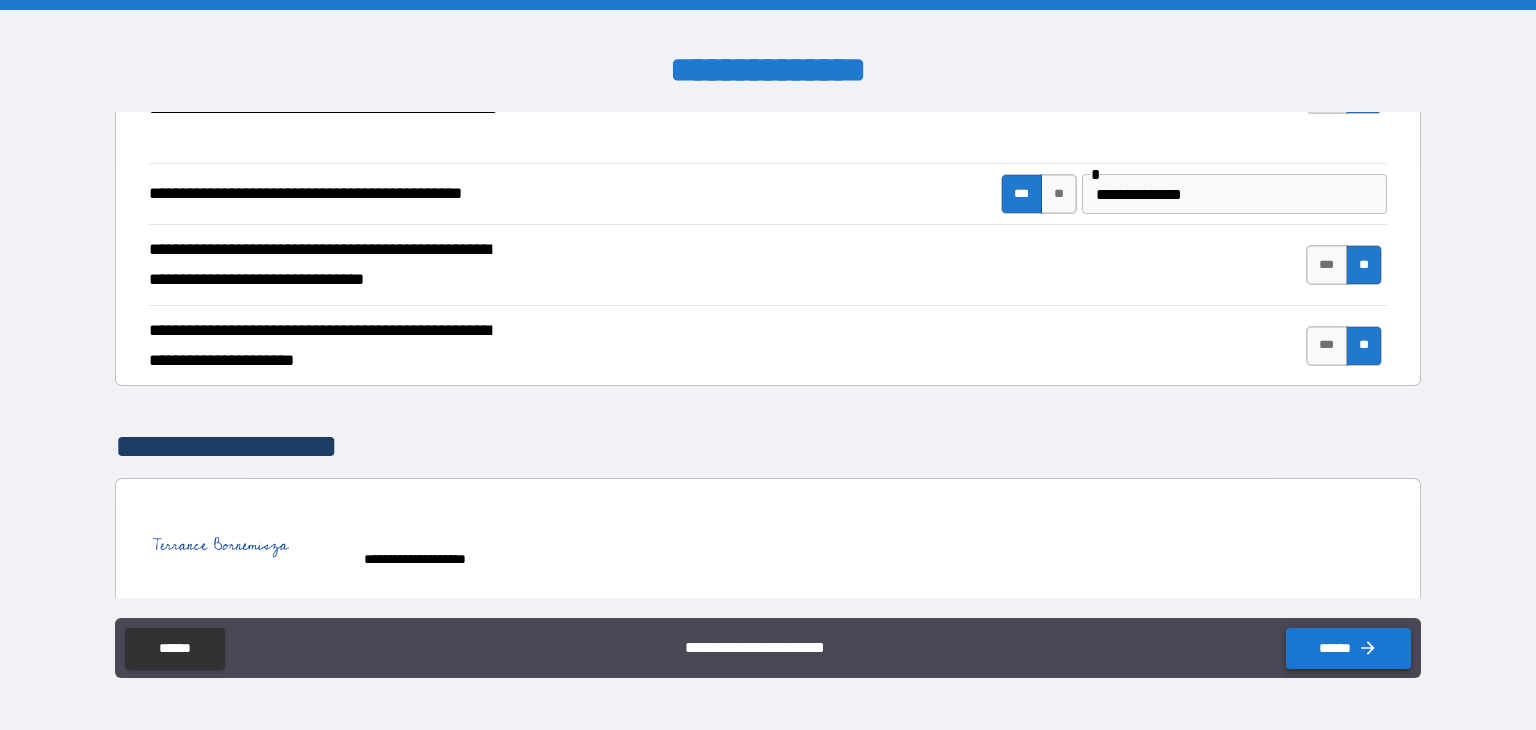 click on "******" at bounding box center (1348, 648) 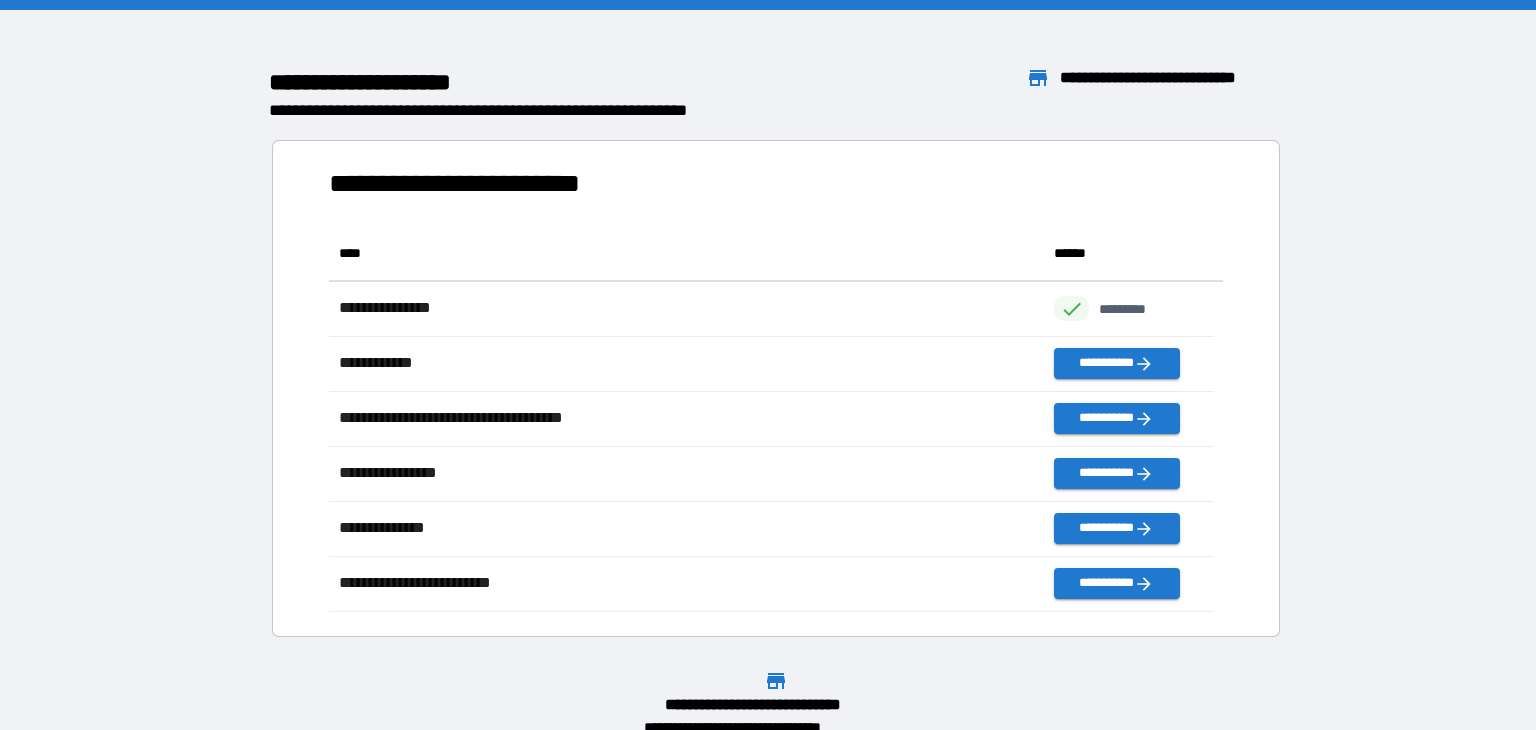scroll, scrollTop: 16, scrollLeft: 16, axis: both 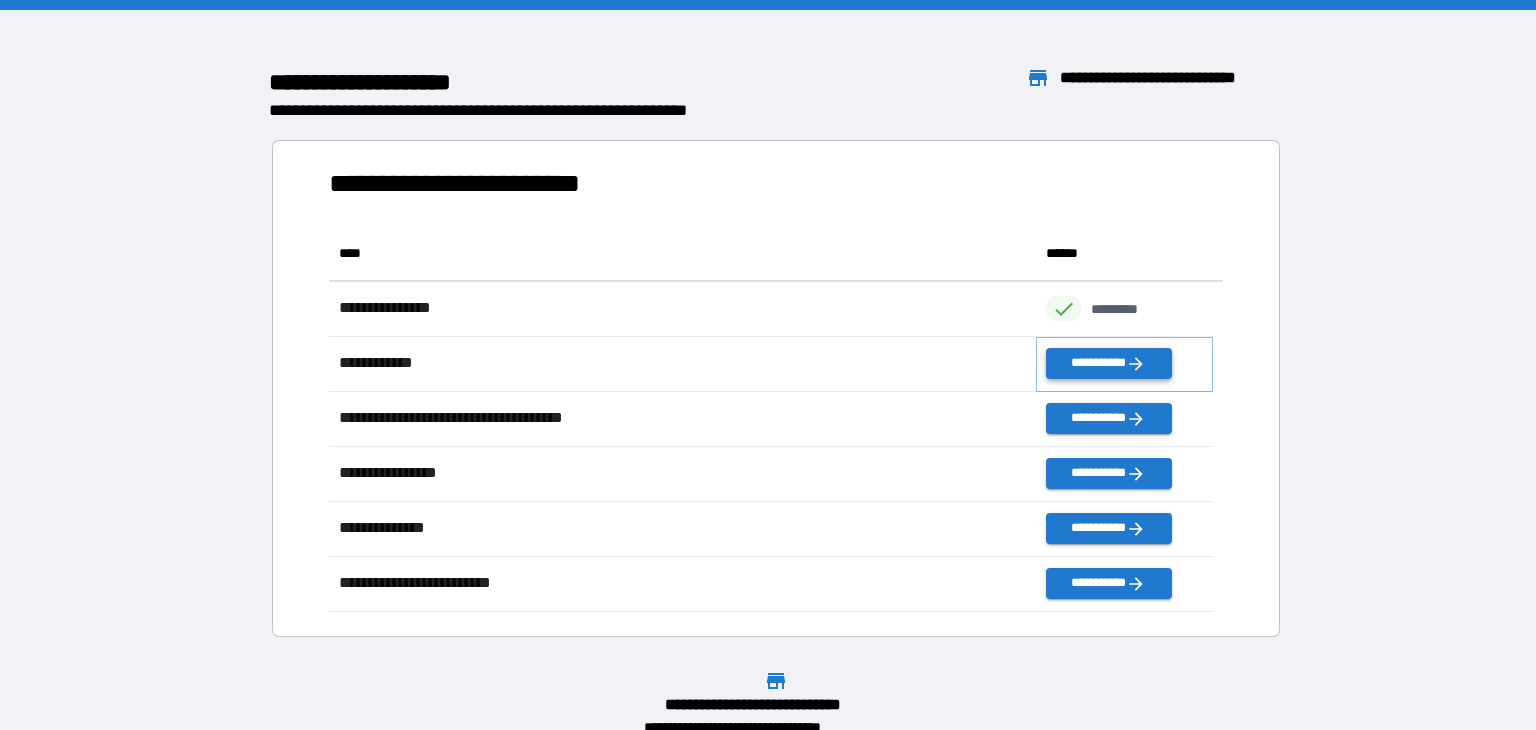 click 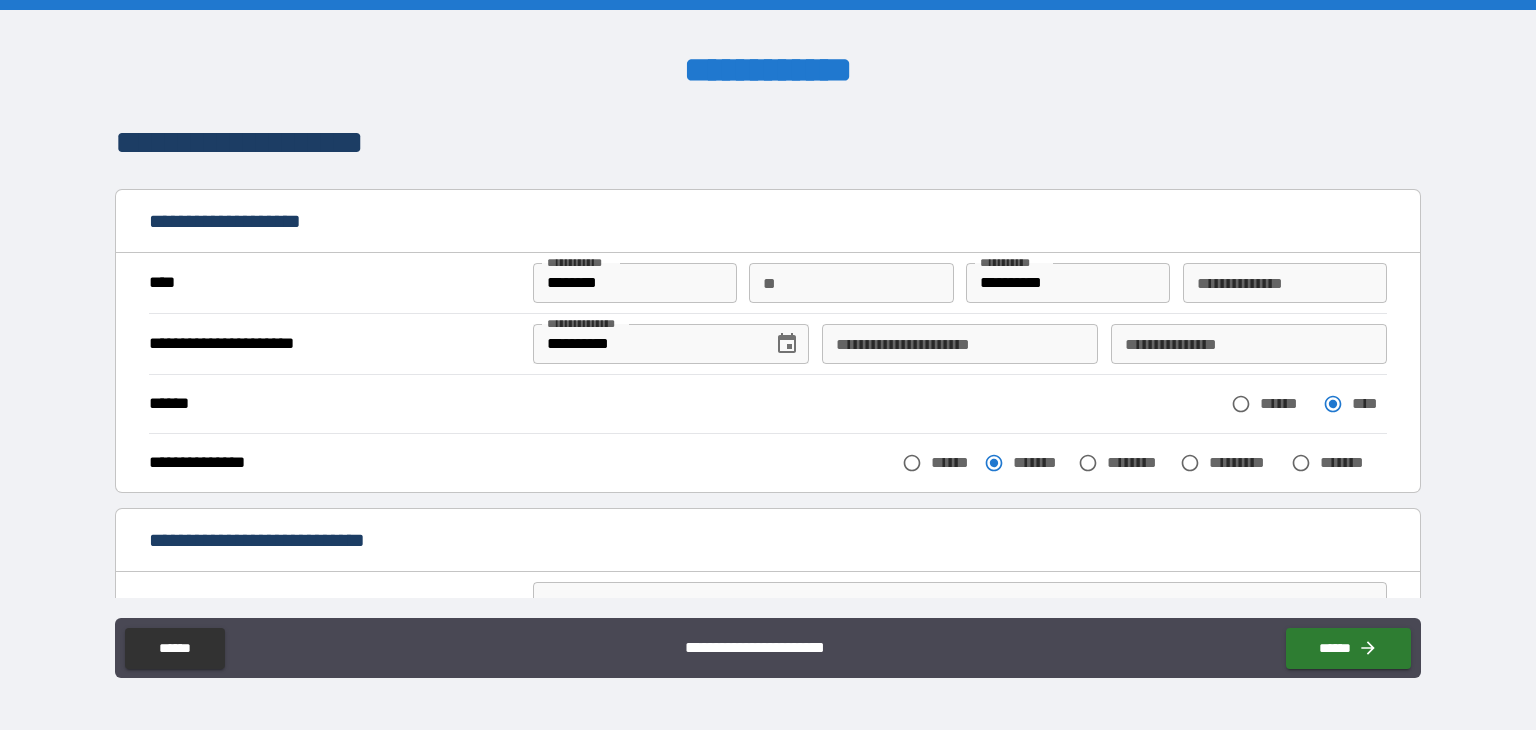 click on "**********" at bounding box center (960, 344) 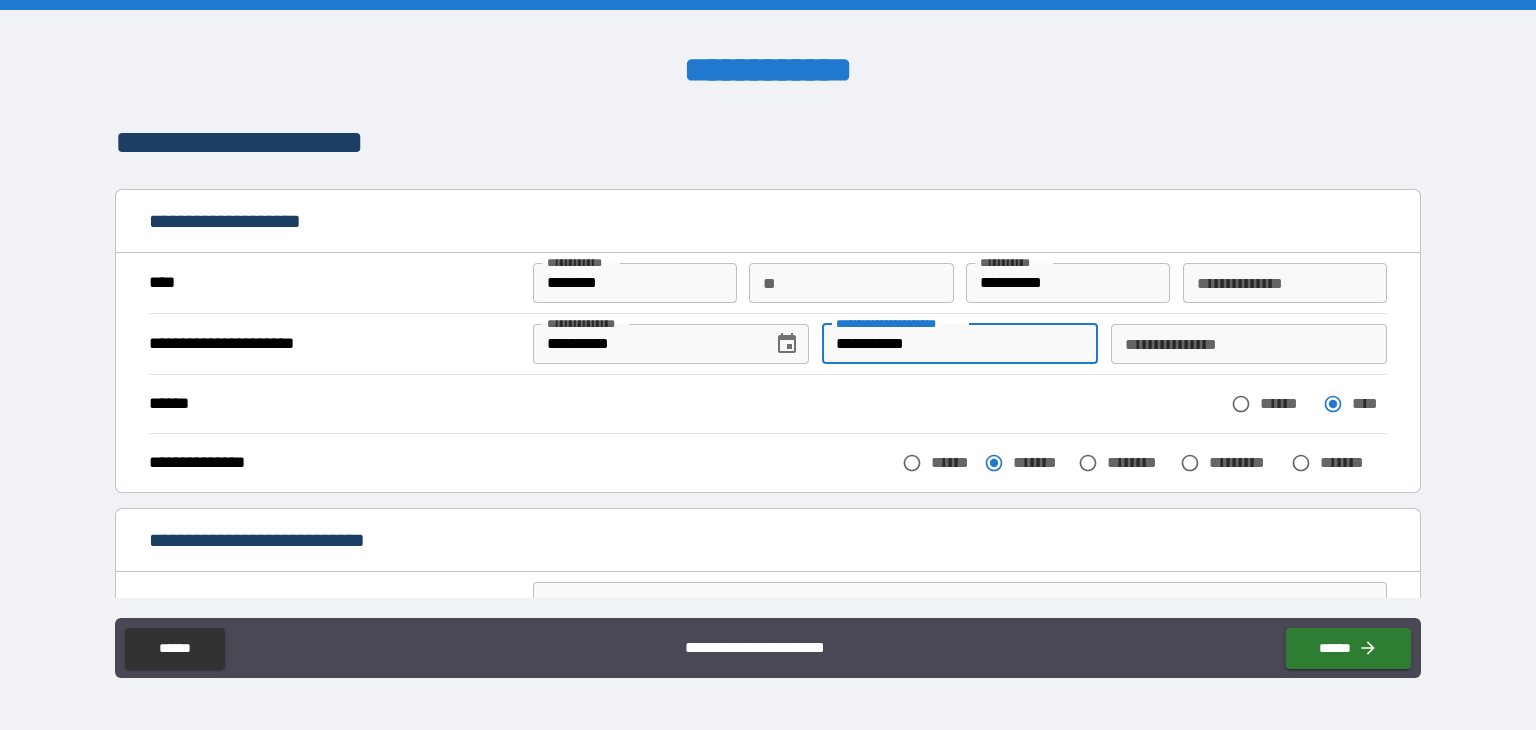 type on "**********" 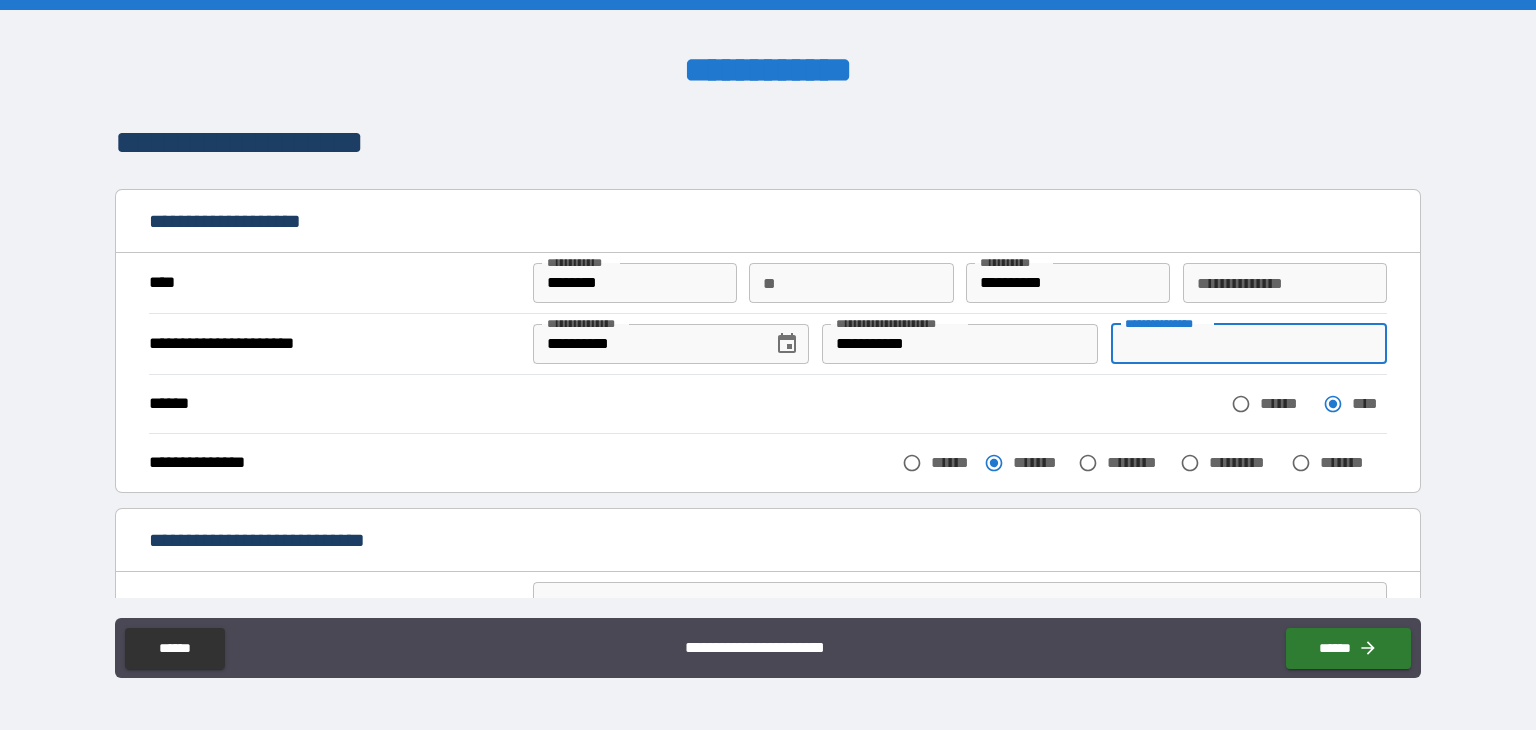 click on "**********" at bounding box center (1249, 344) 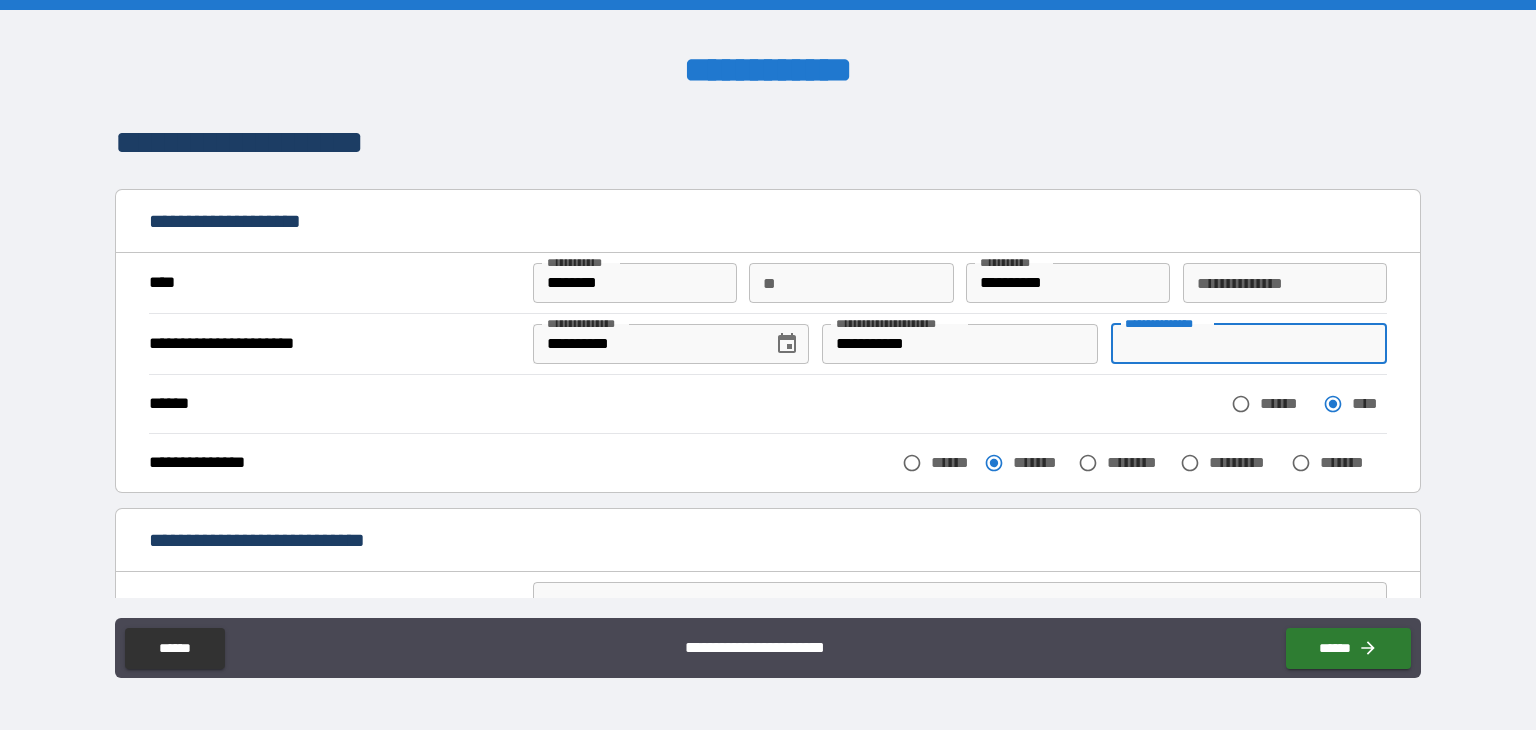 type on "*" 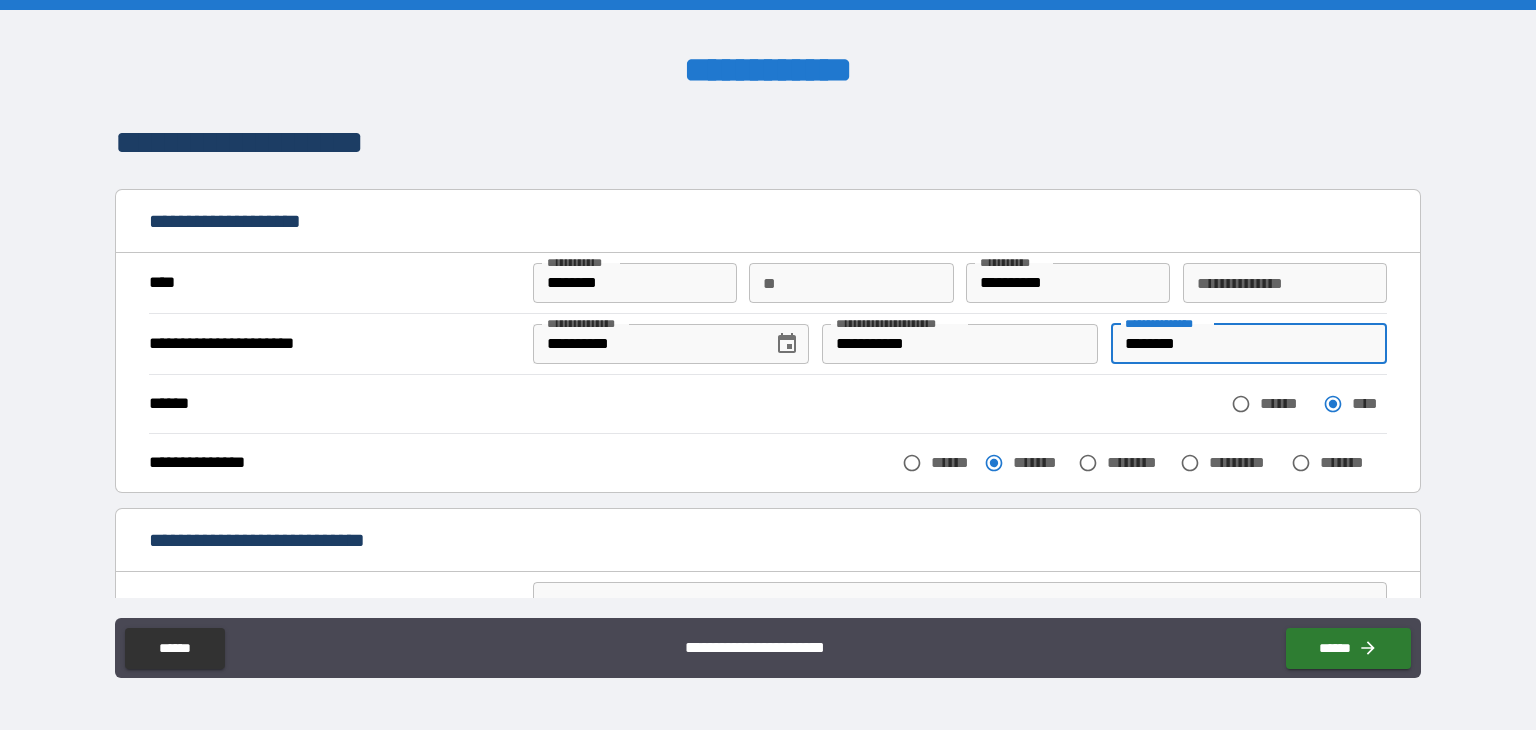 scroll, scrollTop: 200, scrollLeft: 0, axis: vertical 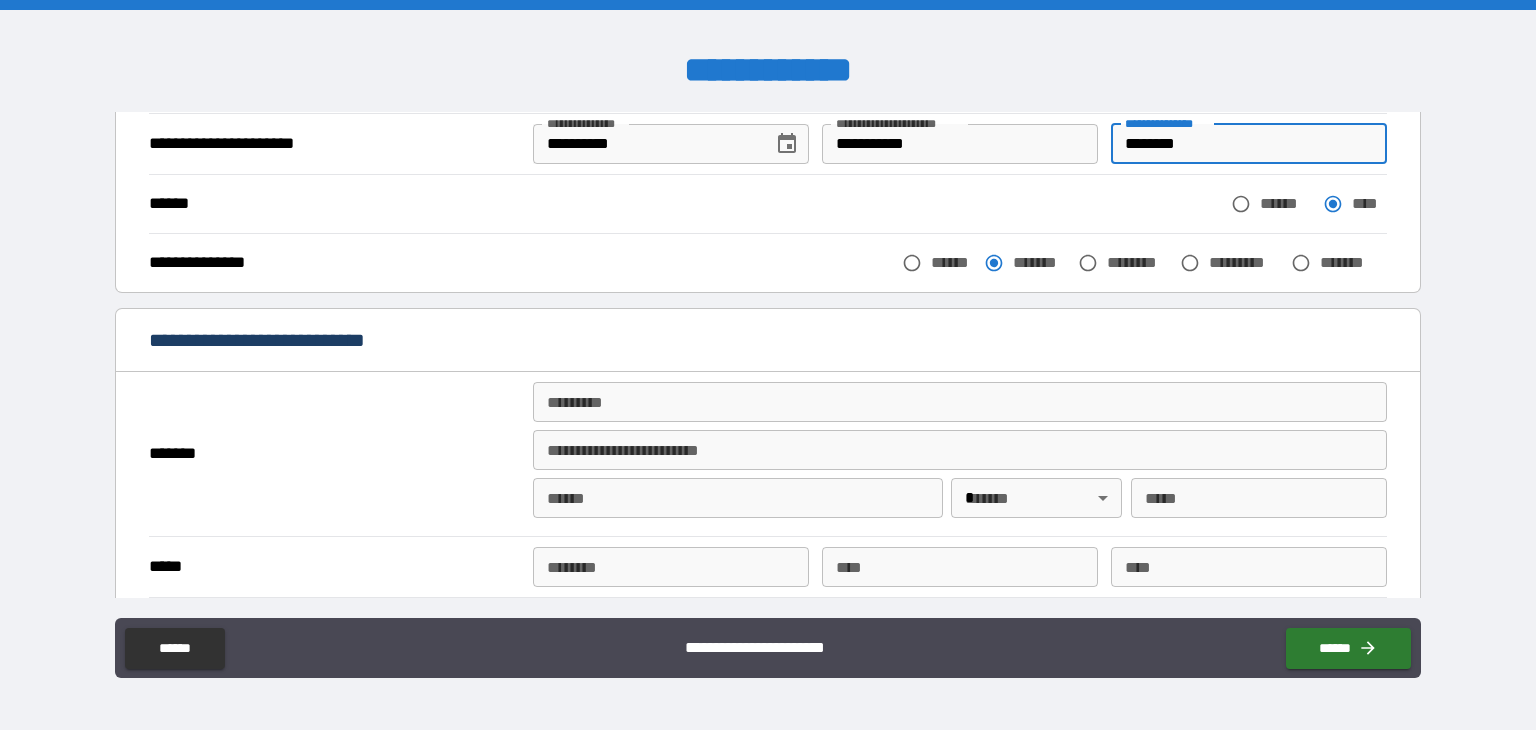 type on "********" 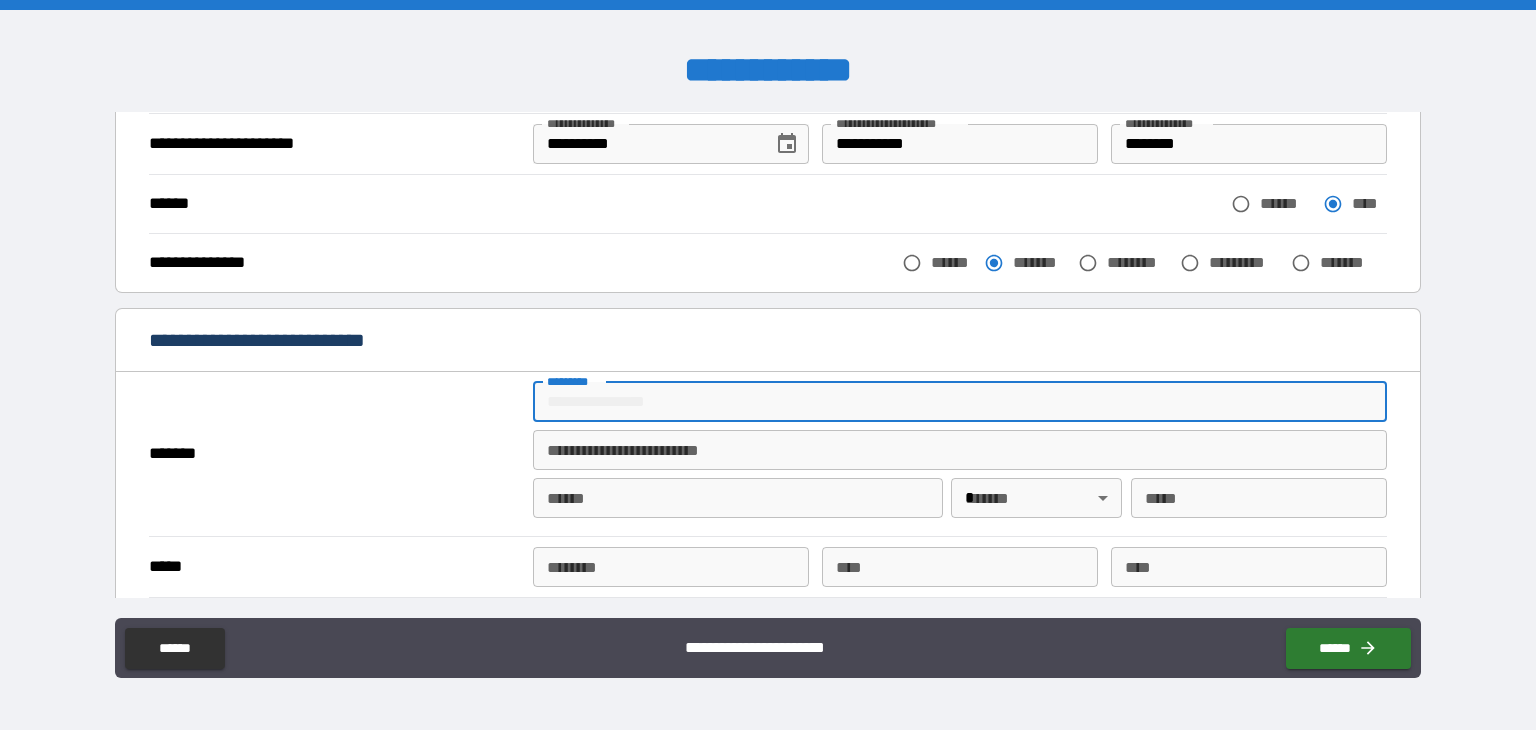 type on "**********" 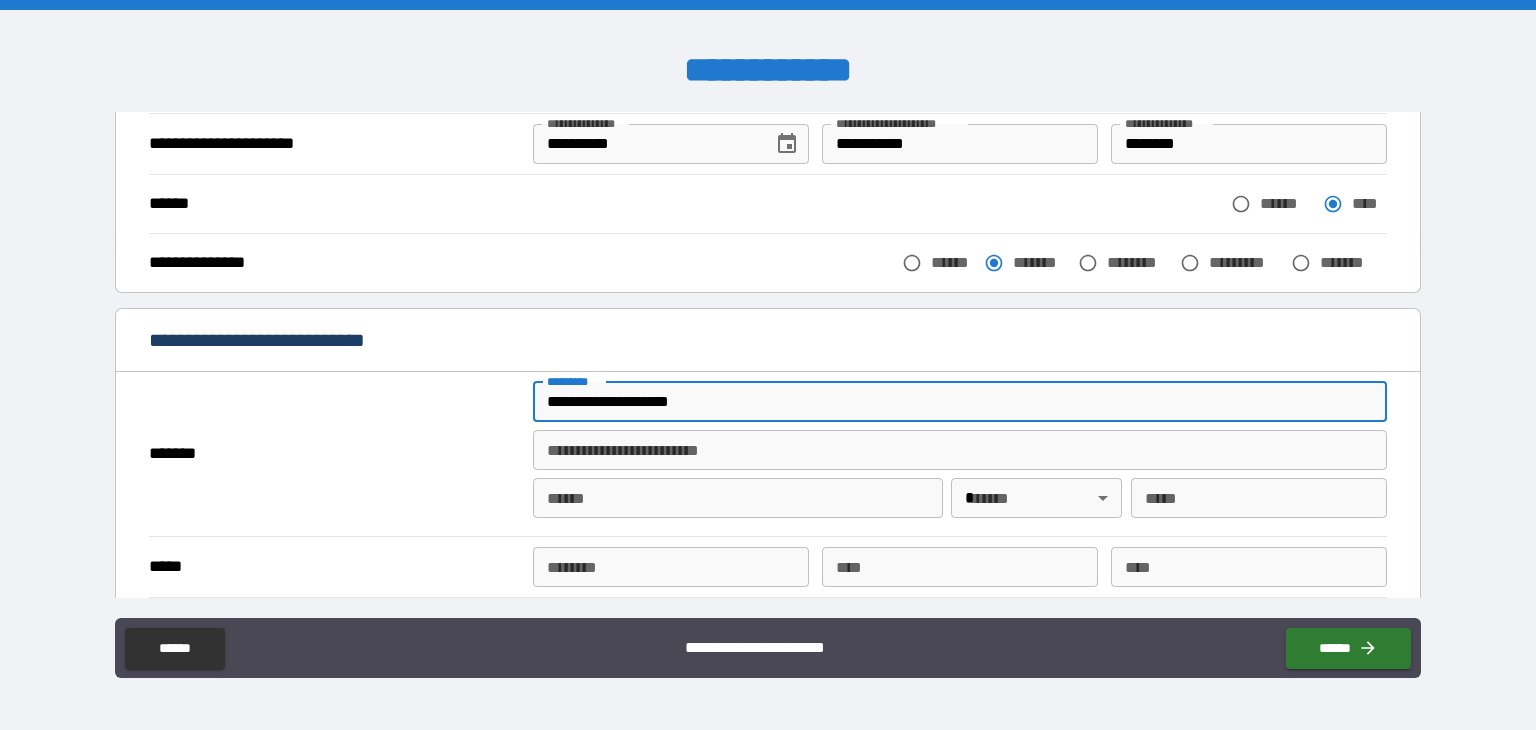 type on "*****" 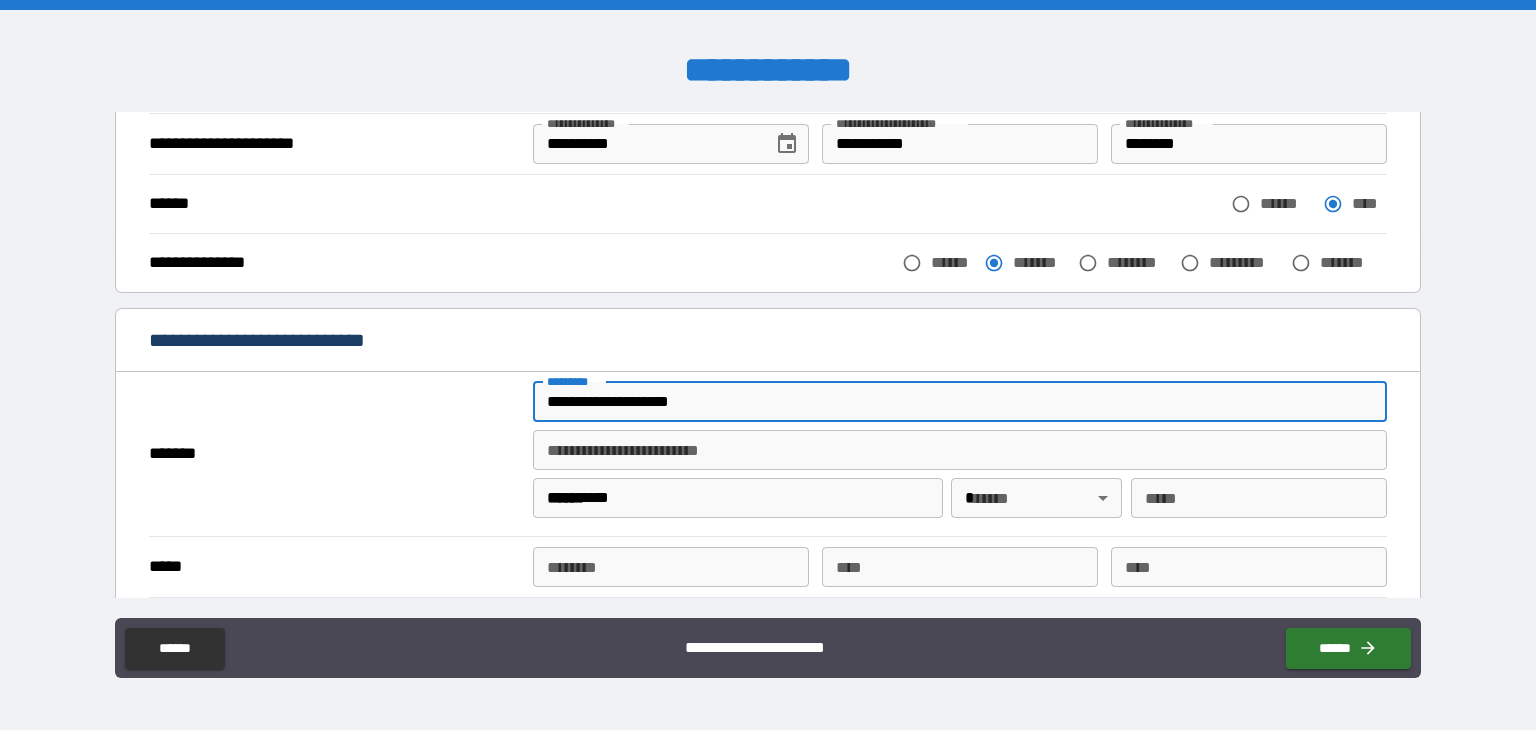 type on "**" 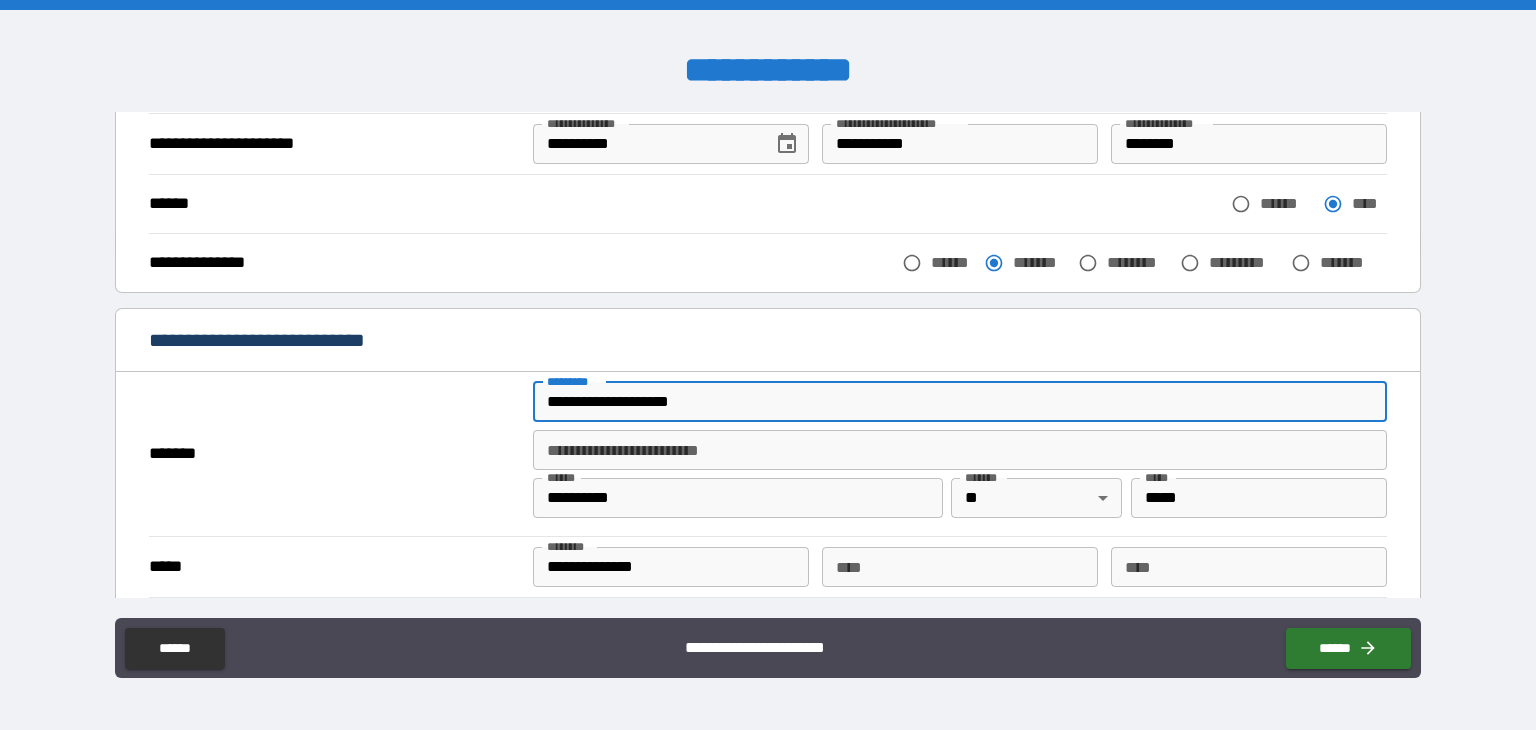 click on "**********" at bounding box center [671, 567] 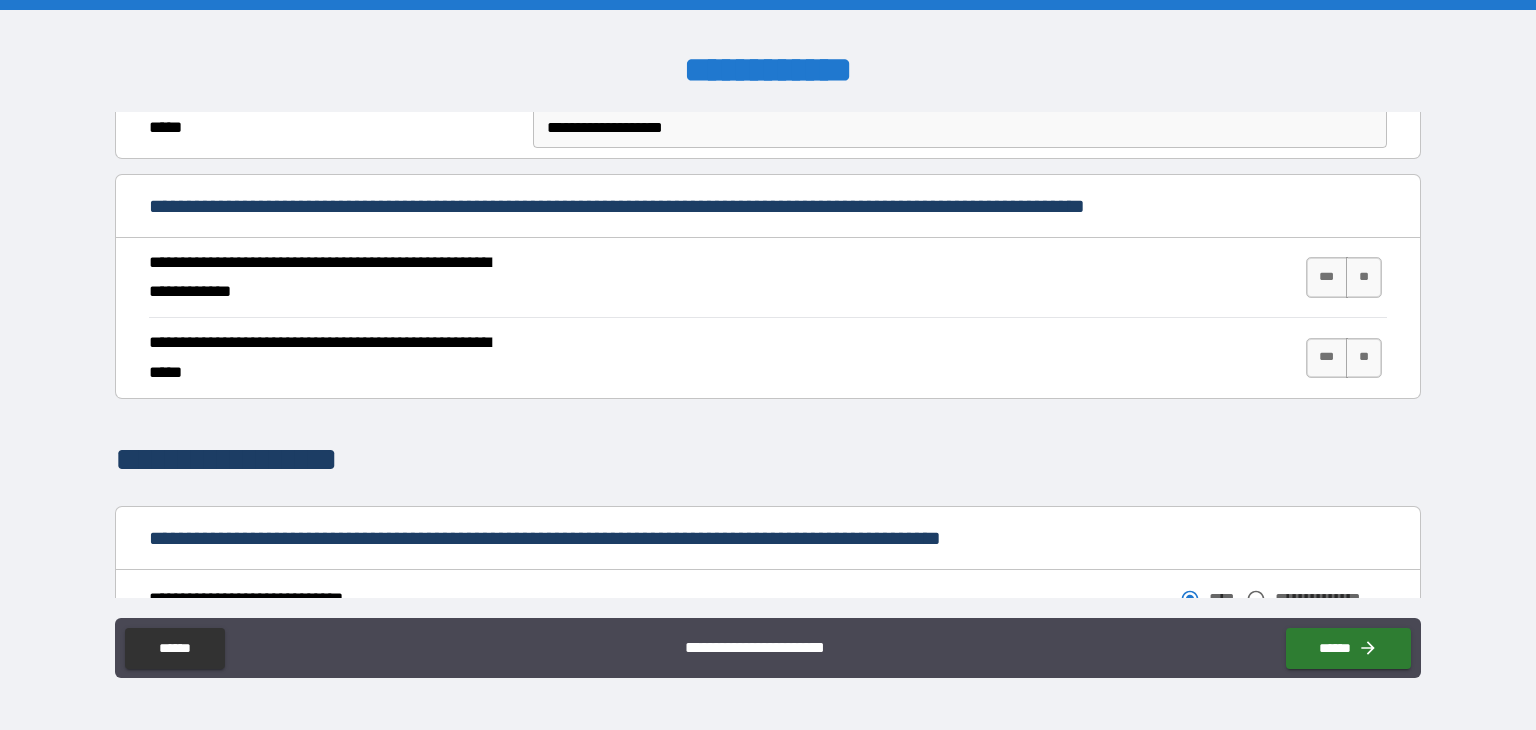 scroll, scrollTop: 600, scrollLeft: 0, axis: vertical 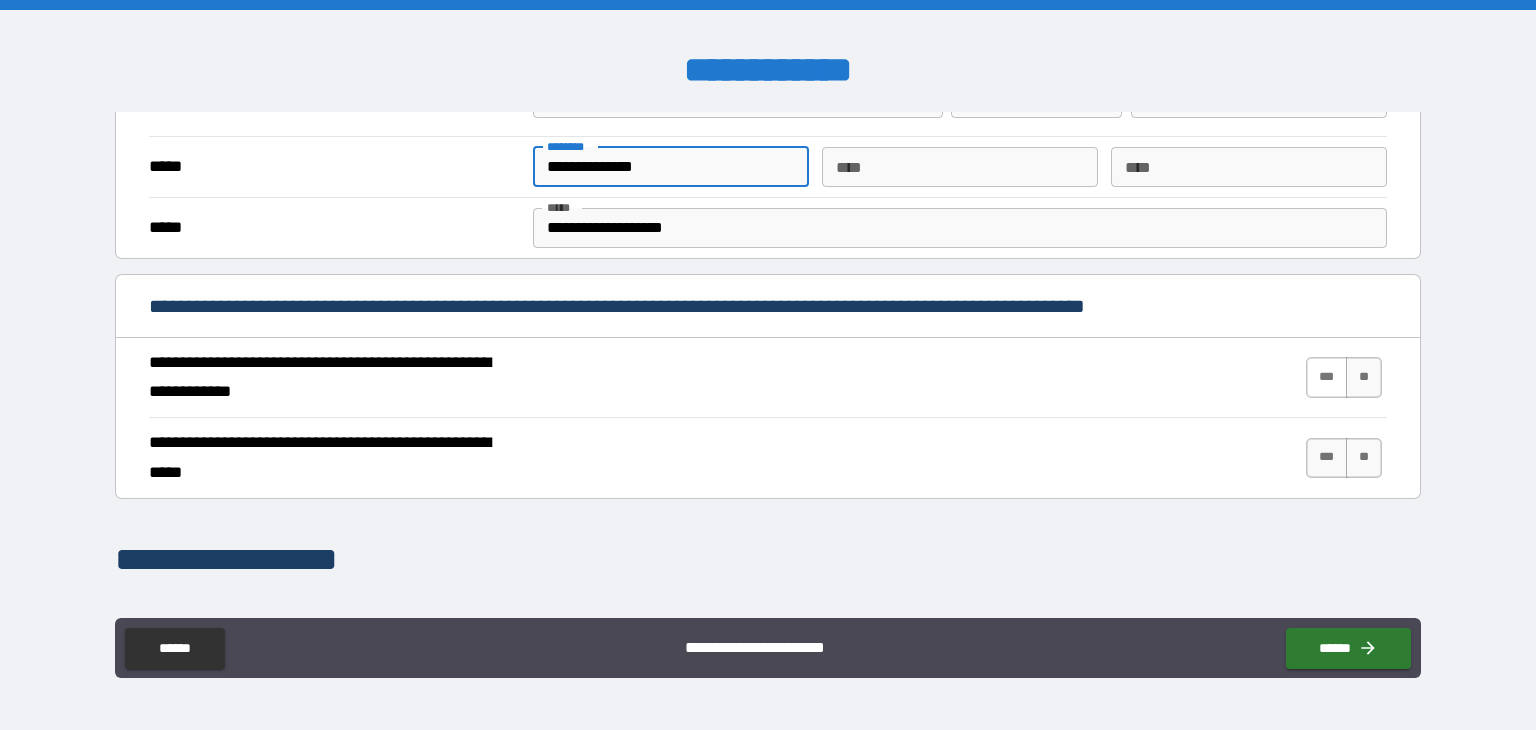 type on "**********" 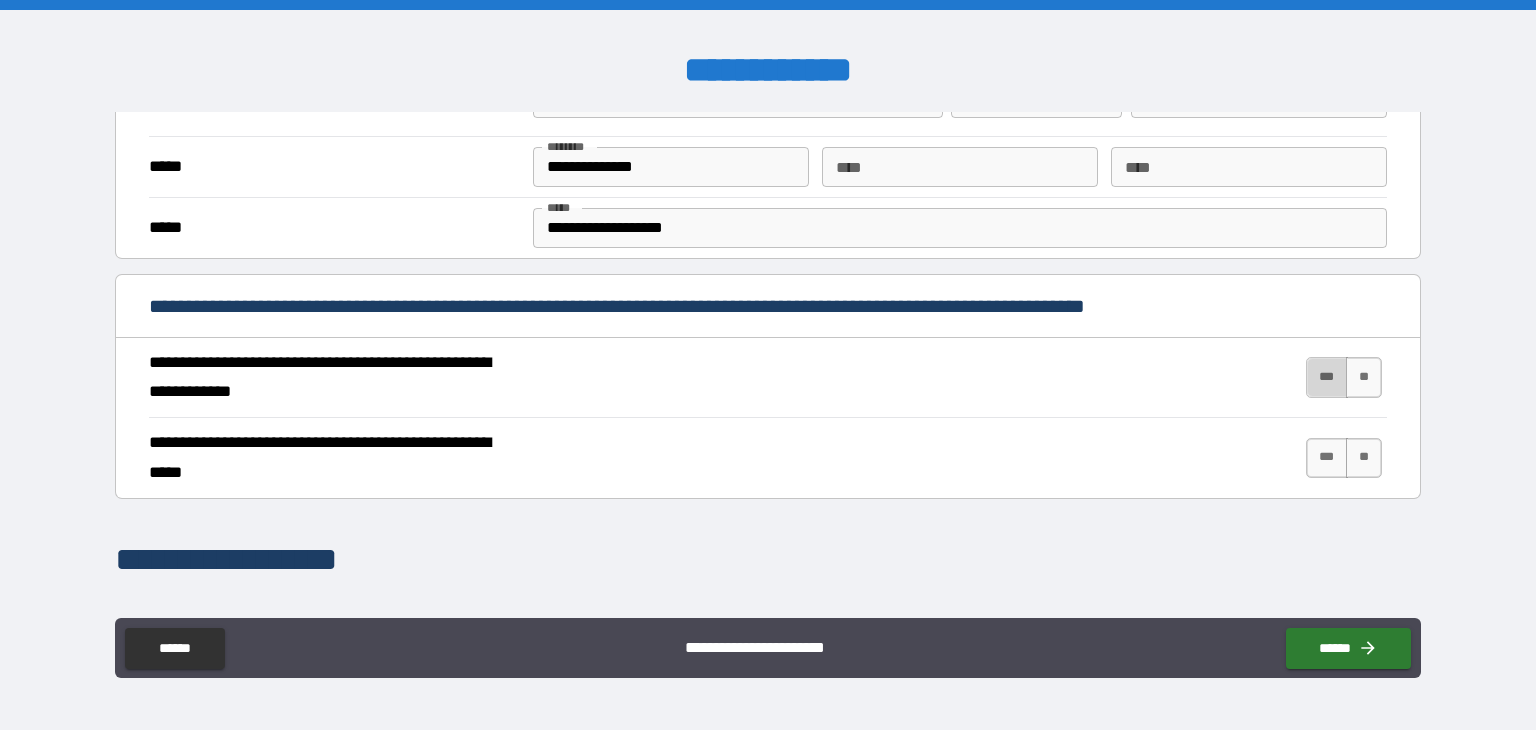click on "***" at bounding box center (1327, 377) 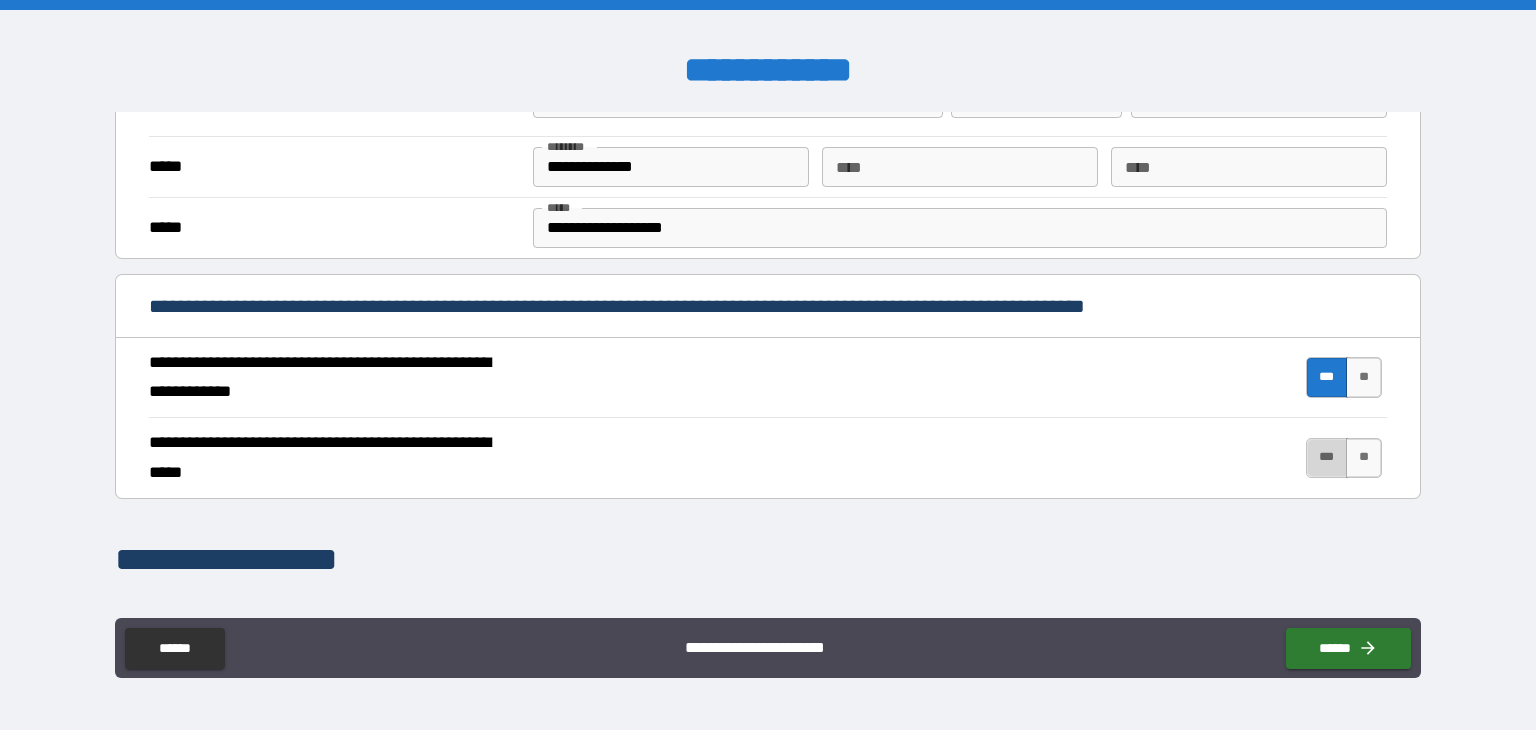 click on "***" at bounding box center (1327, 458) 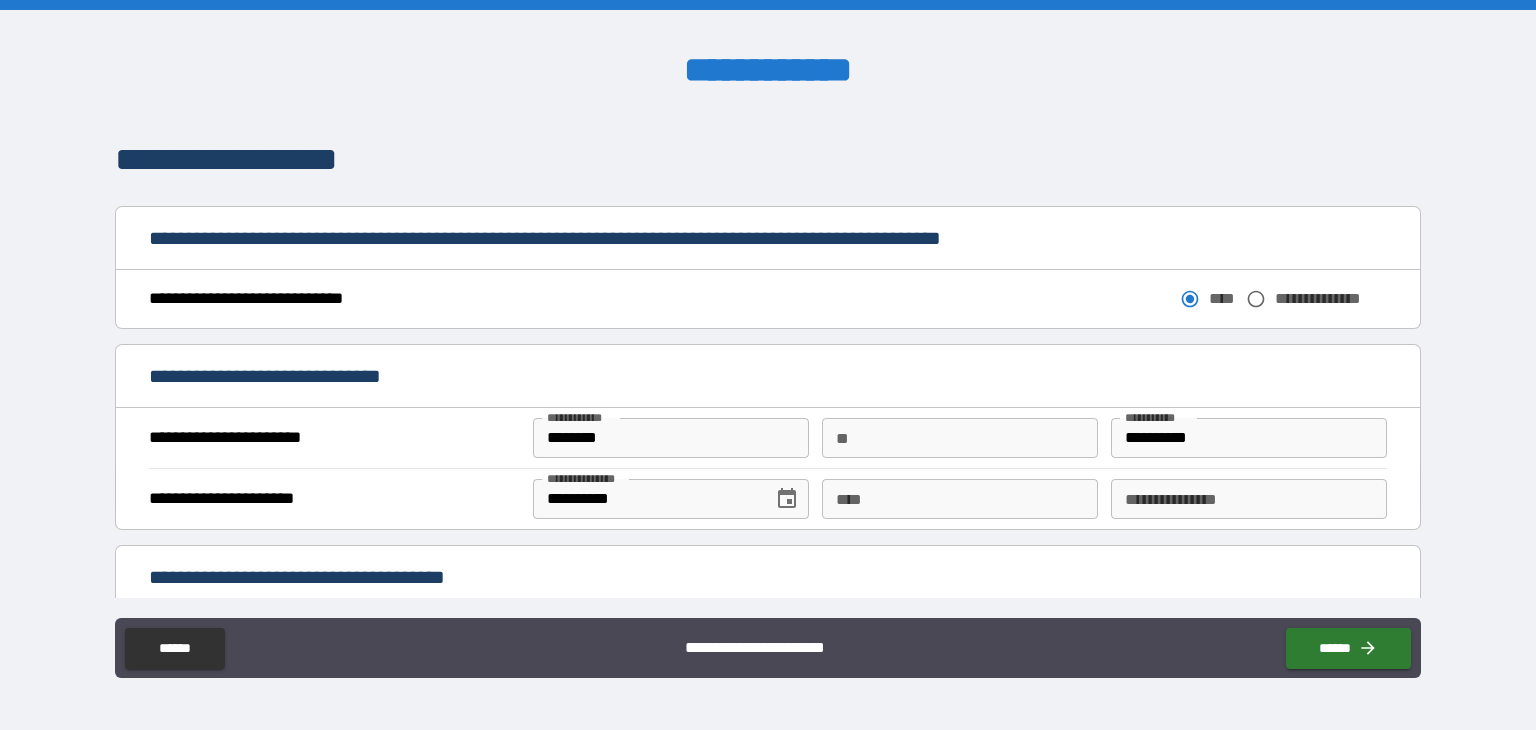 scroll, scrollTop: 1100, scrollLeft: 0, axis: vertical 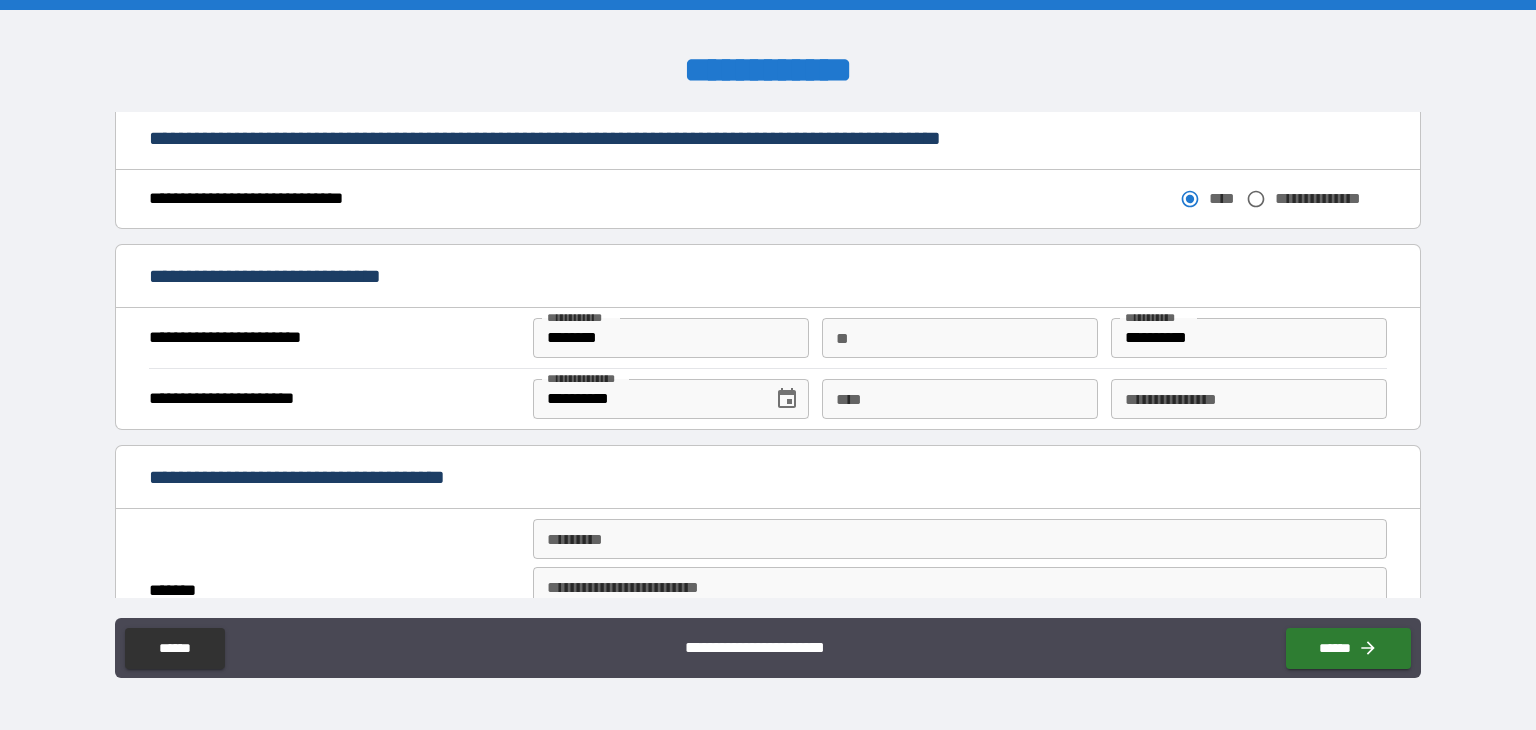 click on "**" at bounding box center [960, 338] 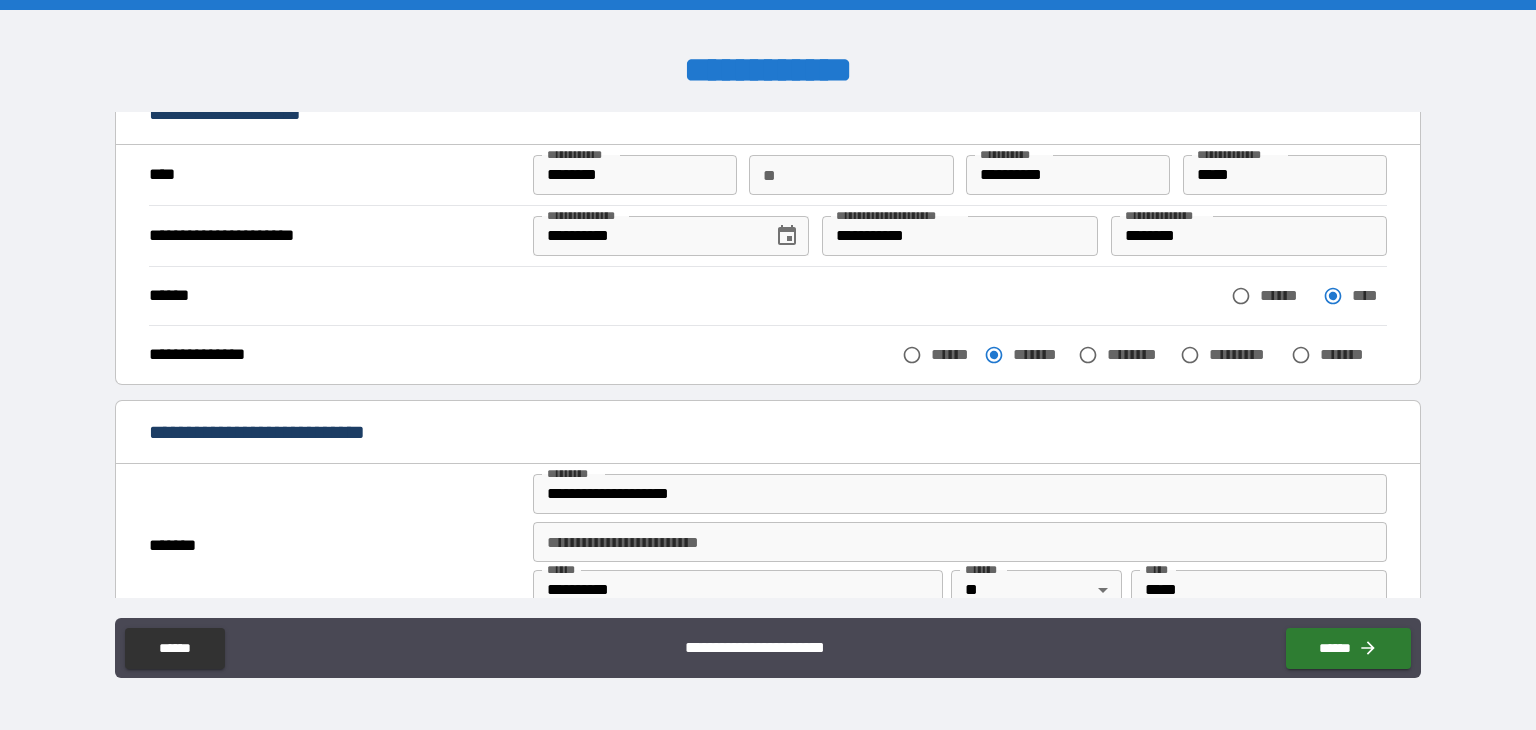 scroll, scrollTop: 0, scrollLeft: 0, axis: both 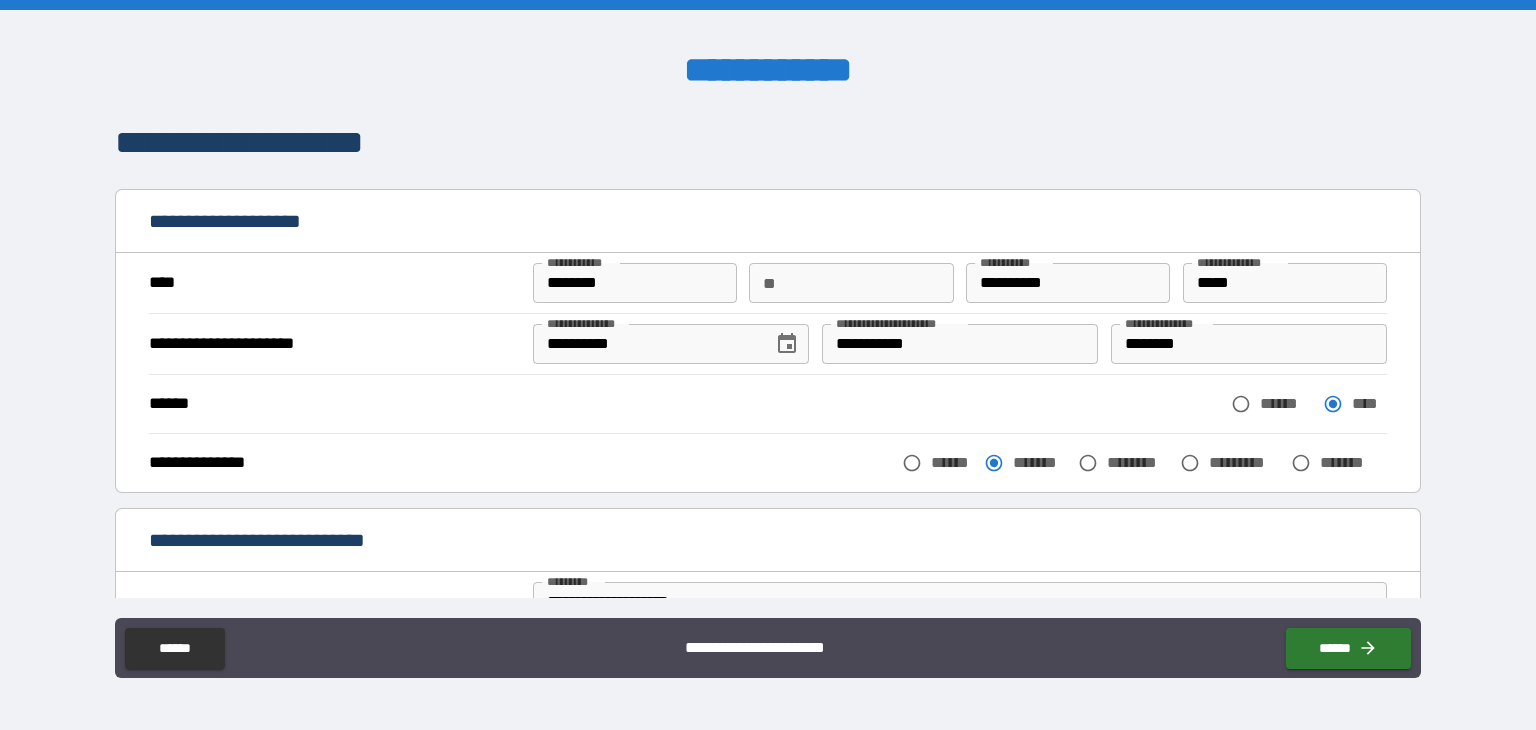 type on "*" 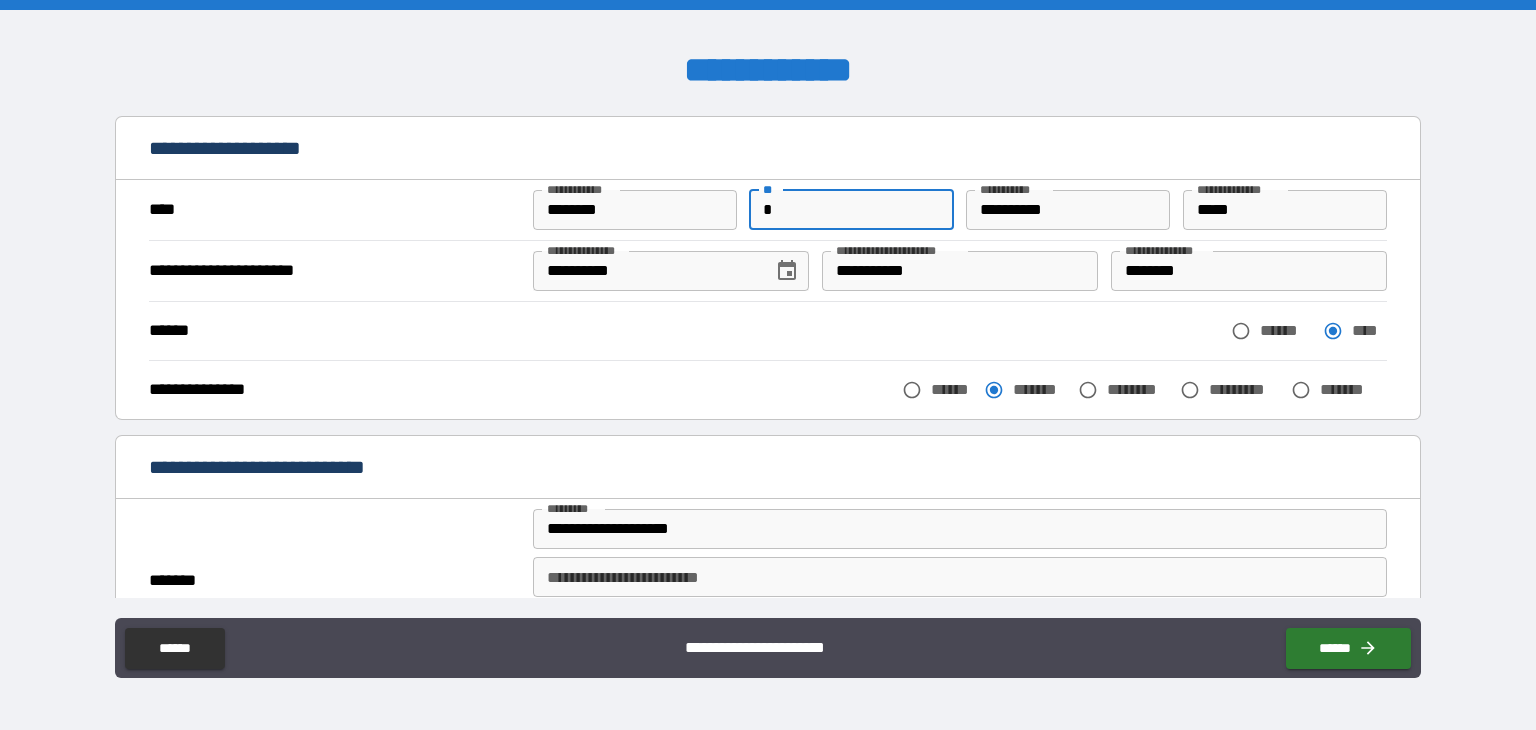 scroll, scrollTop: 0, scrollLeft: 0, axis: both 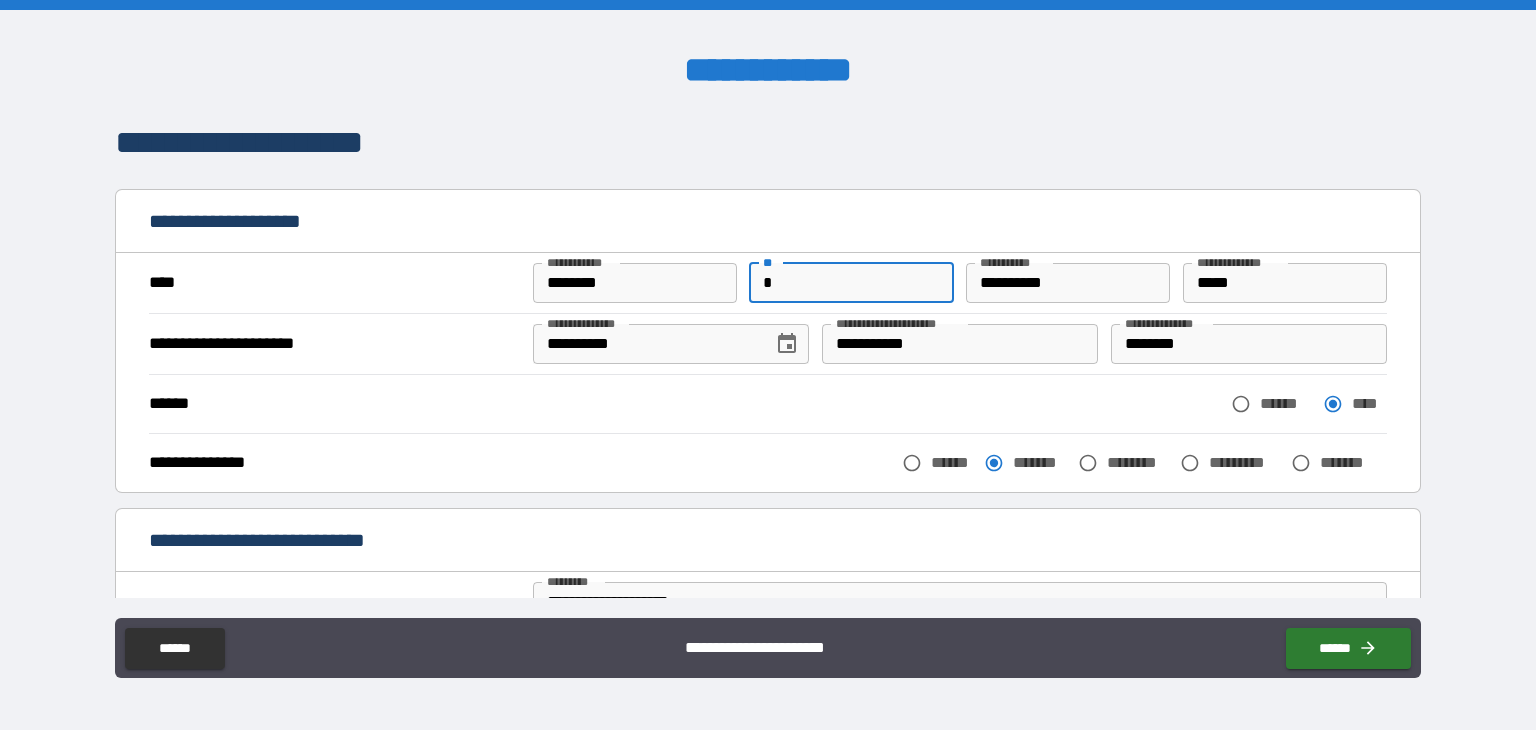 type on "*" 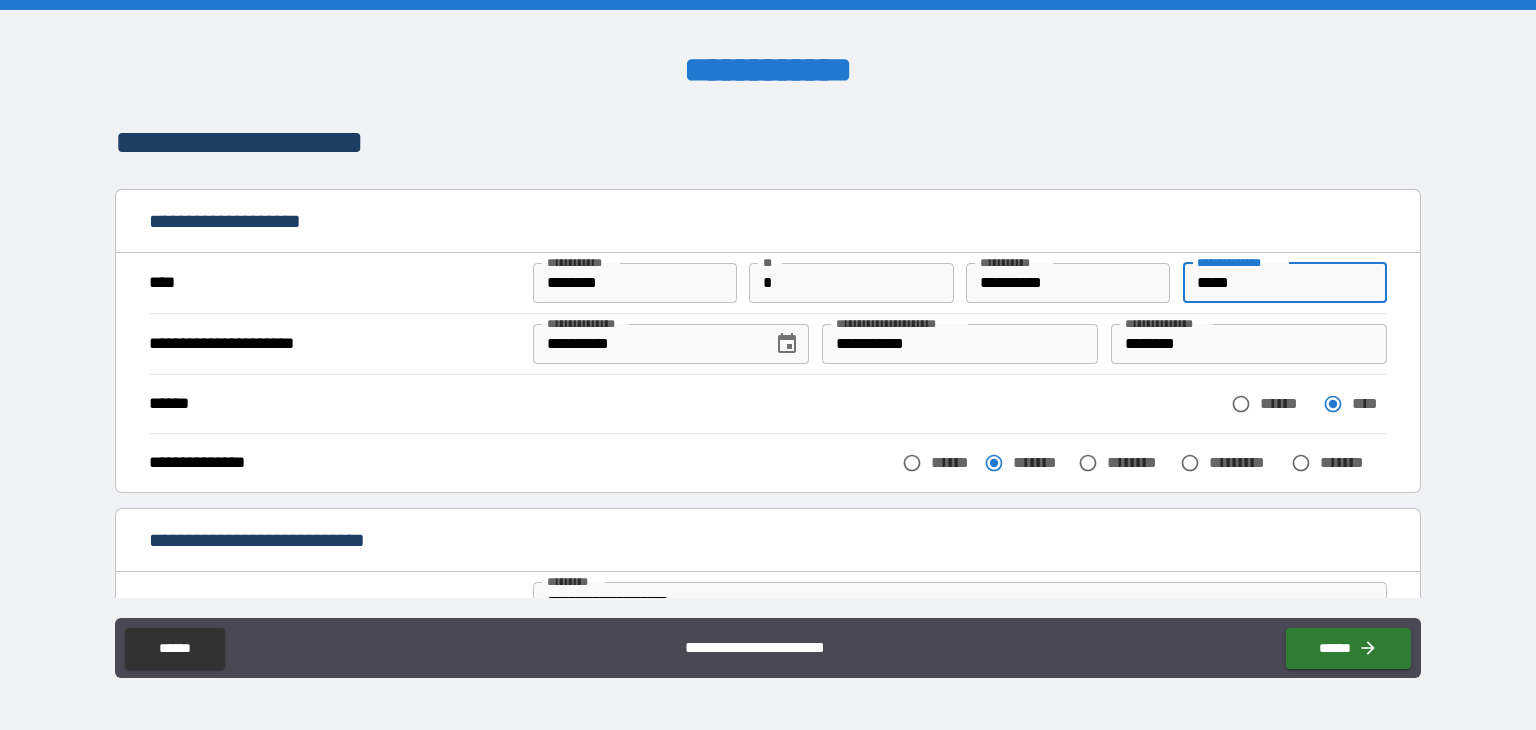 drag, startPoint x: 1233, startPoint y: 283, endPoint x: 1149, endPoint y: 273, distance: 84.59315 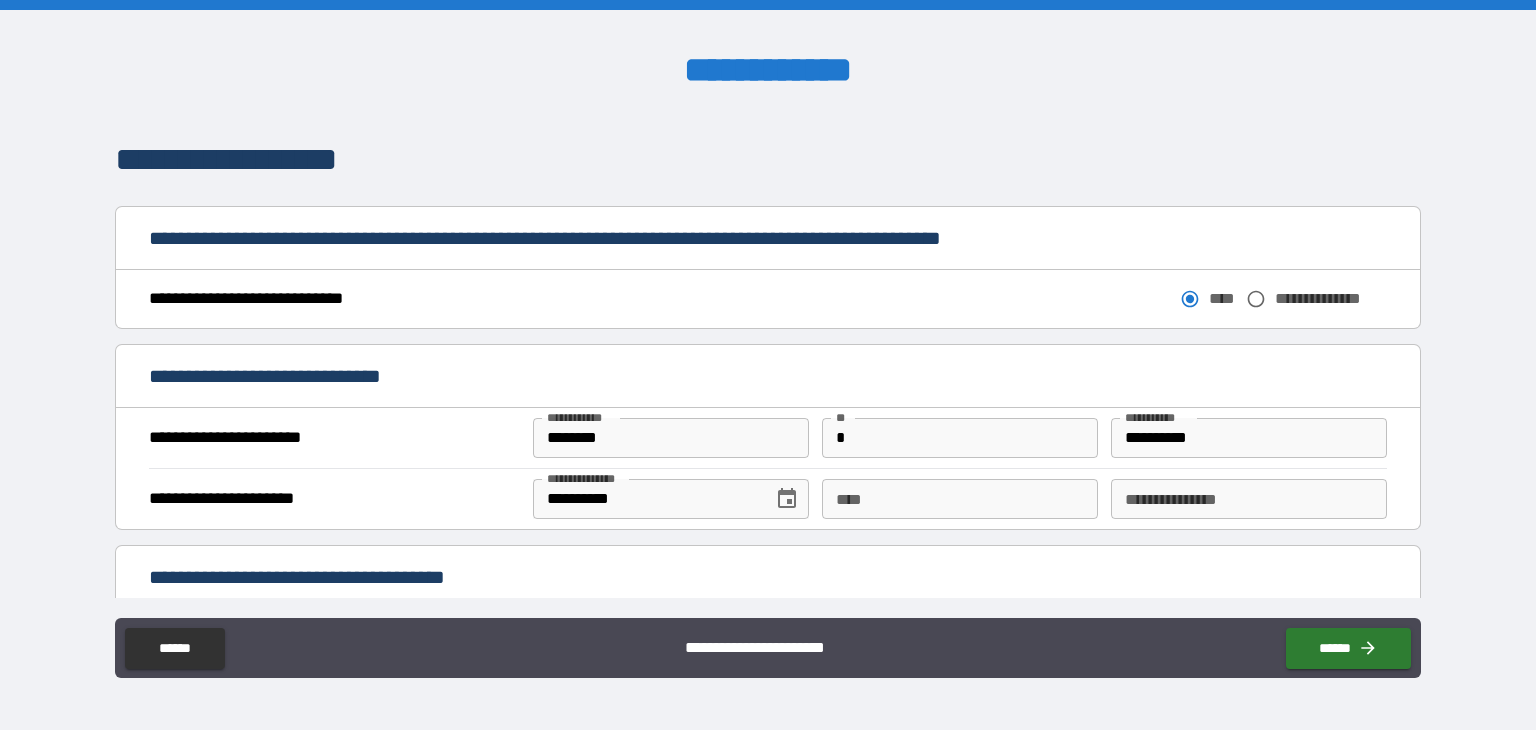 scroll, scrollTop: 1100, scrollLeft: 0, axis: vertical 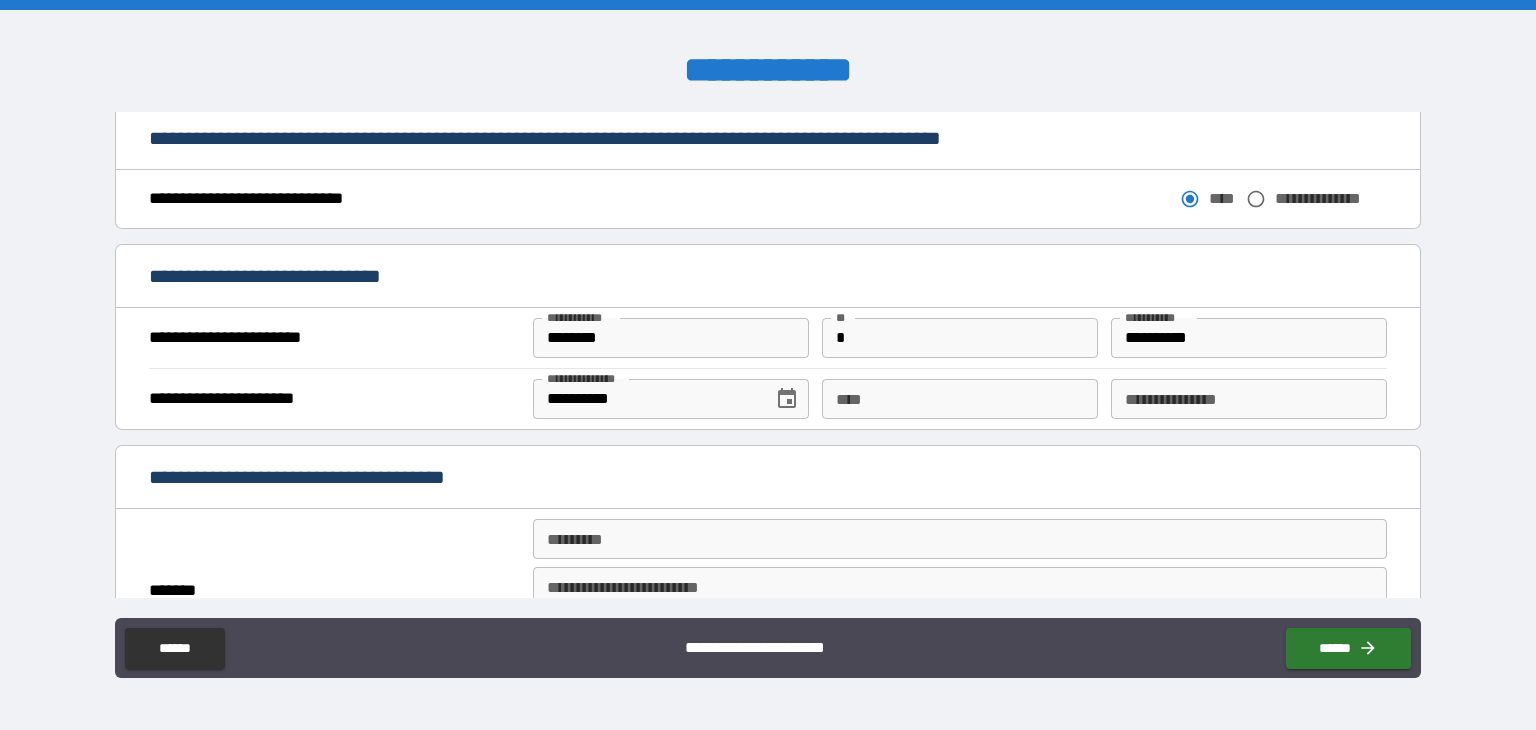 type on "*****" 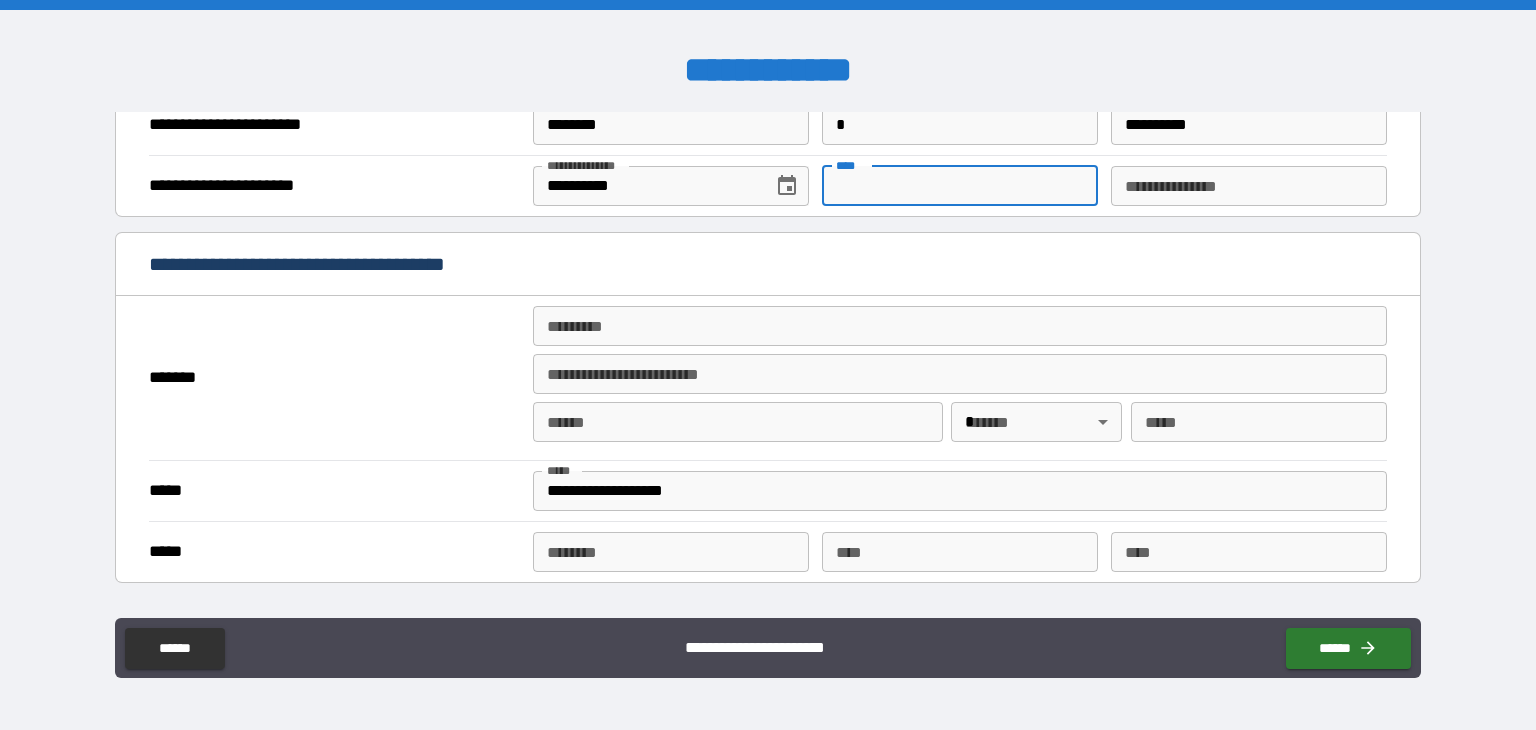 scroll, scrollTop: 1200, scrollLeft: 0, axis: vertical 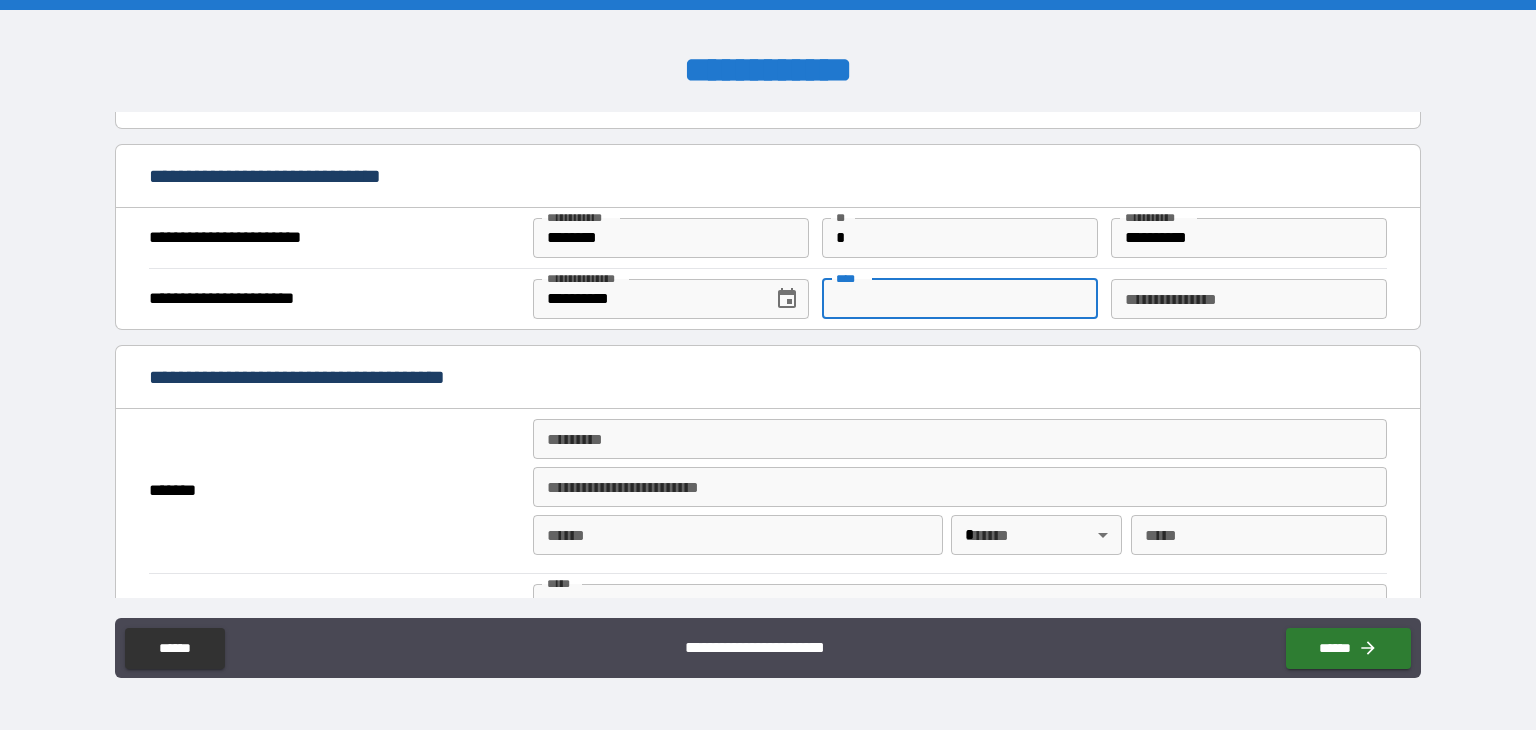 click on "****" at bounding box center [960, 299] 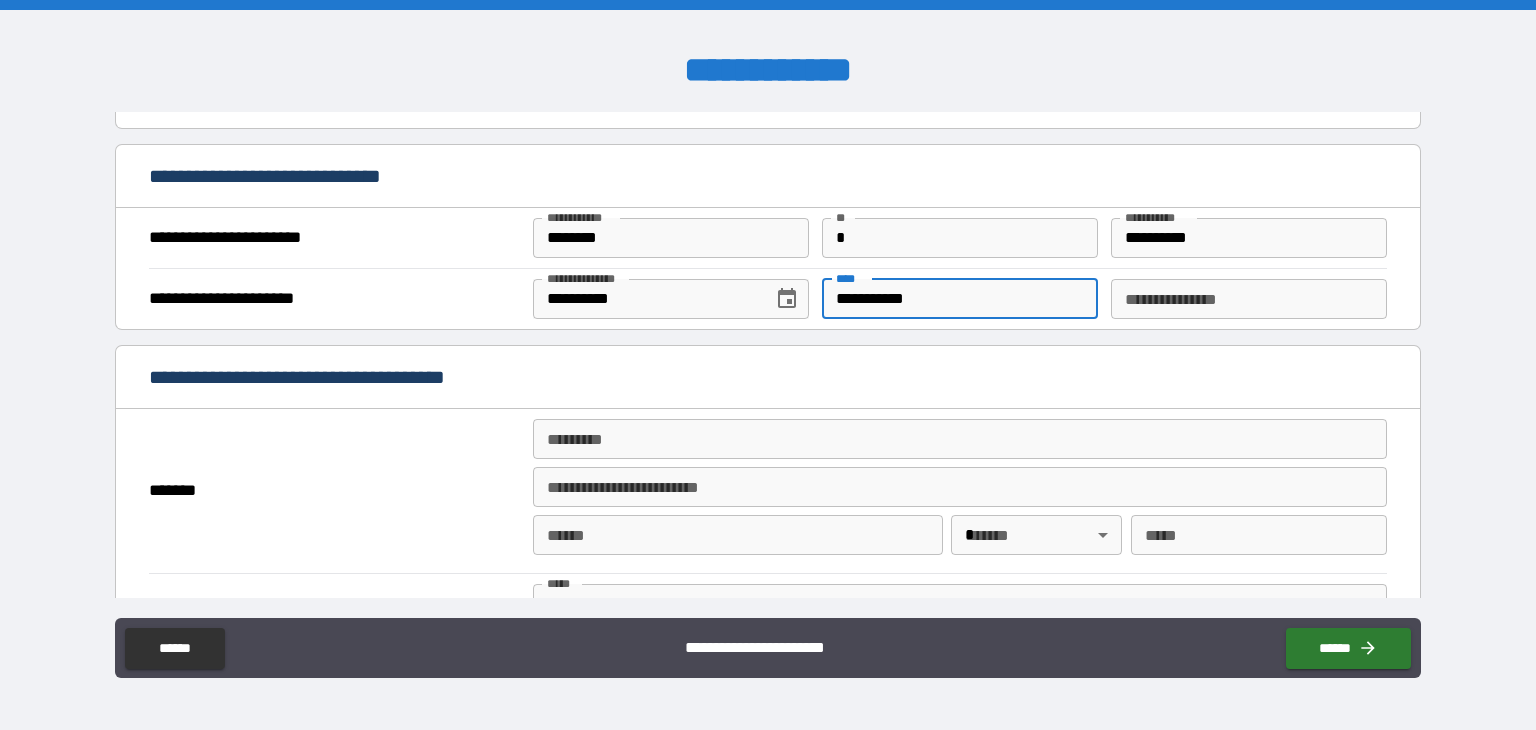 type on "**********" 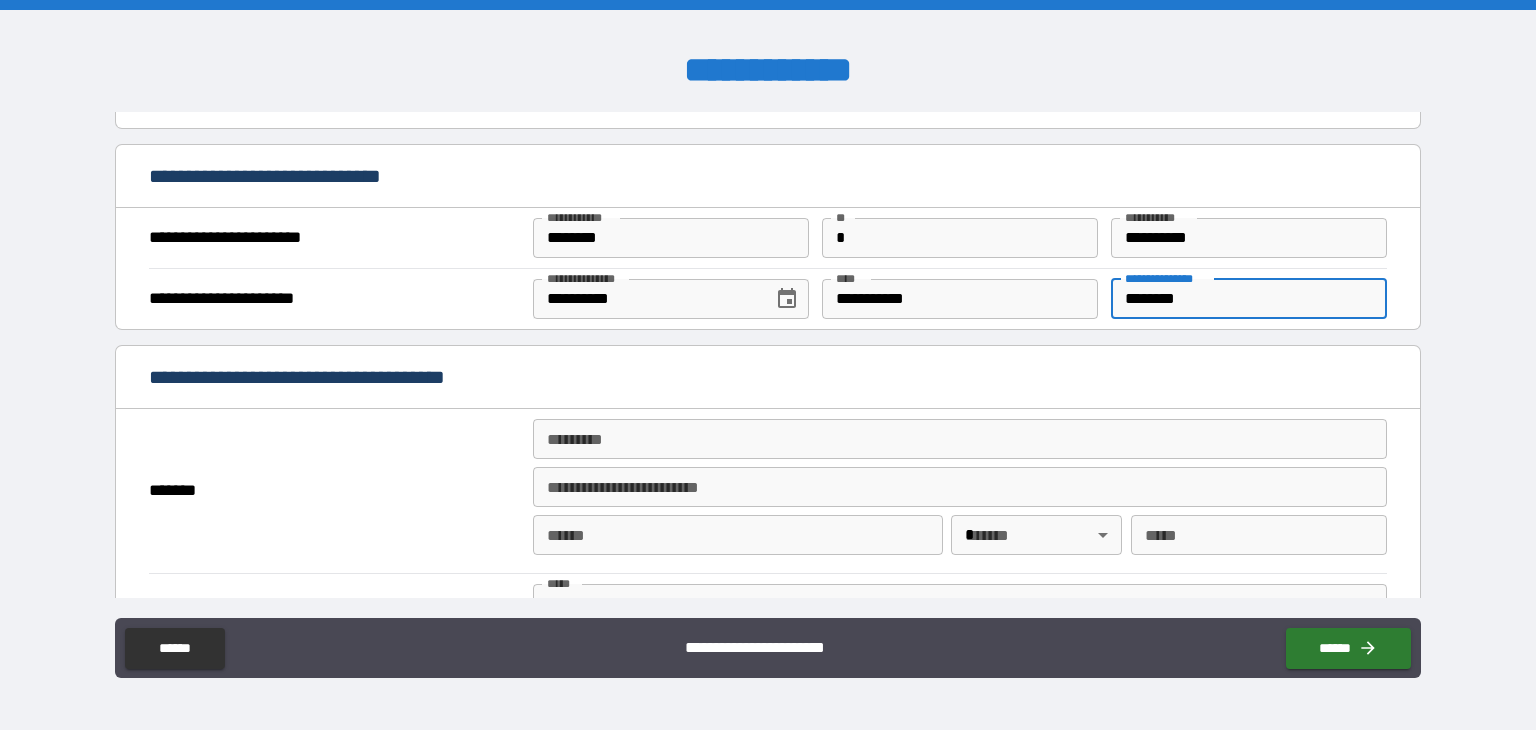 type on "********" 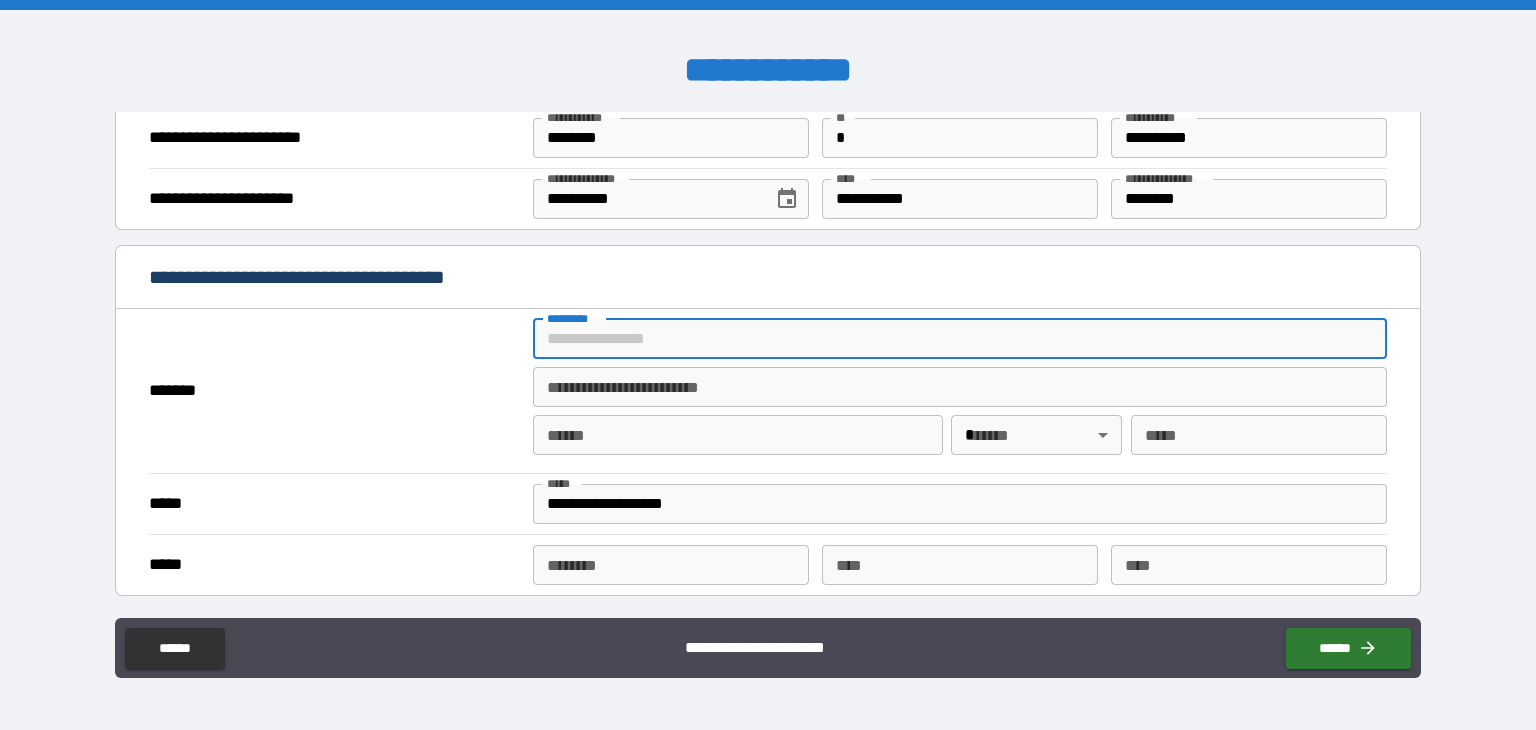 scroll, scrollTop: 1100, scrollLeft: 0, axis: vertical 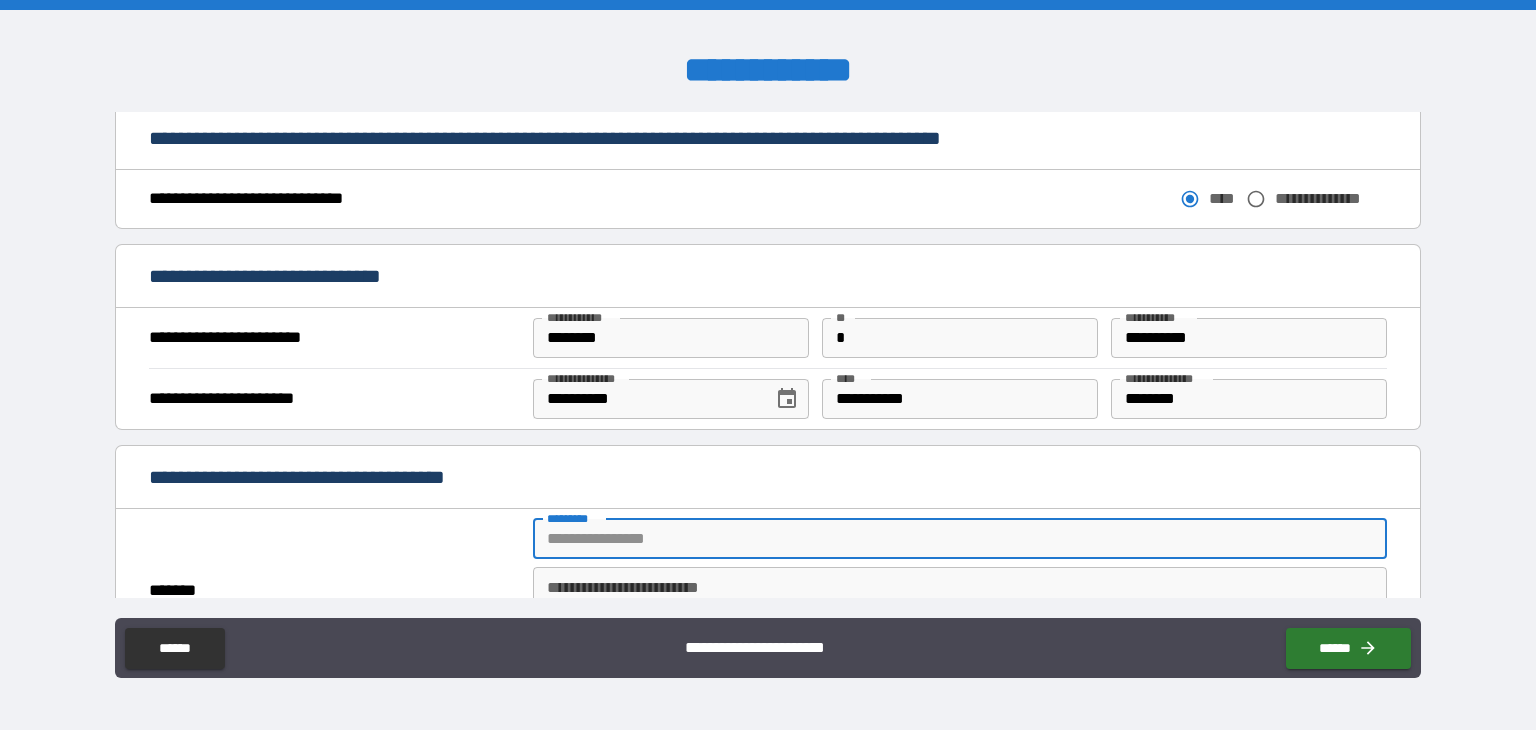 click on "*******   *" at bounding box center [960, 539] 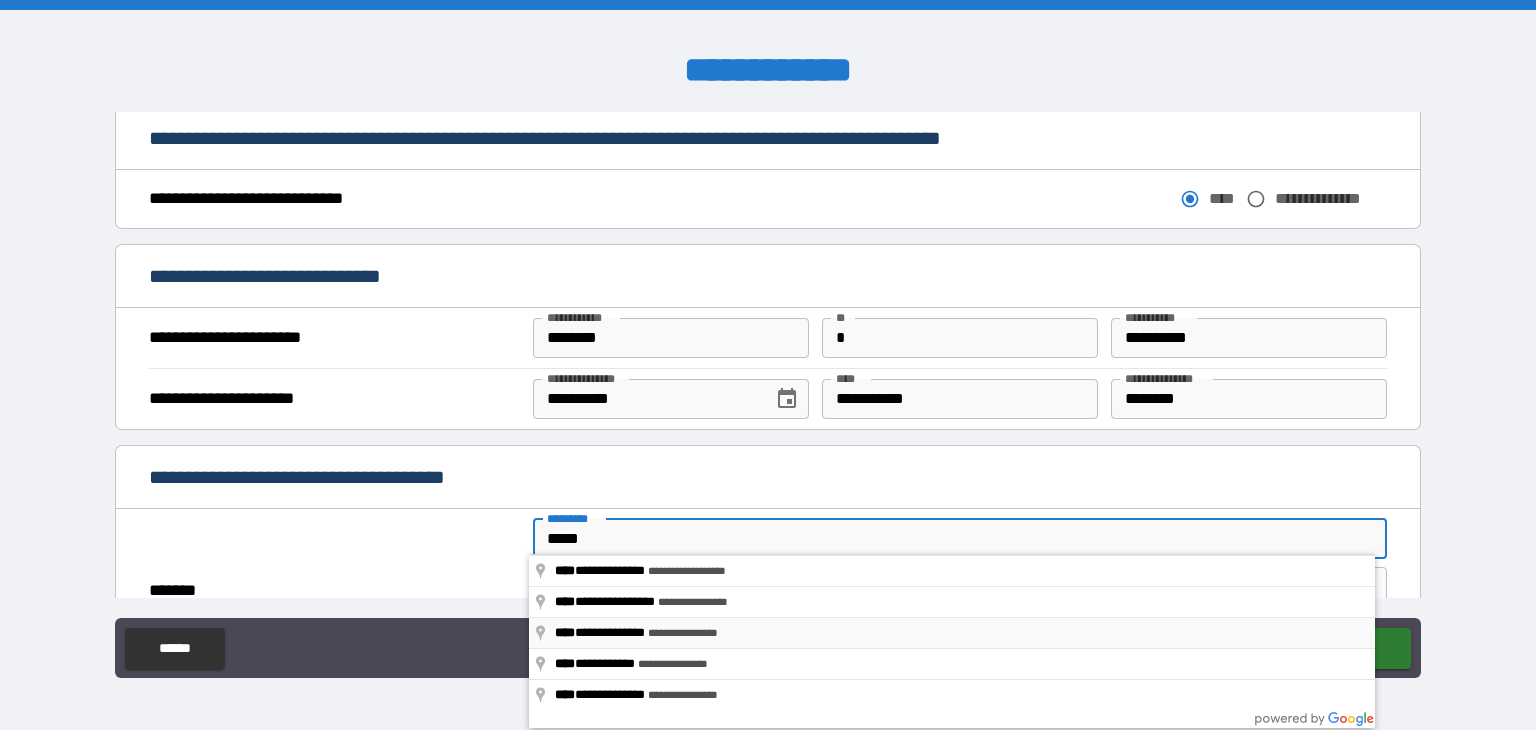 type on "**********" 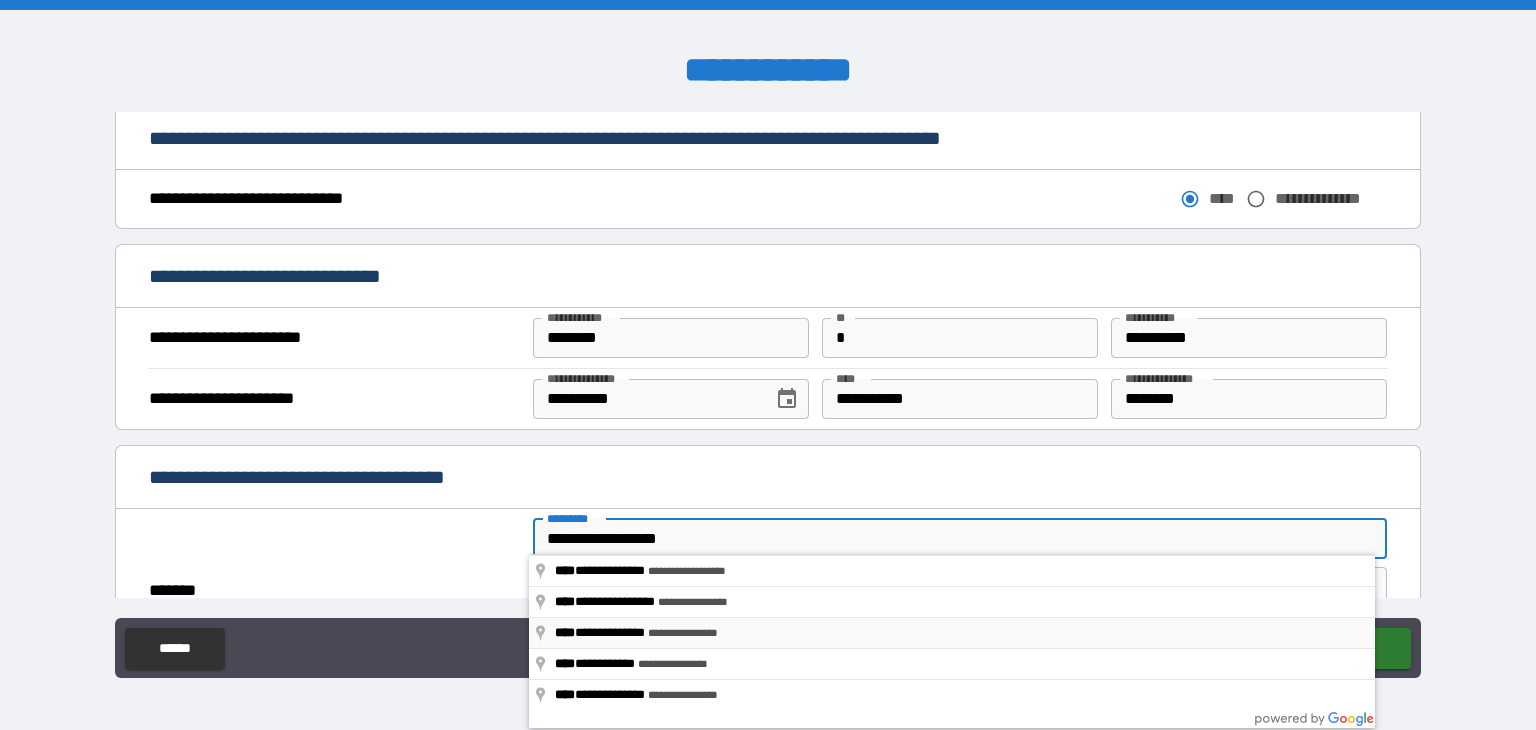 type on "**********" 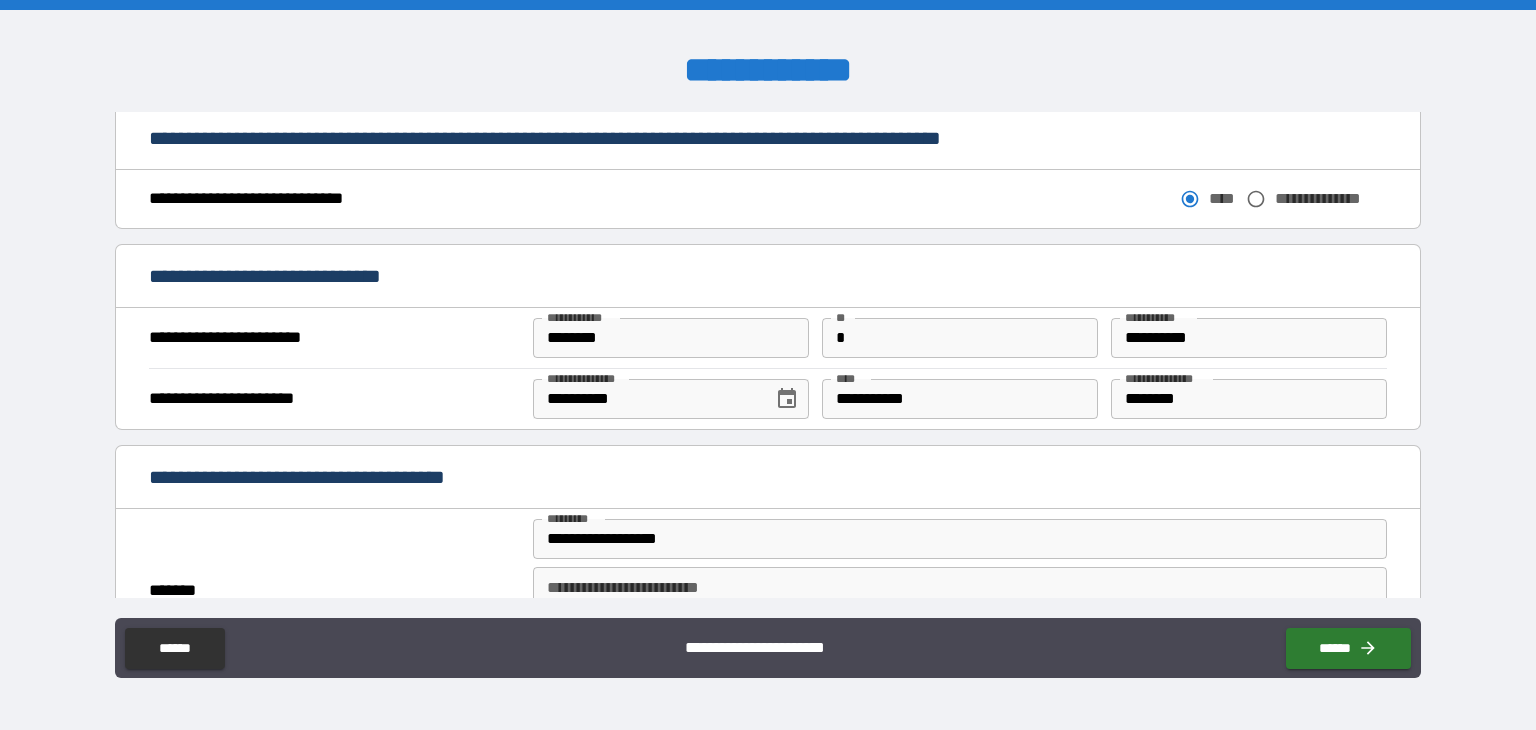 click on "*******" at bounding box center [335, 591] 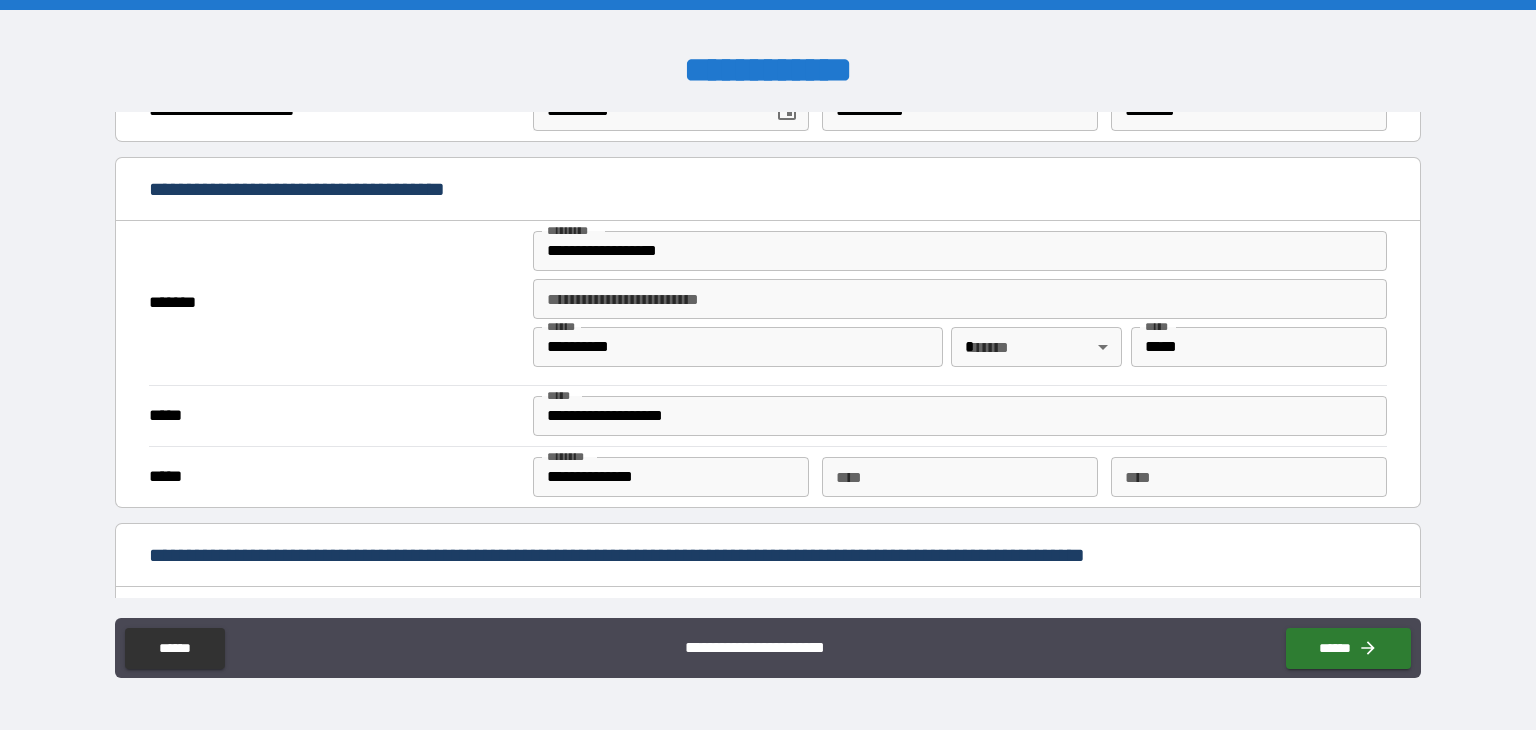 scroll, scrollTop: 1400, scrollLeft: 0, axis: vertical 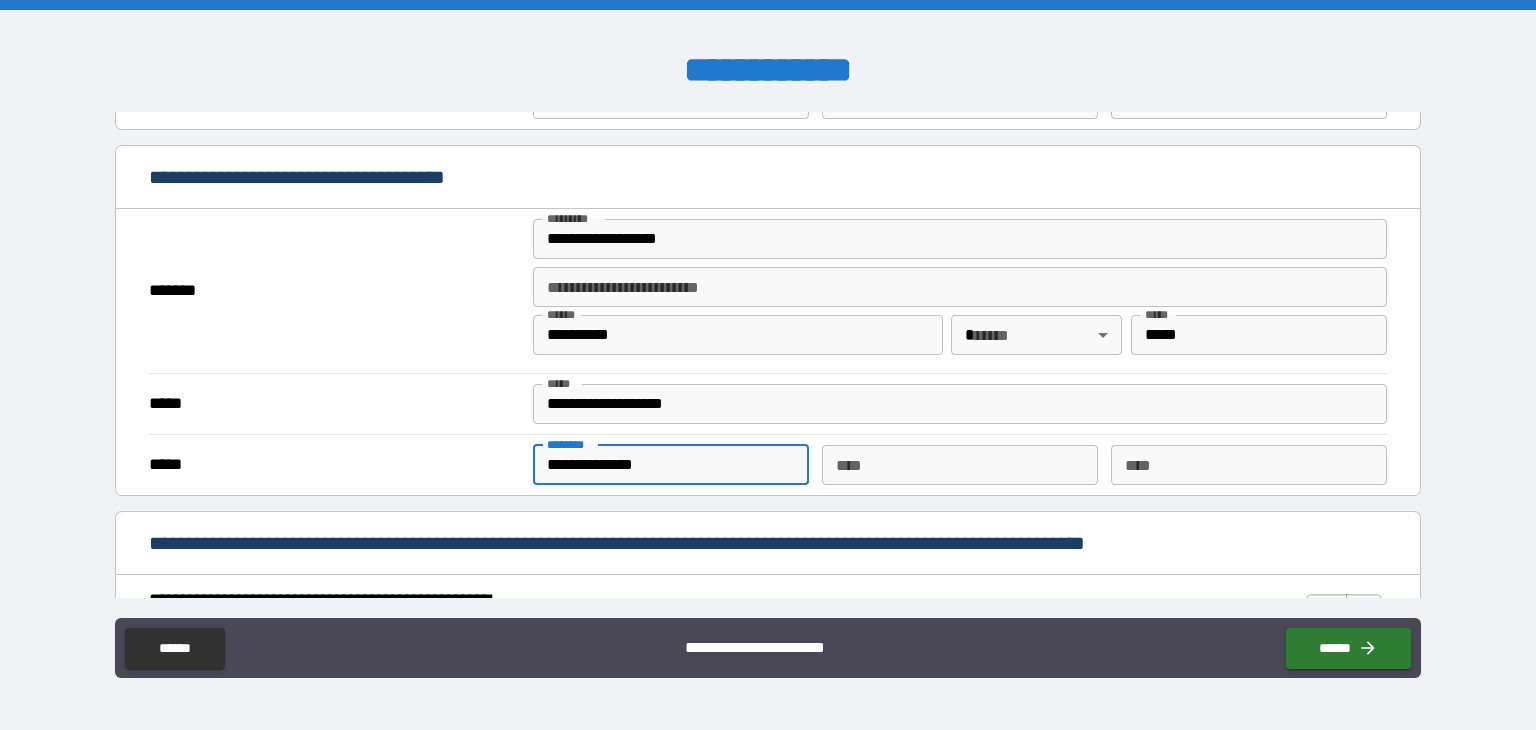 drag, startPoint x: 658, startPoint y: 461, endPoint x: 619, endPoint y: 452, distance: 40.024994 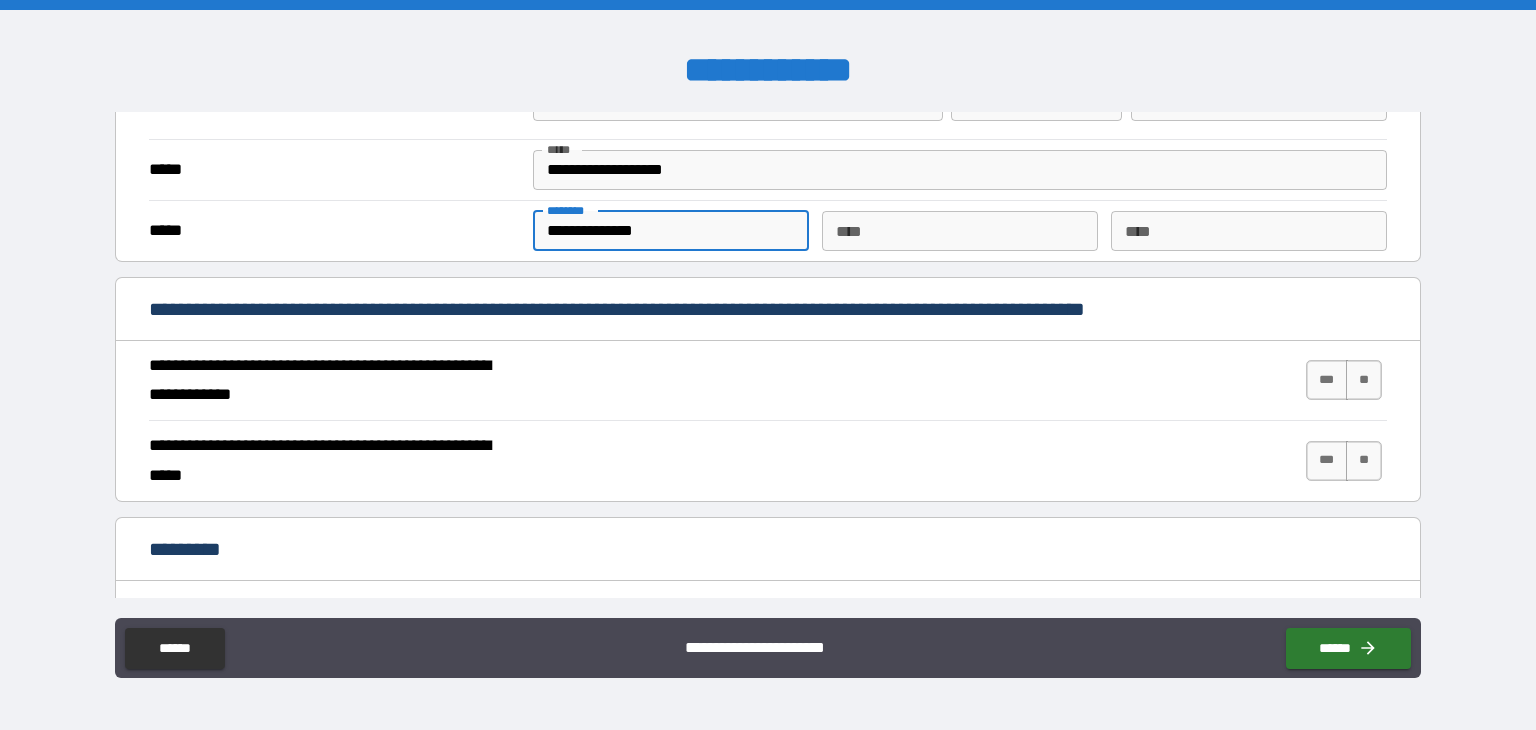 scroll, scrollTop: 1600, scrollLeft: 0, axis: vertical 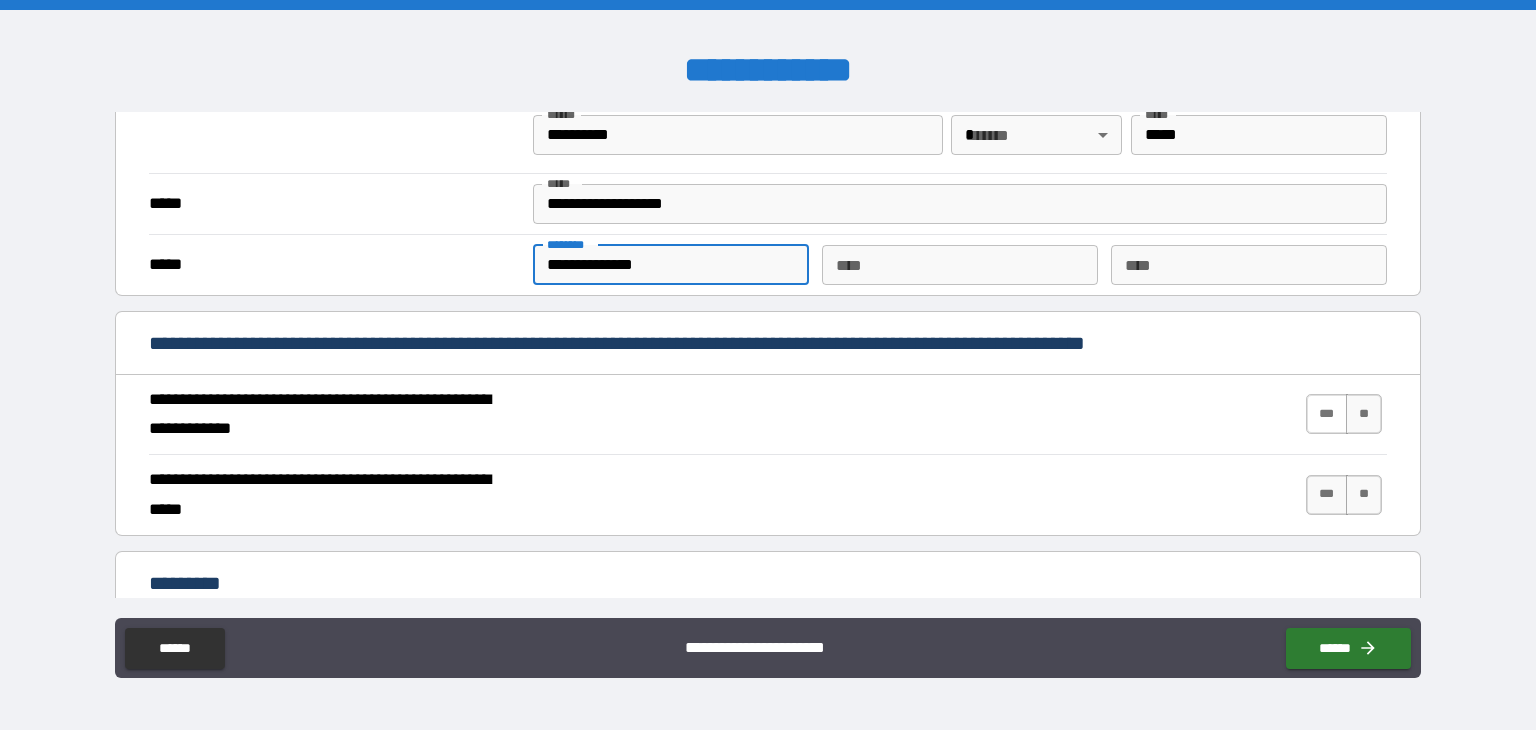 type on "**********" 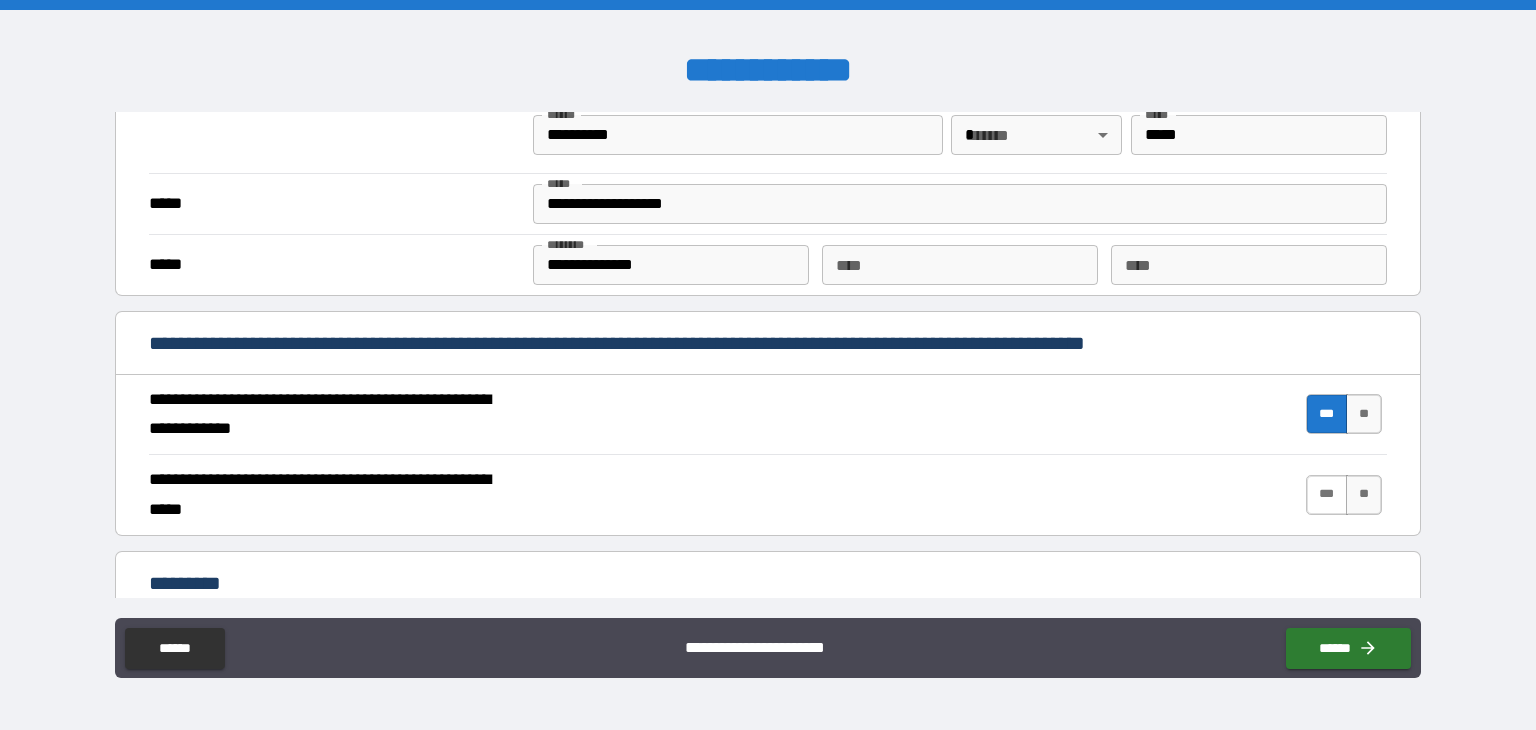 click on "***" at bounding box center [1327, 495] 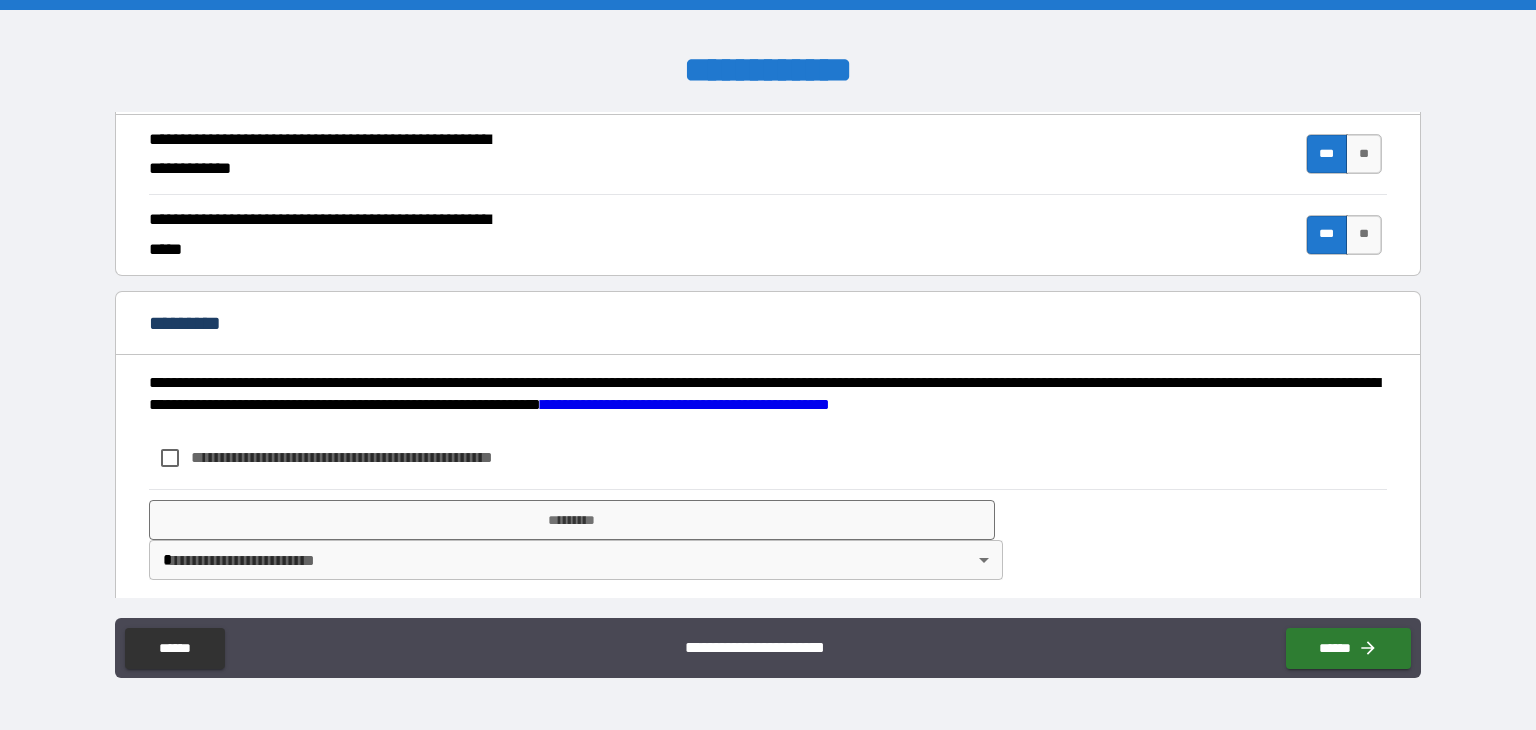 scroll, scrollTop: 1865, scrollLeft: 0, axis: vertical 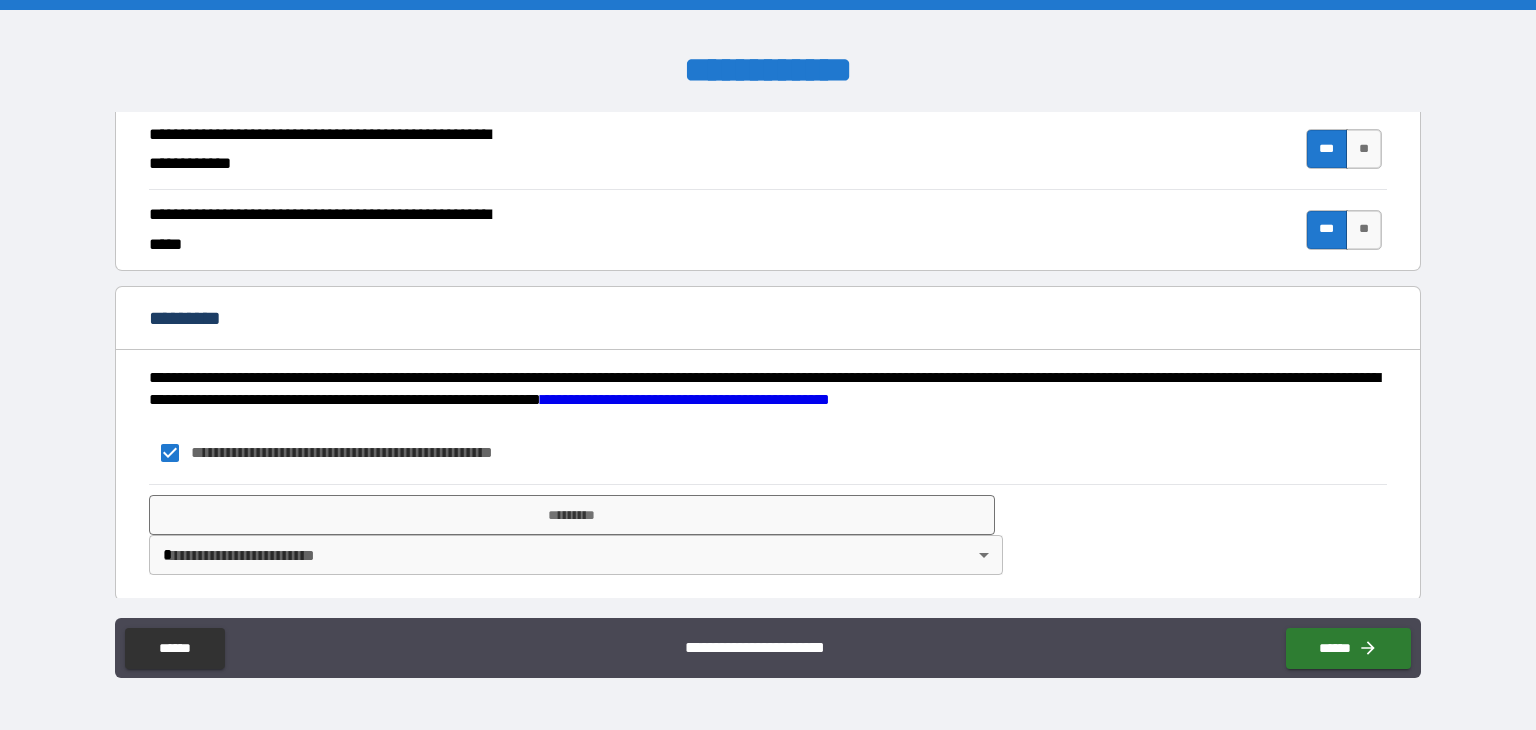 click on "**********" at bounding box center [768, 365] 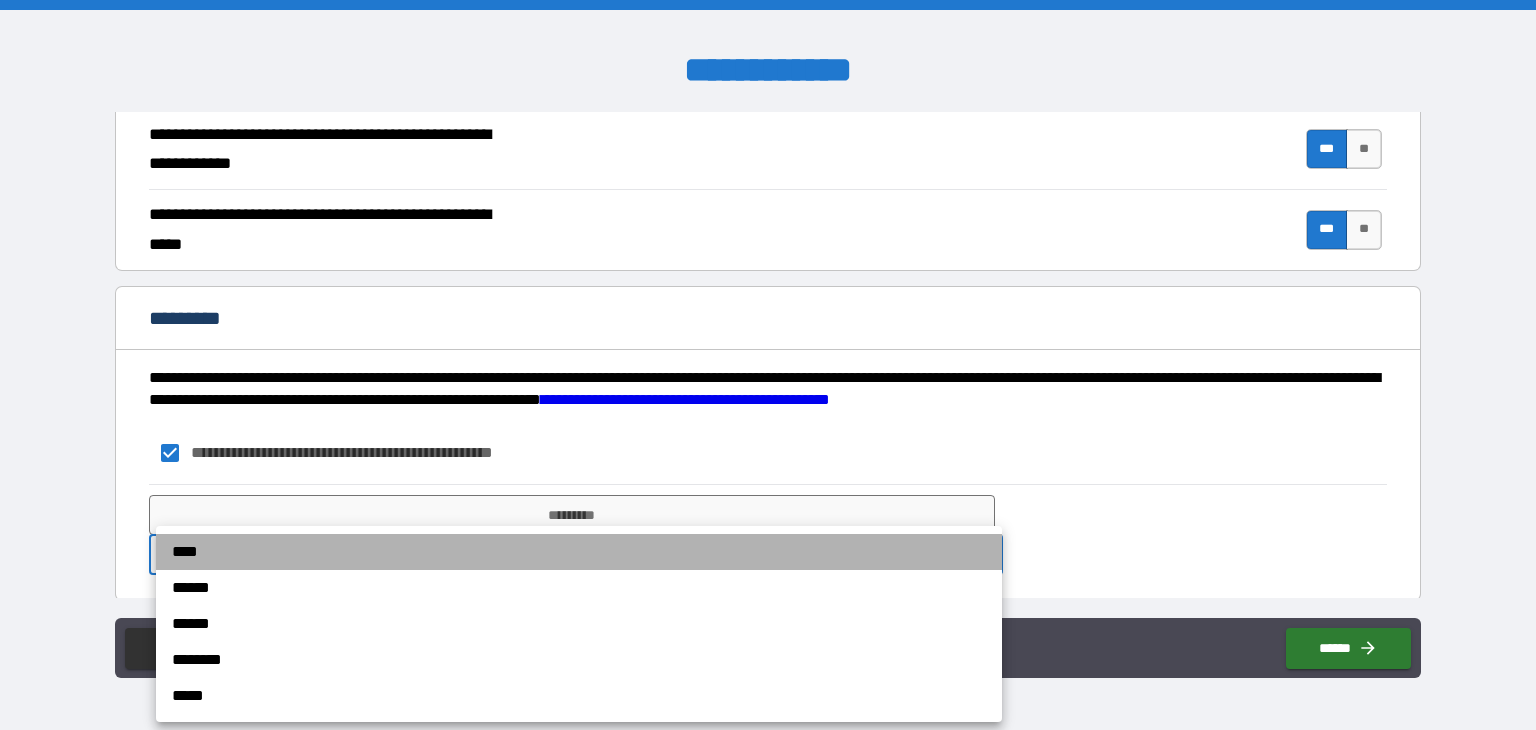 click on "****" at bounding box center [579, 552] 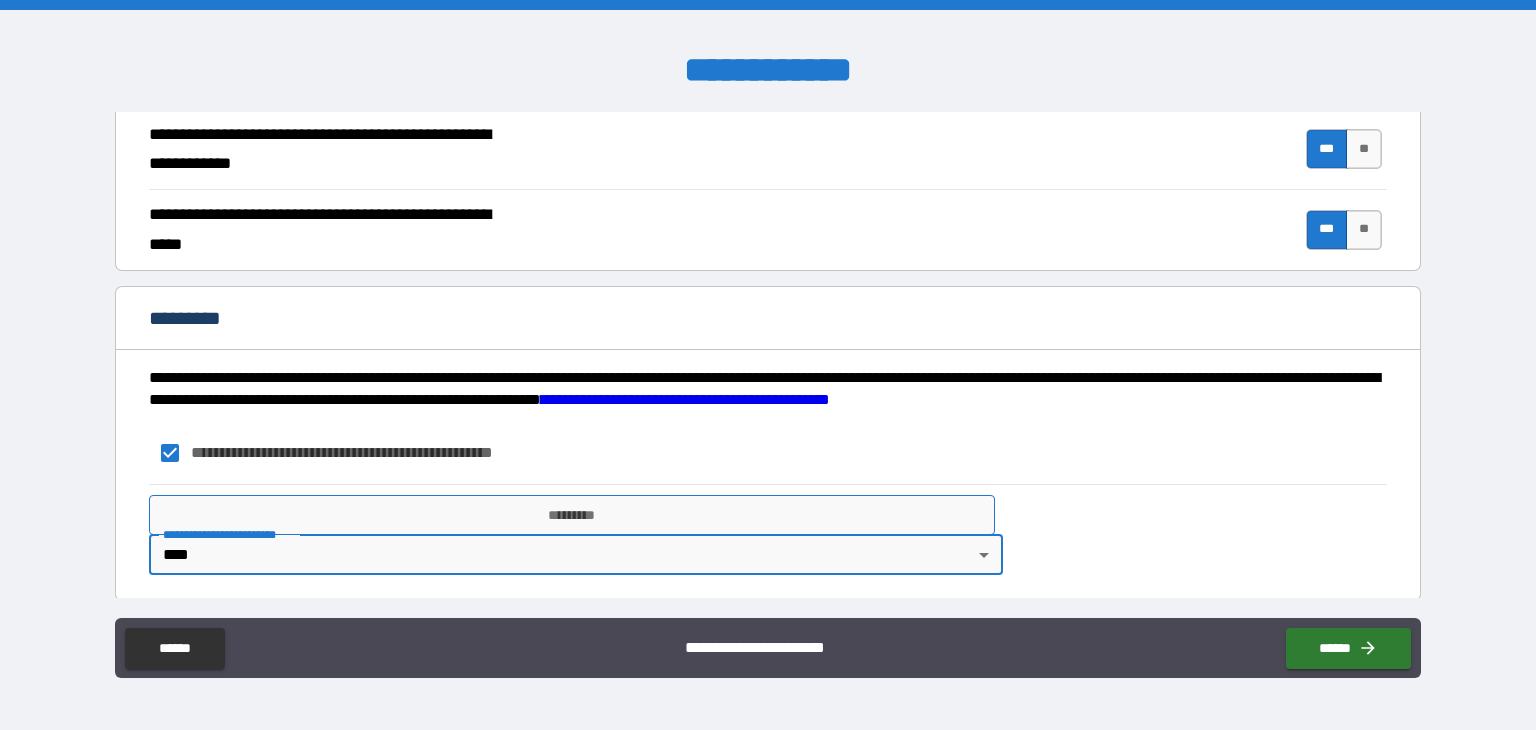 click on "*********" at bounding box center (572, 515) 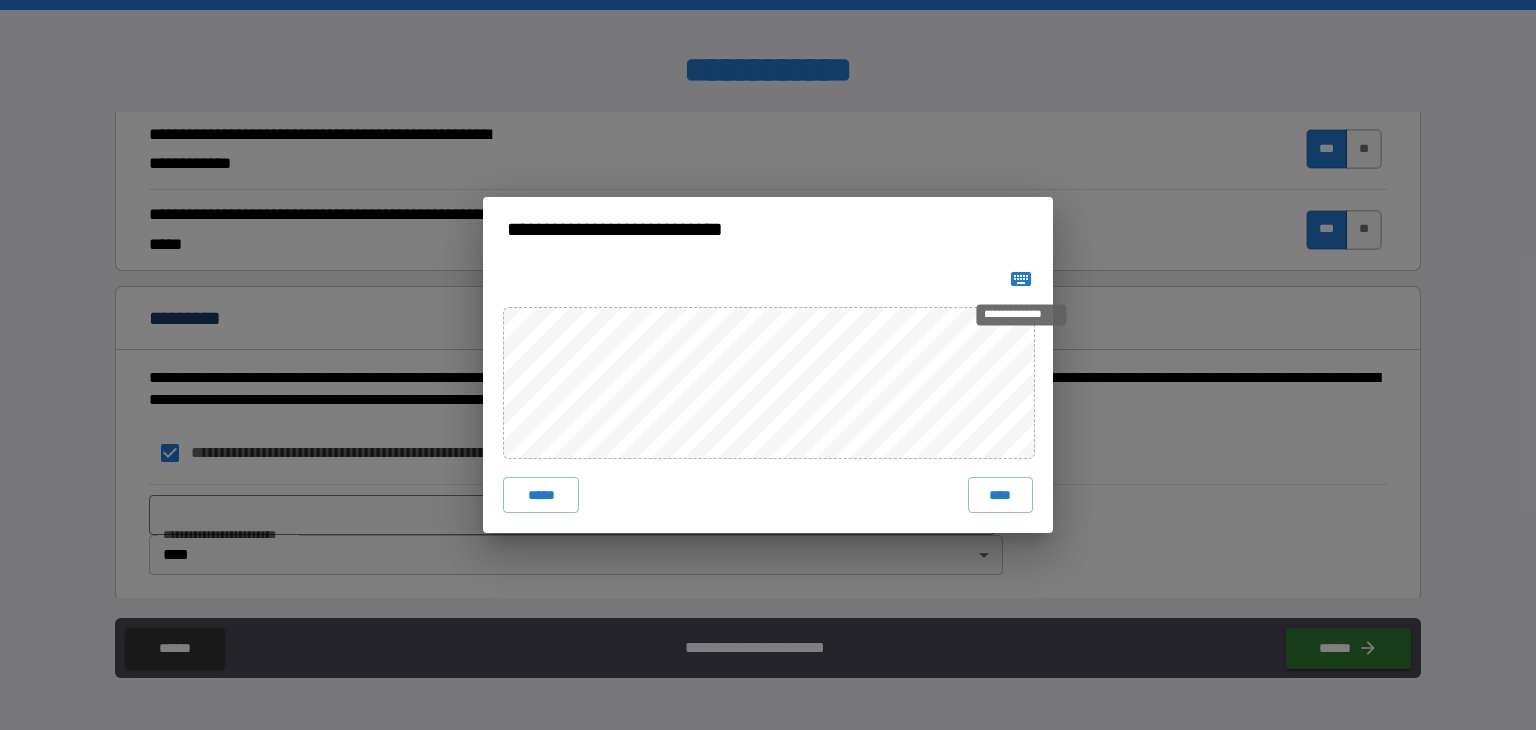 click 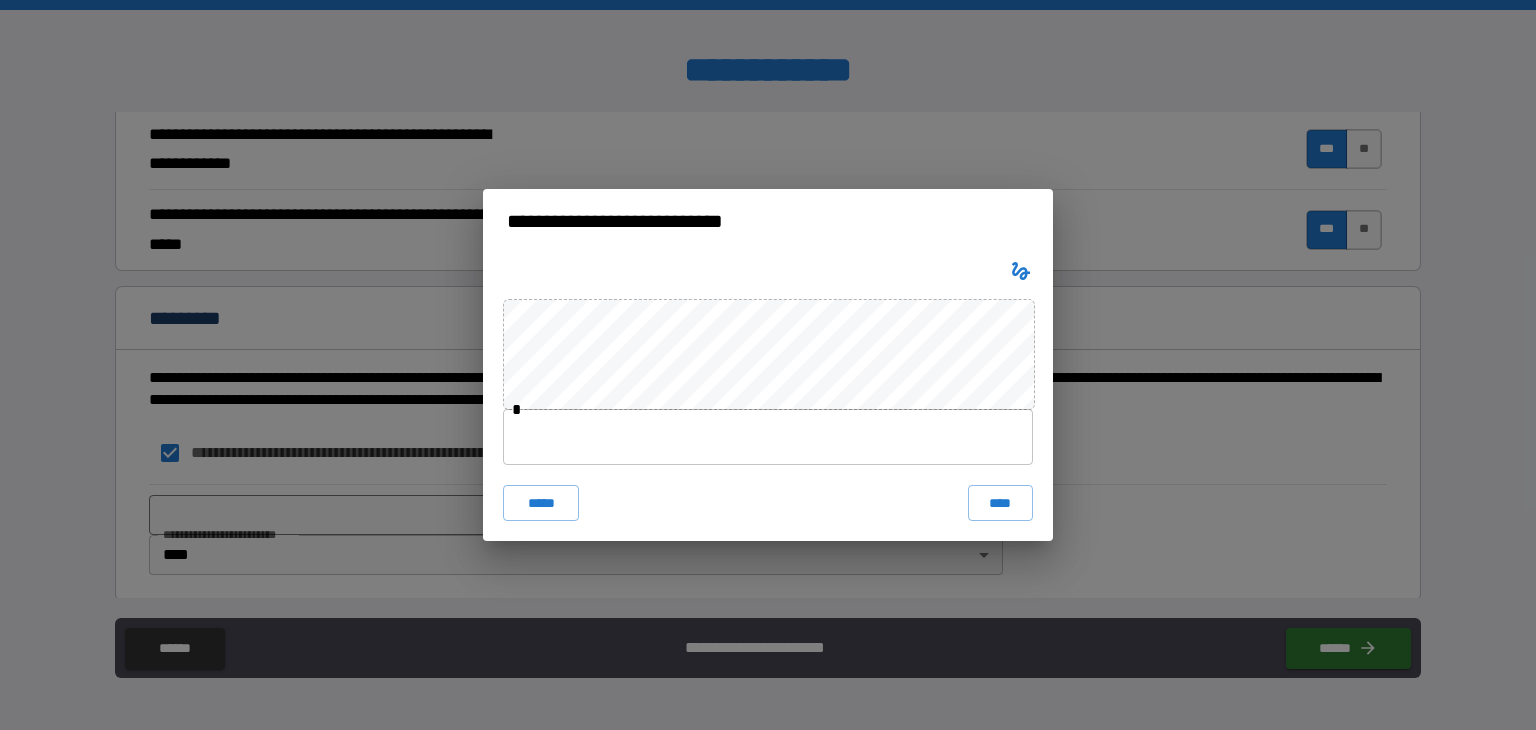 click at bounding box center (768, 437) 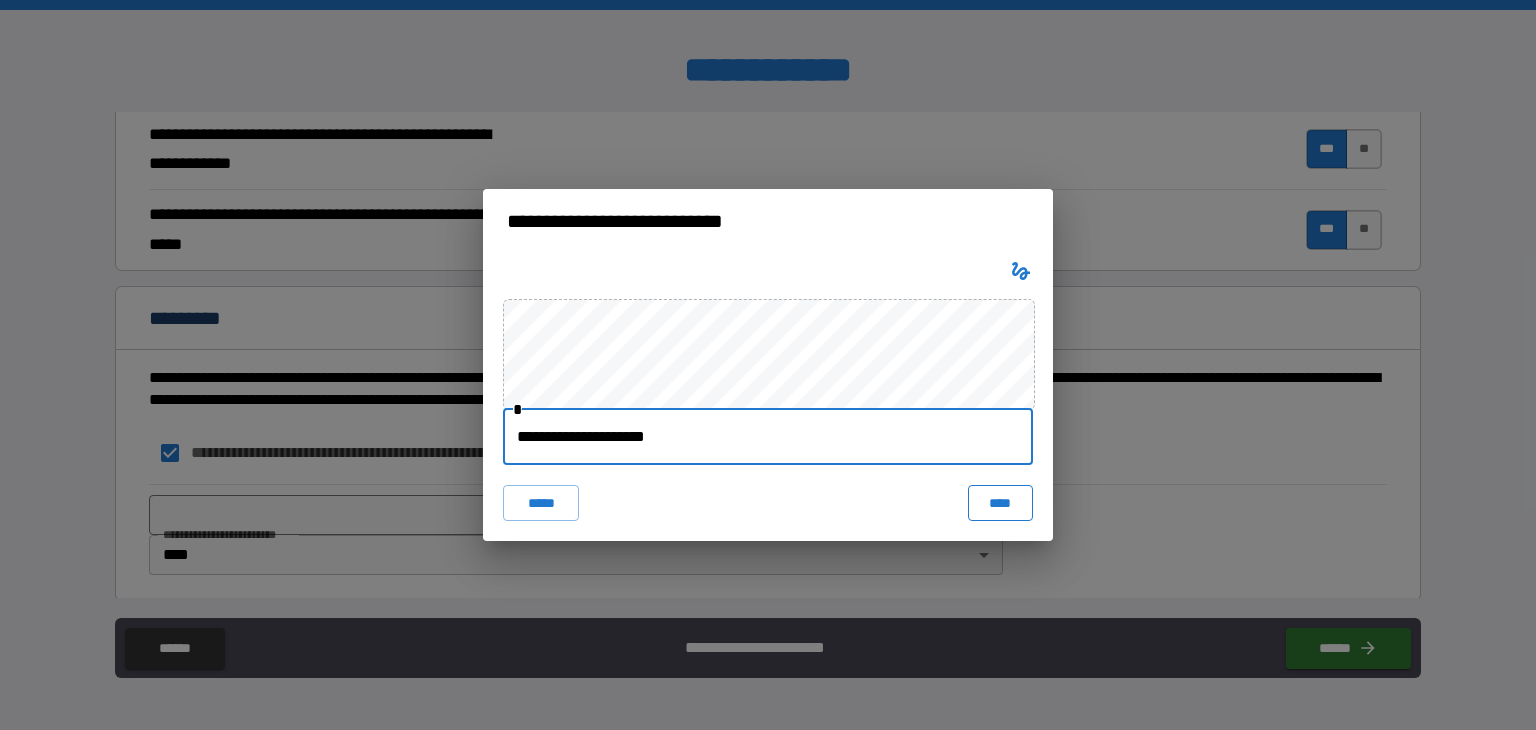 type on "**********" 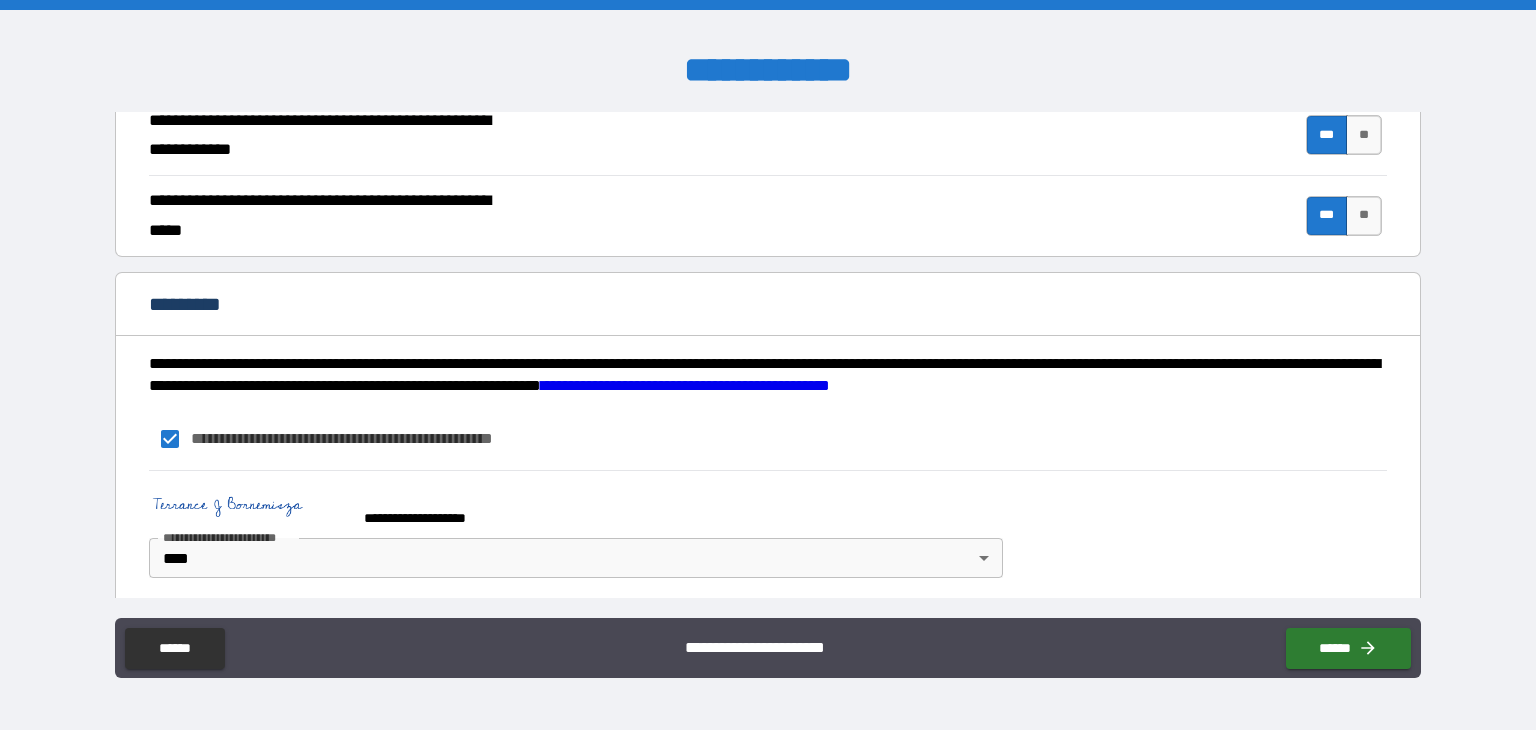 scroll, scrollTop: 1882, scrollLeft: 0, axis: vertical 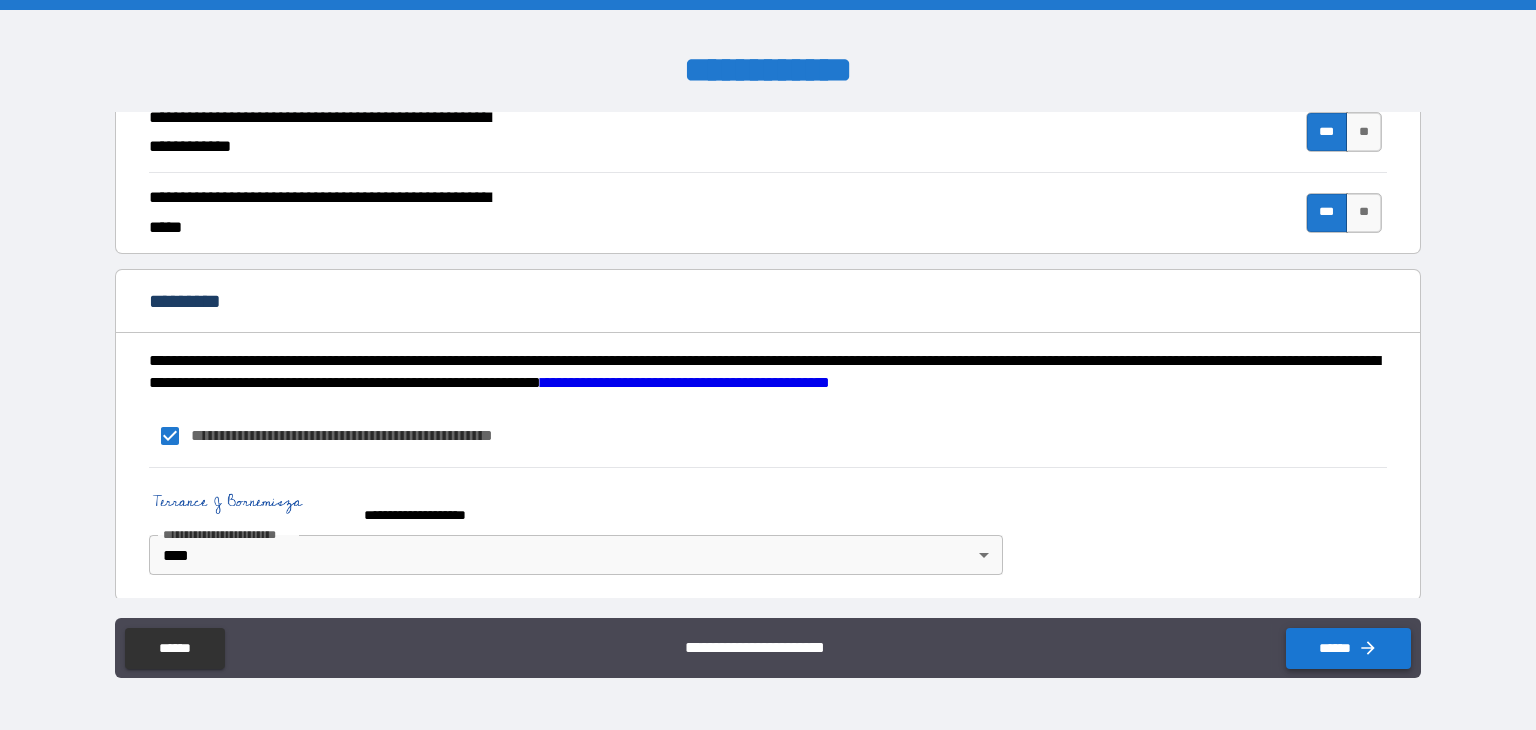 click on "******" at bounding box center (1348, 648) 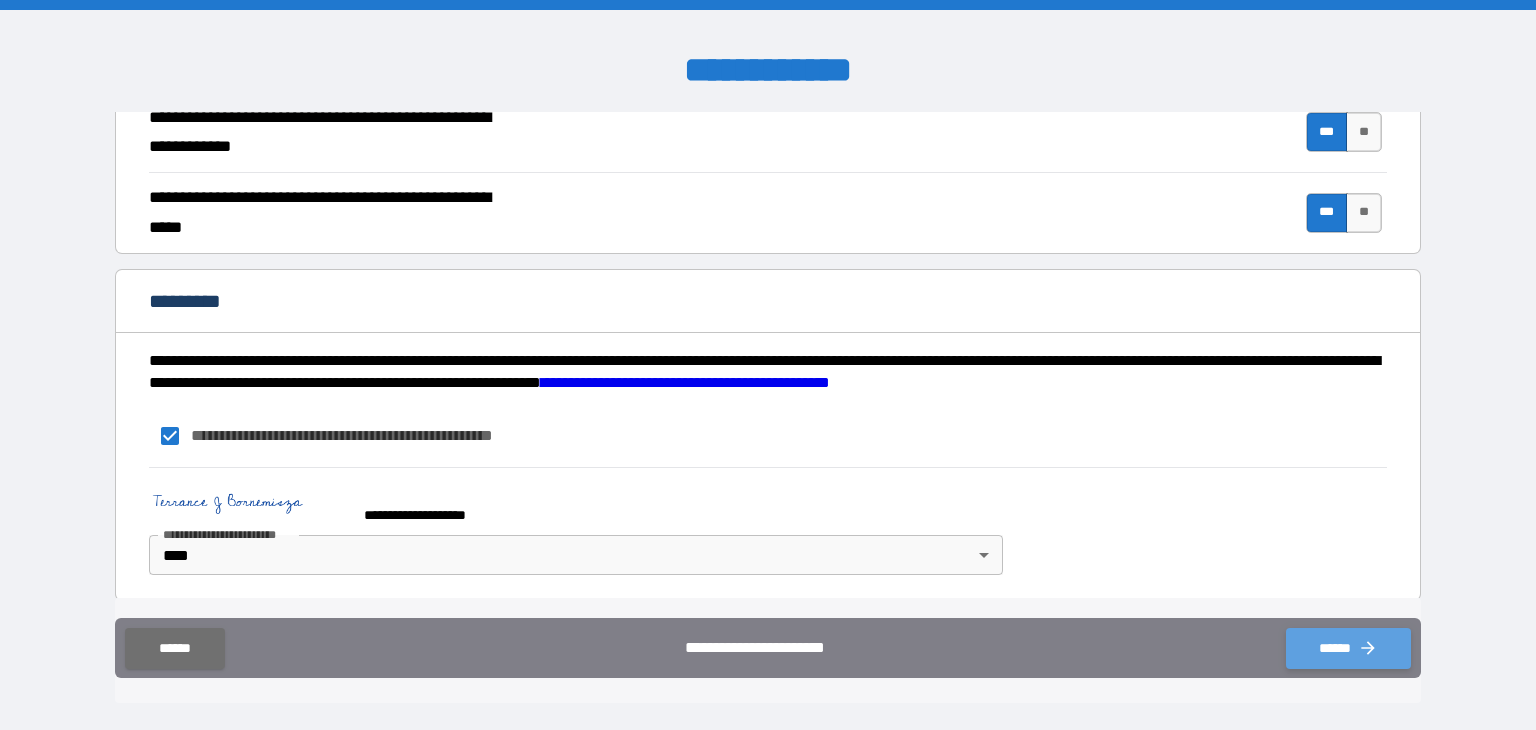click on "******" at bounding box center (1348, 648) 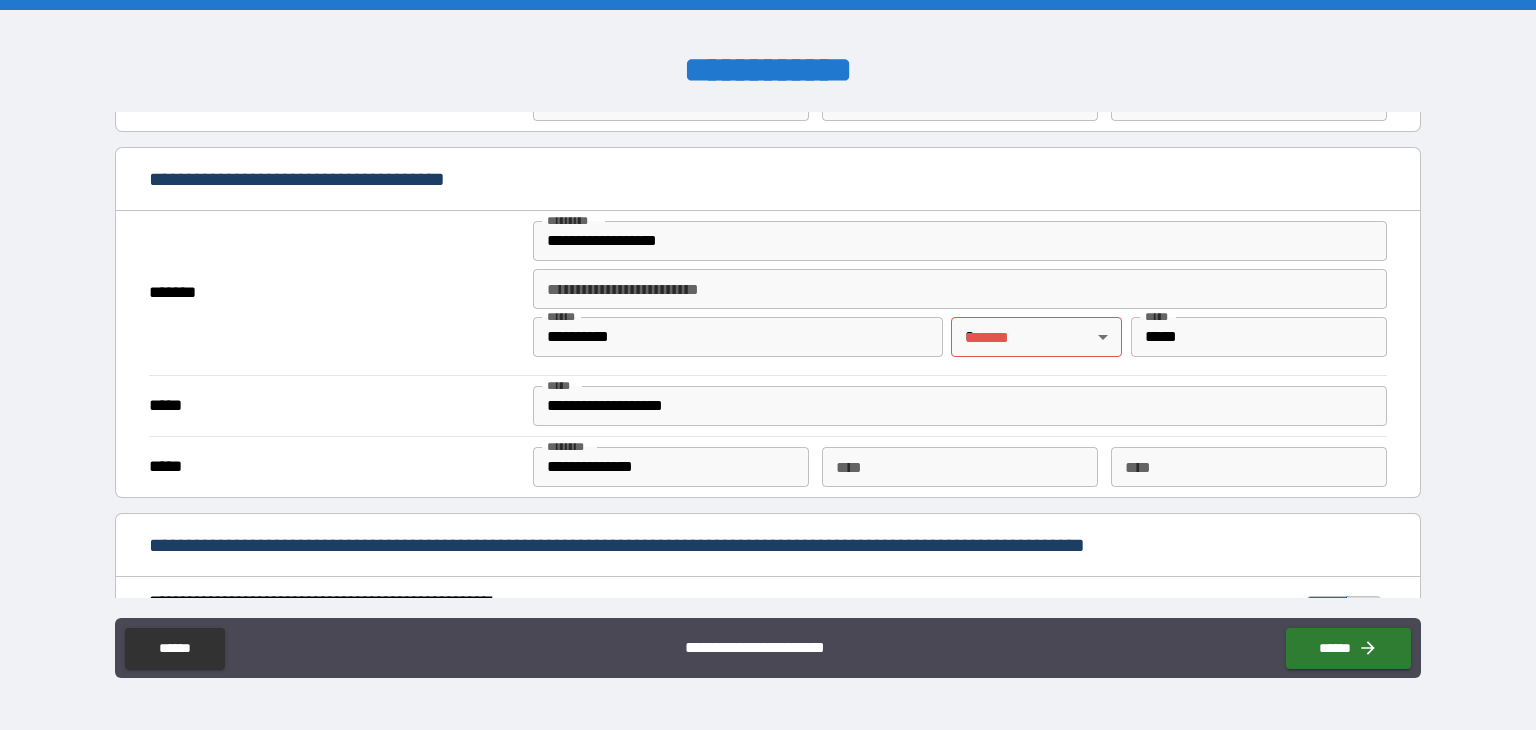 scroll, scrollTop: 1400, scrollLeft: 0, axis: vertical 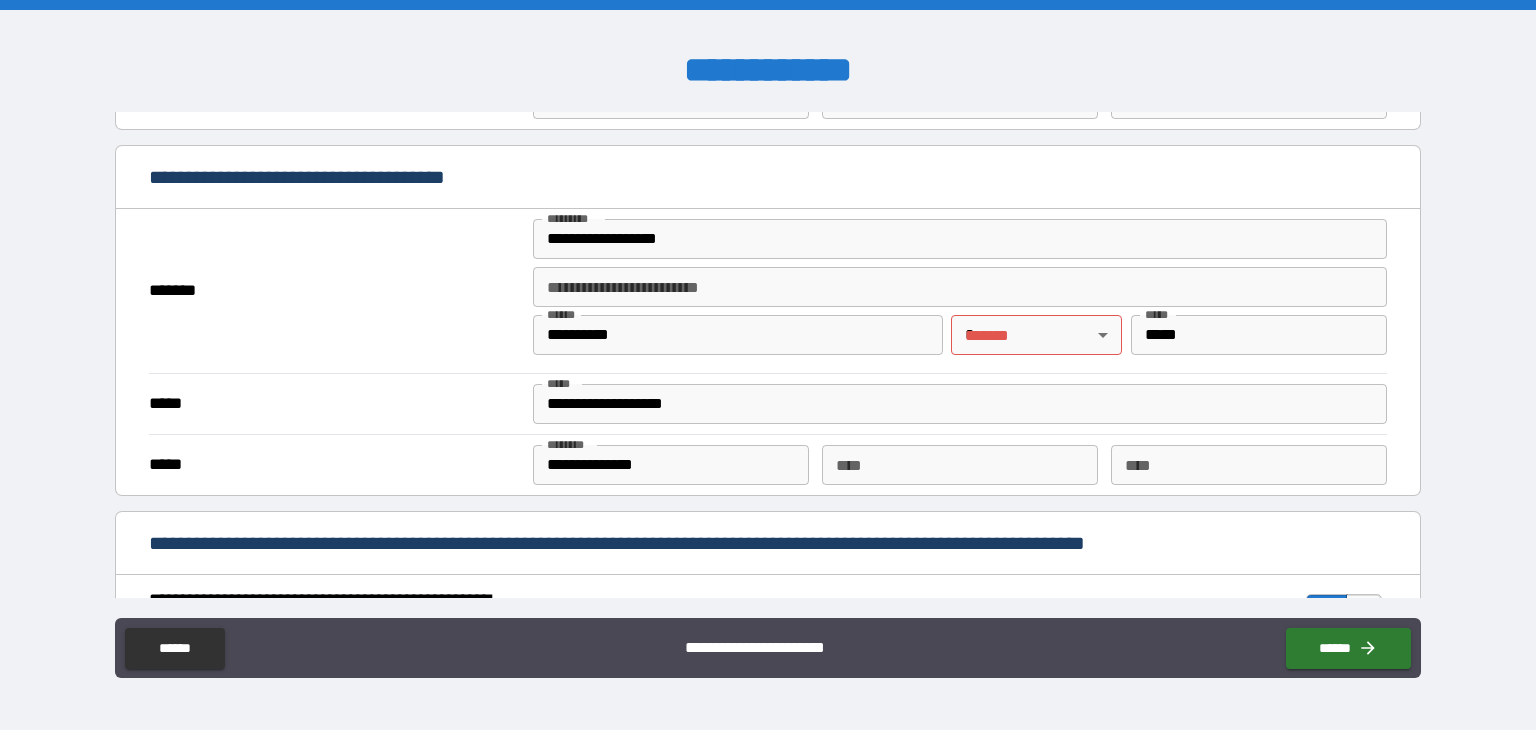 click on "**********" at bounding box center [768, 365] 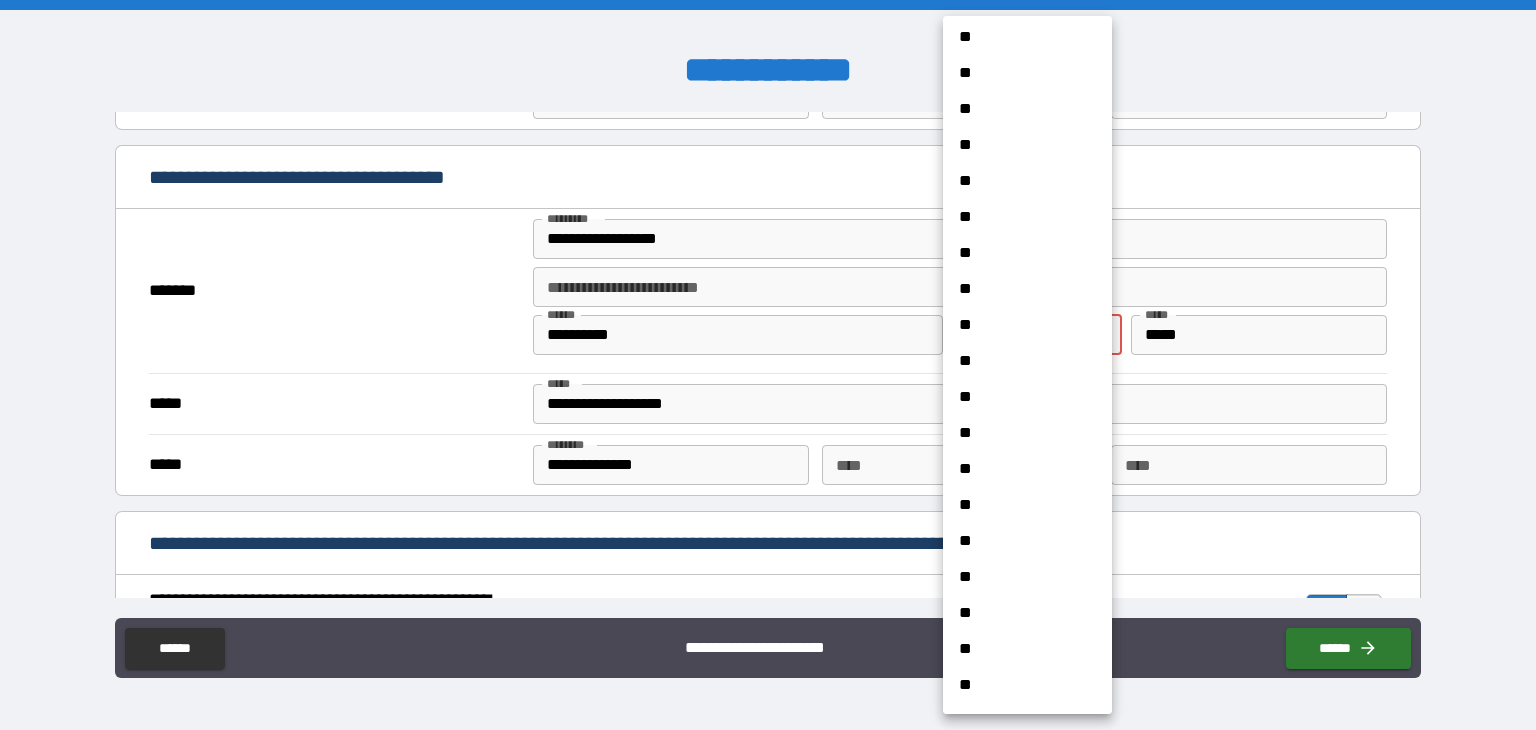 scroll, scrollTop: 800, scrollLeft: 0, axis: vertical 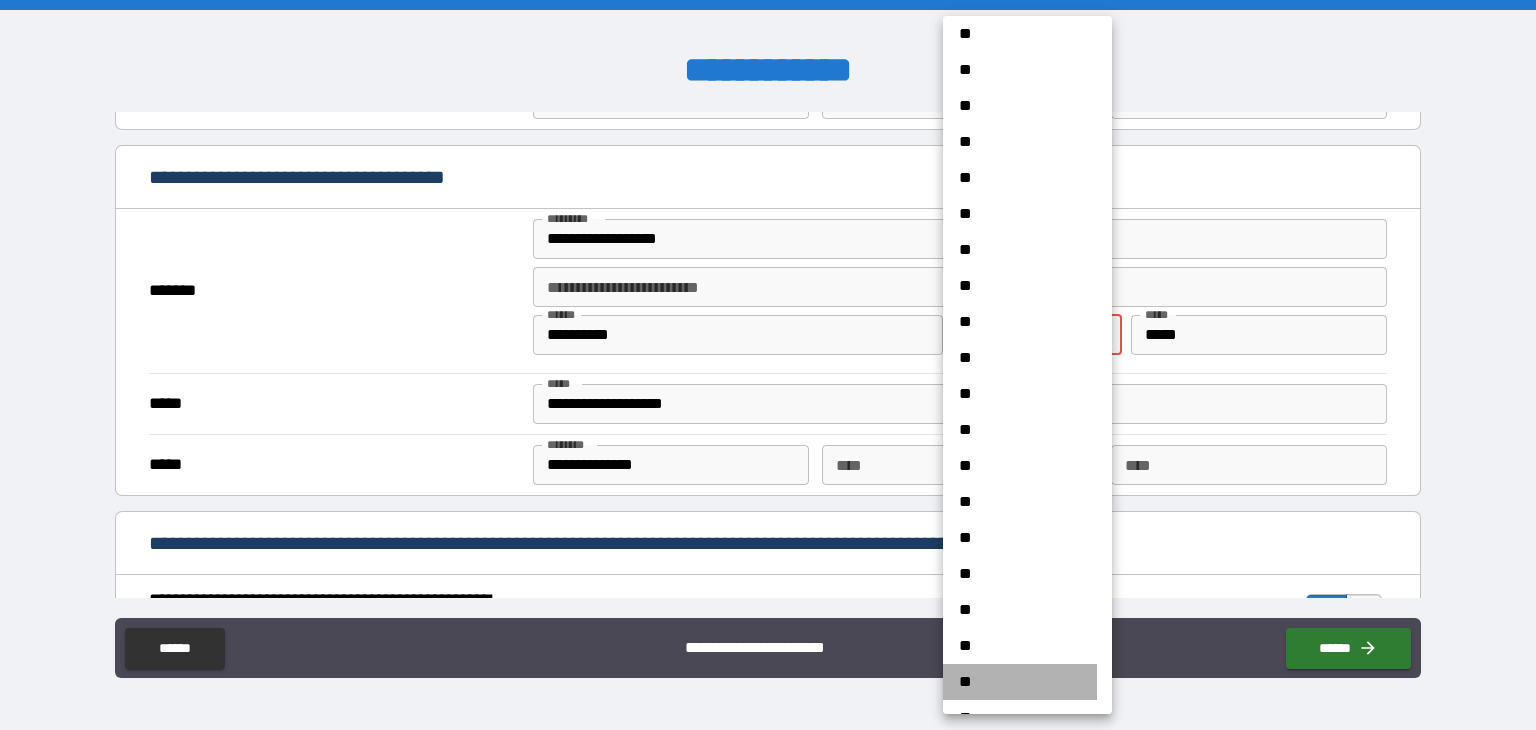 click on "**" at bounding box center [1020, 682] 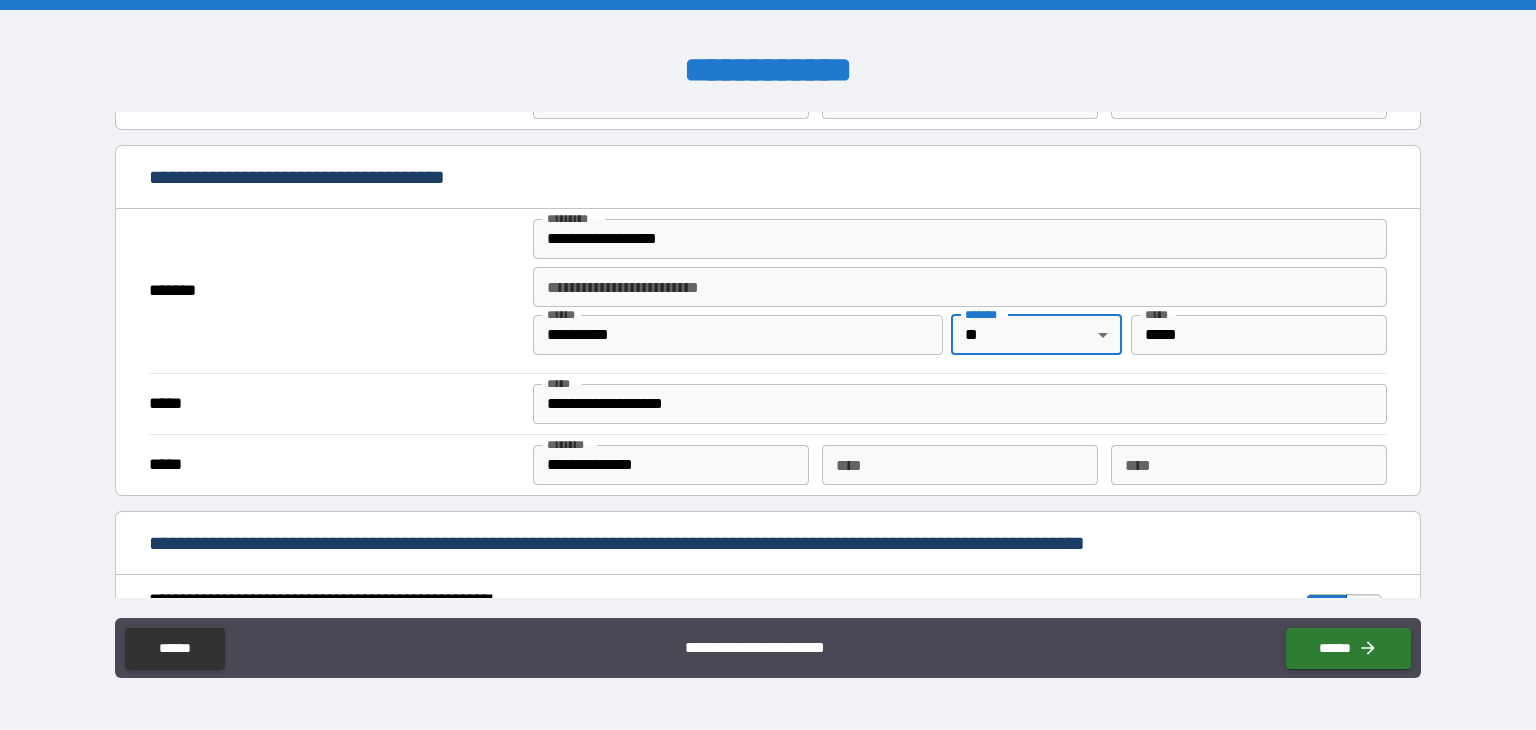 click on "**********" at bounding box center (768, 296) 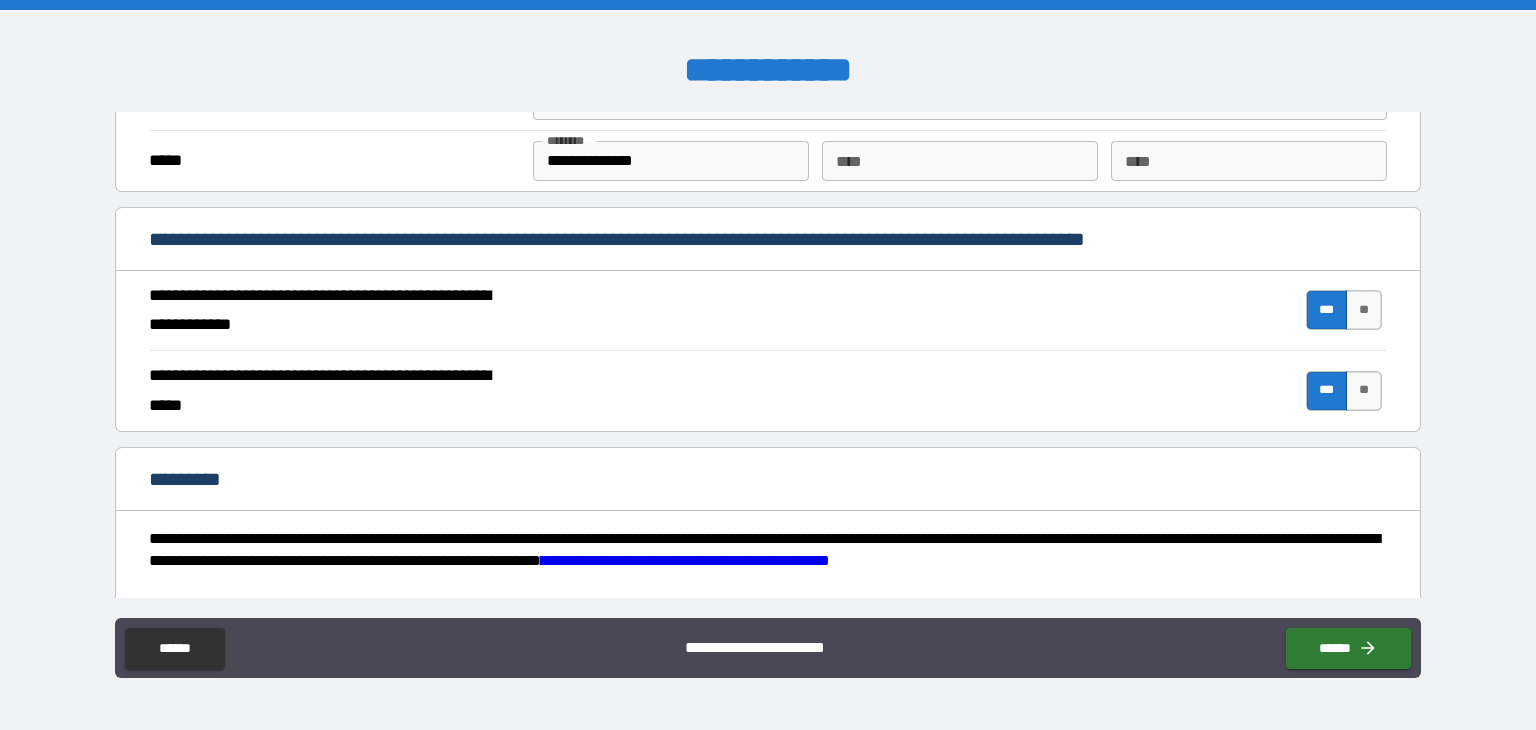 scroll, scrollTop: 1882, scrollLeft: 0, axis: vertical 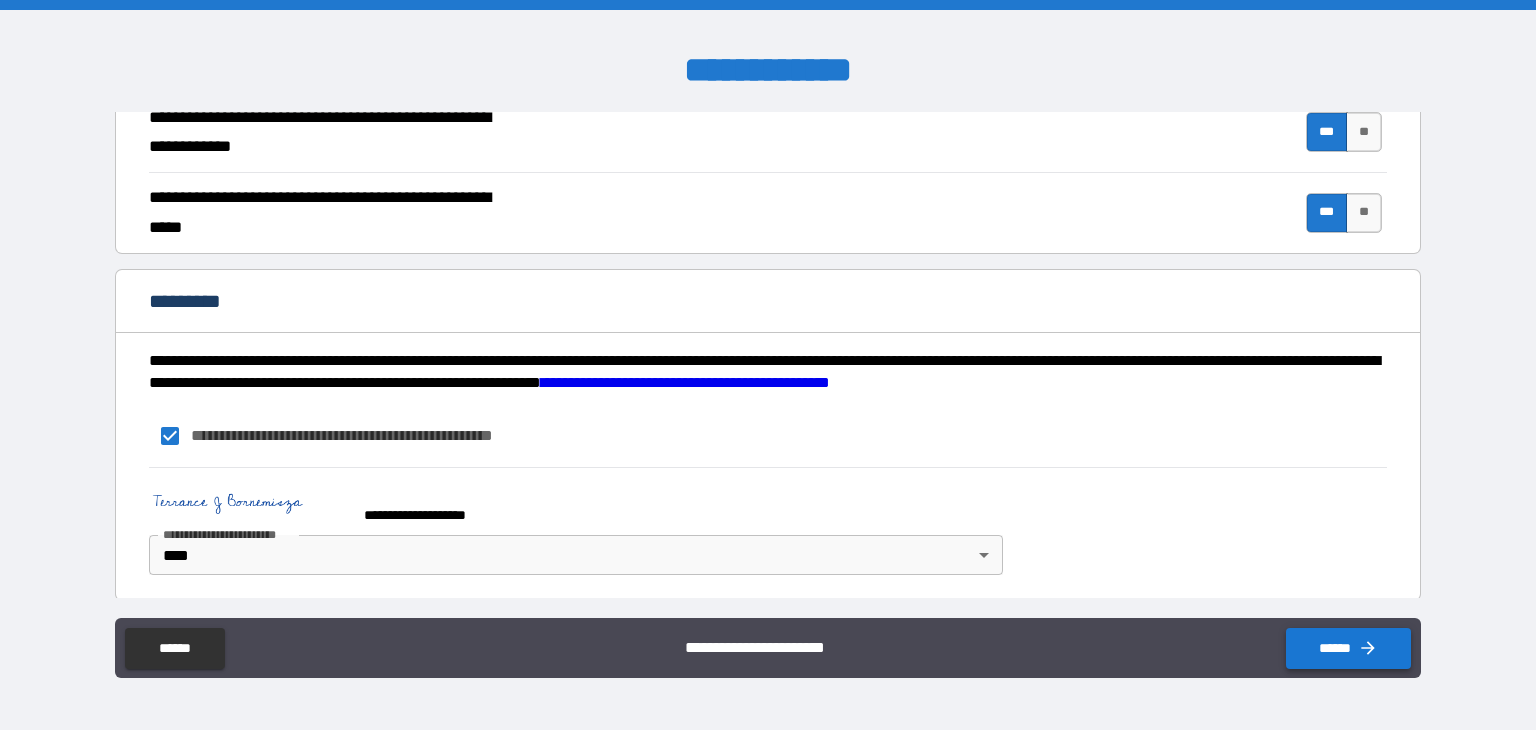 click on "******" at bounding box center [1348, 648] 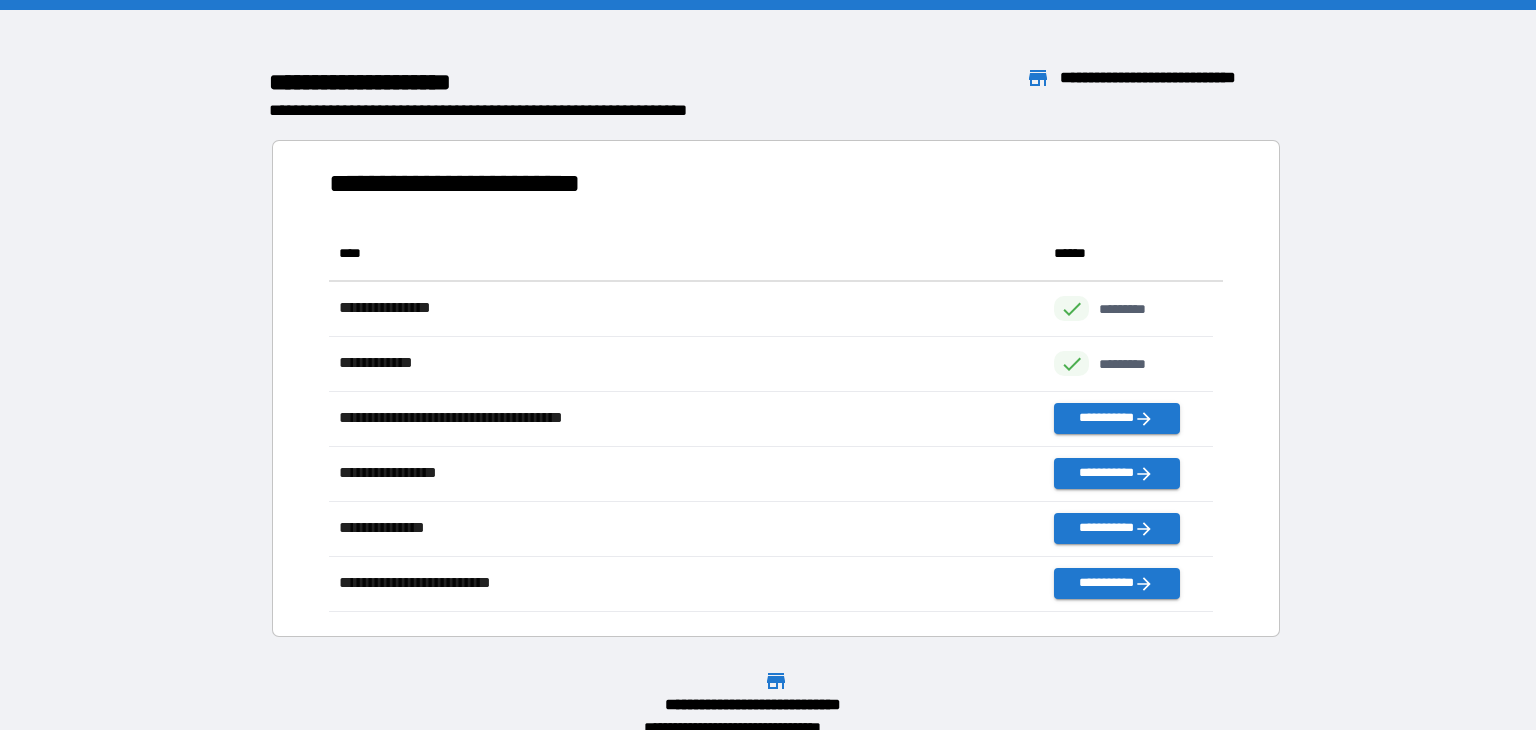 scroll, scrollTop: 370, scrollLeft: 869, axis: both 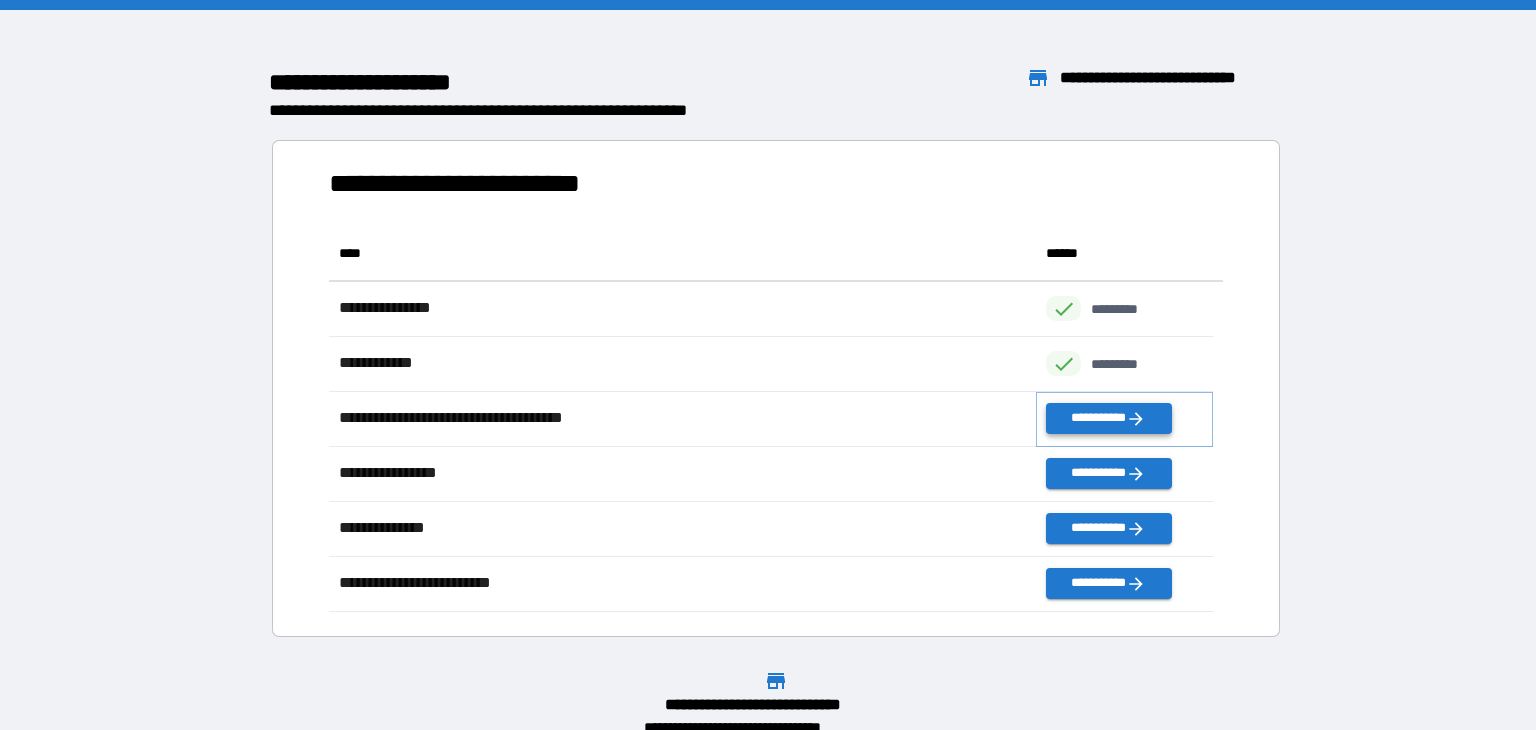 click 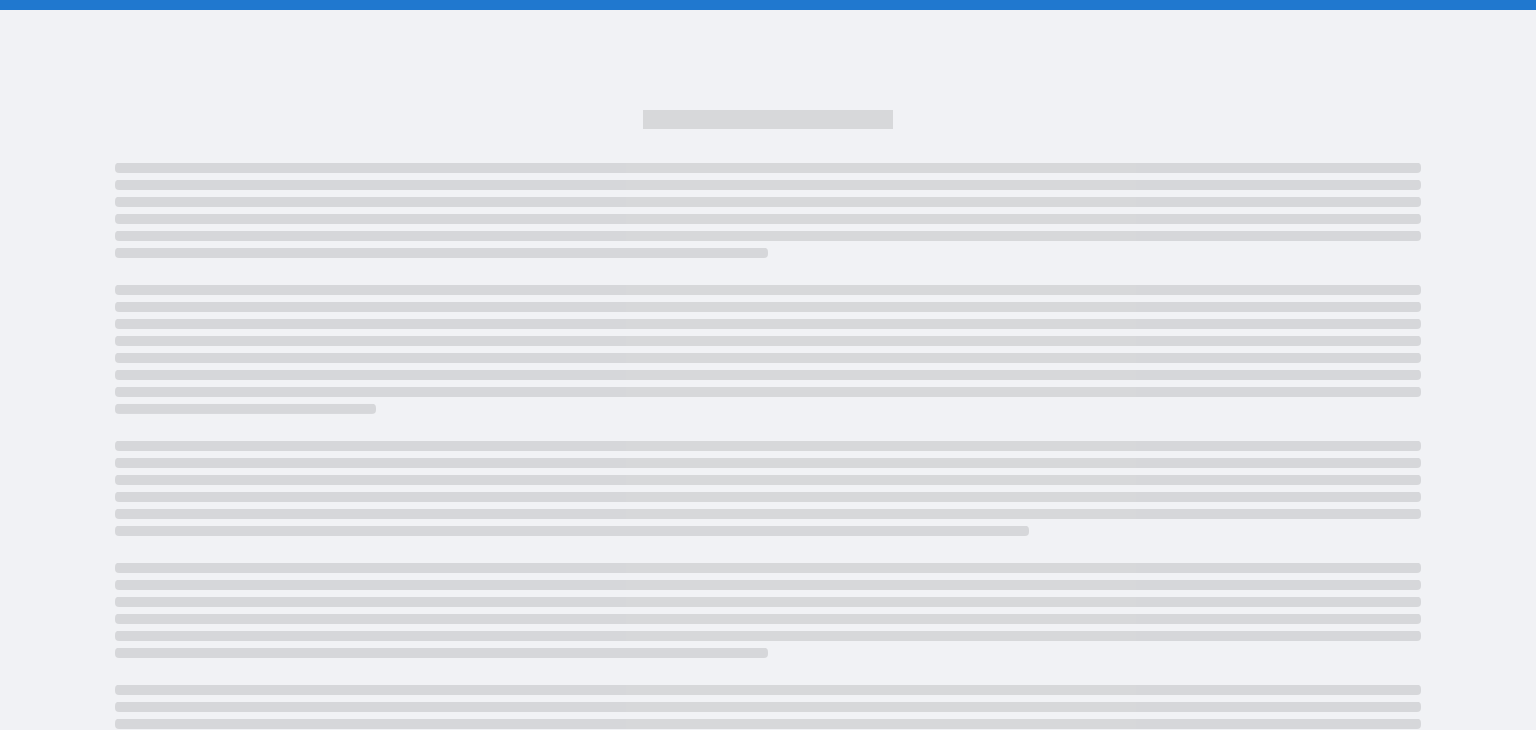 click at bounding box center [768, 446] 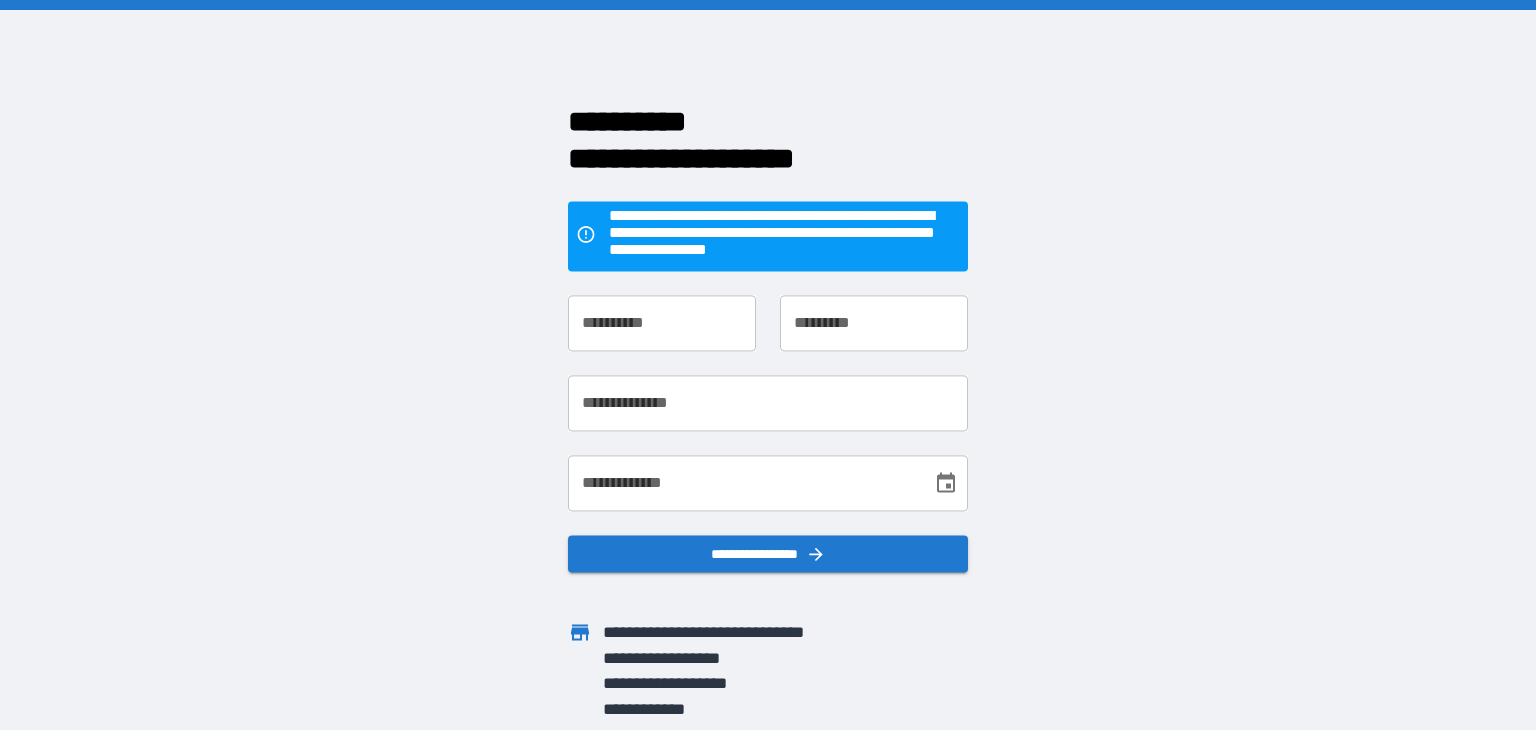 scroll, scrollTop: 0, scrollLeft: 0, axis: both 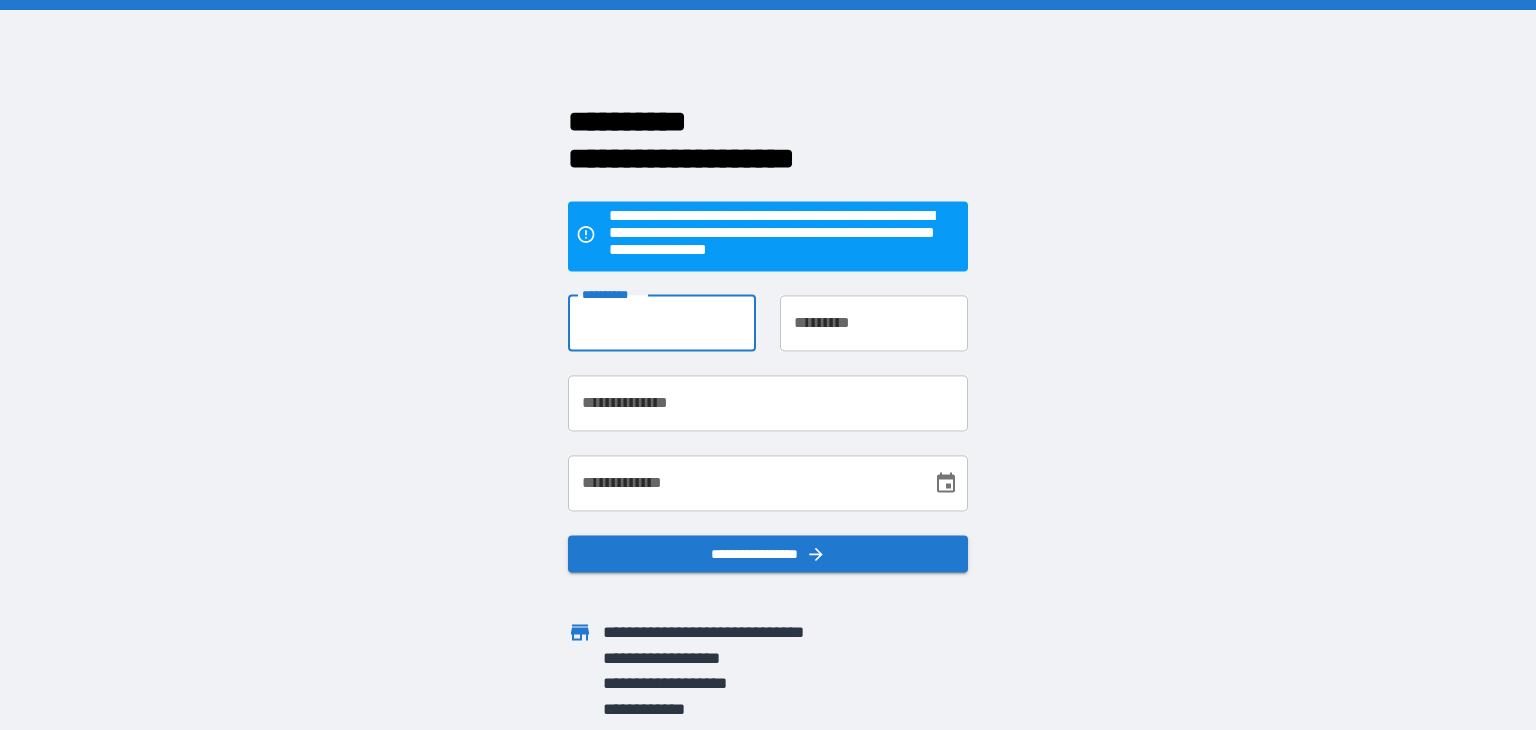 click on "**********" at bounding box center [662, 323] 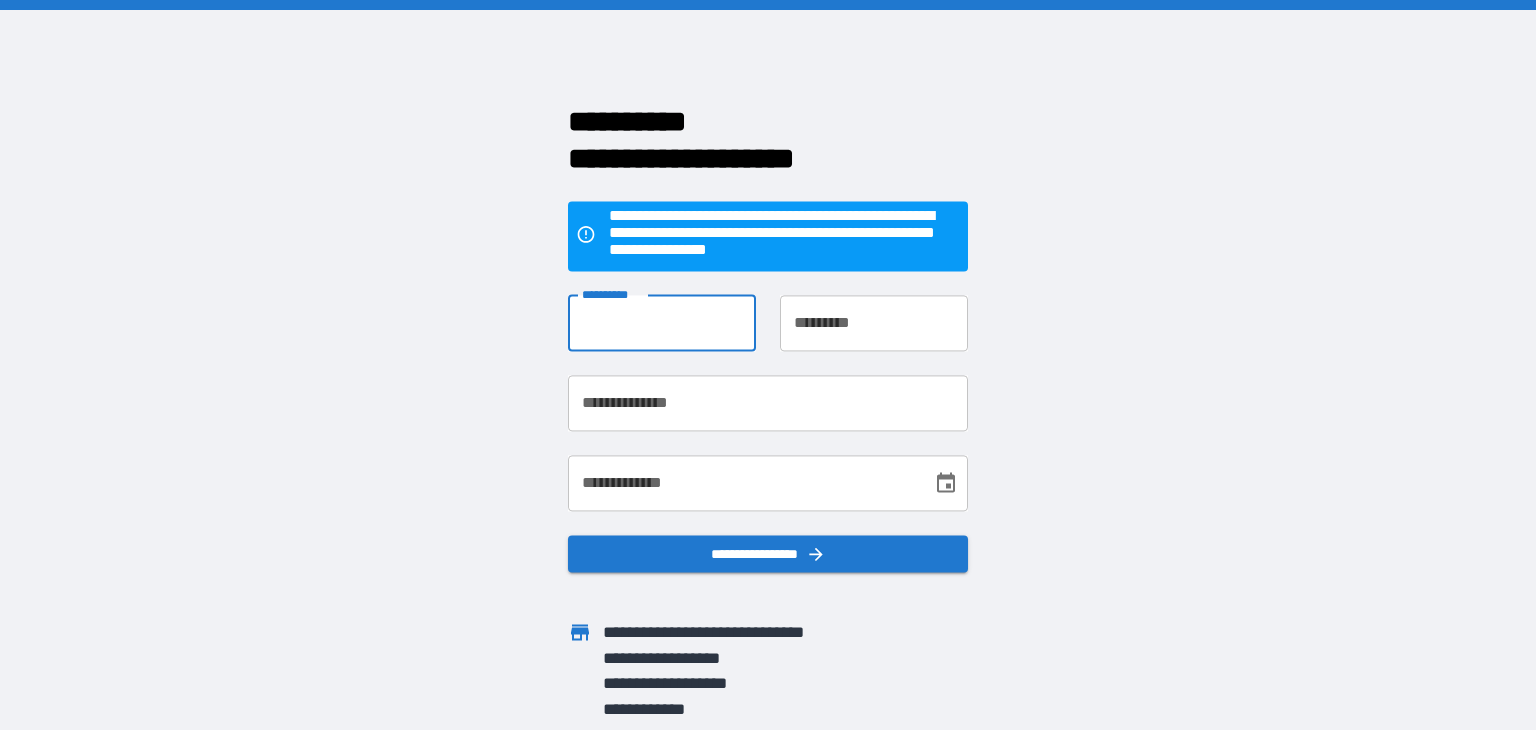 type on "********" 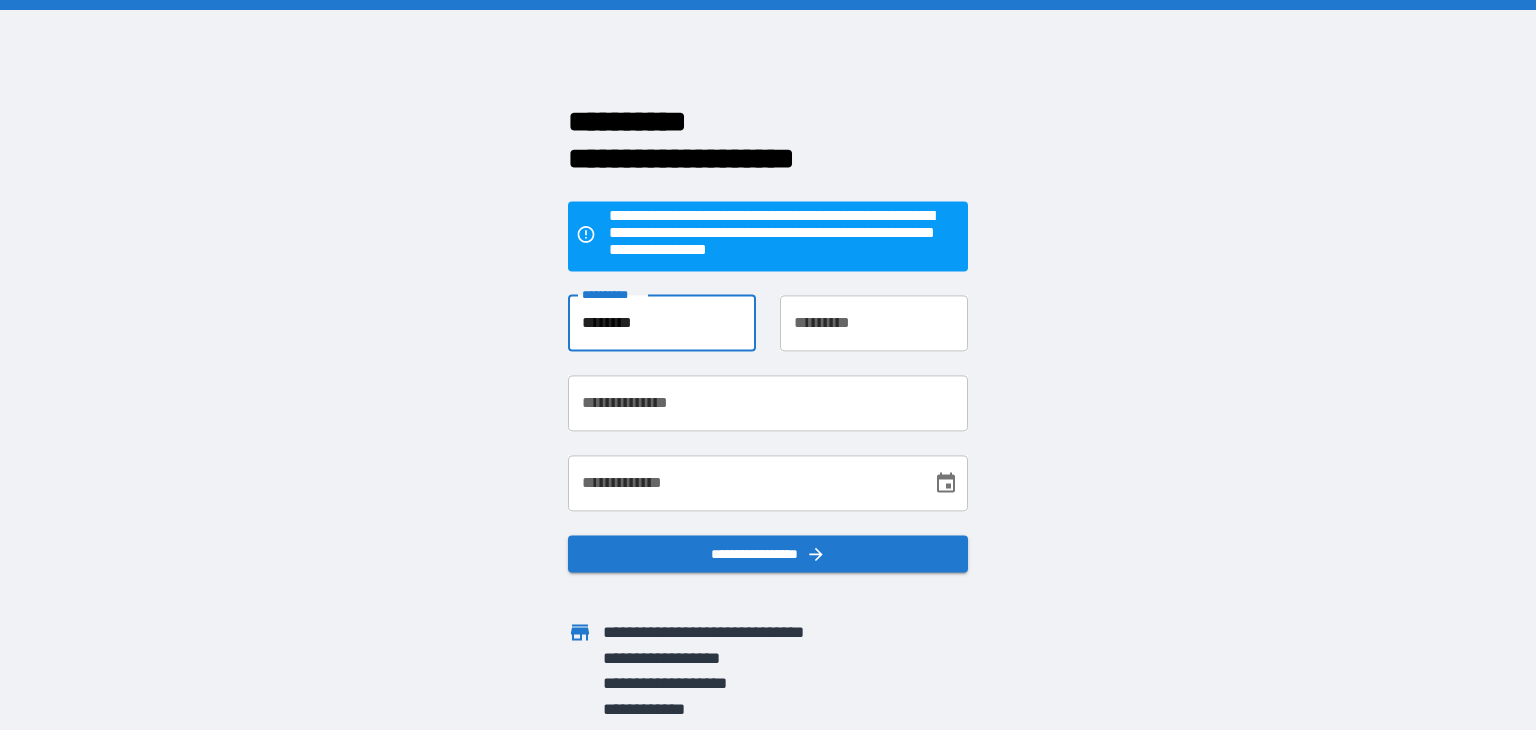 type on "**********" 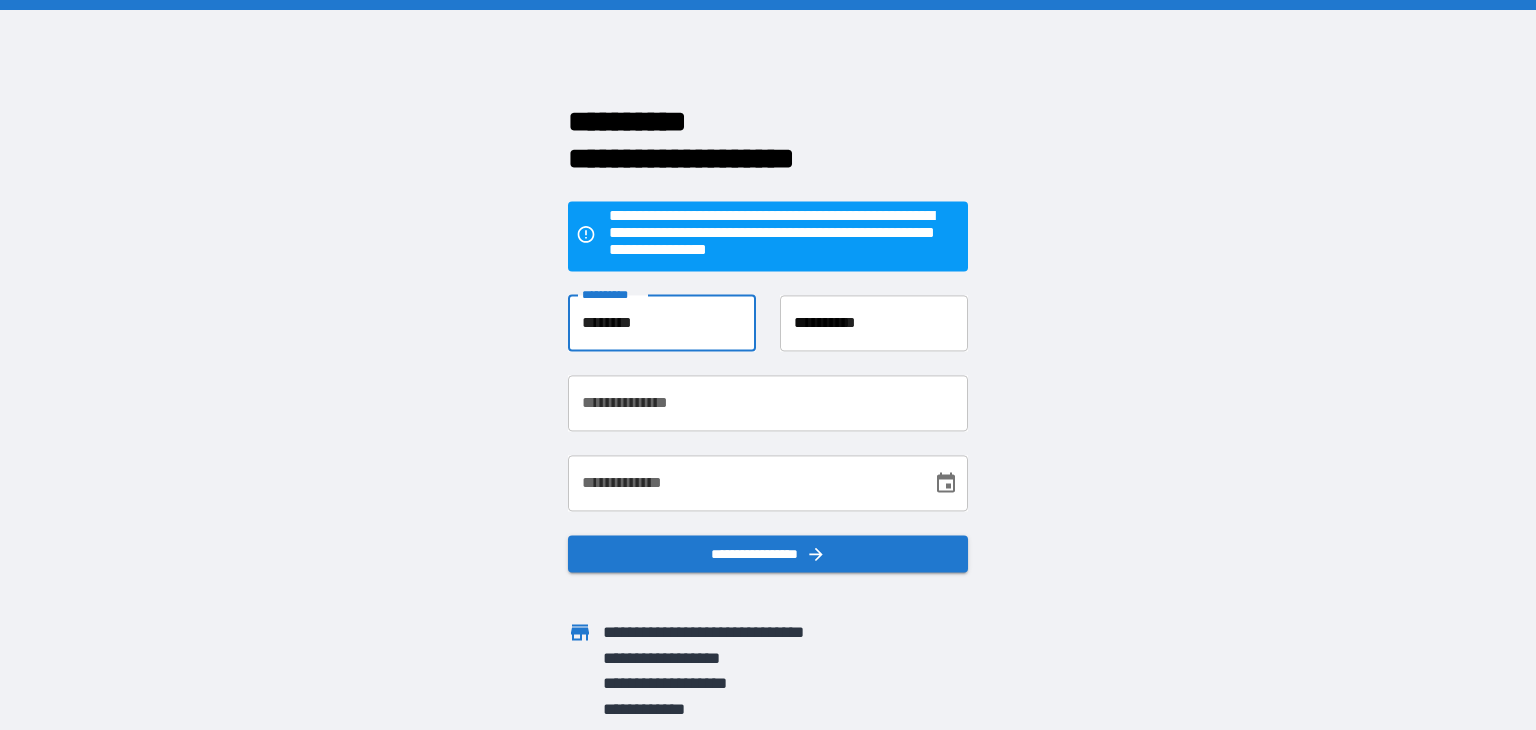 type on "**********" 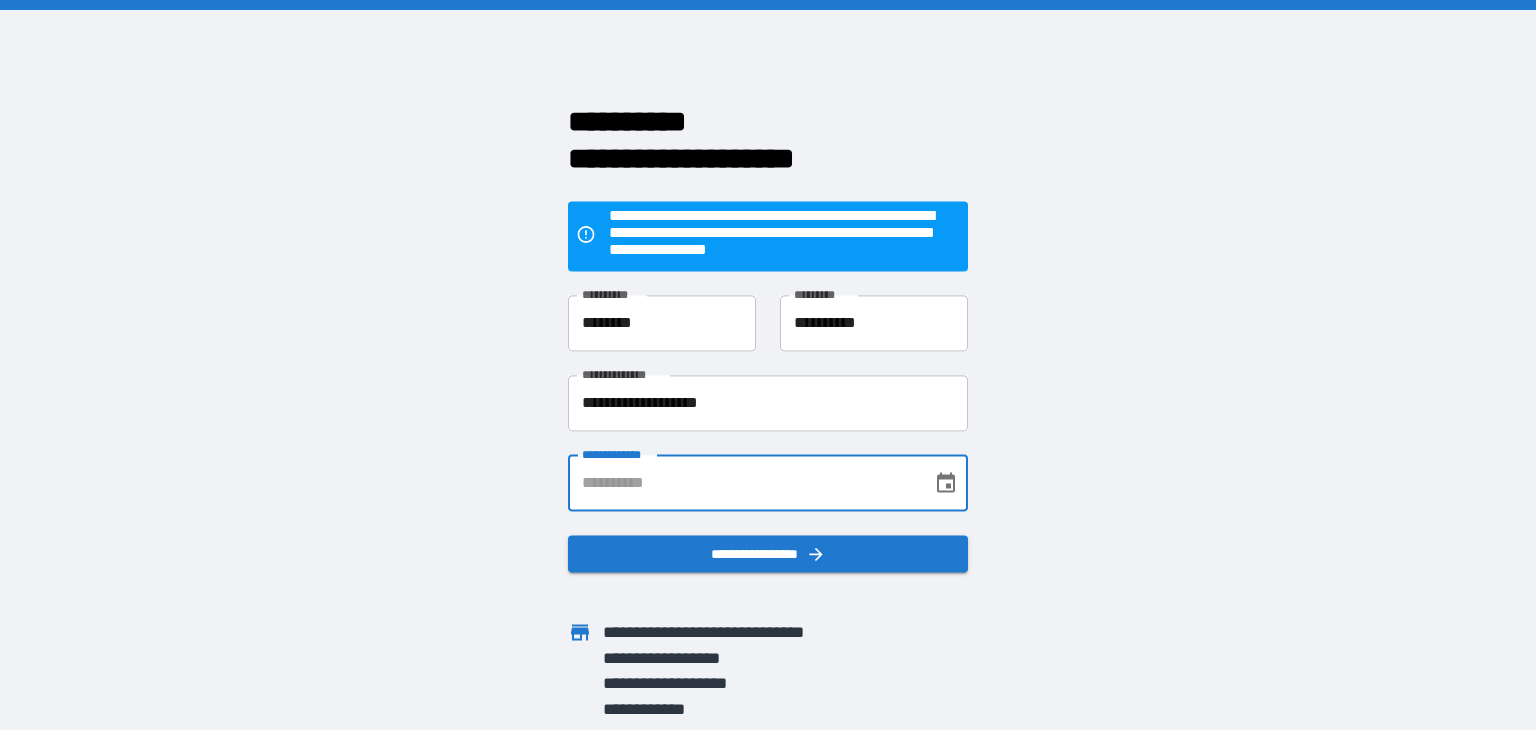 click on "**********" at bounding box center (743, 483) 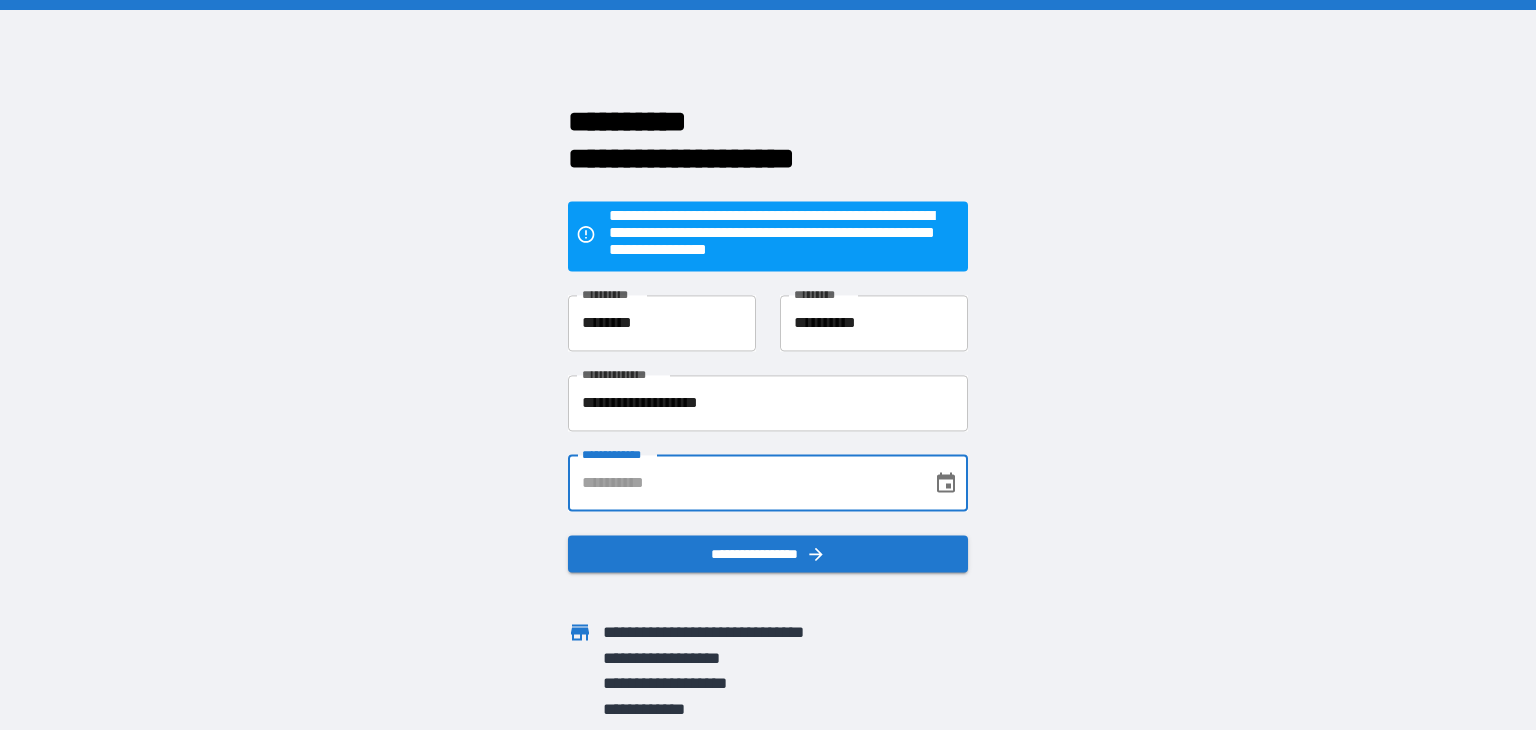 type on "**********" 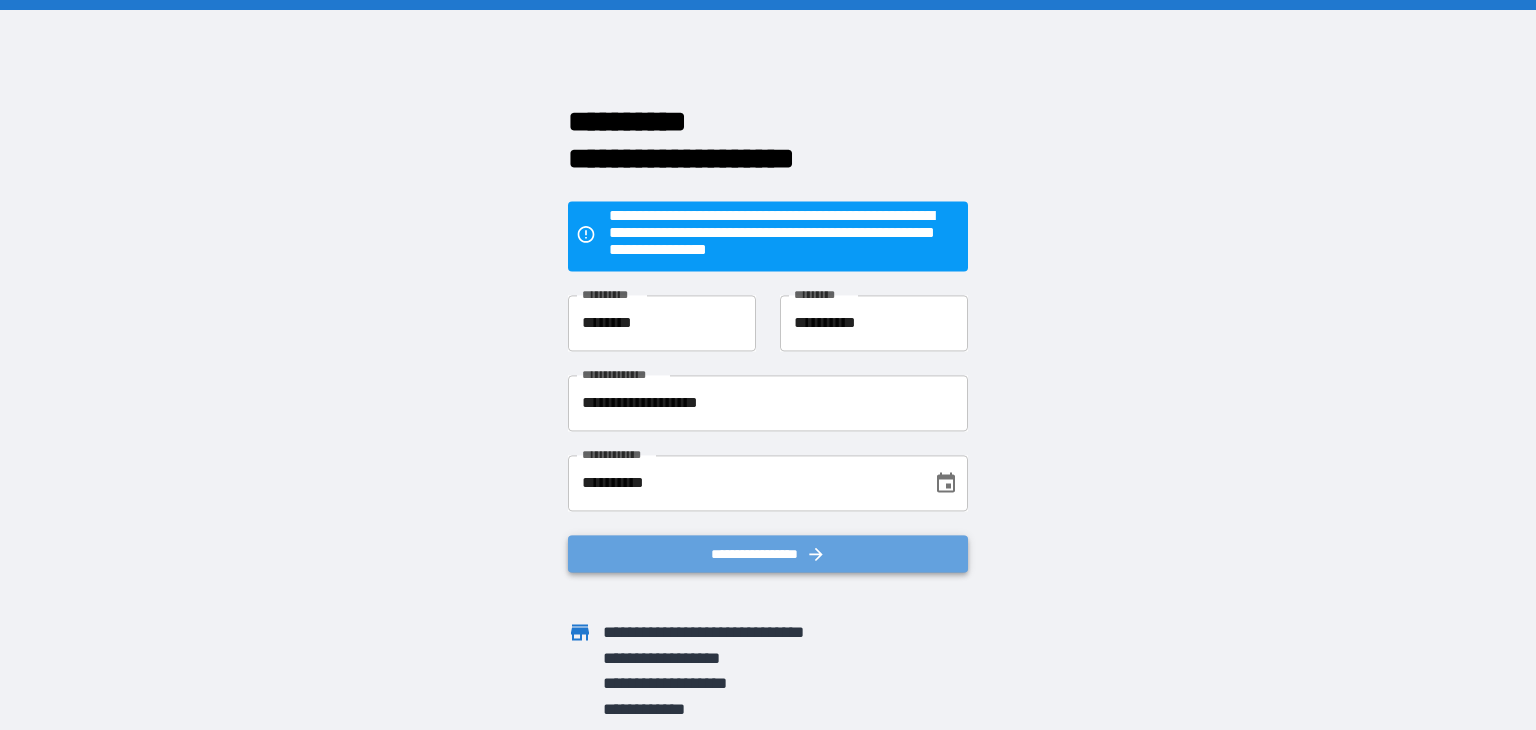 click on "**********" at bounding box center (768, 554) 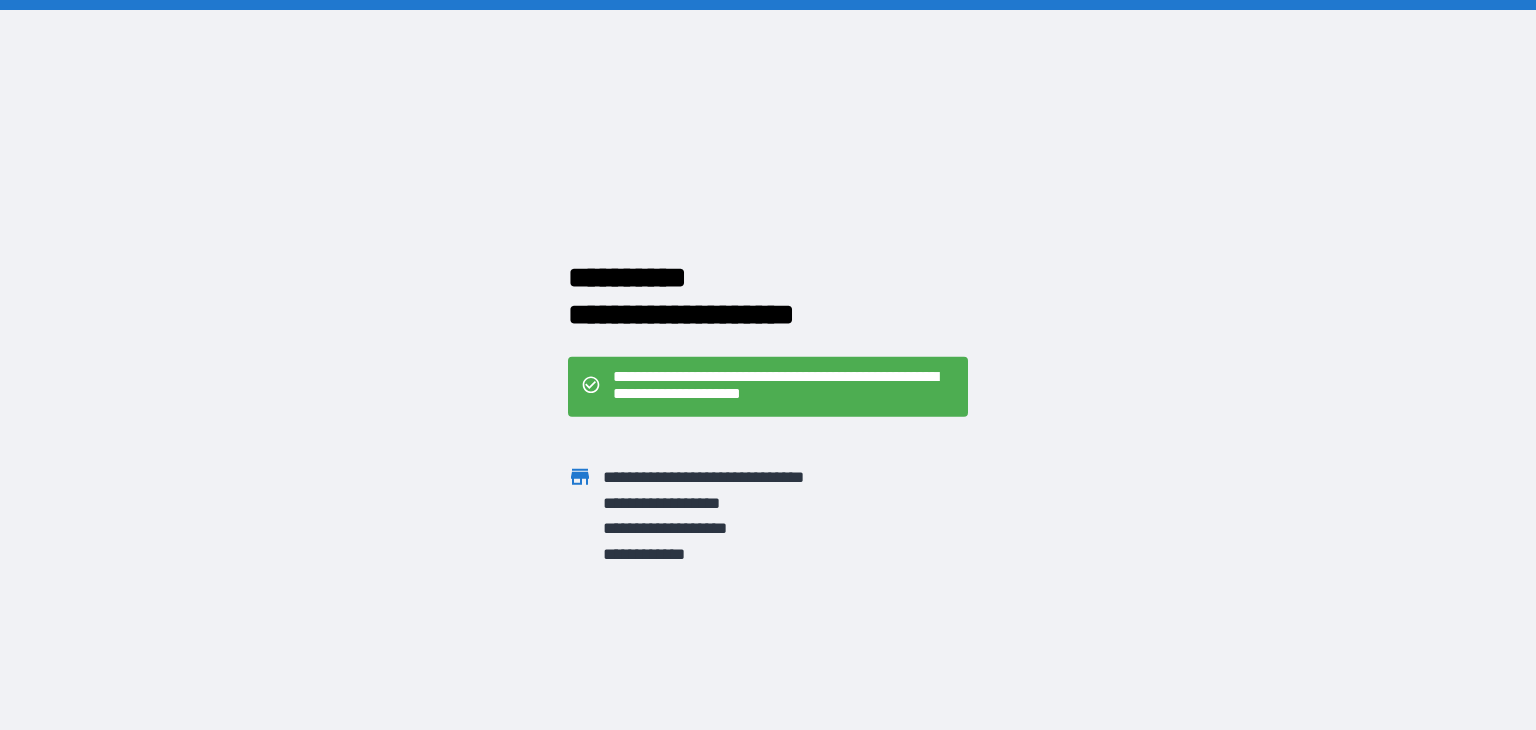 click on "**********" at bounding box center [768, 365] 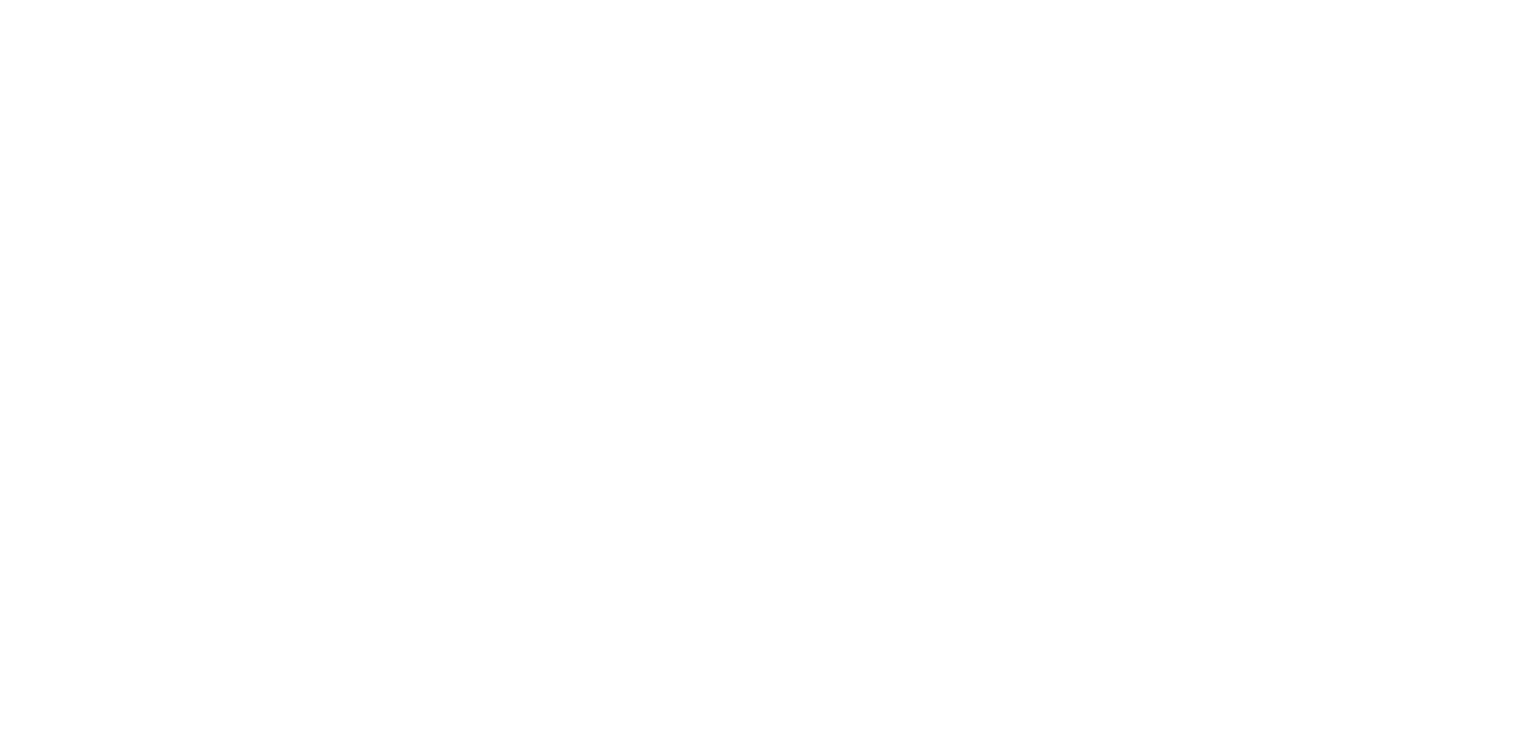scroll, scrollTop: 0, scrollLeft: 0, axis: both 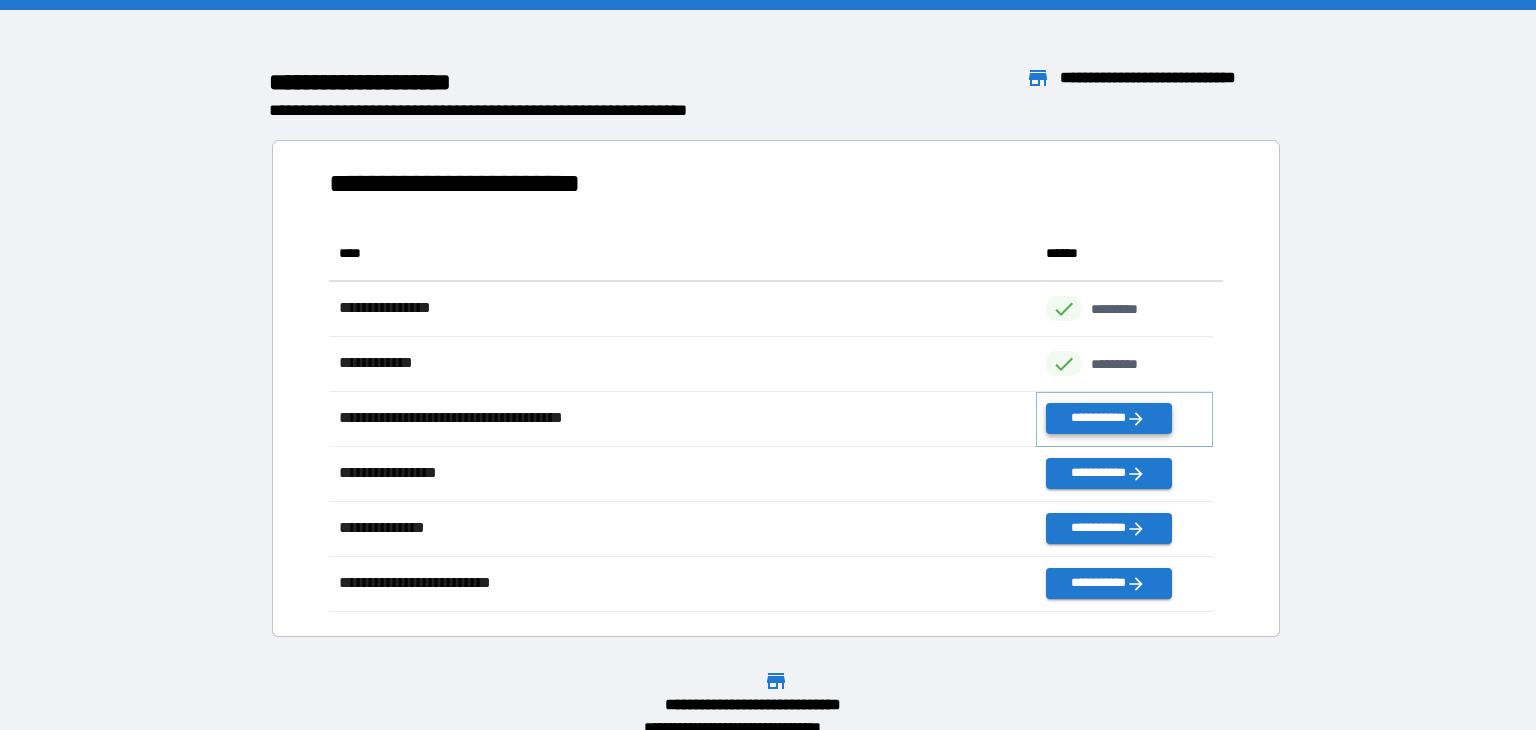 click on "**********" at bounding box center [1108, 418] 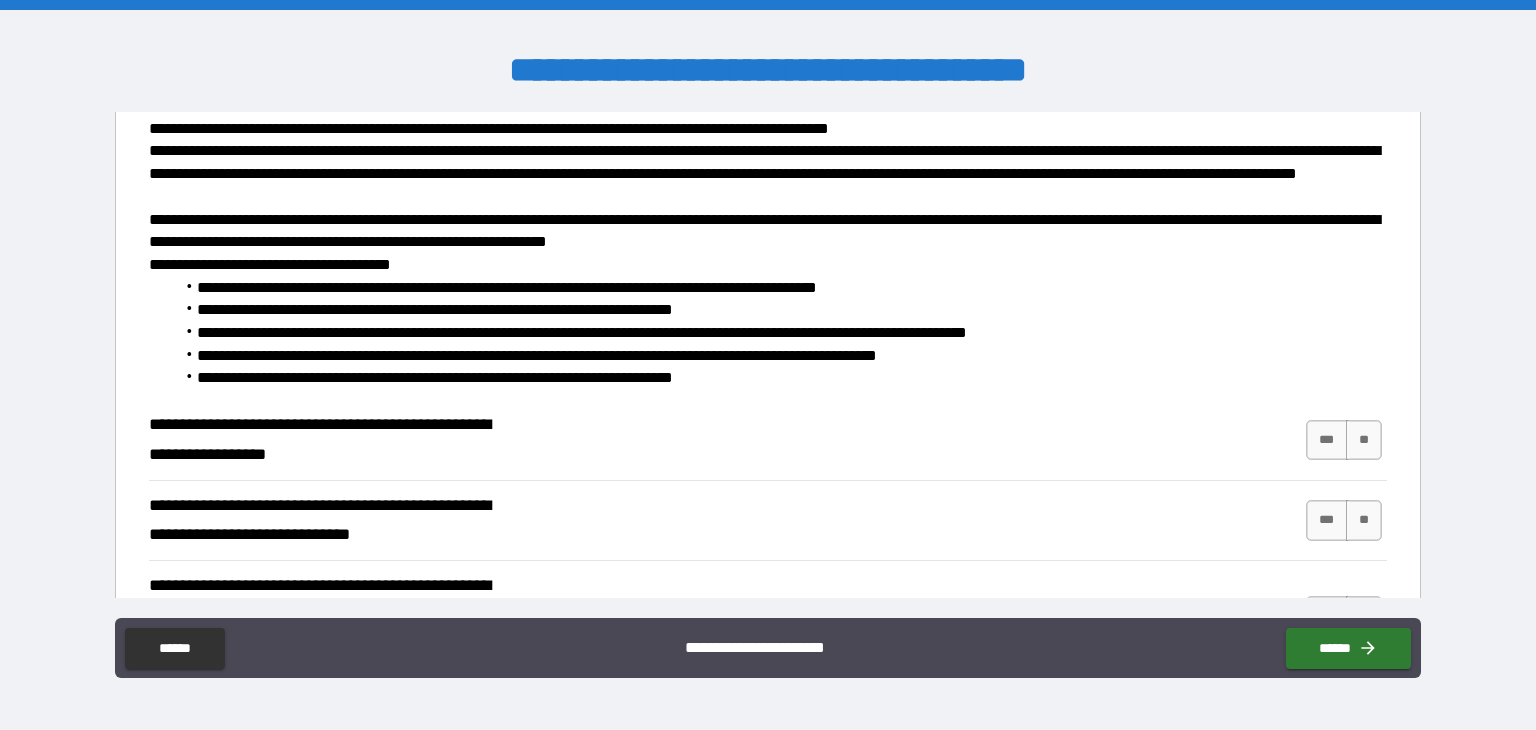 scroll, scrollTop: 300, scrollLeft: 0, axis: vertical 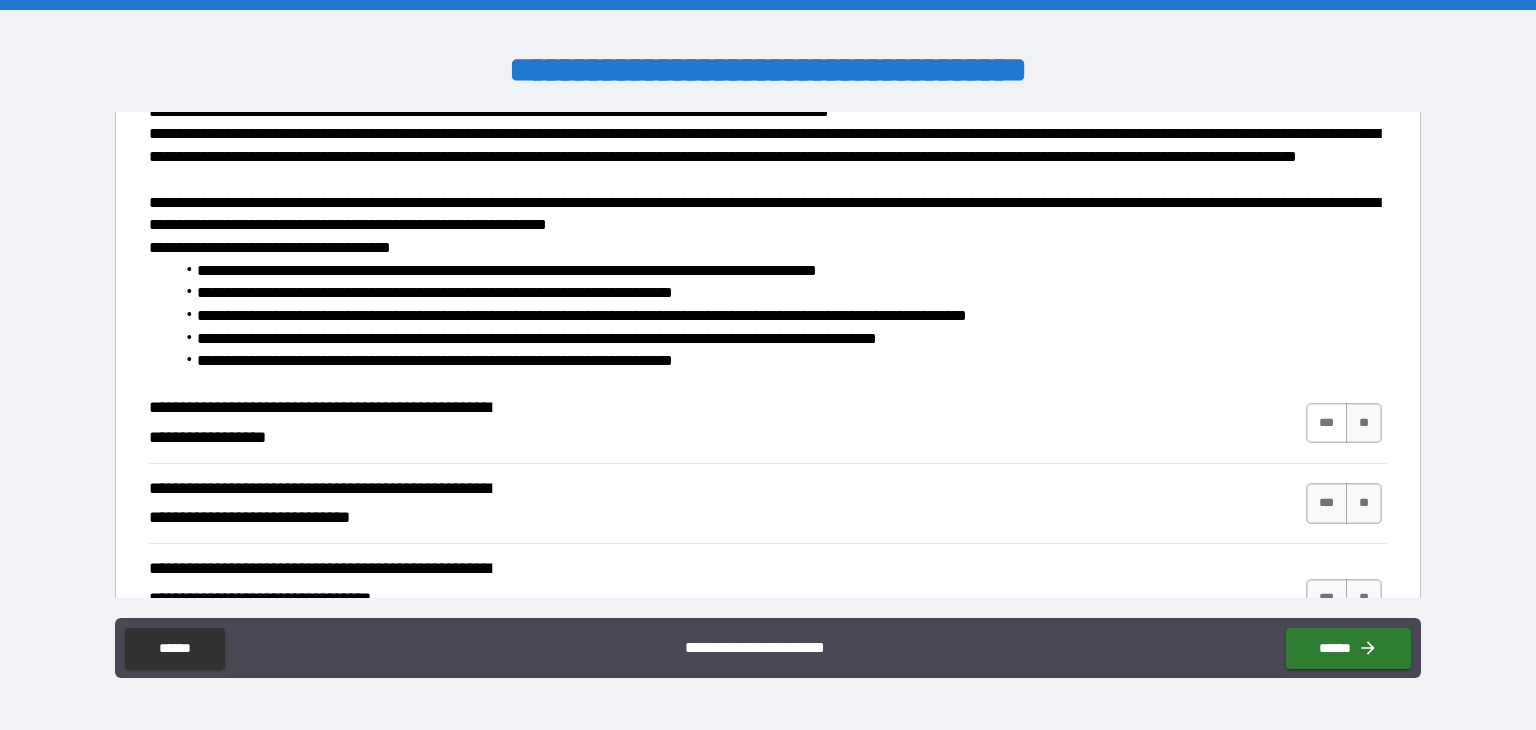 click on "***" at bounding box center [1327, 423] 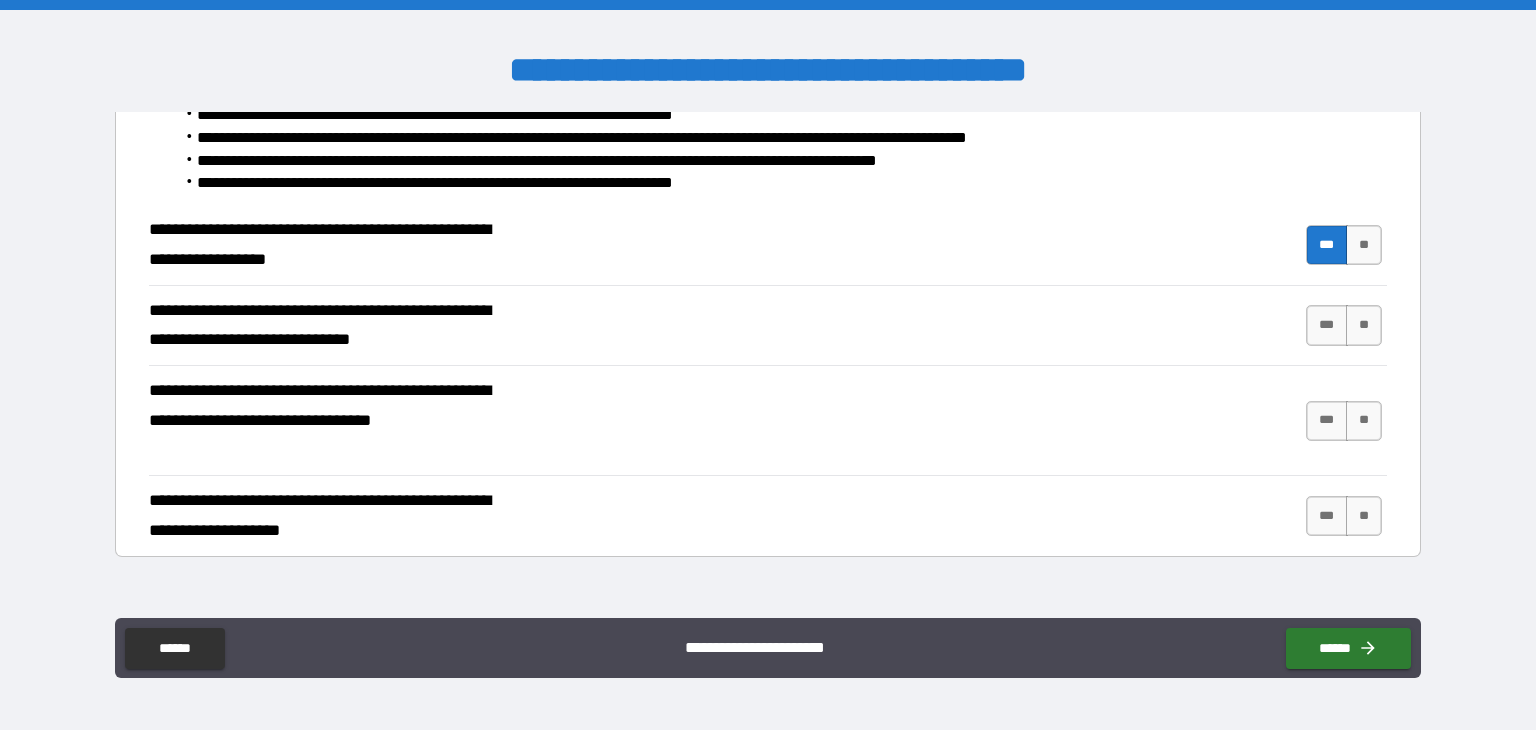scroll, scrollTop: 500, scrollLeft: 0, axis: vertical 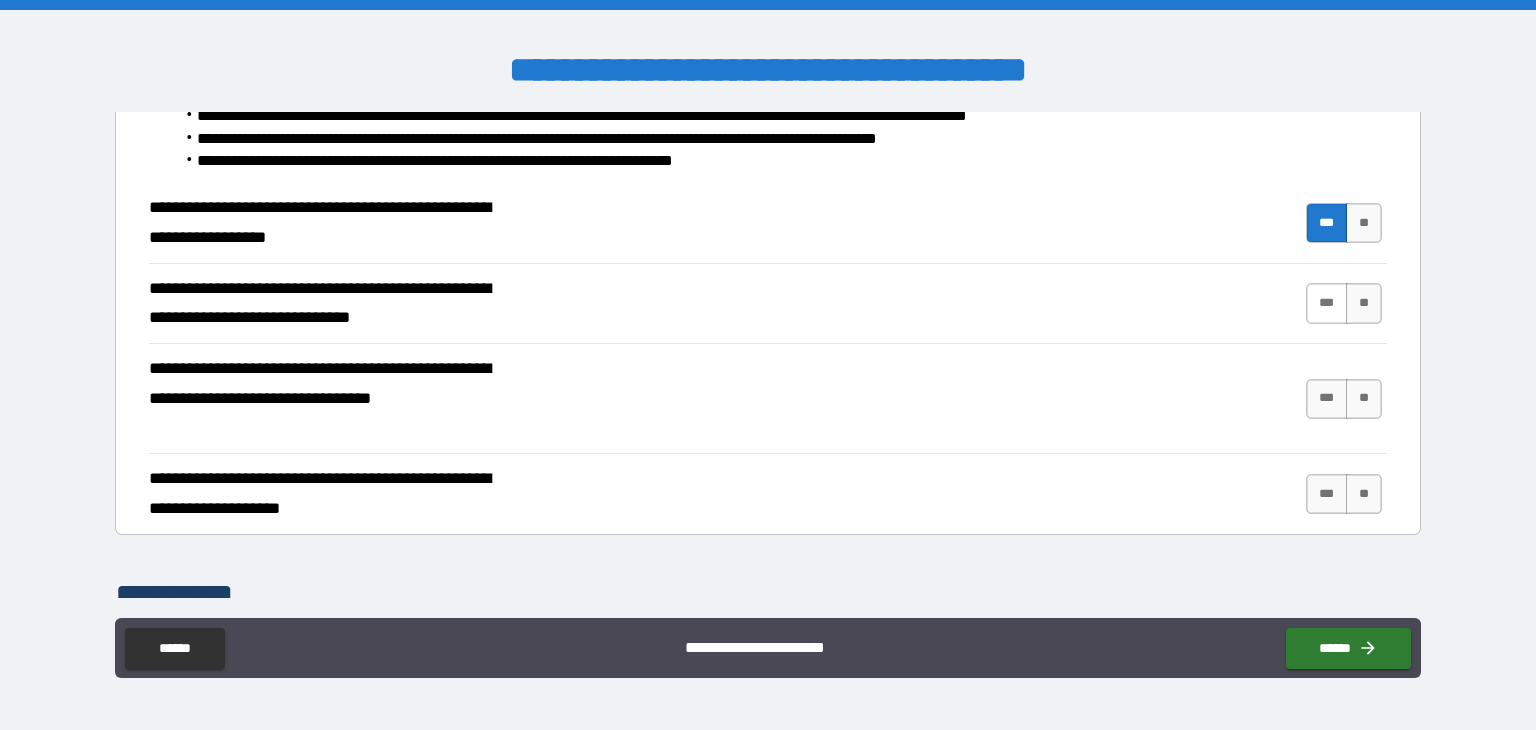 click on "***" at bounding box center [1327, 303] 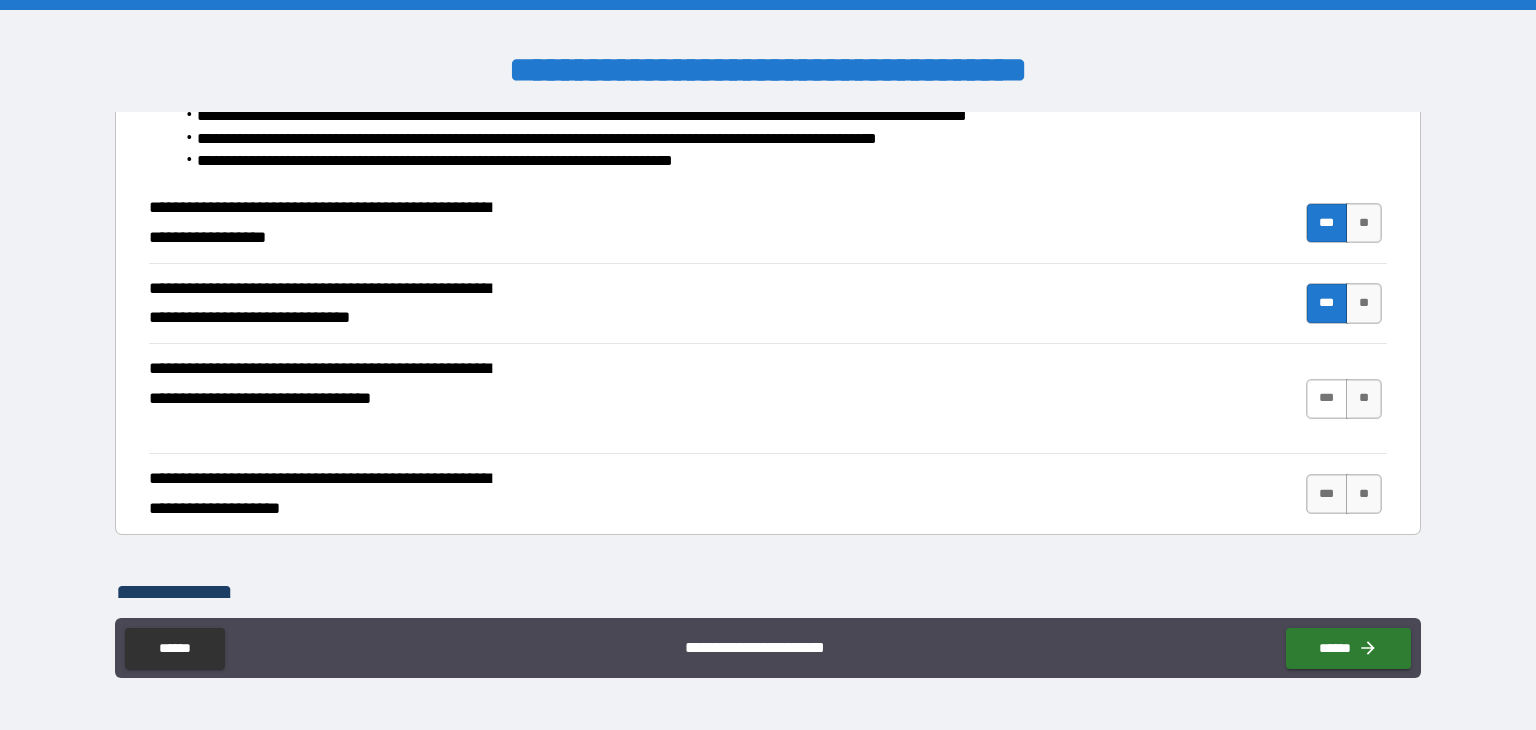 click on "***" at bounding box center [1327, 399] 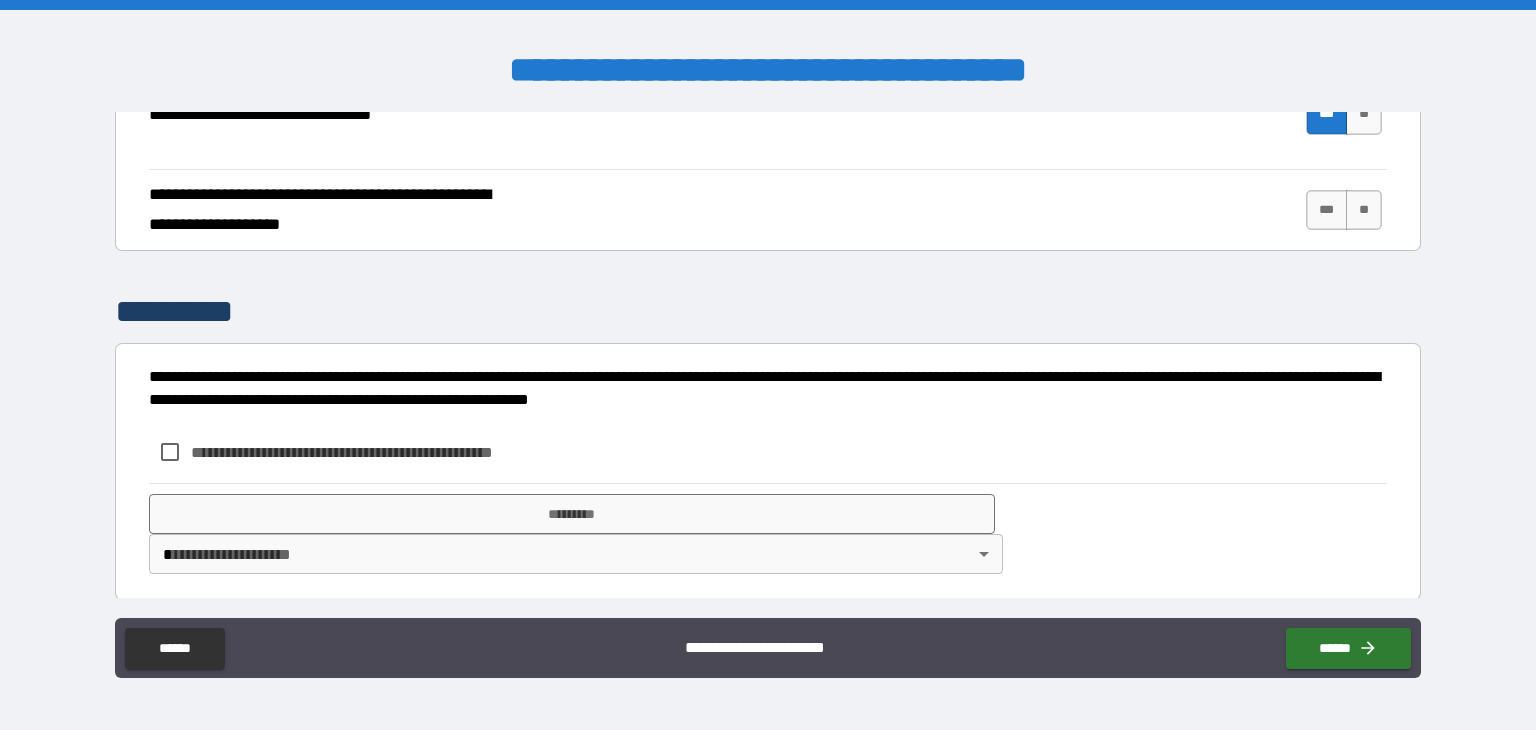 scroll, scrollTop: 788, scrollLeft: 0, axis: vertical 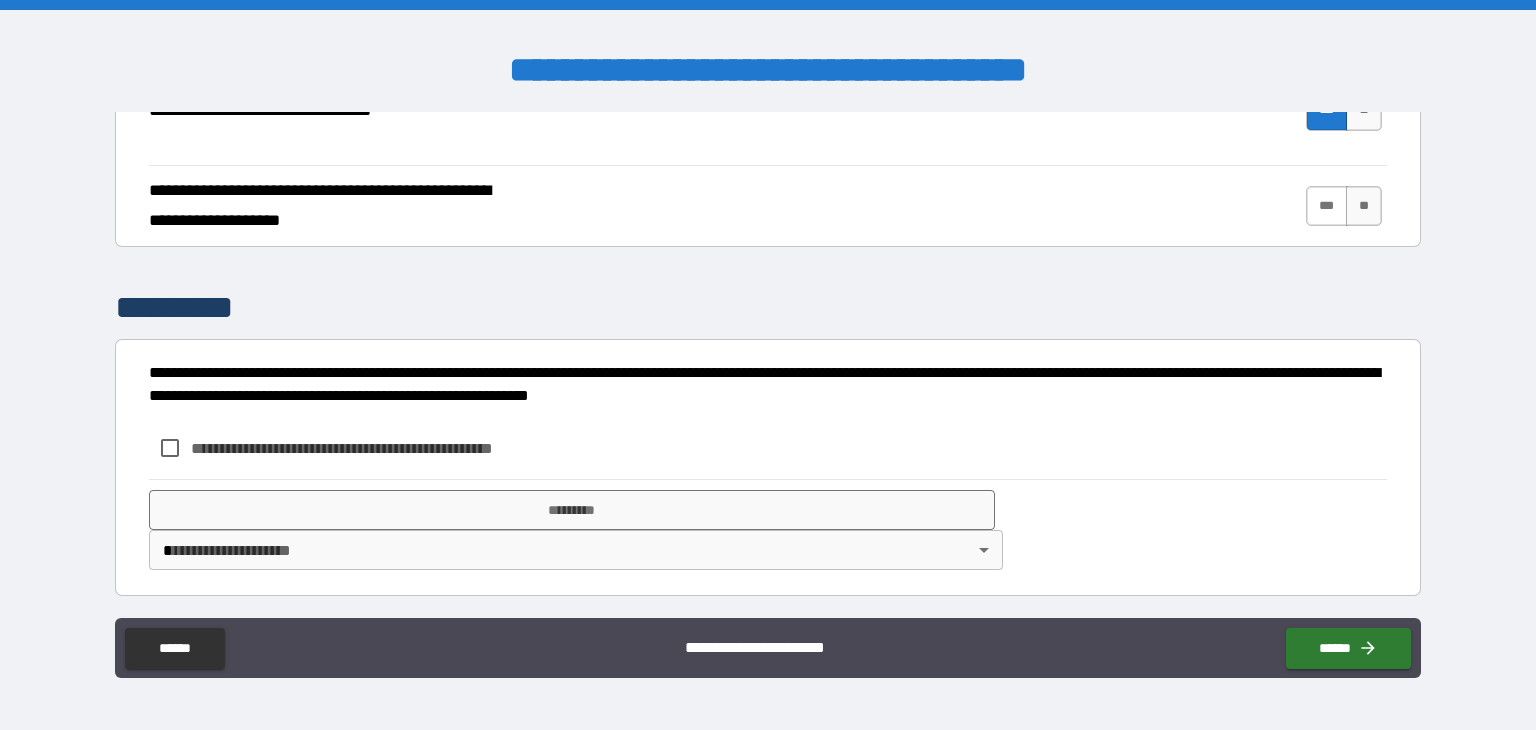 click on "***" at bounding box center (1327, 206) 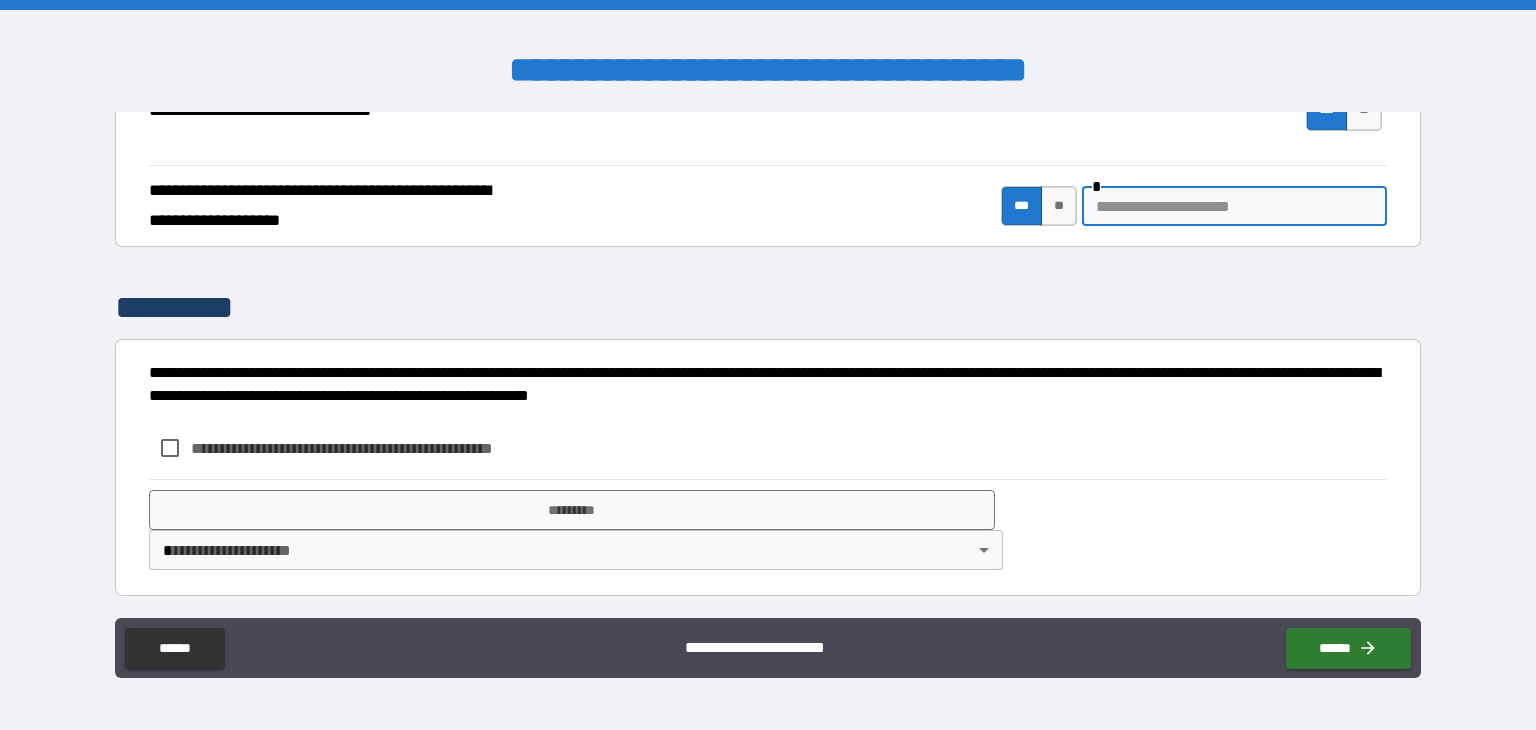 click at bounding box center [1234, 206] 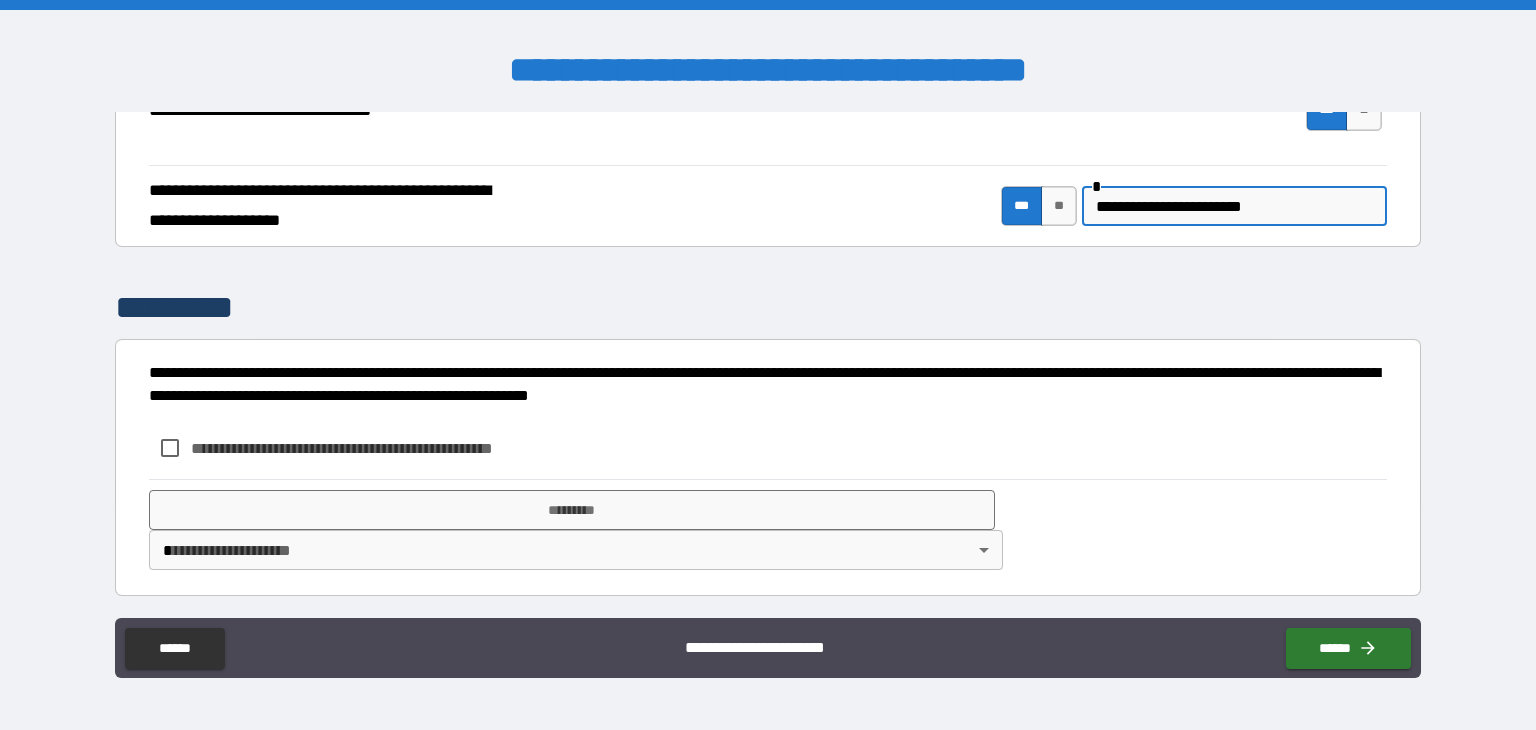 type on "**********" 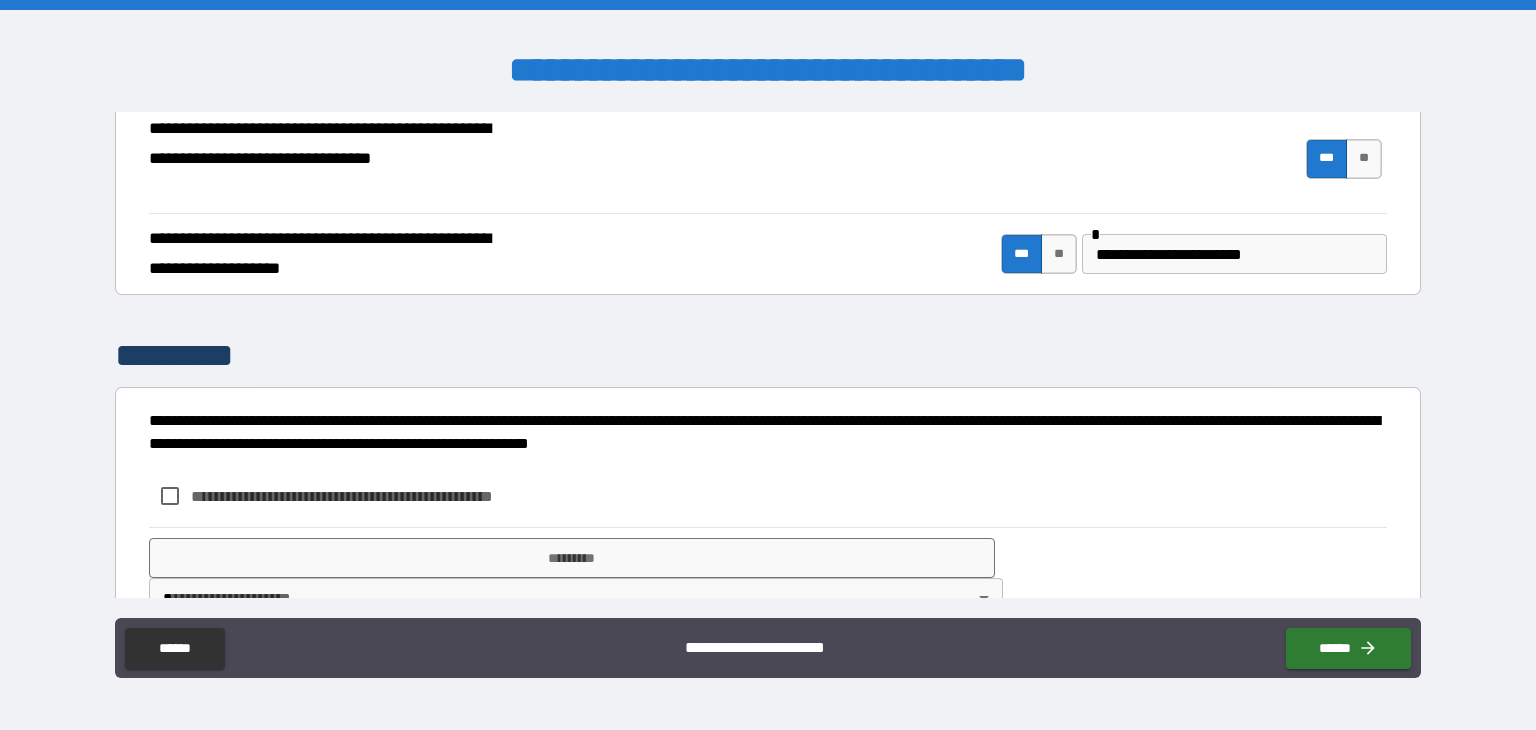 scroll, scrollTop: 788, scrollLeft: 0, axis: vertical 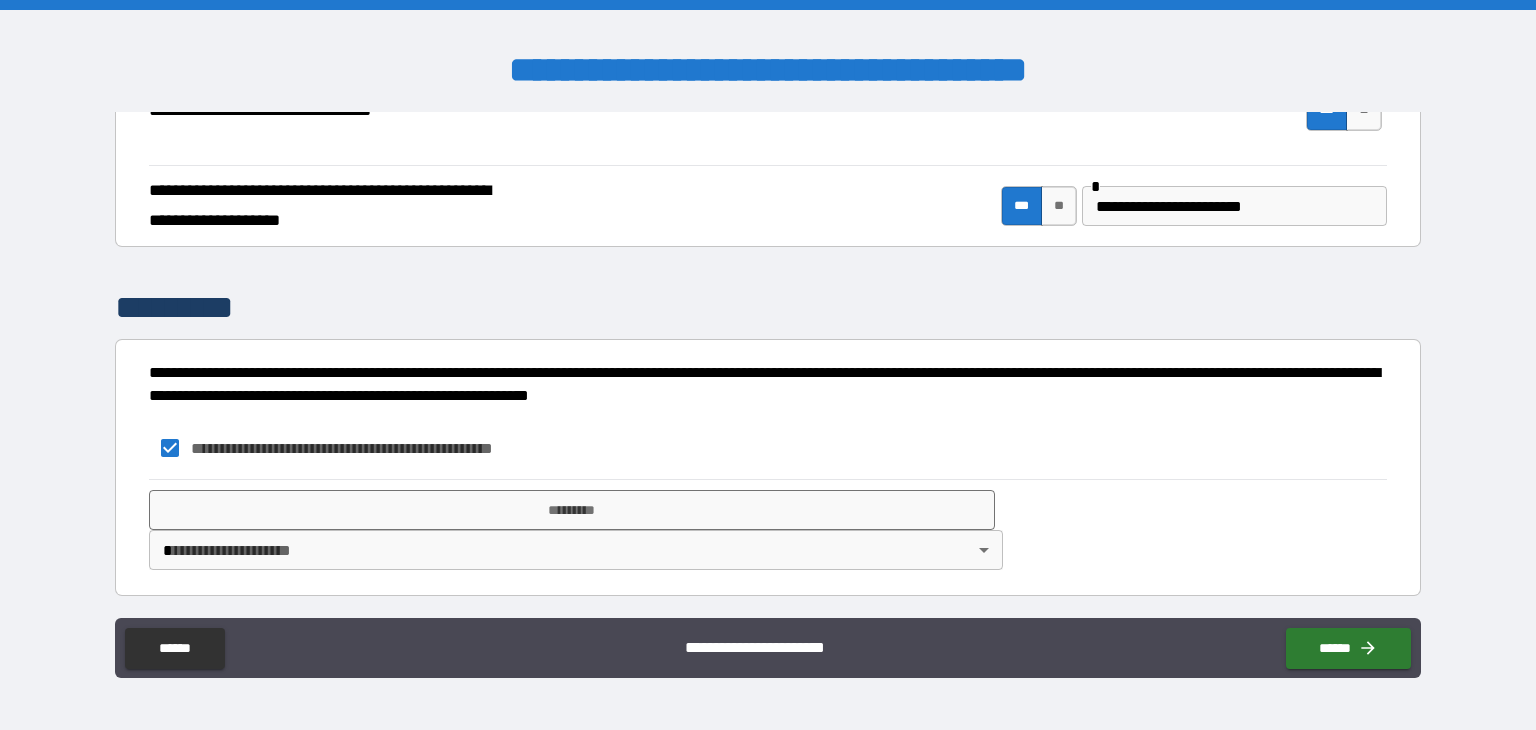 click on "**********" at bounding box center [768, 365] 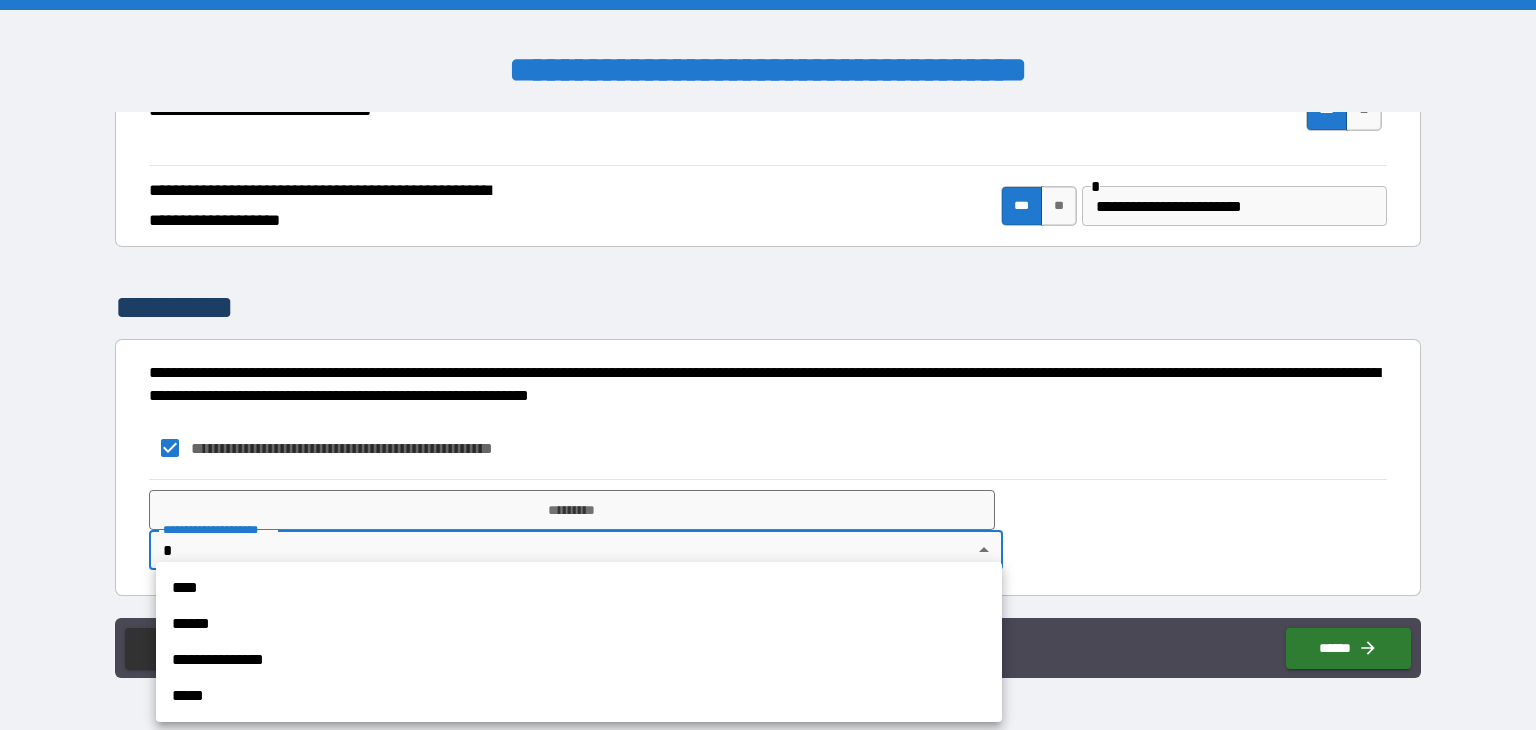 click on "****" at bounding box center (579, 588) 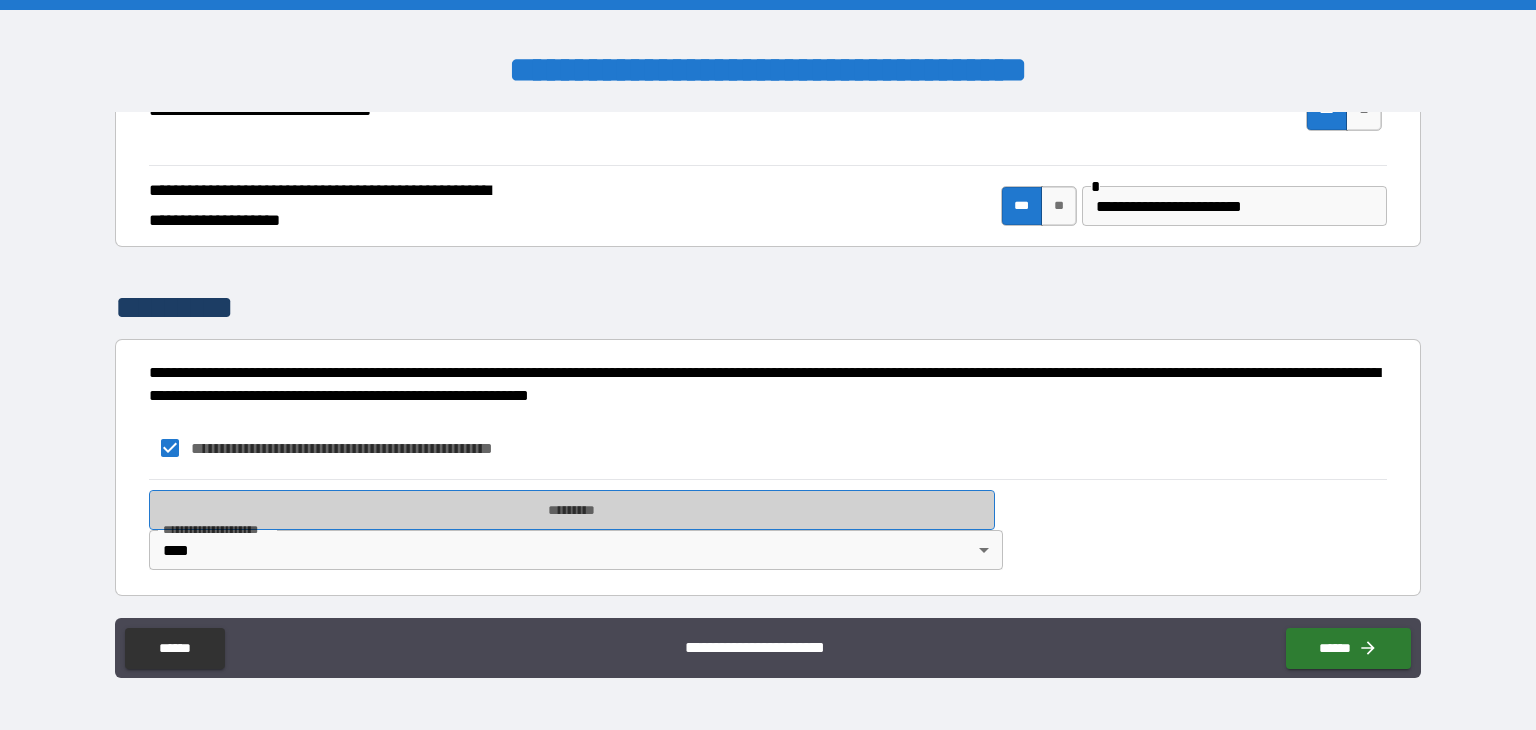click on "*********" at bounding box center [572, 510] 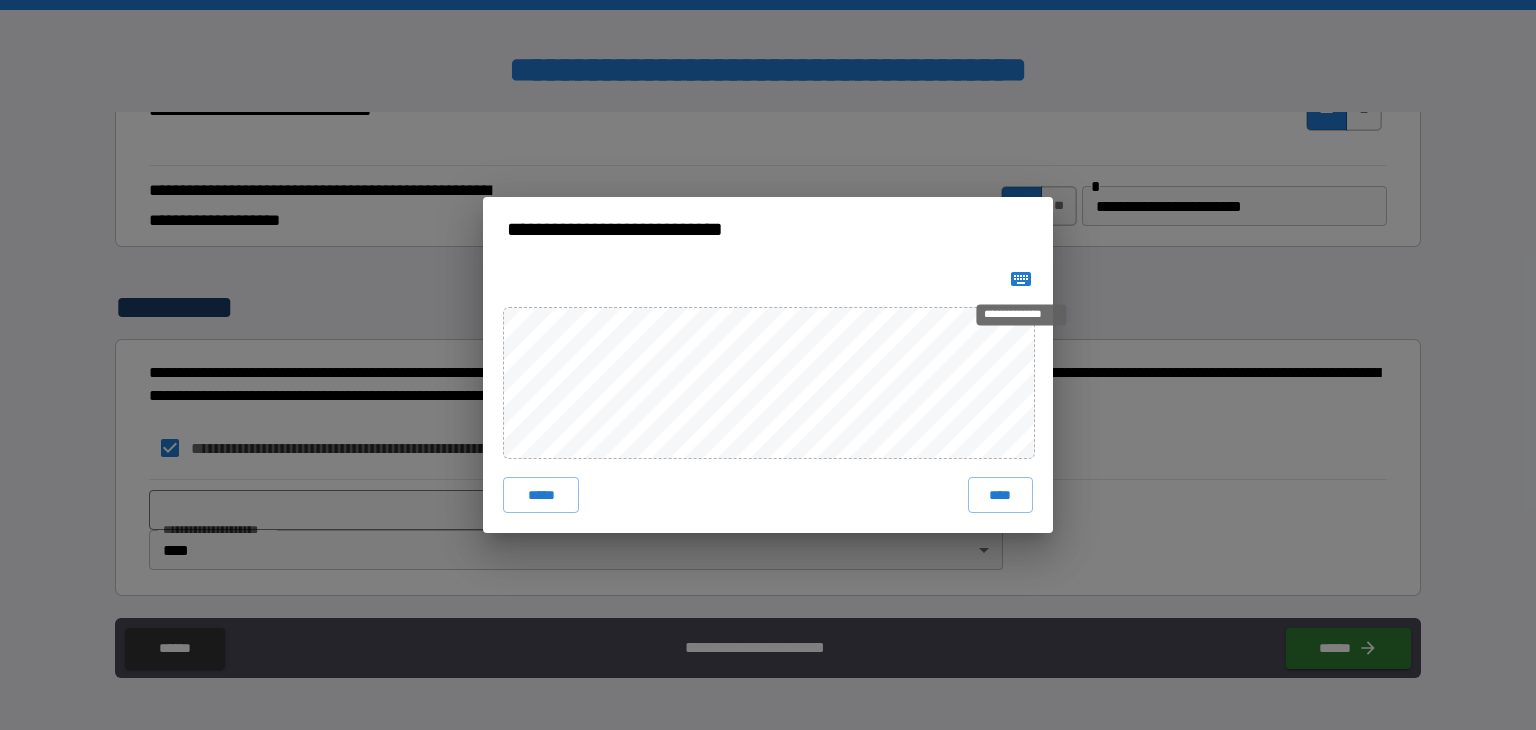click 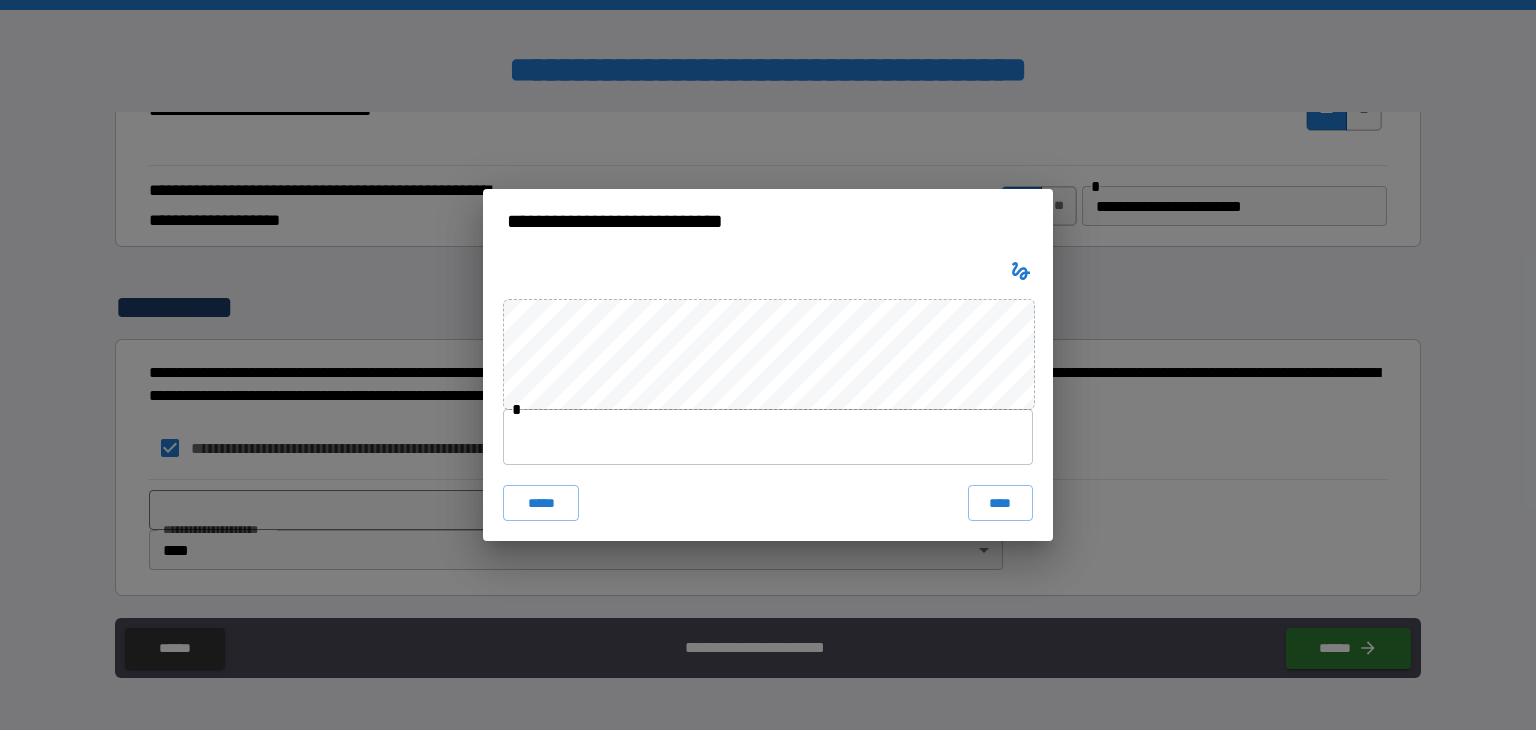 click at bounding box center (768, 437) 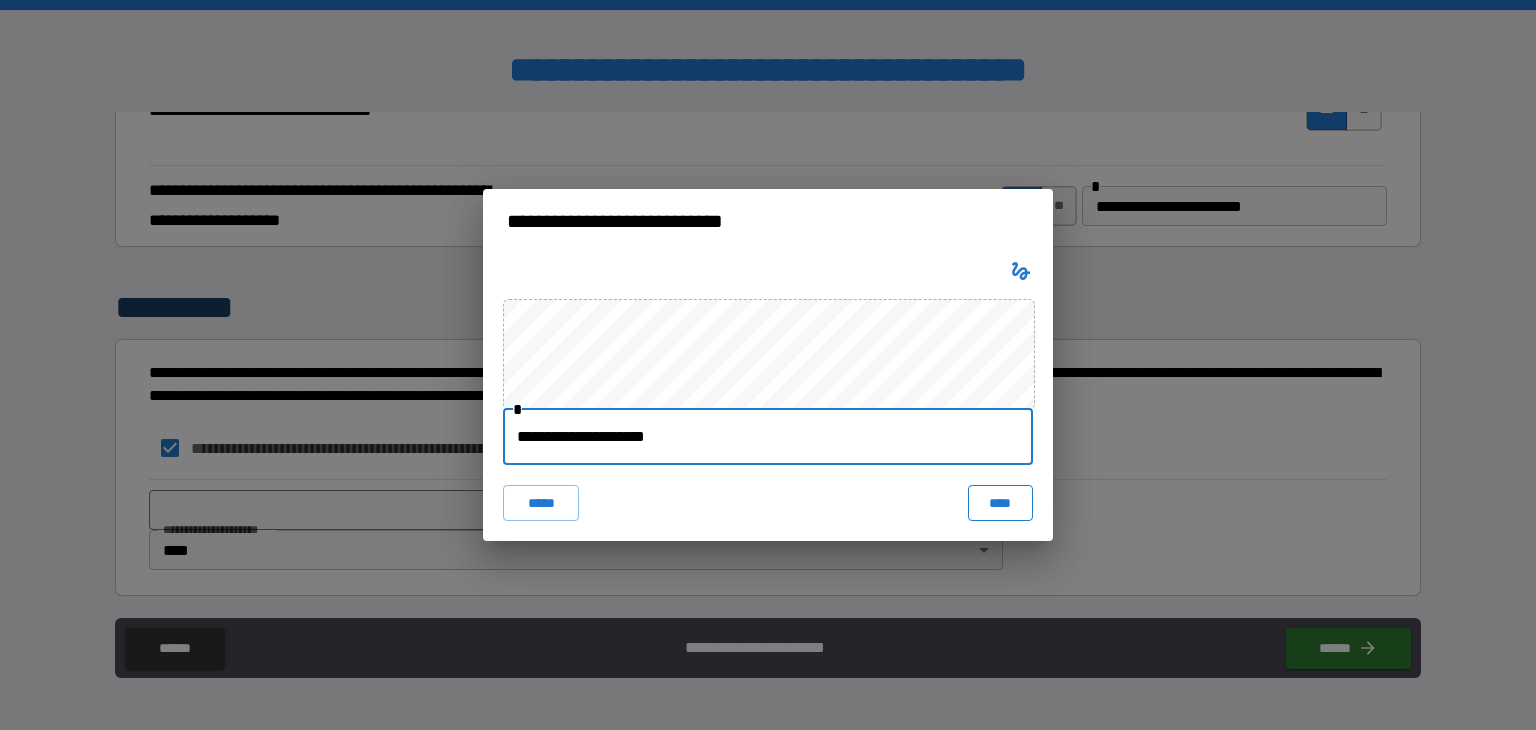 type on "**********" 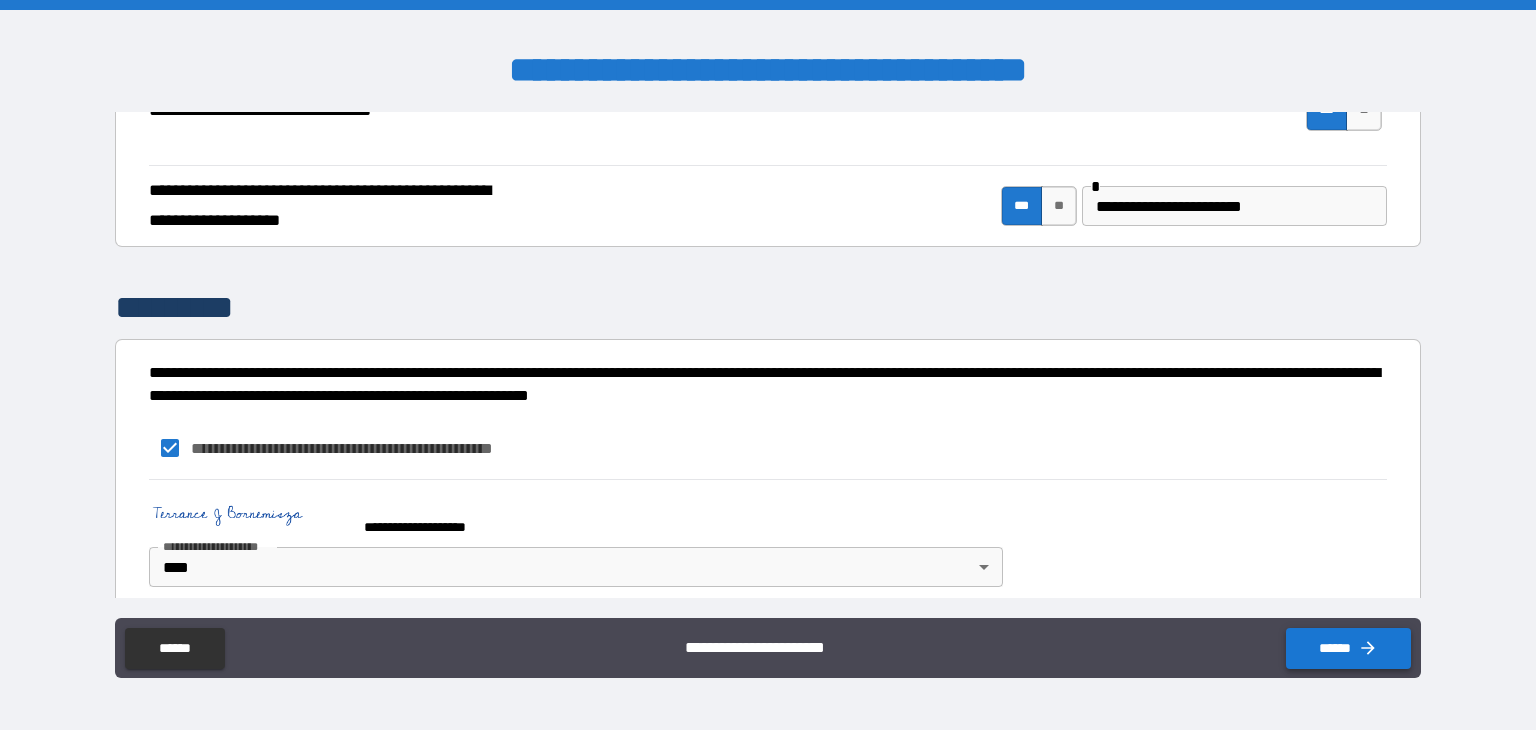 click on "******" at bounding box center (1348, 648) 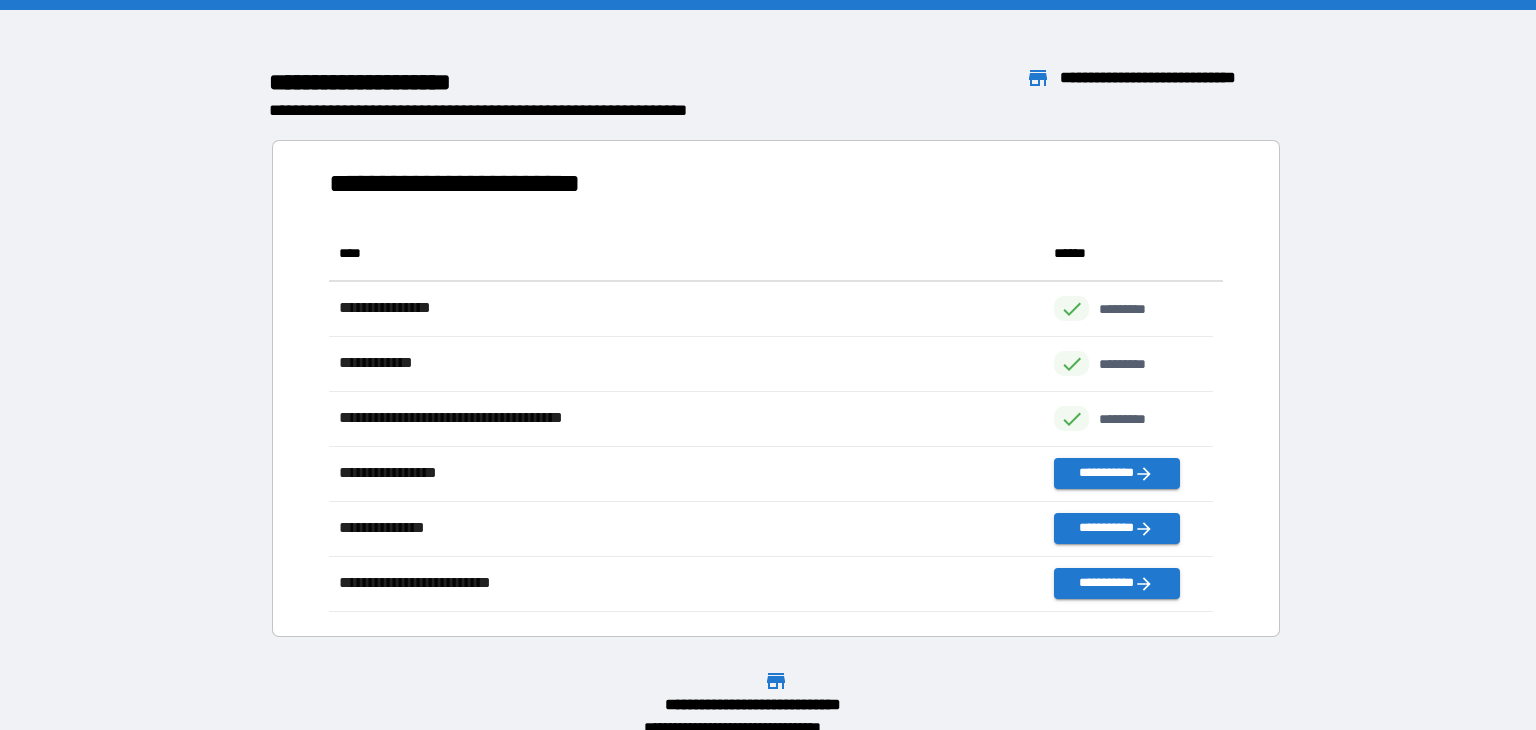 scroll, scrollTop: 16, scrollLeft: 16, axis: both 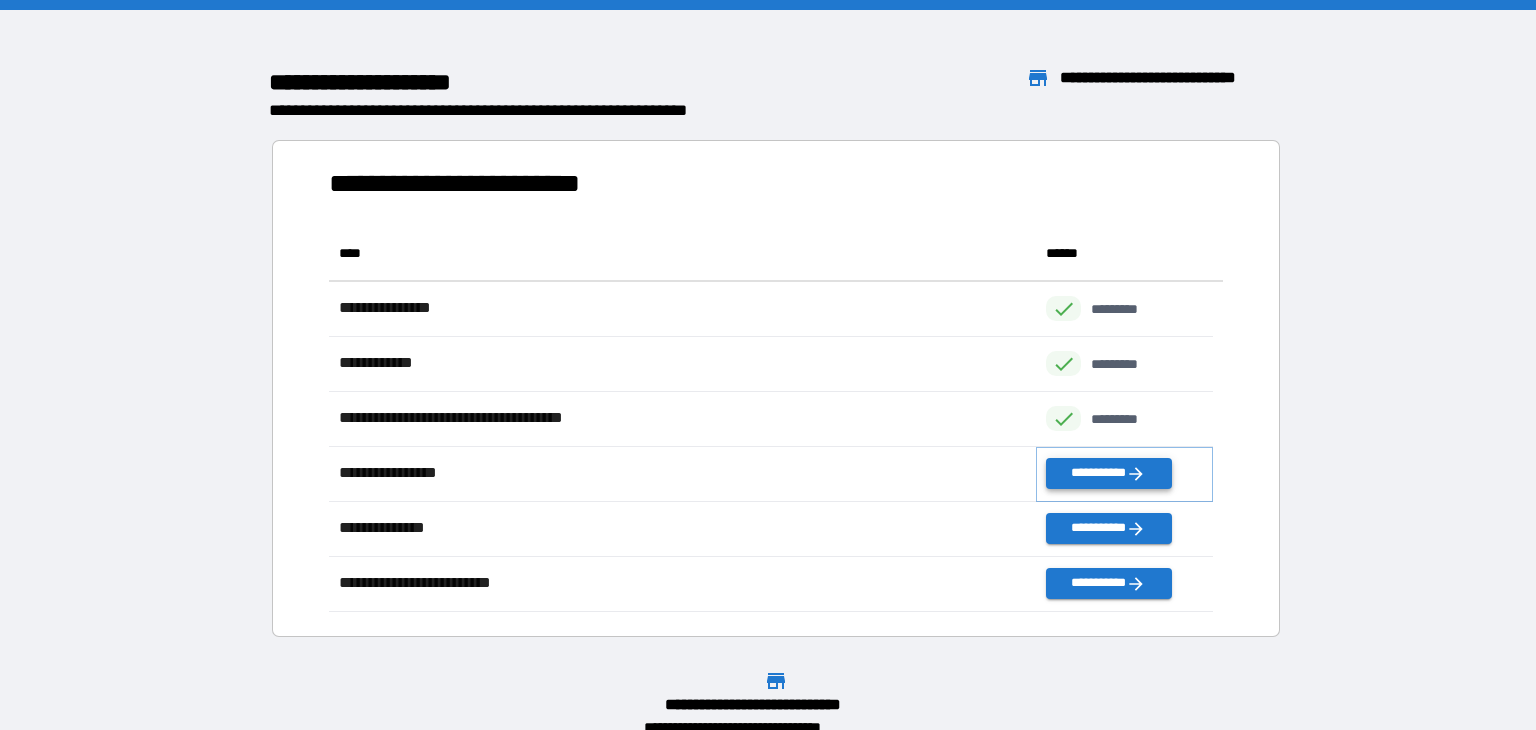click on "**********" at bounding box center (1108, 473) 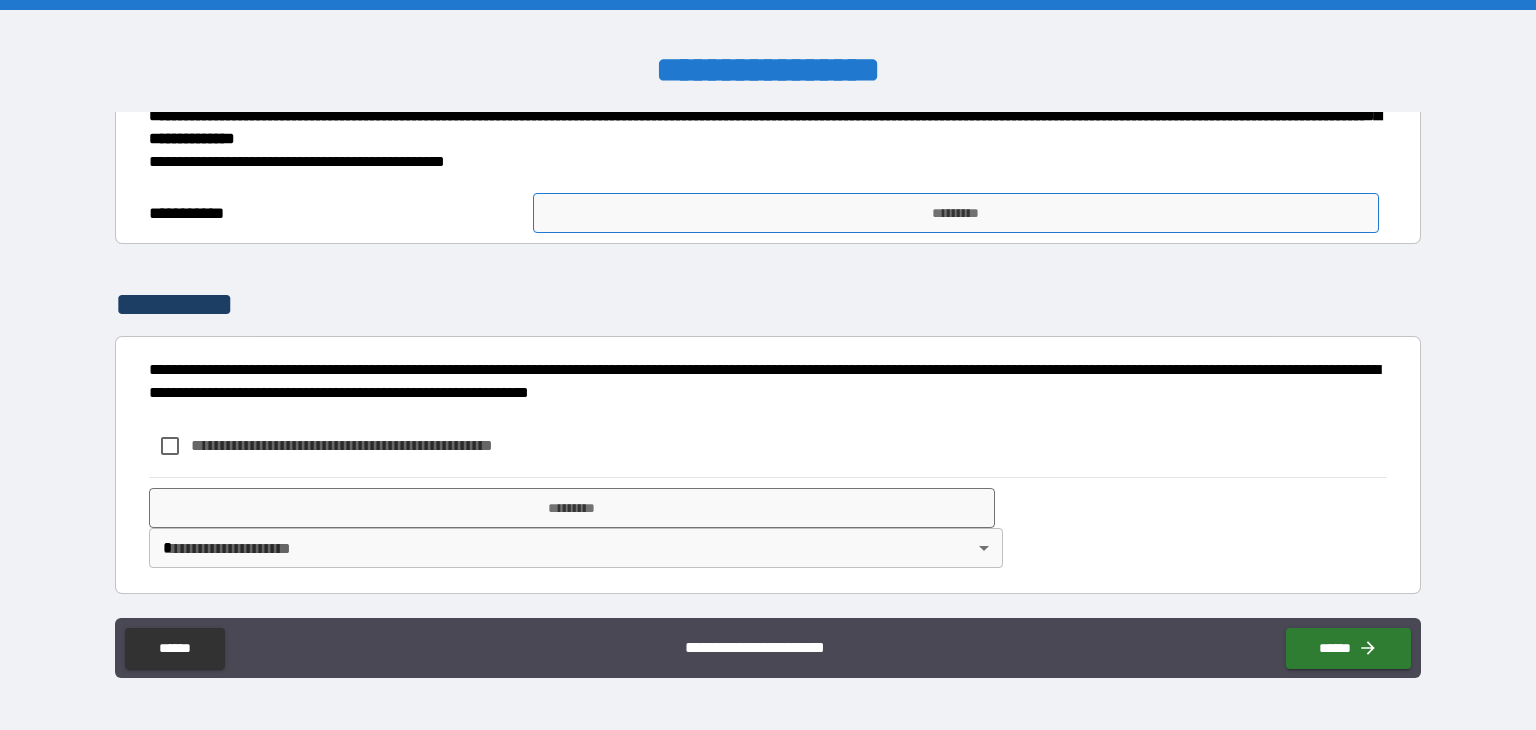 scroll, scrollTop: 807, scrollLeft: 0, axis: vertical 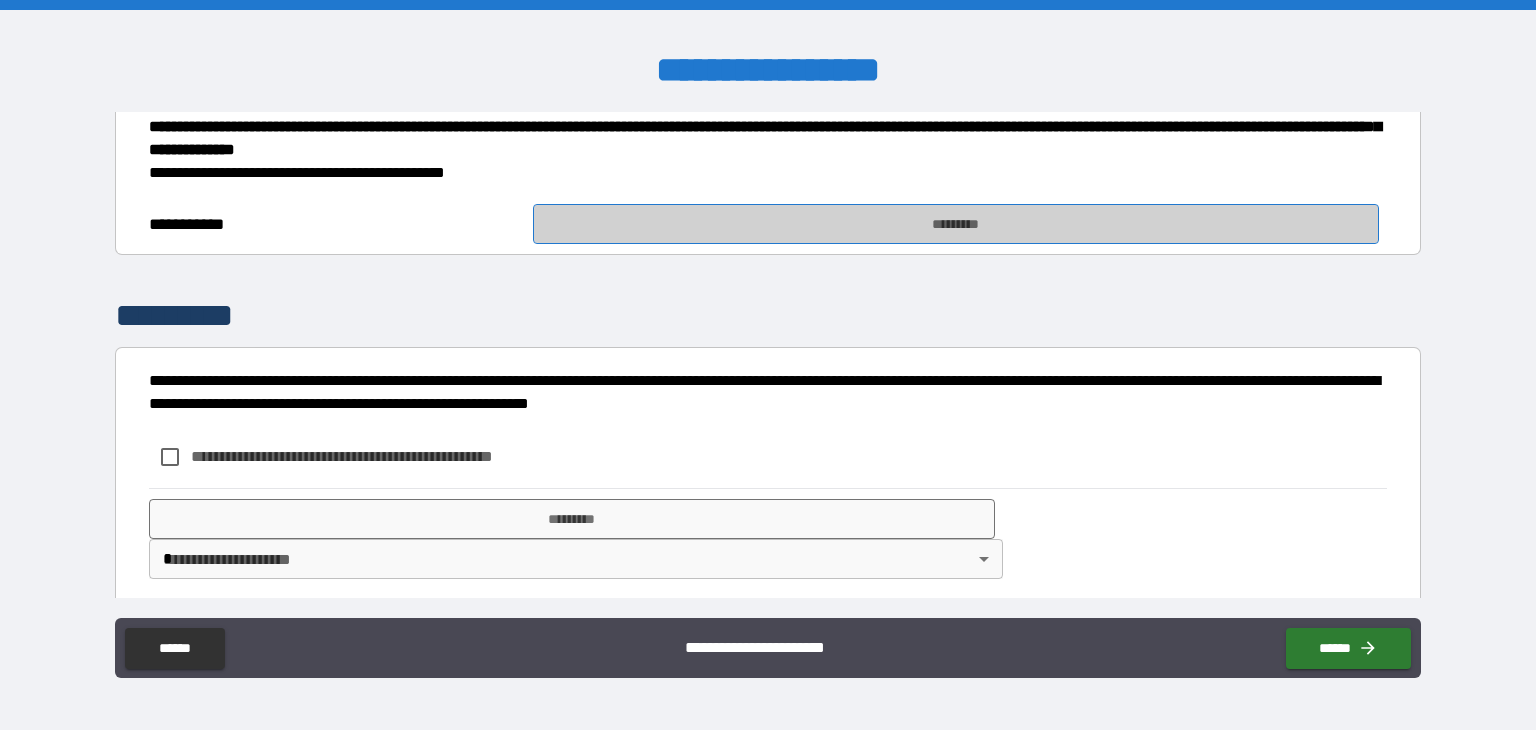 click on "*********" at bounding box center [956, 224] 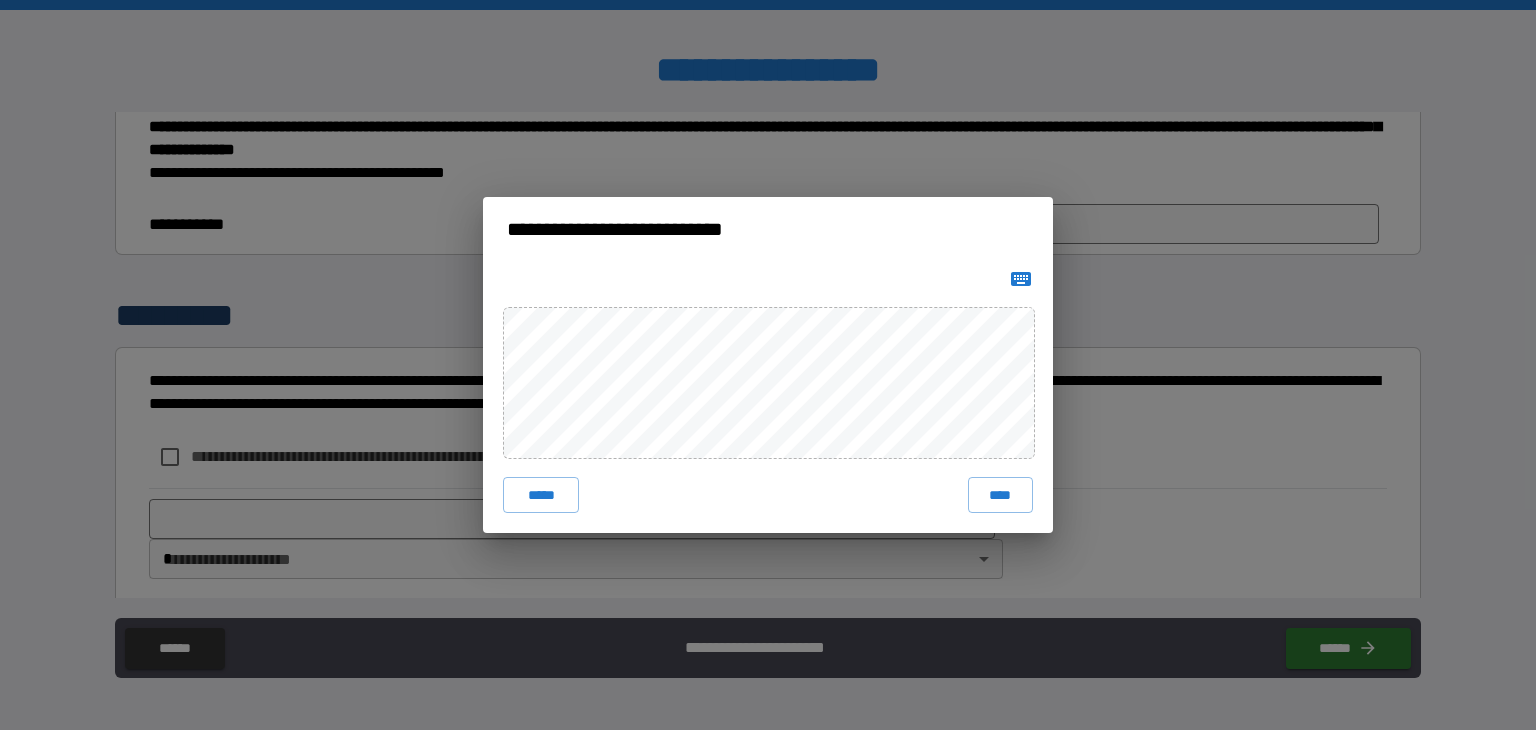 click 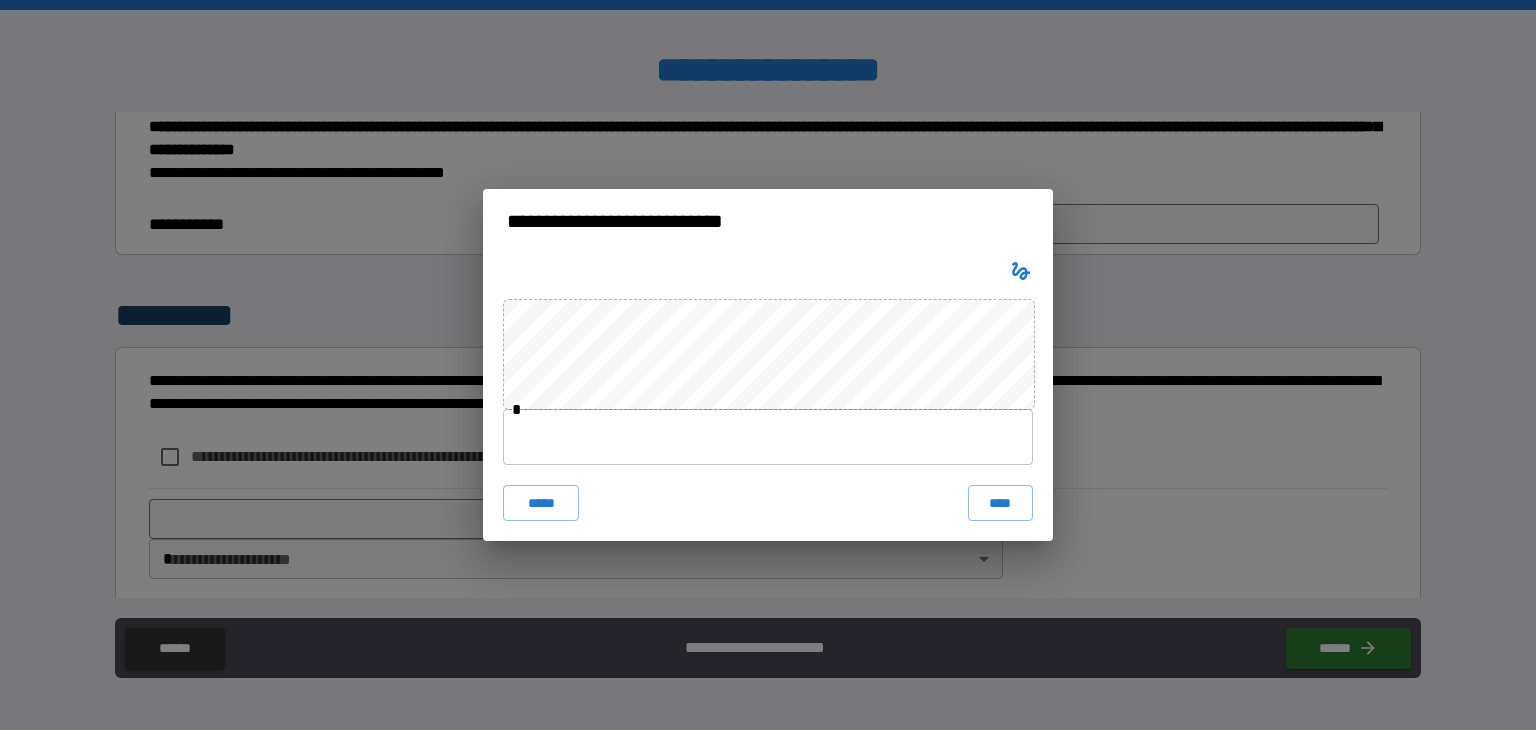 click on "* ***** ****" at bounding box center (768, 397) 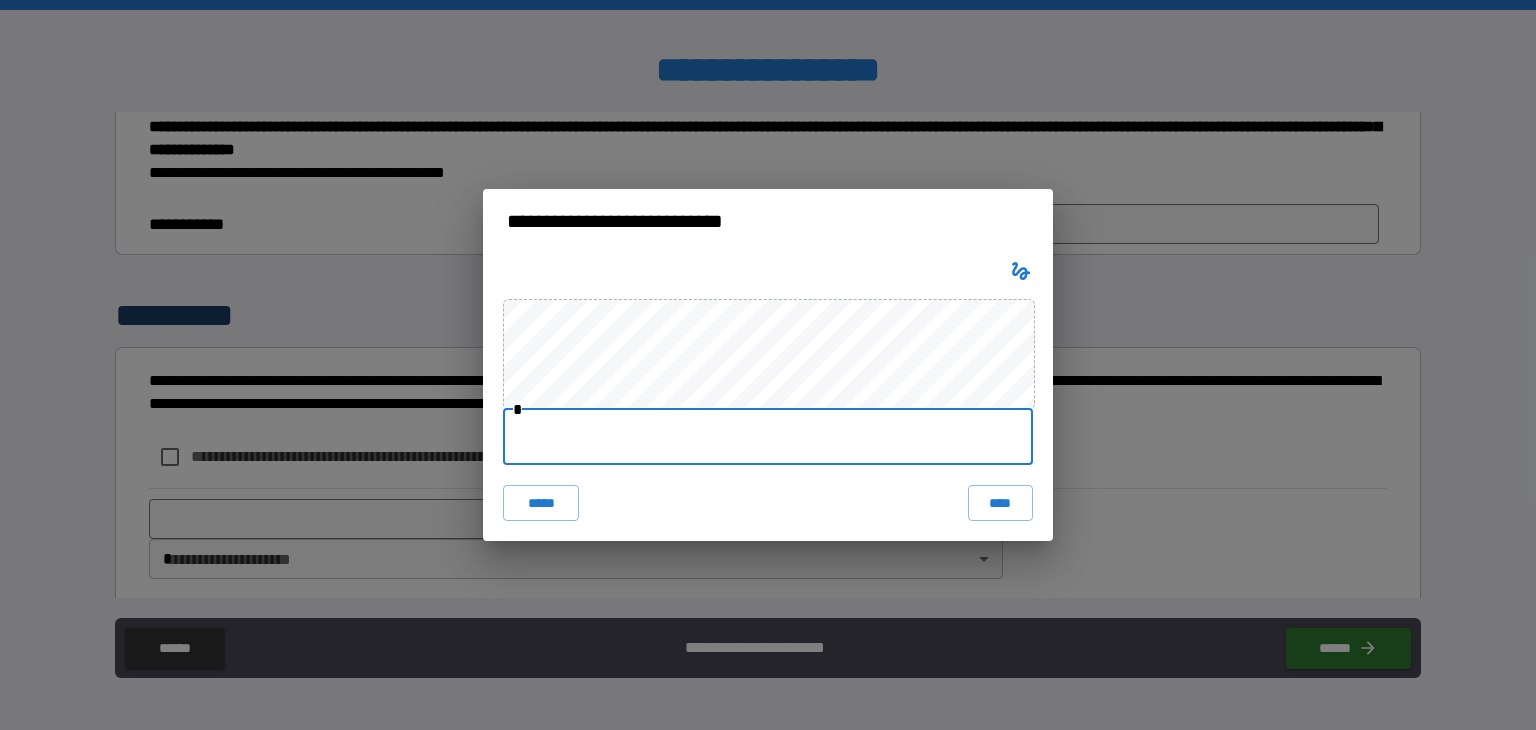 click at bounding box center (768, 437) 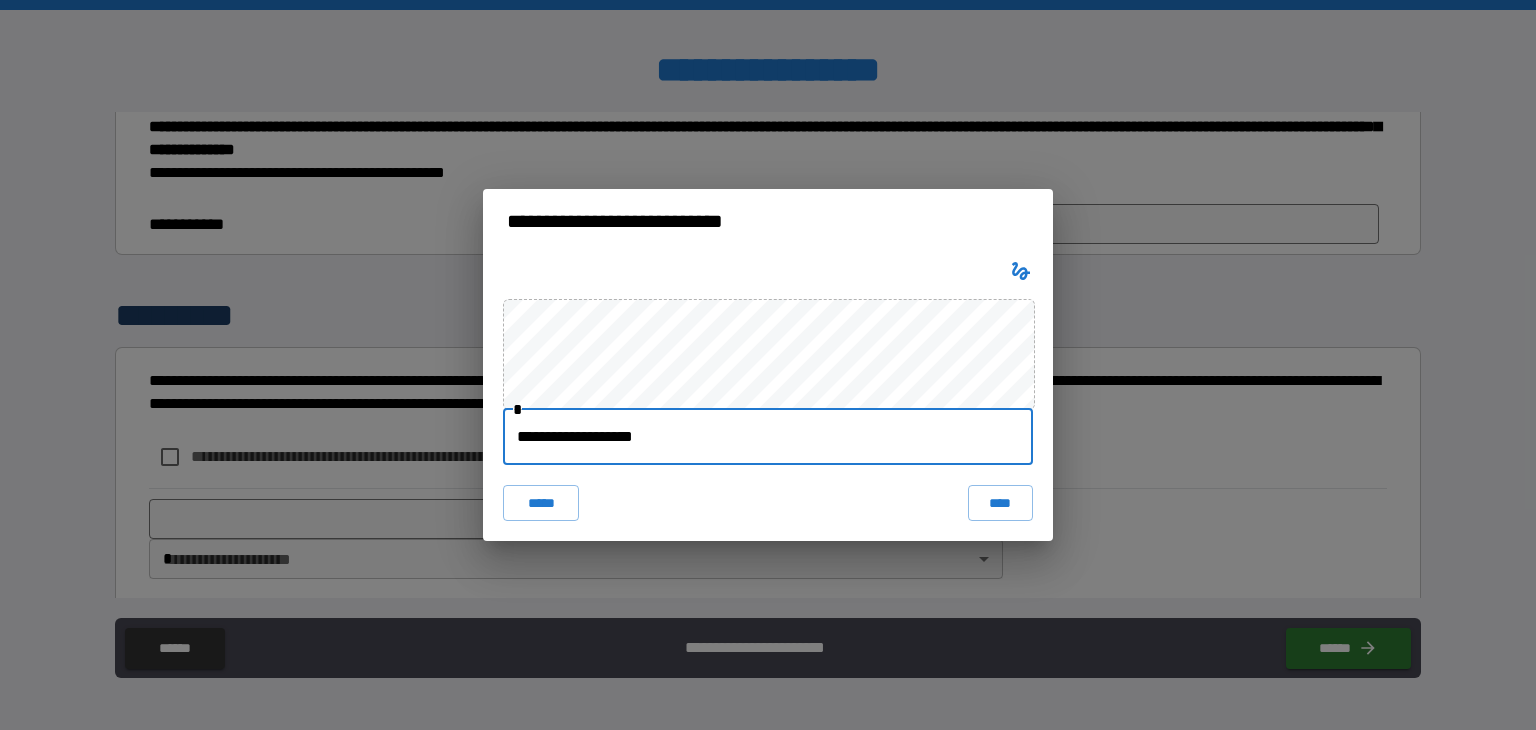 click on "**********" at bounding box center [768, 437] 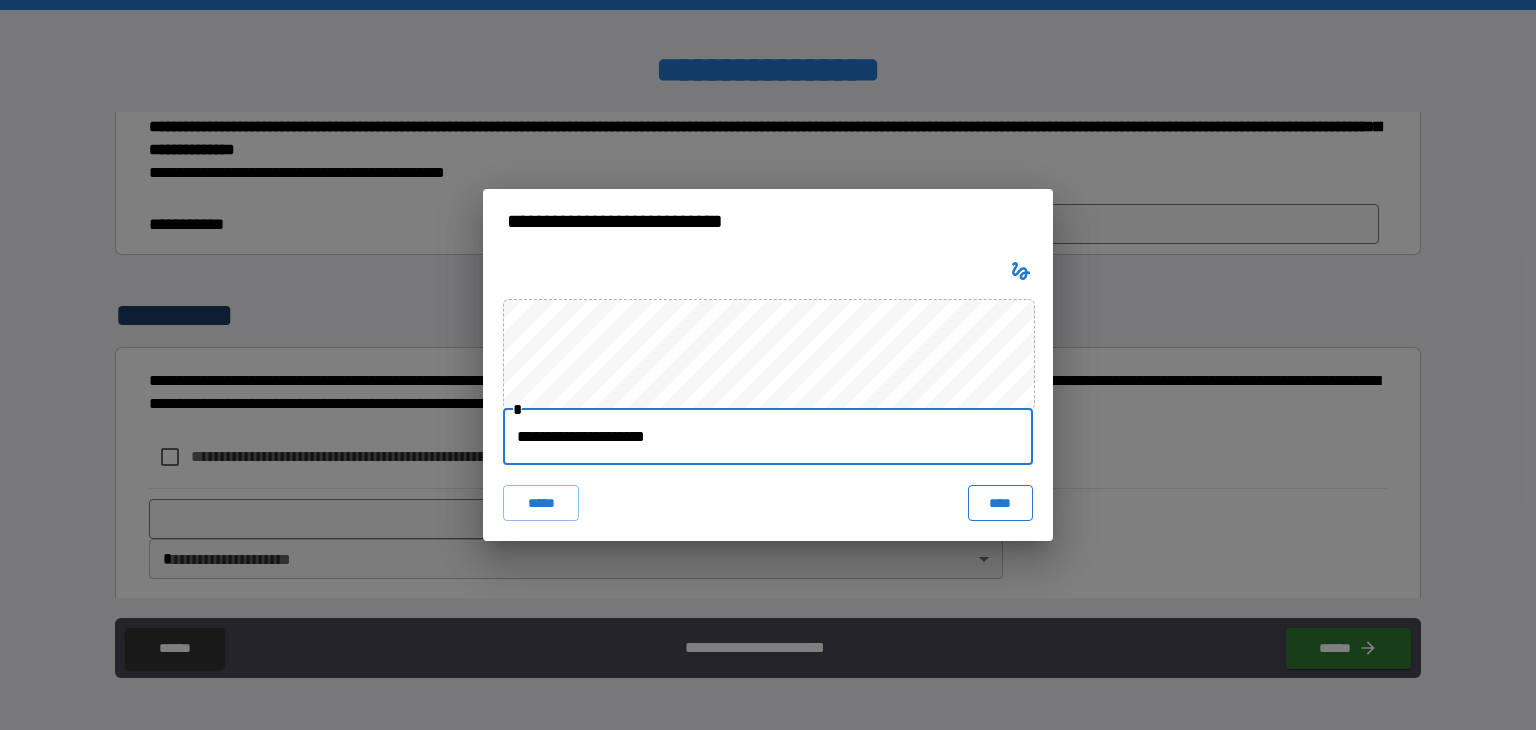 type on "**********" 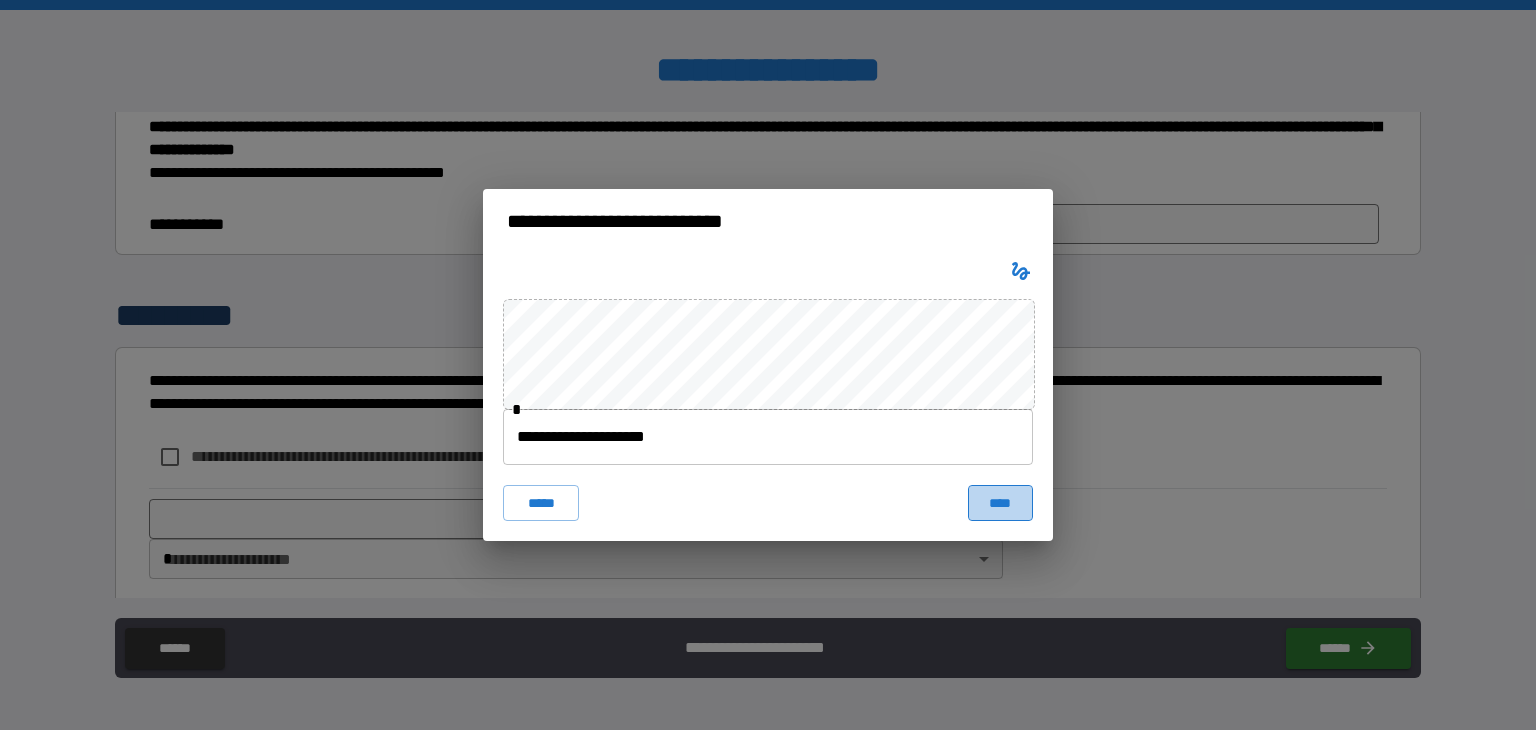 click on "****" at bounding box center [1000, 503] 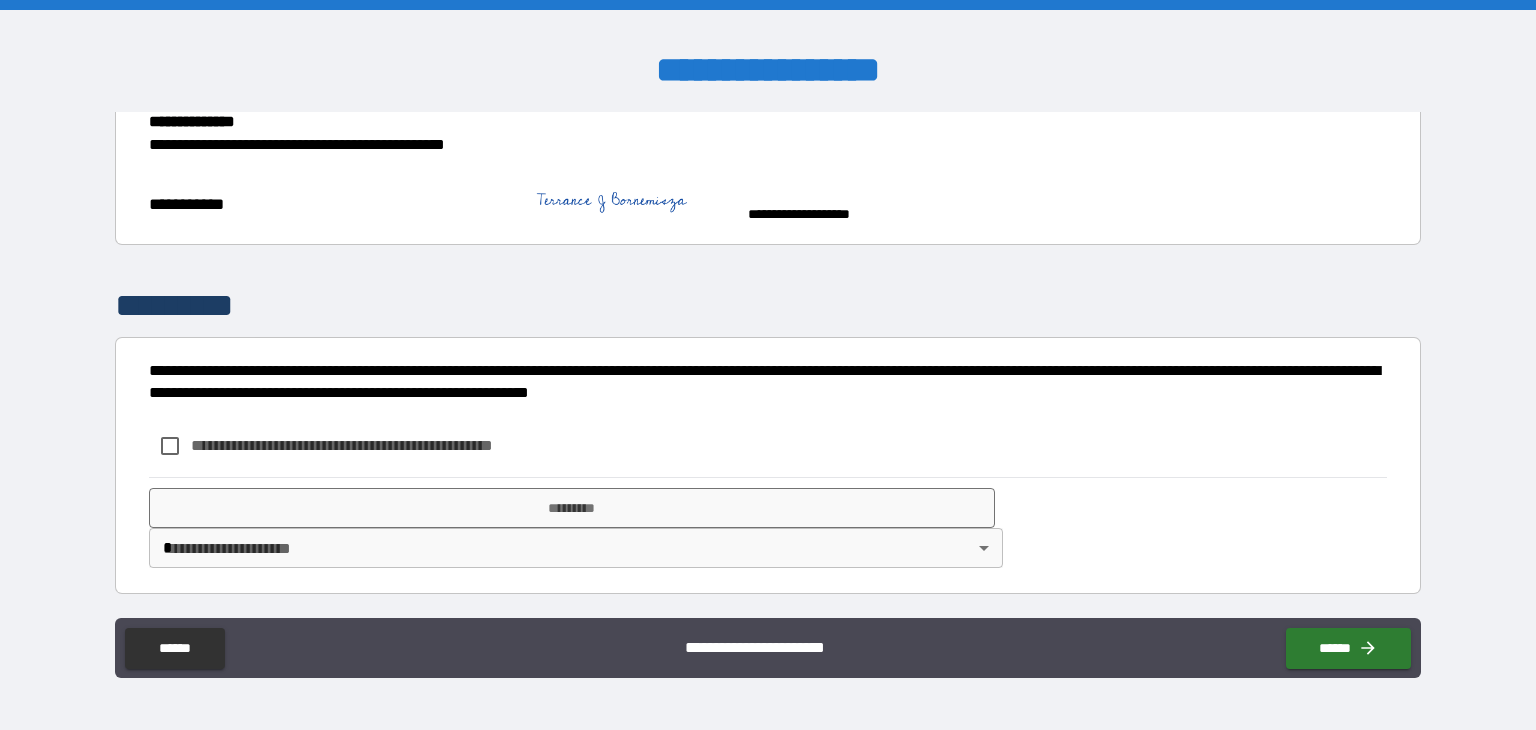 scroll, scrollTop: 924, scrollLeft: 0, axis: vertical 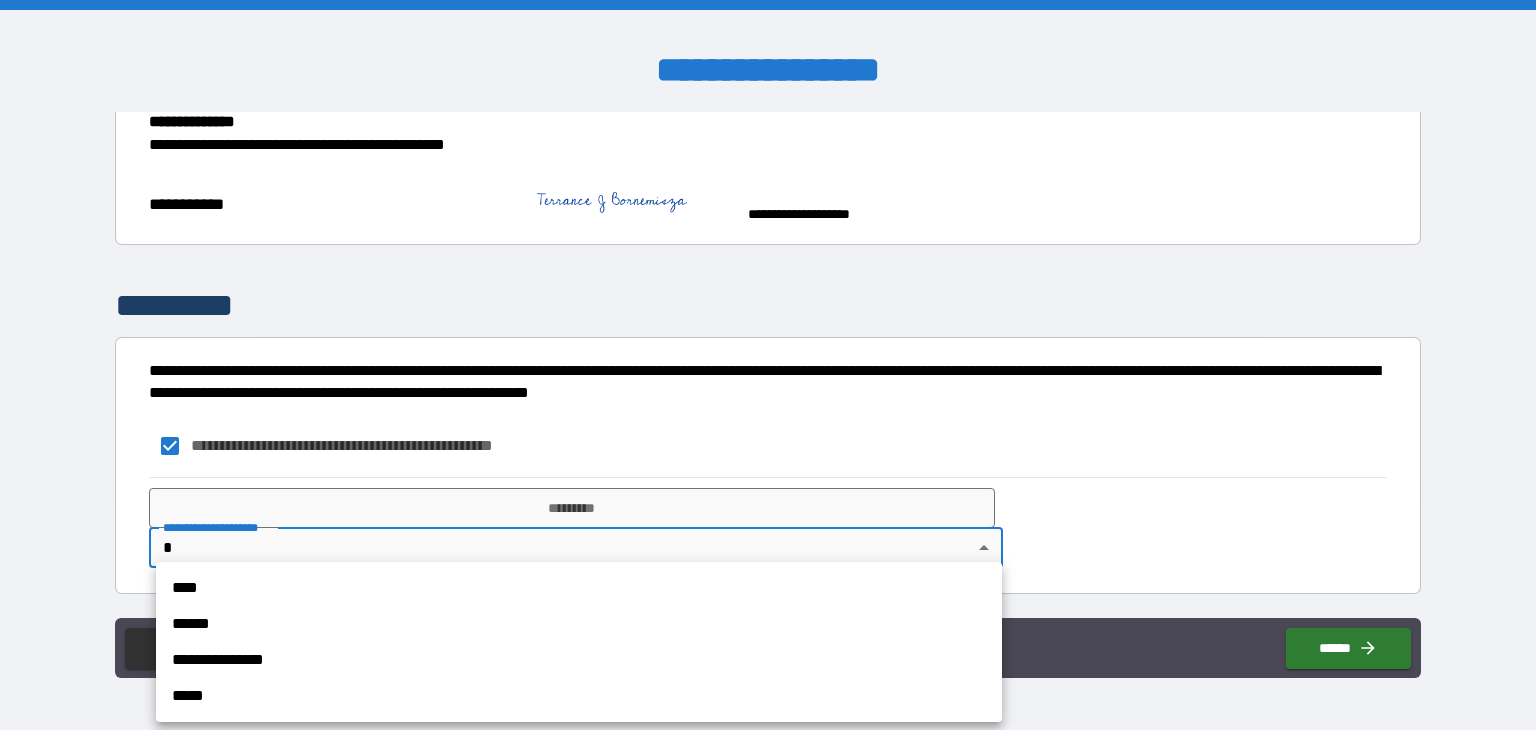 click on "**********" at bounding box center [768, 365] 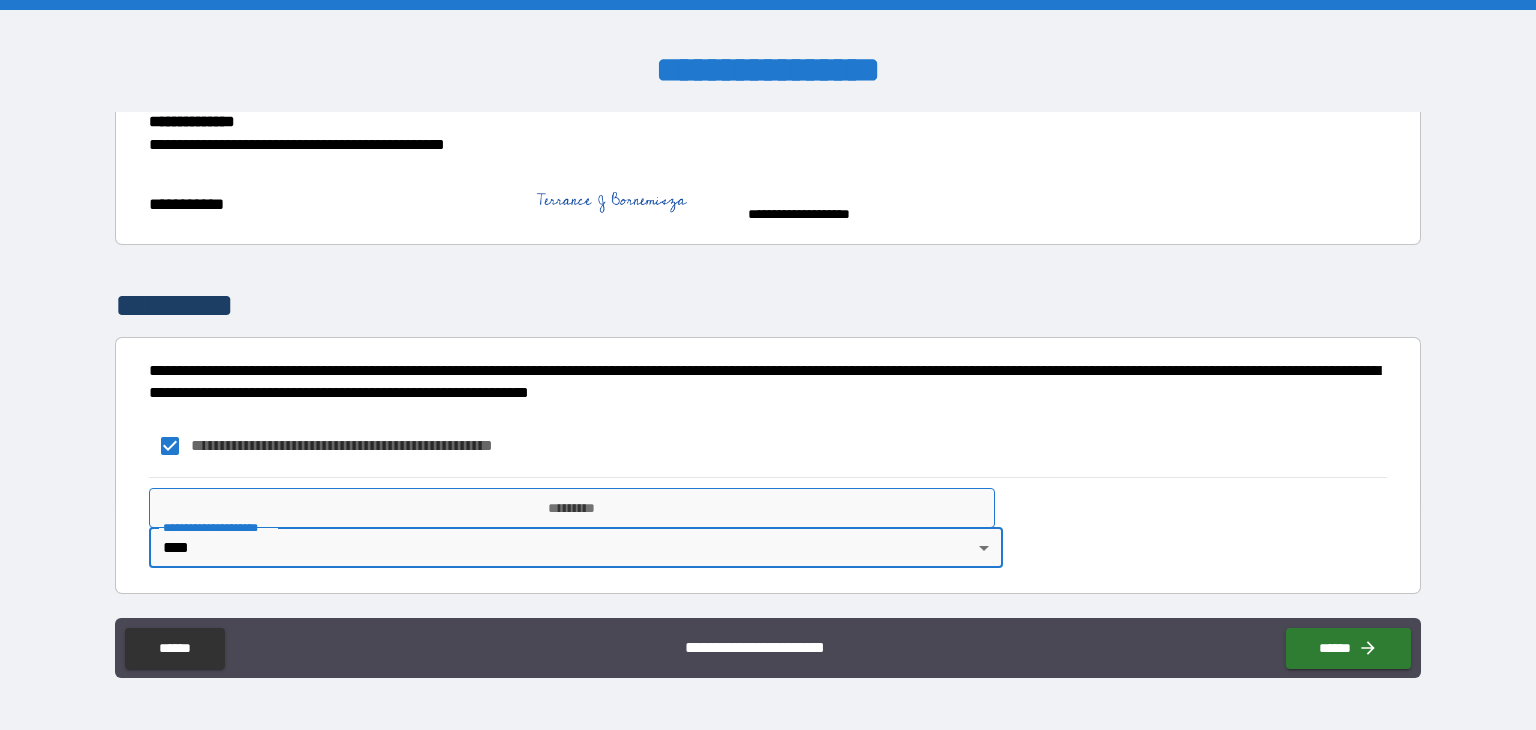 click on "*********" at bounding box center (572, 508) 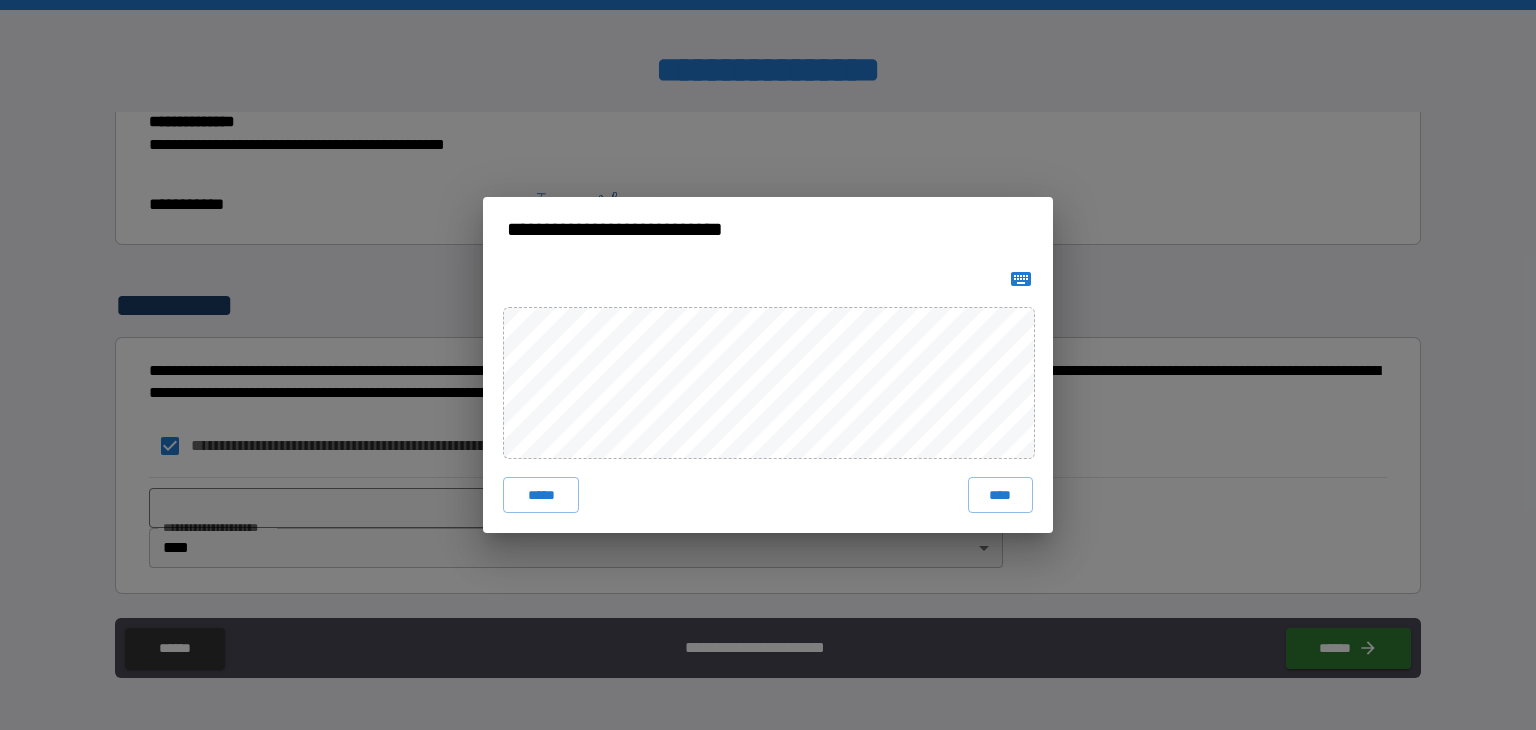 click 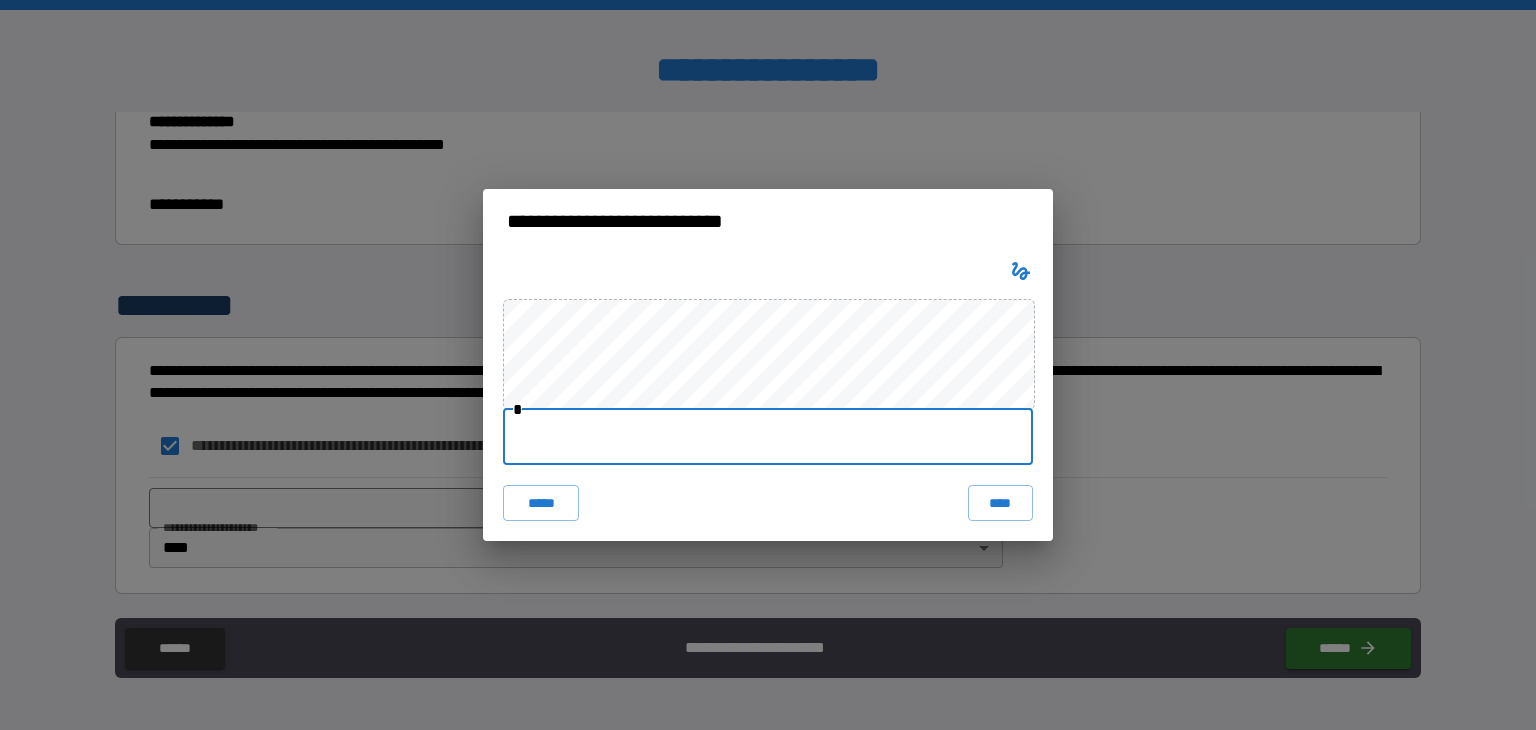 click at bounding box center (768, 437) 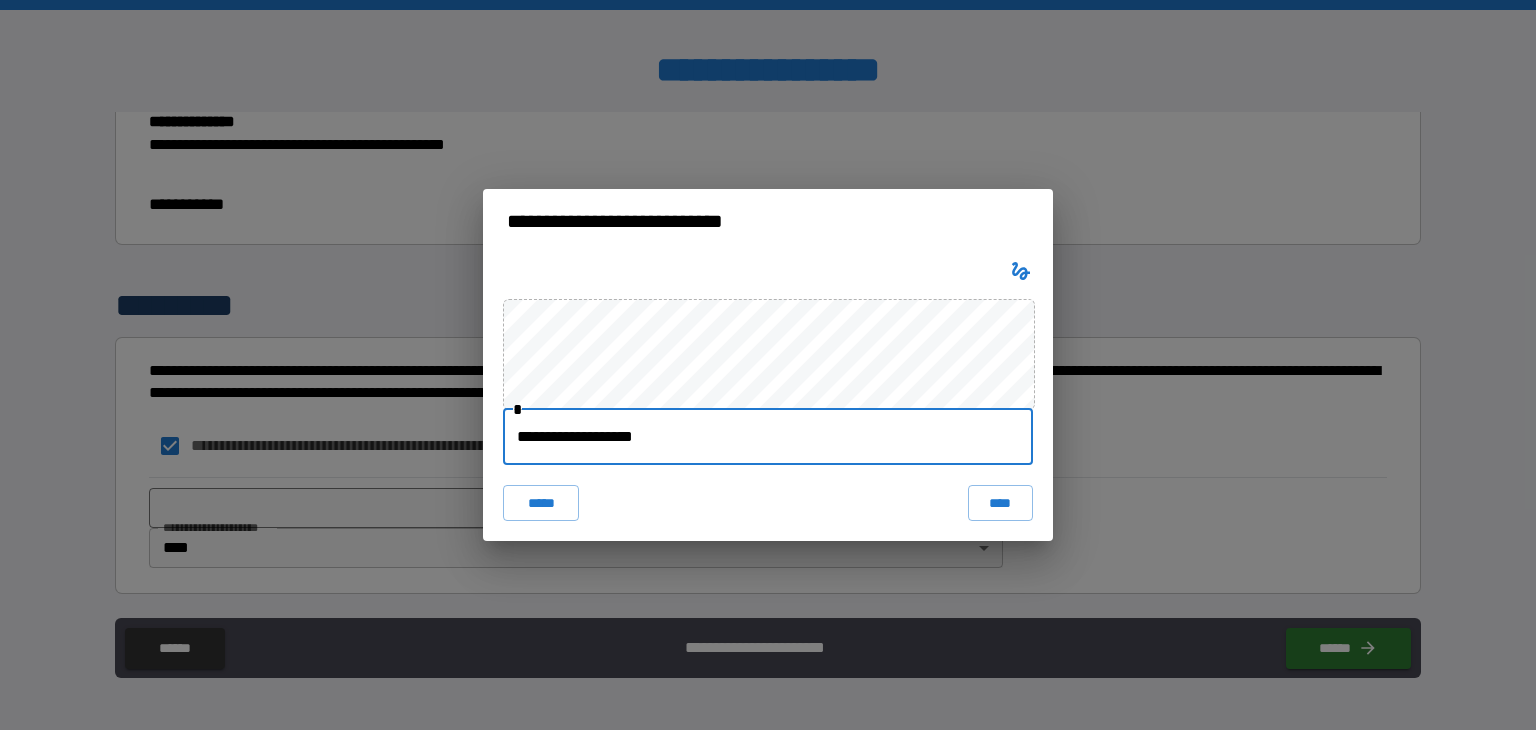 click on "**********" at bounding box center (768, 437) 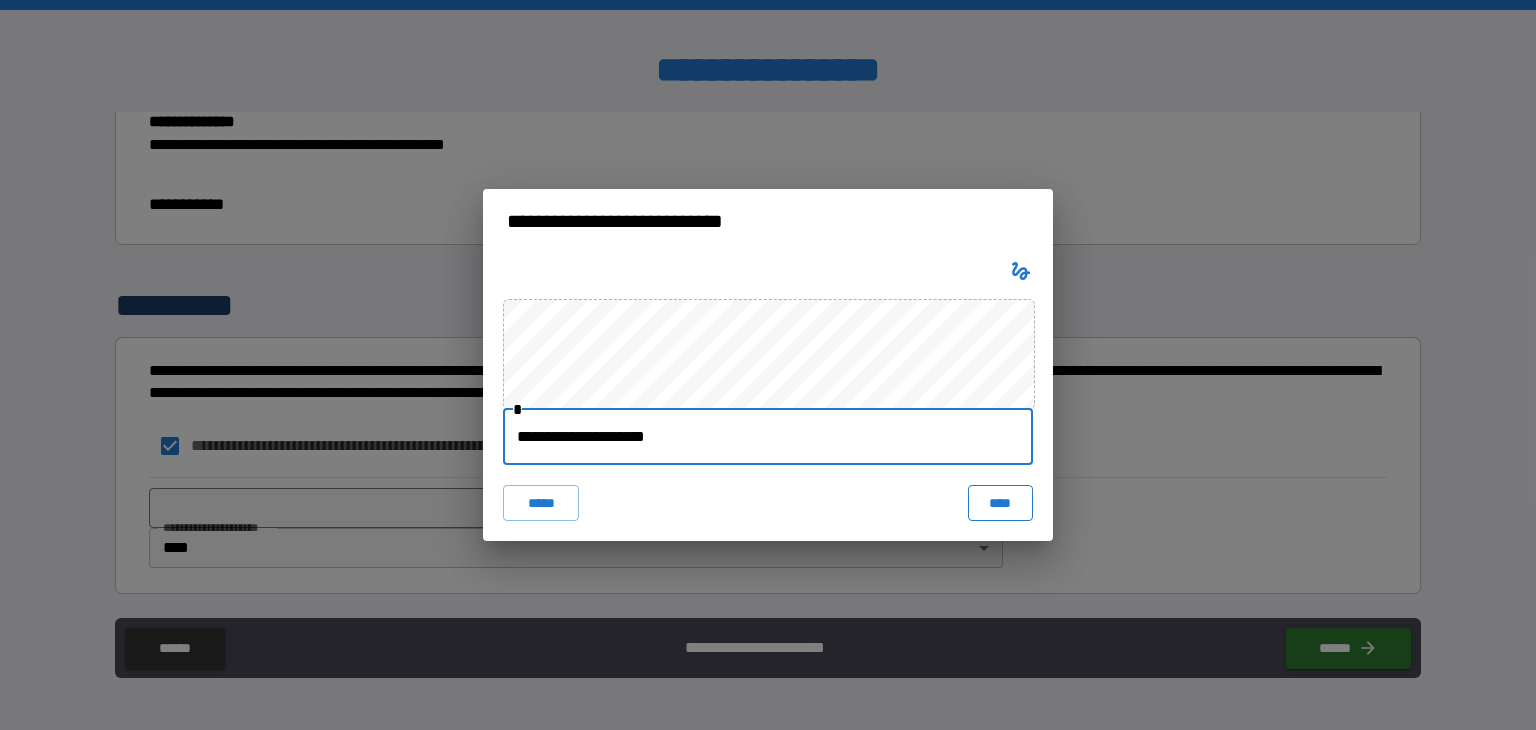 type on "**********" 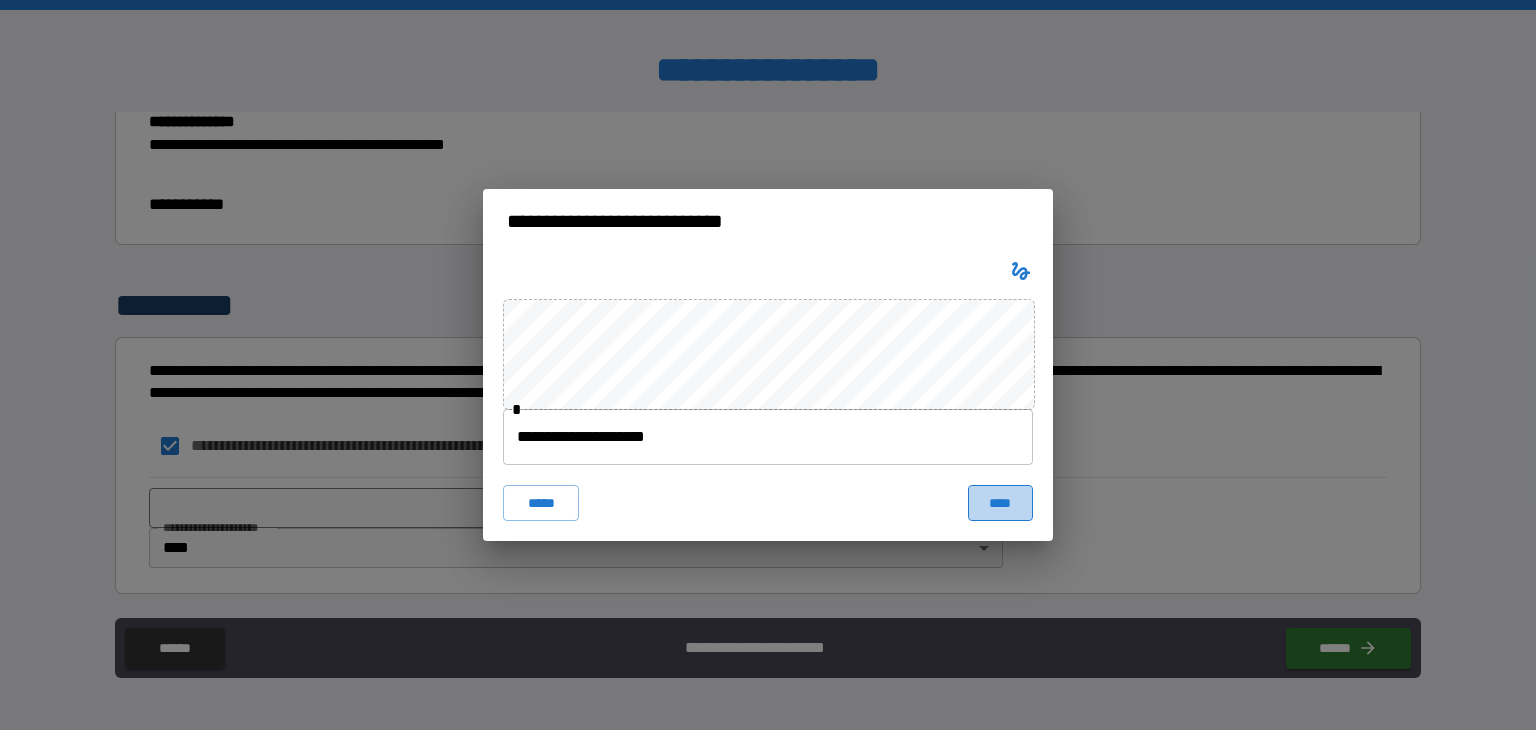 click on "****" at bounding box center (1000, 503) 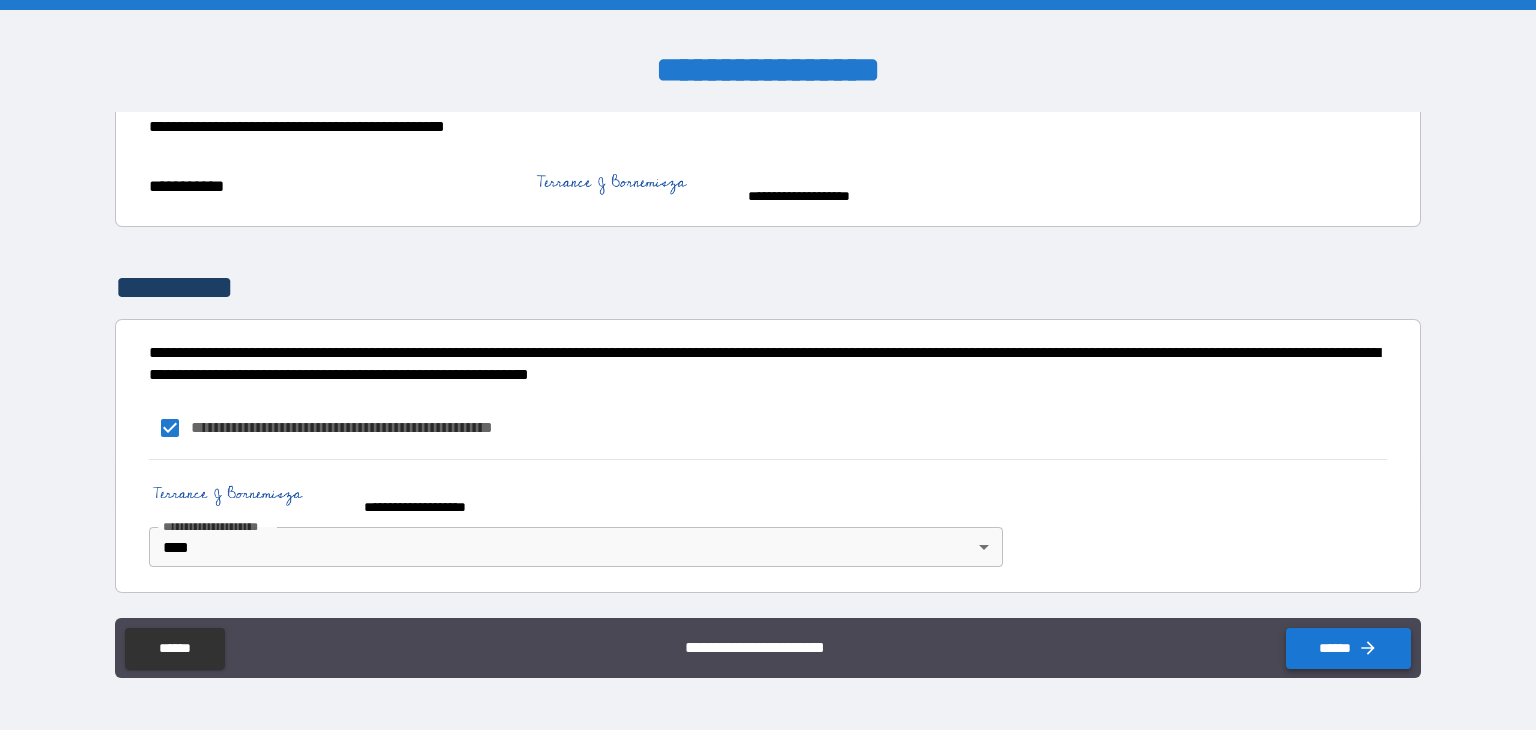click on "******" at bounding box center [1348, 648] 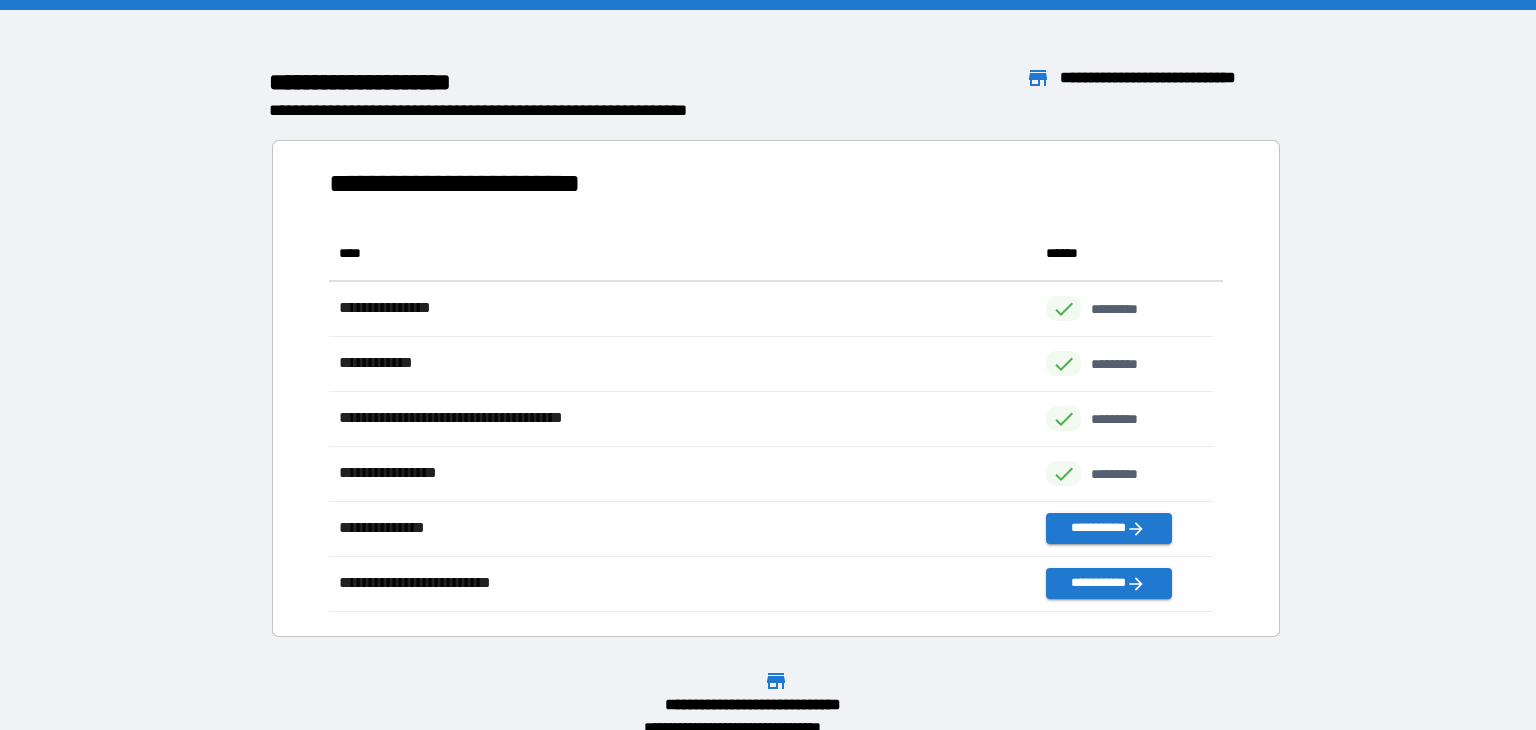 scroll, scrollTop: 16, scrollLeft: 16, axis: both 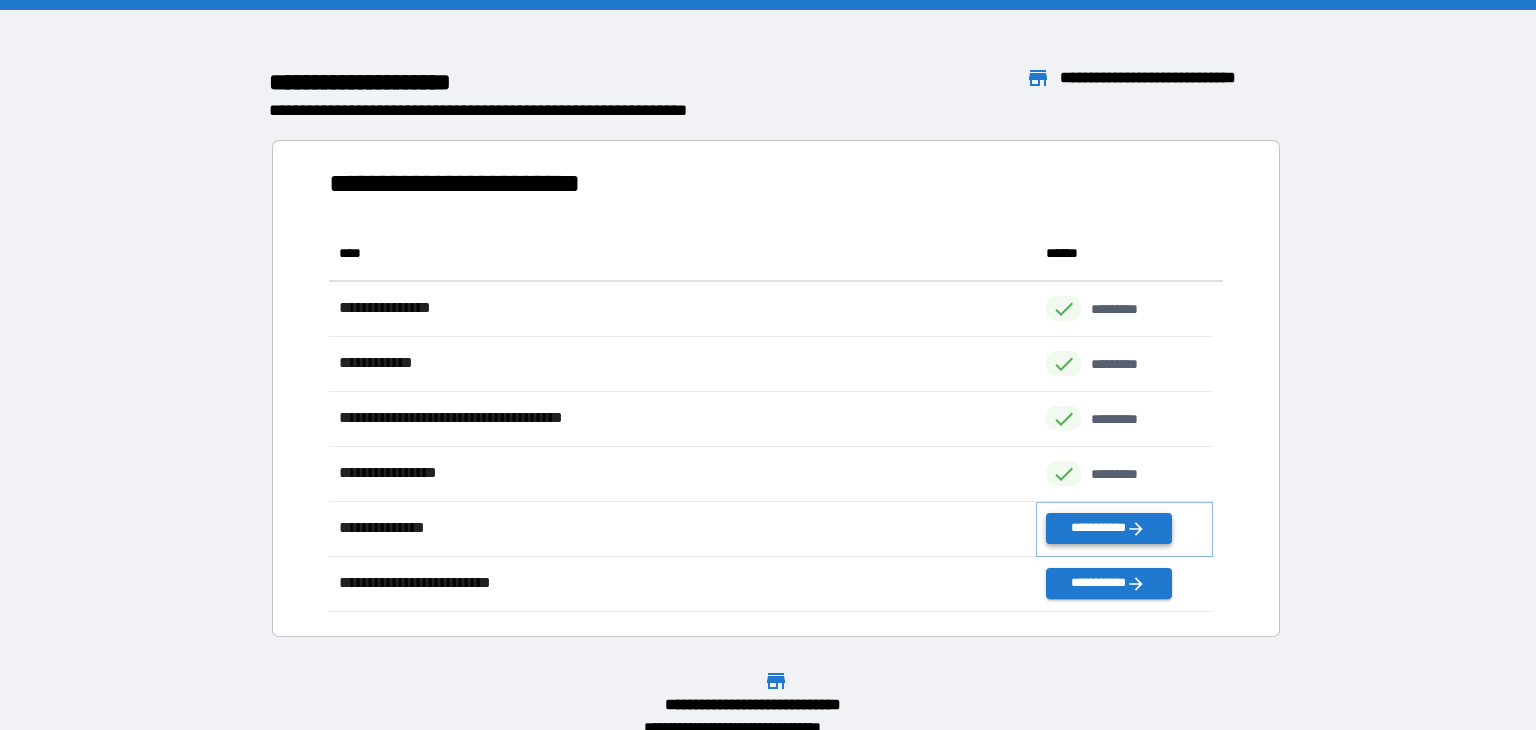 click on "**********" at bounding box center (1108, 528) 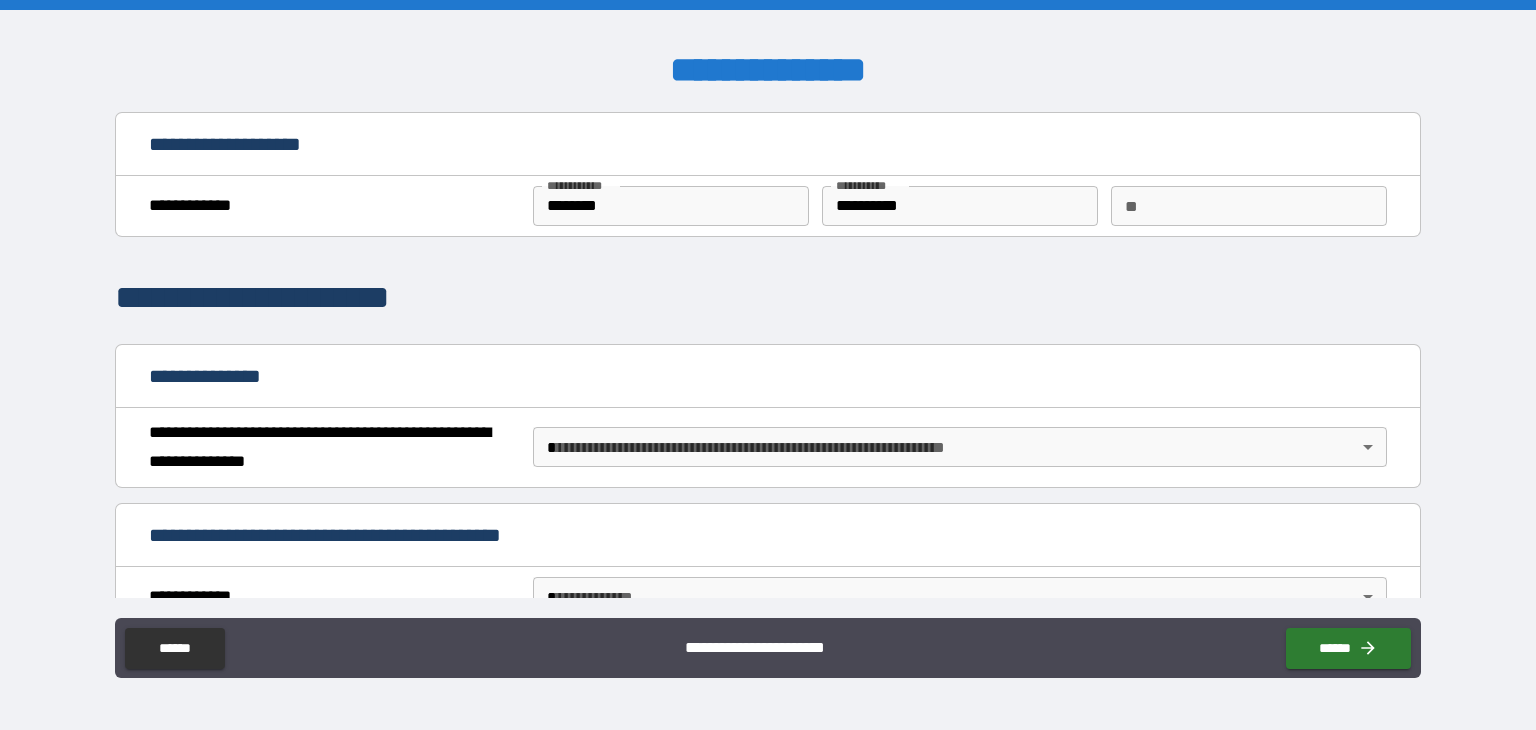 click on "**********" at bounding box center (768, 365) 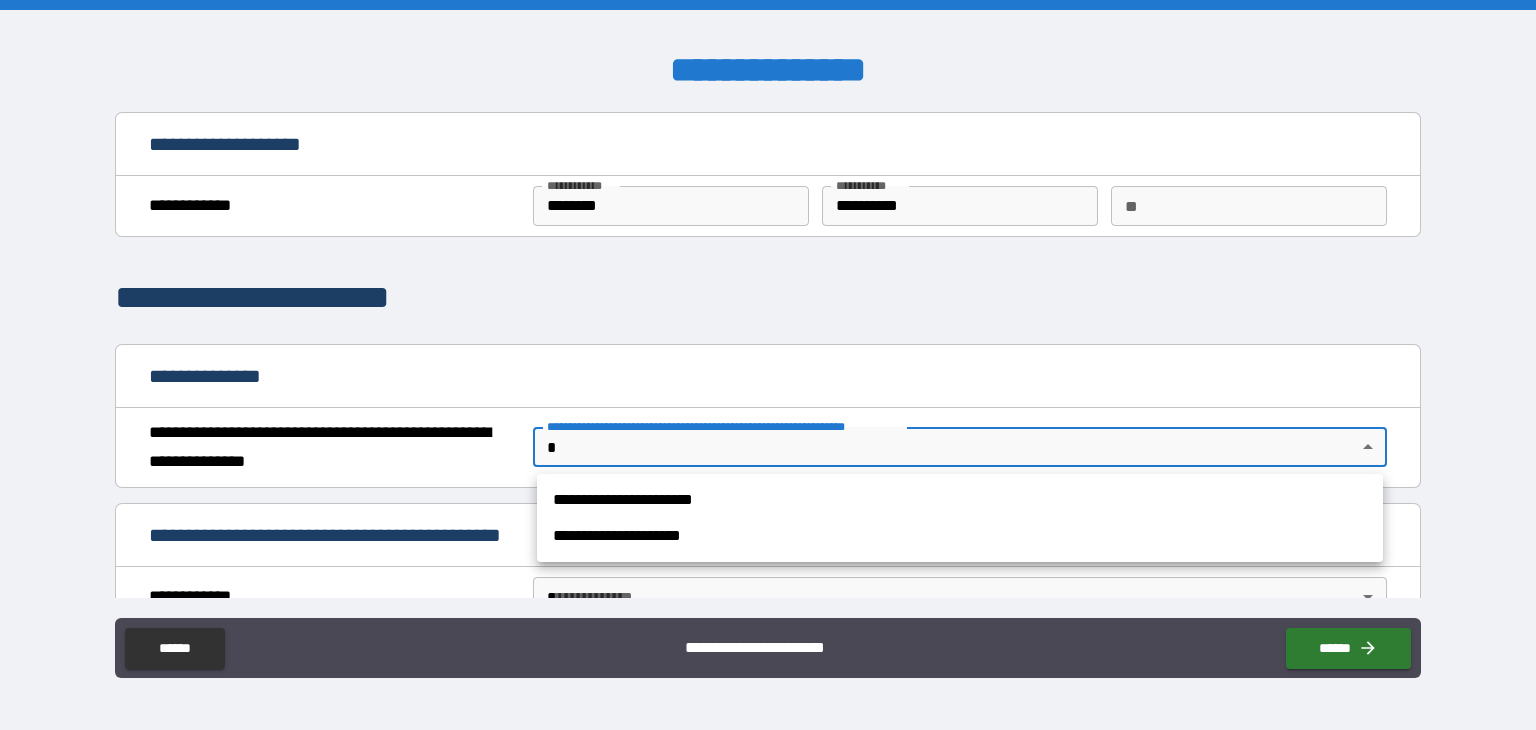 click on "**********" at bounding box center [960, 500] 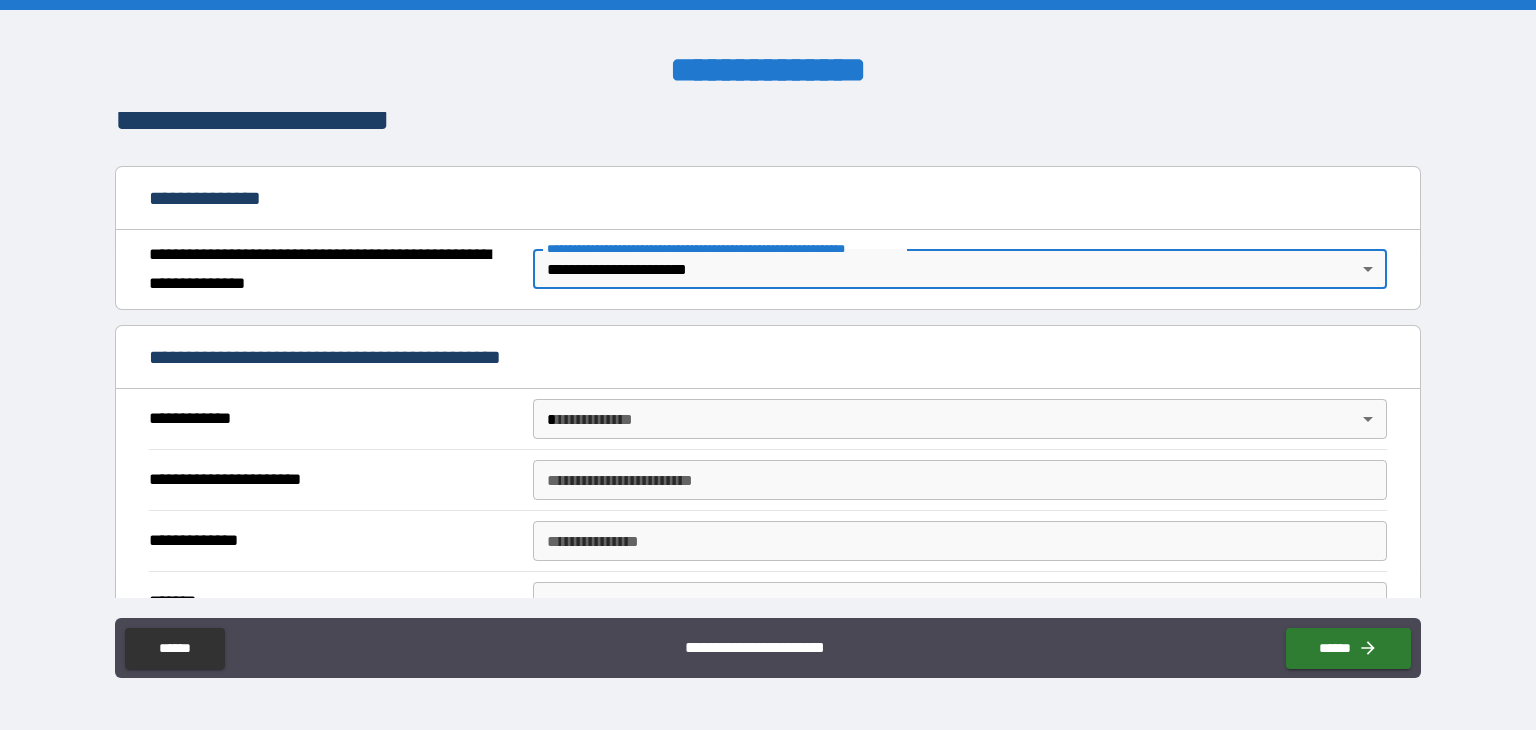 scroll, scrollTop: 200, scrollLeft: 0, axis: vertical 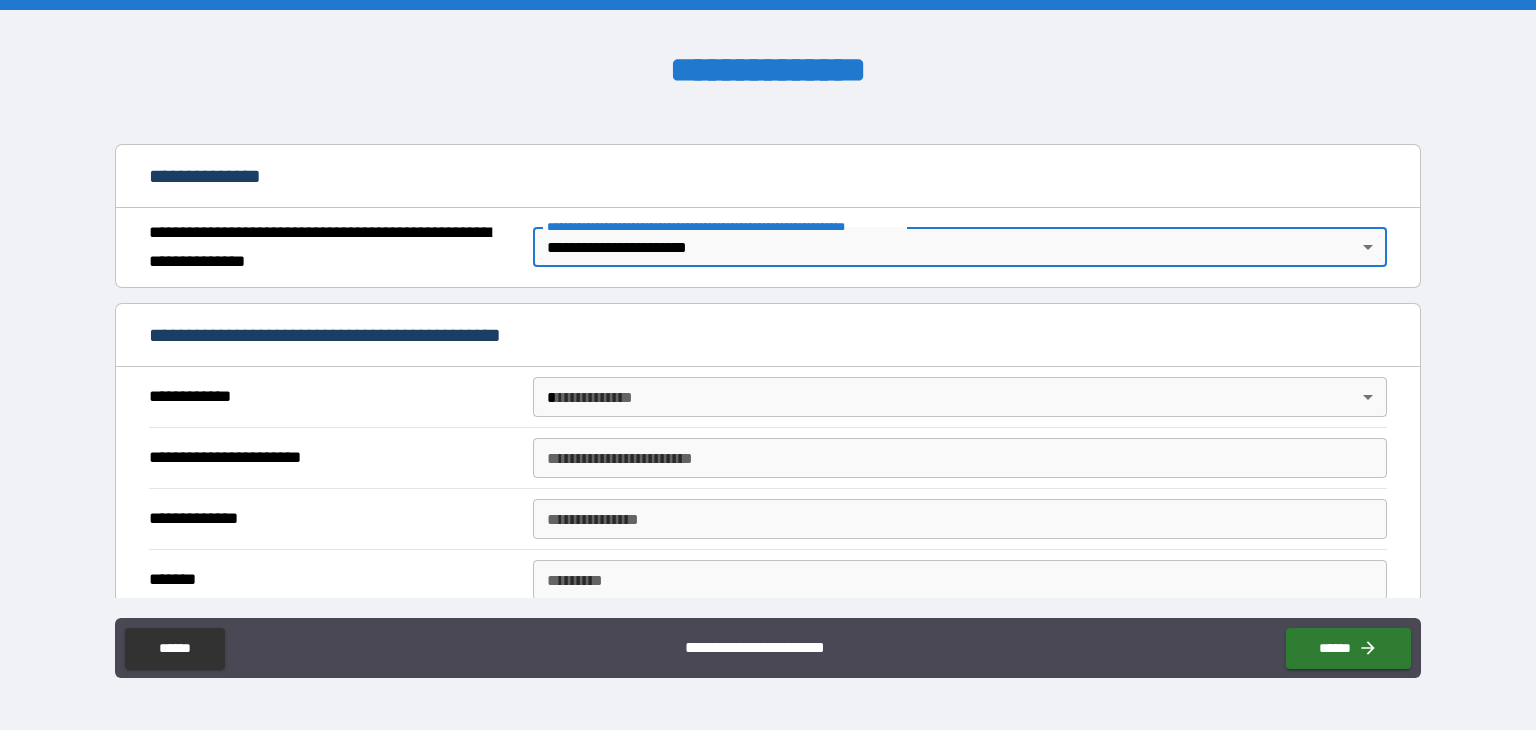 click on "**********" at bounding box center (768, 365) 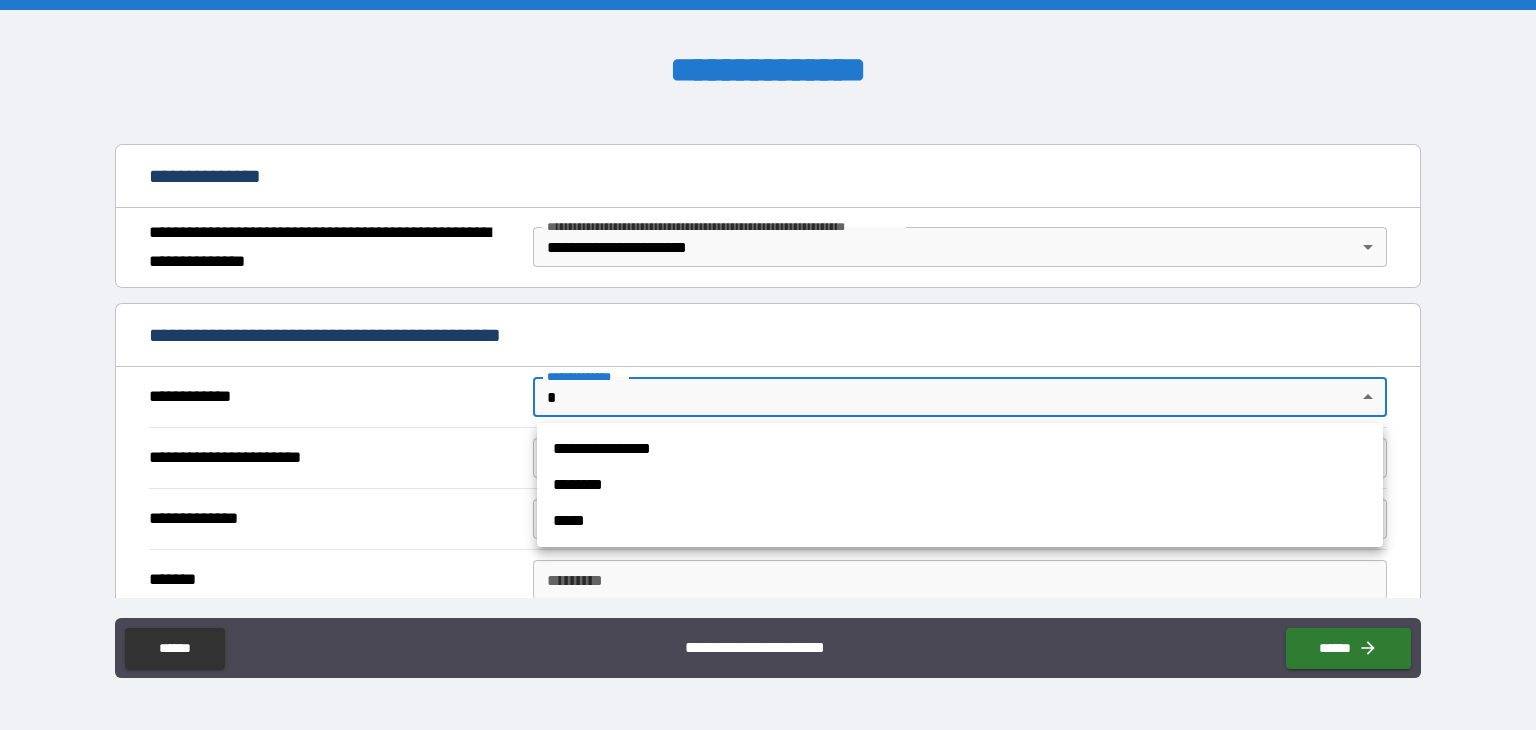 click on "**********" at bounding box center (960, 449) 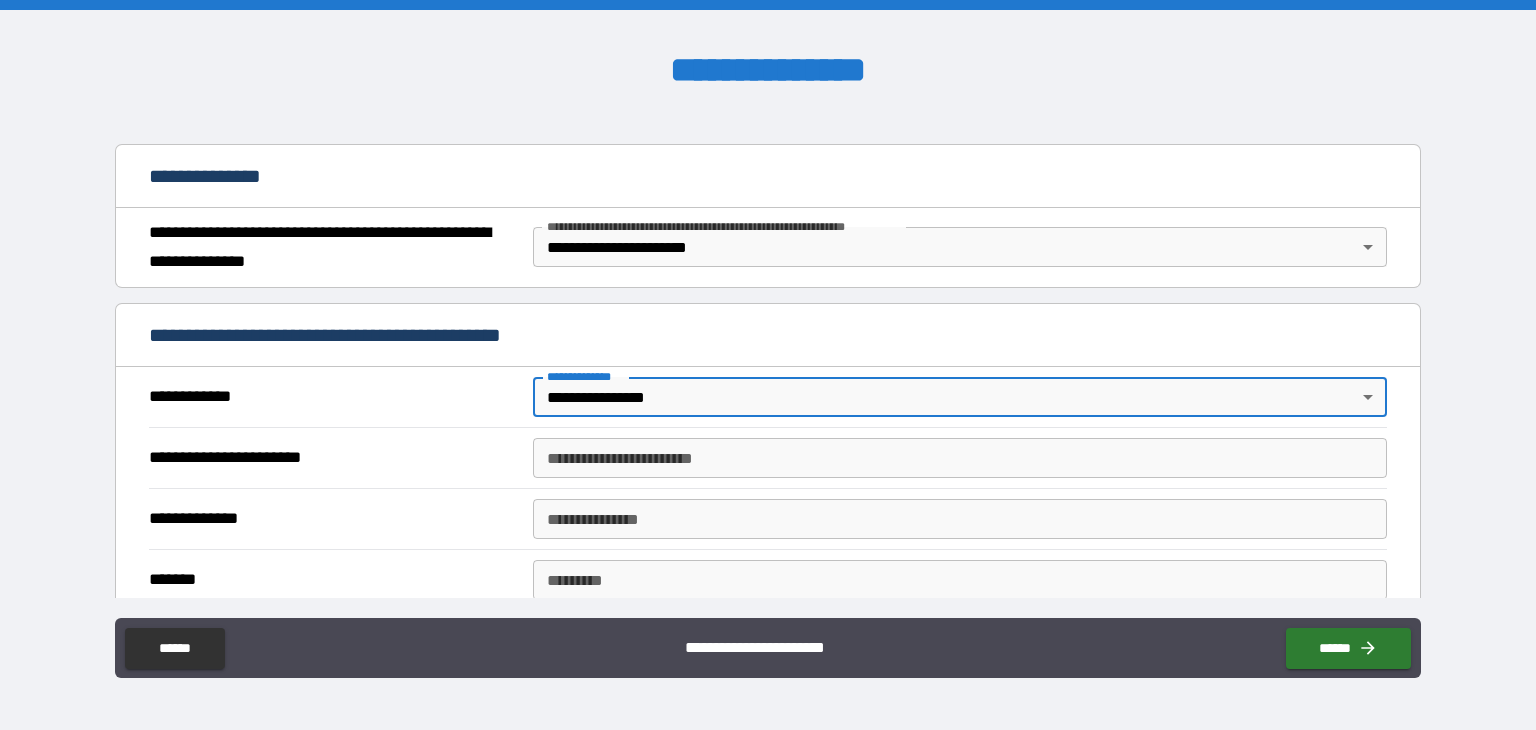 click on "**********" at bounding box center [960, 458] 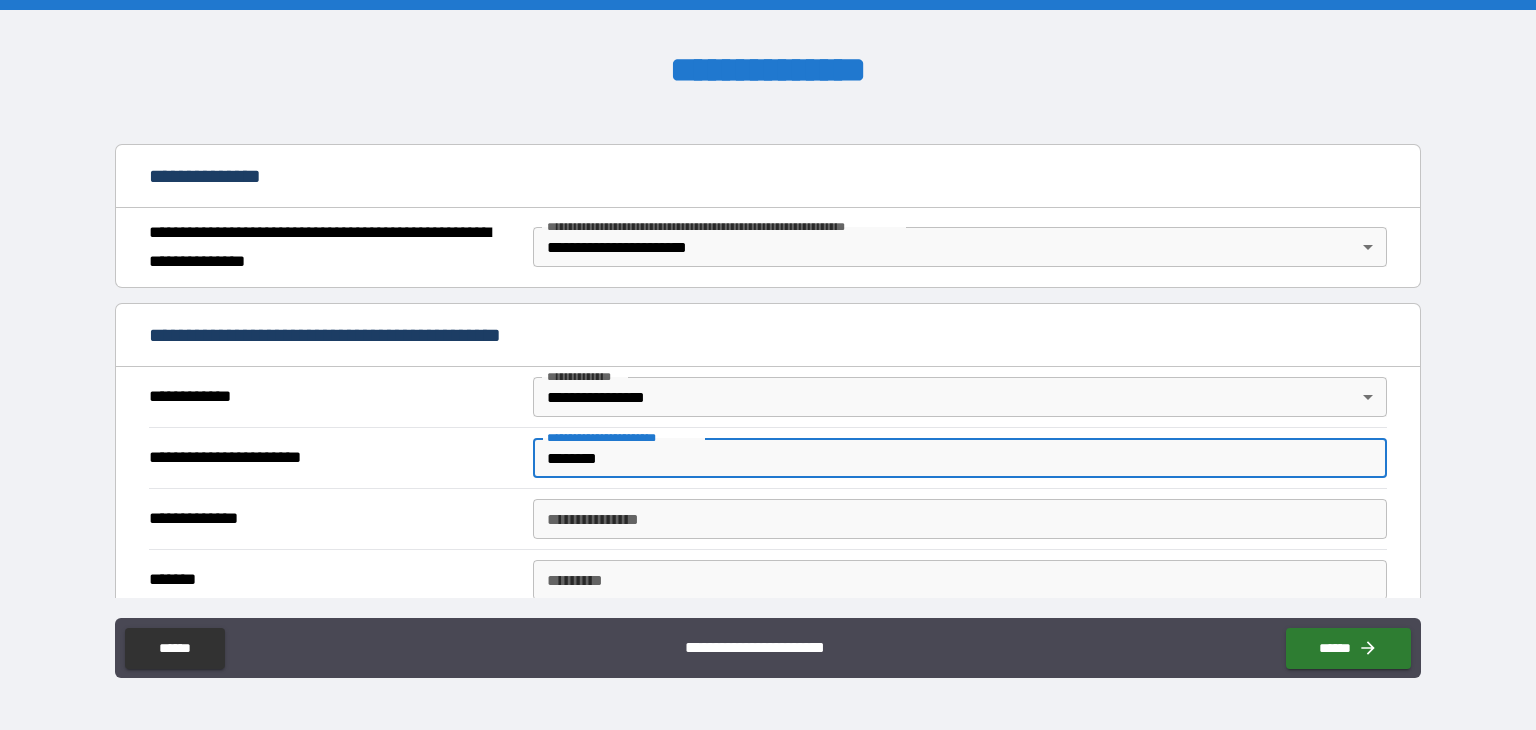 type on "********" 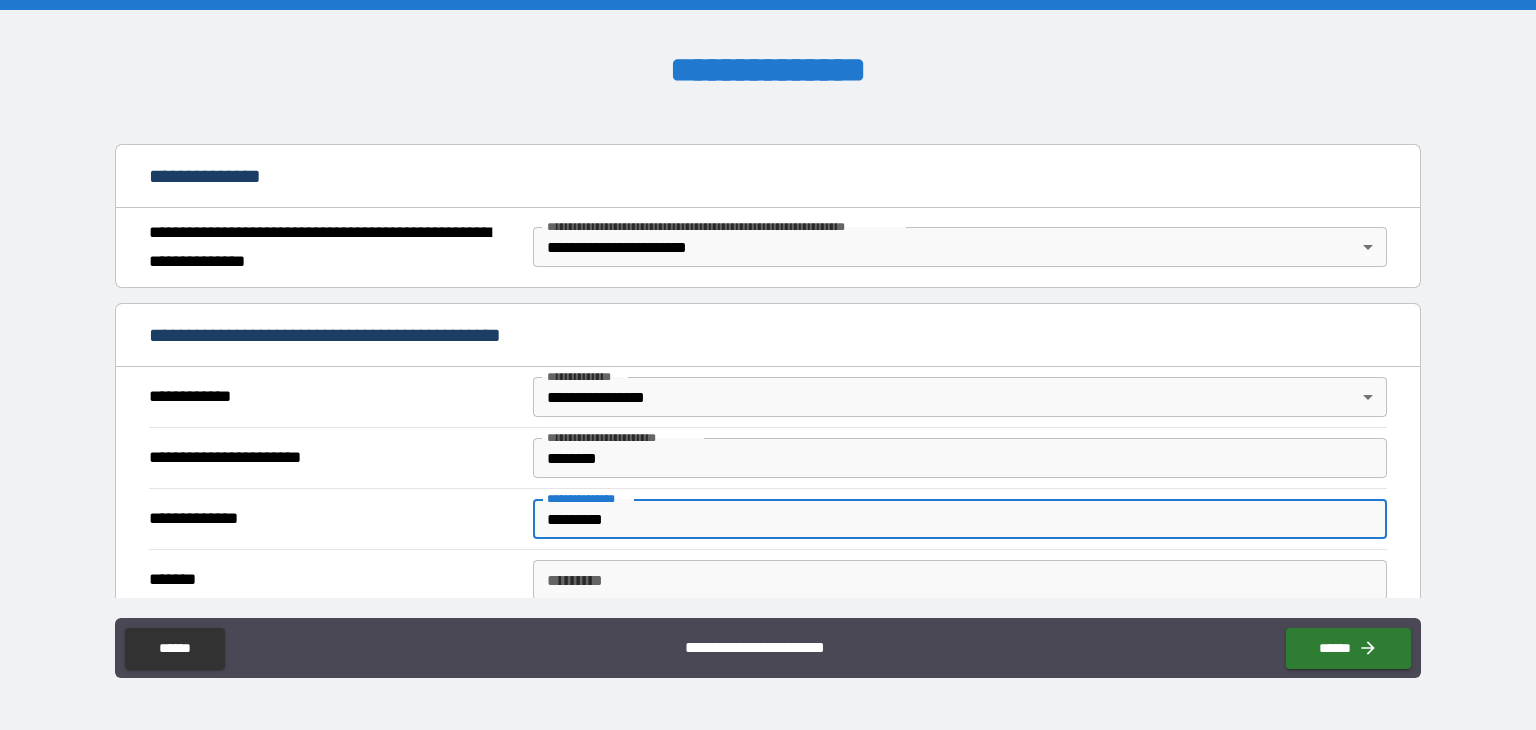 type on "*********" 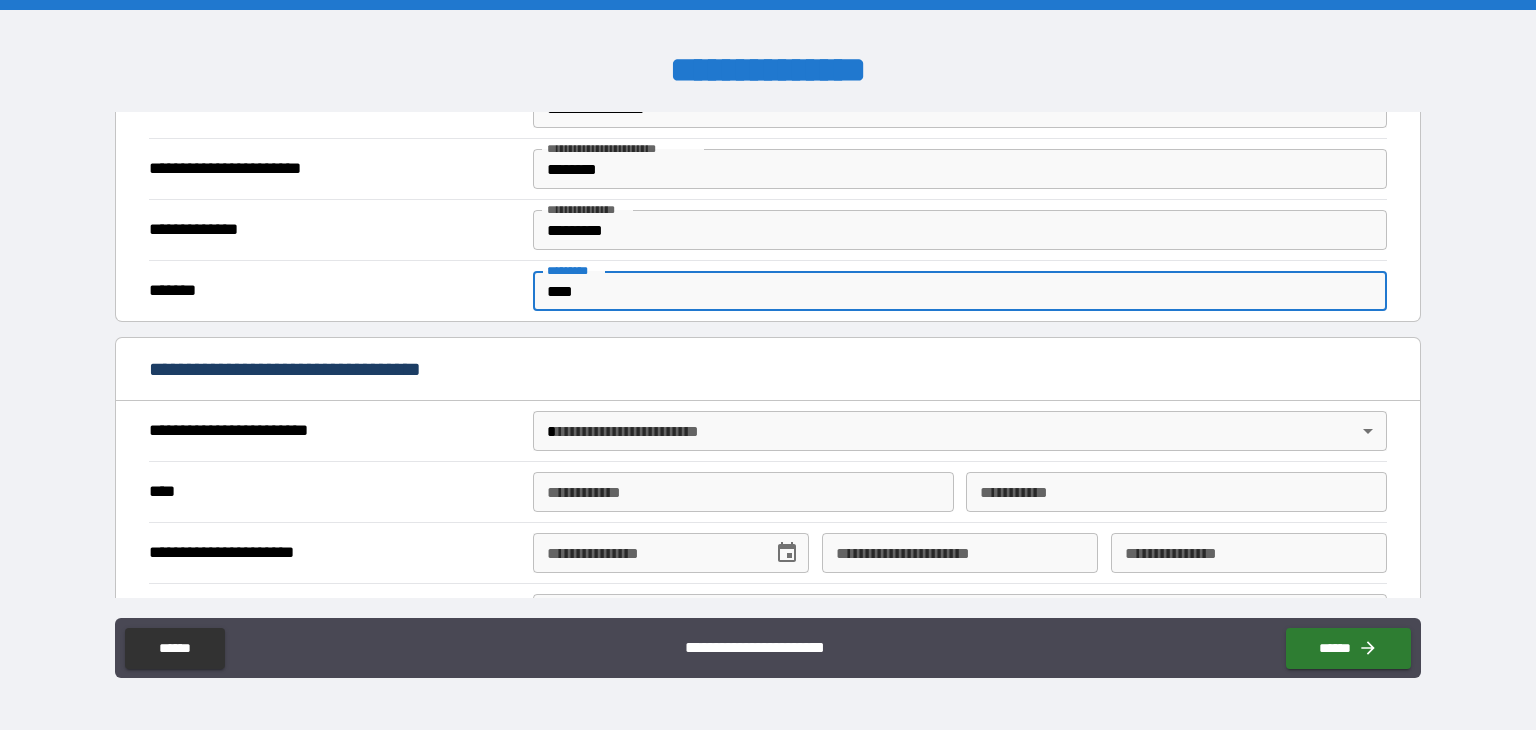 scroll, scrollTop: 500, scrollLeft: 0, axis: vertical 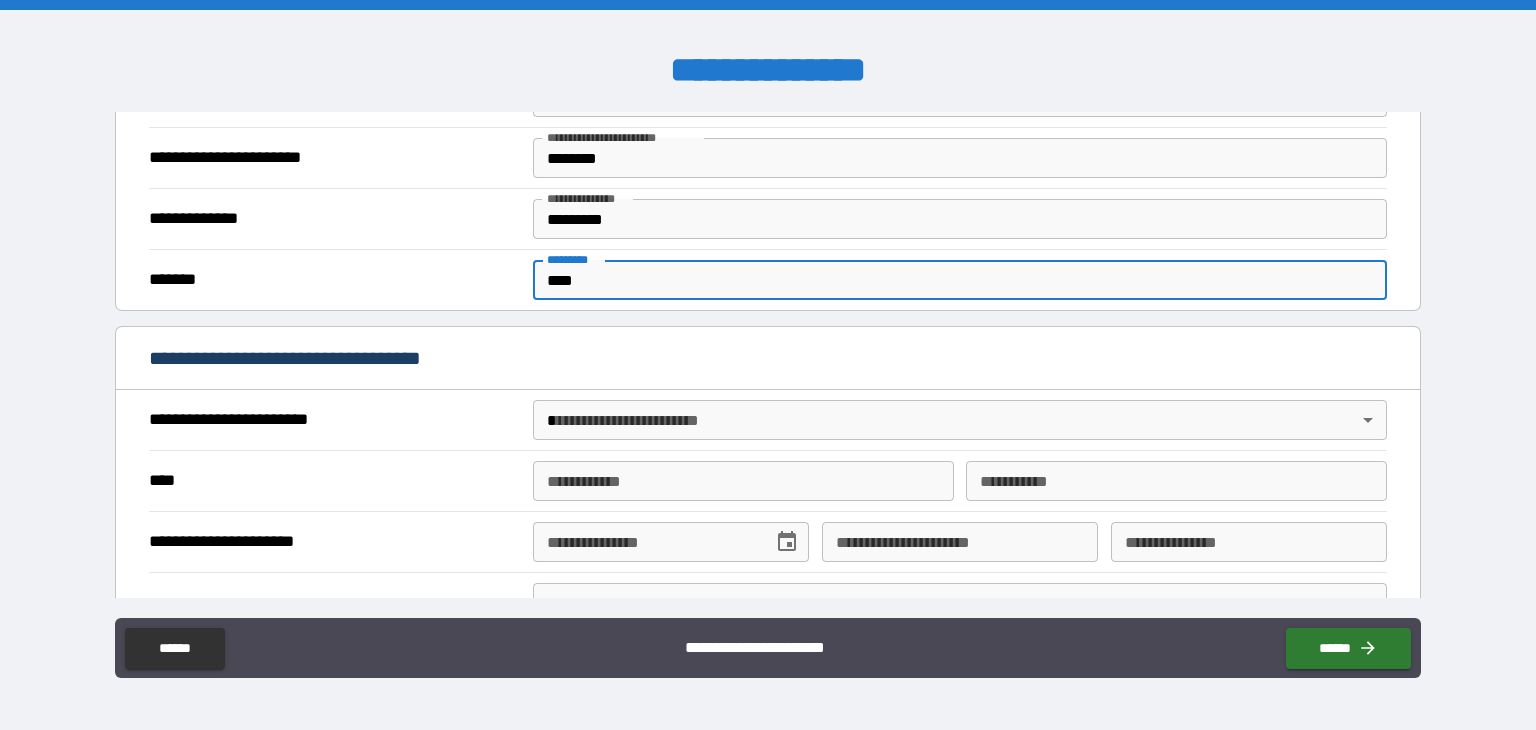 type on "****" 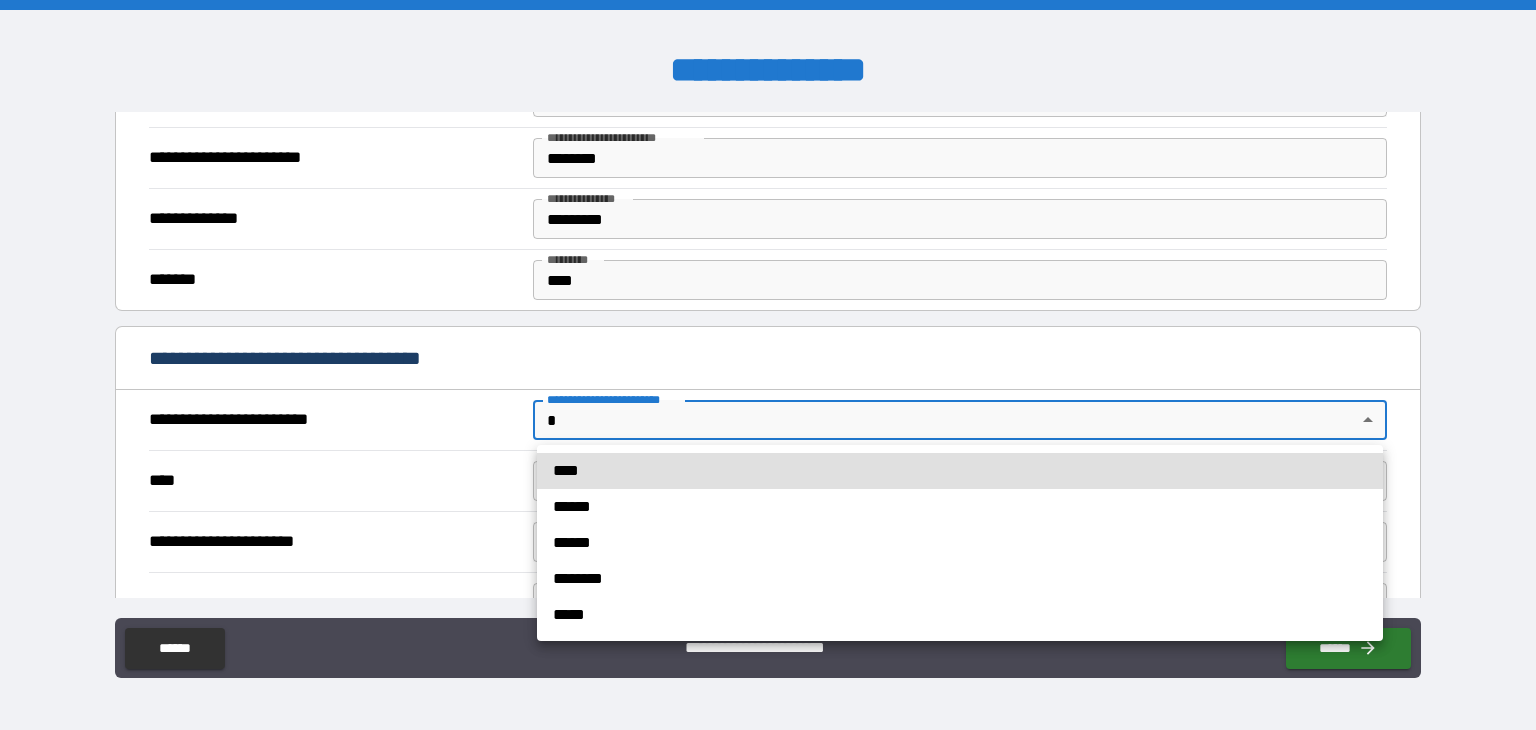 click on "**********" at bounding box center [768, 365] 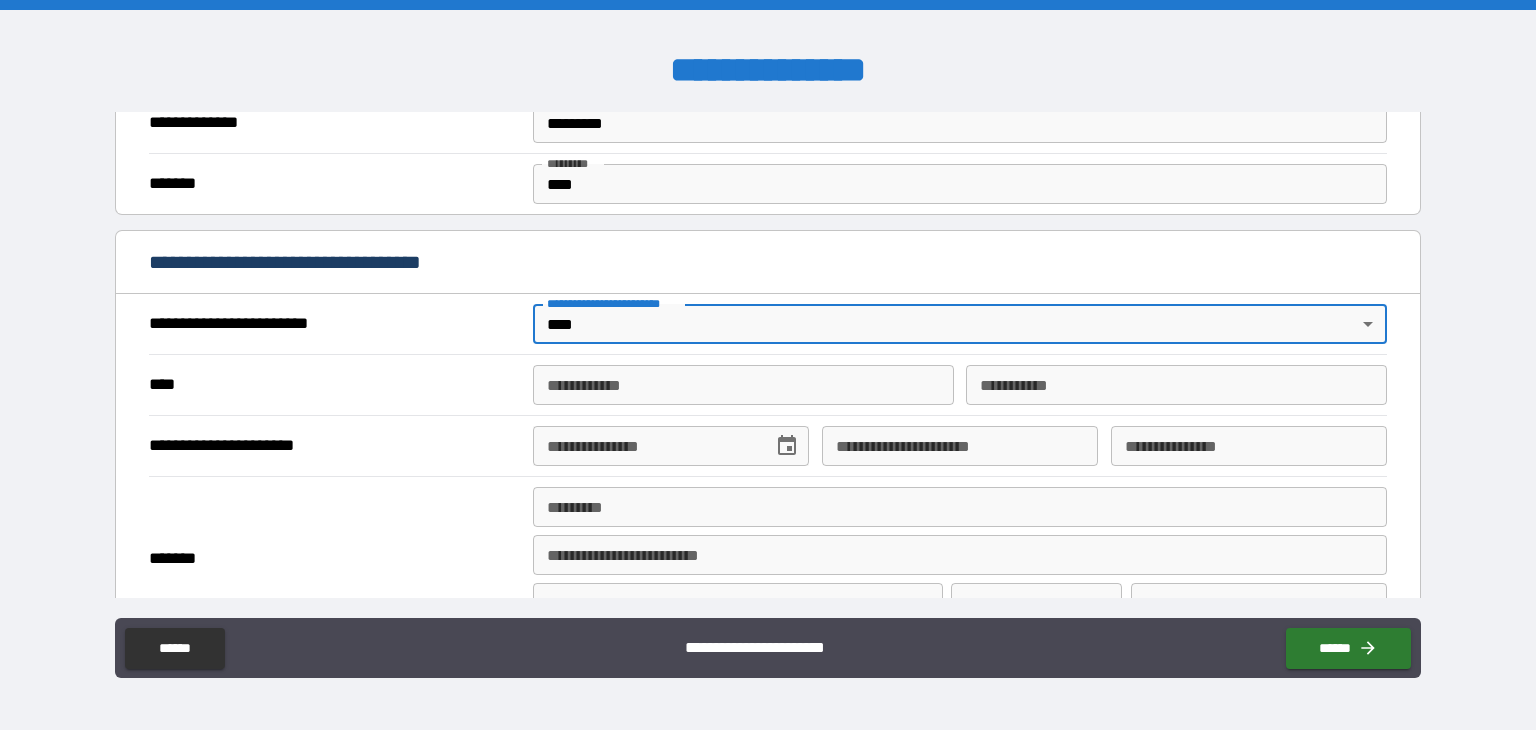 scroll, scrollTop: 600, scrollLeft: 0, axis: vertical 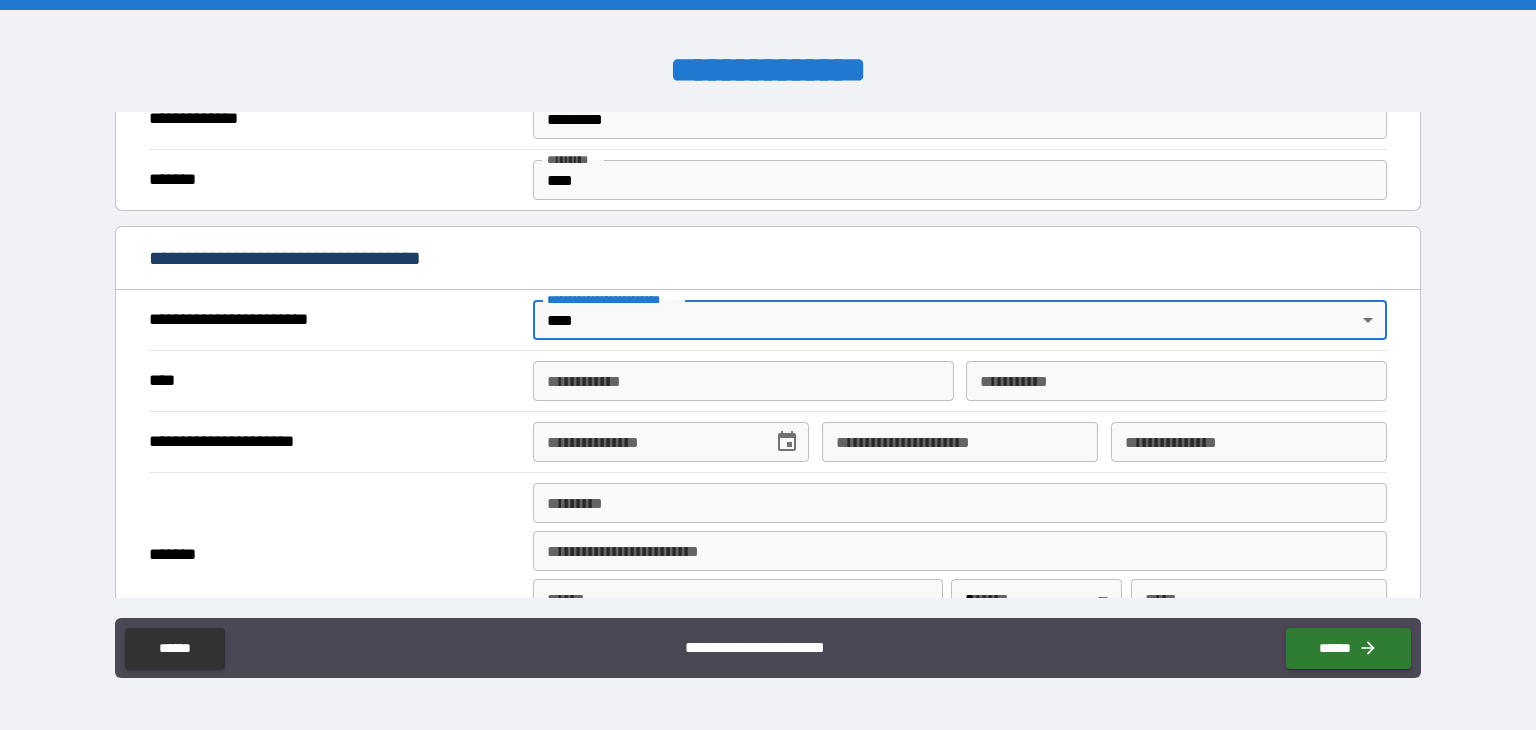 click on "**********" at bounding box center (743, 381) 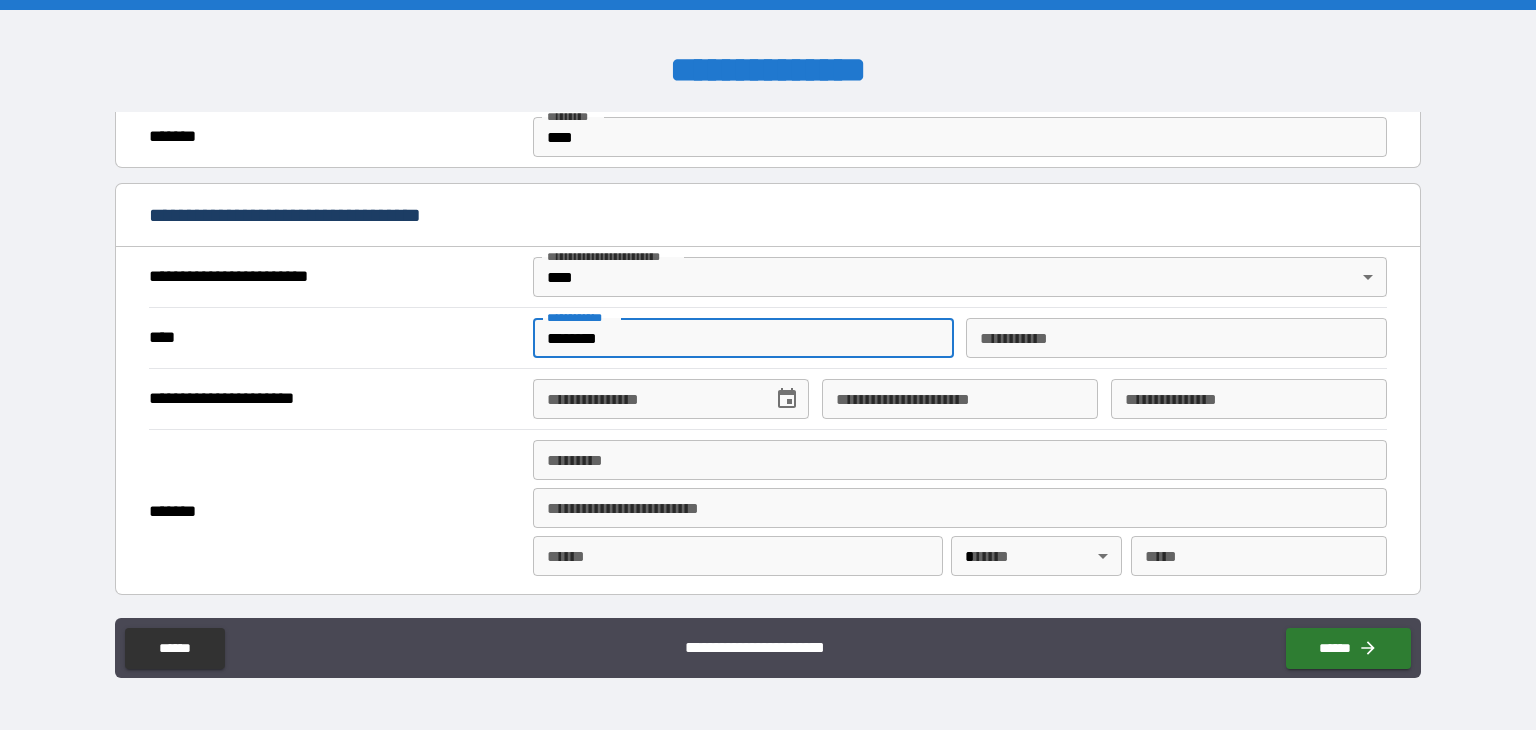scroll, scrollTop: 700, scrollLeft: 0, axis: vertical 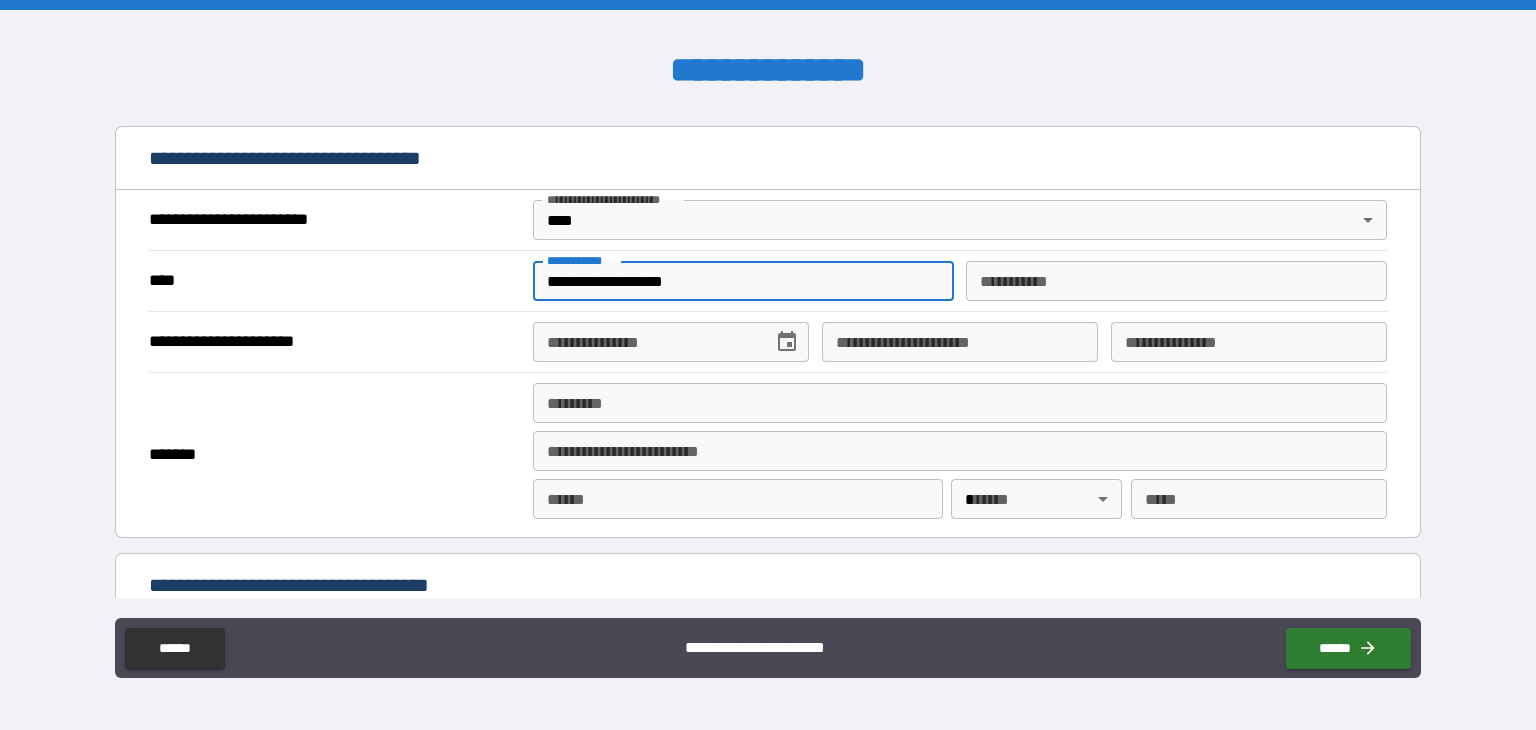 type on "**********" 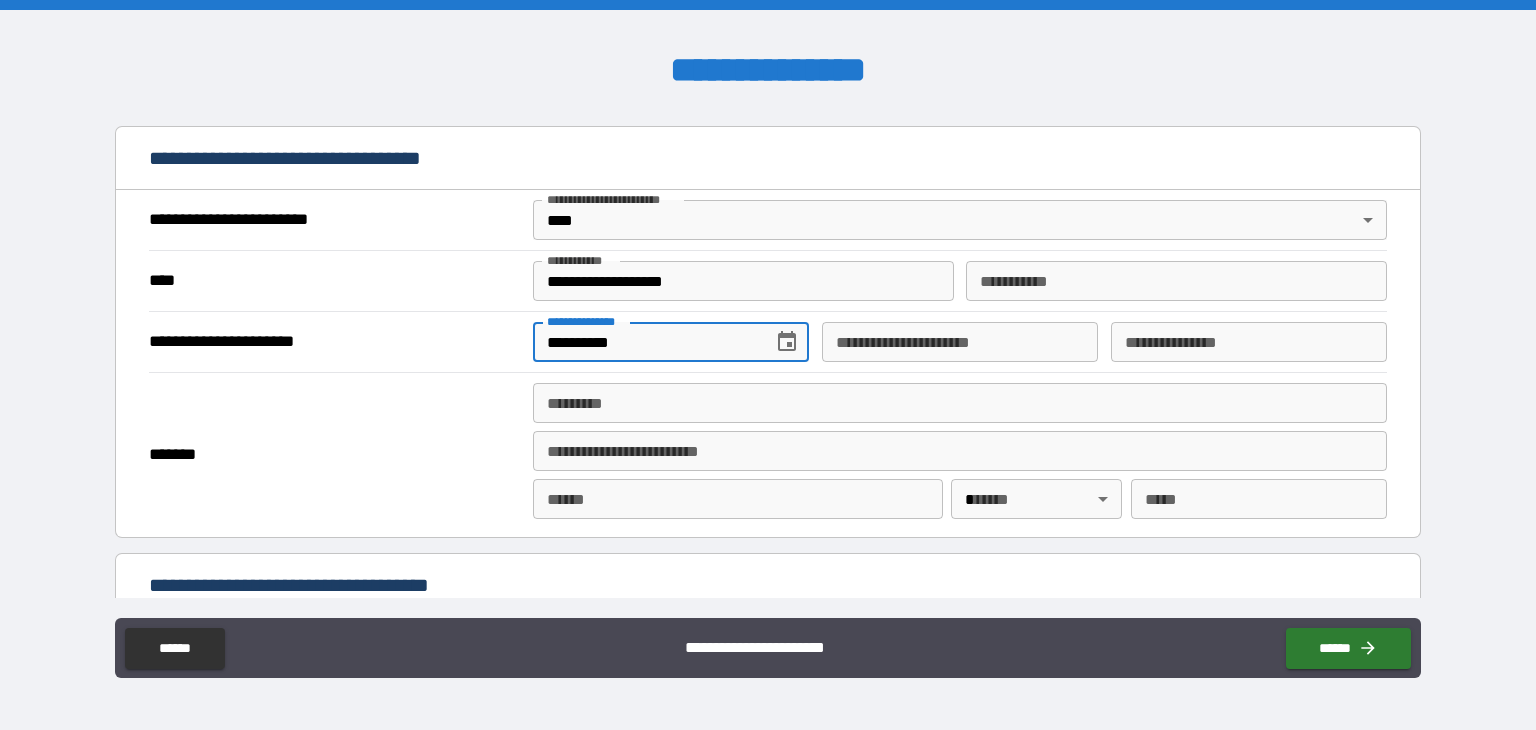 type on "**********" 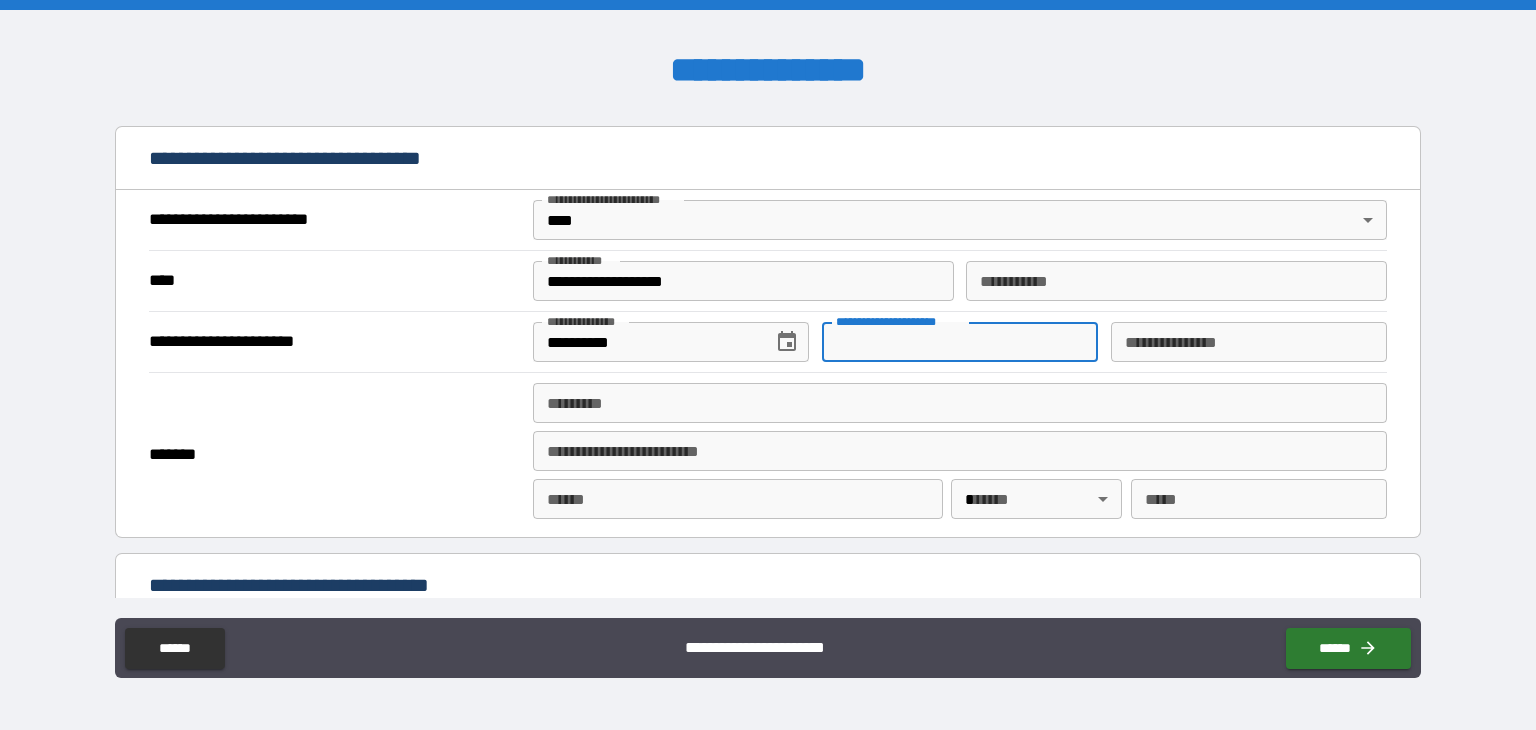 click on "**********" at bounding box center (960, 342) 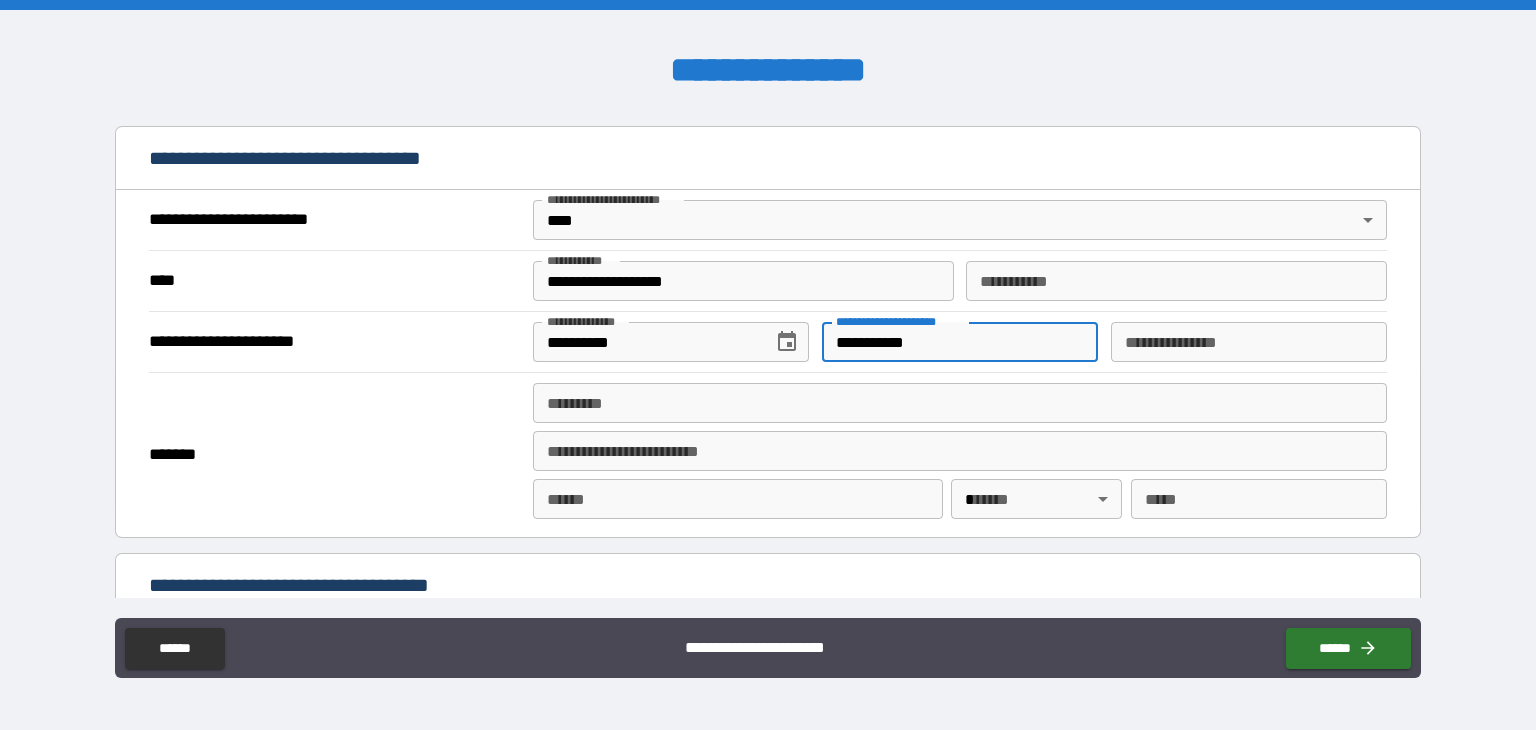 type on "**********" 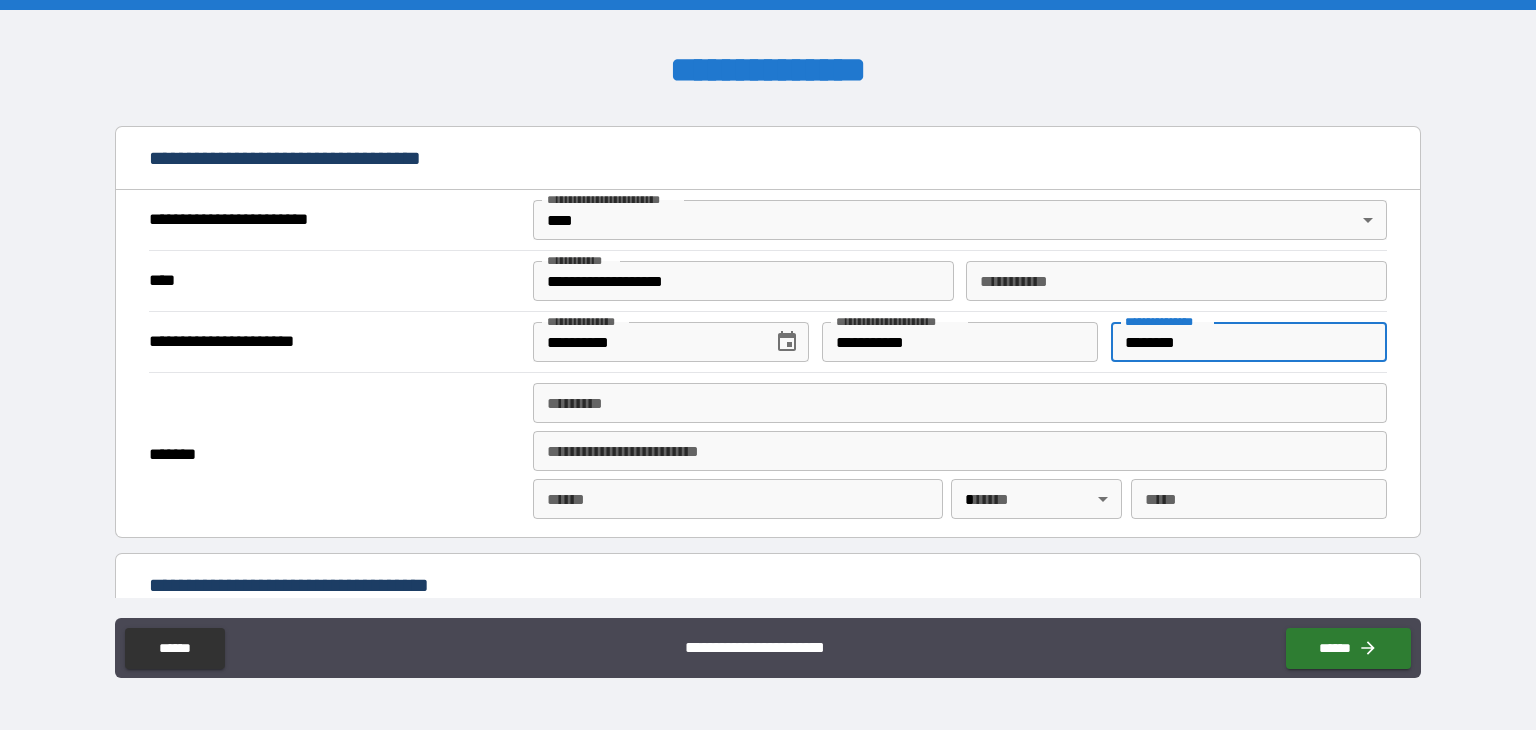 type on "********" 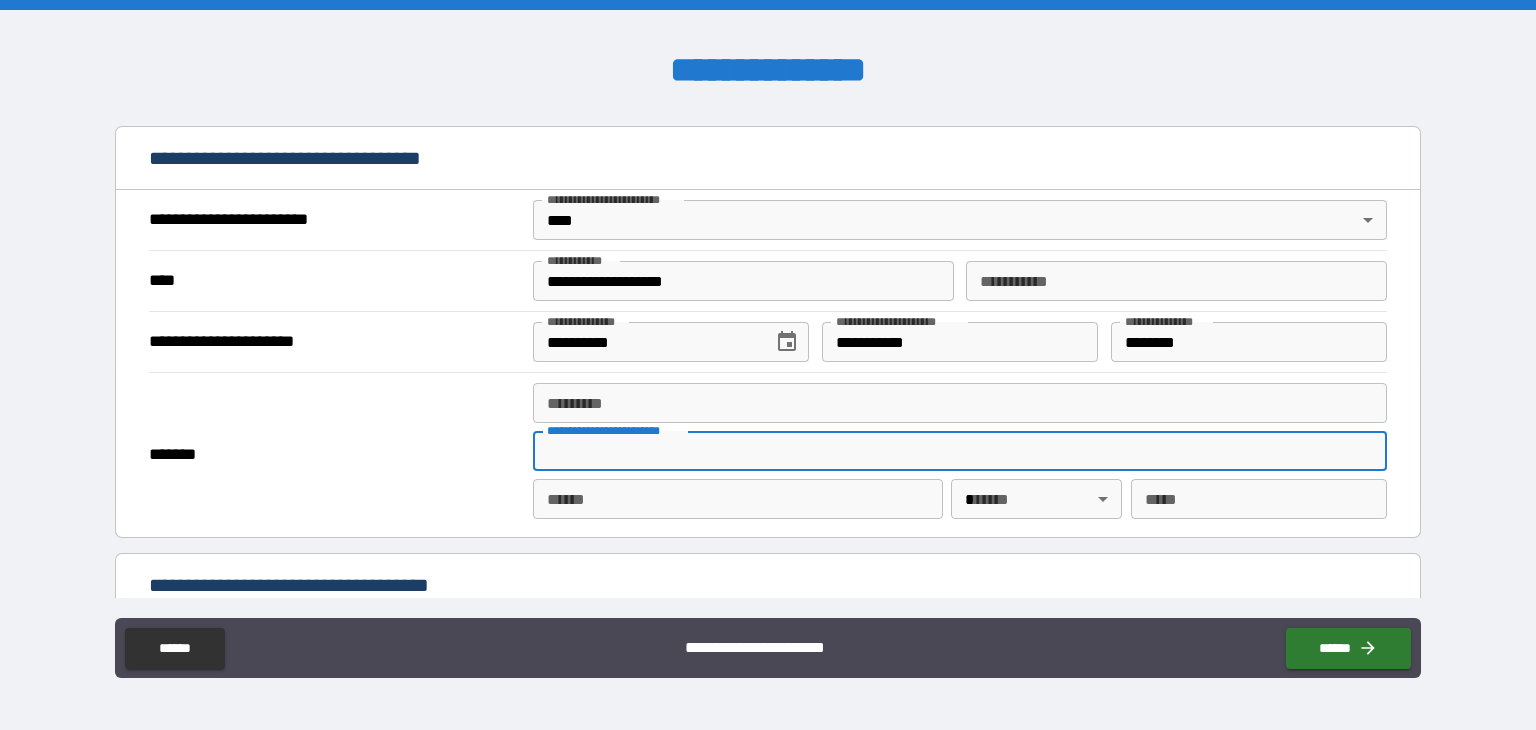 click on "**********" at bounding box center [960, 451] 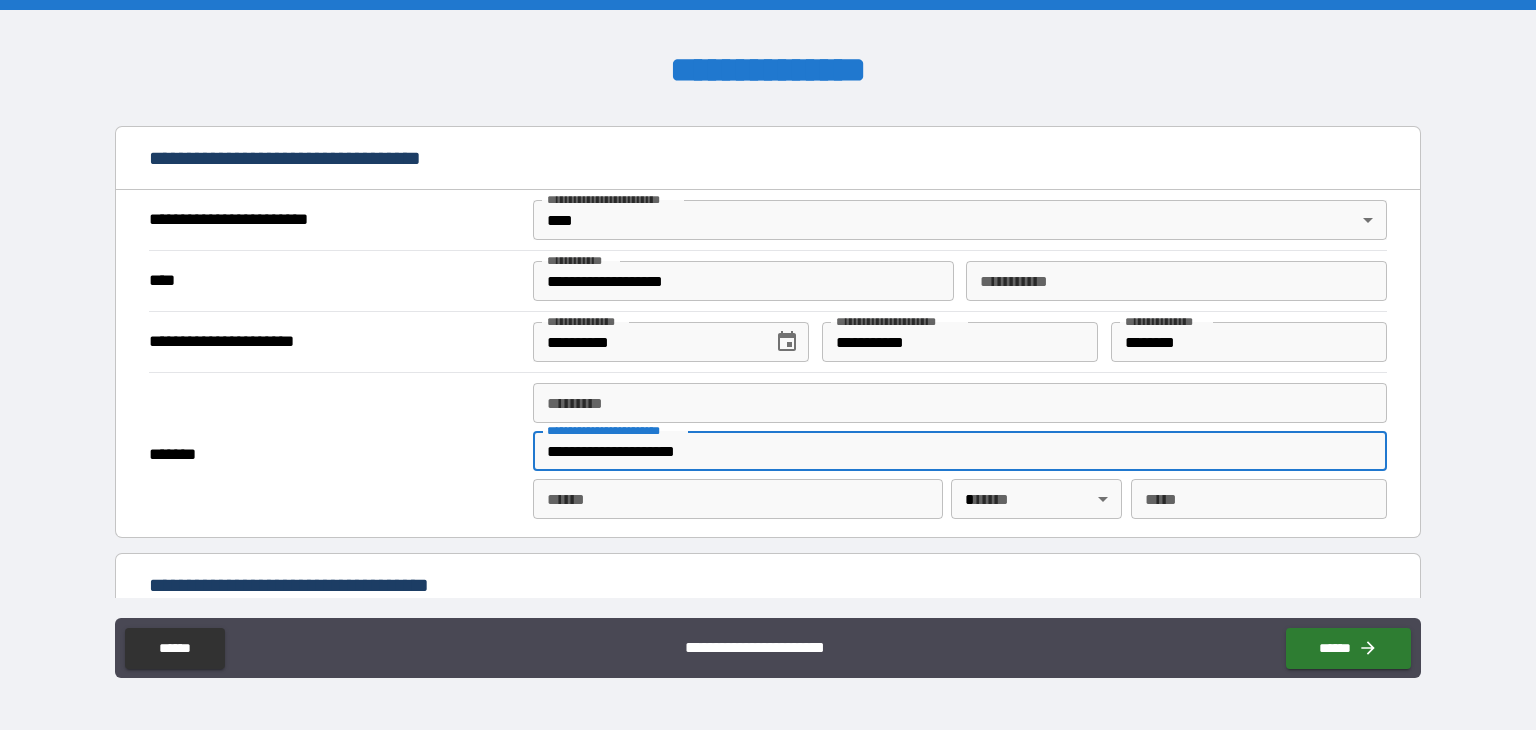 type on "**********" 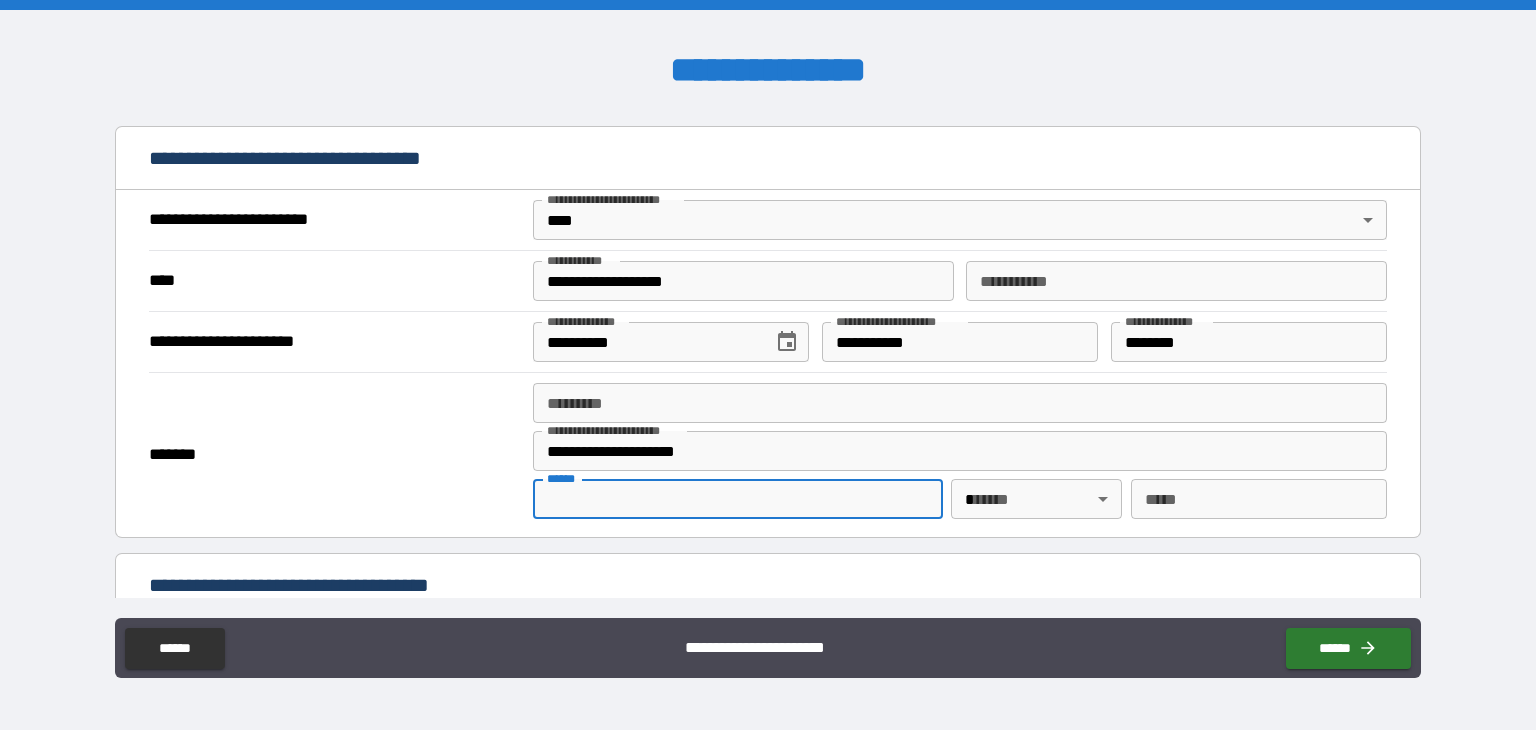 type on "*" 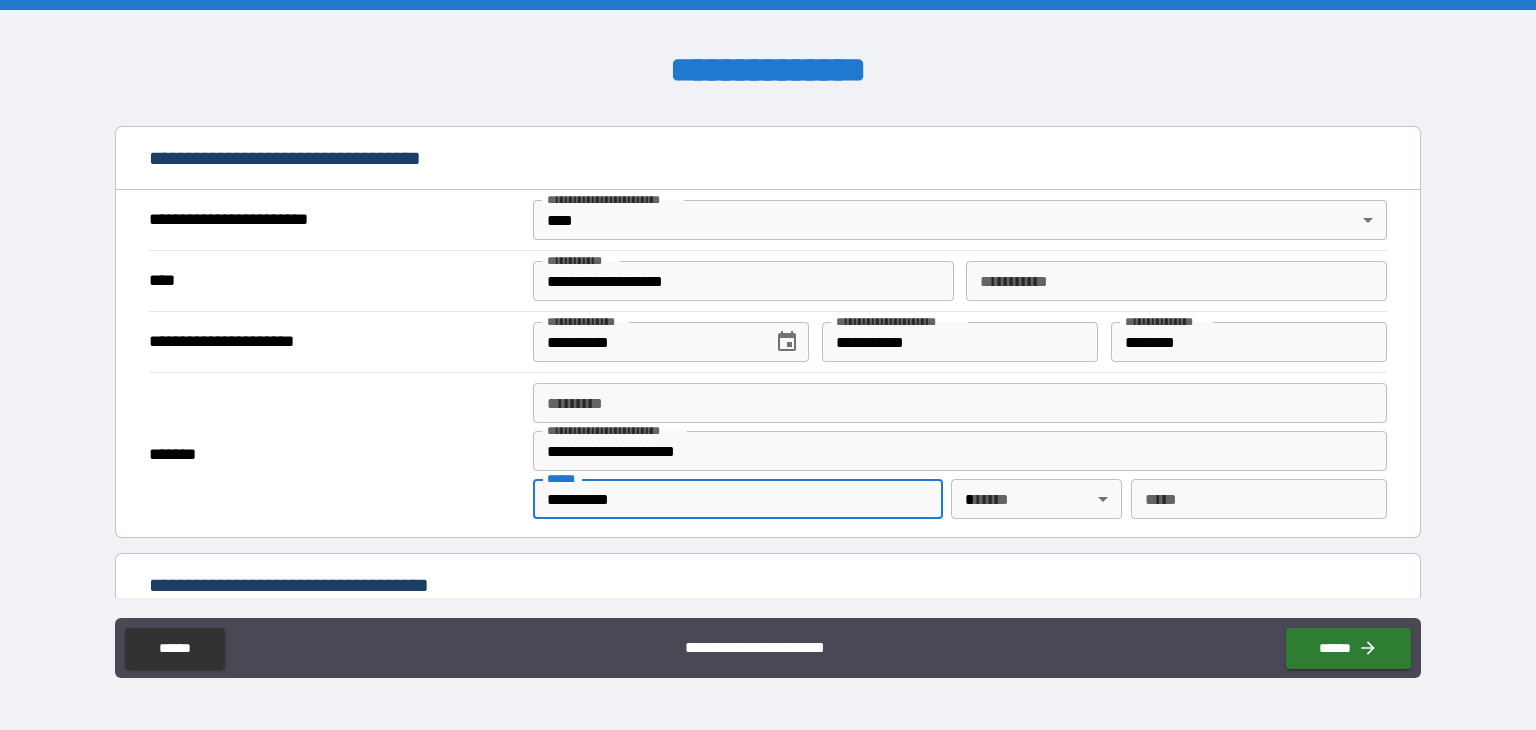 type on "**********" 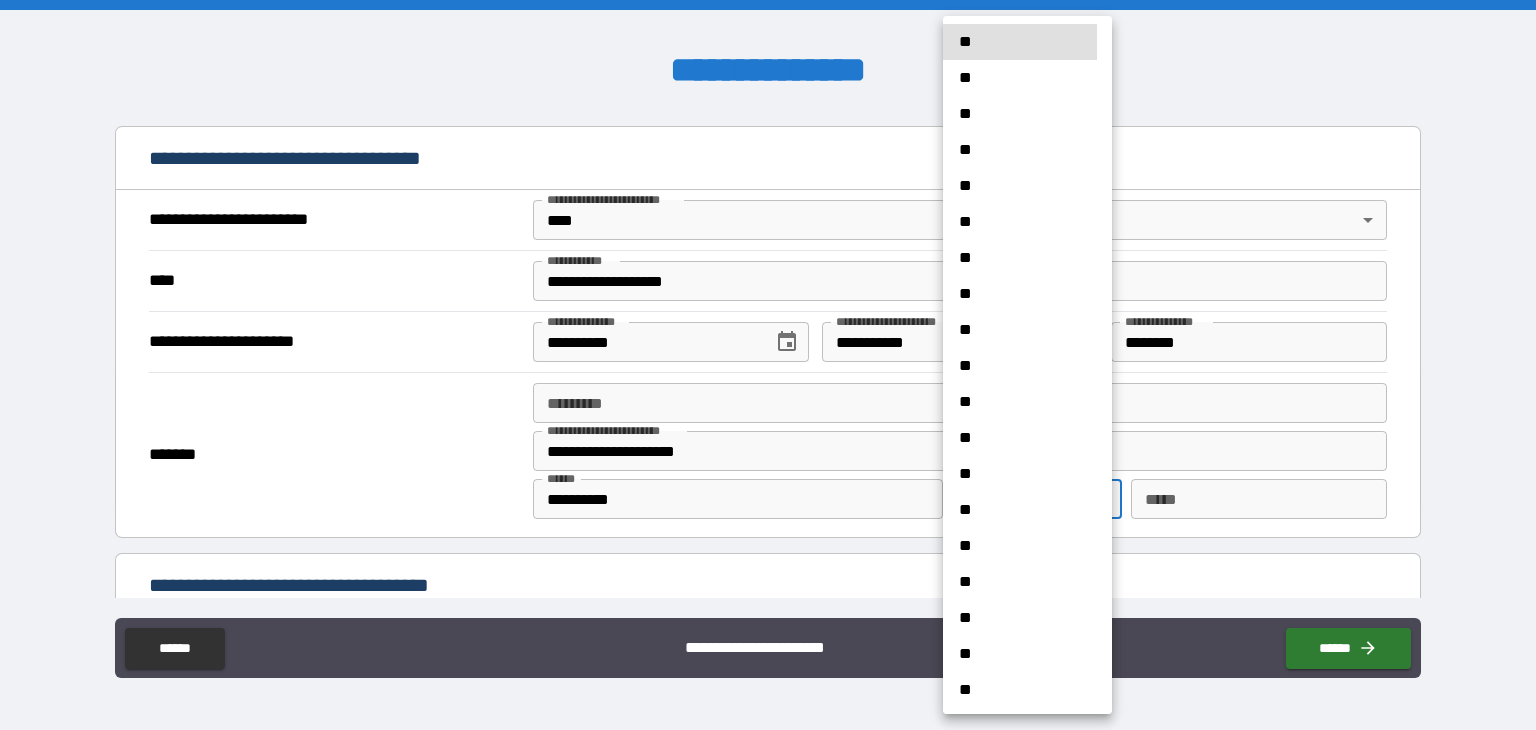 click on "**********" at bounding box center [768, 365] 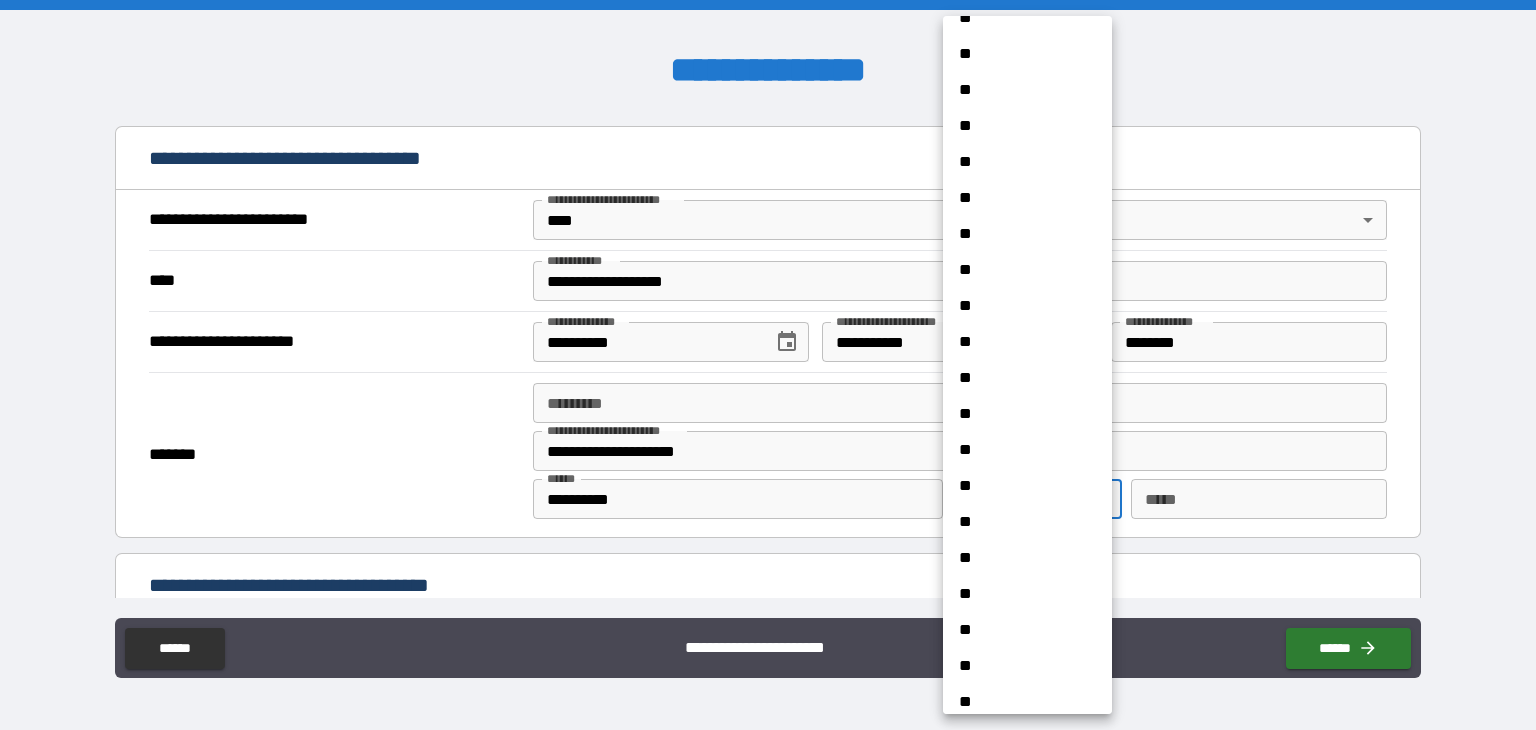 scroll, scrollTop: 1442, scrollLeft: 0, axis: vertical 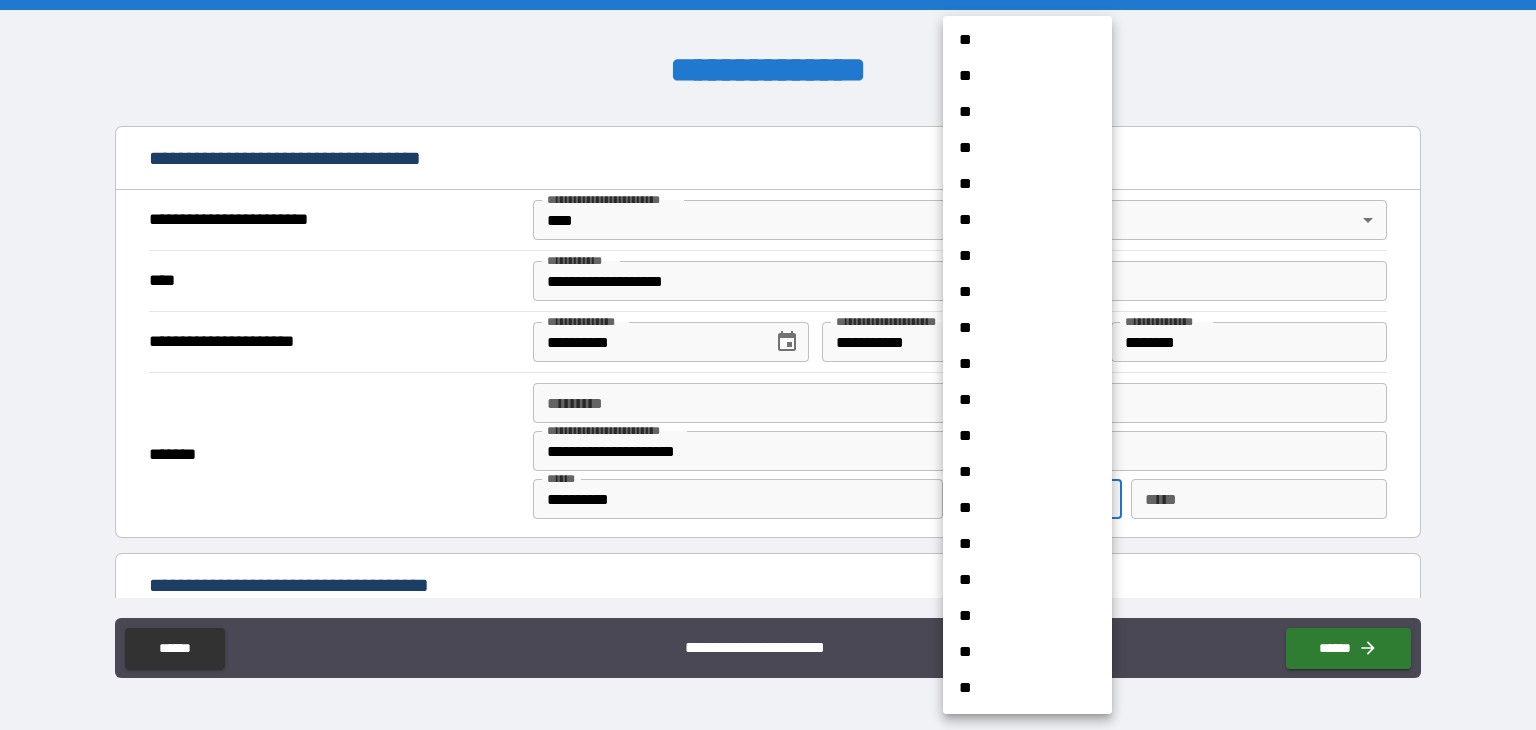 click on "**" at bounding box center (1020, 40) 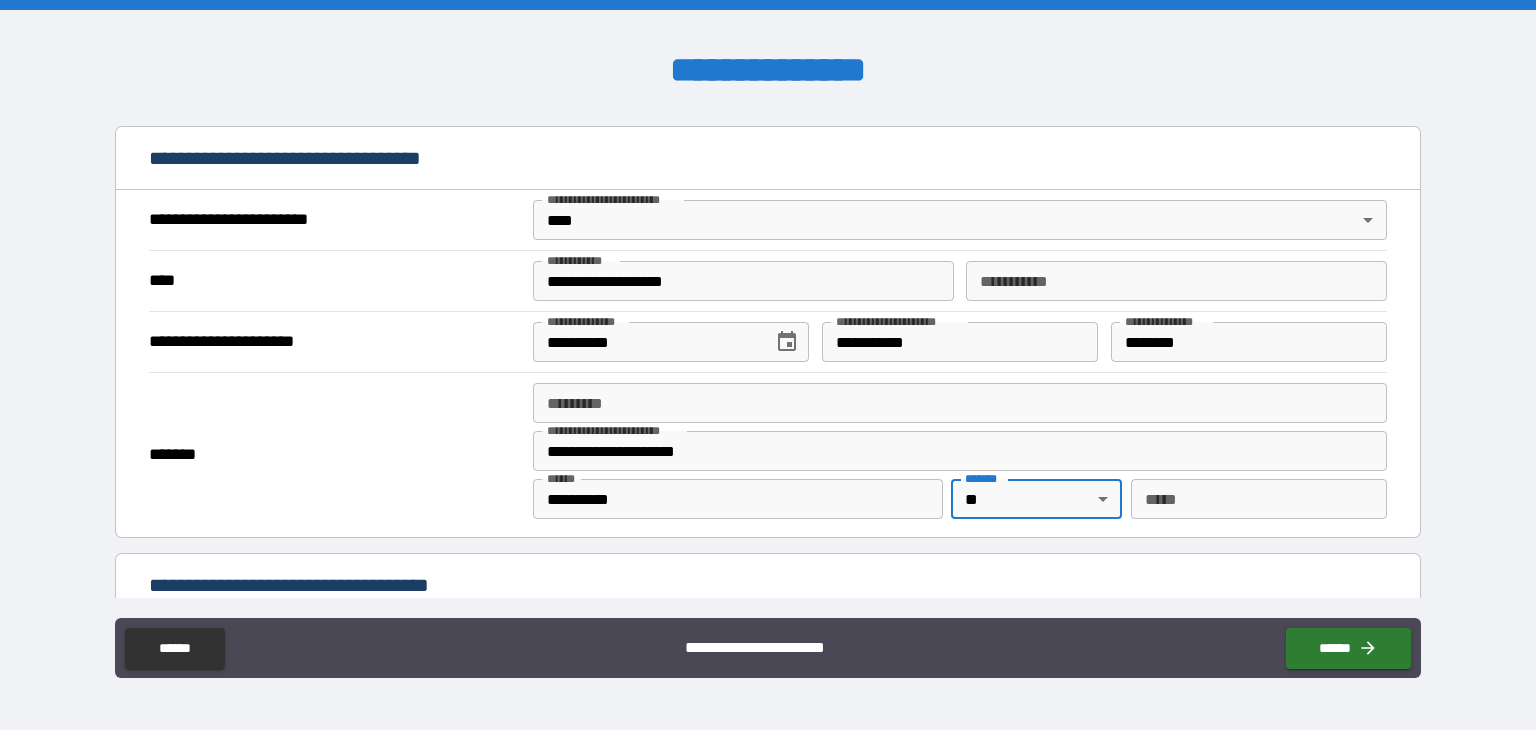 click on "***   *" at bounding box center (1259, 499) 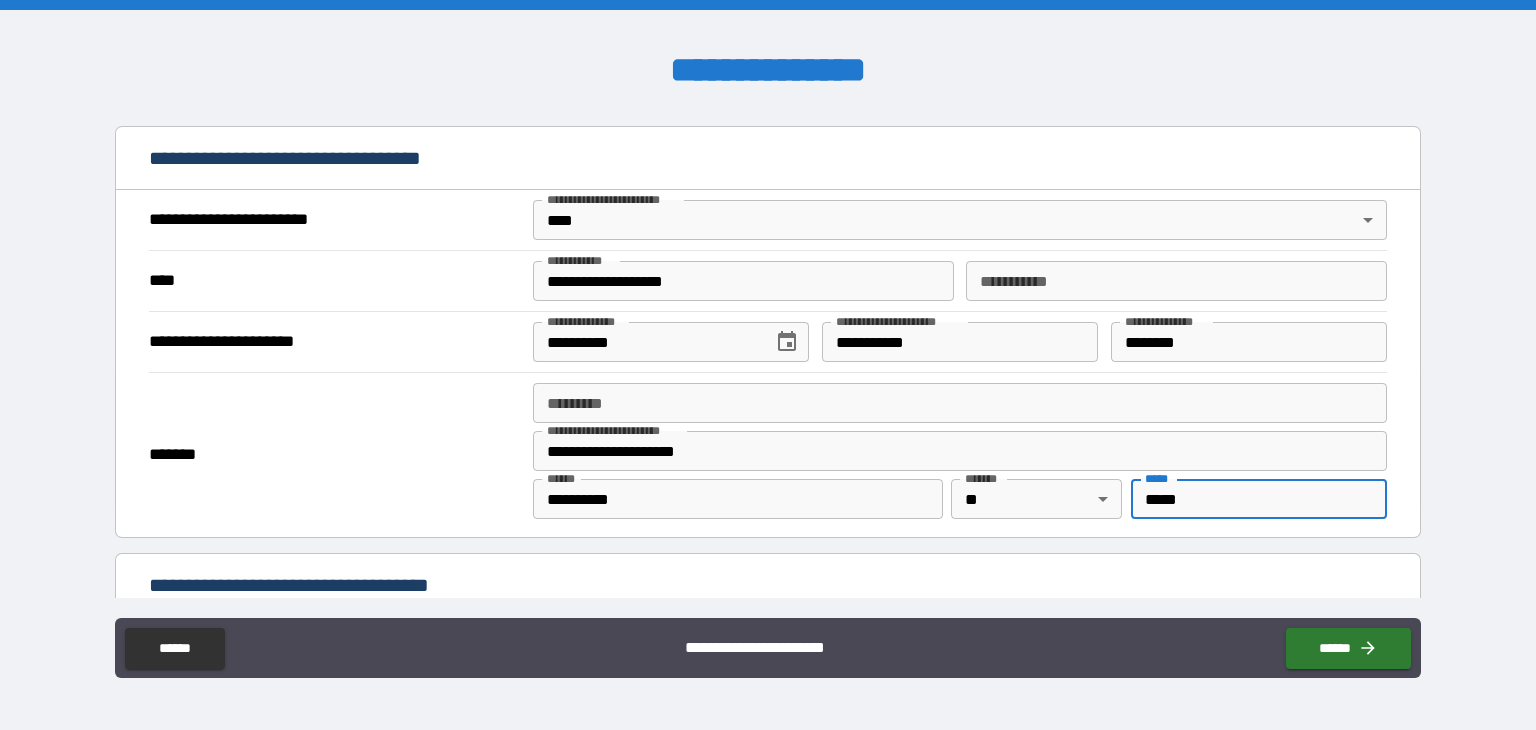 type on "*****" 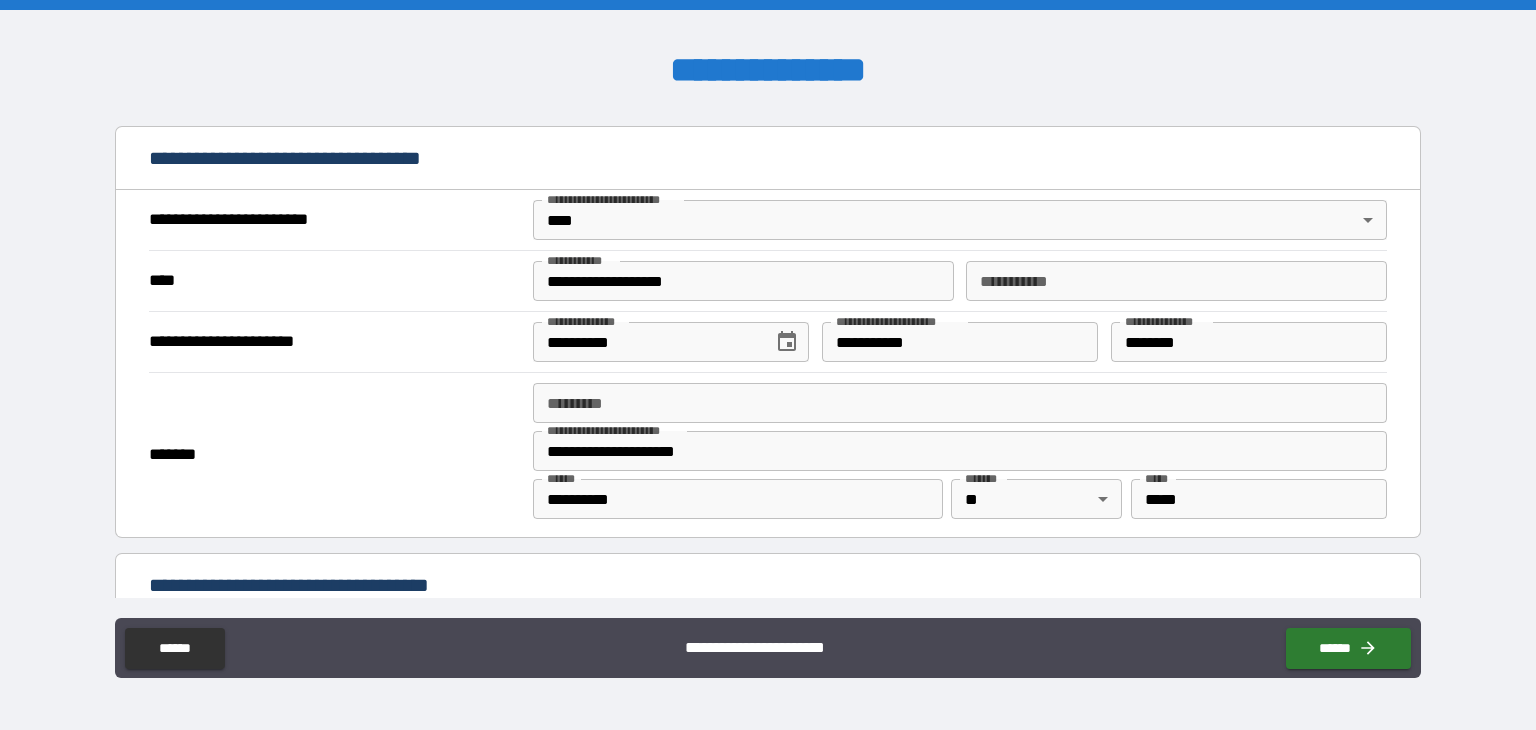 click on "*******" at bounding box center (333, 455) 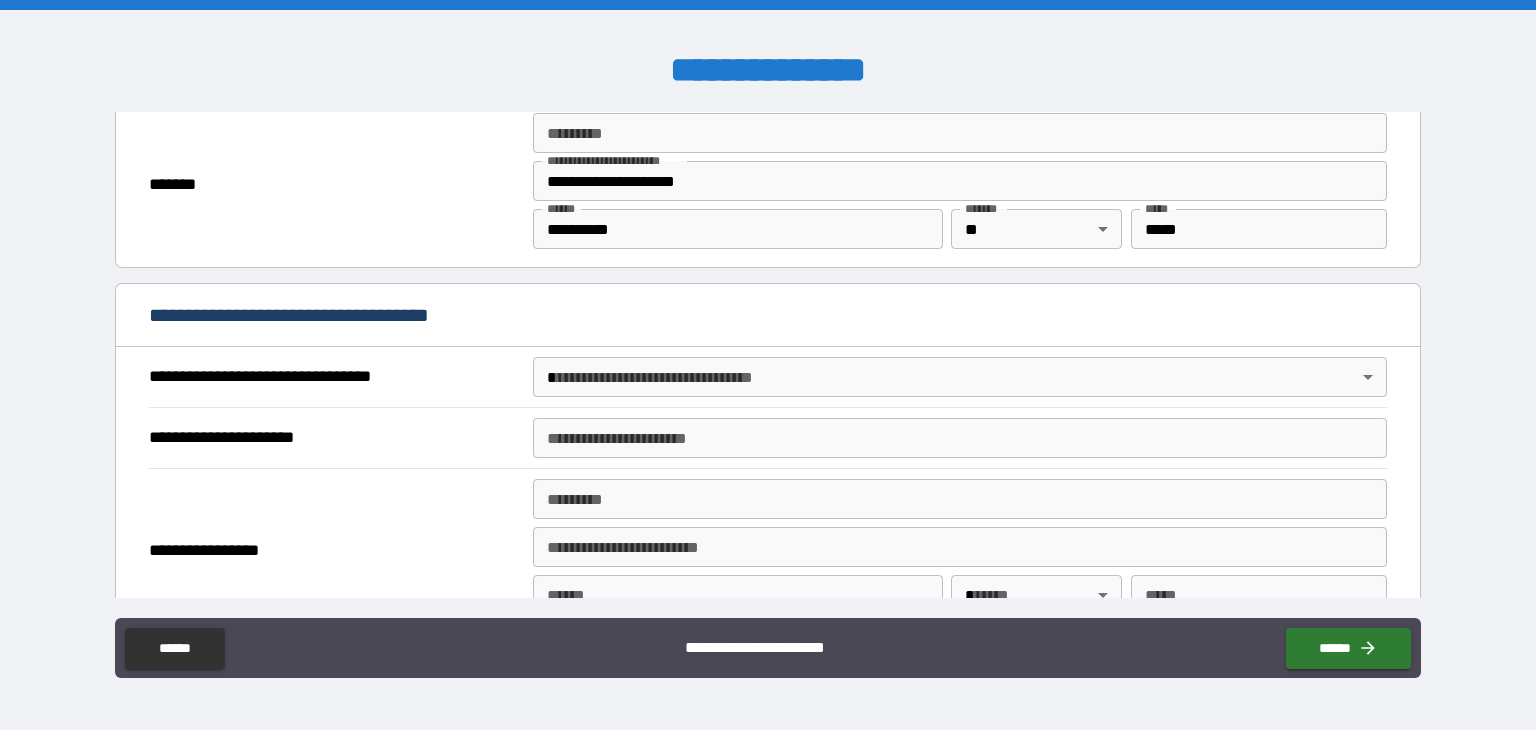 scroll, scrollTop: 1000, scrollLeft: 0, axis: vertical 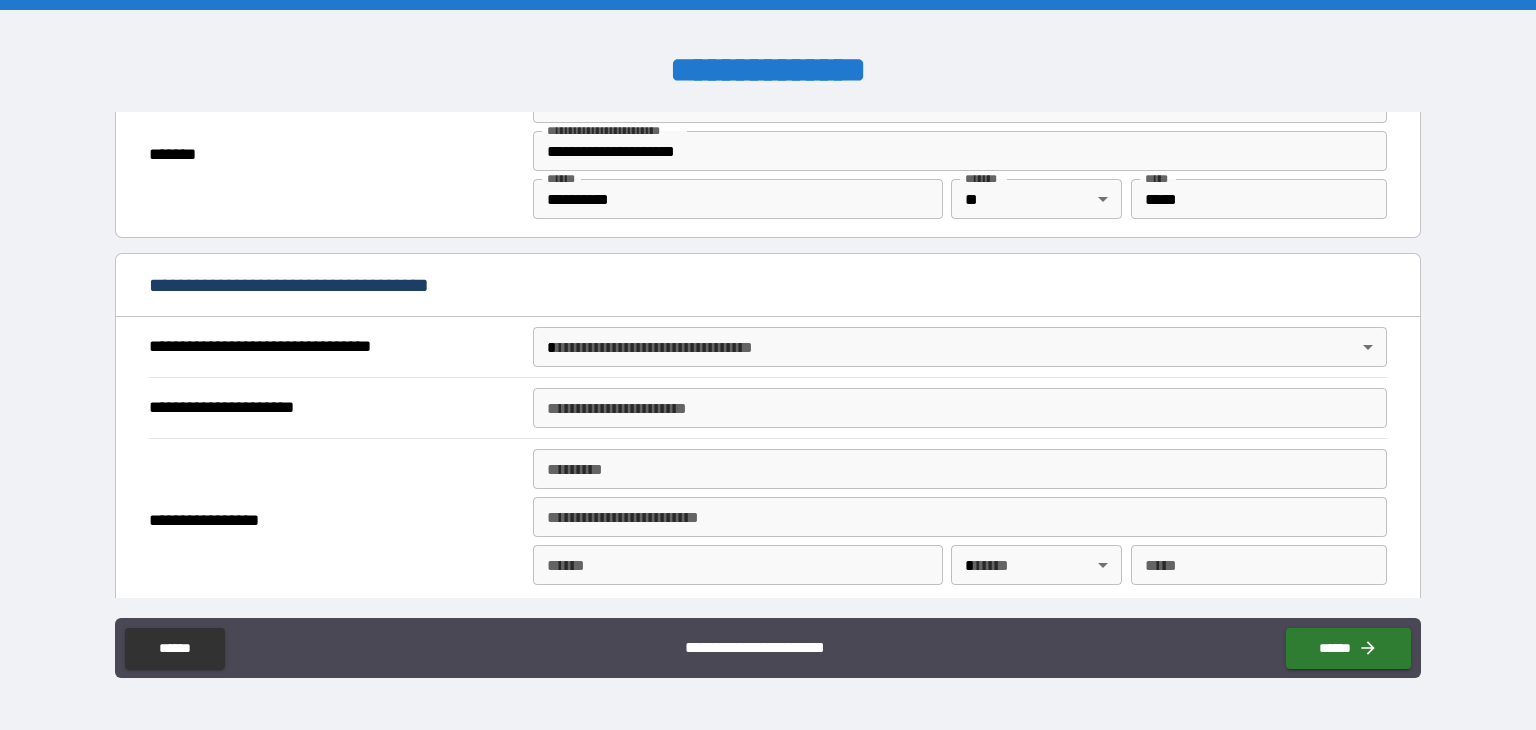 click on "**********" at bounding box center (768, 365) 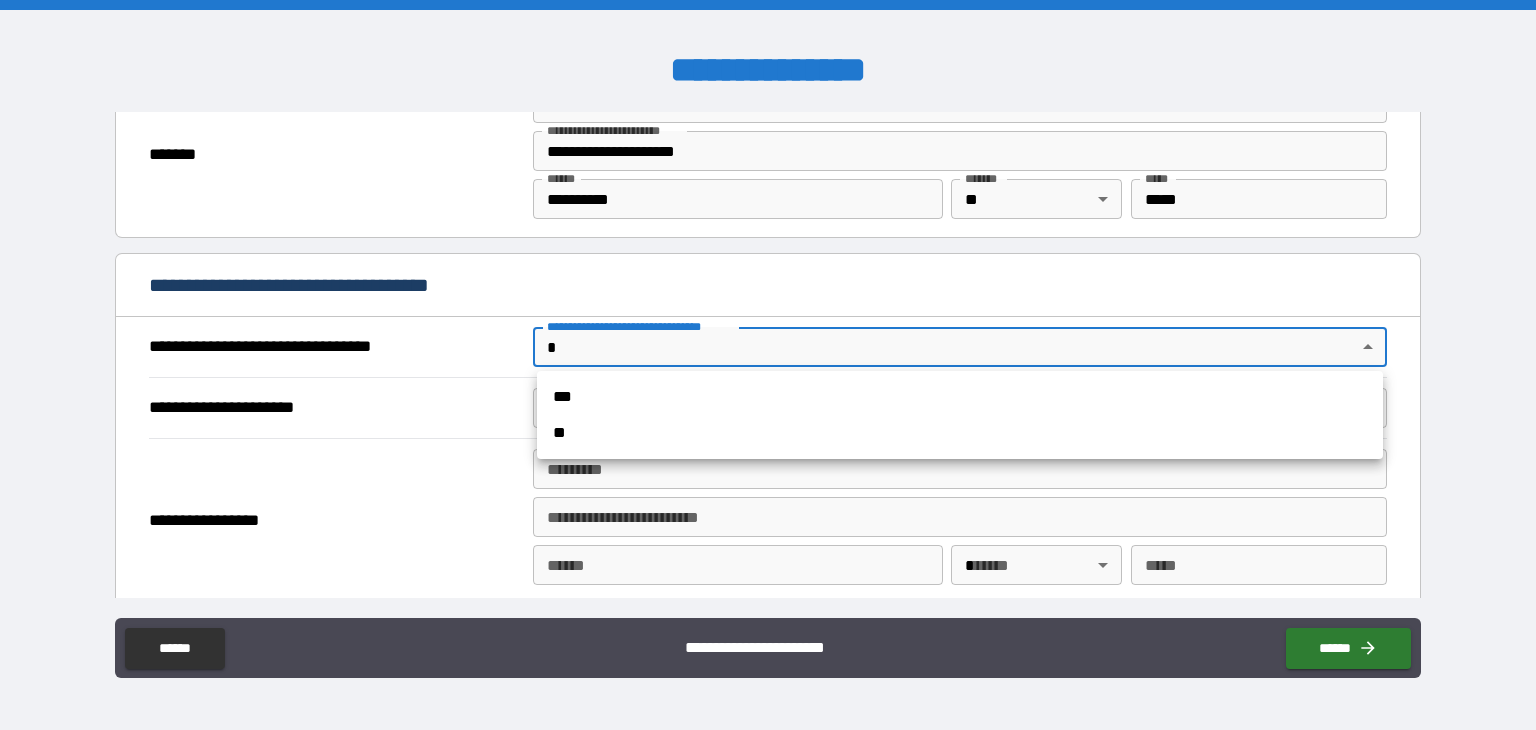 click on "**" at bounding box center [960, 433] 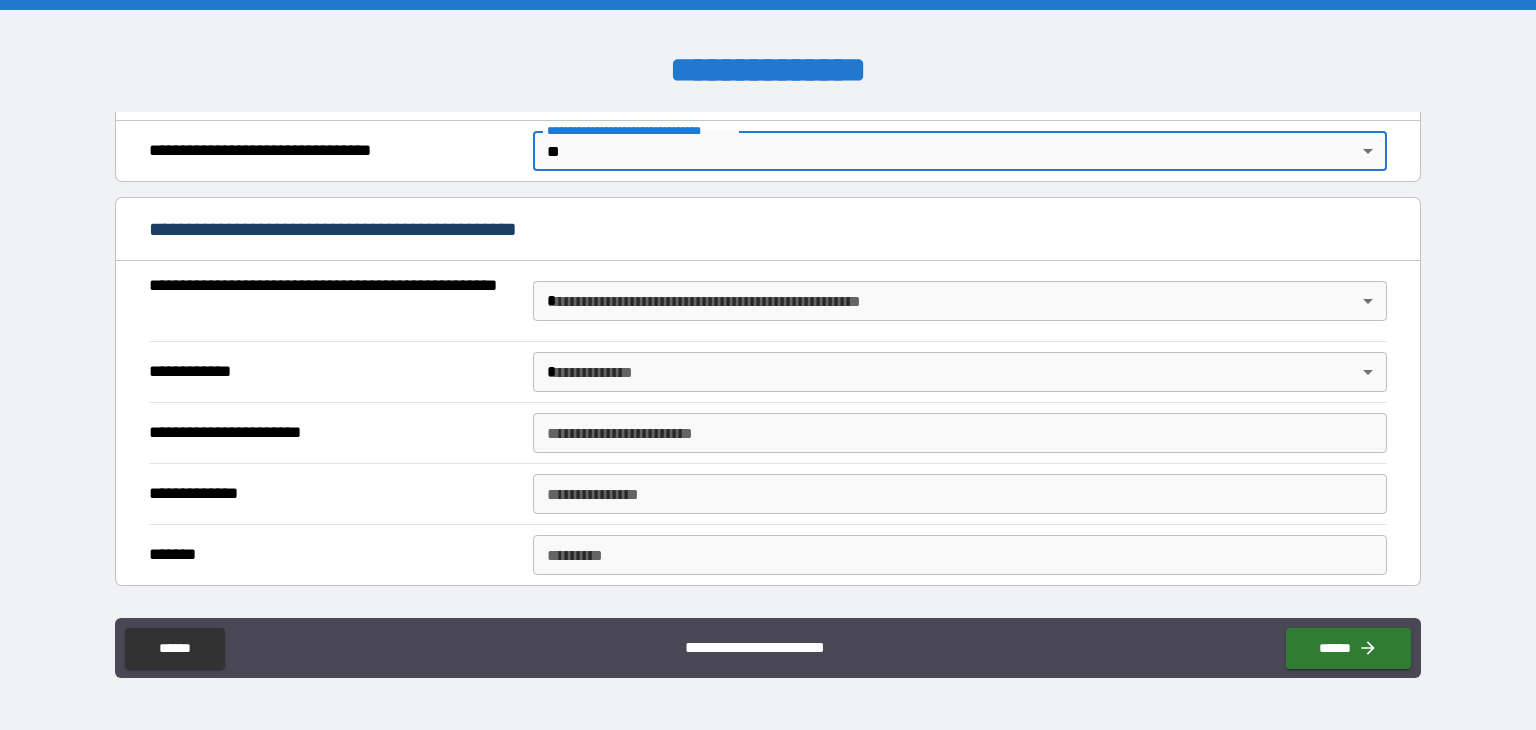 scroll, scrollTop: 1200, scrollLeft: 0, axis: vertical 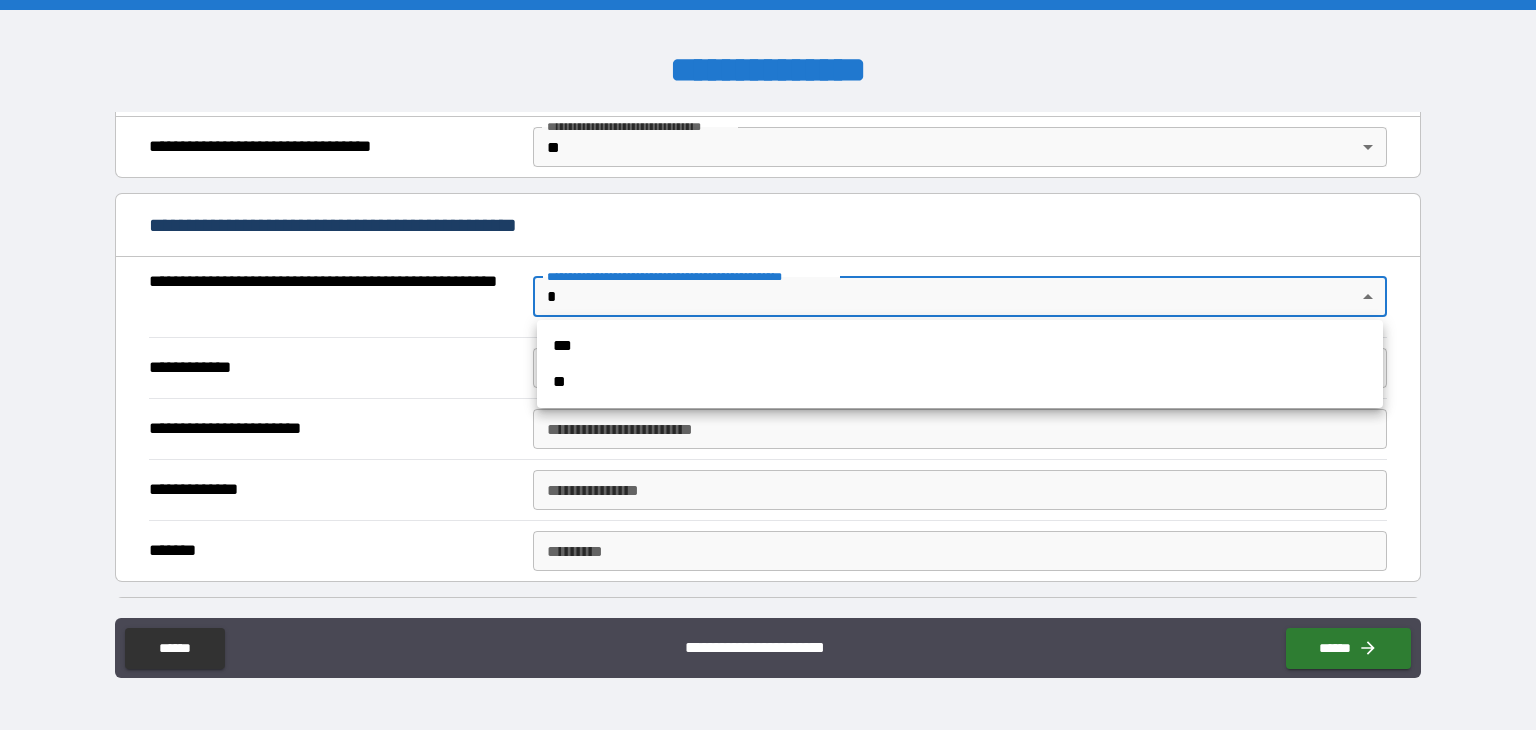 click on "**********" at bounding box center [768, 365] 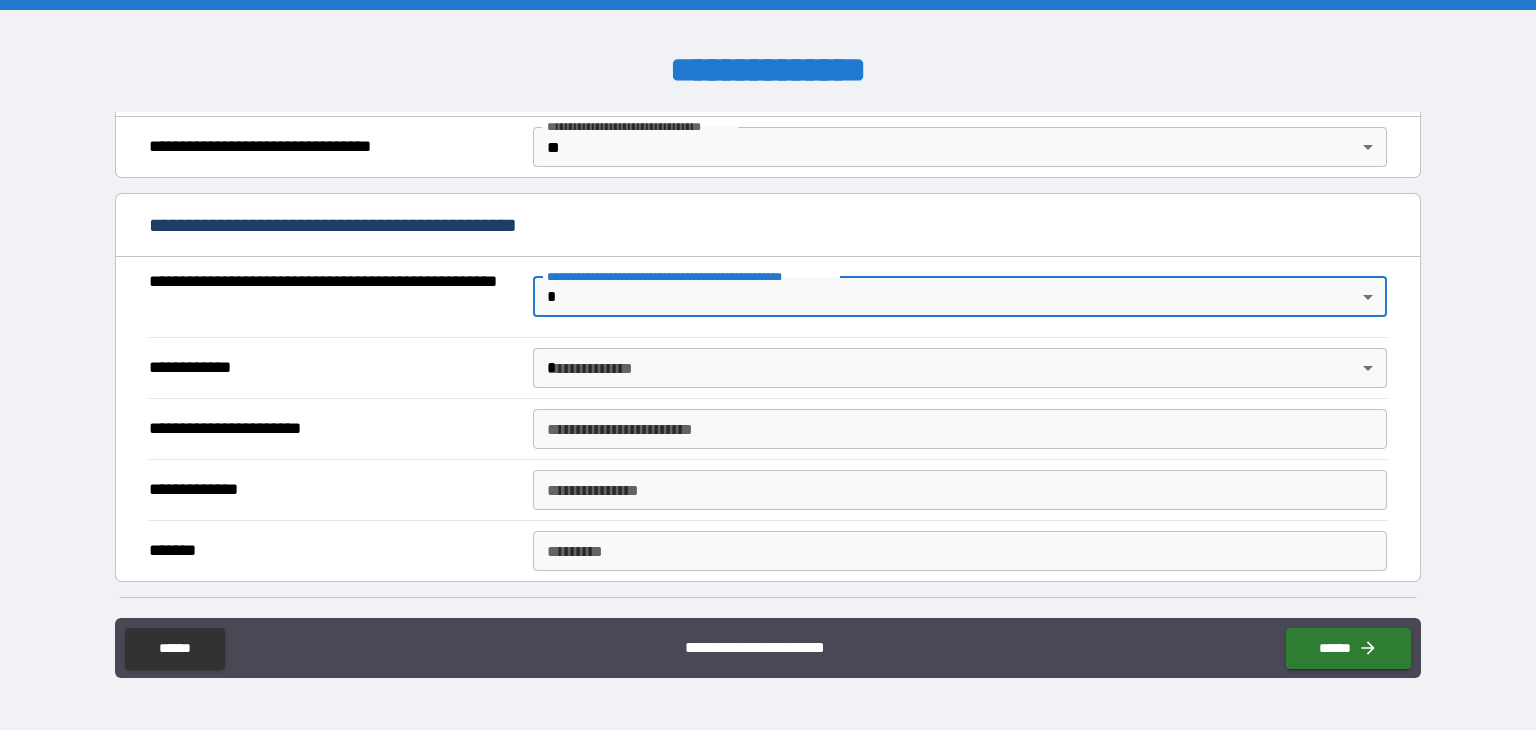 click on "**********" at bounding box center [768, 297] 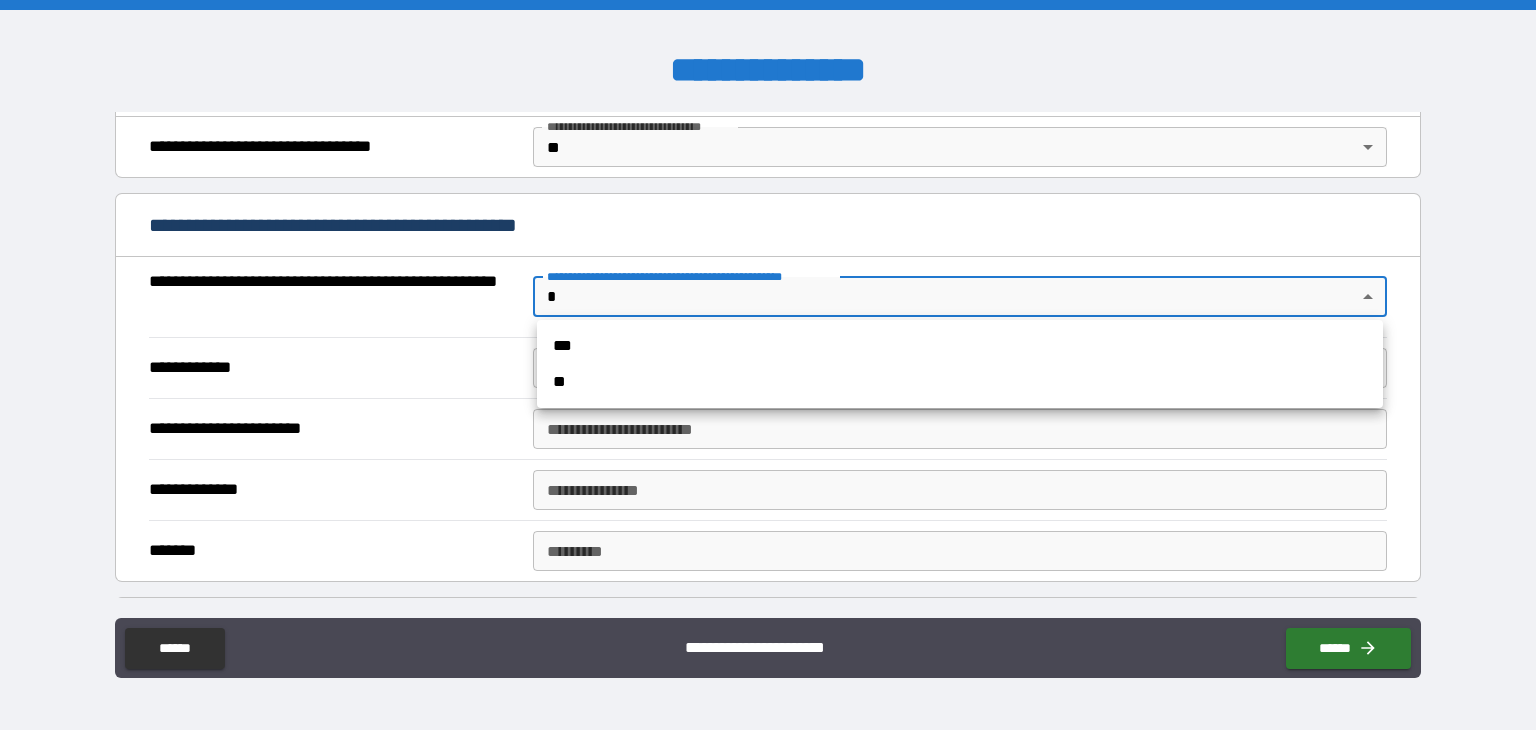 click on "**********" at bounding box center [768, 365] 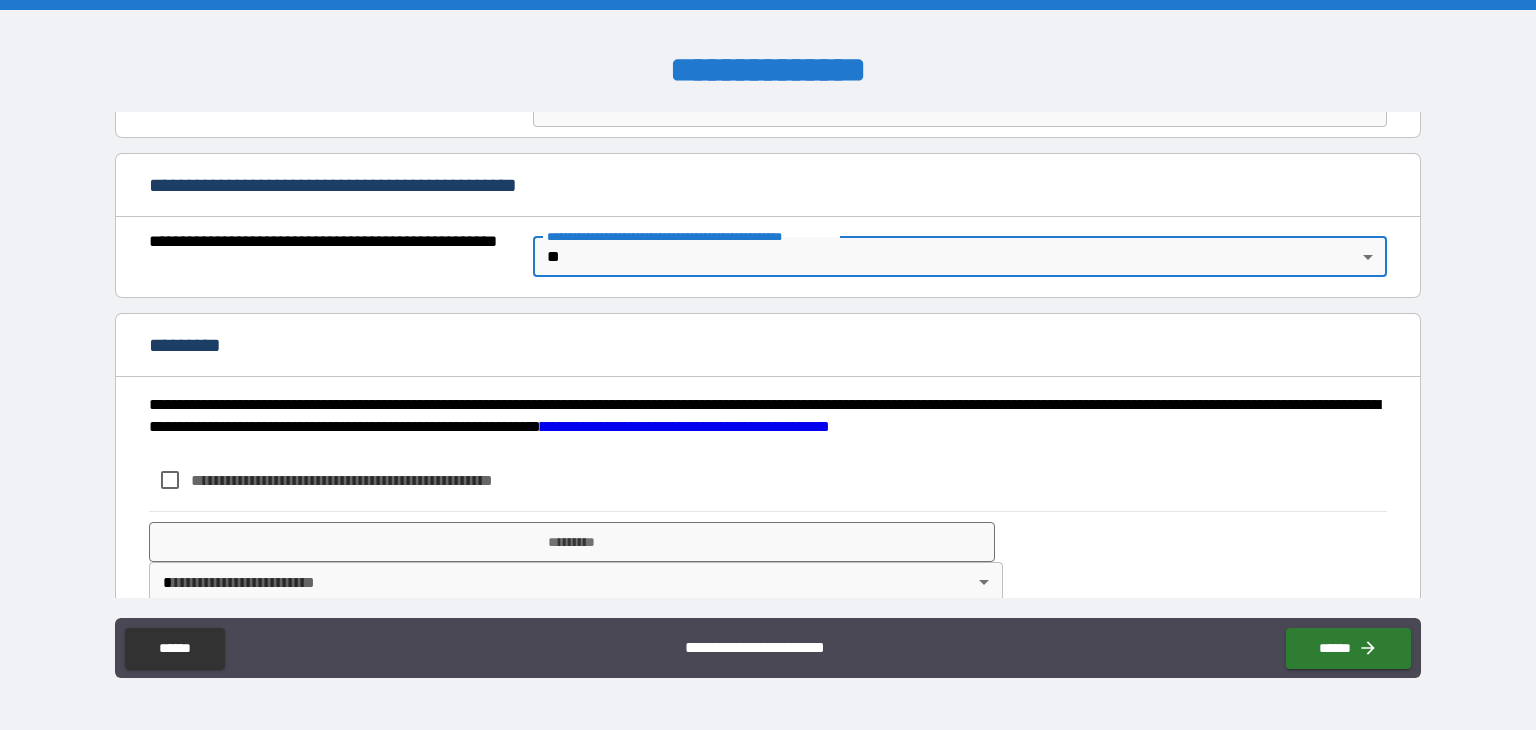 scroll, scrollTop: 1268, scrollLeft: 0, axis: vertical 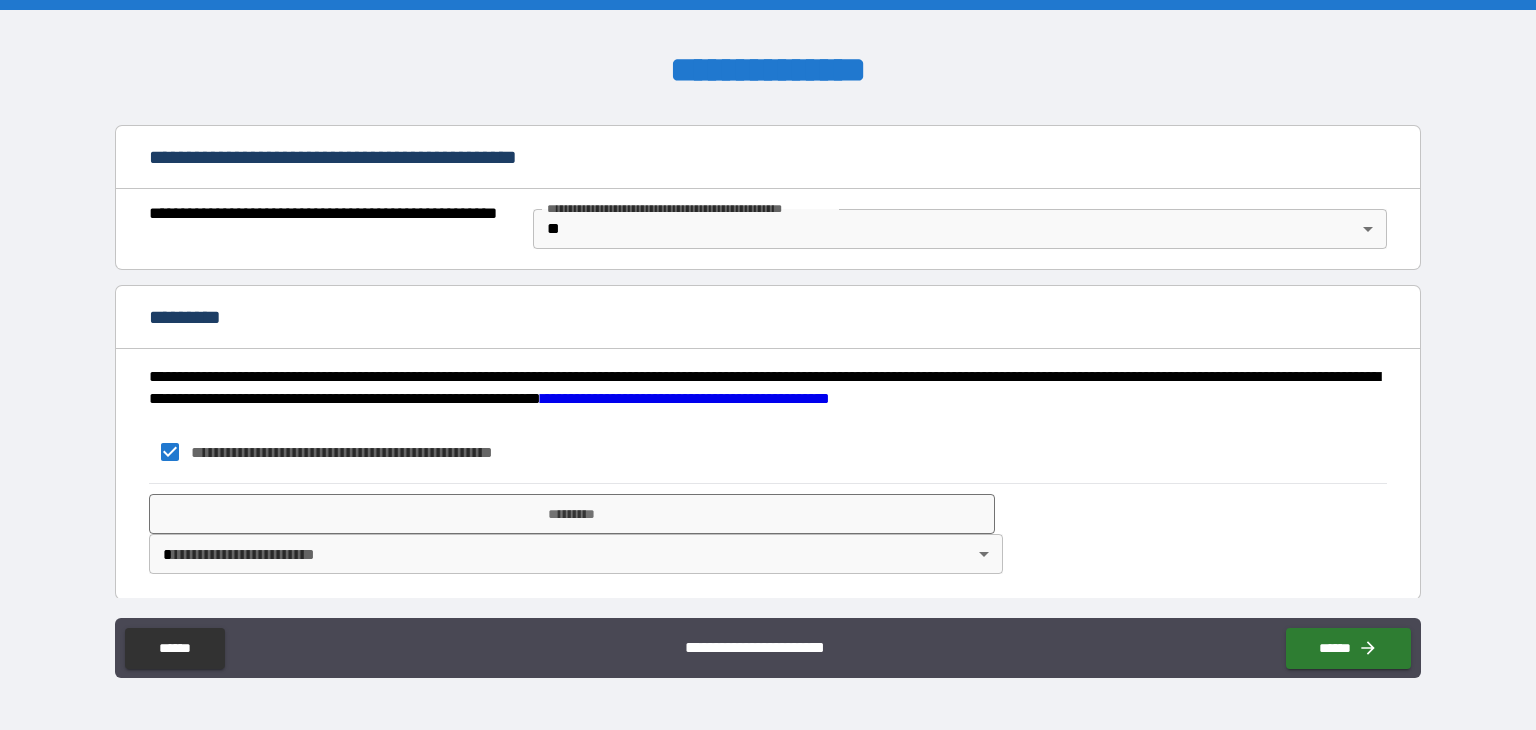 click on "**********" at bounding box center (768, 365) 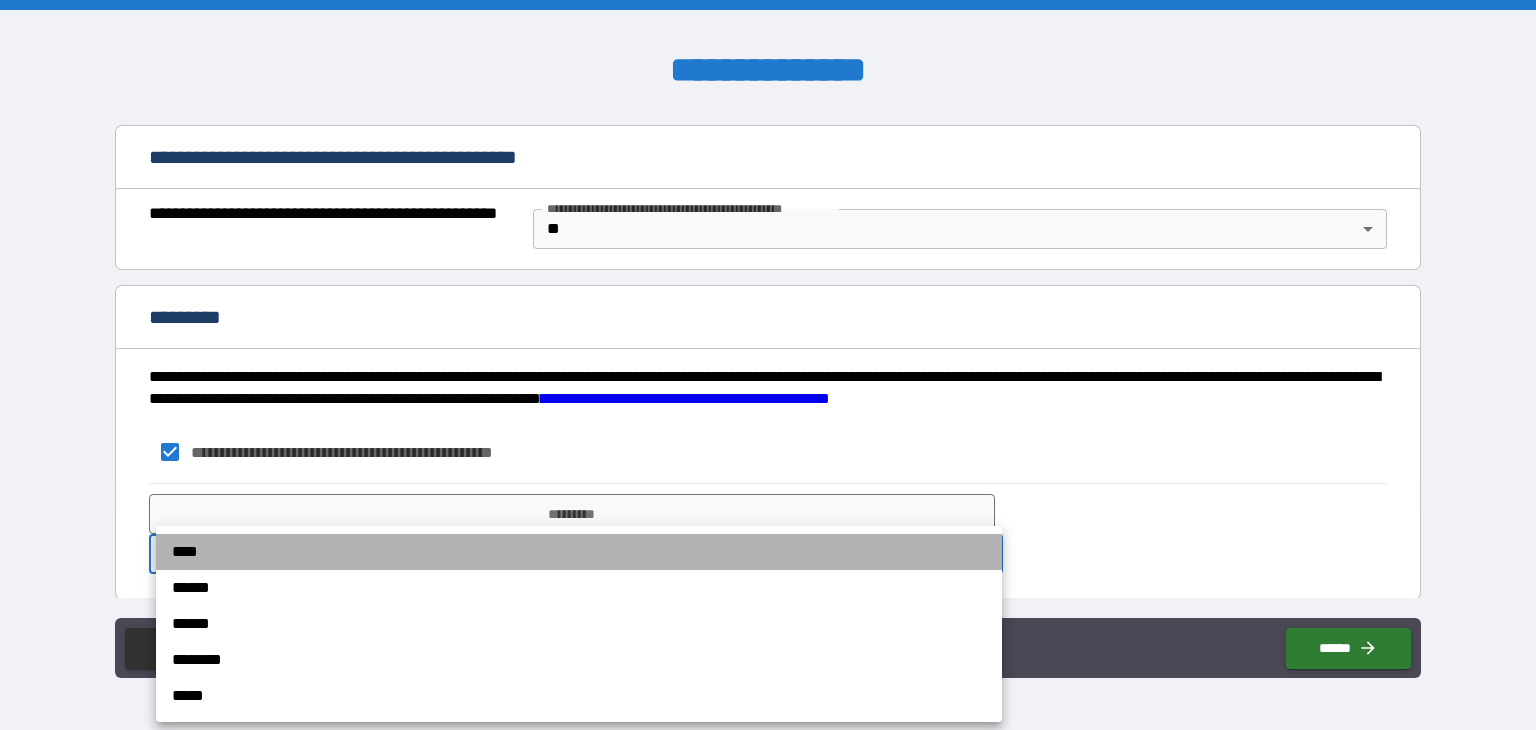 click on "****" at bounding box center [579, 552] 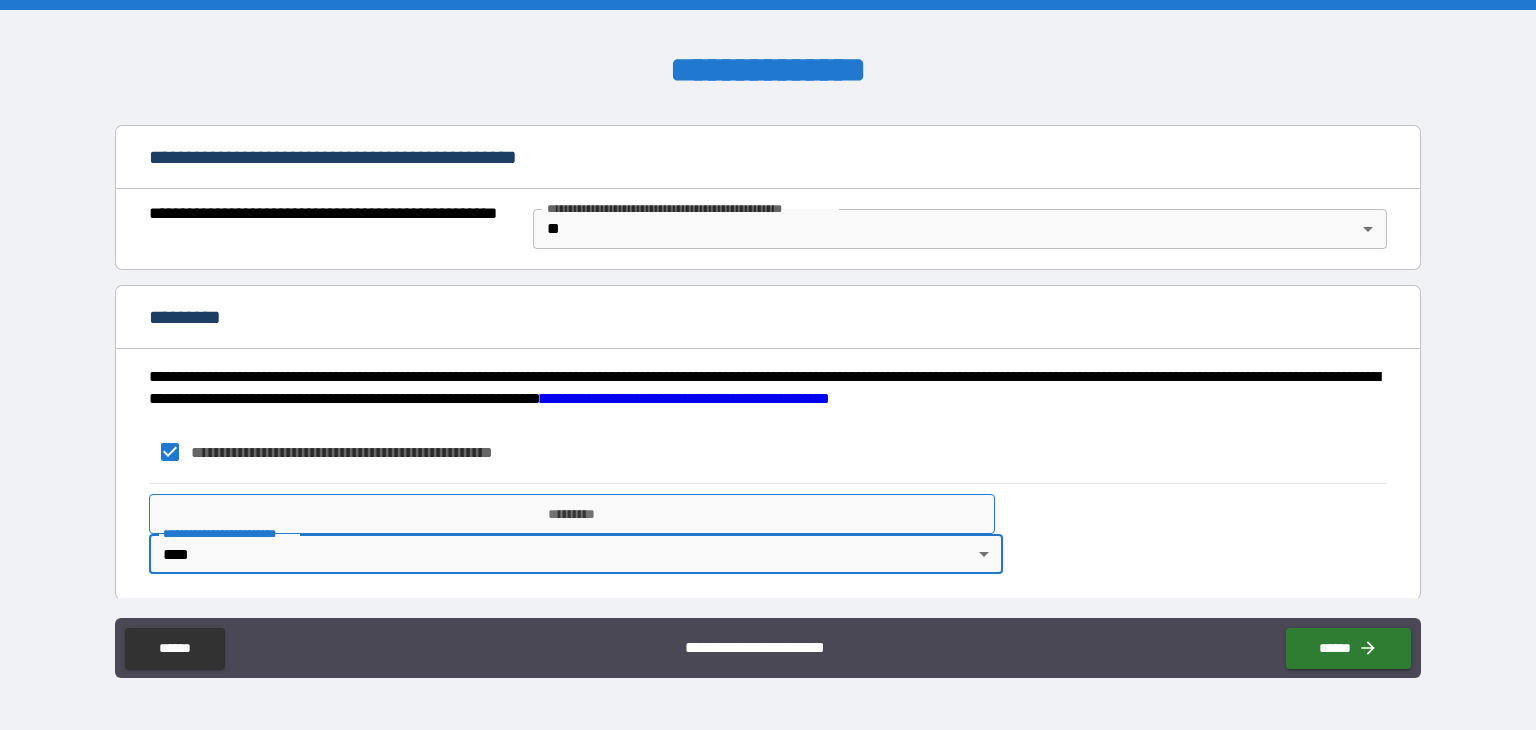 click on "*********" at bounding box center [572, 514] 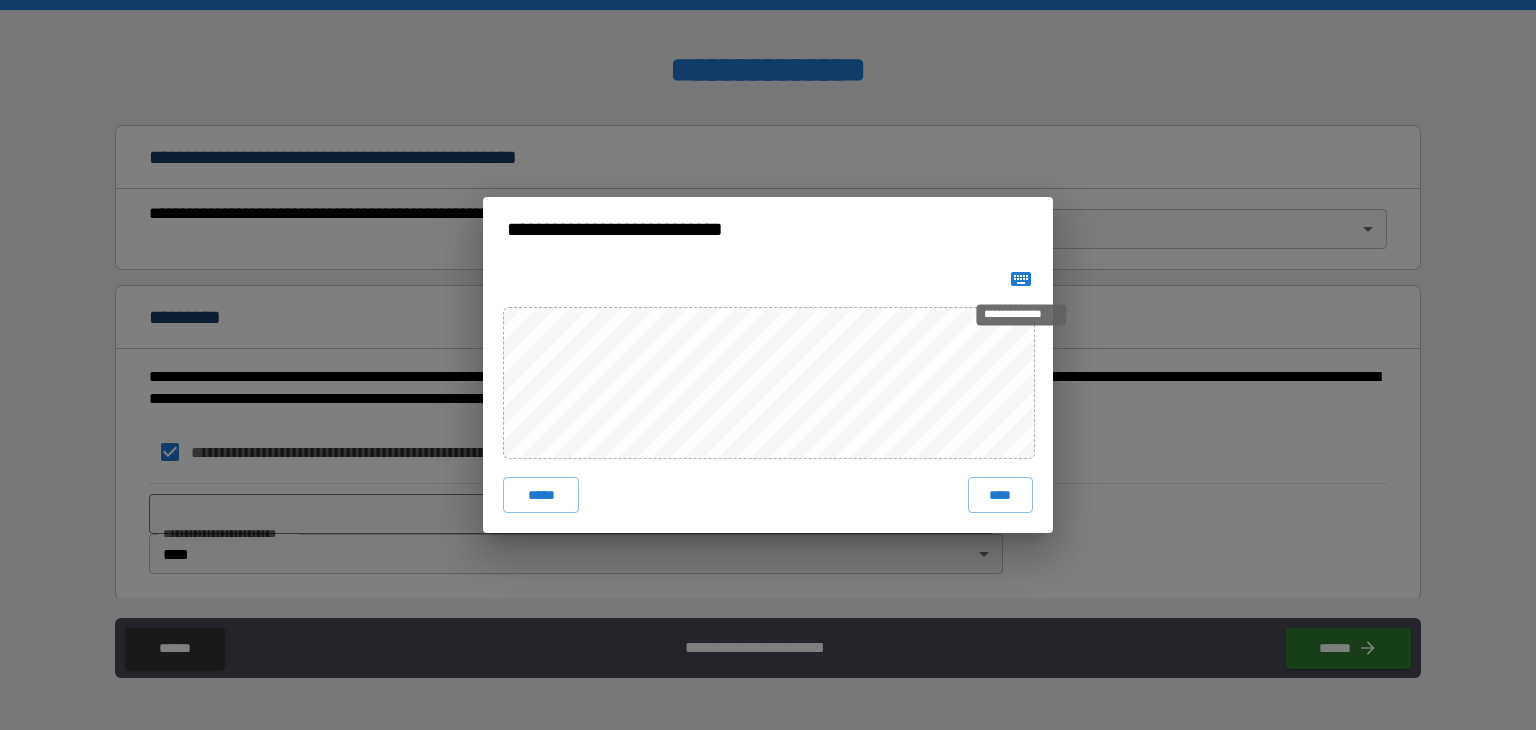 click 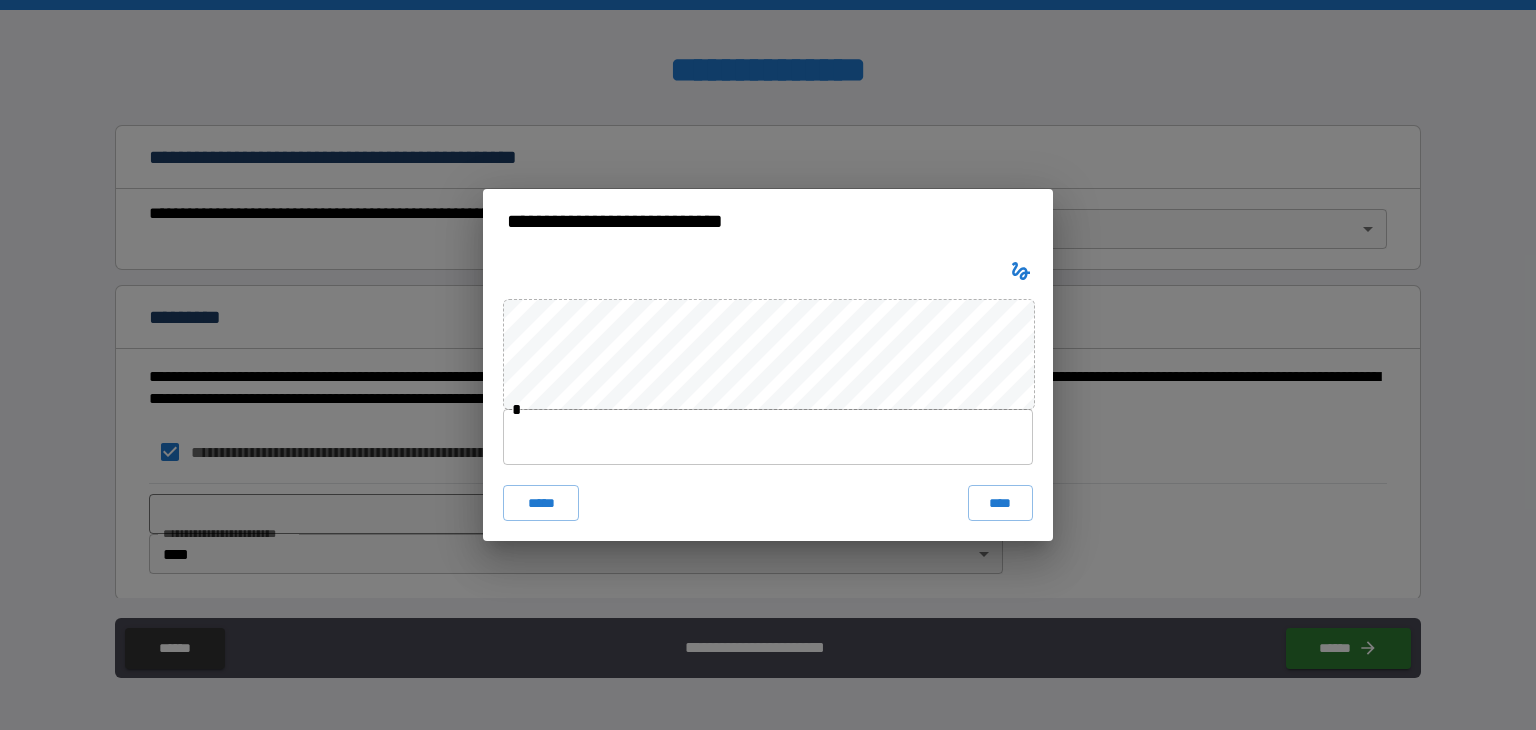 click at bounding box center [768, 437] 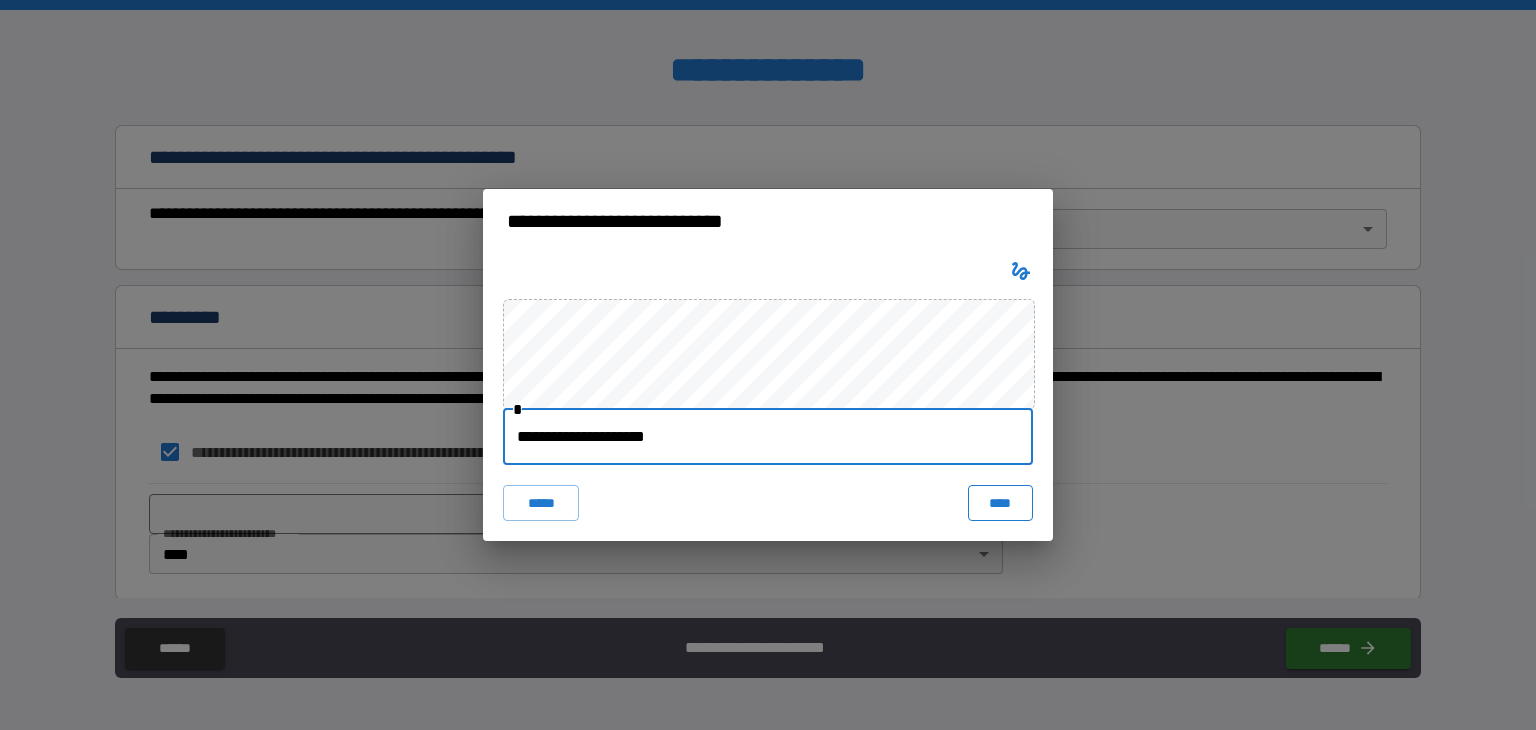 type on "**********" 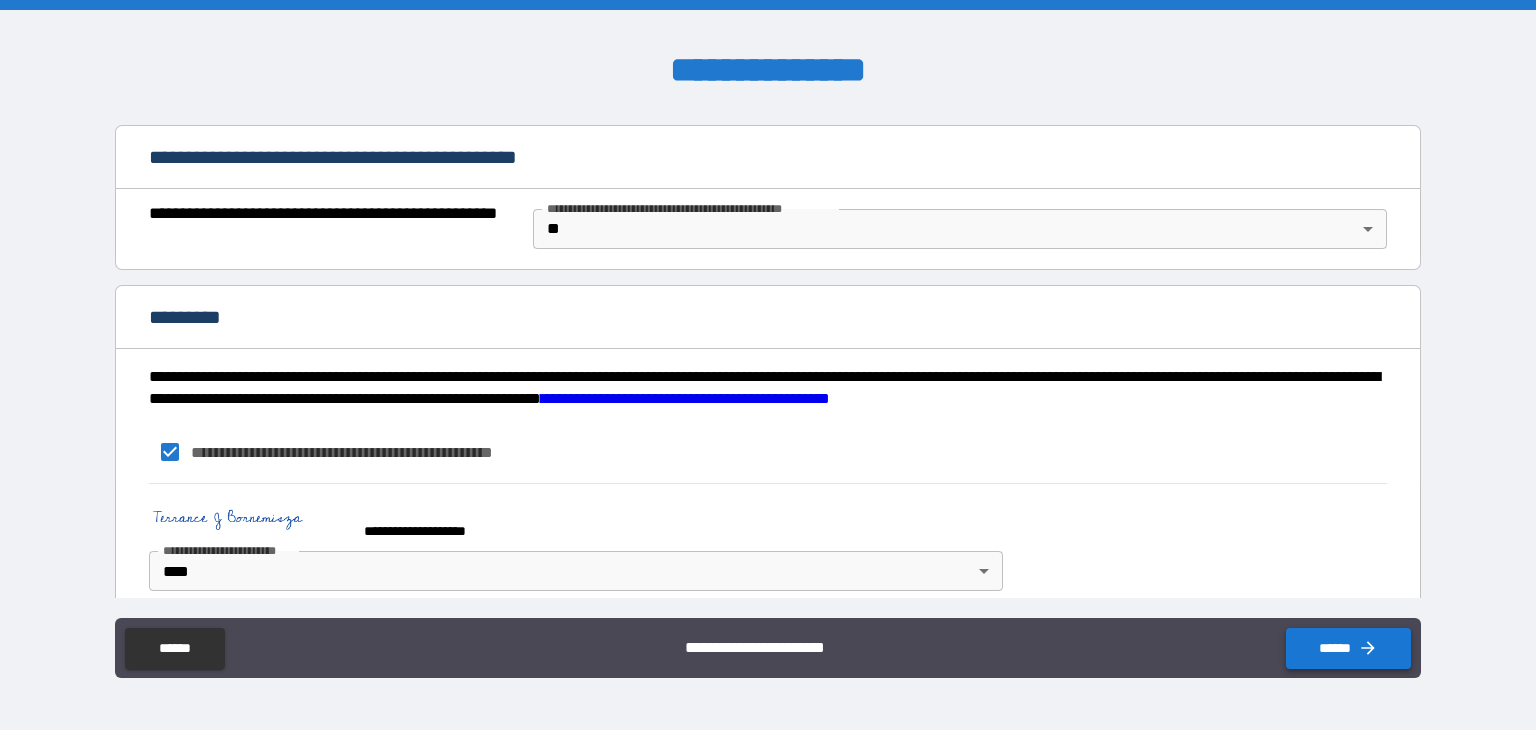 click on "******" at bounding box center (1348, 648) 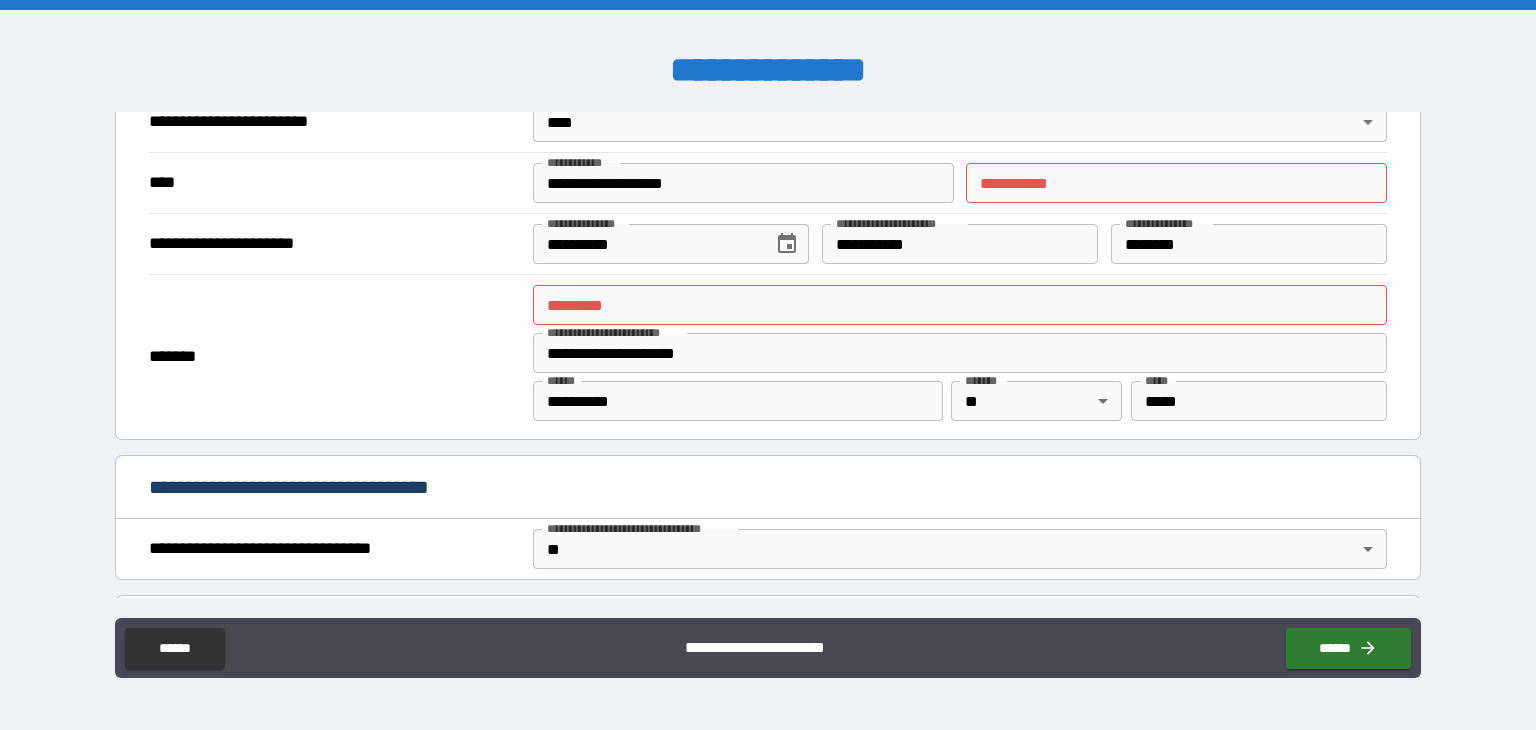 scroll, scrollTop: 768, scrollLeft: 0, axis: vertical 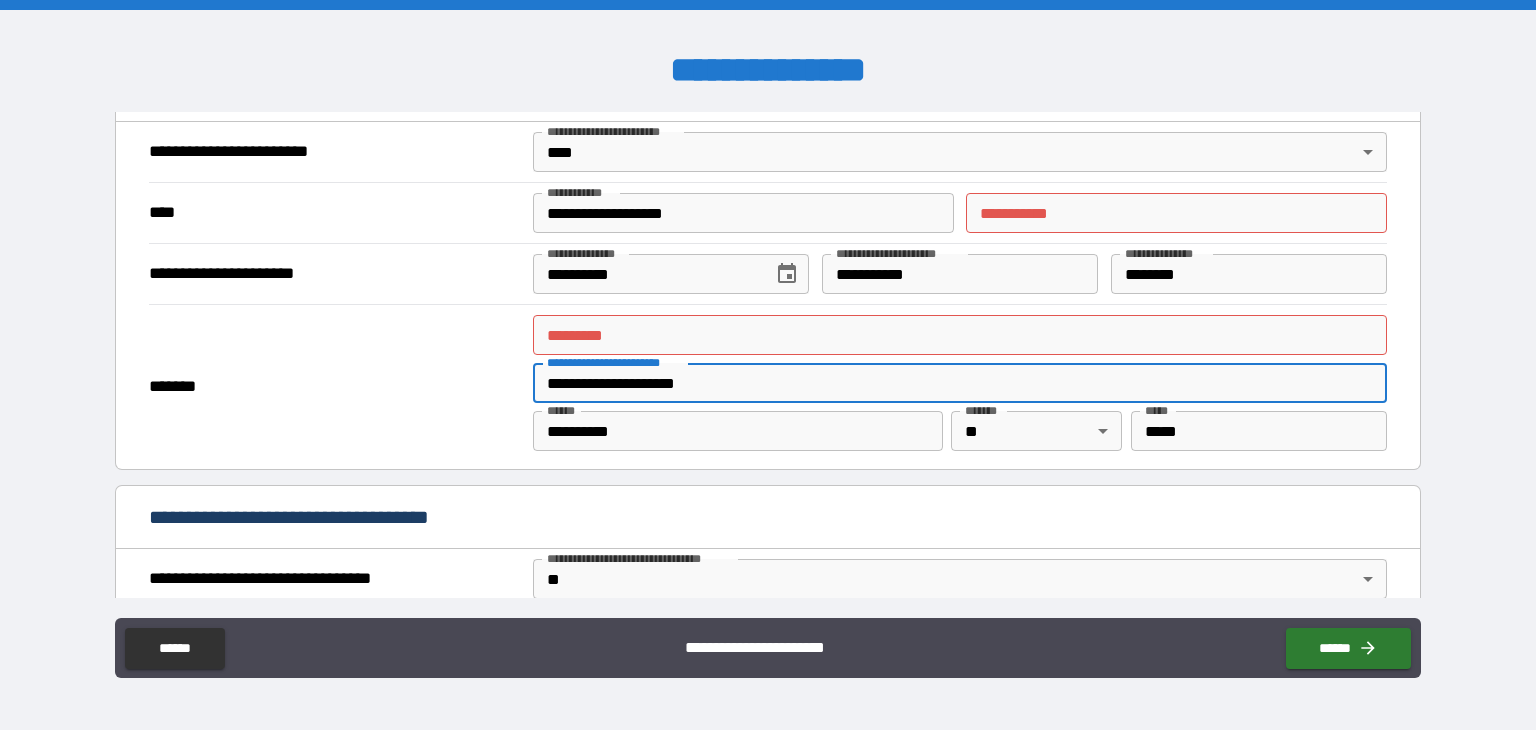 drag, startPoint x: 710, startPoint y: 379, endPoint x: 497, endPoint y: 369, distance: 213.23462 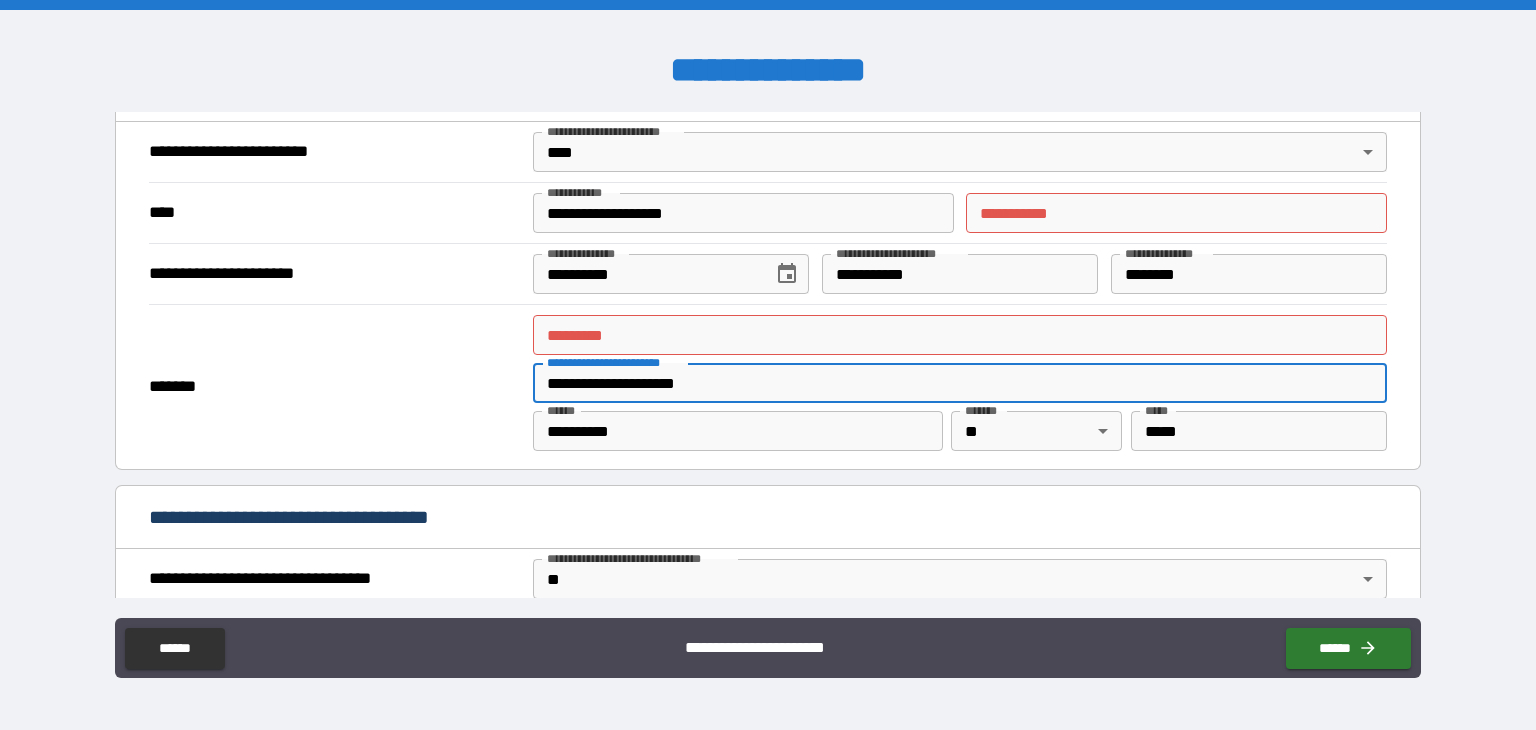 click on "*******   *" at bounding box center [960, 335] 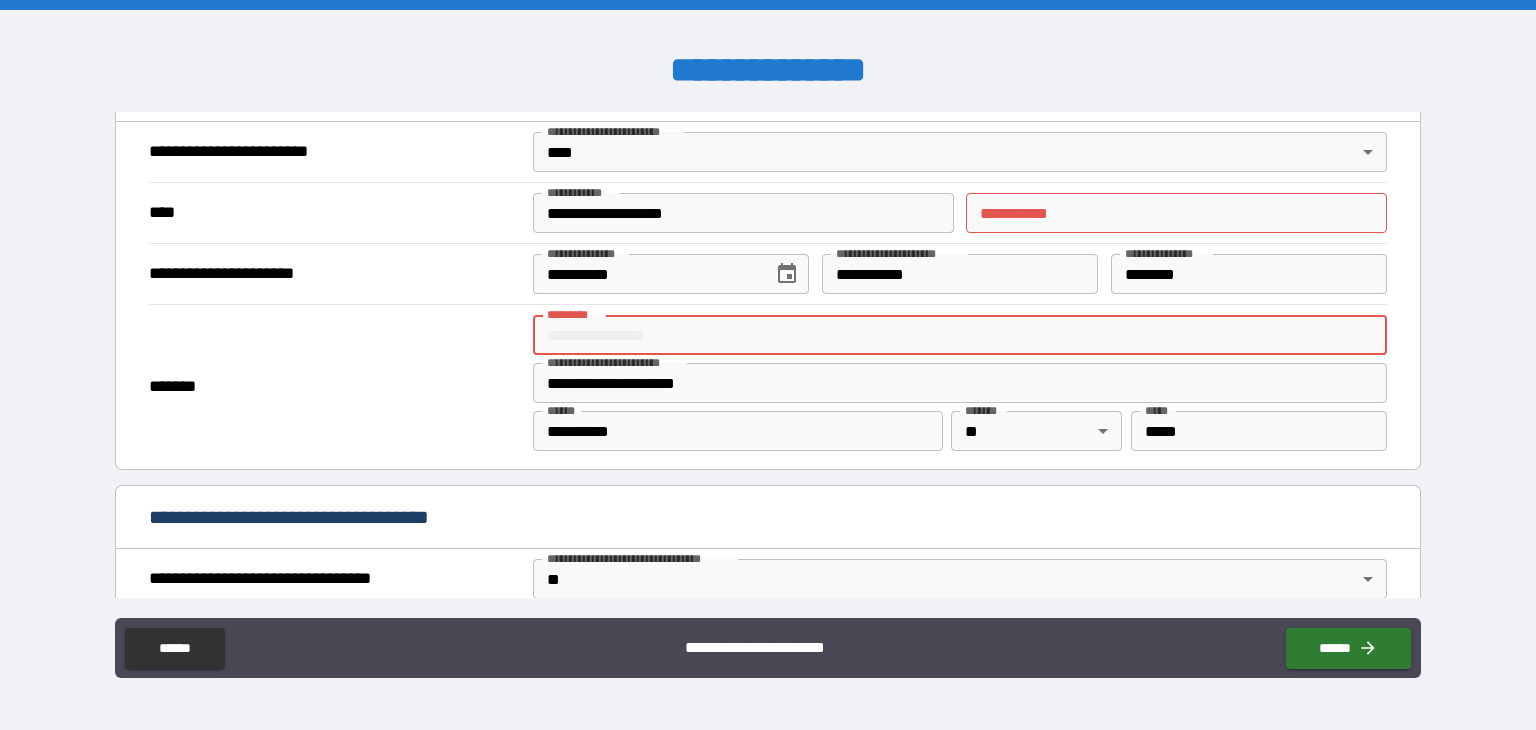 paste on "**********" 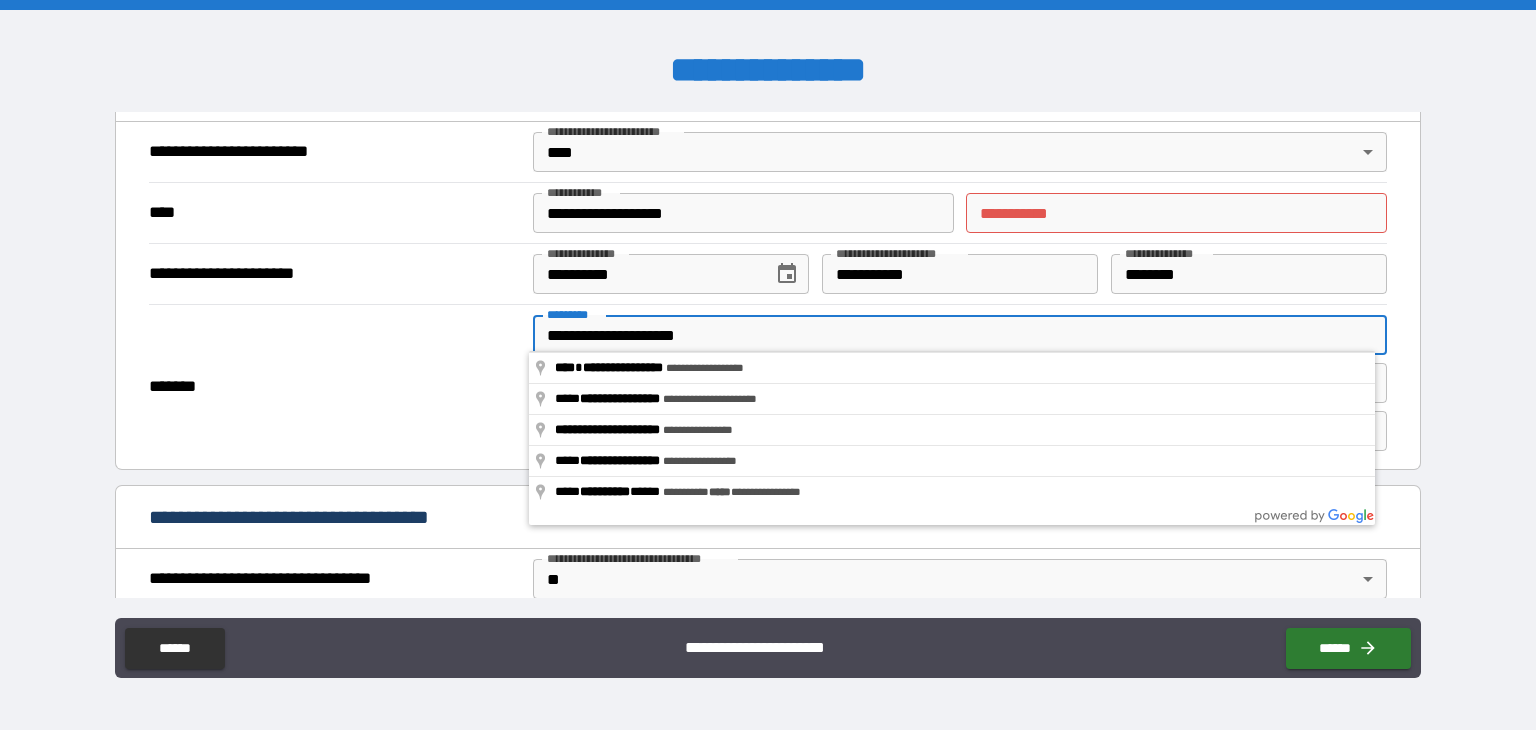 type on "**********" 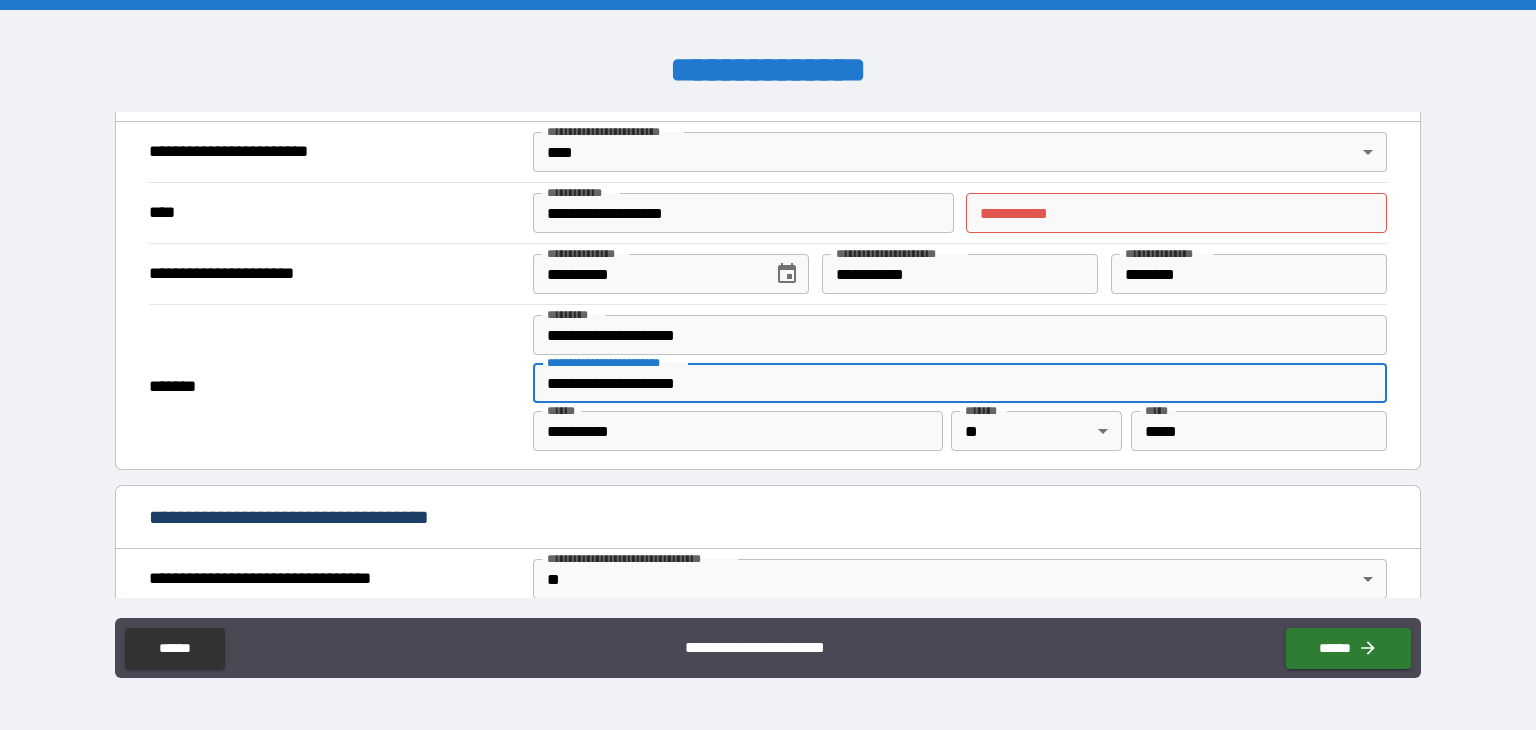 drag, startPoint x: 687, startPoint y: 373, endPoint x: 464, endPoint y: 367, distance: 223.0807 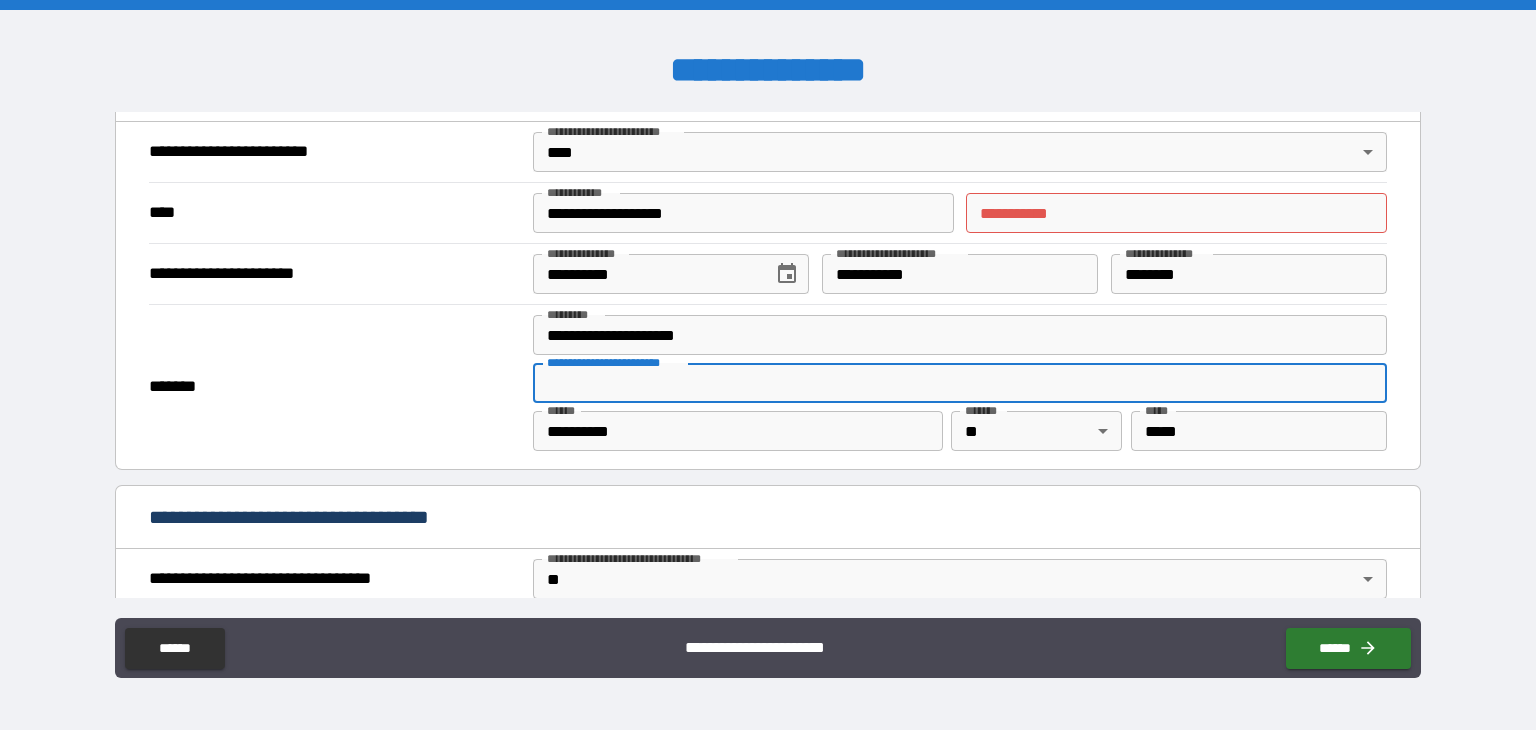 type 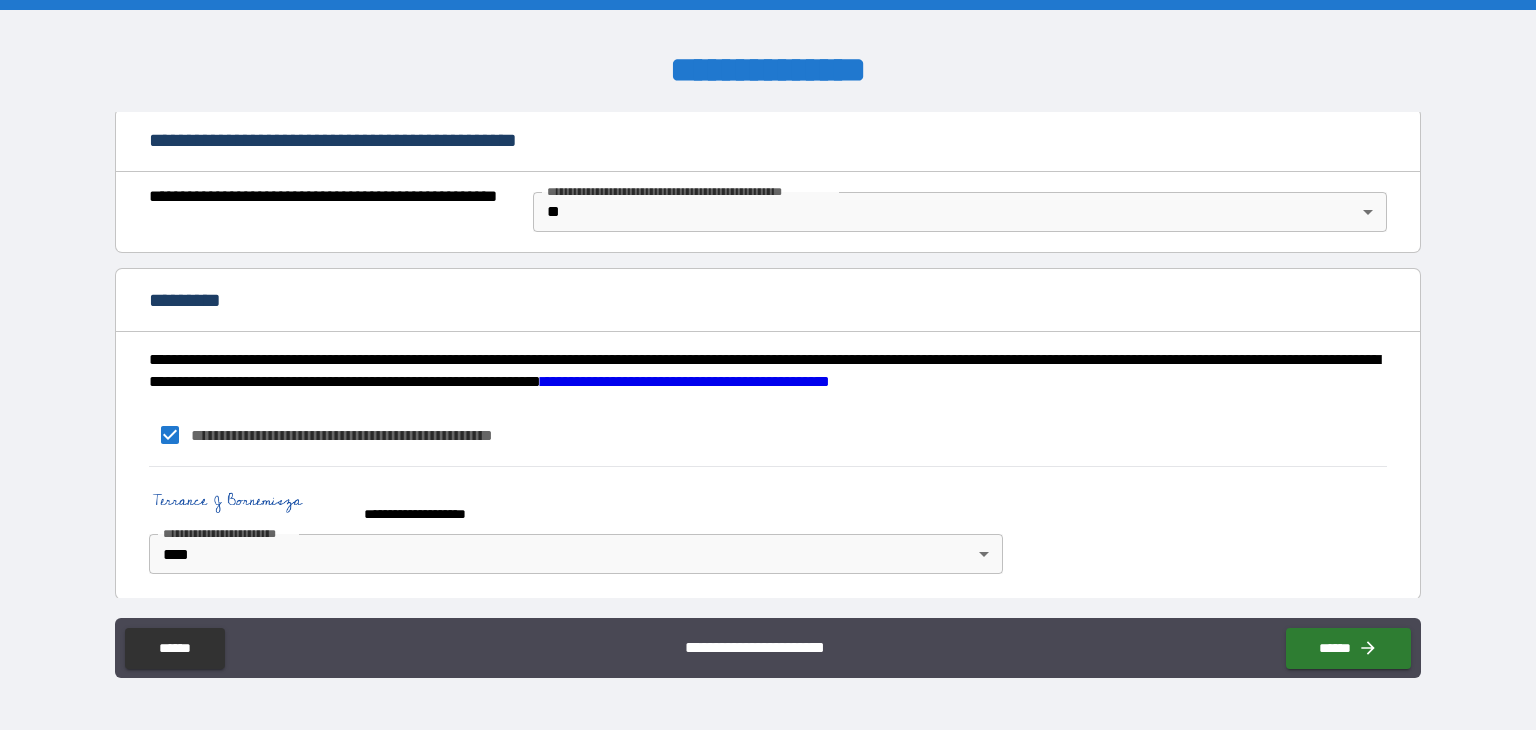 scroll, scrollTop: 1286, scrollLeft: 0, axis: vertical 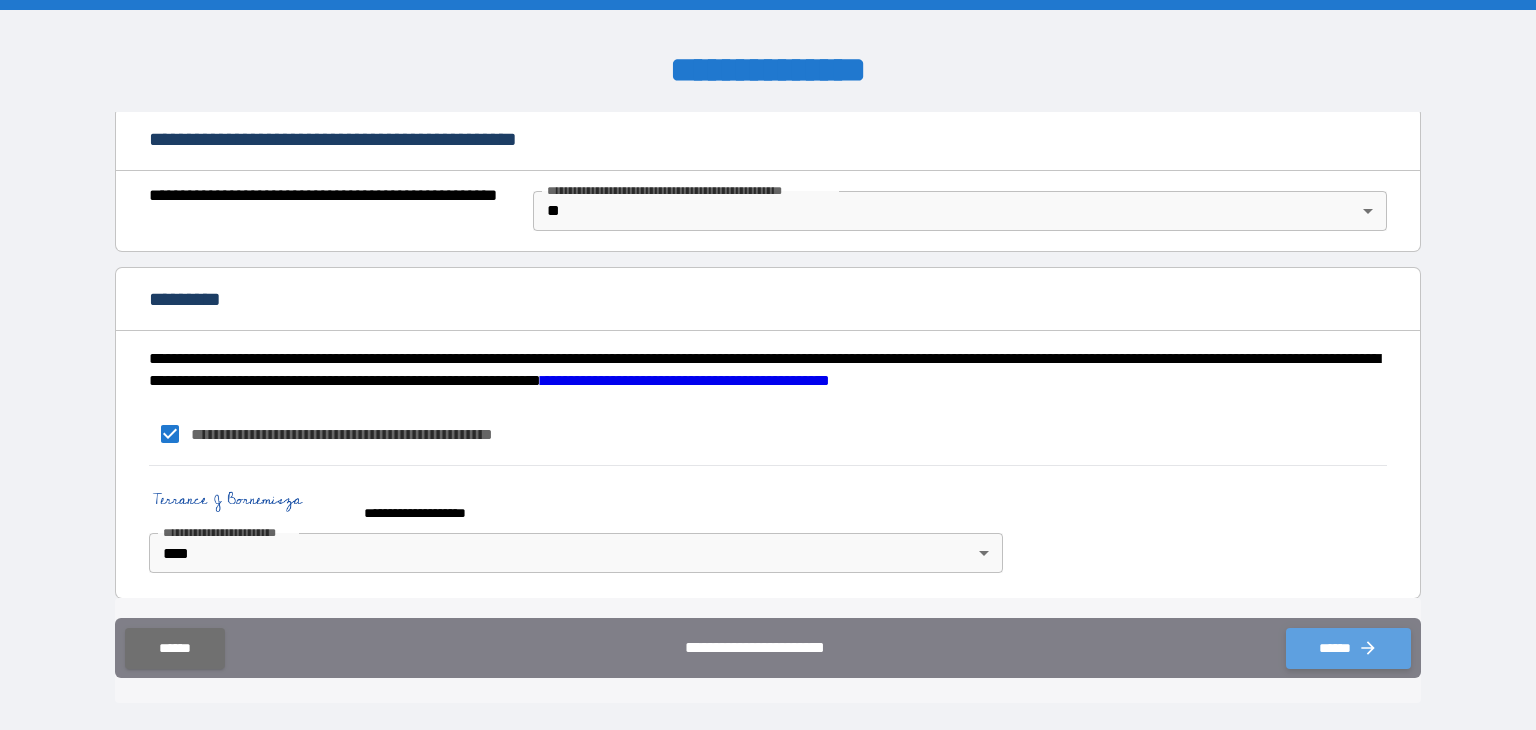 click 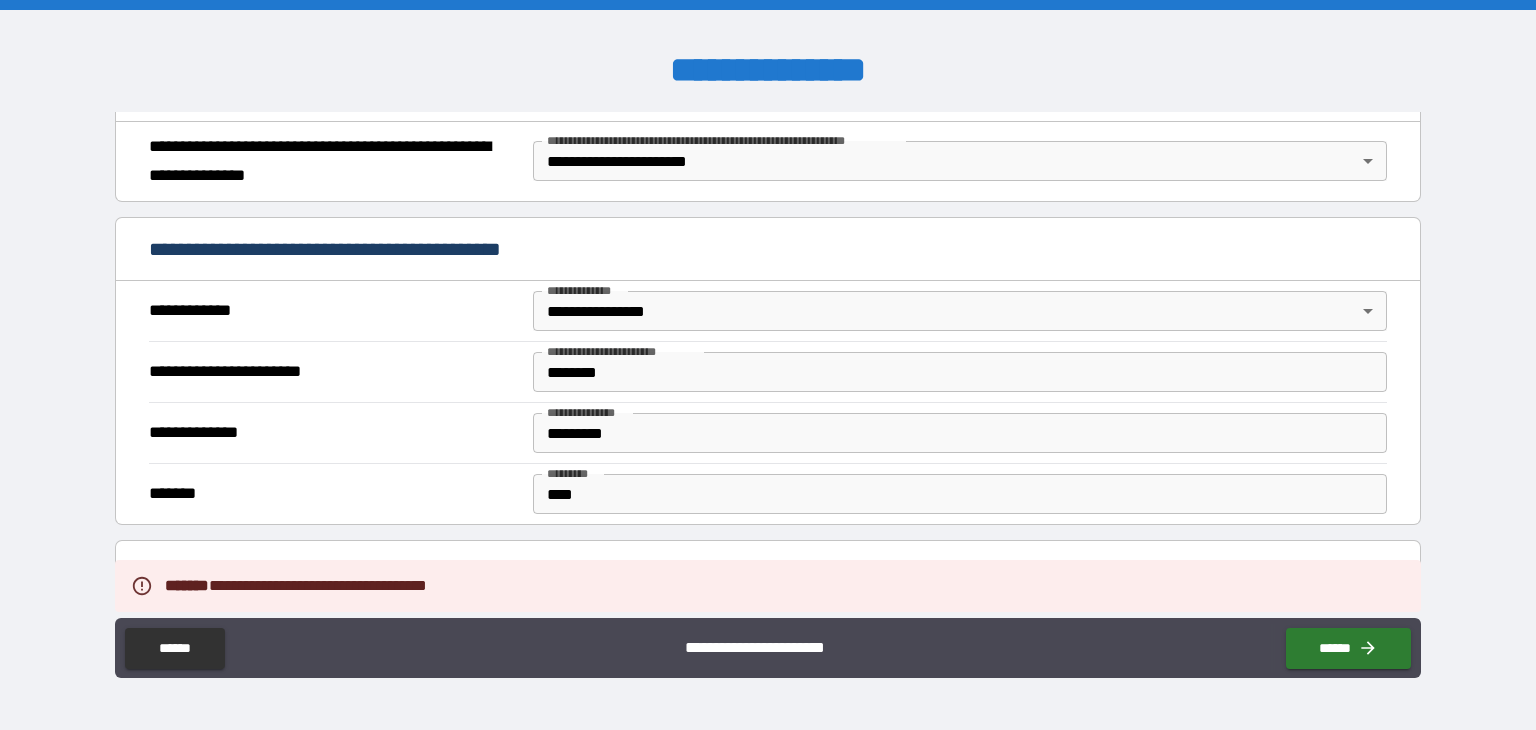 scroll, scrollTop: 0, scrollLeft: 0, axis: both 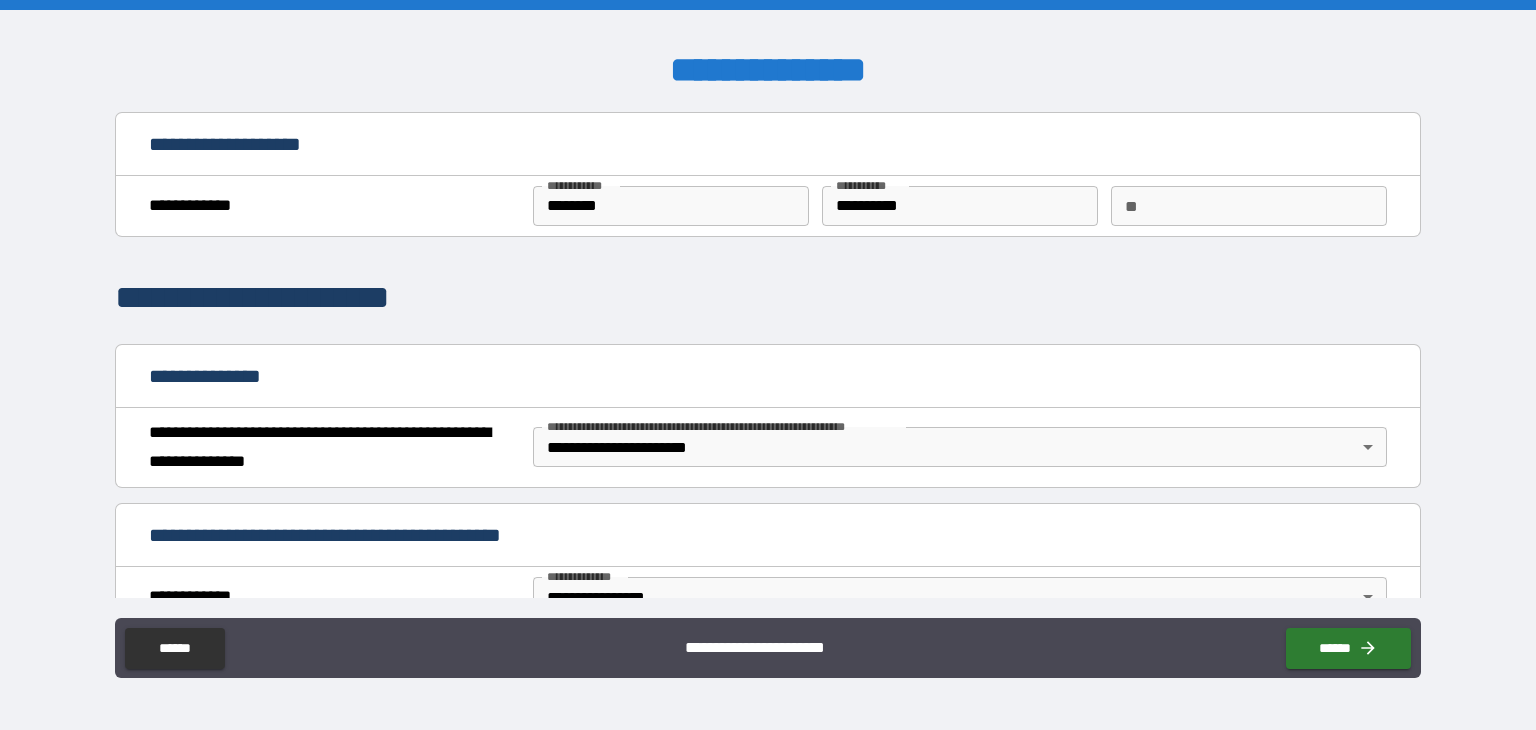 click on "**" at bounding box center [1249, 206] 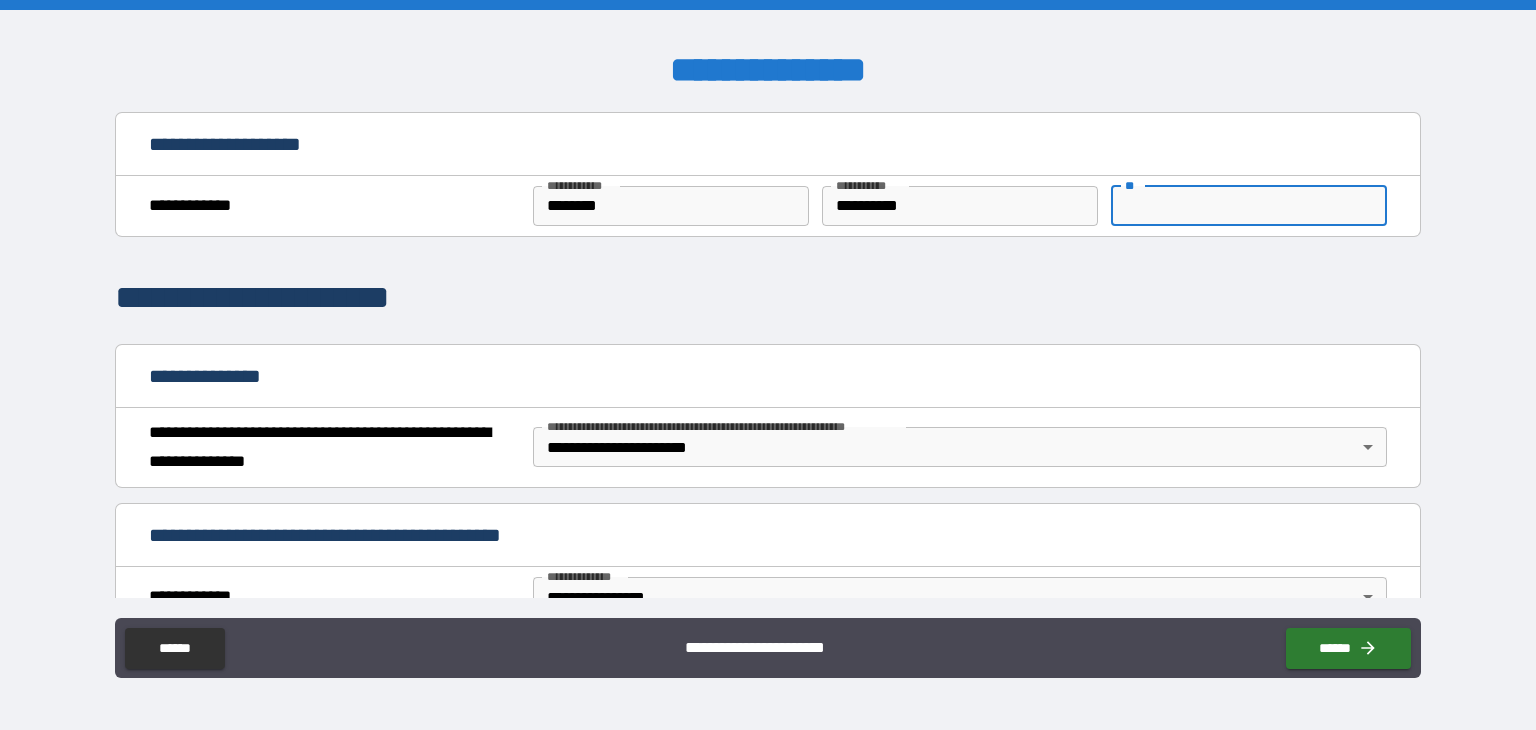 type on "*" 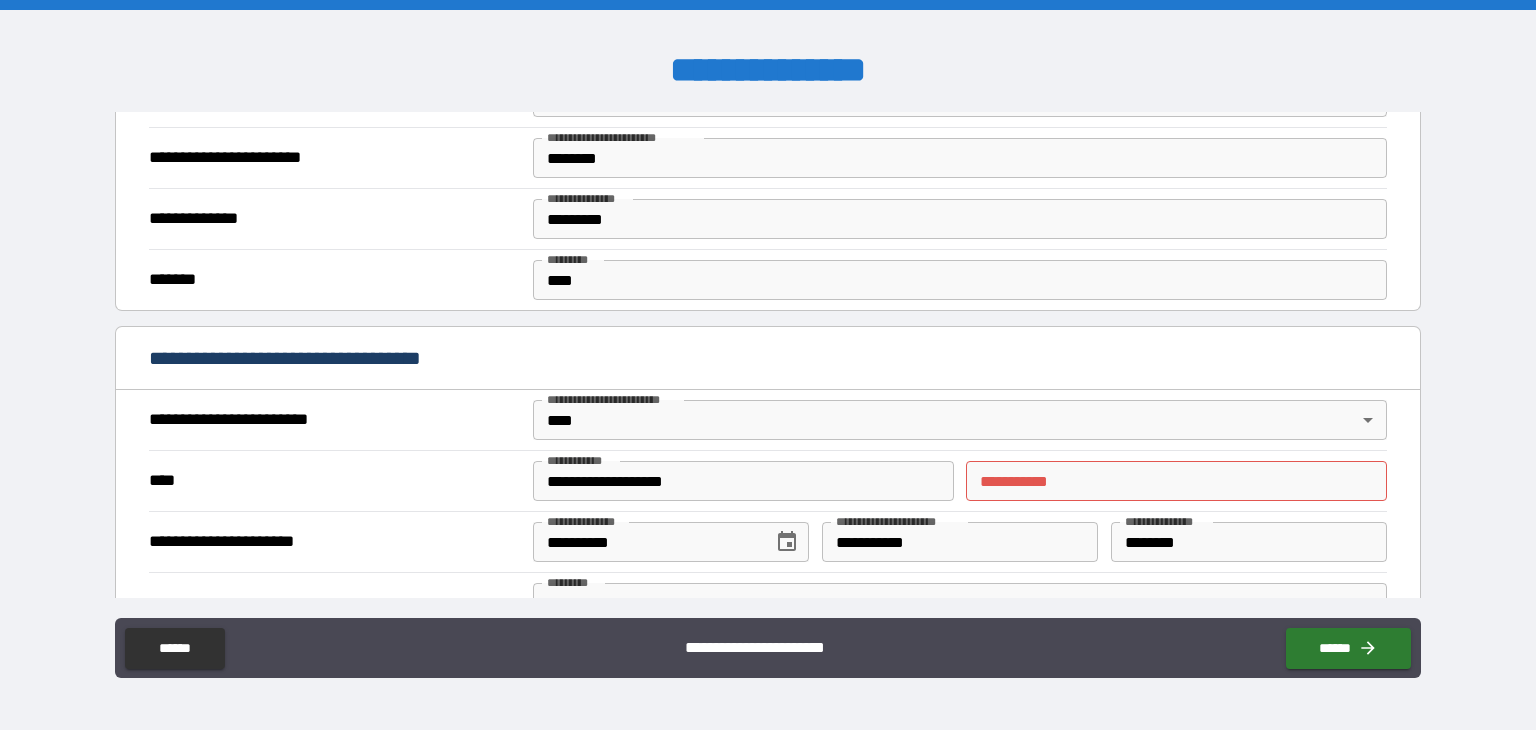 scroll, scrollTop: 600, scrollLeft: 0, axis: vertical 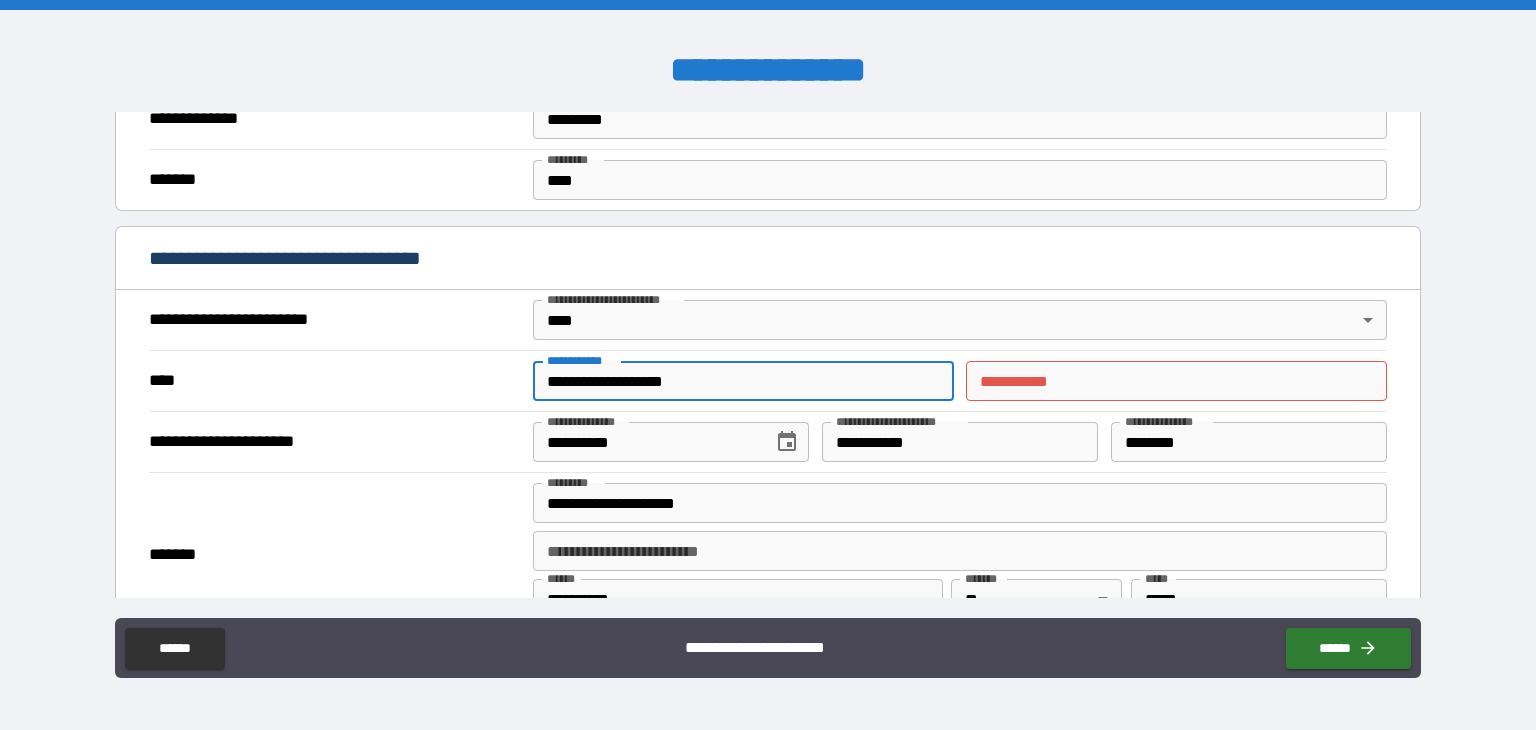 click on "**********" at bounding box center [743, 381] 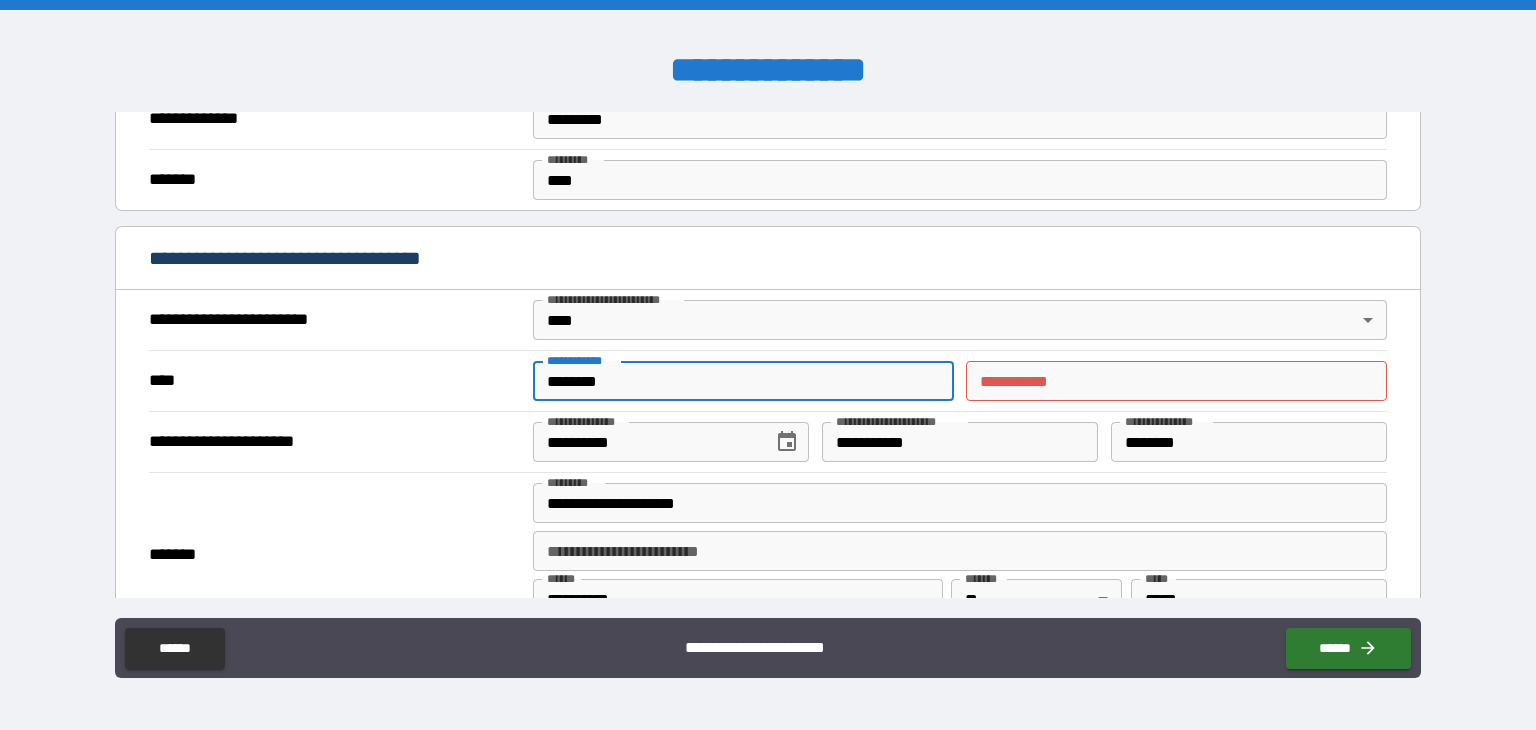 type on "********" 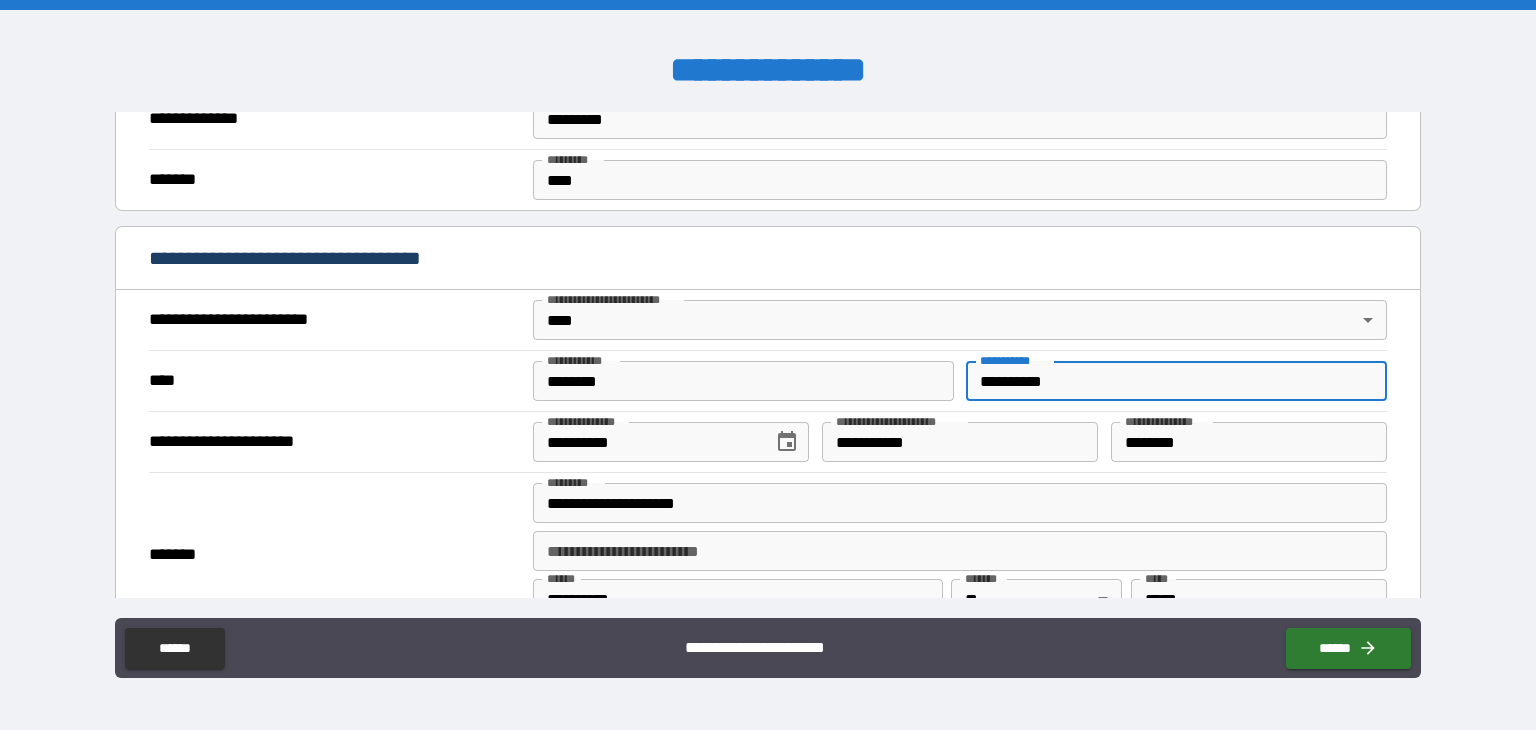 type on "**********" 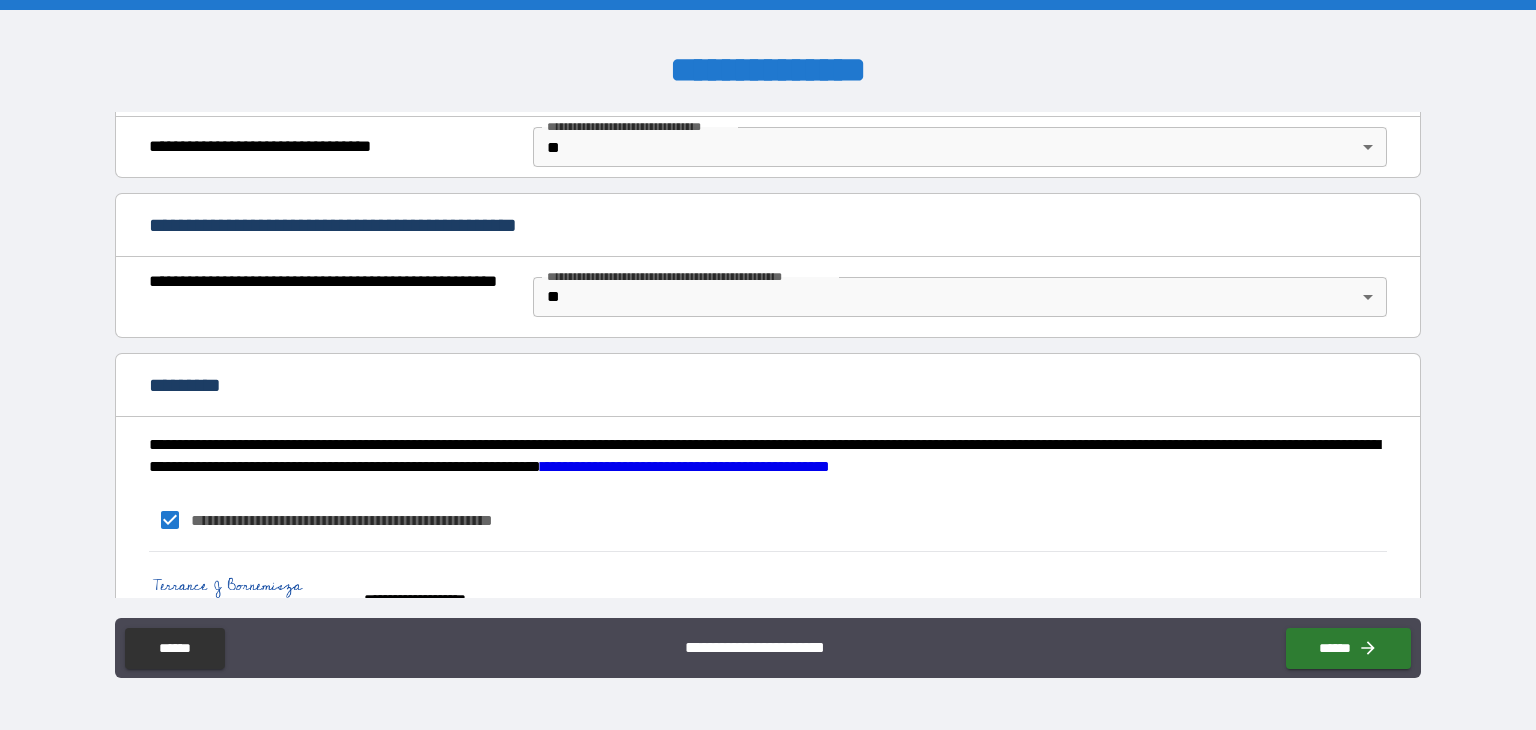 scroll, scrollTop: 1286, scrollLeft: 0, axis: vertical 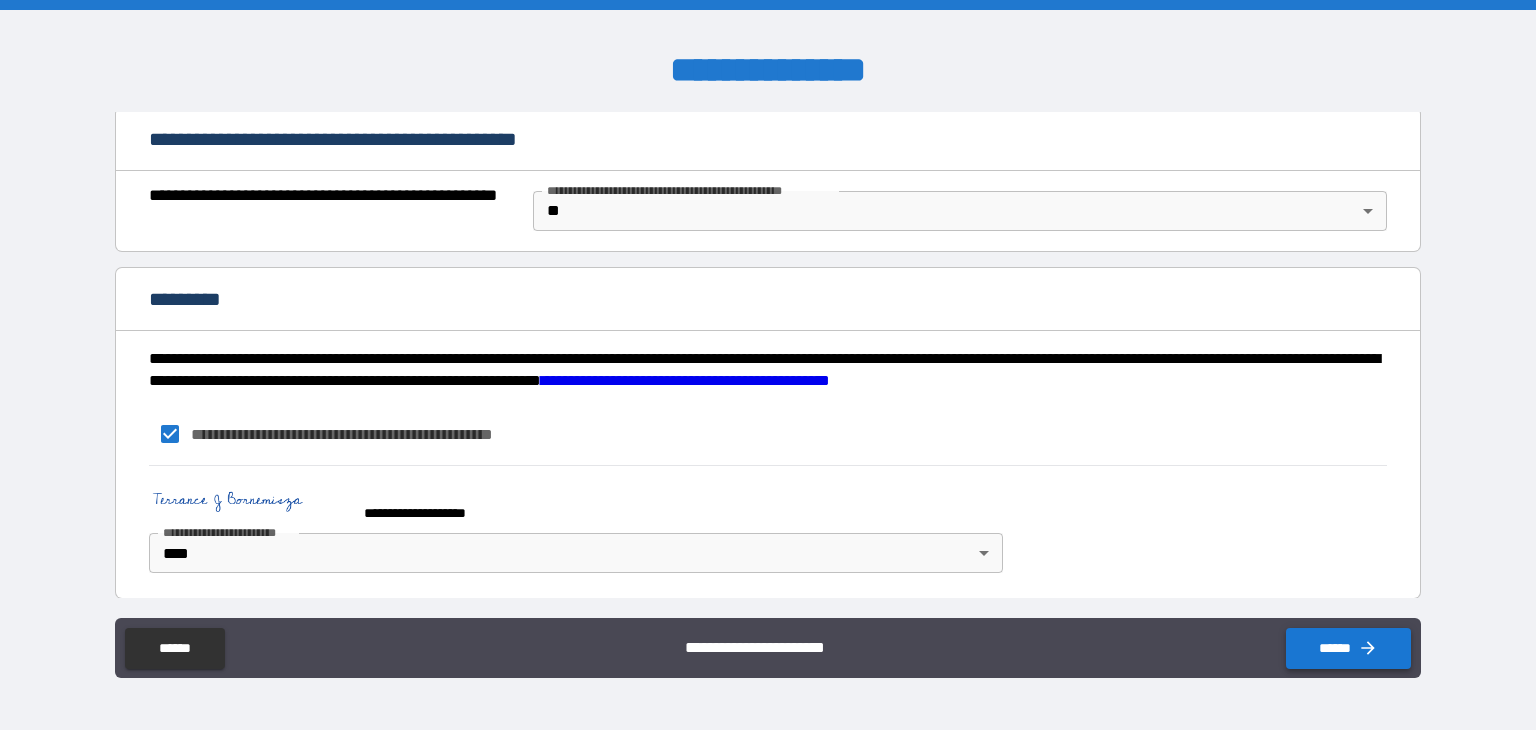 click on "******" at bounding box center (1348, 648) 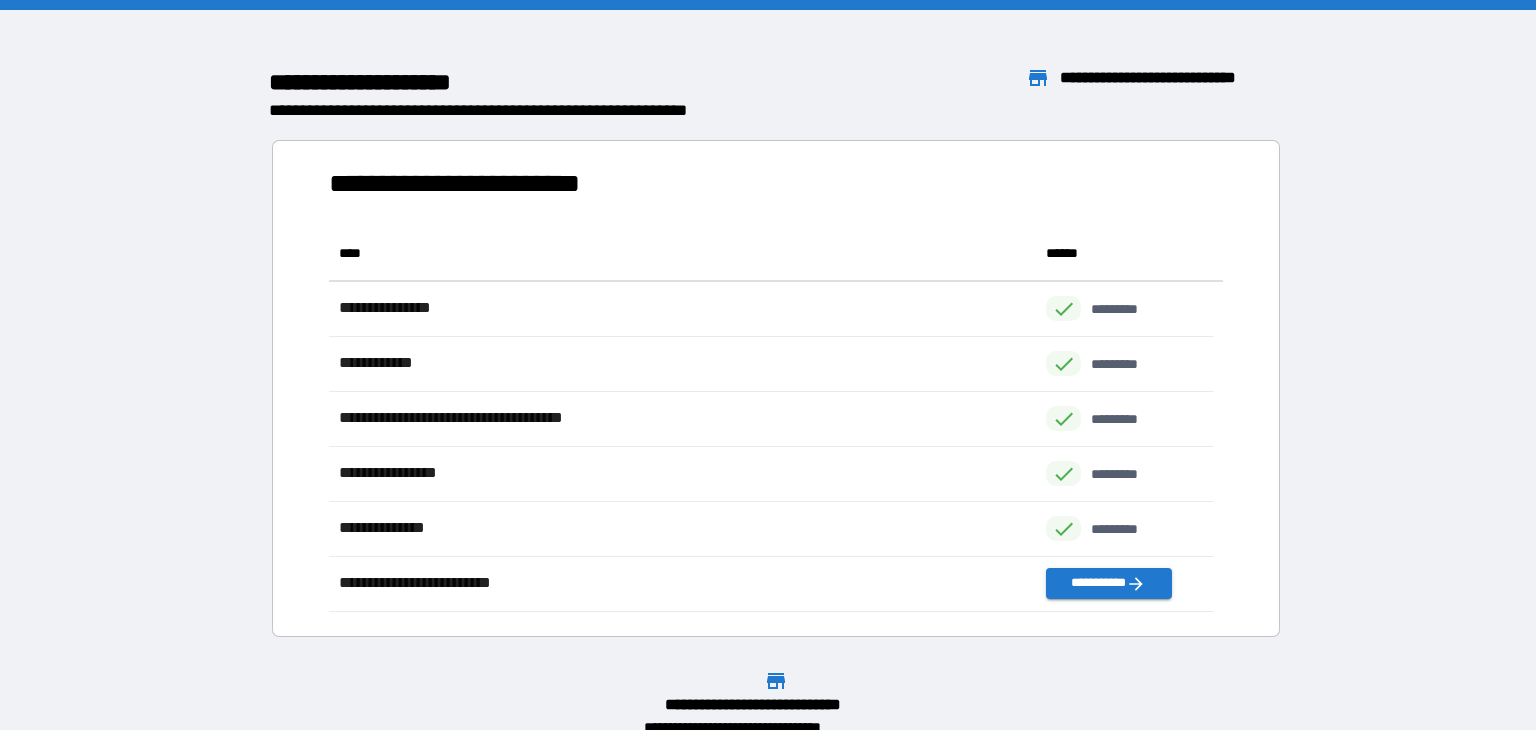 scroll, scrollTop: 16, scrollLeft: 16, axis: both 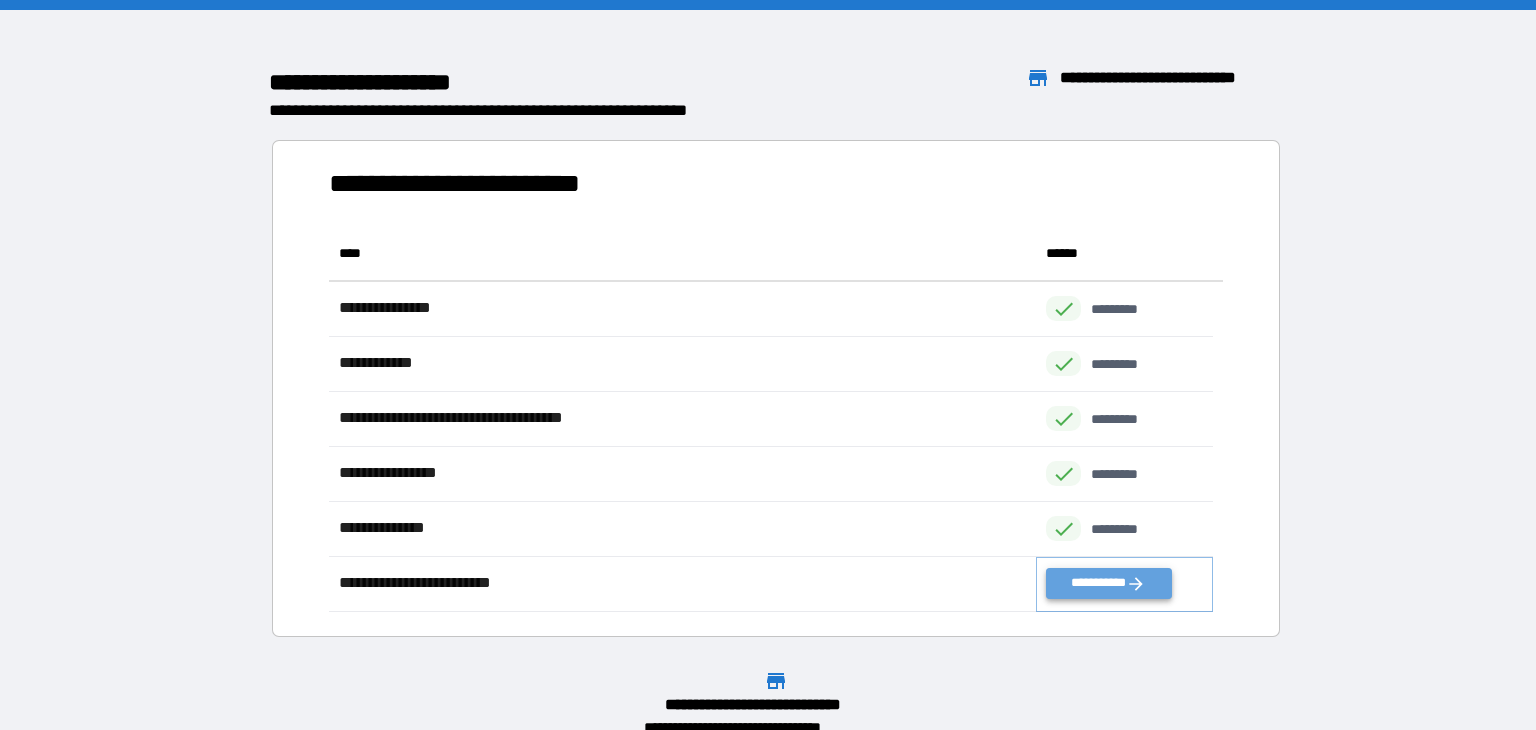 click on "**********" at bounding box center [1108, 583] 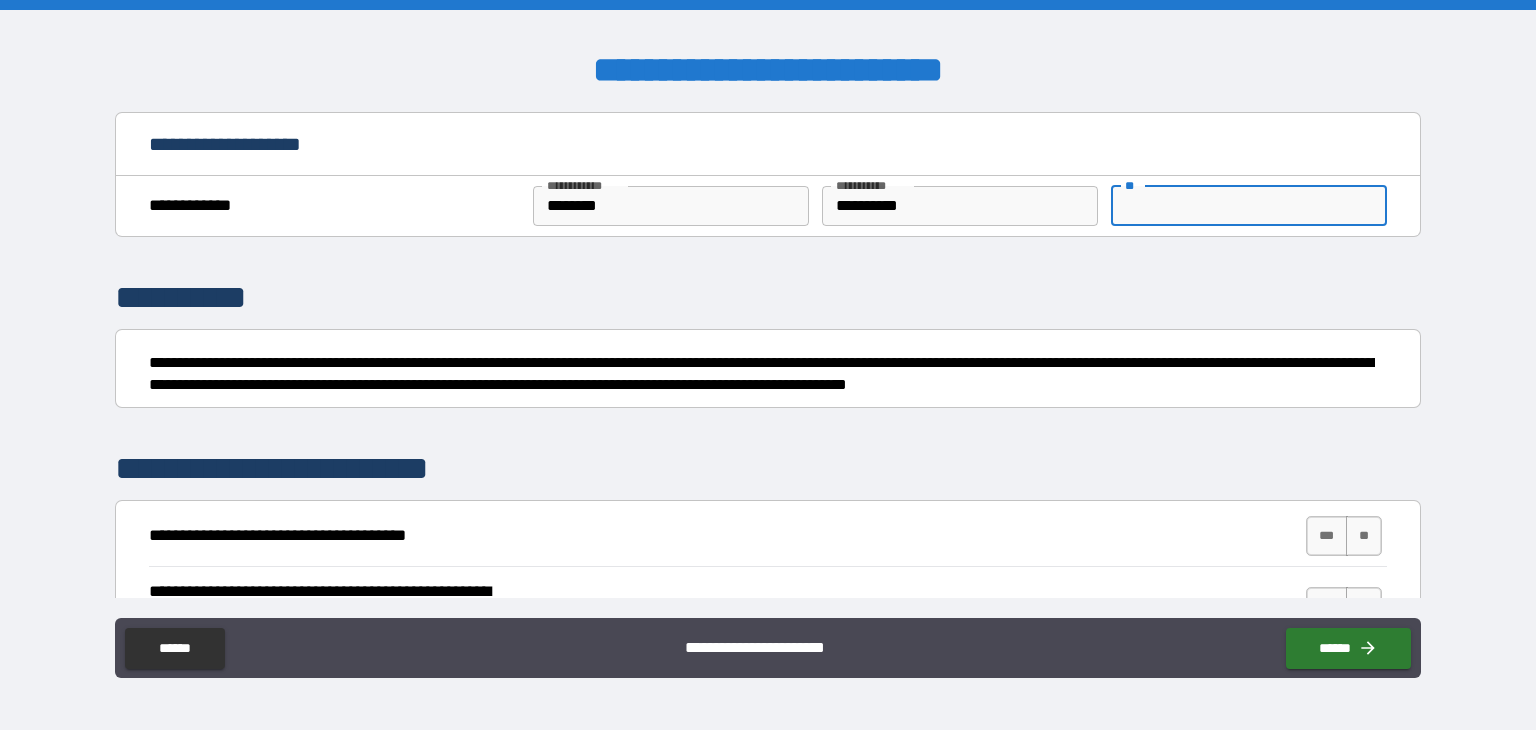 click on "**" at bounding box center [1249, 206] 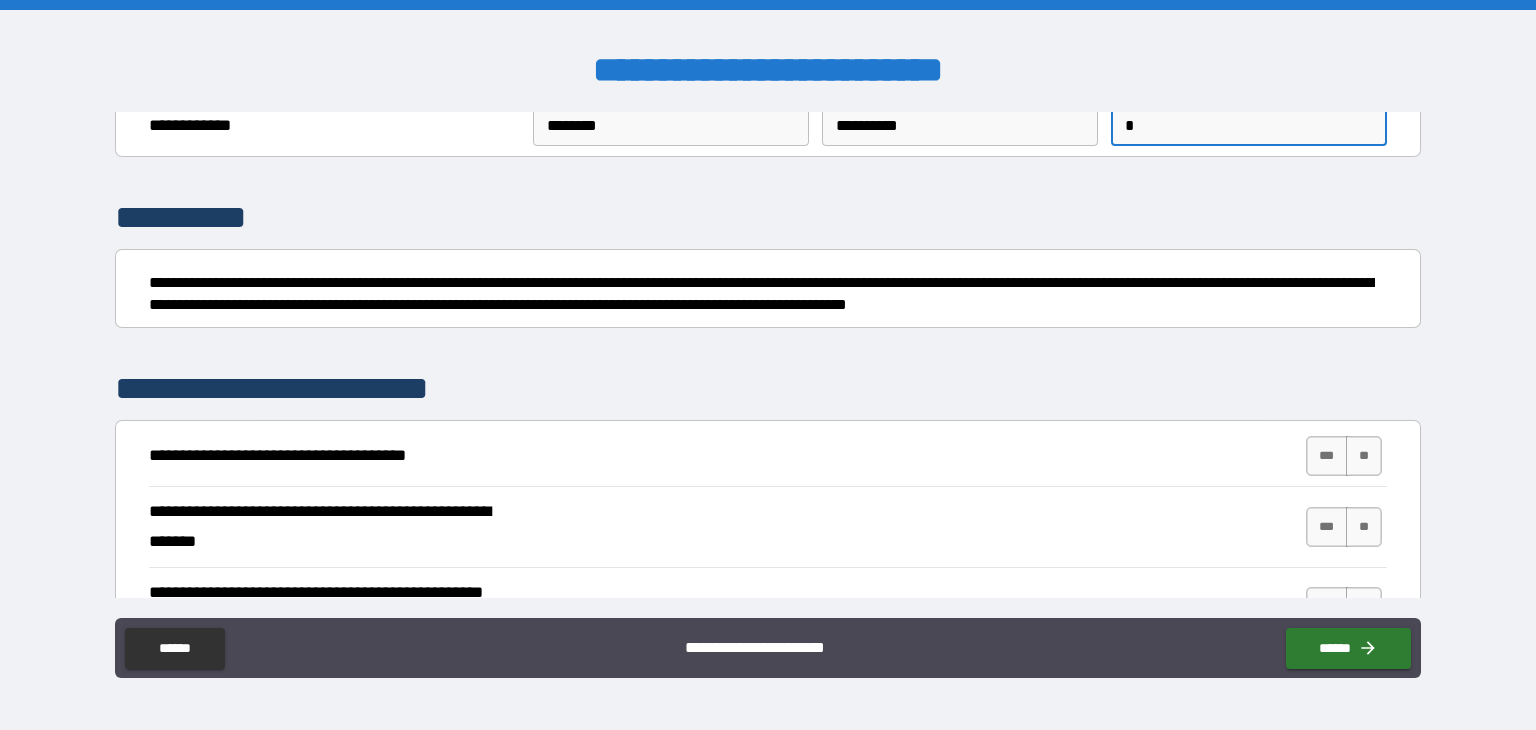 scroll, scrollTop: 200, scrollLeft: 0, axis: vertical 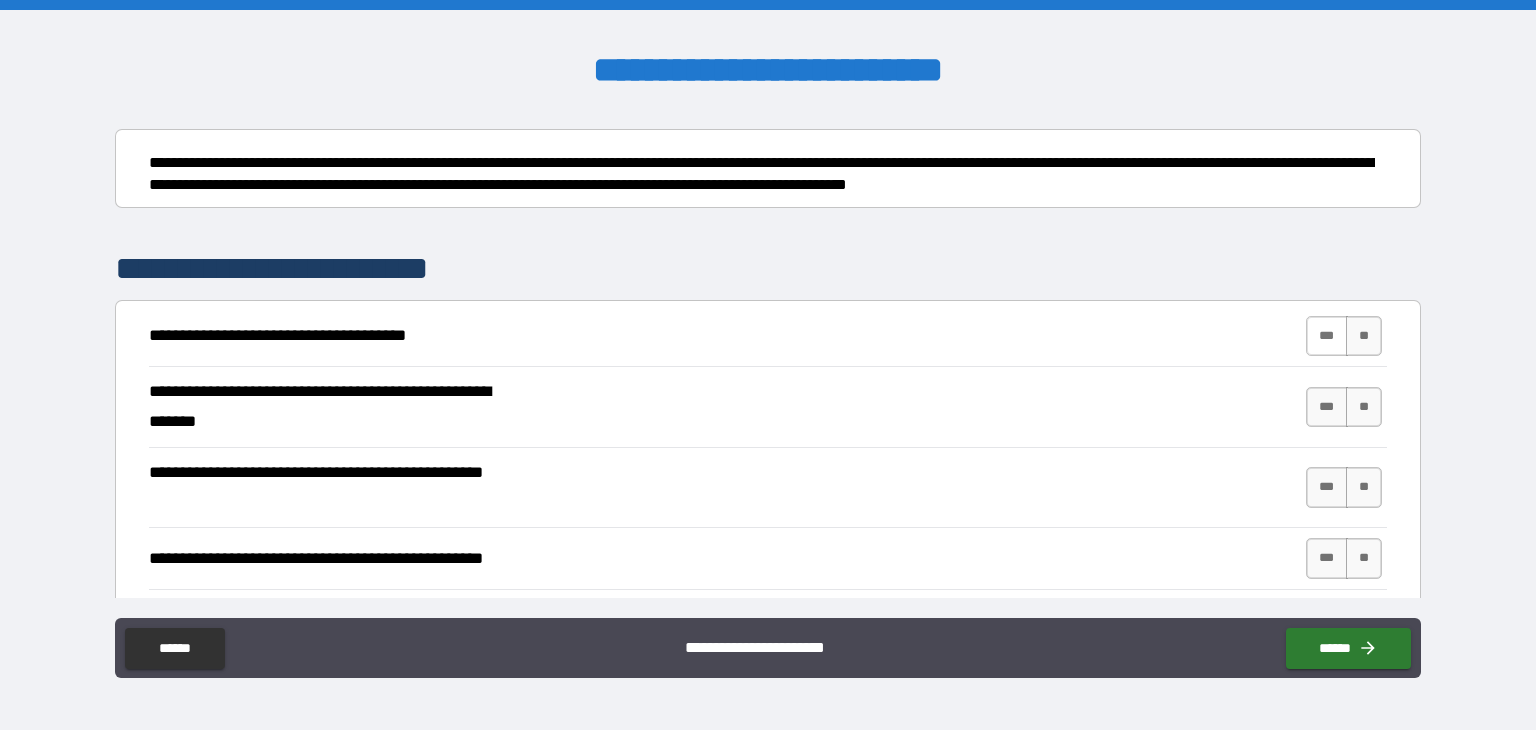type on "*" 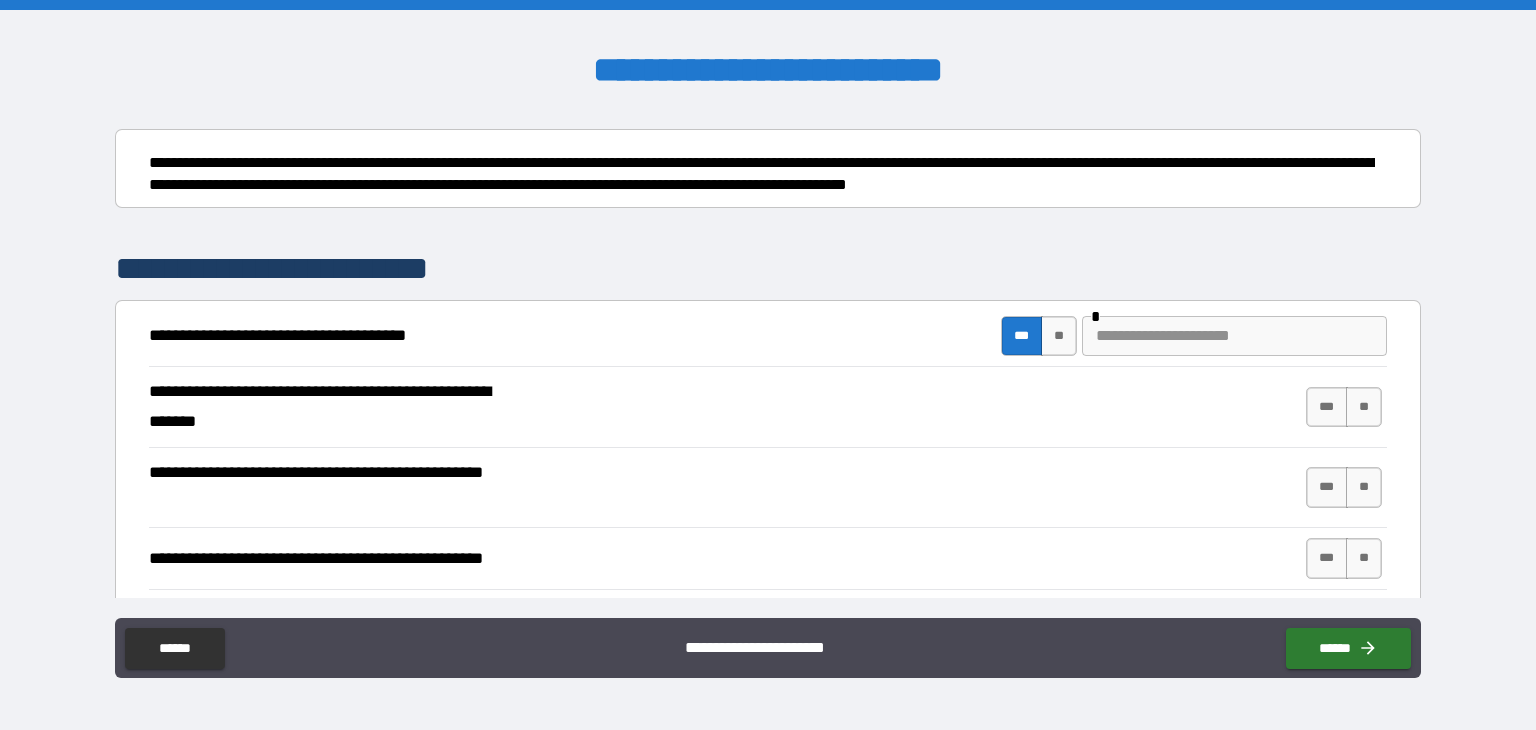 click at bounding box center [1234, 336] 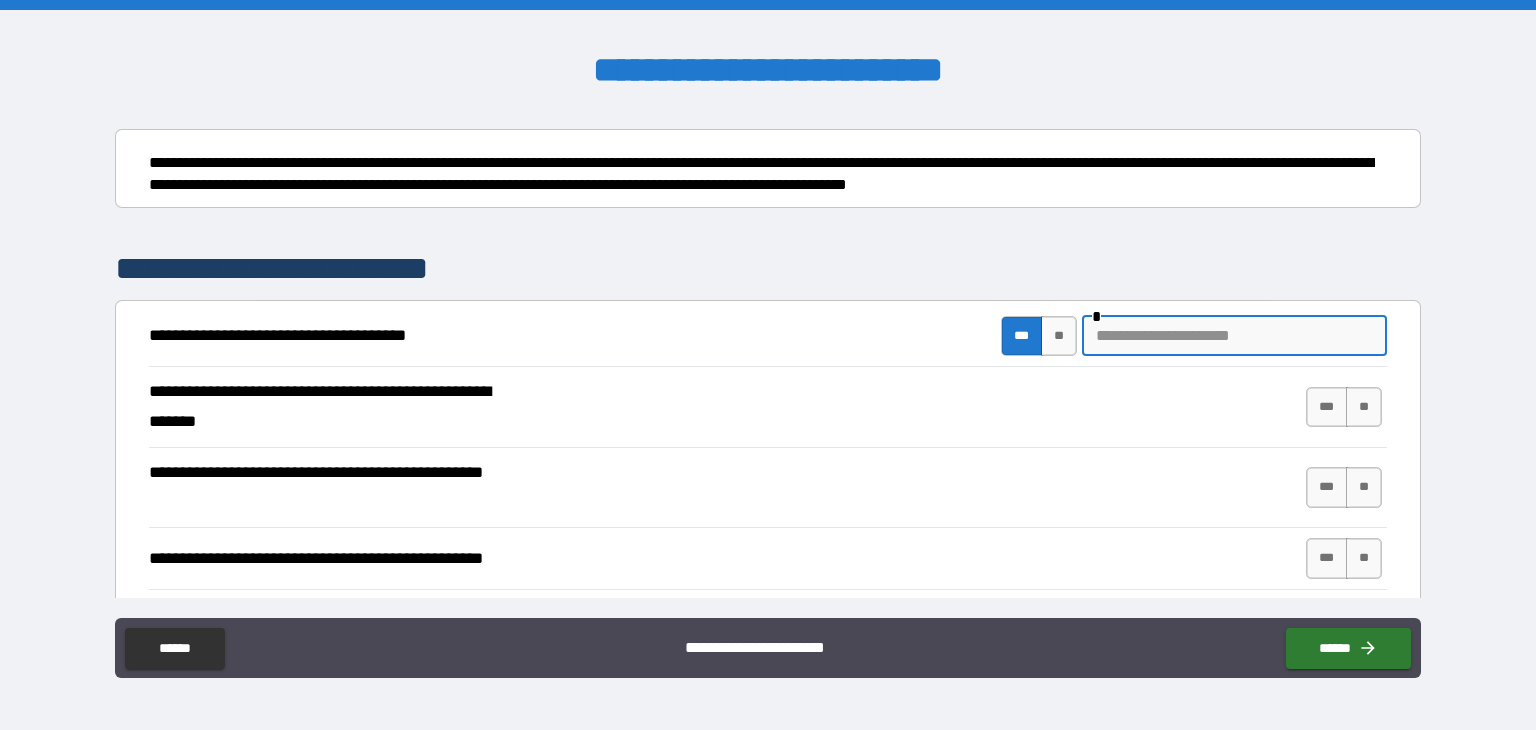click at bounding box center (1234, 336) 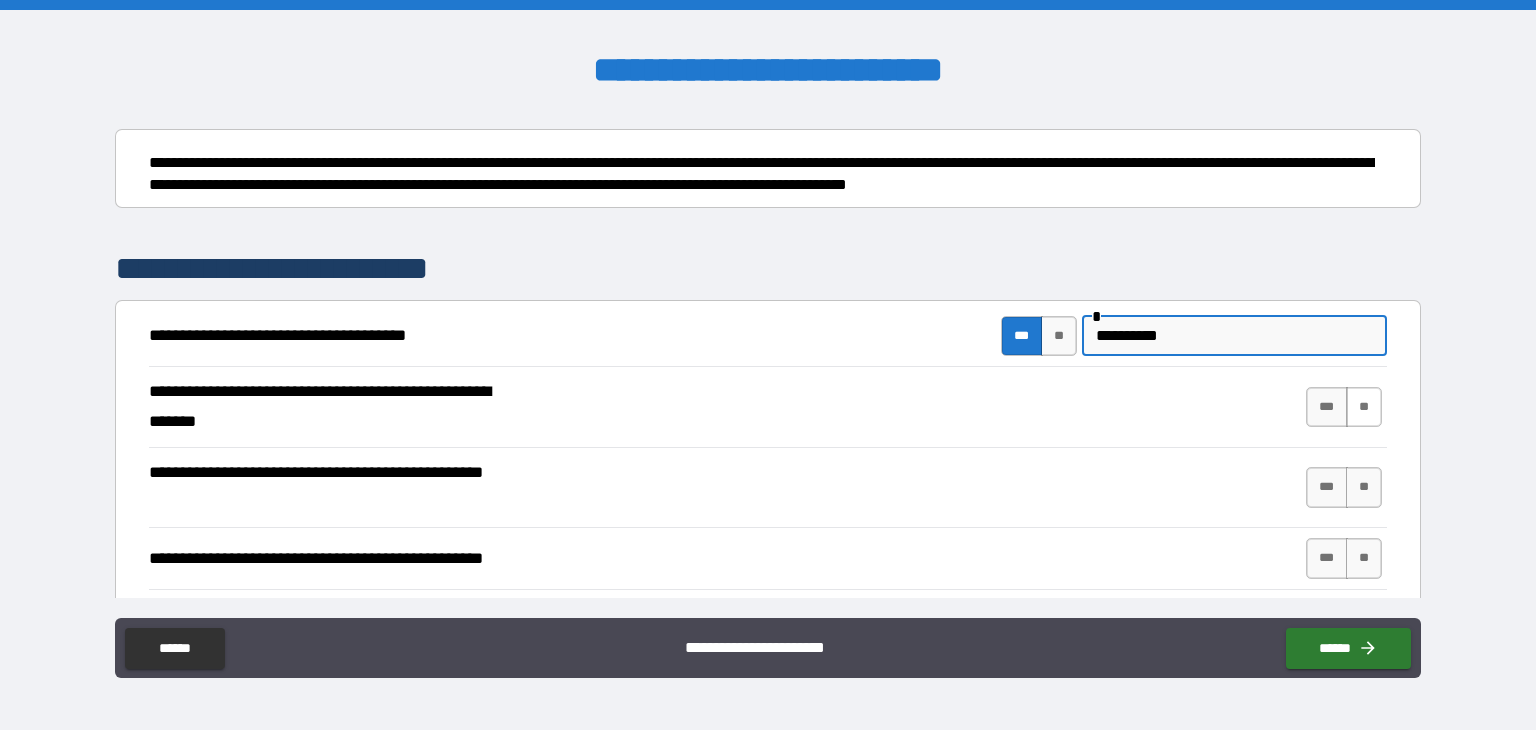 type on "**********" 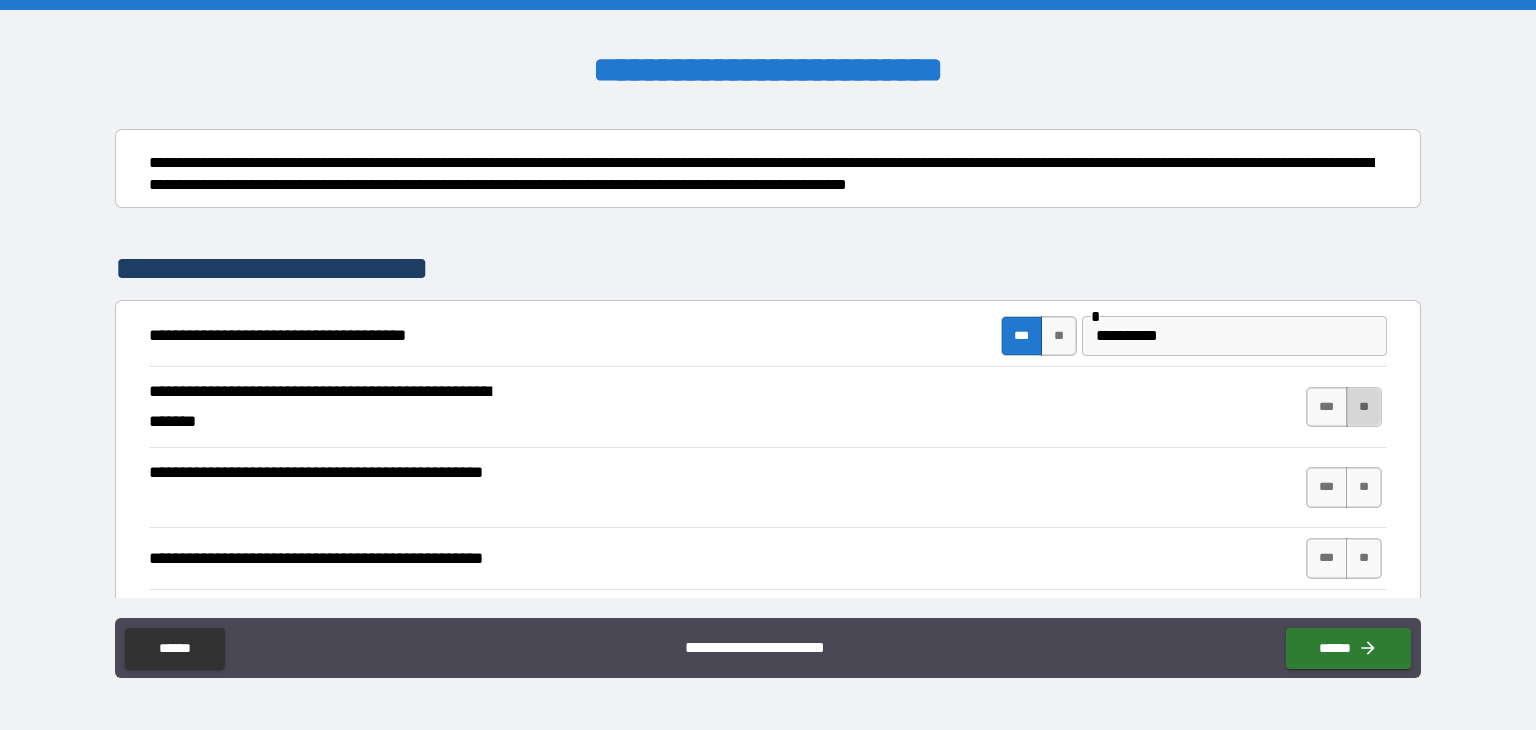 click on "**" at bounding box center [1364, 407] 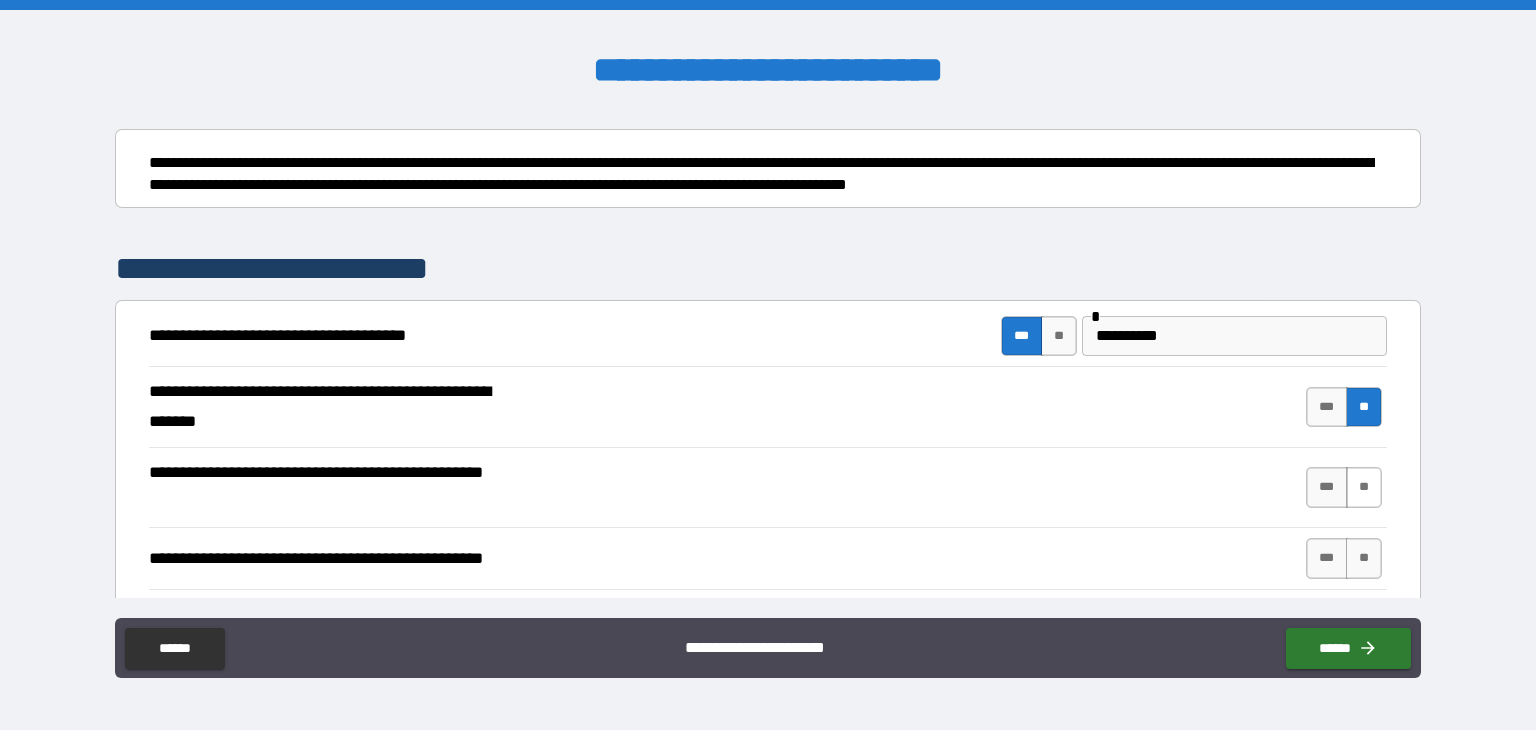 click on "**" at bounding box center [1364, 487] 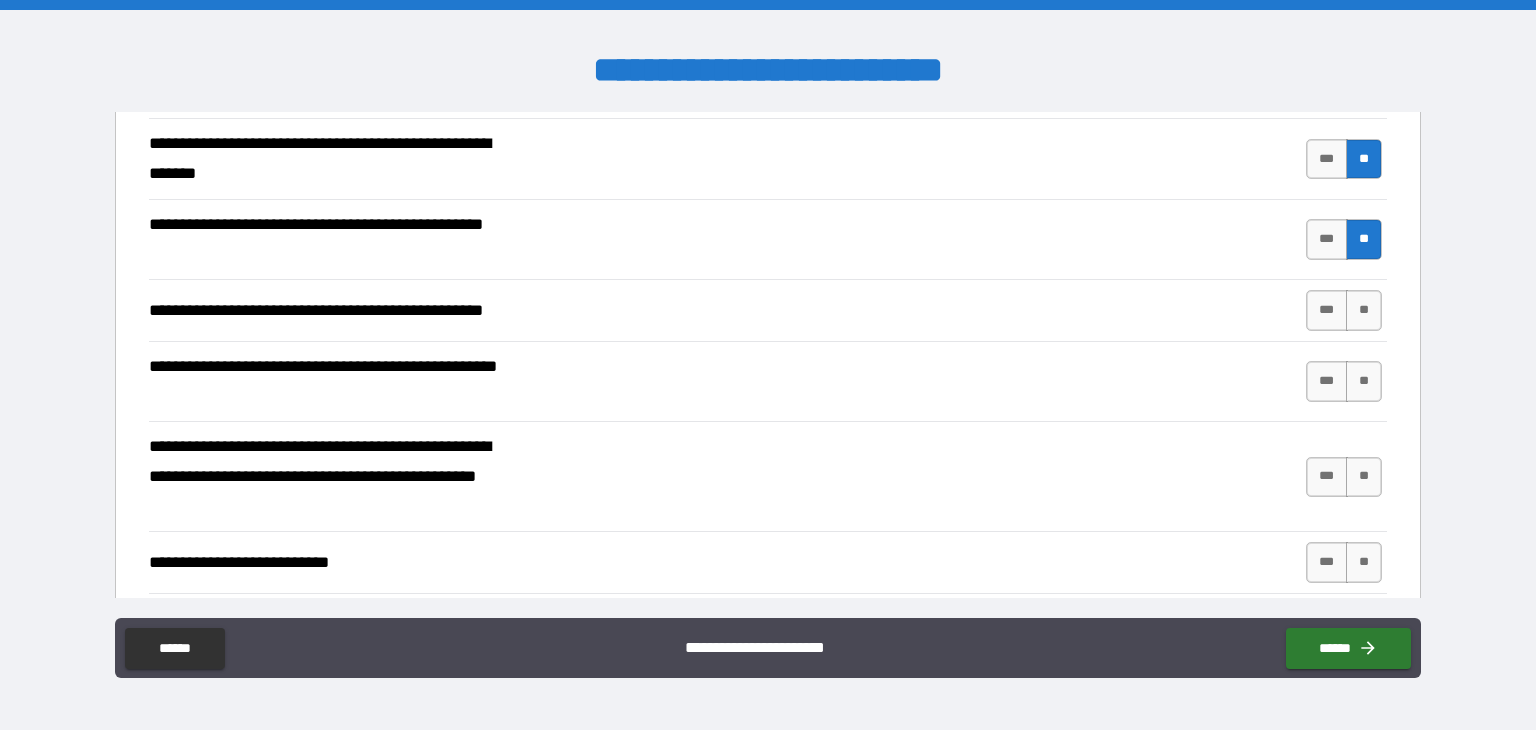 scroll, scrollTop: 500, scrollLeft: 0, axis: vertical 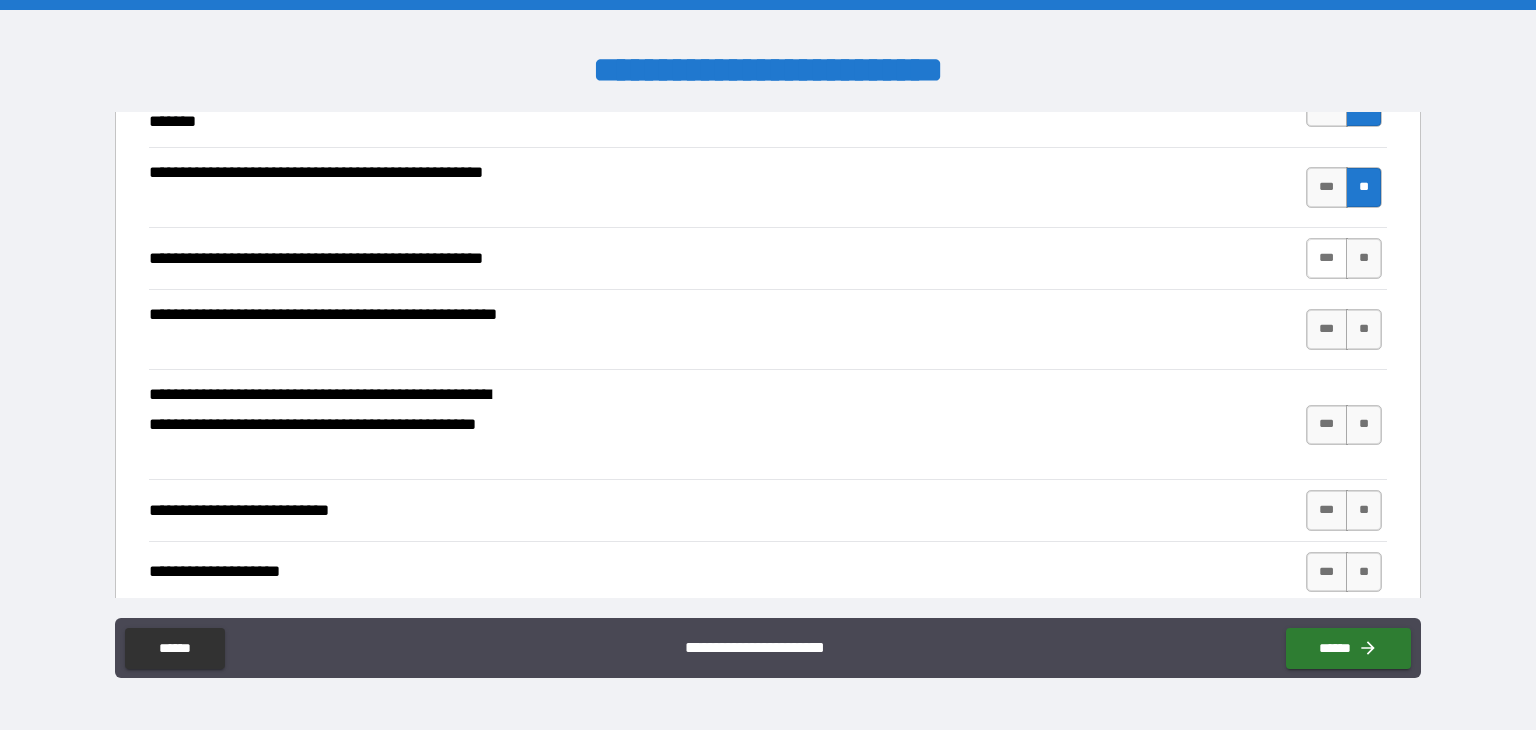 click on "***" at bounding box center (1327, 258) 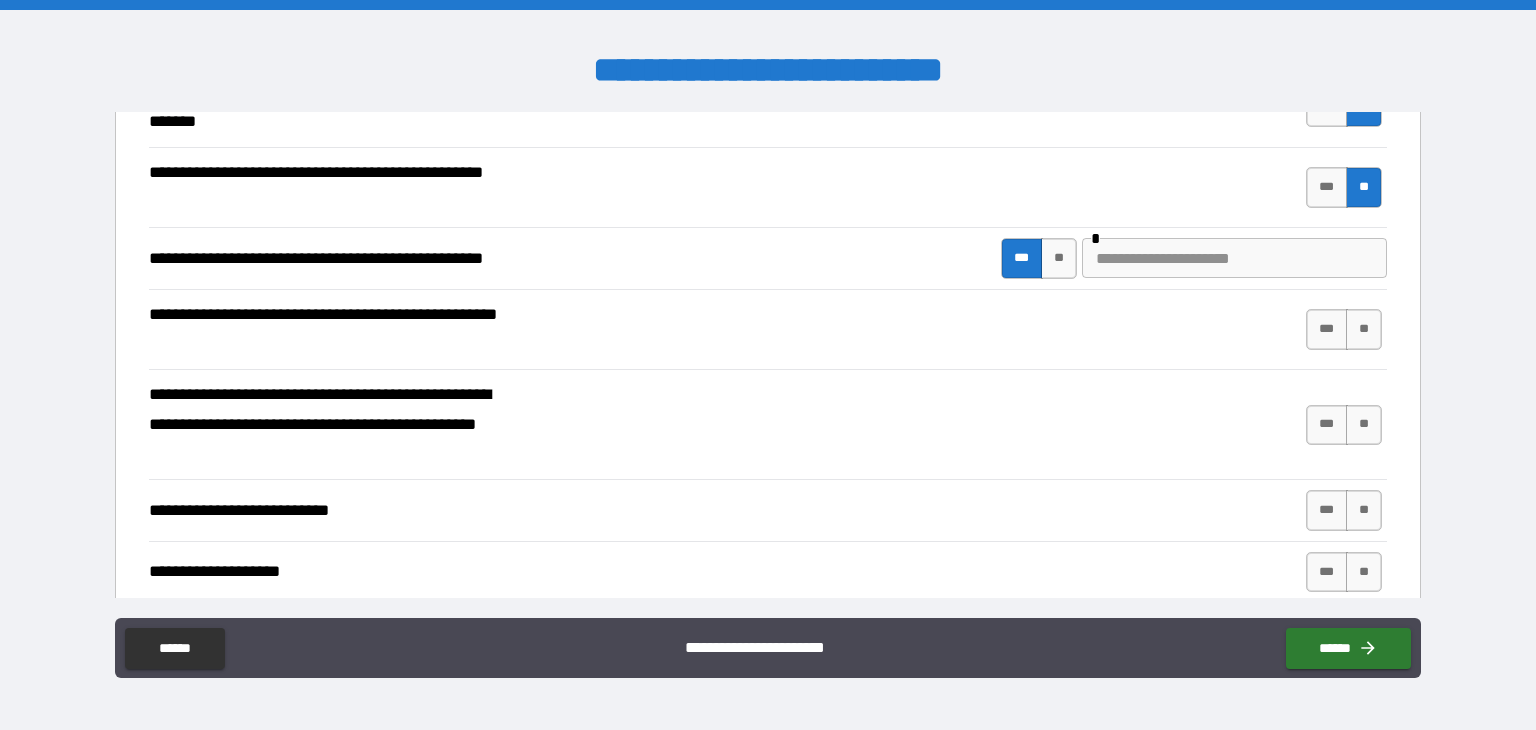 click at bounding box center [1234, 258] 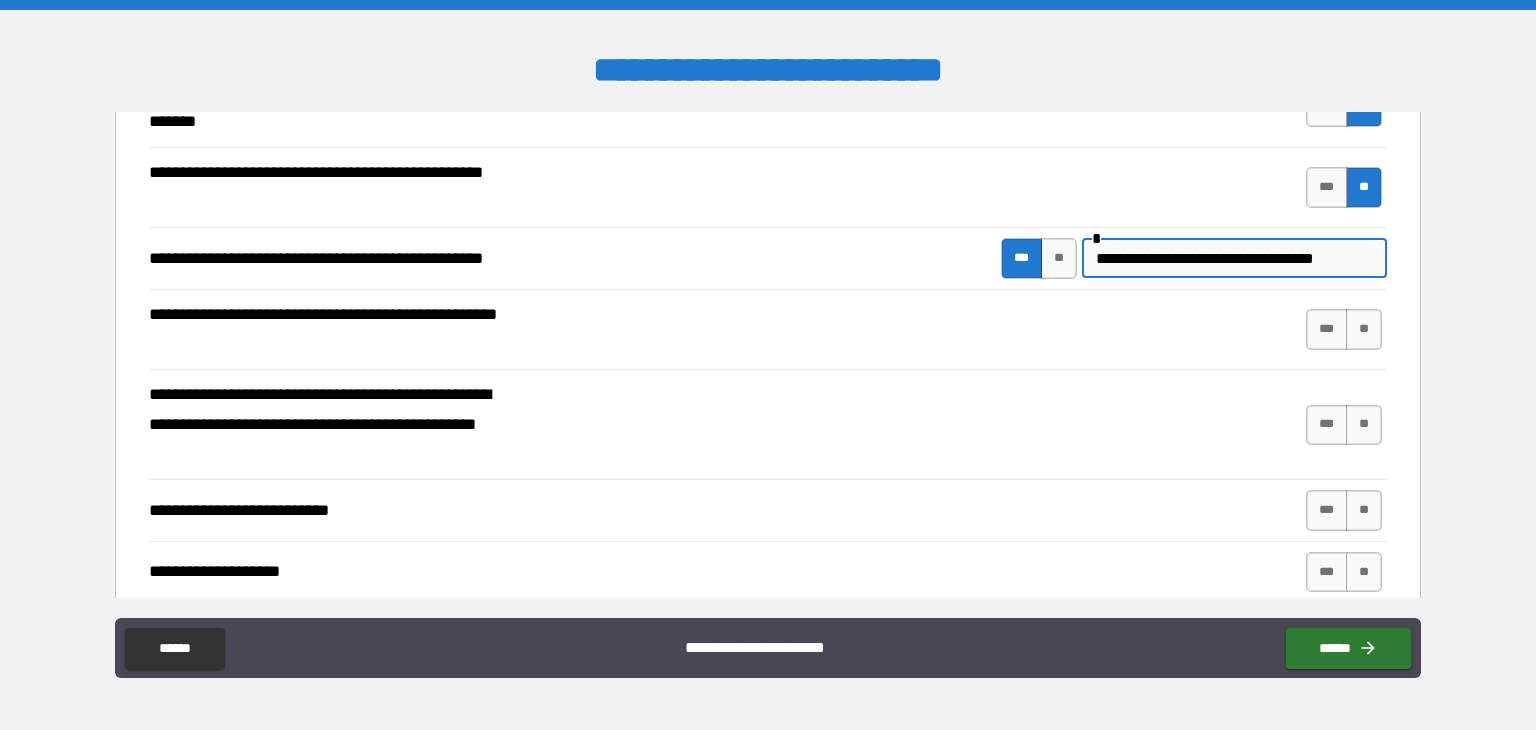 drag, startPoint x: 1215, startPoint y: 252, endPoint x: 1196, endPoint y: 252, distance: 19 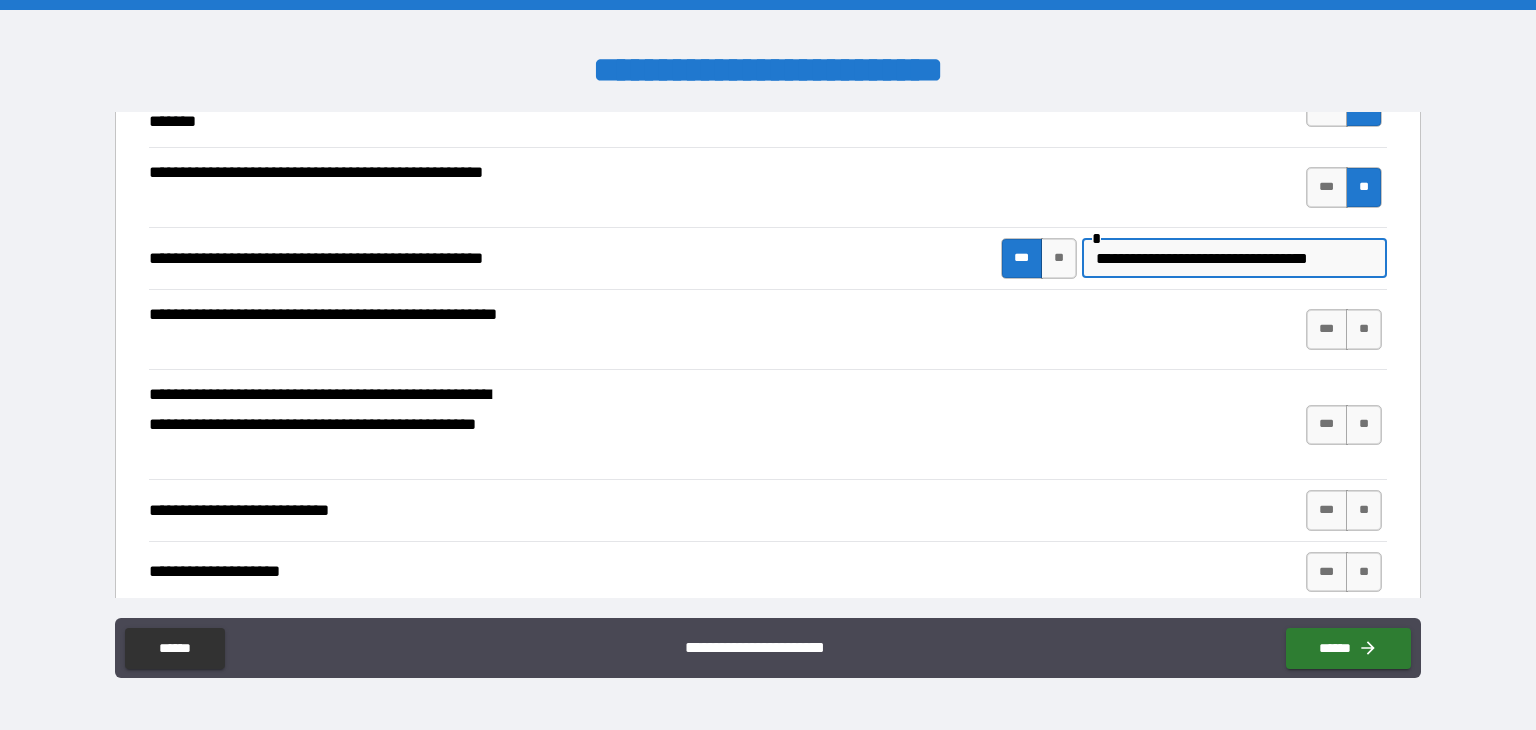 click on "**********" at bounding box center (1234, 258) 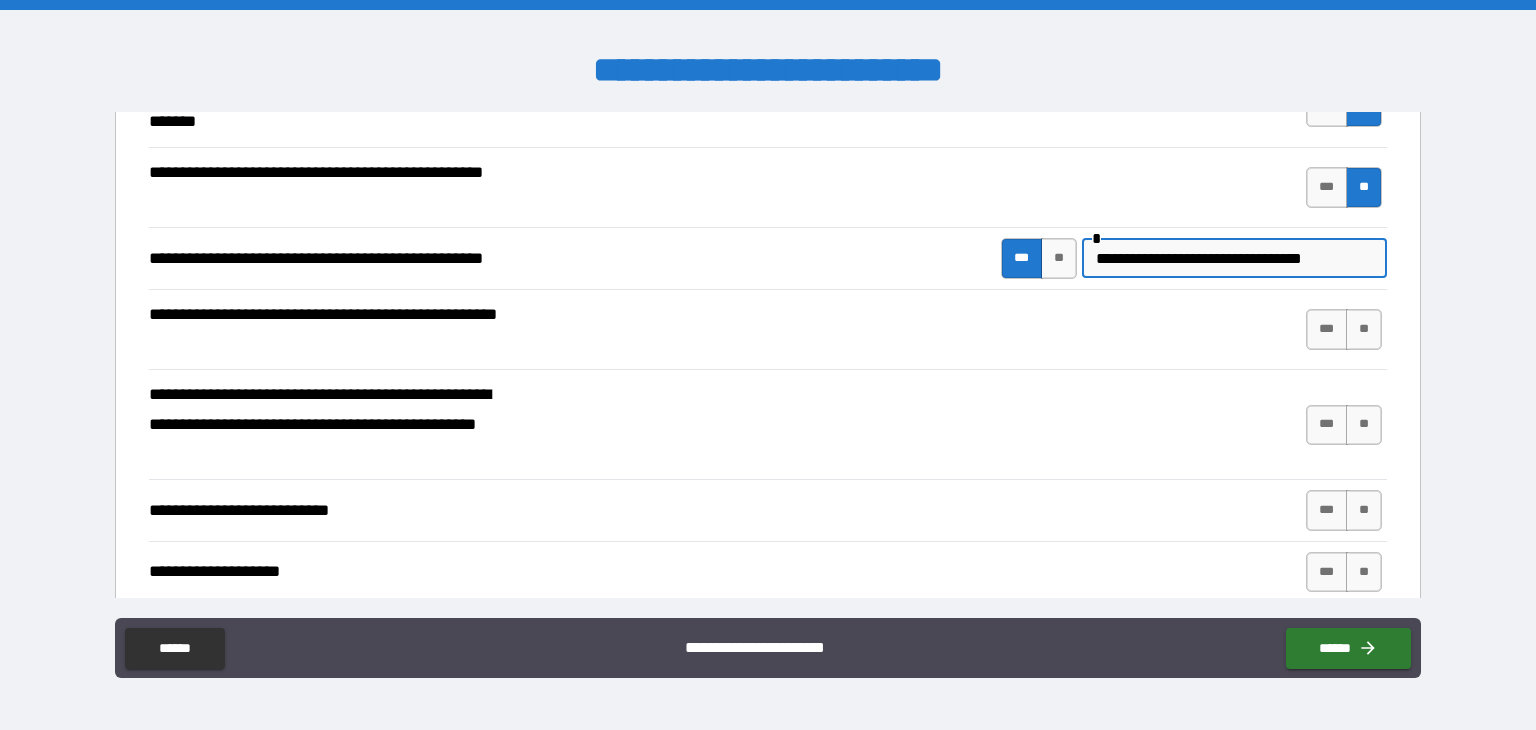 type on "**********" 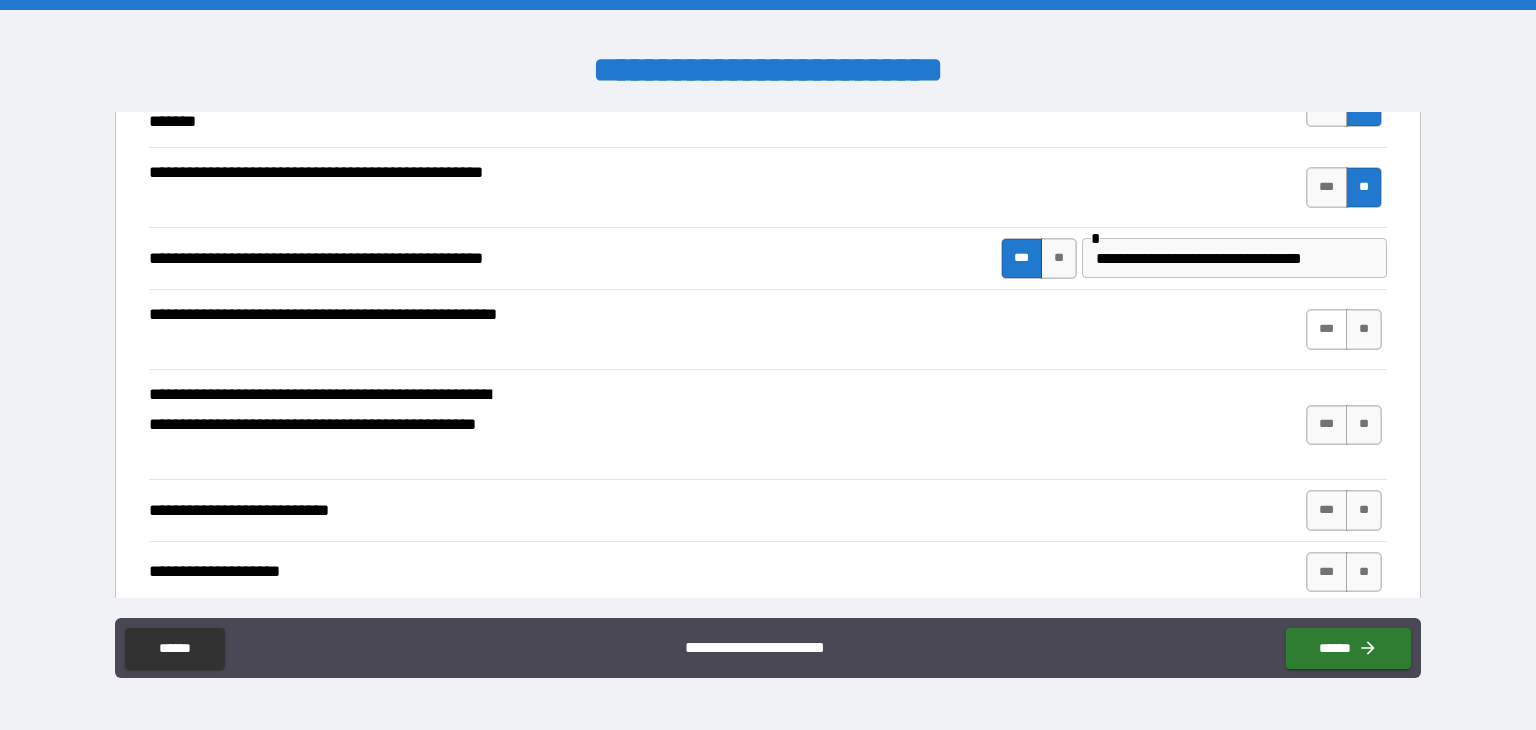 click on "***" at bounding box center [1327, 329] 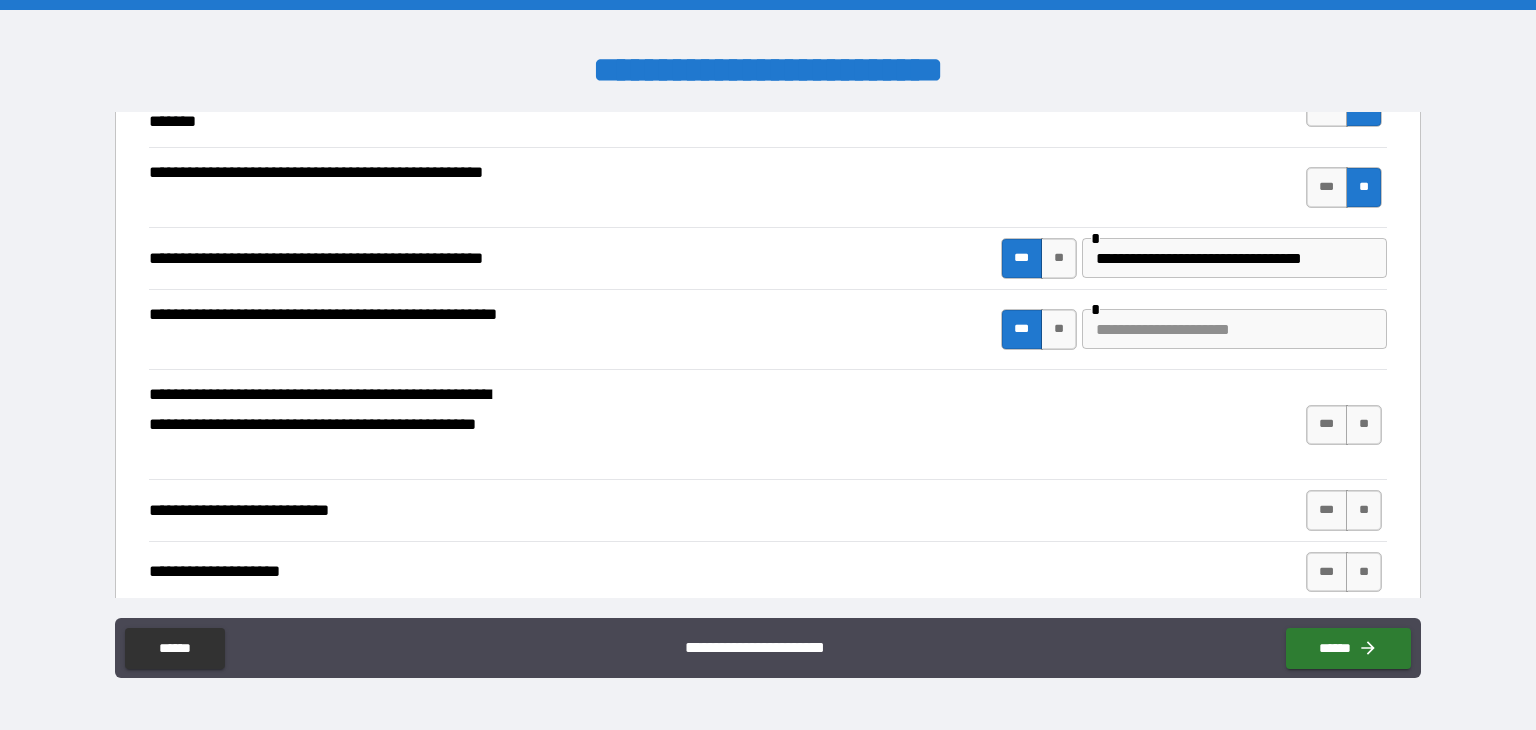 click on "**" at bounding box center [1059, 329] 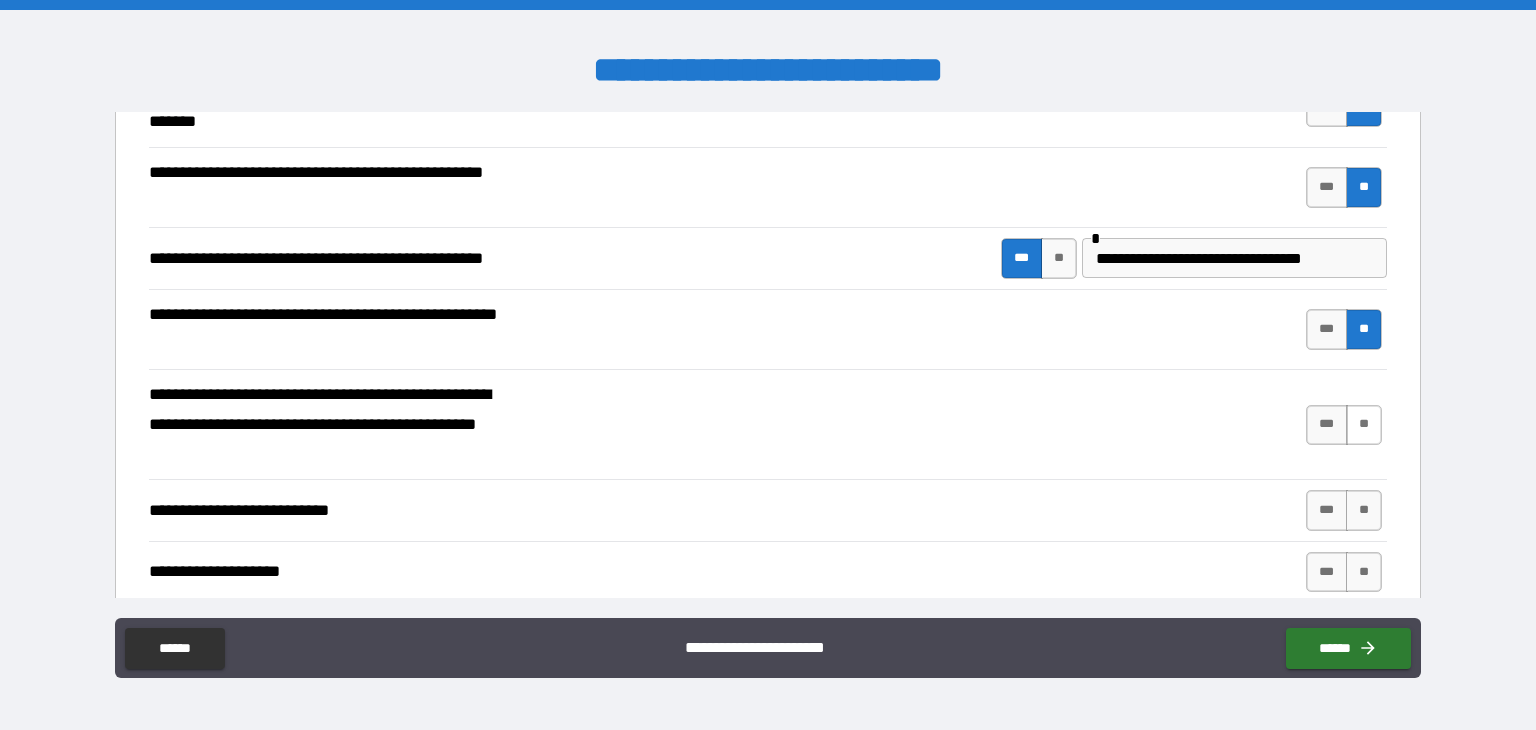 click on "**" at bounding box center [1364, 425] 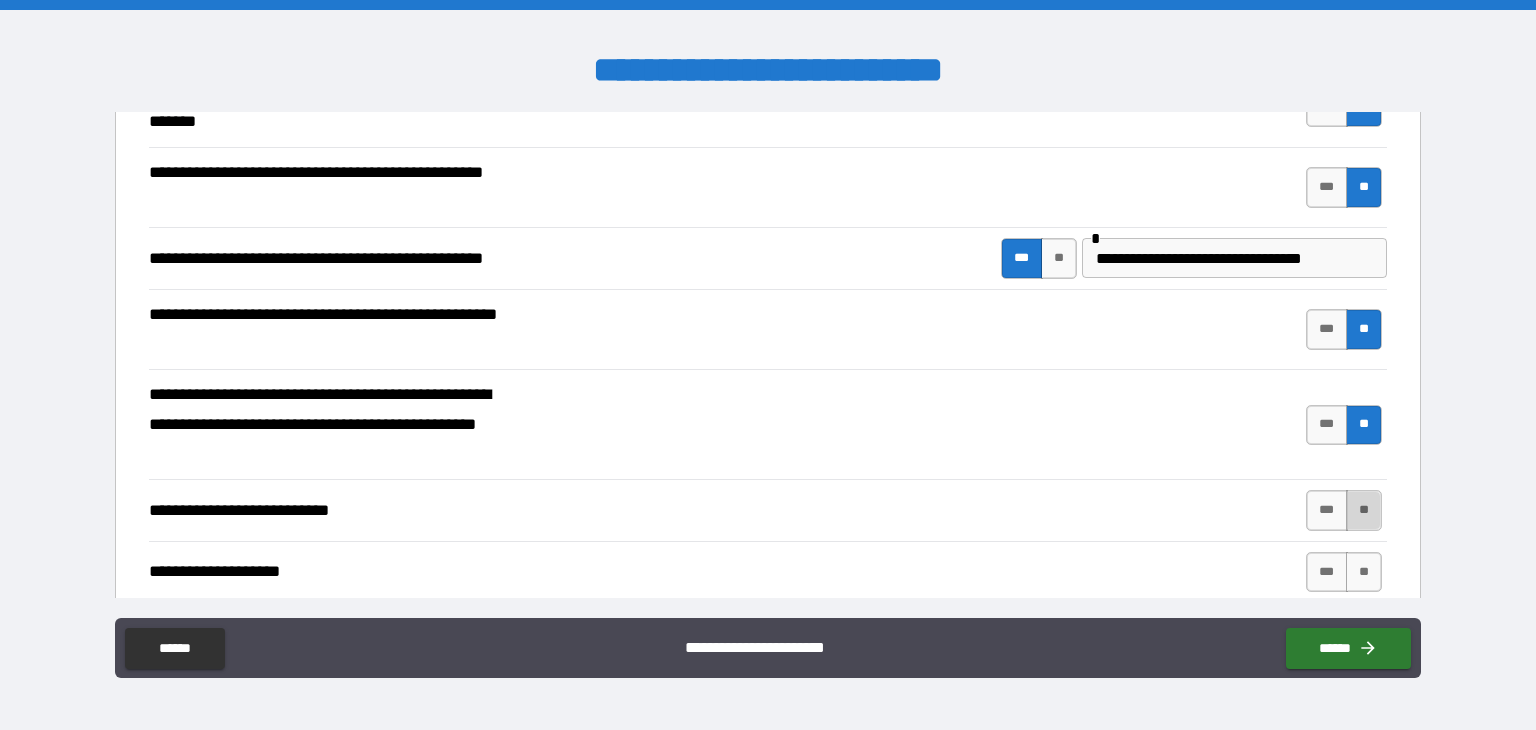 click on "**" at bounding box center (1364, 510) 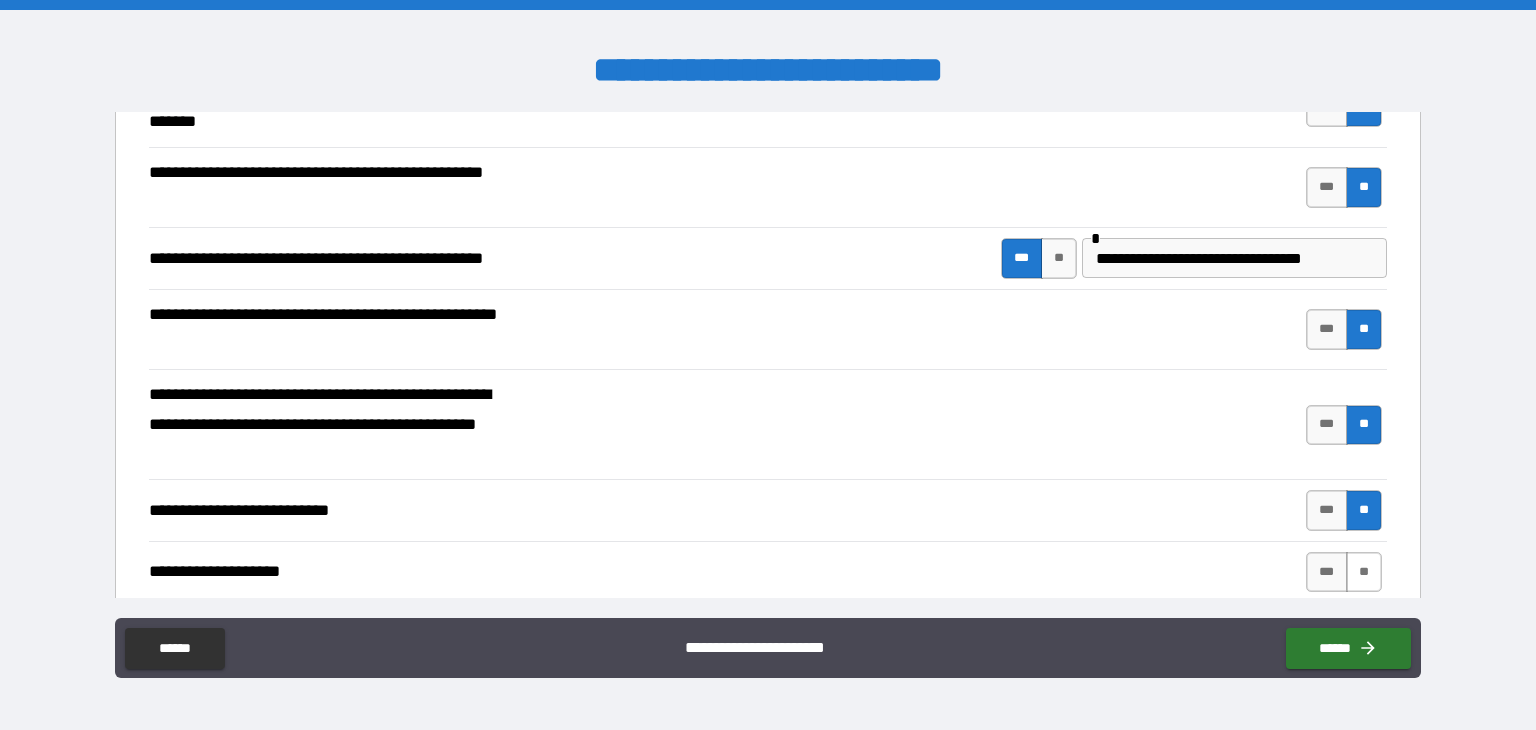 click on "**" at bounding box center [1364, 572] 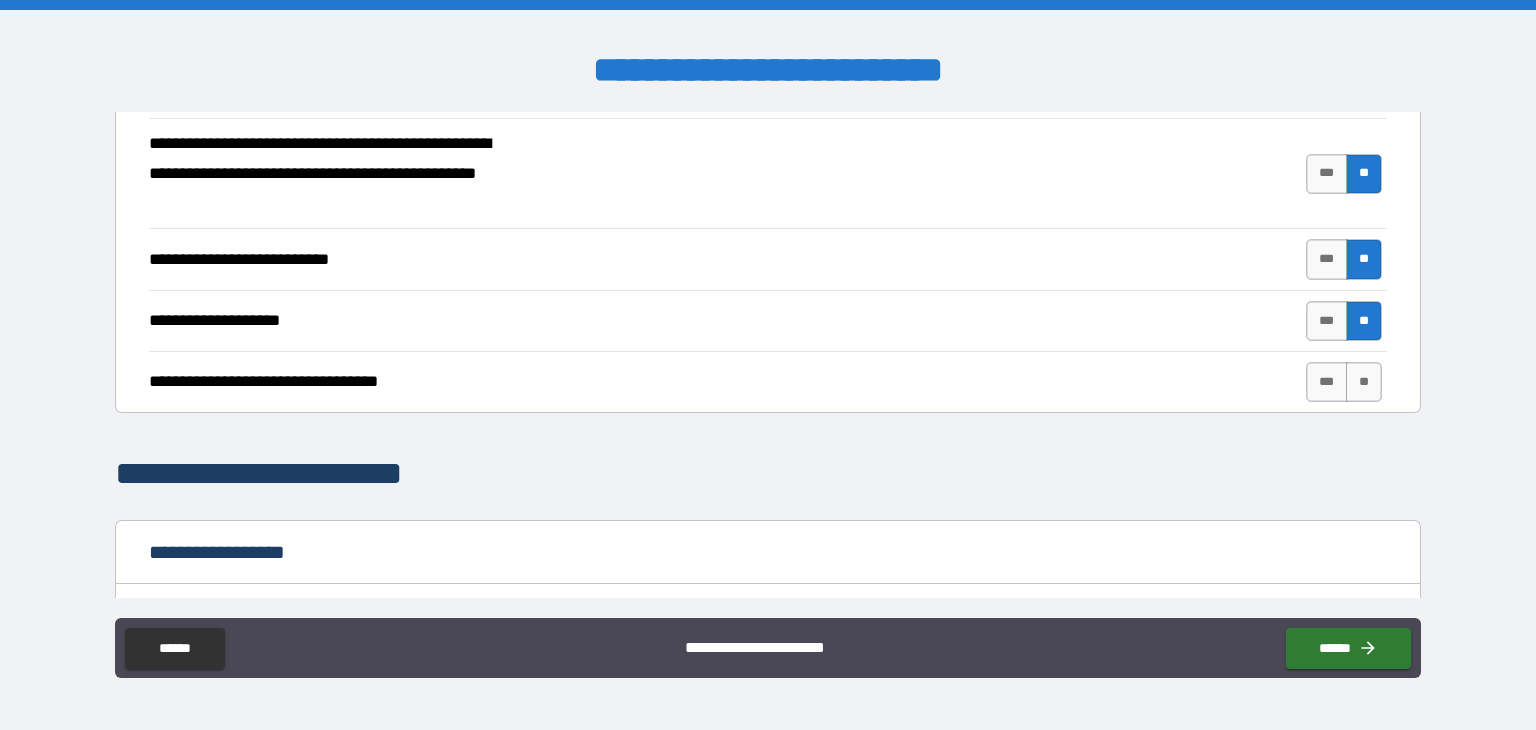scroll, scrollTop: 900, scrollLeft: 0, axis: vertical 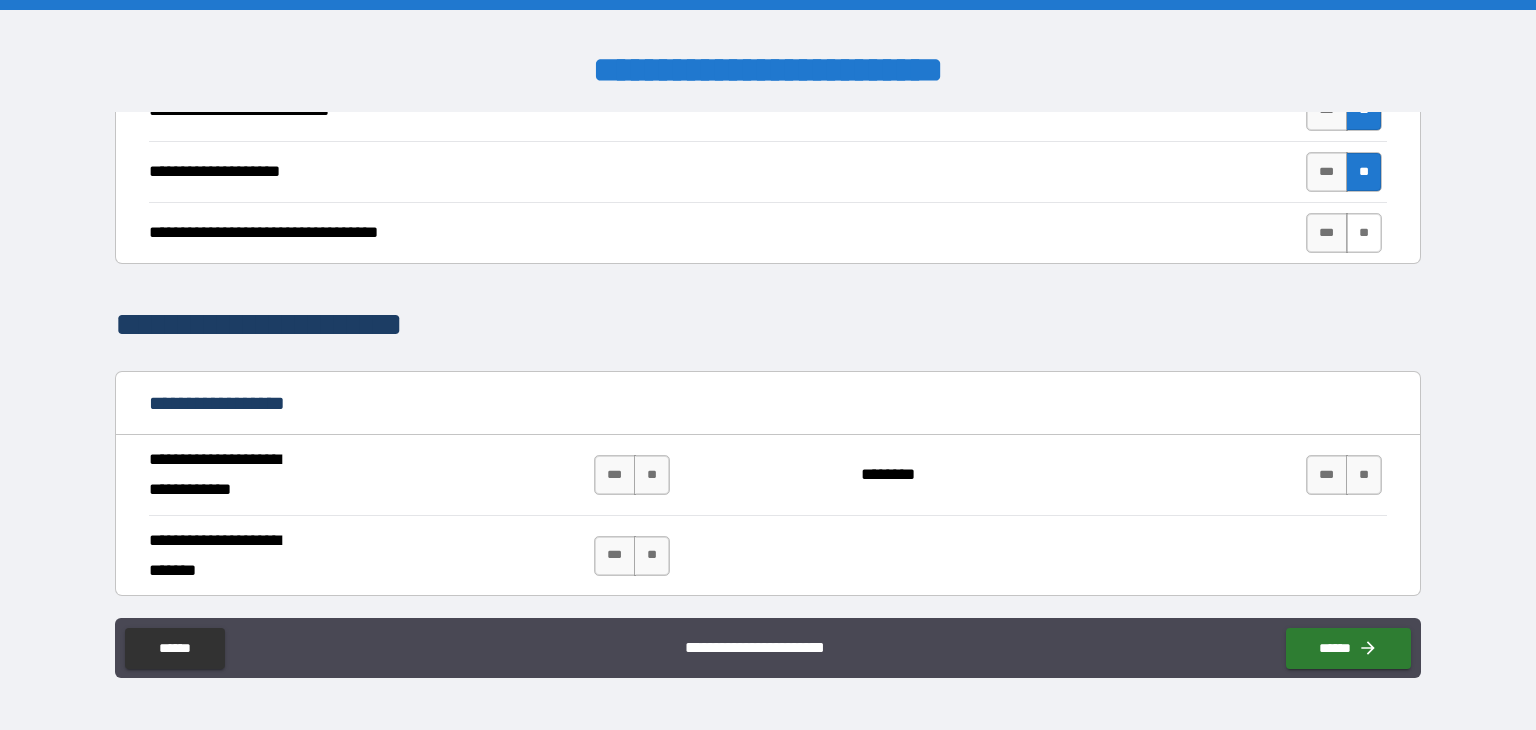 drag, startPoint x: 1342, startPoint y: 229, endPoint x: 1344, endPoint y: 239, distance: 10.198039 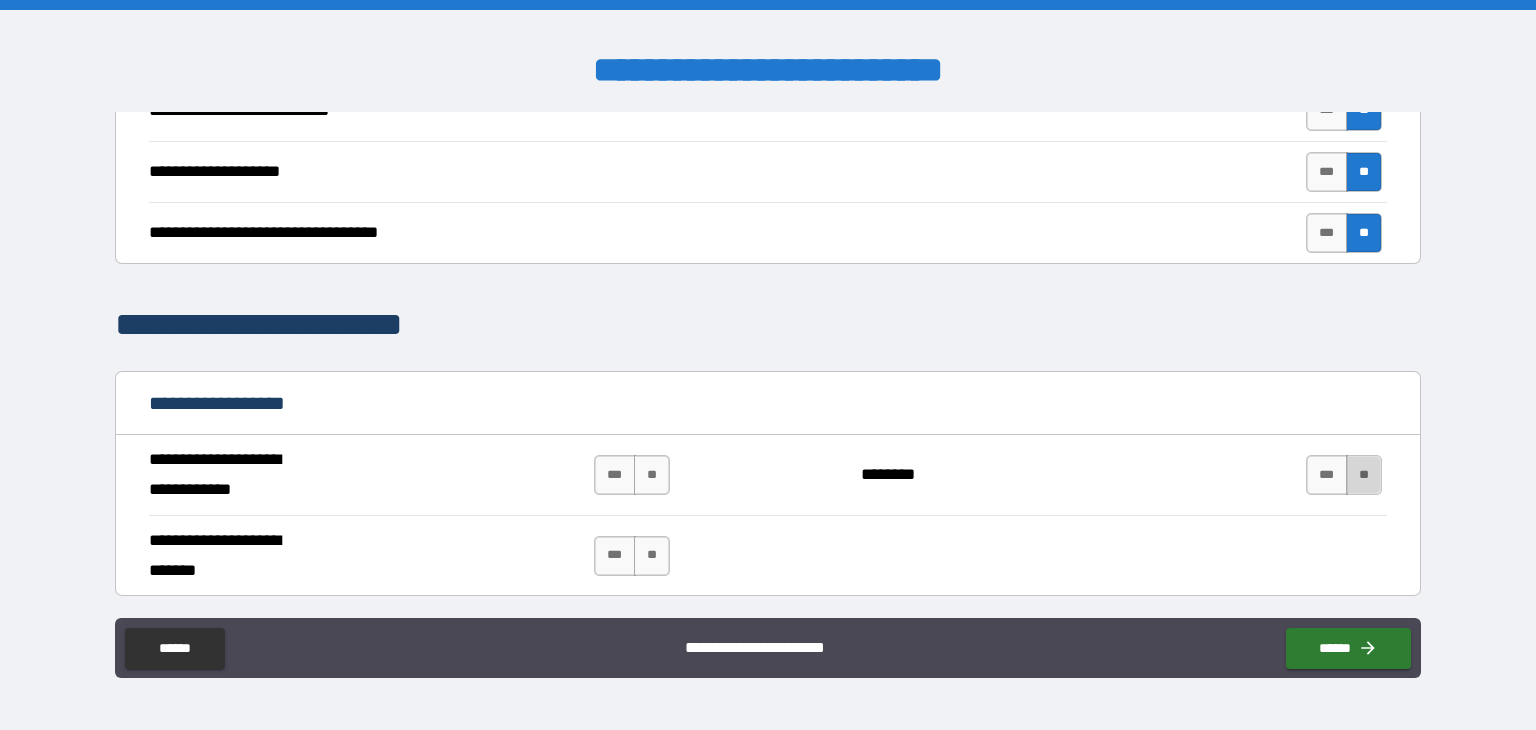 click on "**" at bounding box center [1364, 475] 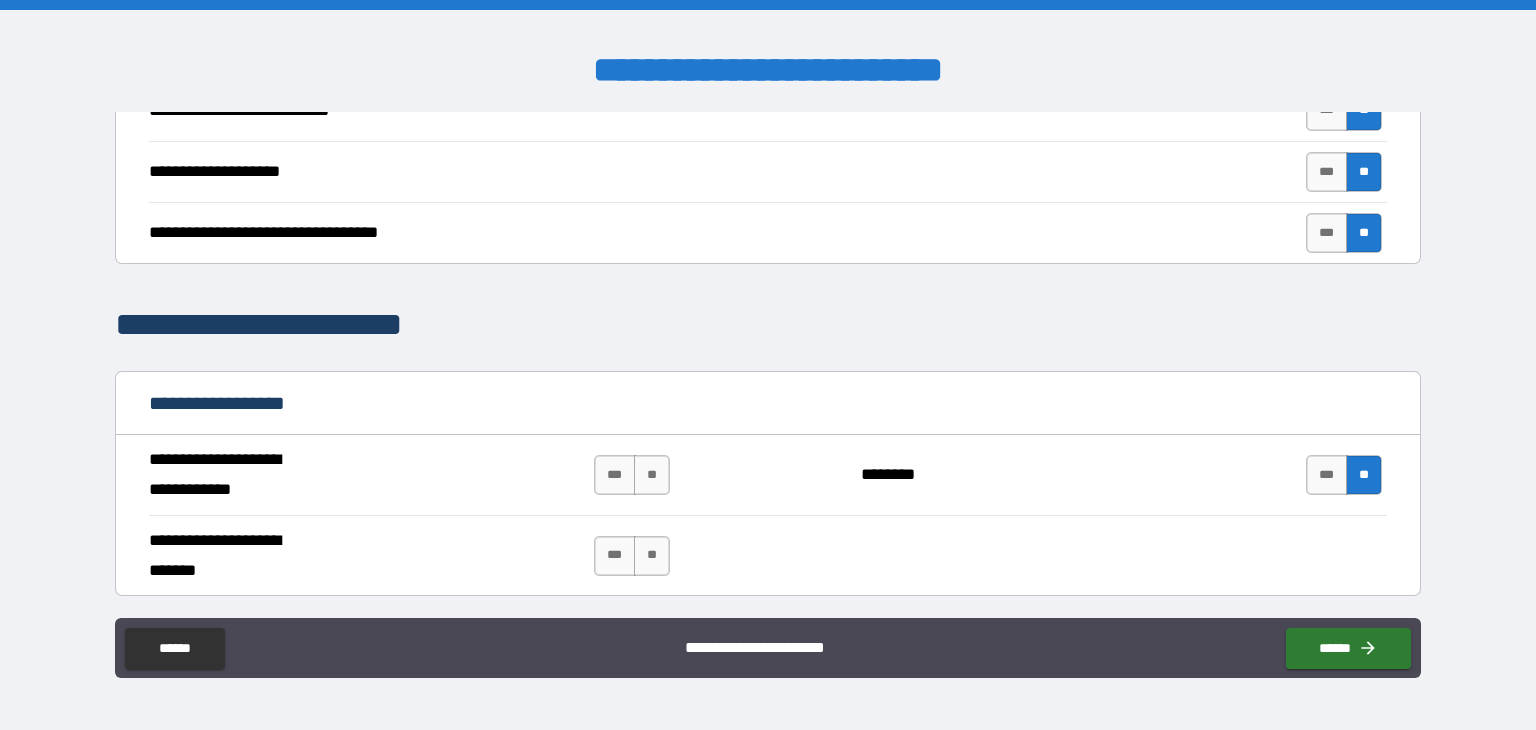 click on "**" at bounding box center (1364, 475) 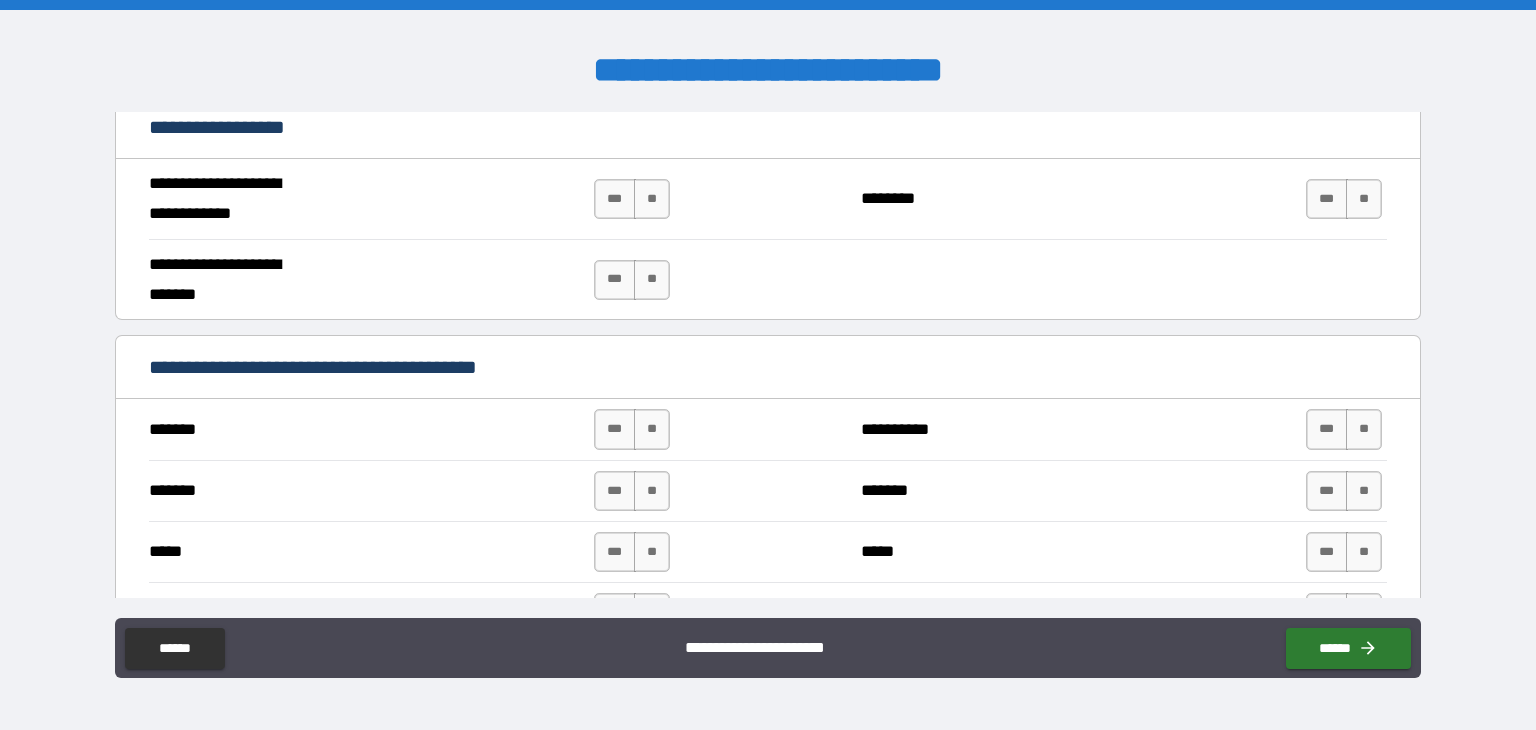 scroll, scrollTop: 1200, scrollLeft: 0, axis: vertical 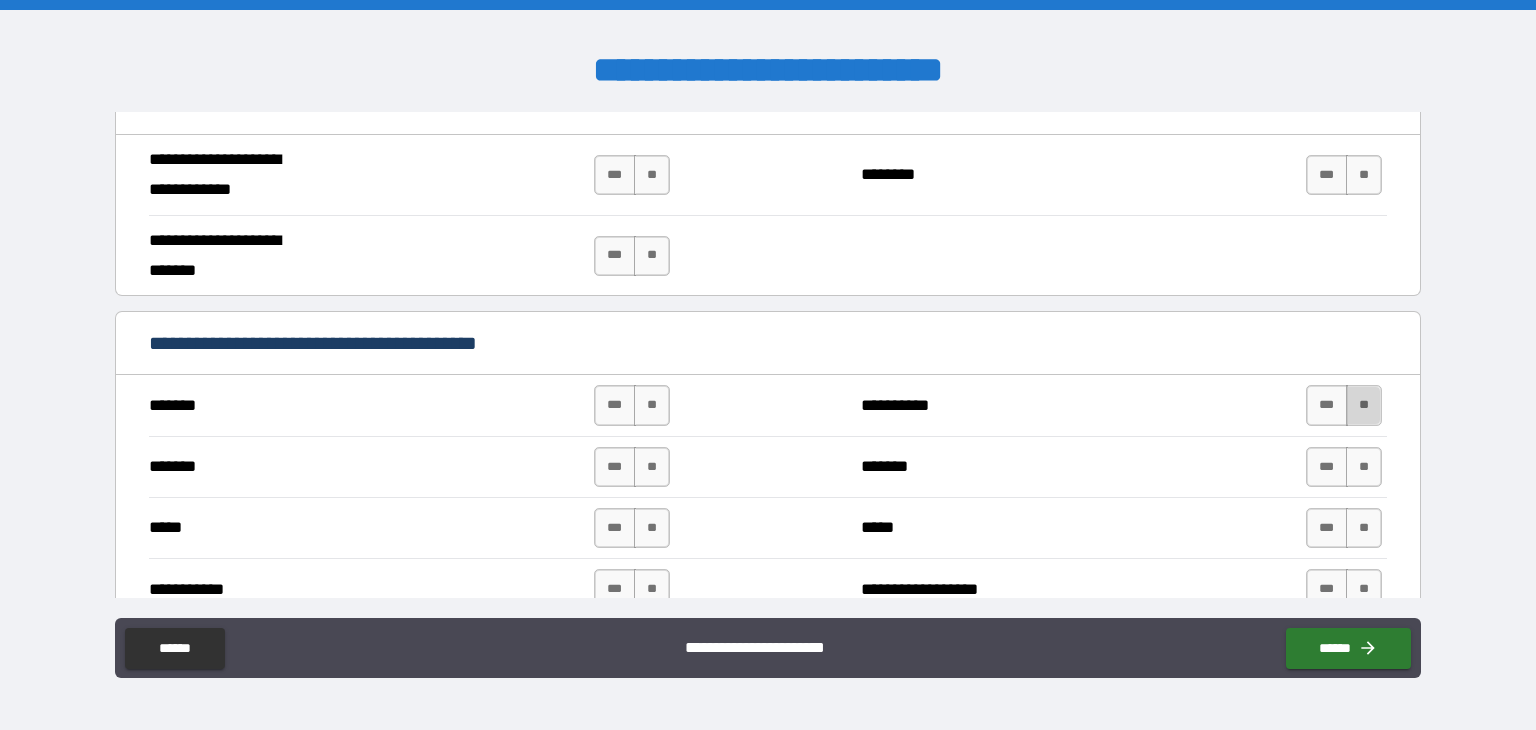 click on "**" at bounding box center (1364, 405) 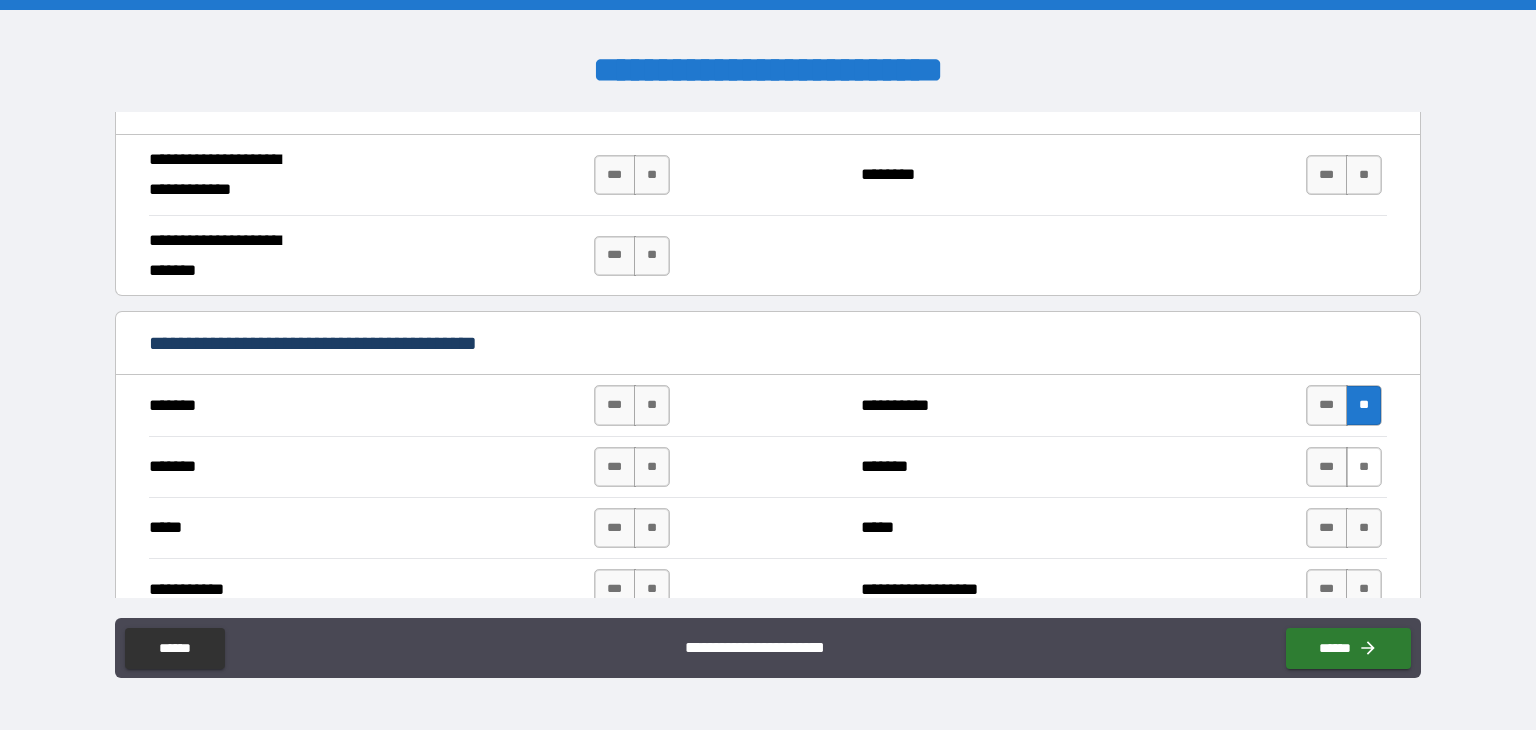 click on "**" at bounding box center [1364, 467] 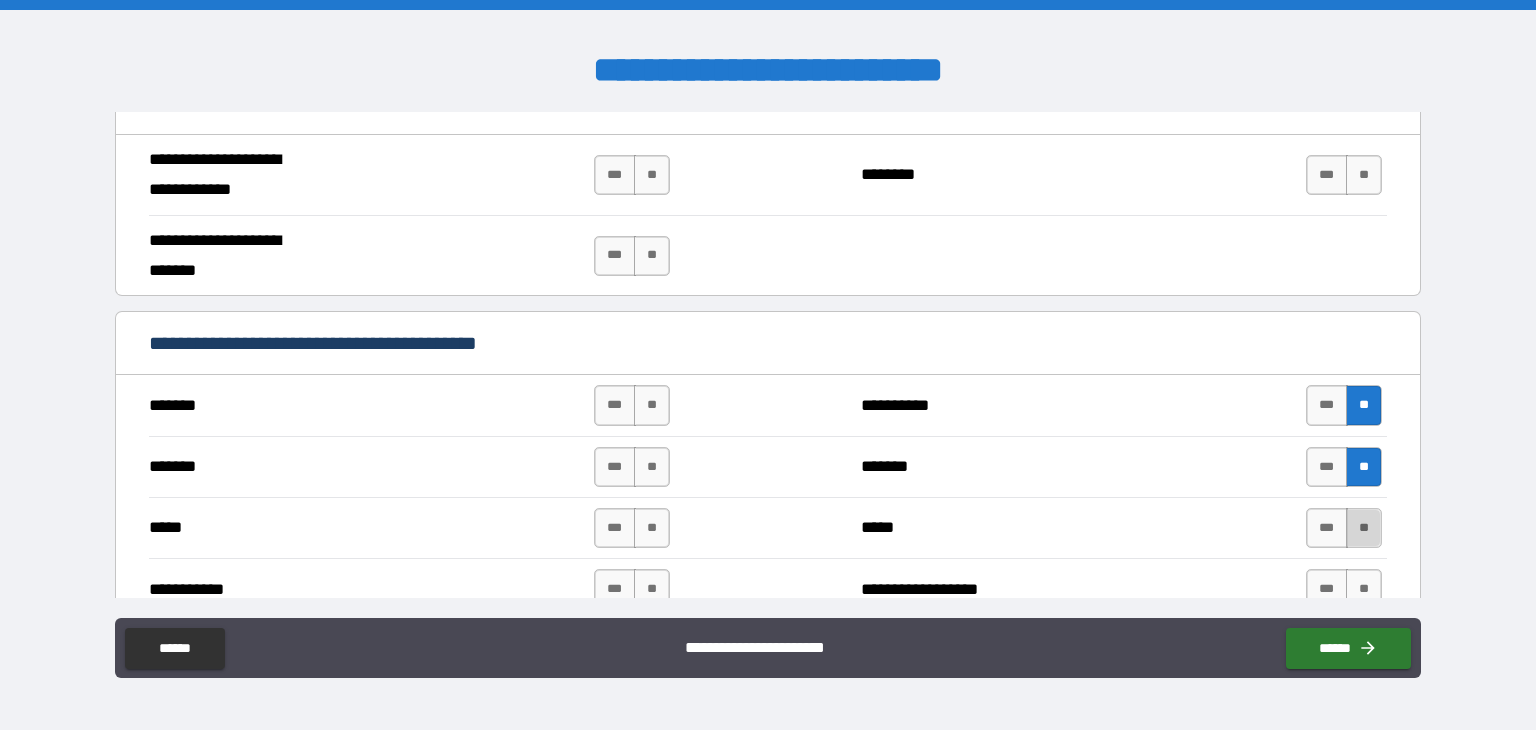 click on "**" at bounding box center [1364, 528] 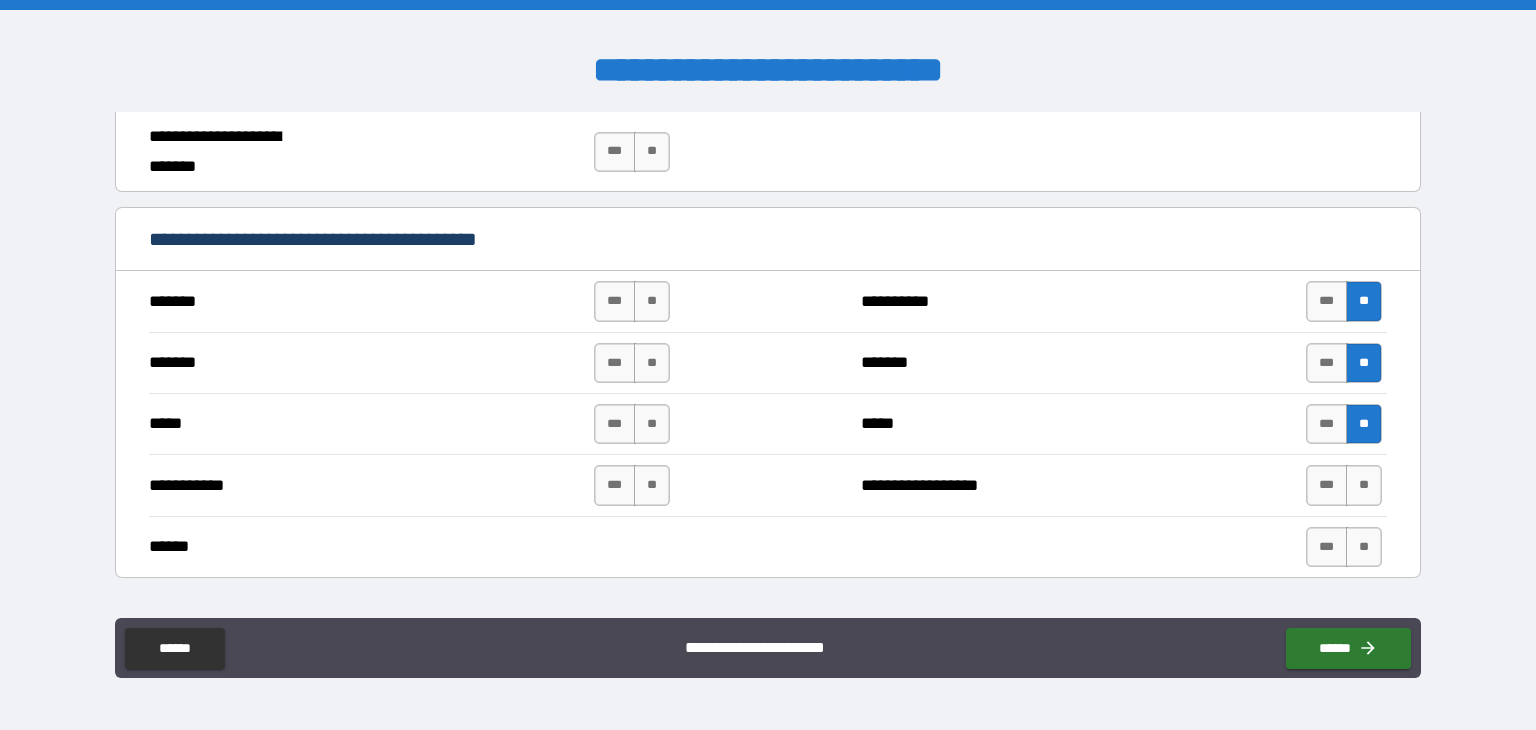 scroll, scrollTop: 1400, scrollLeft: 0, axis: vertical 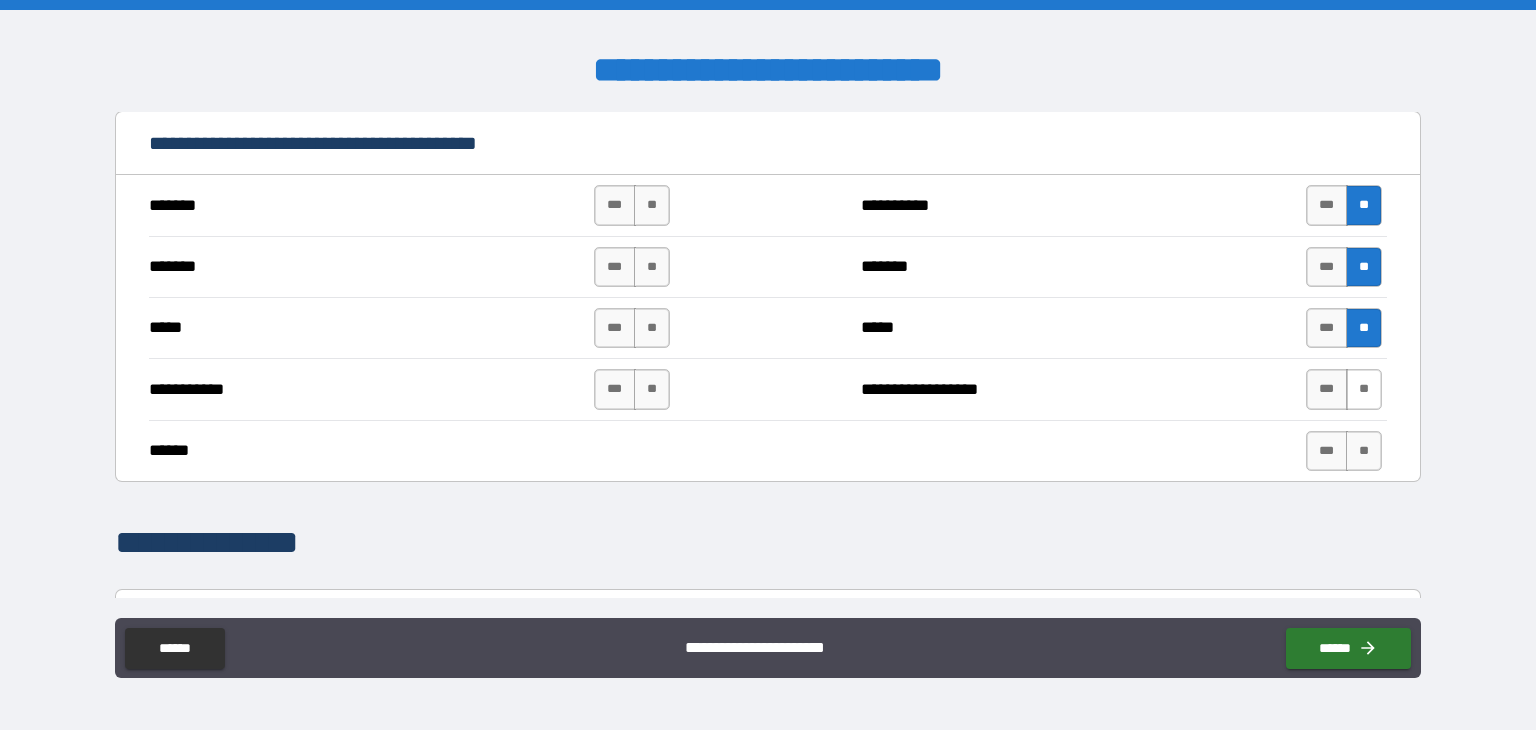 click on "**" at bounding box center [1364, 389] 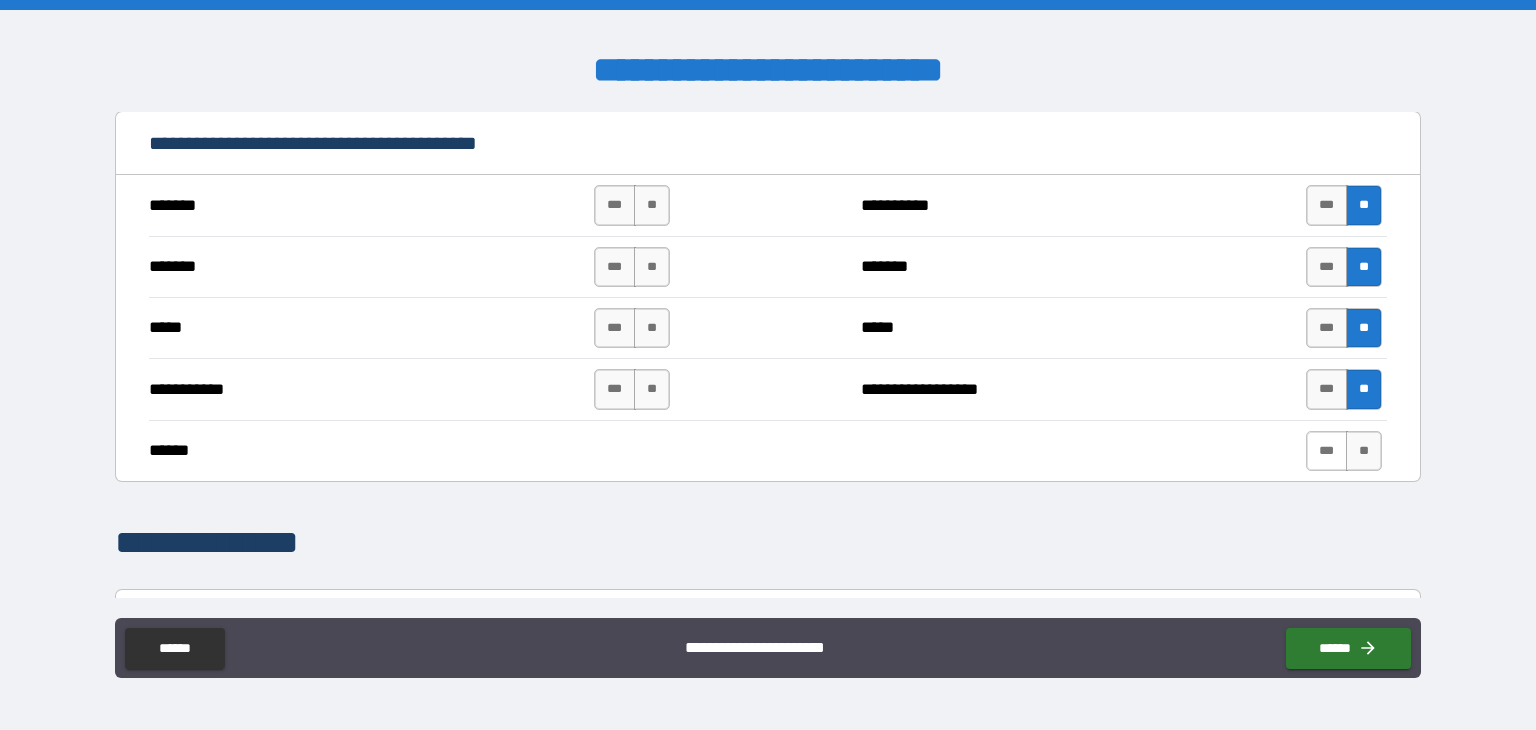 click on "***" at bounding box center [1327, 451] 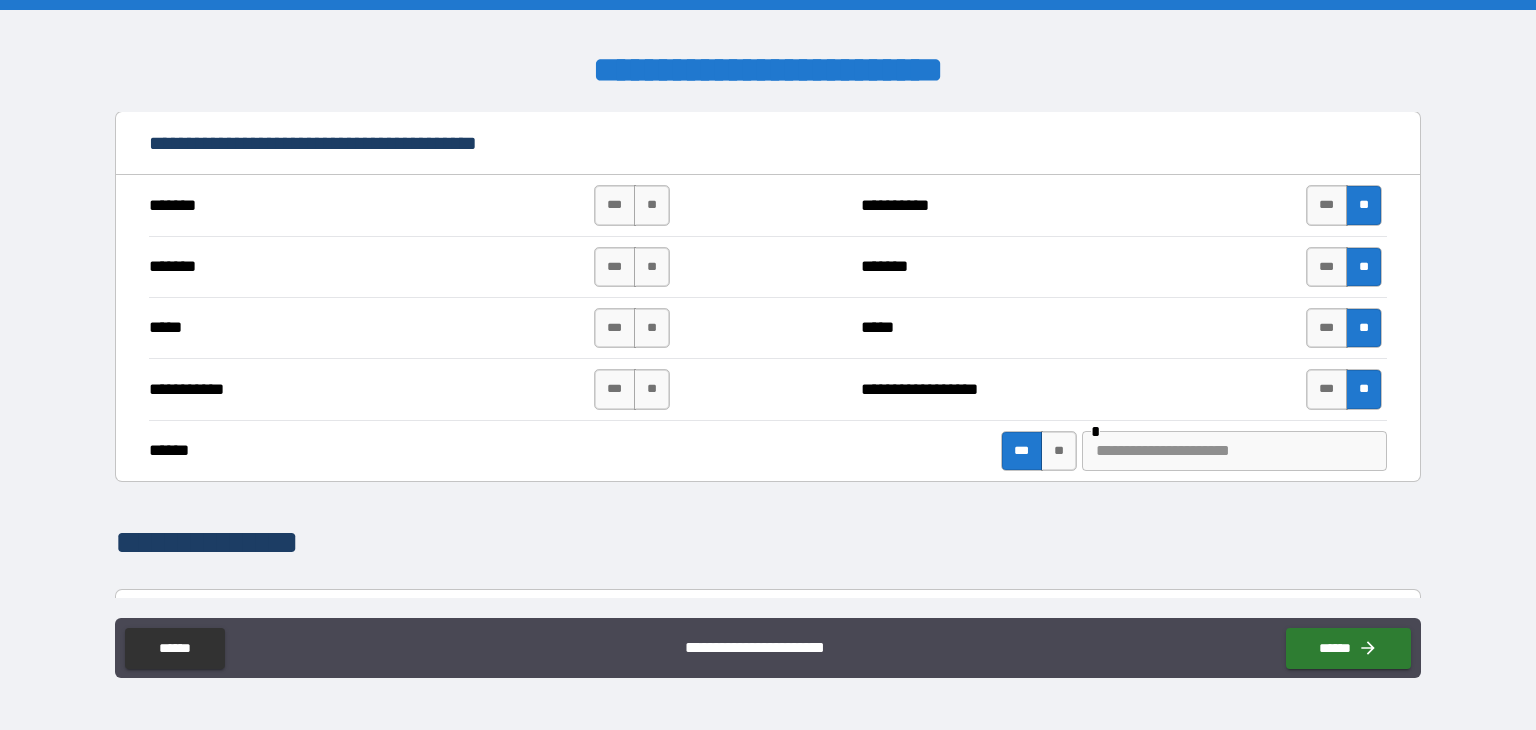 click at bounding box center [1234, 451] 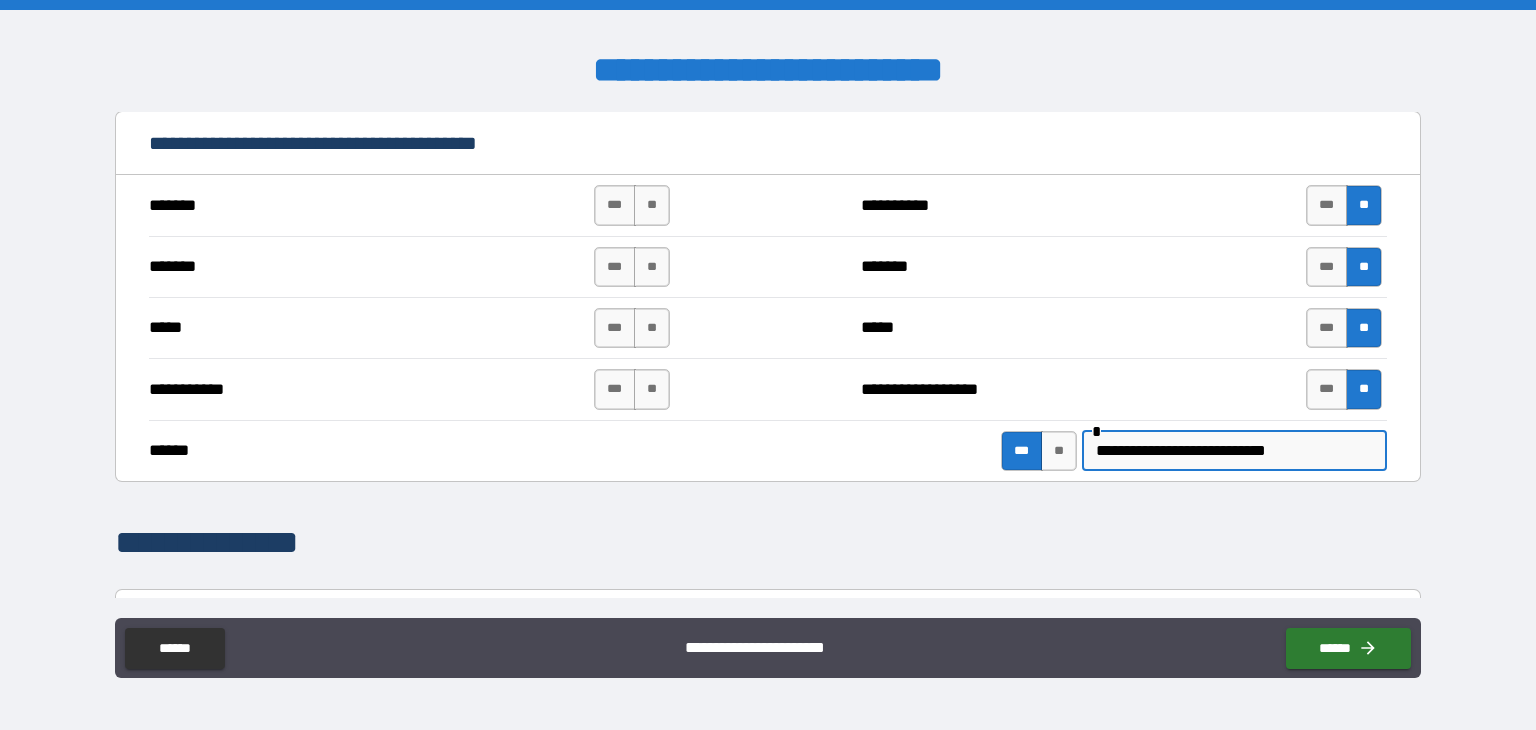 type on "**********" 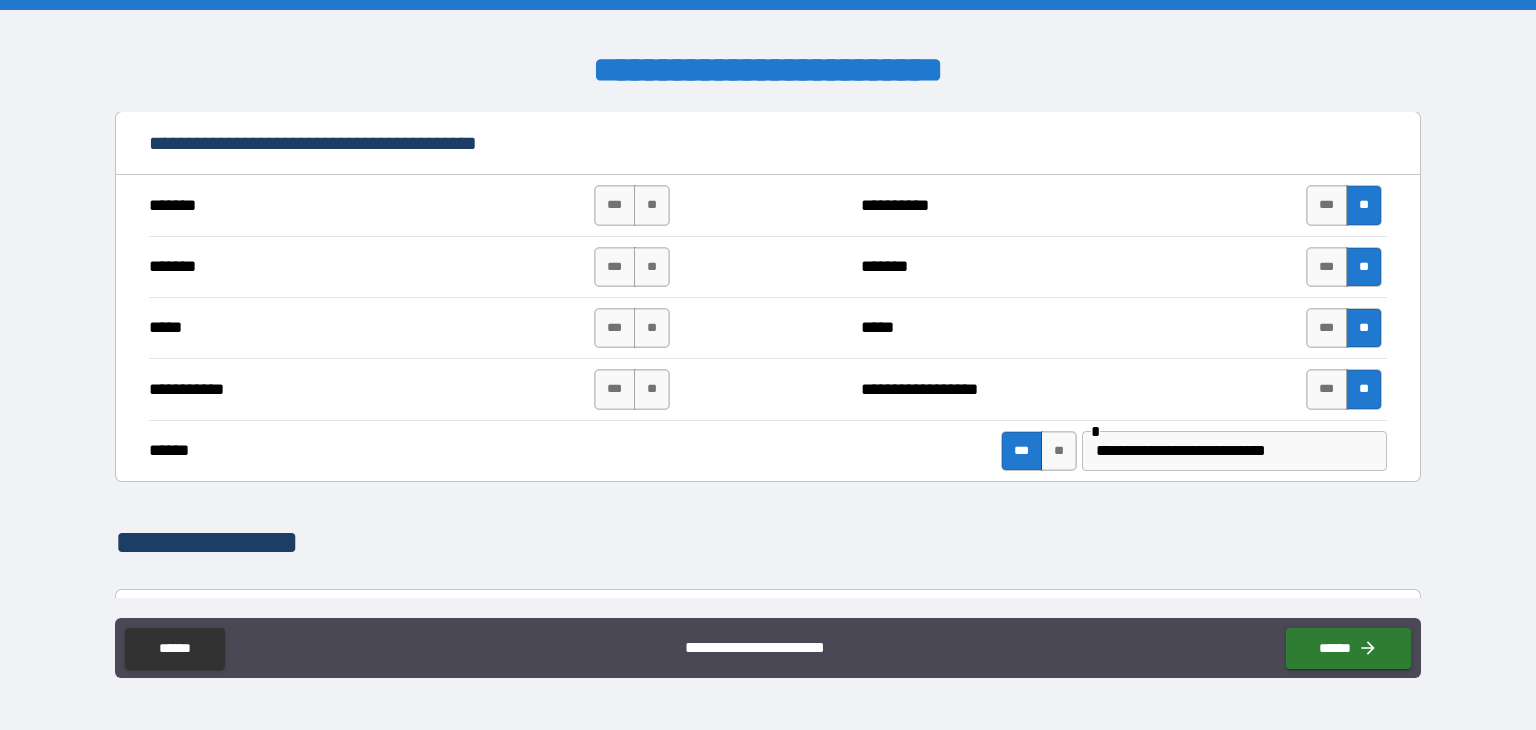 click on "**********" at bounding box center [768, 543] 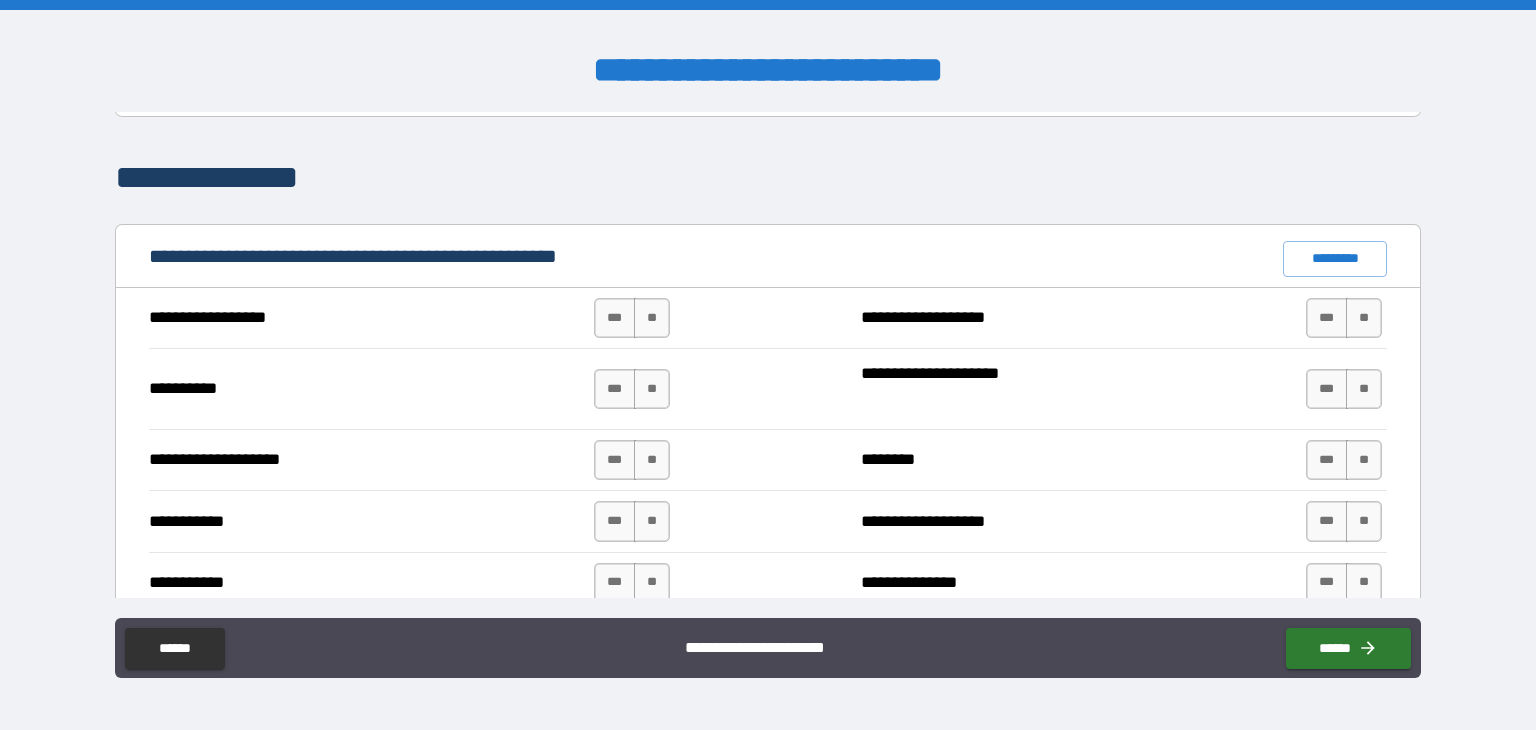 scroll, scrollTop: 1800, scrollLeft: 0, axis: vertical 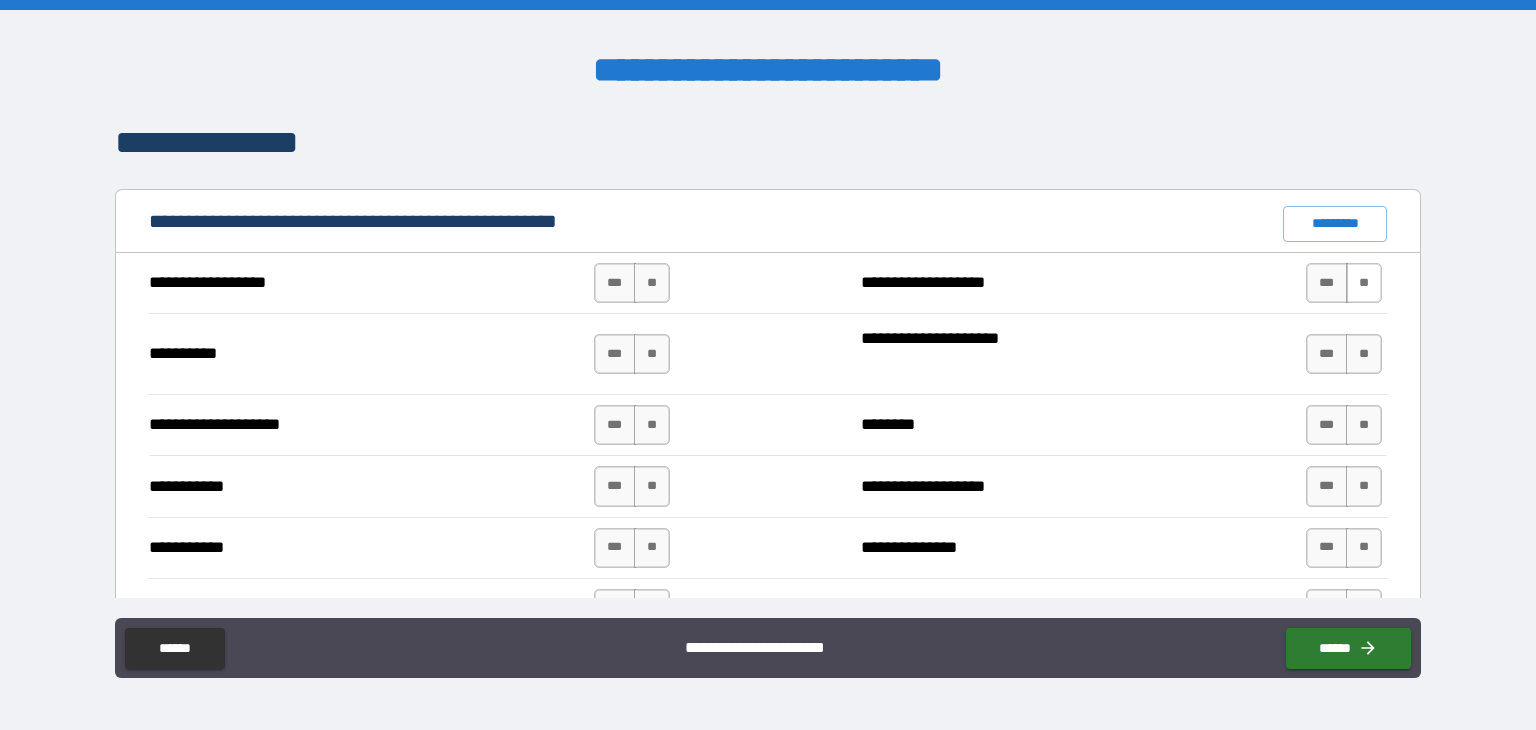 click on "**" at bounding box center [1364, 283] 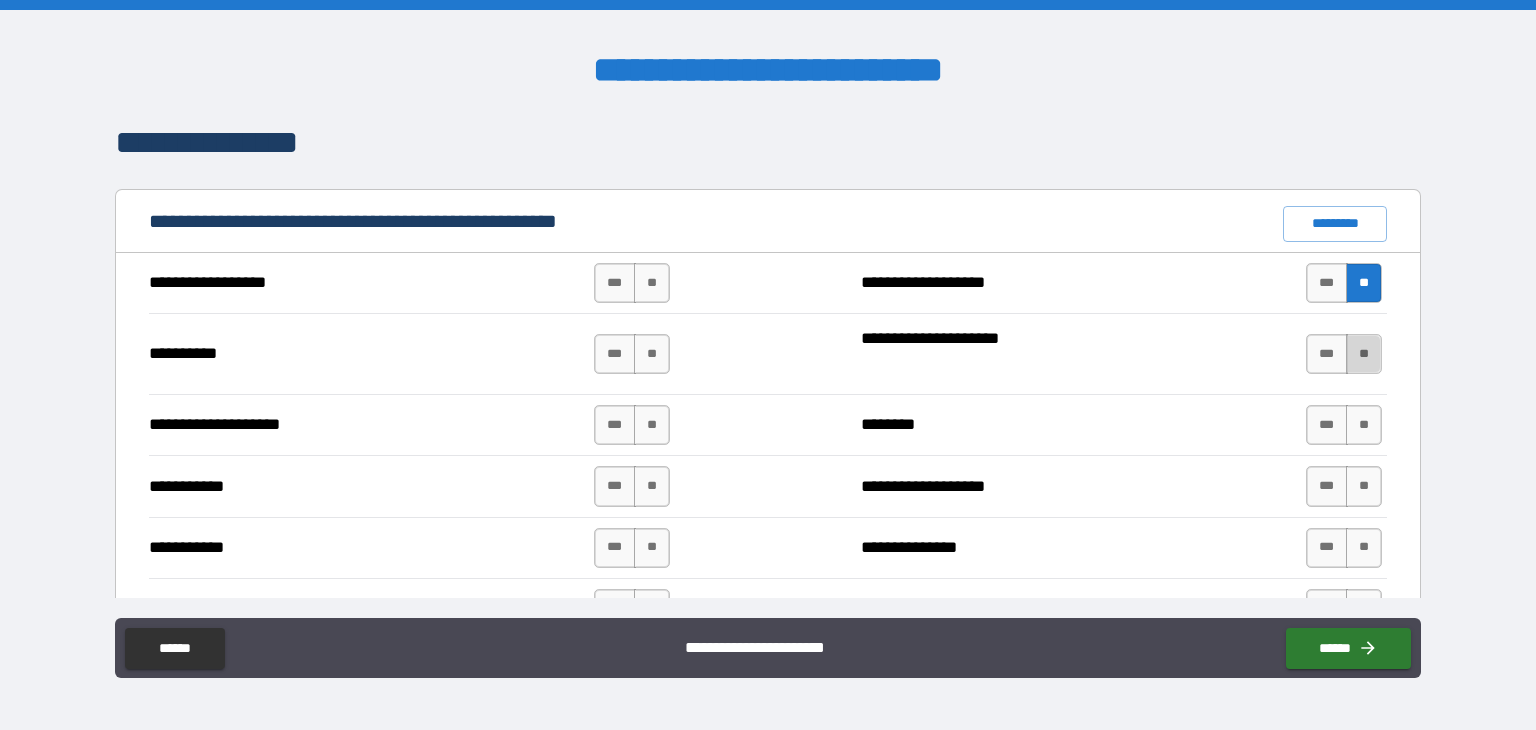 click on "**" at bounding box center [1364, 354] 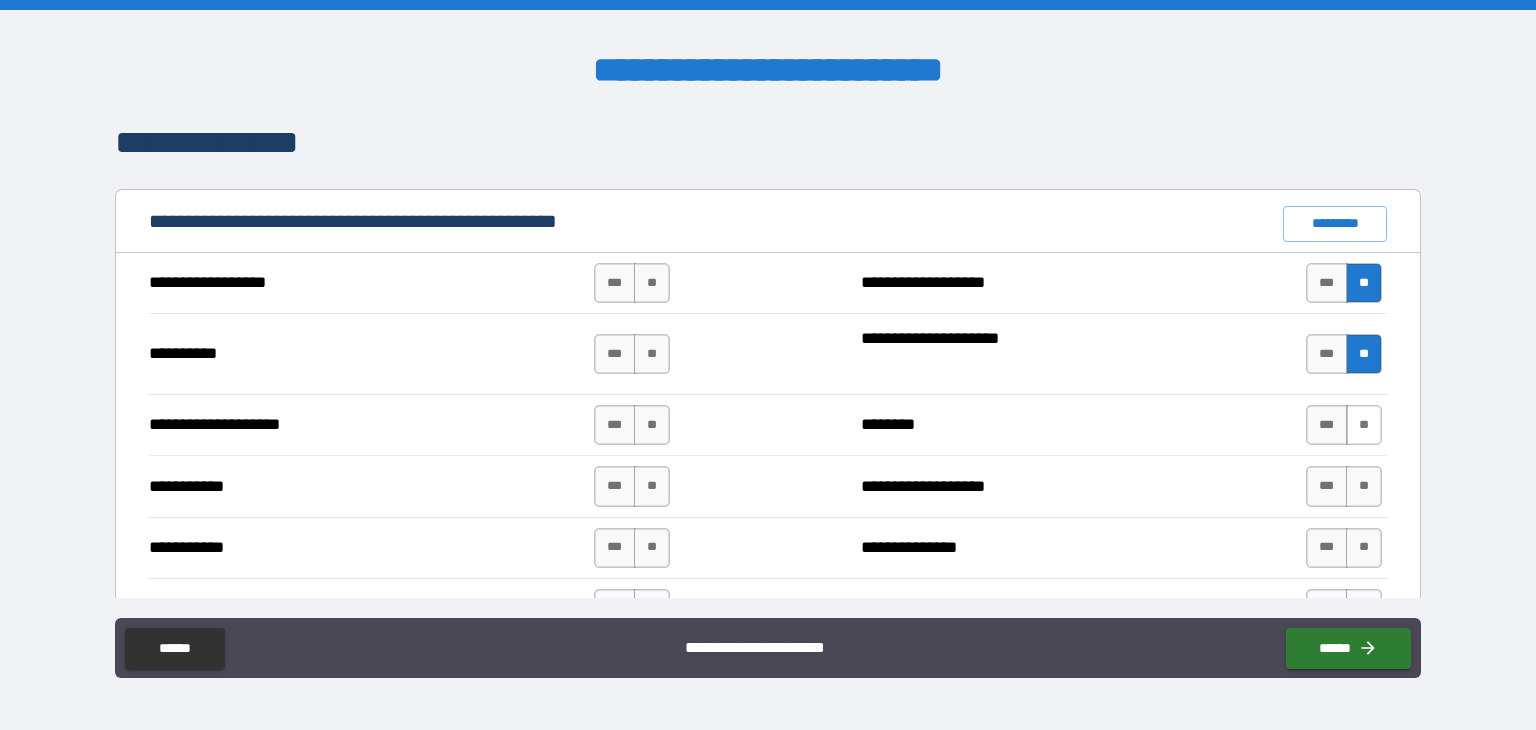 click on "**" at bounding box center [1364, 425] 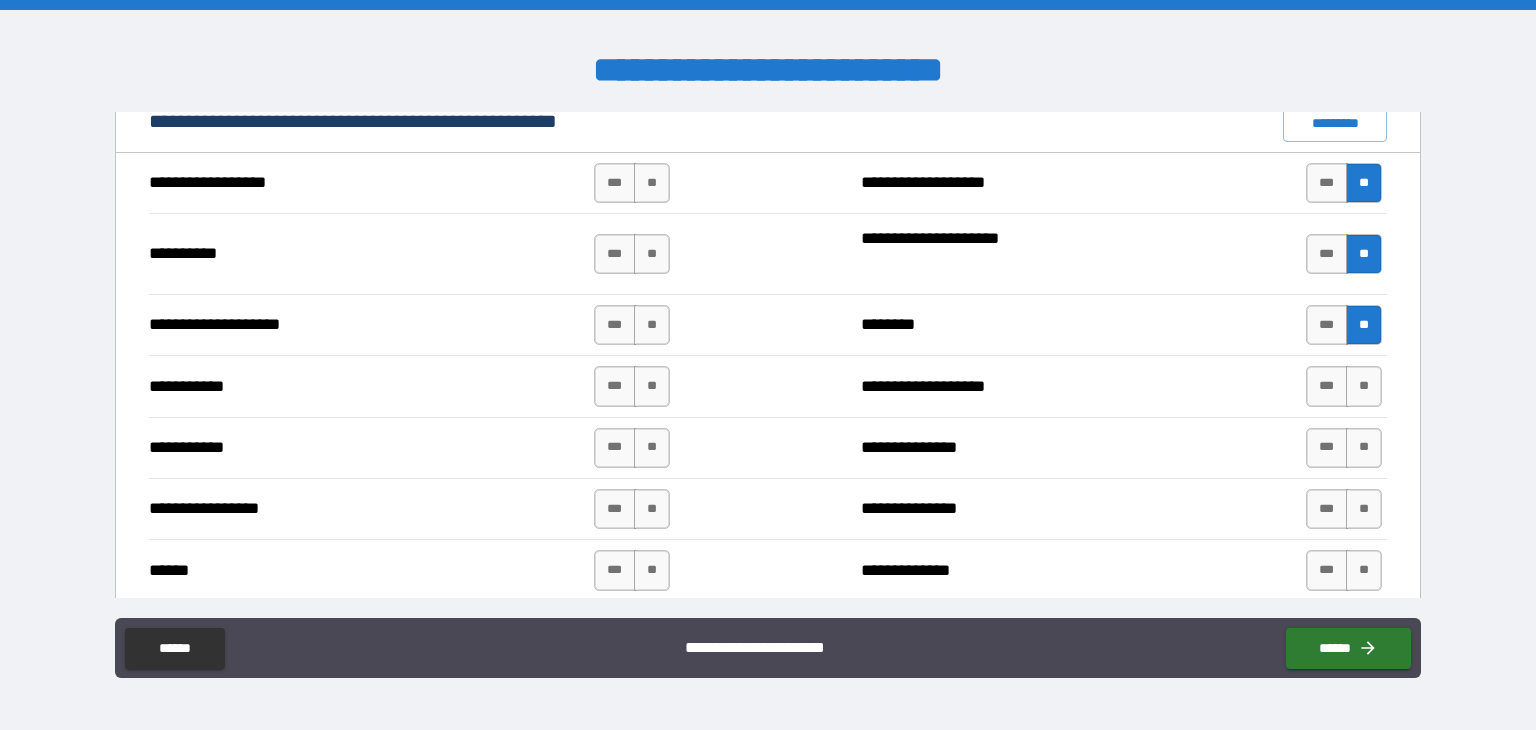 scroll, scrollTop: 2000, scrollLeft: 0, axis: vertical 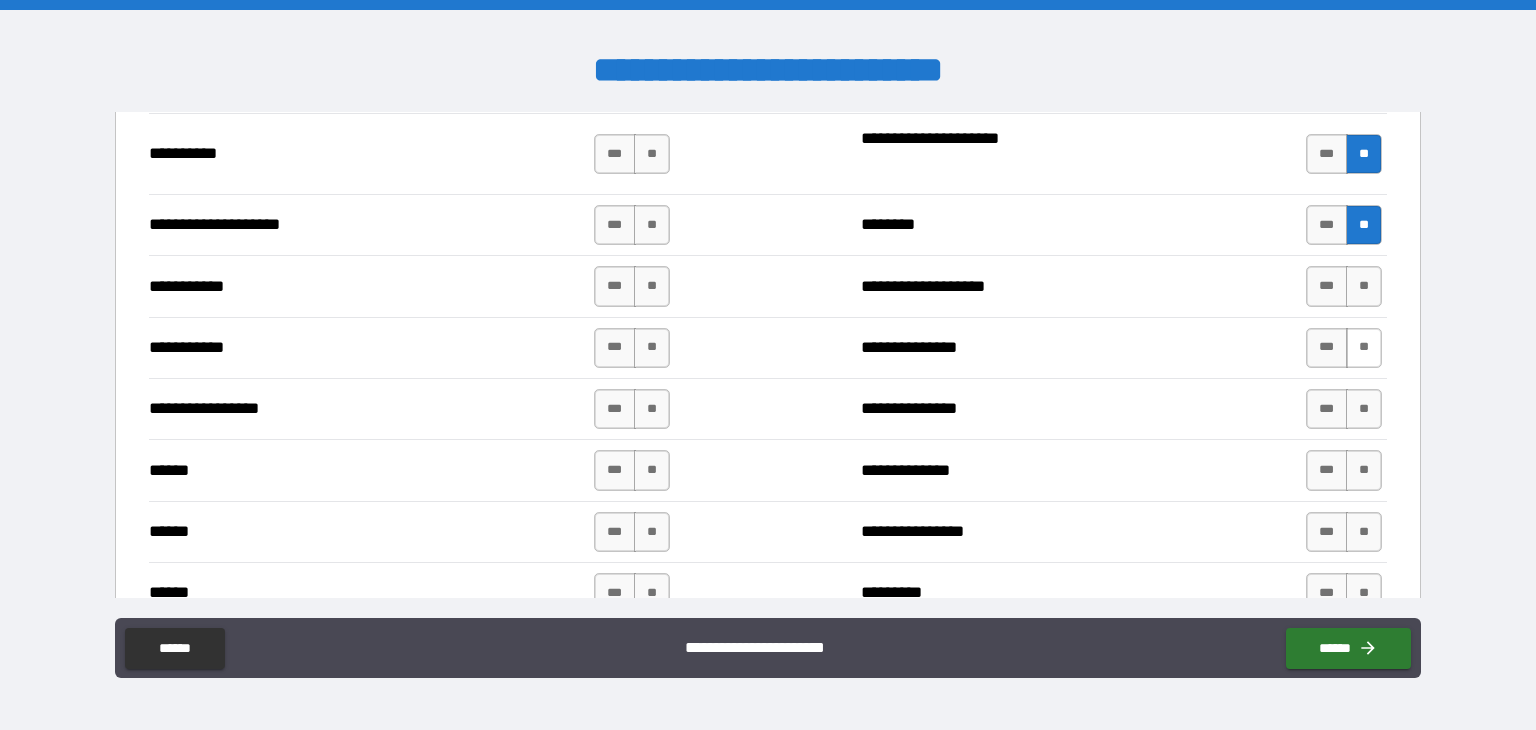 click on "**" at bounding box center (1364, 348) 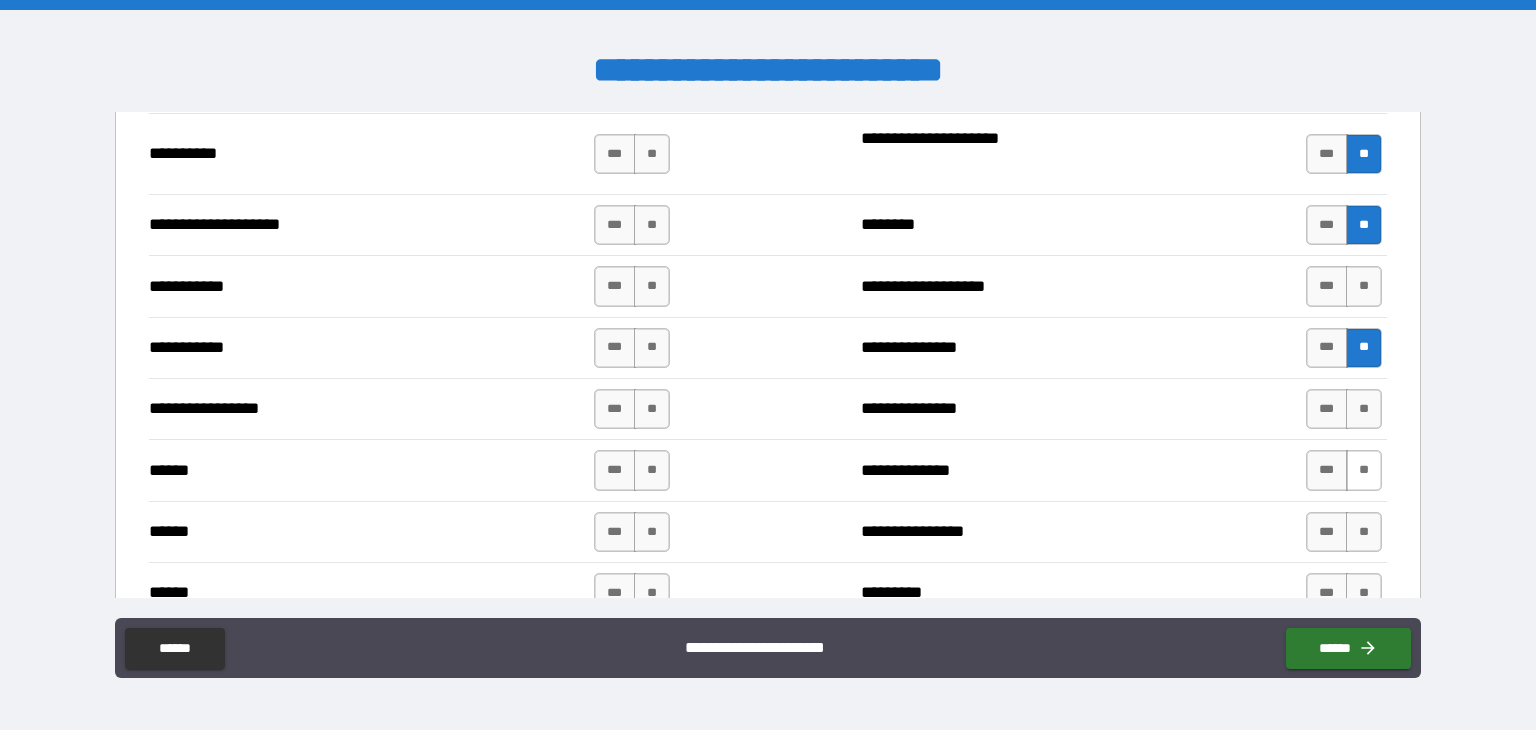 click on "**" at bounding box center [1364, 470] 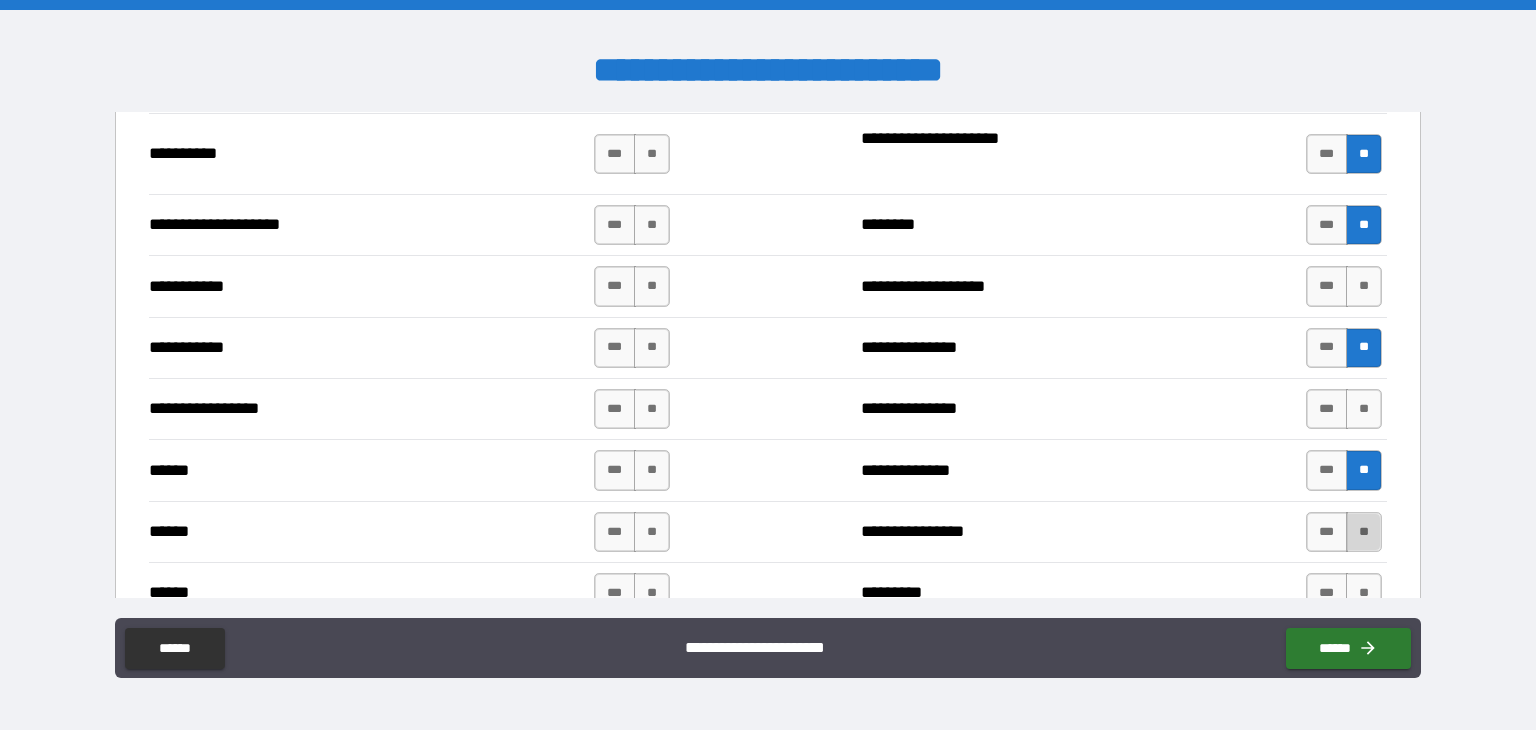 click on "**" at bounding box center [1364, 532] 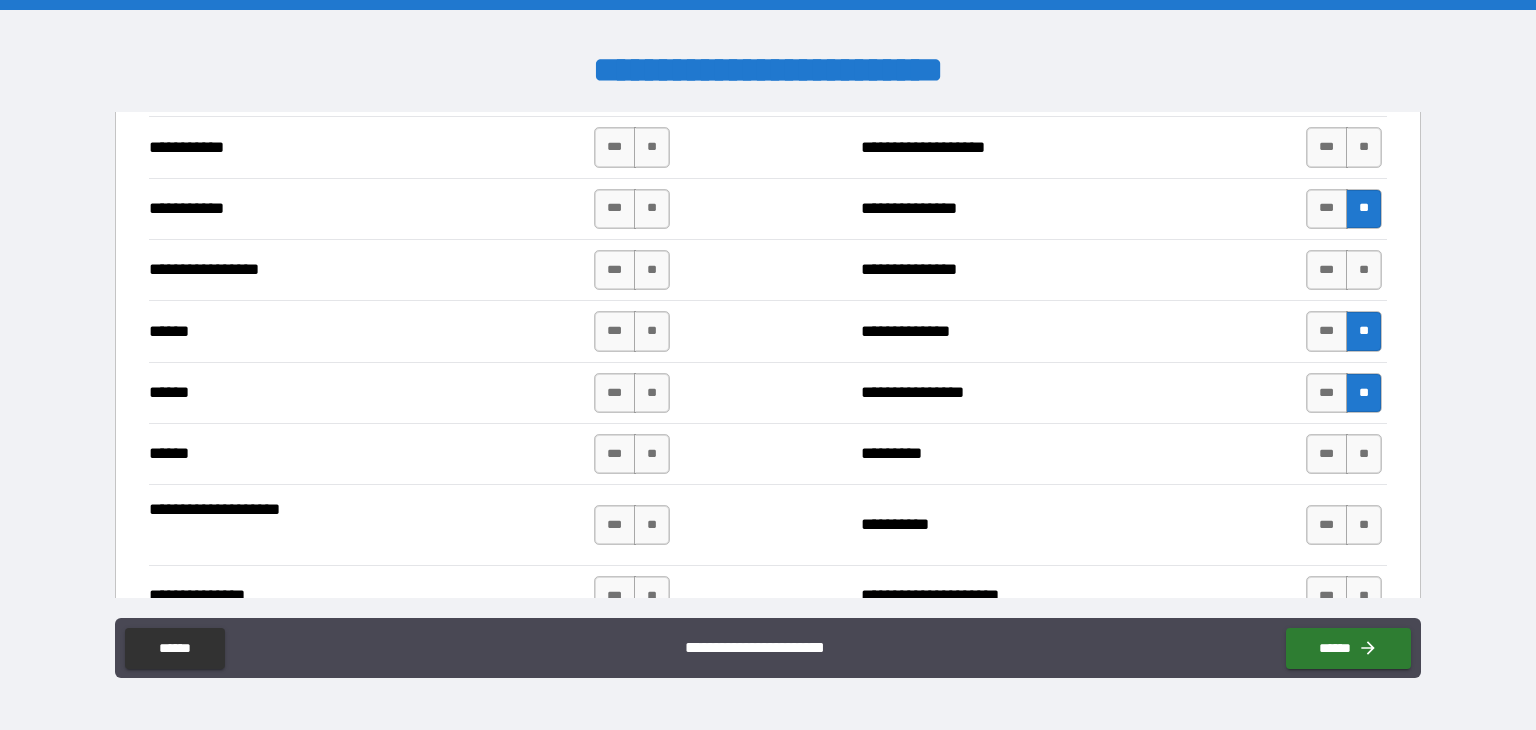 scroll, scrollTop: 2200, scrollLeft: 0, axis: vertical 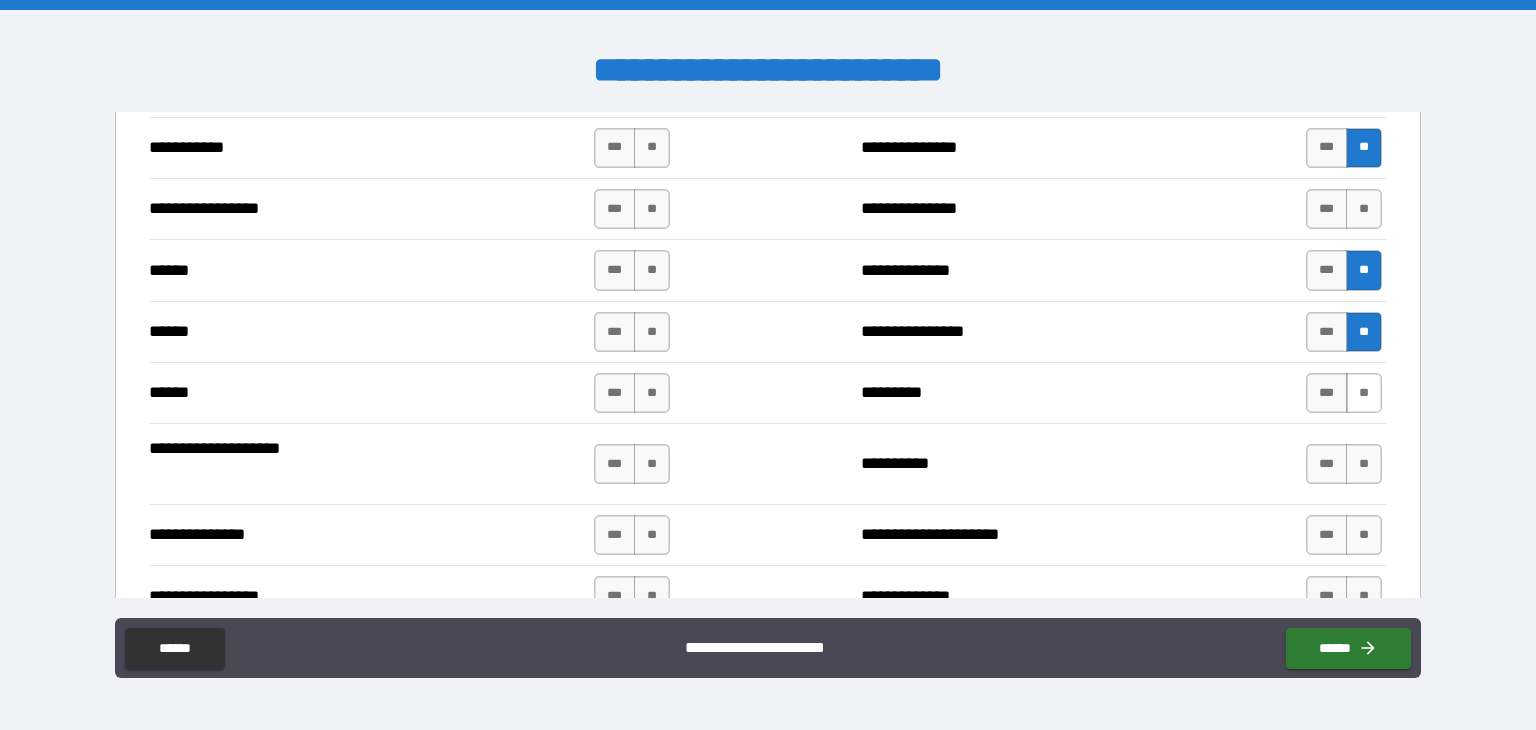 click on "**" at bounding box center [1364, 393] 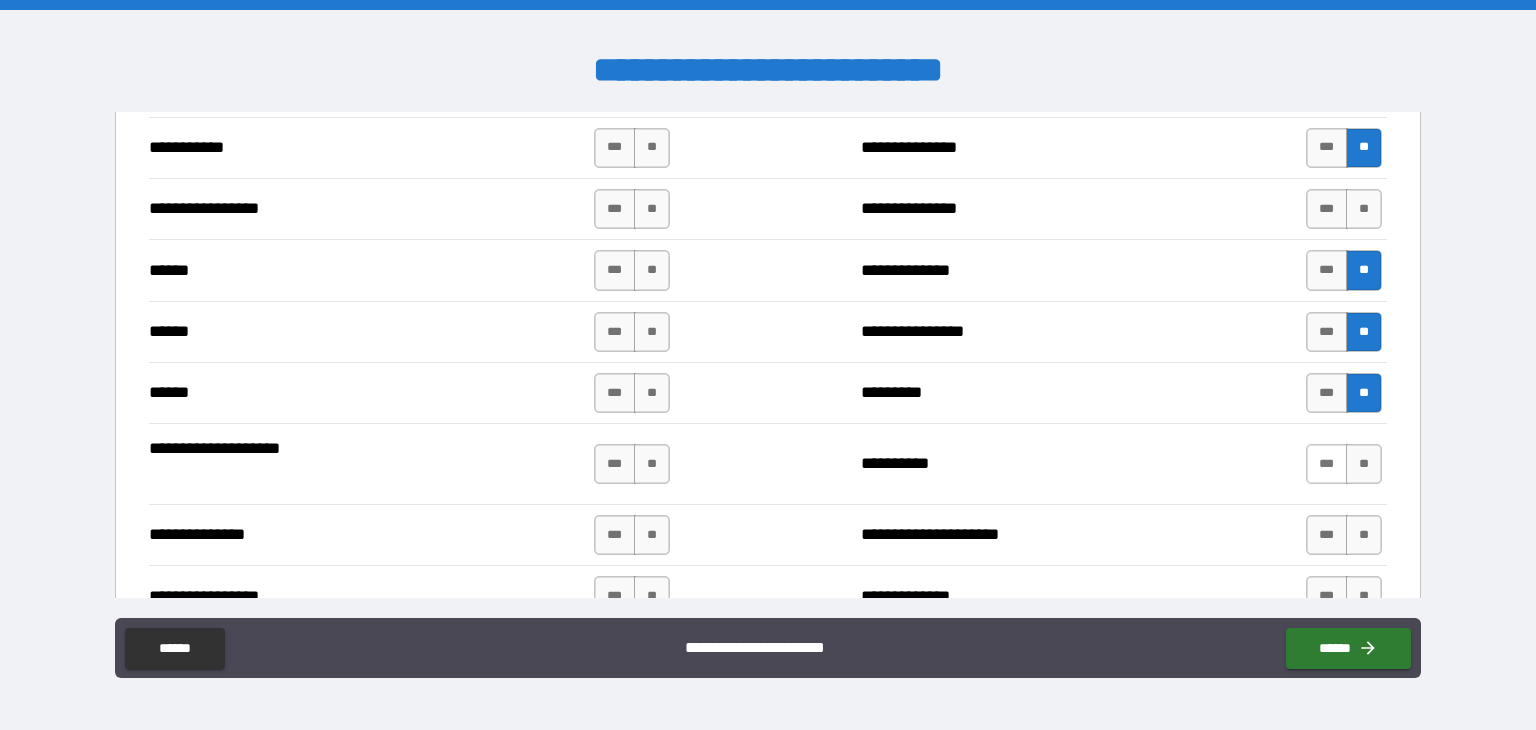 click on "***" at bounding box center (1327, 464) 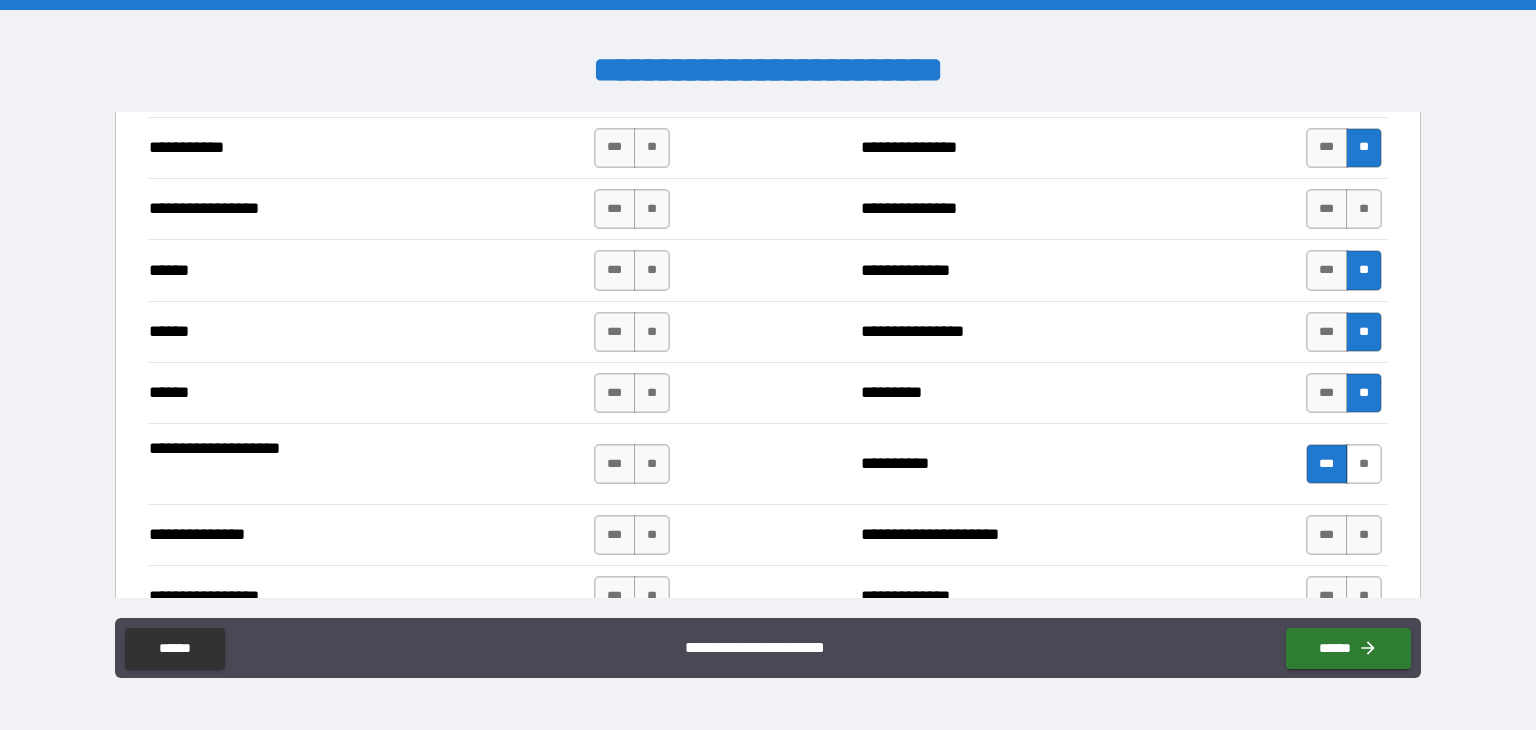 click on "**" at bounding box center [1364, 464] 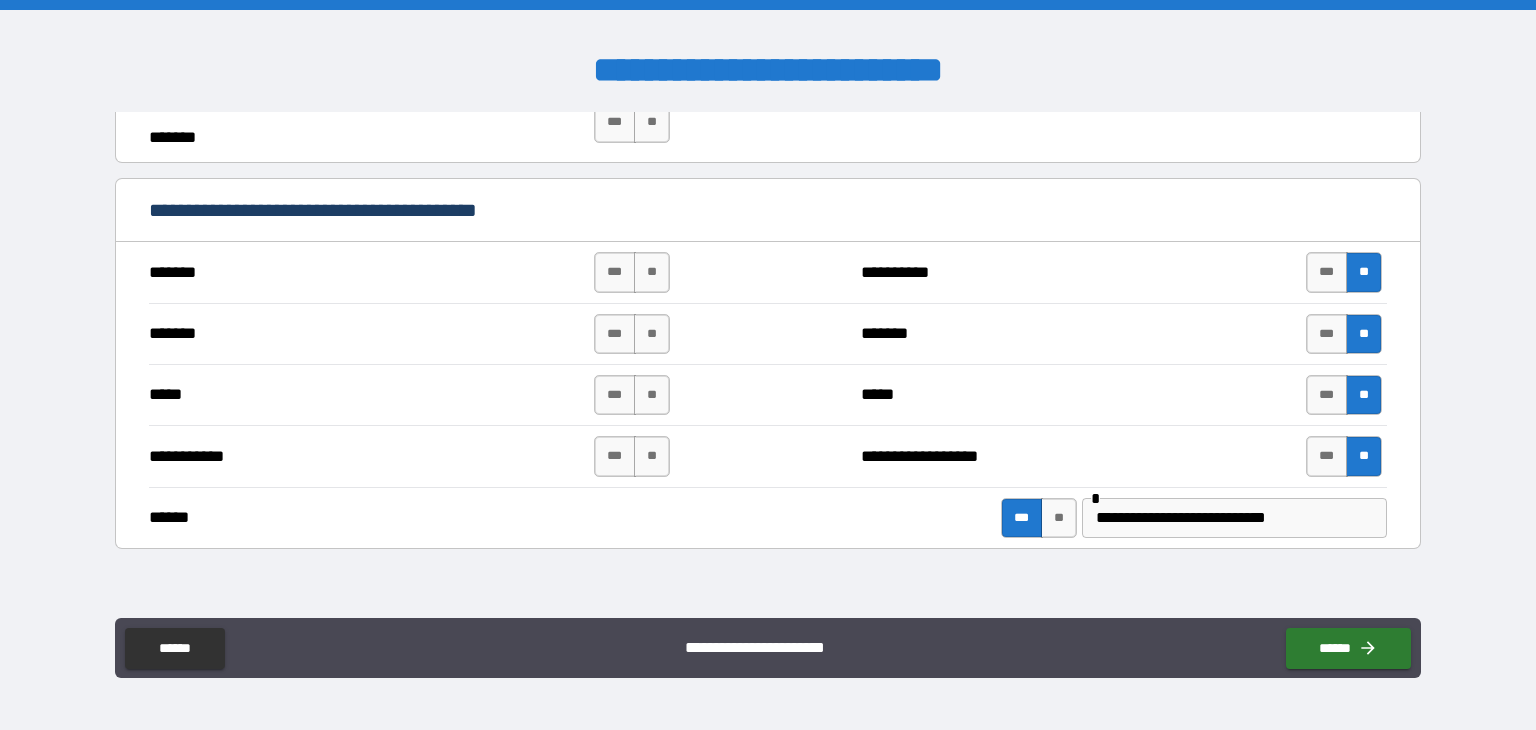 scroll, scrollTop: 1300, scrollLeft: 0, axis: vertical 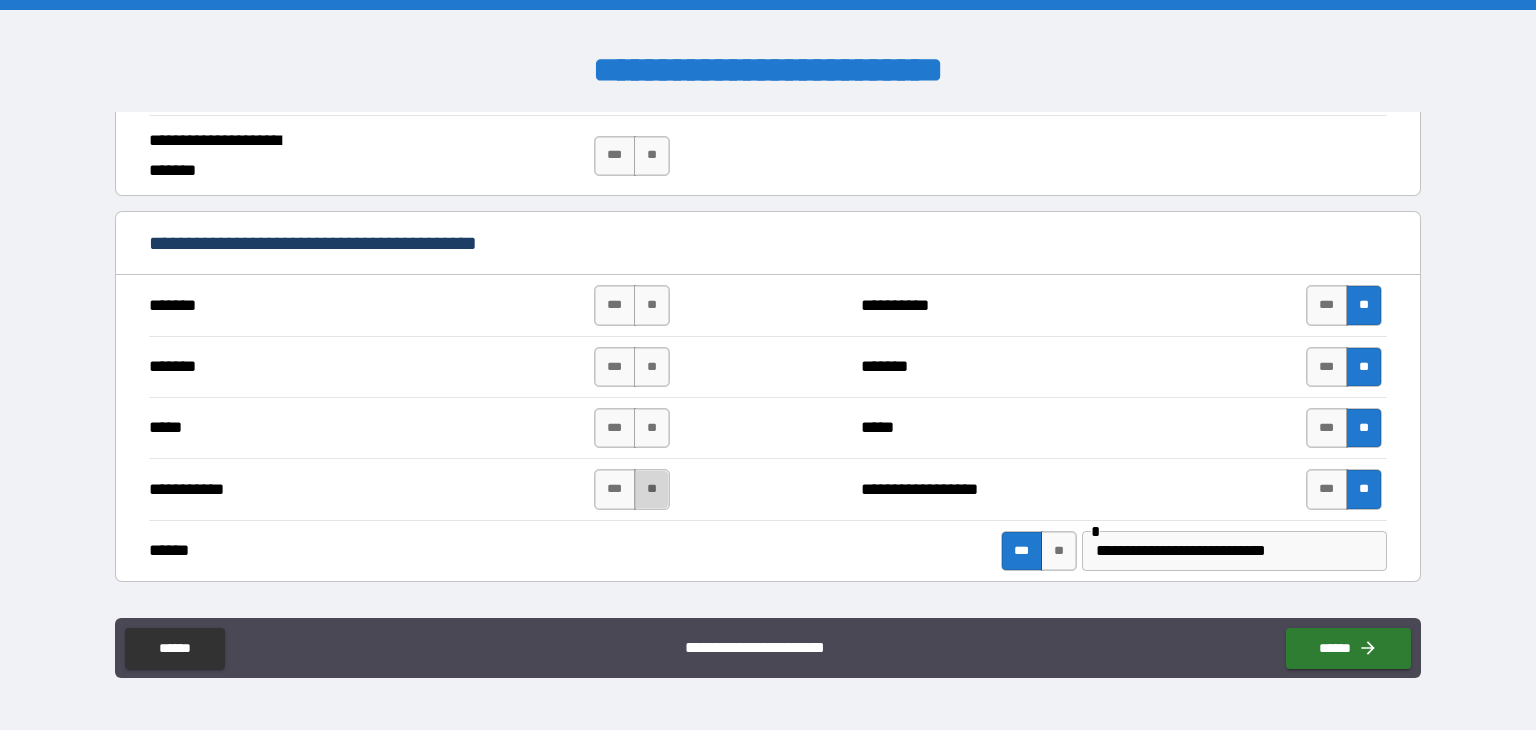 click on "**" at bounding box center [652, 489] 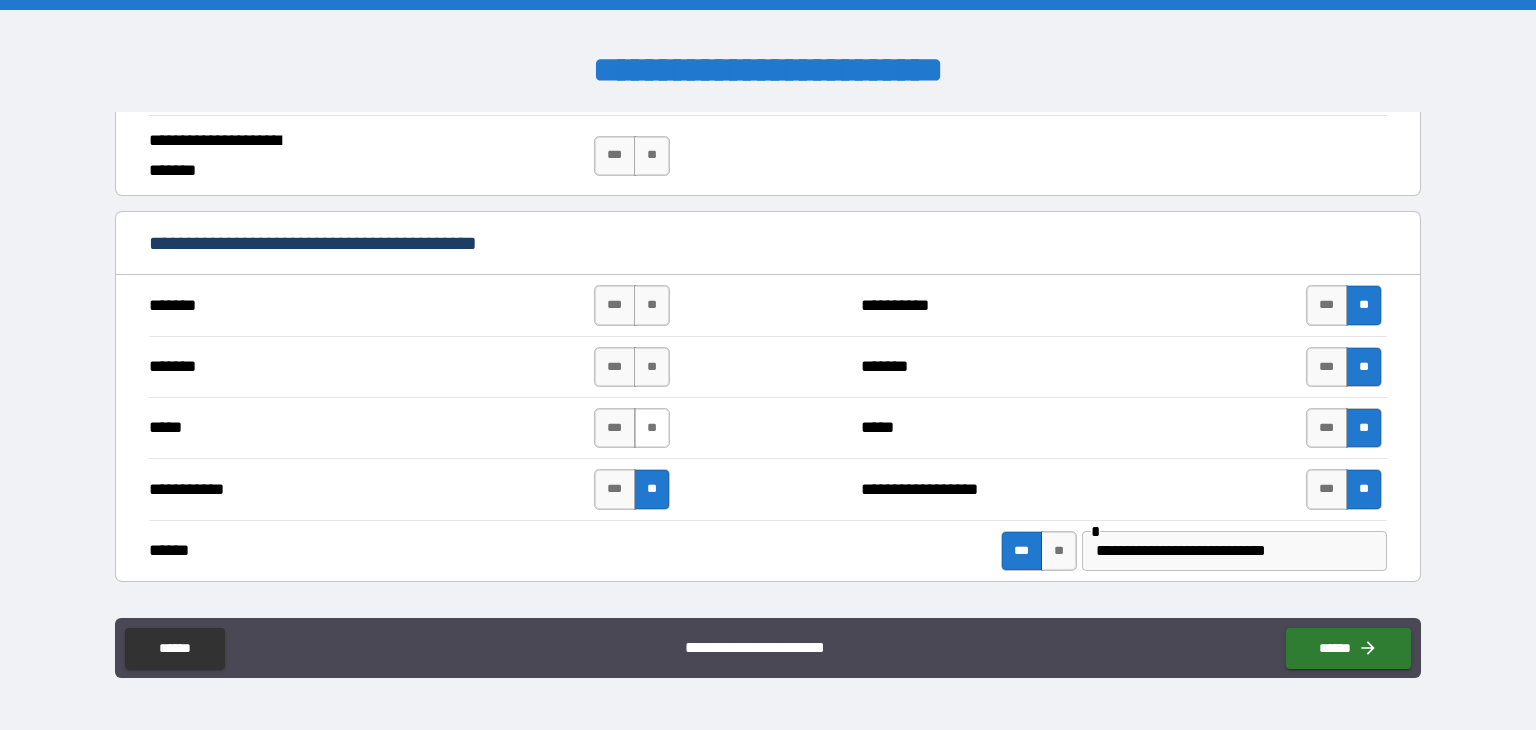 click on "**" at bounding box center (652, 428) 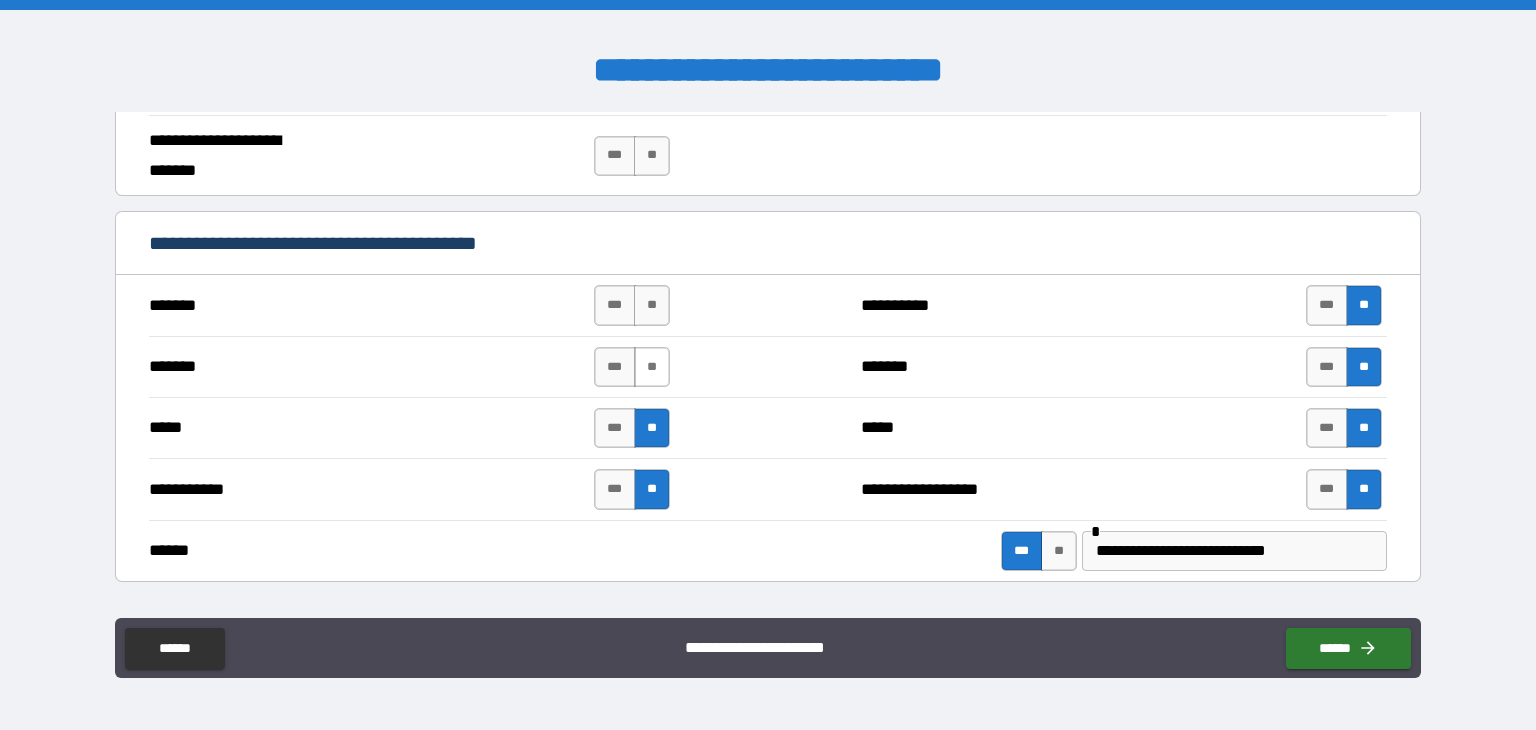click on "**" at bounding box center [652, 367] 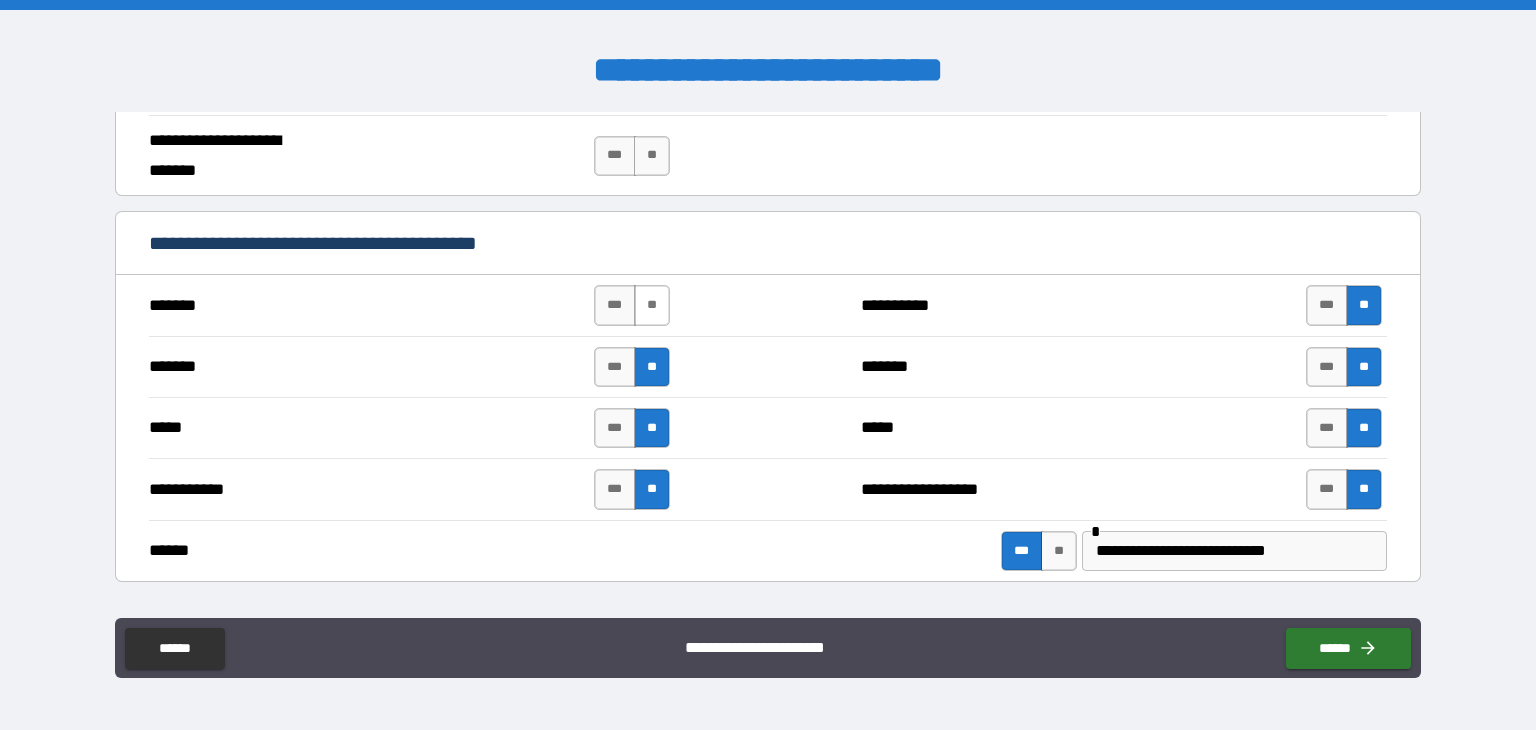click on "**" at bounding box center (652, 305) 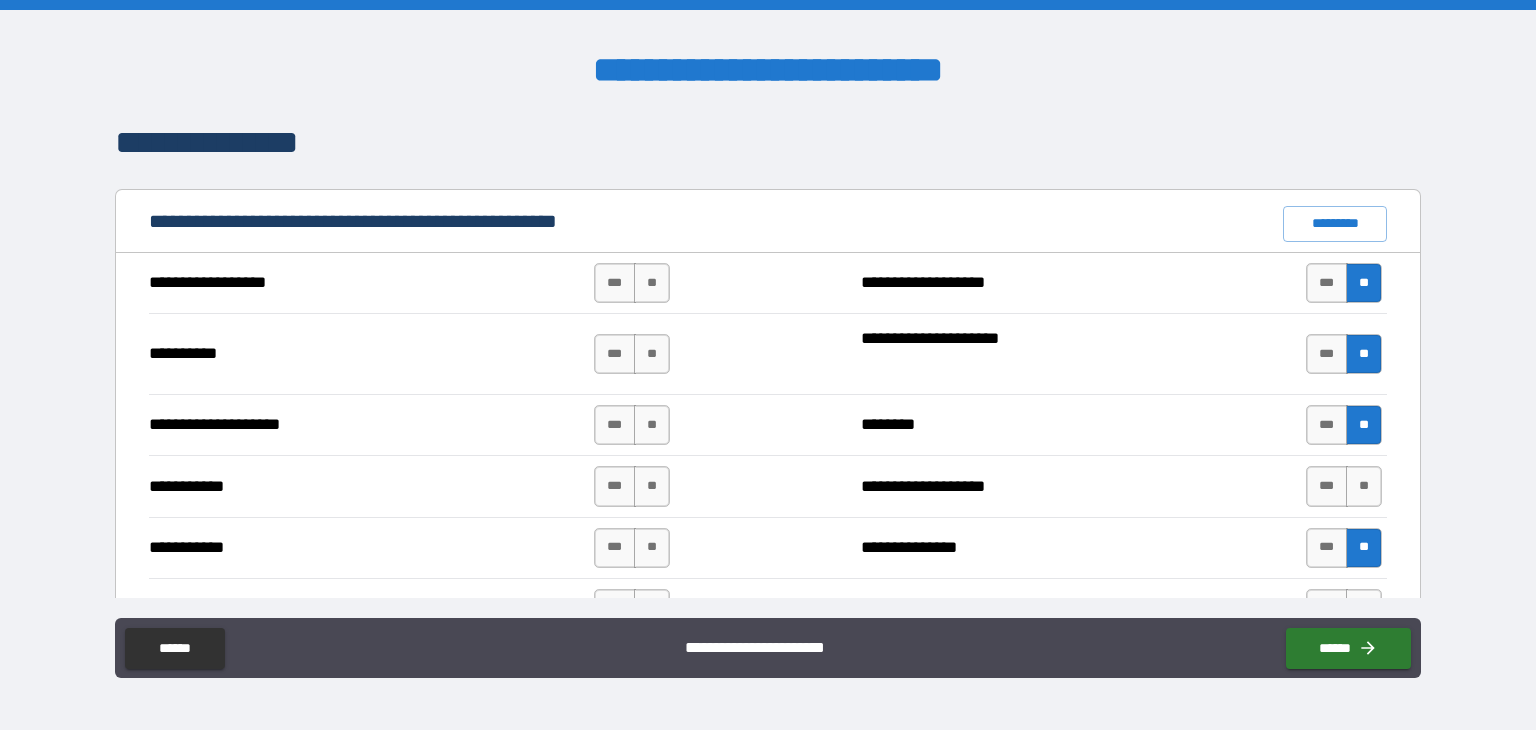 scroll, scrollTop: 1900, scrollLeft: 0, axis: vertical 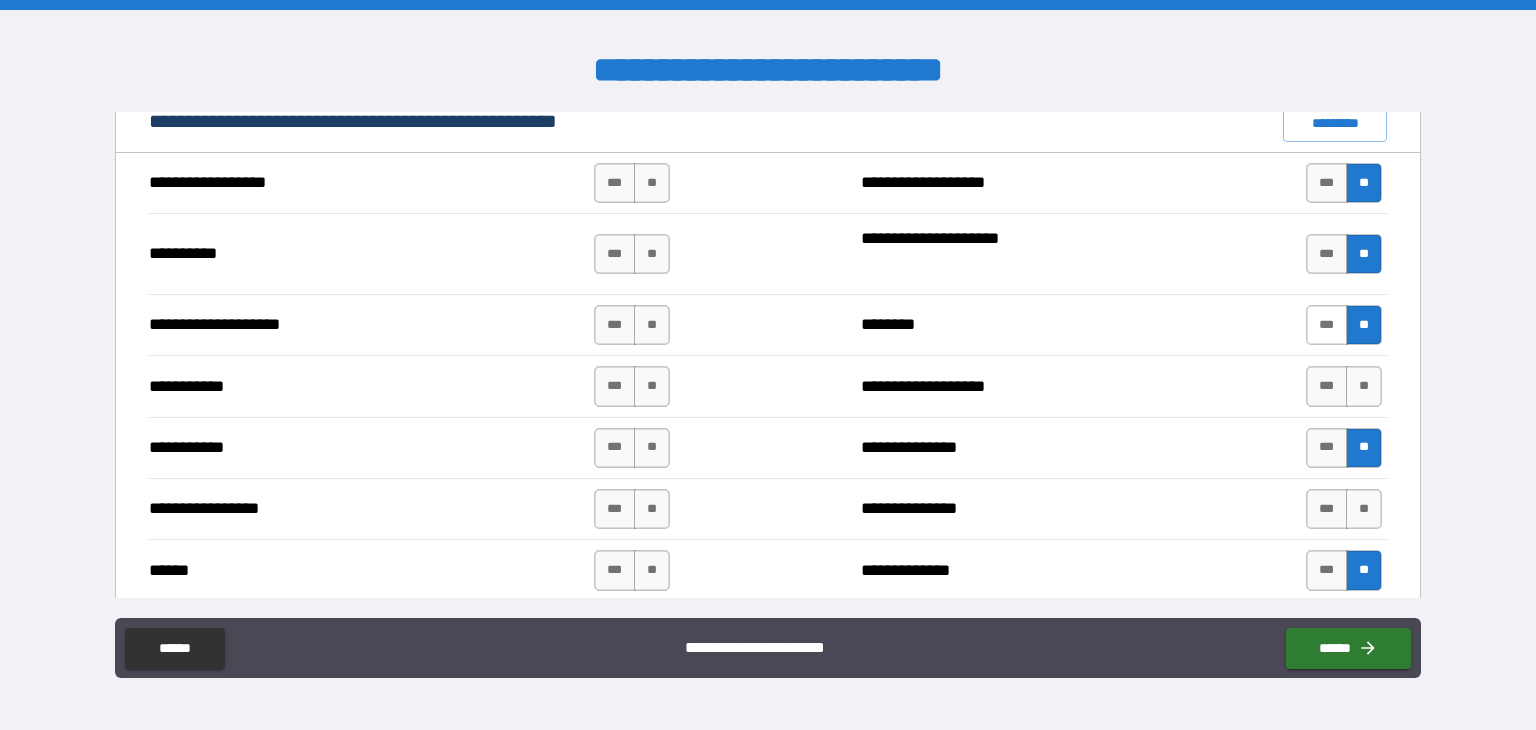click on "***" at bounding box center [1327, 325] 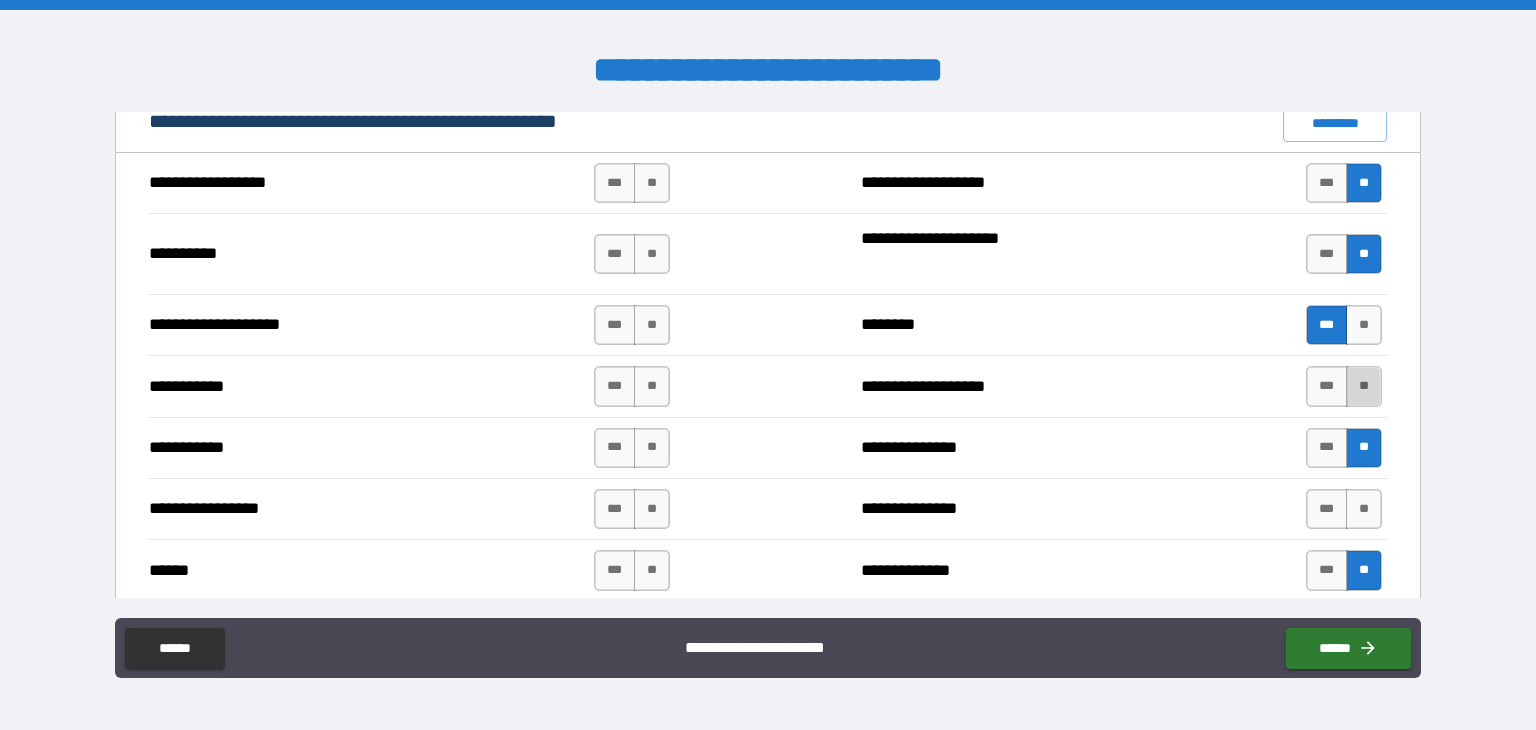 click on "**" at bounding box center [1364, 386] 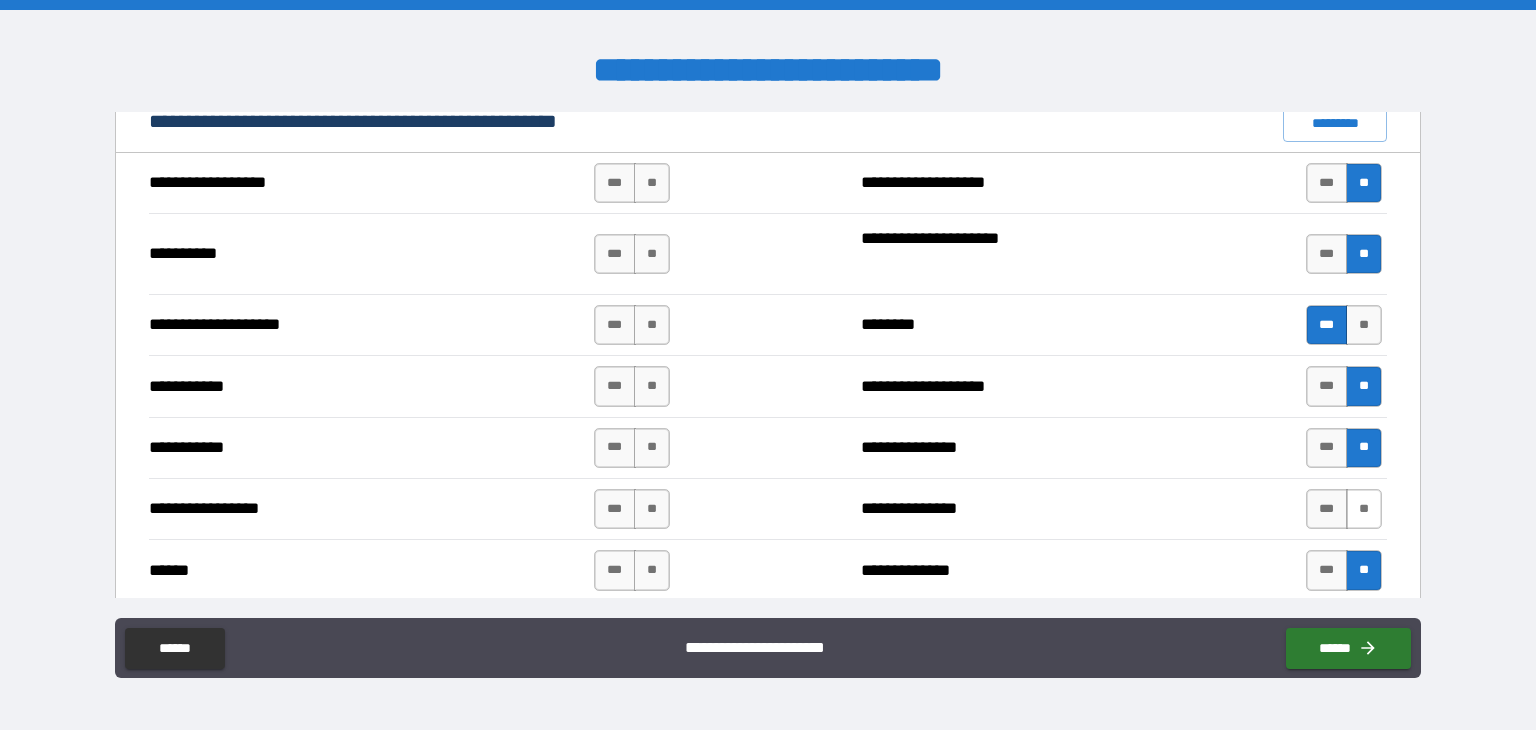 click on "**" at bounding box center [1364, 509] 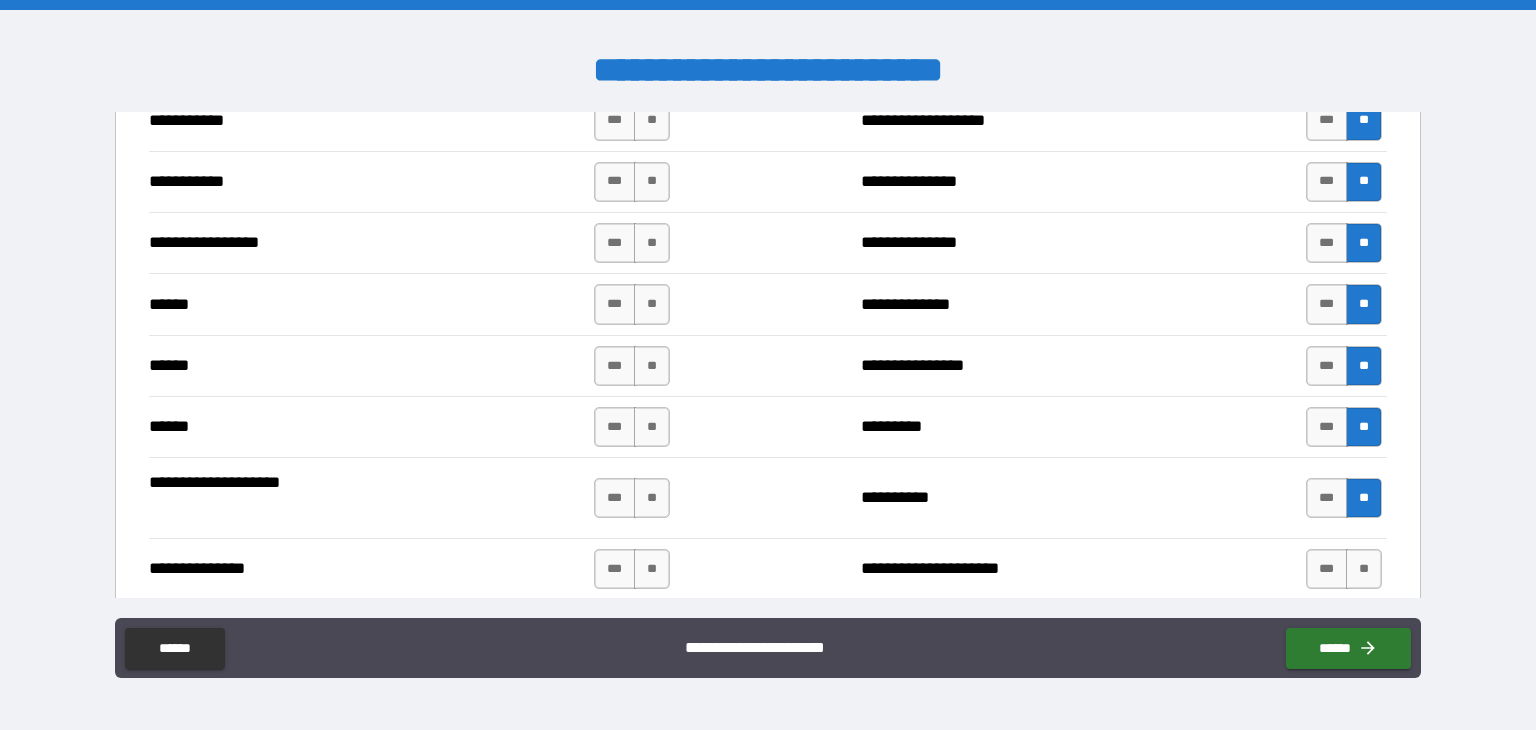 scroll, scrollTop: 2200, scrollLeft: 0, axis: vertical 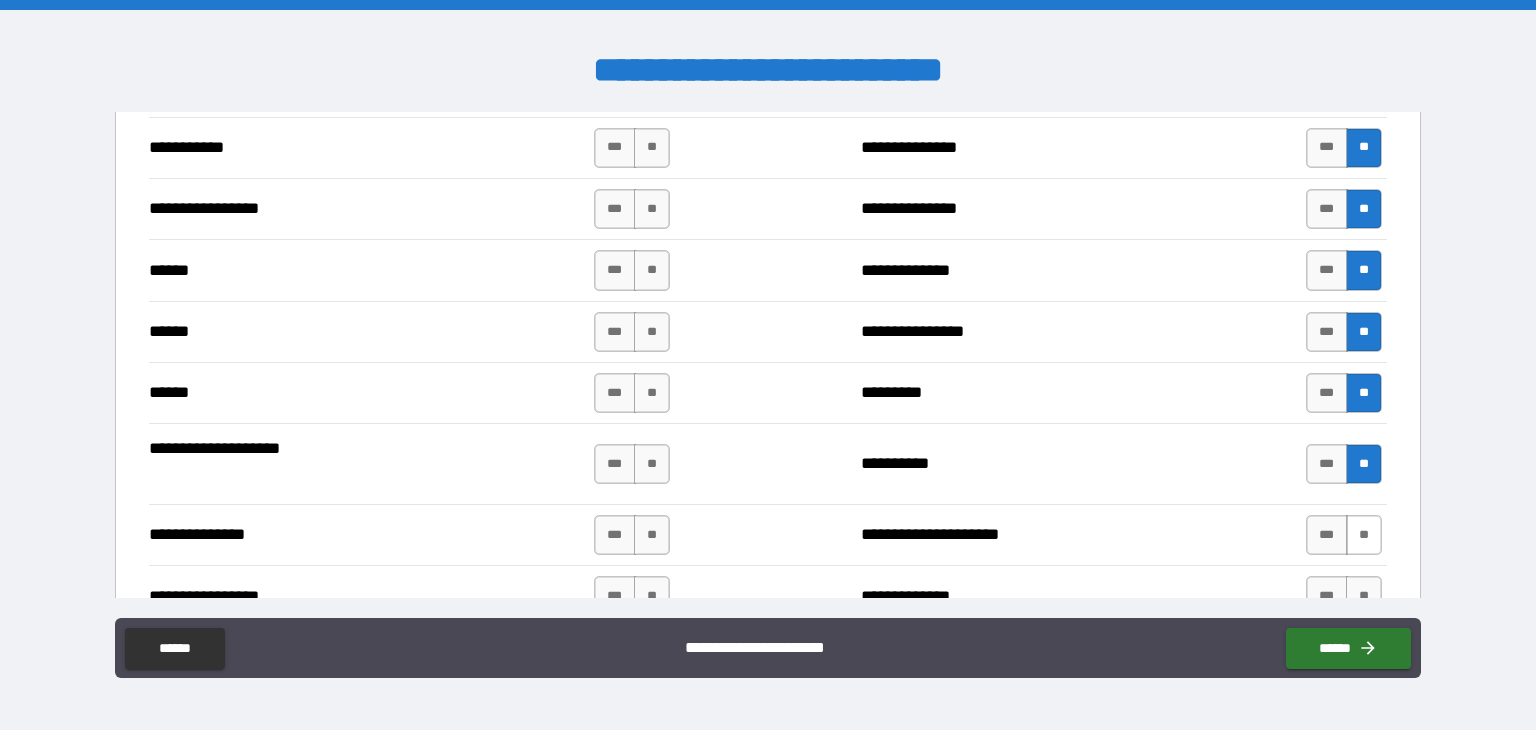 click on "**" at bounding box center [1364, 535] 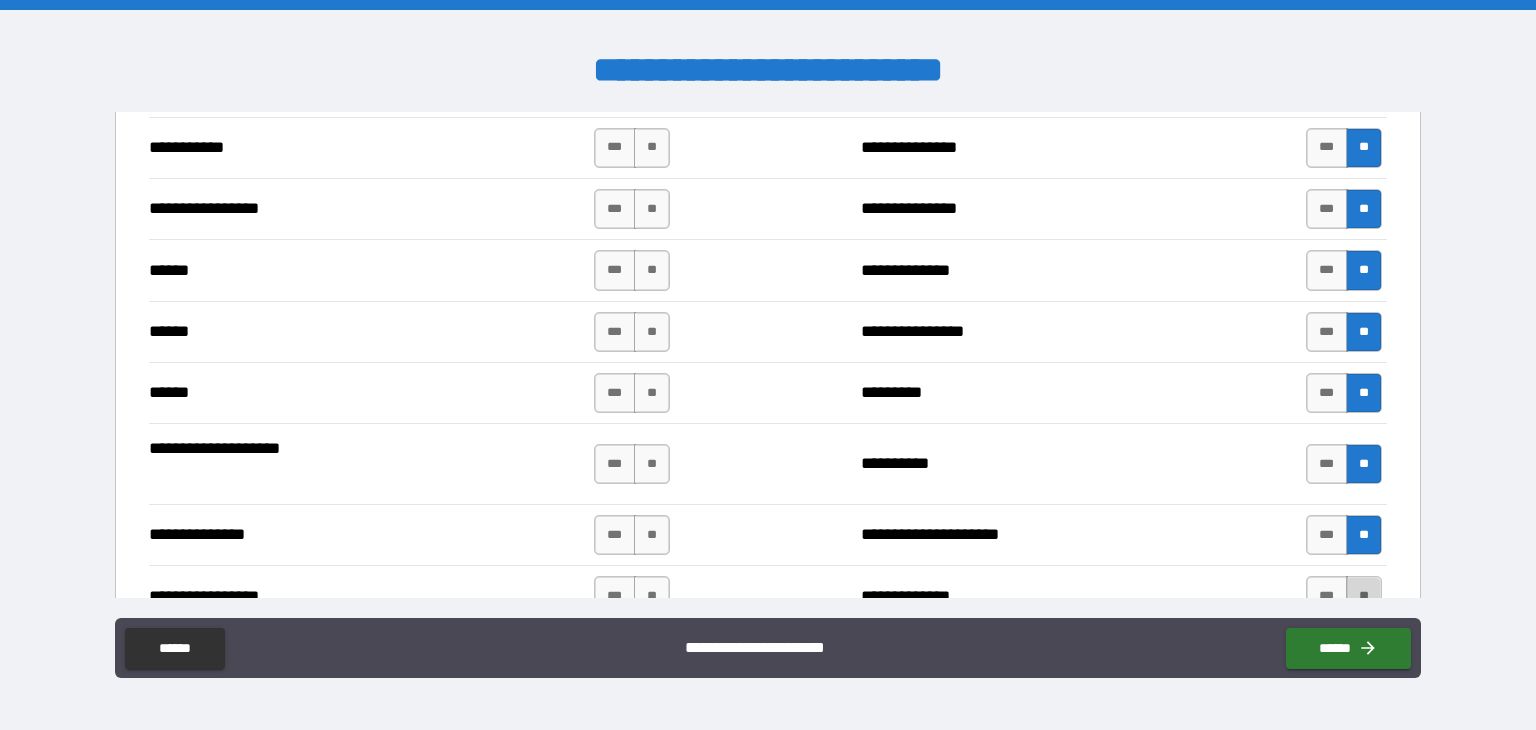 click on "**" at bounding box center [1364, 596] 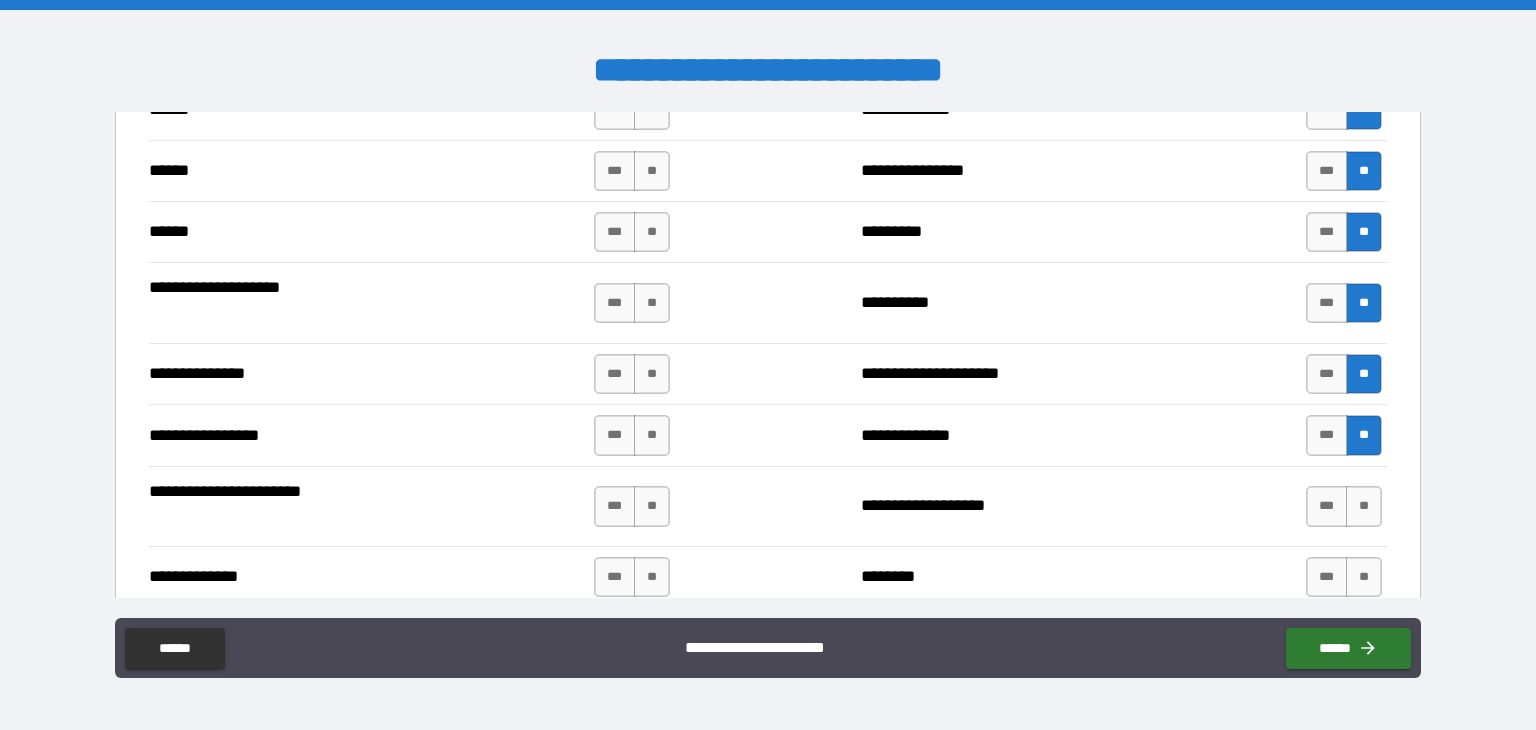 scroll, scrollTop: 2400, scrollLeft: 0, axis: vertical 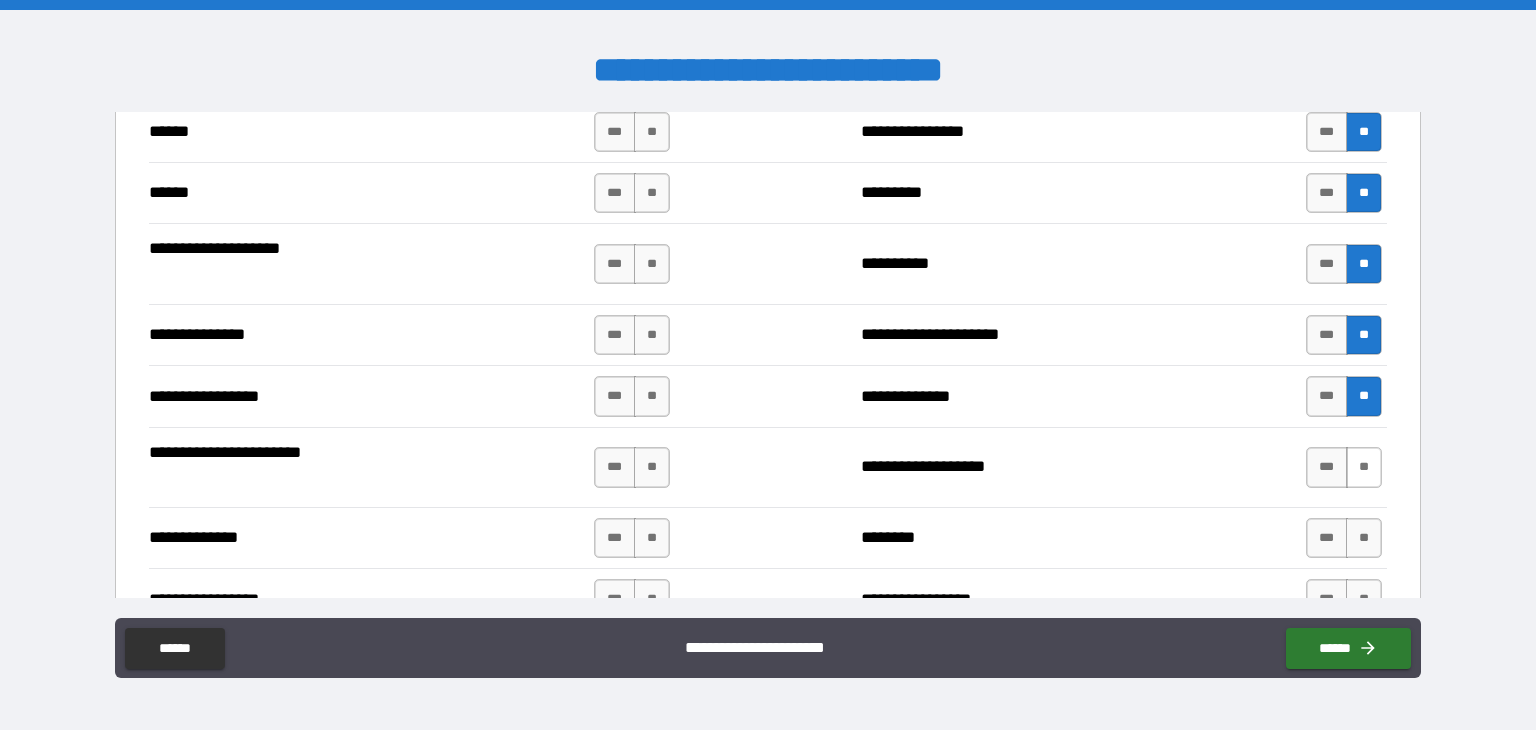 click on "**" at bounding box center (1364, 467) 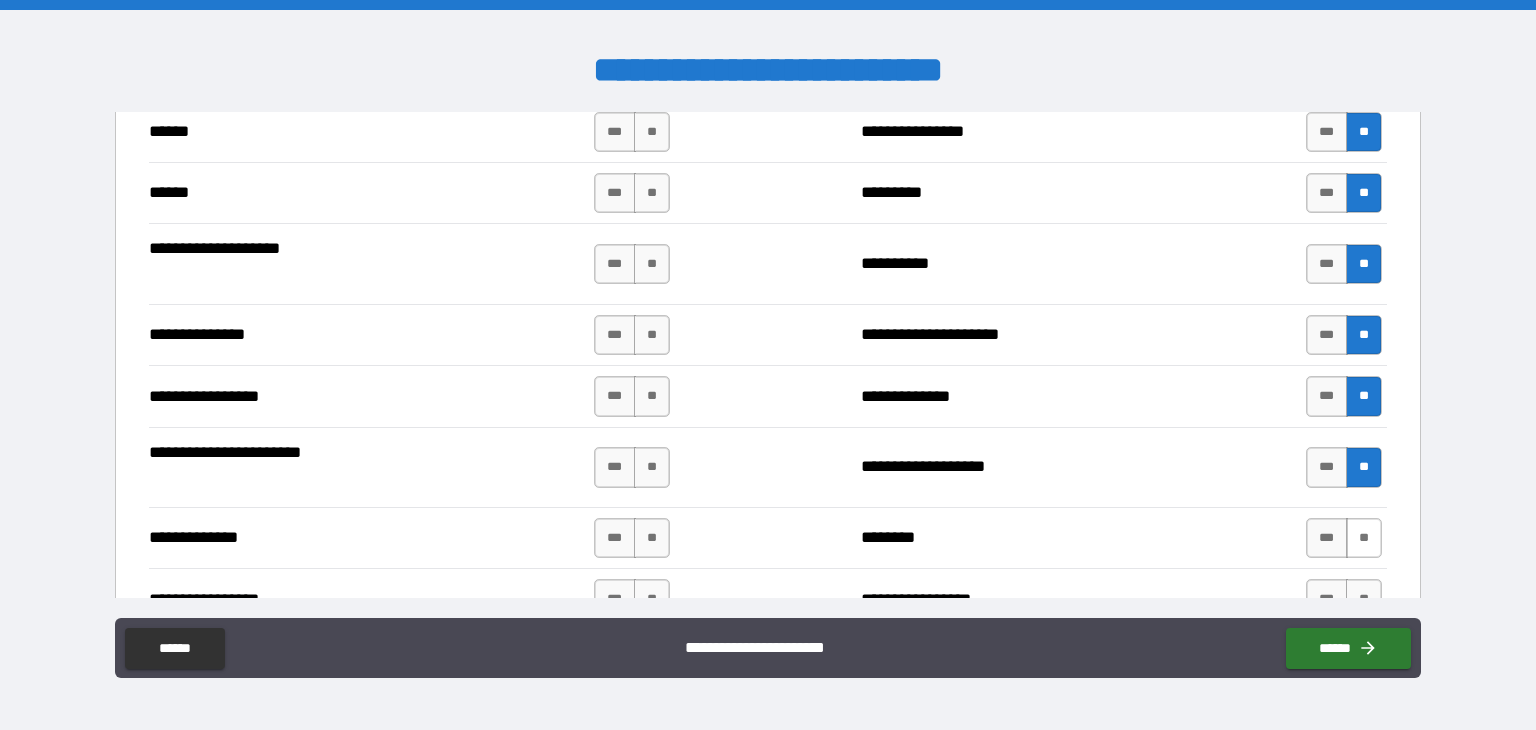 click on "**" at bounding box center [1364, 538] 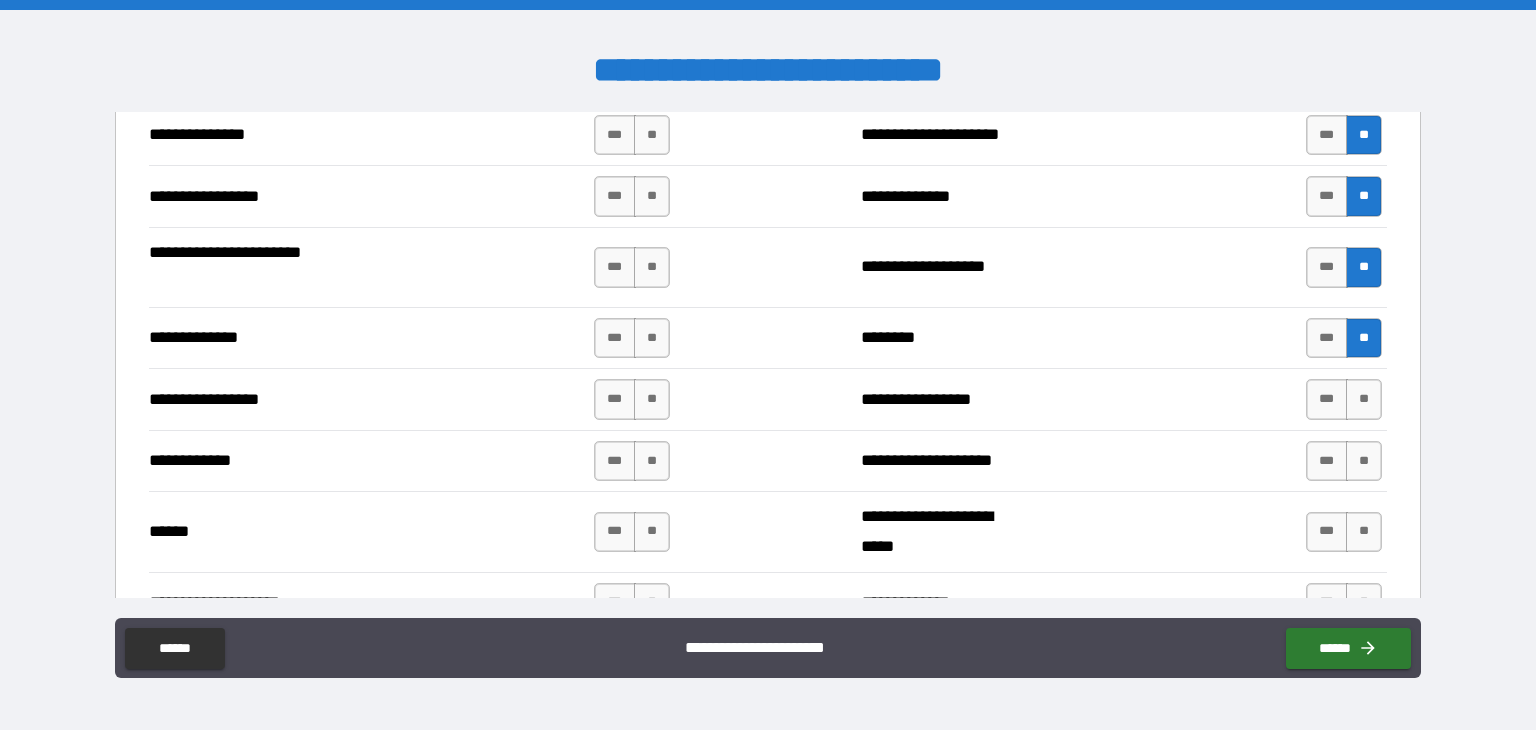 scroll, scrollTop: 2700, scrollLeft: 0, axis: vertical 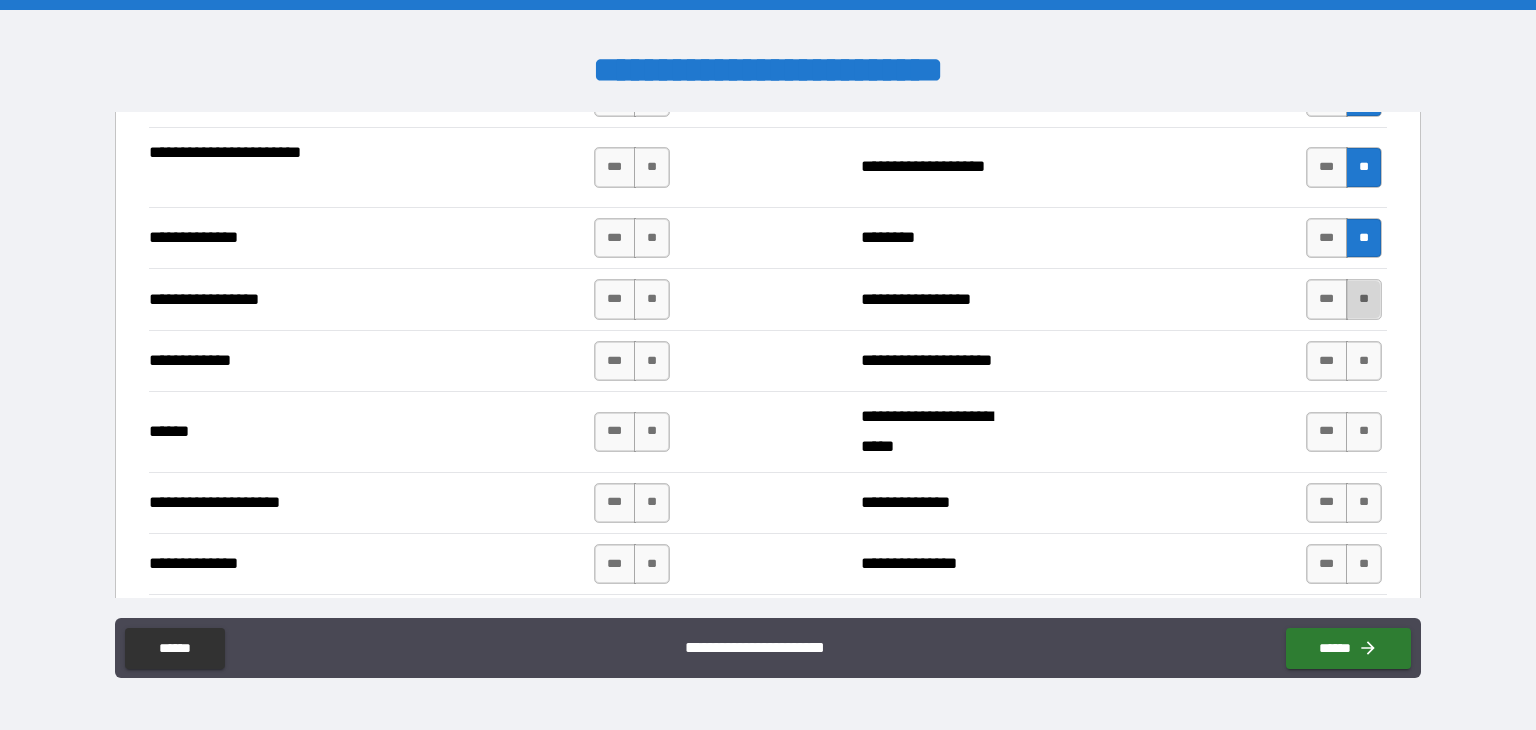 click on "**" at bounding box center (1364, 299) 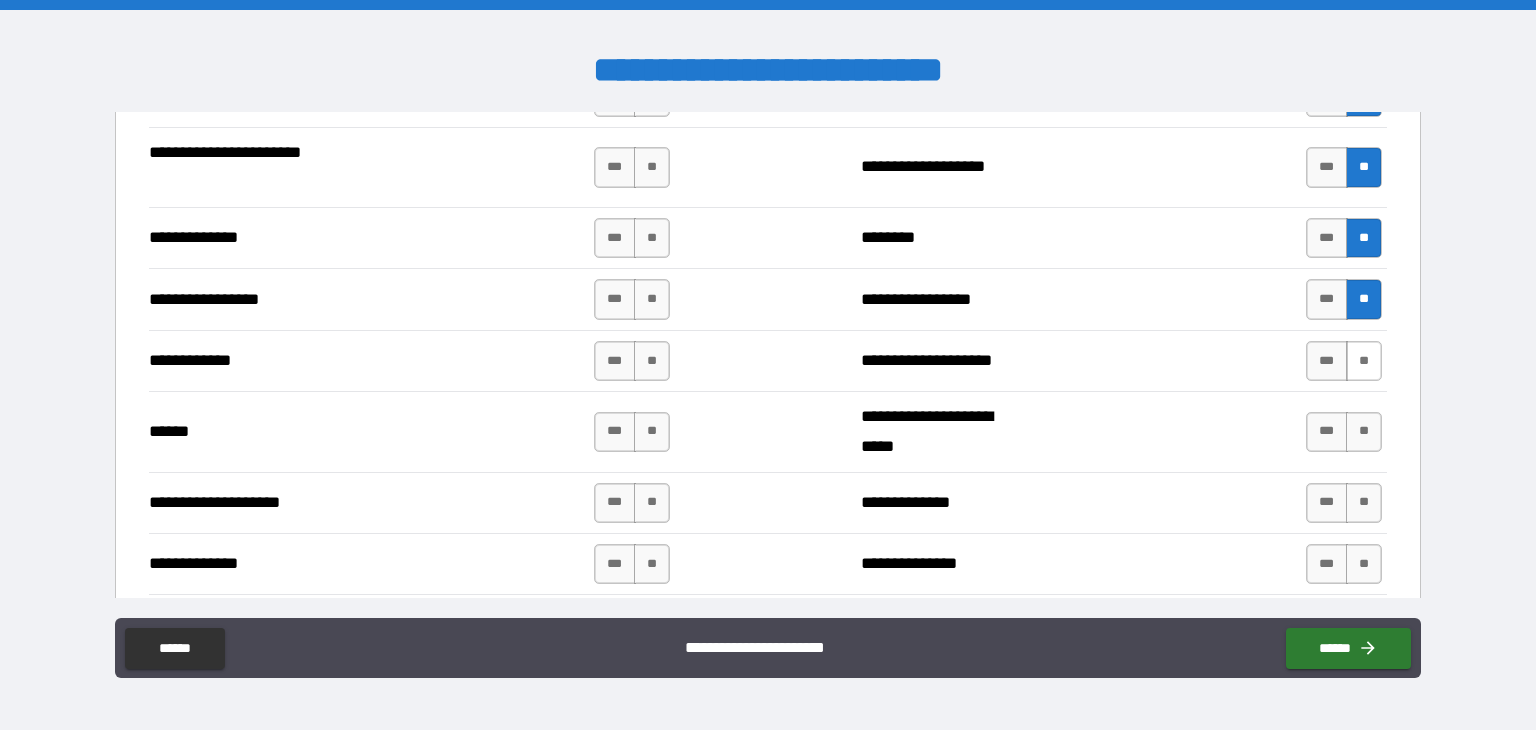 click on "**" at bounding box center [1364, 361] 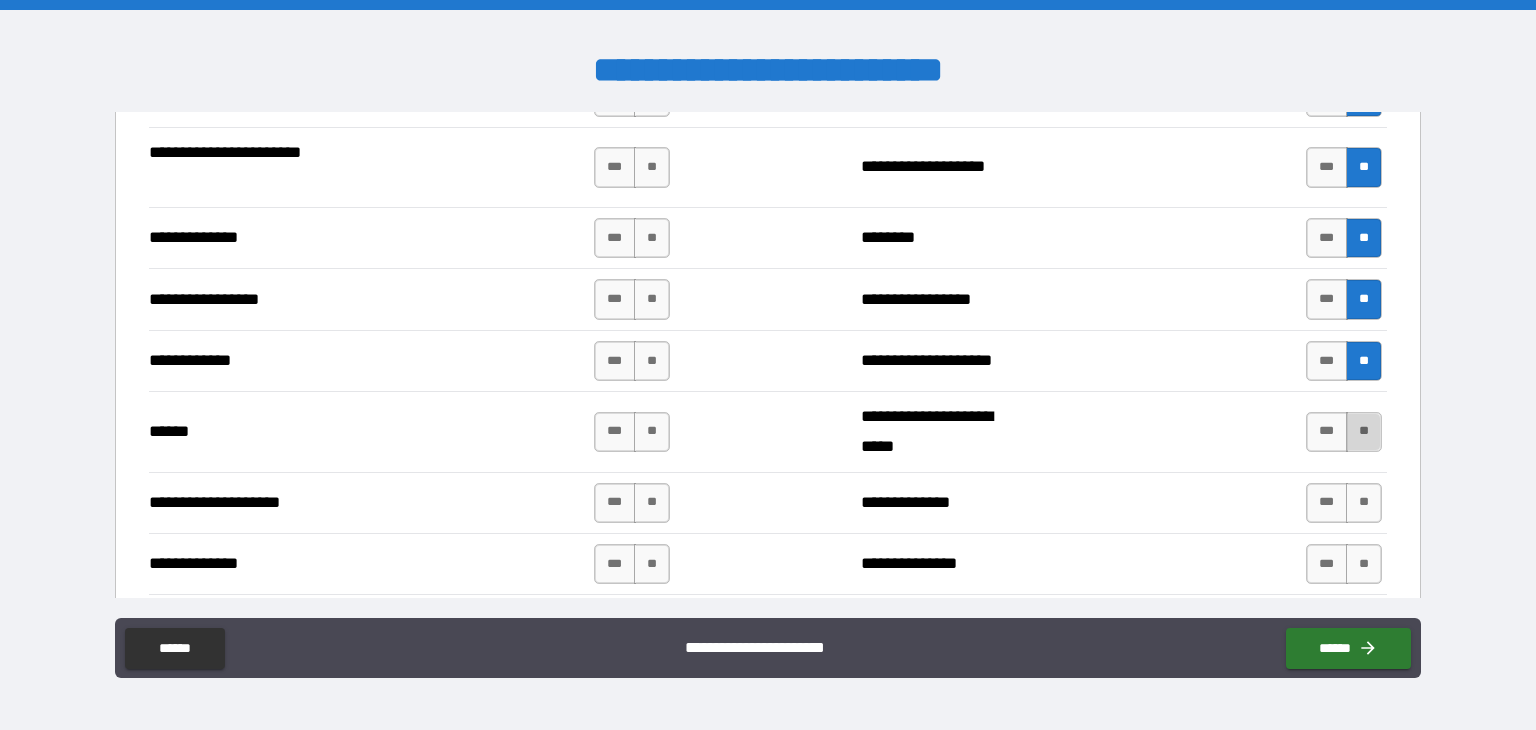click on "**" at bounding box center [1364, 432] 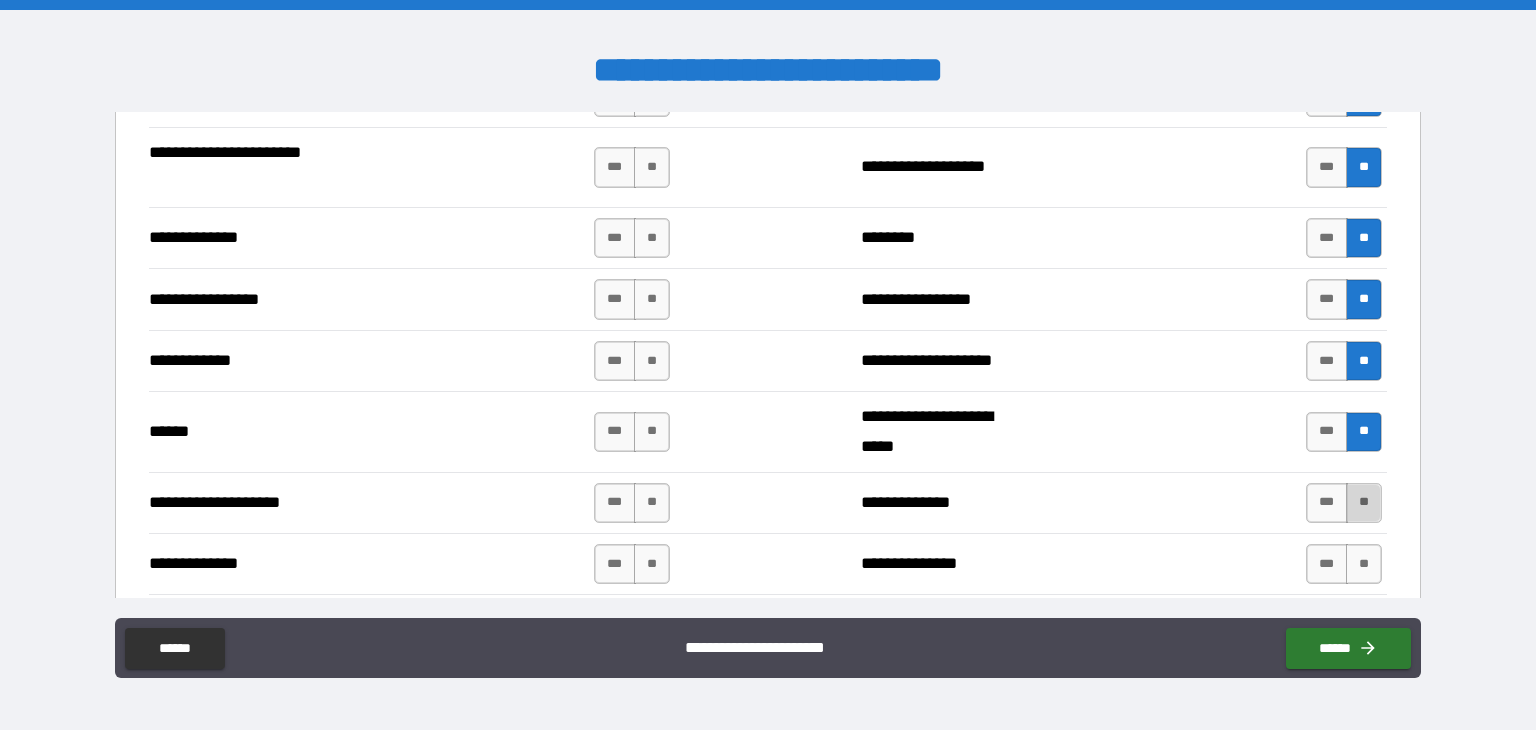 click on "**" at bounding box center [1364, 503] 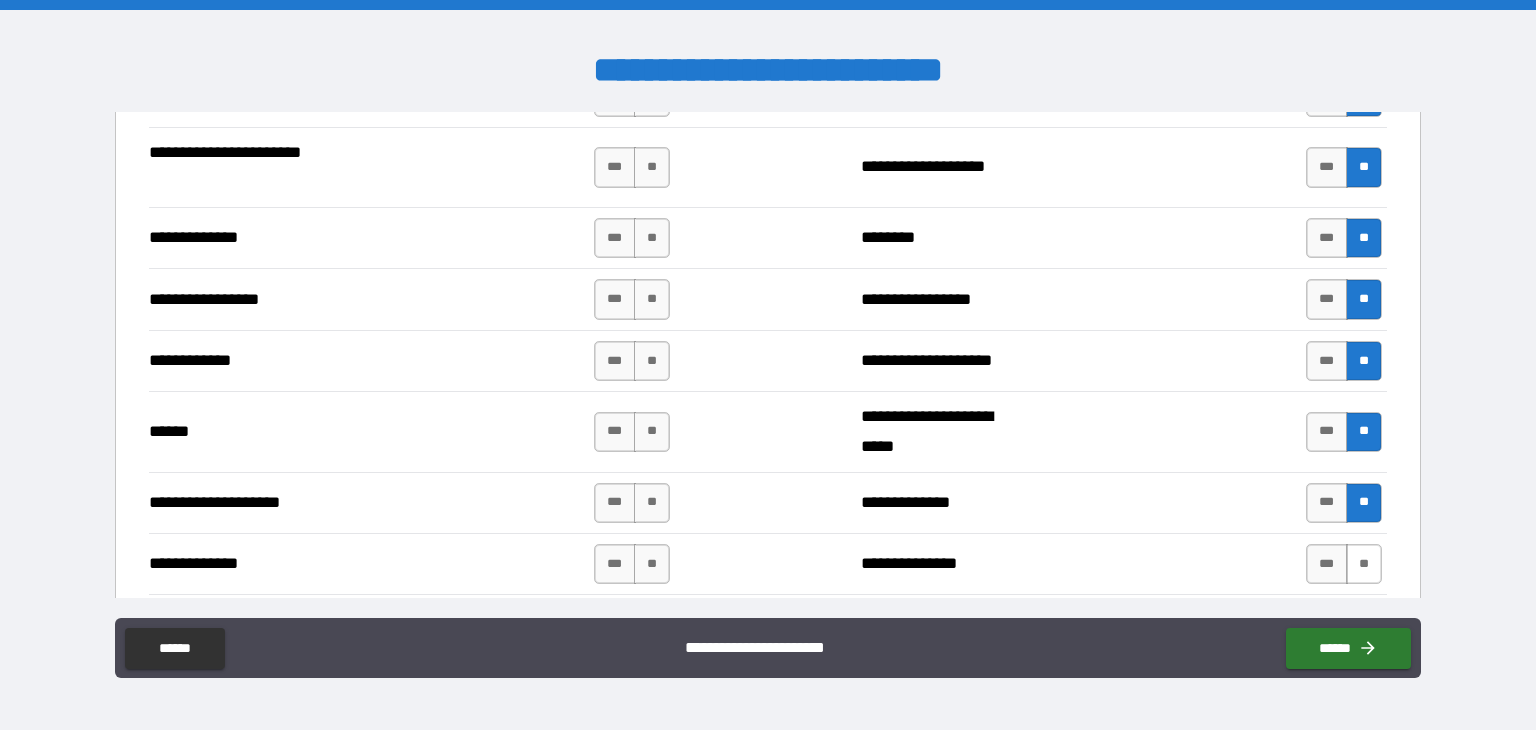 click on "**" at bounding box center [1364, 564] 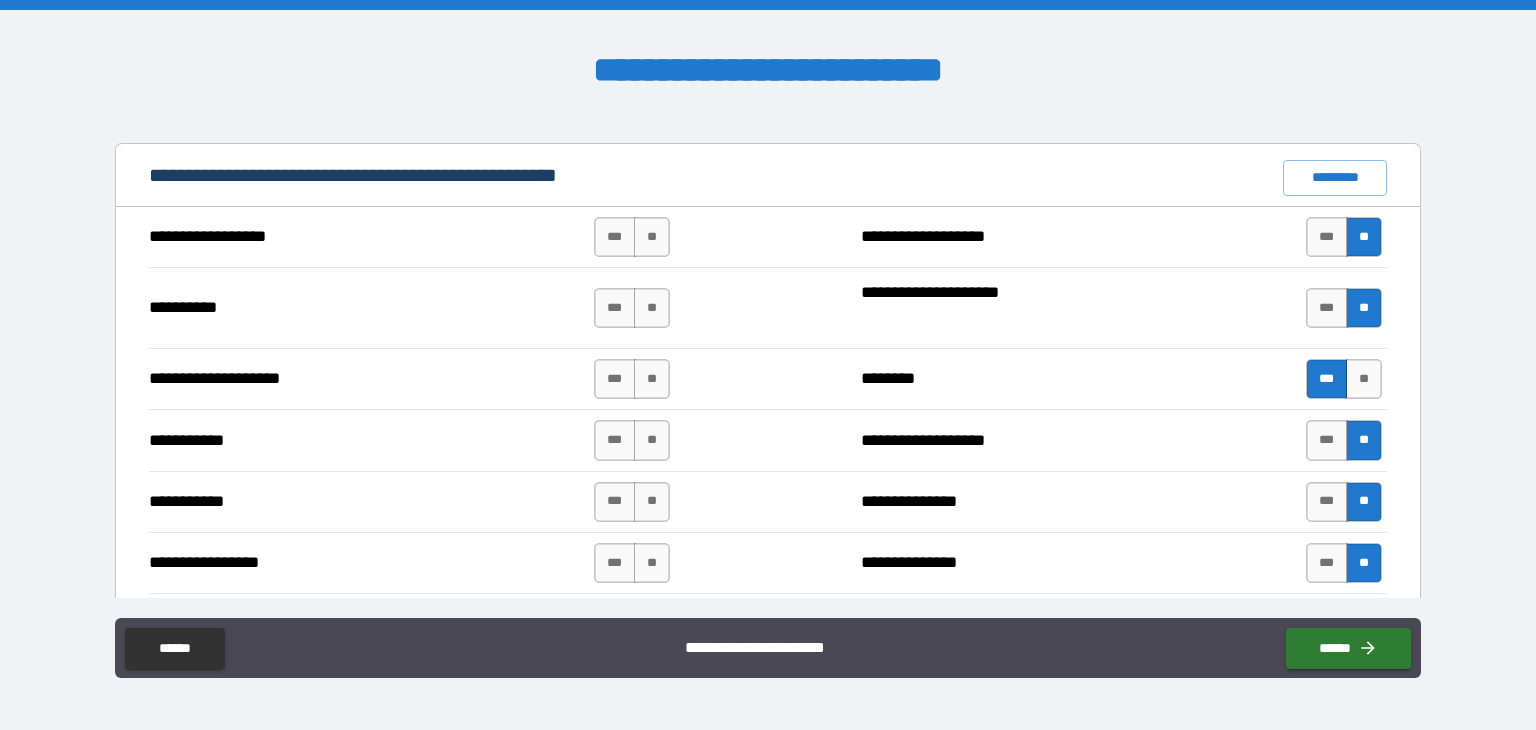 scroll, scrollTop: 1900, scrollLeft: 0, axis: vertical 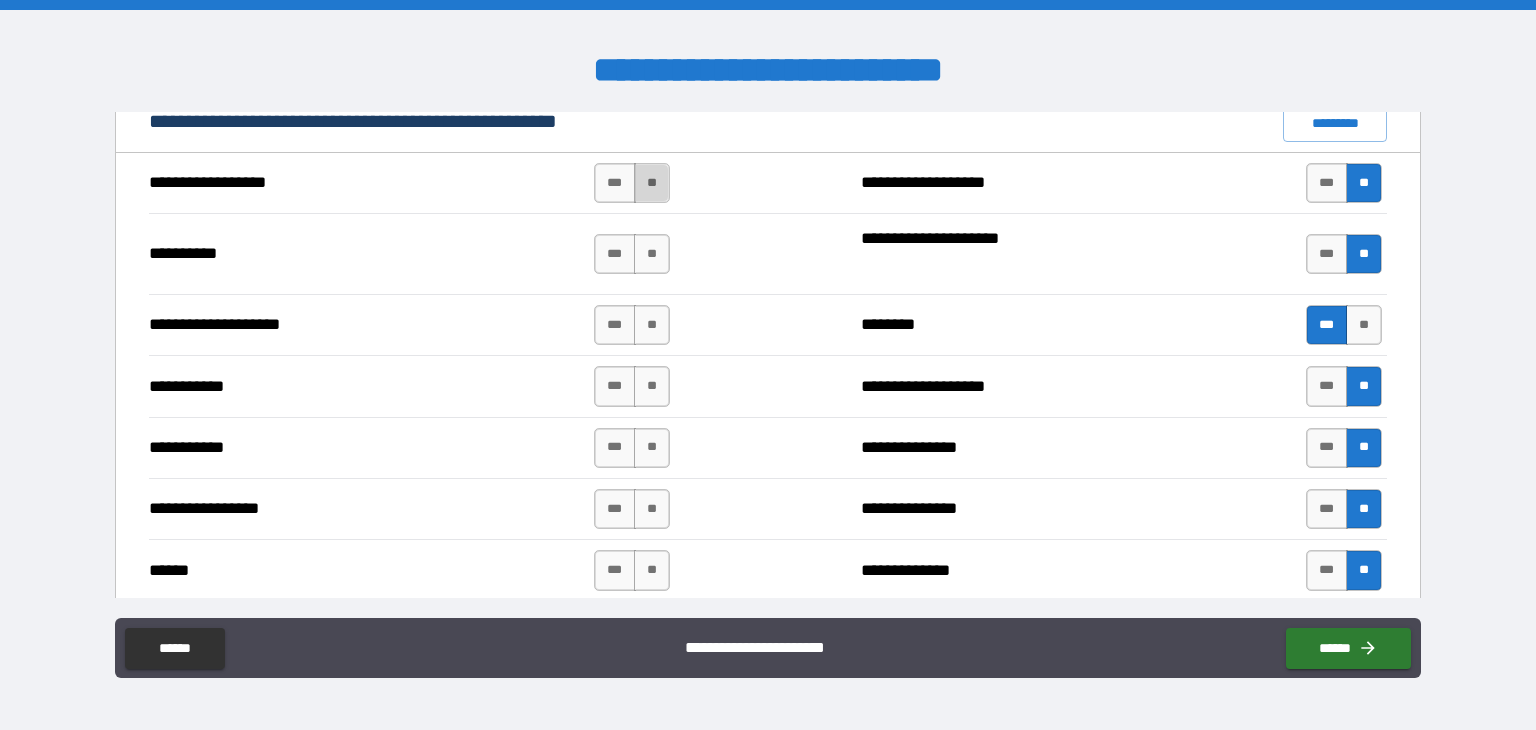click on "**" at bounding box center [652, 183] 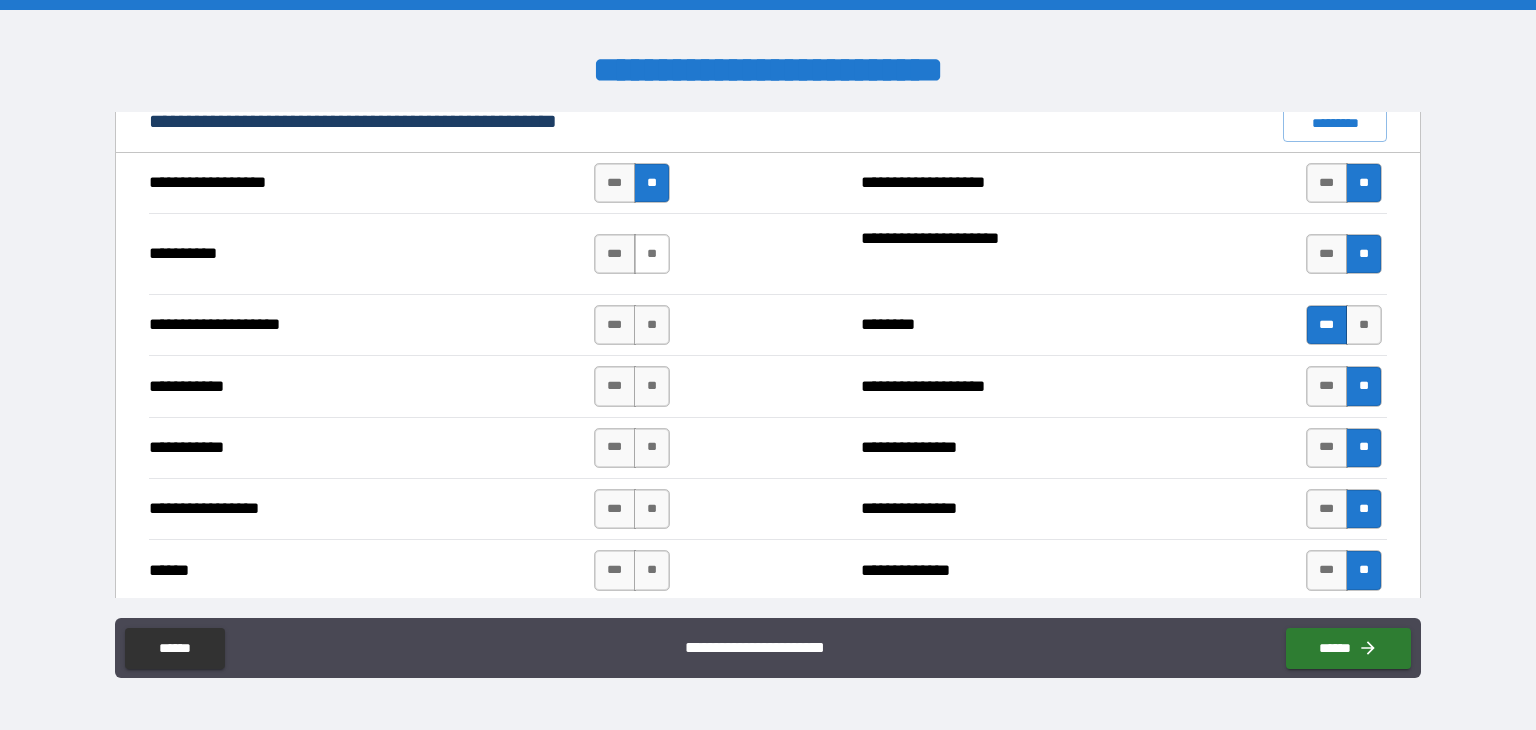click on "**" at bounding box center (652, 254) 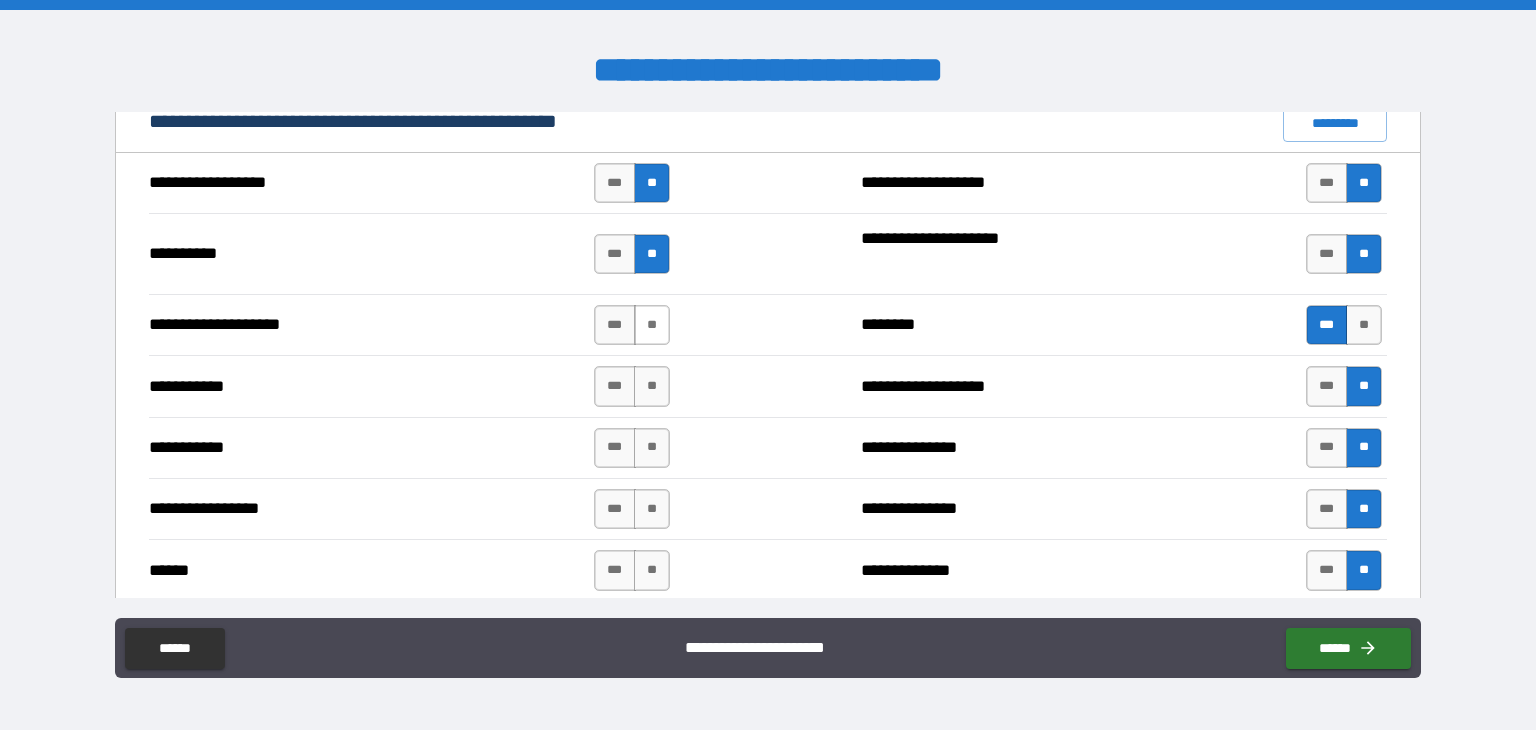 click on "**" at bounding box center (652, 325) 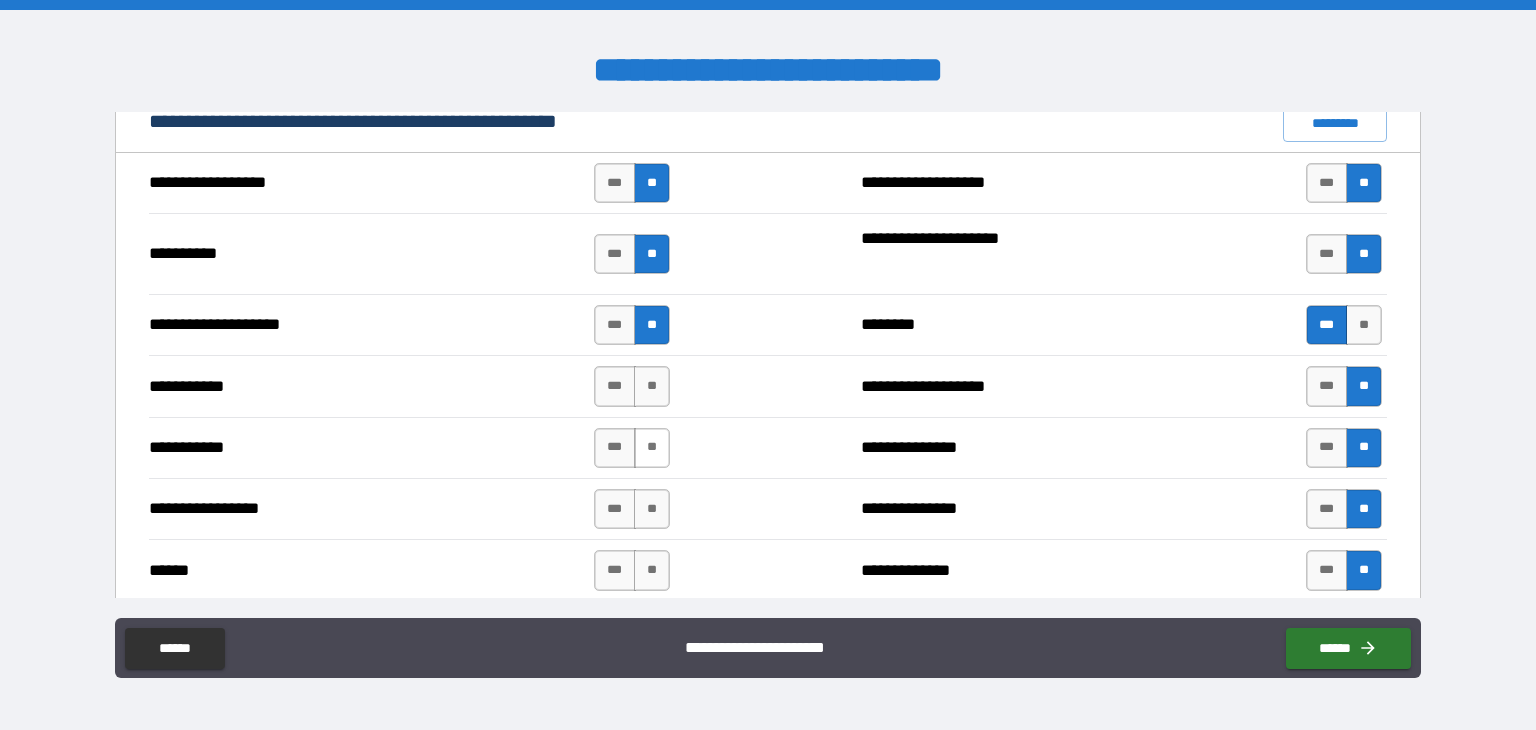 click on "**" at bounding box center (652, 448) 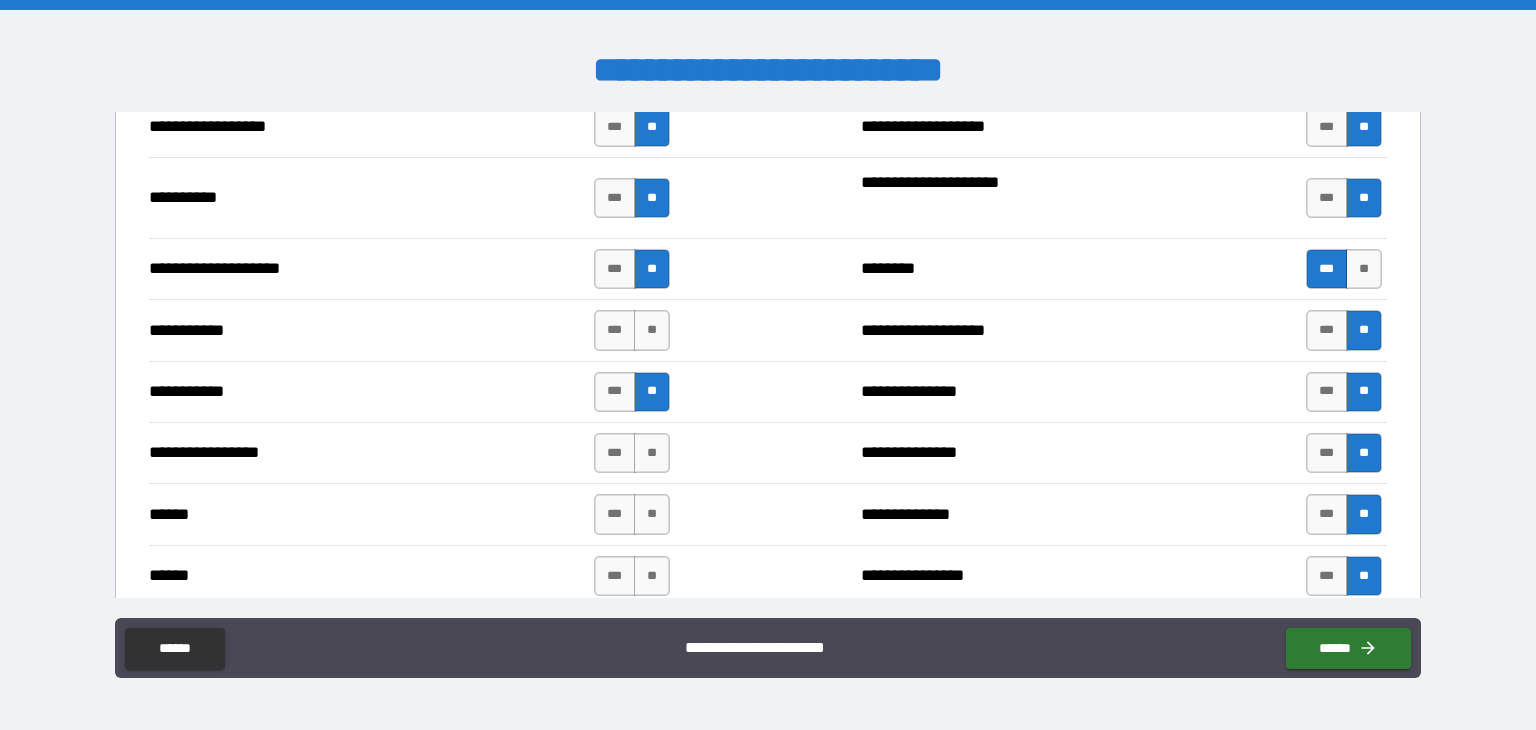 scroll, scrollTop: 2000, scrollLeft: 0, axis: vertical 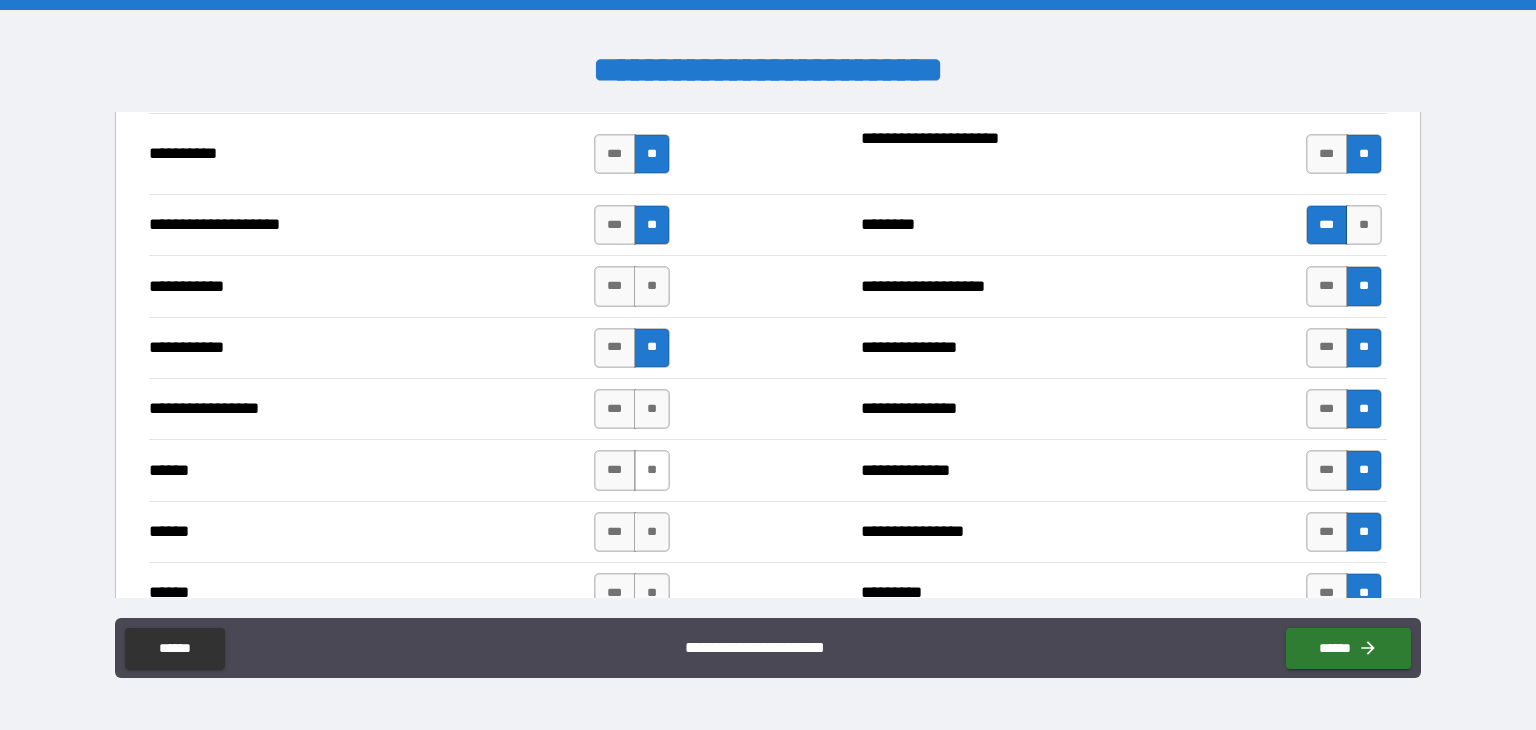 click on "**" at bounding box center [652, 470] 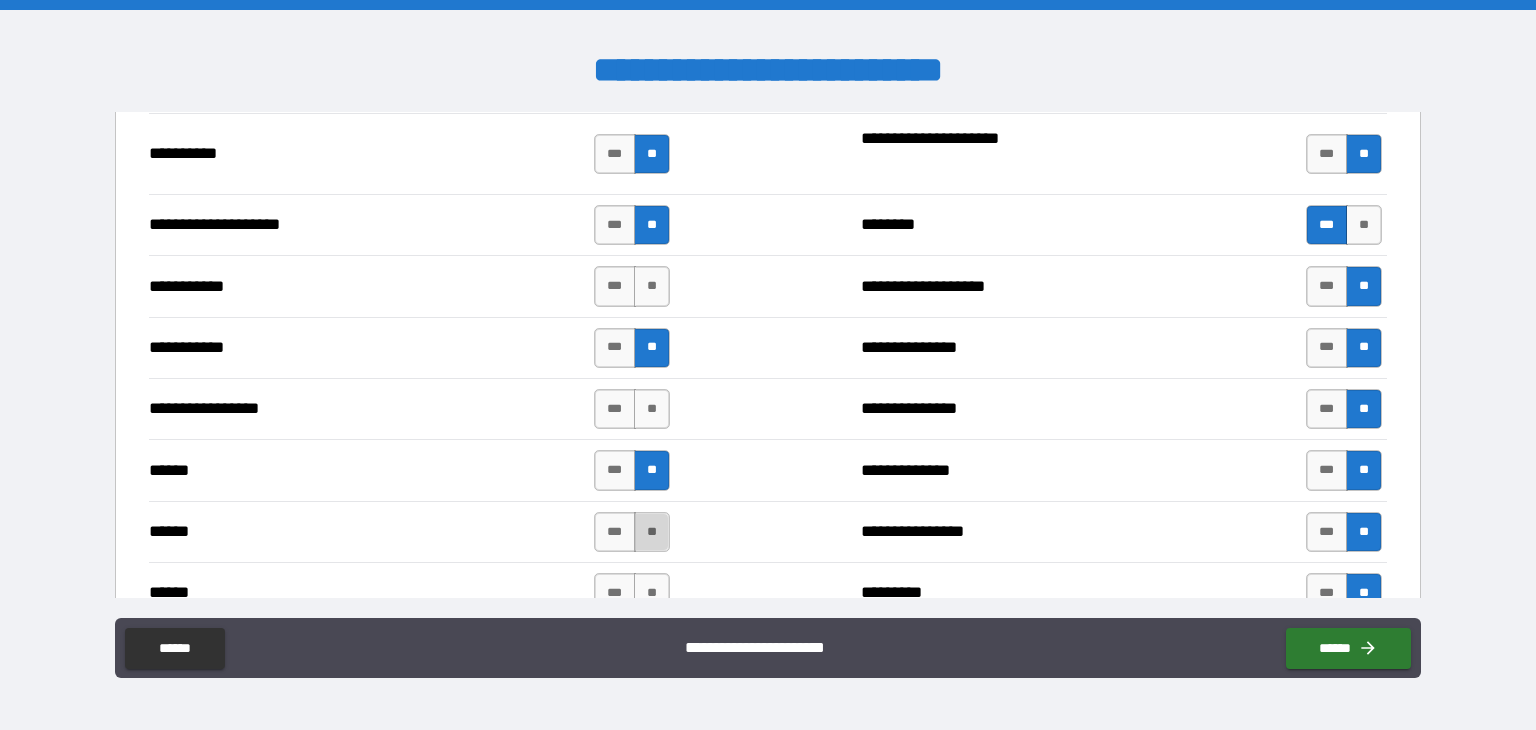 click on "**" at bounding box center (652, 532) 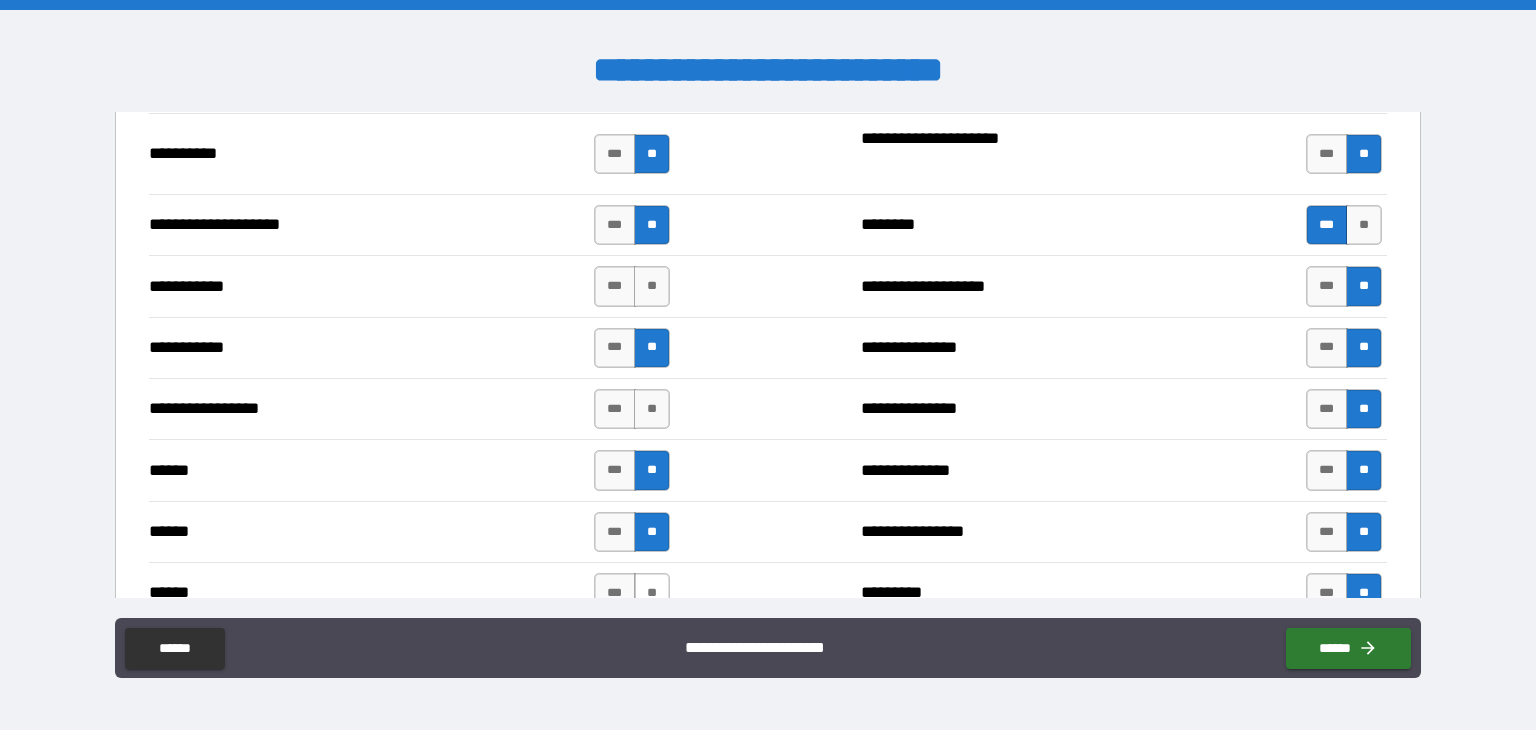 click on "**" at bounding box center [652, 593] 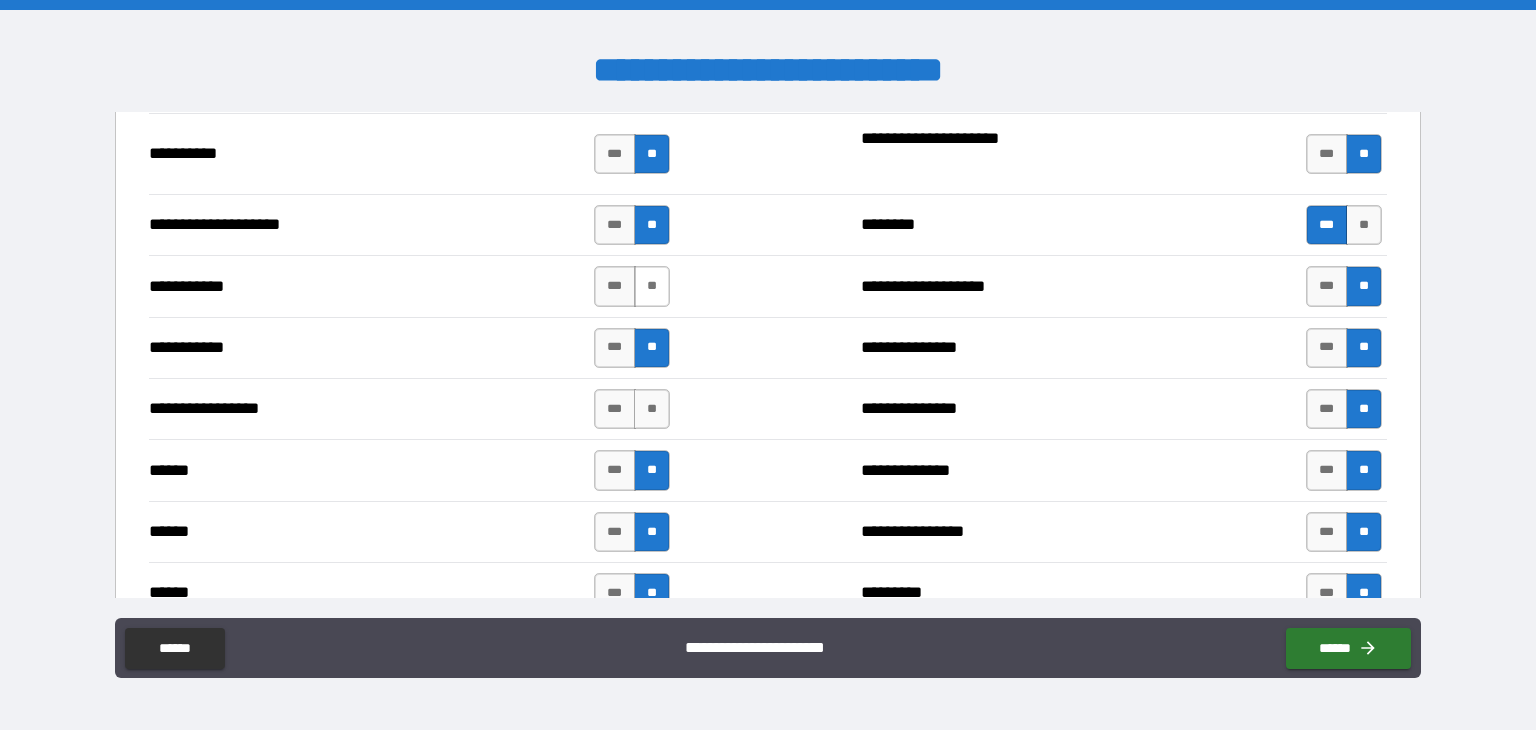 click on "**" at bounding box center (652, 286) 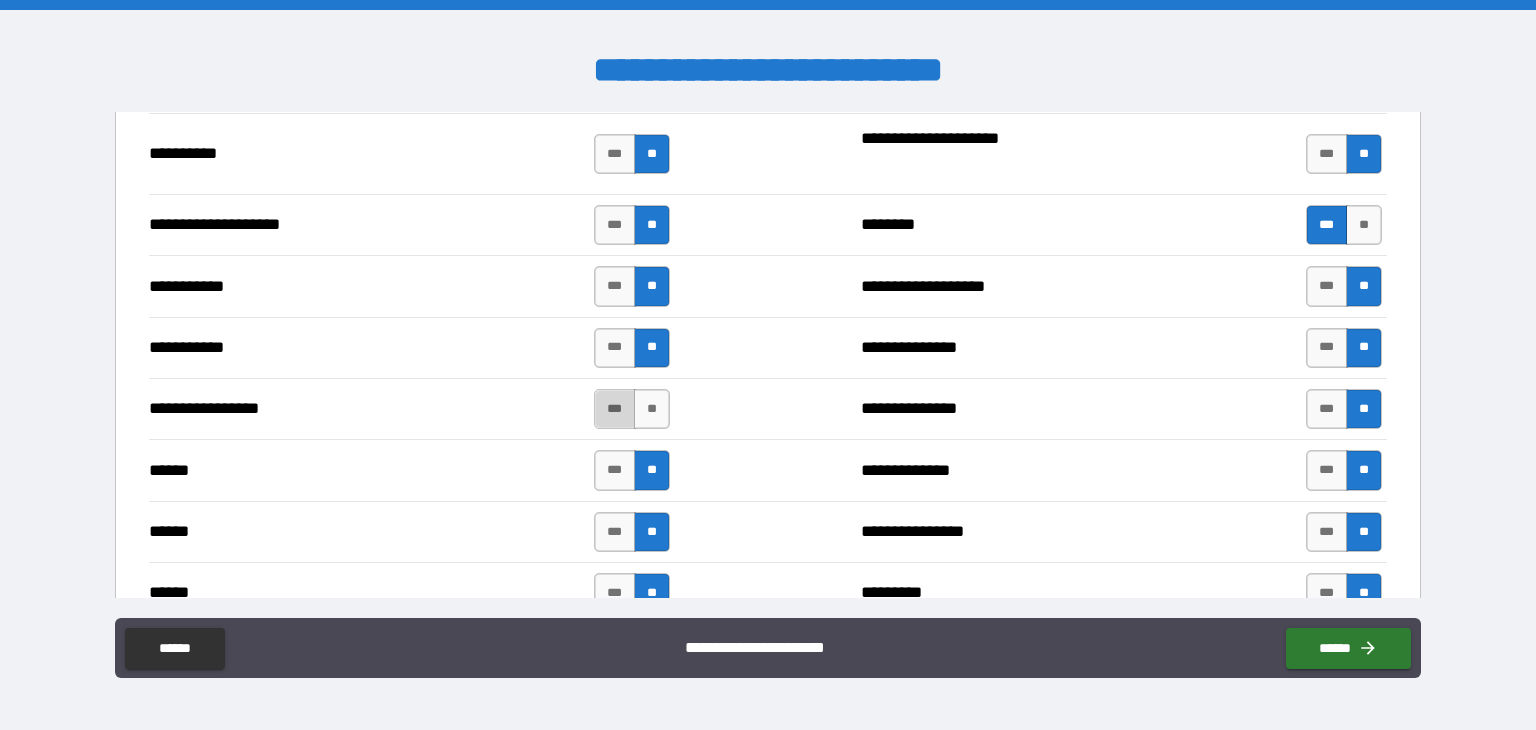 click on "***" at bounding box center [615, 409] 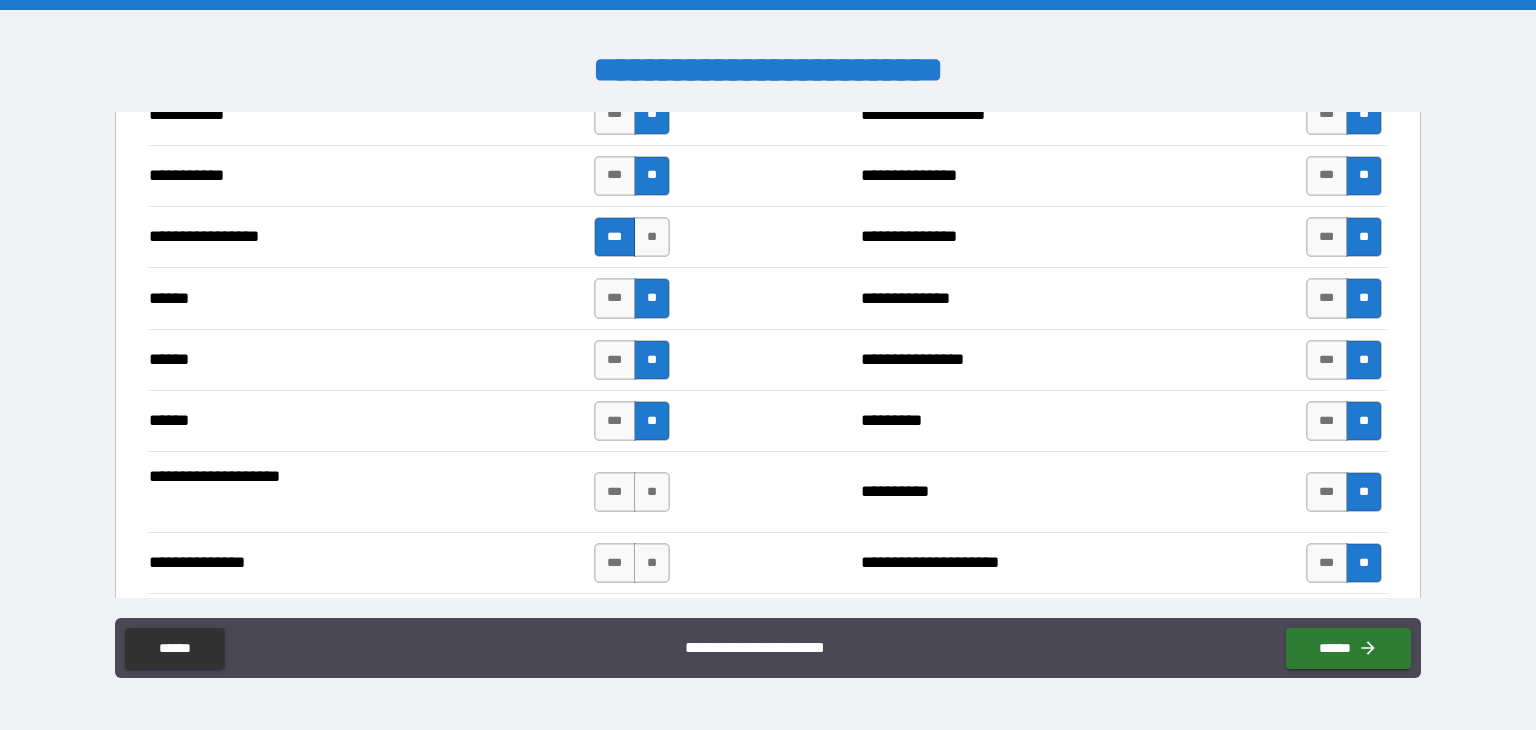 scroll, scrollTop: 2200, scrollLeft: 0, axis: vertical 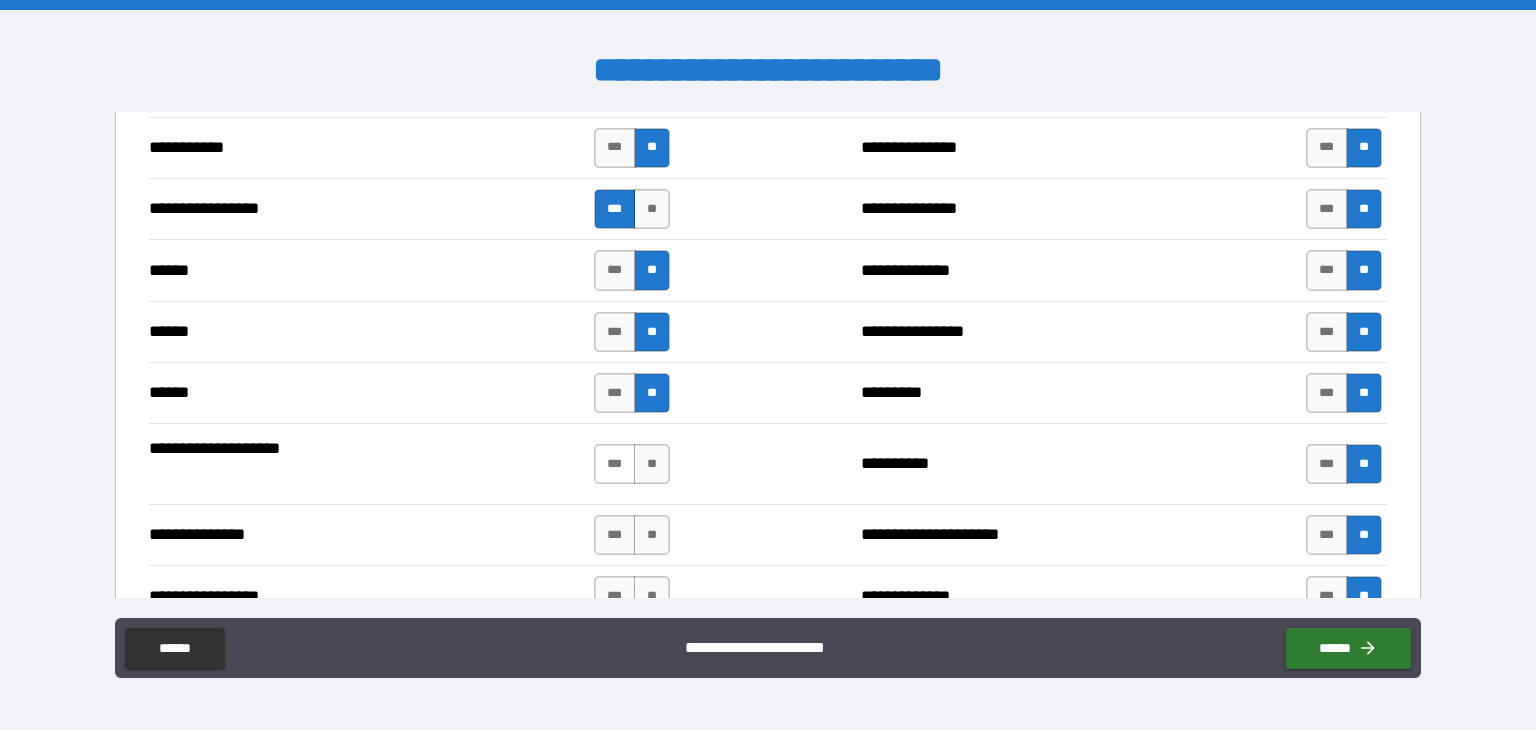 click on "***" at bounding box center (615, 464) 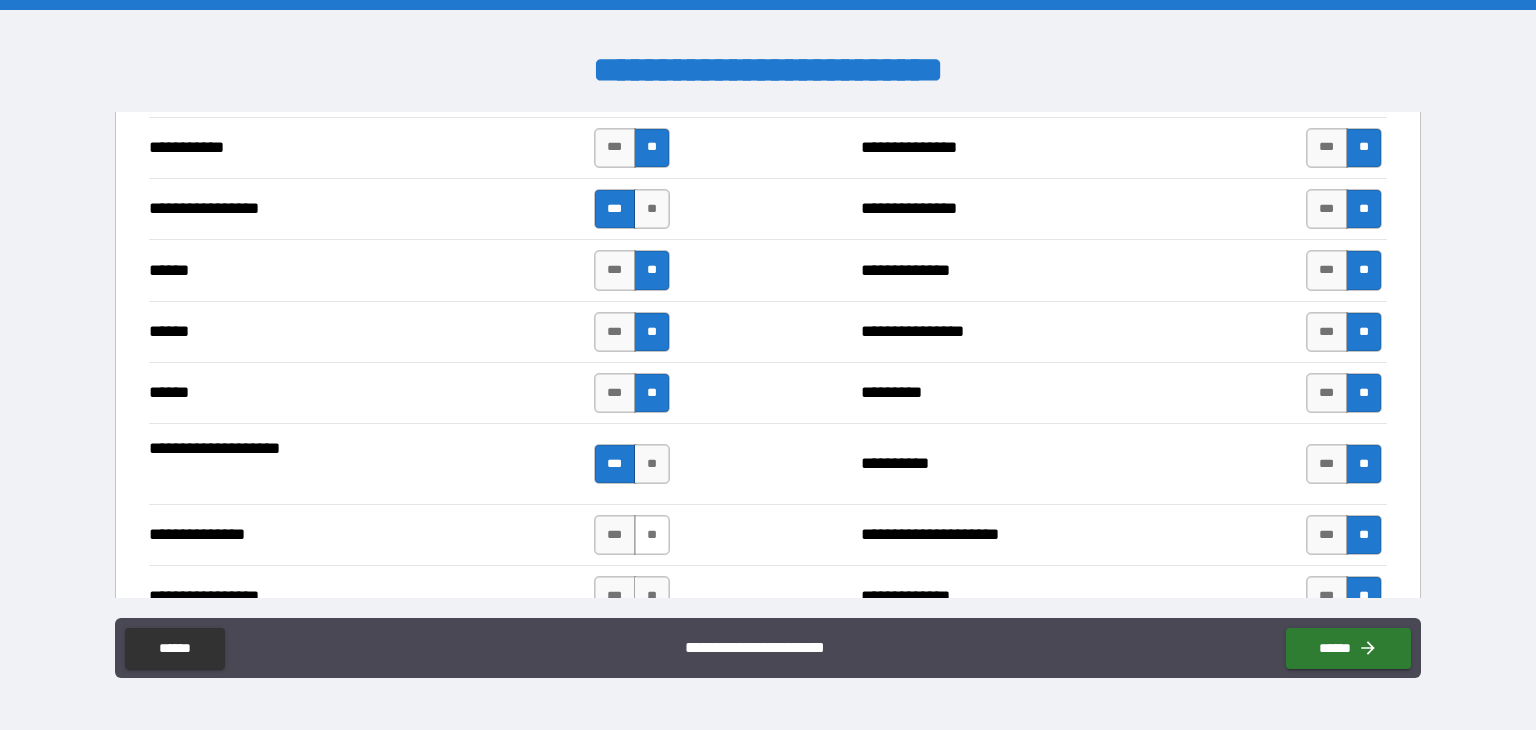 click on "**" at bounding box center (652, 535) 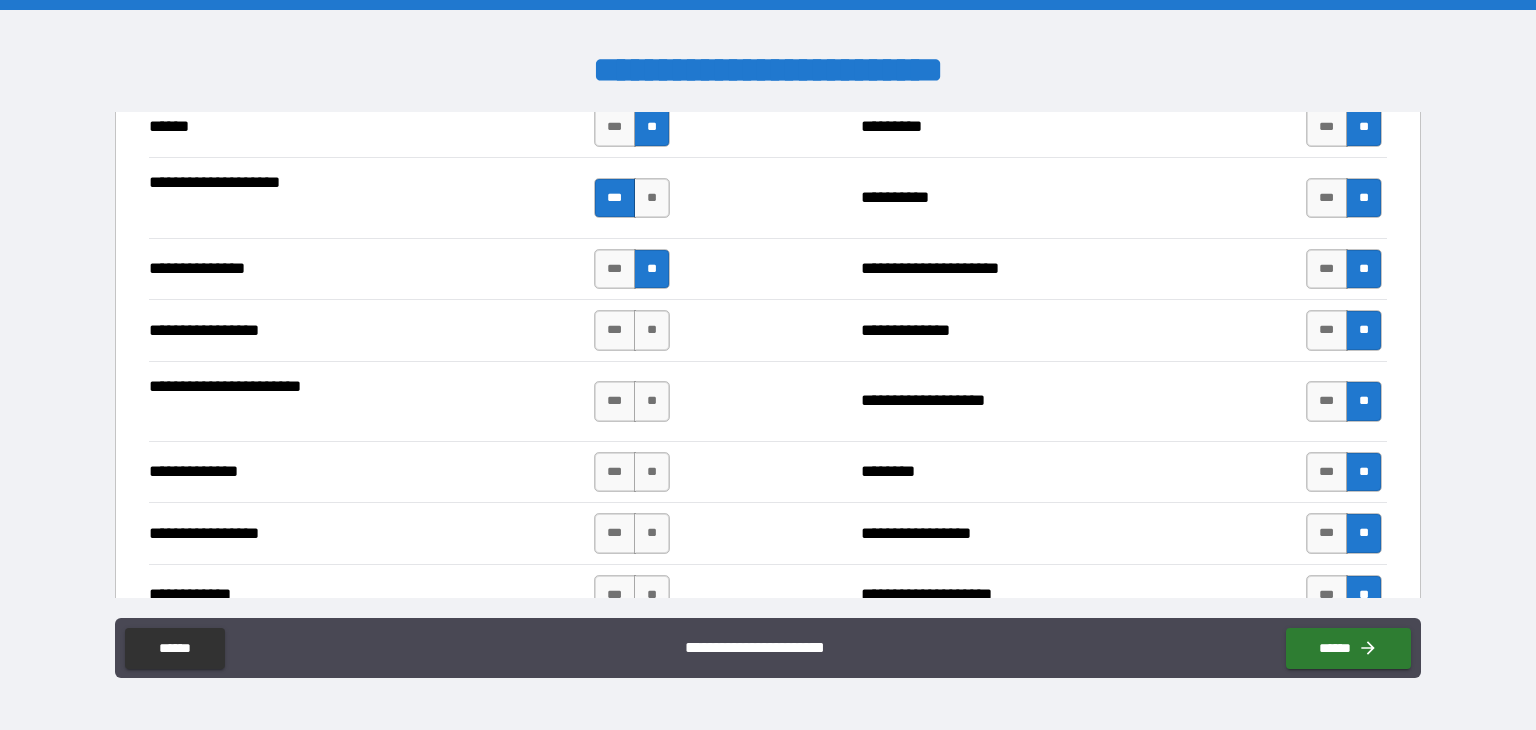 scroll, scrollTop: 2500, scrollLeft: 0, axis: vertical 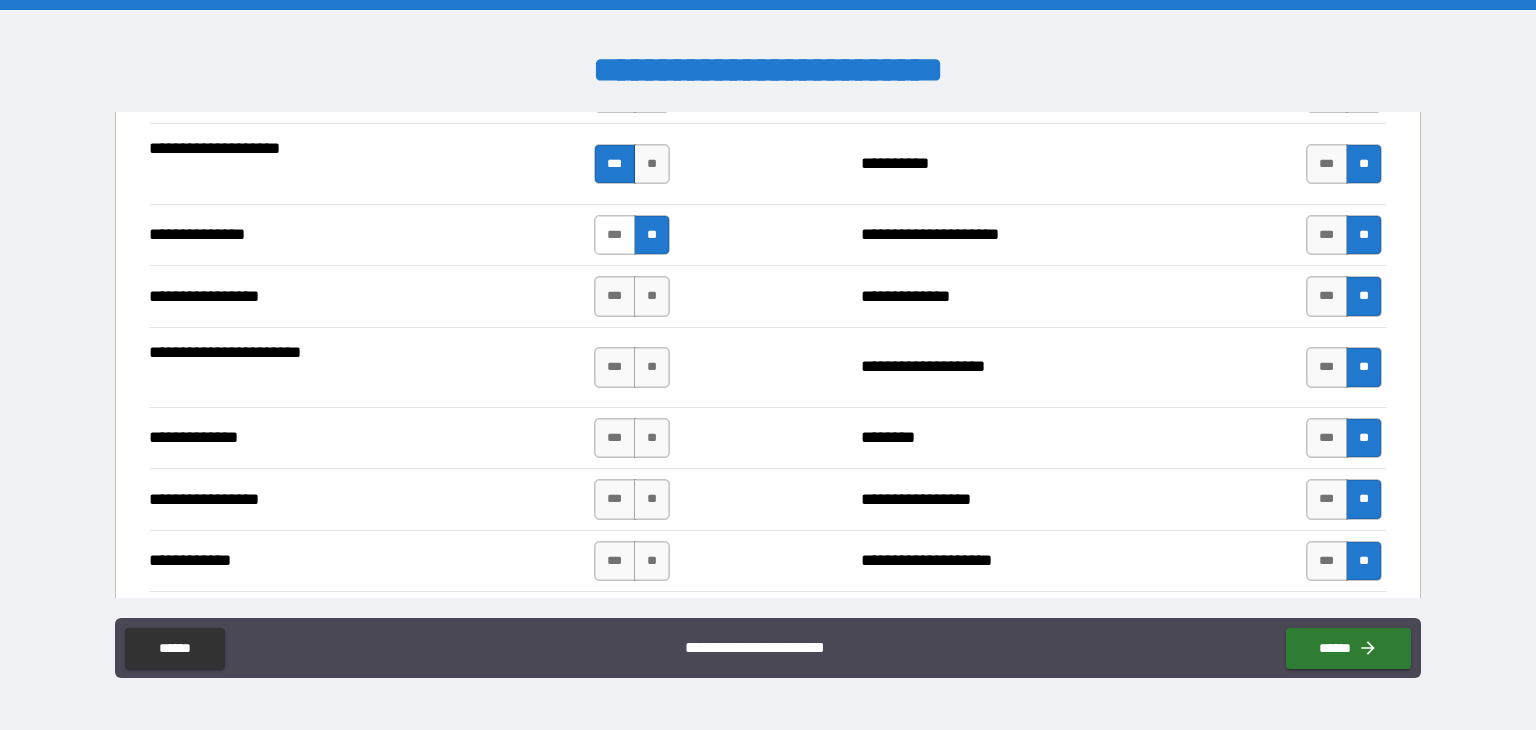 click on "***" at bounding box center (615, 235) 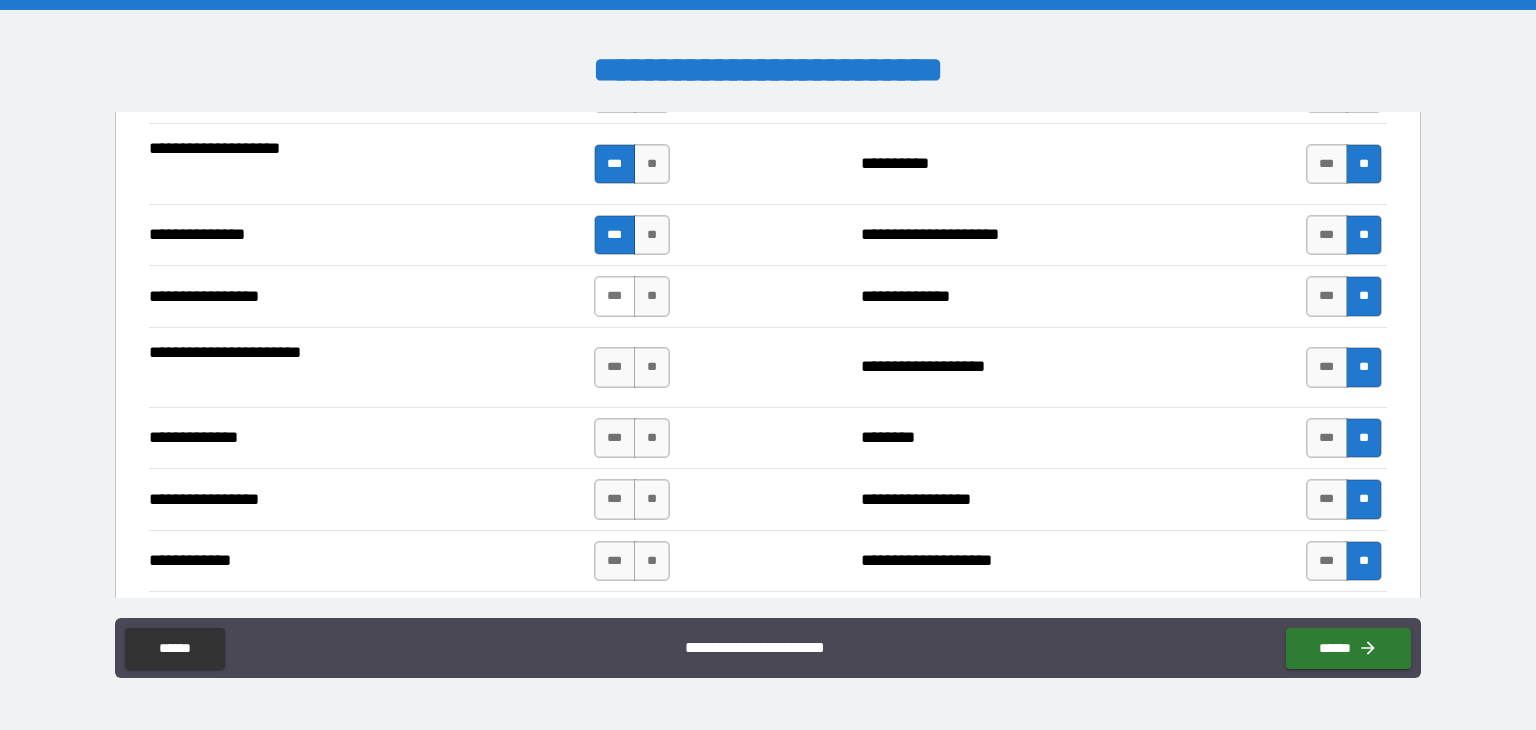 click on "***" at bounding box center [615, 296] 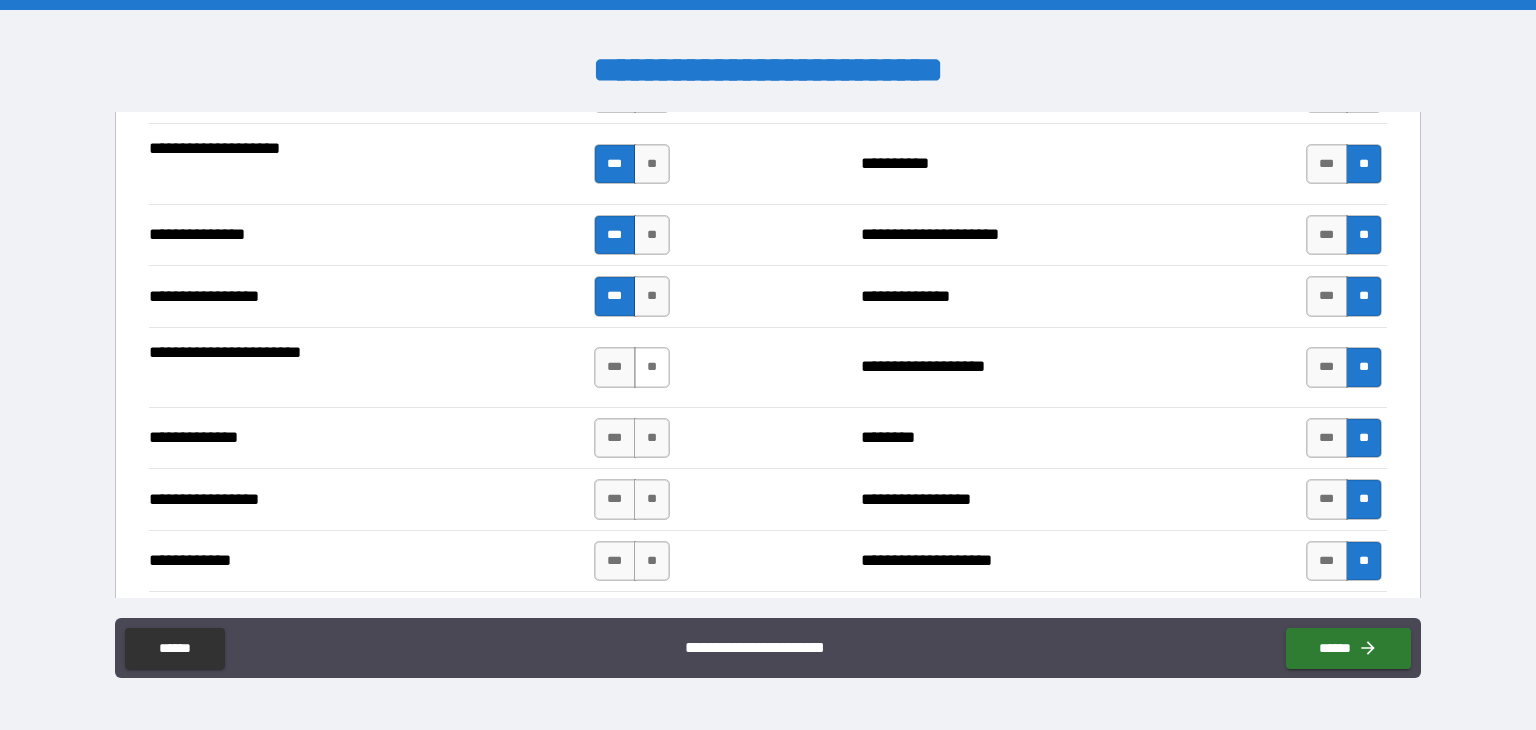click on "**" at bounding box center (652, 367) 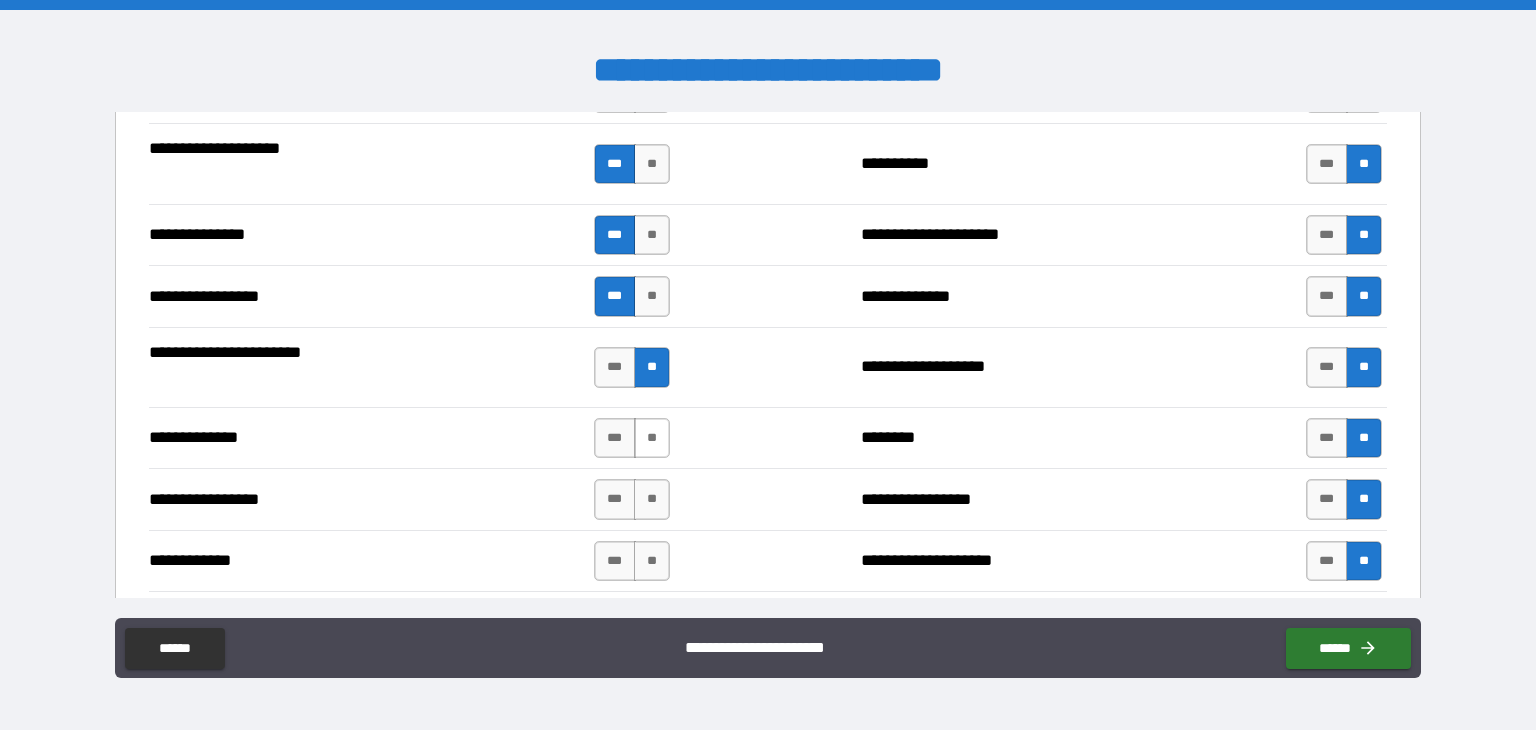 click on "**" at bounding box center (652, 438) 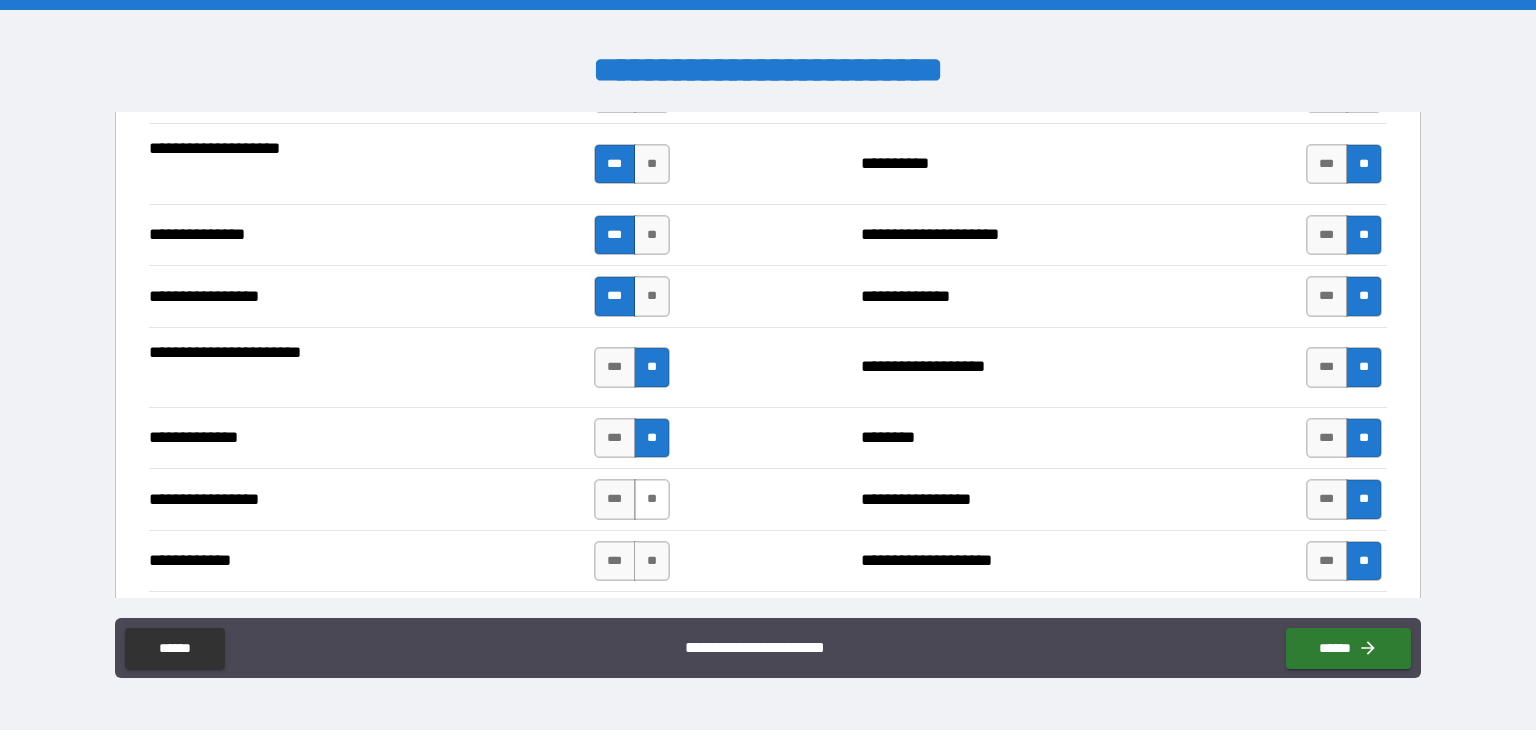 click on "**" at bounding box center [652, 499] 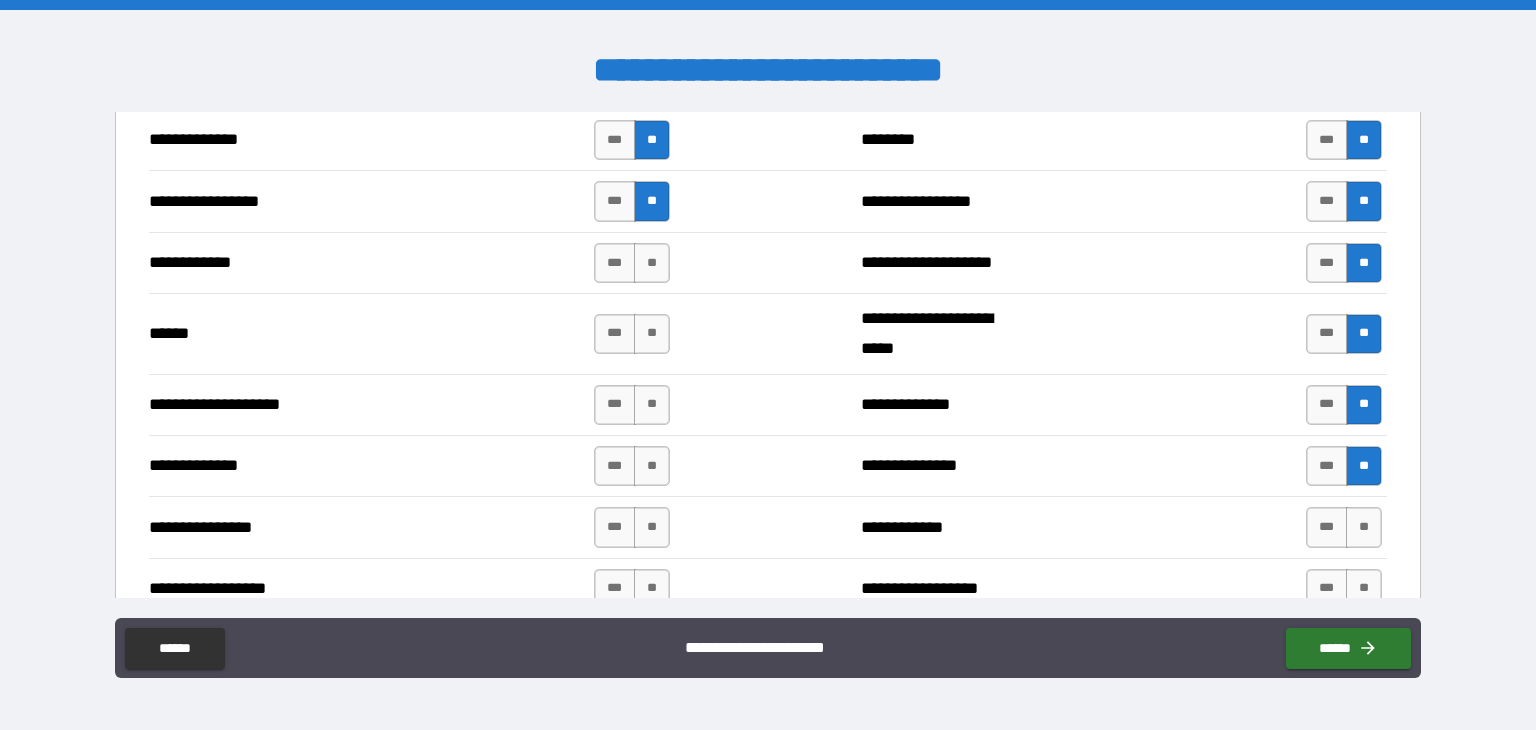 scroll, scrollTop: 2800, scrollLeft: 0, axis: vertical 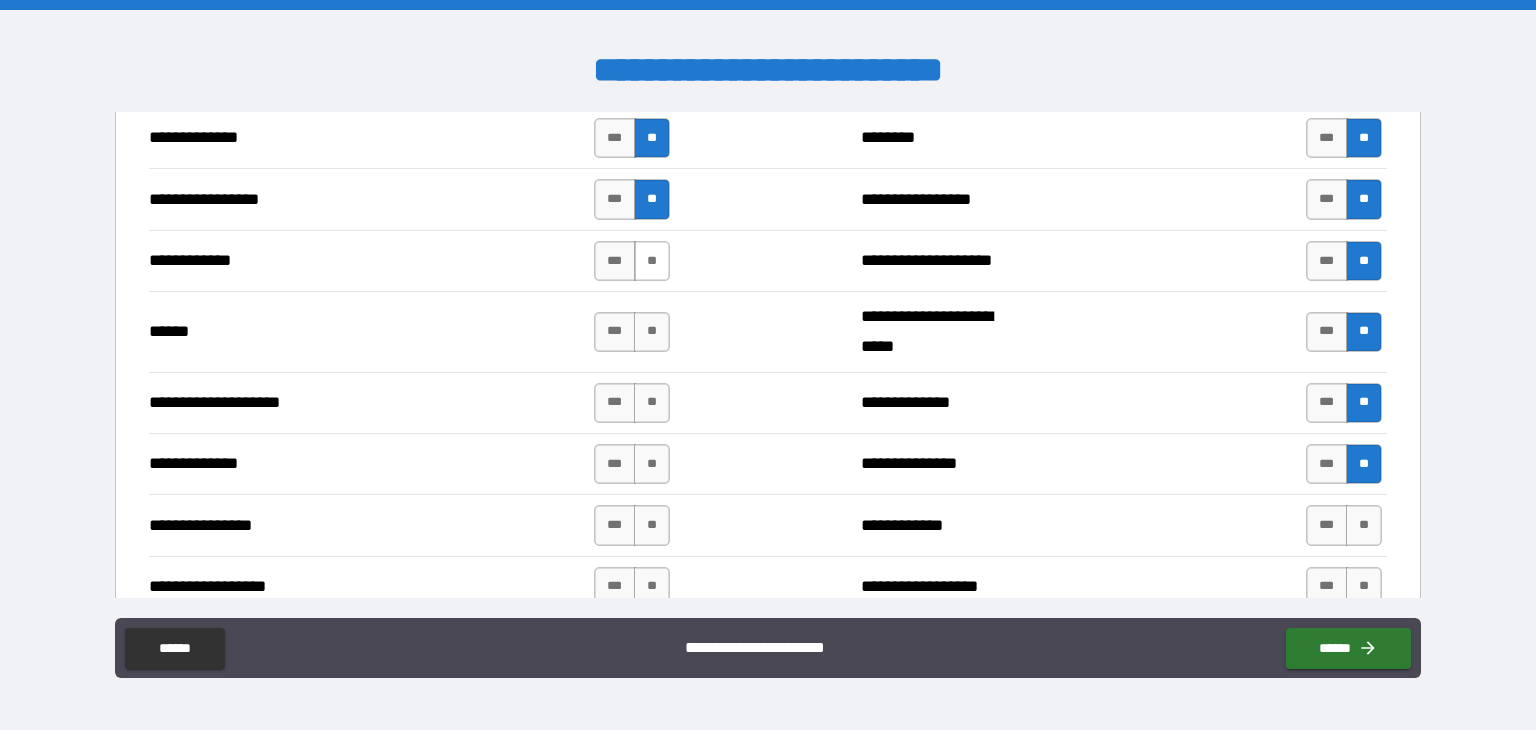 click on "**" at bounding box center (652, 261) 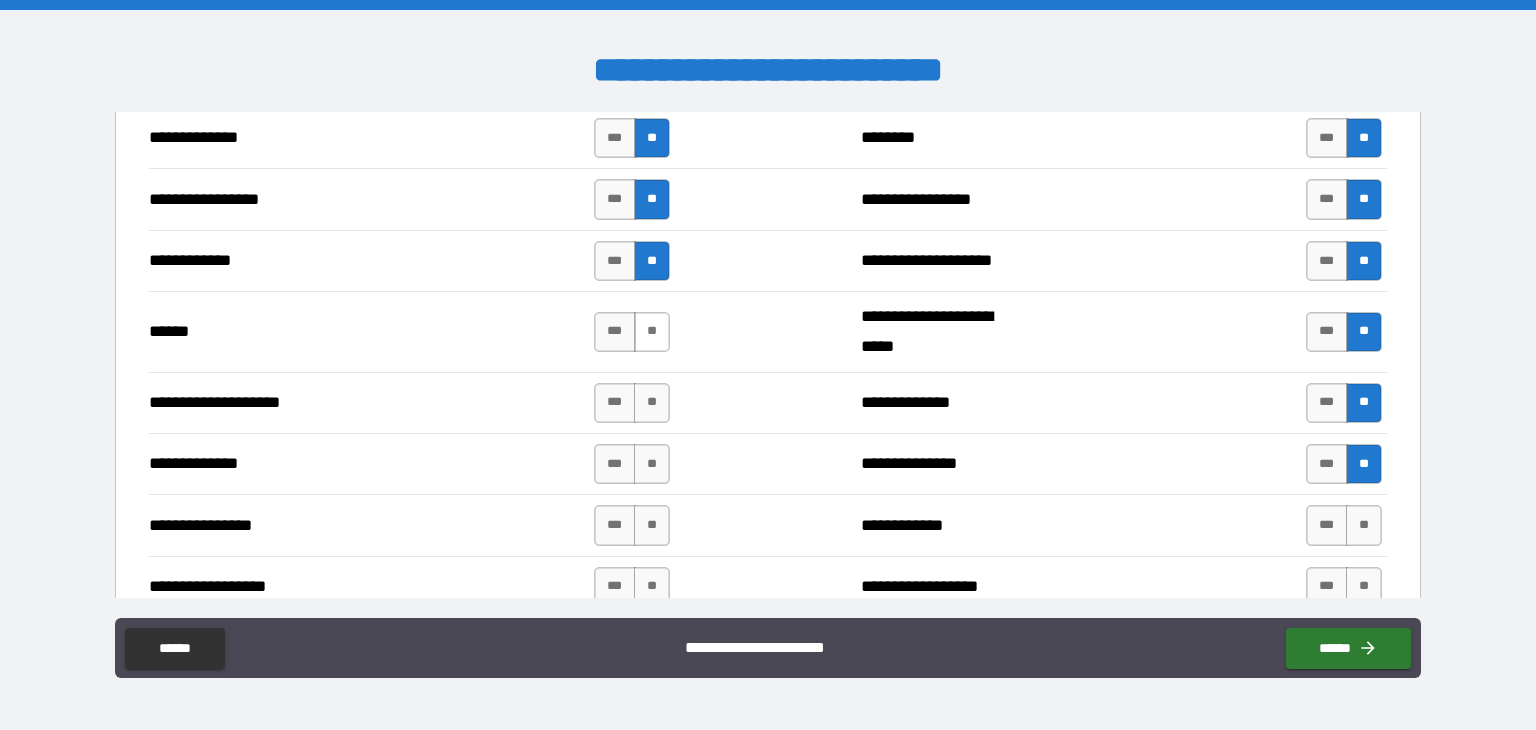 click on "**" at bounding box center [652, 332] 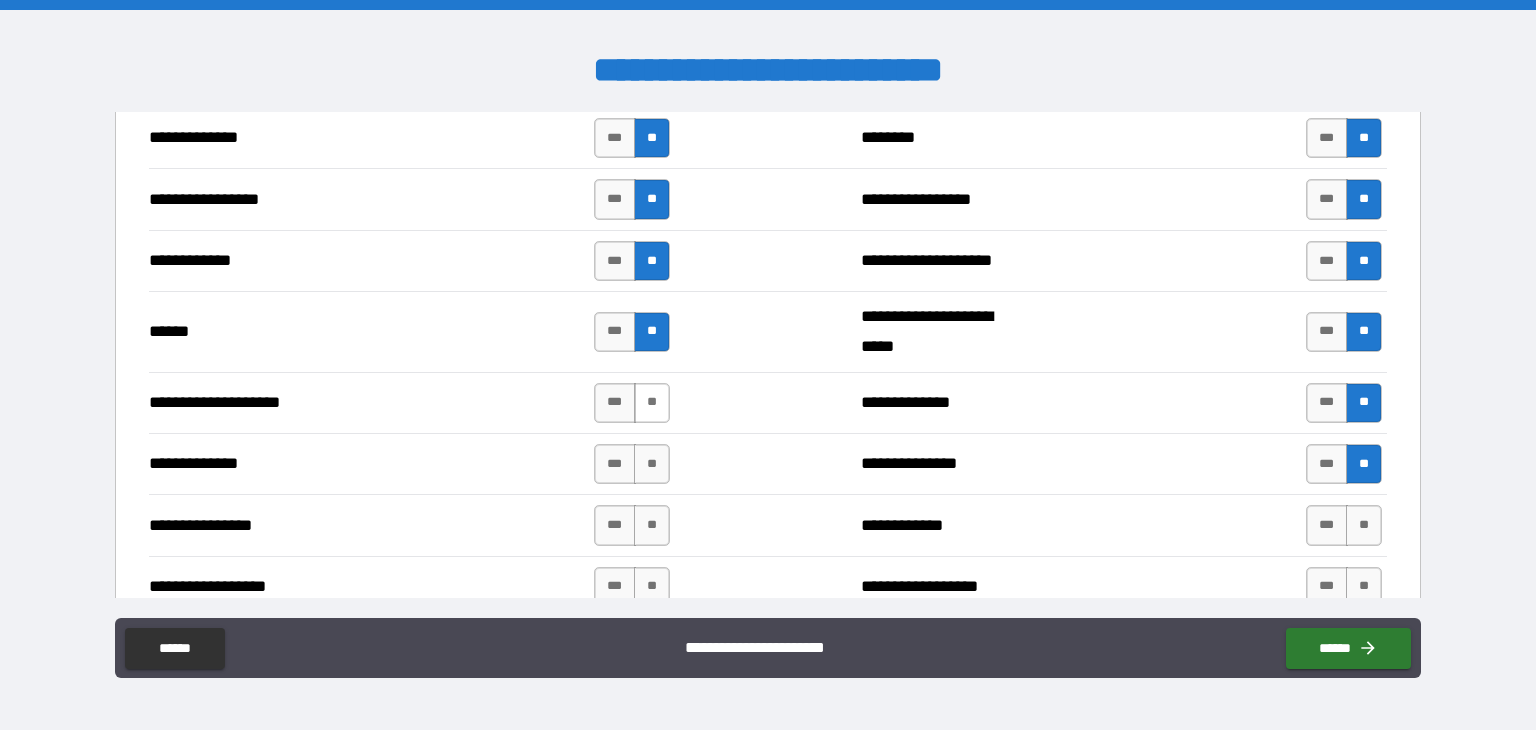 click on "**" at bounding box center [652, 403] 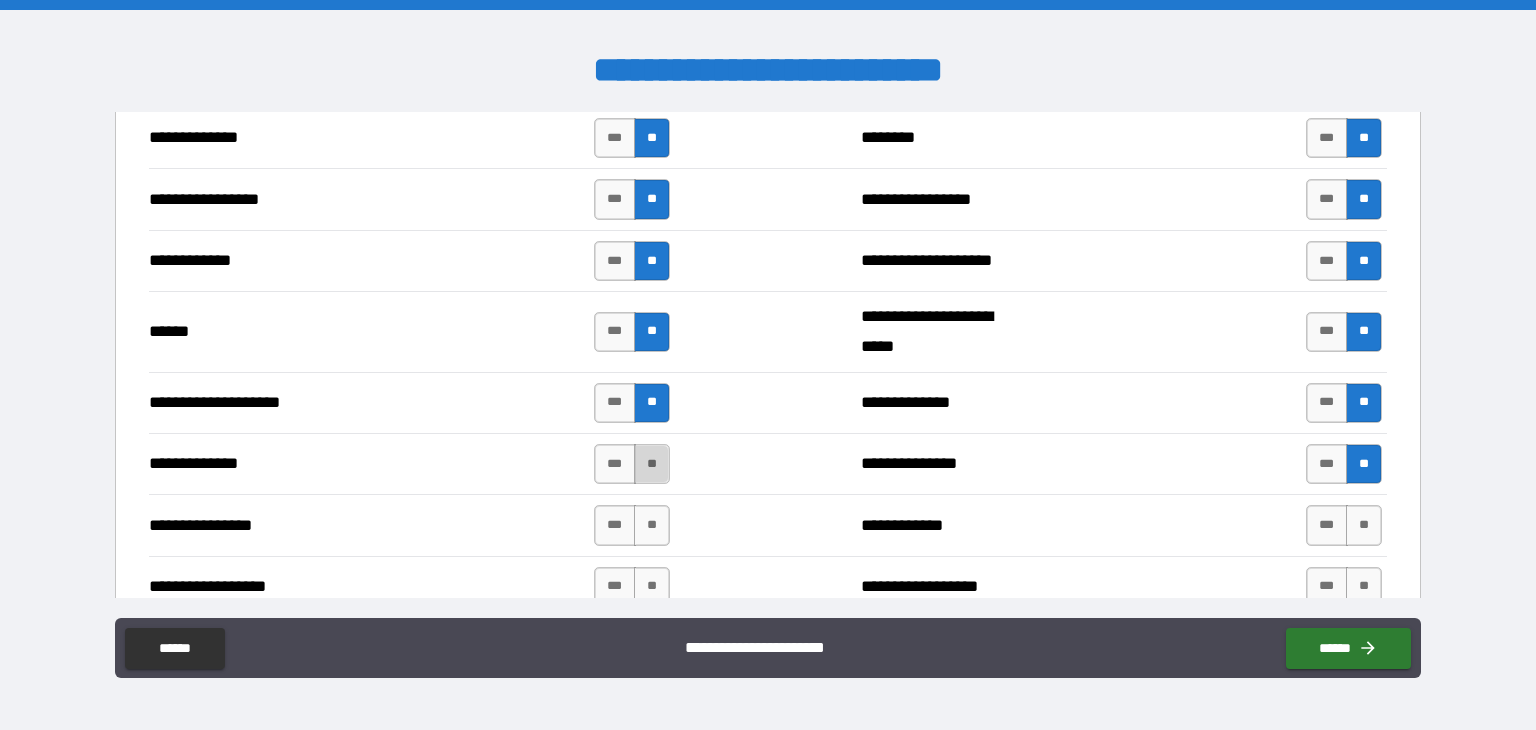 click on "**" at bounding box center [652, 464] 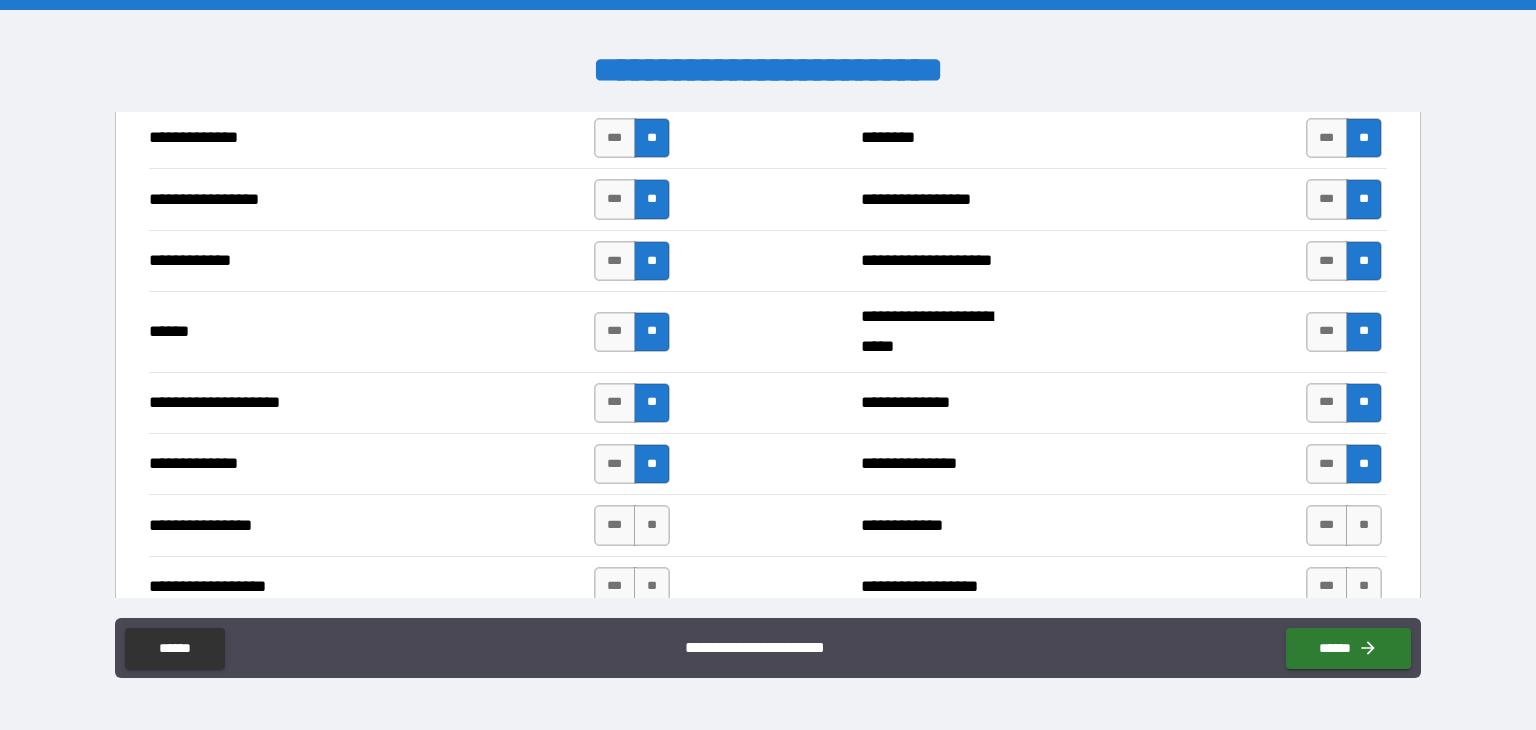 scroll, scrollTop: 3000, scrollLeft: 0, axis: vertical 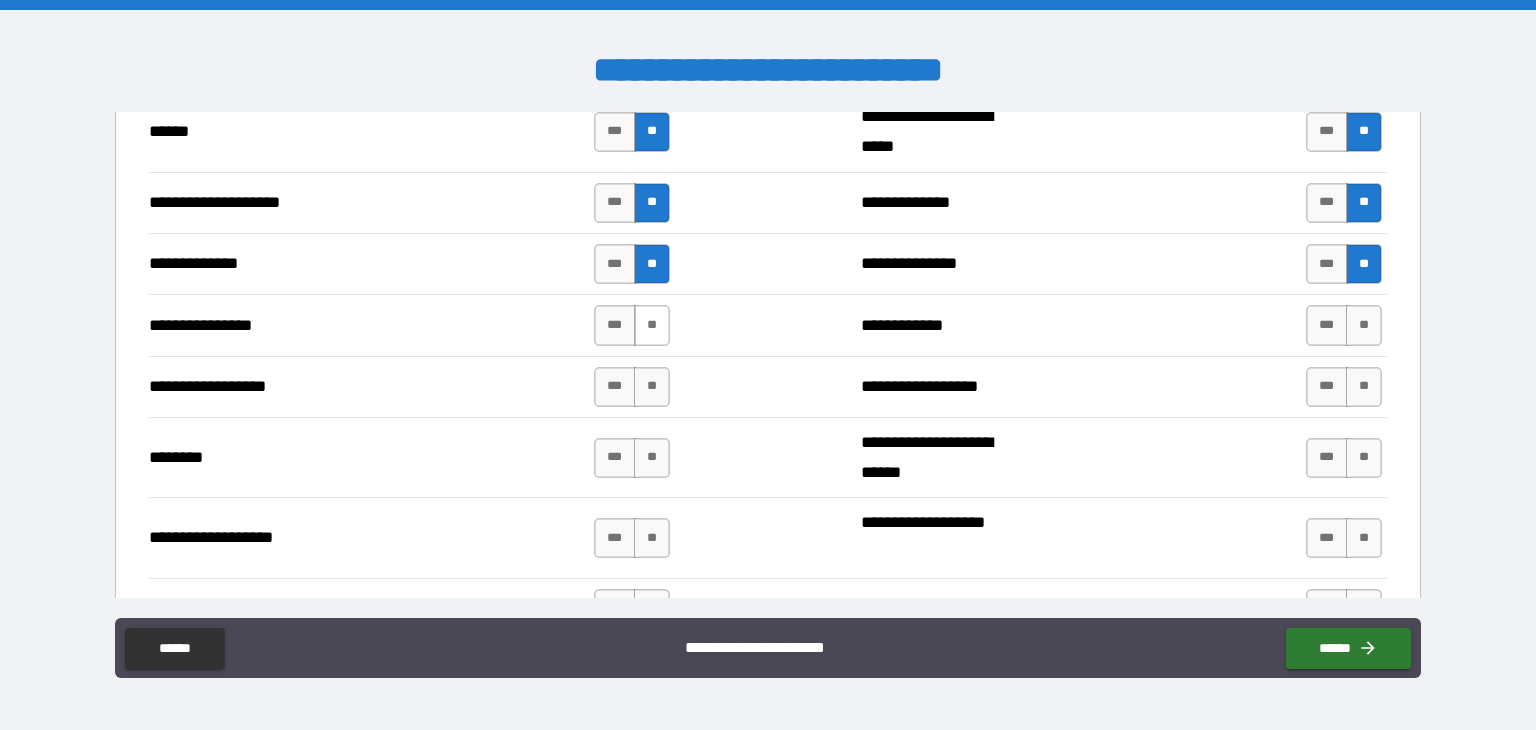 click on "**" at bounding box center (652, 325) 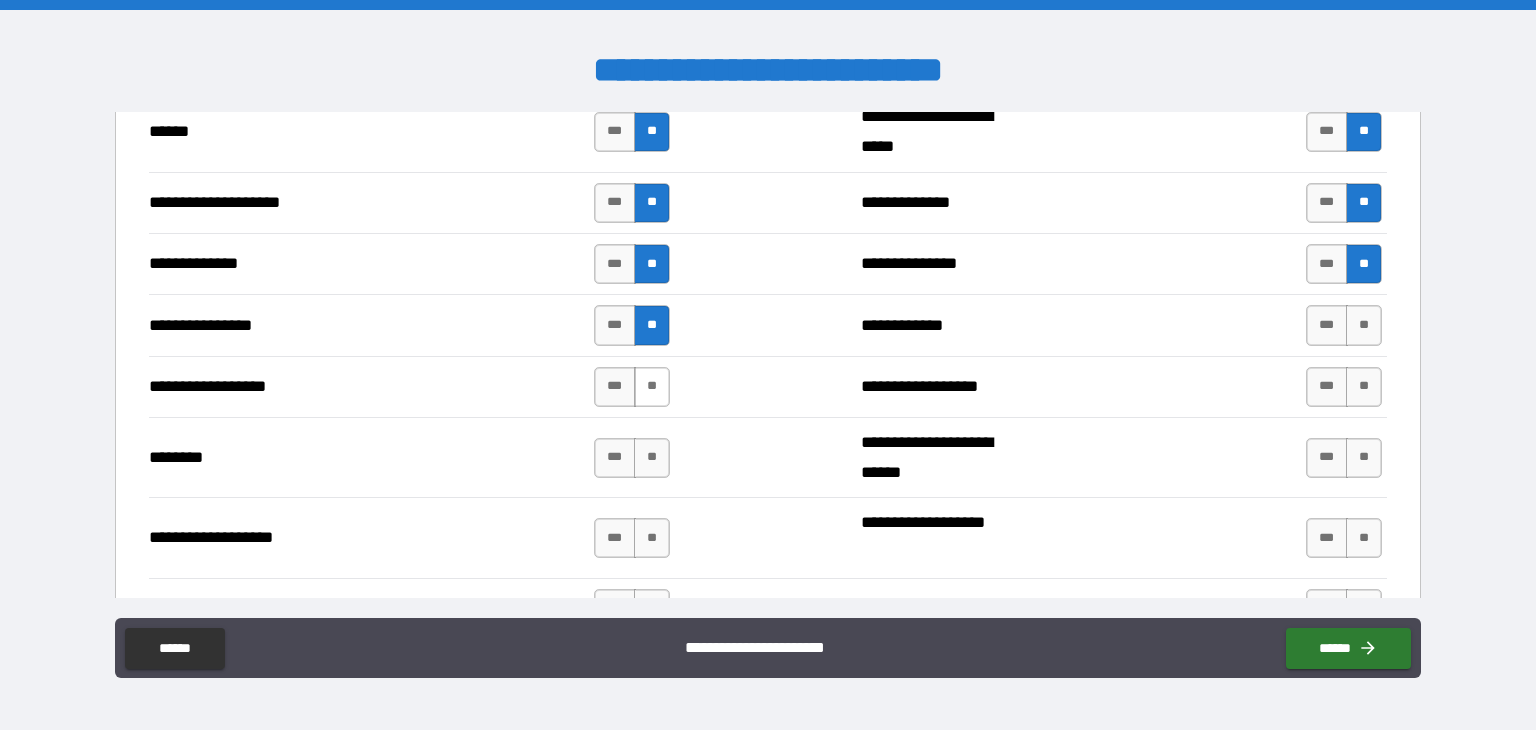 click on "**" at bounding box center (652, 387) 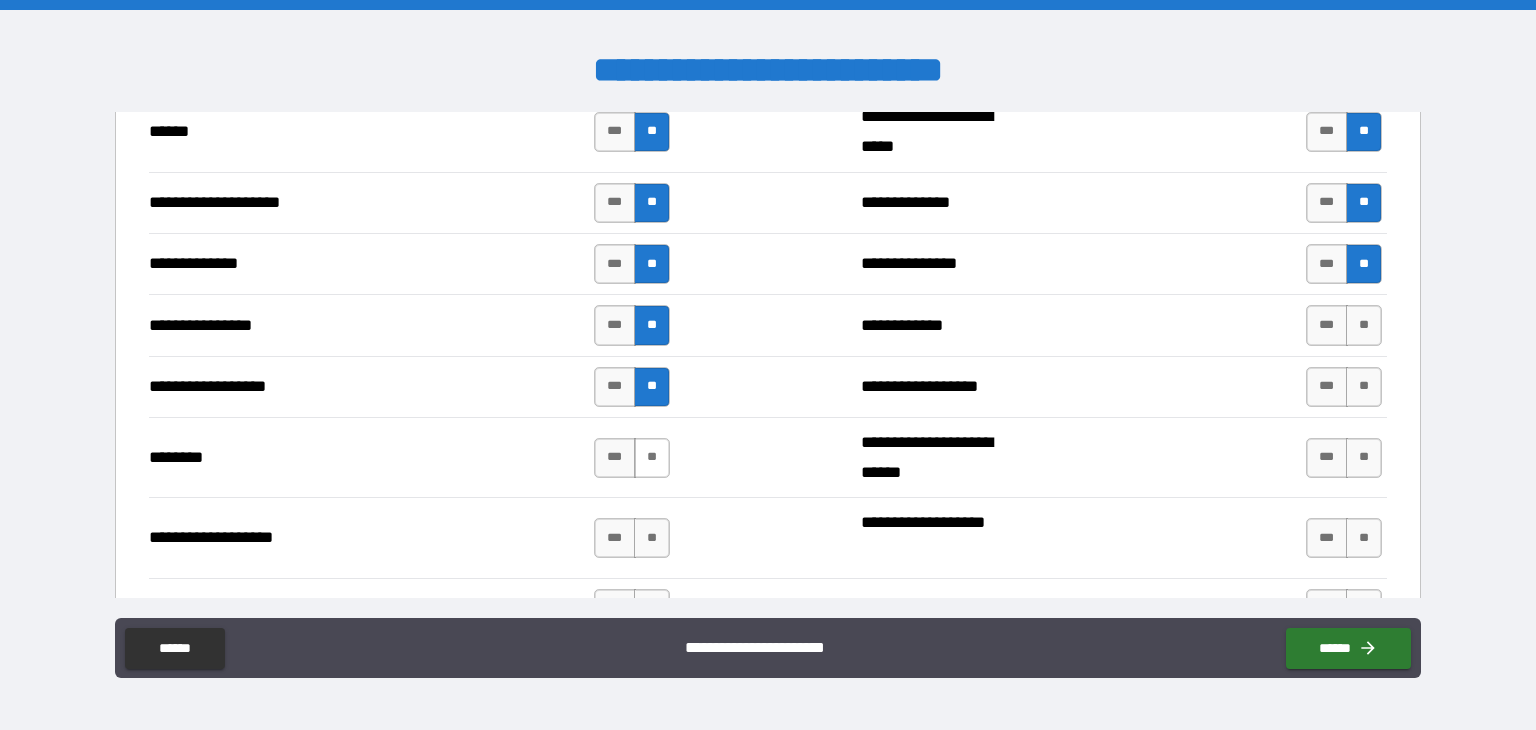 click on "**" at bounding box center (652, 458) 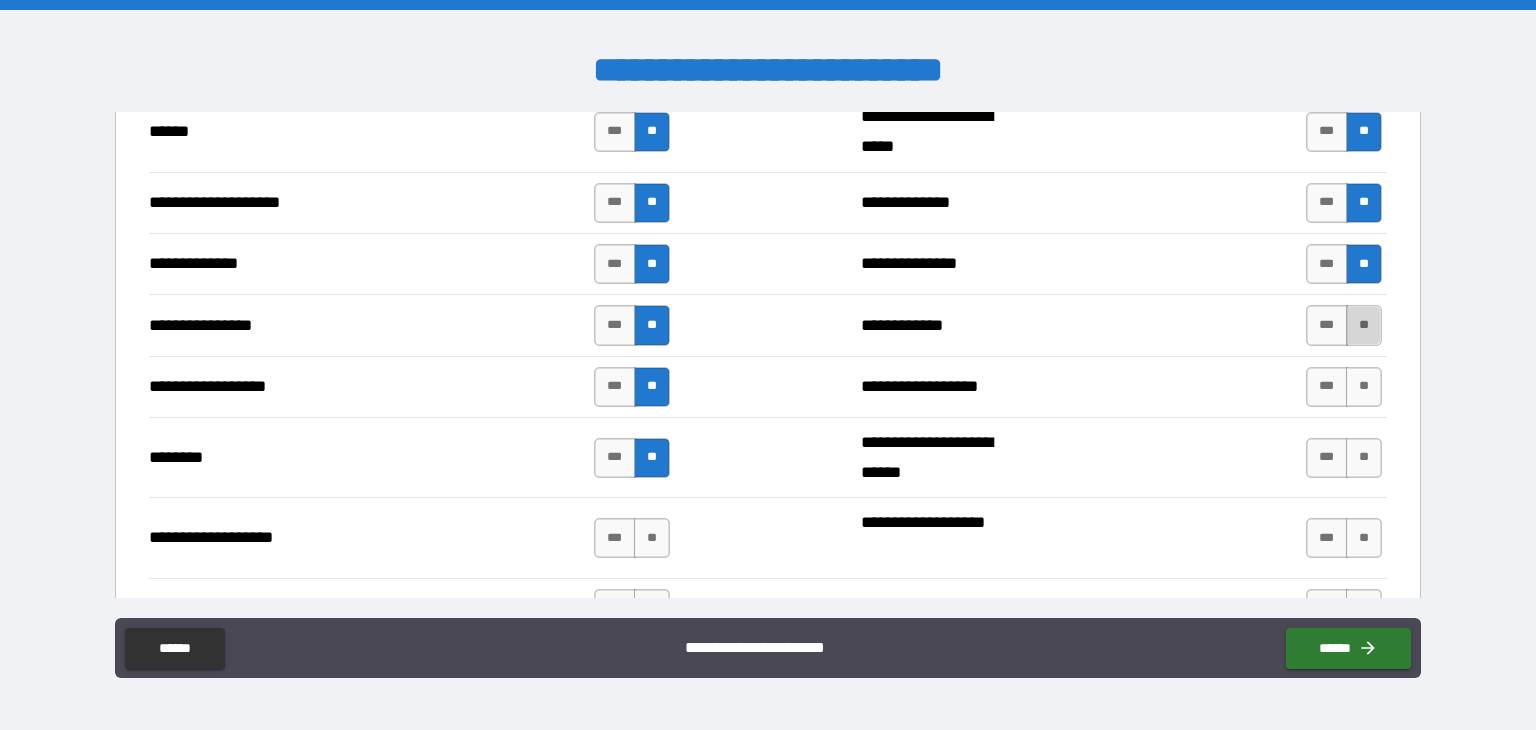 click on "**" at bounding box center (1364, 325) 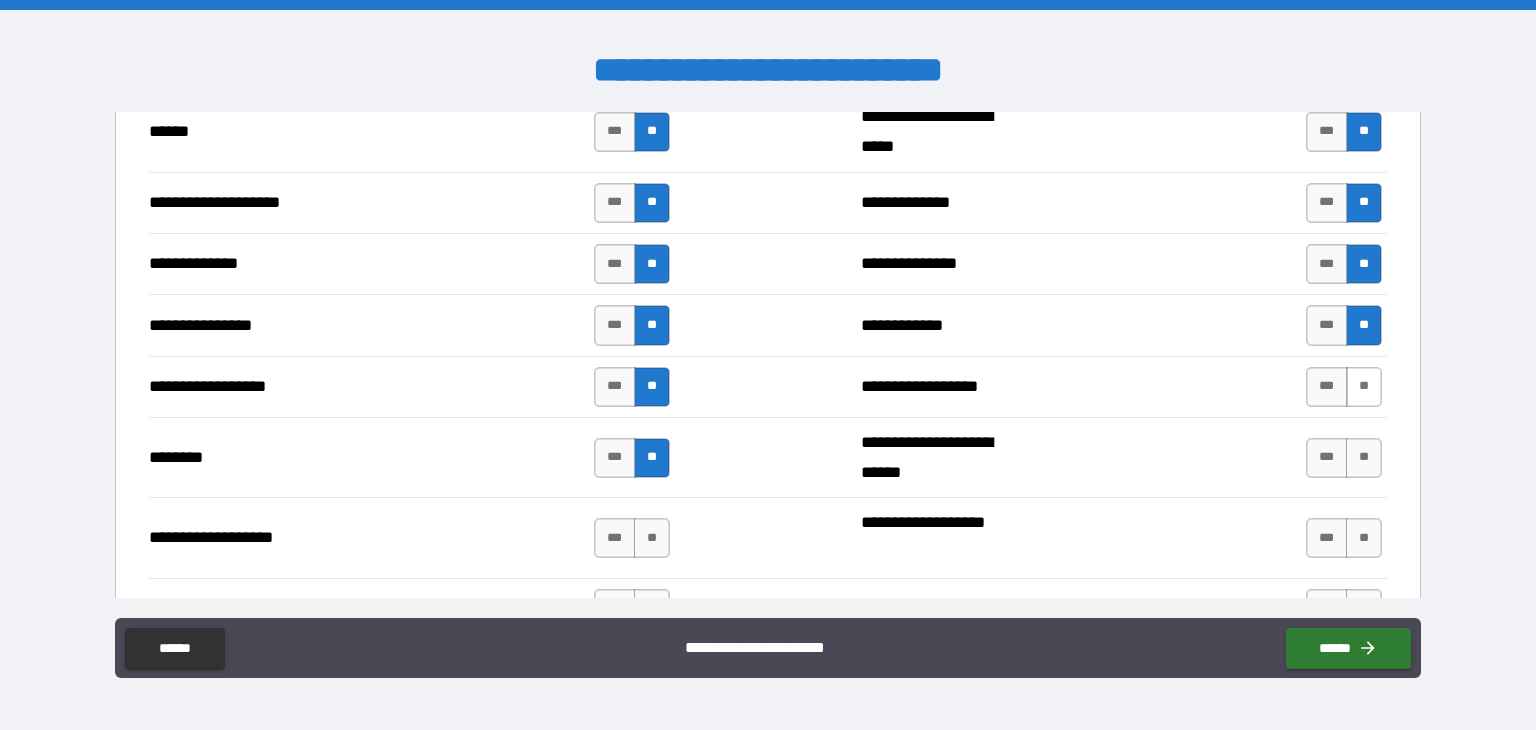 click on "**" at bounding box center [1364, 387] 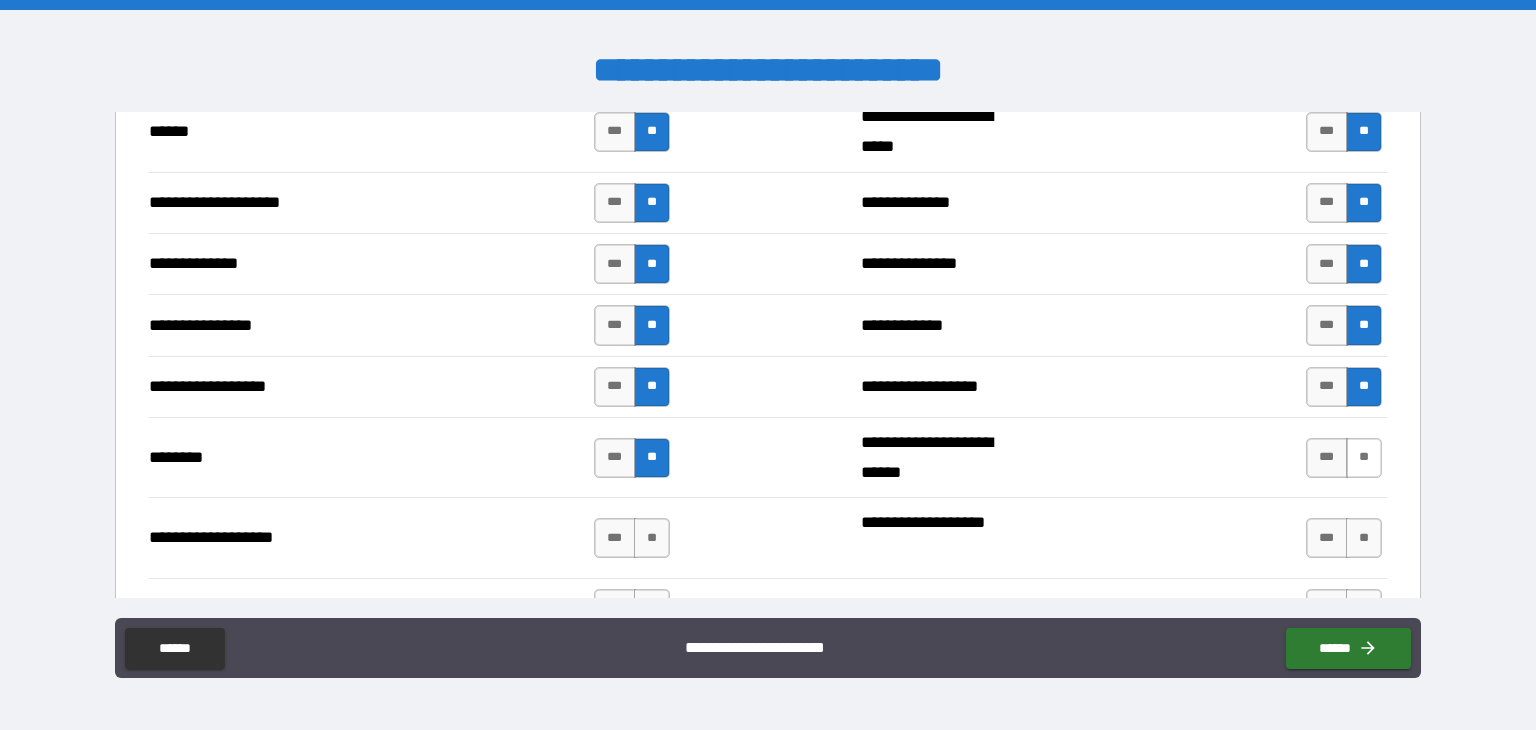 click on "**" at bounding box center [1364, 458] 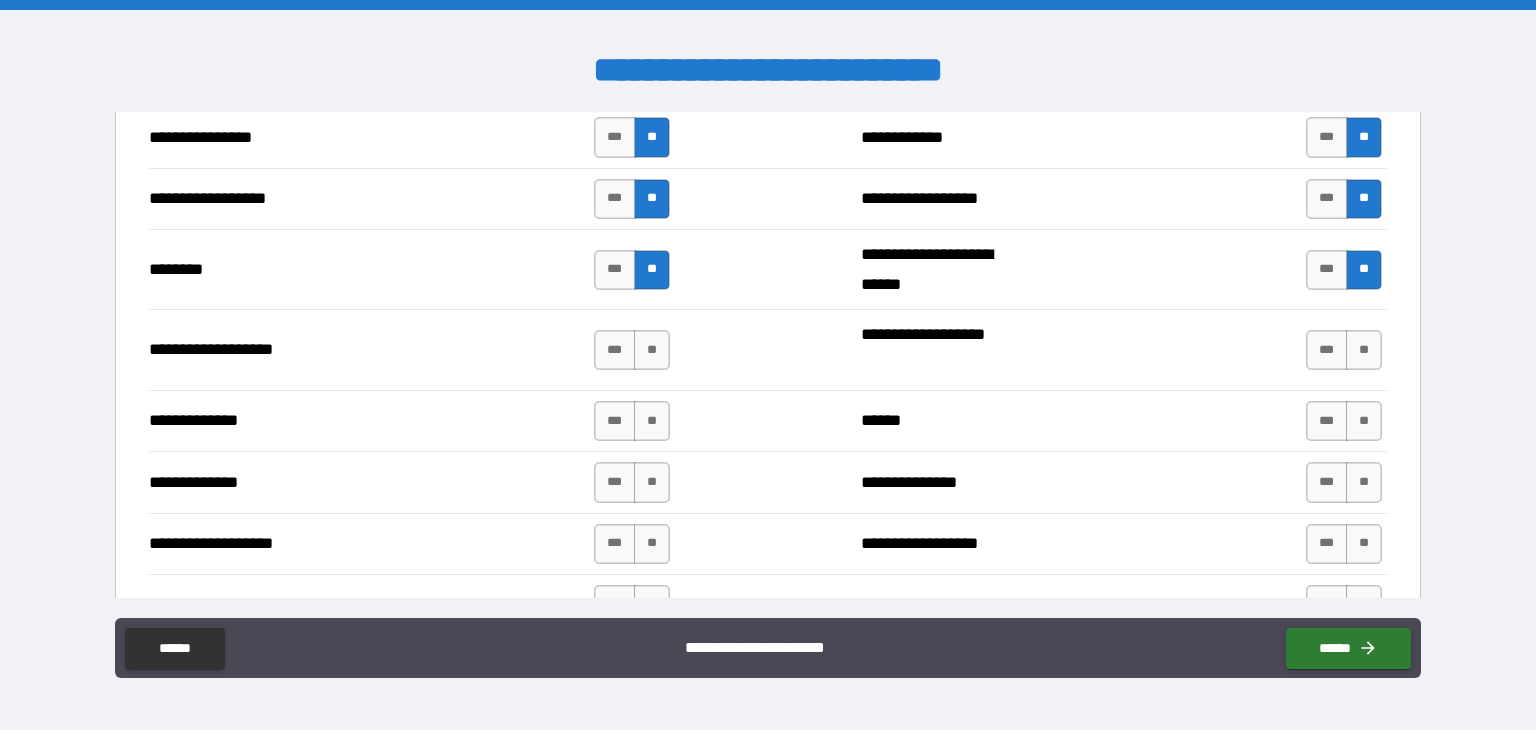 scroll, scrollTop: 3300, scrollLeft: 0, axis: vertical 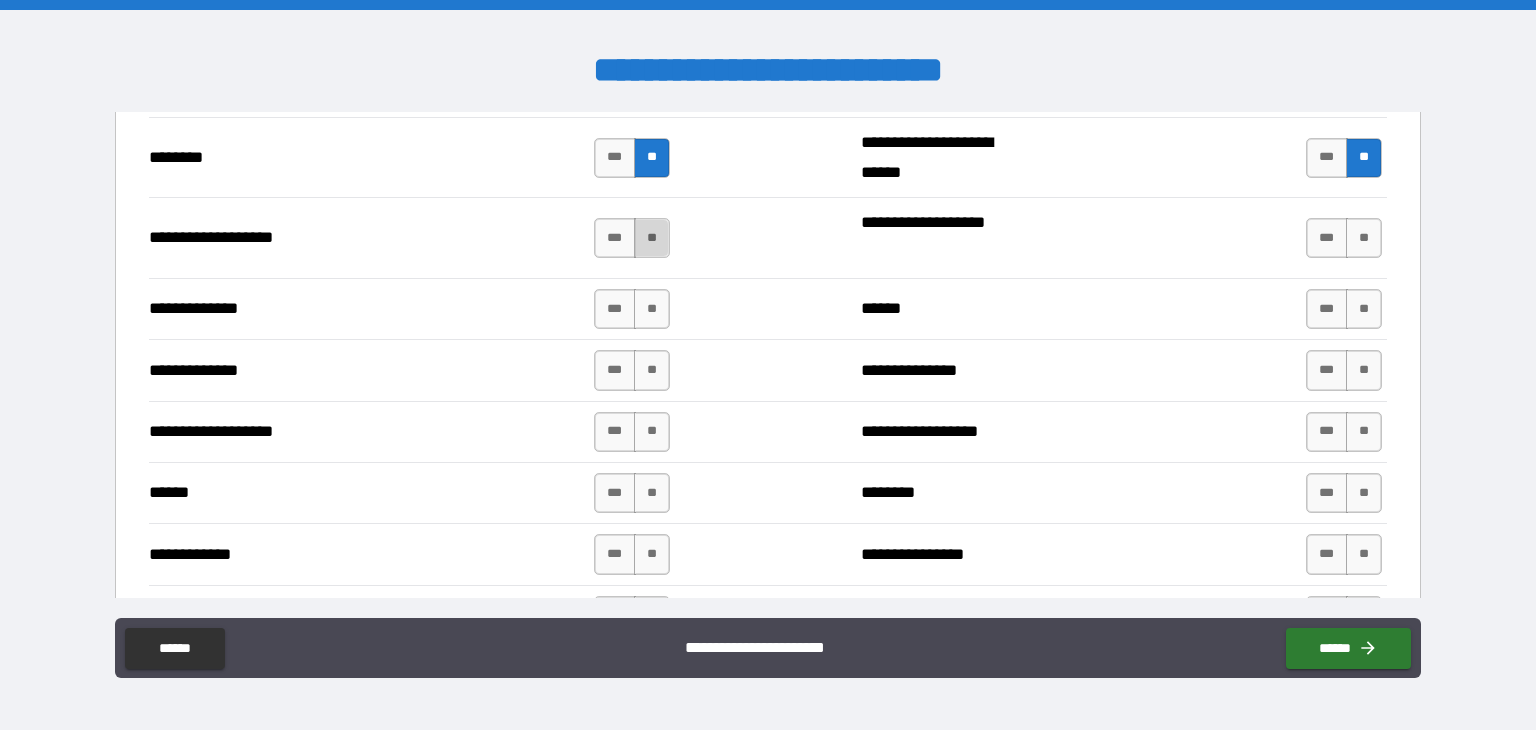 click on "**" at bounding box center (652, 238) 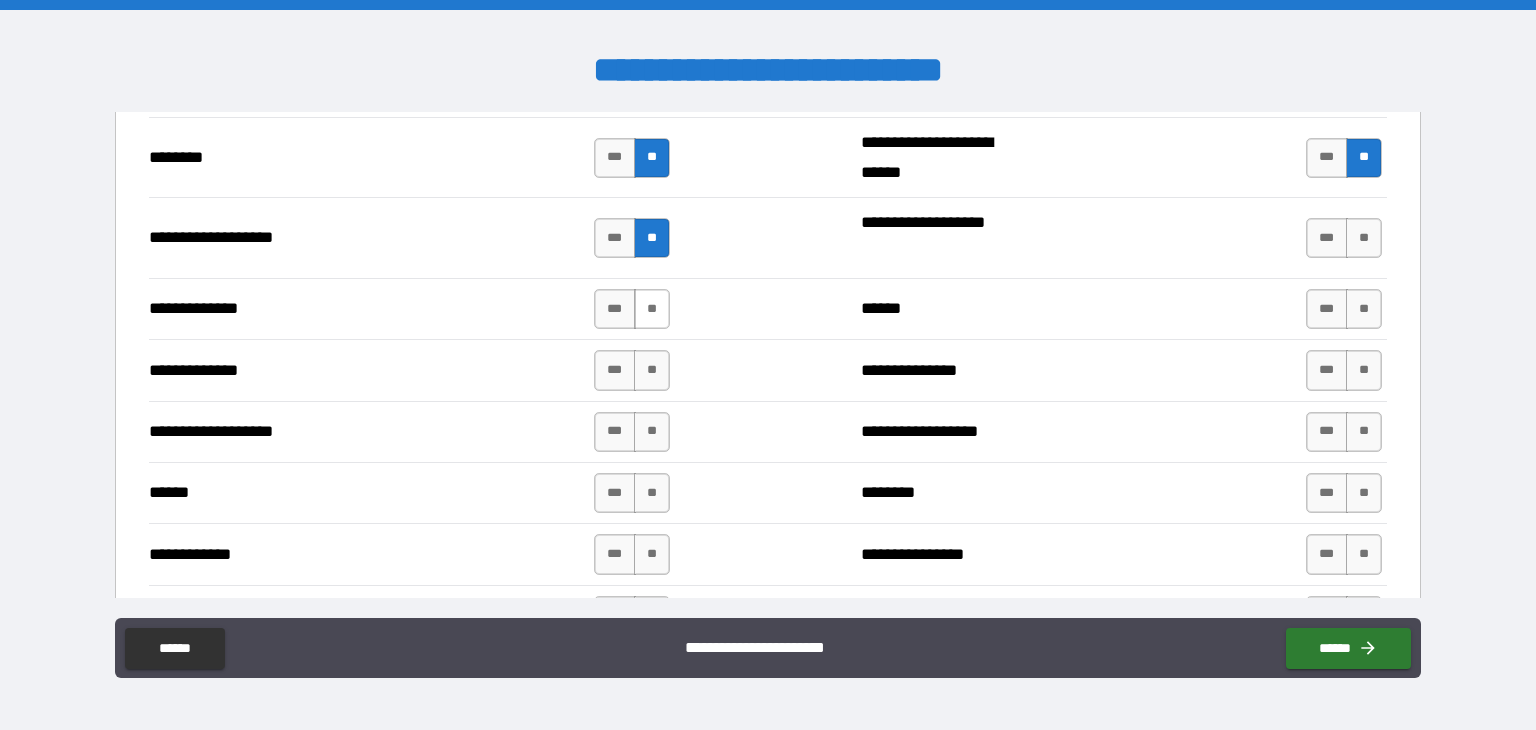 click on "**" at bounding box center [652, 309] 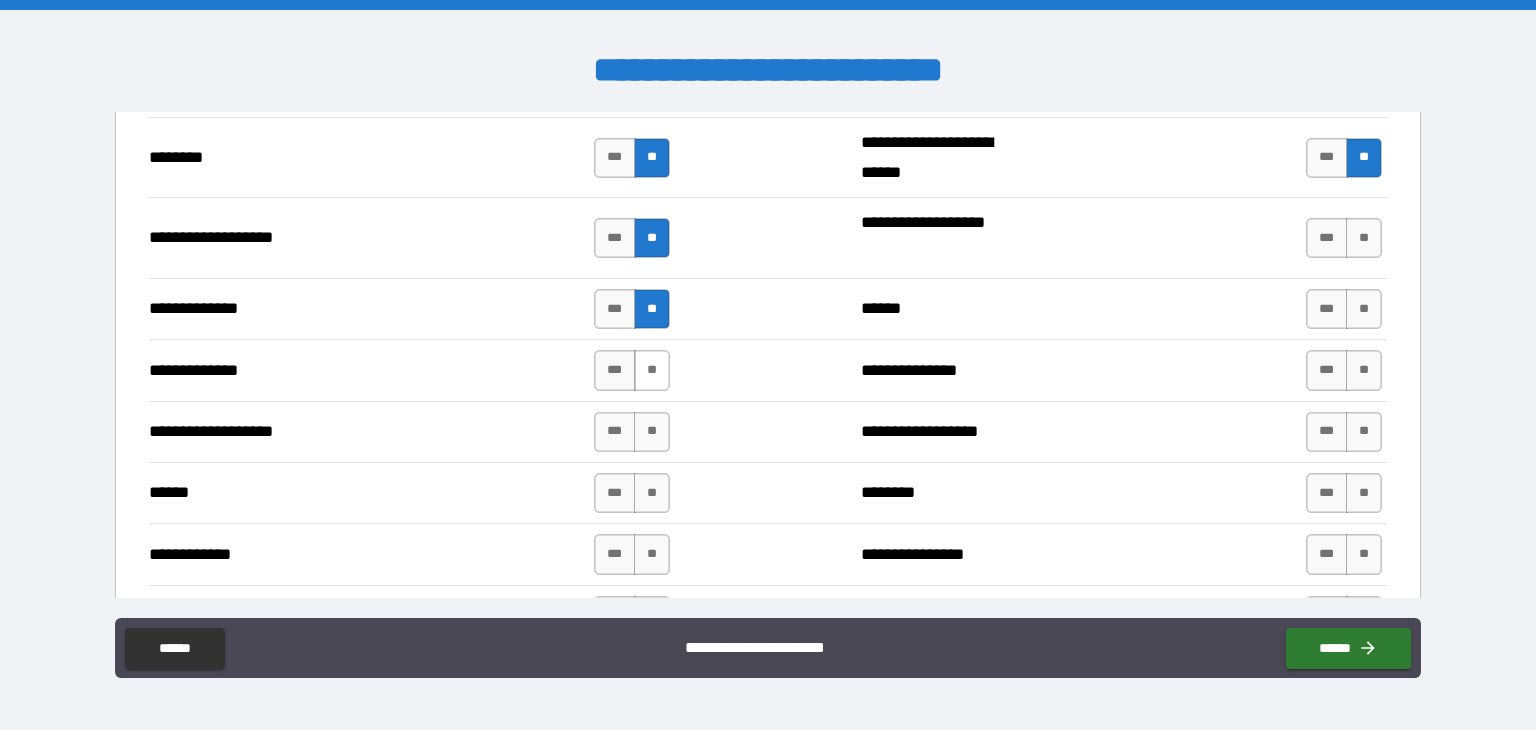 click on "**" at bounding box center (652, 370) 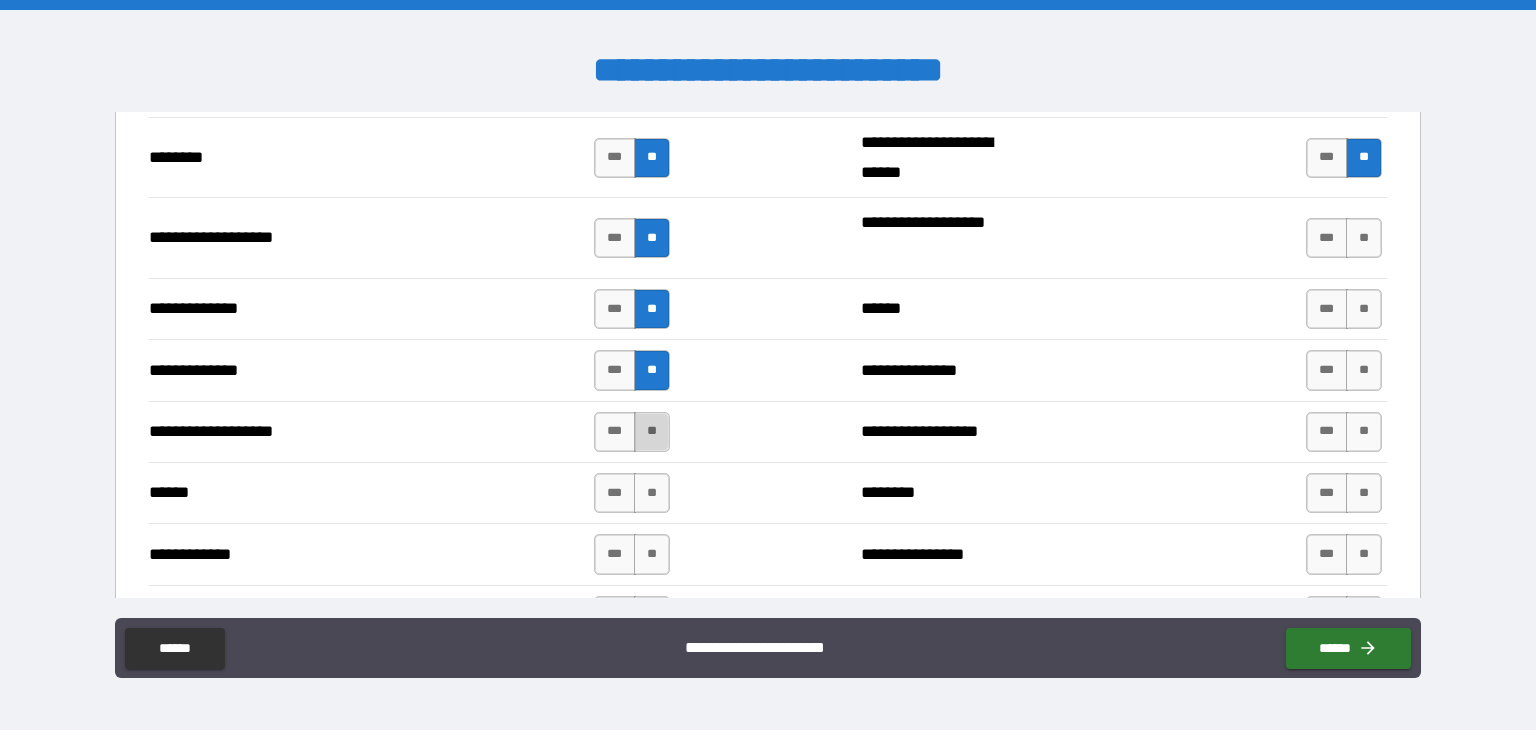 click on "**" at bounding box center [652, 432] 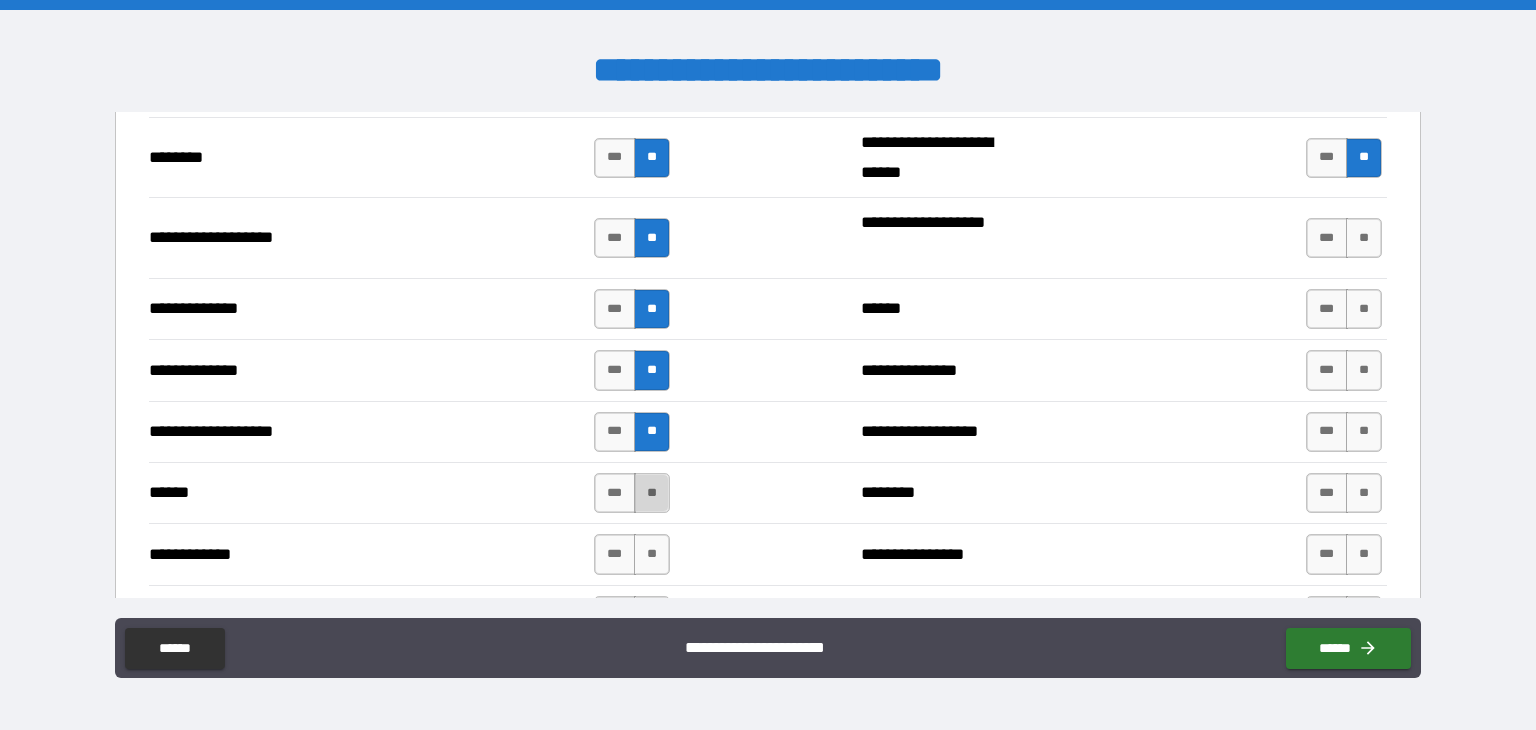 click on "**" at bounding box center [652, 493] 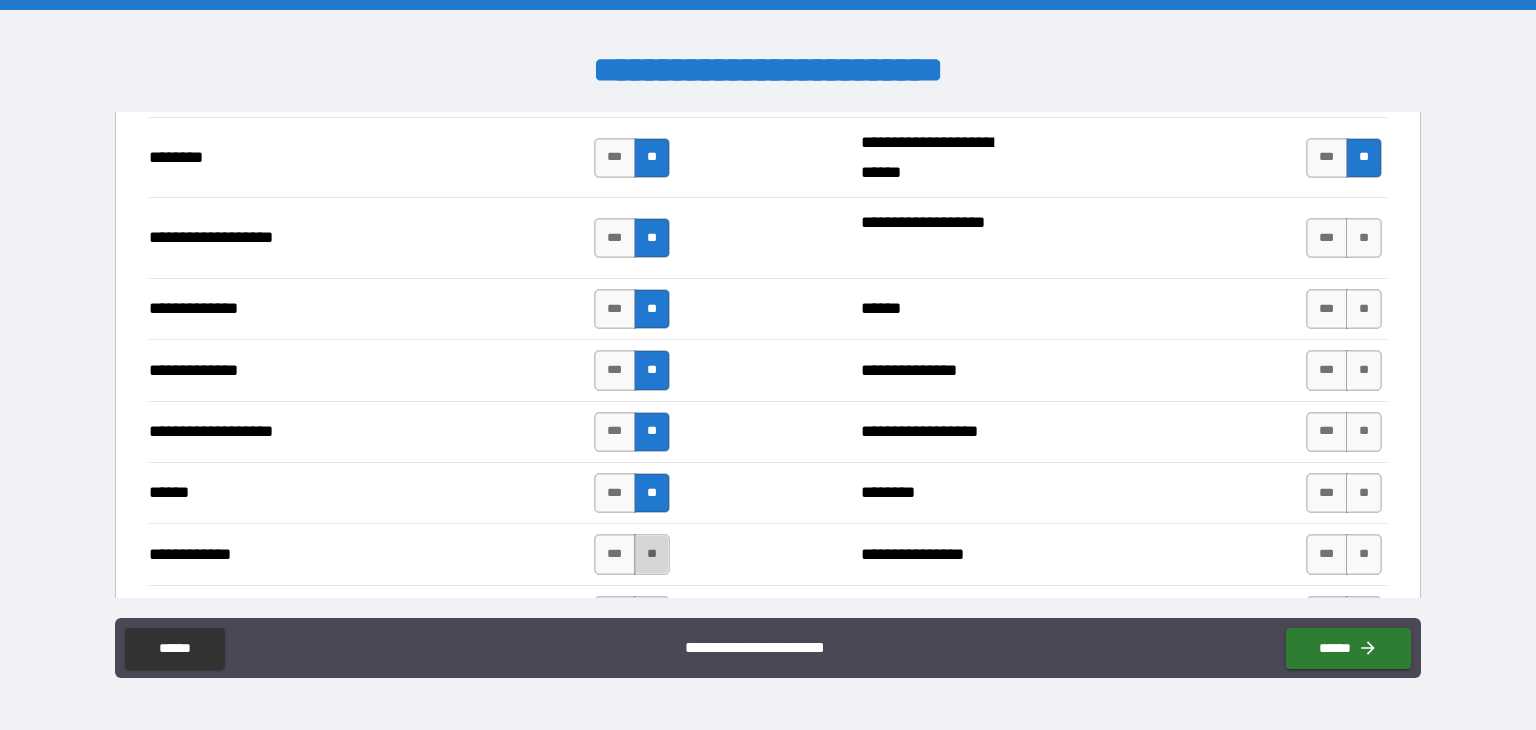 click on "**" at bounding box center [652, 554] 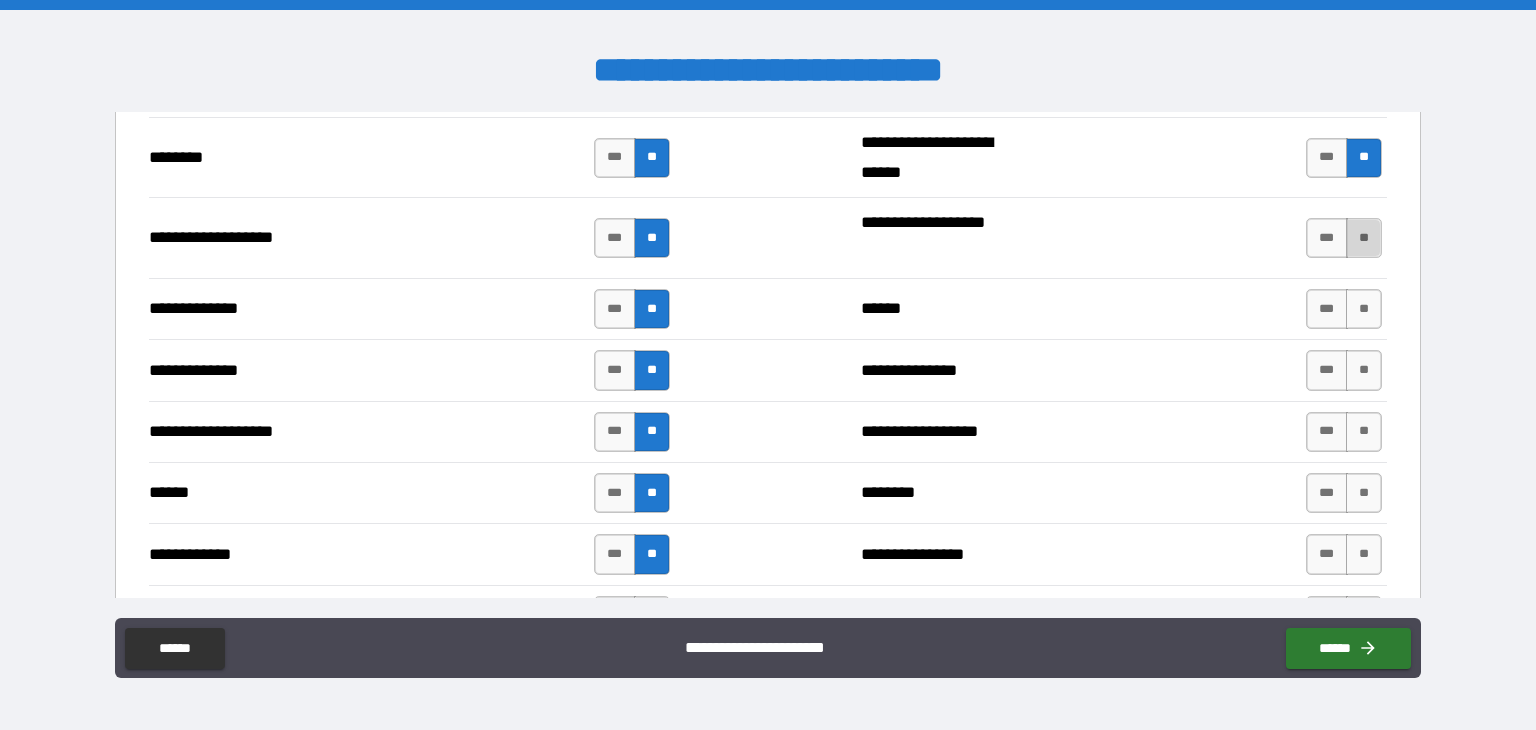 click on "**" at bounding box center [1364, 238] 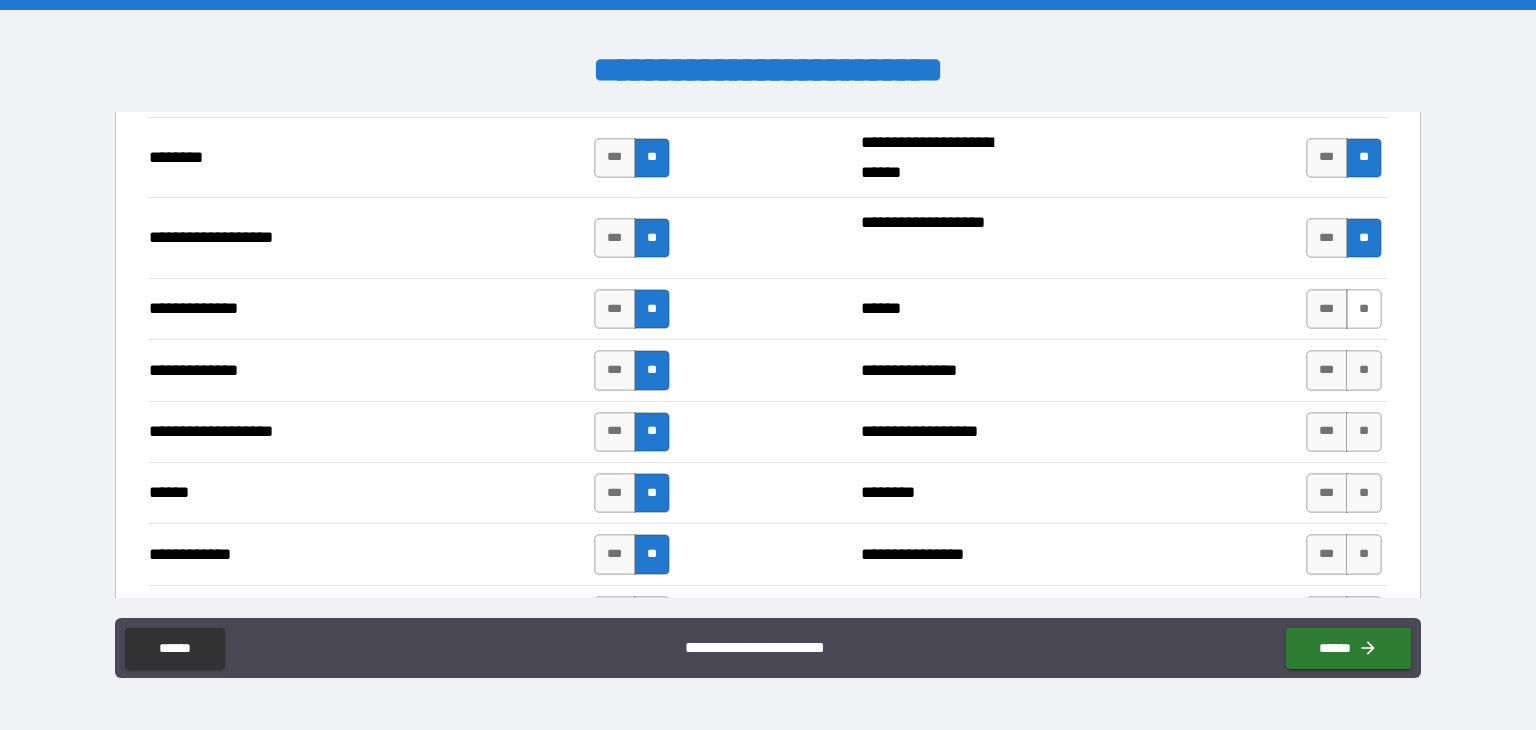 click on "**" at bounding box center [1364, 309] 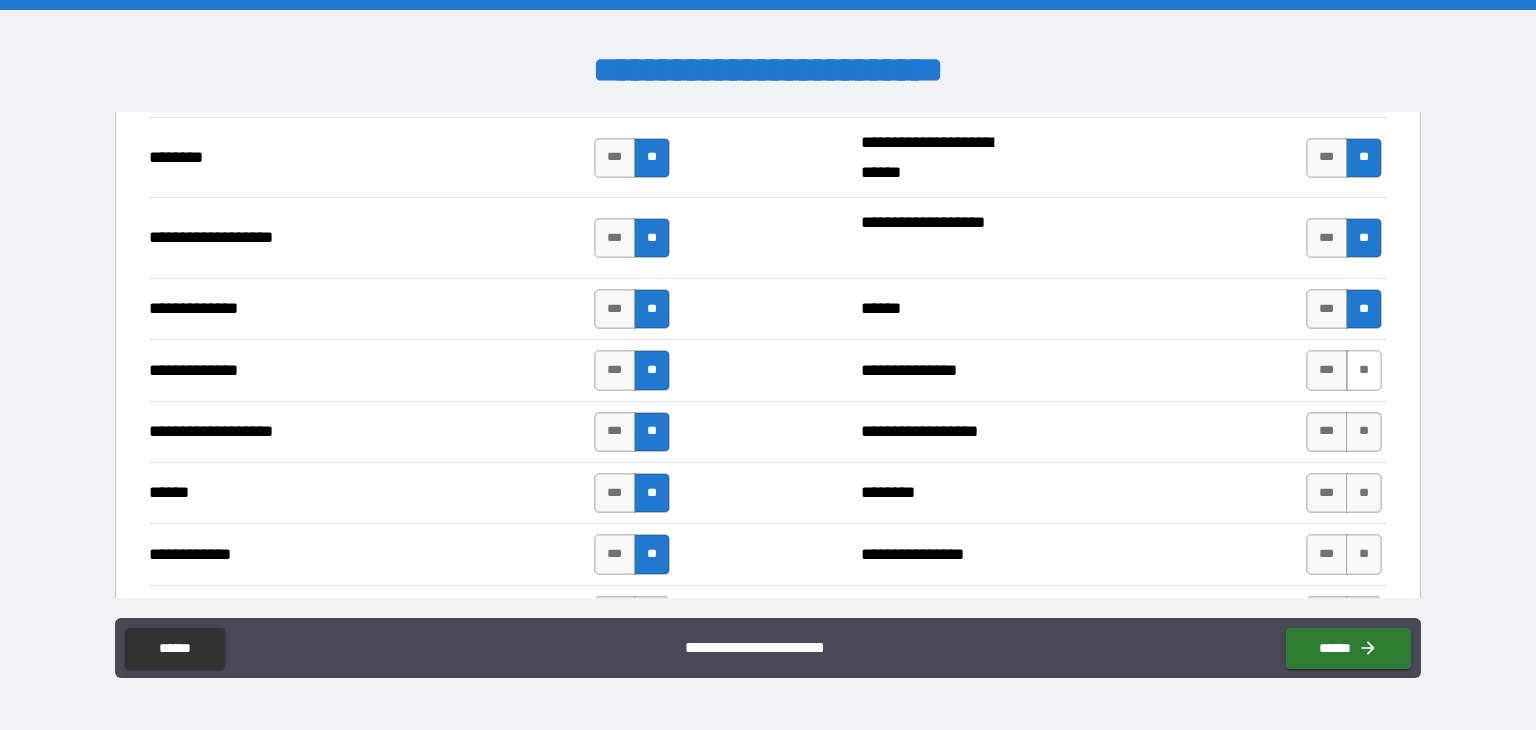 click on "**" at bounding box center (1364, 370) 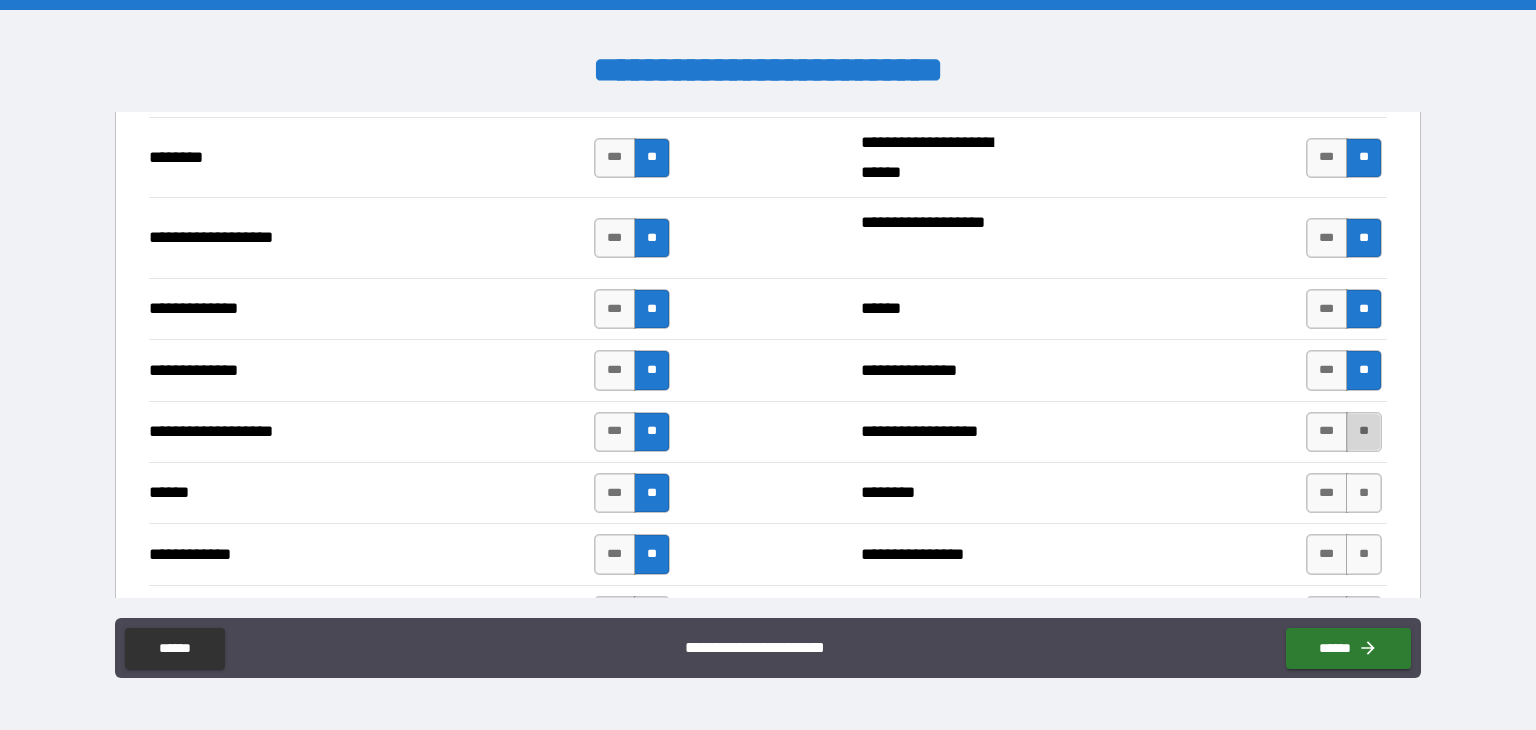 click on "**" at bounding box center (1364, 432) 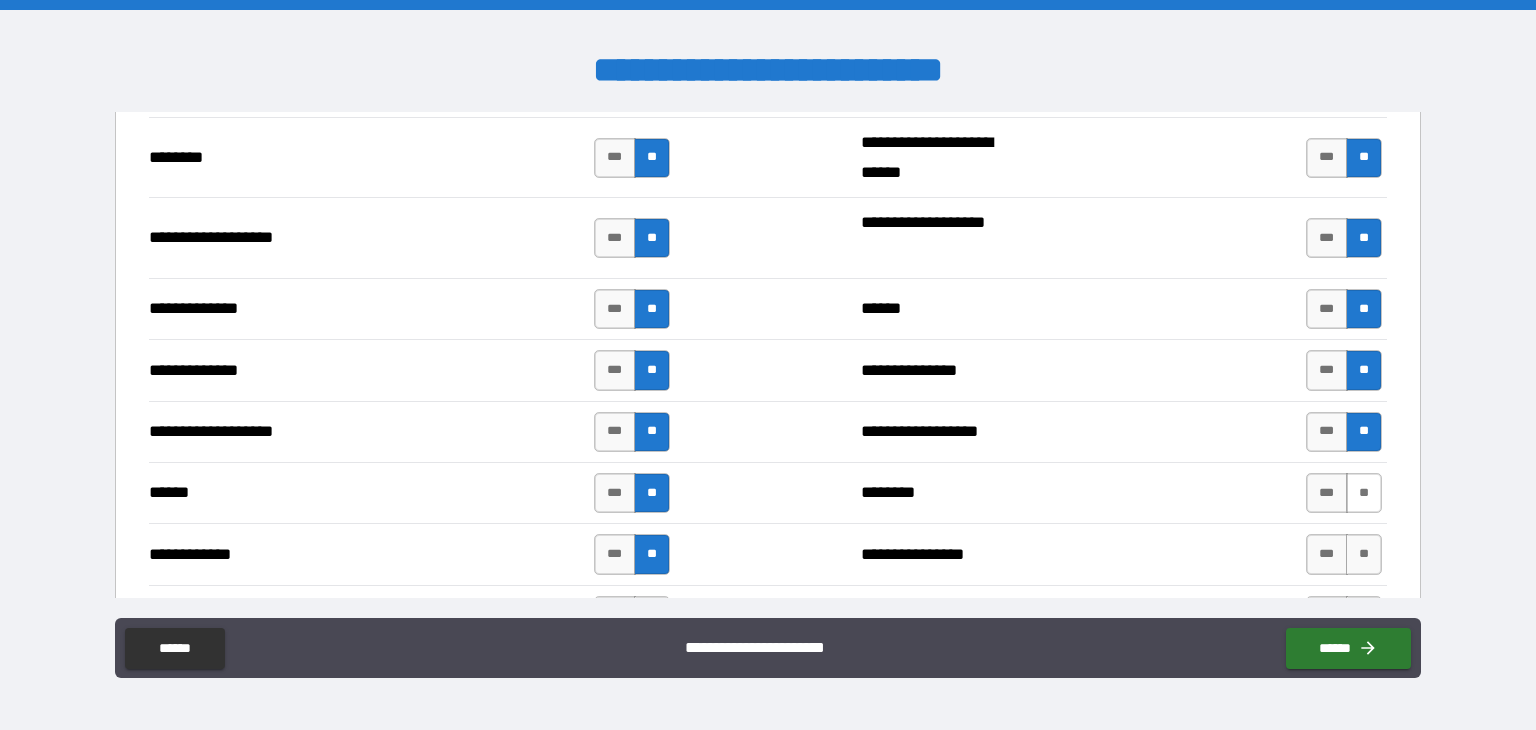 click on "**" at bounding box center [1364, 493] 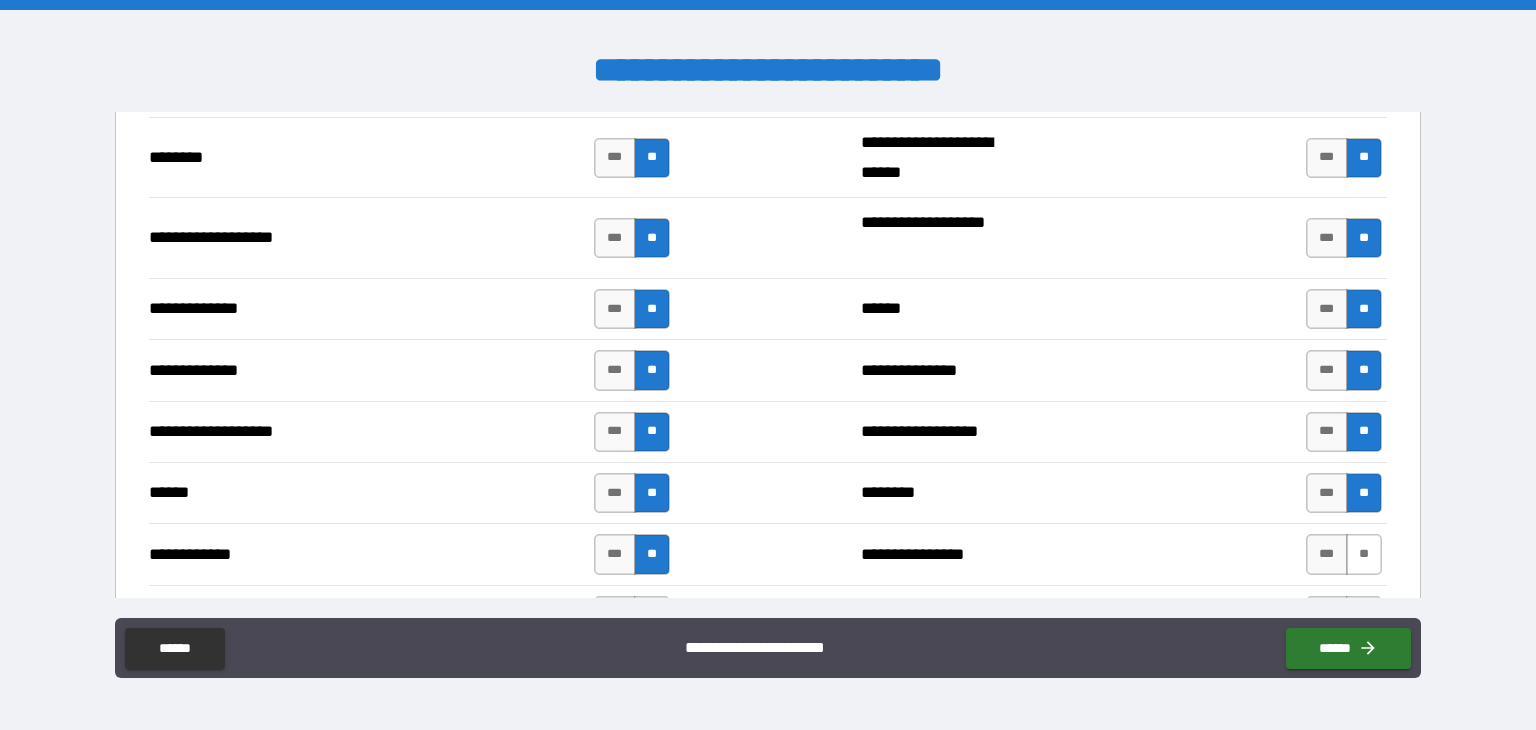 click on "**" at bounding box center (1364, 554) 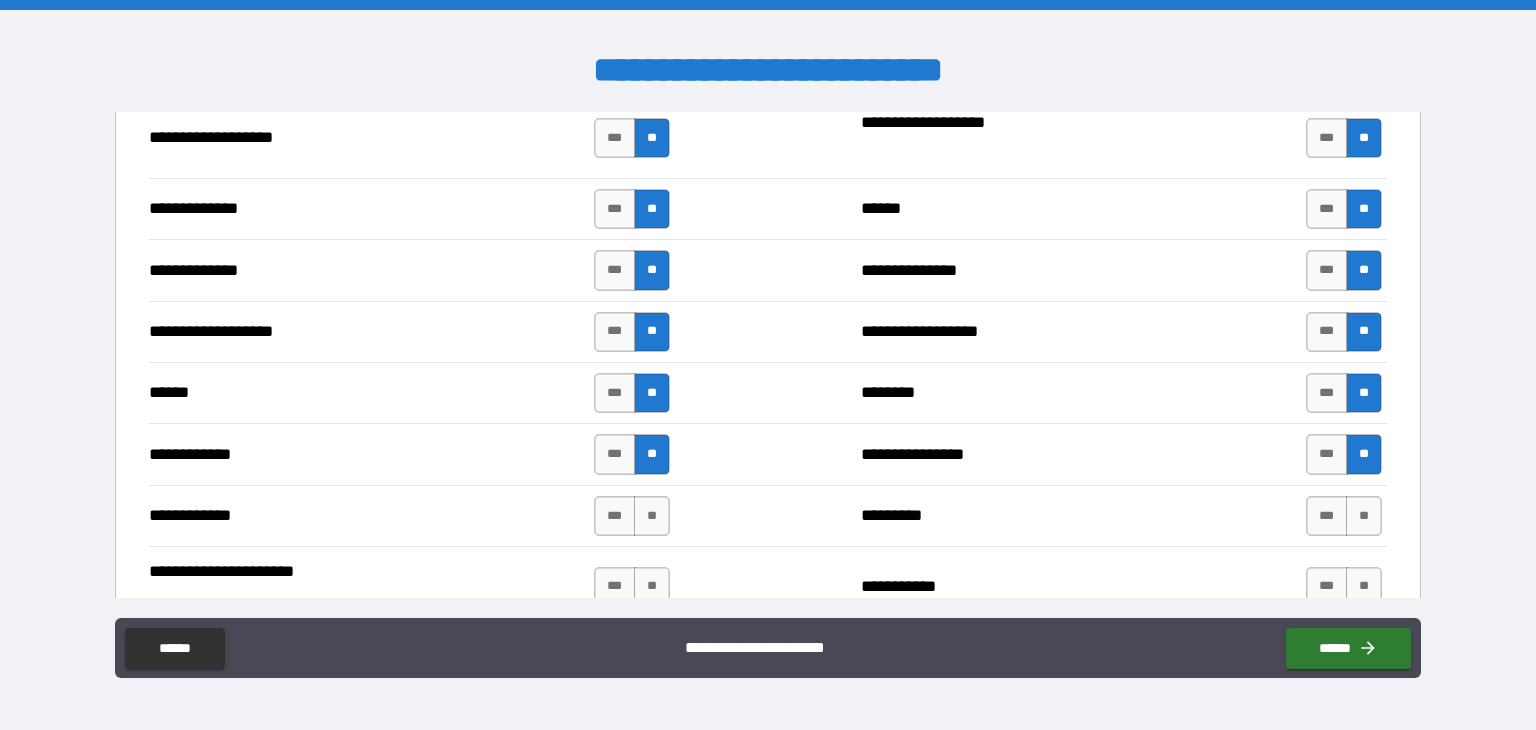 scroll, scrollTop: 3500, scrollLeft: 0, axis: vertical 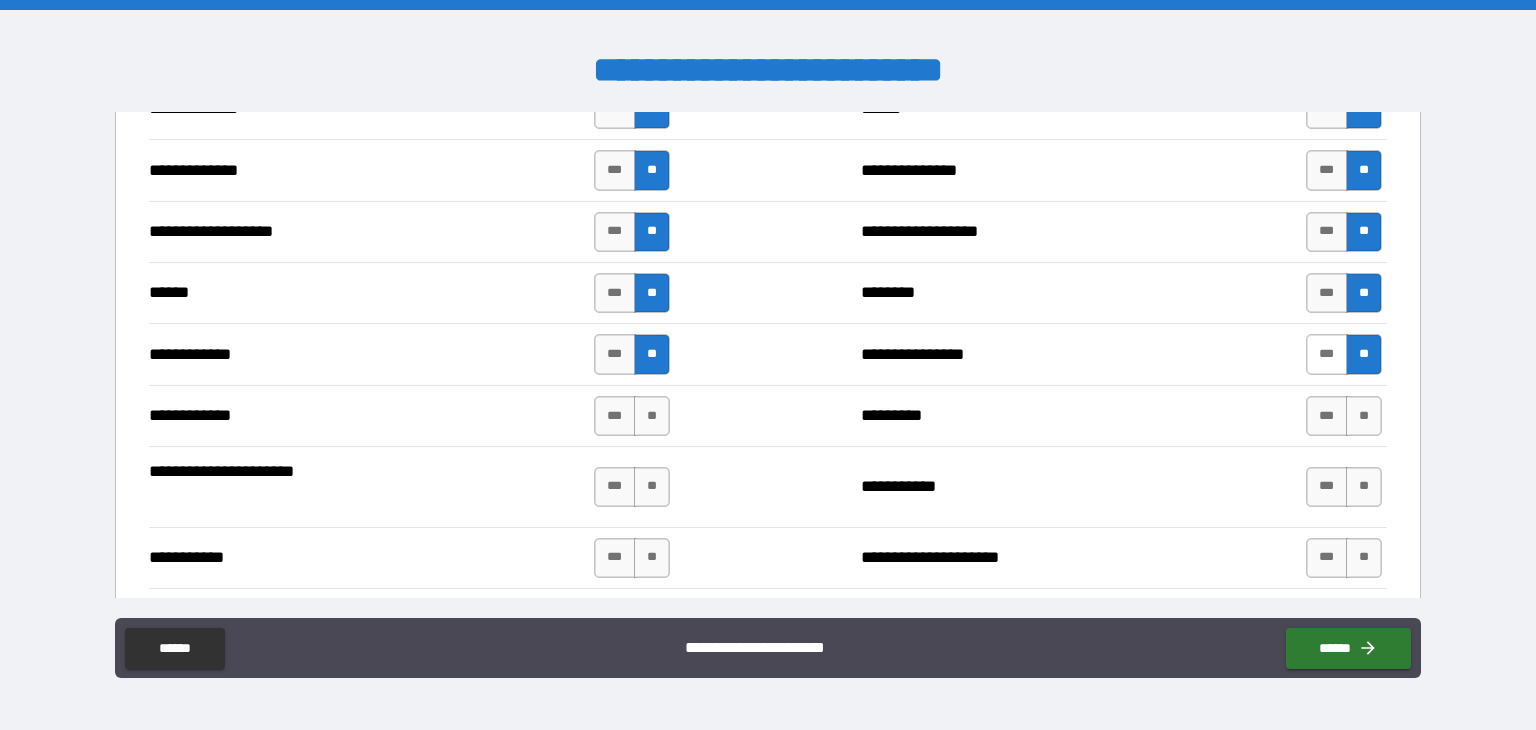 click on "***" at bounding box center [1327, 354] 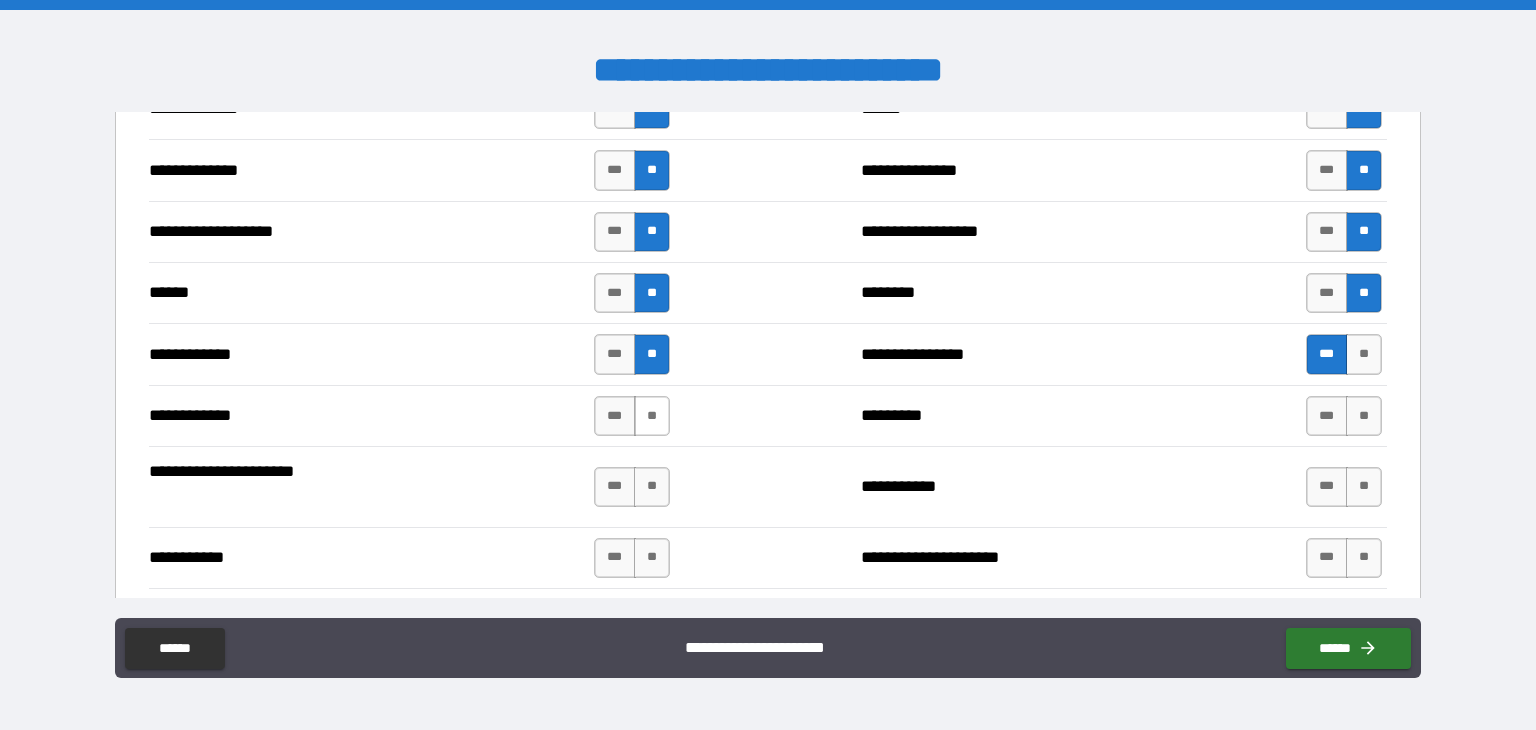 click on "**" at bounding box center [652, 416] 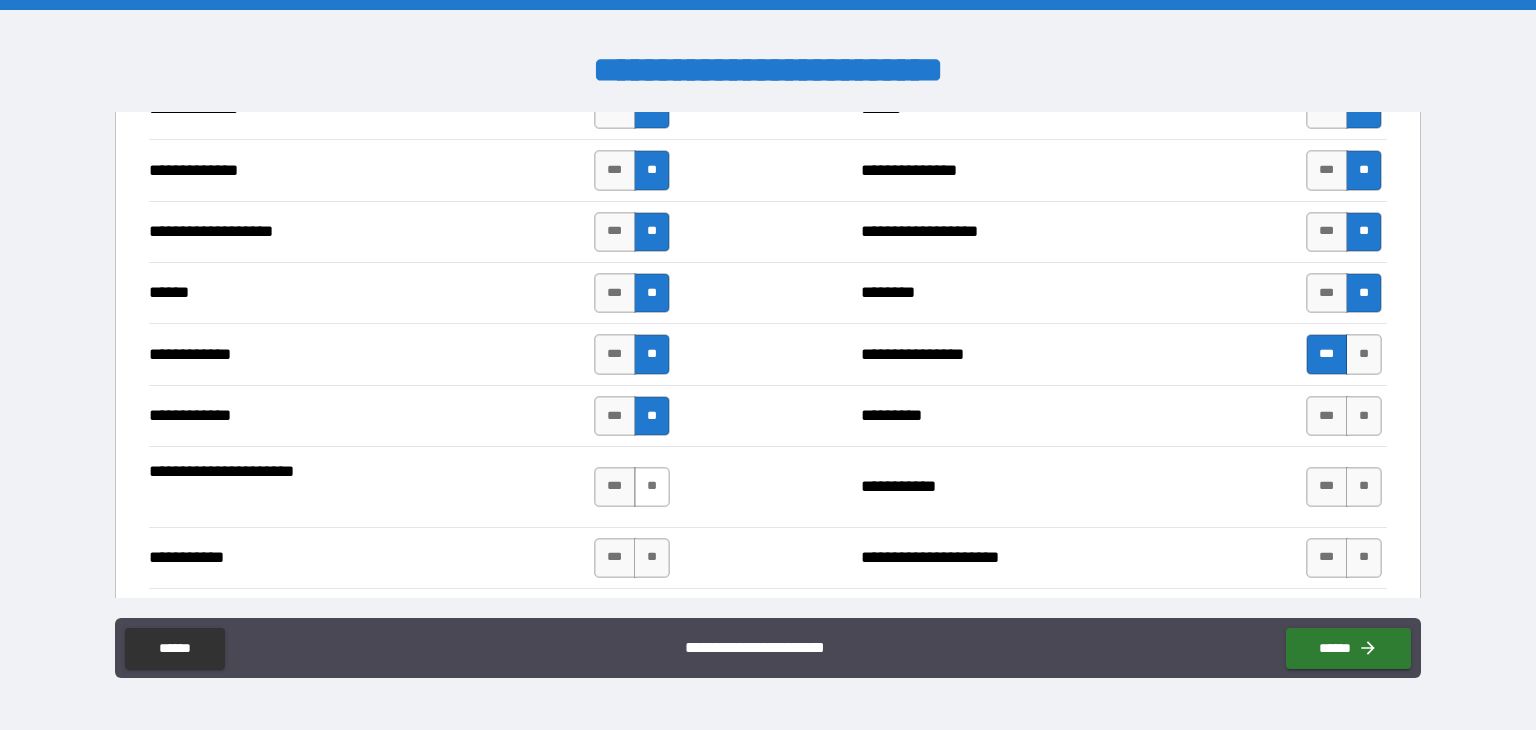 click on "**" at bounding box center [652, 487] 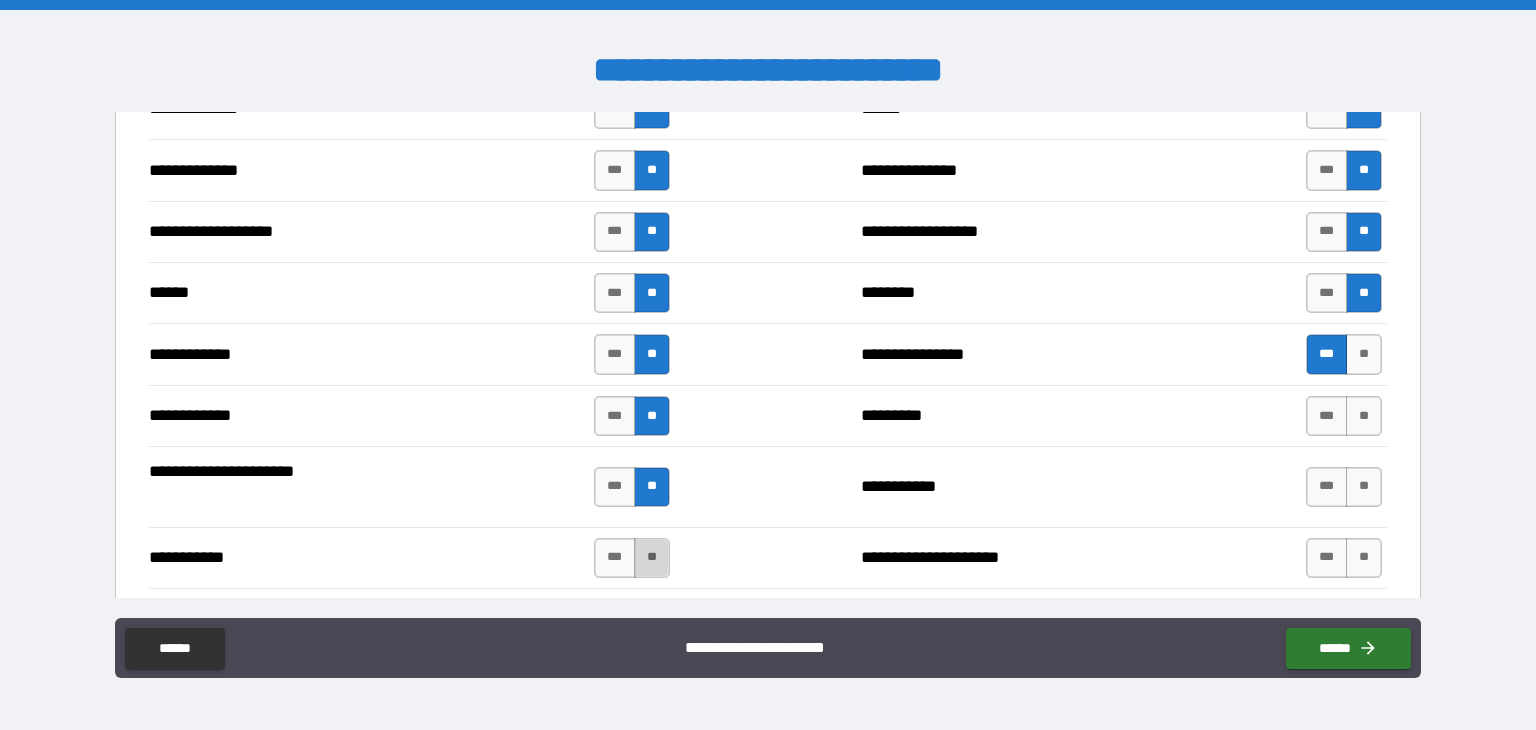 click on "**" at bounding box center (652, 558) 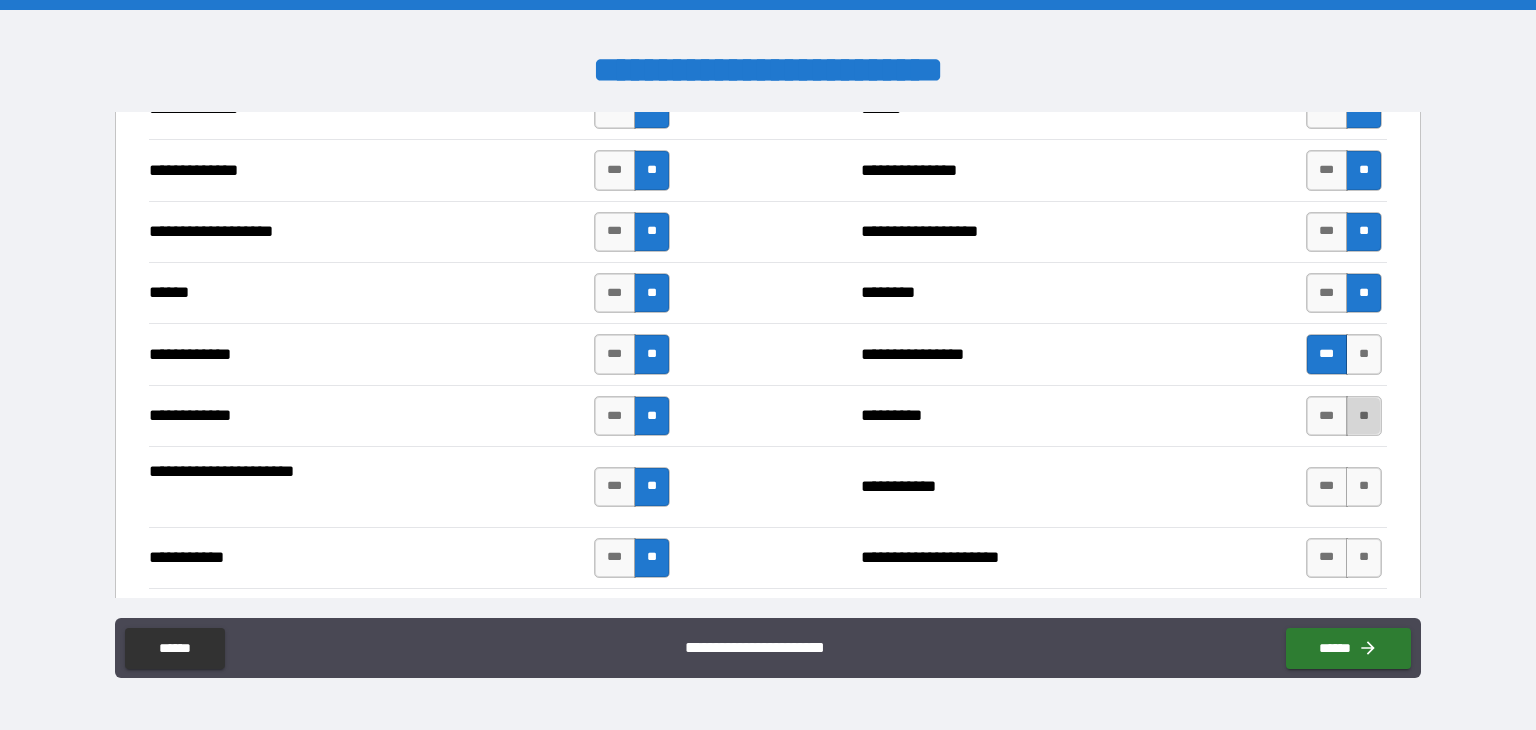 click on "**" at bounding box center (1364, 416) 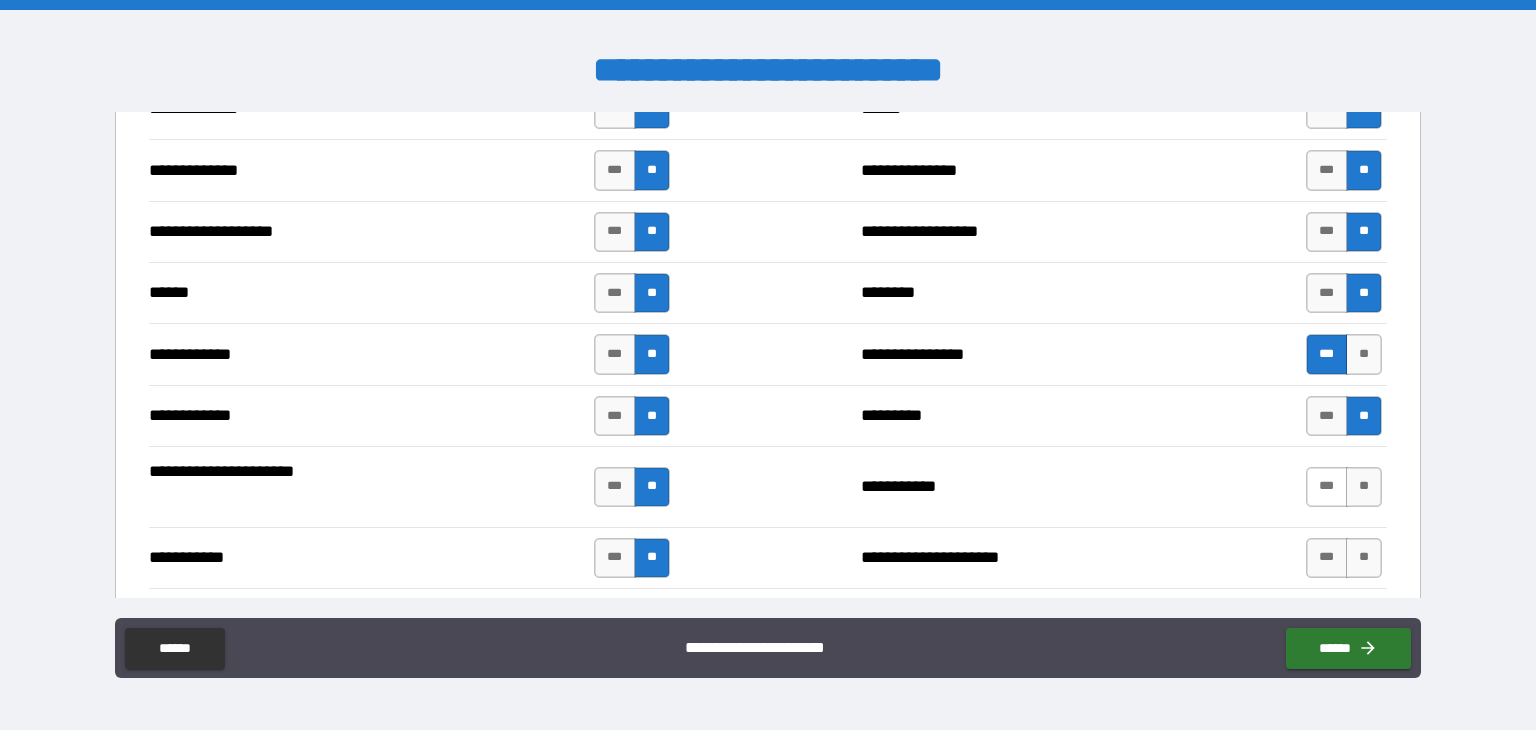 click on "***" at bounding box center [1327, 487] 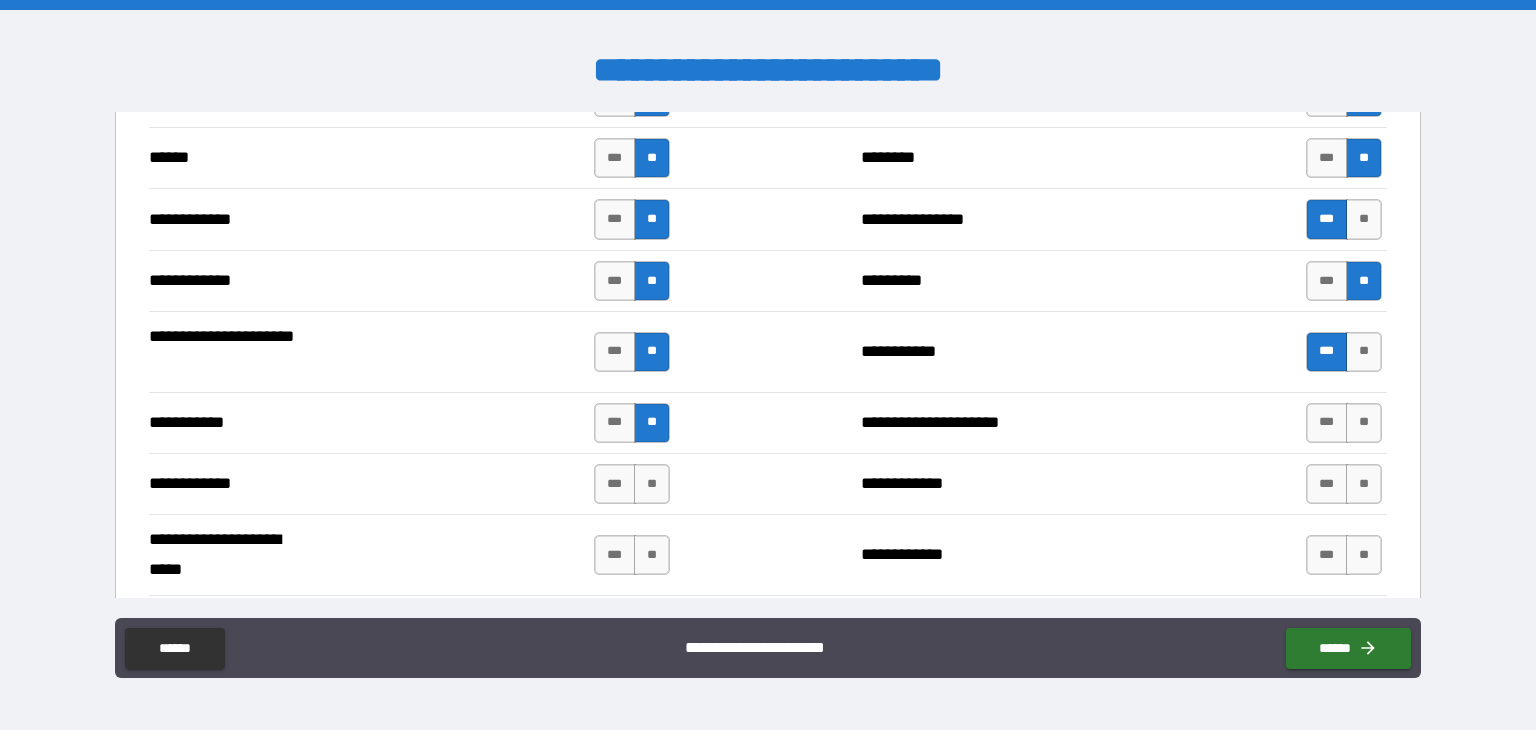 scroll, scrollTop: 3700, scrollLeft: 0, axis: vertical 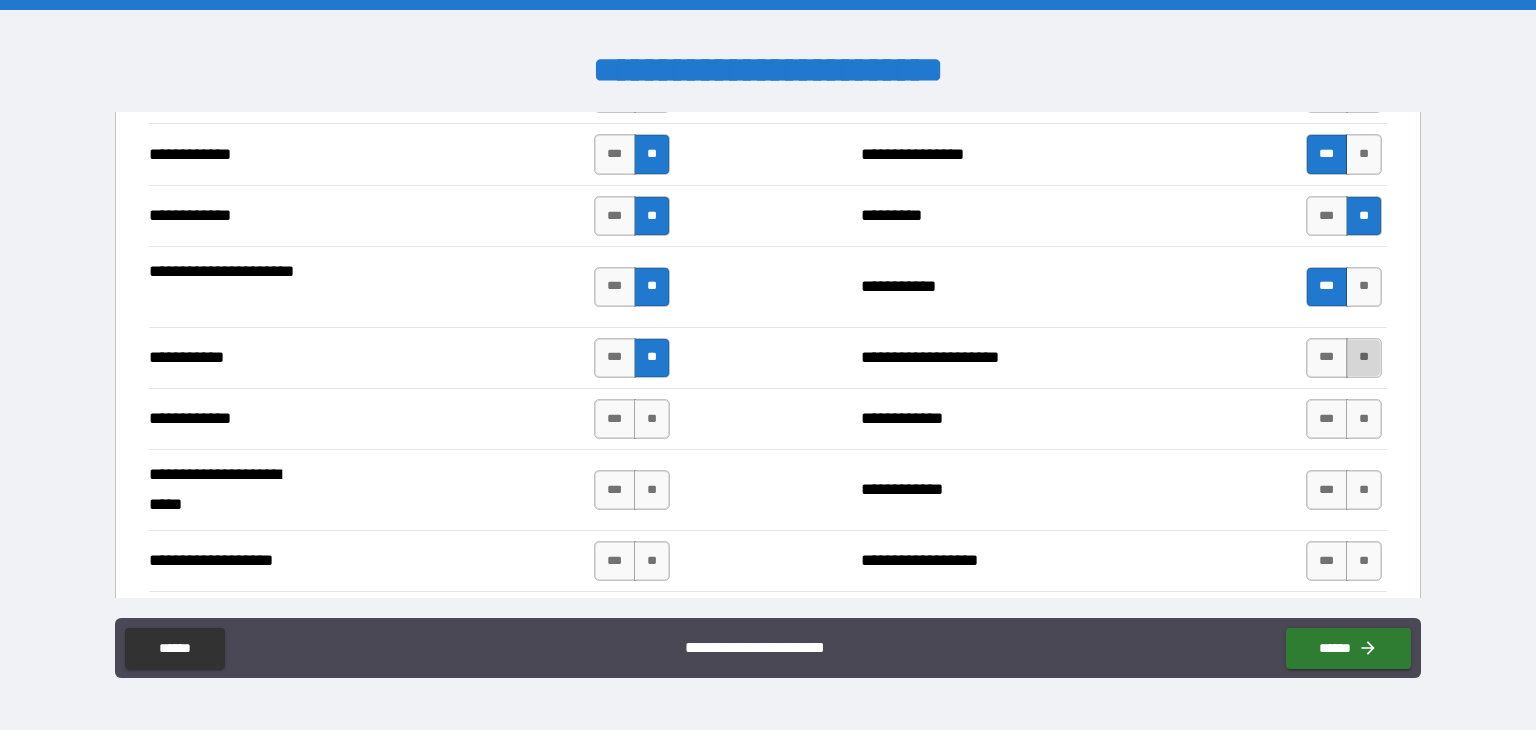 click on "**" at bounding box center (1364, 358) 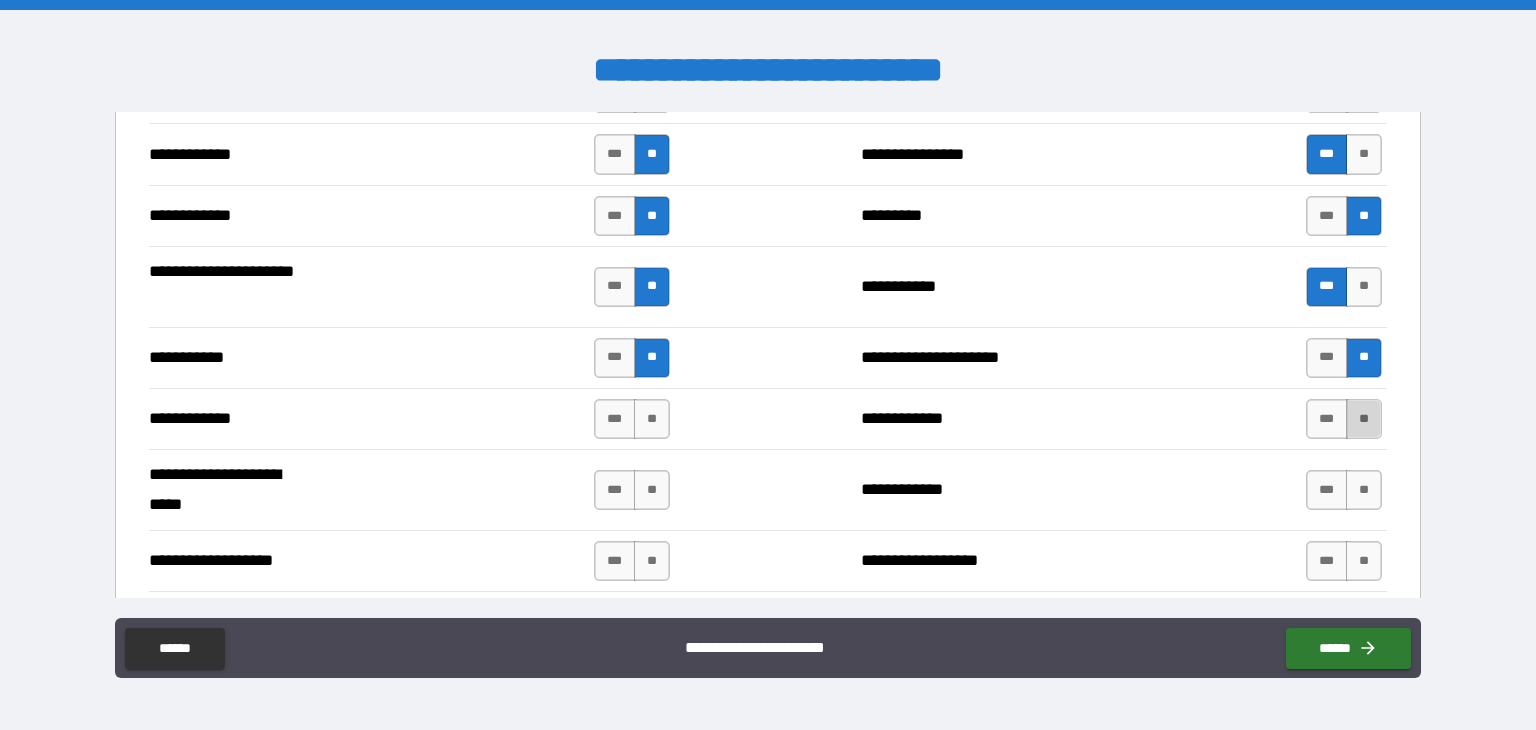 click on "**" at bounding box center (1364, 419) 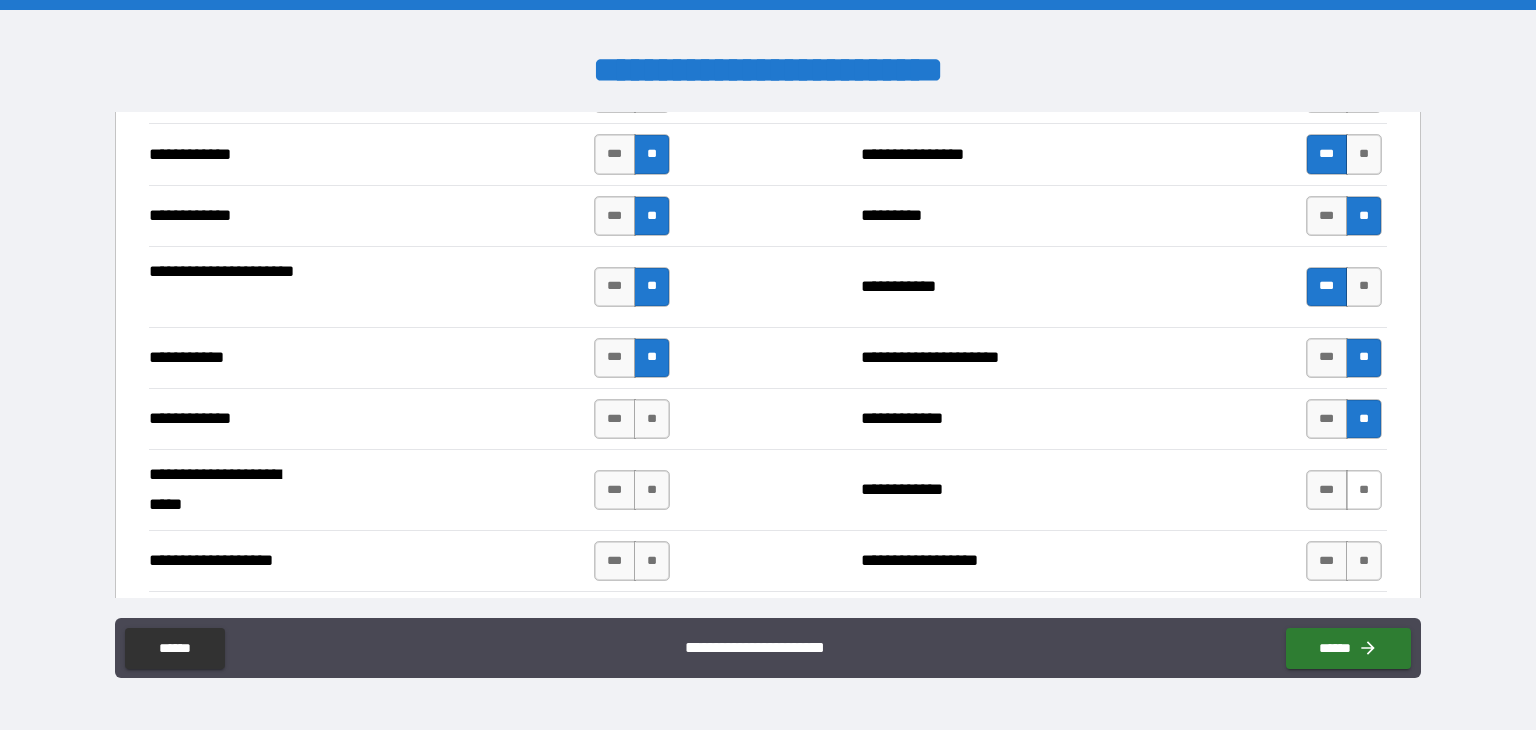 click on "**" at bounding box center [1364, 490] 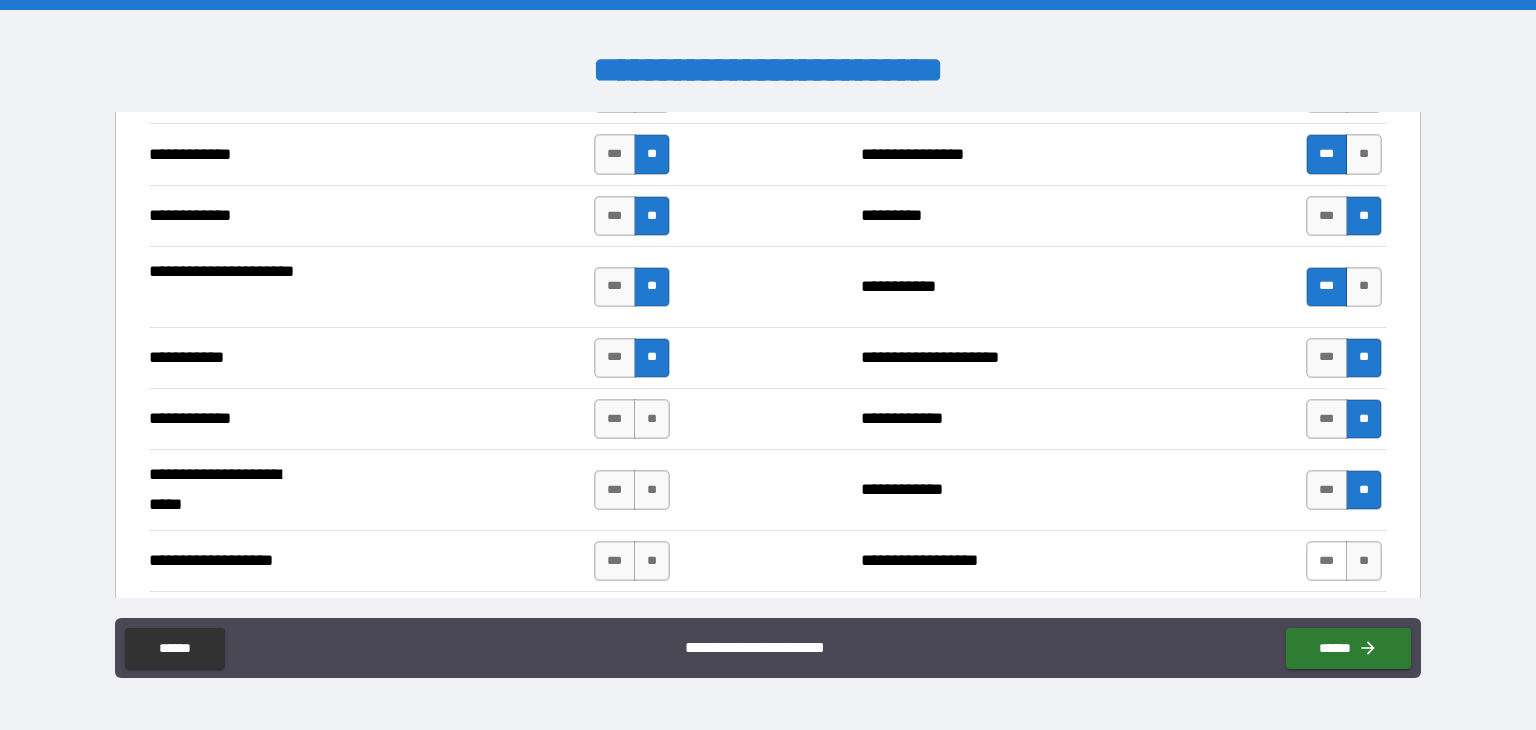 click on "***" at bounding box center [1327, 561] 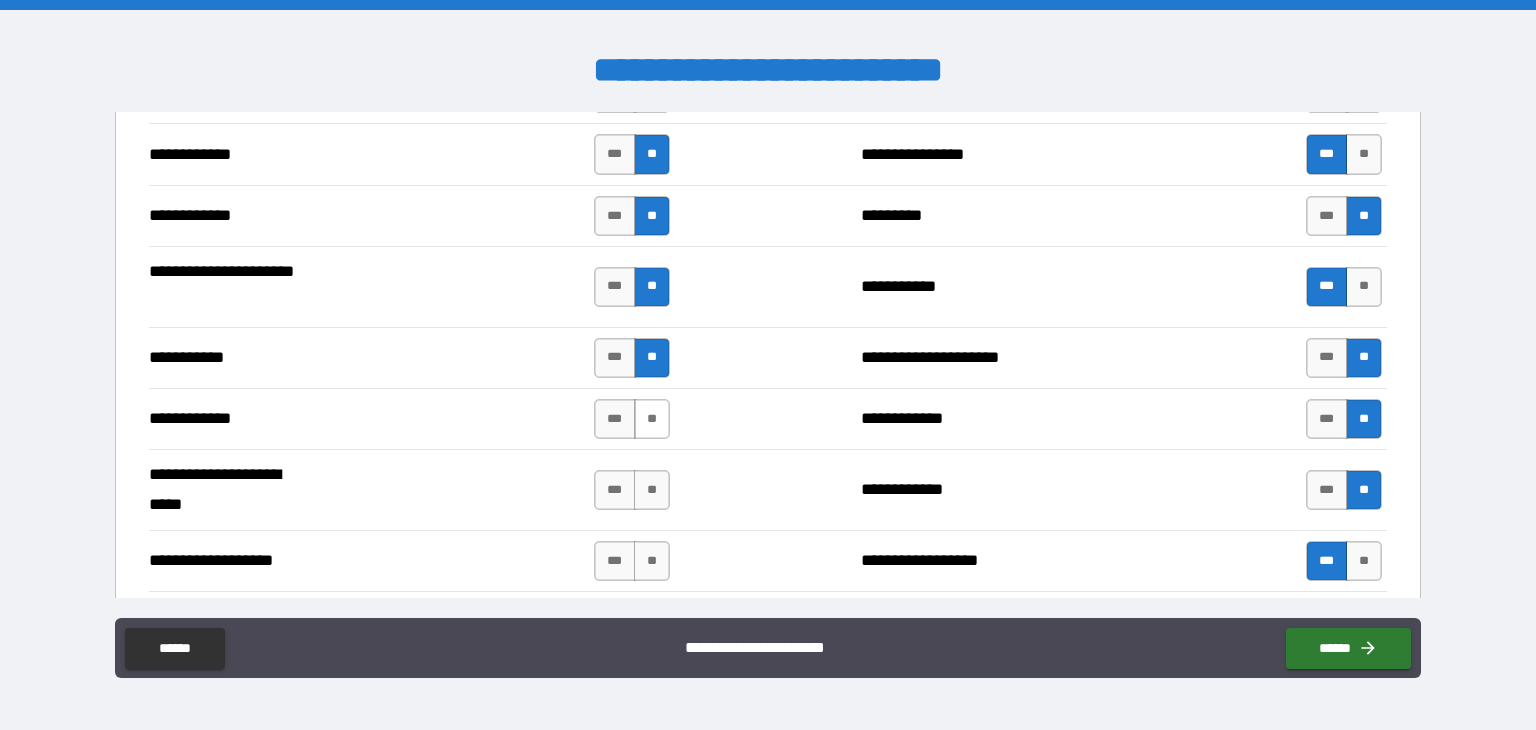 click on "**" at bounding box center (652, 419) 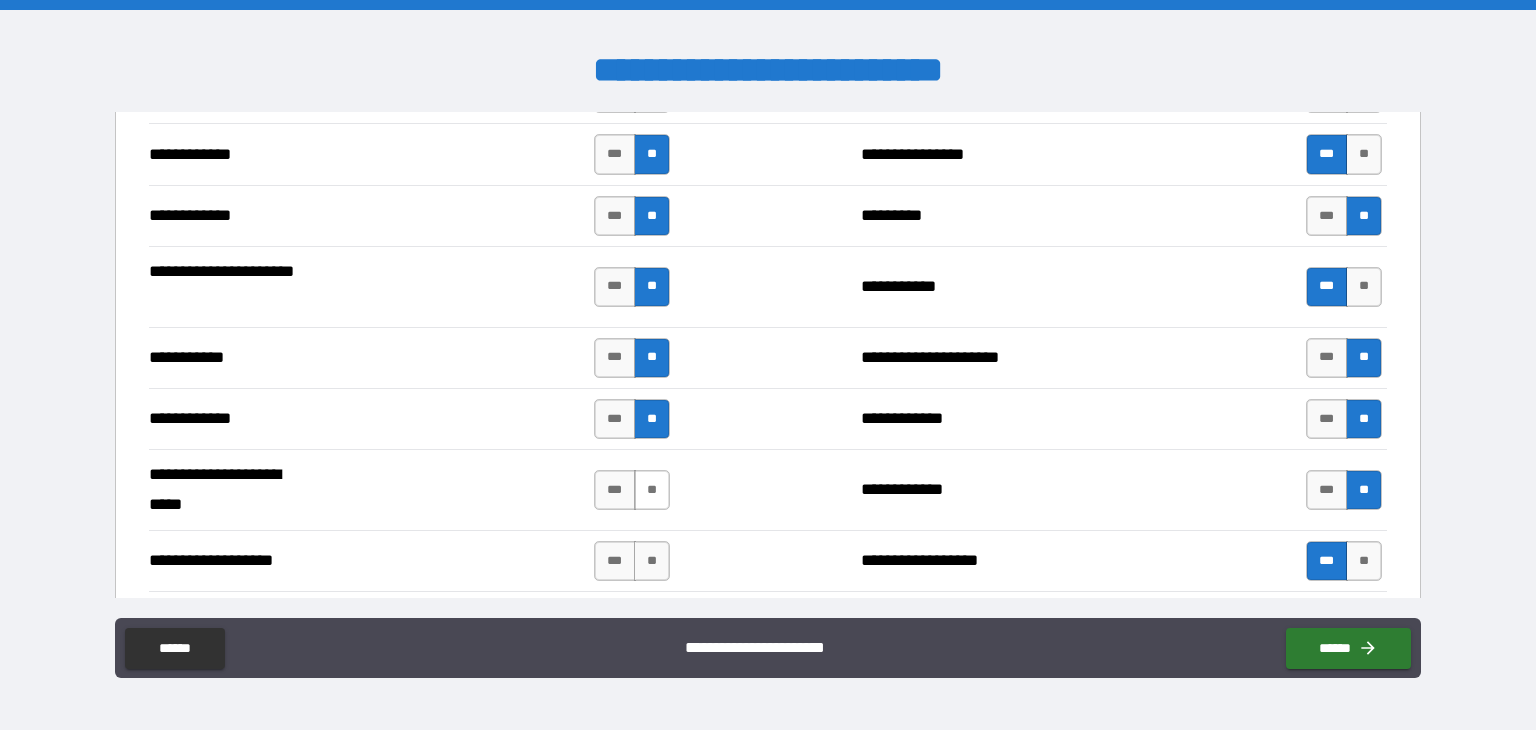click on "**" at bounding box center (652, 490) 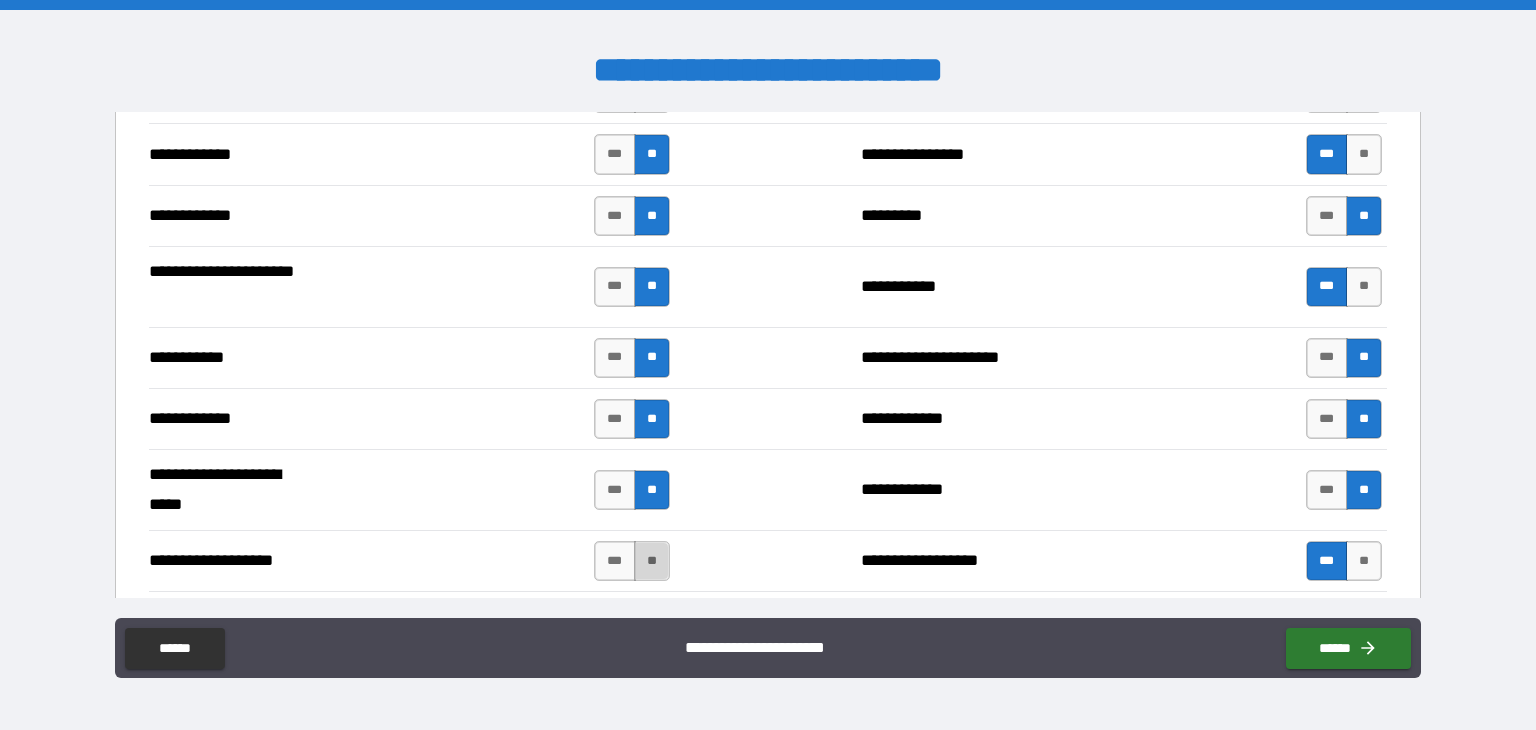 click on "**" at bounding box center (652, 561) 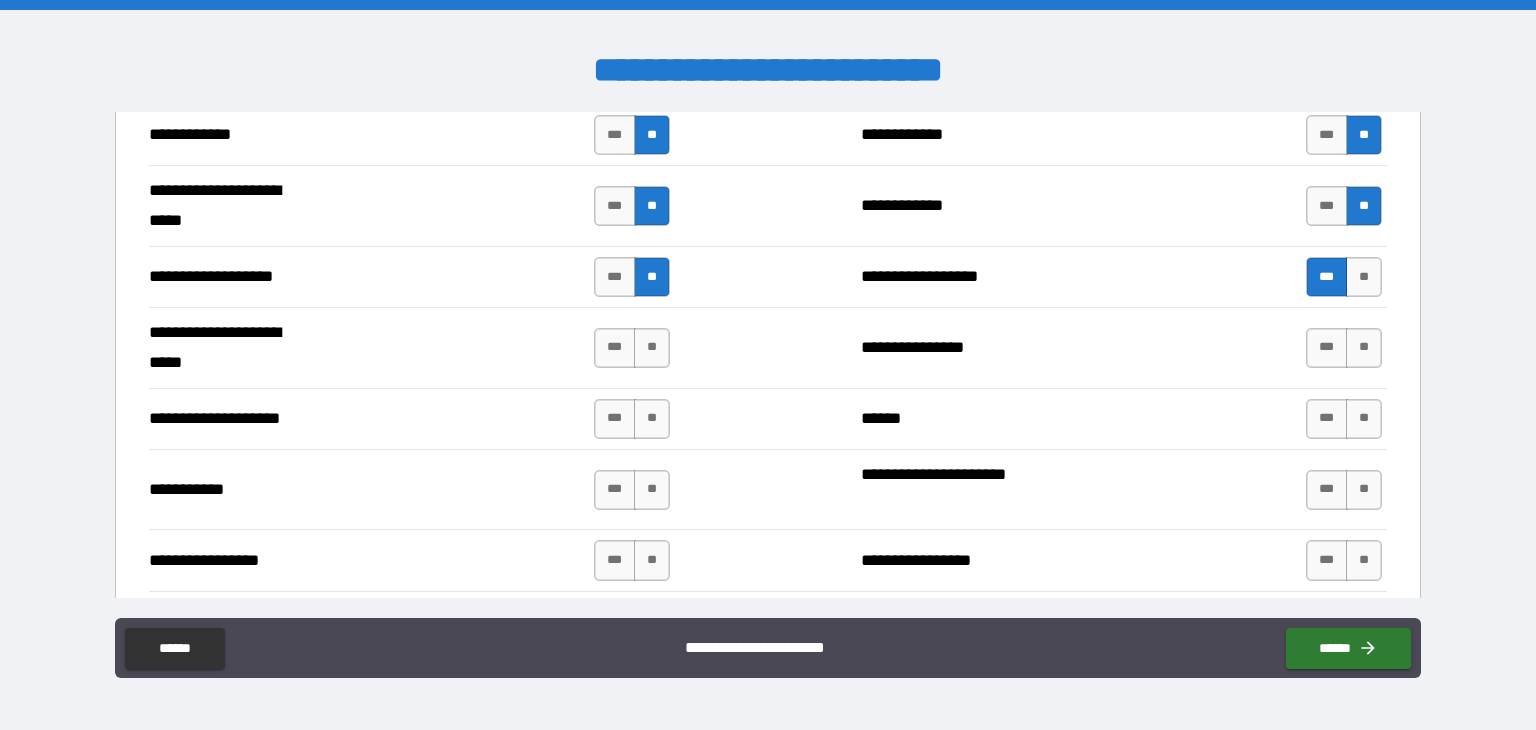 scroll, scrollTop: 4100, scrollLeft: 0, axis: vertical 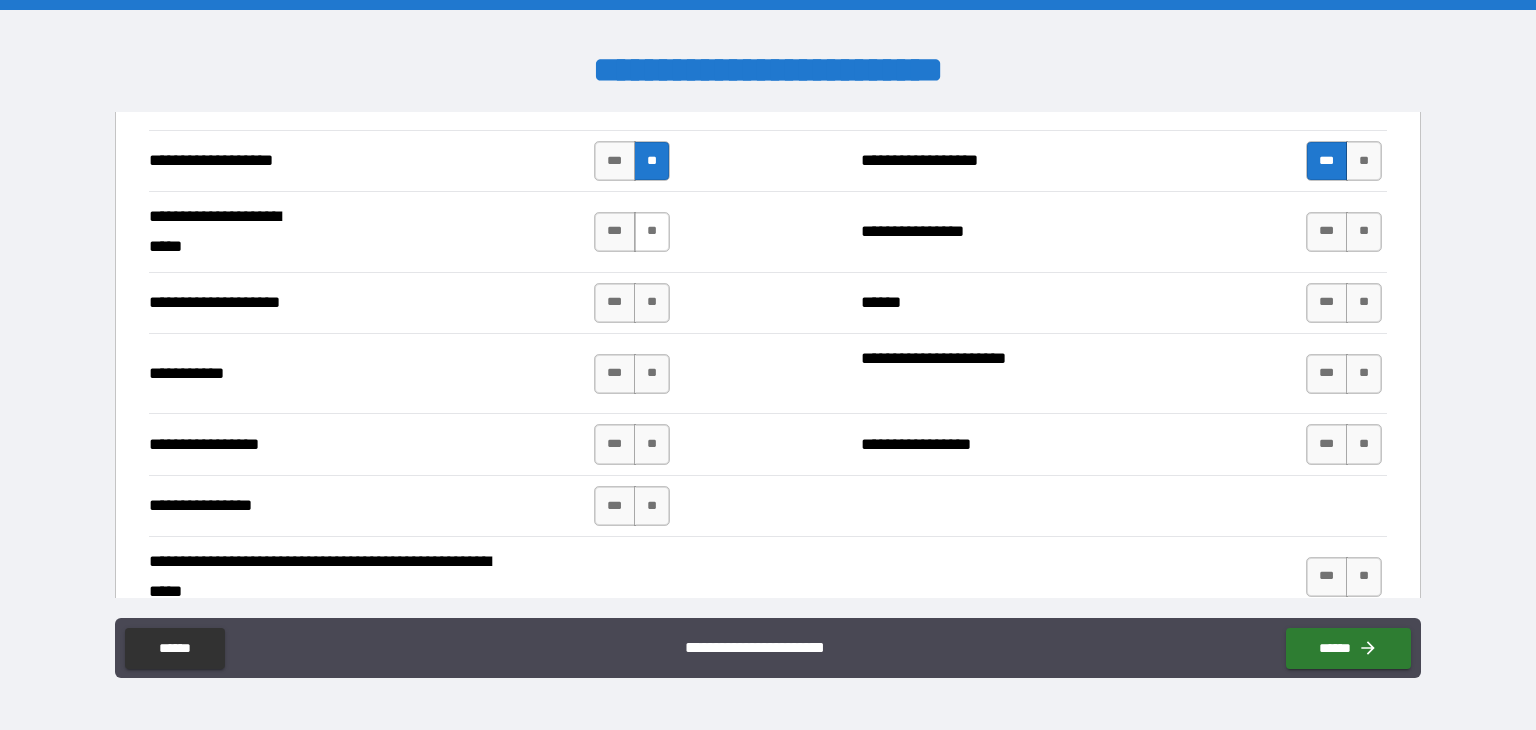 click on "**" at bounding box center (652, 232) 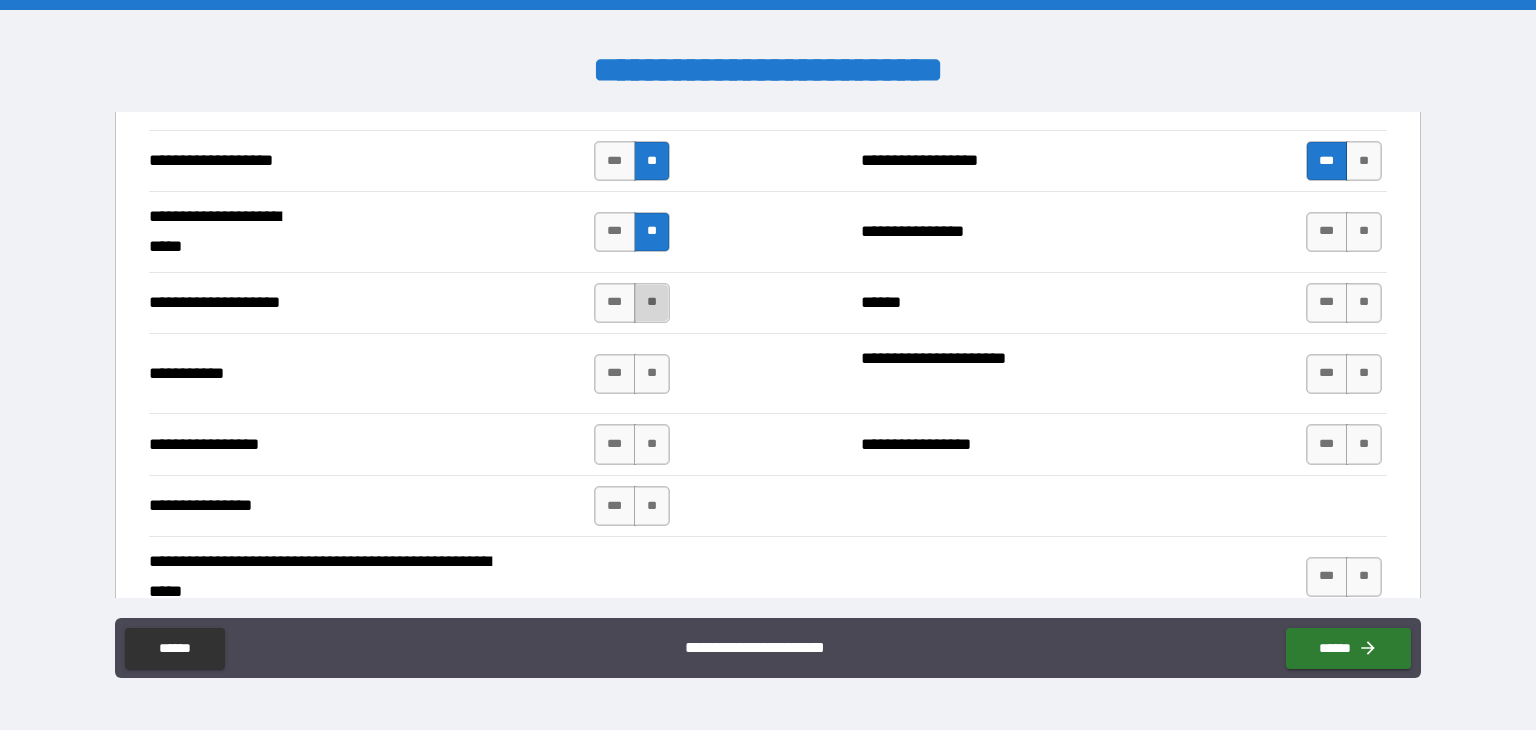 click on "**" at bounding box center [652, 303] 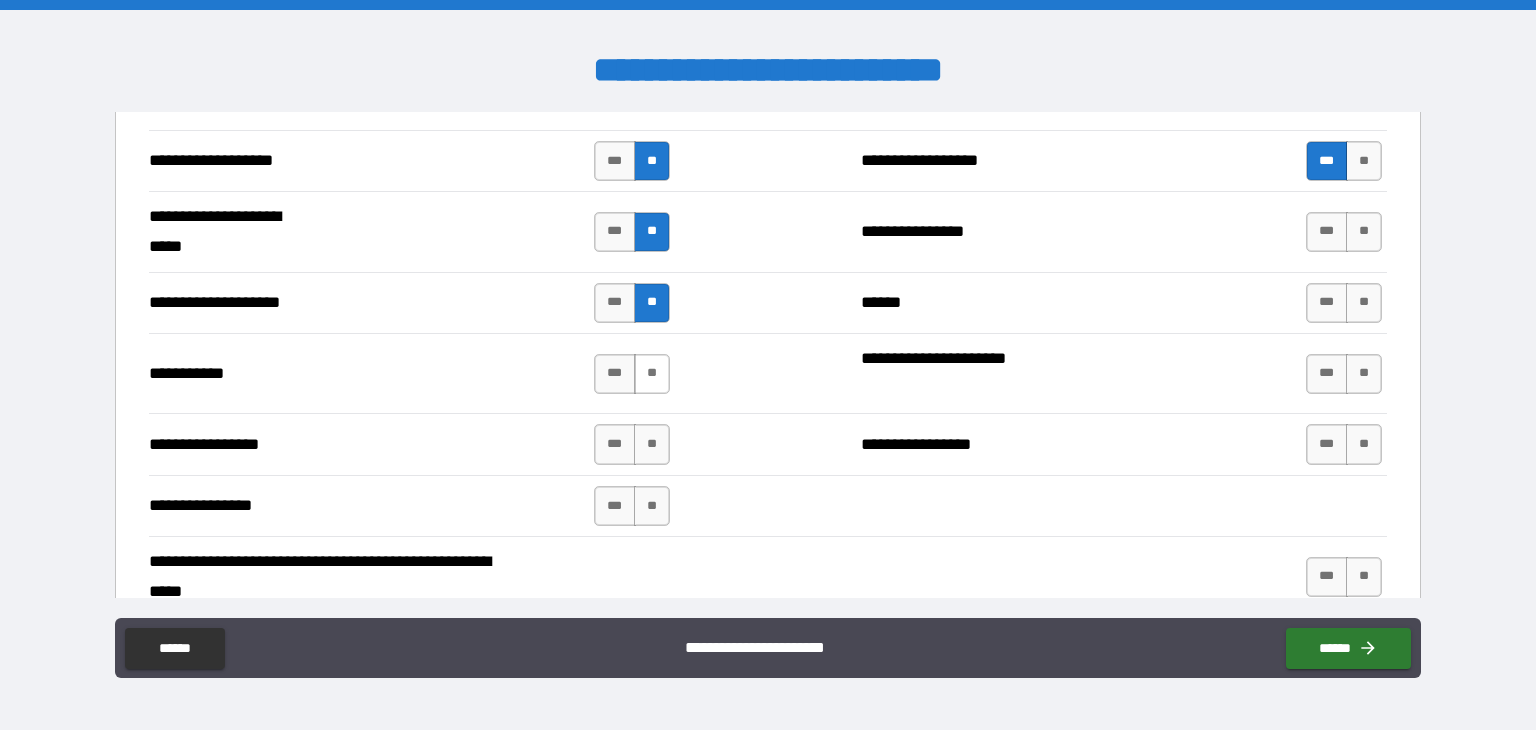 click on "**" at bounding box center (652, 374) 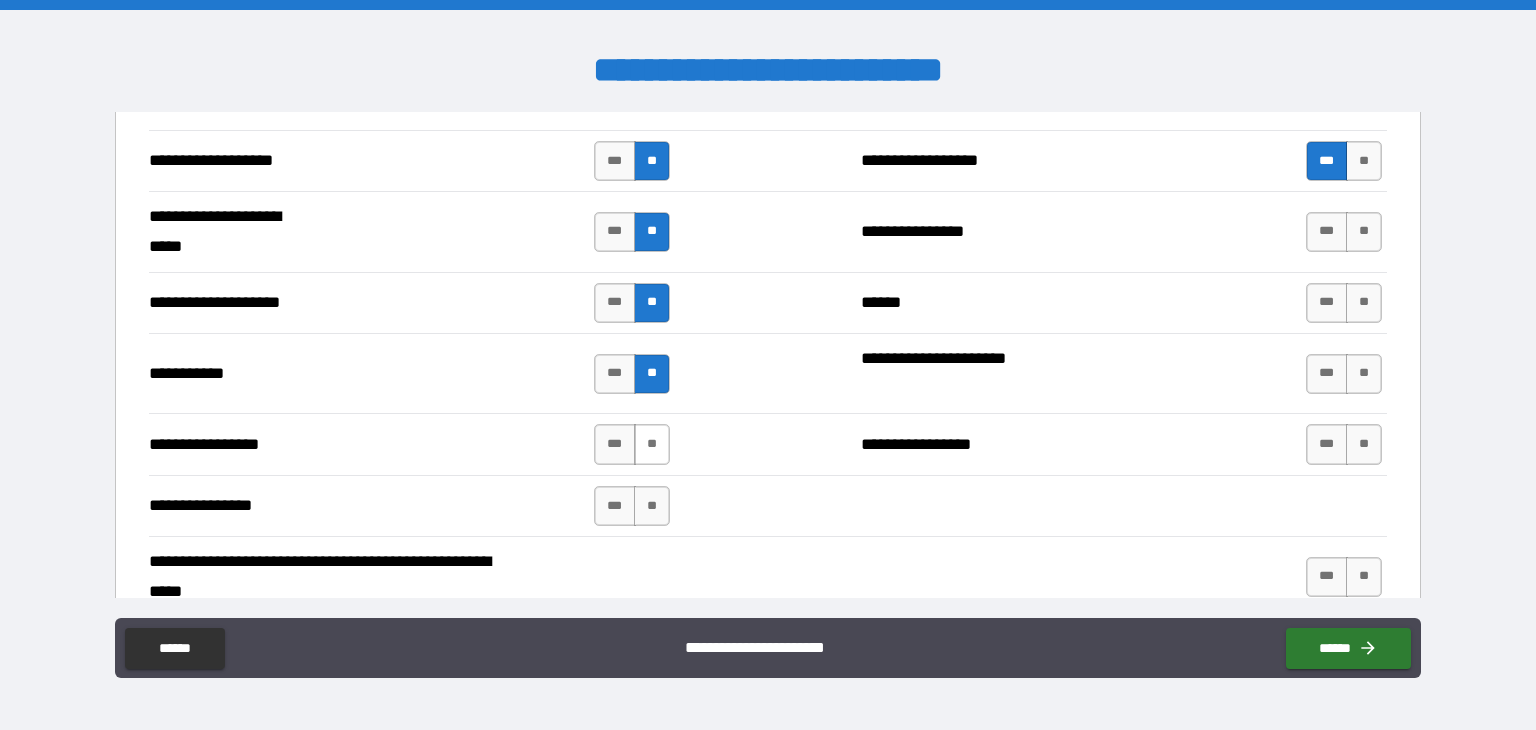 click on "**" at bounding box center (652, 444) 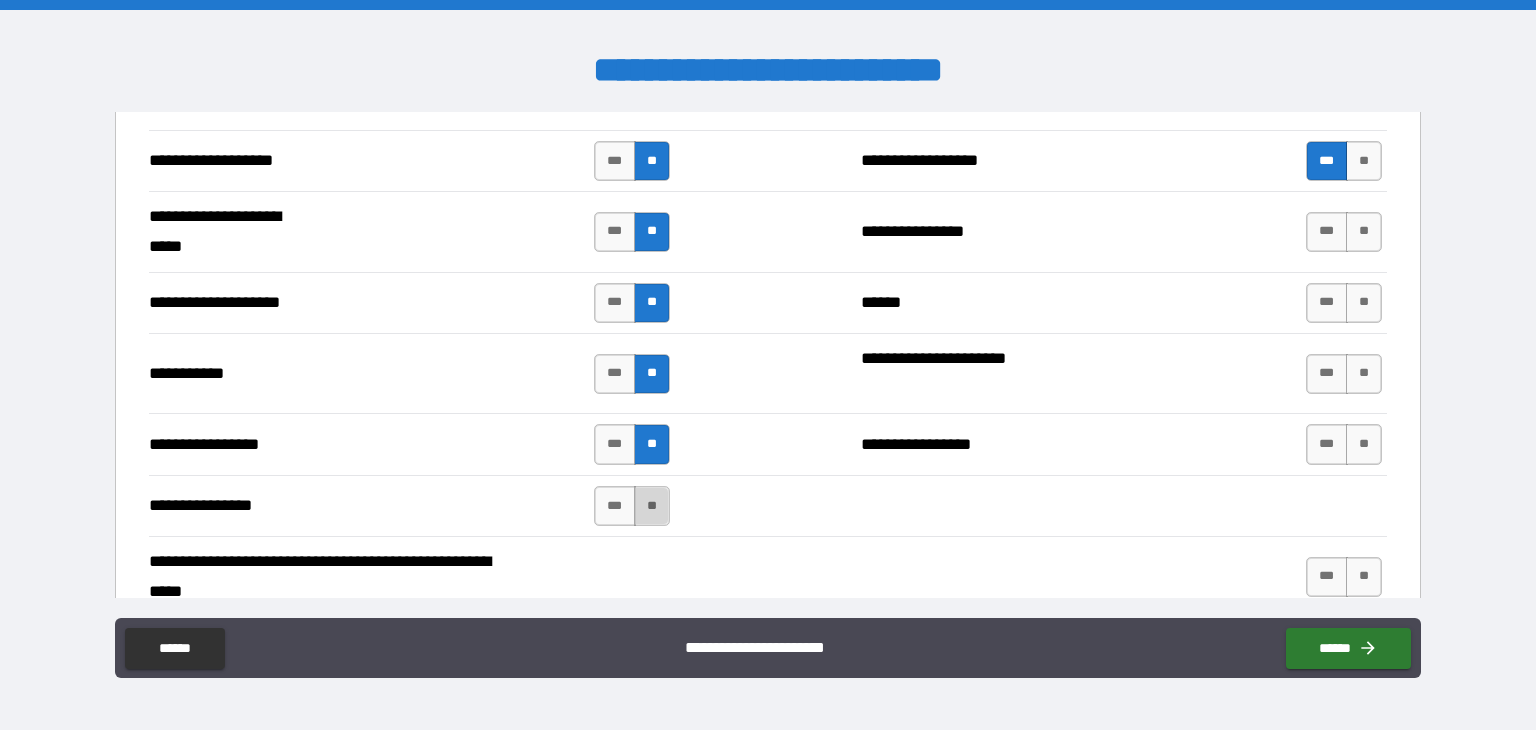 click on "**" at bounding box center [652, 506] 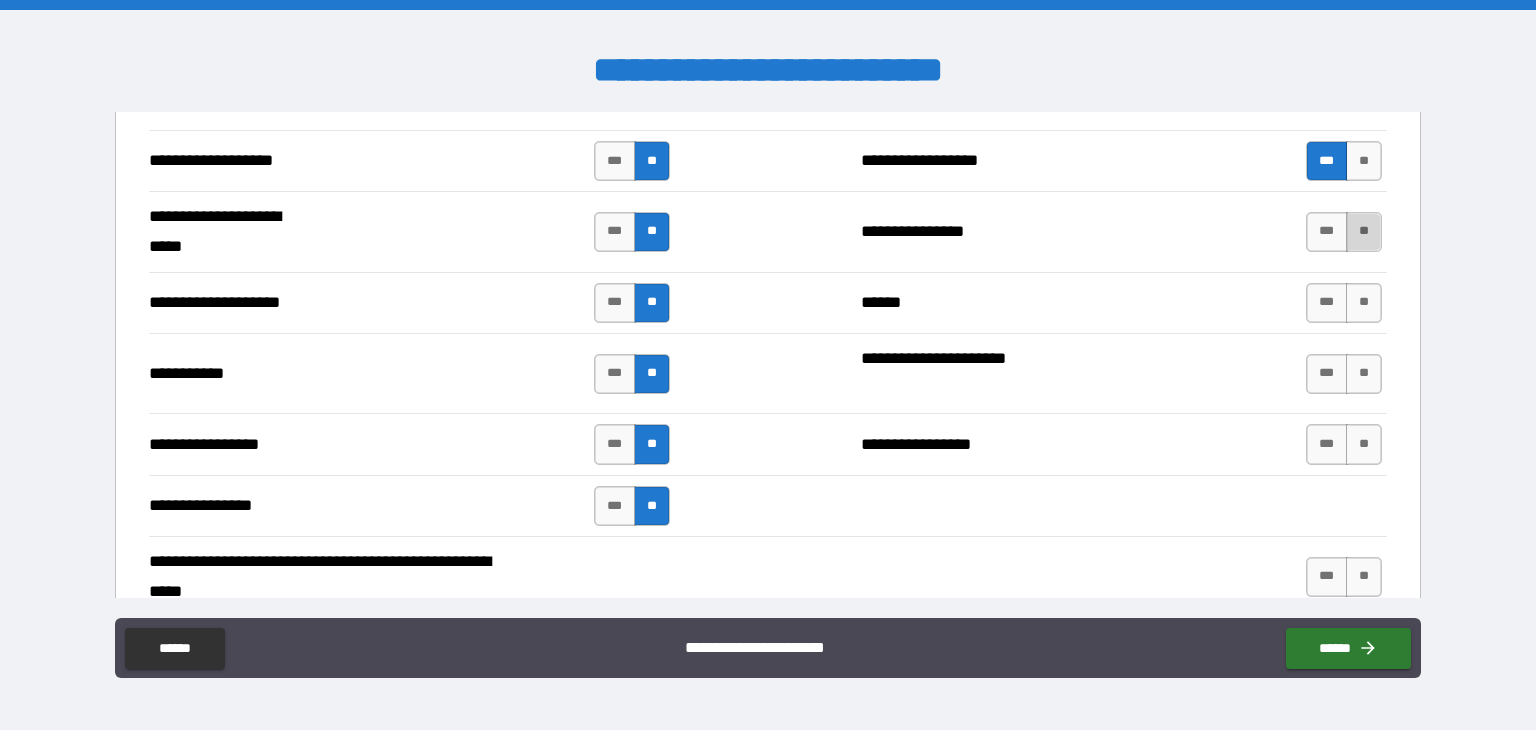 click on "**" at bounding box center (1364, 232) 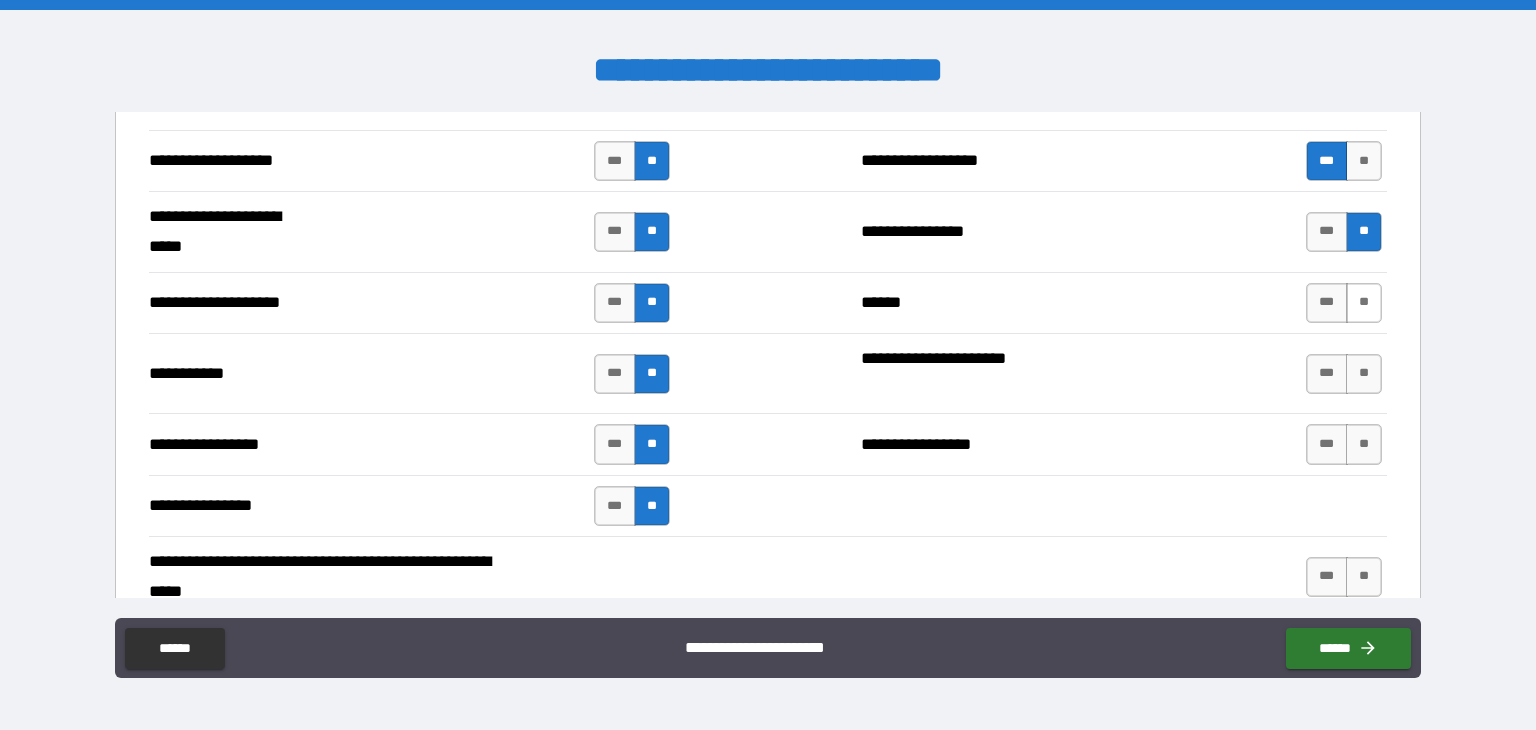 click on "**" at bounding box center [1364, 303] 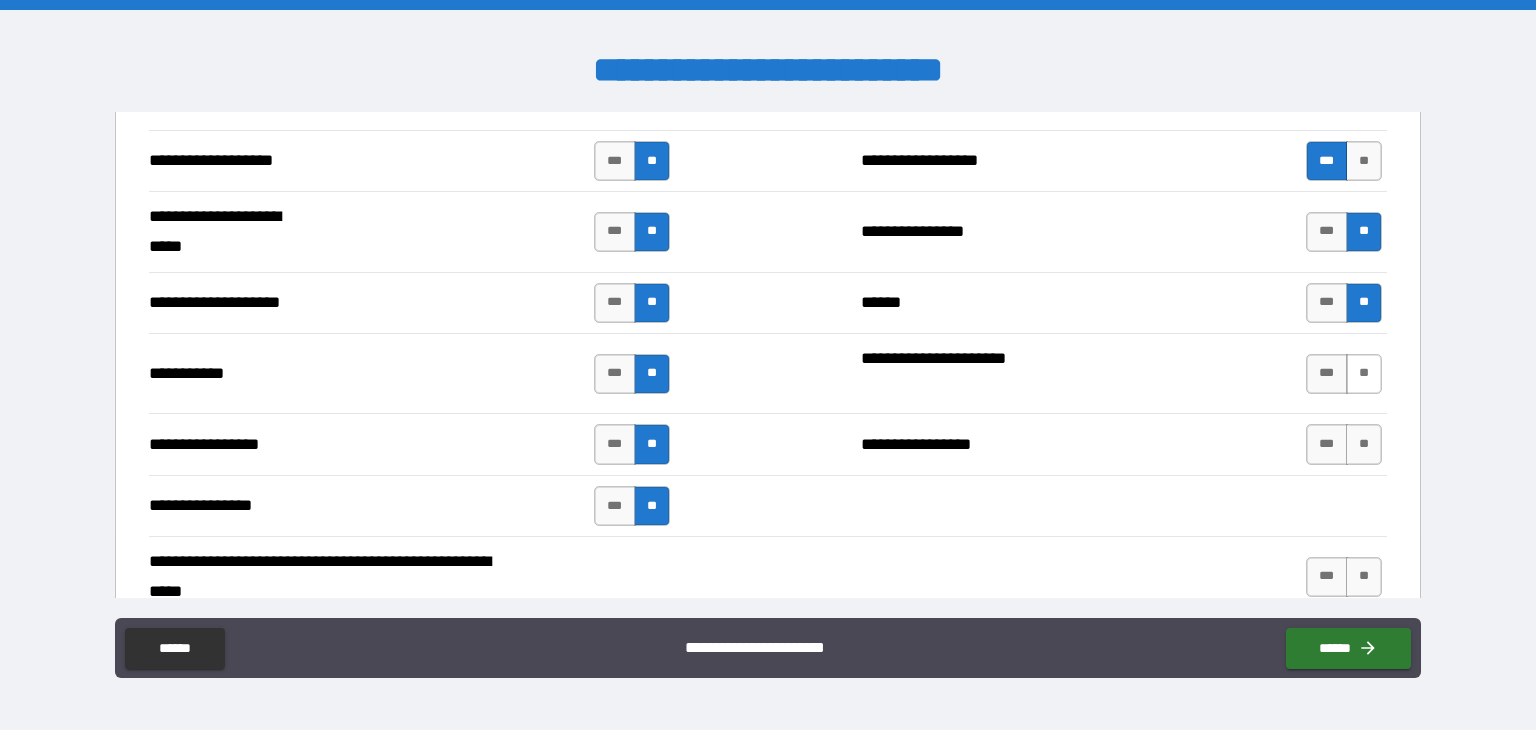 click on "**" at bounding box center [1364, 374] 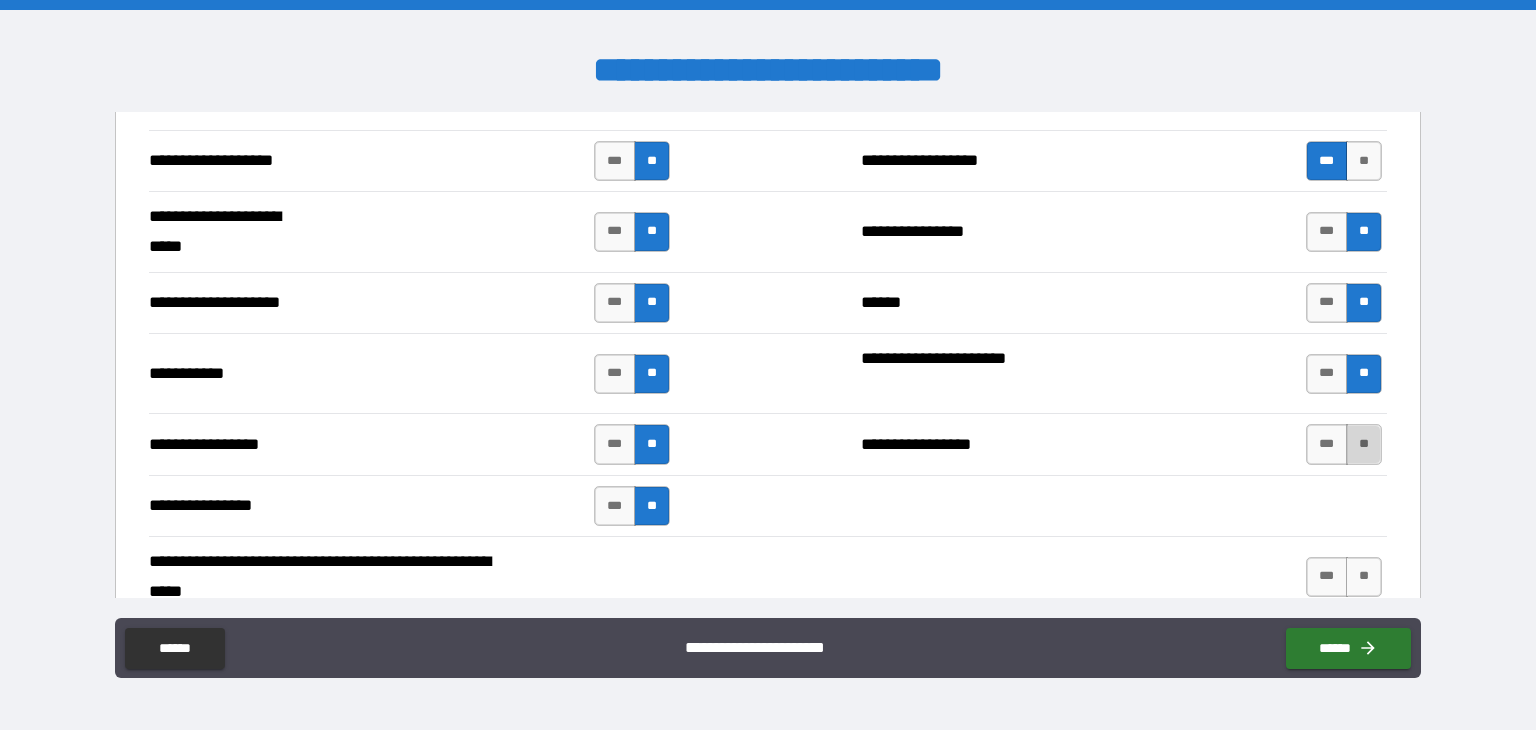 click on "**" at bounding box center (1364, 444) 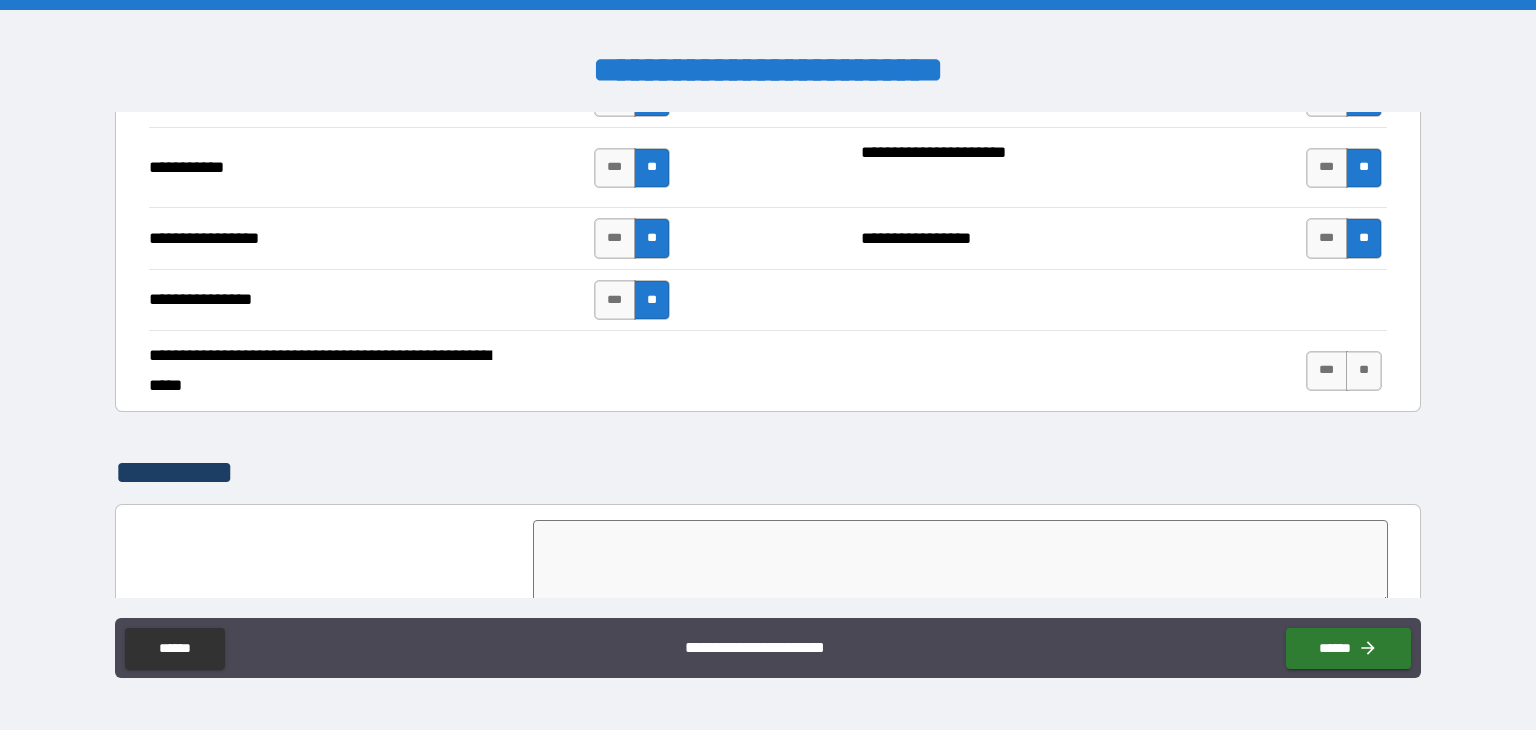 scroll, scrollTop: 4400, scrollLeft: 0, axis: vertical 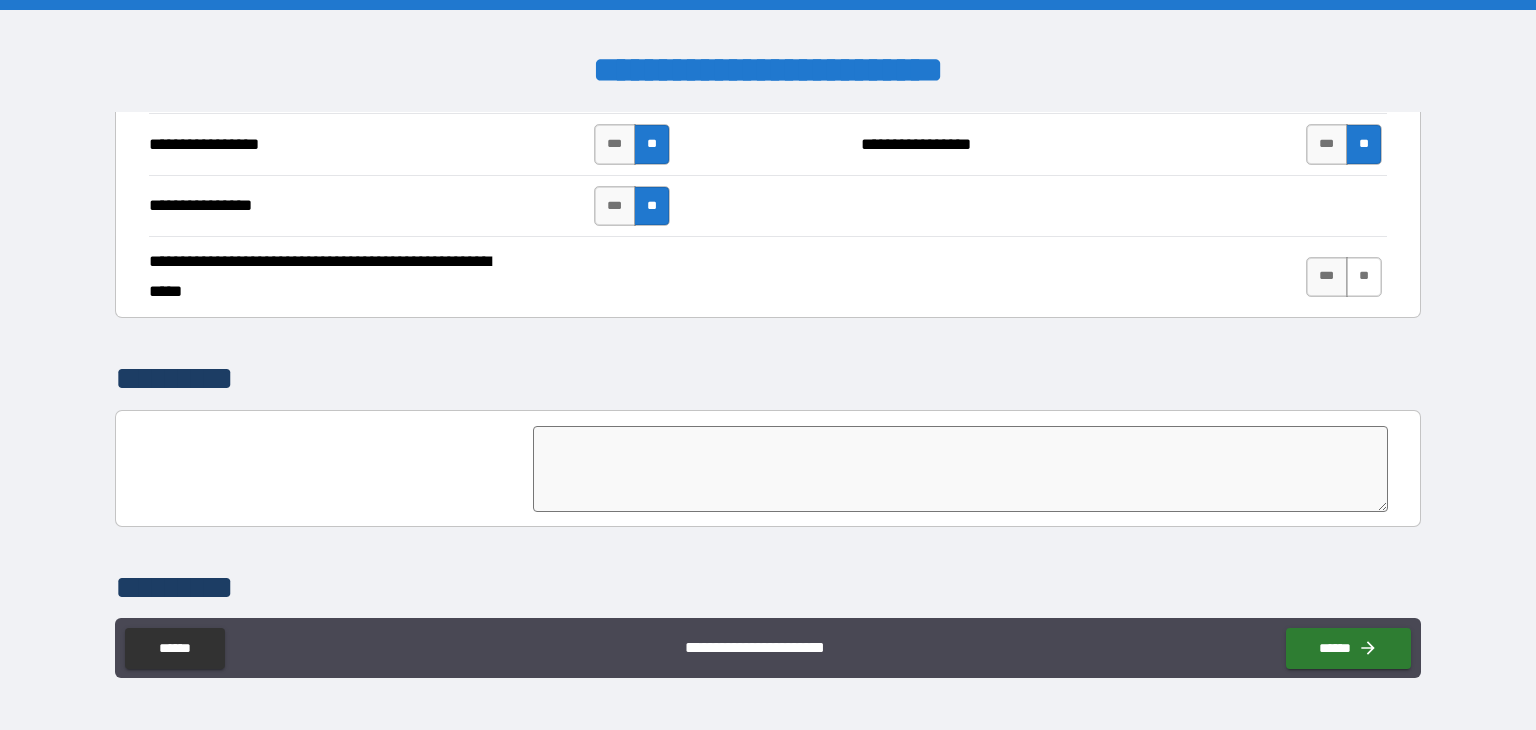 click on "**" at bounding box center (1364, 277) 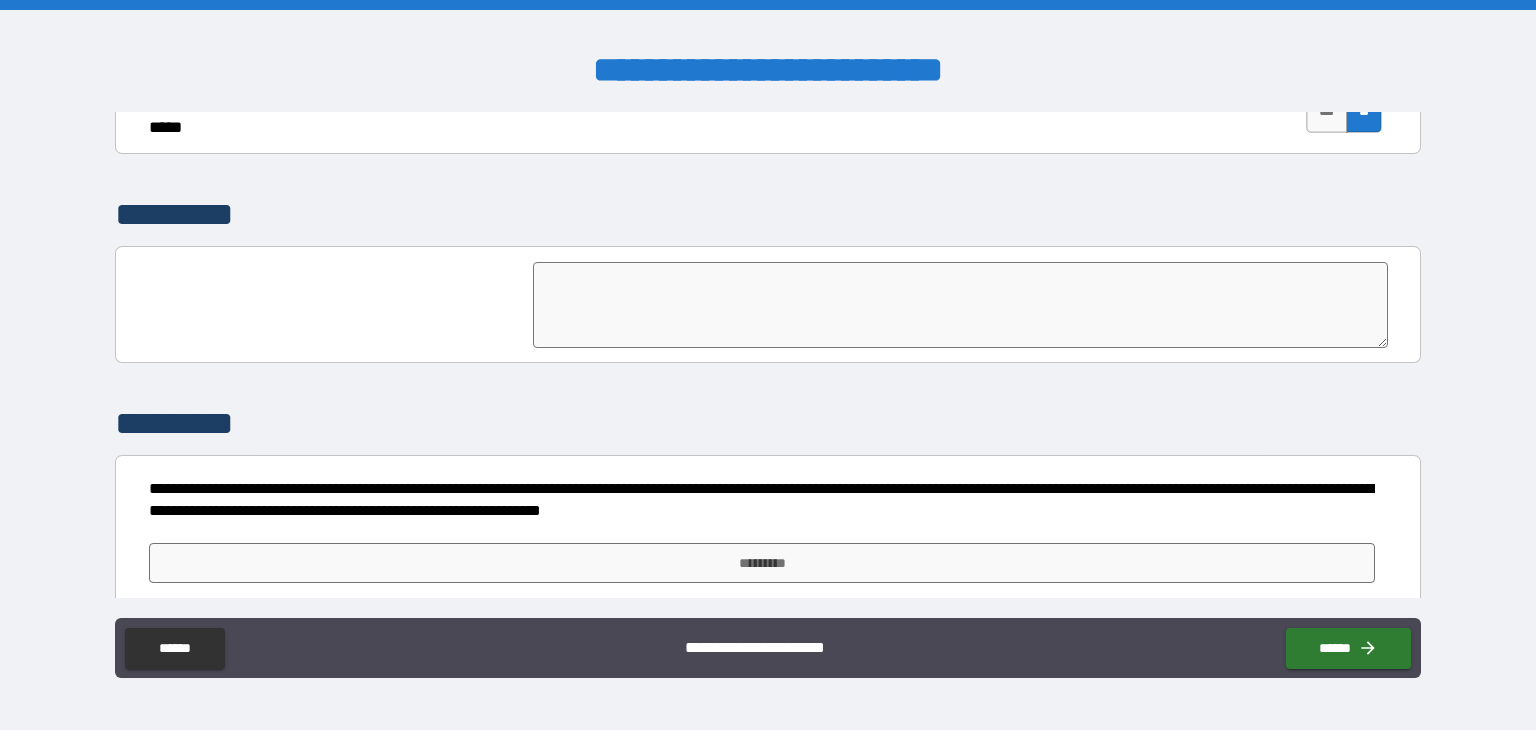 scroll, scrollTop: 4564, scrollLeft: 0, axis: vertical 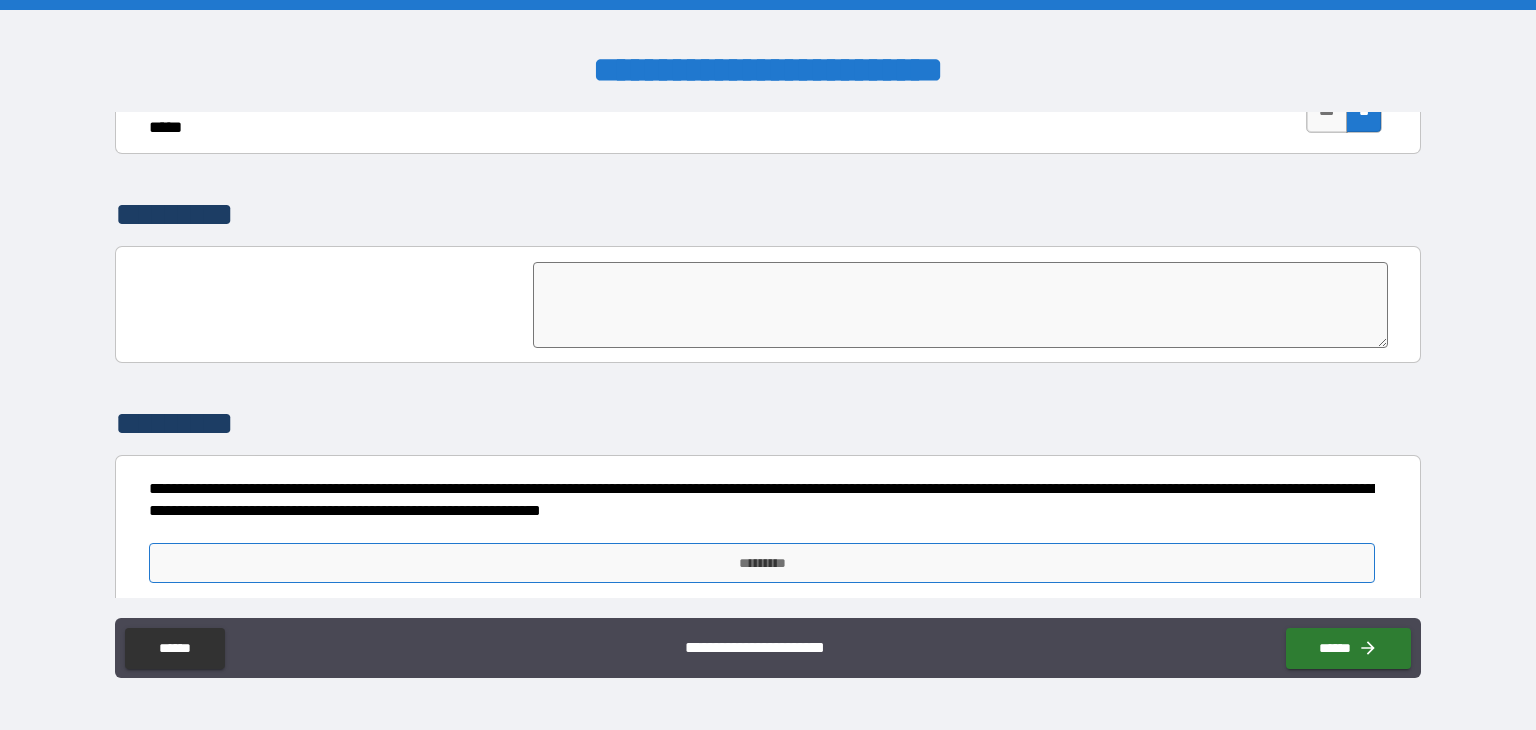click on "*********" at bounding box center (762, 563) 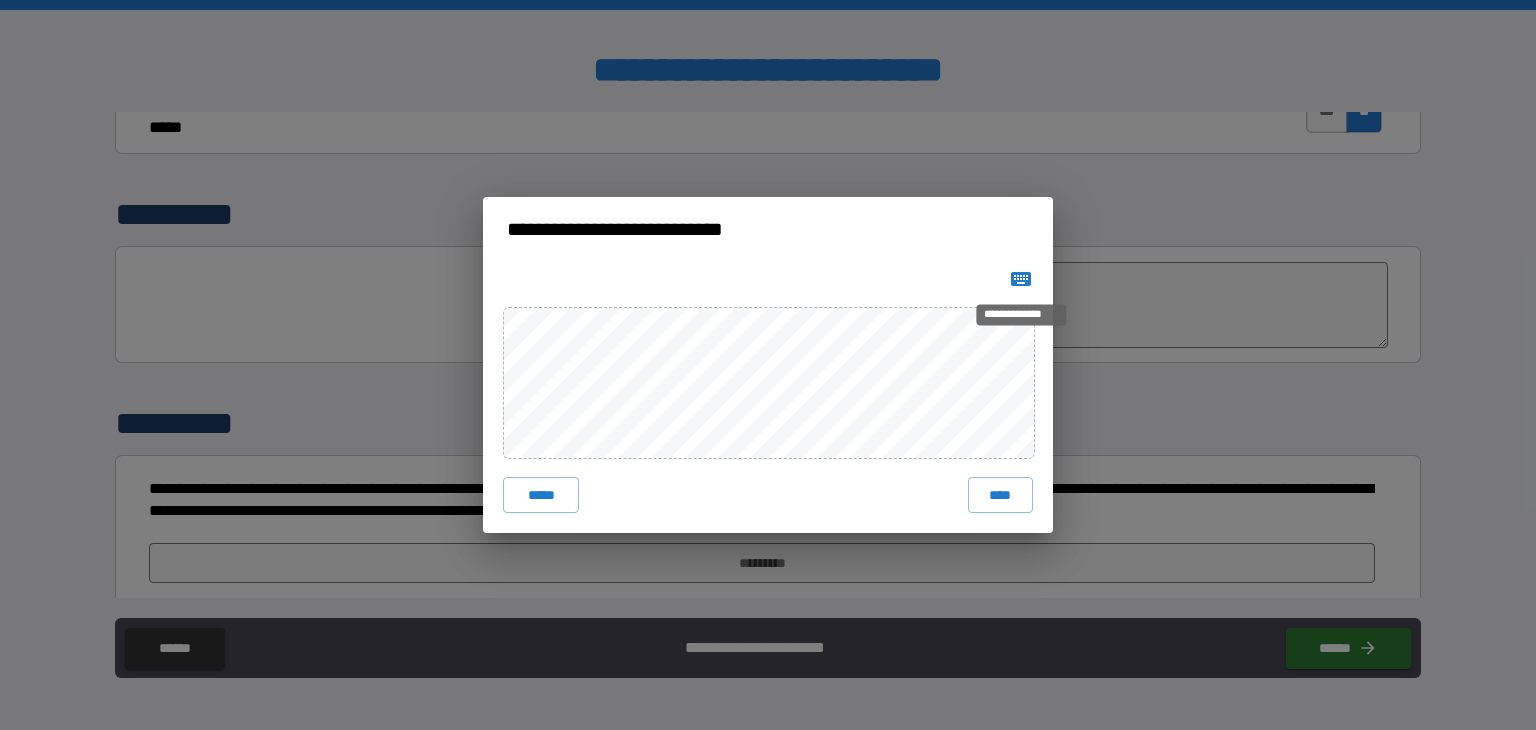 click 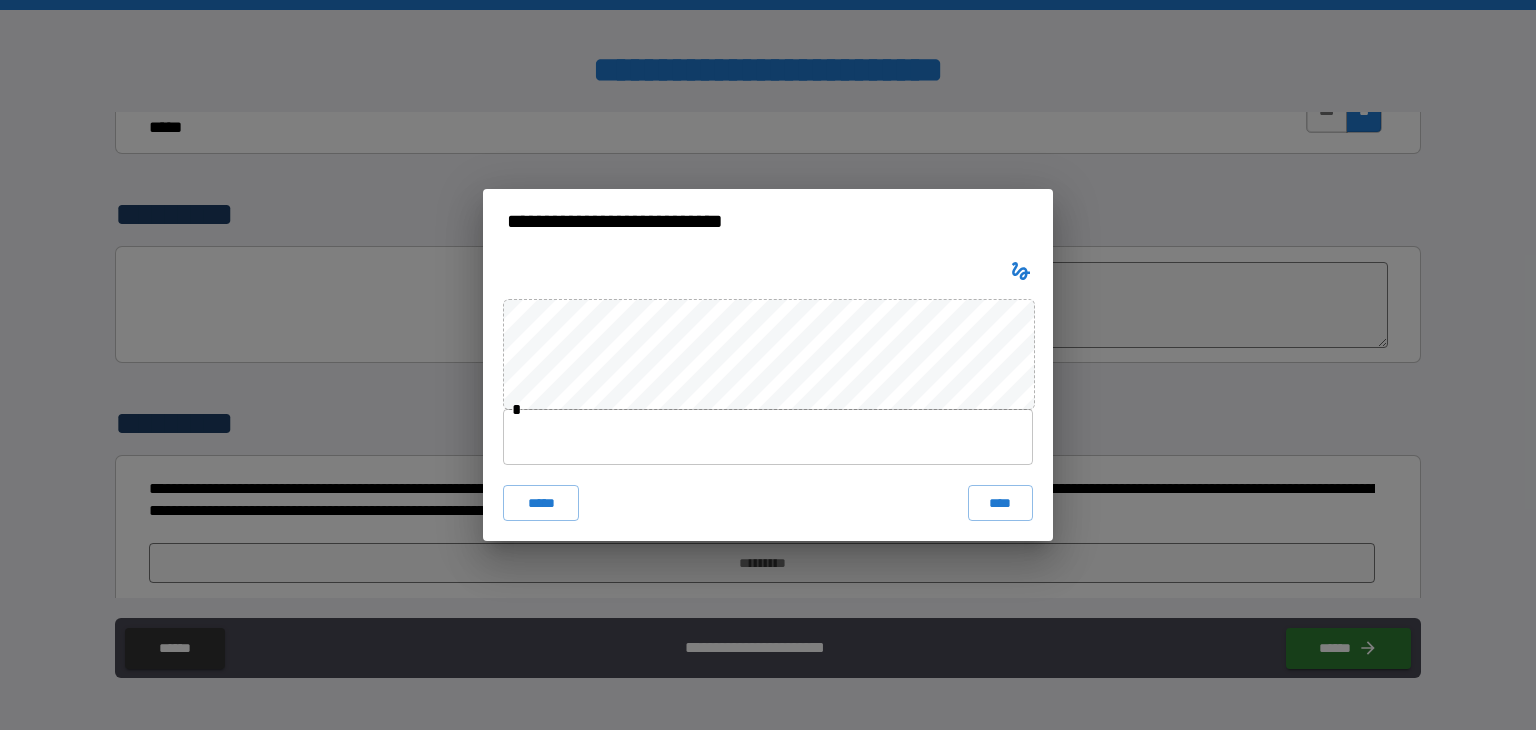 click at bounding box center [768, 437] 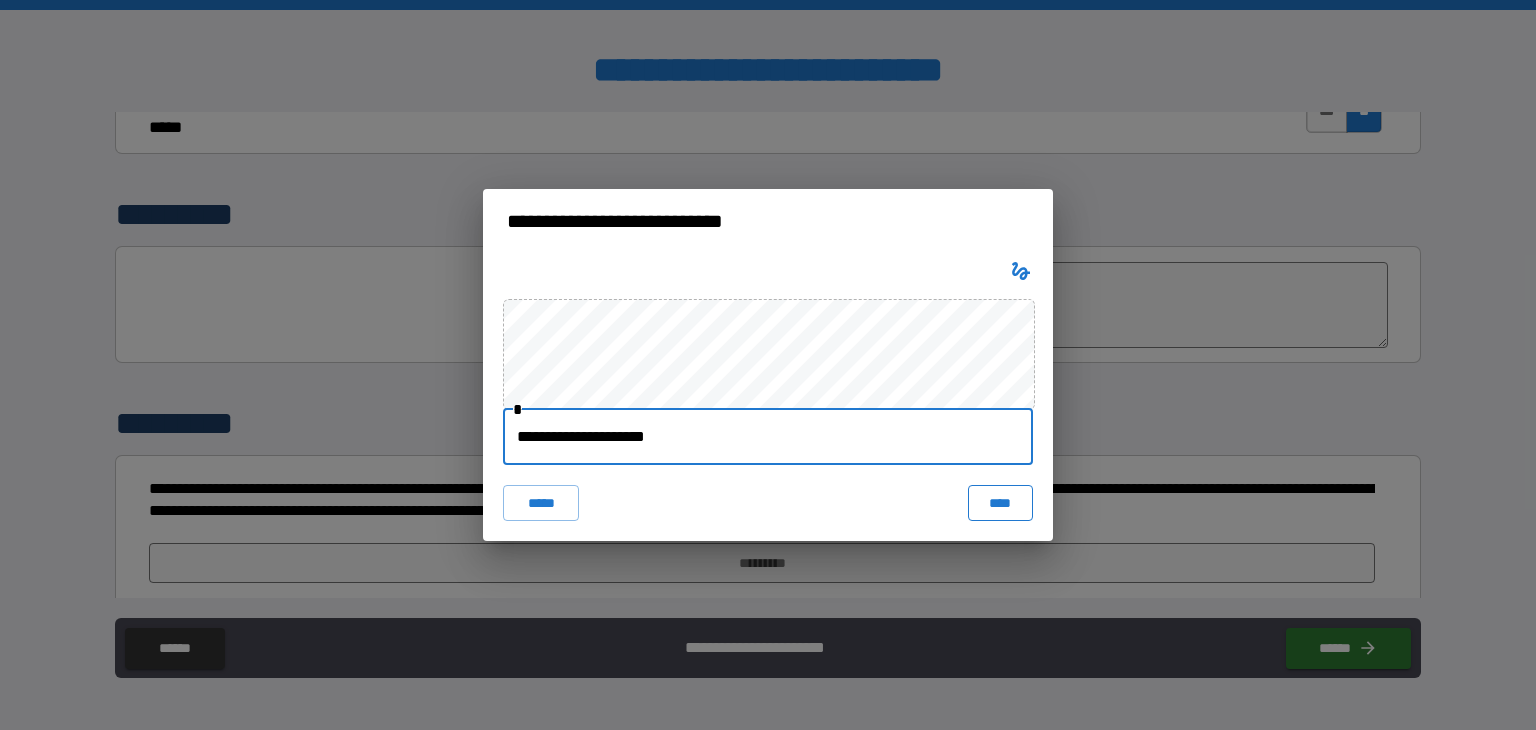 type on "**********" 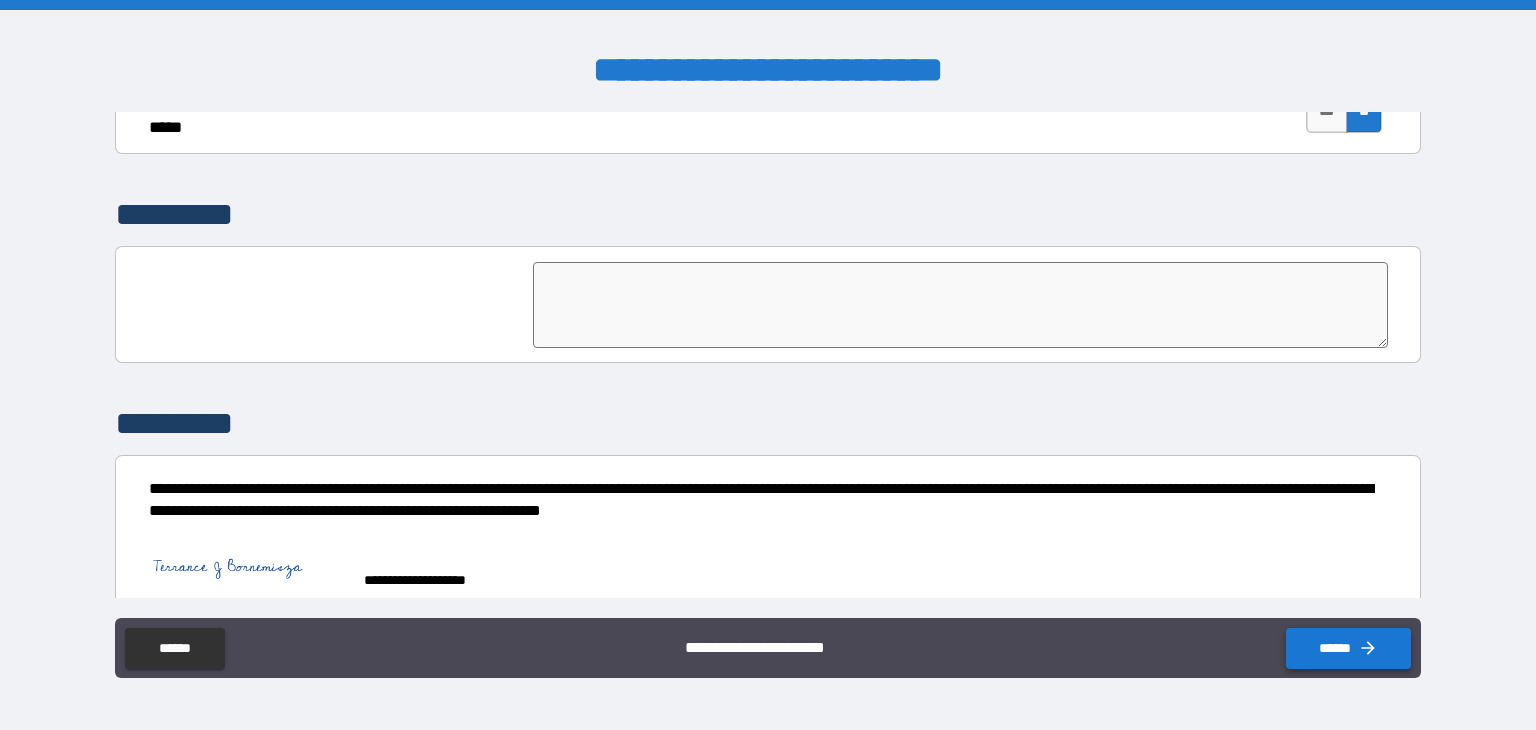 click on "******" at bounding box center (1348, 648) 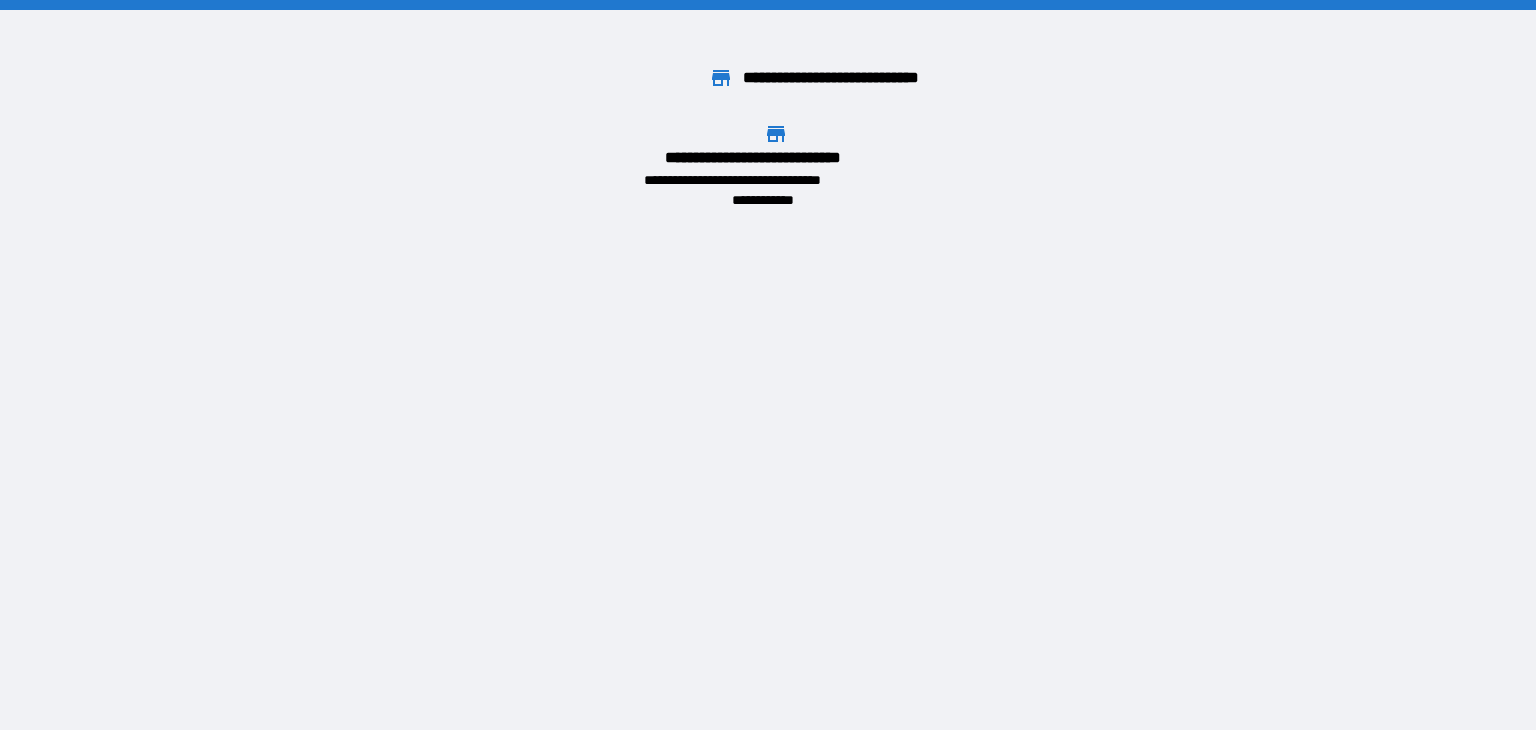 click on "**********" at bounding box center [768, 365] 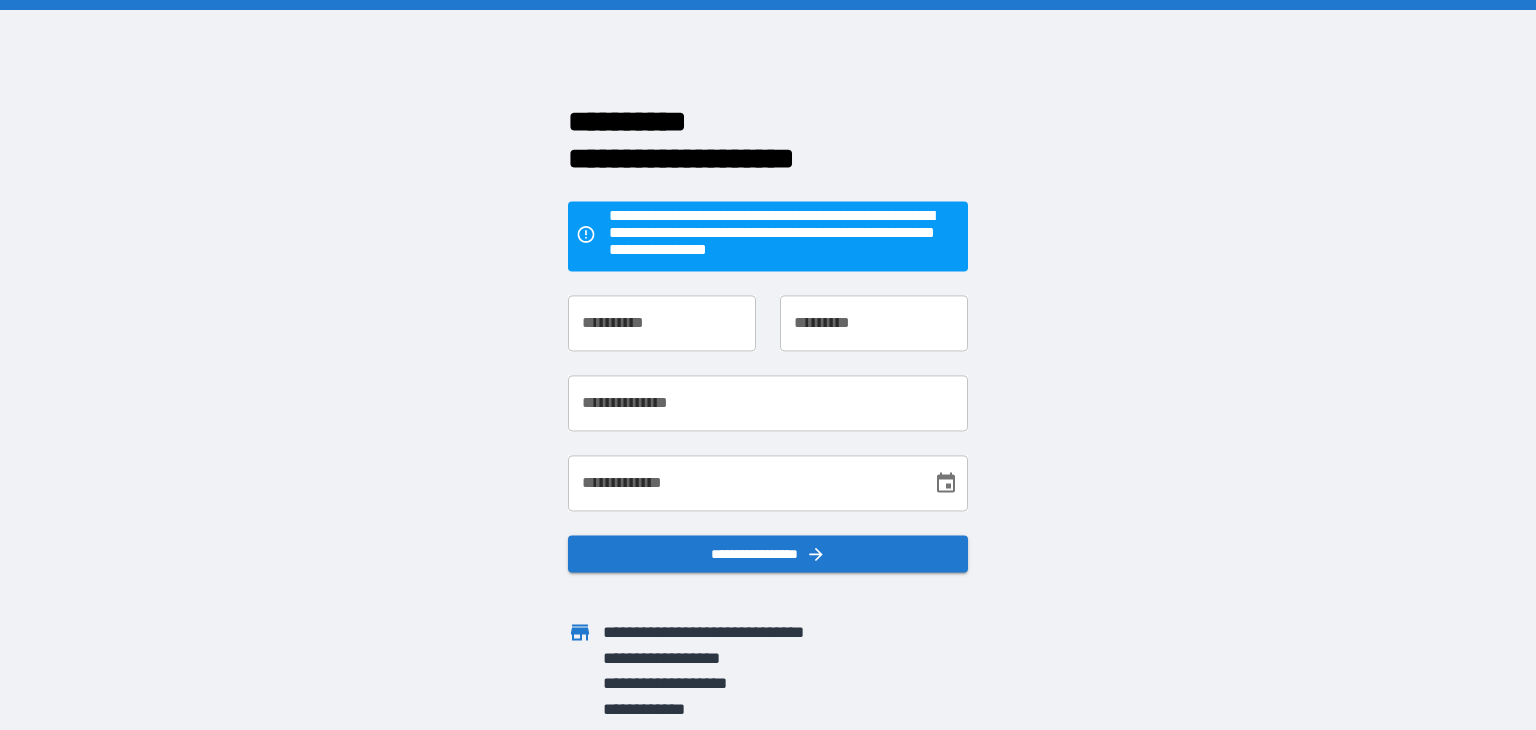 scroll, scrollTop: 0, scrollLeft: 0, axis: both 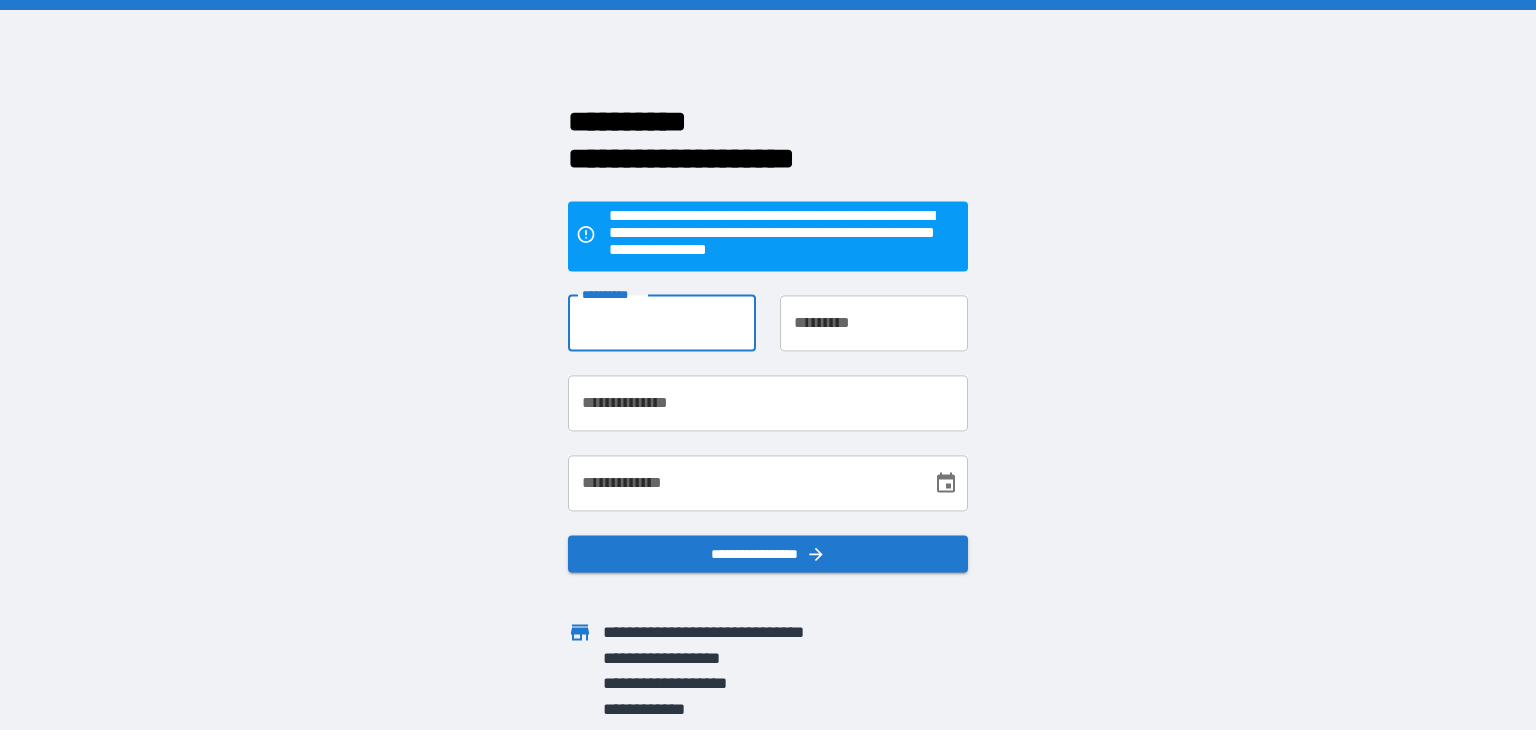 click on "**********" at bounding box center (662, 323) 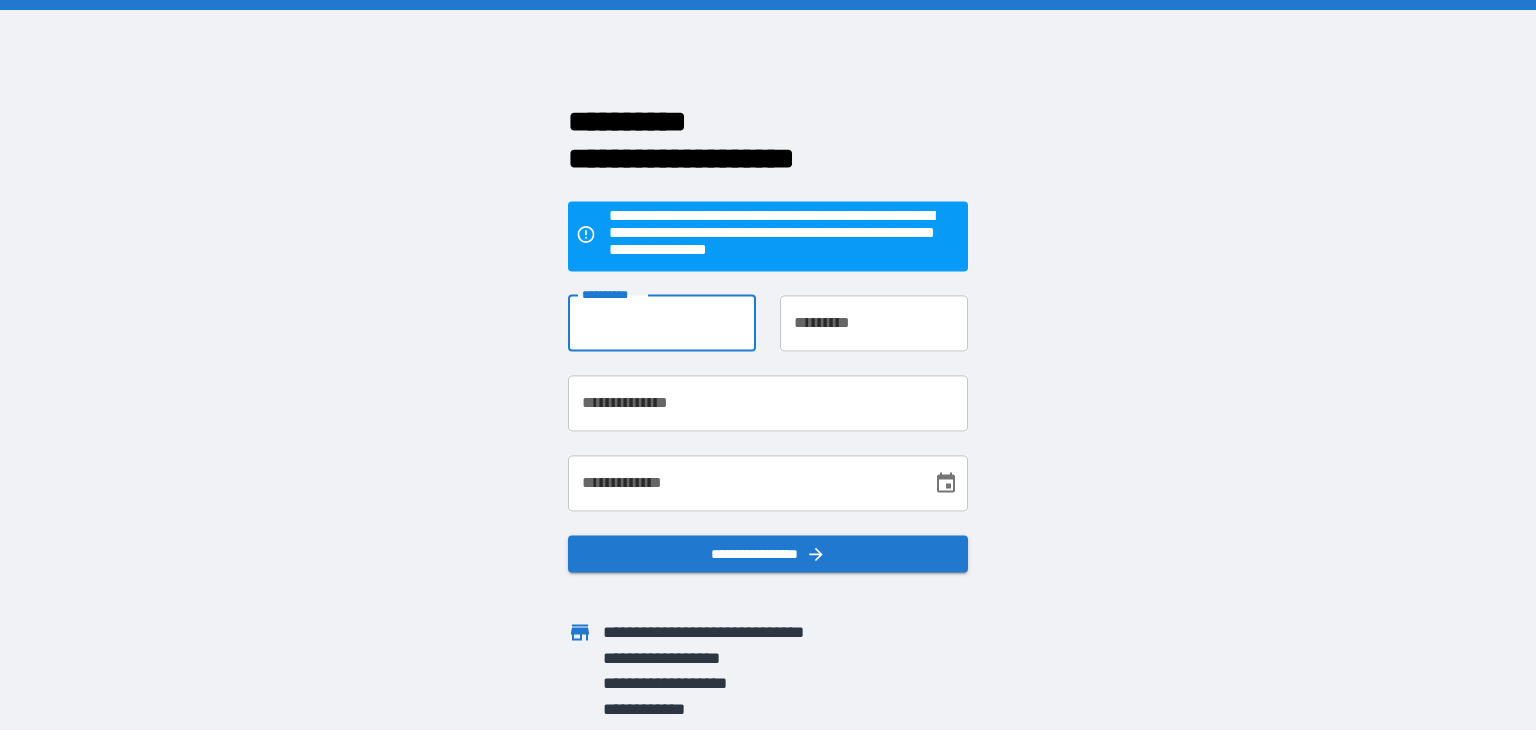 type on "******" 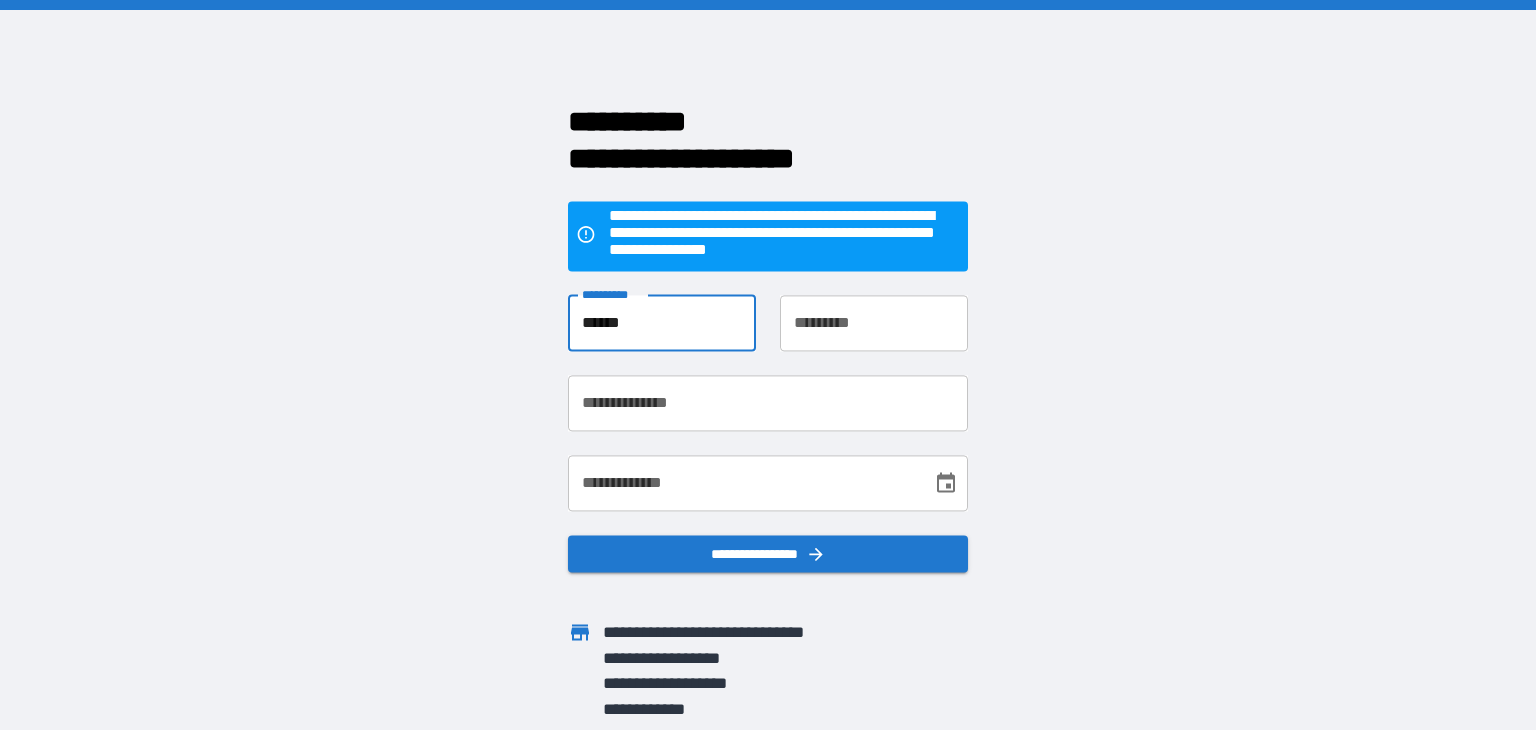 type on "**********" 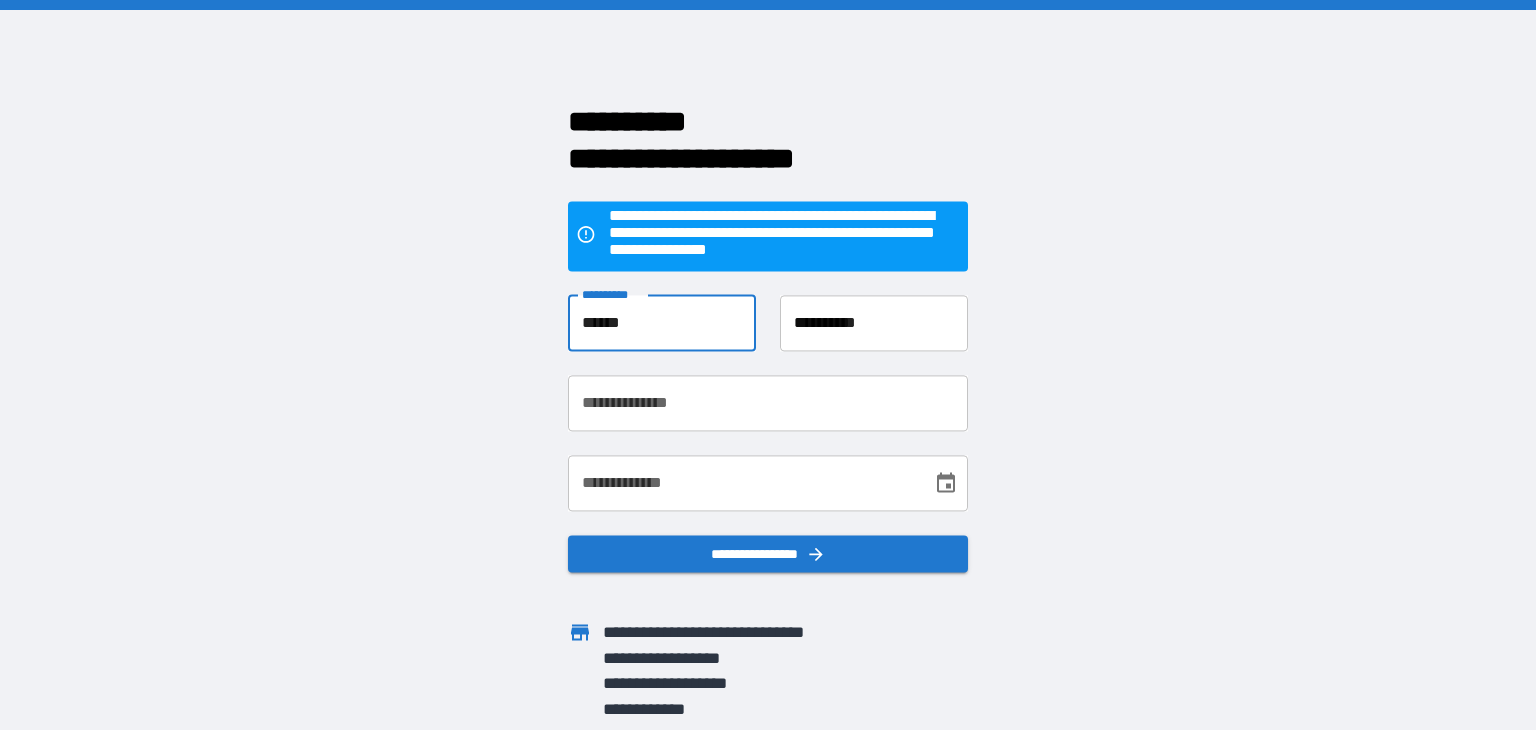 type on "**********" 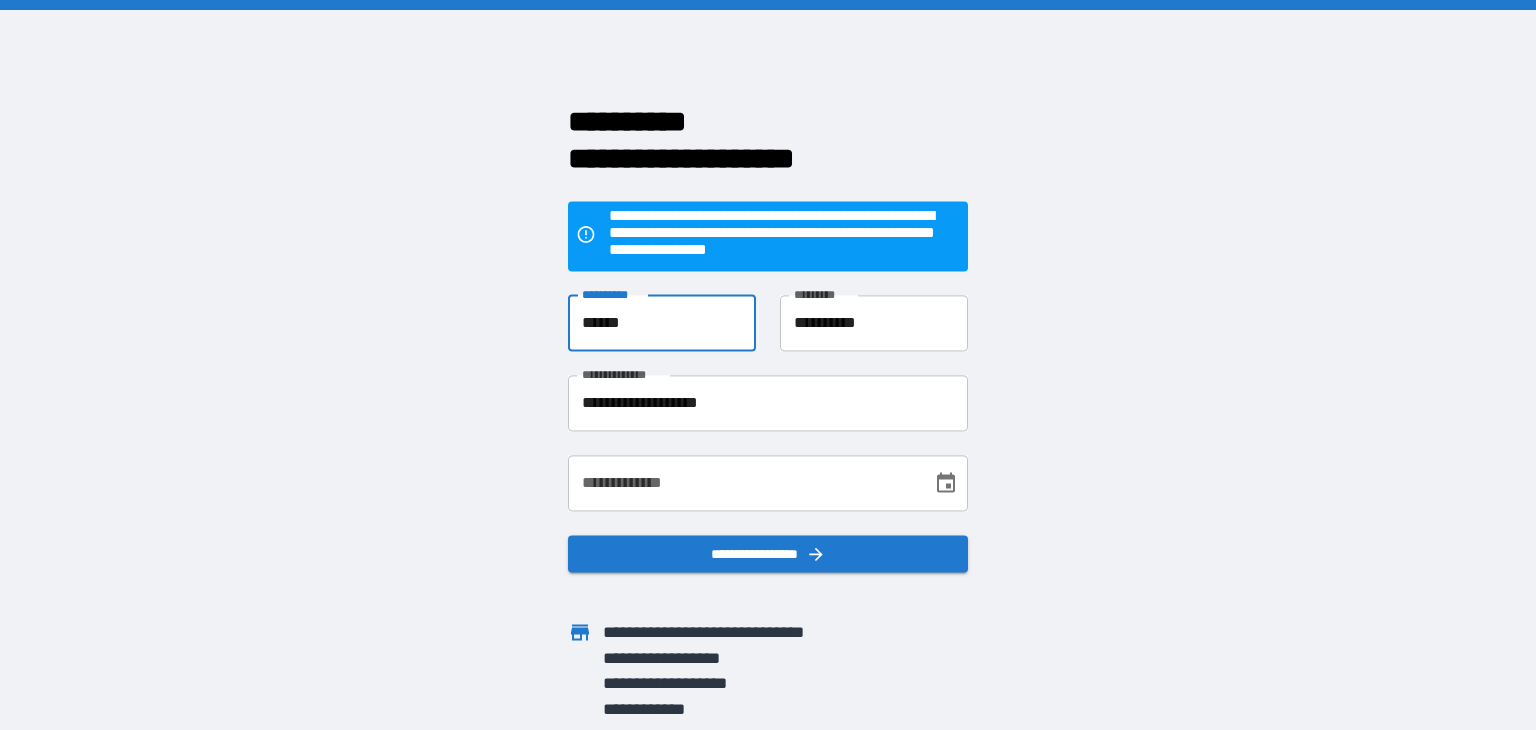 click on "**********" at bounding box center (743, 483) 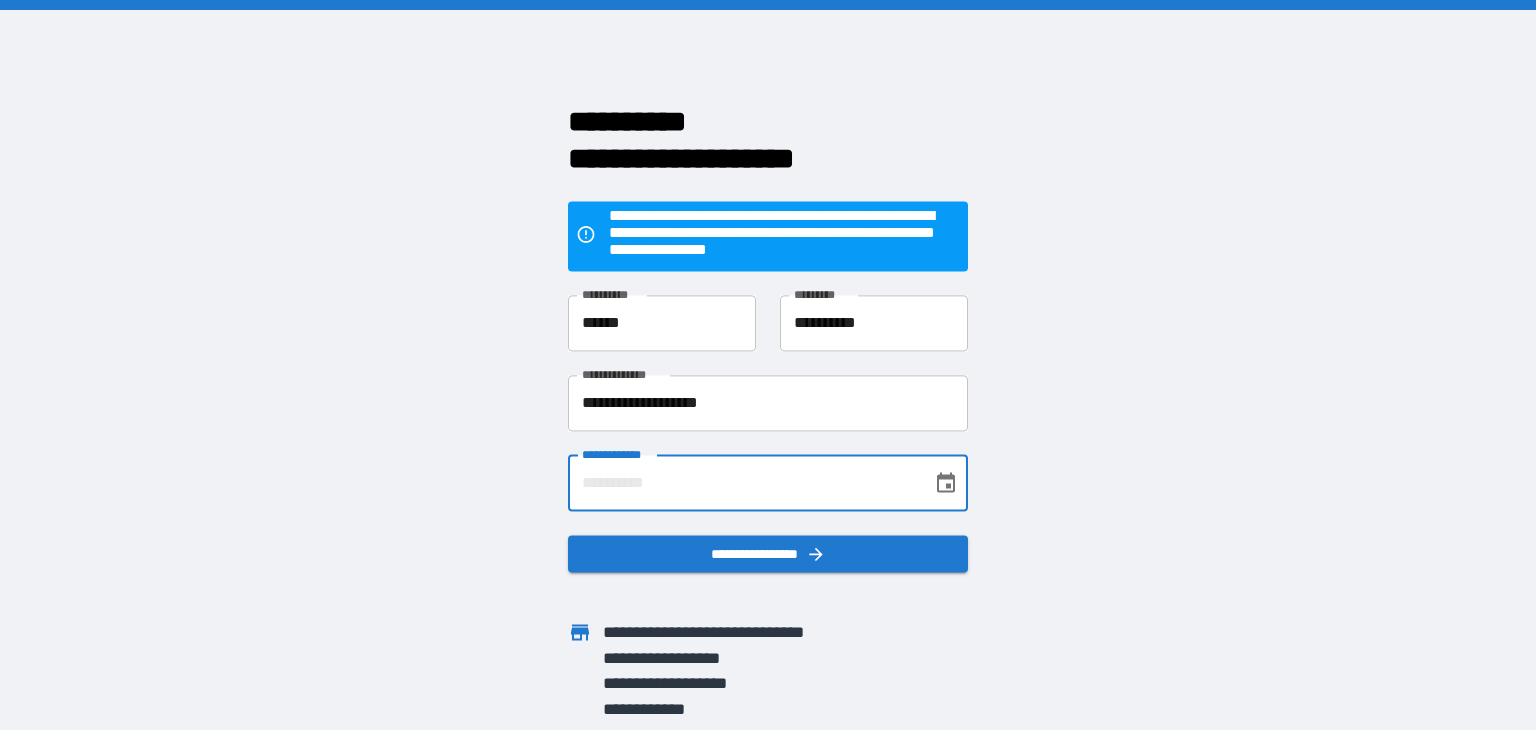 type on "**********" 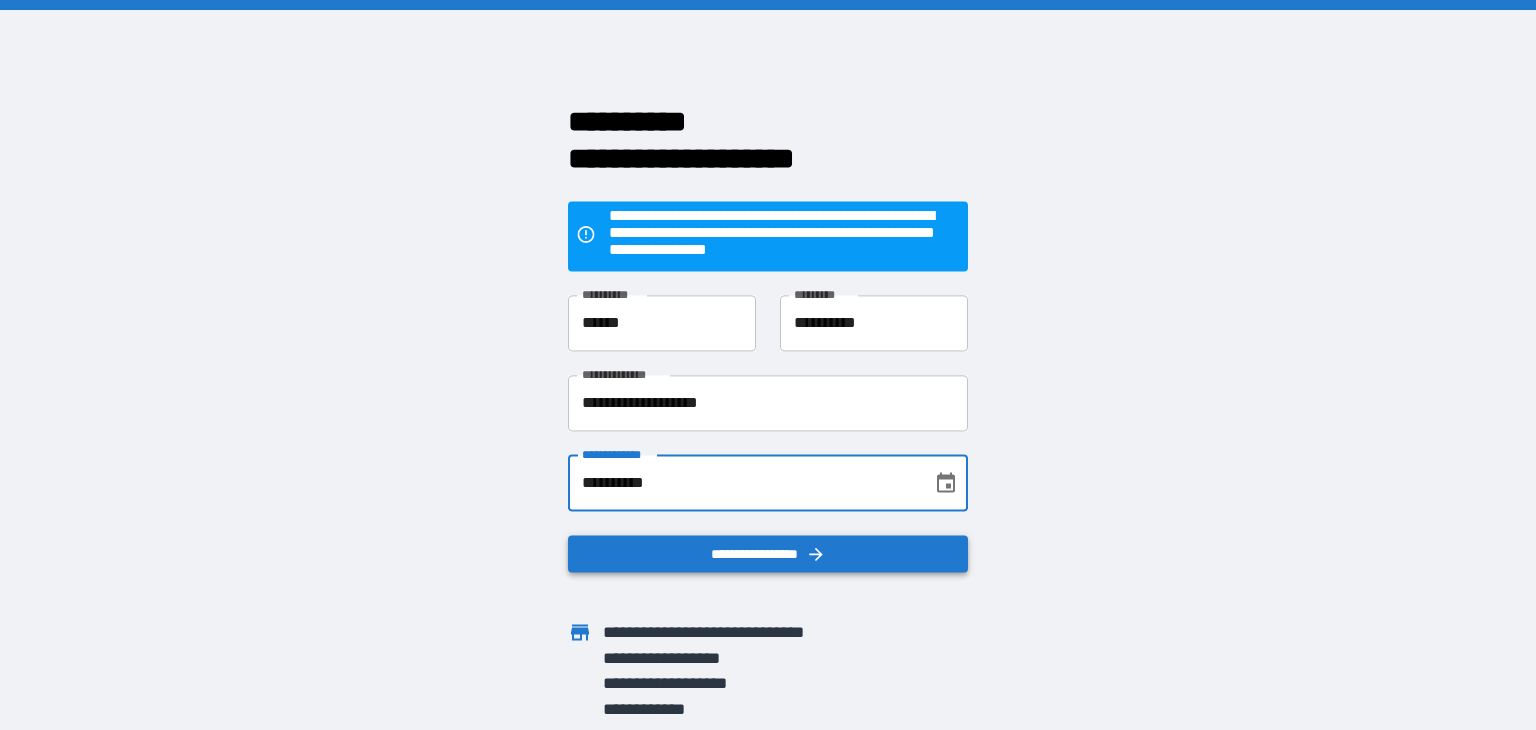 click on "**********" at bounding box center (768, 554) 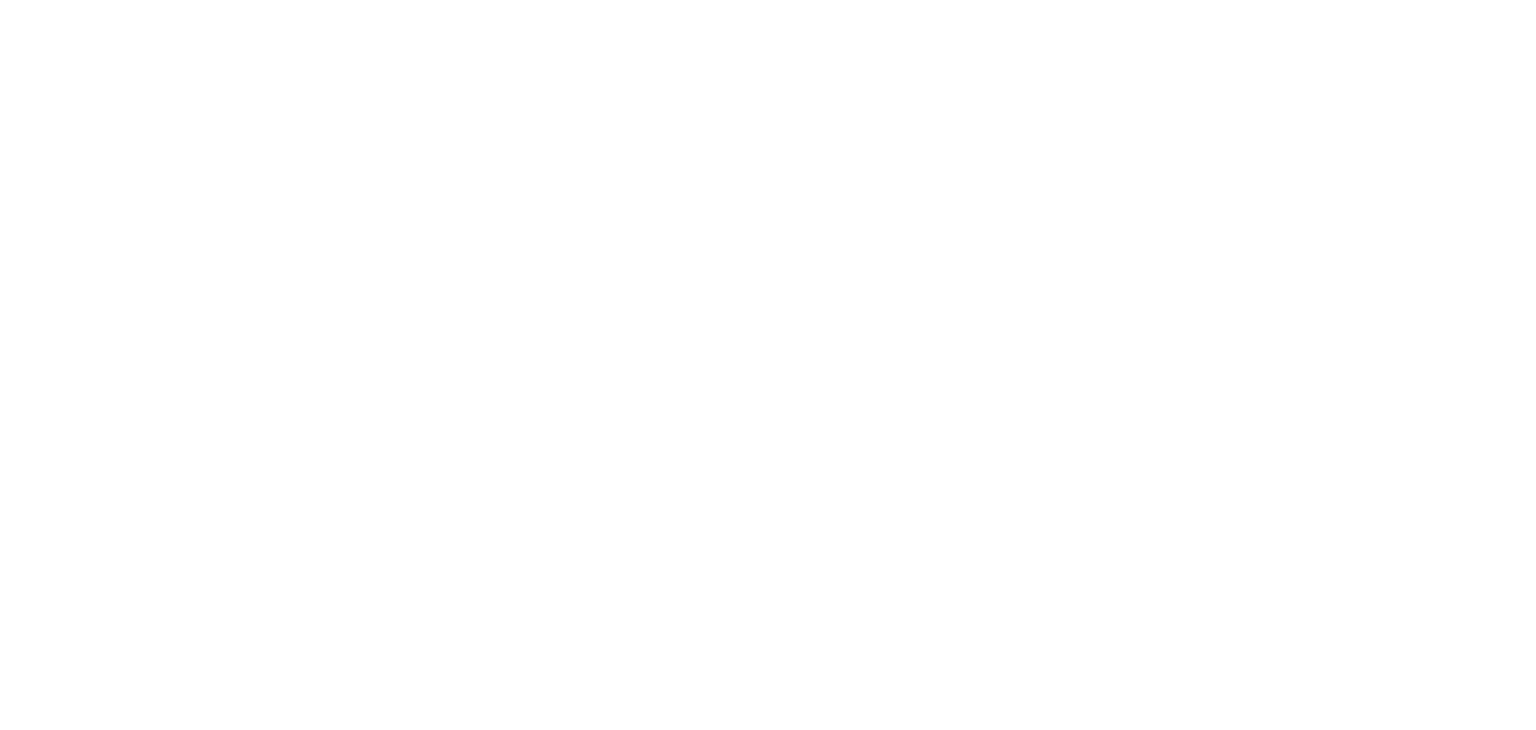 scroll, scrollTop: 0, scrollLeft: 0, axis: both 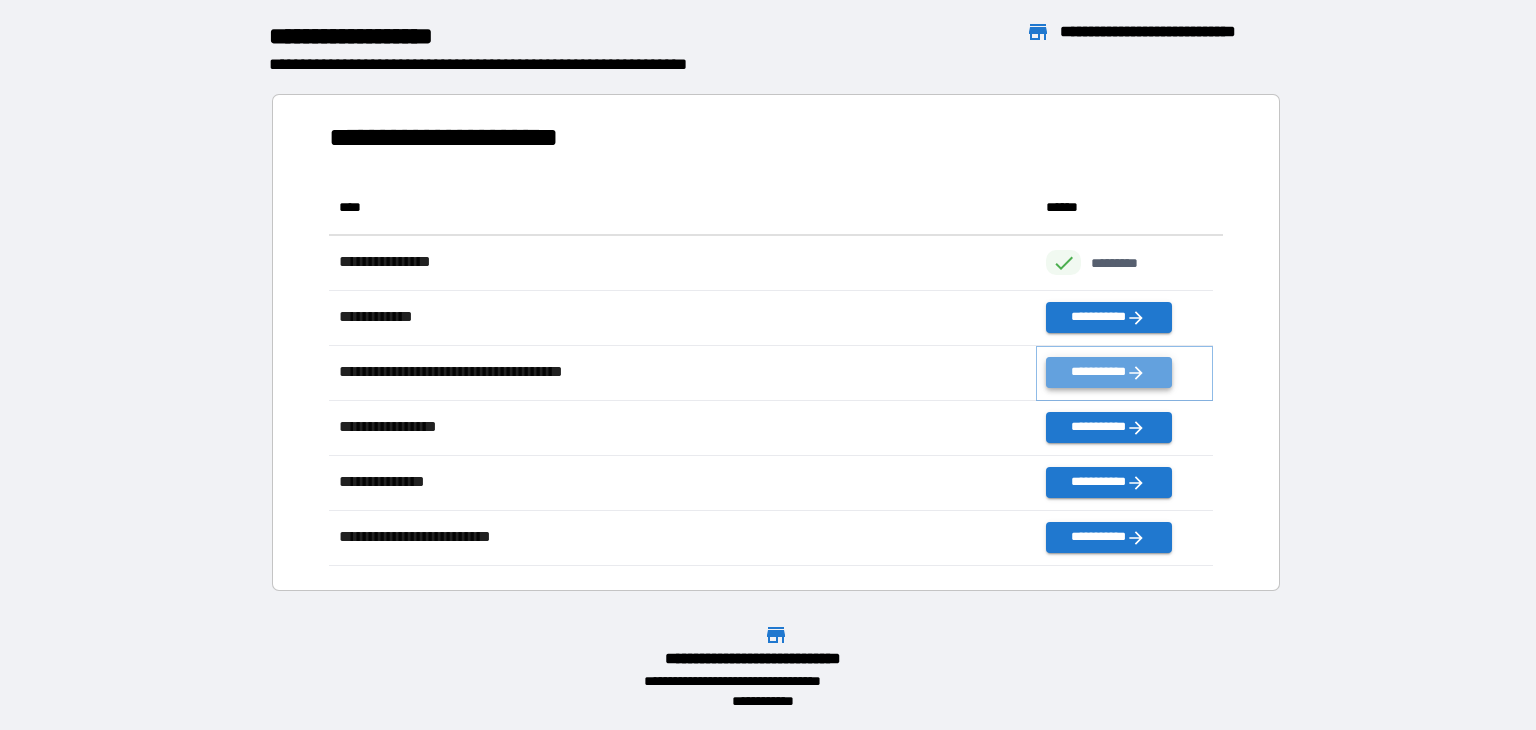 click on "**********" at bounding box center (1108, 372) 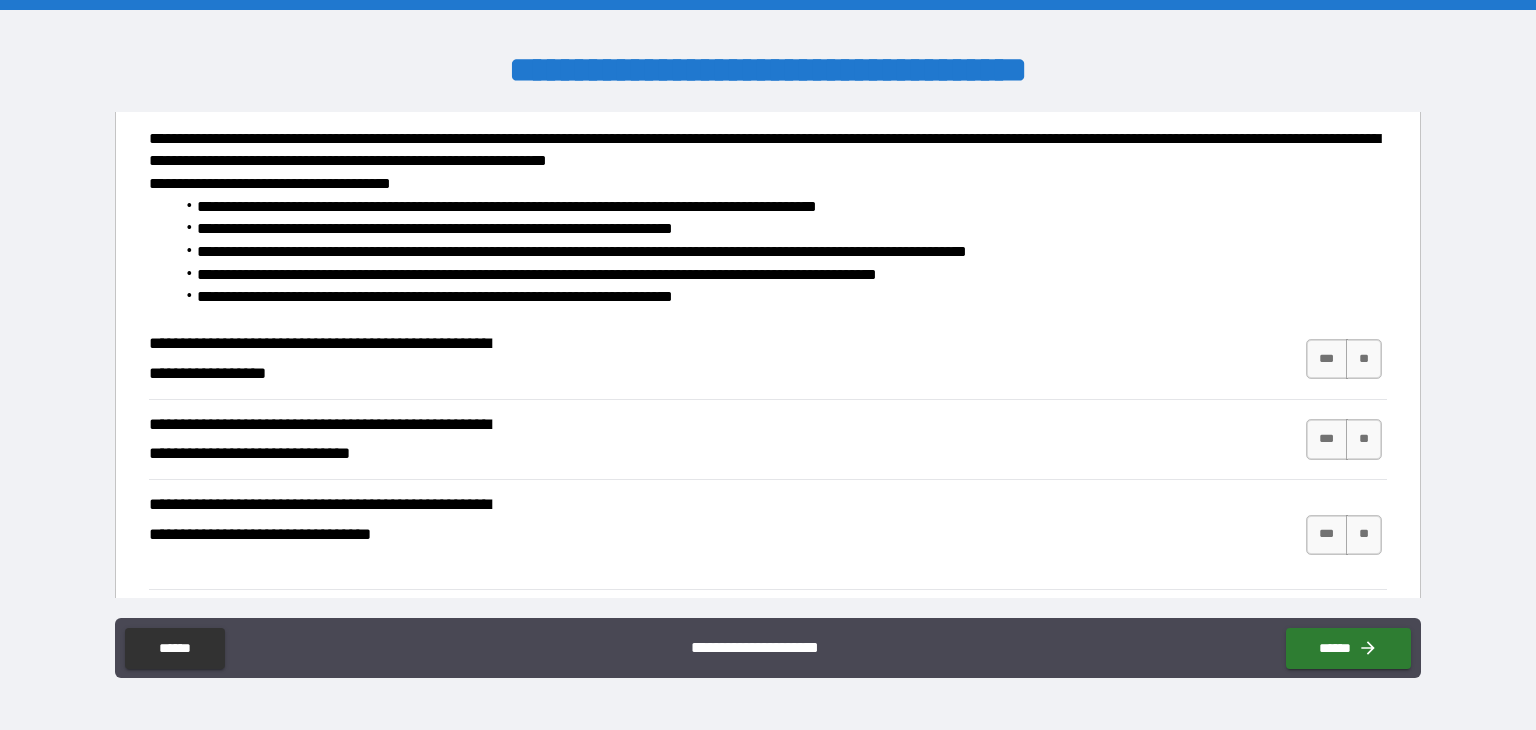scroll, scrollTop: 400, scrollLeft: 0, axis: vertical 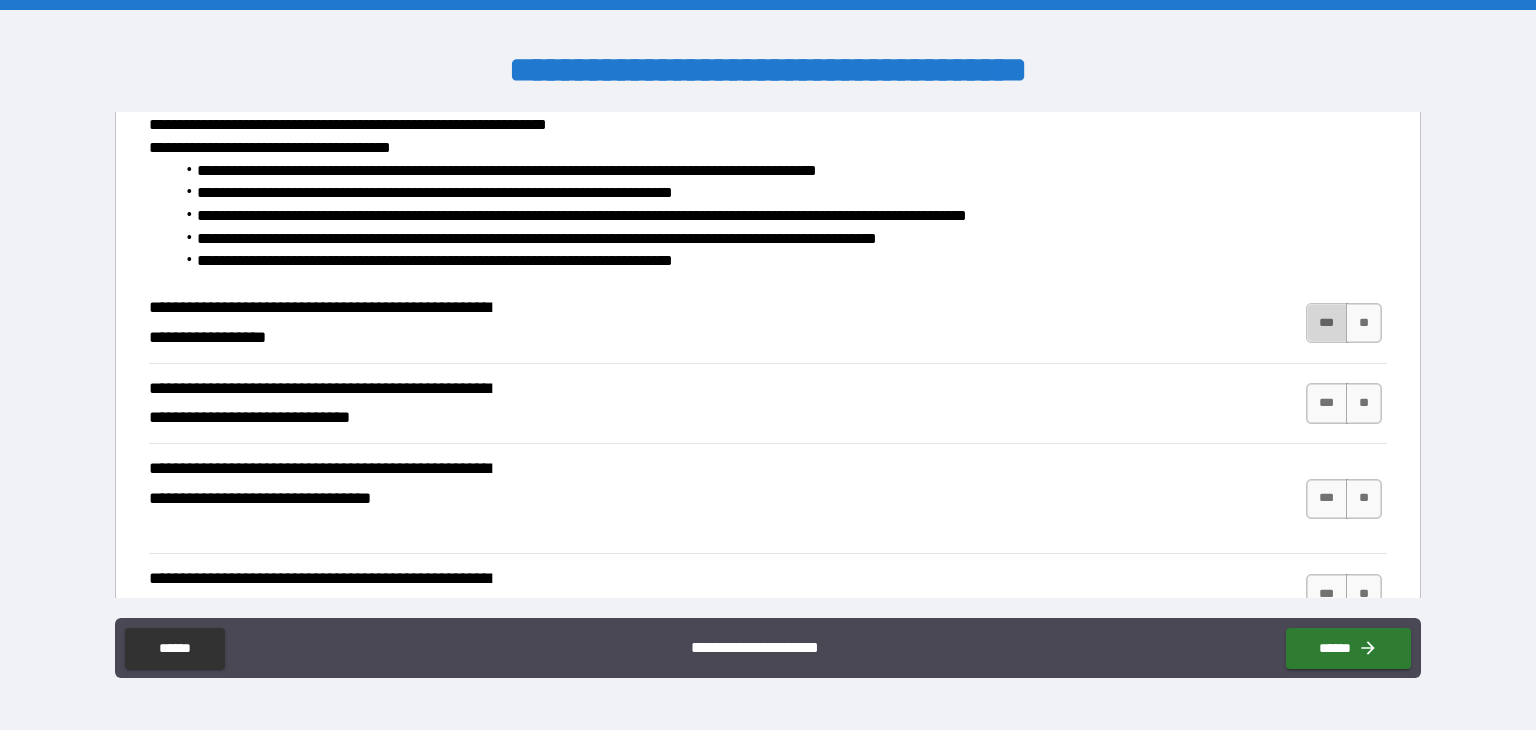 click on "***" at bounding box center (1327, 323) 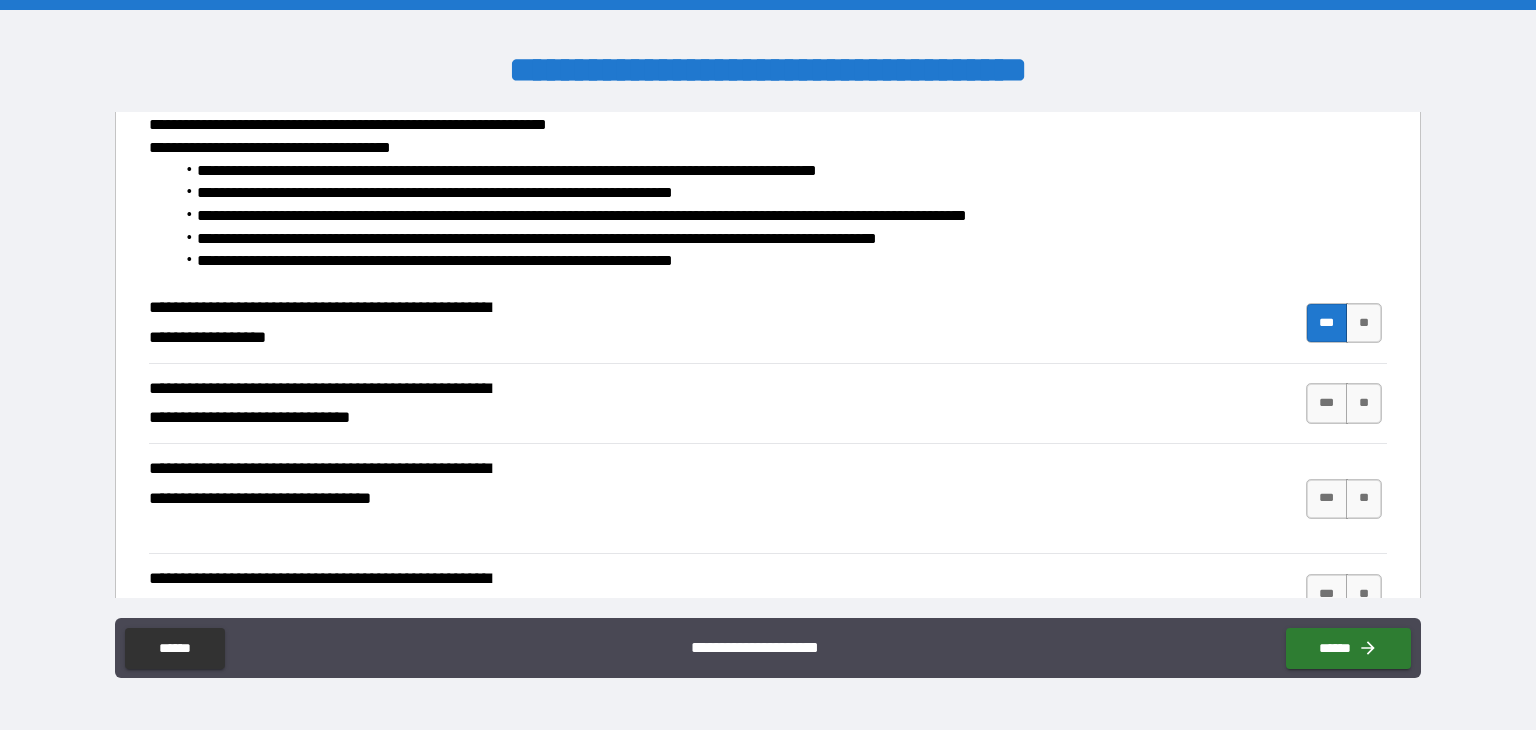 scroll, scrollTop: 500, scrollLeft: 0, axis: vertical 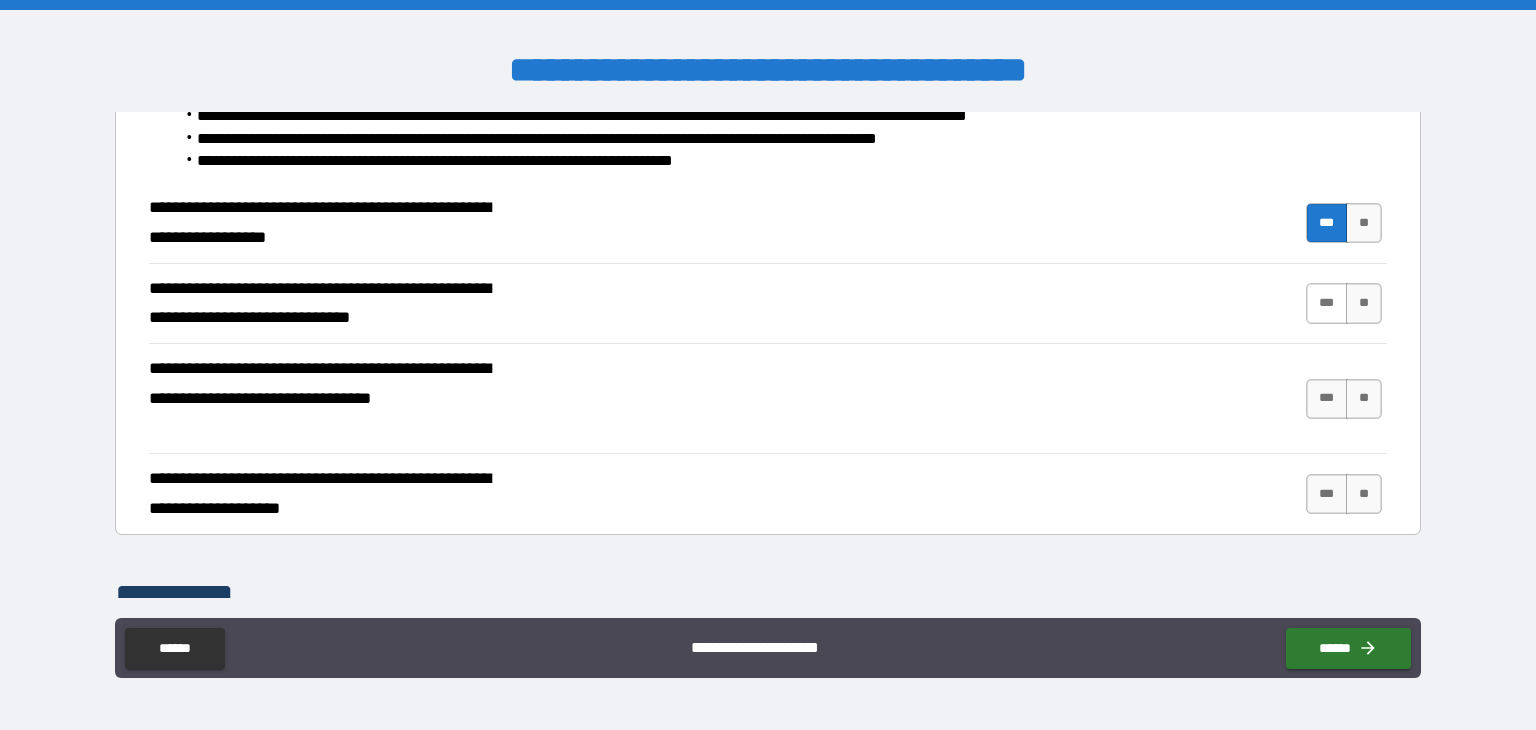 click on "***" at bounding box center [1327, 303] 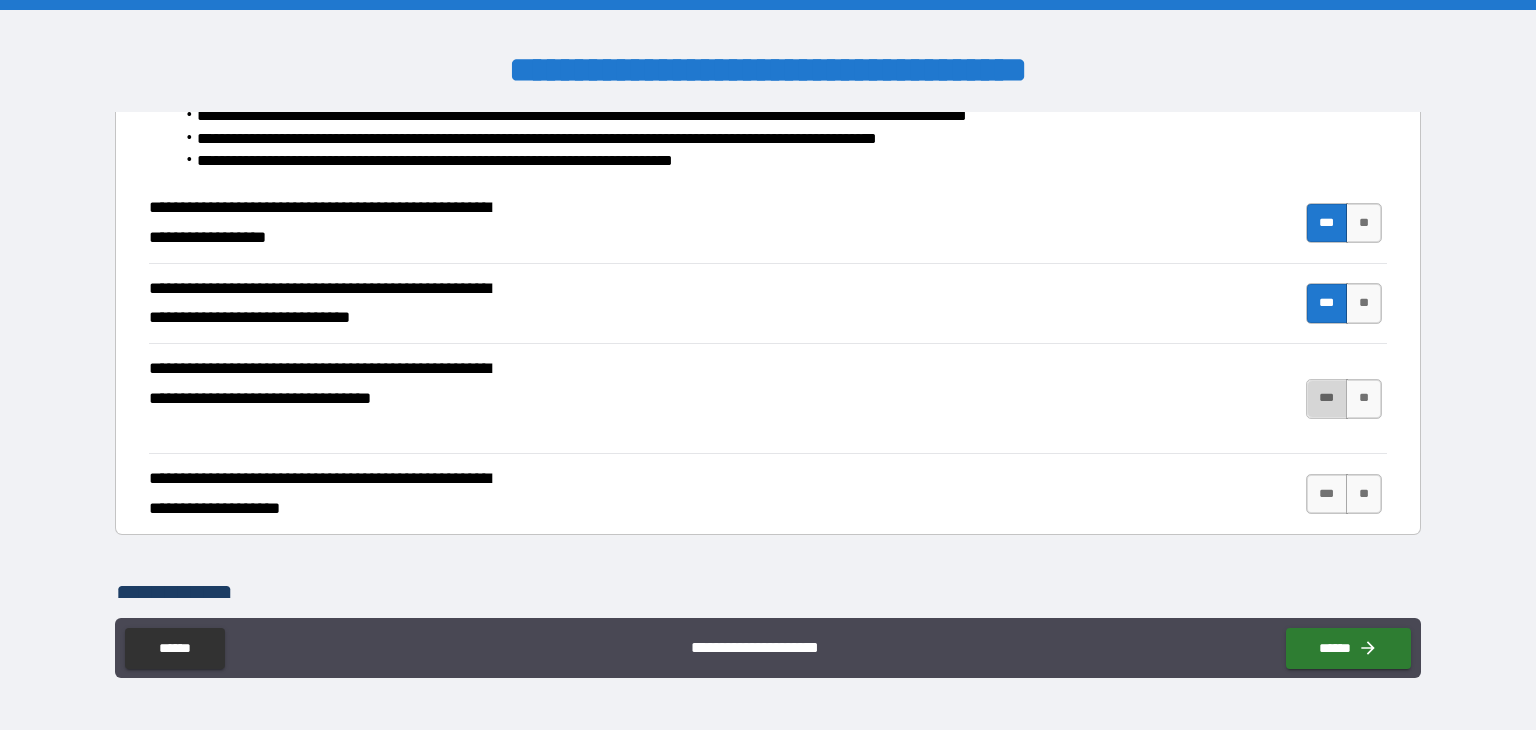 click on "***" at bounding box center [1327, 399] 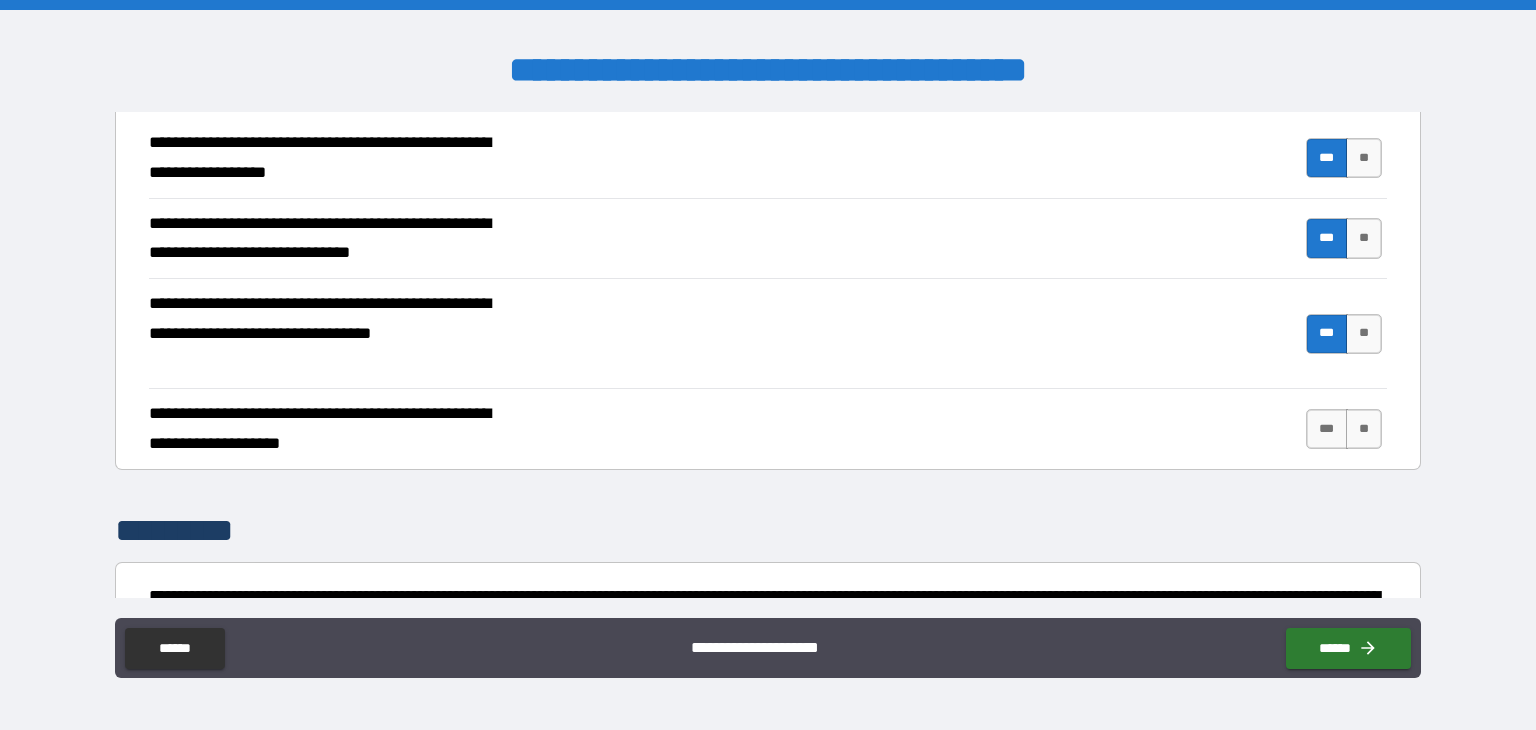 scroll, scrollTop: 600, scrollLeft: 0, axis: vertical 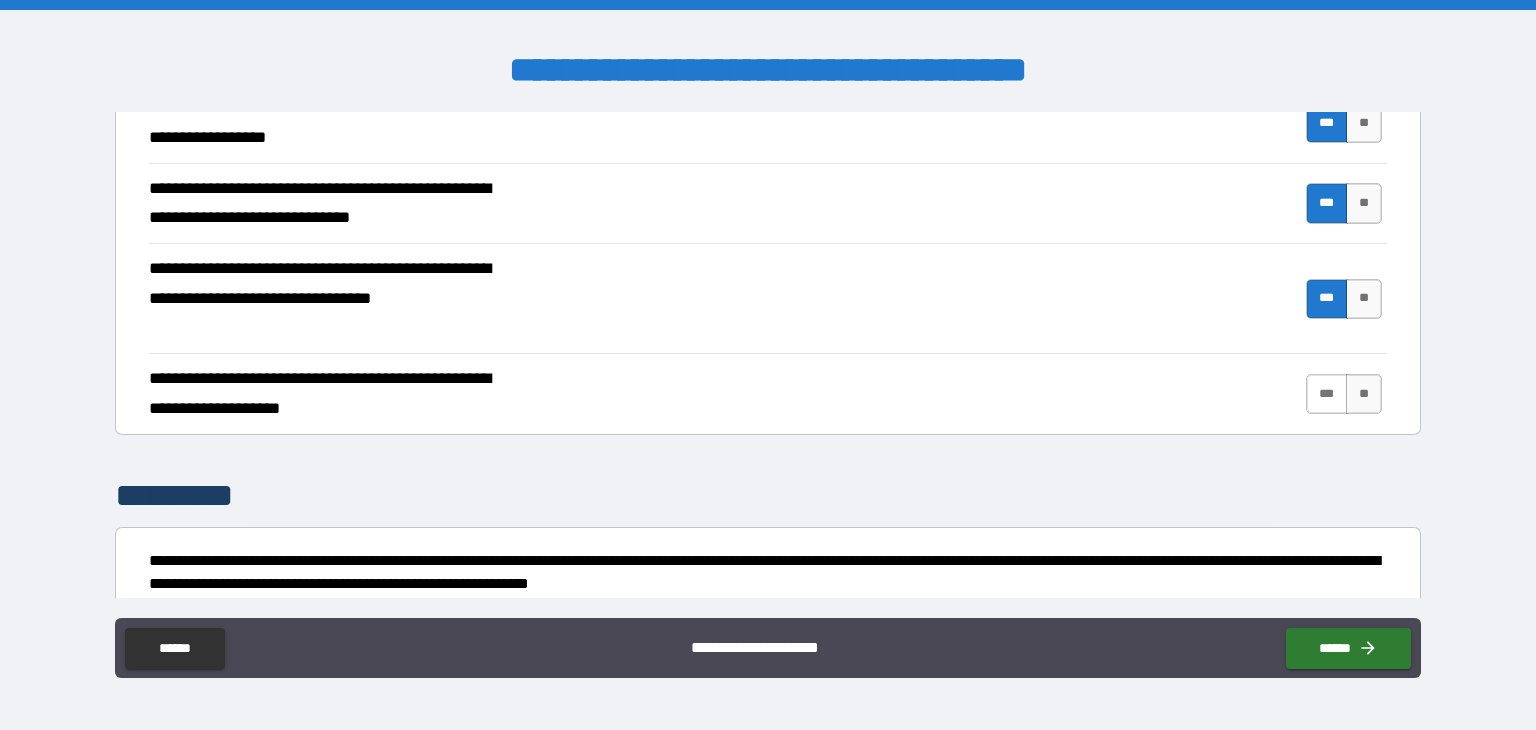 click on "***" at bounding box center [1327, 394] 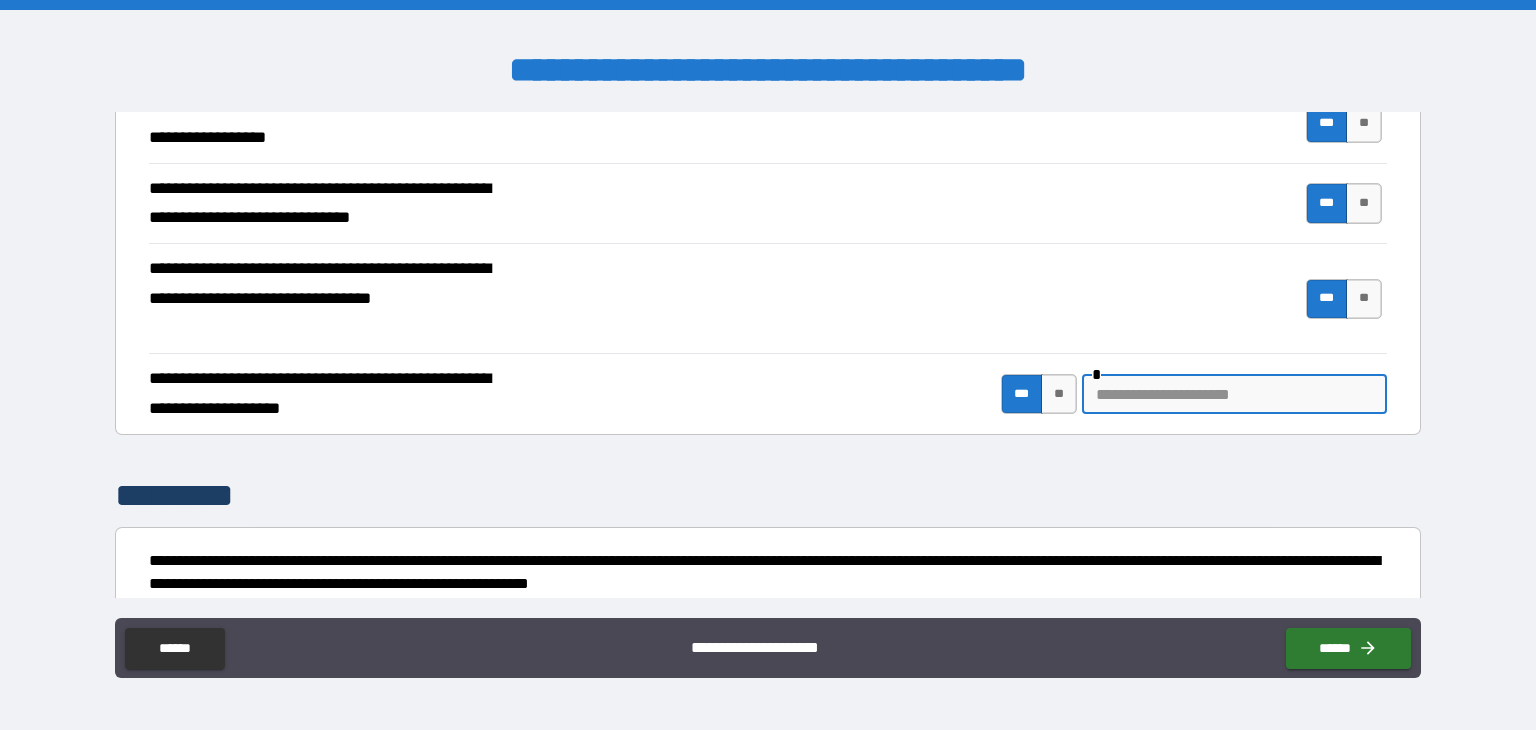 click at bounding box center (1234, 394) 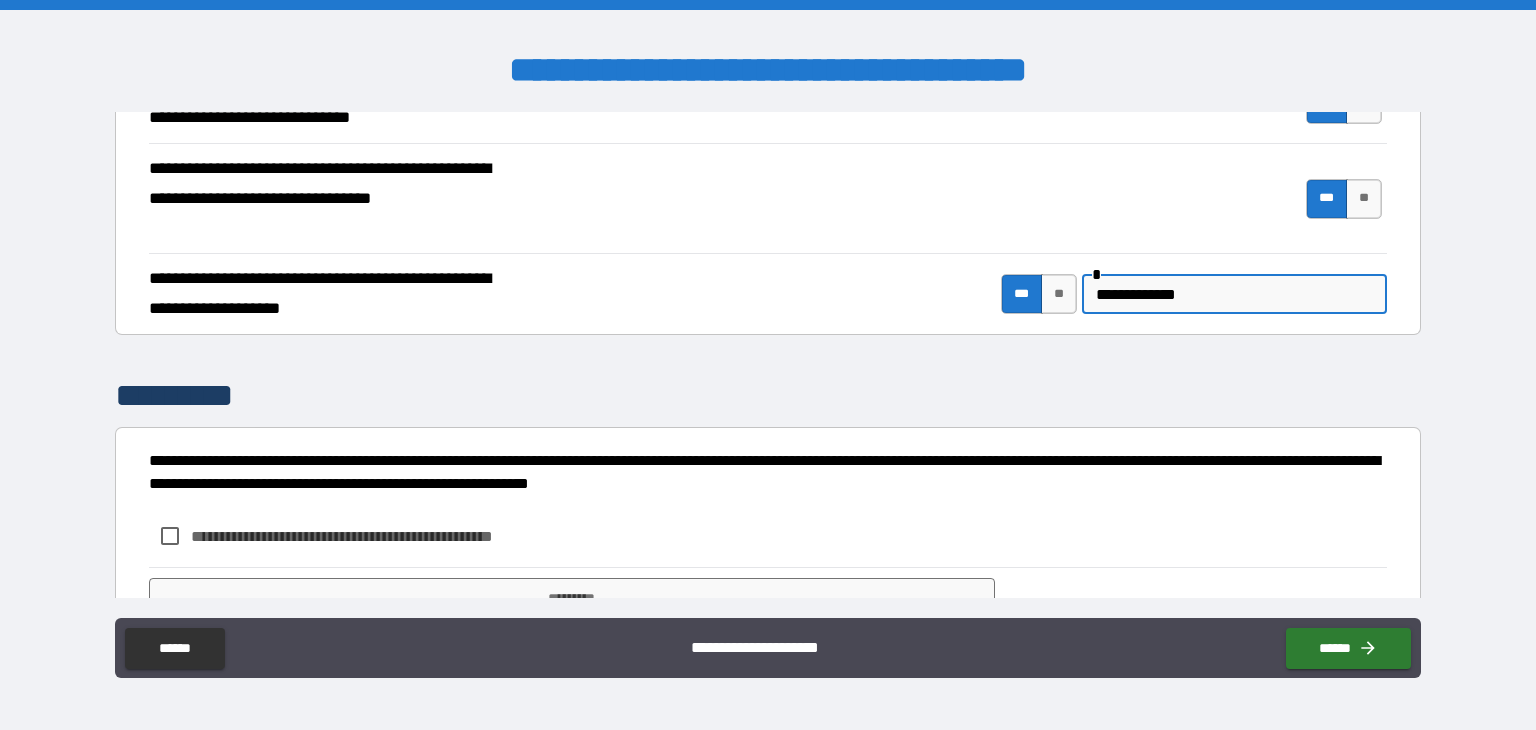 scroll, scrollTop: 788, scrollLeft: 0, axis: vertical 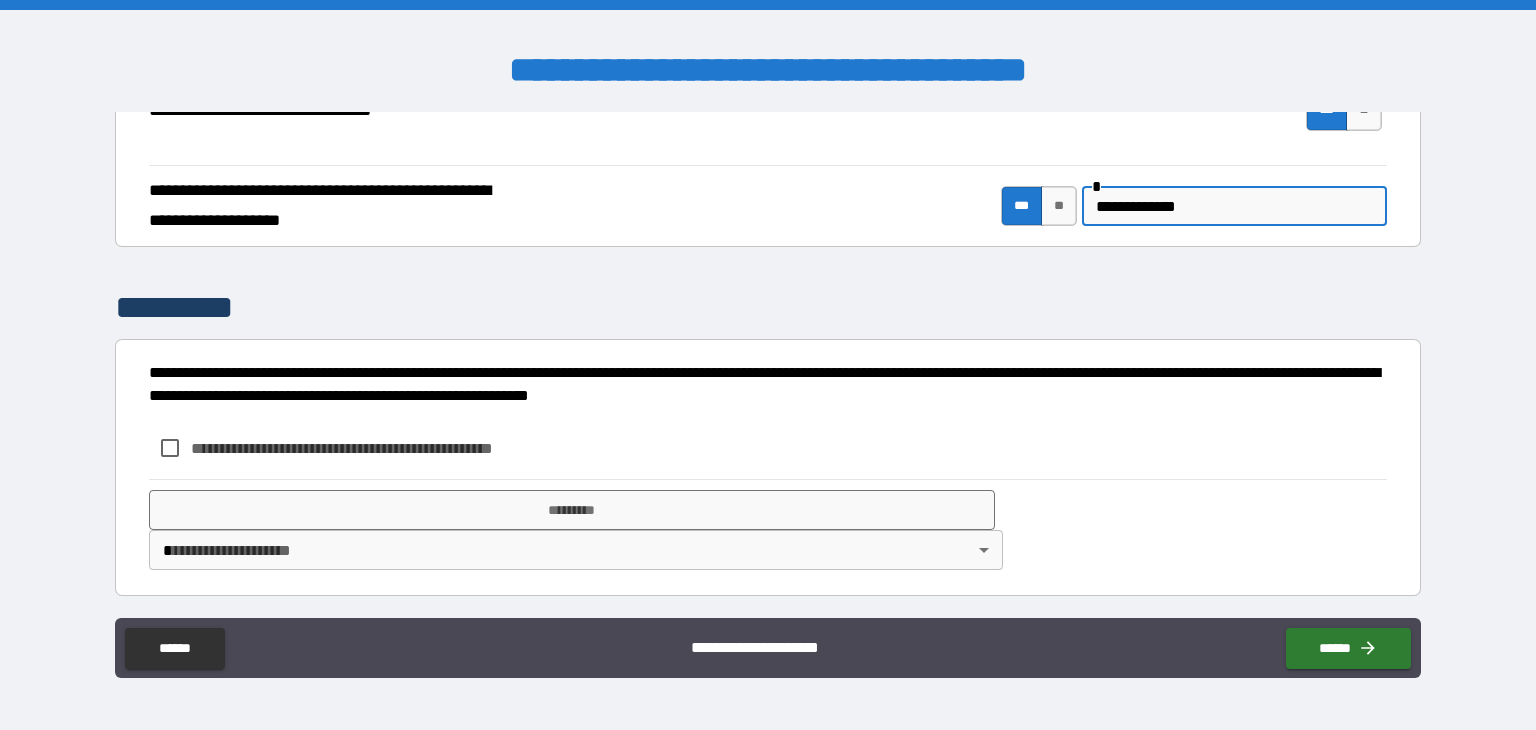 type on "**********" 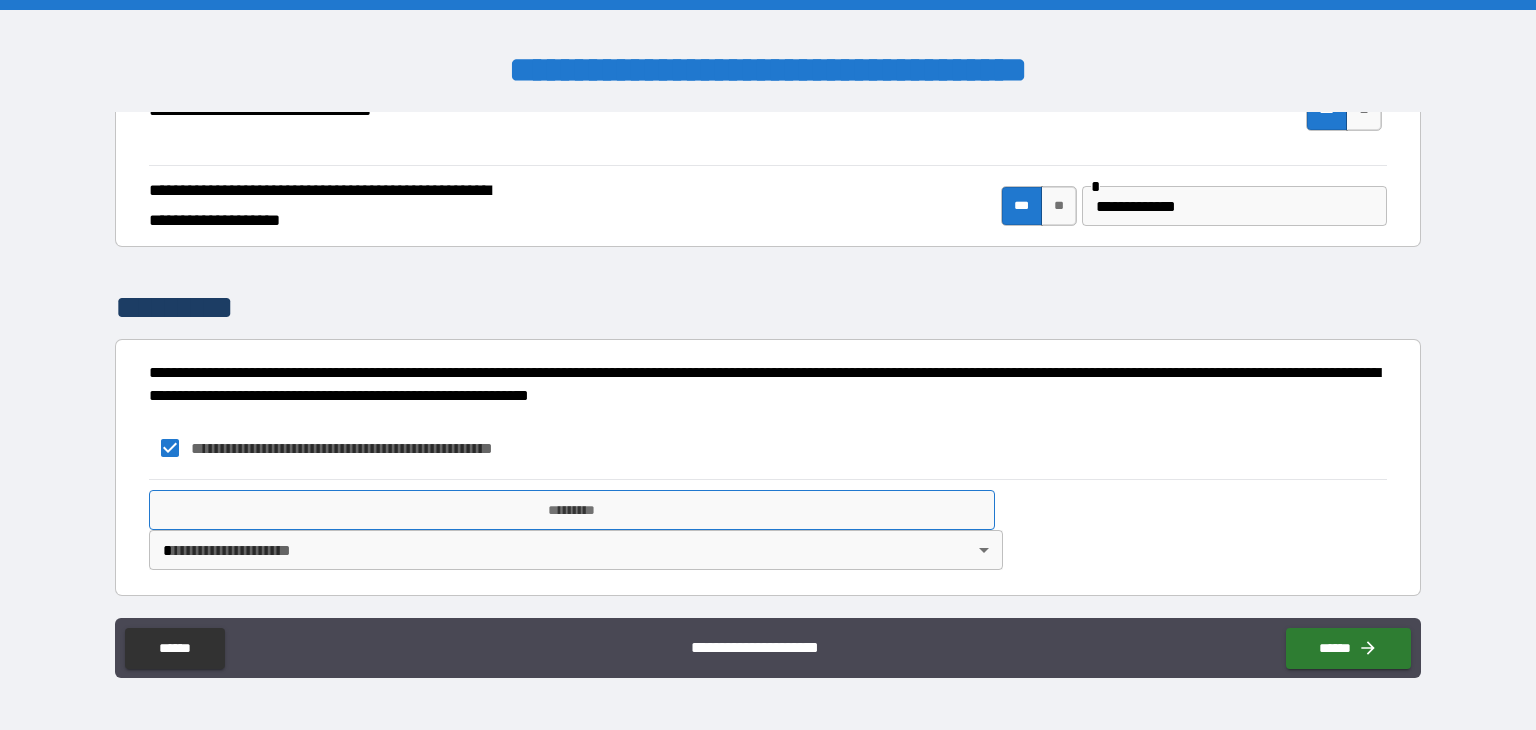 click on "*********" at bounding box center (572, 510) 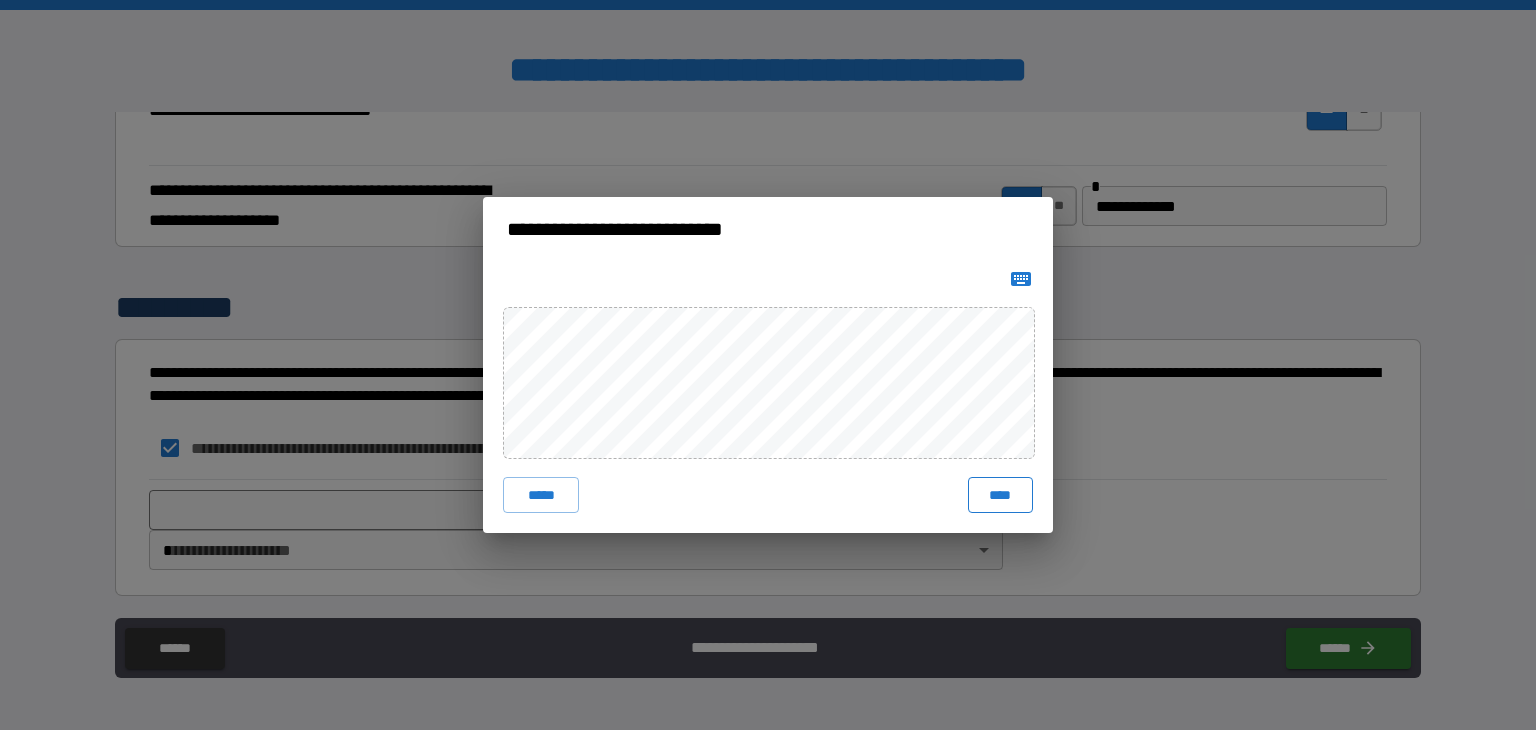click on "****" at bounding box center (1000, 495) 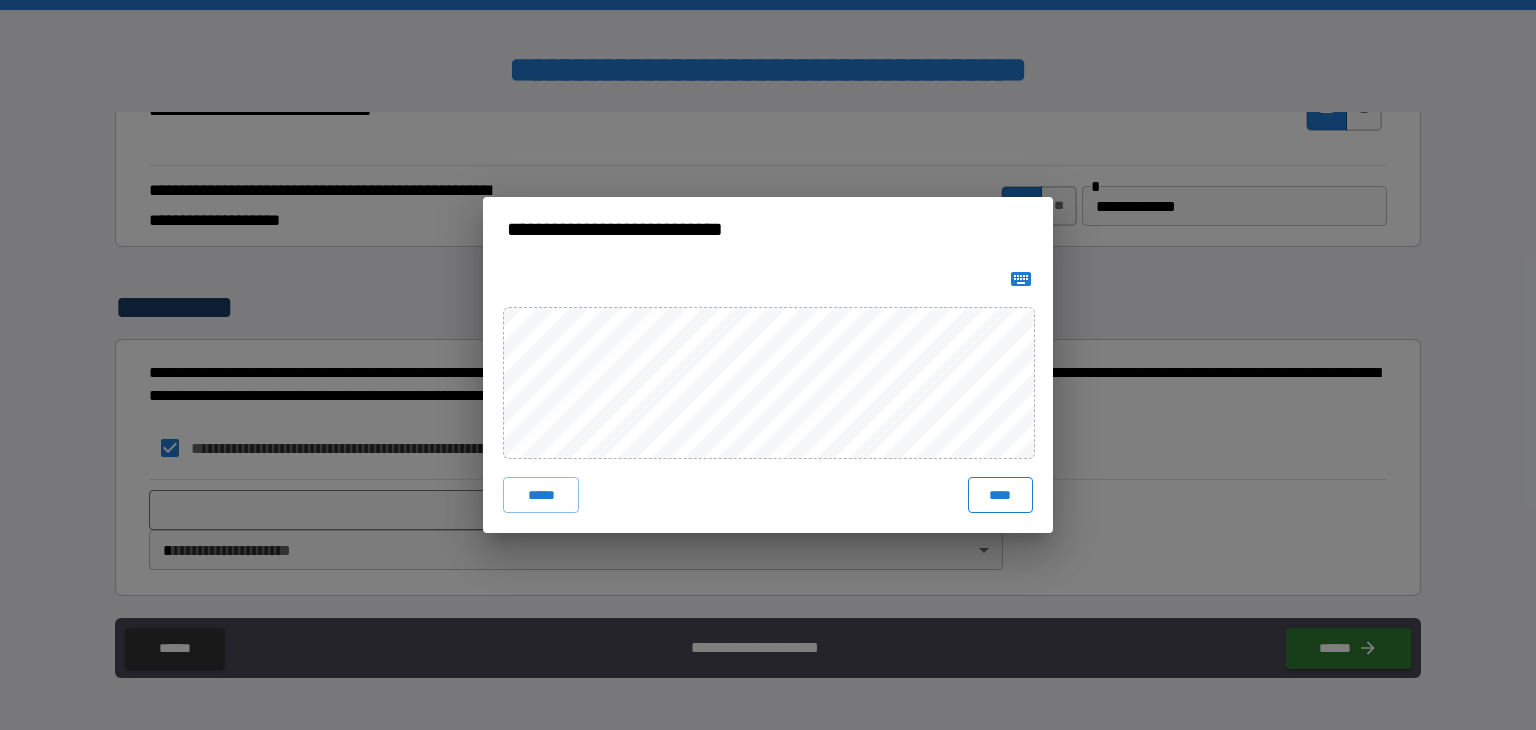 click on "****" at bounding box center (1000, 495) 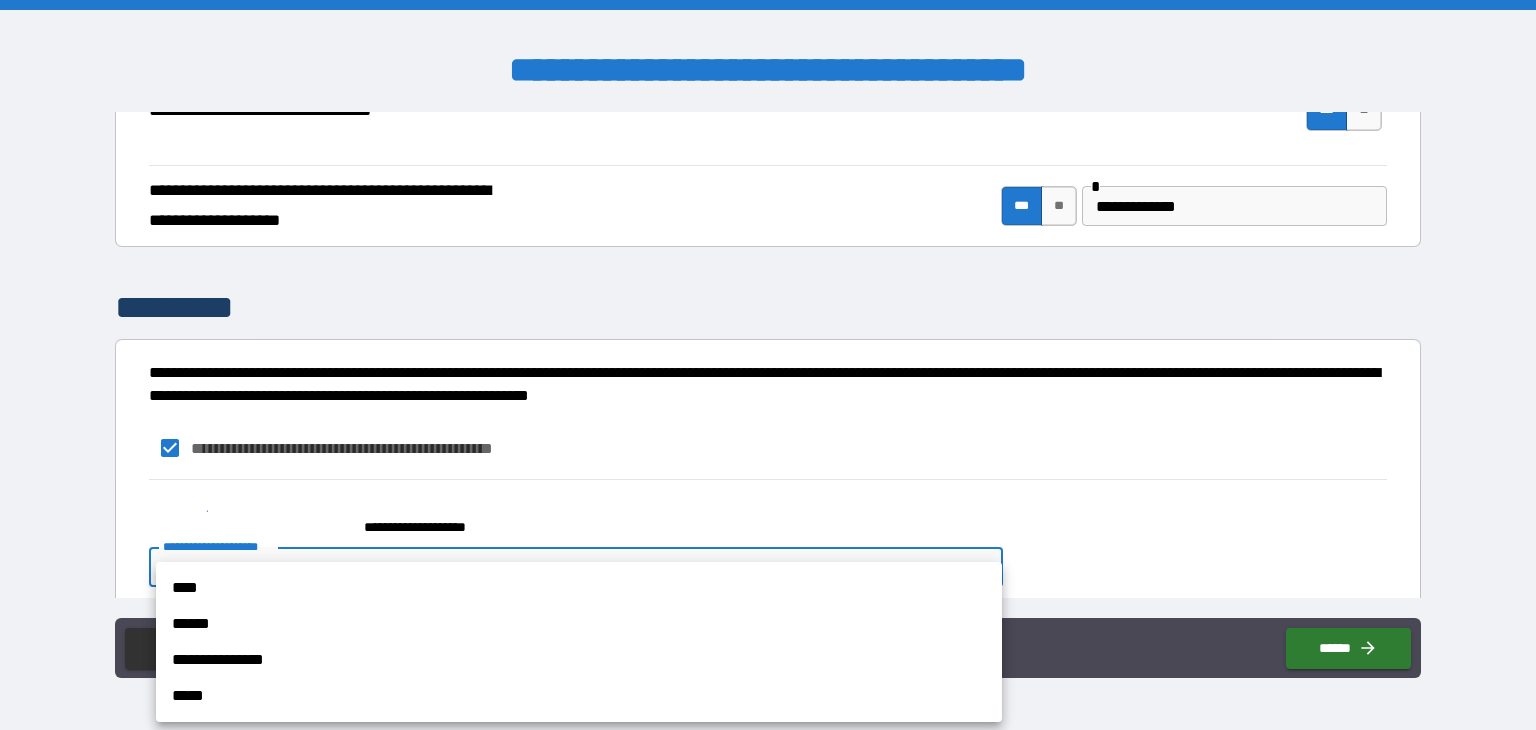 click on "**********" at bounding box center (768, 365) 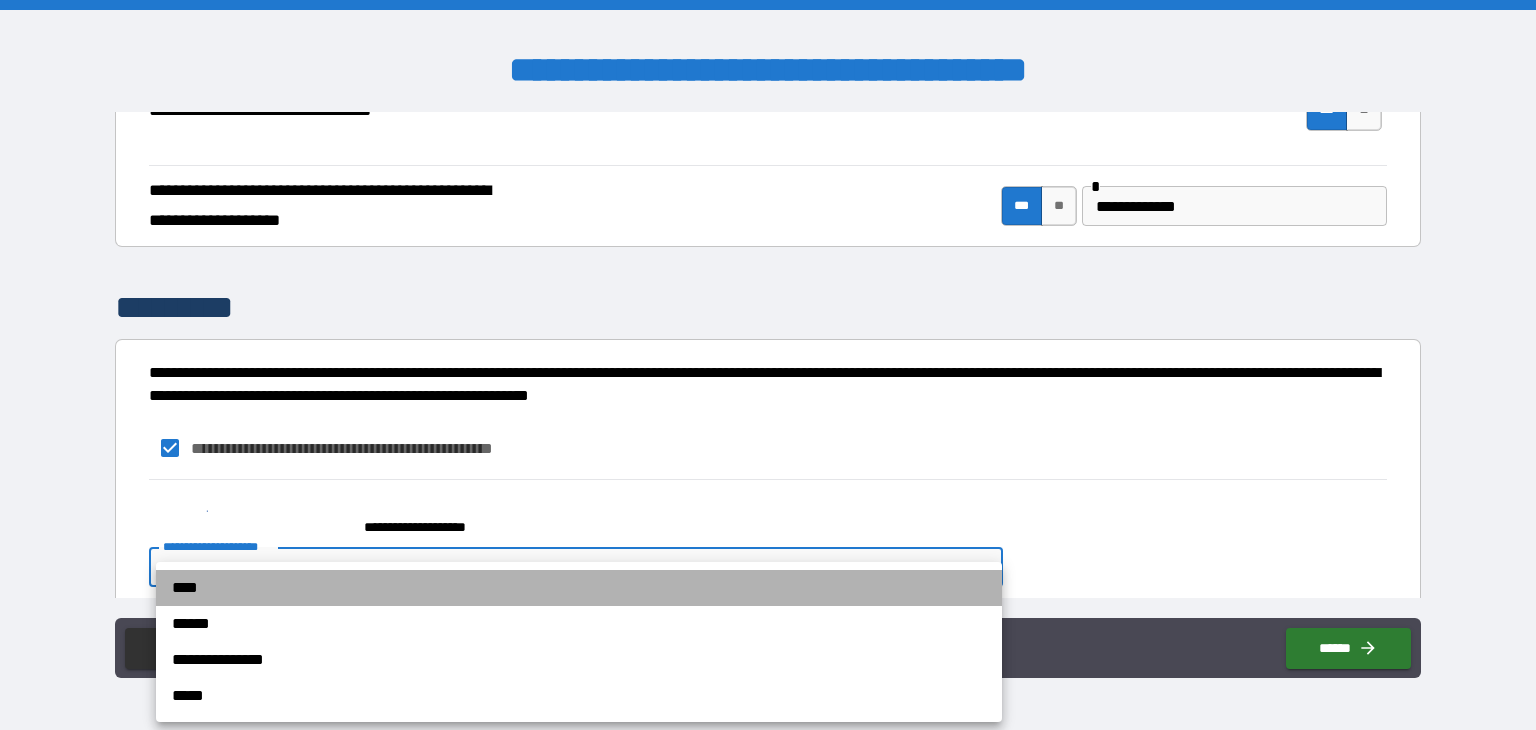 click on "****" at bounding box center [579, 588] 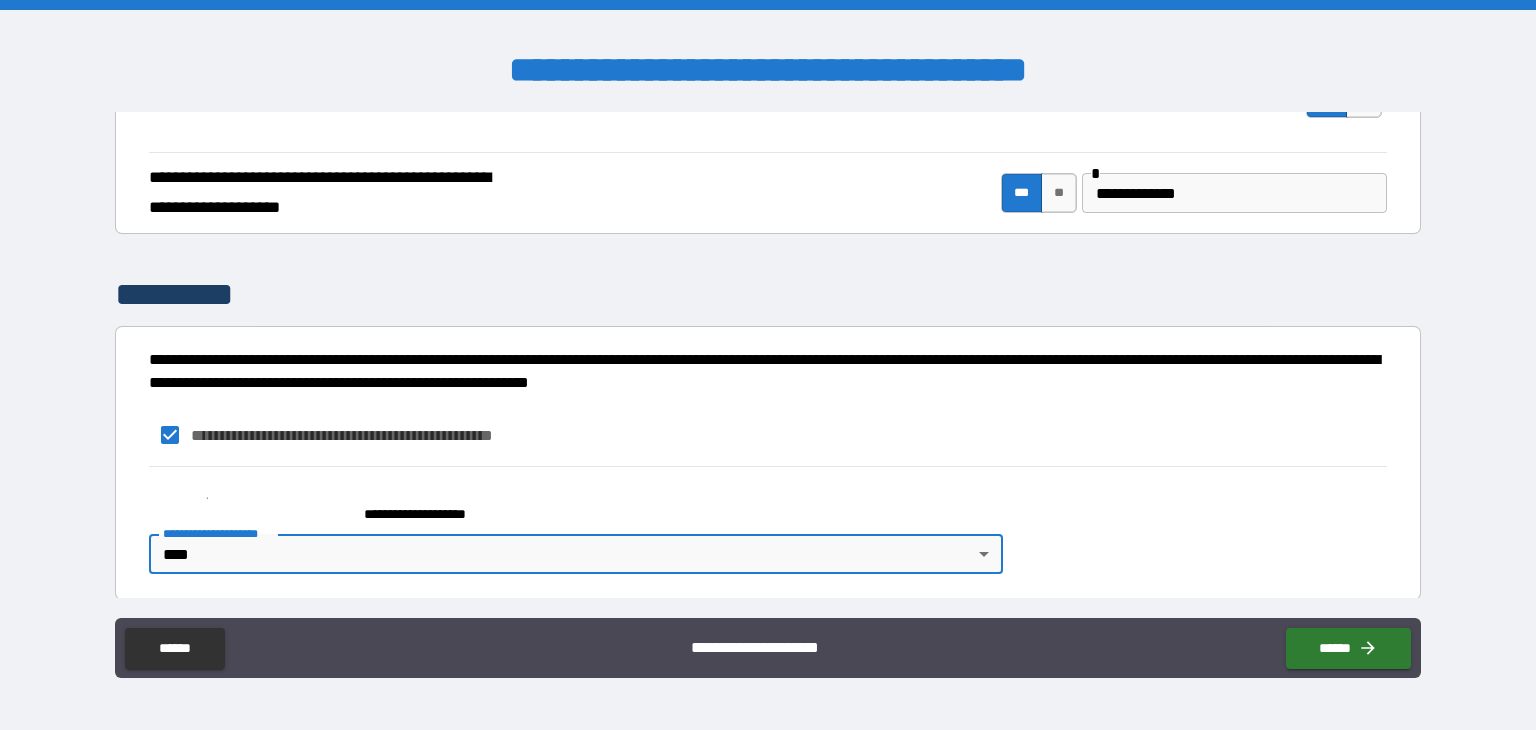 scroll, scrollTop: 805, scrollLeft: 0, axis: vertical 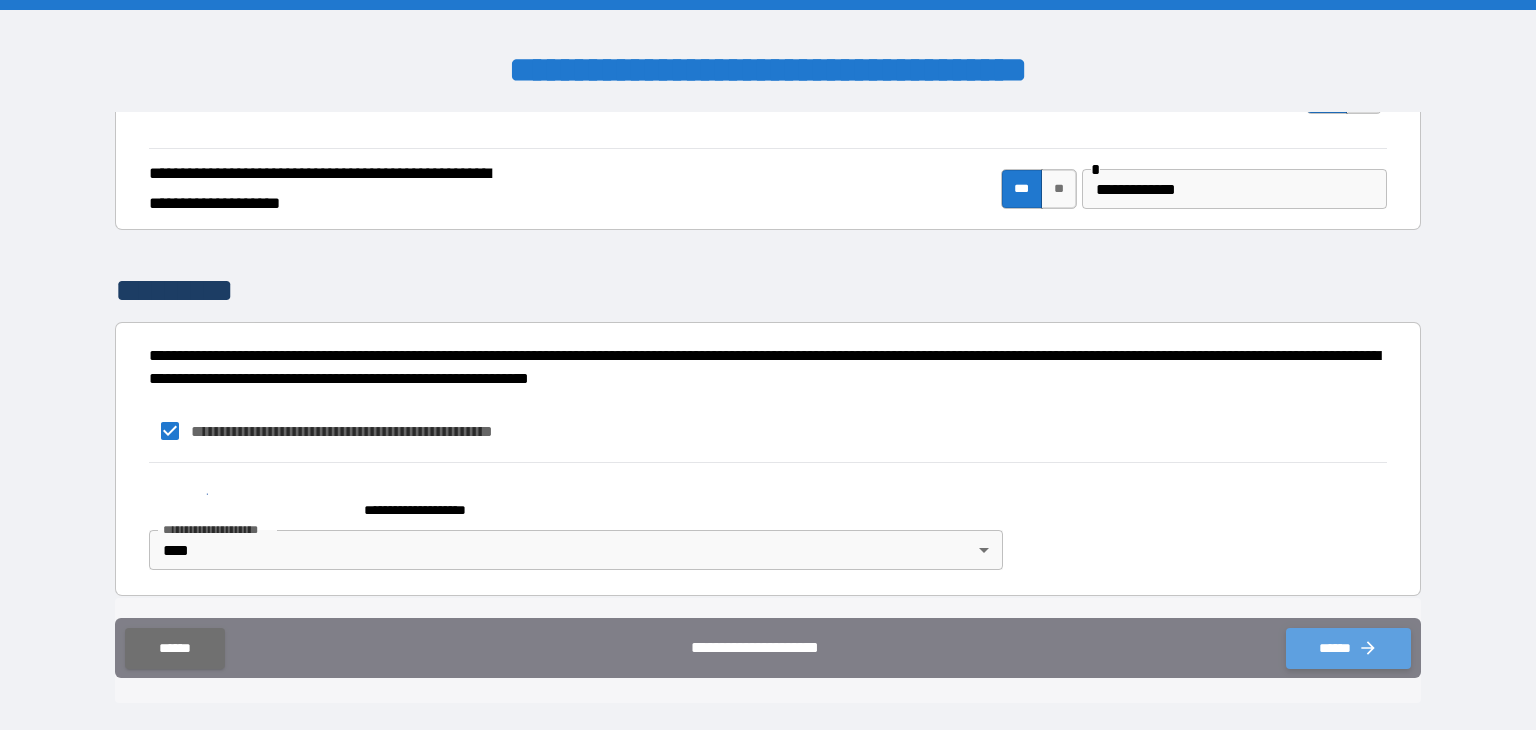 click on "******" at bounding box center [1348, 648] 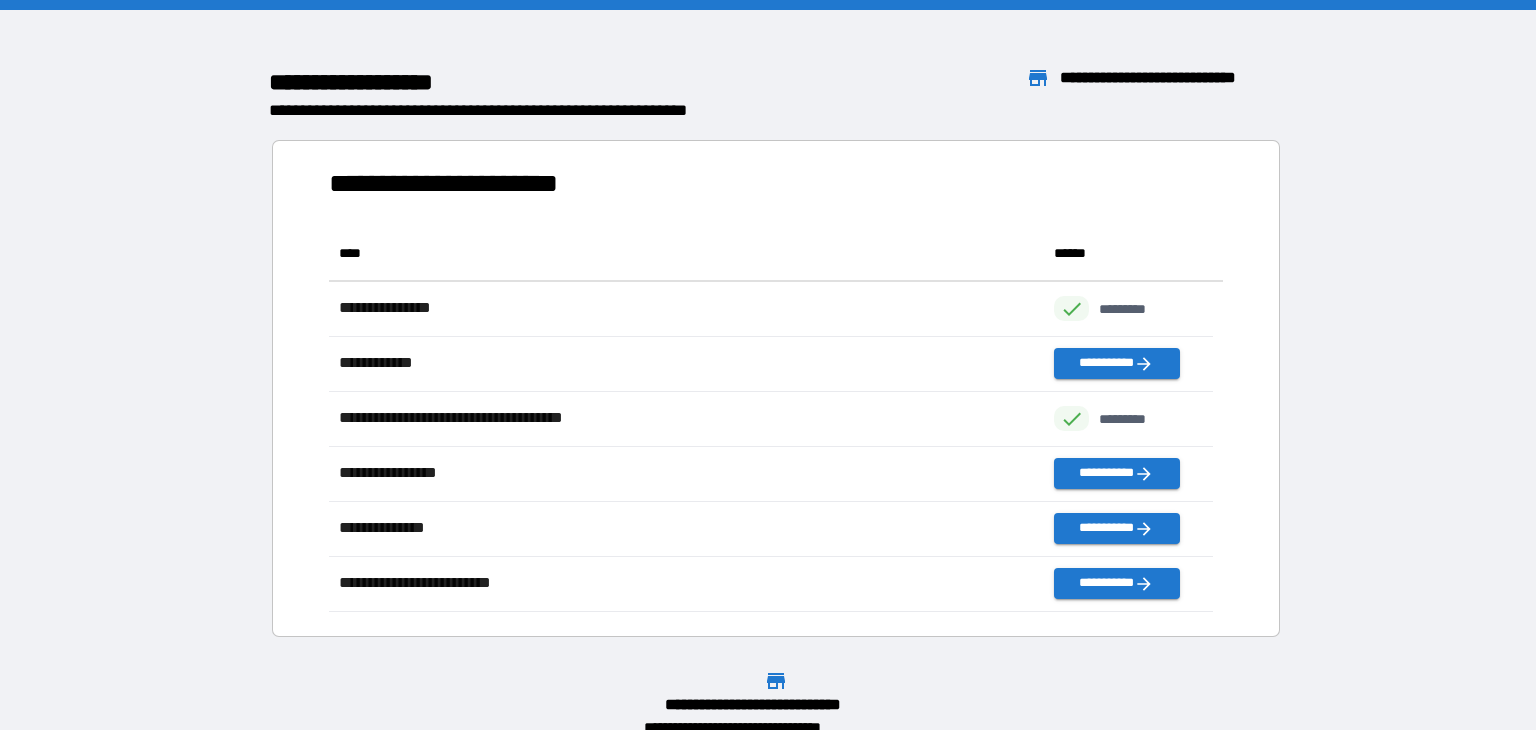 scroll, scrollTop: 370, scrollLeft: 869, axis: both 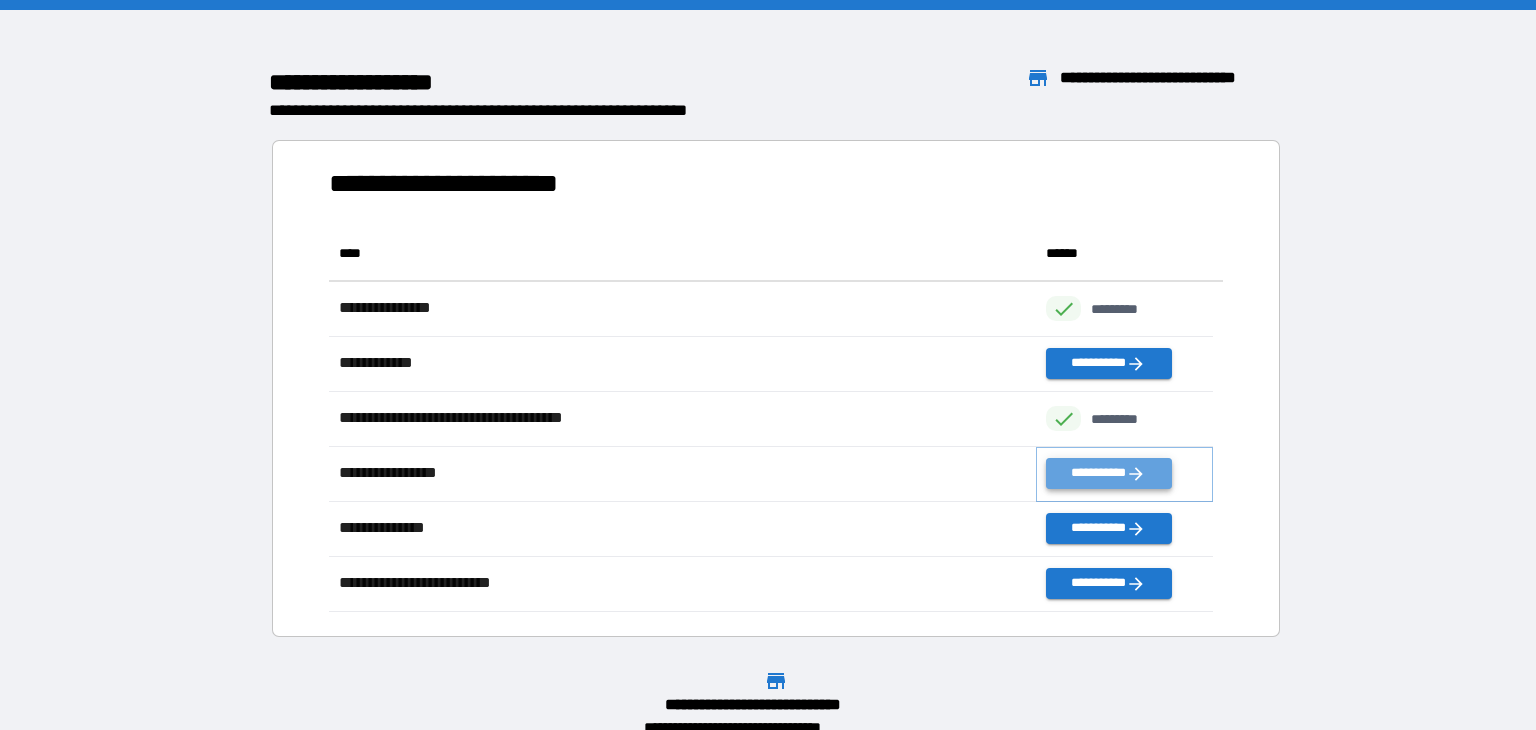 click on "**********" at bounding box center [1108, 473] 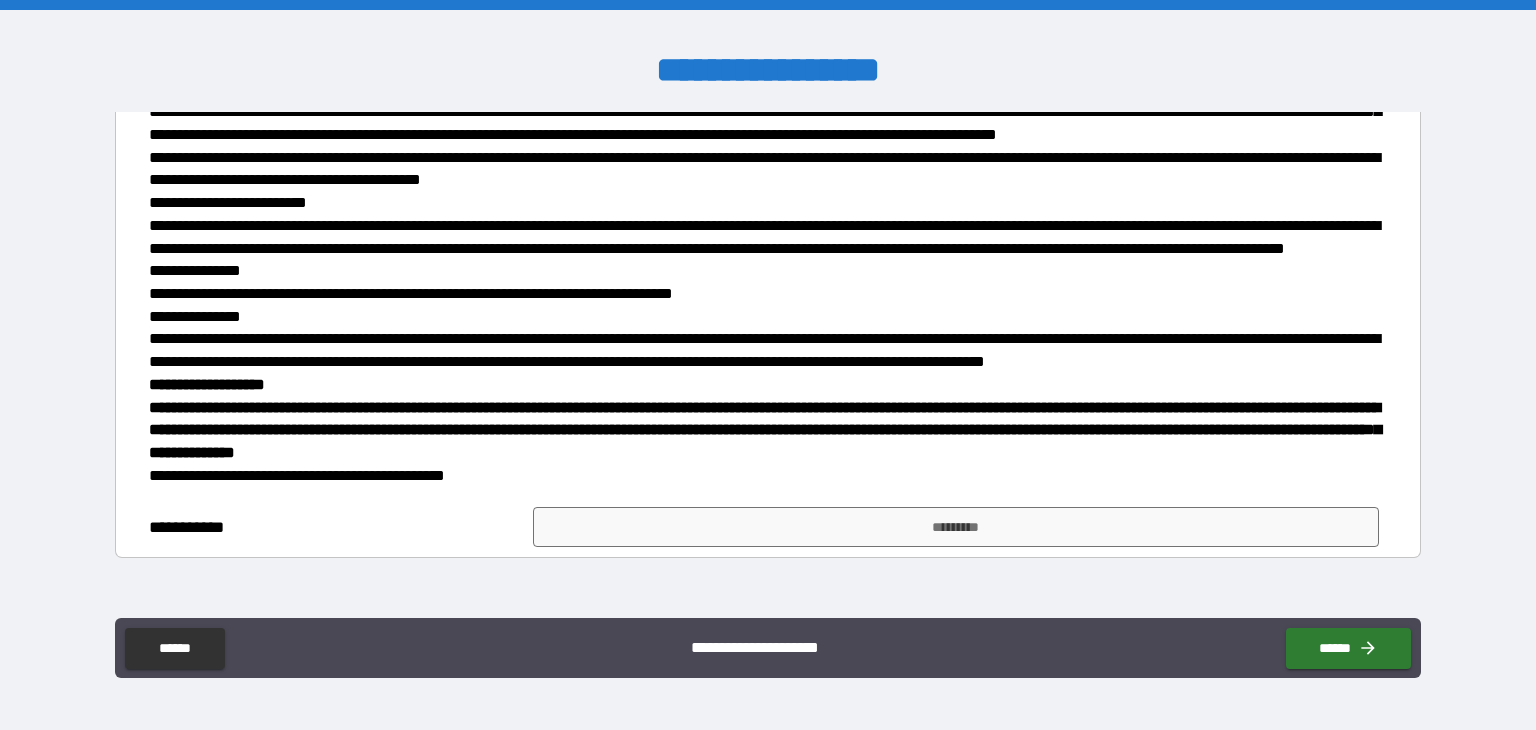 scroll, scrollTop: 600, scrollLeft: 0, axis: vertical 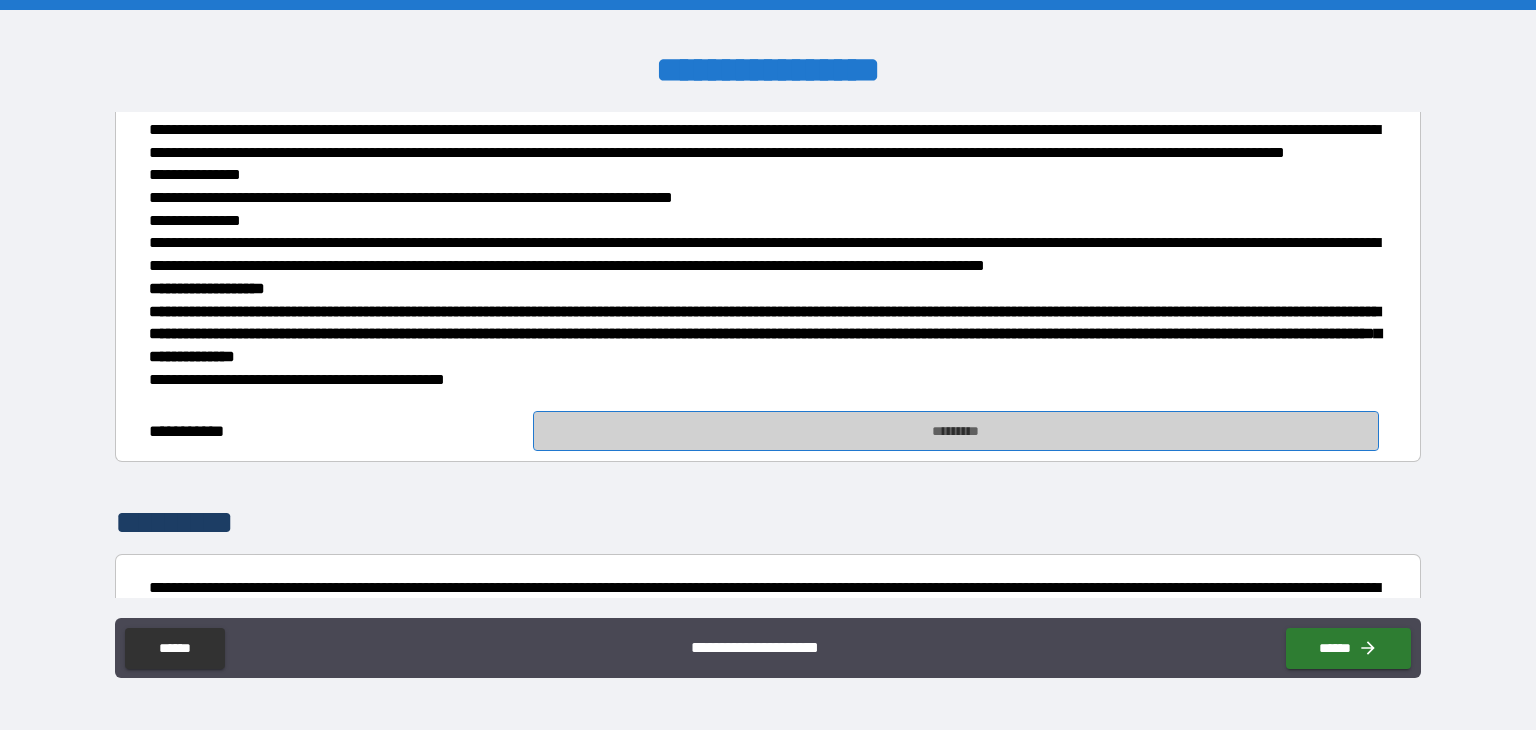 click on "*********" at bounding box center (956, 431) 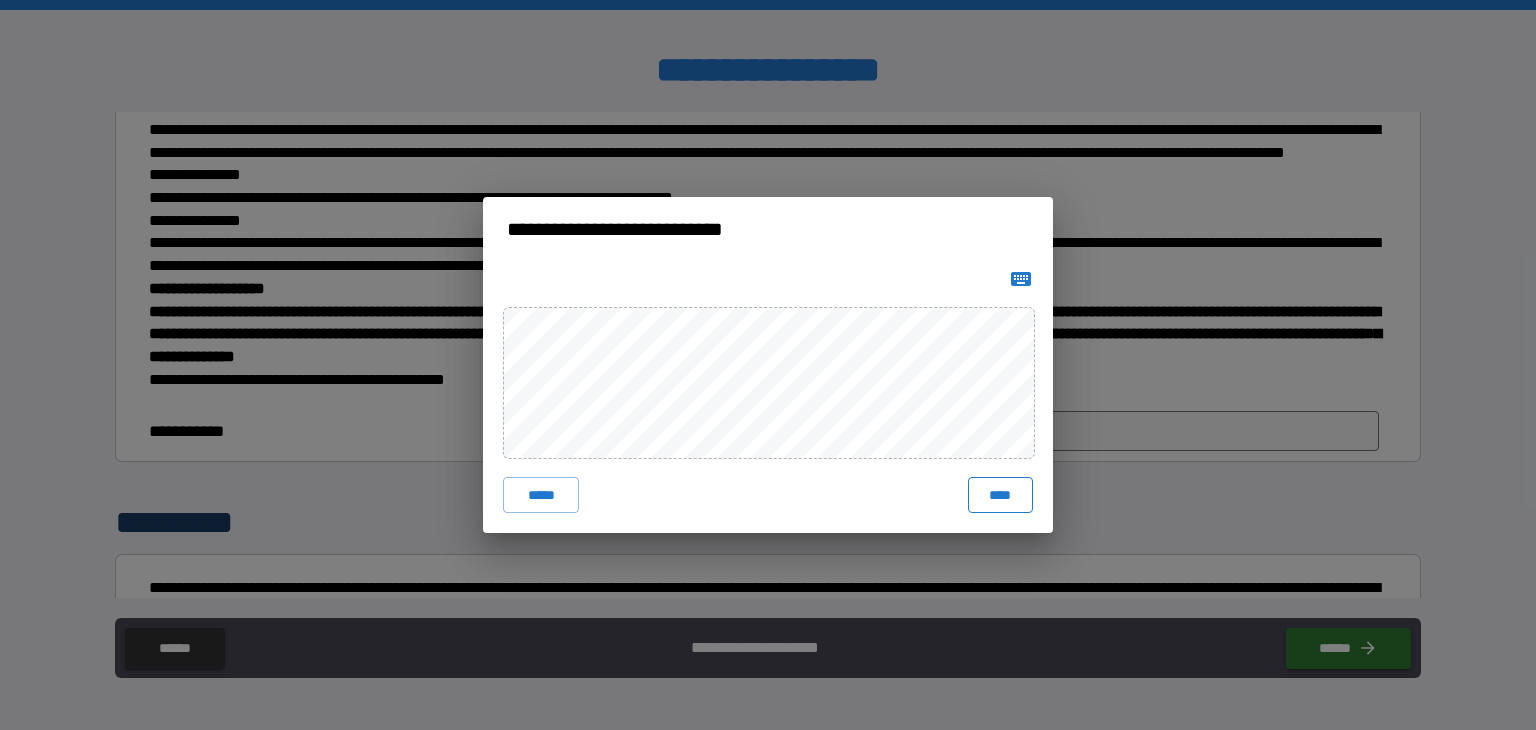 click on "****" at bounding box center [1000, 495] 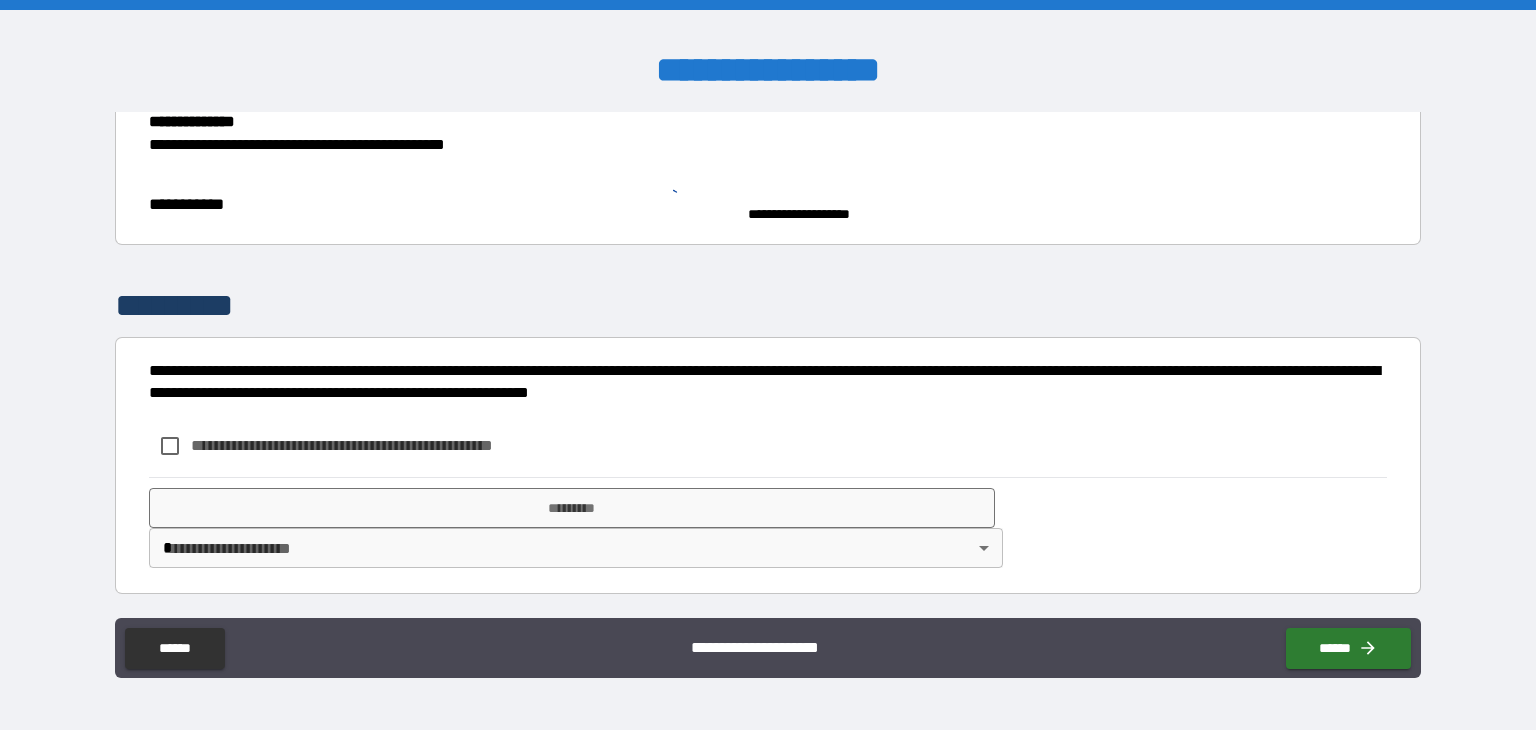 scroll, scrollTop: 924, scrollLeft: 0, axis: vertical 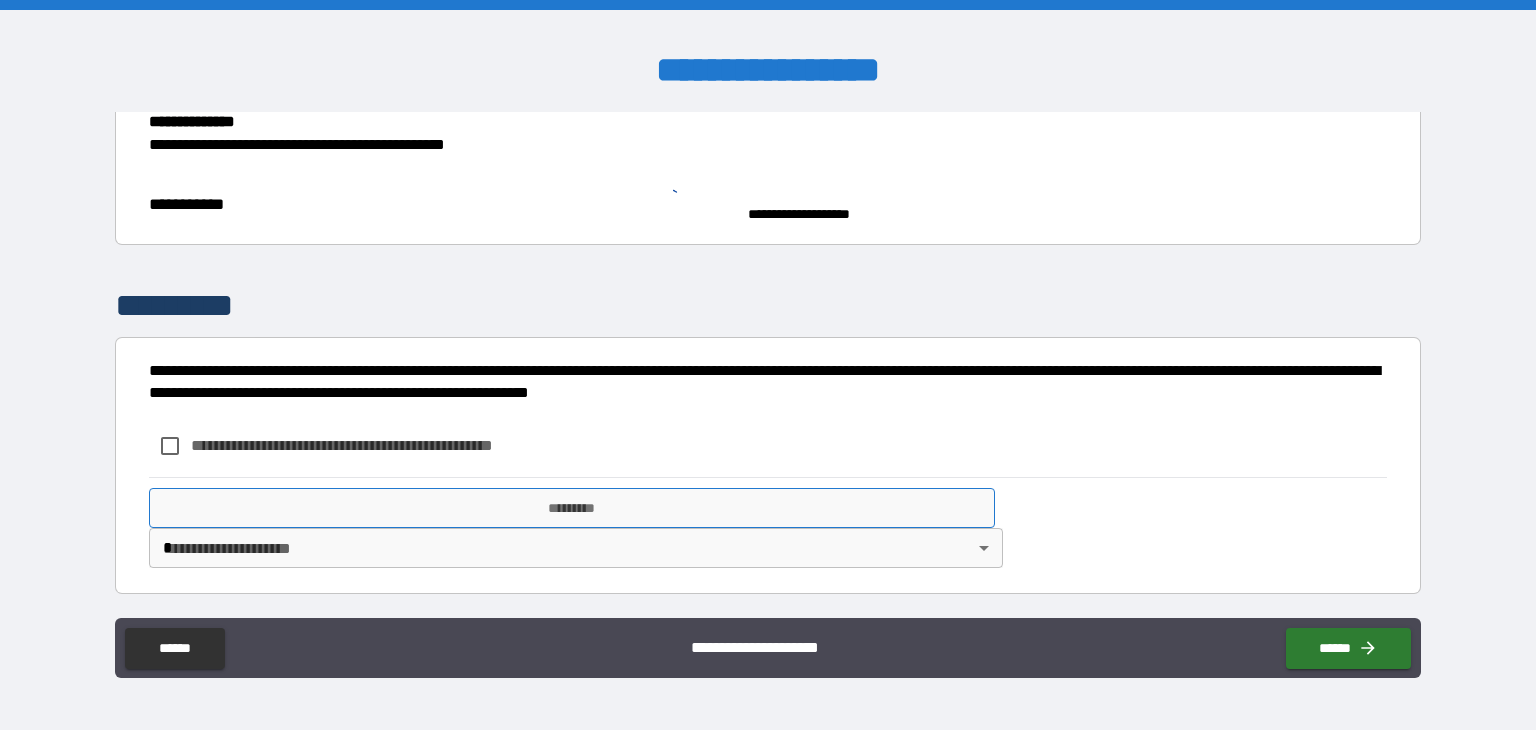click on "*********" at bounding box center (572, 508) 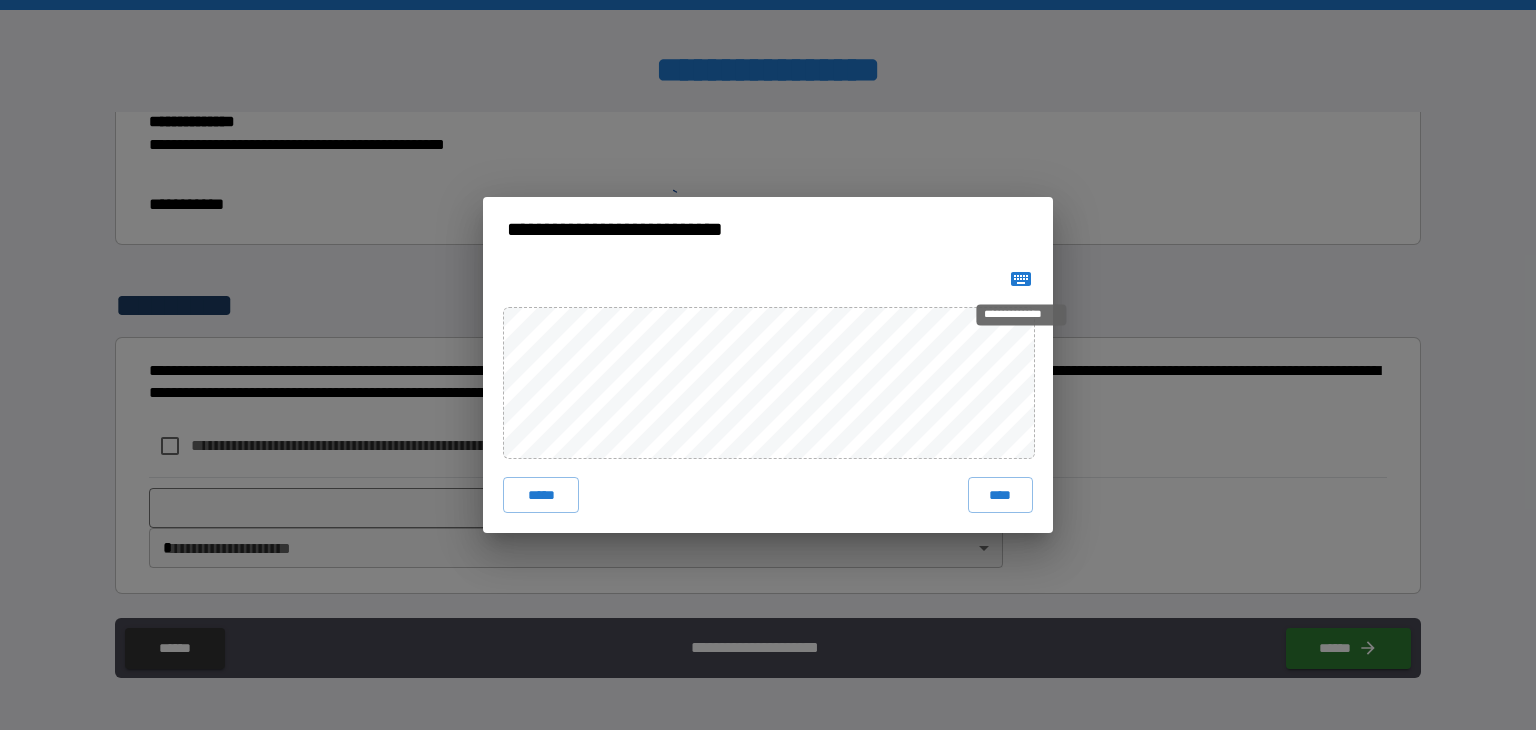 click 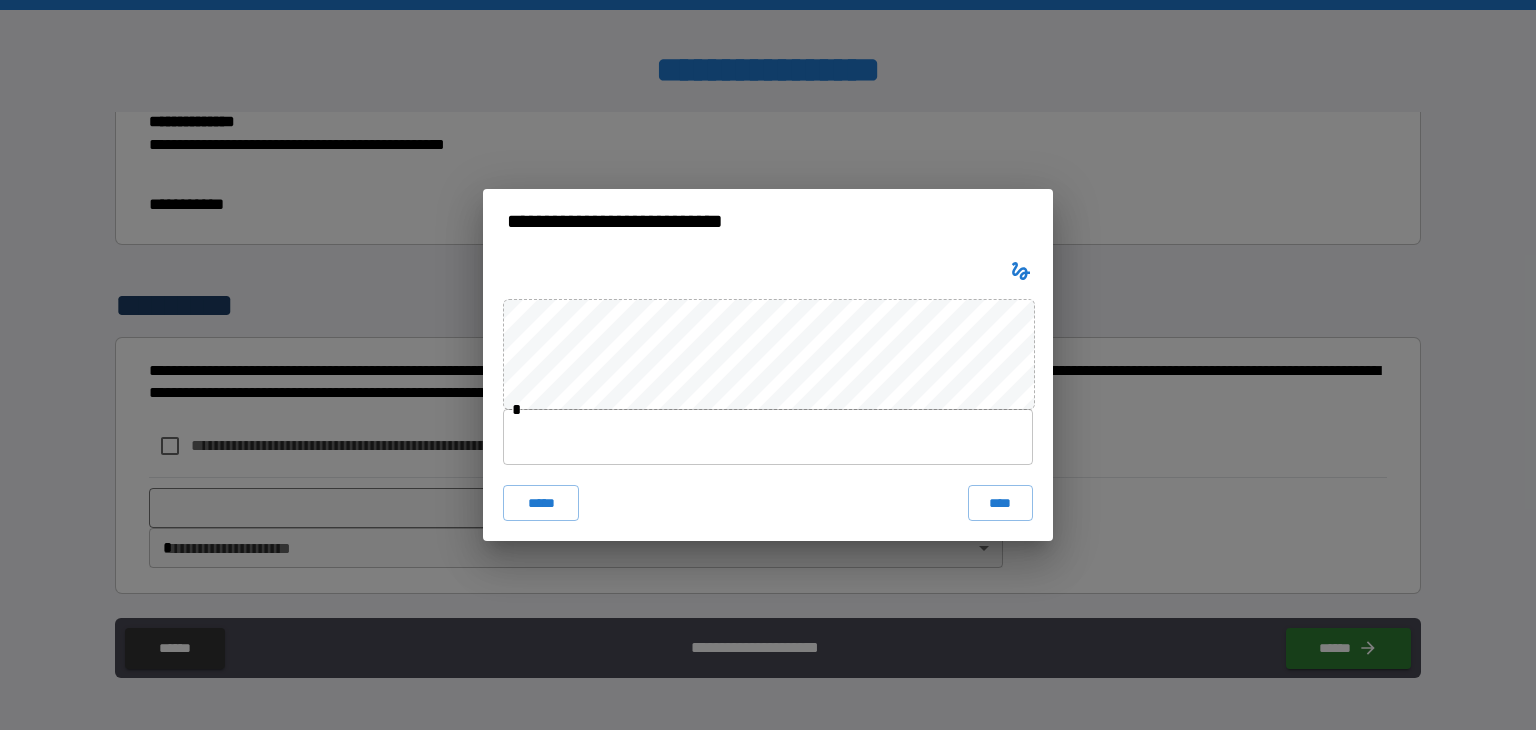 click at bounding box center [768, 437] 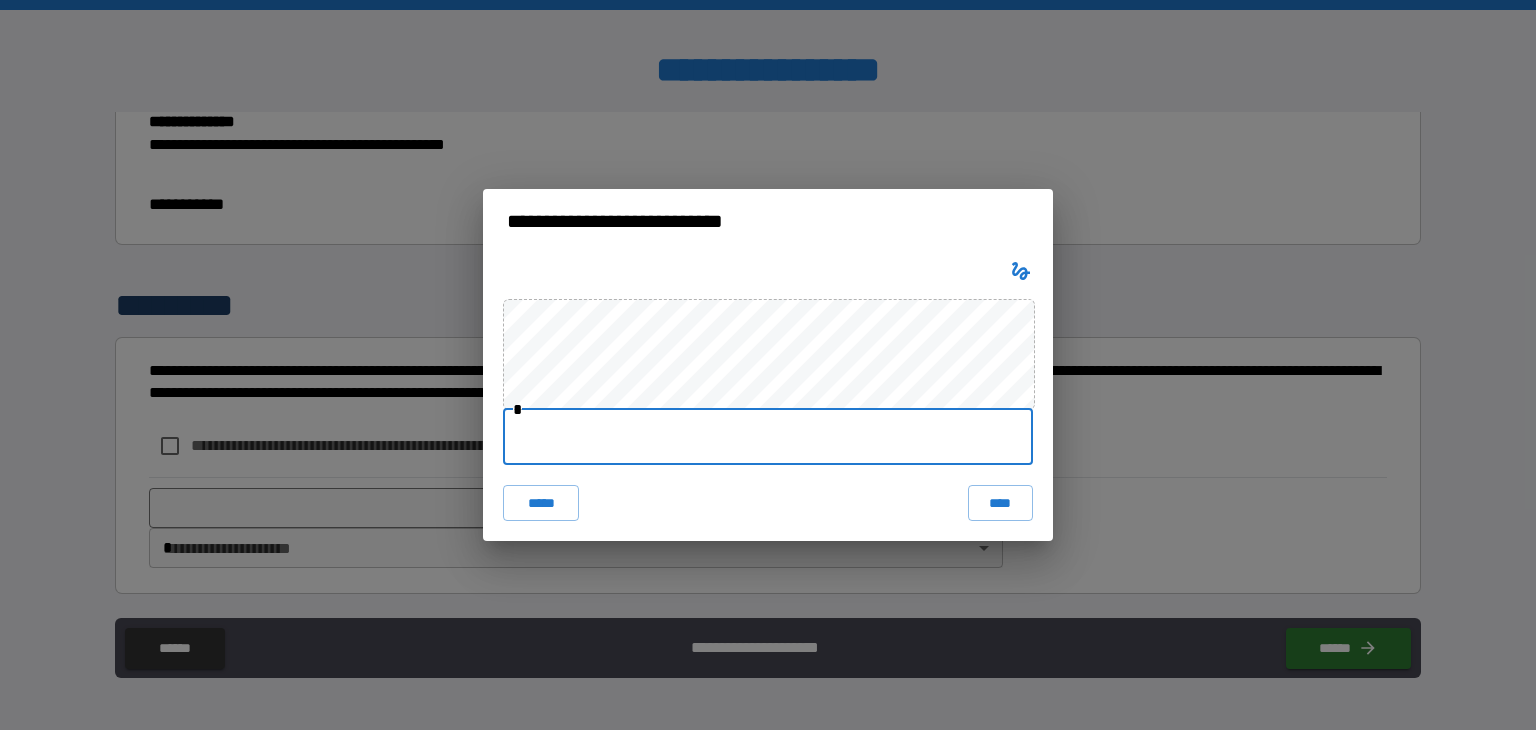 type on "**********" 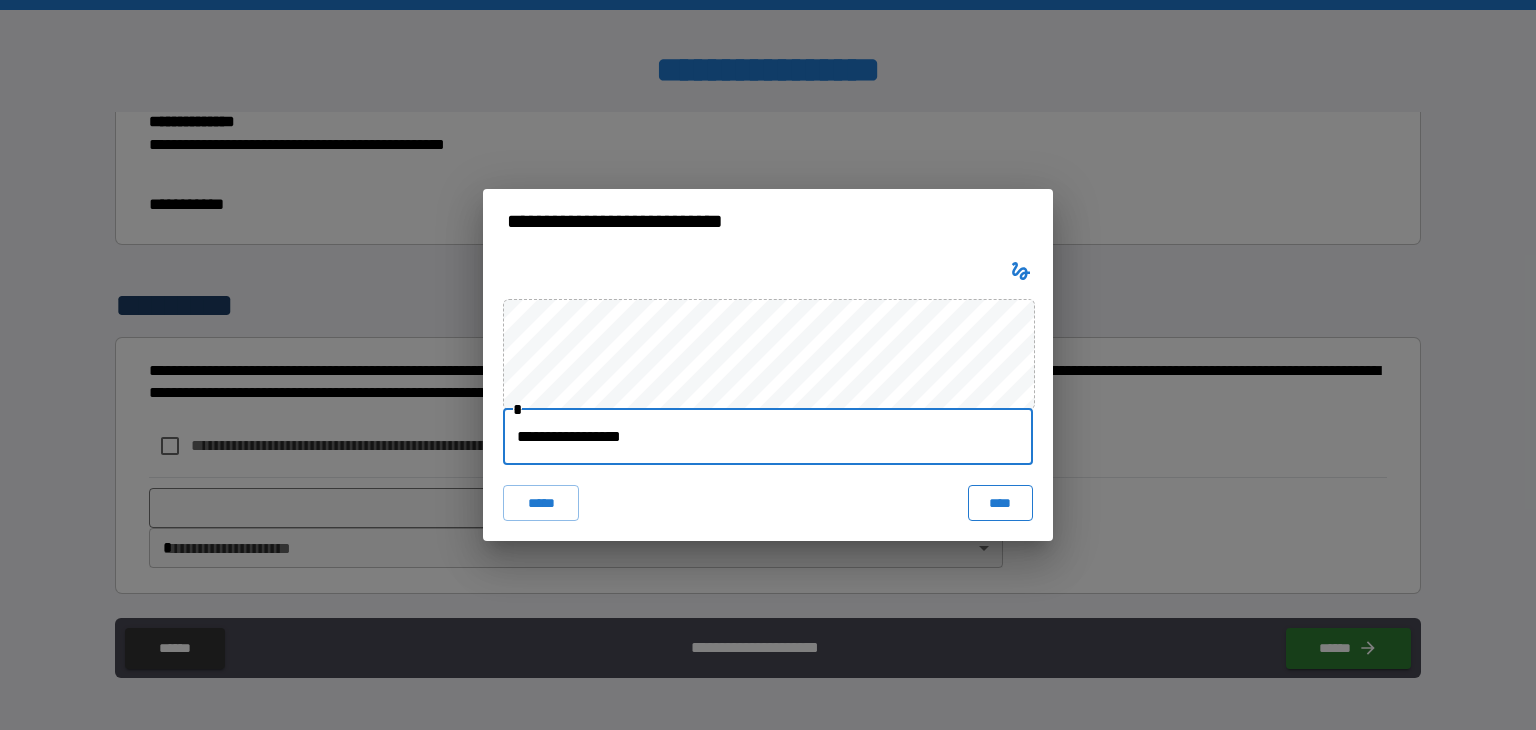 click on "****" at bounding box center (1000, 503) 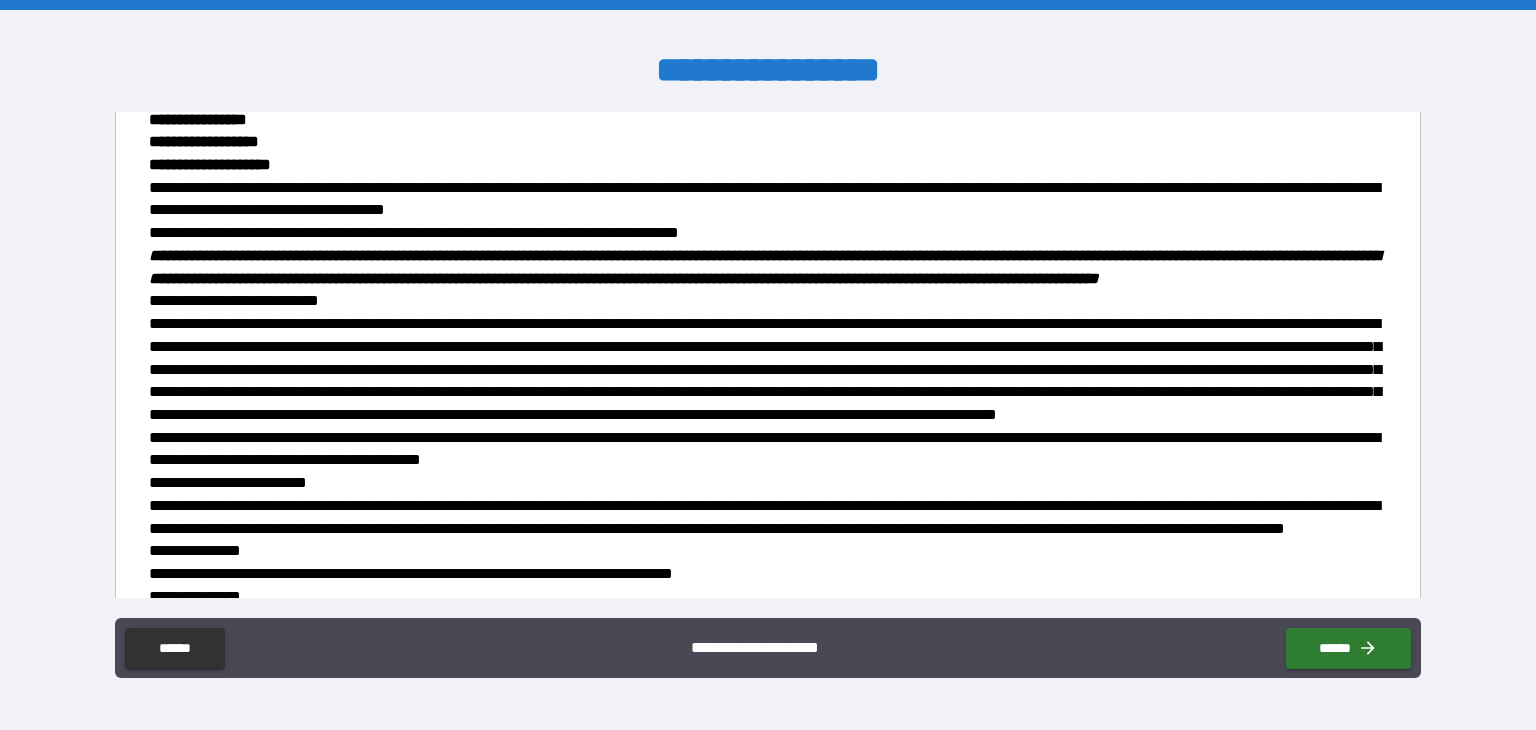 scroll, scrollTop: 941, scrollLeft: 0, axis: vertical 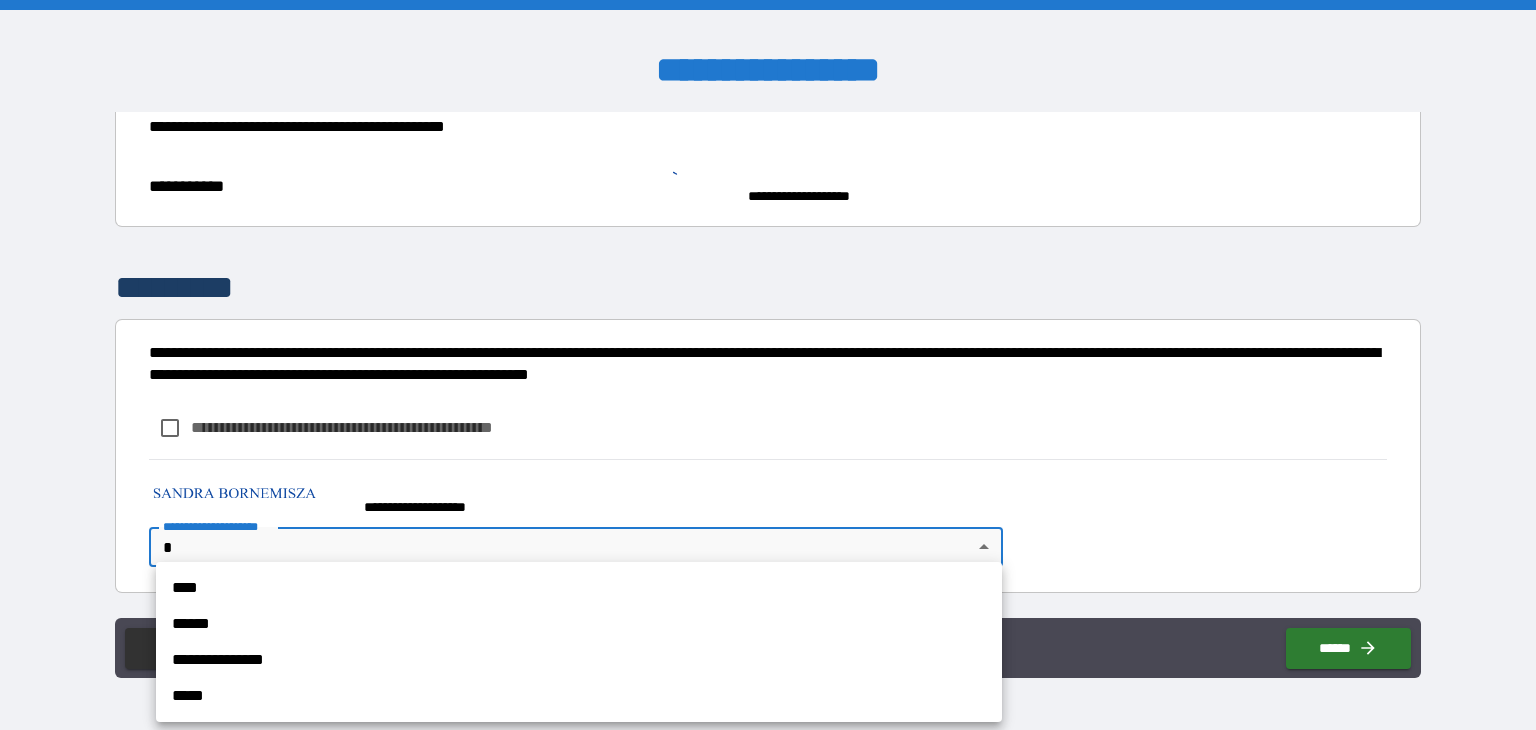drag, startPoint x: 789, startPoint y: 545, endPoint x: 753, endPoint y: 545, distance: 36 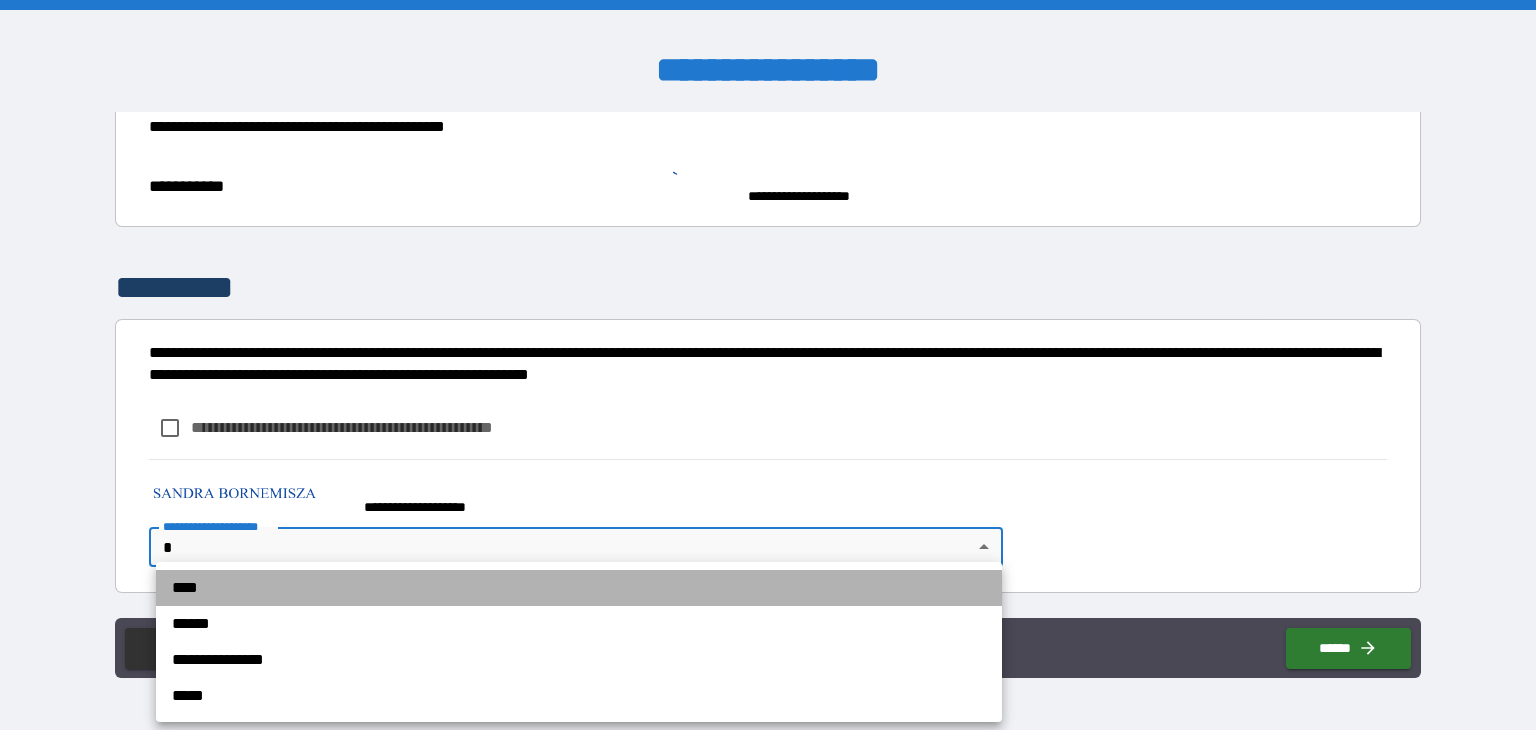 click on "****" at bounding box center (579, 588) 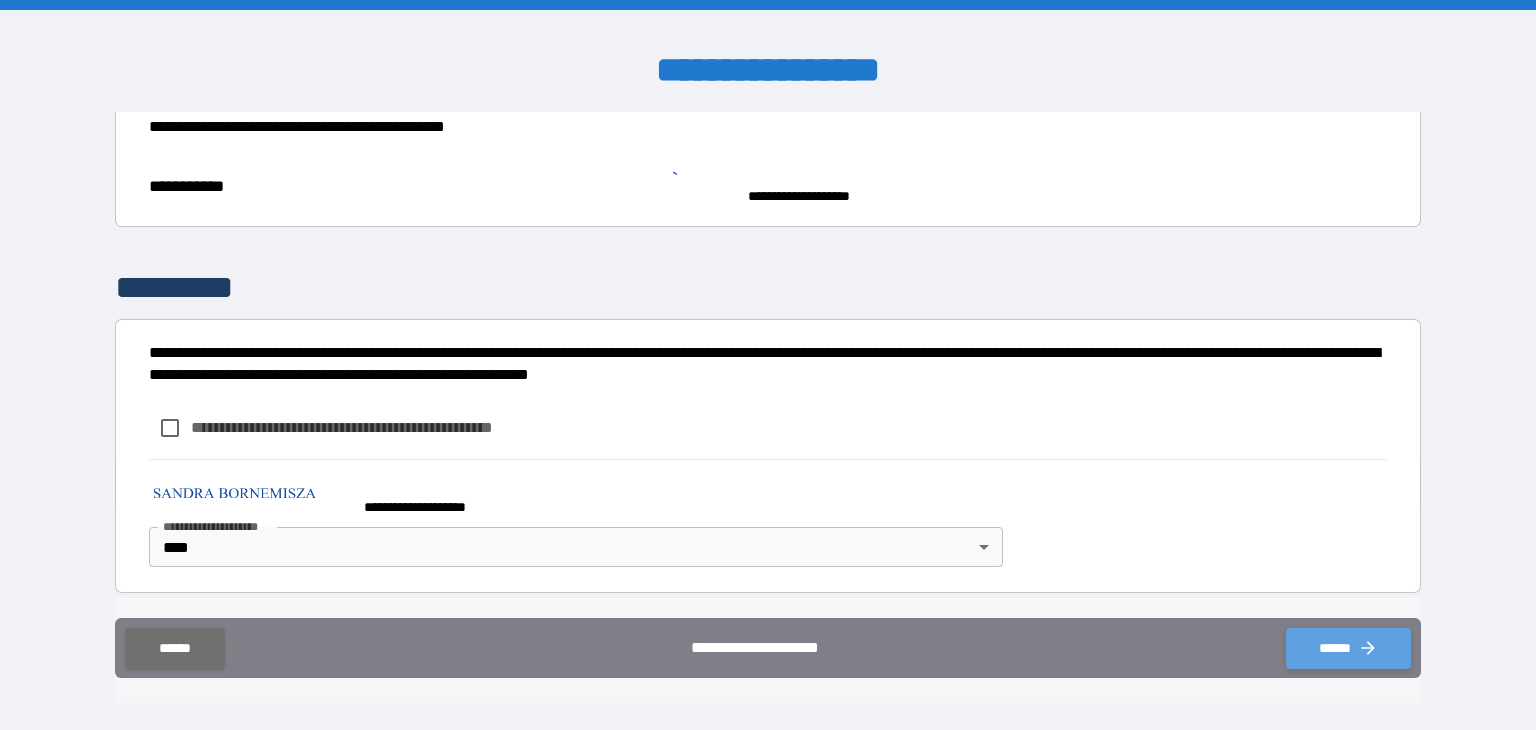 click on "******" at bounding box center [1348, 648] 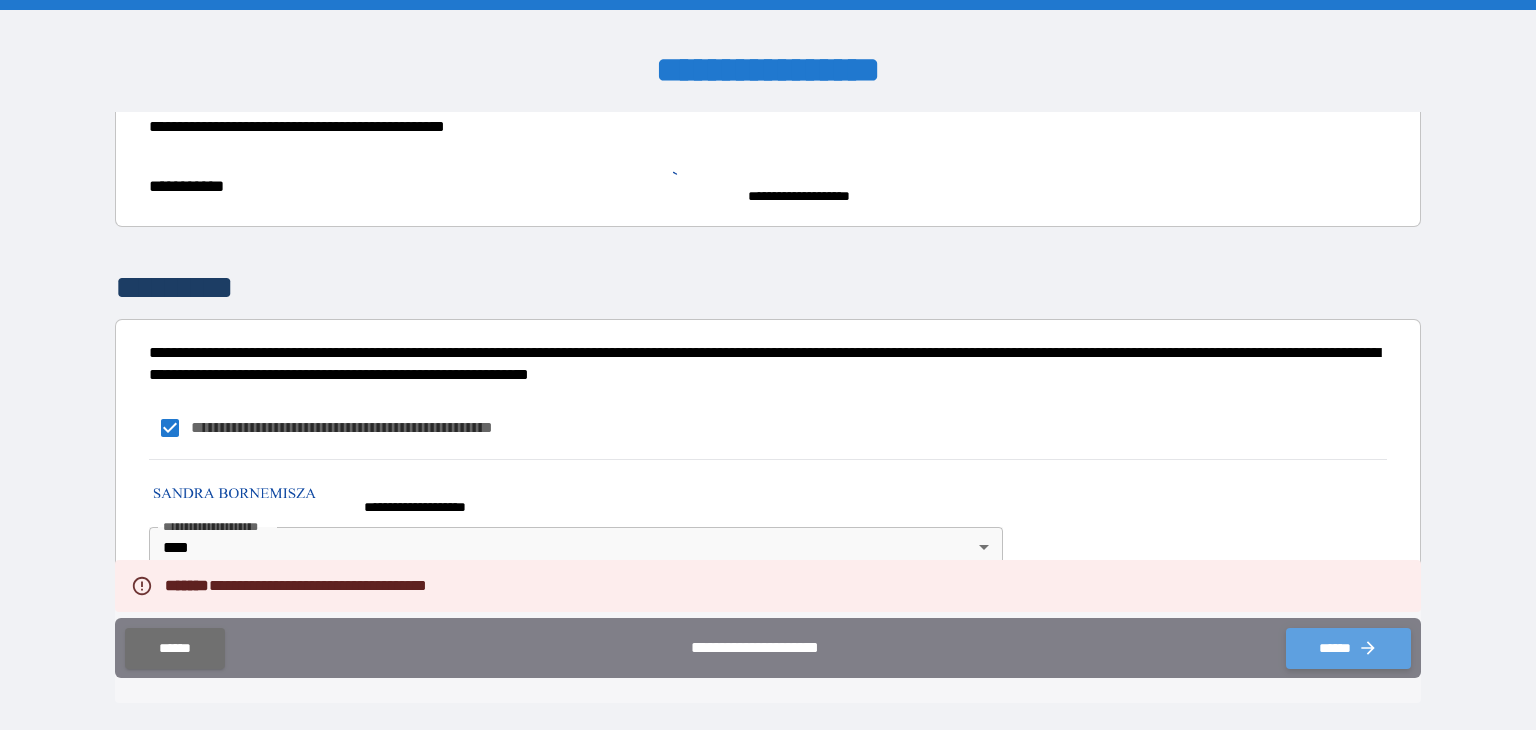 click on "******" at bounding box center (1348, 648) 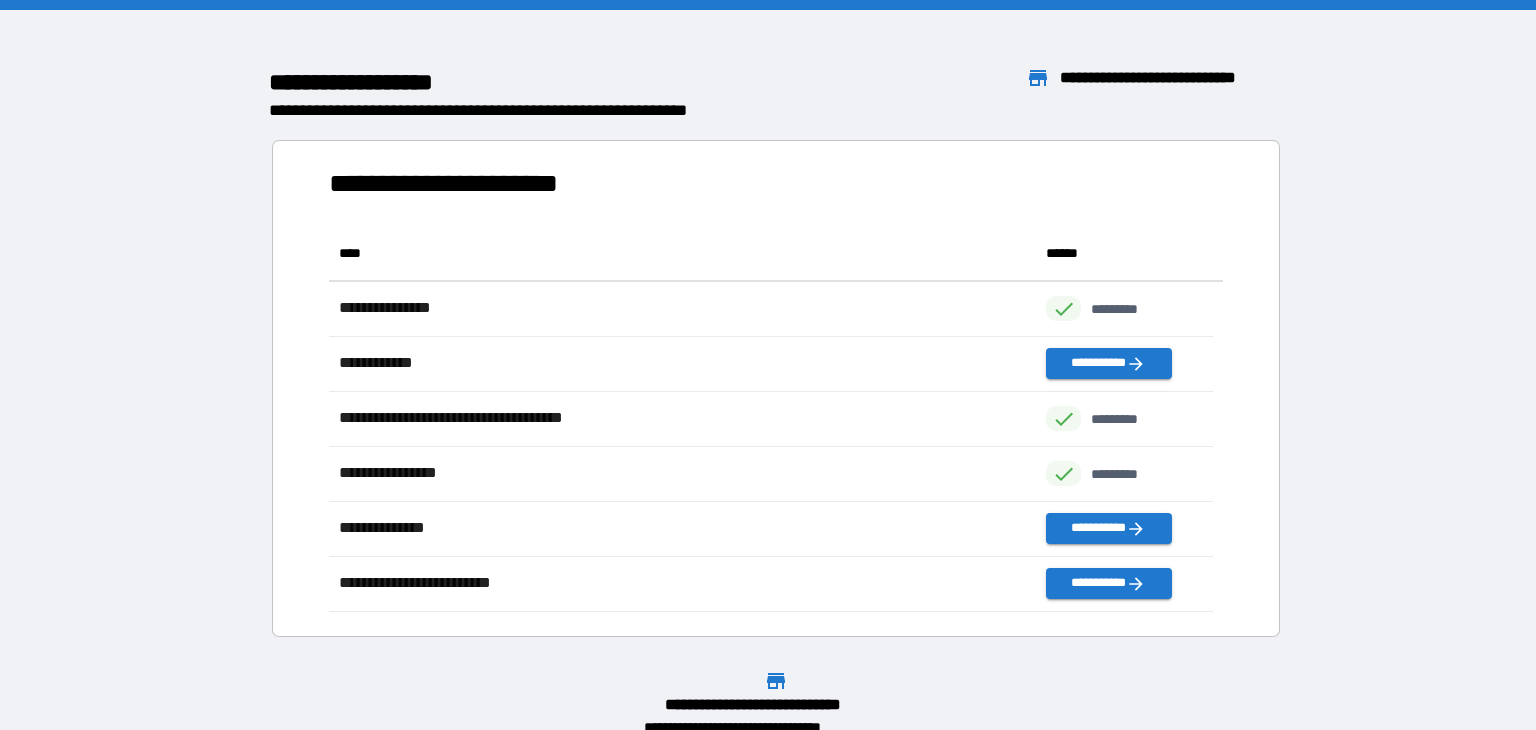 scroll, scrollTop: 16, scrollLeft: 16, axis: both 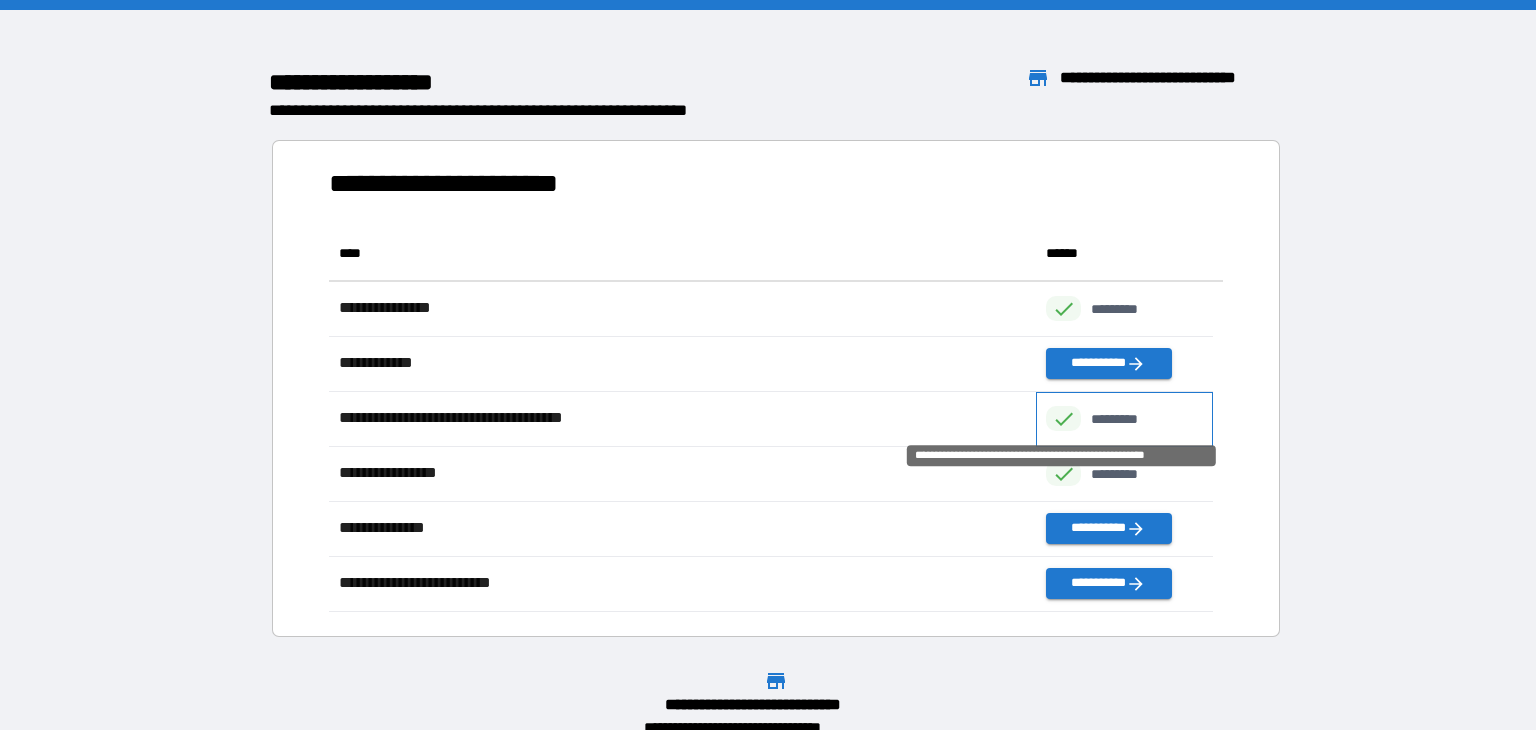 click 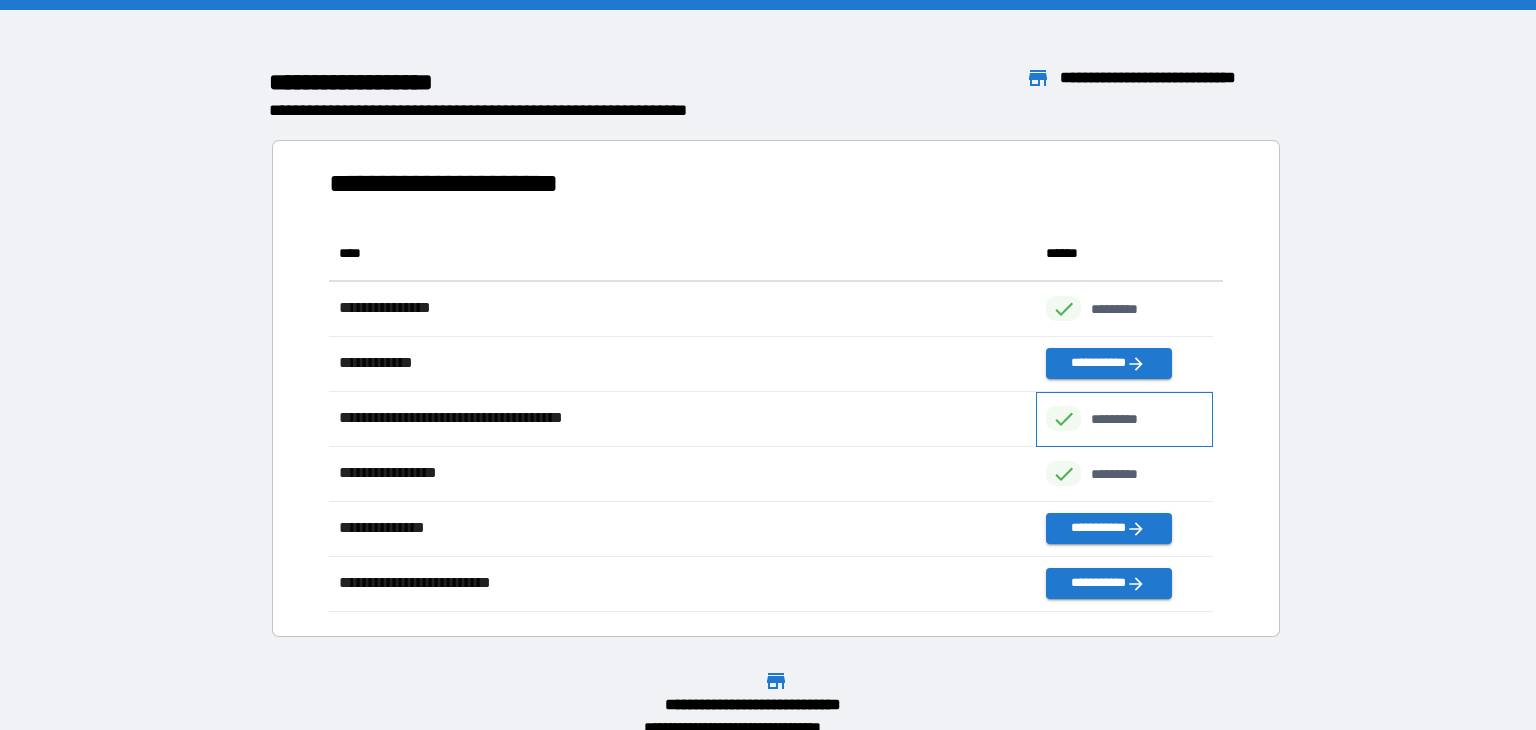 click on "*********" at bounding box center [1125, 419] 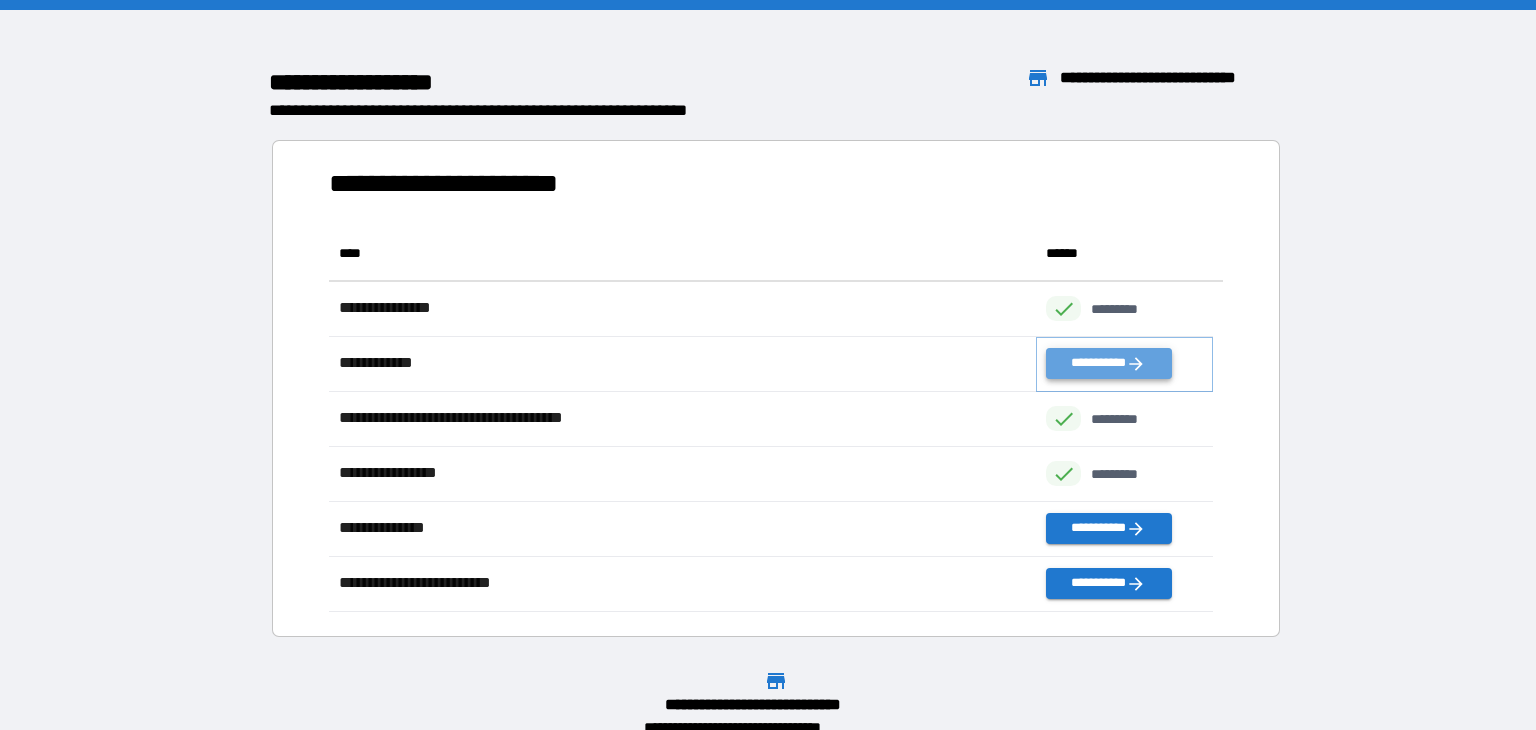 click on "**********" at bounding box center (1108, 363) 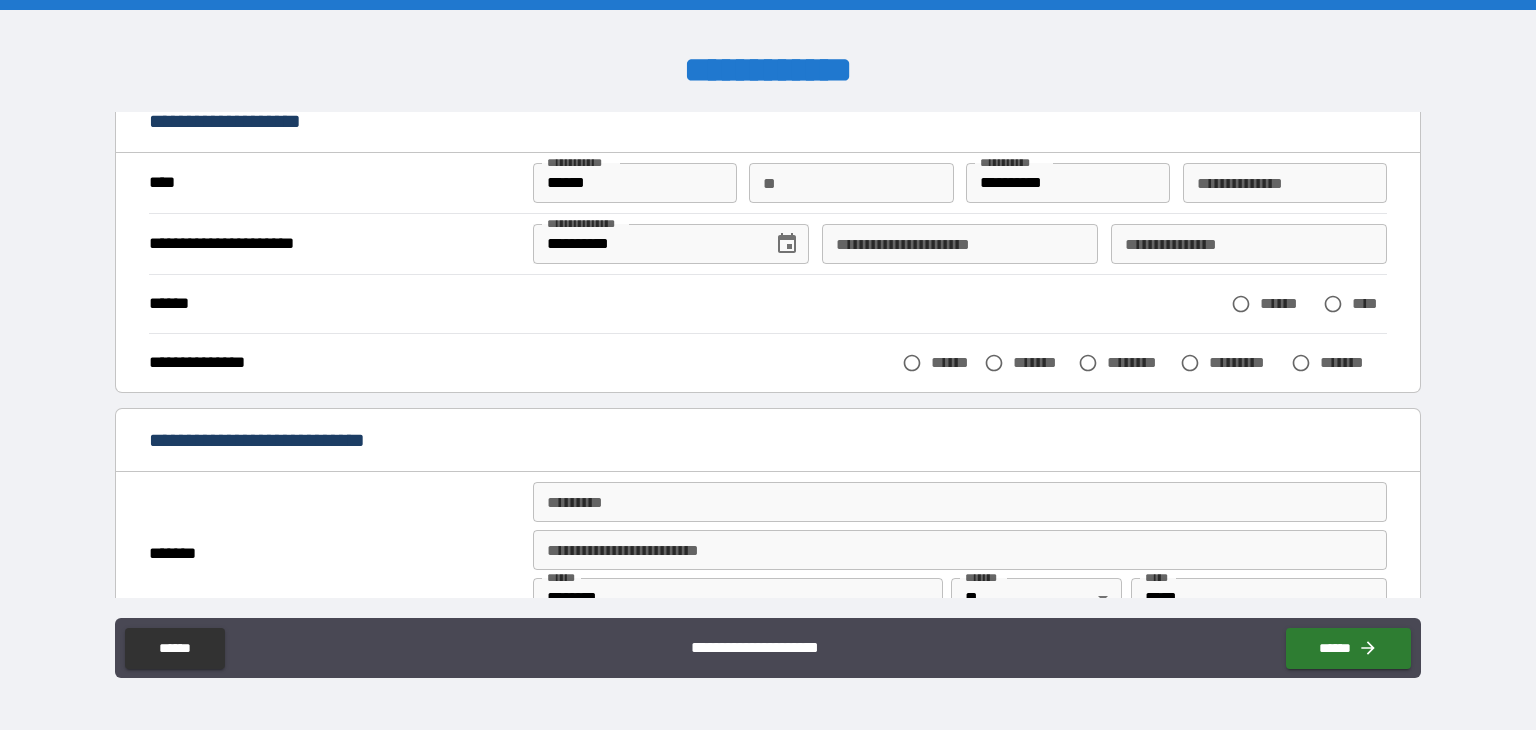 scroll, scrollTop: 200, scrollLeft: 0, axis: vertical 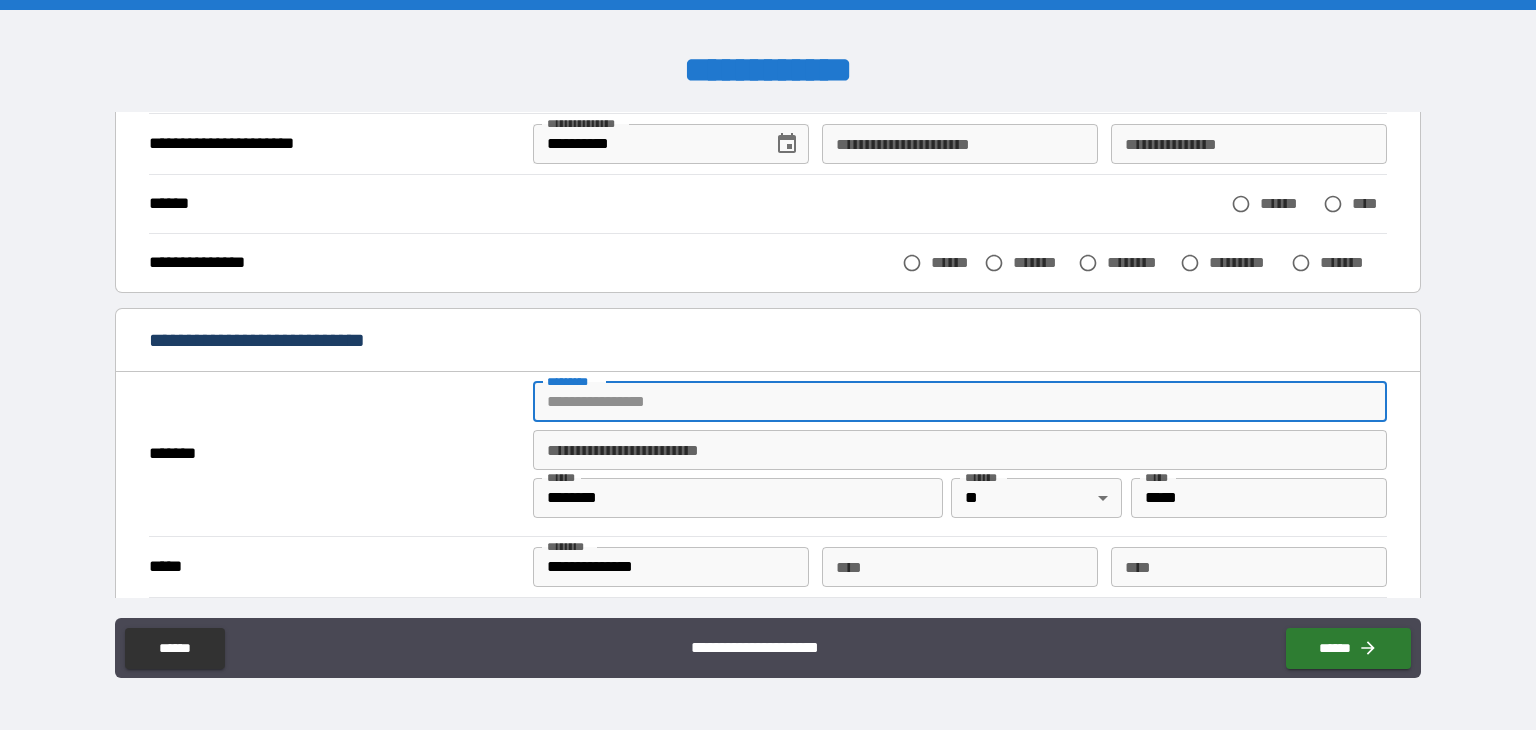 click on "*******   *" at bounding box center [960, 402] 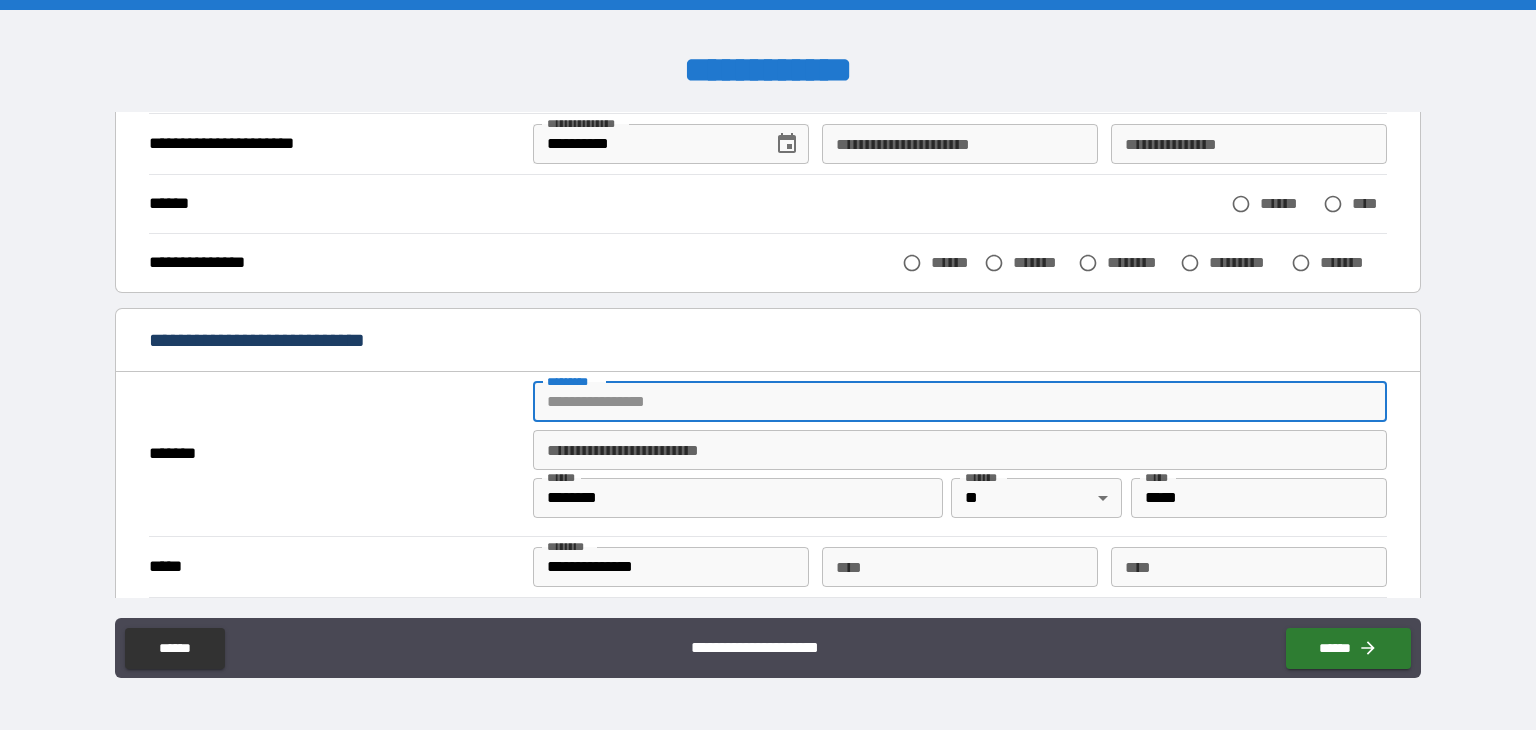 type on "**********" 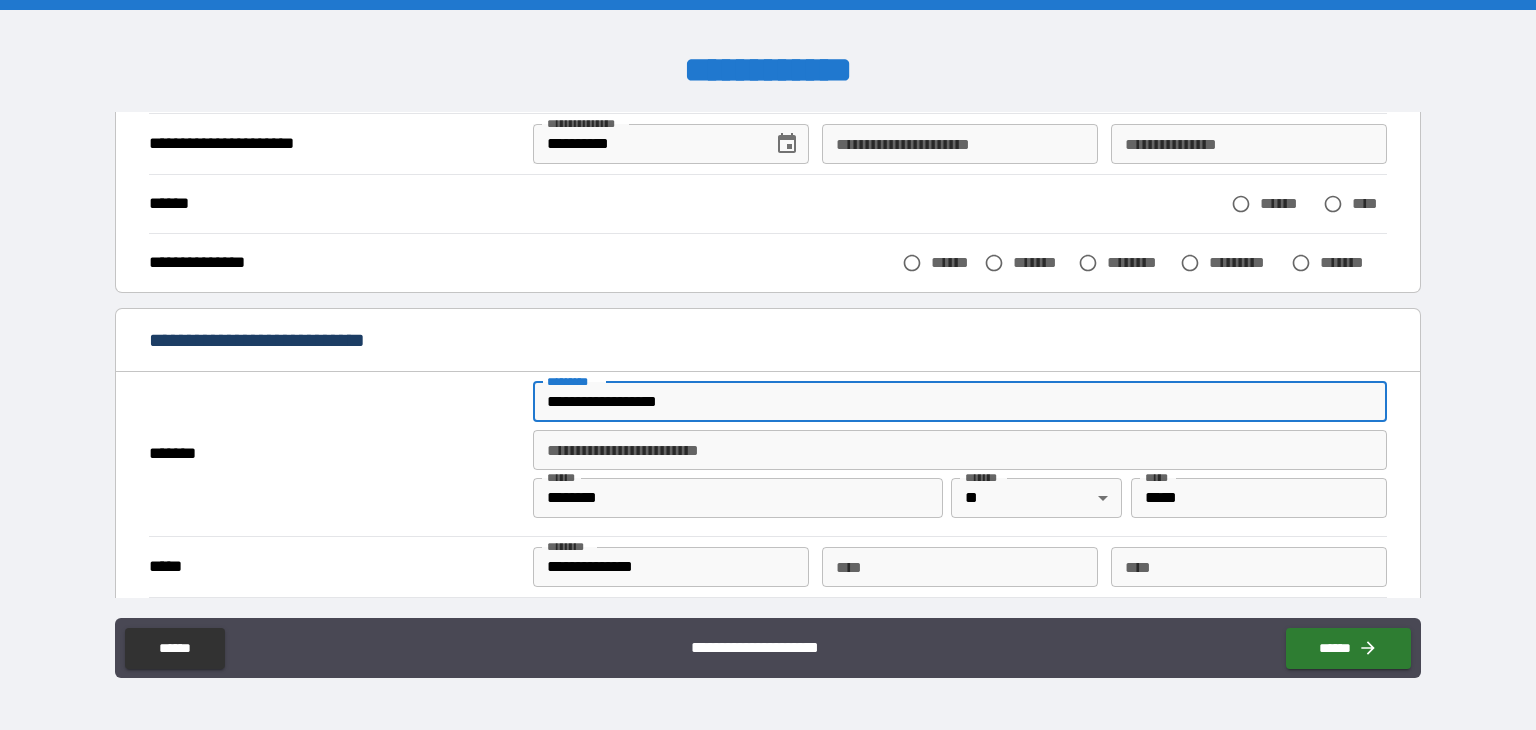 type on "*****" 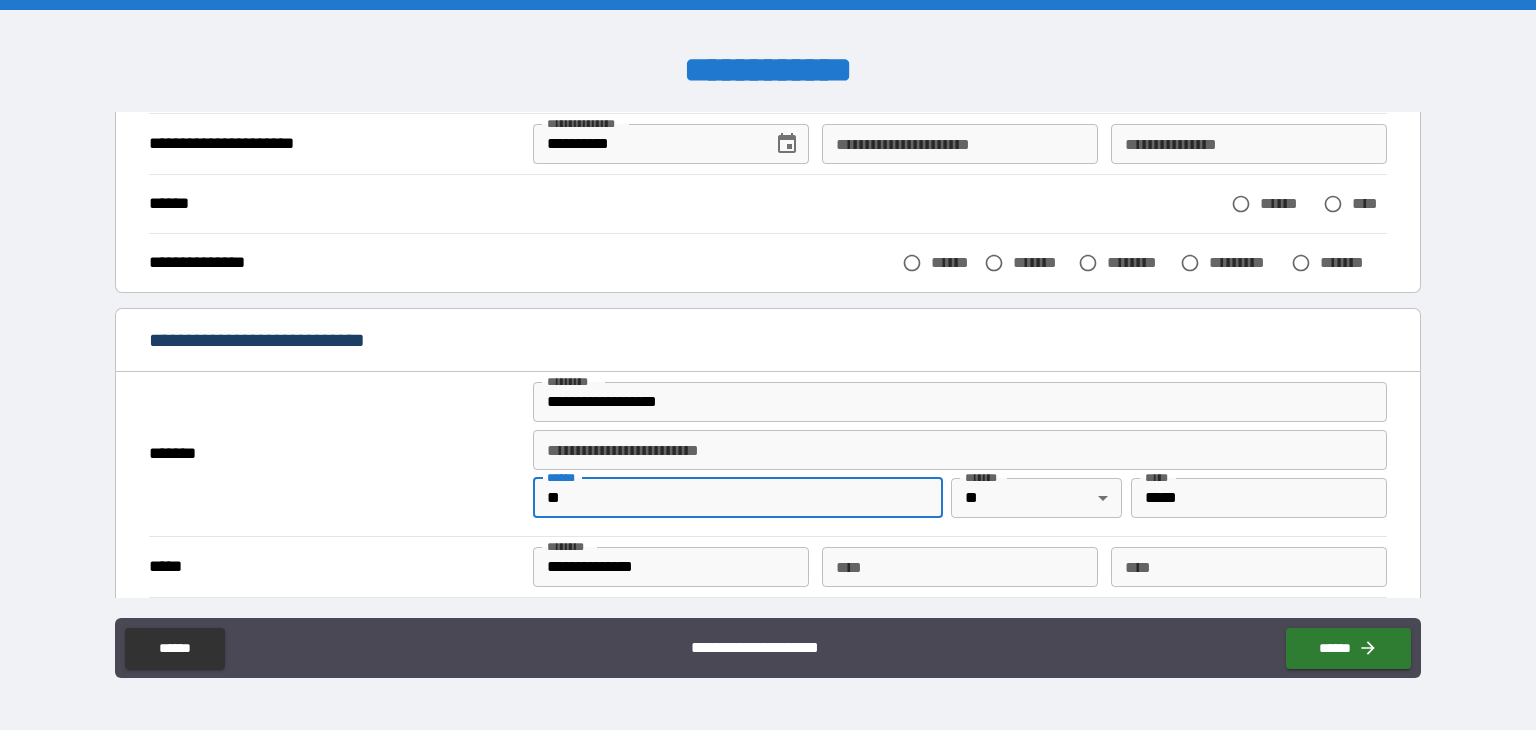 type on "*" 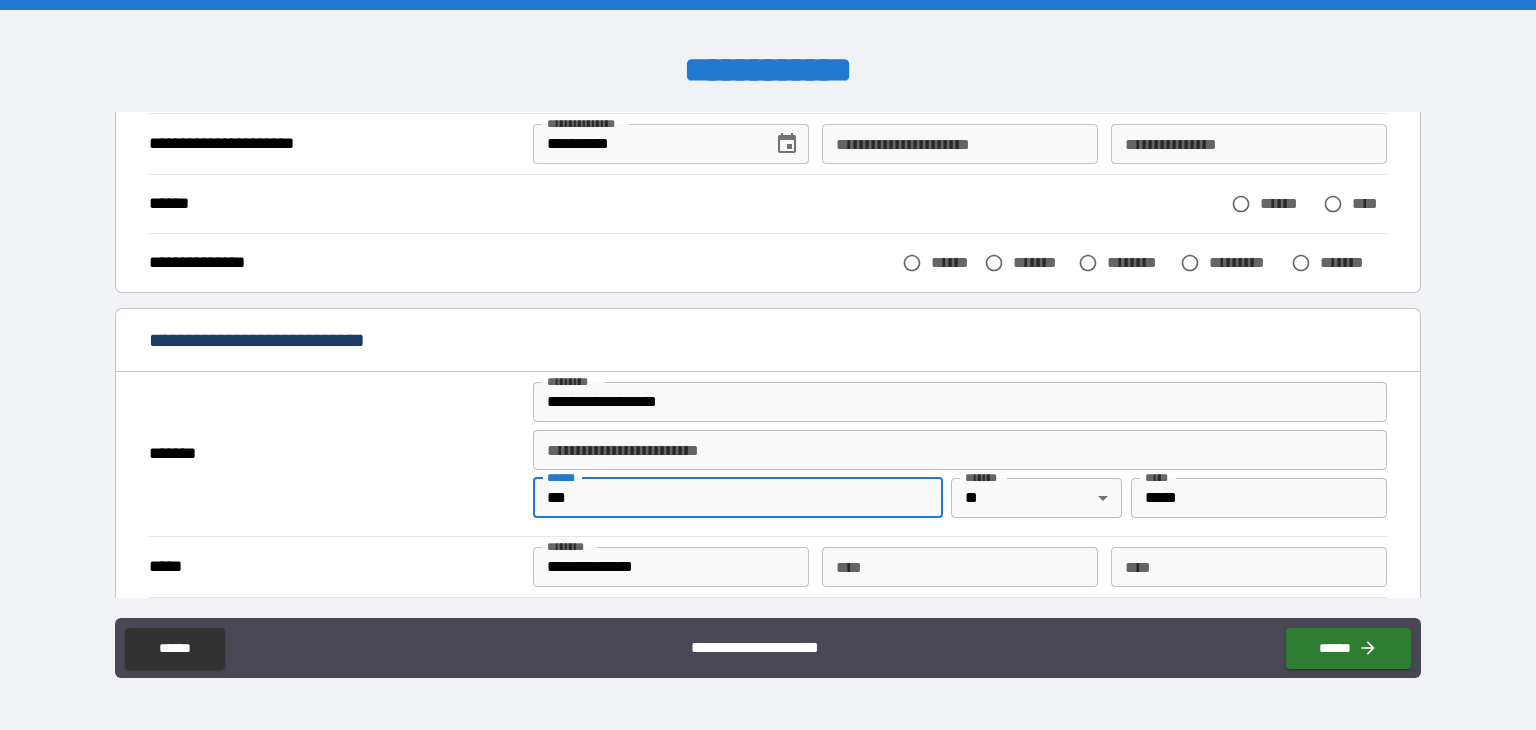 type on "**********" 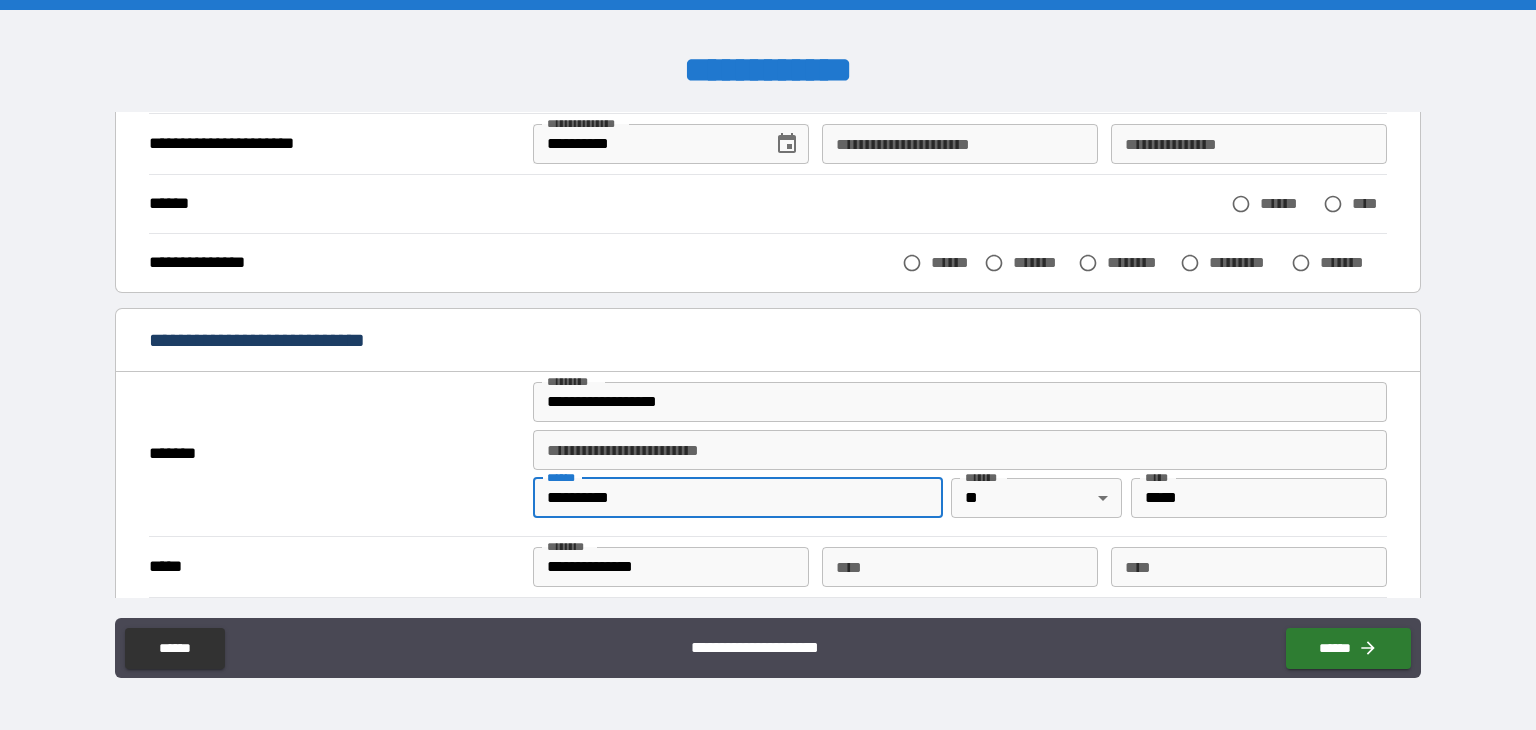 click on "*****" at bounding box center [1259, 498] 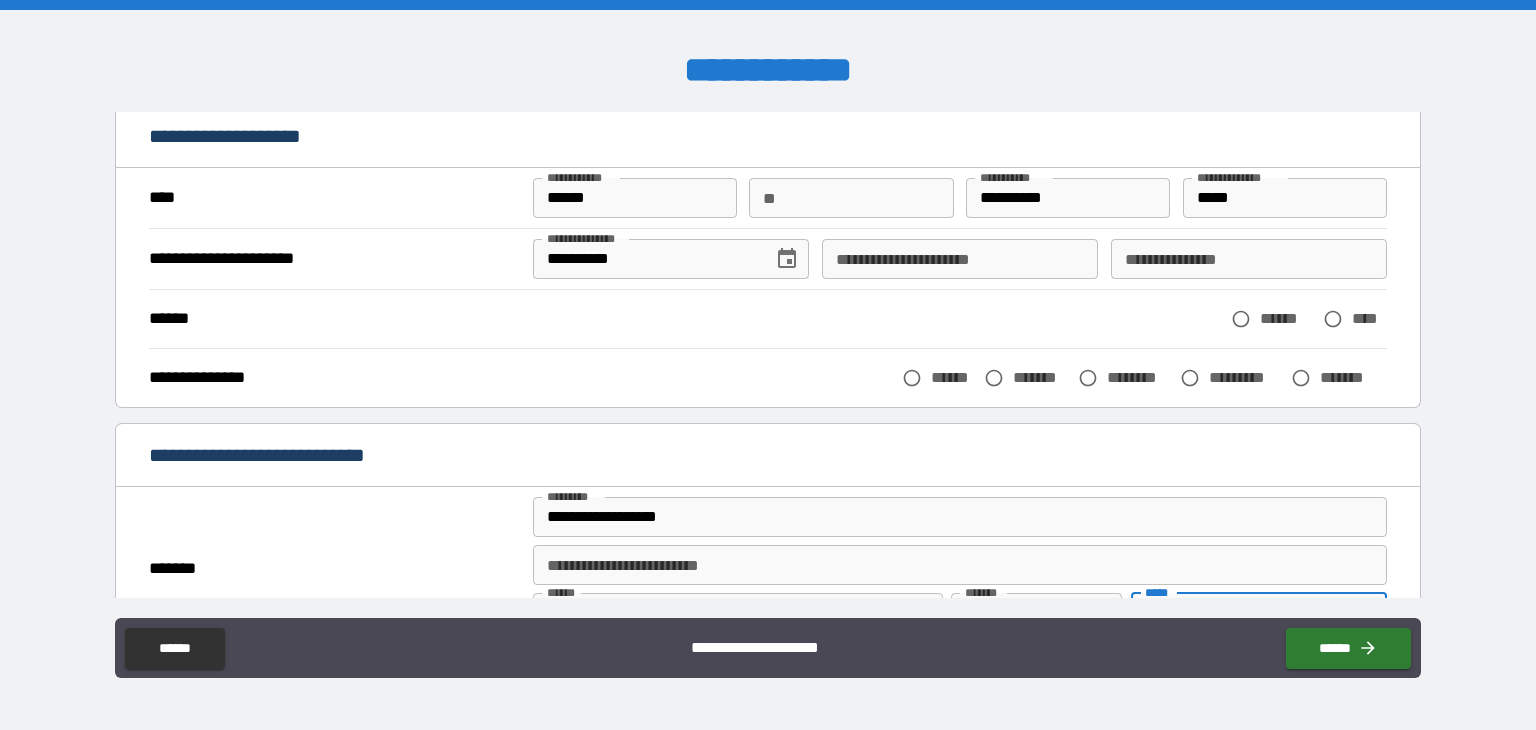 scroll, scrollTop: 0, scrollLeft: 0, axis: both 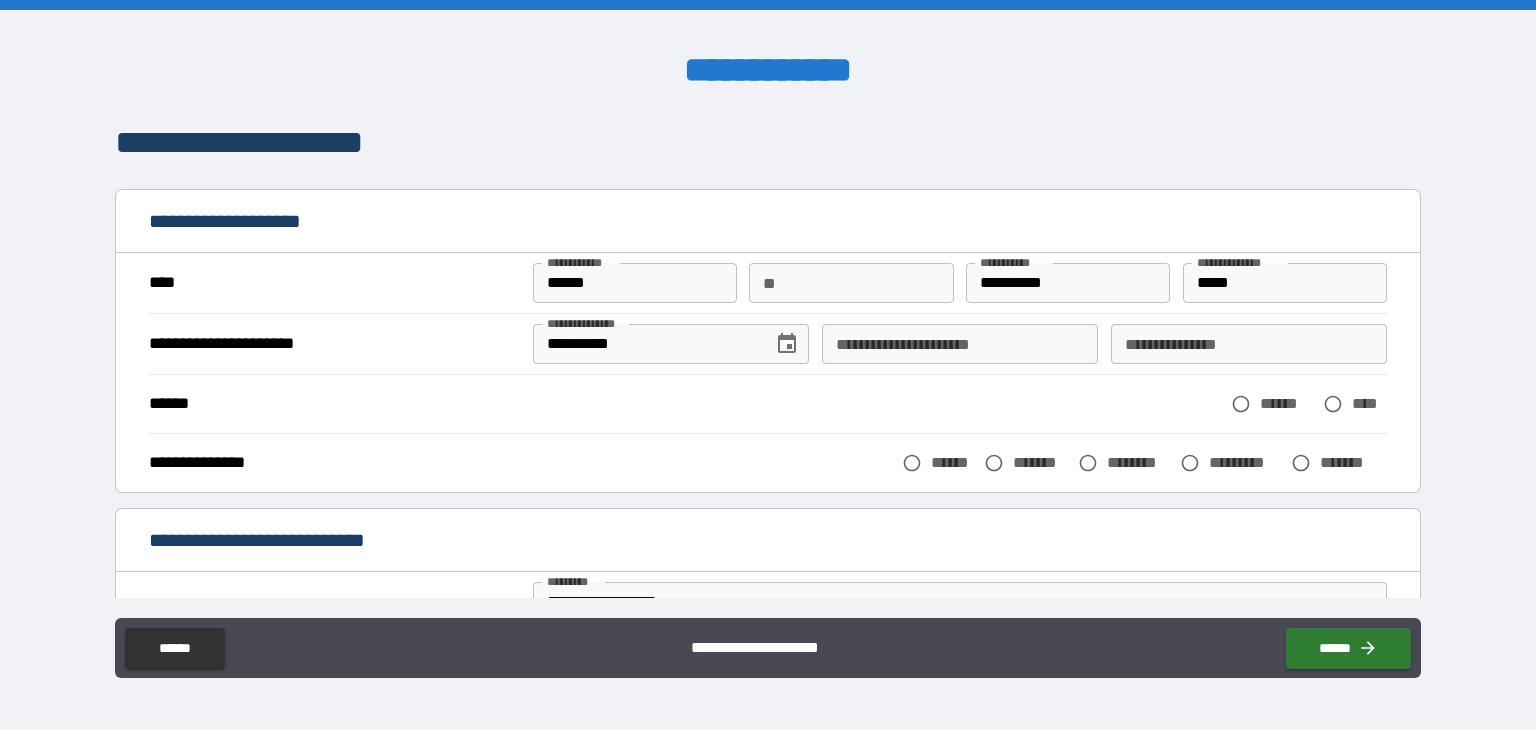 type on "*****" 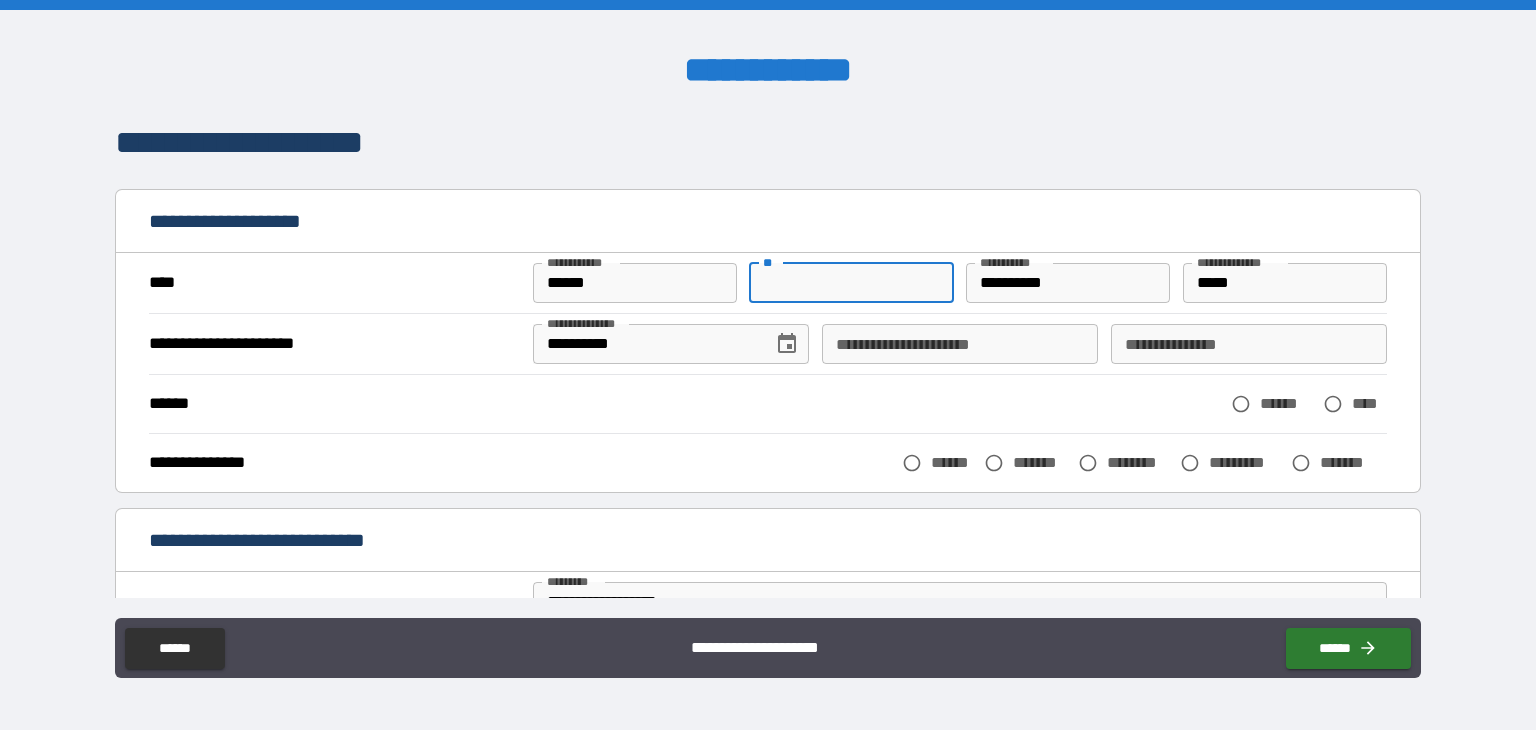 type on "*" 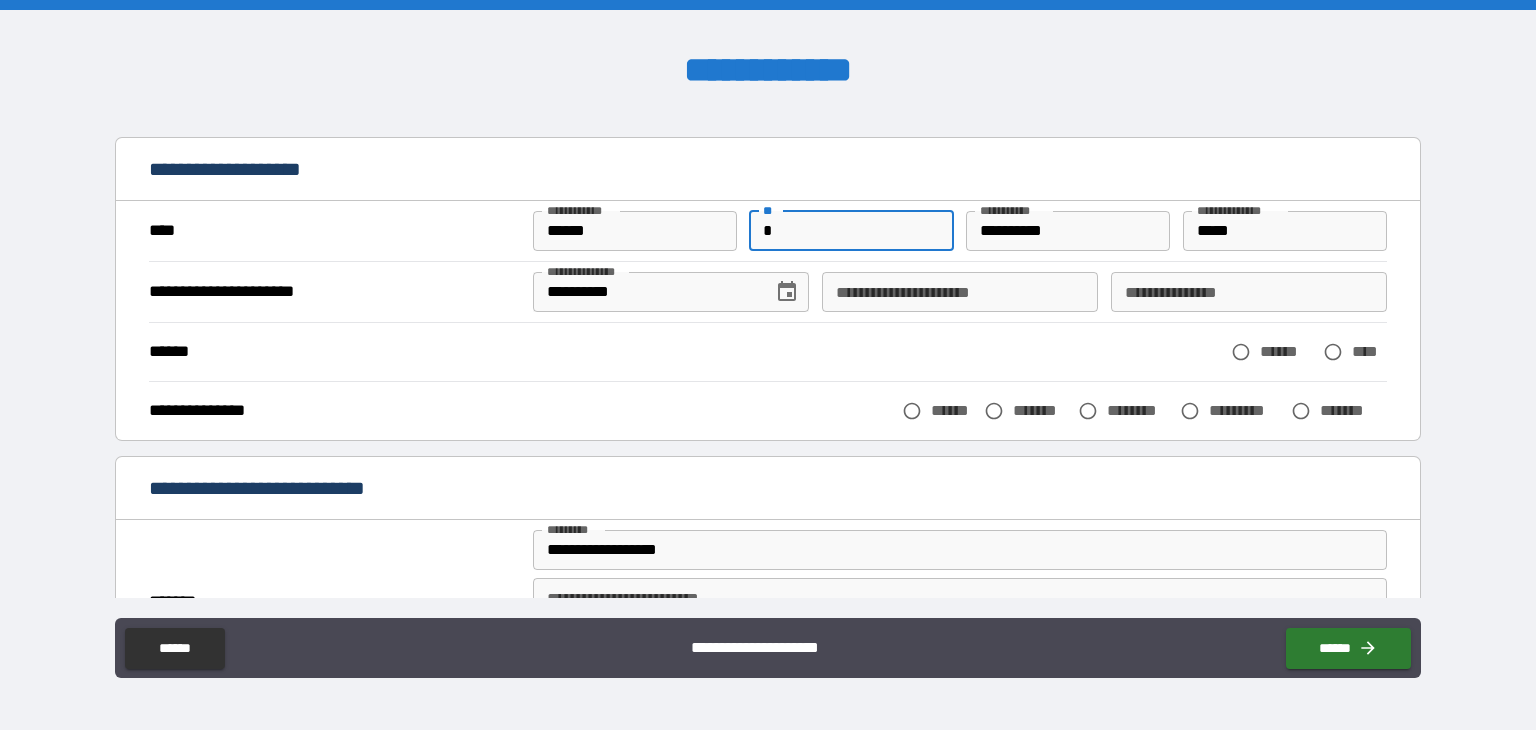 scroll, scrollTop: 100, scrollLeft: 0, axis: vertical 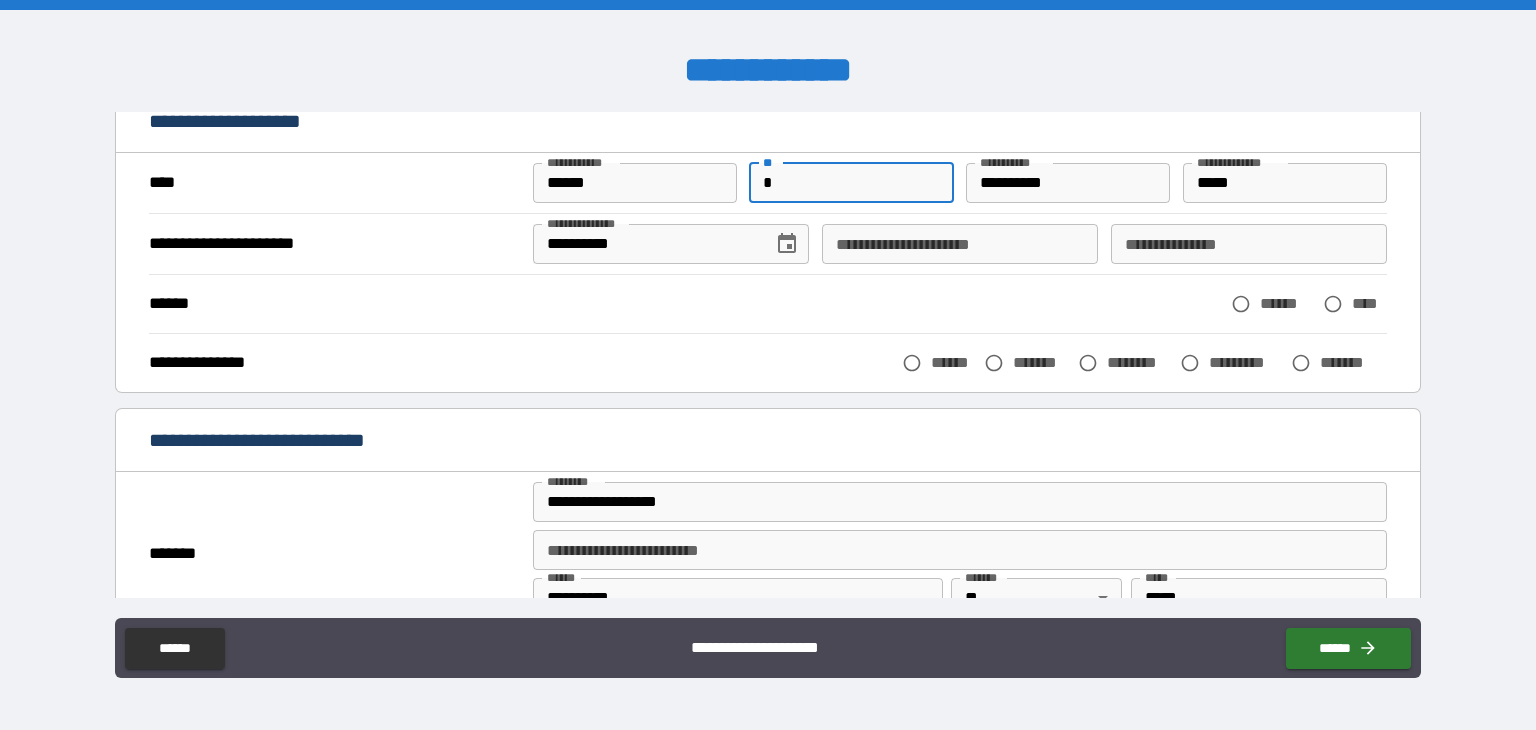 type on "*" 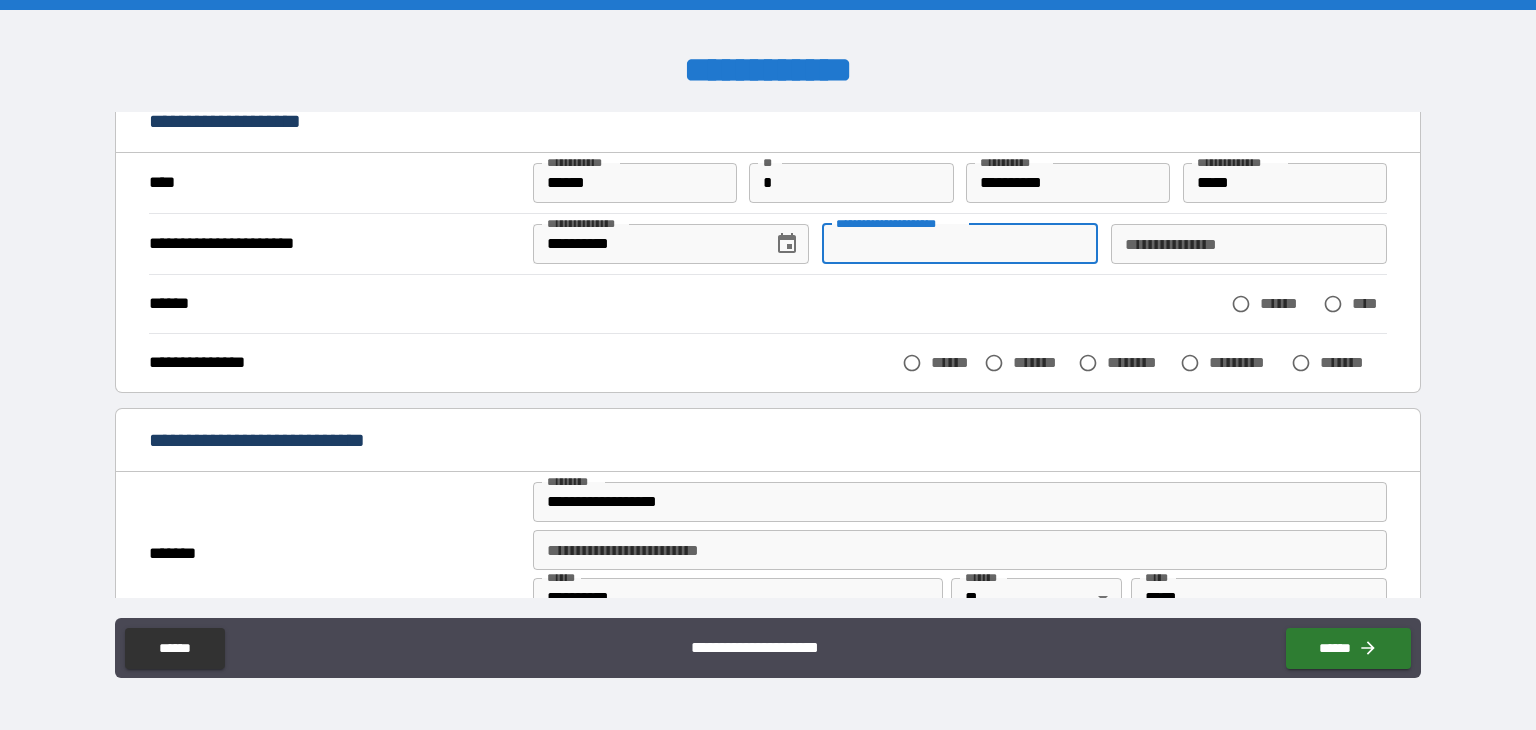 click on "**********" at bounding box center [960, 244] 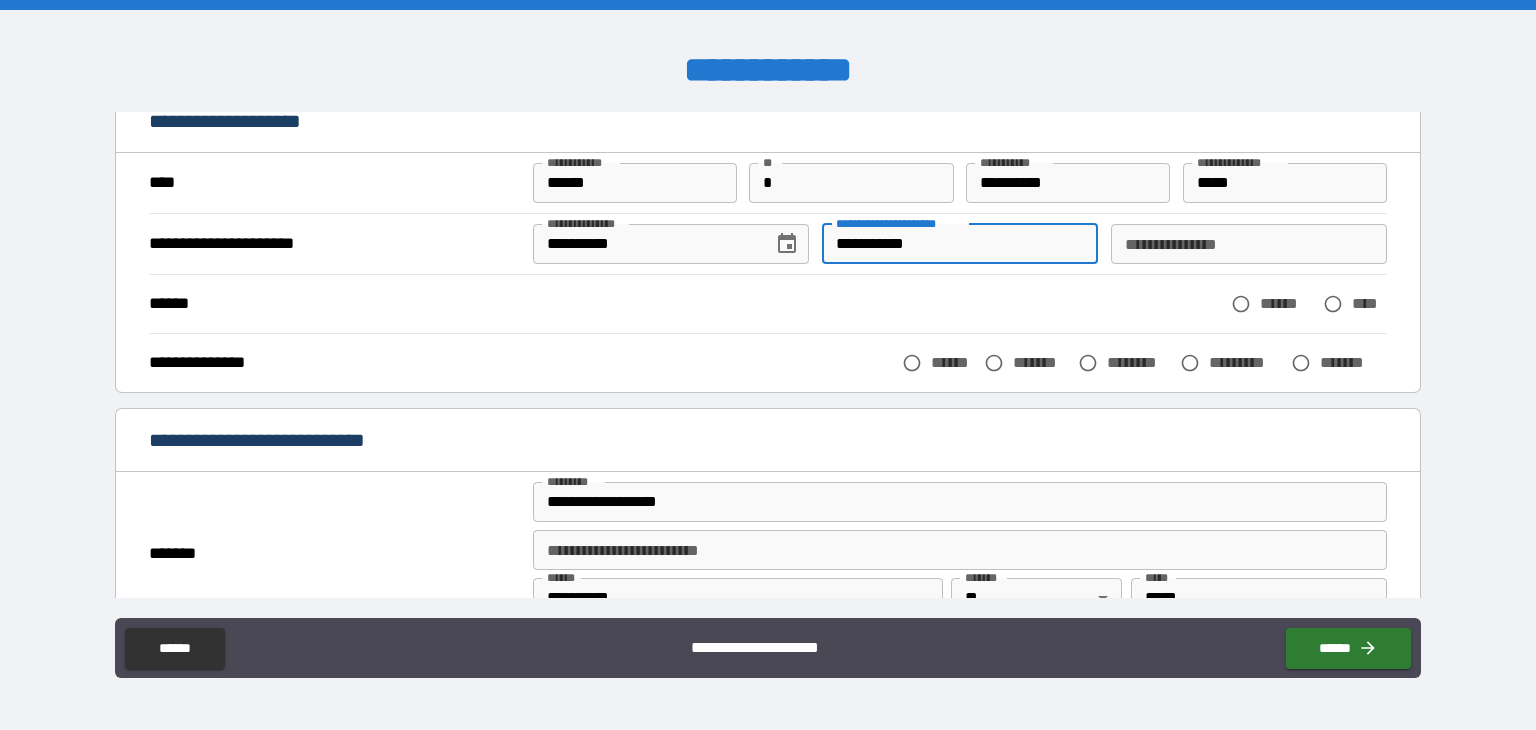 type on "**********" 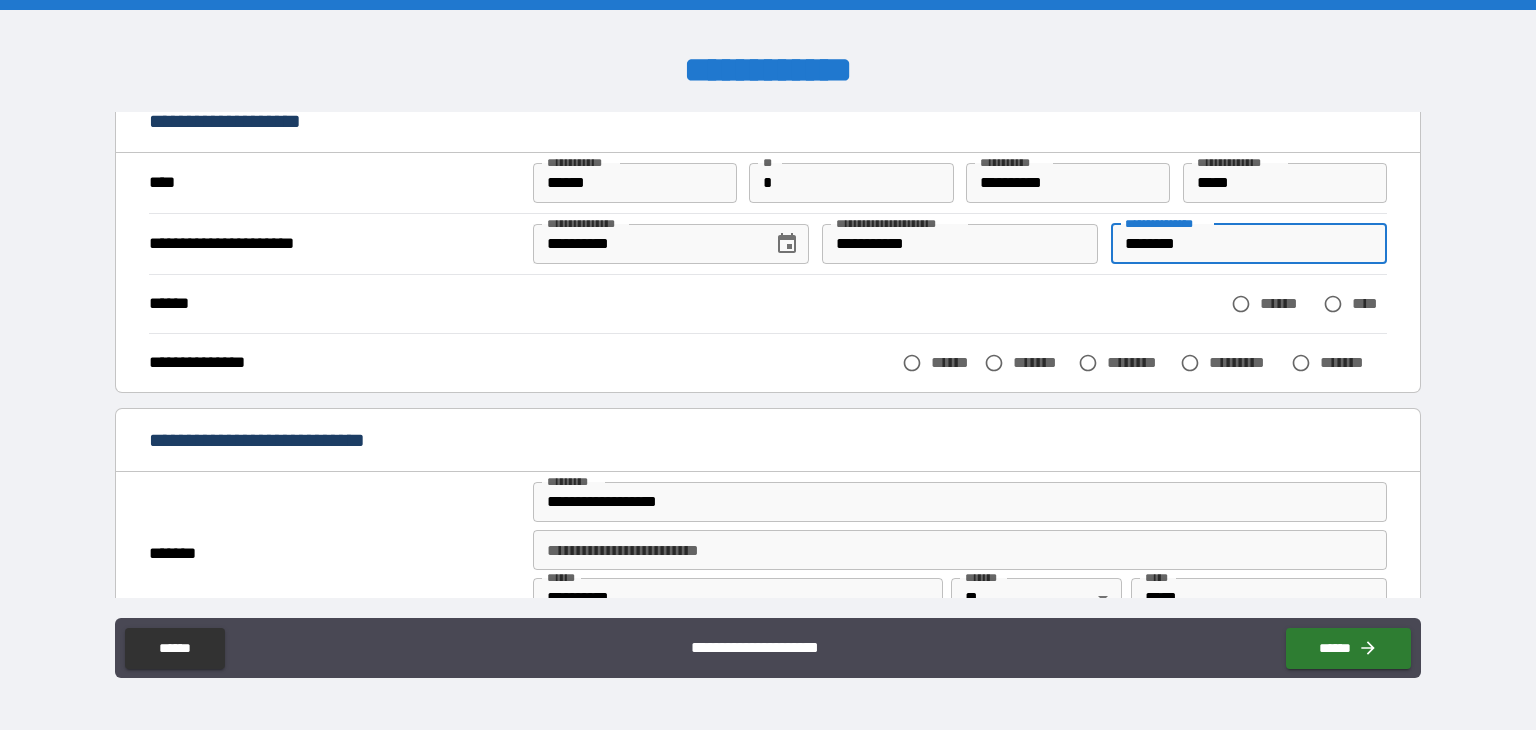 type on "********" 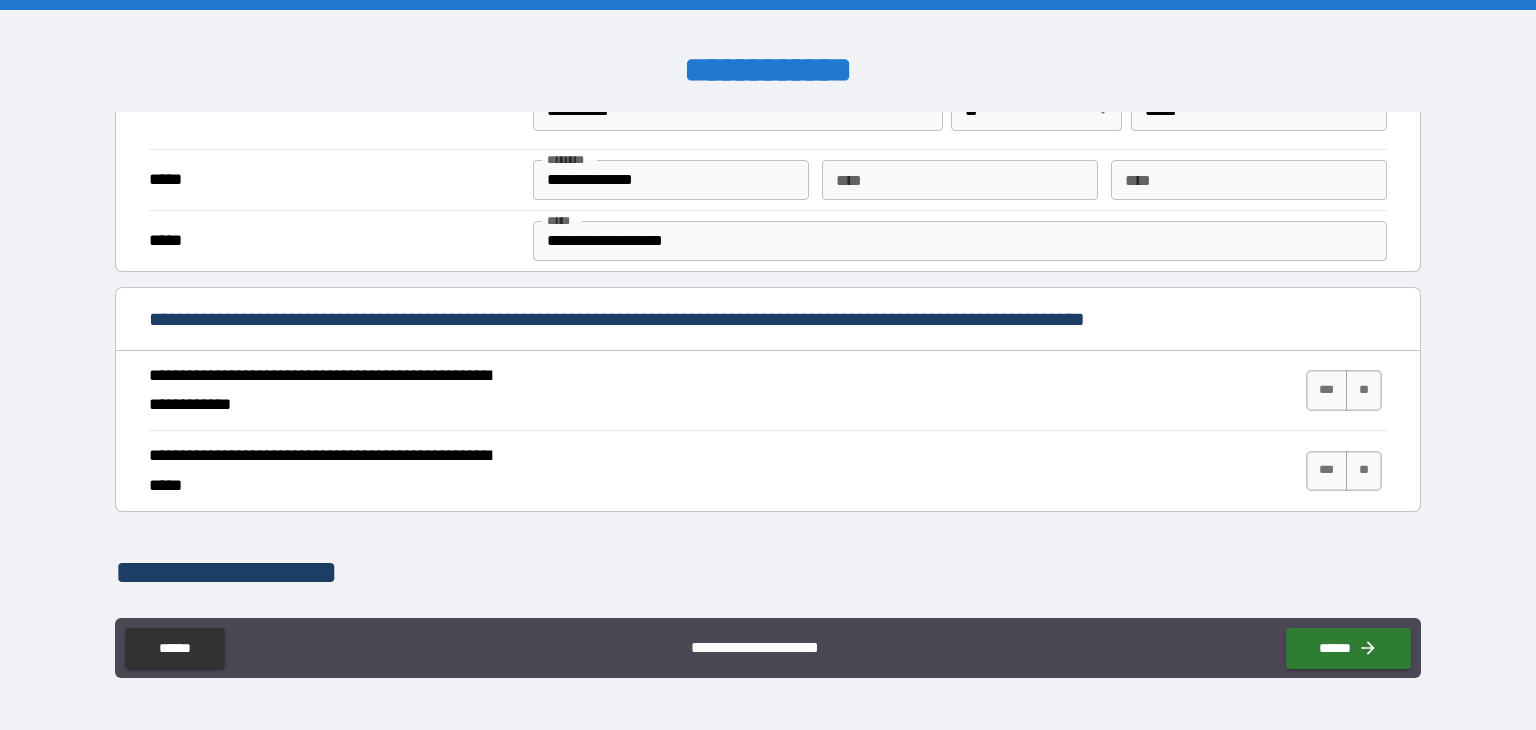 scroll, scrollTop: 600, scrollLeft: 0, axis: vertical 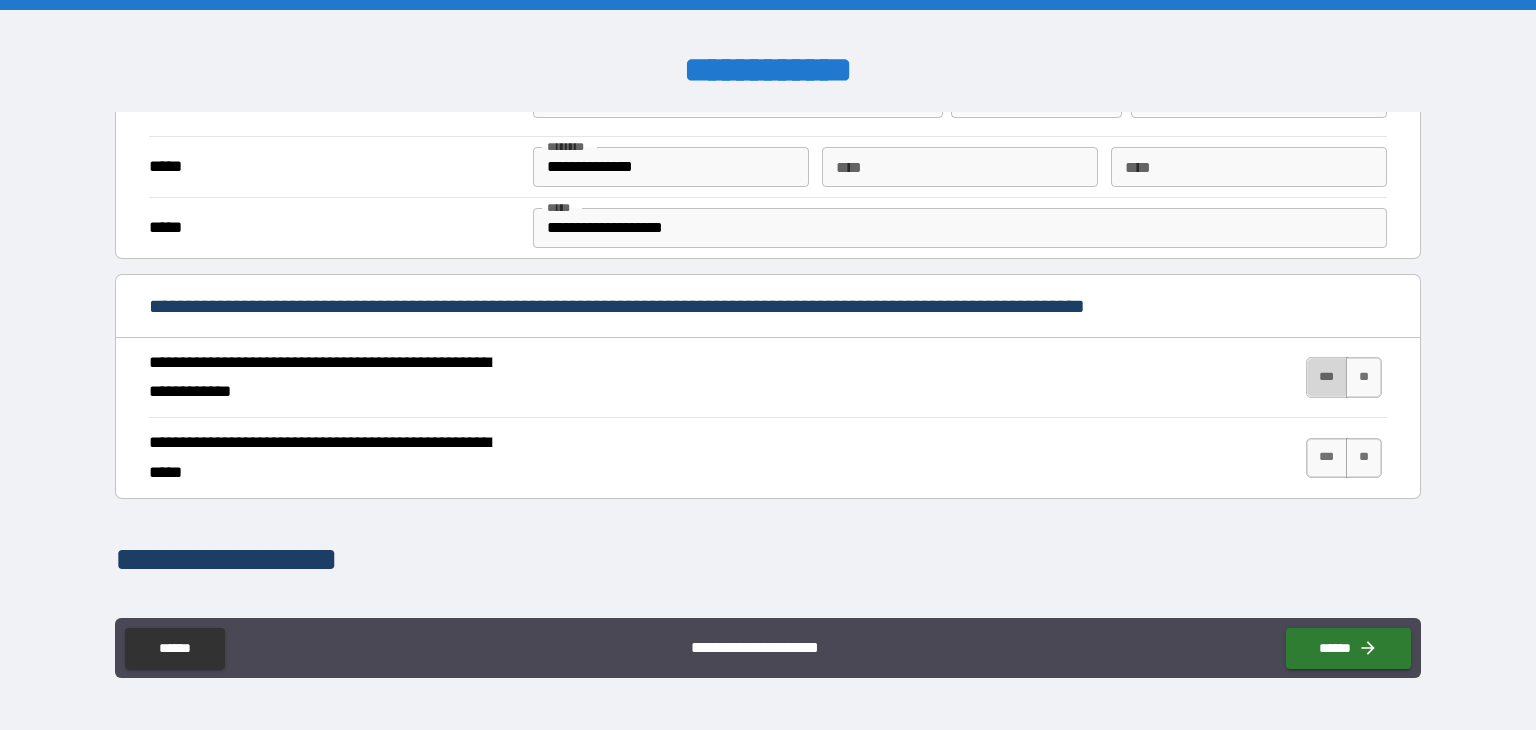 click on "***" at bounding box center [1327, 377] 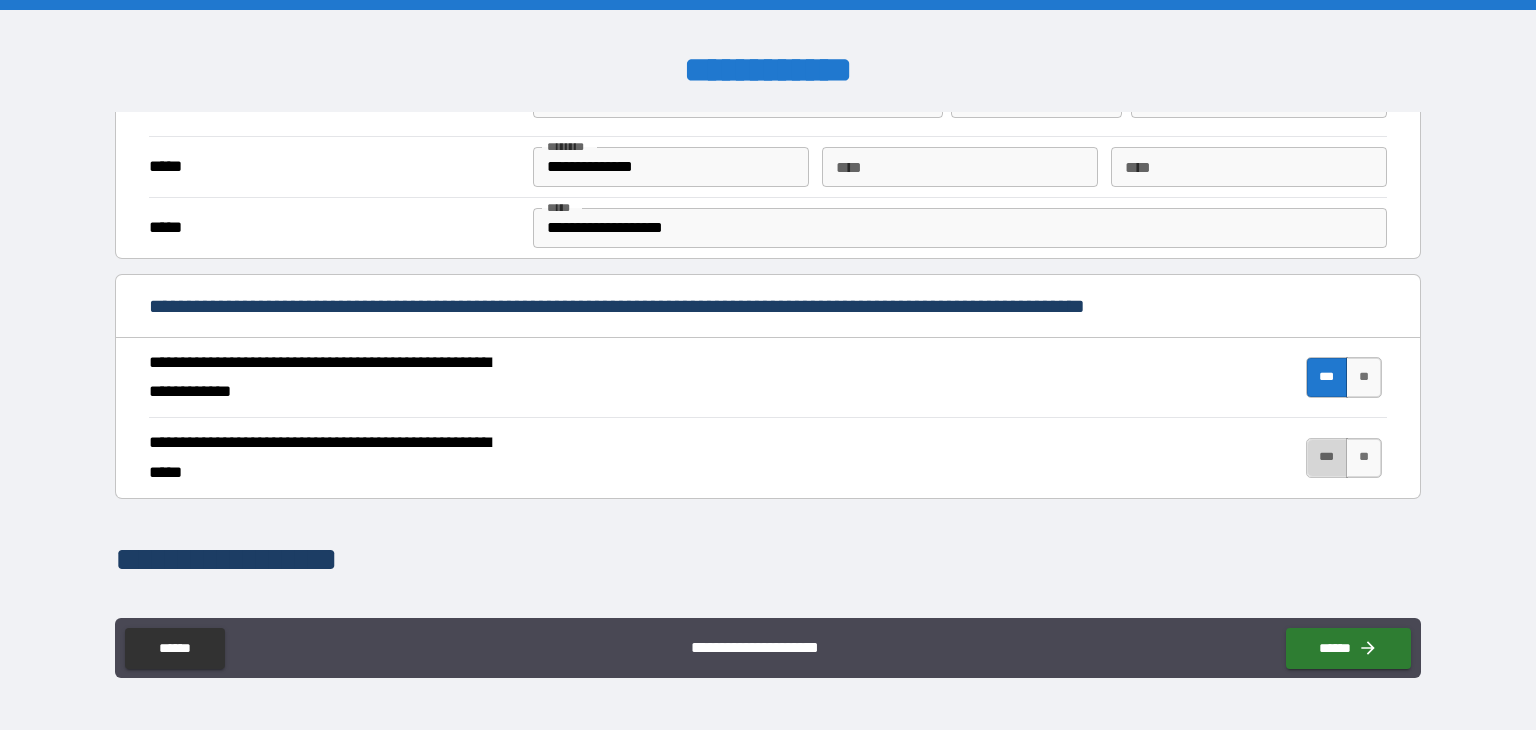 click on "***" at bounding box center [1327, 458] 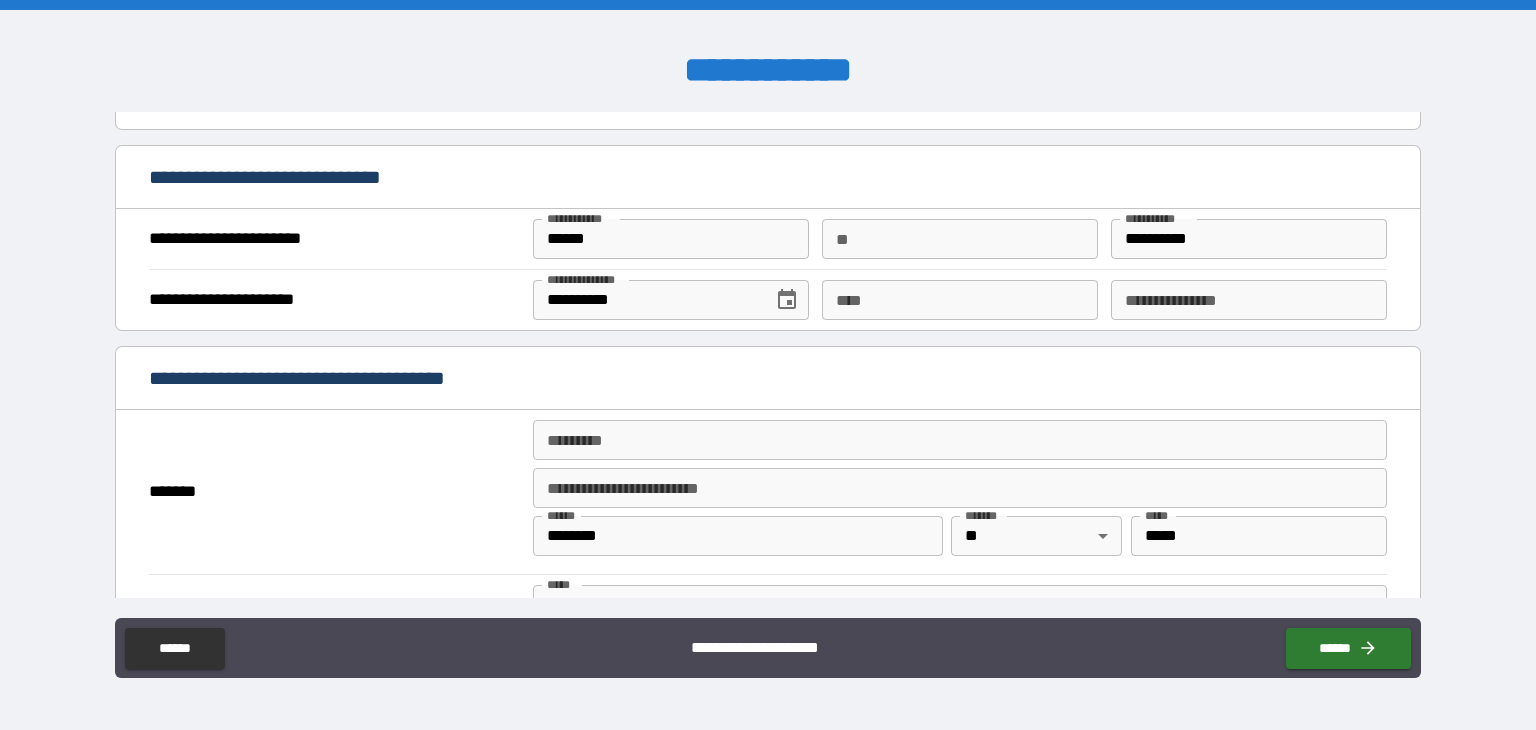 scroll, scrollTop: 1200, scrollLeft: 0, axis: vertical 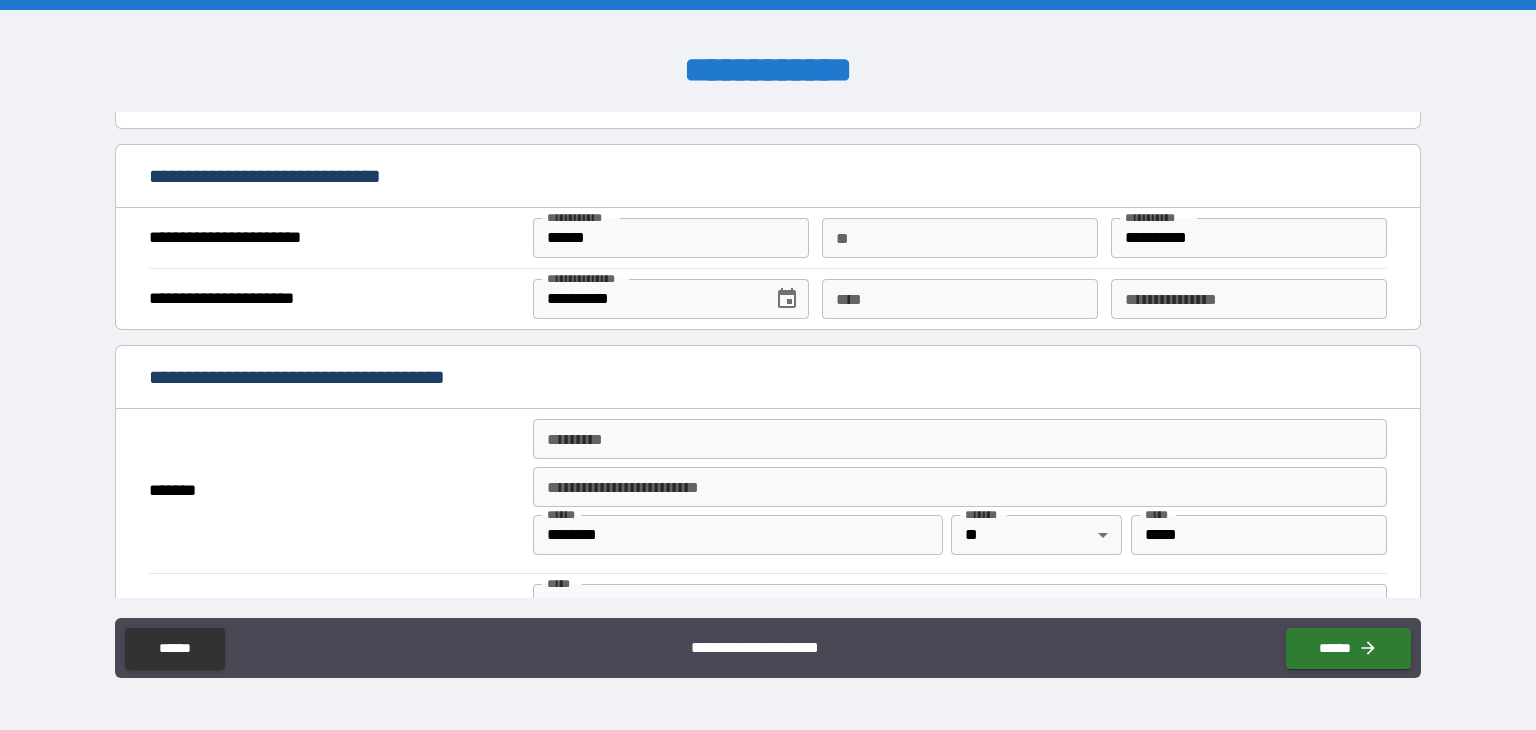 click on "**********" at bounding box center (960, 487) 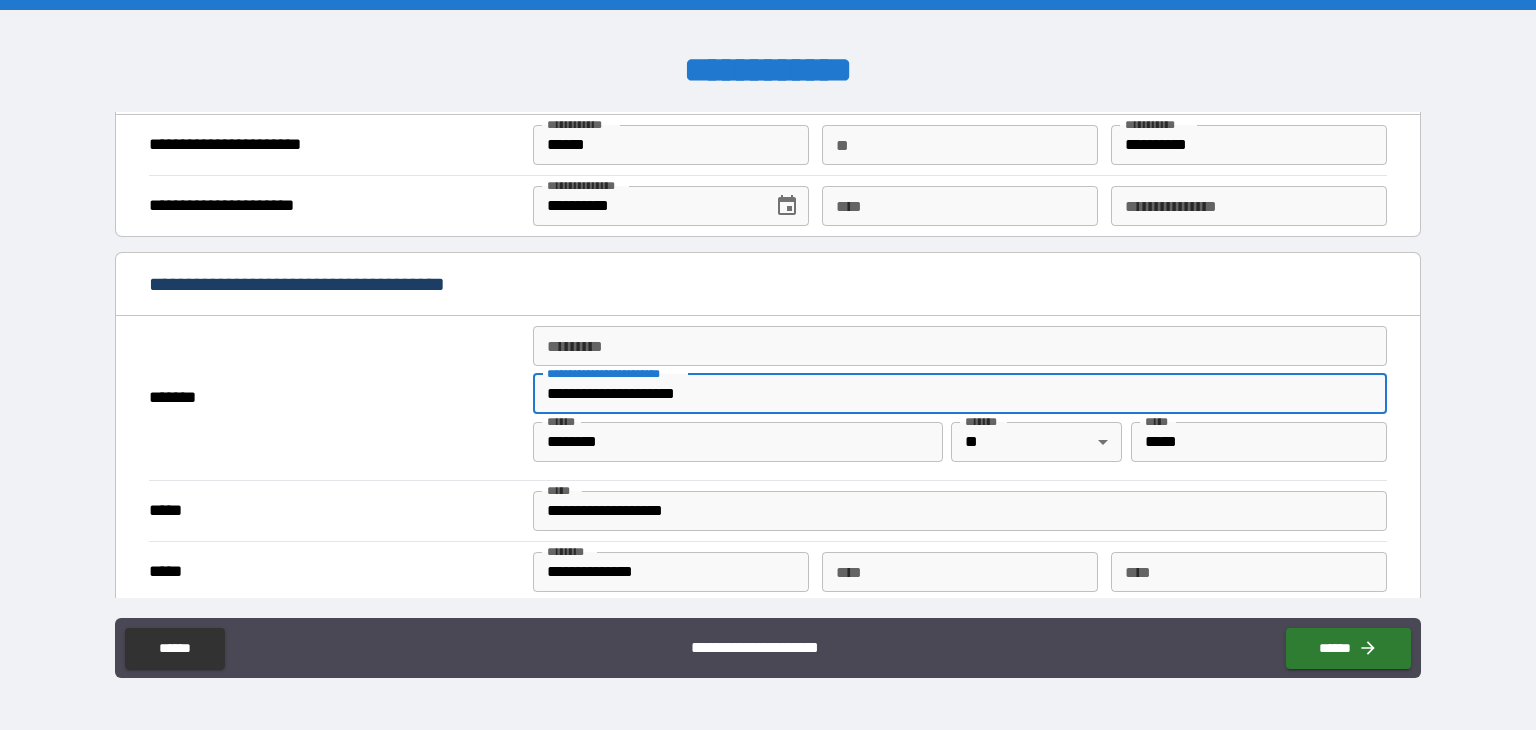 scroll, scrollTop: 1400, scrollLeft: 0, axis: vertical 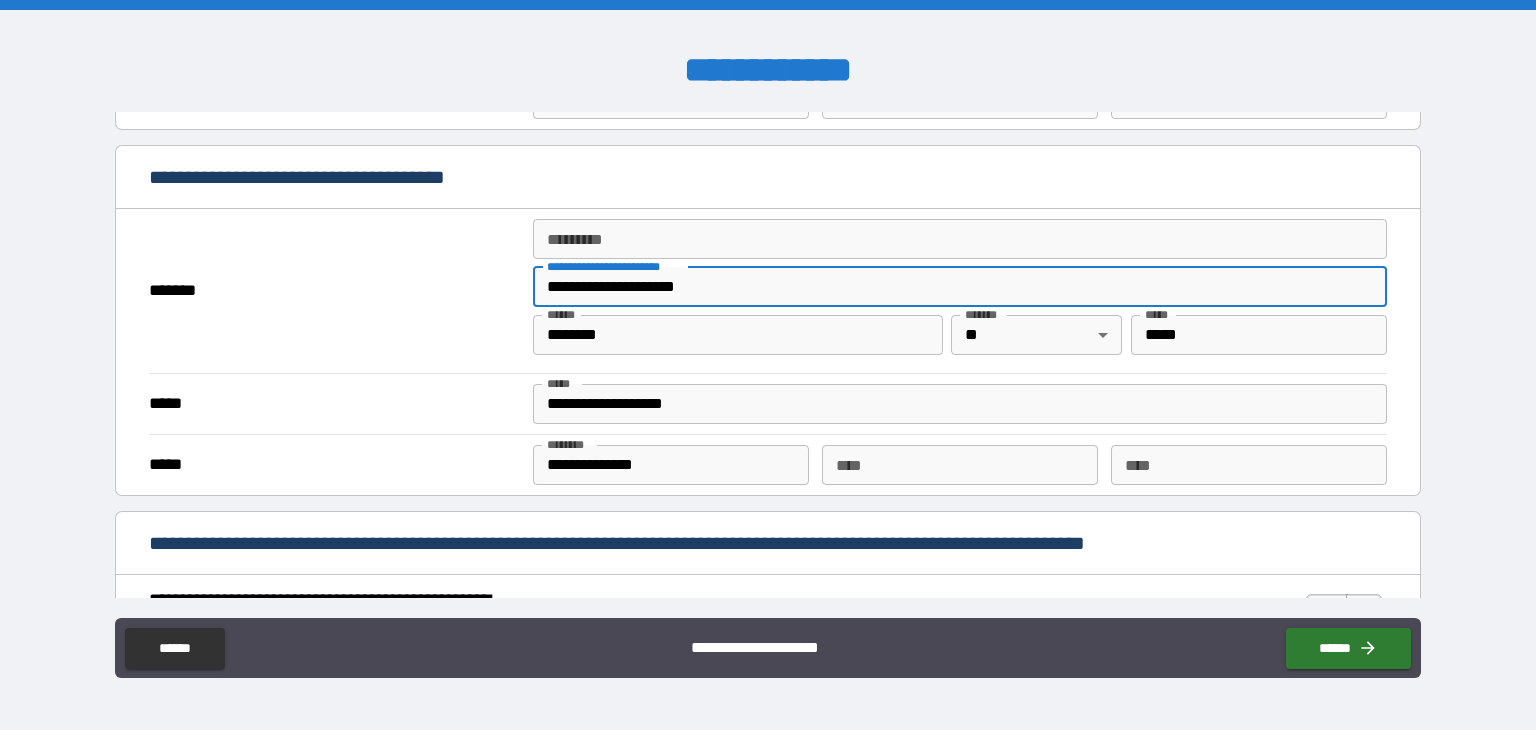 type on "**********" 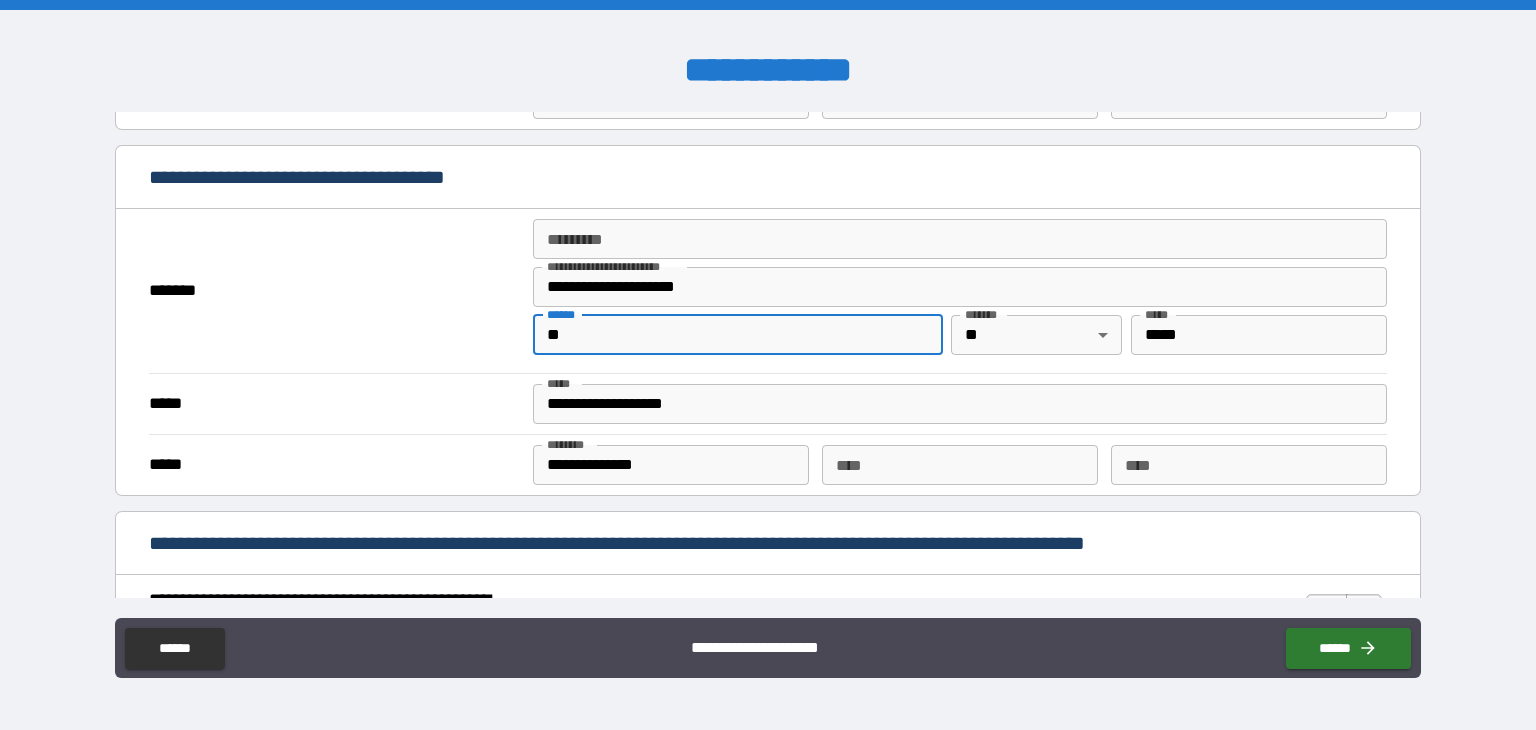 type on "*" 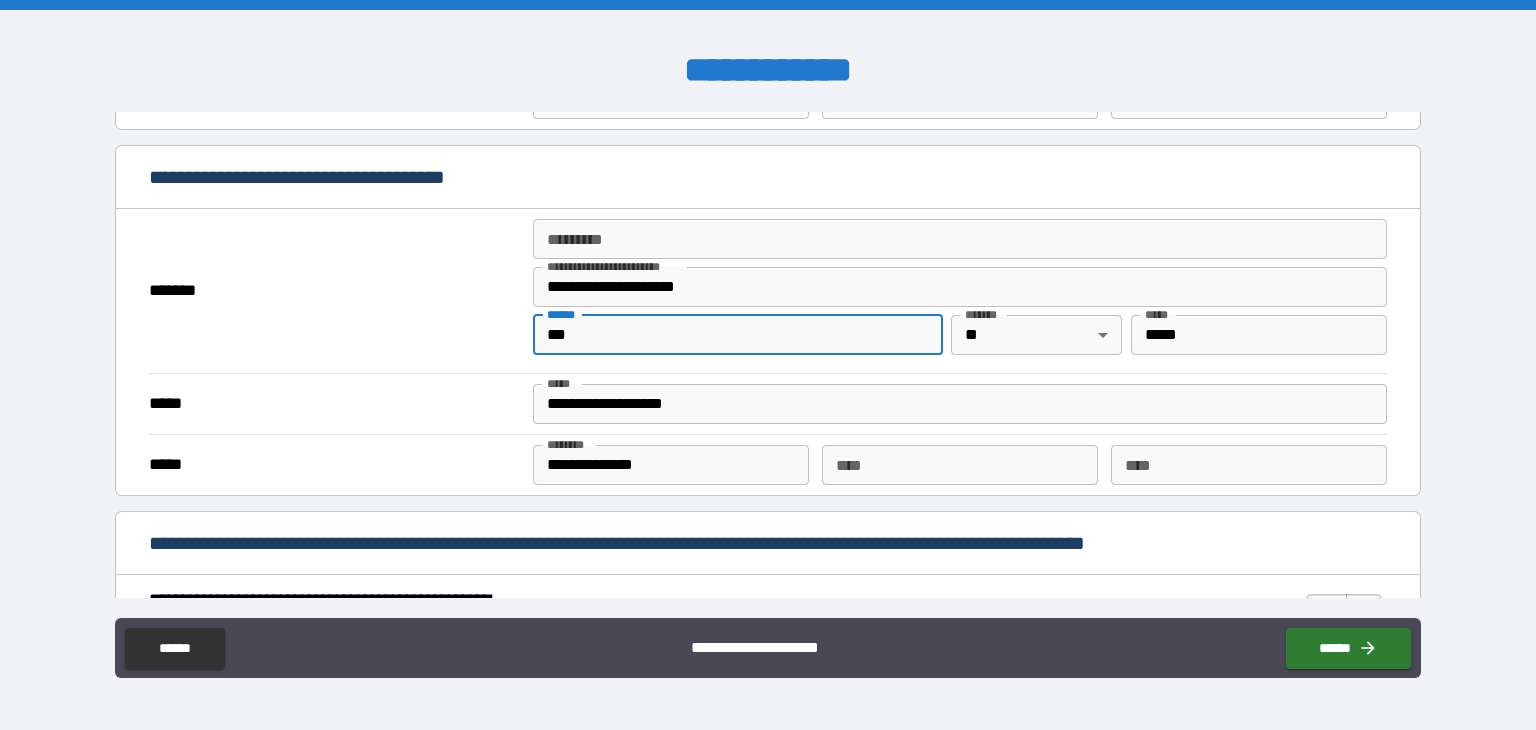 type on "**********" 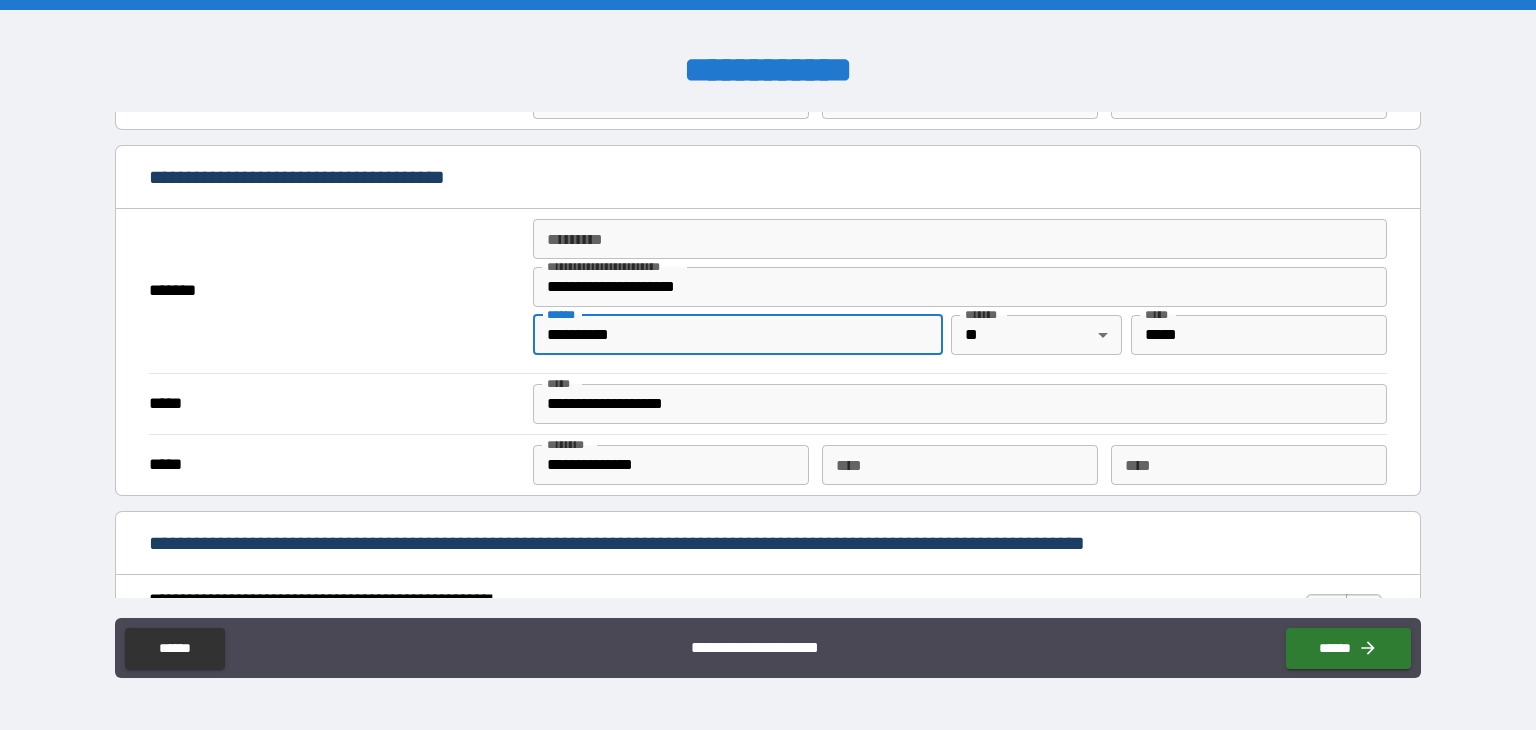 type on "**********" 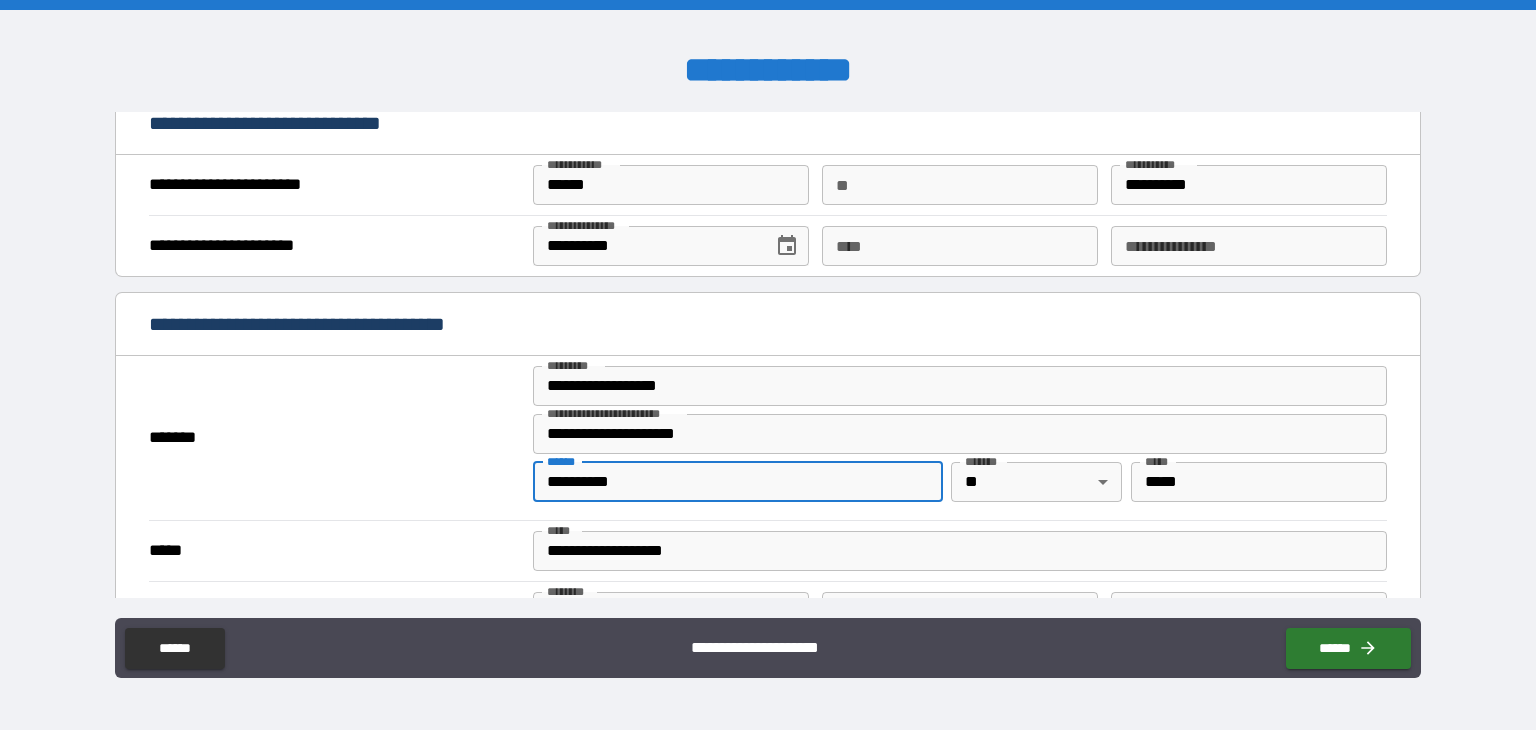 scroll, scrollTop: 1100, scrollLeft: 0, axis: vertical 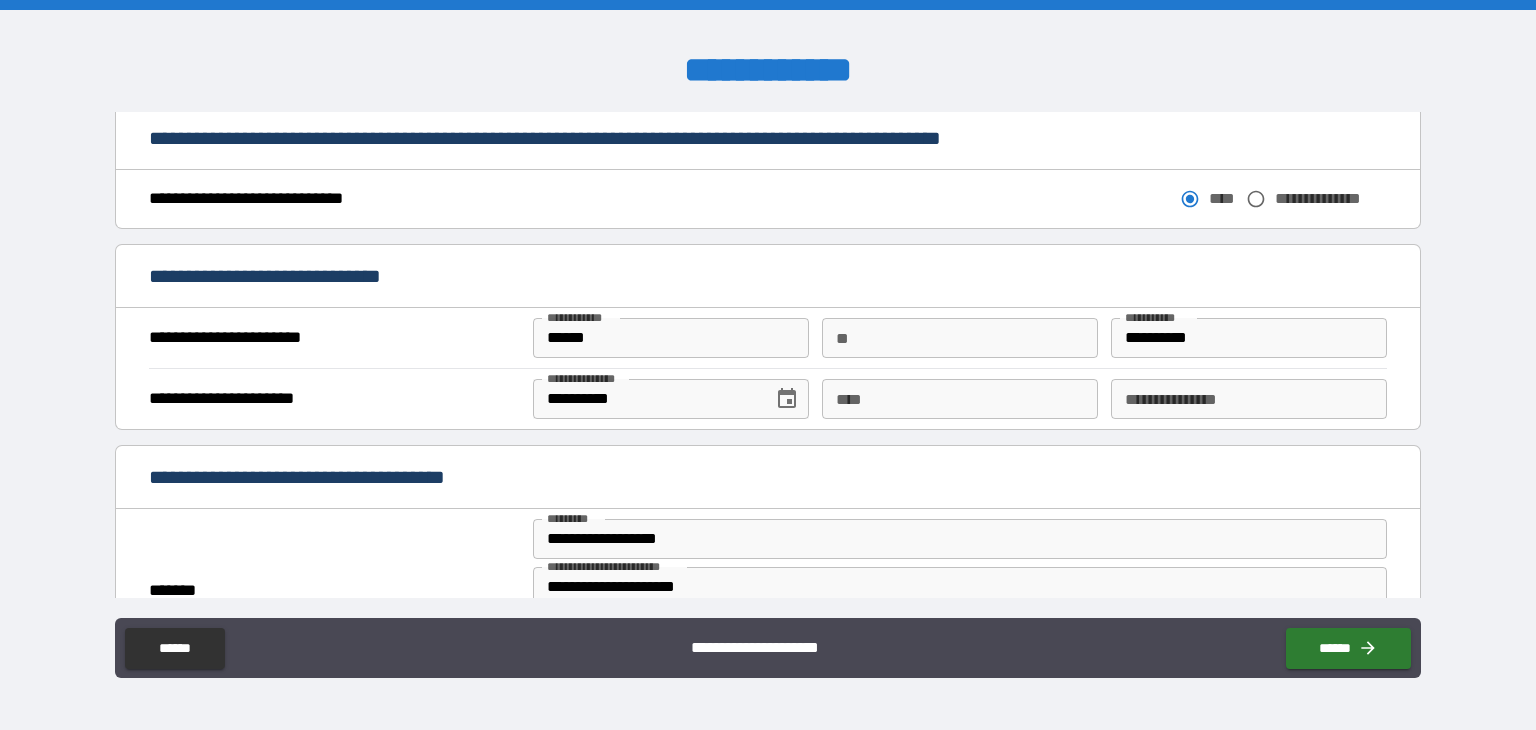 click on "**********" at bounding box center (960, 587) 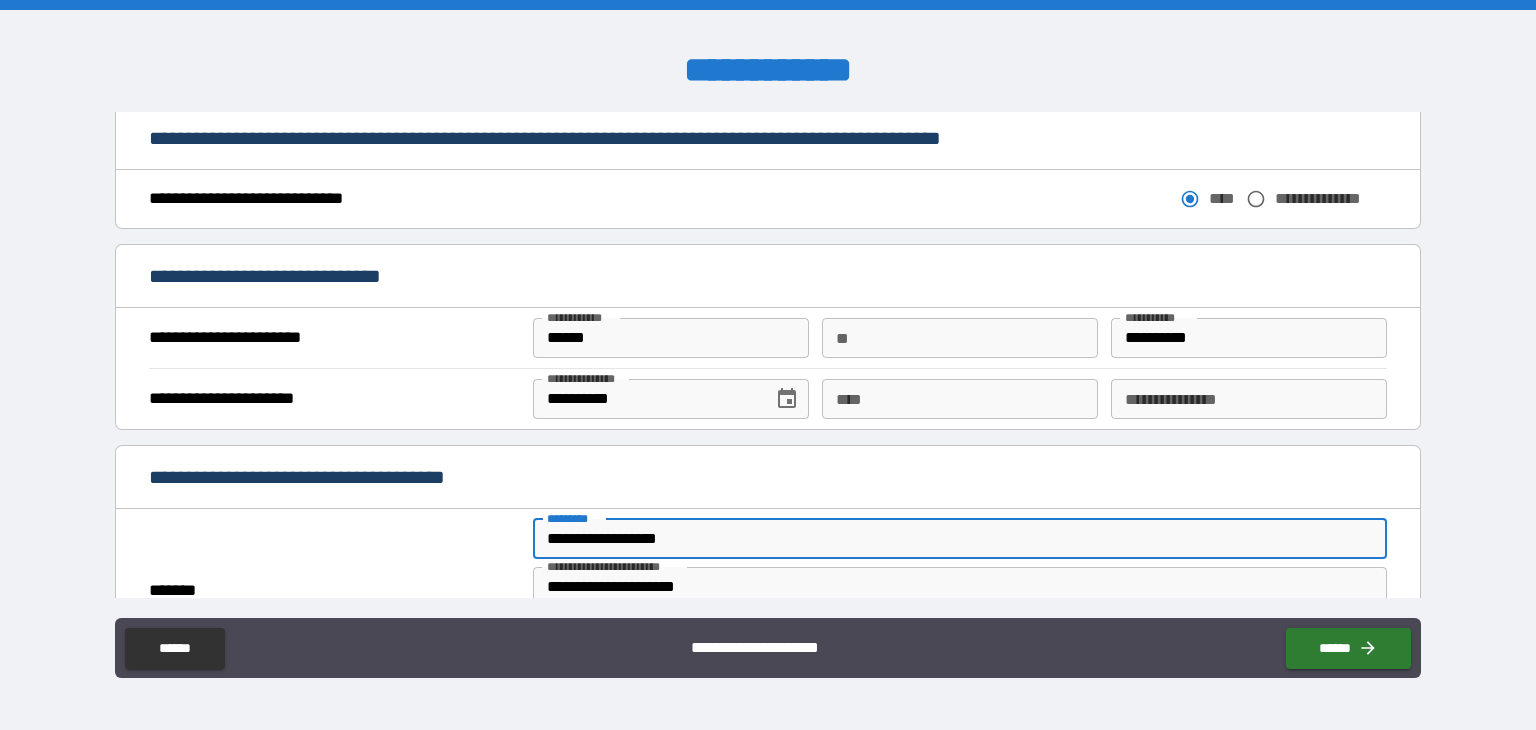 drag, startPoint x: 754, startPoint y: 533, endPoint x: 775, endPoint y: 526, distance: 22.135944 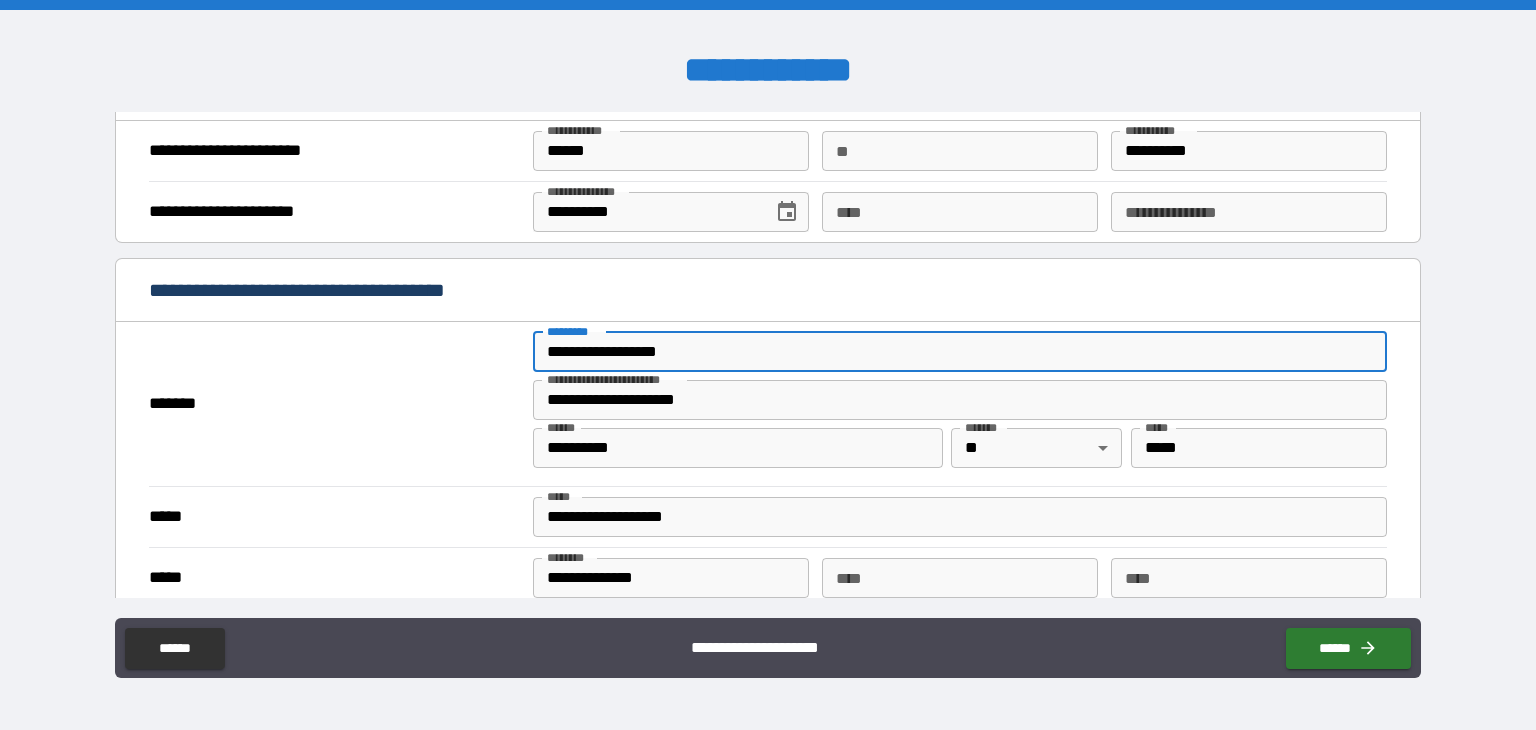scroll, scrollTop: 1500, scrollLeft: 0, axis: vertical 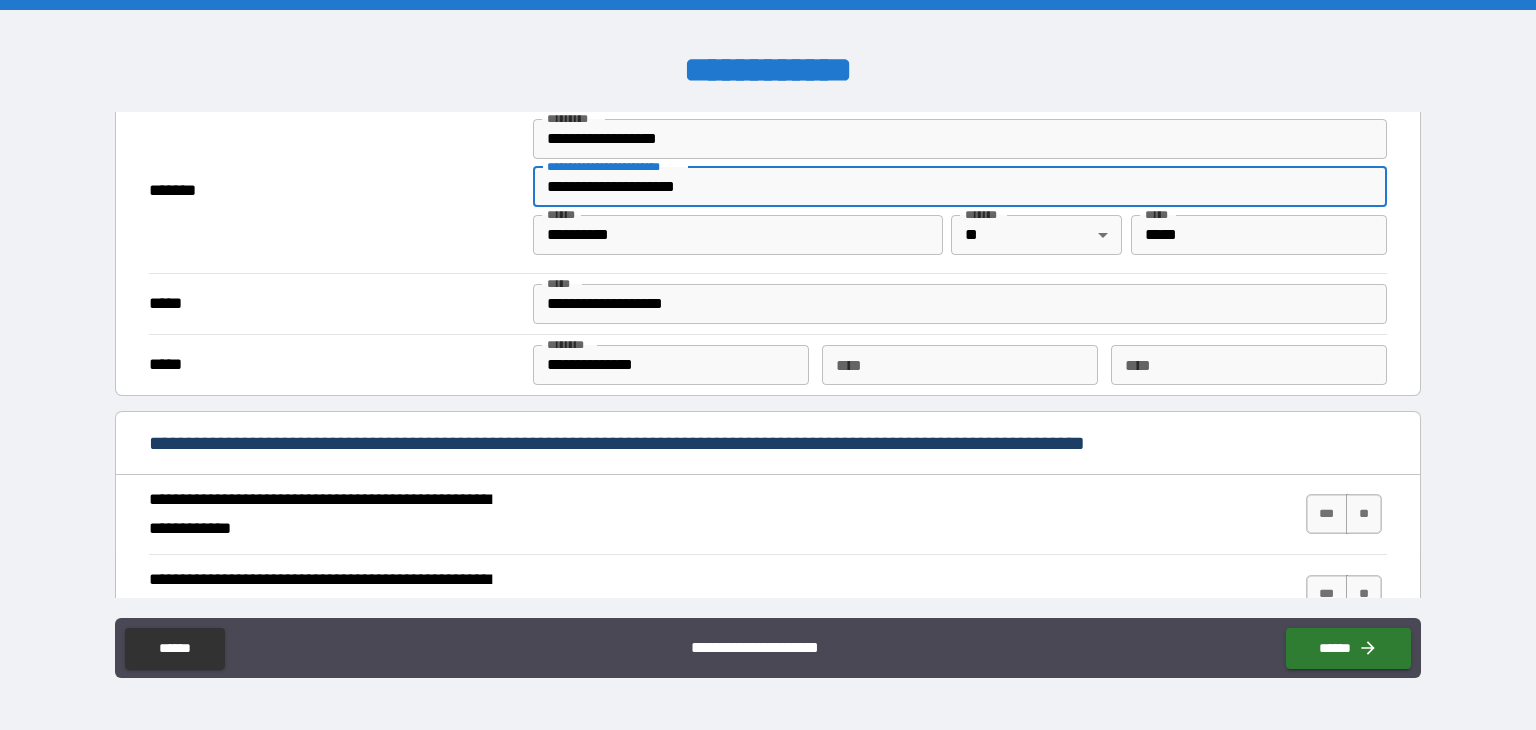 drag, startPoint x: 748, startPoint y: 170, endPoint x: 476, endPoint y: 162, distance: 272.1176 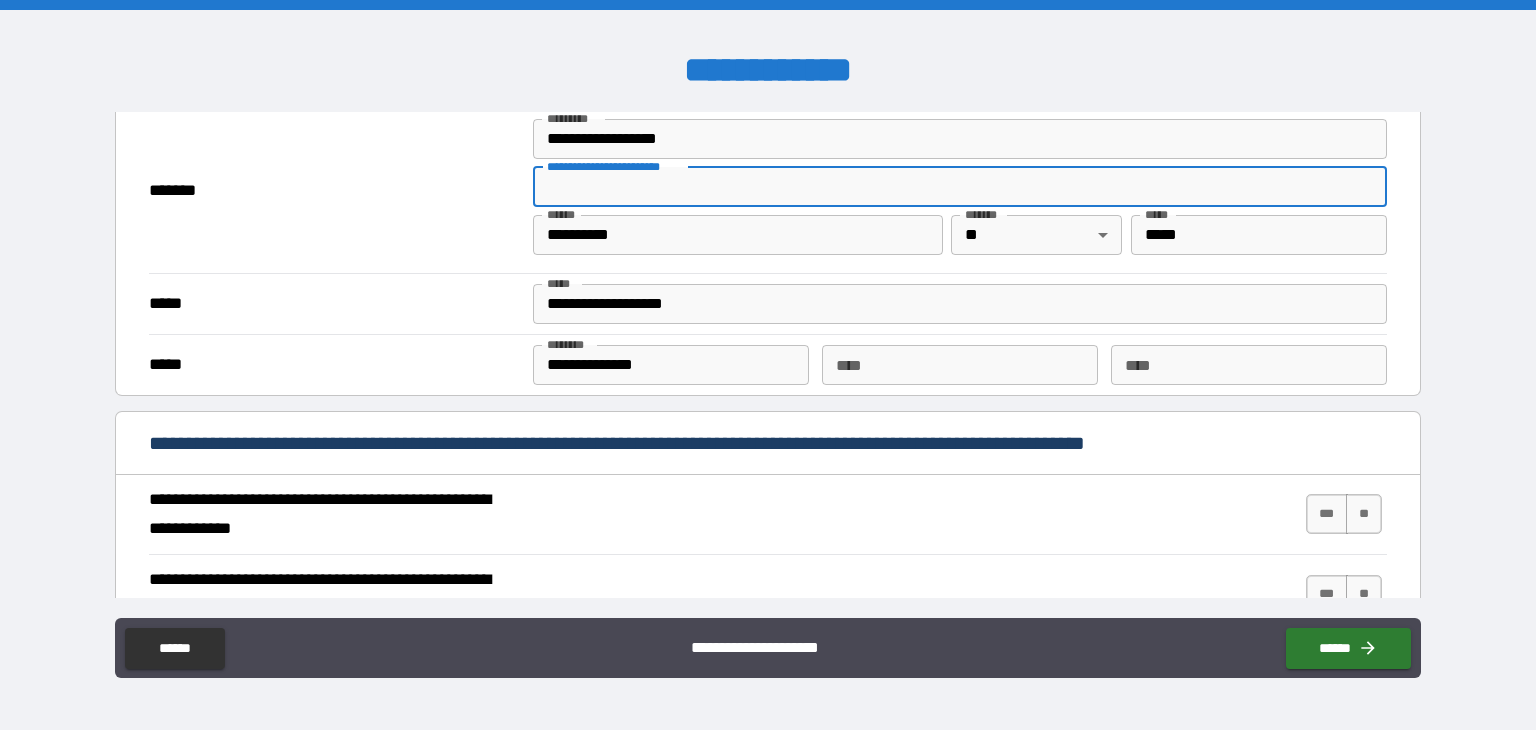 type 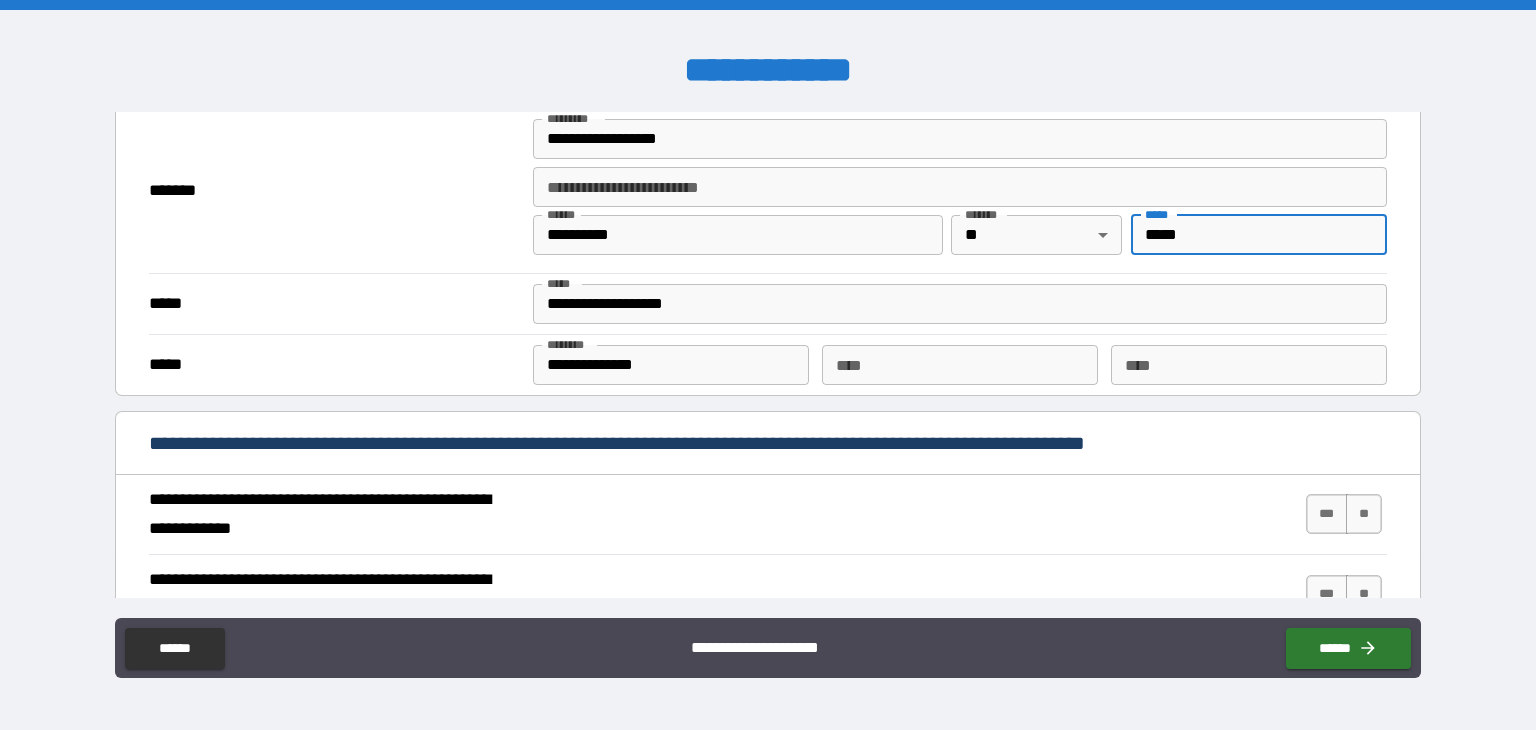 click on "*****" at bounding box center (1259, 235) 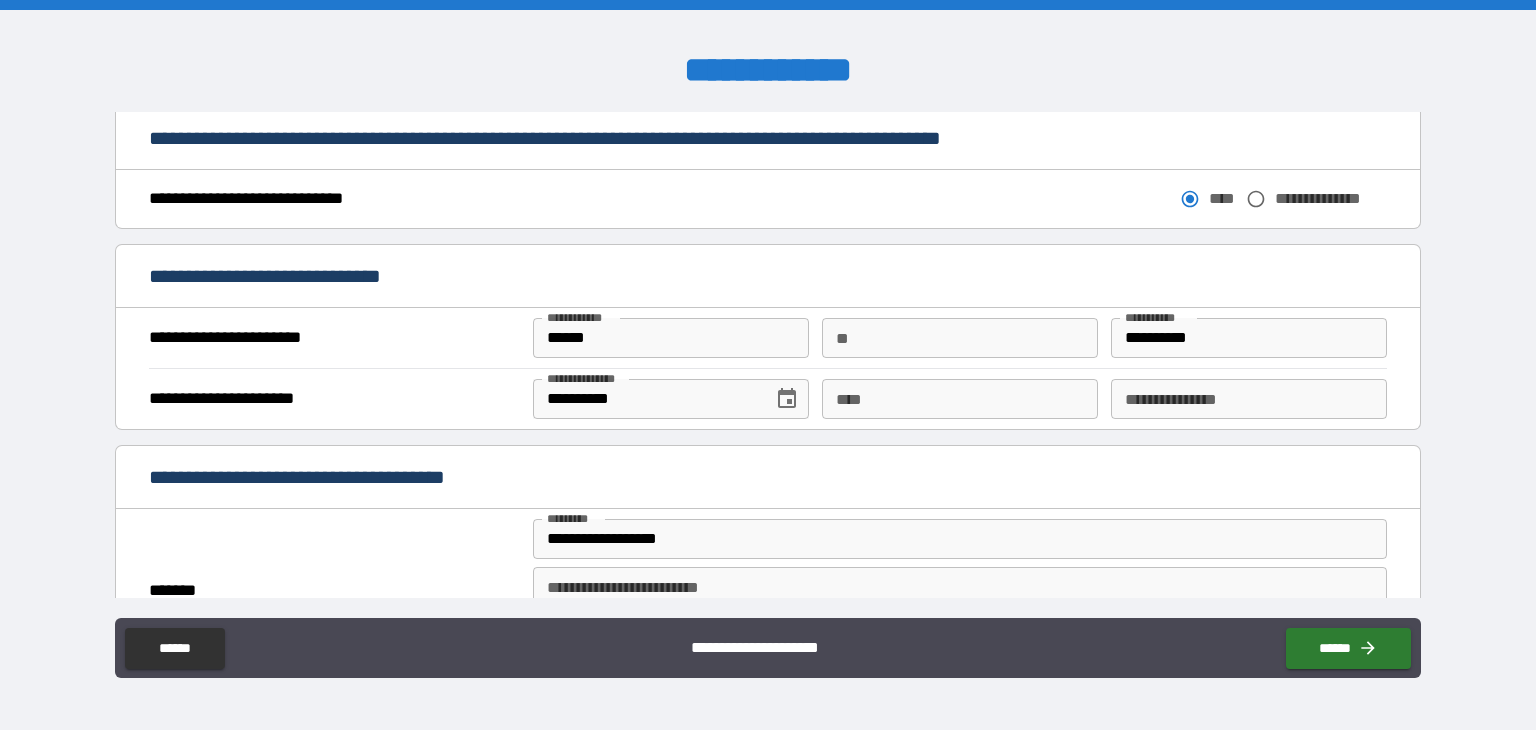 scroll, scrollTop: 1000, scrollLeft: 0, axis: vertical 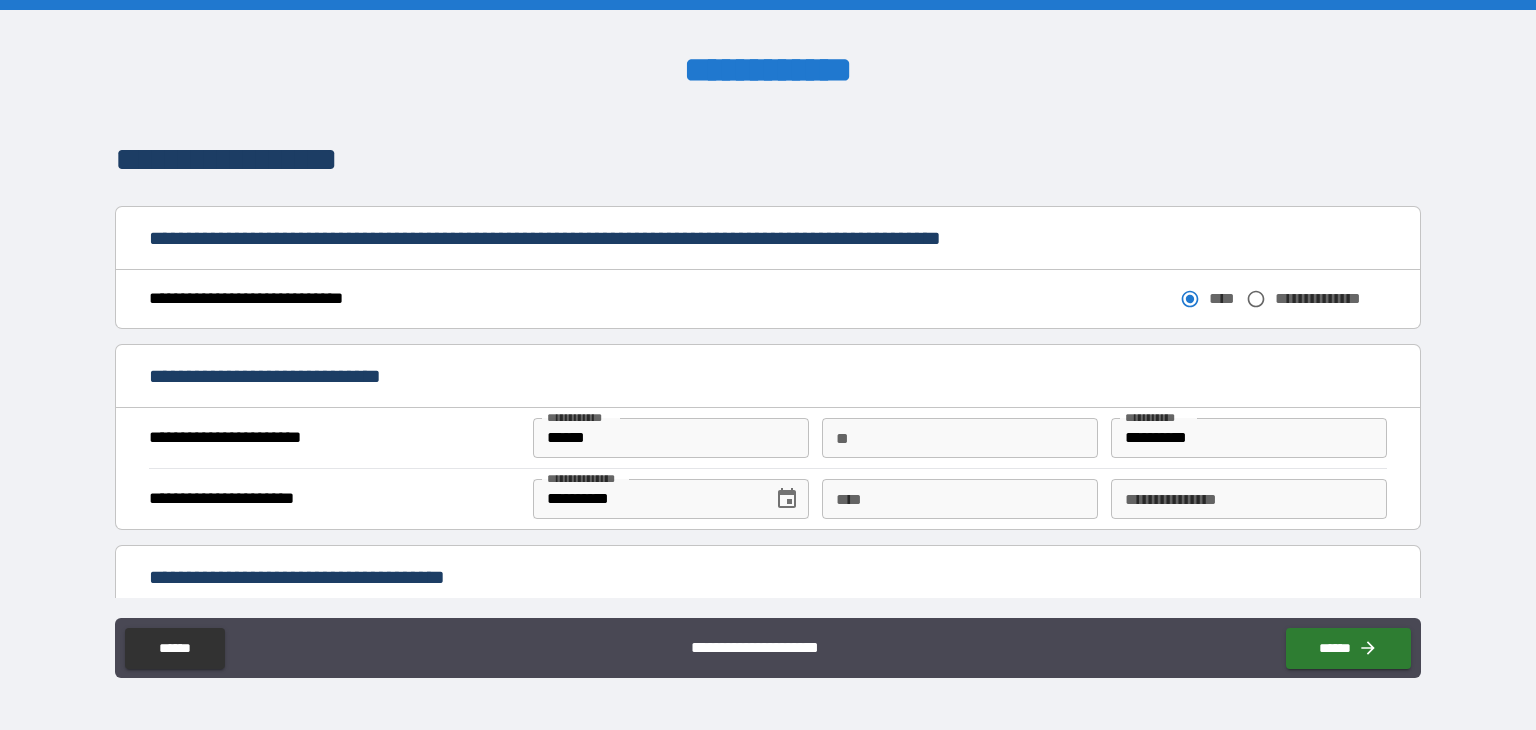type on "*****" 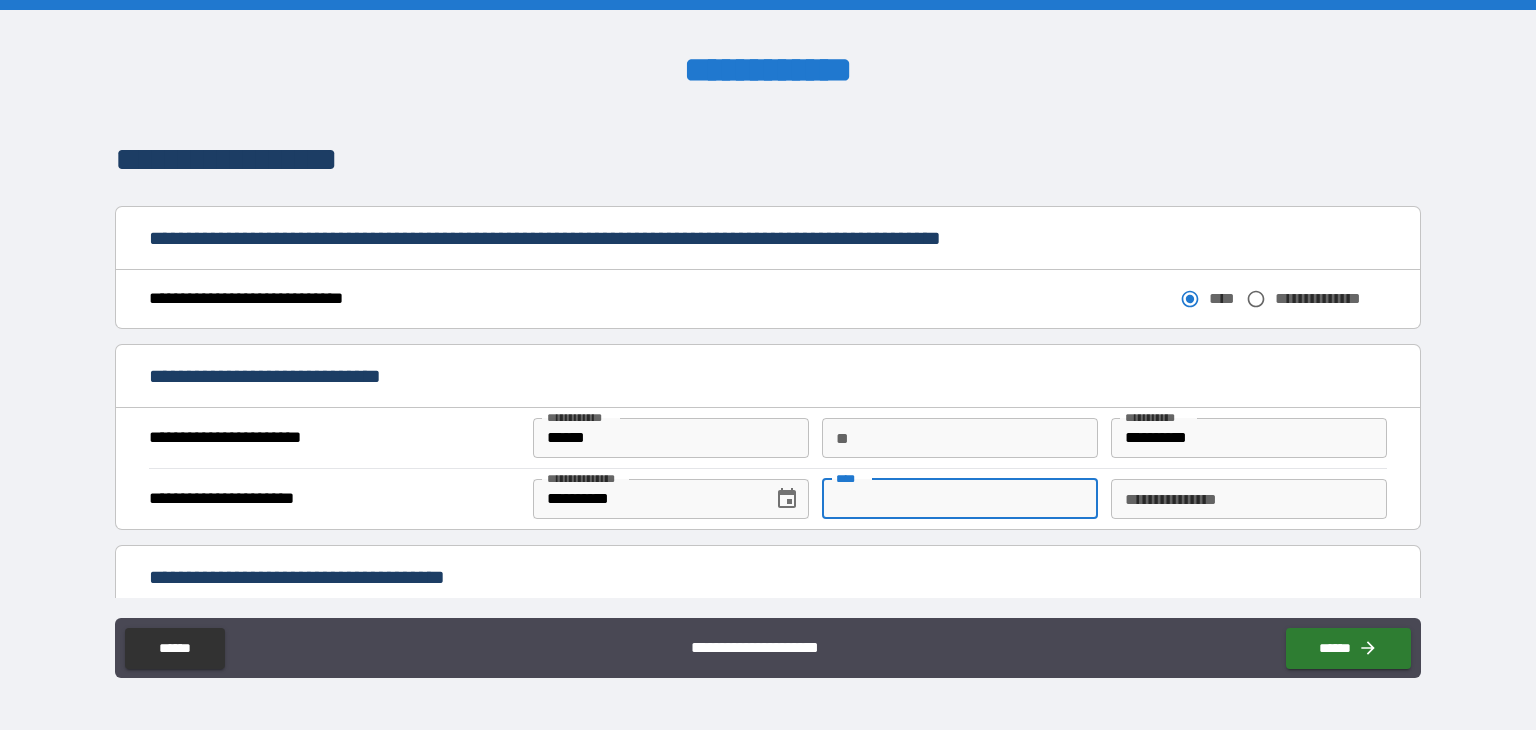 click on "****" at bounding box center (960, 499) 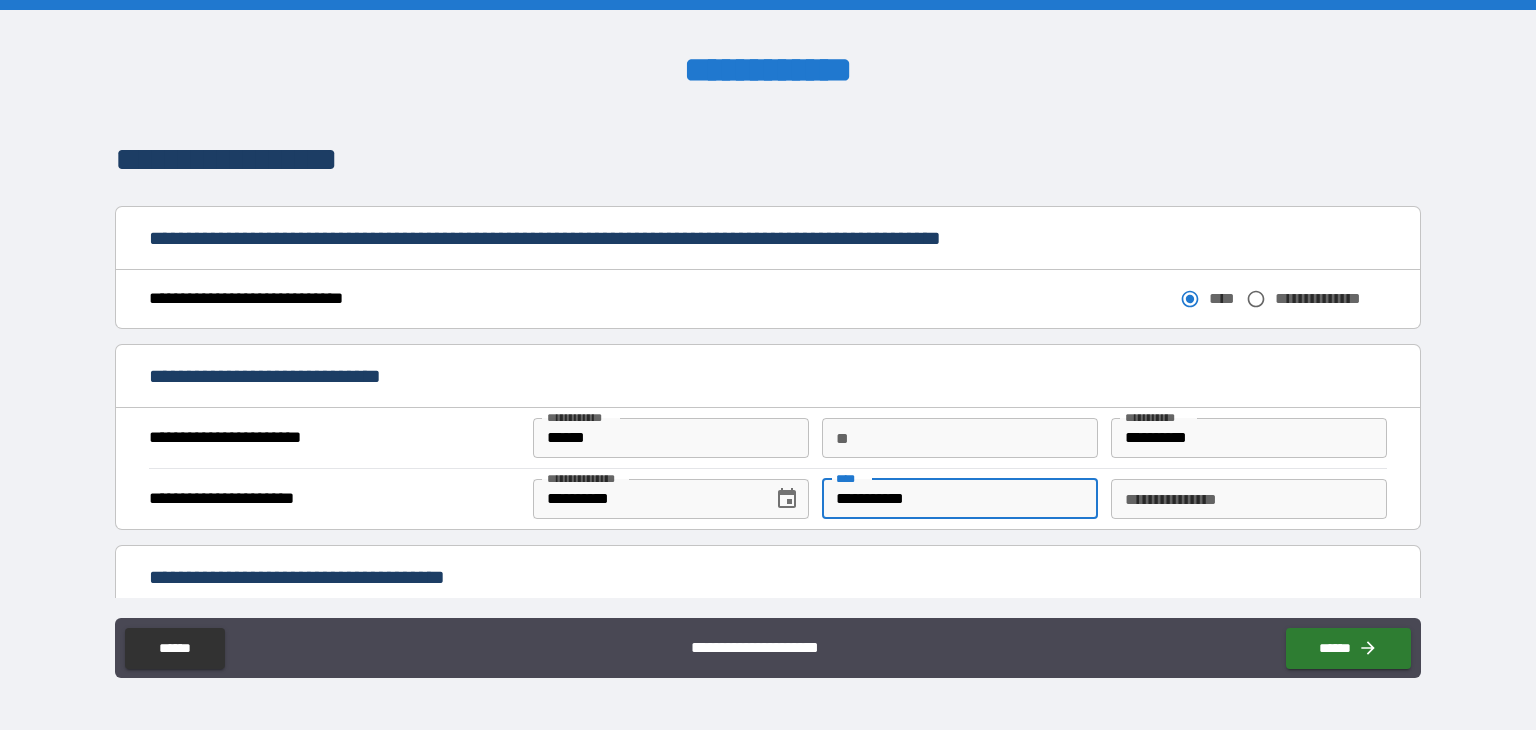 type on "**********" 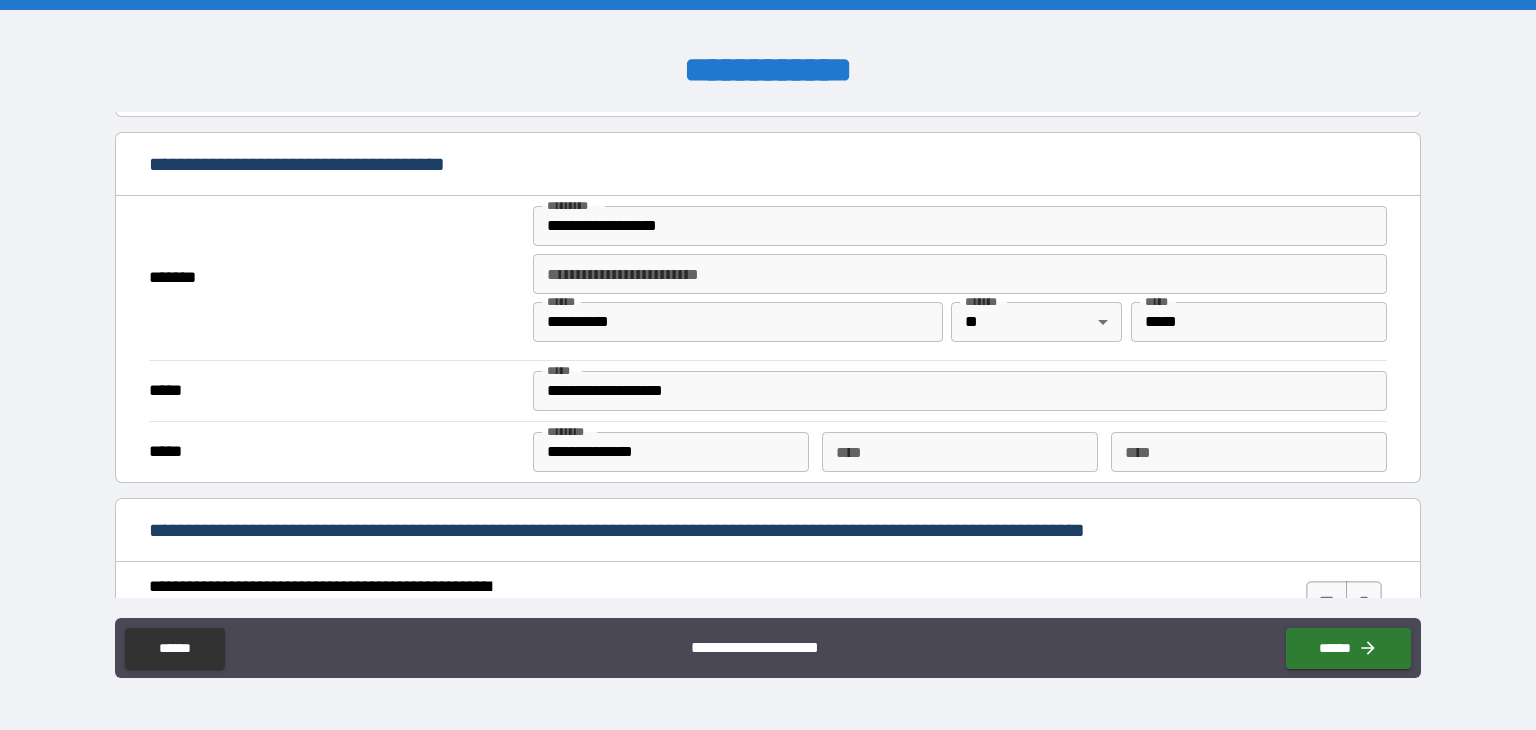 scroll, scrollTop: 1600, scrollLeft: 0, axis: vertical 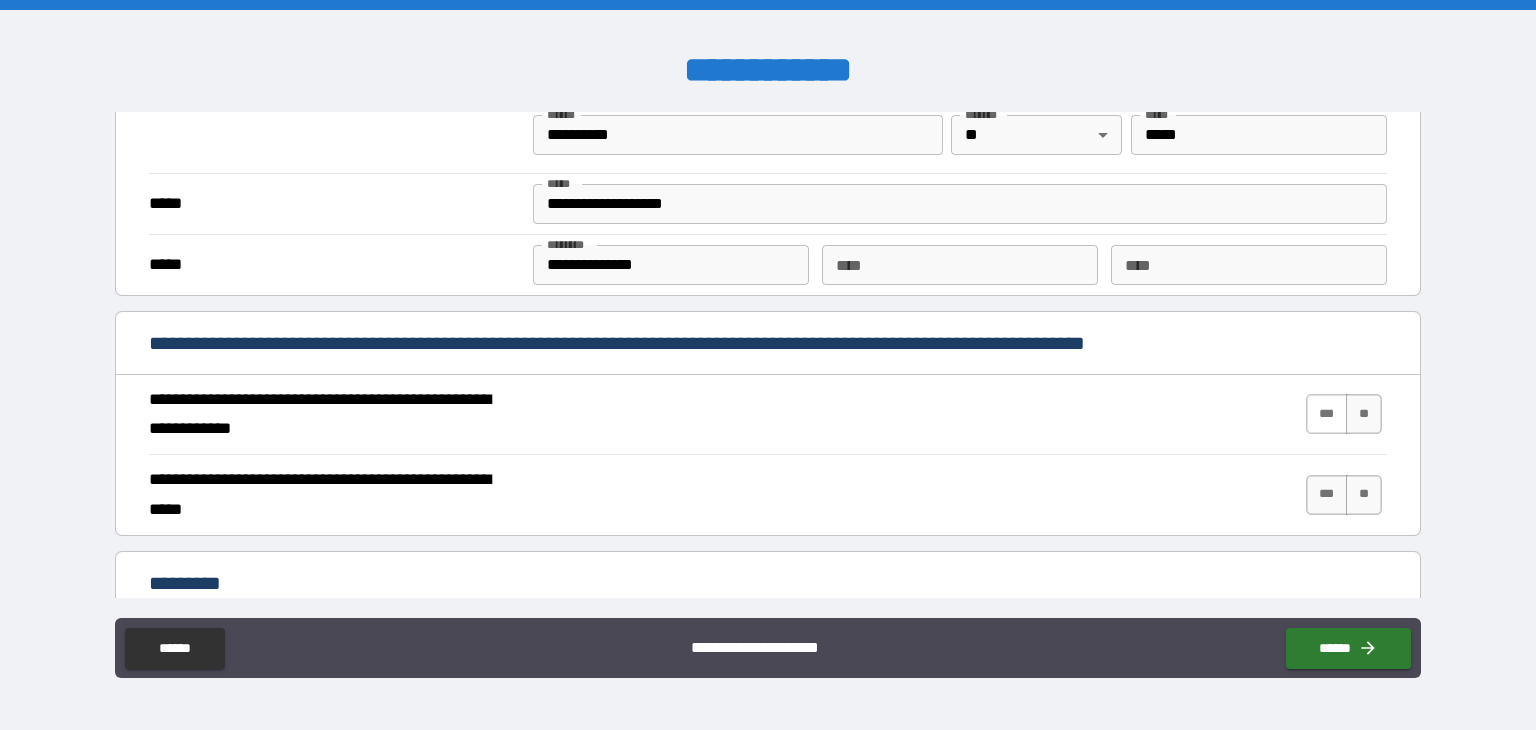 type on "********" 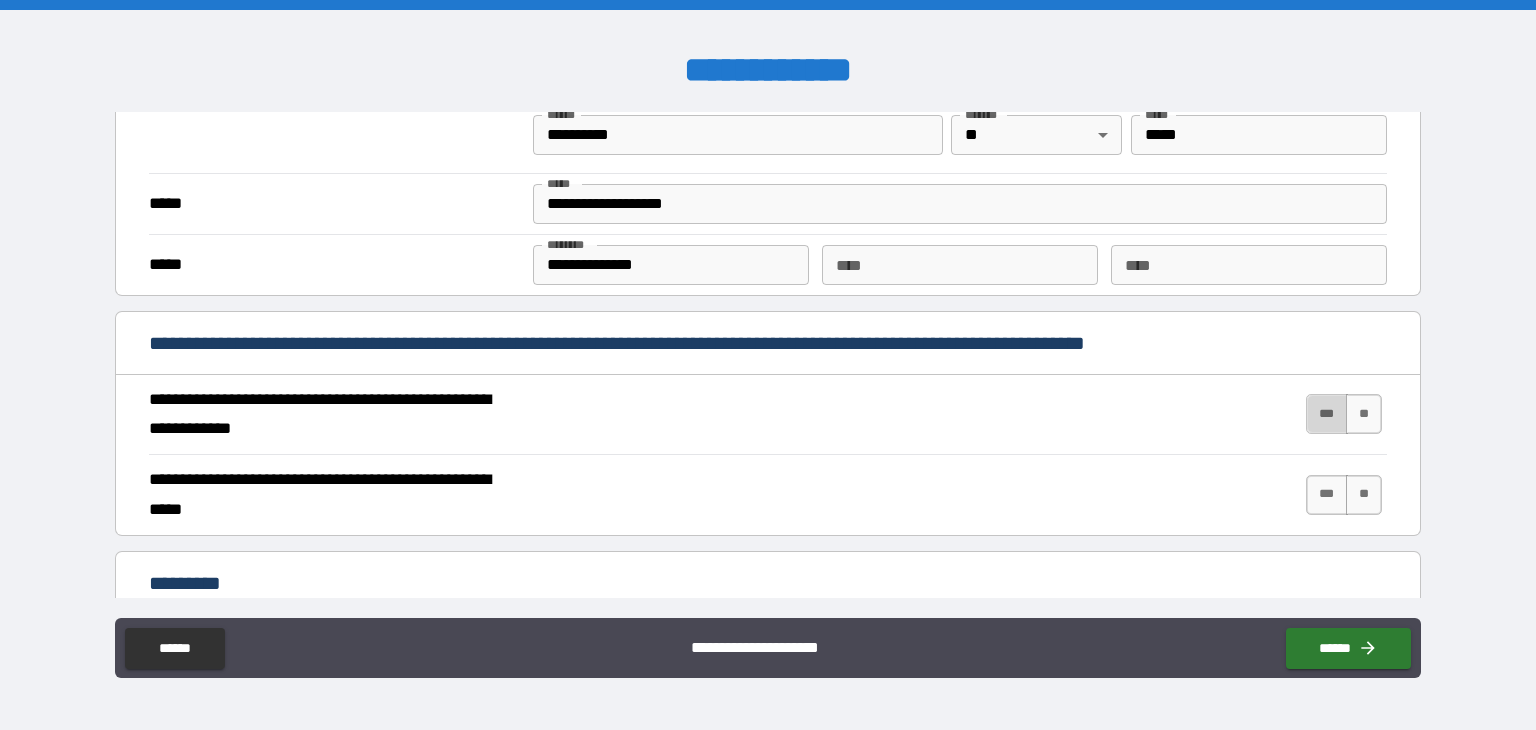 click on "***" at bounding box center [1327, 414] 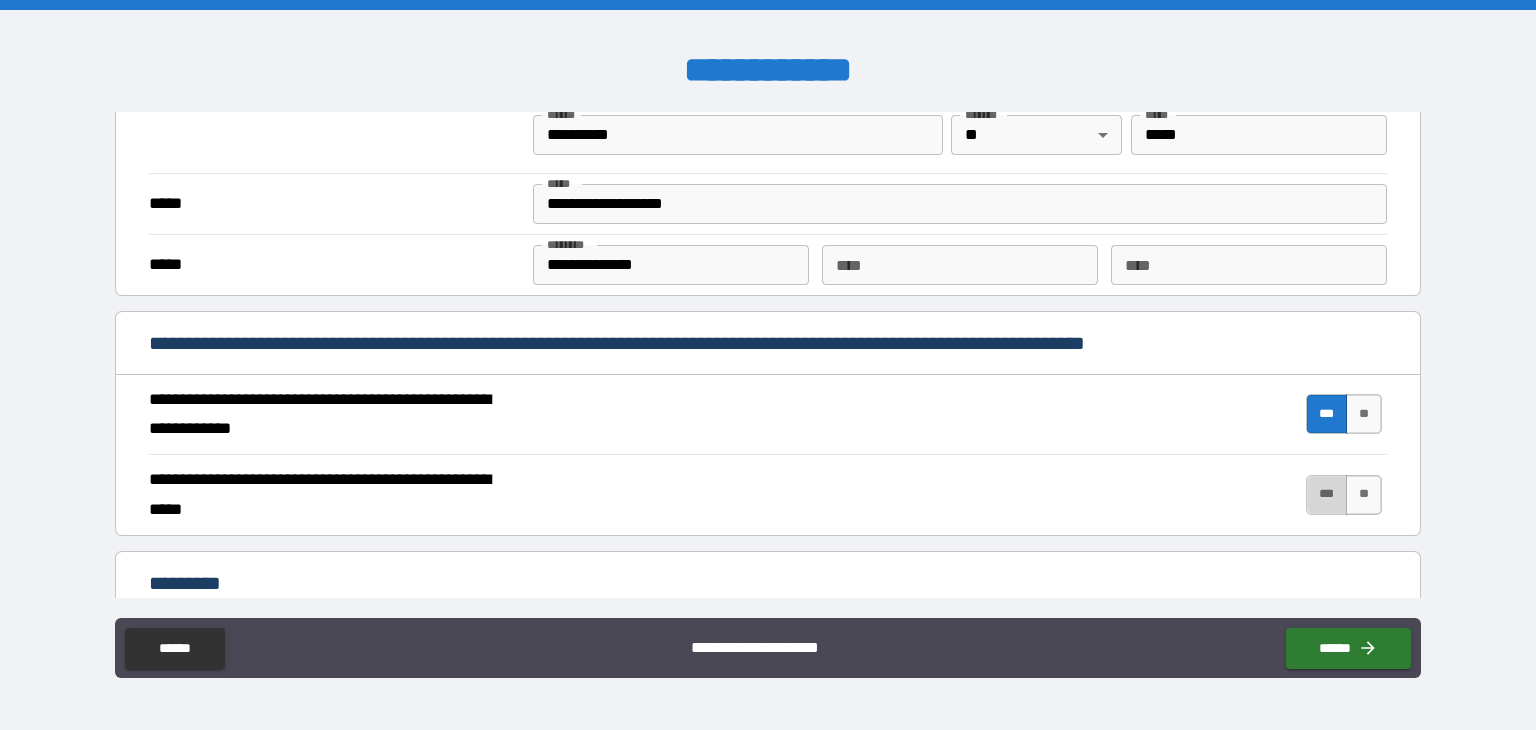 click on "***" at bounding box center (1327, 495) 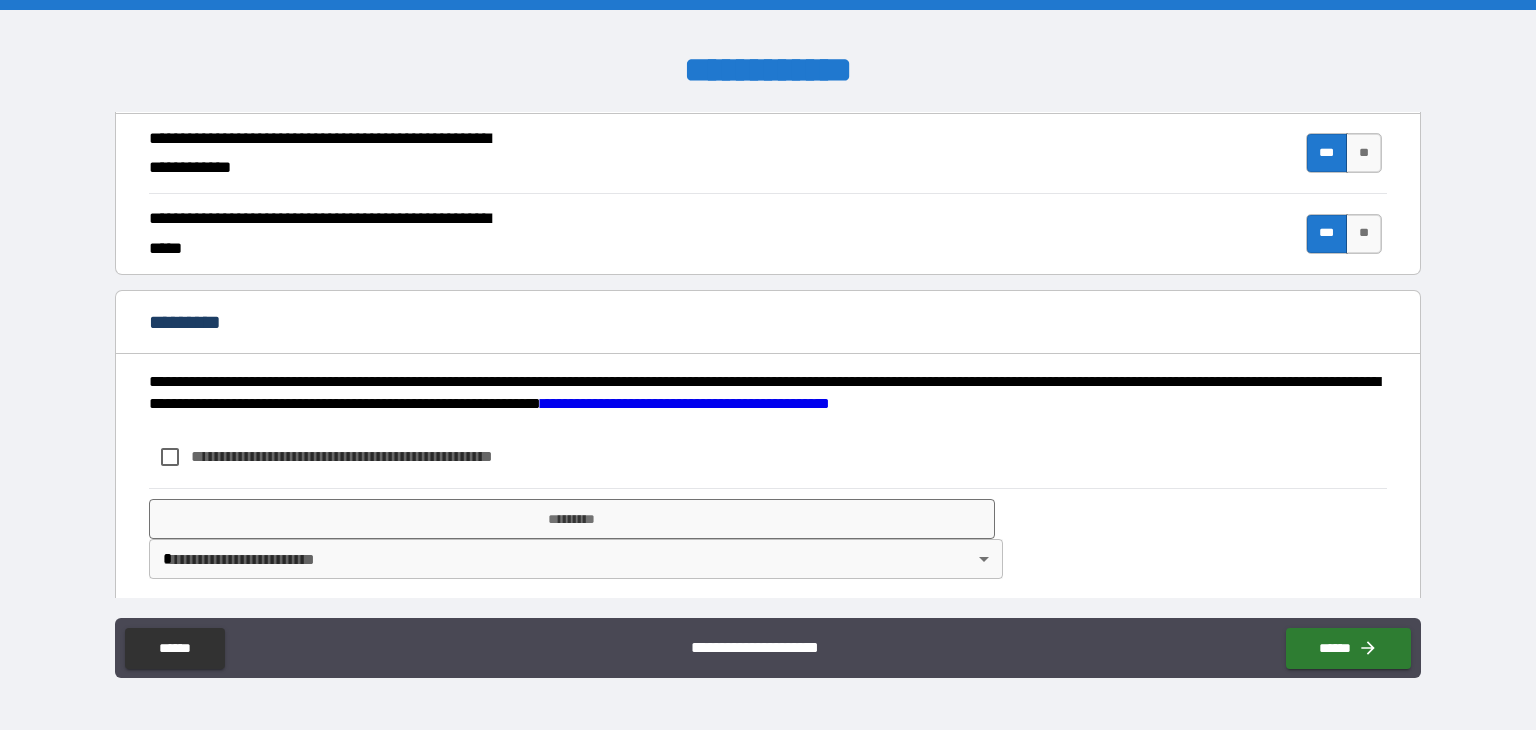 scroll, scrollTop: 1865, scrollLeft: 0, axis: vertical 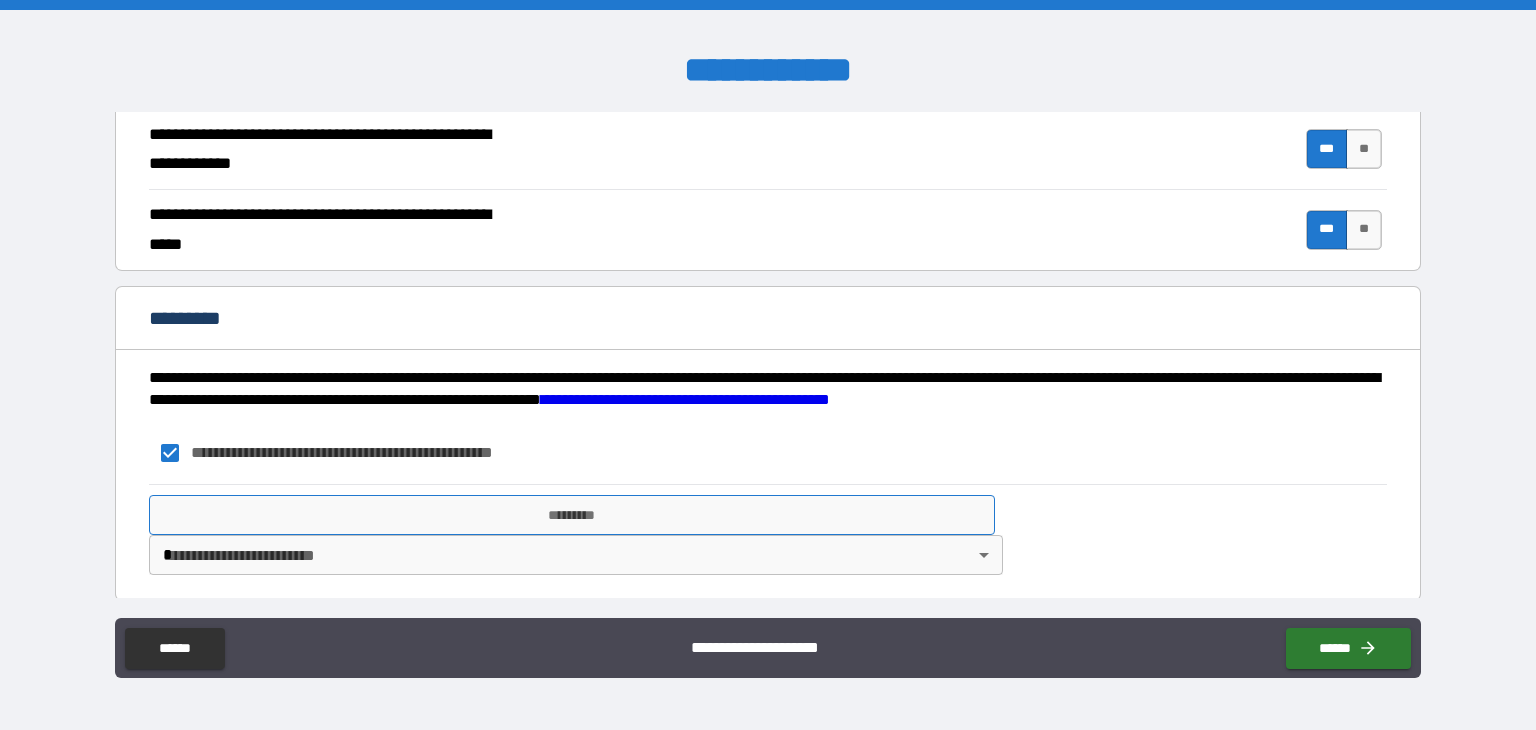 click on "*********" at bounding box center [572, 515] 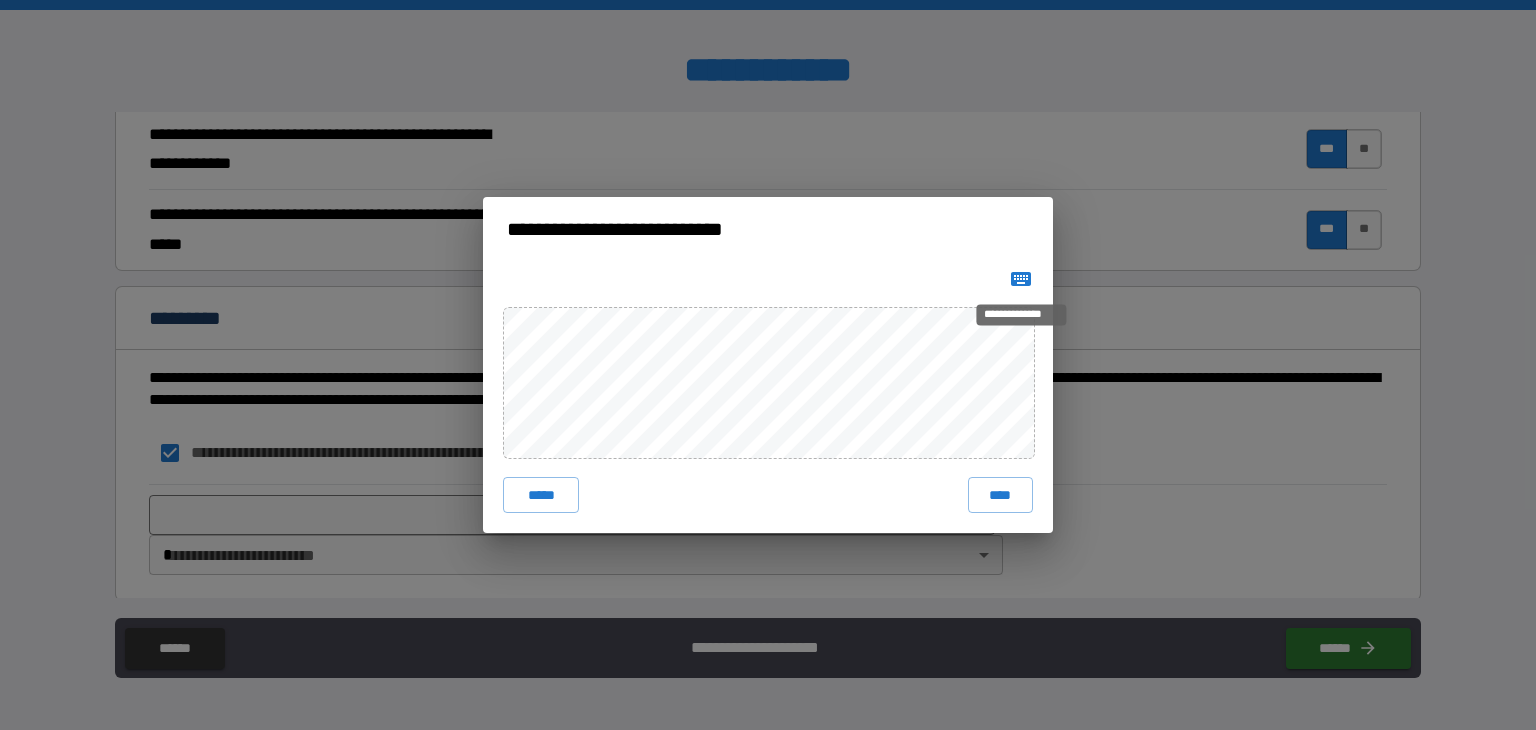 click 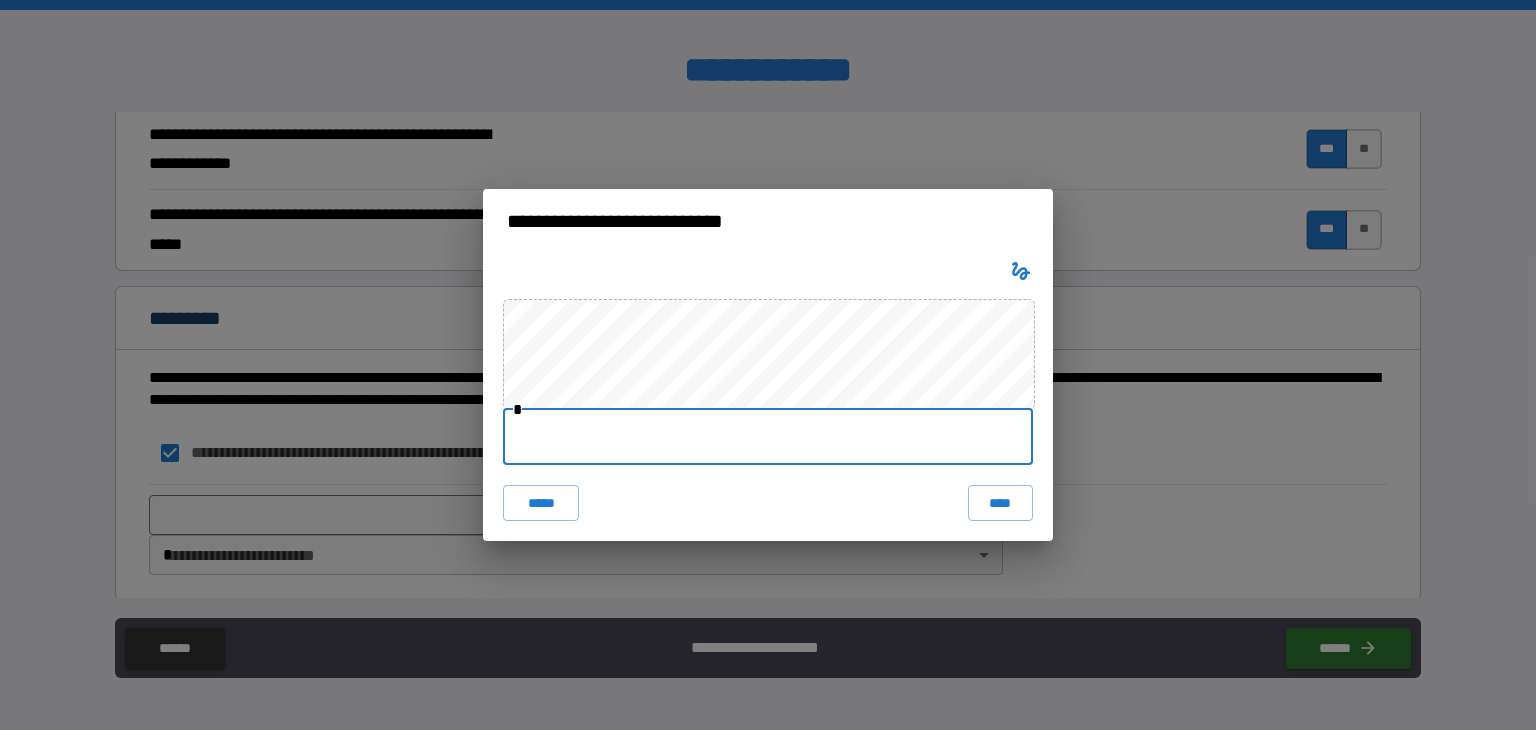 click at bounding box center (768, 437) 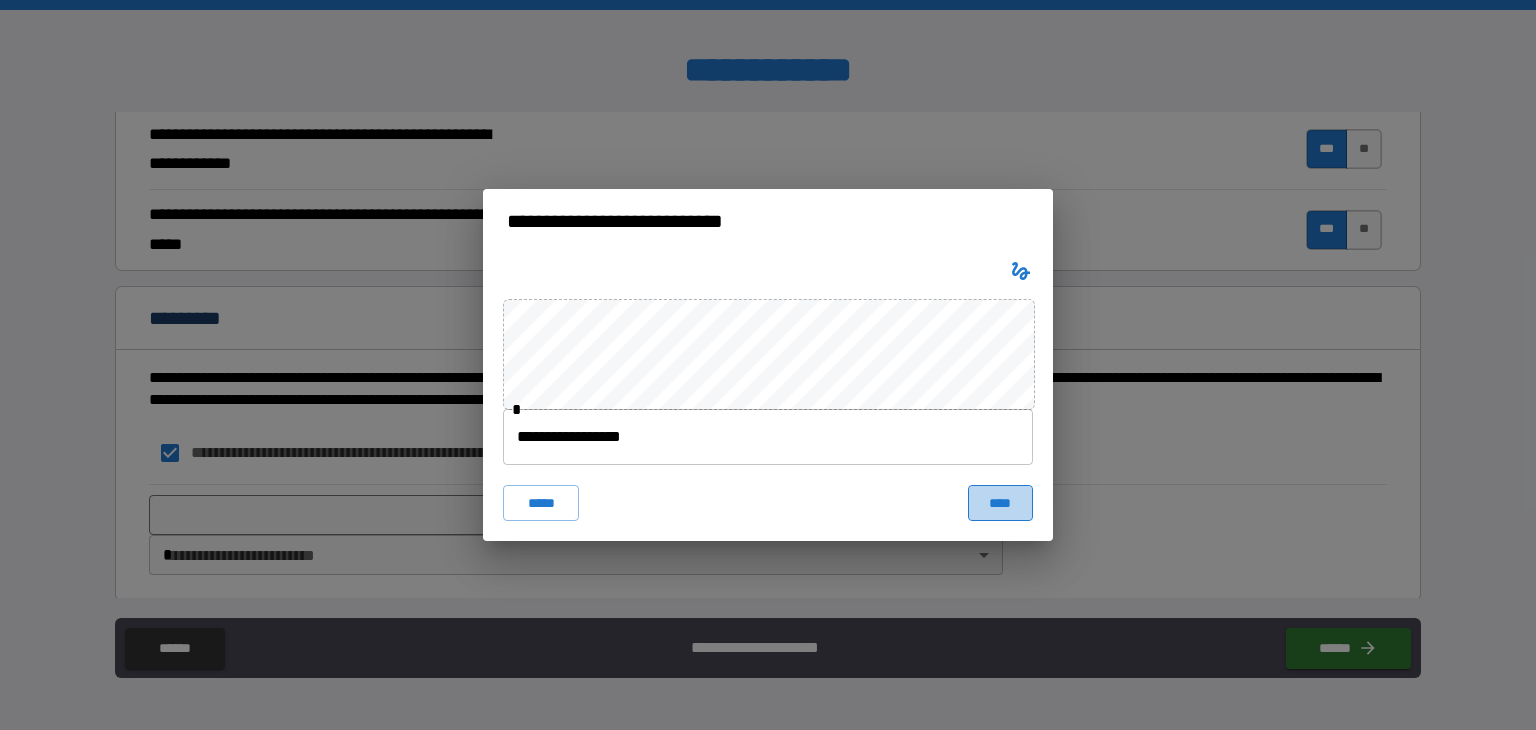 click on "****" at bounding box center [1000, 503] 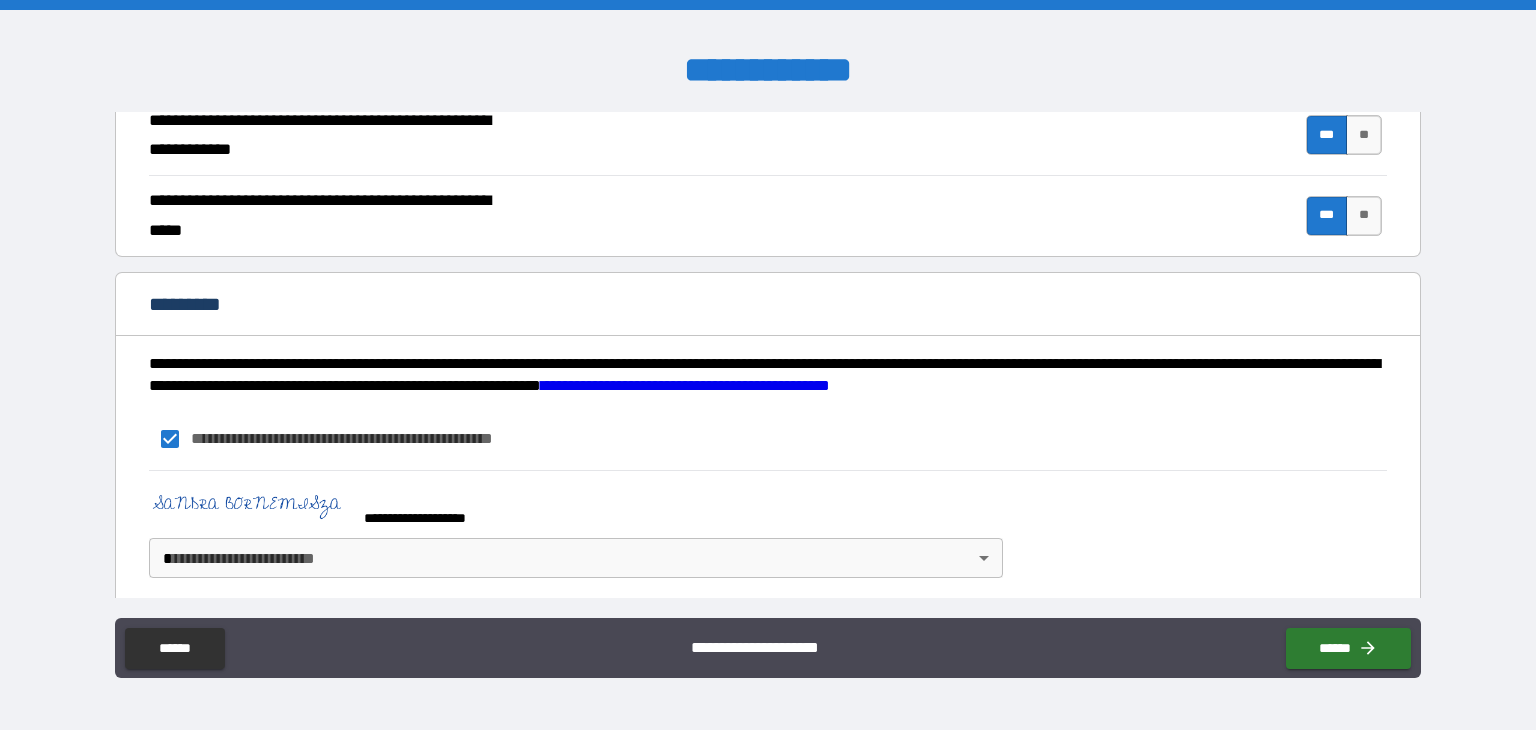 scroll, scrollTop: 1882, scrollLeft: 0, axis: vertical 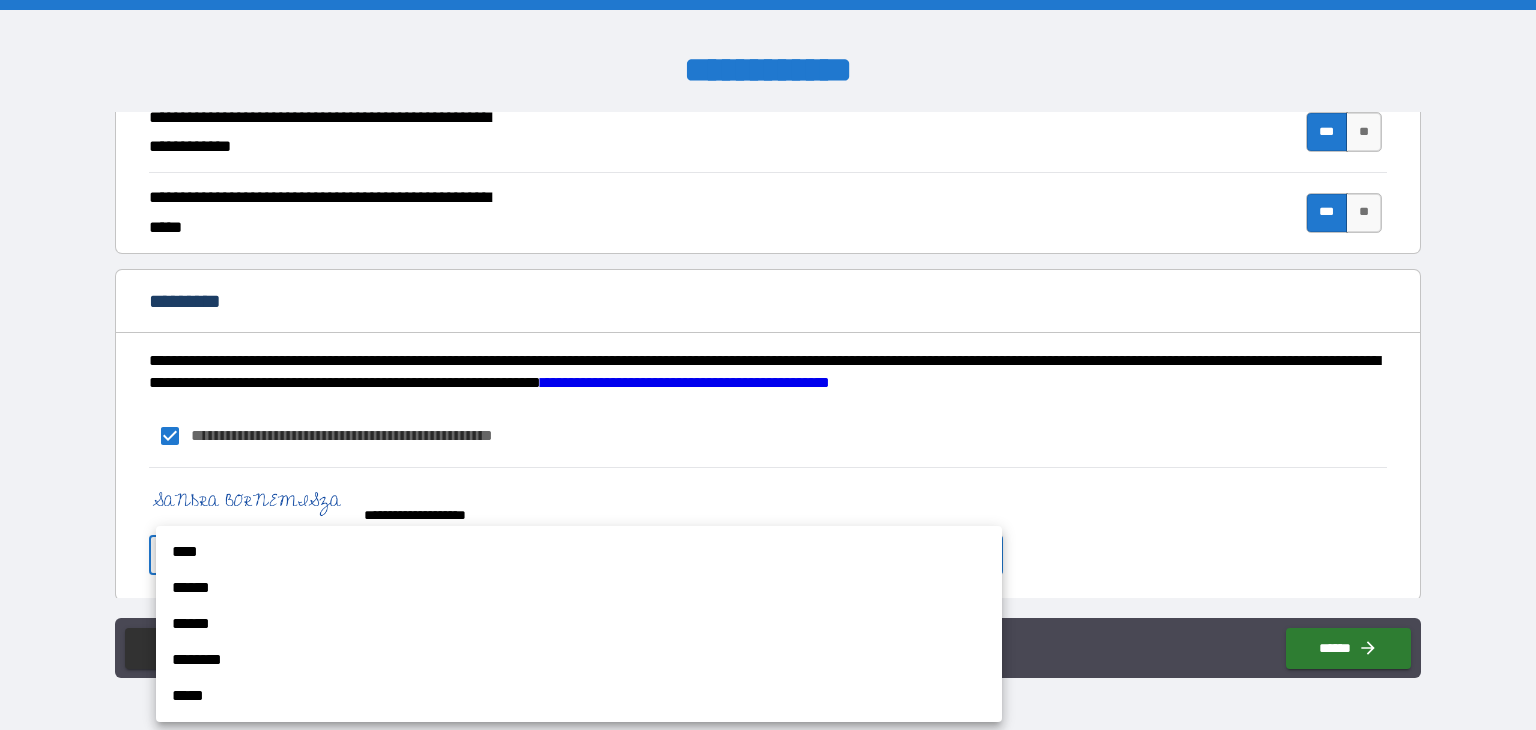click on "**********" at bounding box center [768, 365] 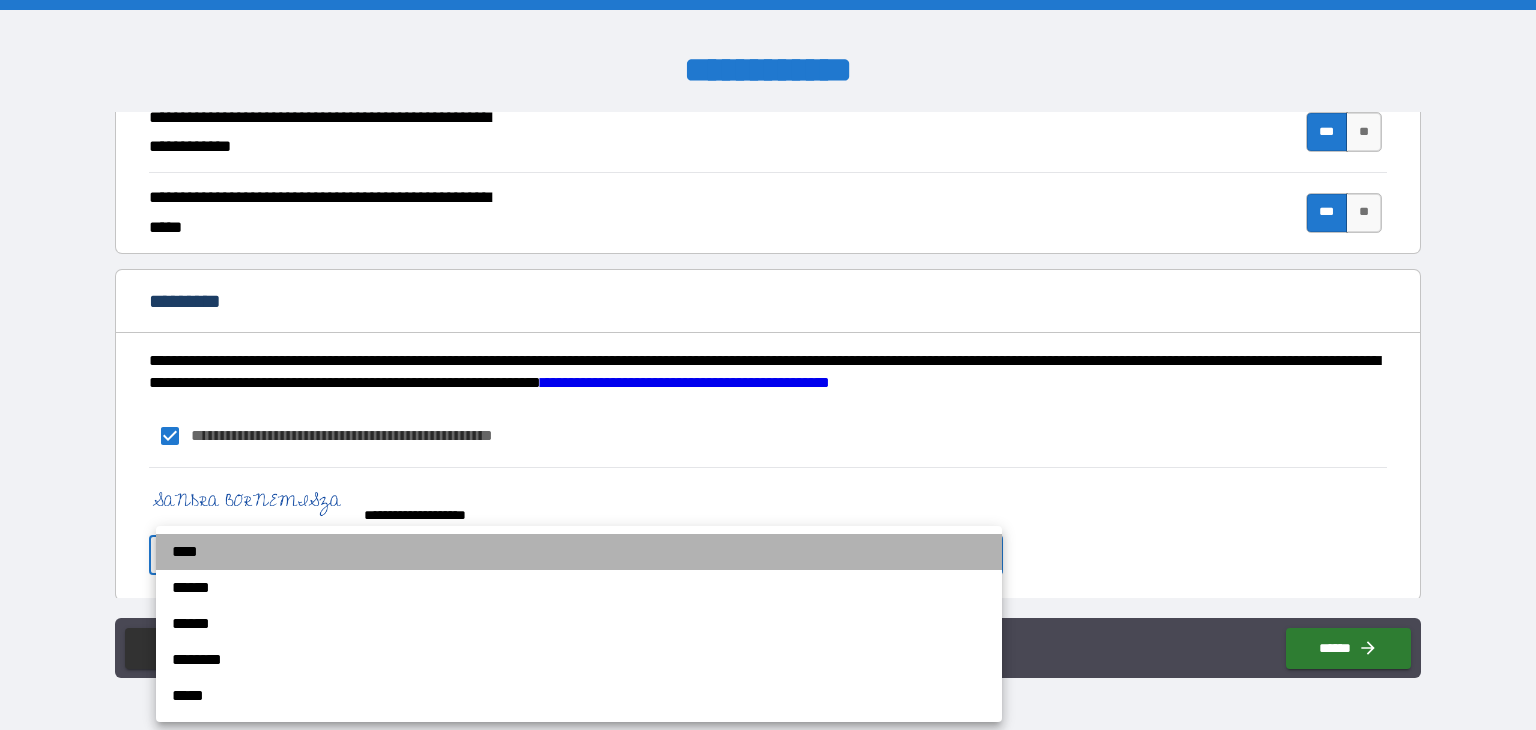 click on "****" at bounding box center [579, 552] 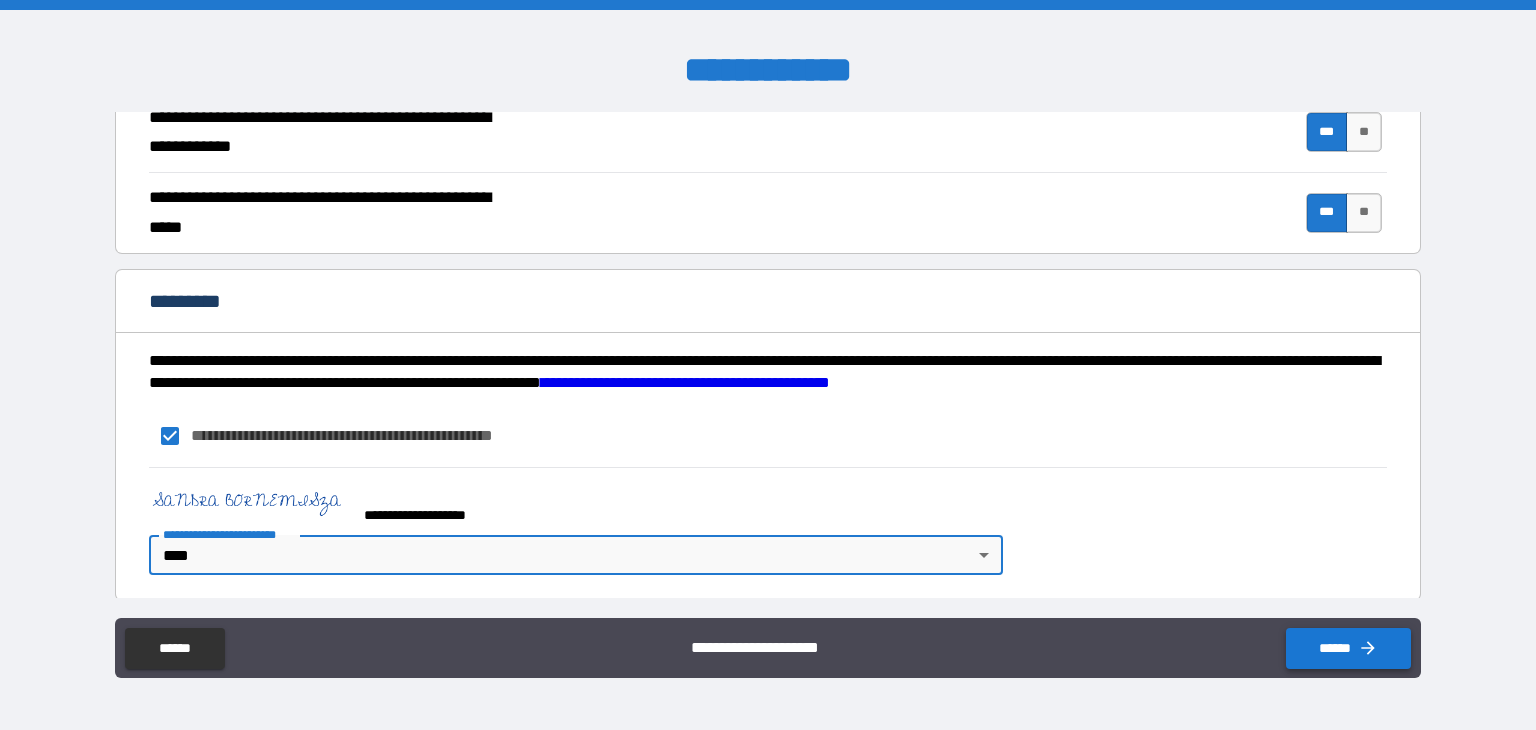 click on "******" at bounding box center [1348, 648] 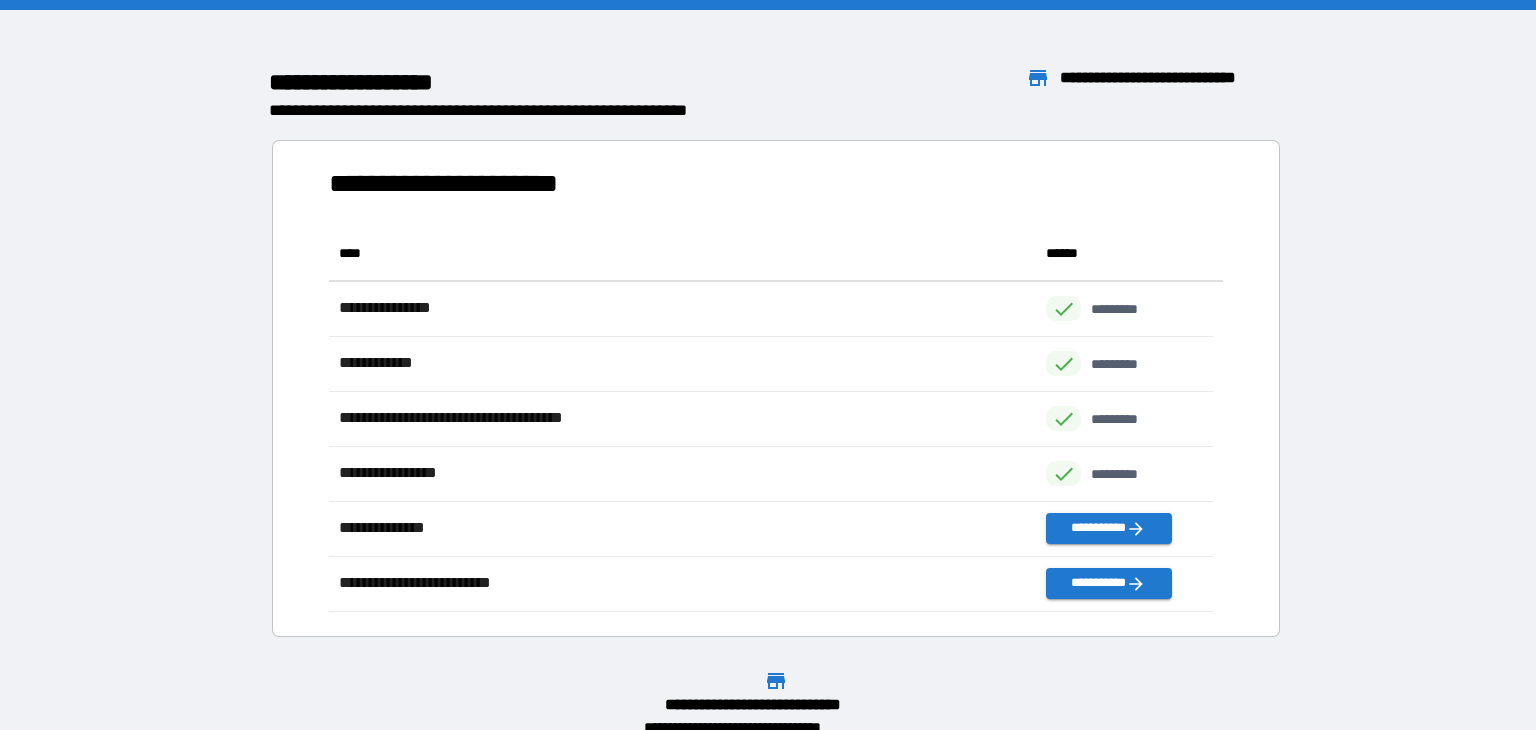 scroll, scrollTop: 16, scrollLeft: 16, axis: both 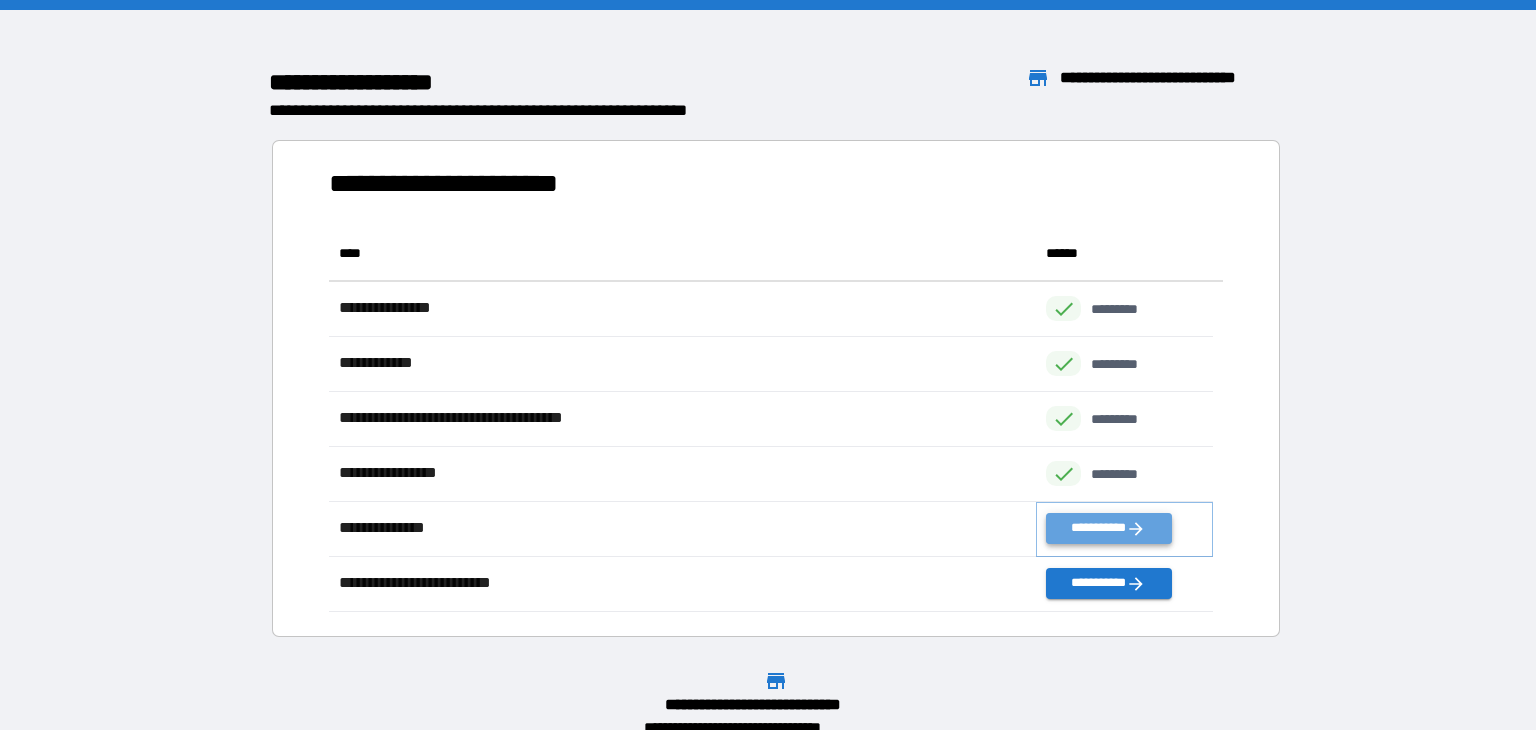 click on "**********" at bounding box center [1108, 528] 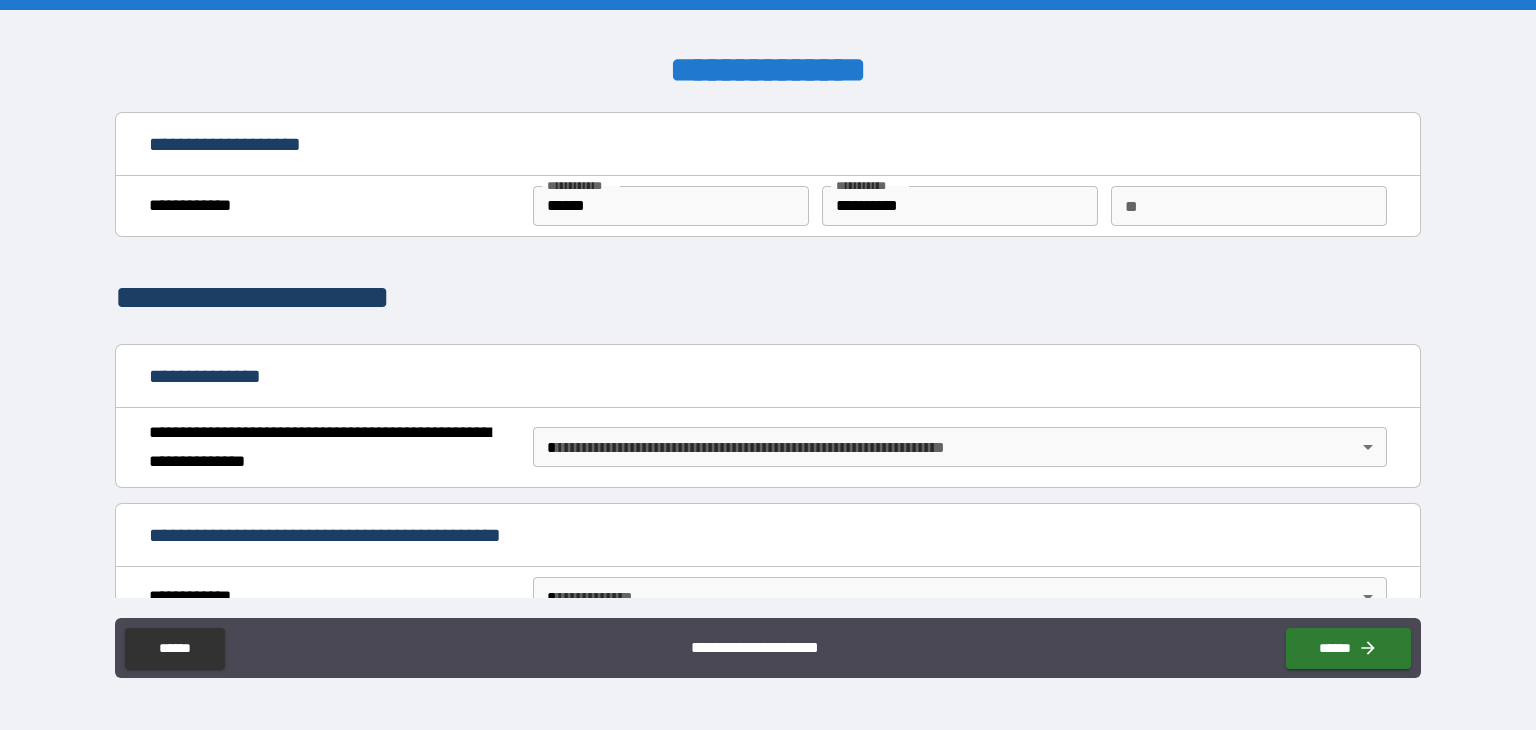 click on "**********" at bounding box center (768, 365) 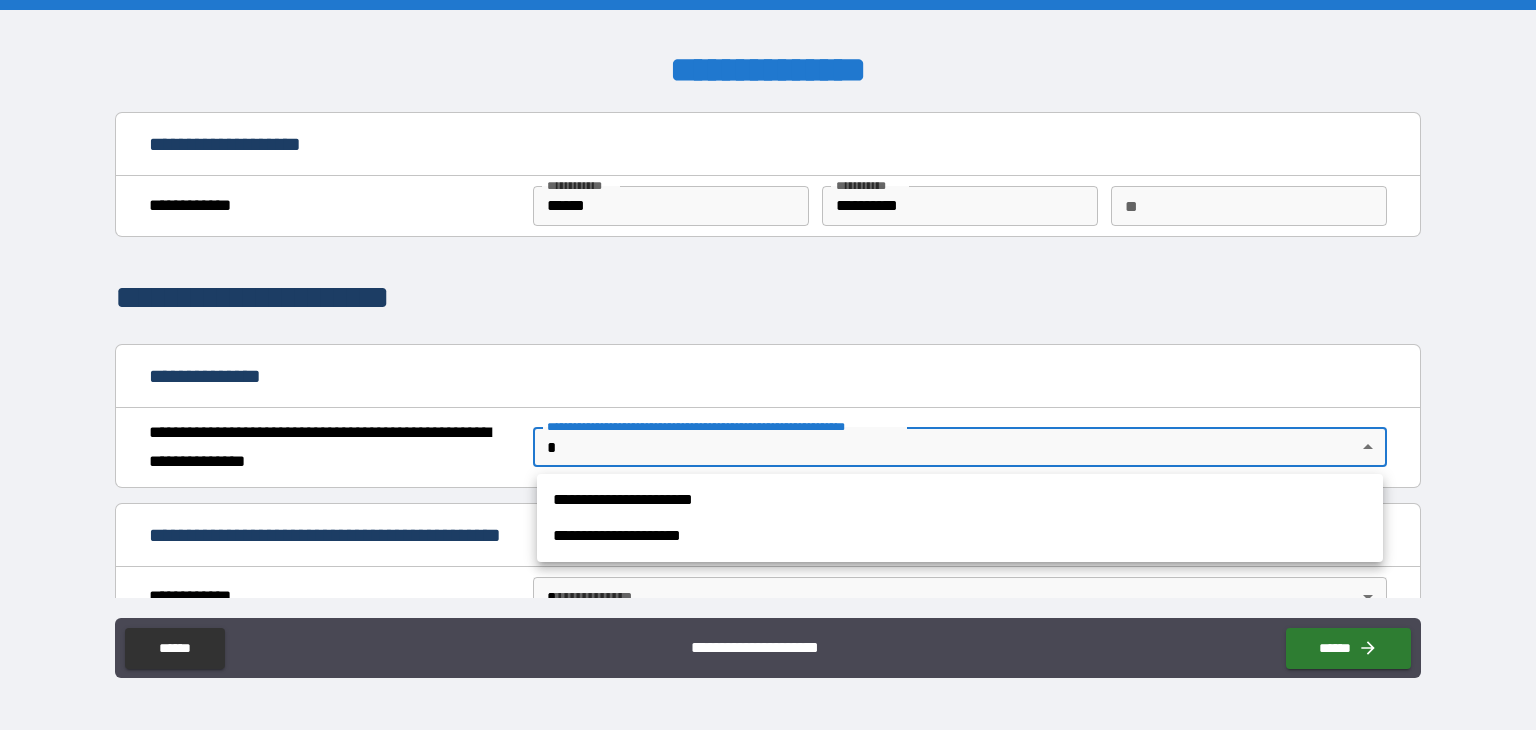 click on "**********" at bounding box center (960, 500) 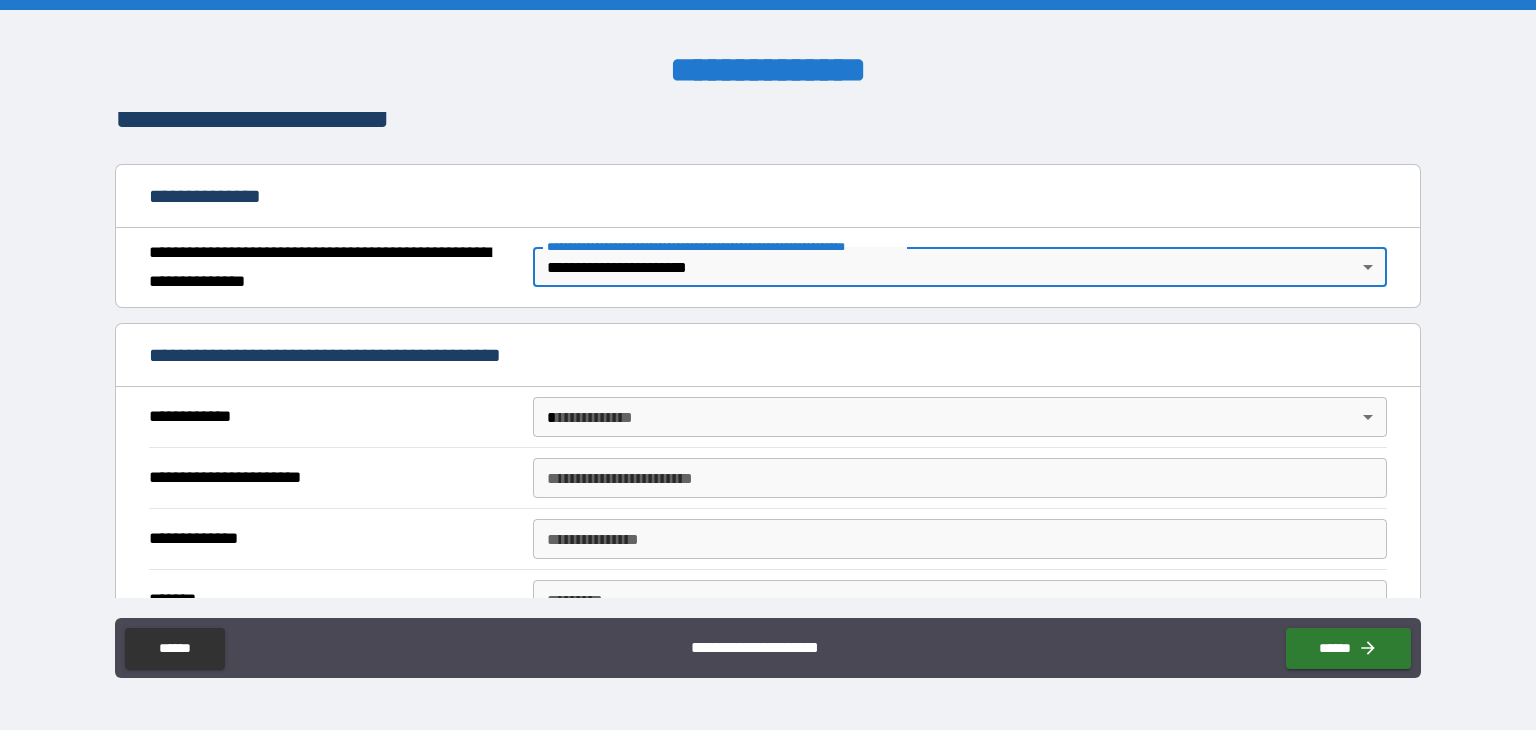 scroll, scrollTop: 200, scrollLeft: 0, axis: vertical 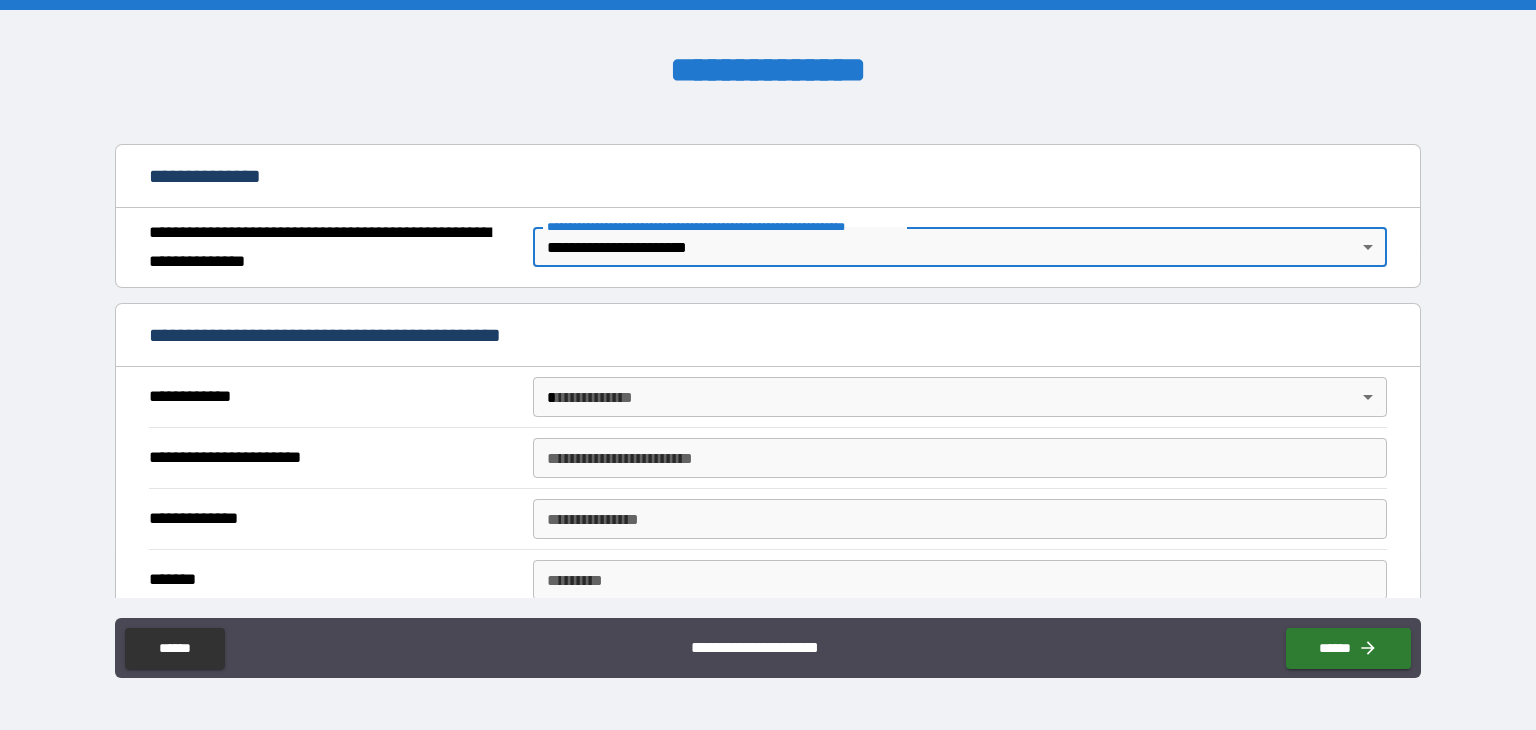 click on "**********" at bounding box center [768, 365] 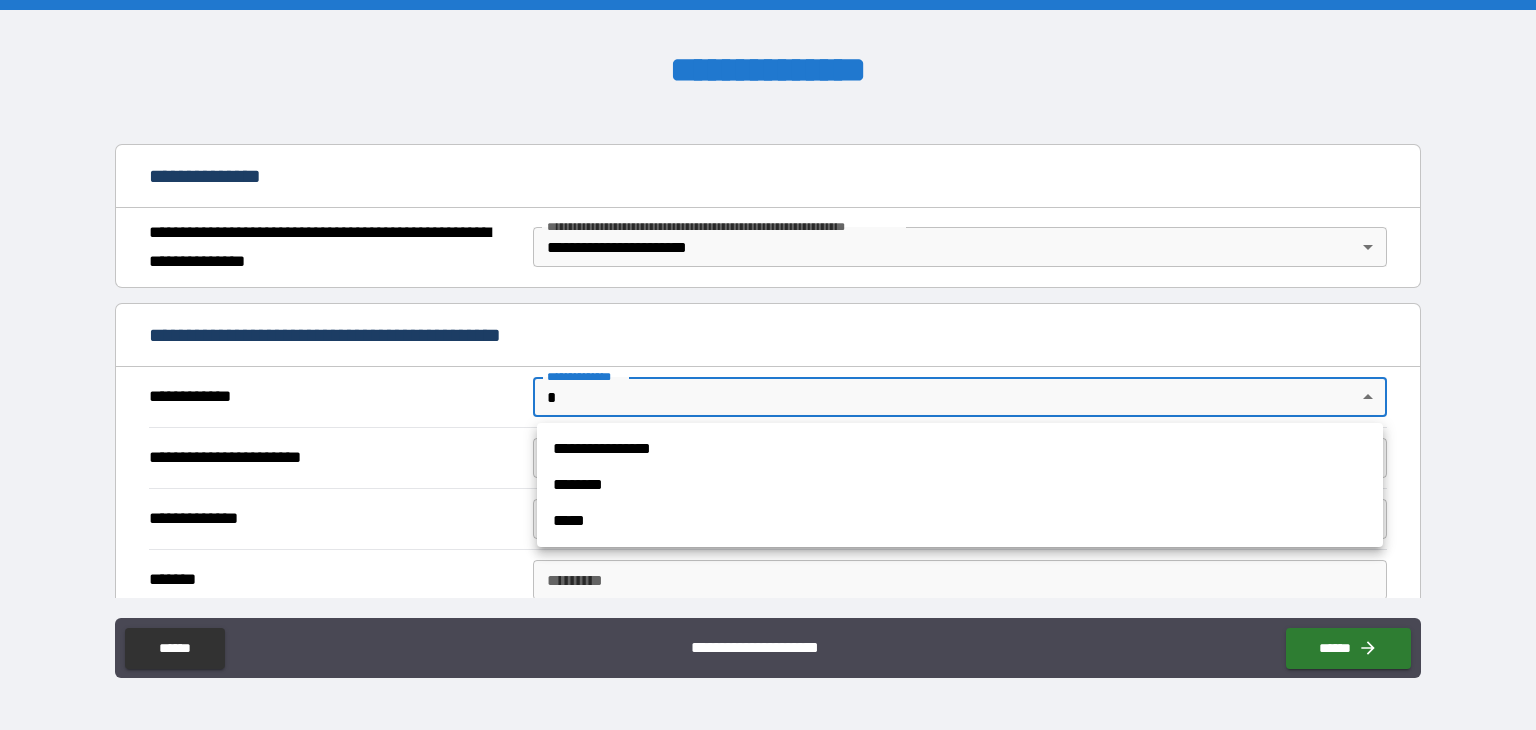 click on "**********" at bounding box center (960, 449) 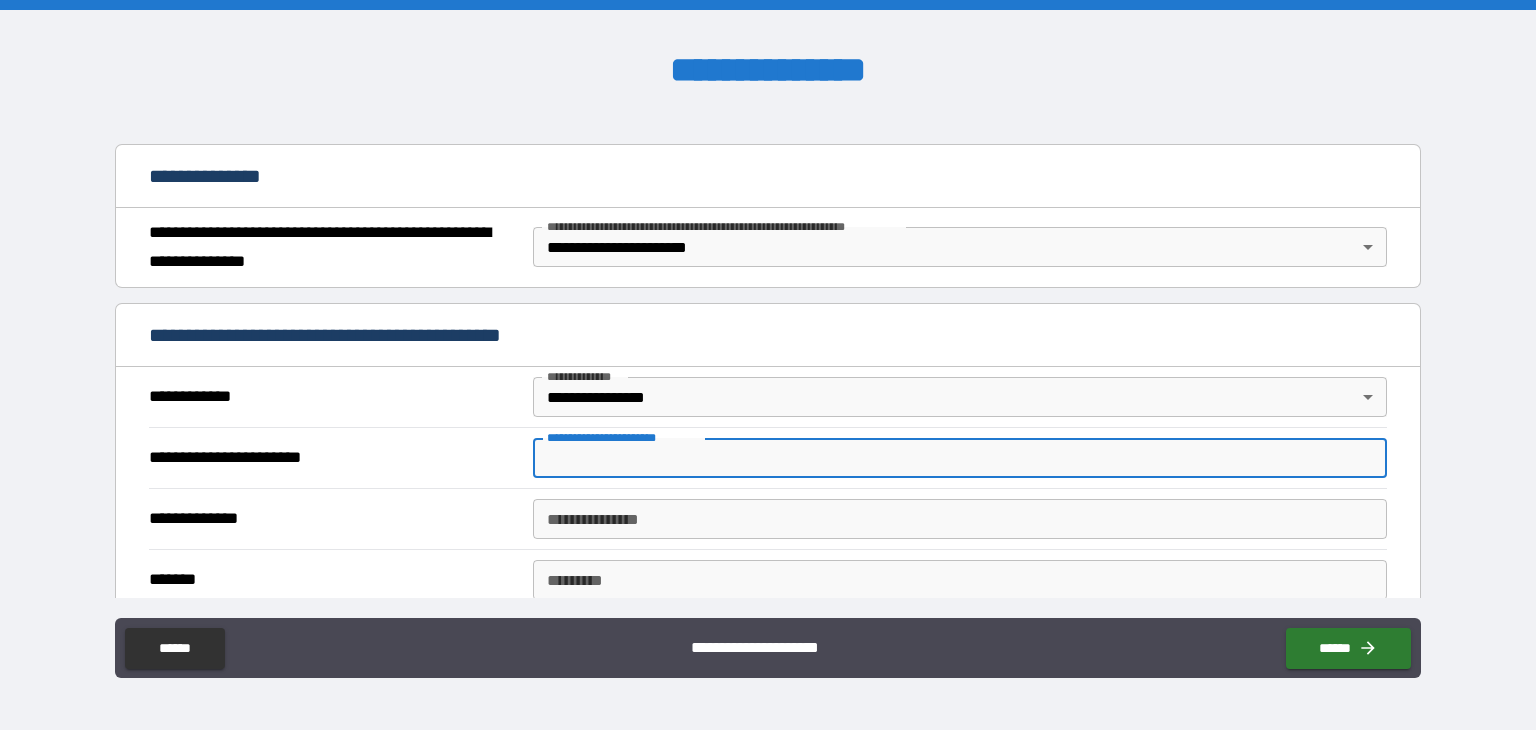 click on "**********" at bounding box center (960, 458) 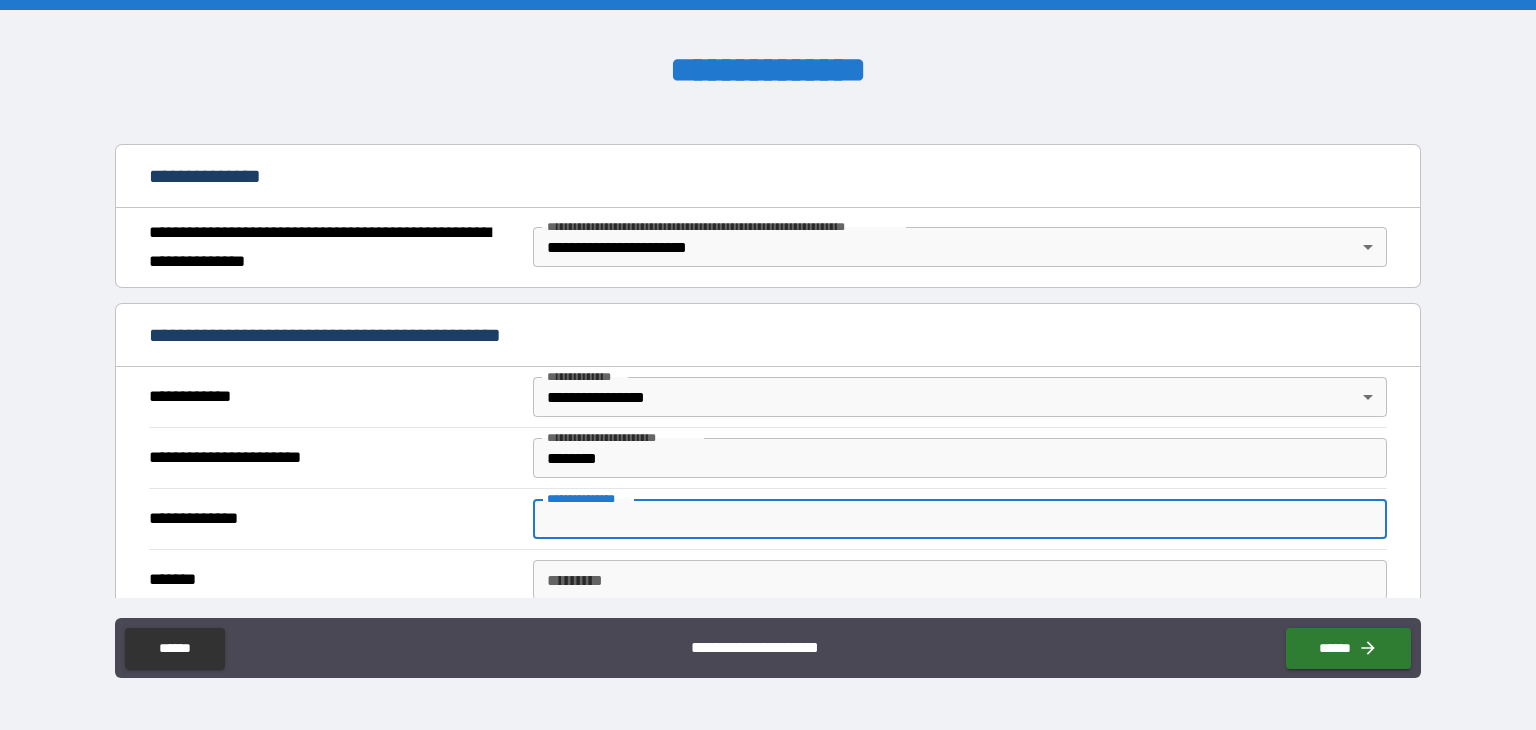 click on "**********" at bounding box center [960, 519] 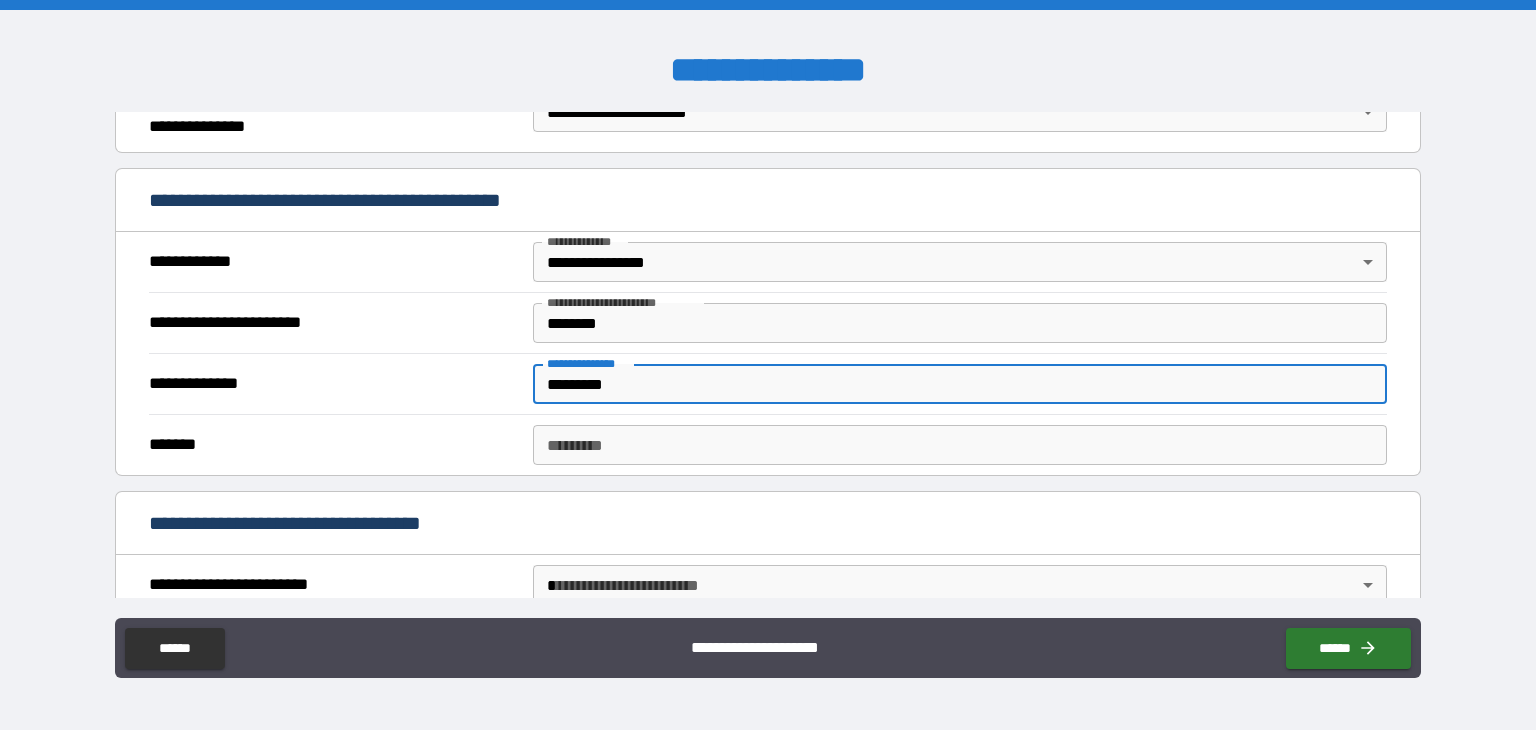 scroll, scrollTop: 500, scrollLeft: 0, axis: vertical 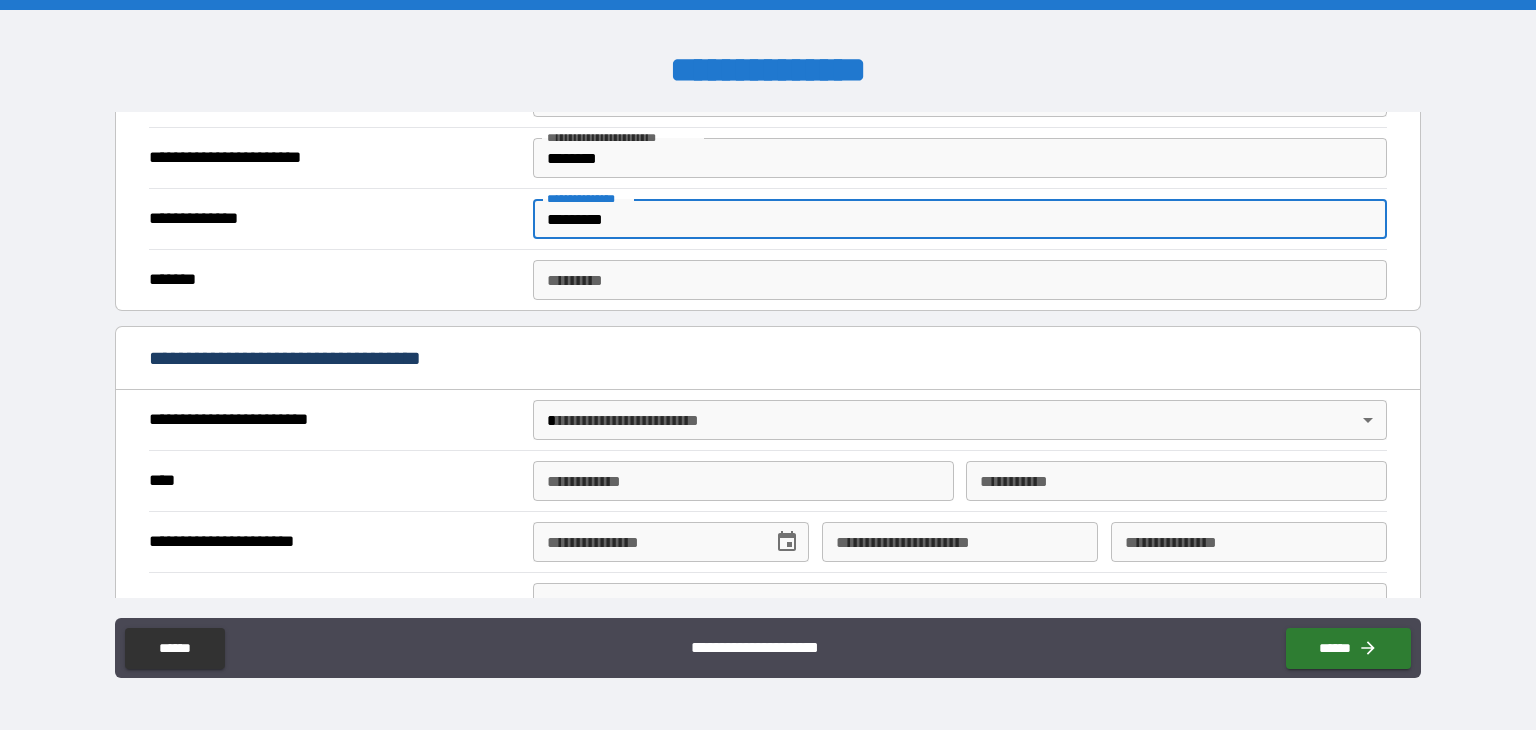 type on "*********" 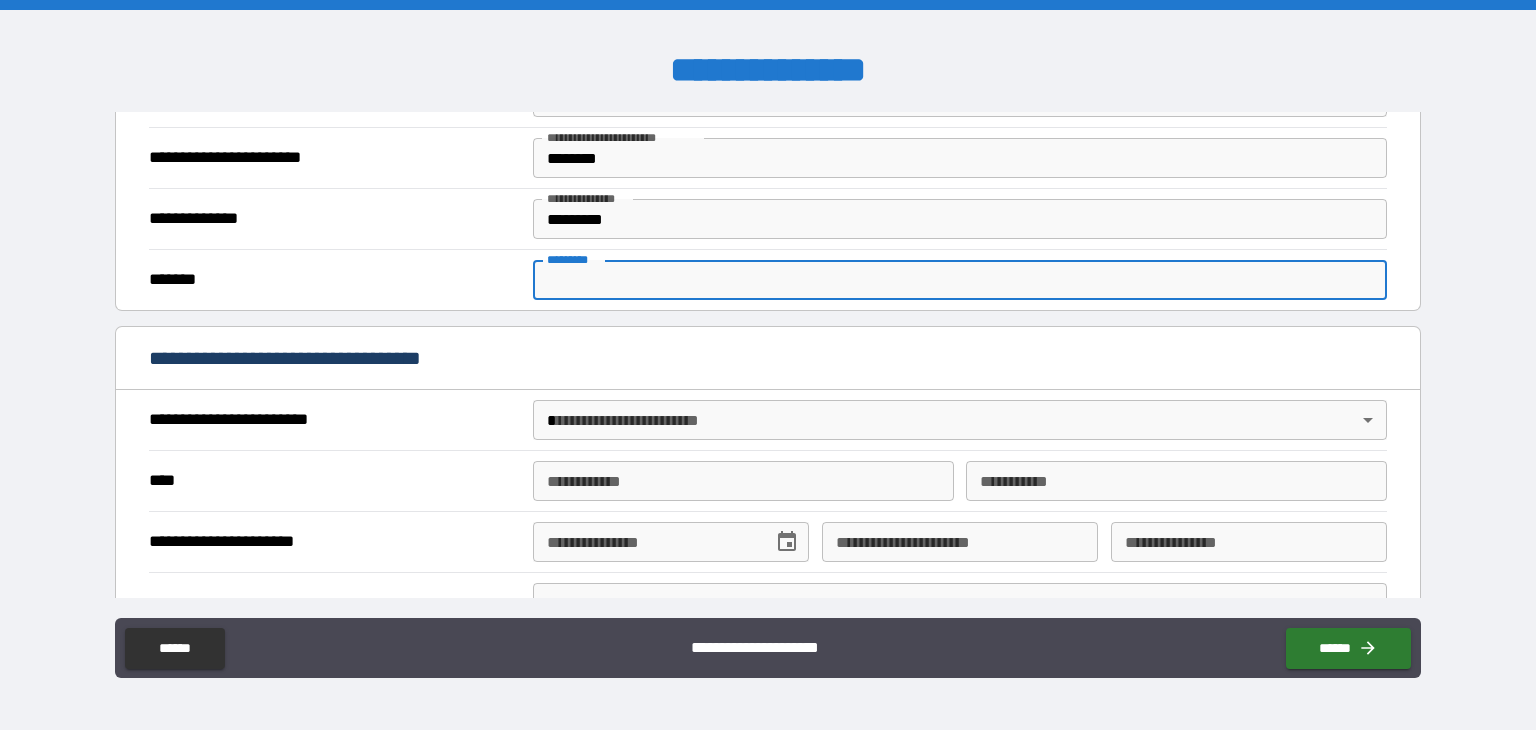 click on "*******   *" at bounding box center [960, 280] 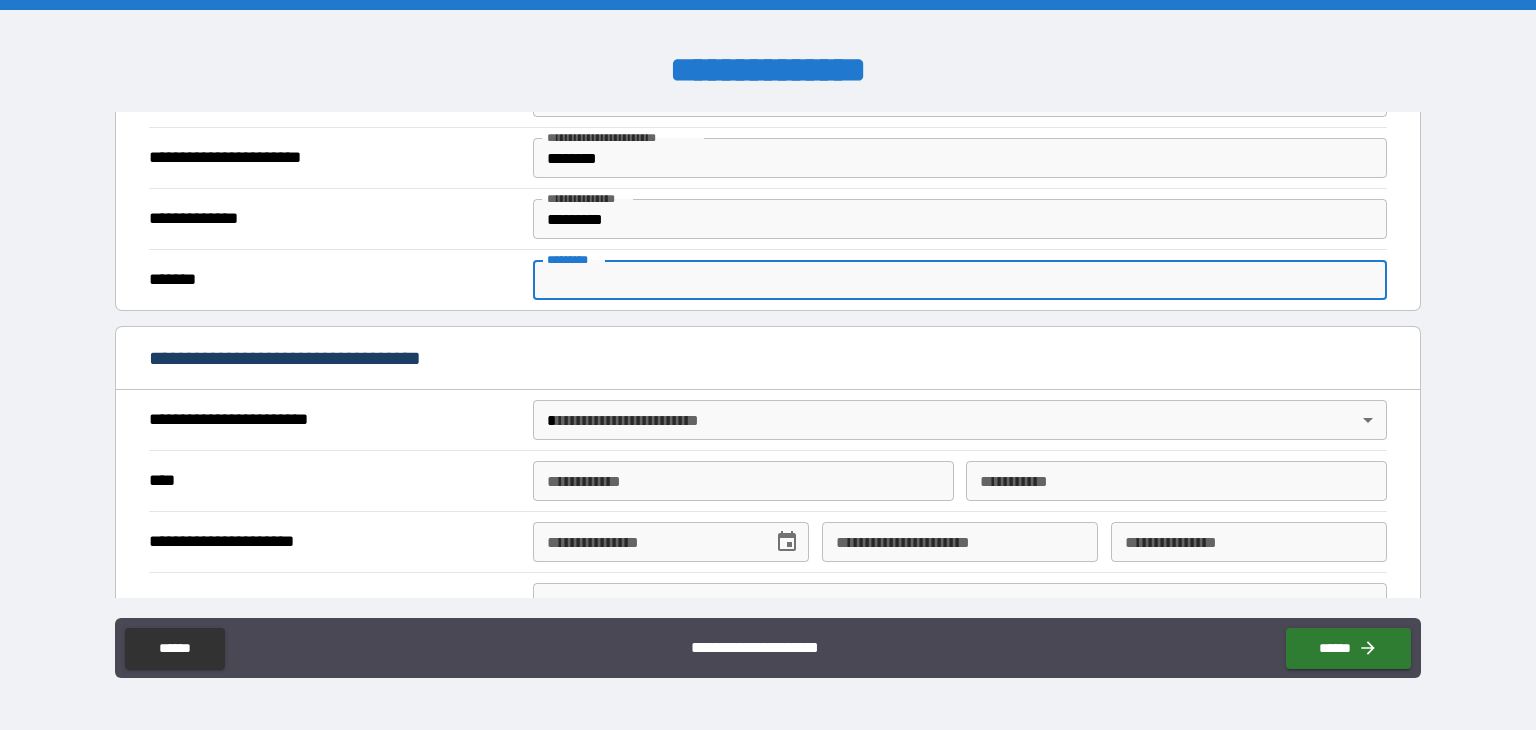 type on "****" 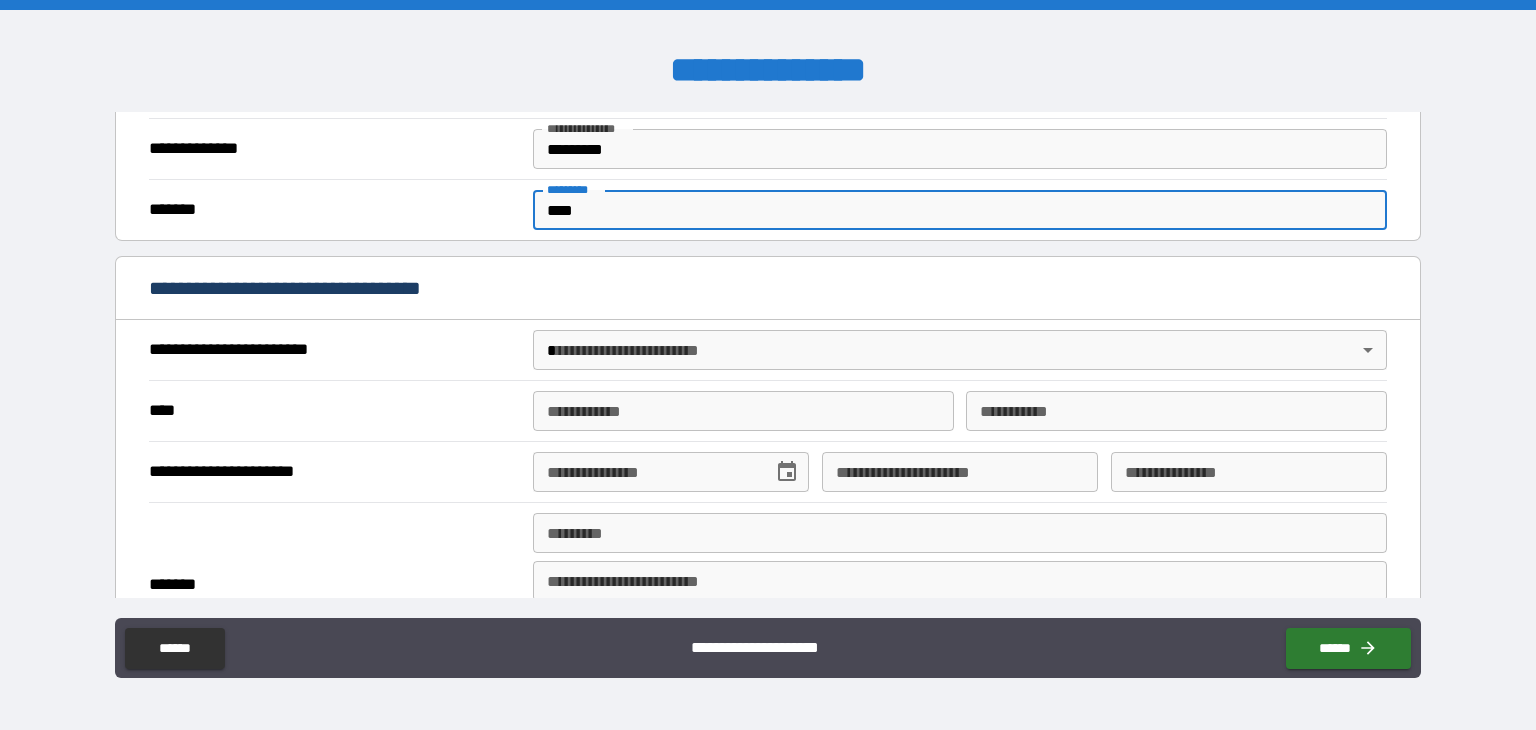 scroll, scrollTop: 600, scrollLeft: 0, axis: vertical 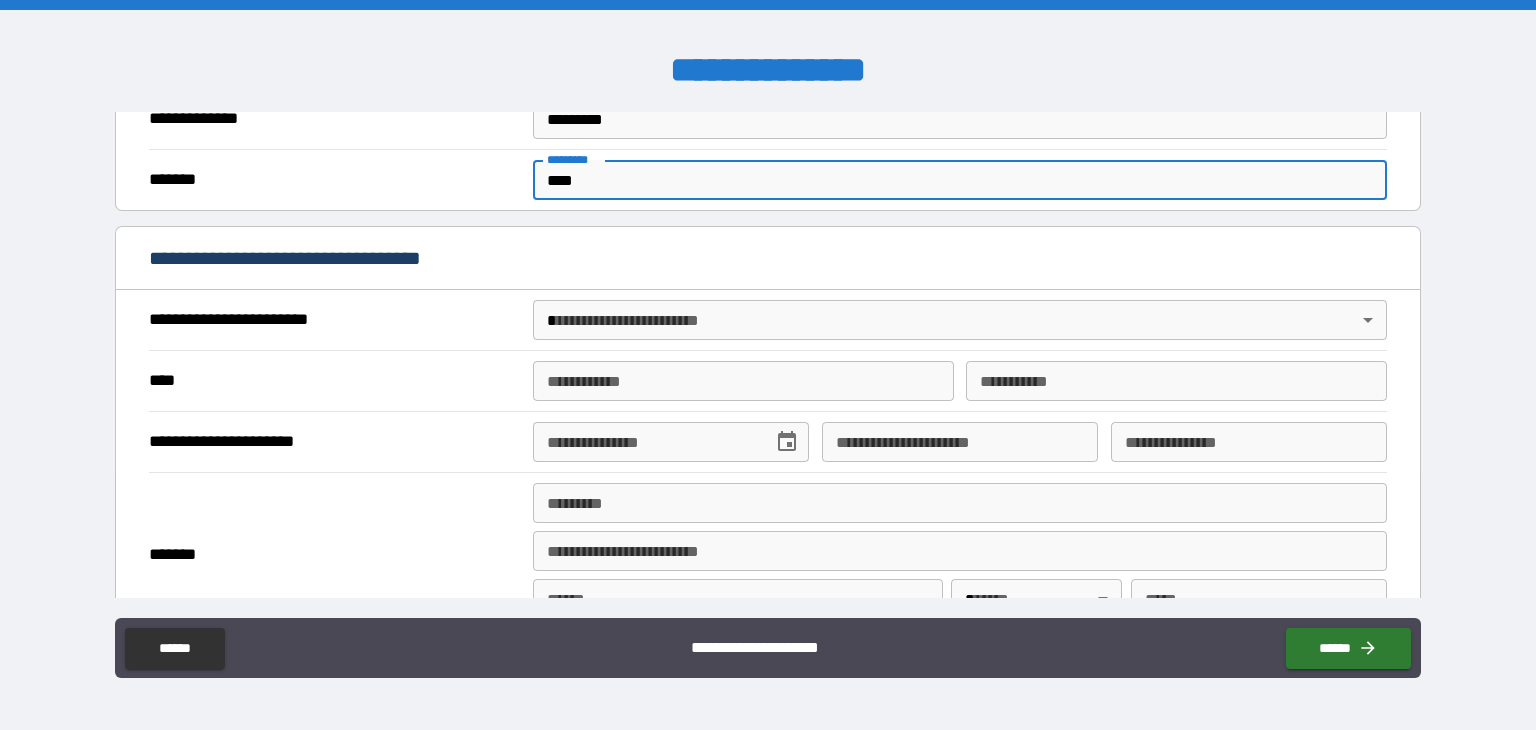 click on "**********" at bounding box center (768, 365) 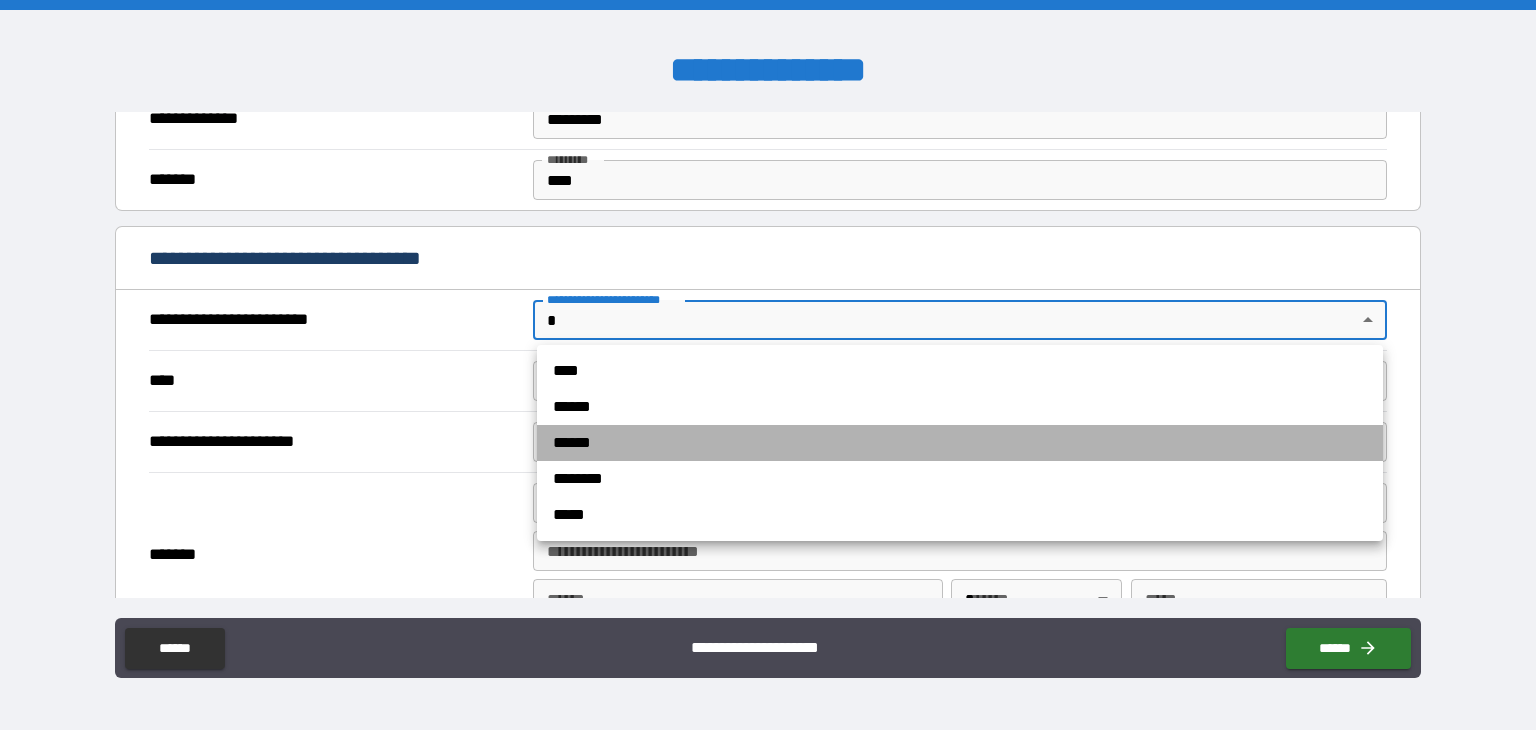 click on "******" at bounding box center (960, 443) 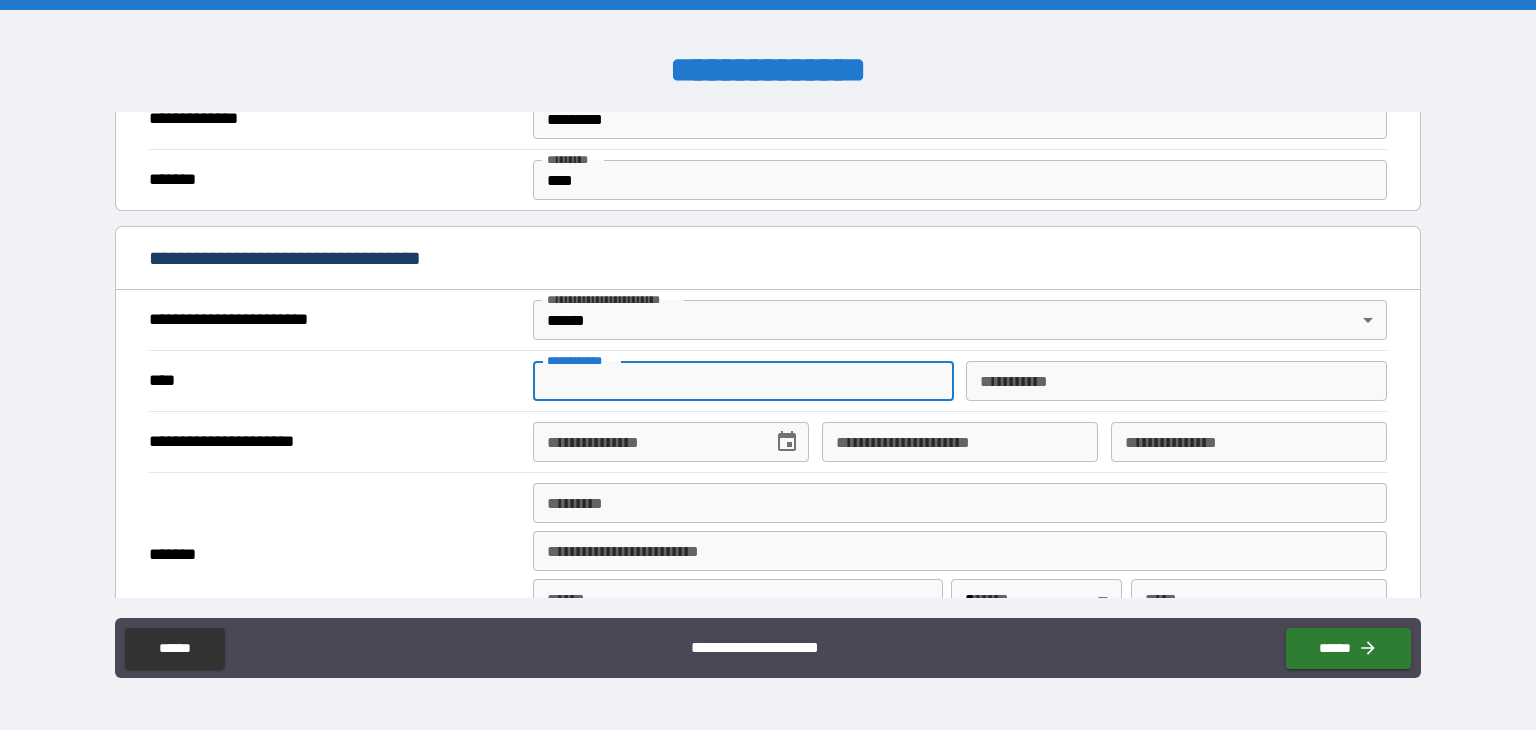 click on "**********" at bounding box center (743, 381) 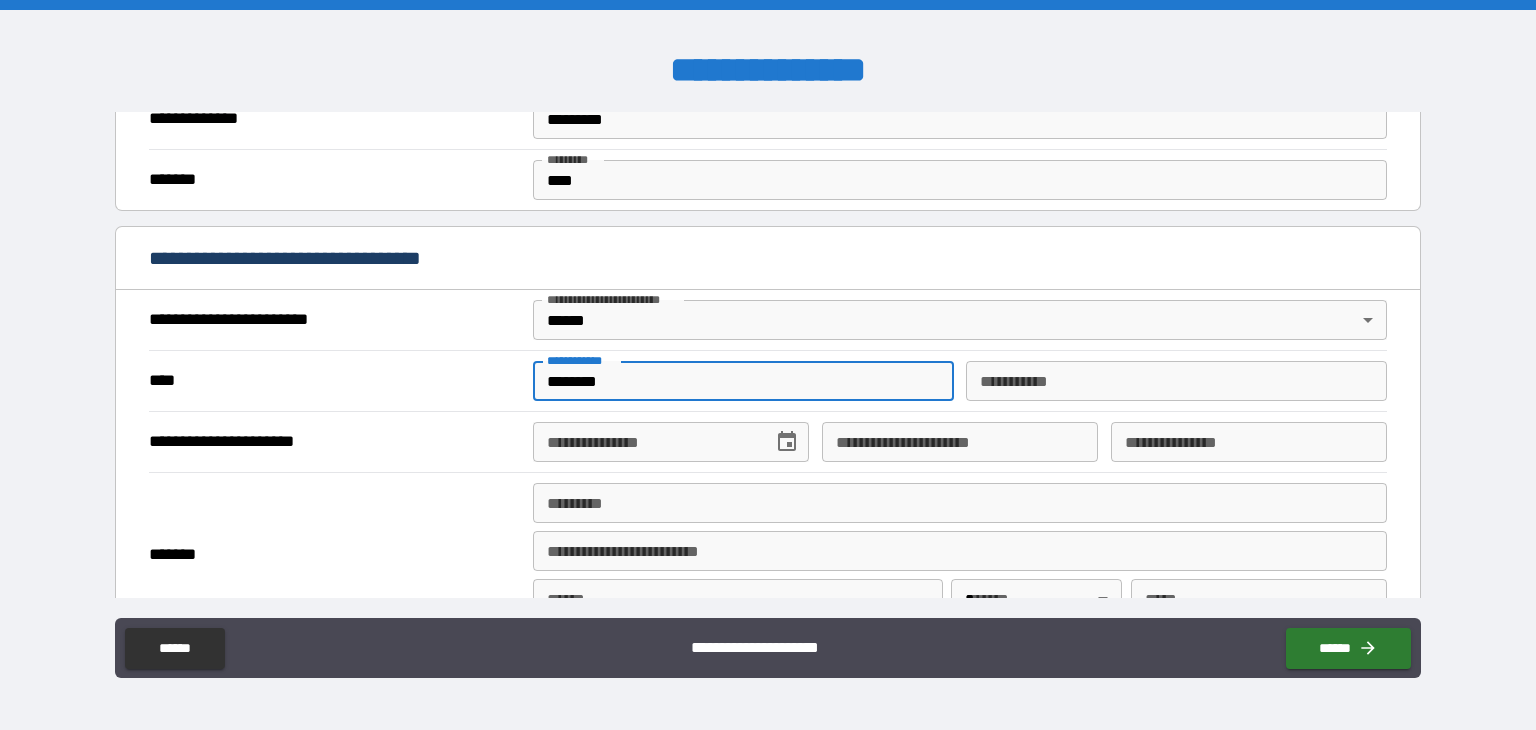type on "**********" 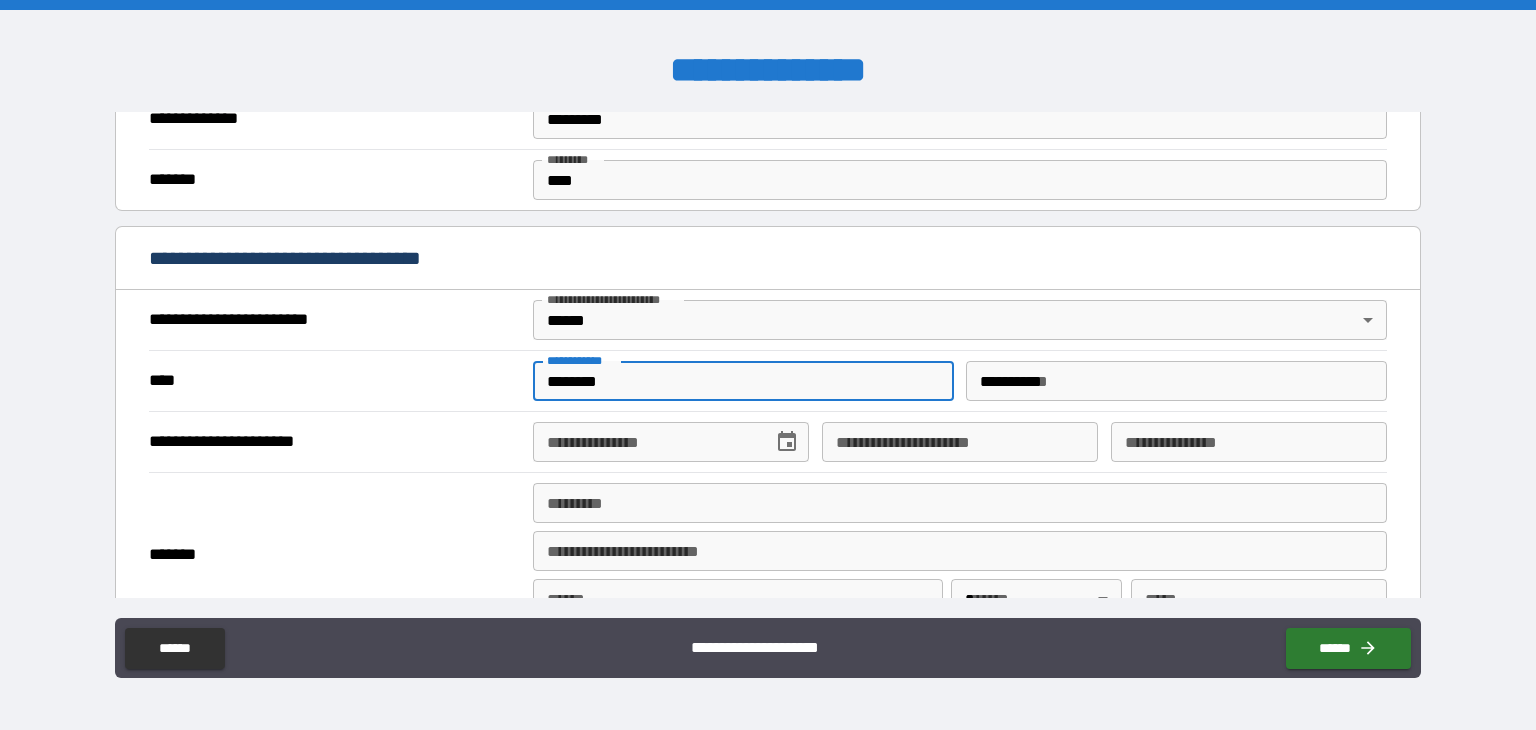 type on "**********" 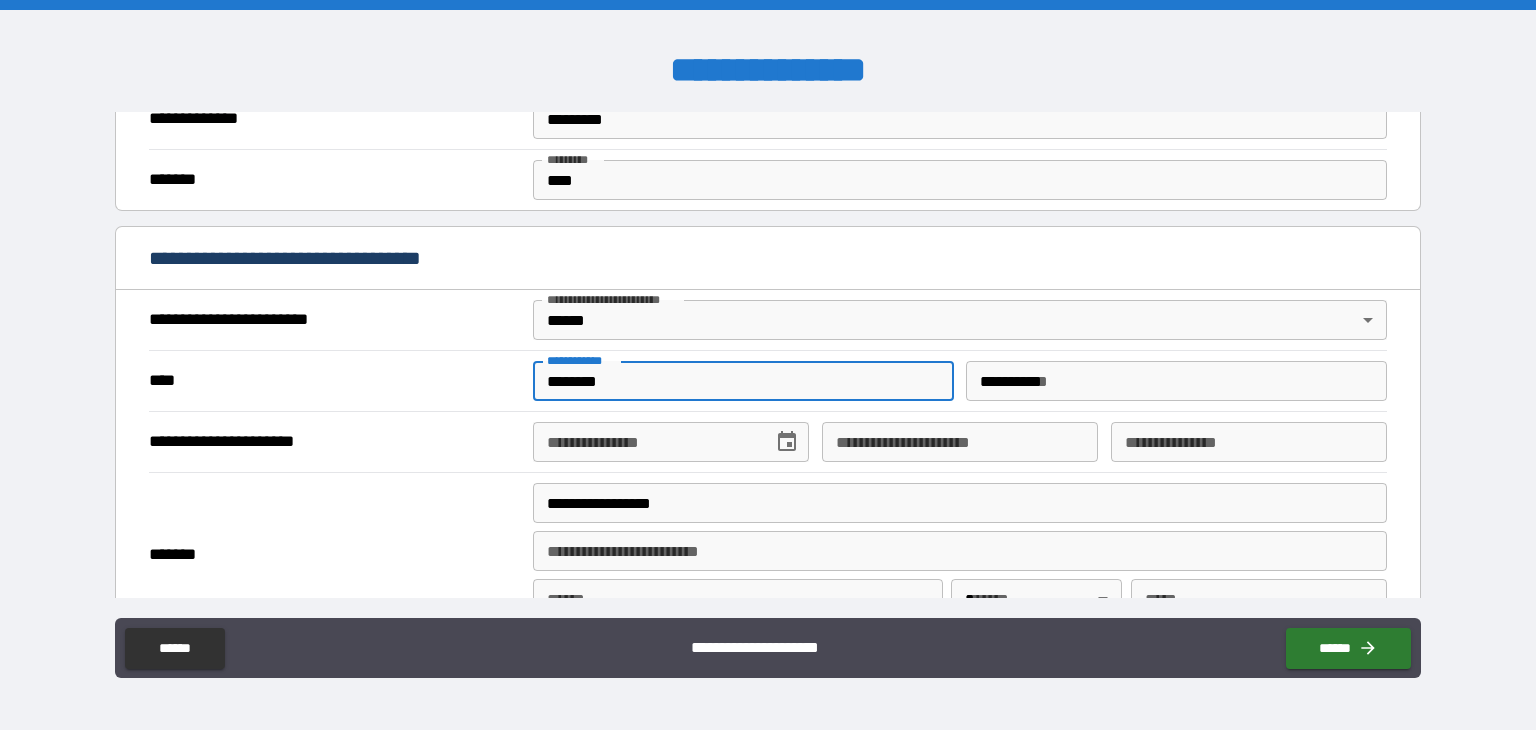 type on "****" 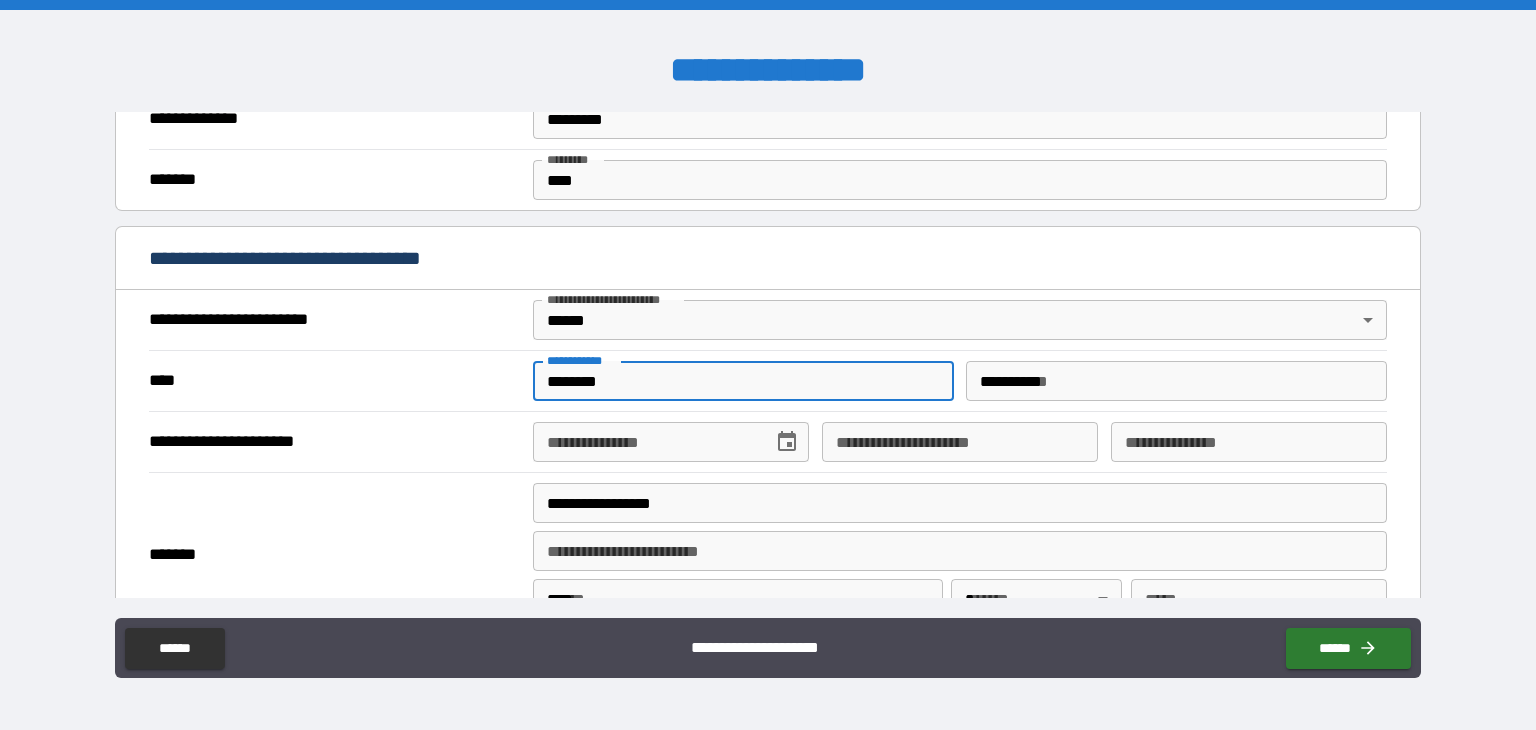 type on "**" 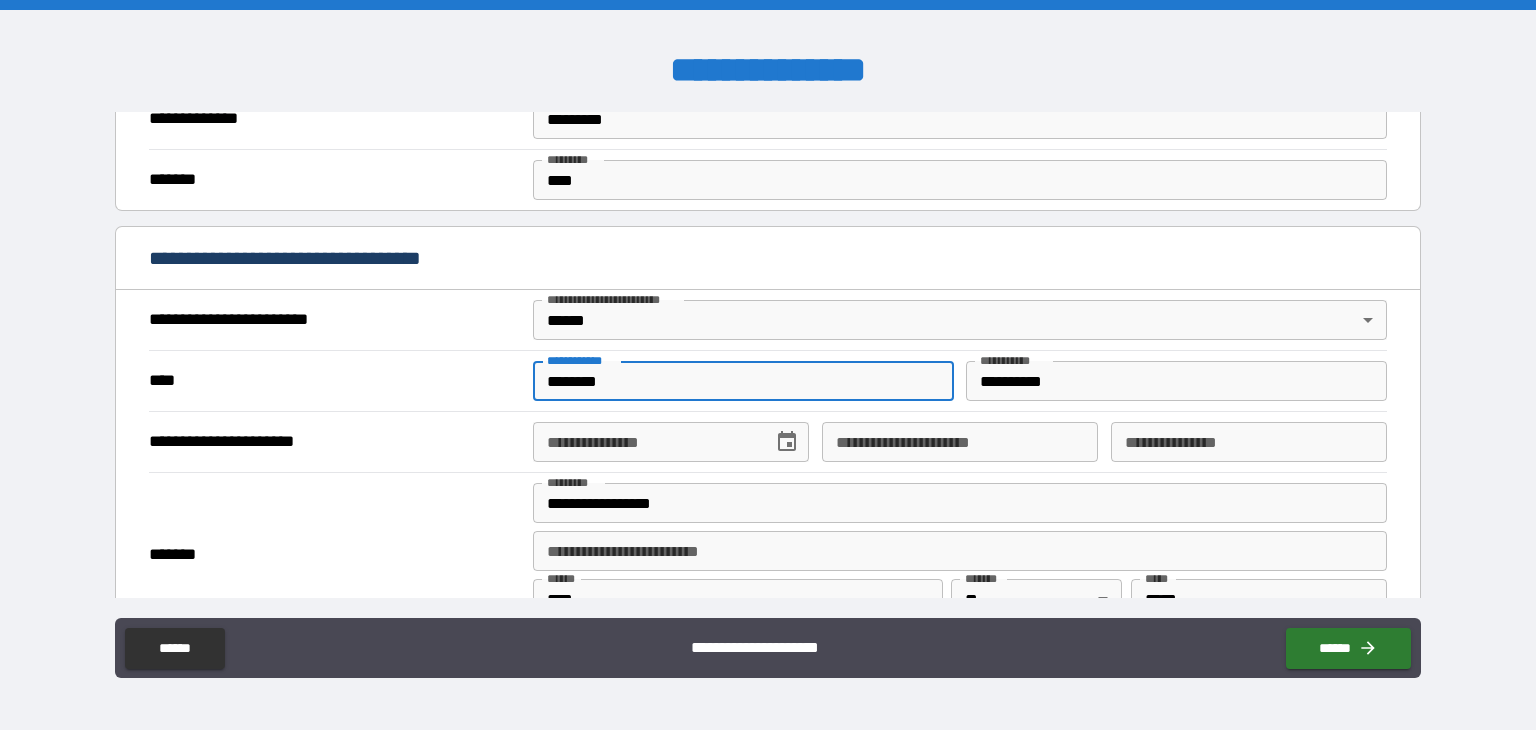 click on "**********" at bounding box center [960, 442] 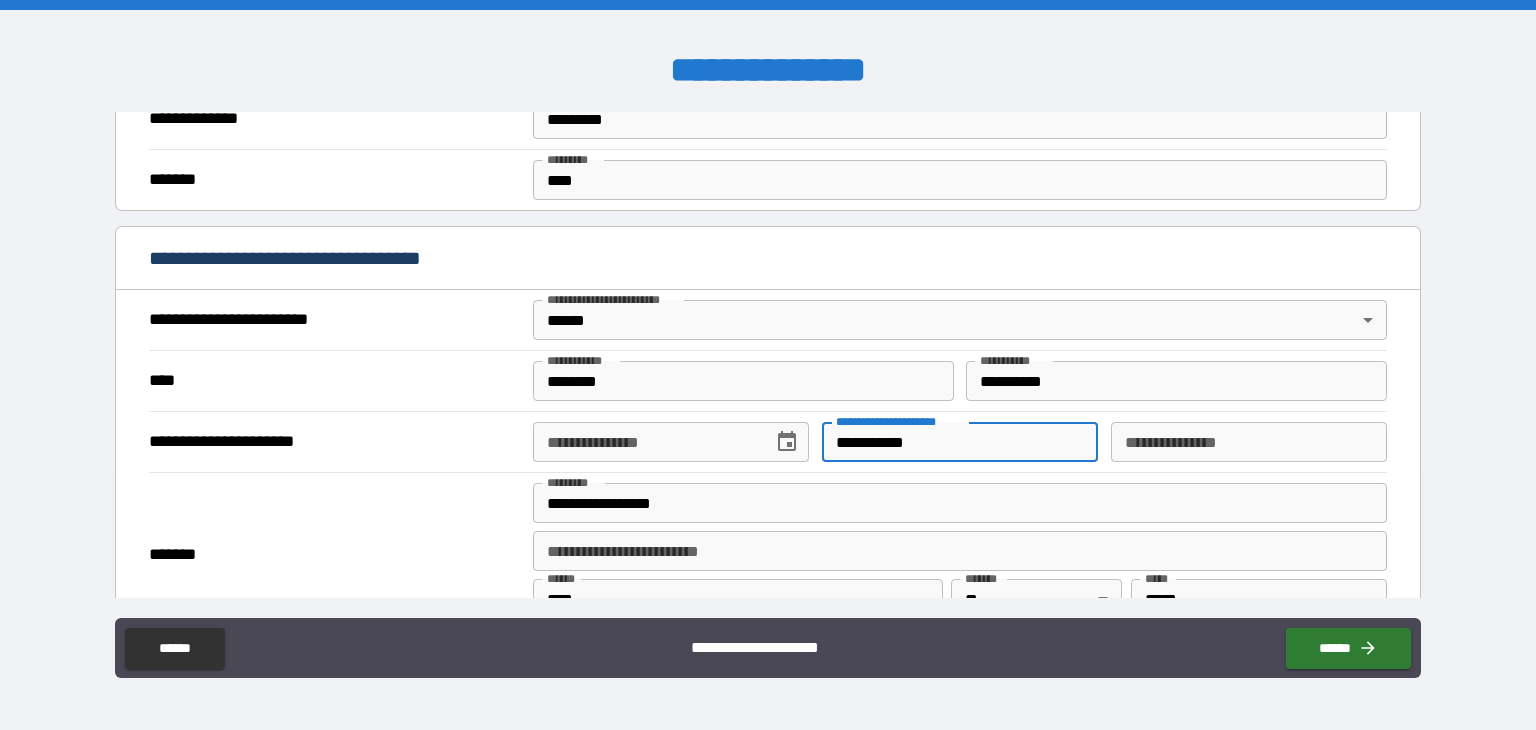 type on "**********" 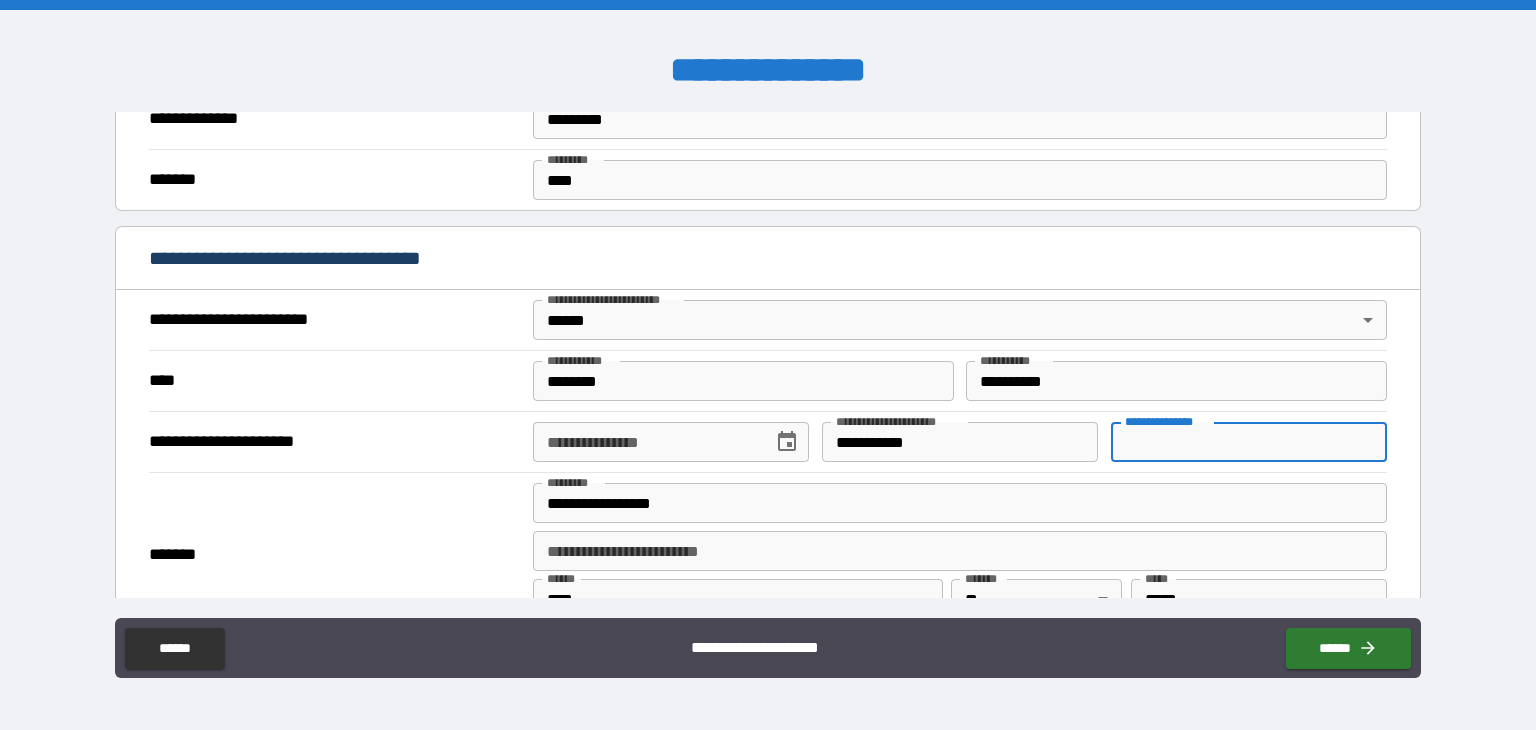 click on "**********" at bounding box center (1249, 442) 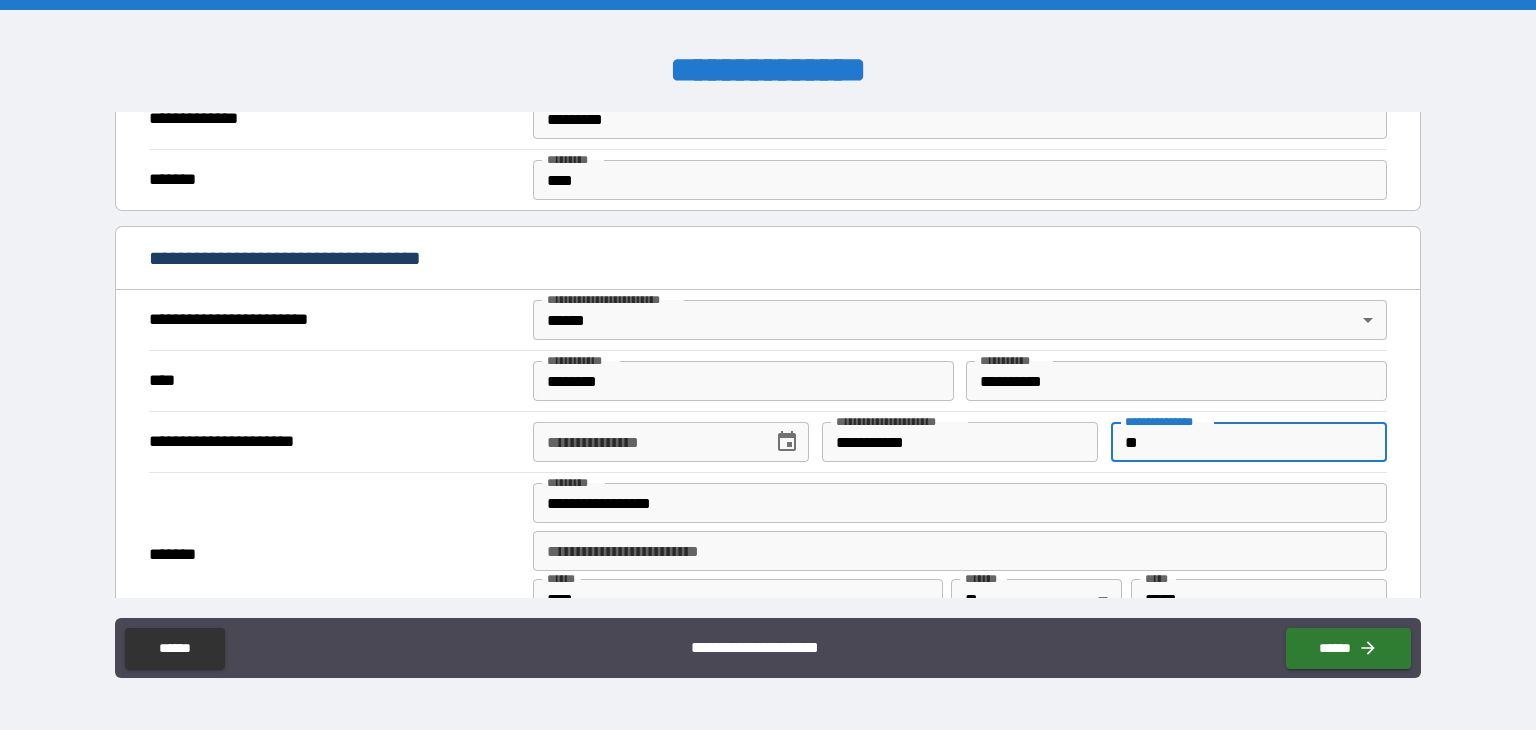 type on "********" 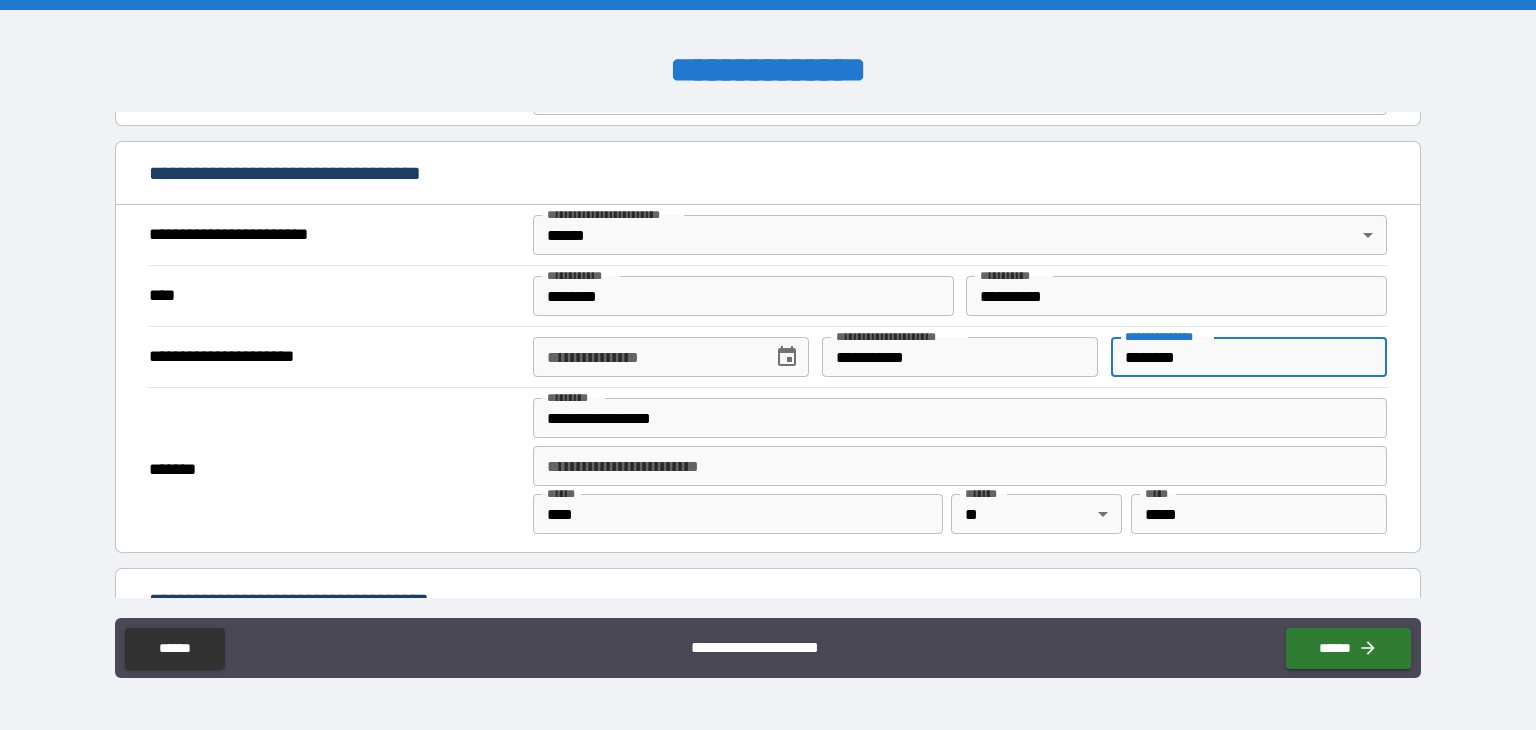 scroll, scrollTop: 800, scrollLeft: 0, axis: vertical 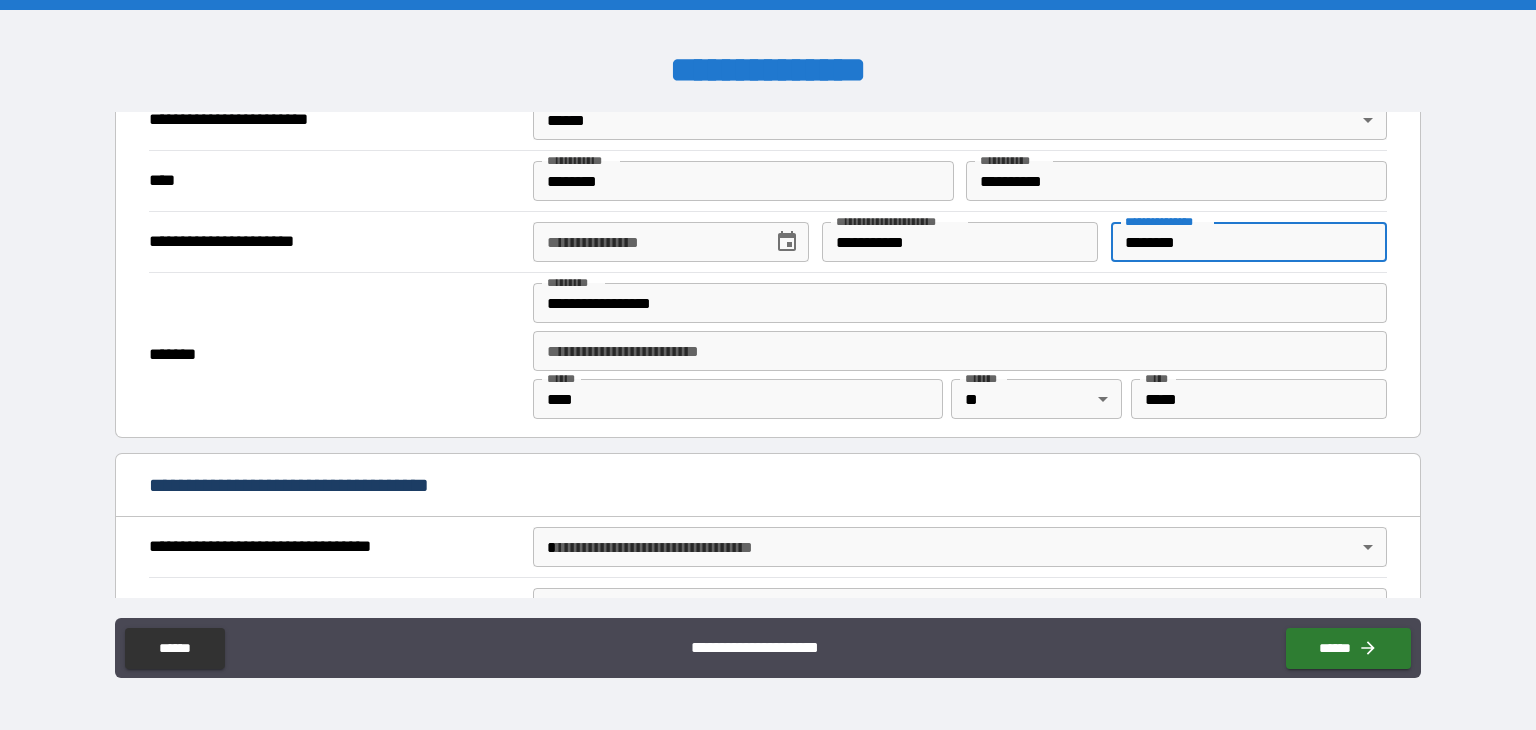 click on "**********" at bounding box center [960, 303] 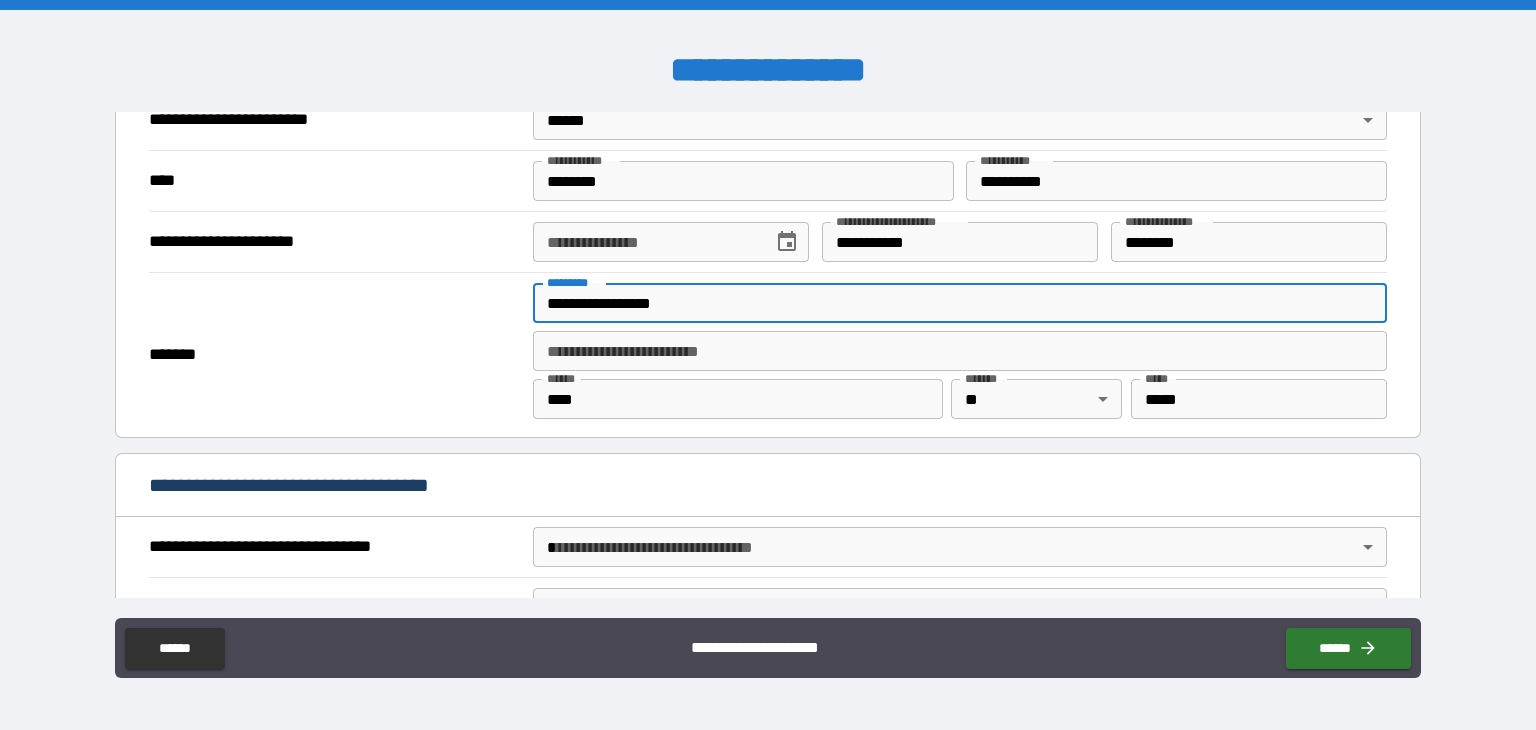 type on "**********" 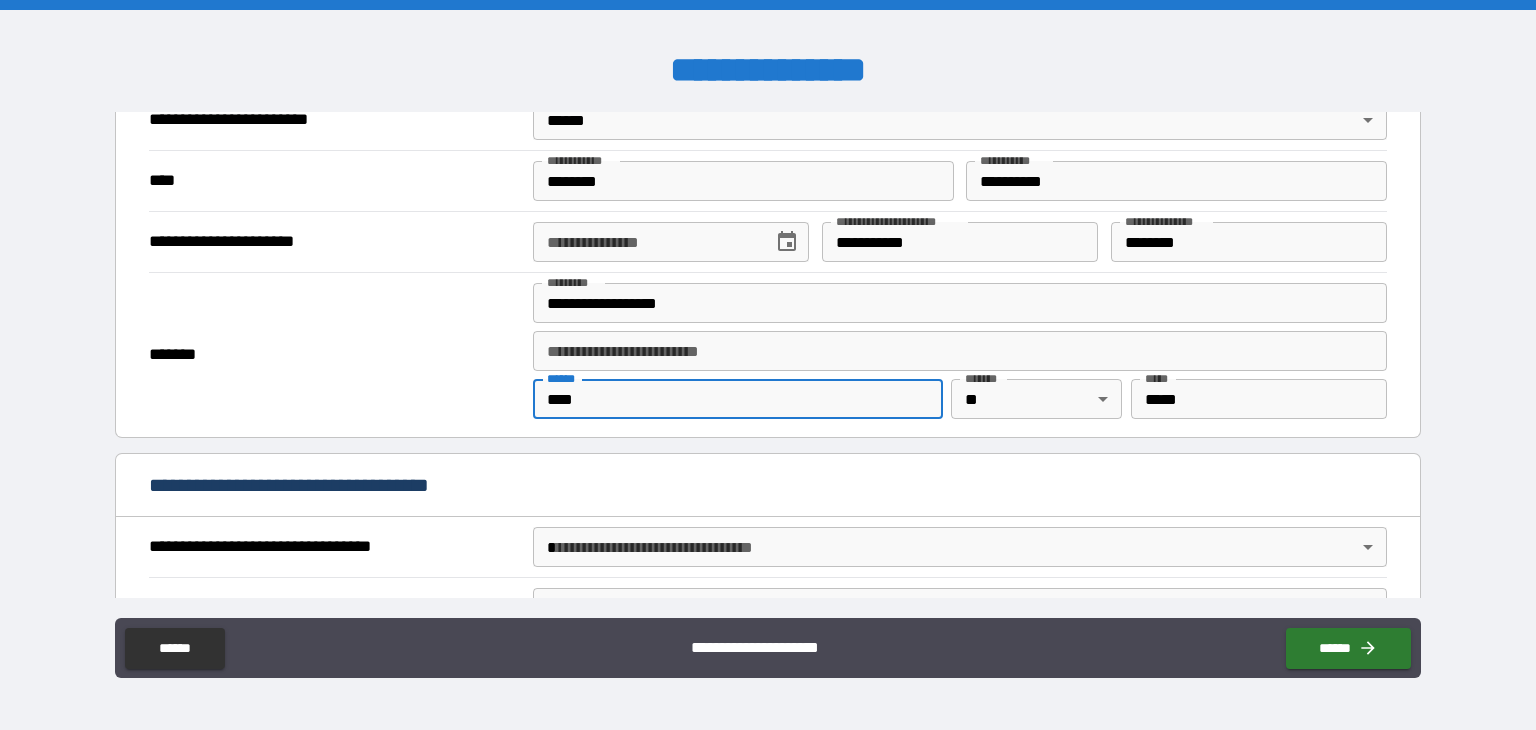 click on "****" at bounding box center [738, 399] 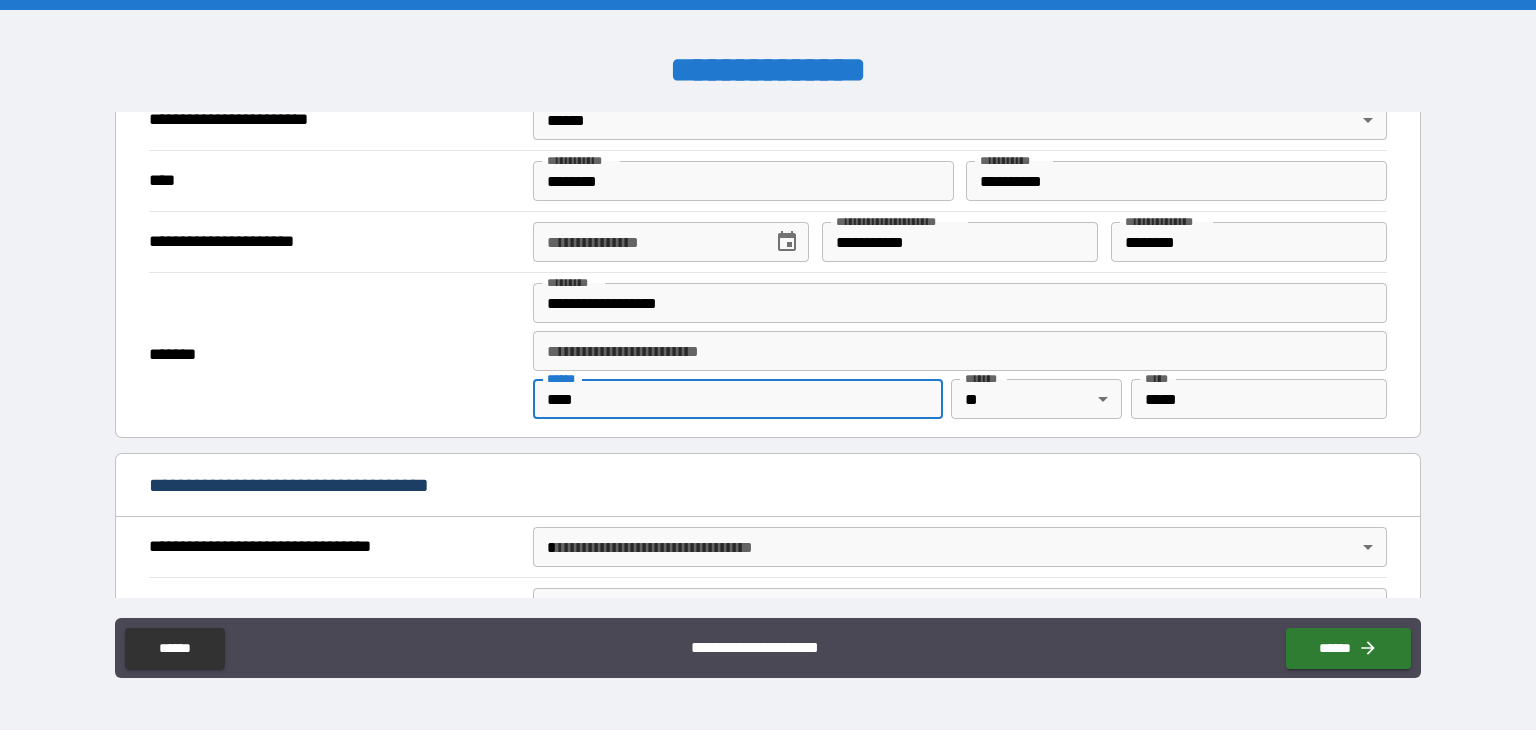 type on "**********" 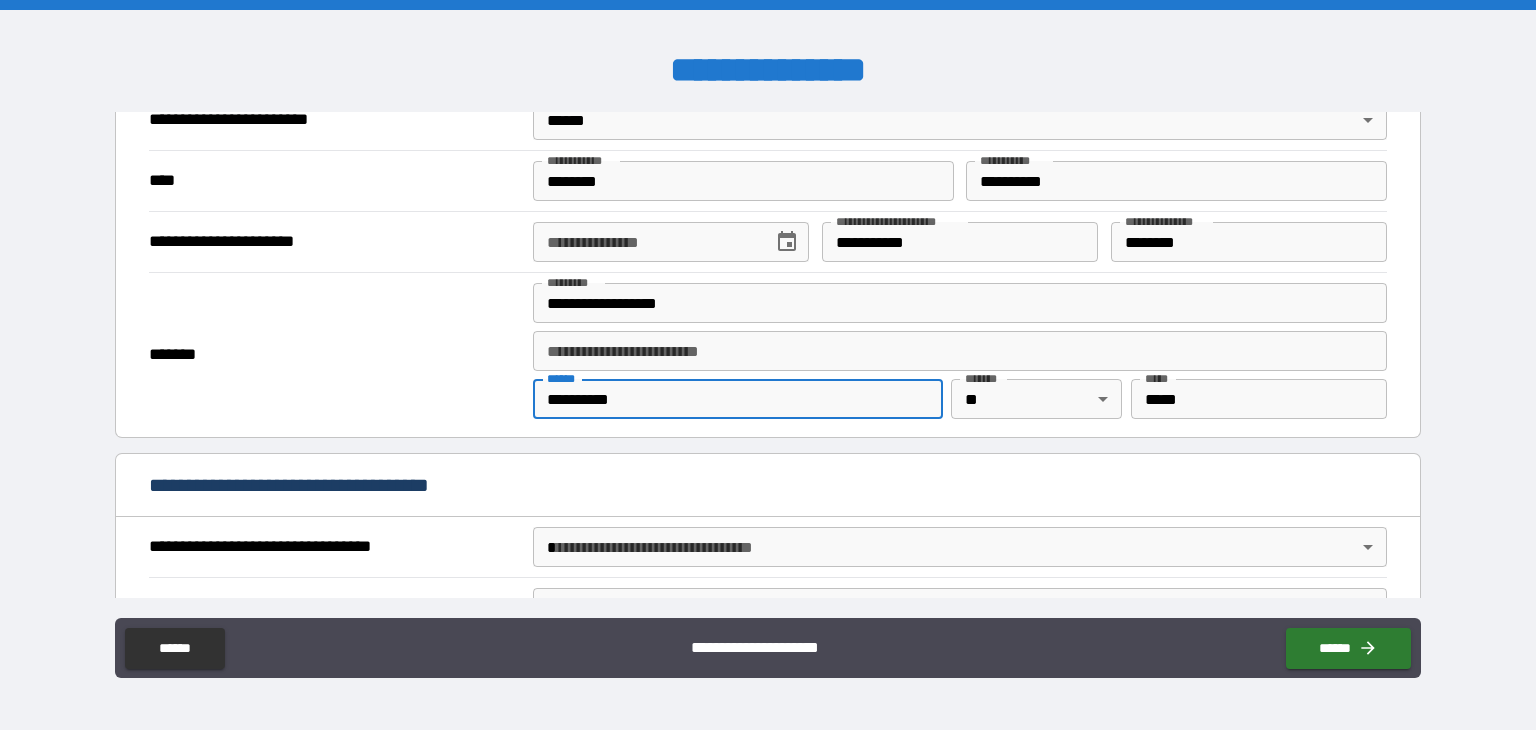 click on "**********" at bounding box center (768, 365) 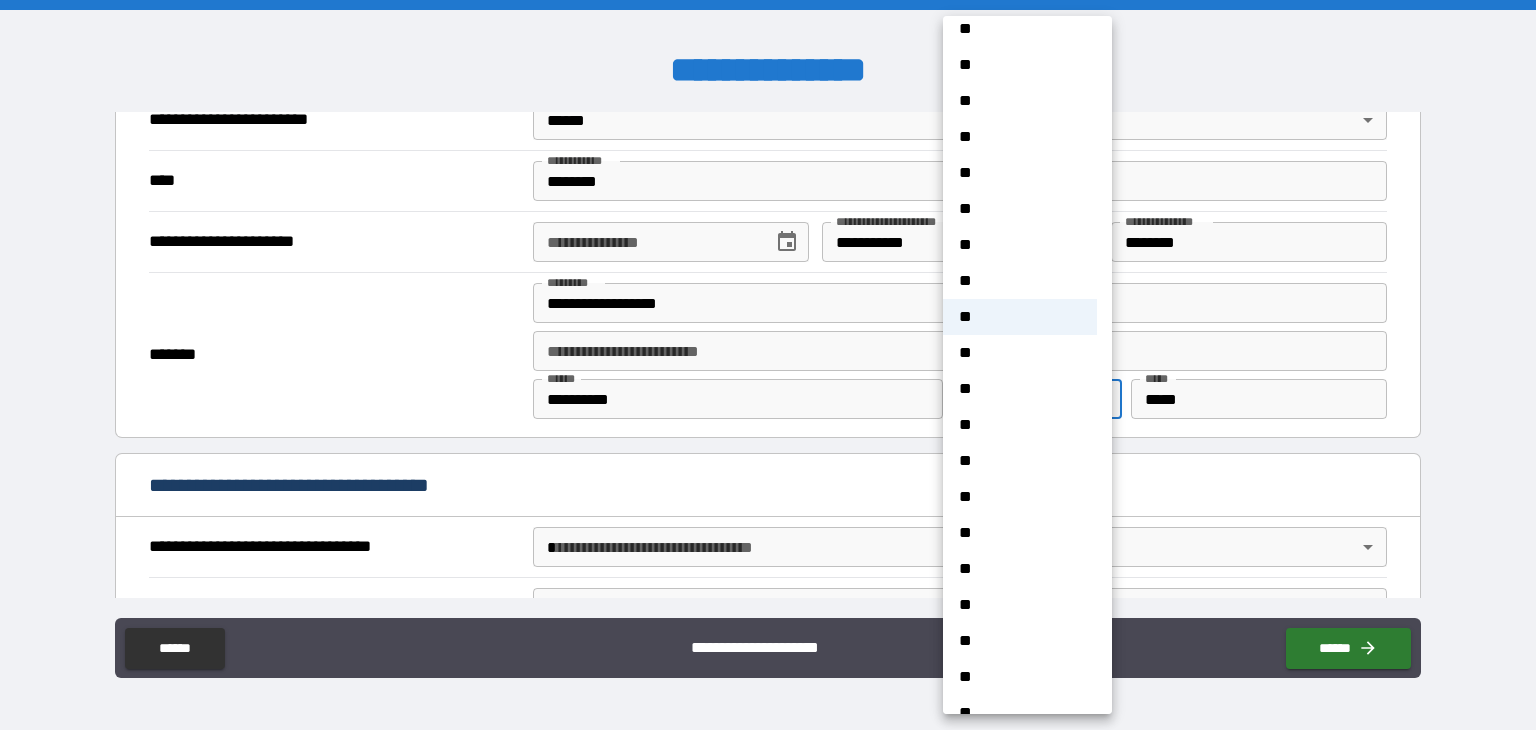 scroll, scrollTop: 1261, scrollLeft: 0, axis: vertical 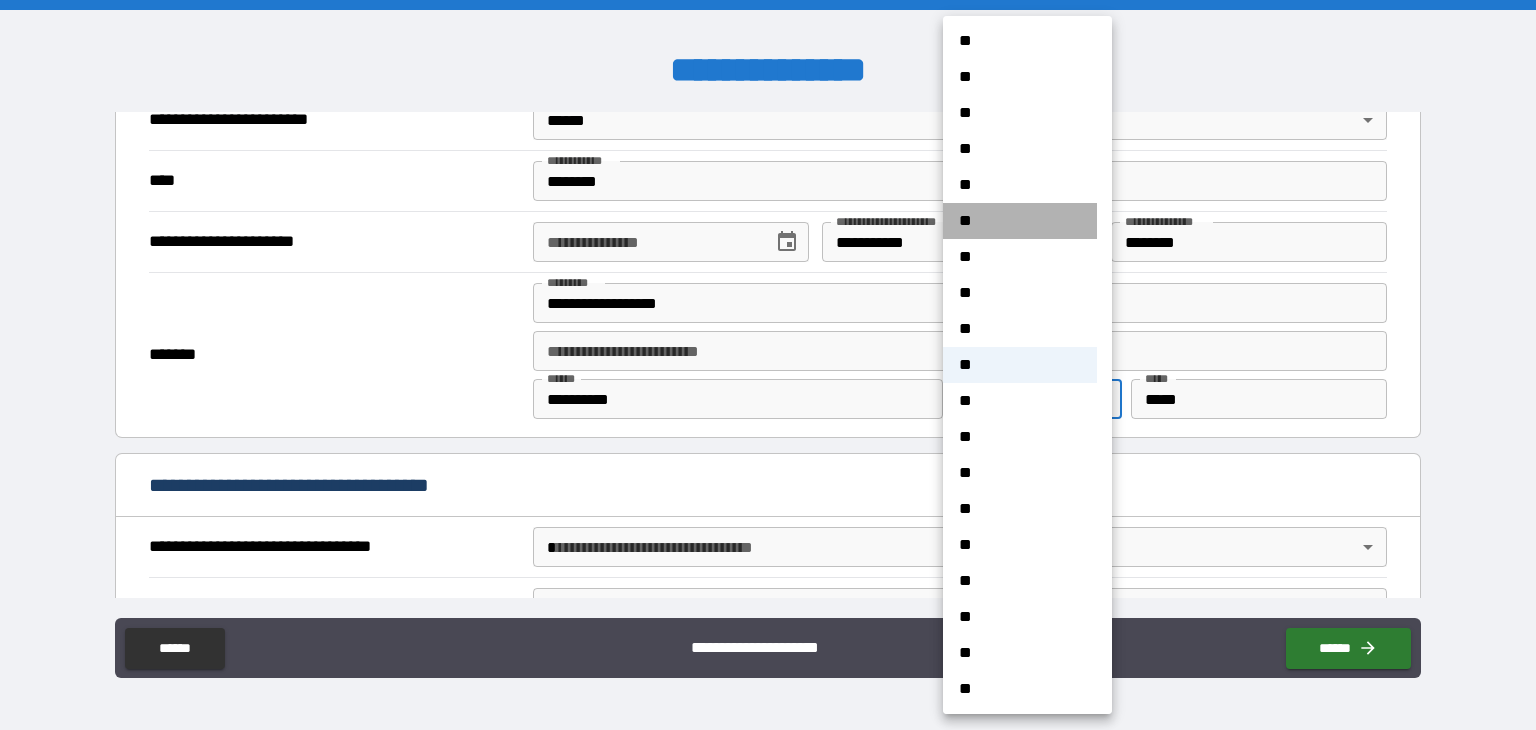 click on "**" at bounding box center [1020, 221] 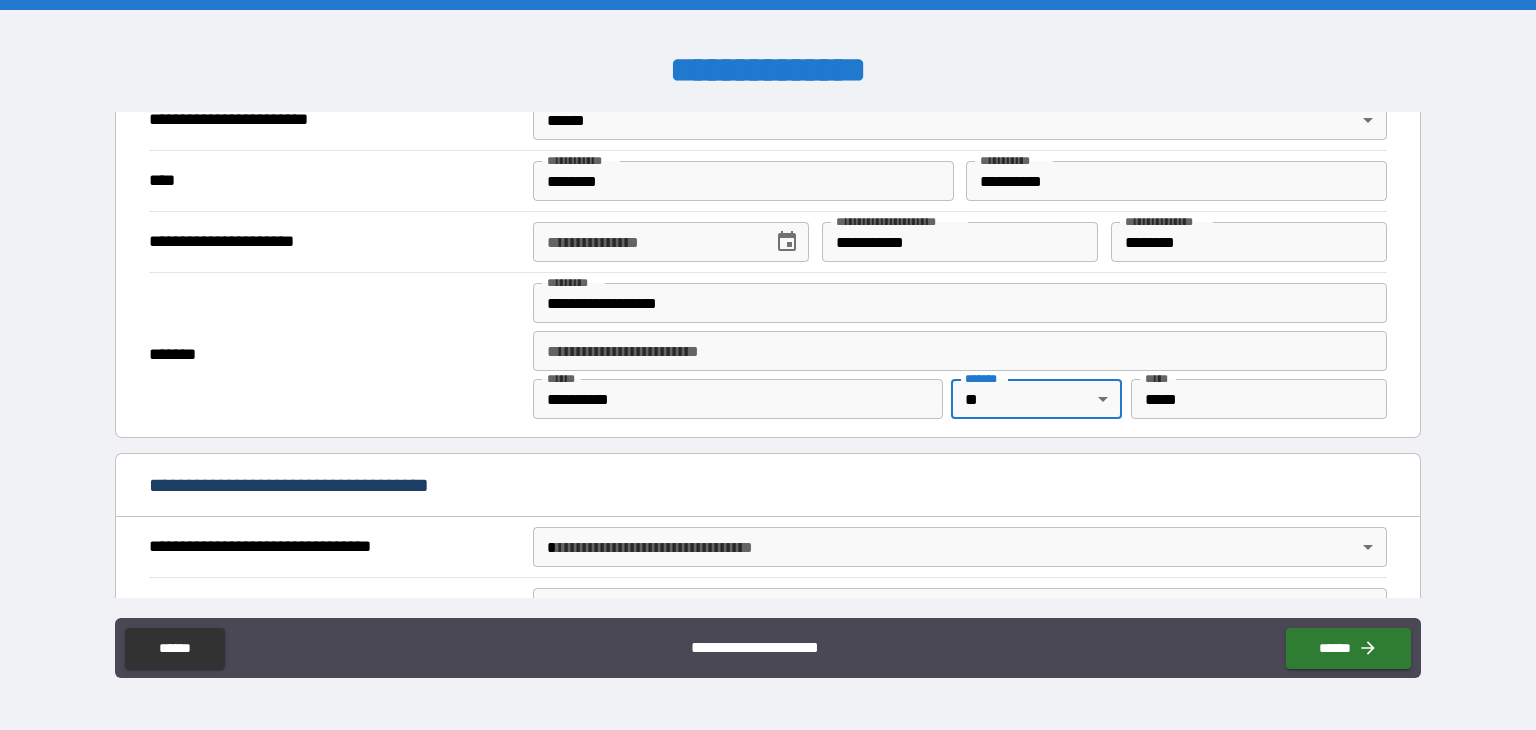click on "*****" at bounding box center (1259, 399) 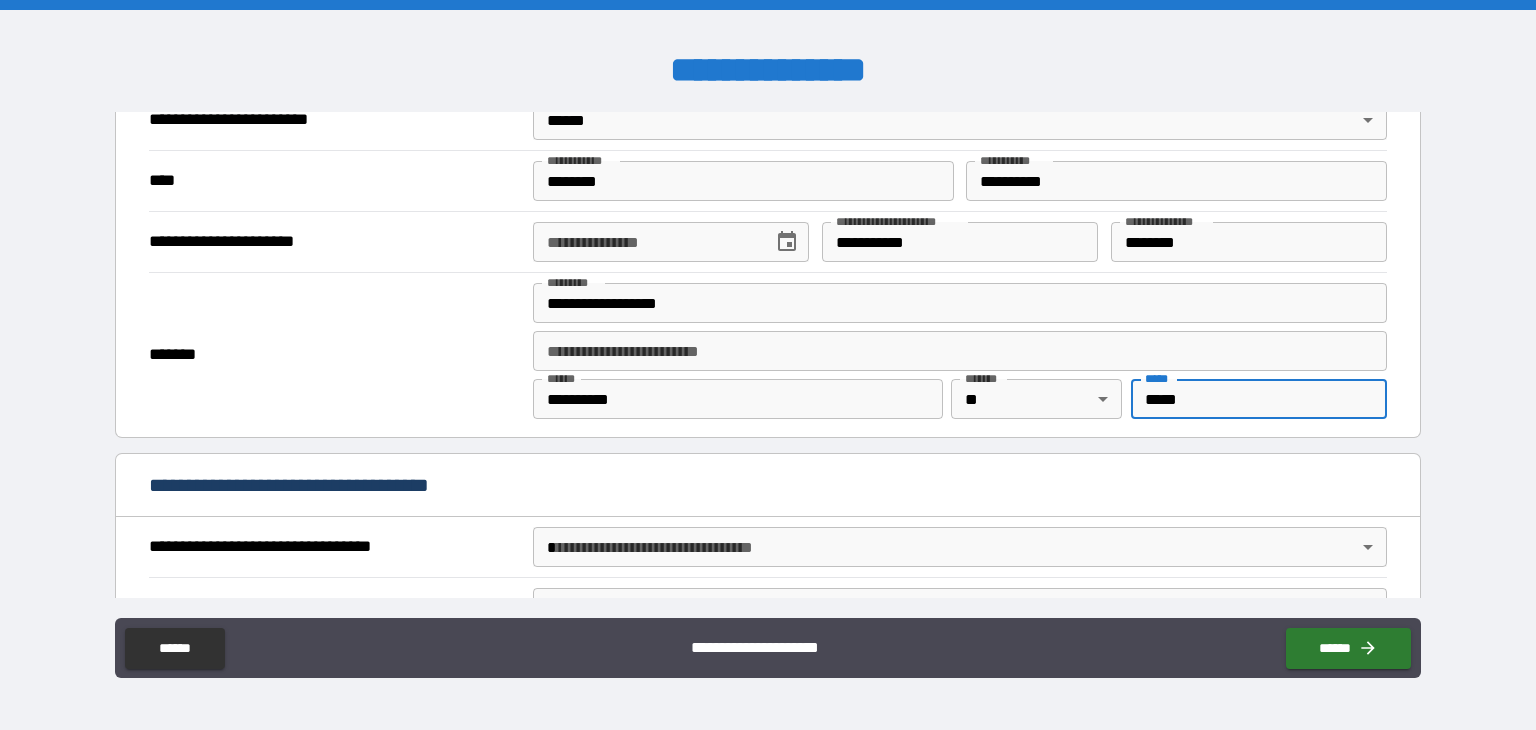type on "*****" 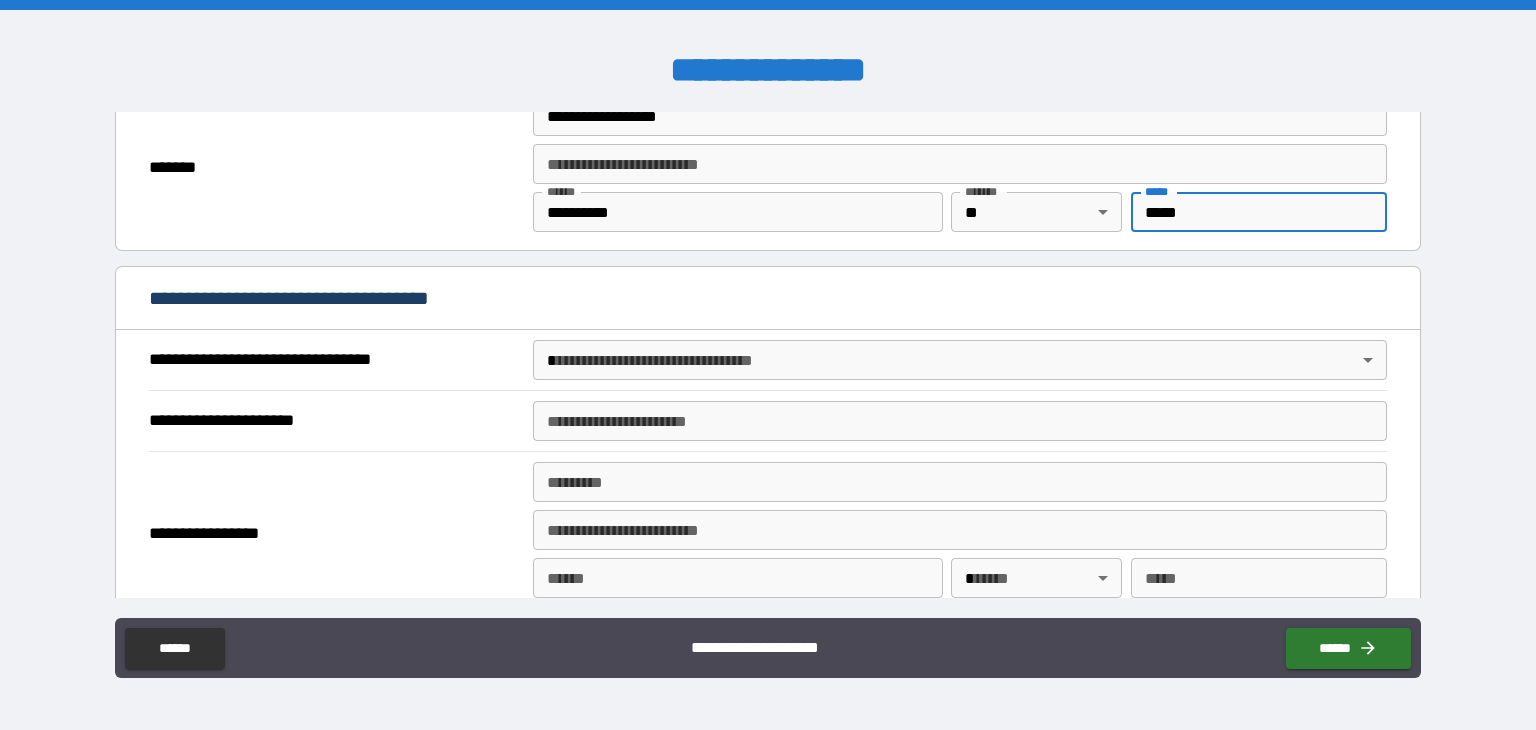 scroll, scrollTop: 1000, scrollLeft: 0, axis: vertical 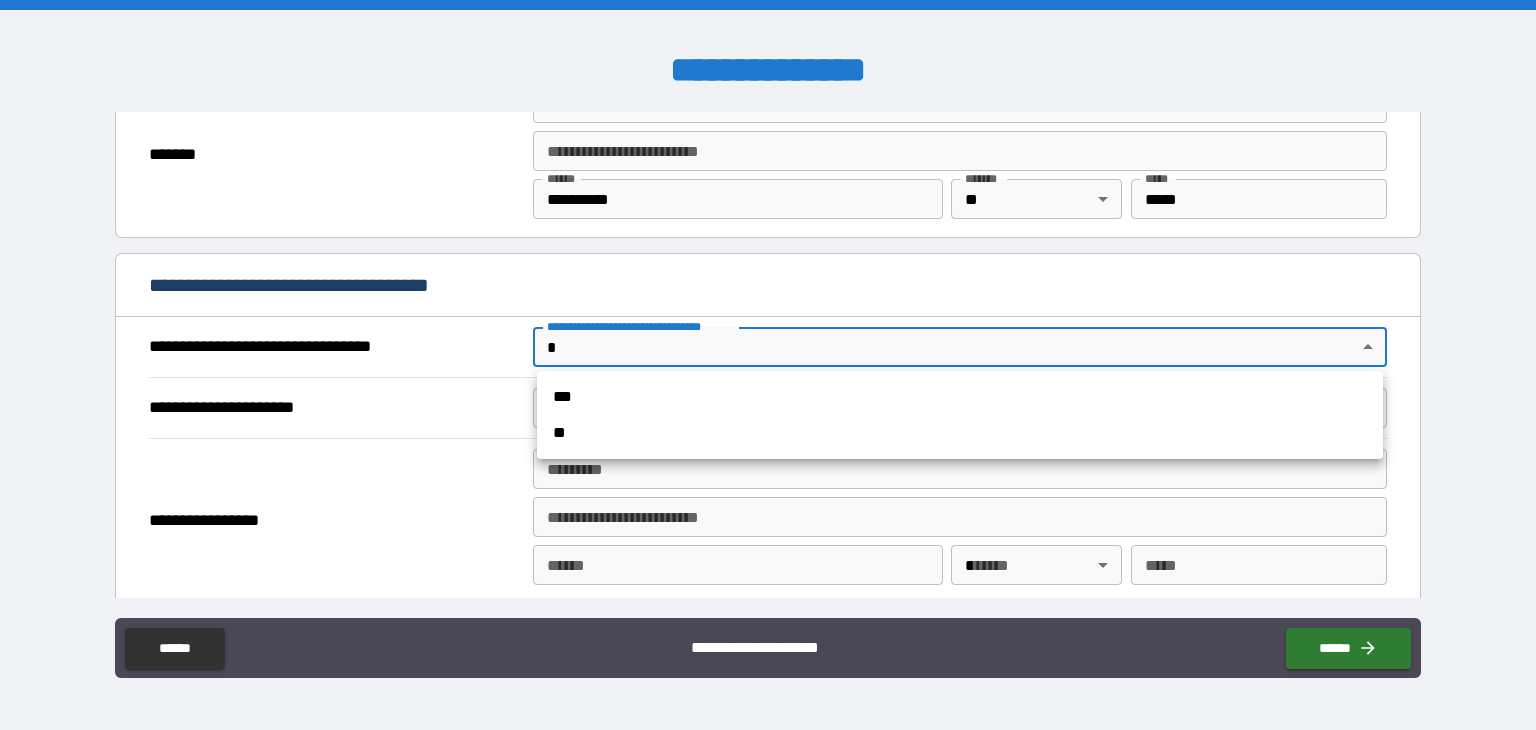 click on "**********" at bounding box center [768, 365] 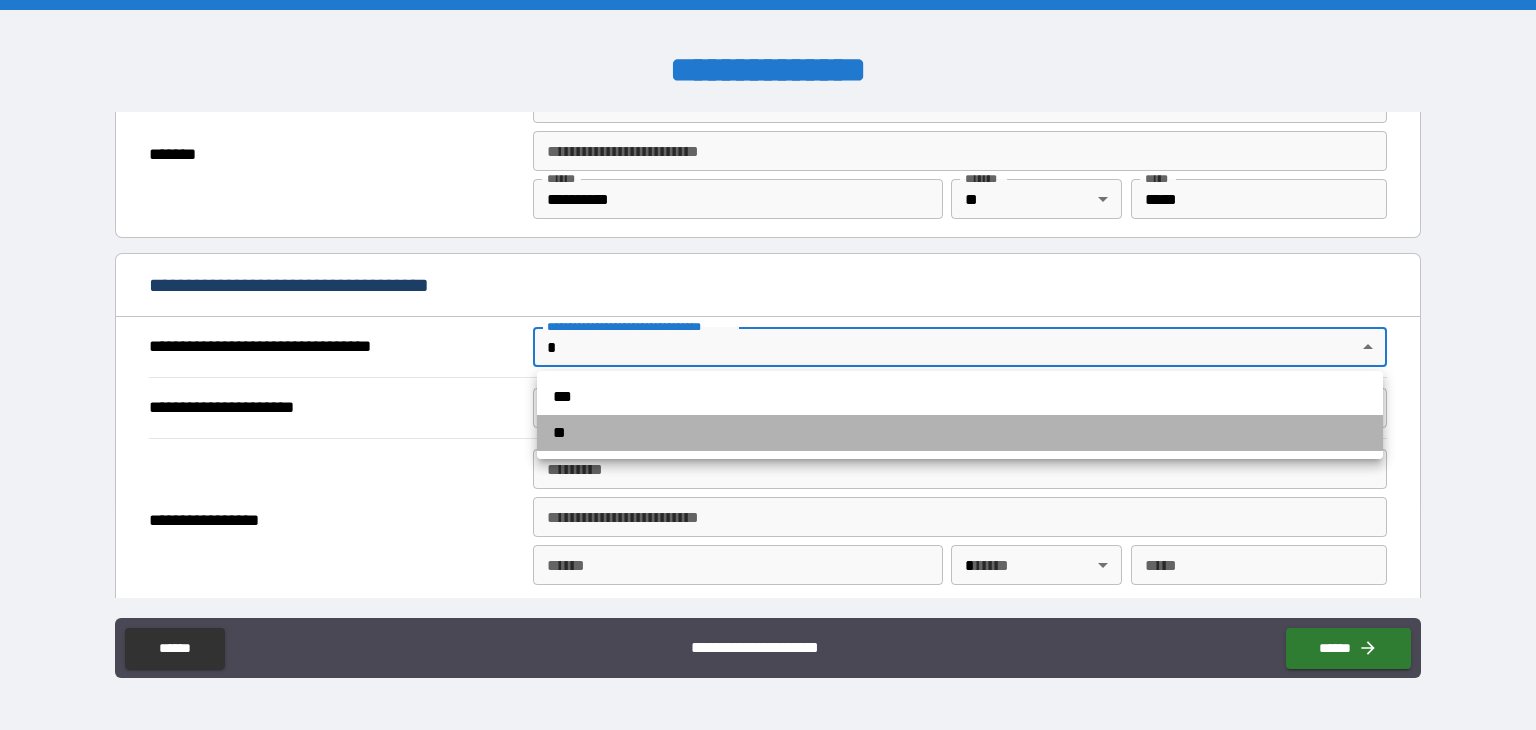click on "**" at bounding box center [960, 433] 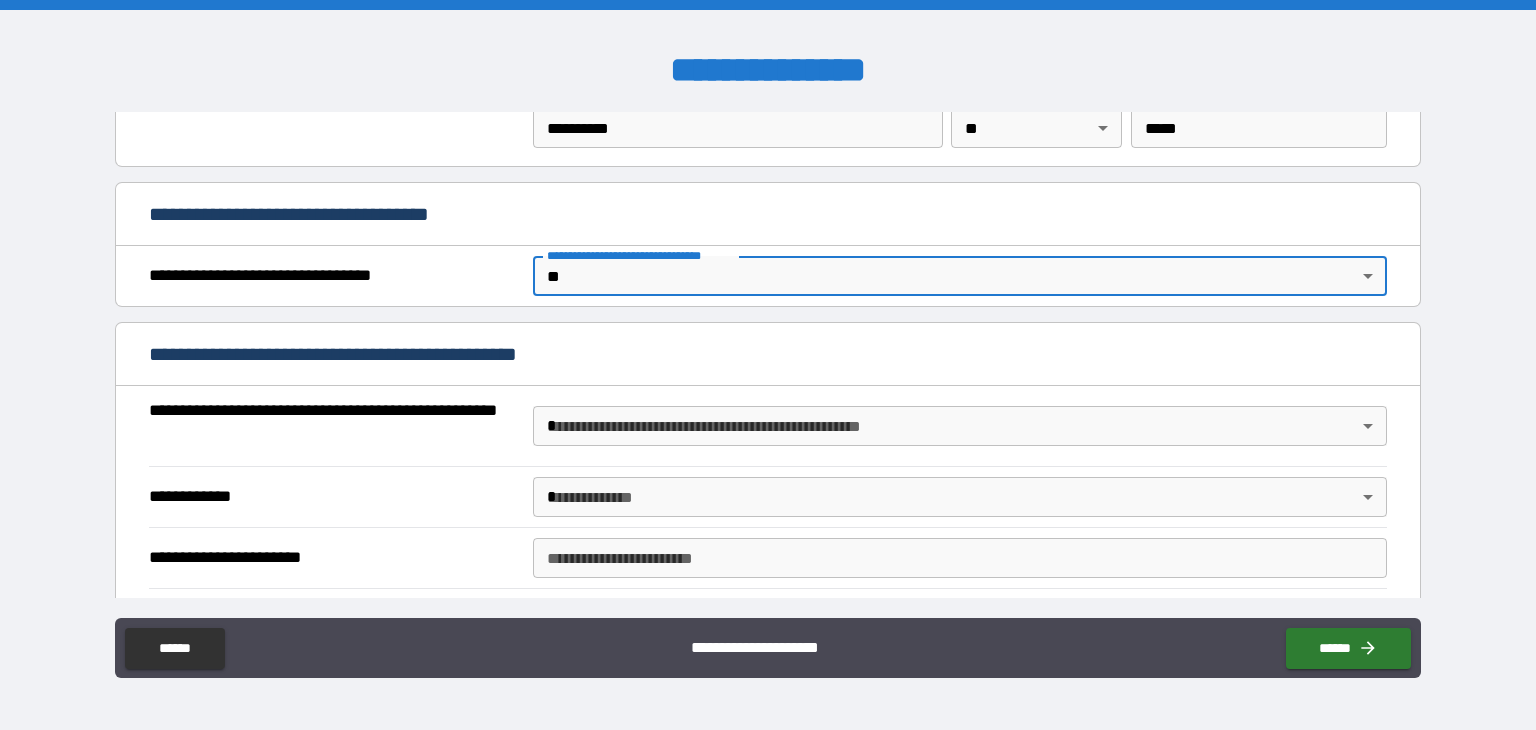 scroll, scrollTop: 1100, scrollLeft: 0, axis: vertical 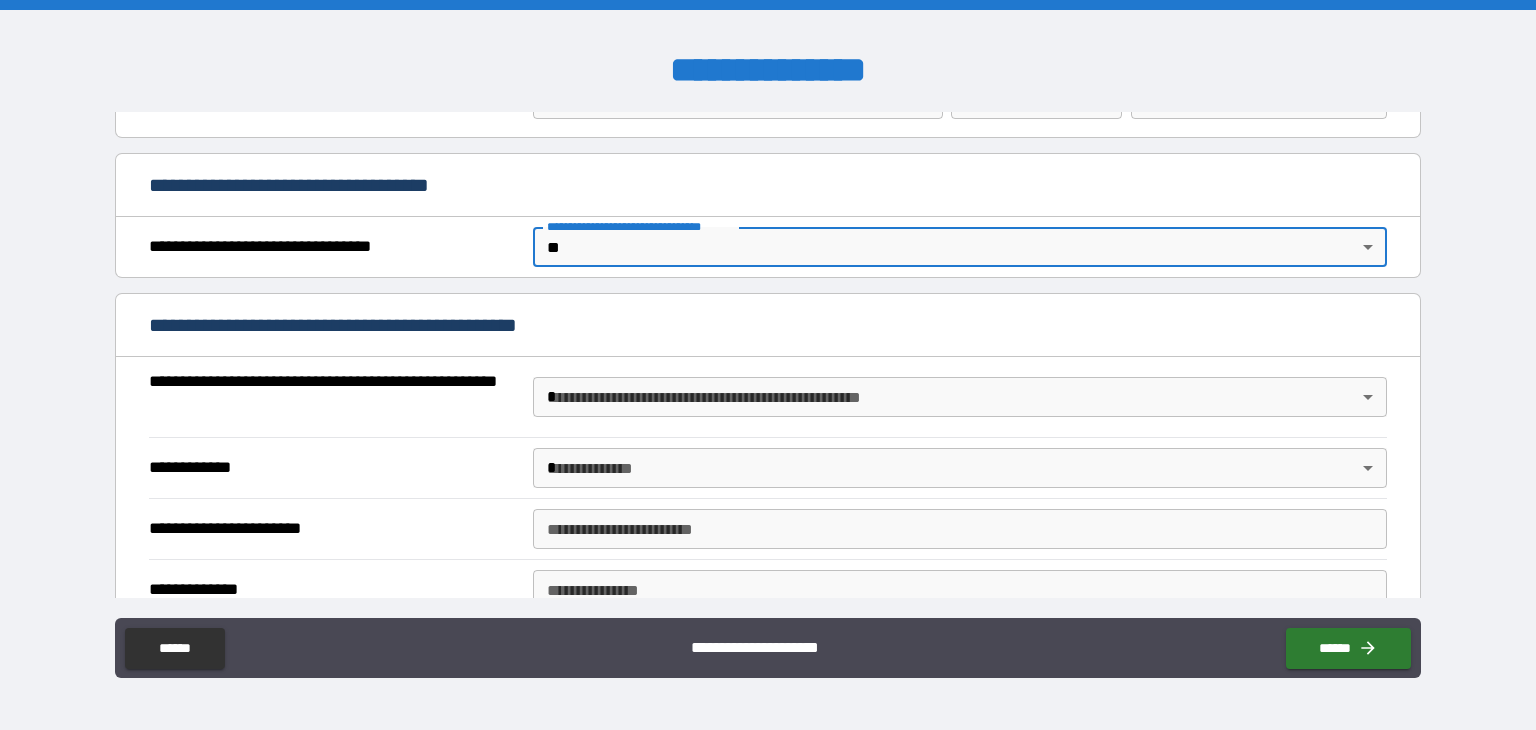 click on "**********" at bounding box center [768, 365] 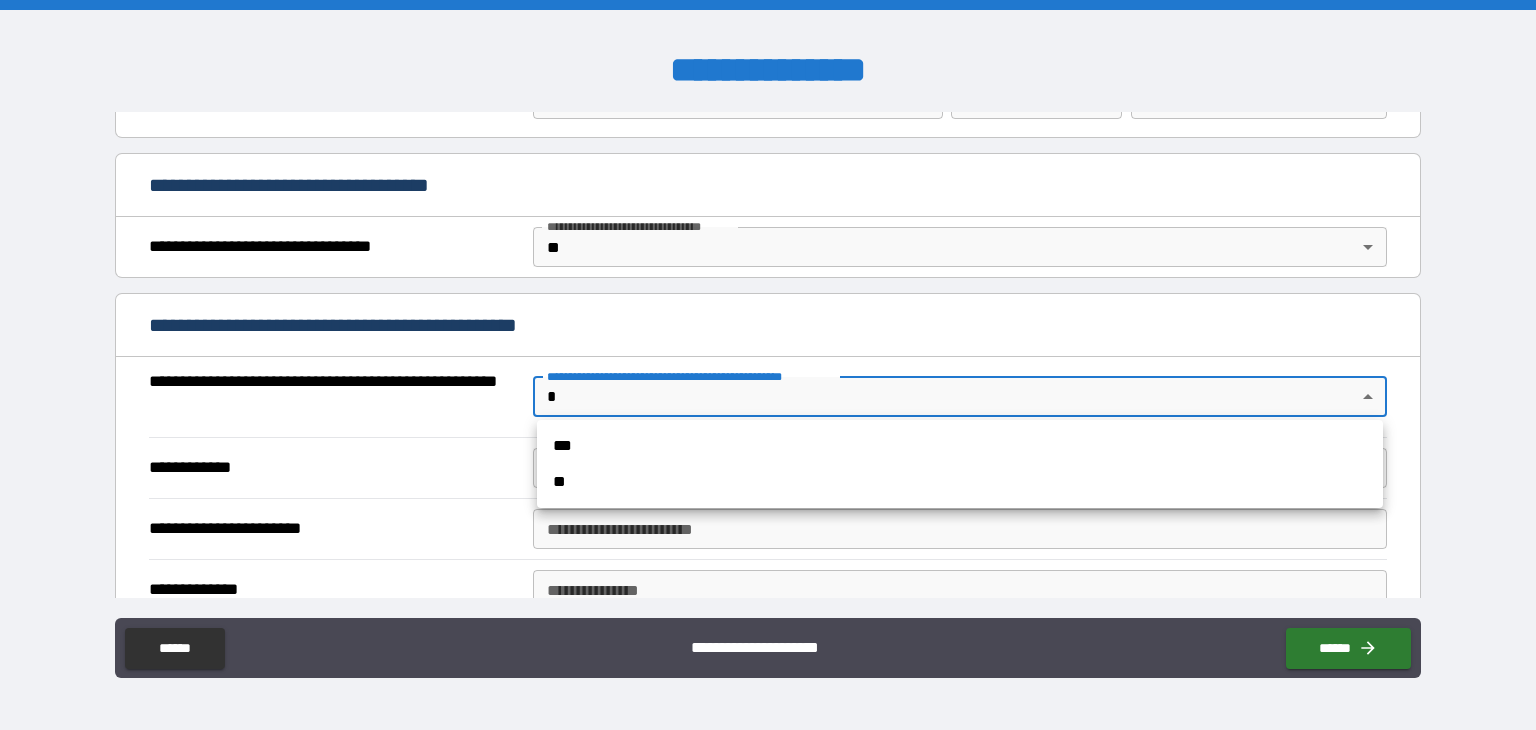 click on "**" at bounding box center (960, 482) 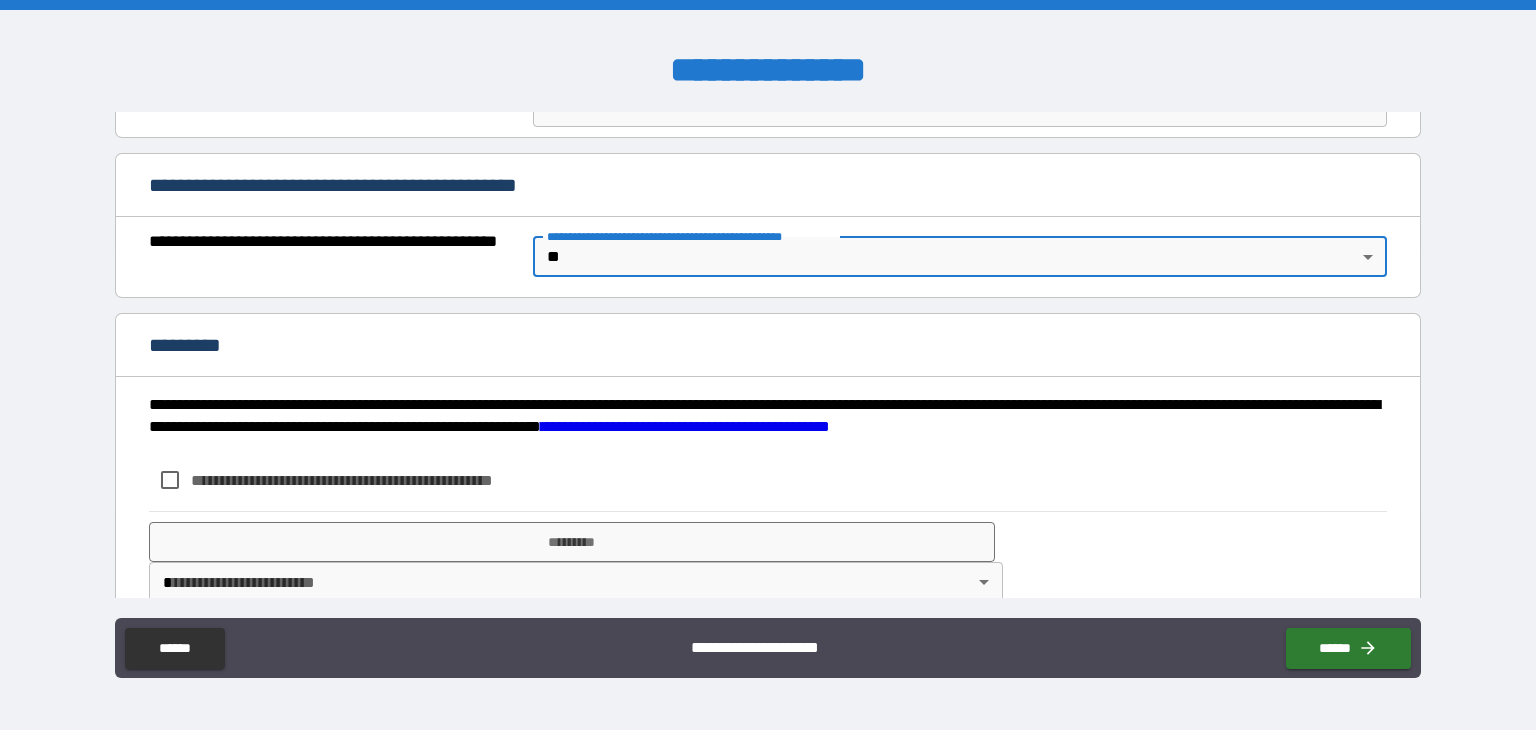 scroll, scrollTop: 1268, scrollLeft: 0, axis: vertical 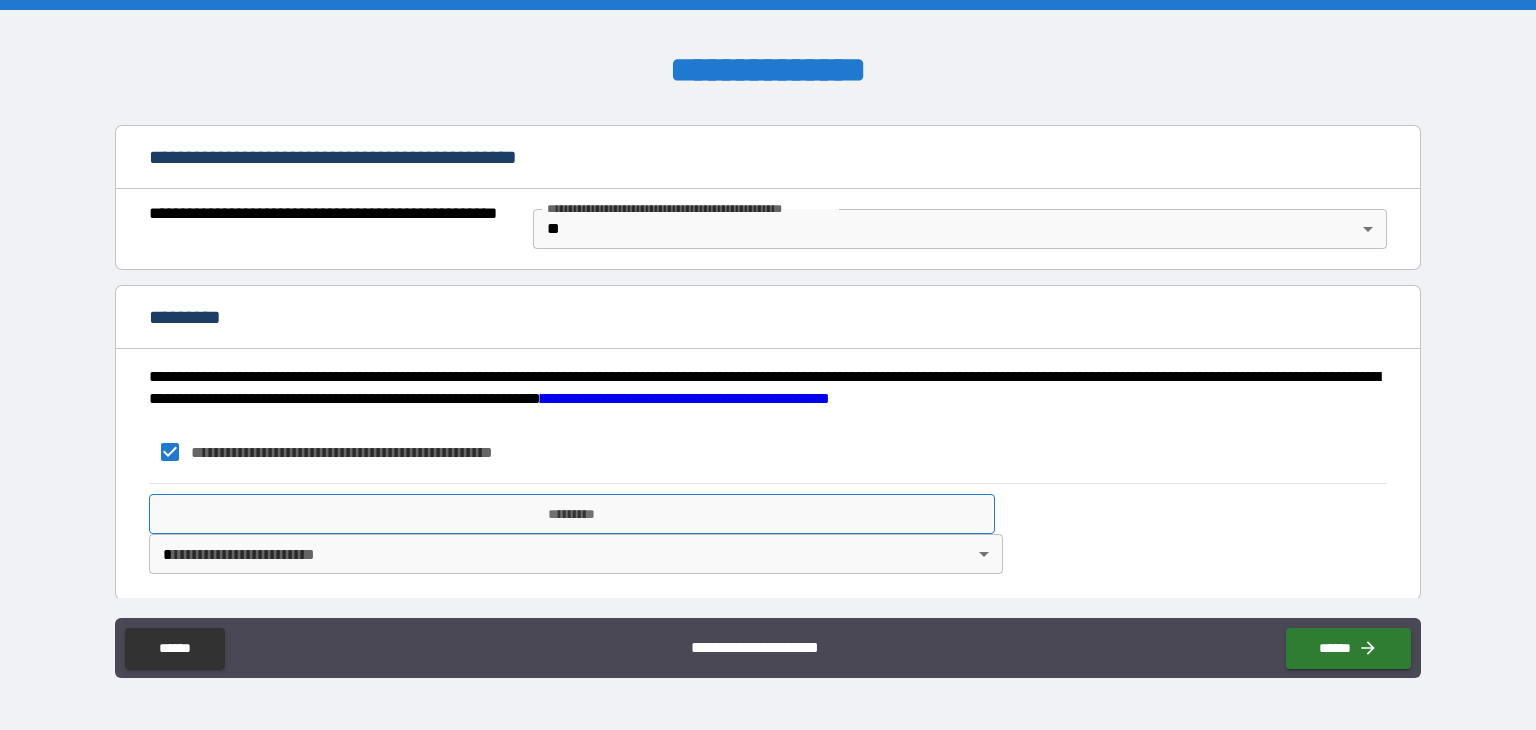 click on "*********" at bounding box center (572, 514) 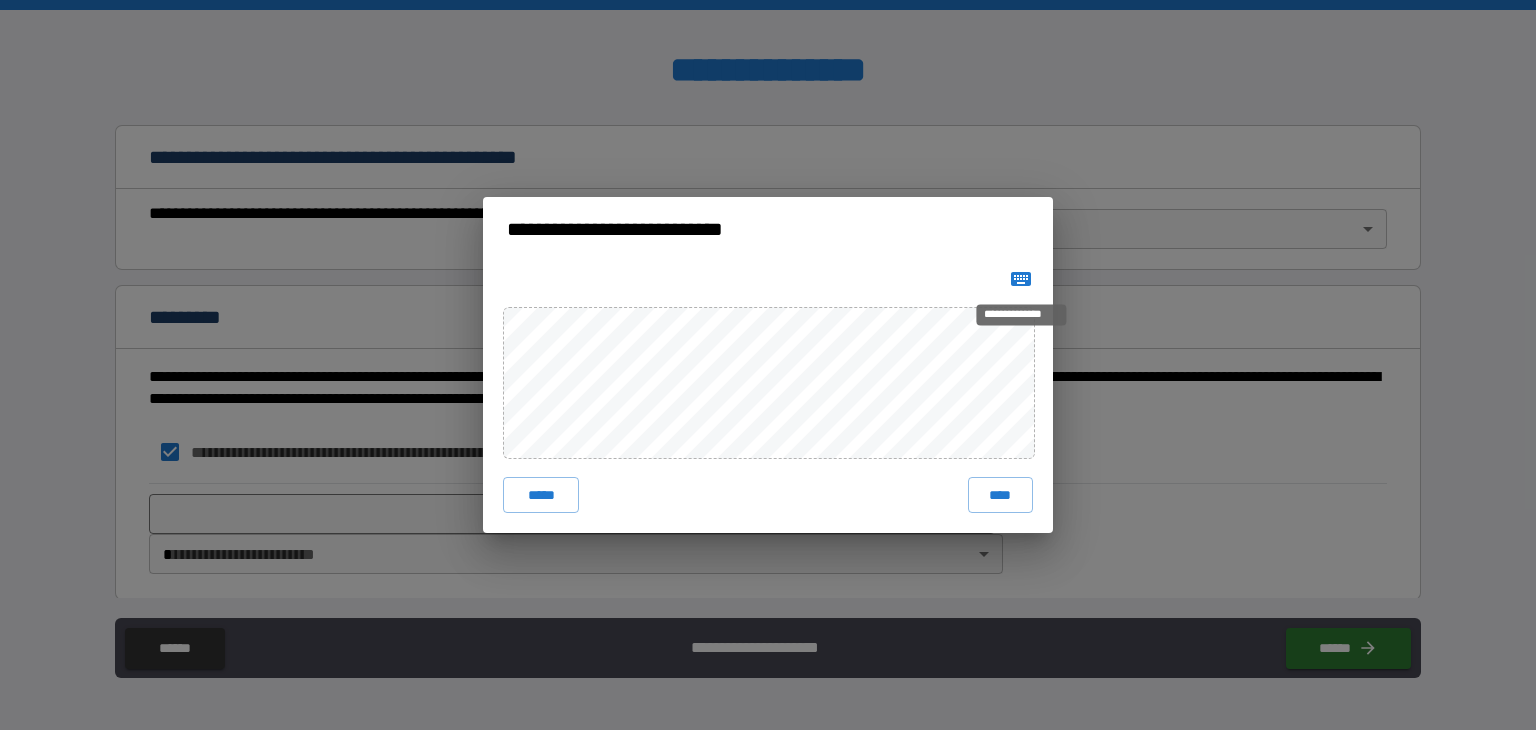 click 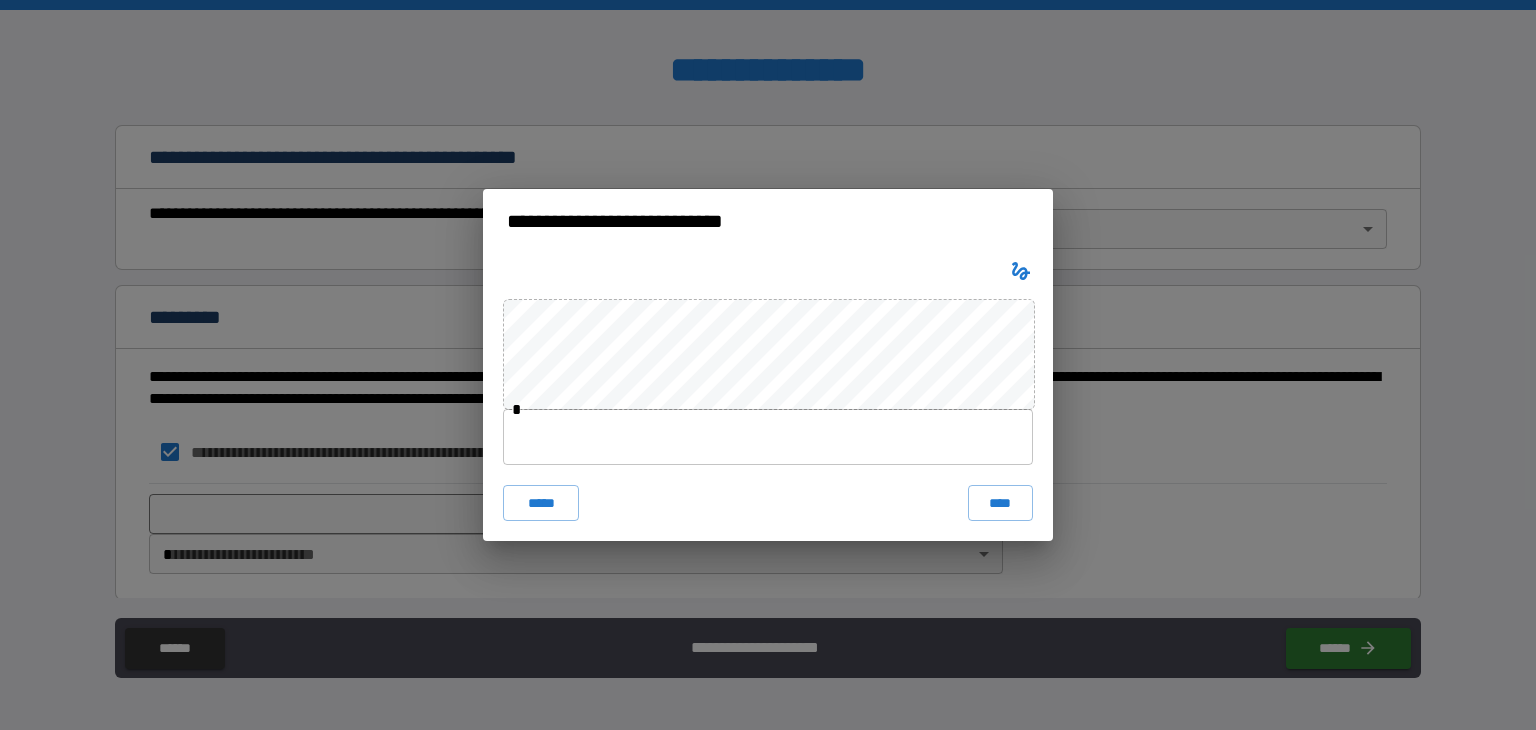 click on "* ***** ****" at bounding box center (768, 397) 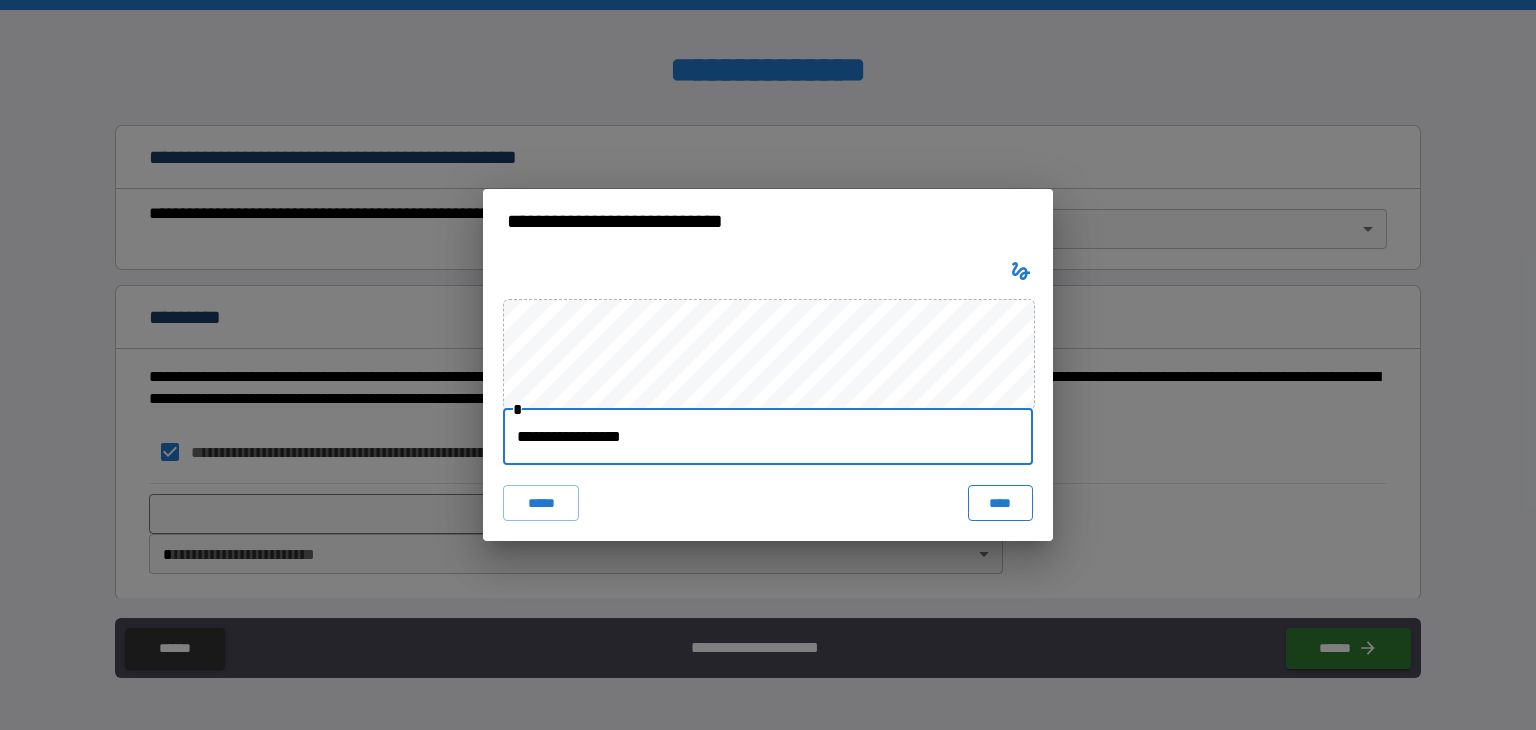 type on "**********" 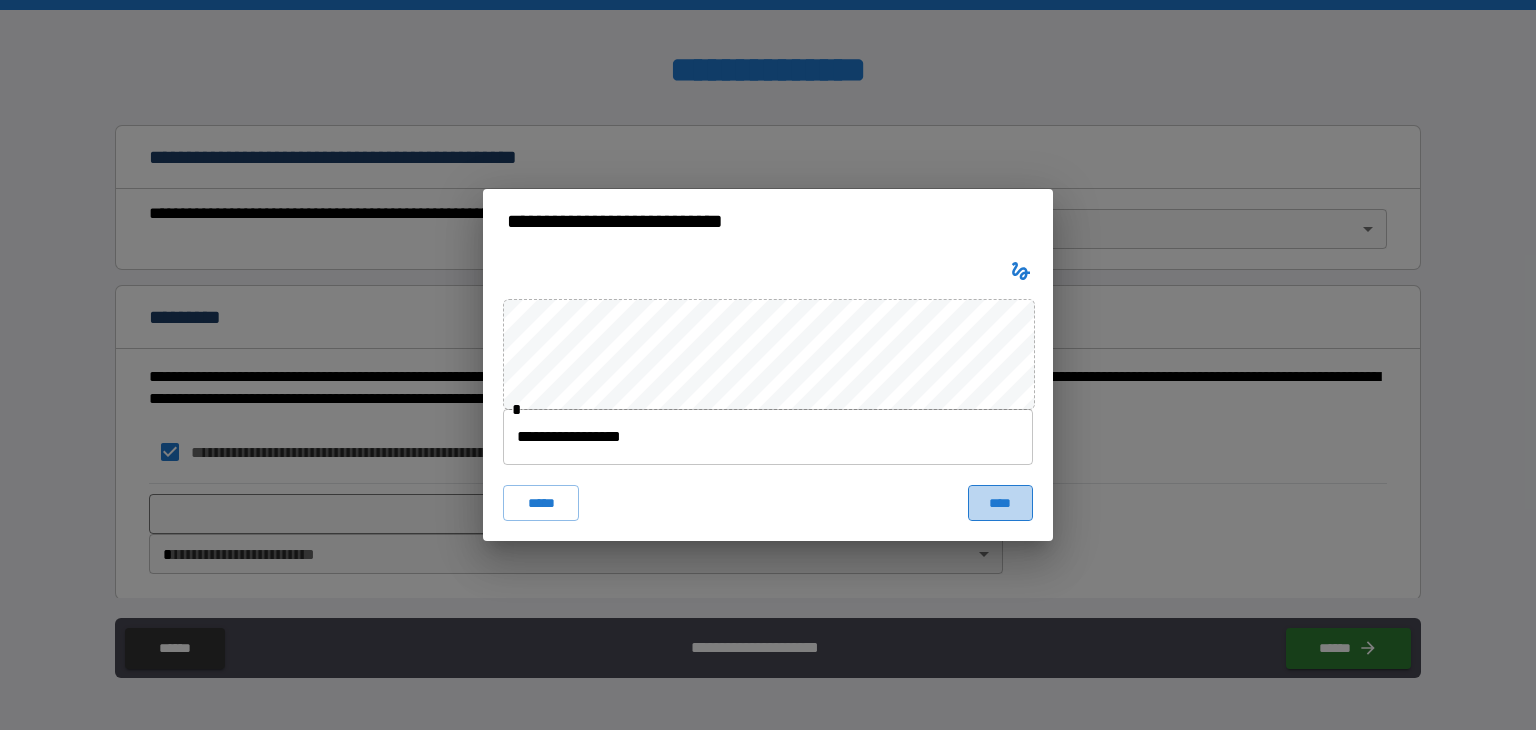 click on "****" at bounding box center (1000, 503) 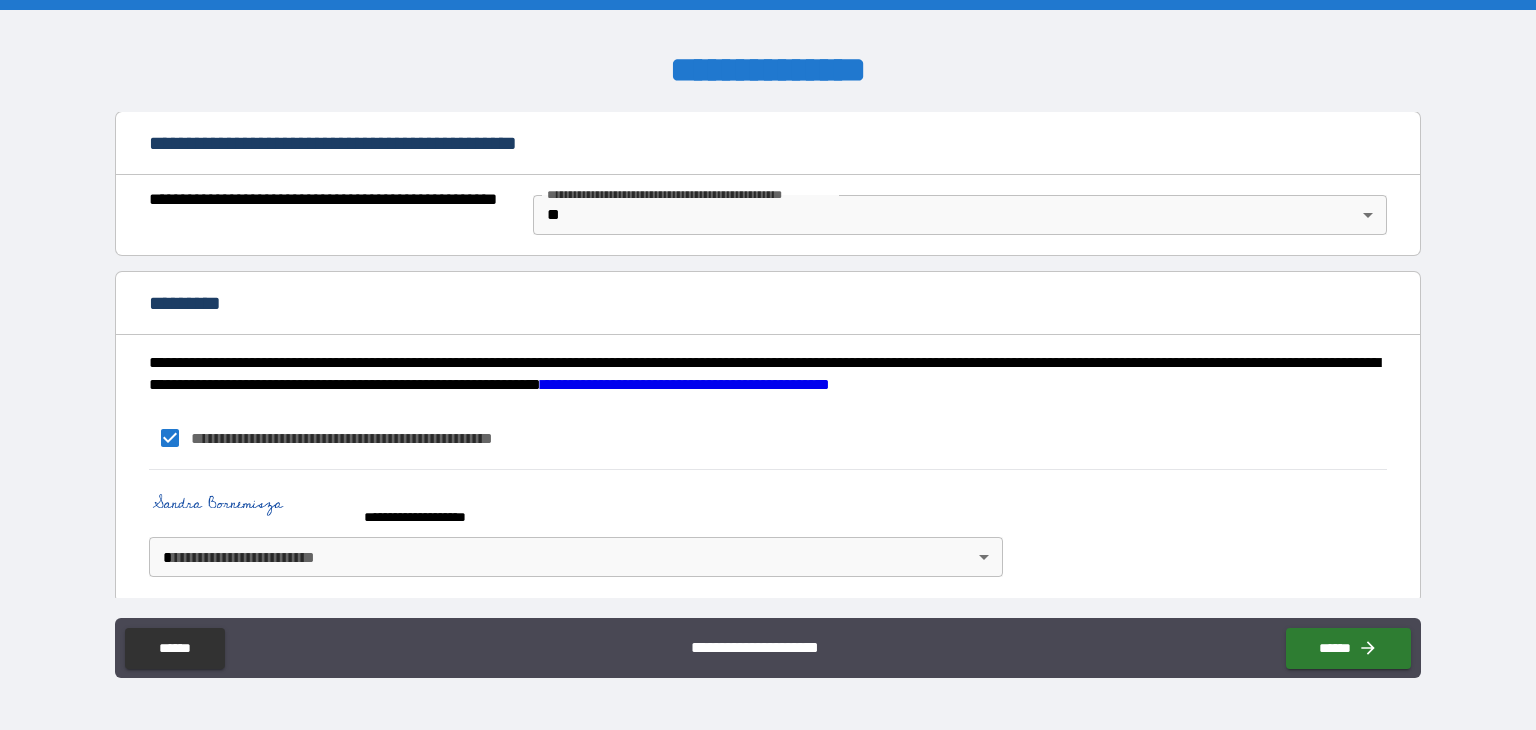 scroll, scrollTop: 1286, scrollLeft: 0, axis: vertical 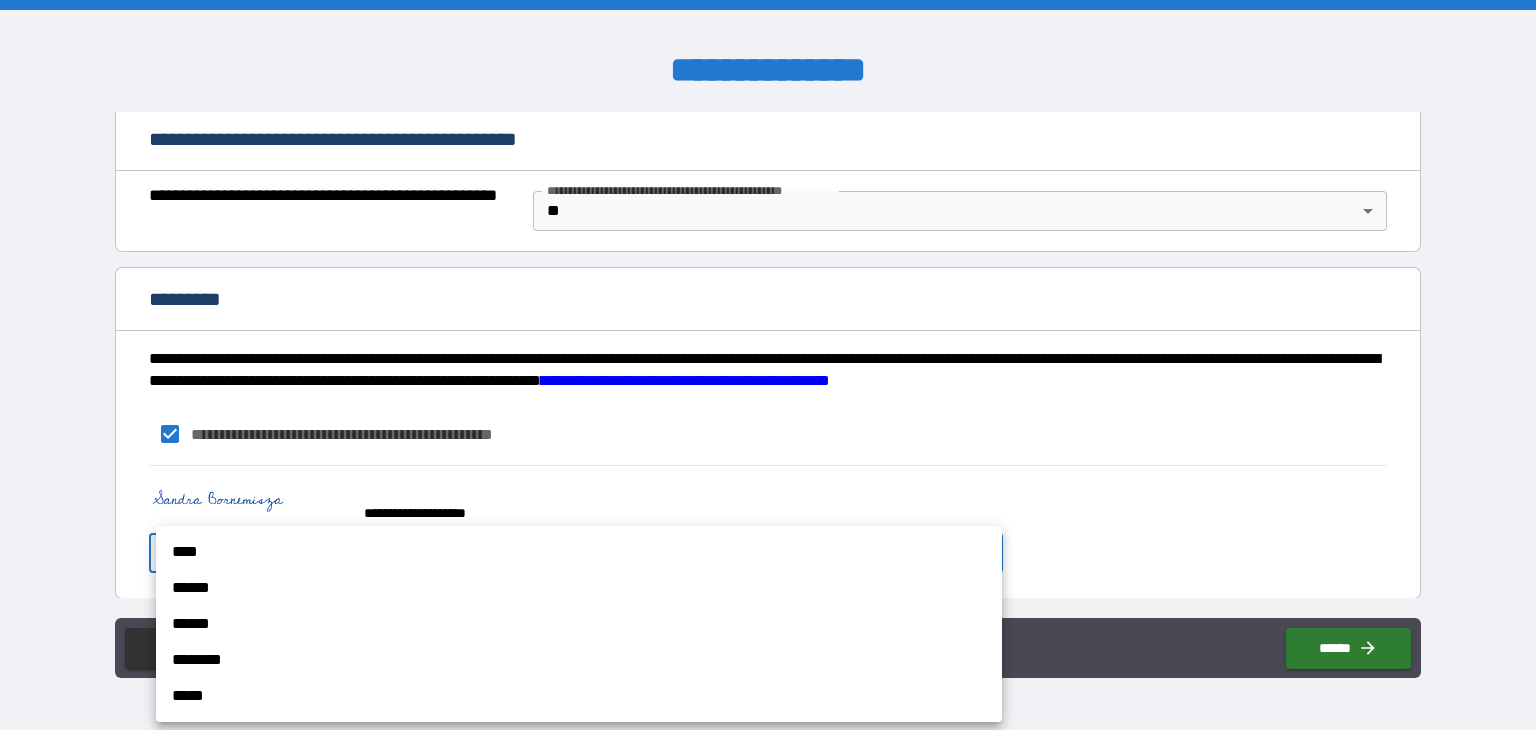 click on "**********" at bounding box center (768, 365) 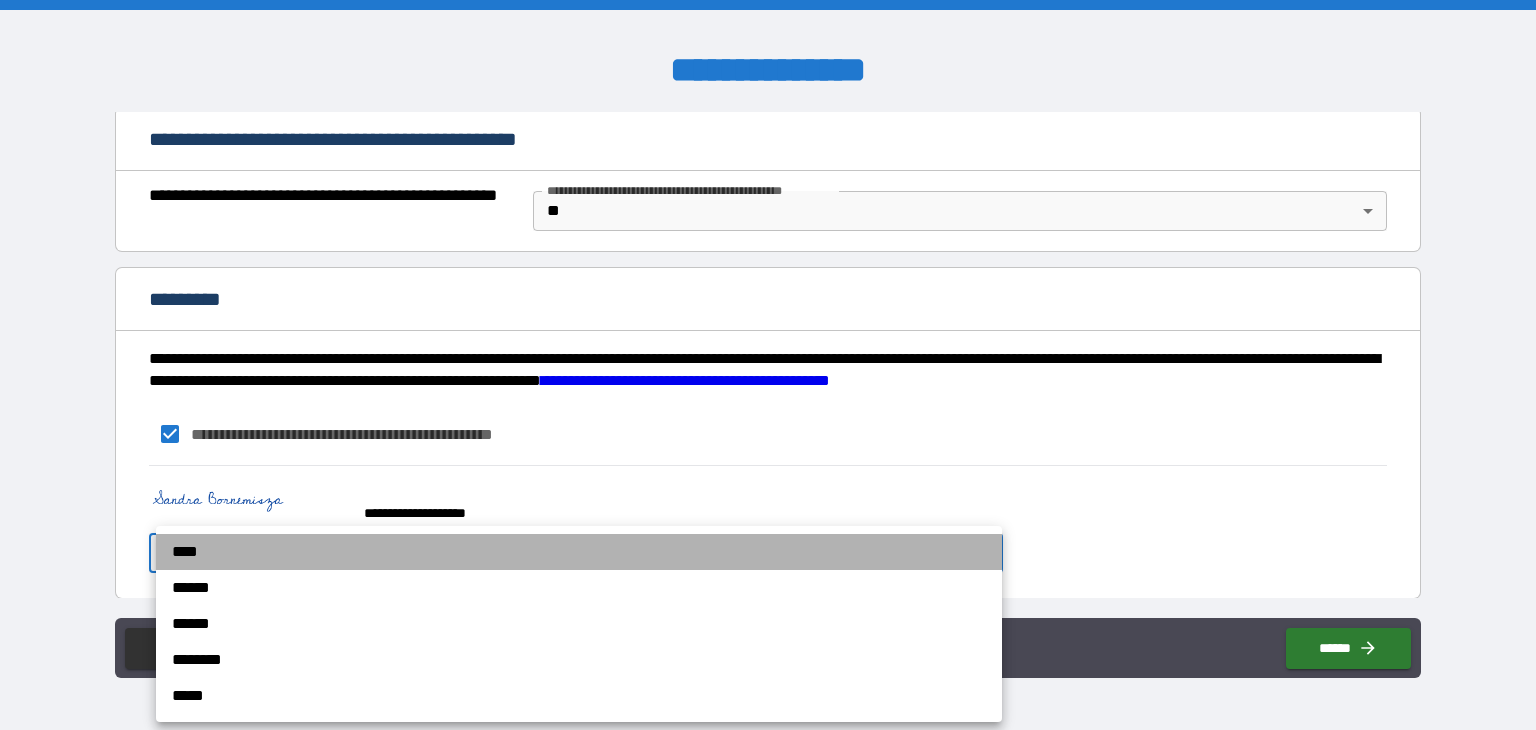 click on "****" at bounding box center (579, 552) 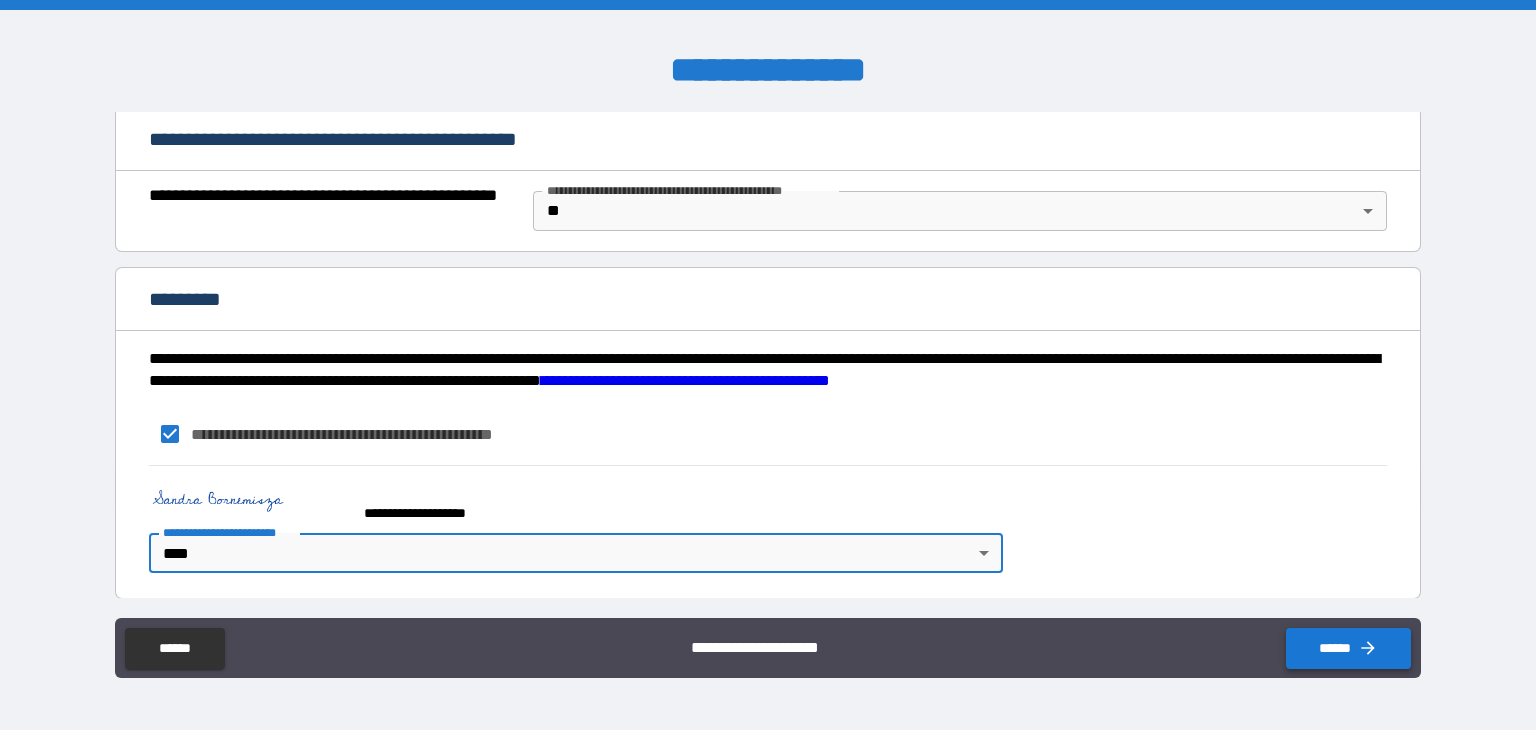 click on "******" at bounding box center [1348, 648] 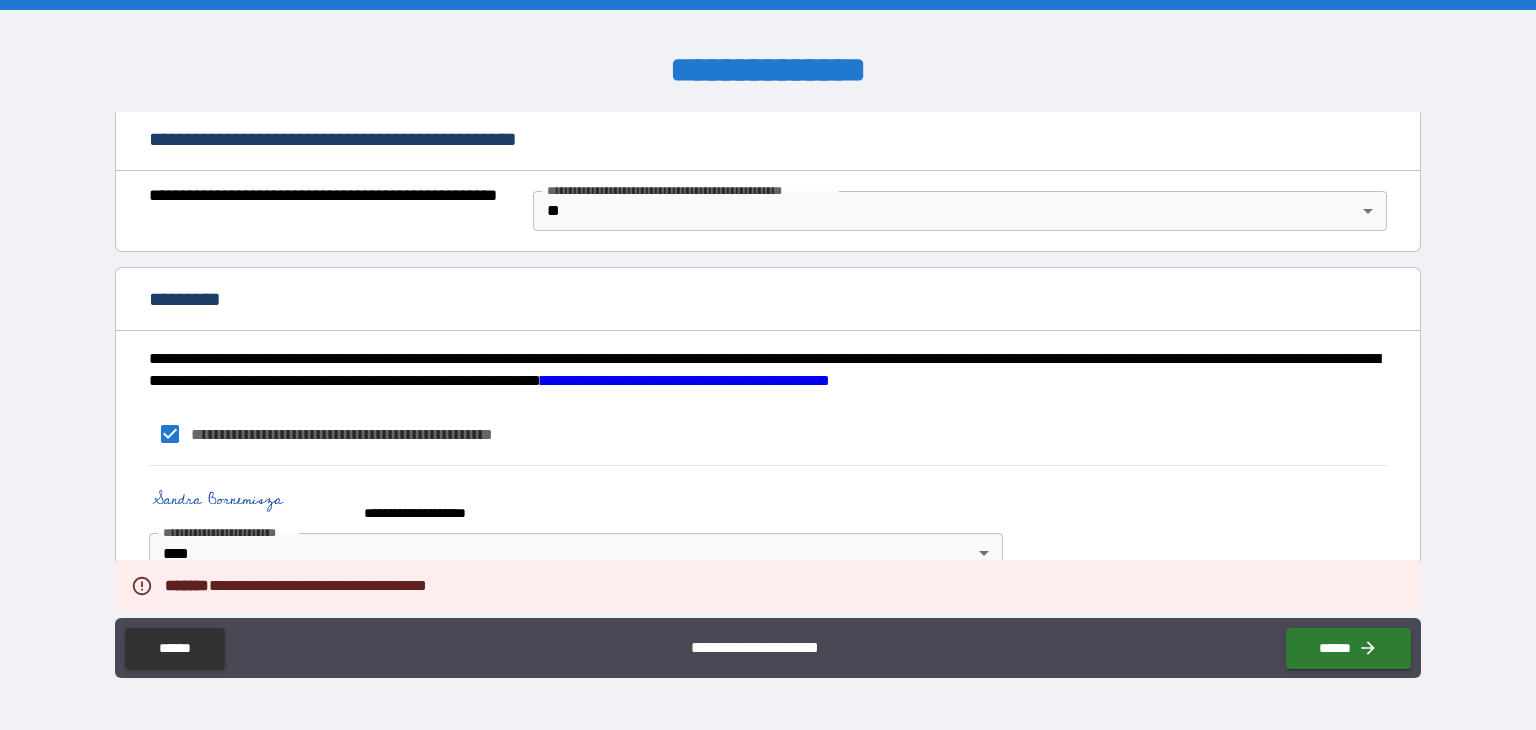scroll, scrollTop: 686, scrollLeft: 0, axis: vertical 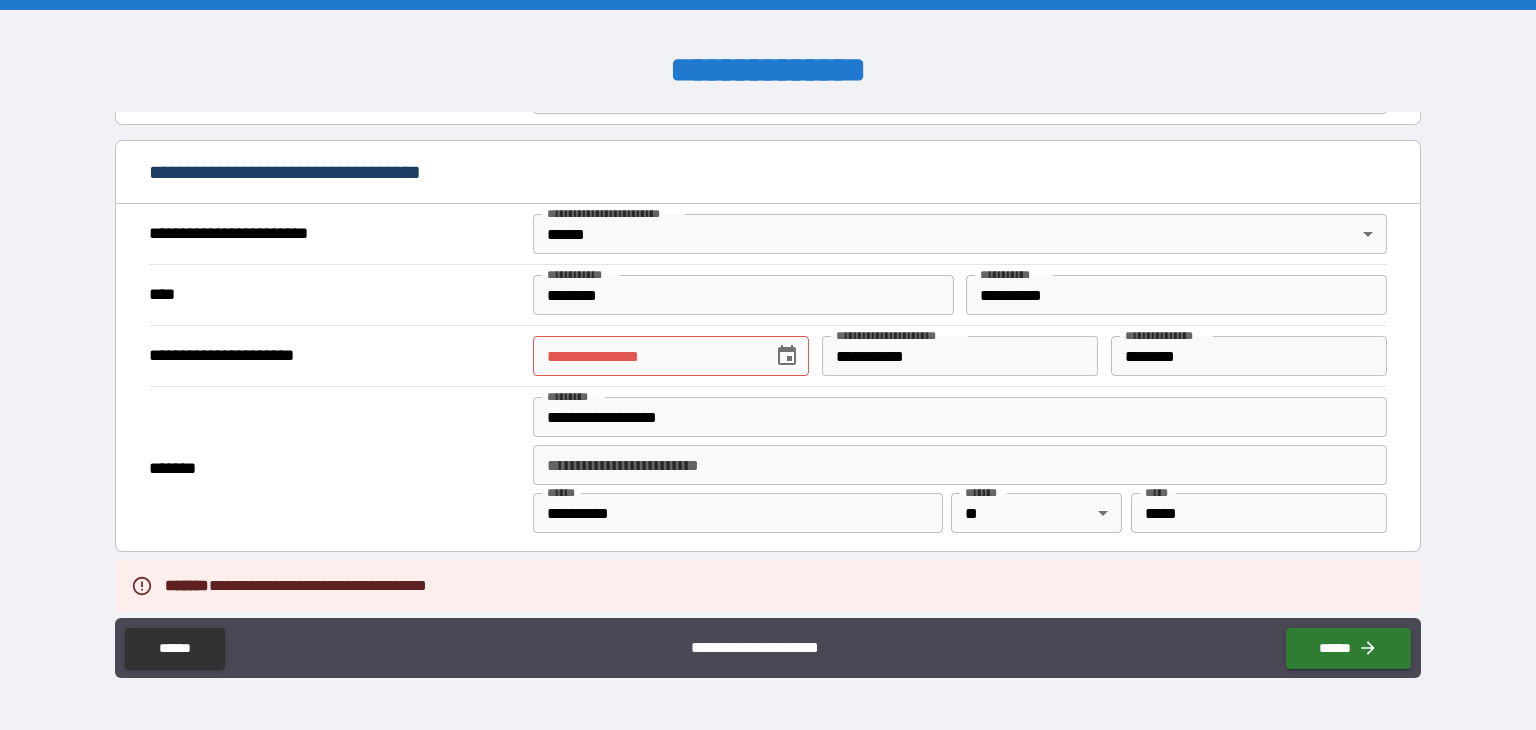 click on "**********" at bounding box center [646, 356] 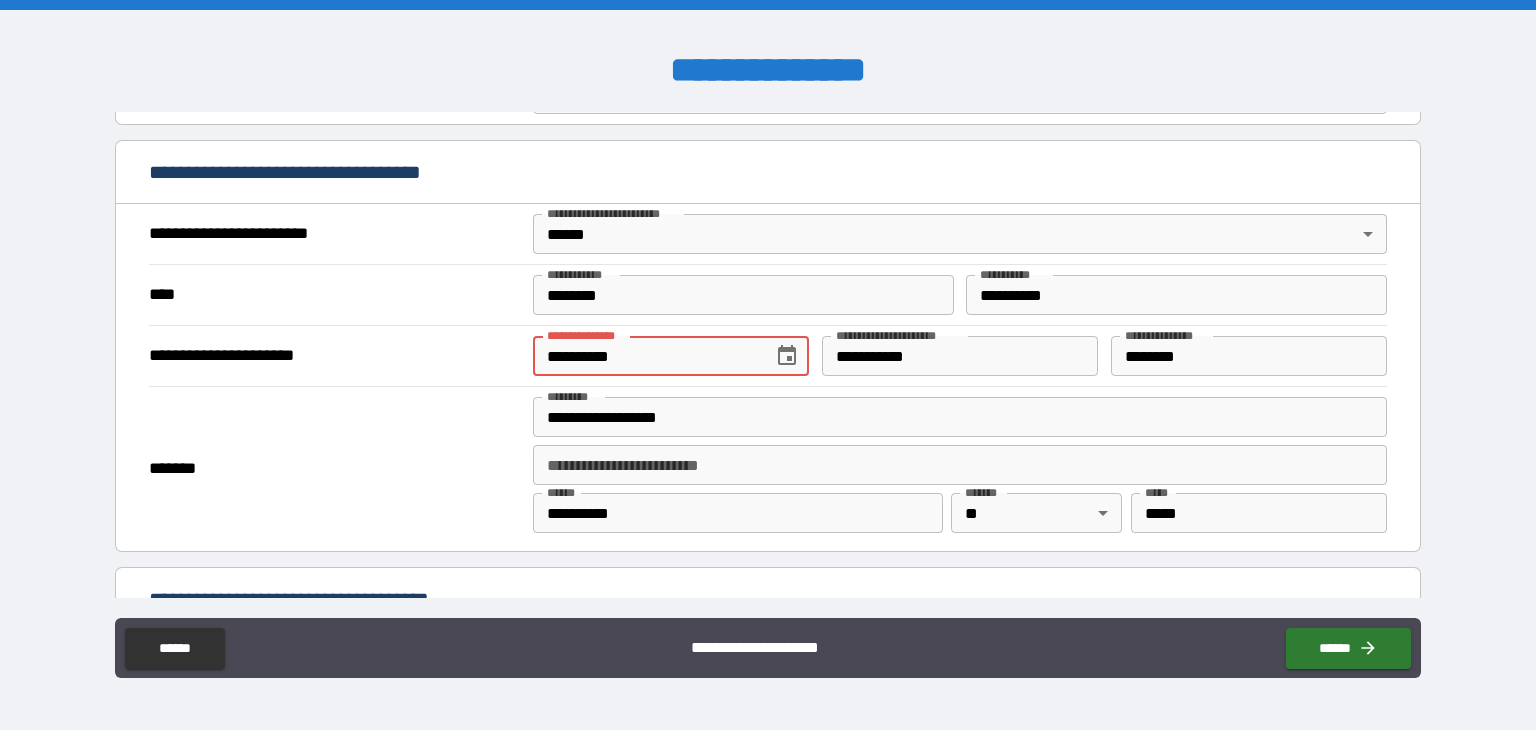 click on "**********" at bounding box center (646, 356) 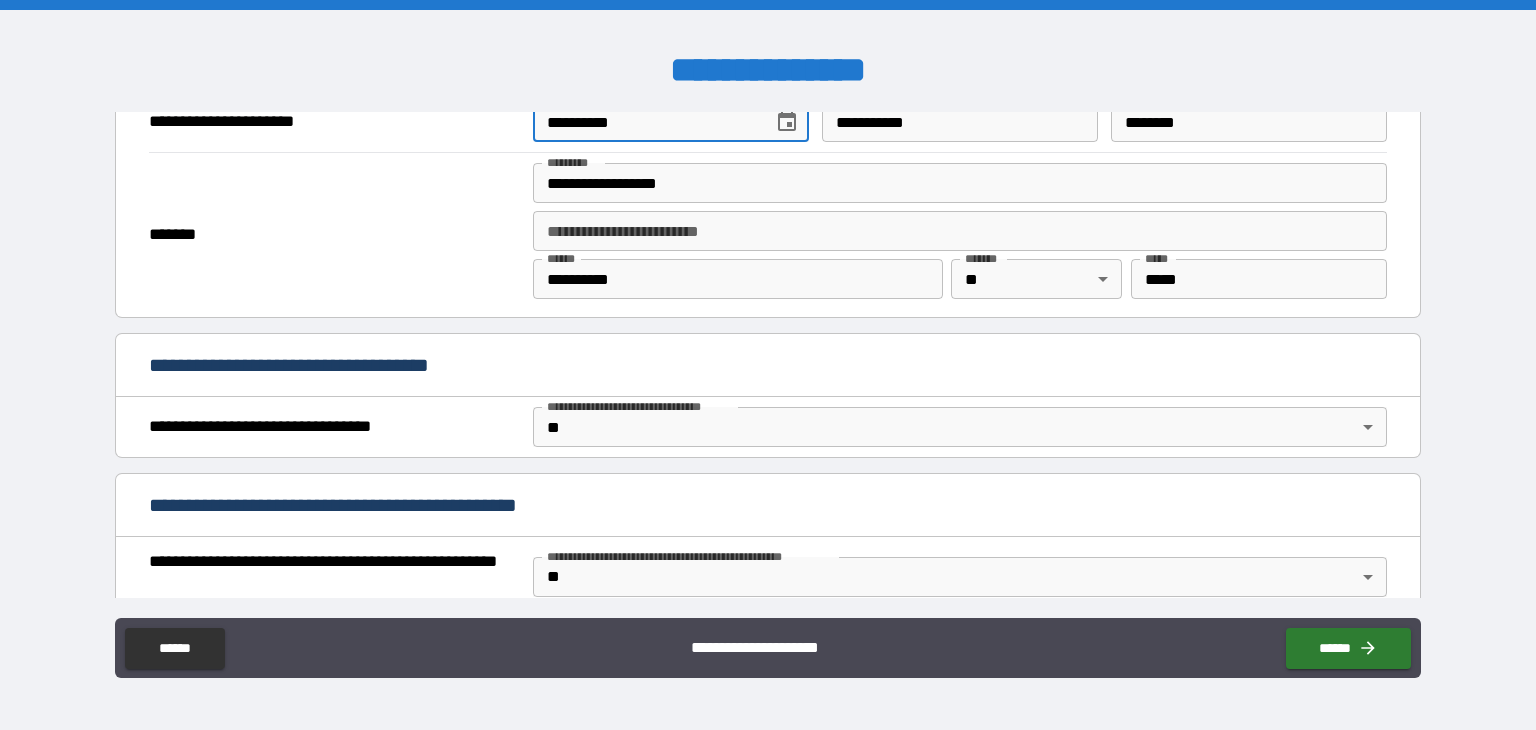 scroll, scrollTop: 1286, scrollLeft: 0, axis: vertical 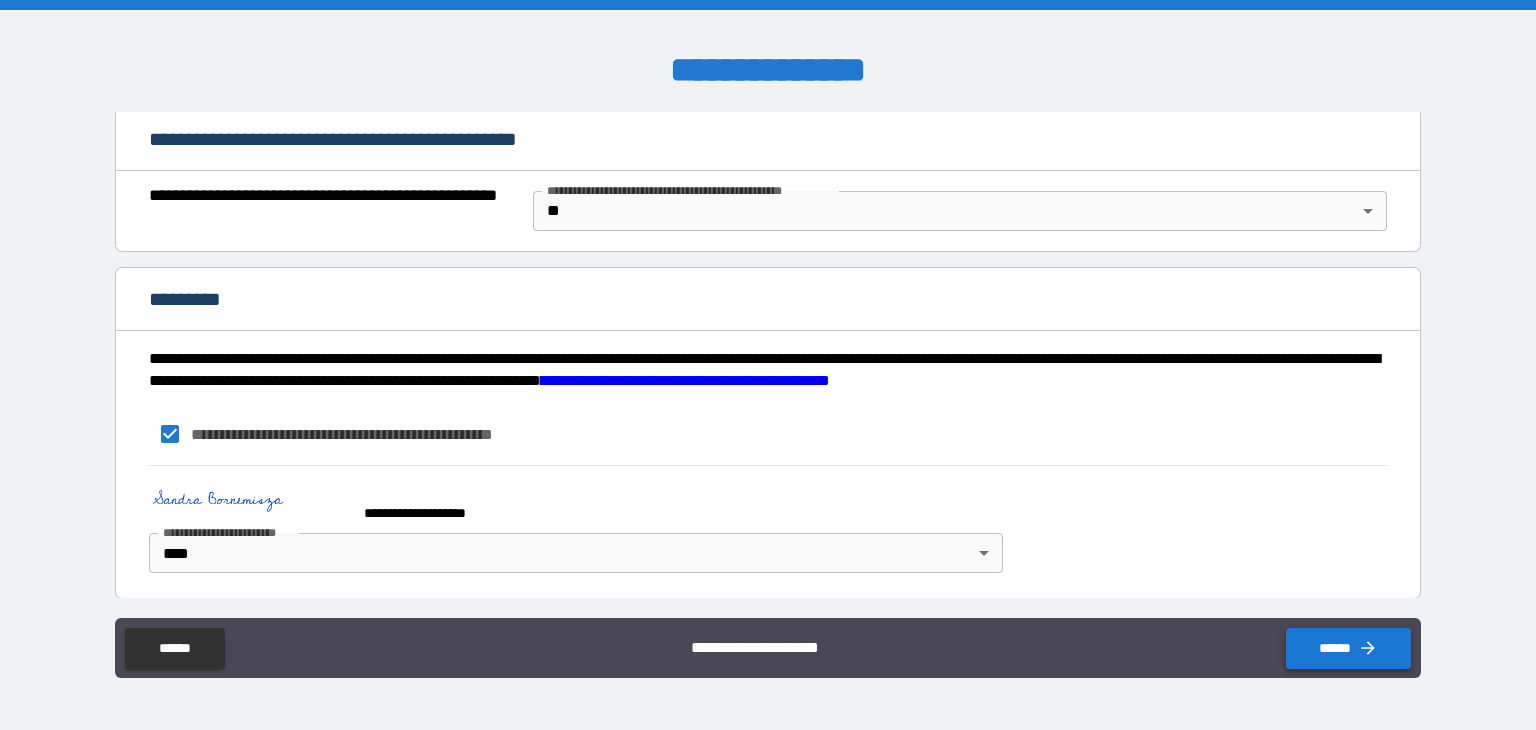 type on "**********" 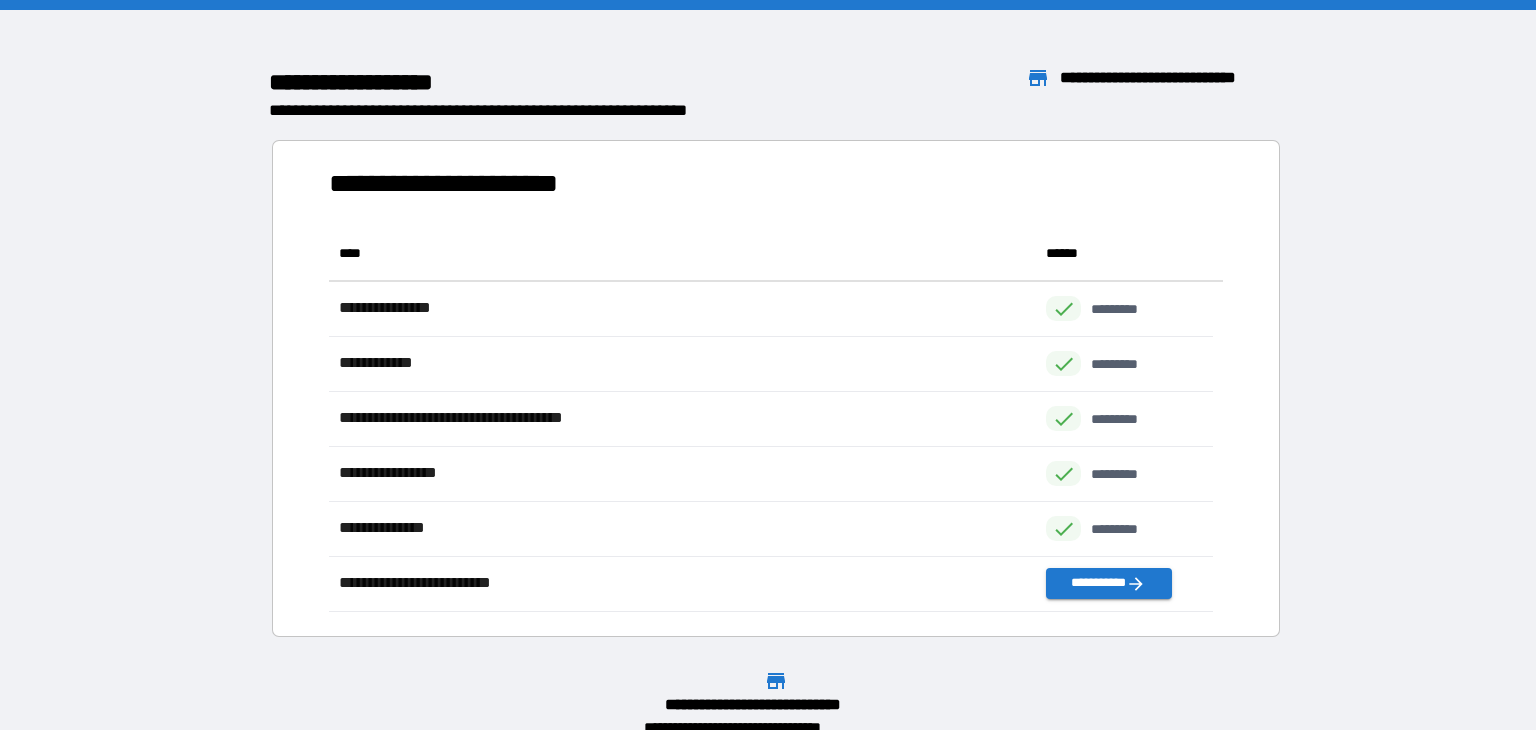 scroll, scrollTop: 16, scrollLeft: 16, axis: both 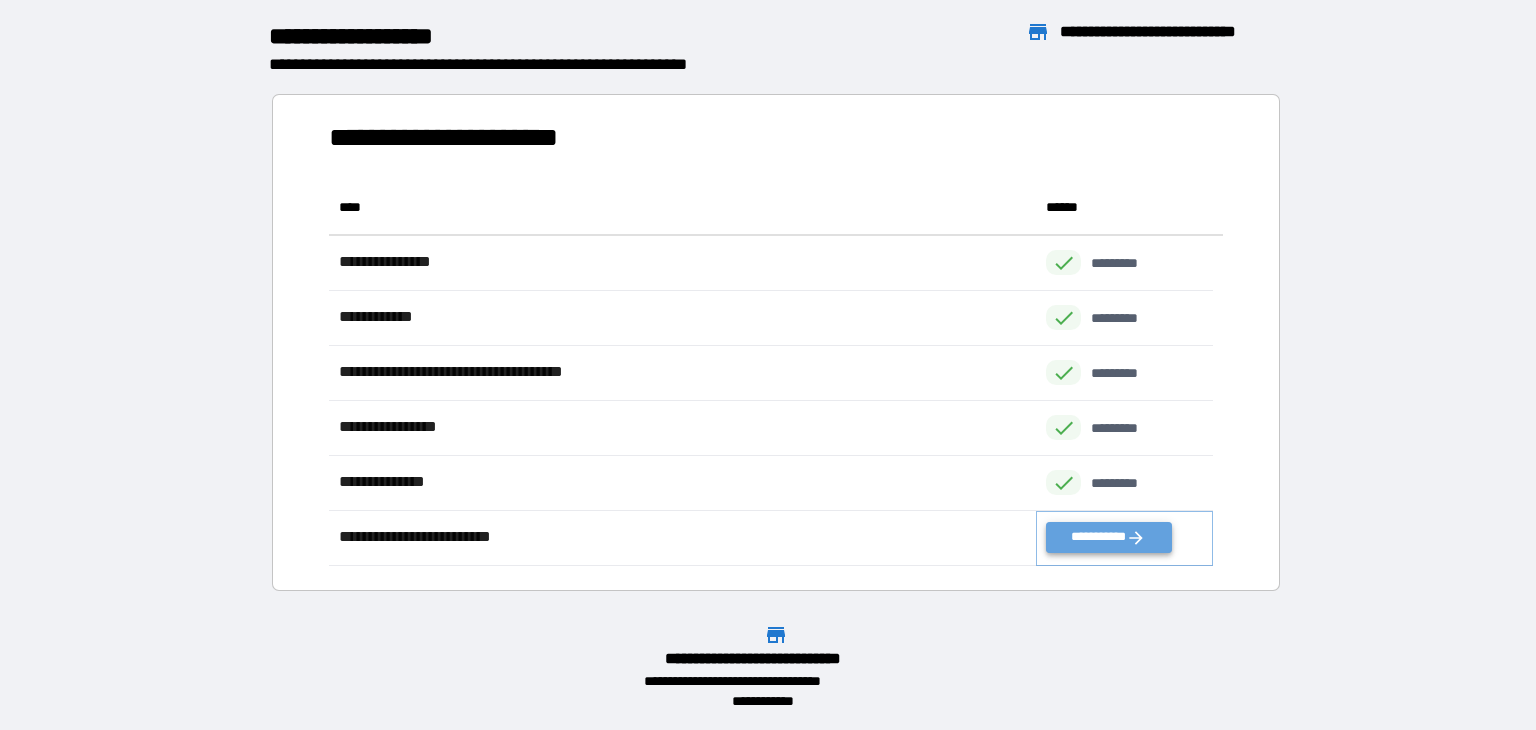 click on "**********" at bounding box center (1108, 537) 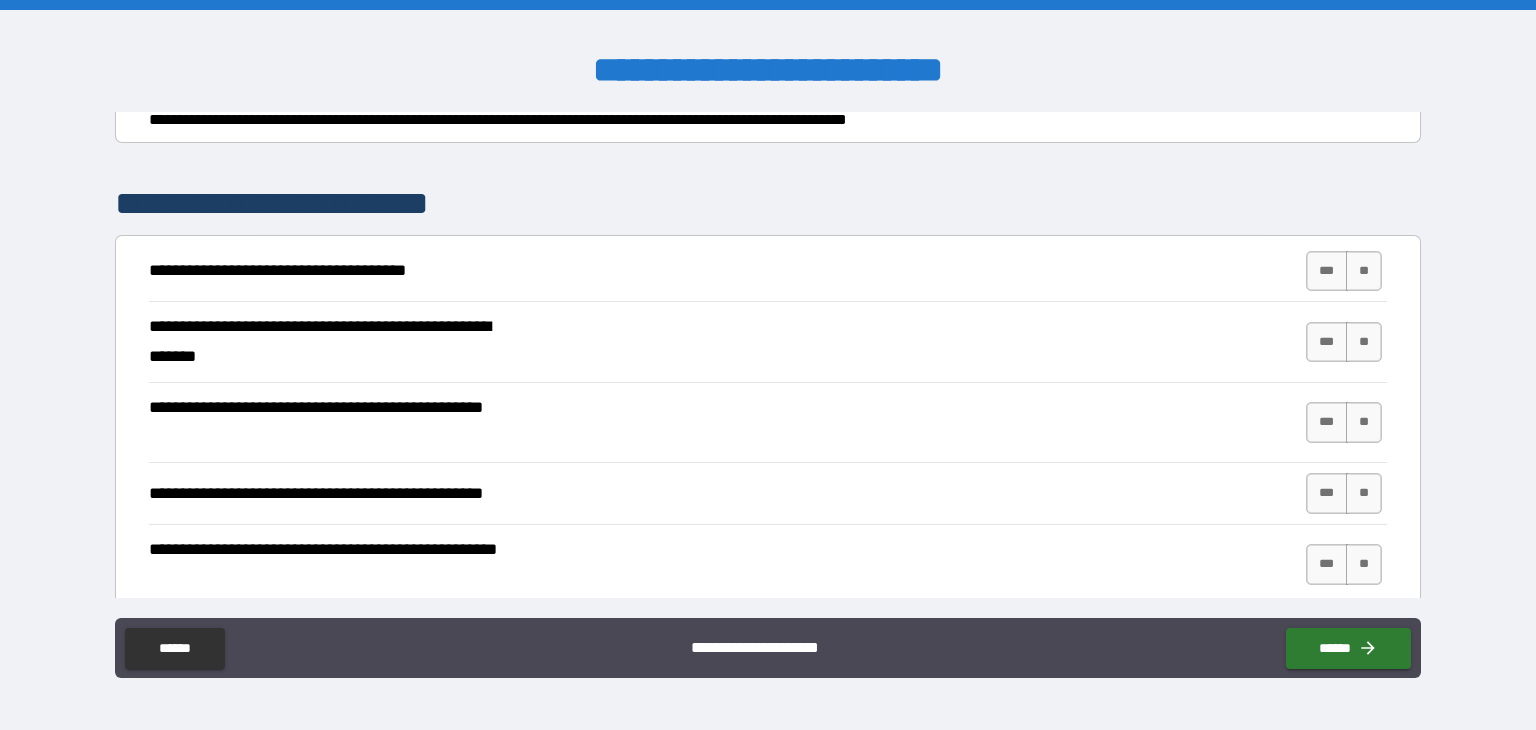 scroll, scrollTop: 300, scrollLeft: 0, axis: vertical 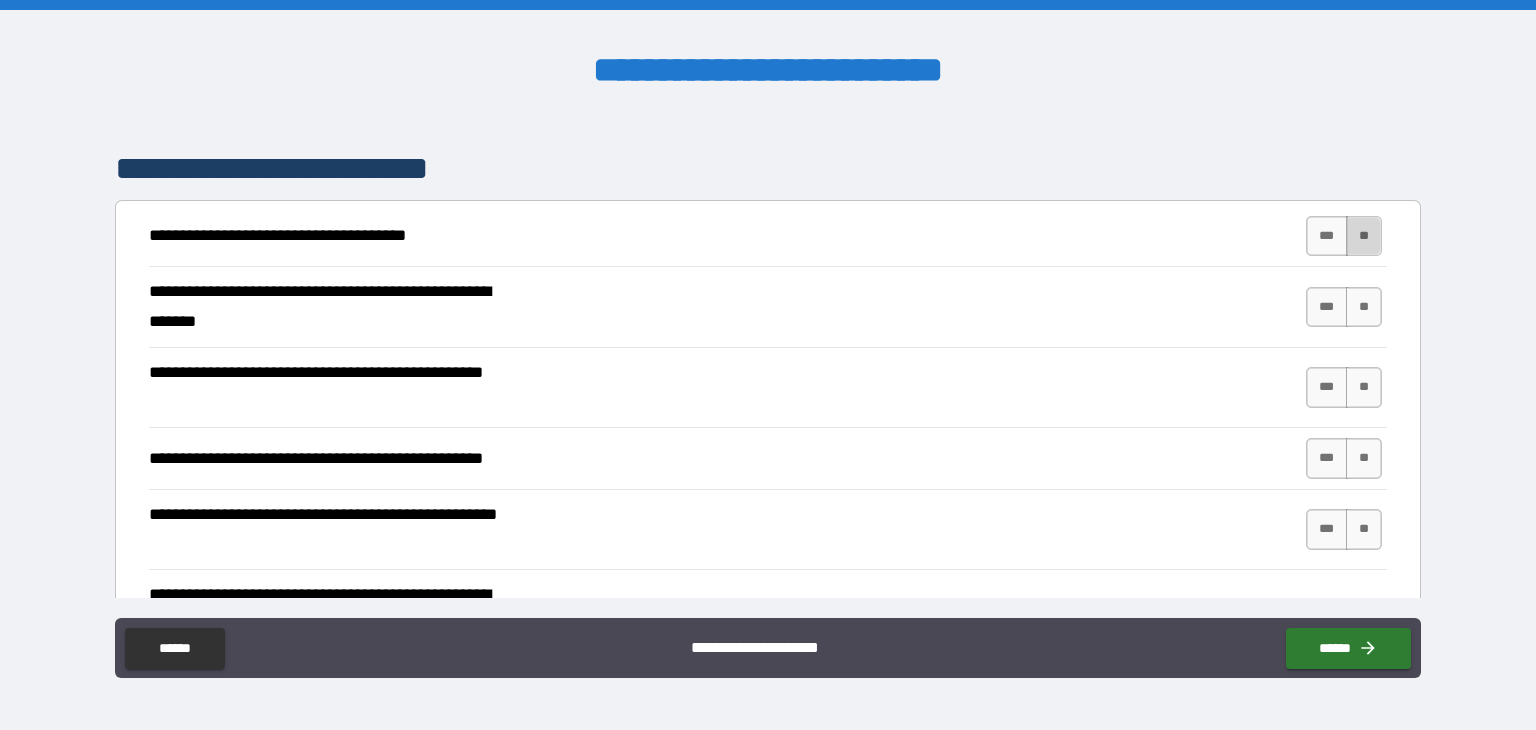 click on "**" at bounding box center [1364, 236] 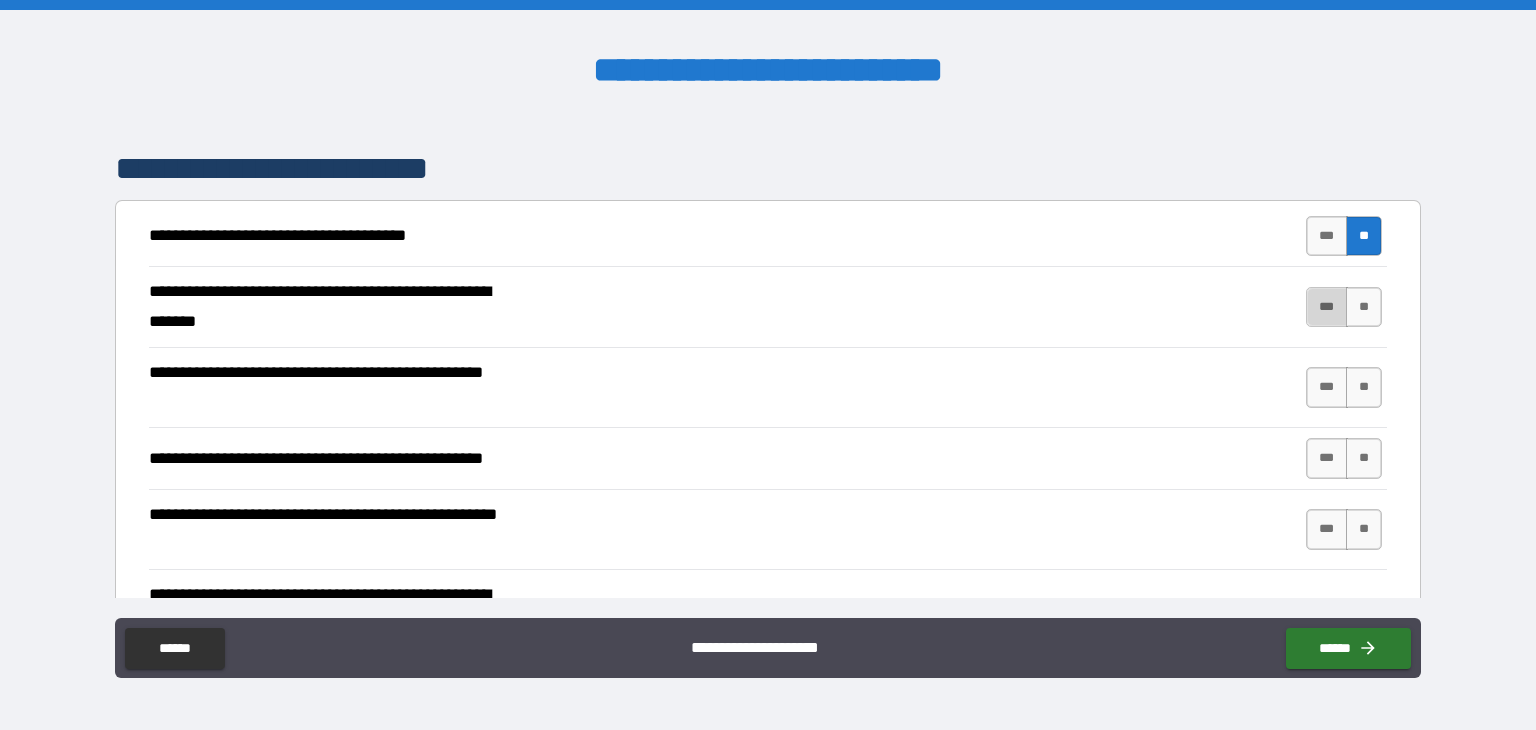 click on "***" at bounding box center (1327, 307) 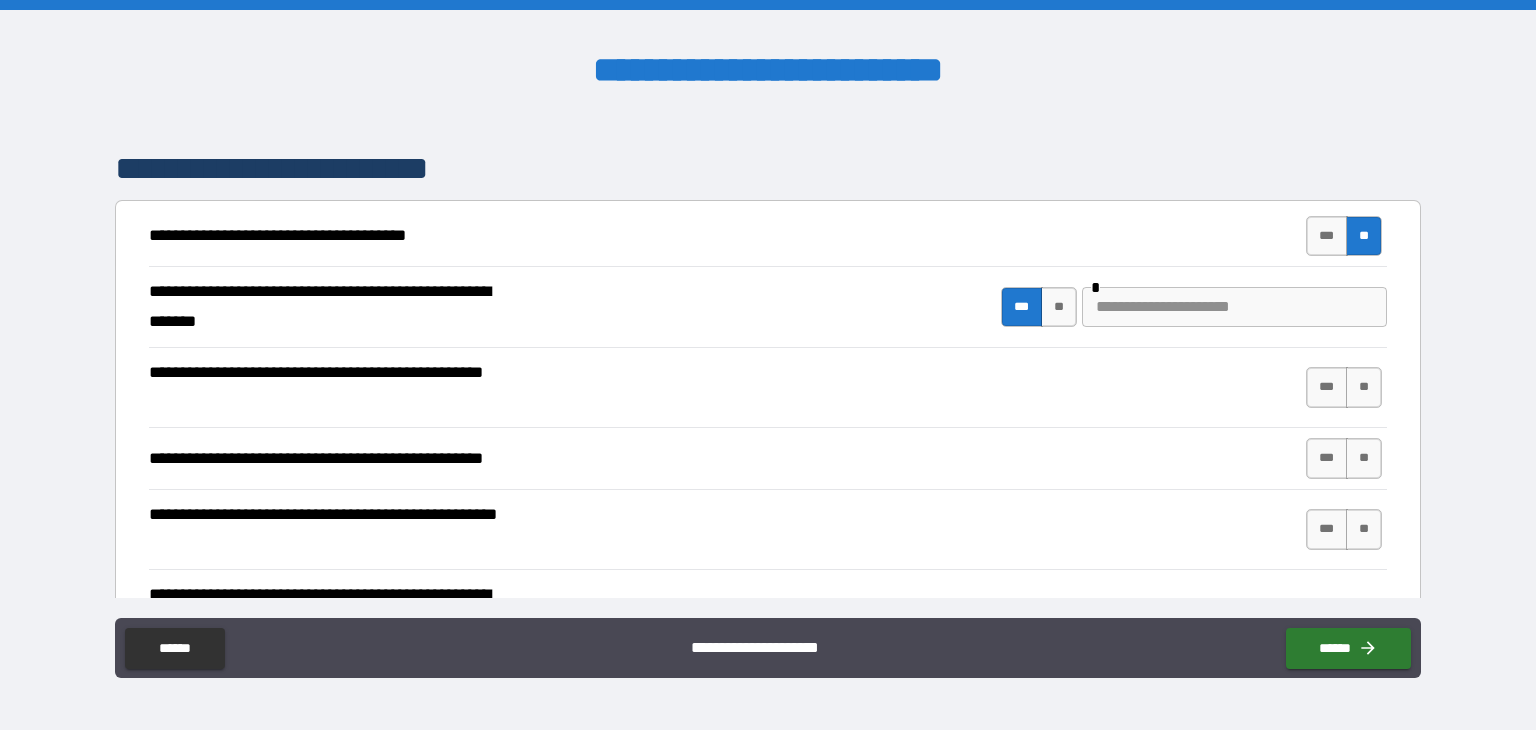 click at bounding box center (1234, 307) 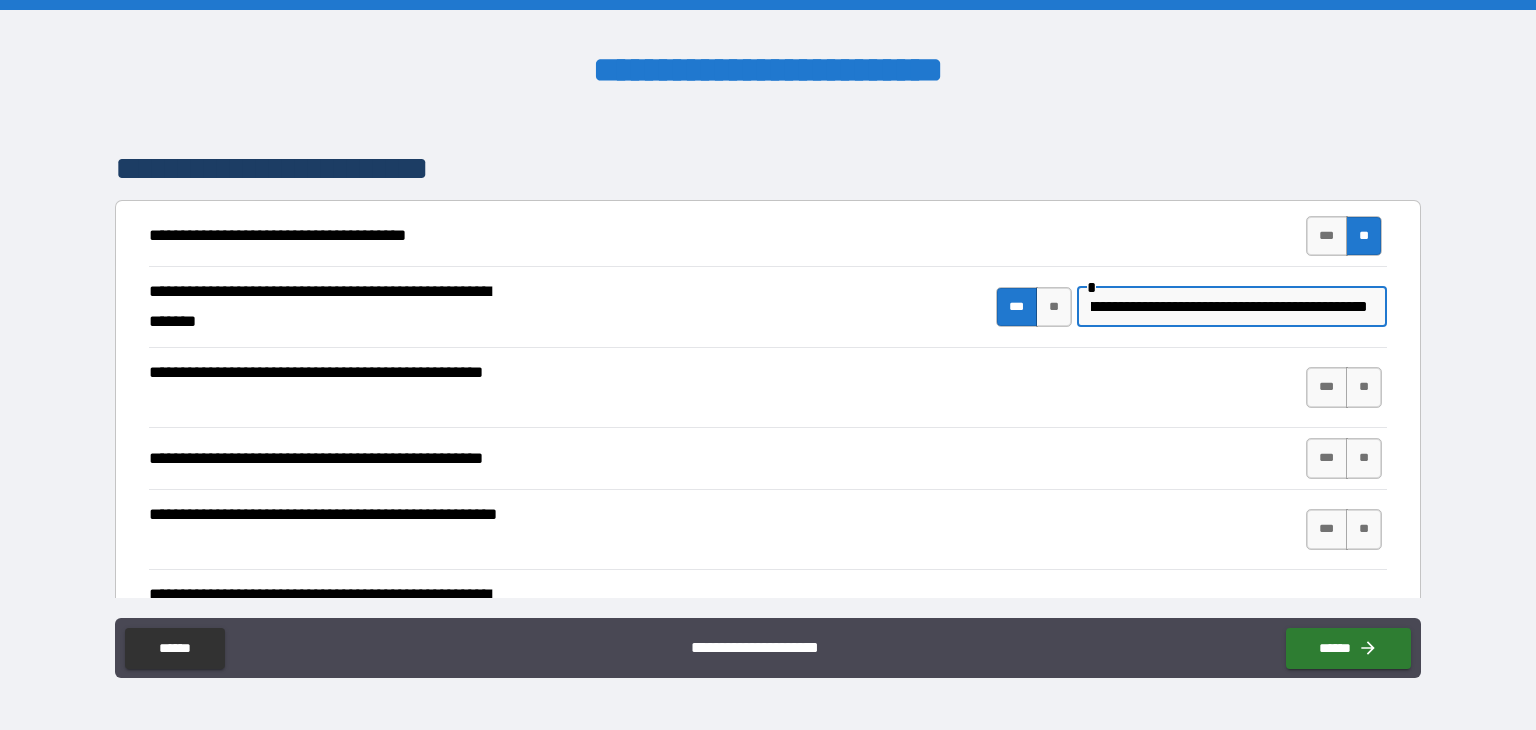 scroll, scrollTop: 0, scrollLeft: 161, axis: horizontal 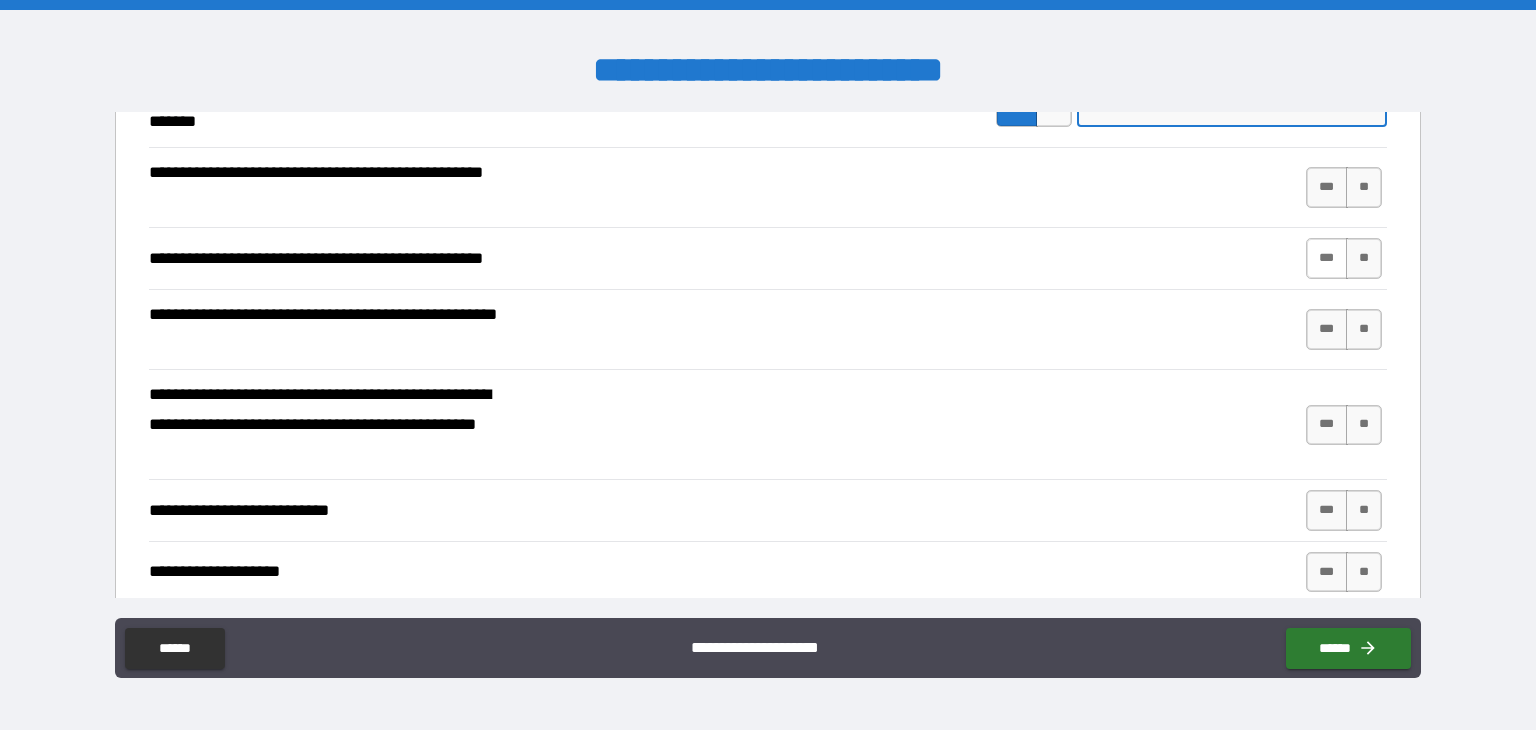type on "**********" 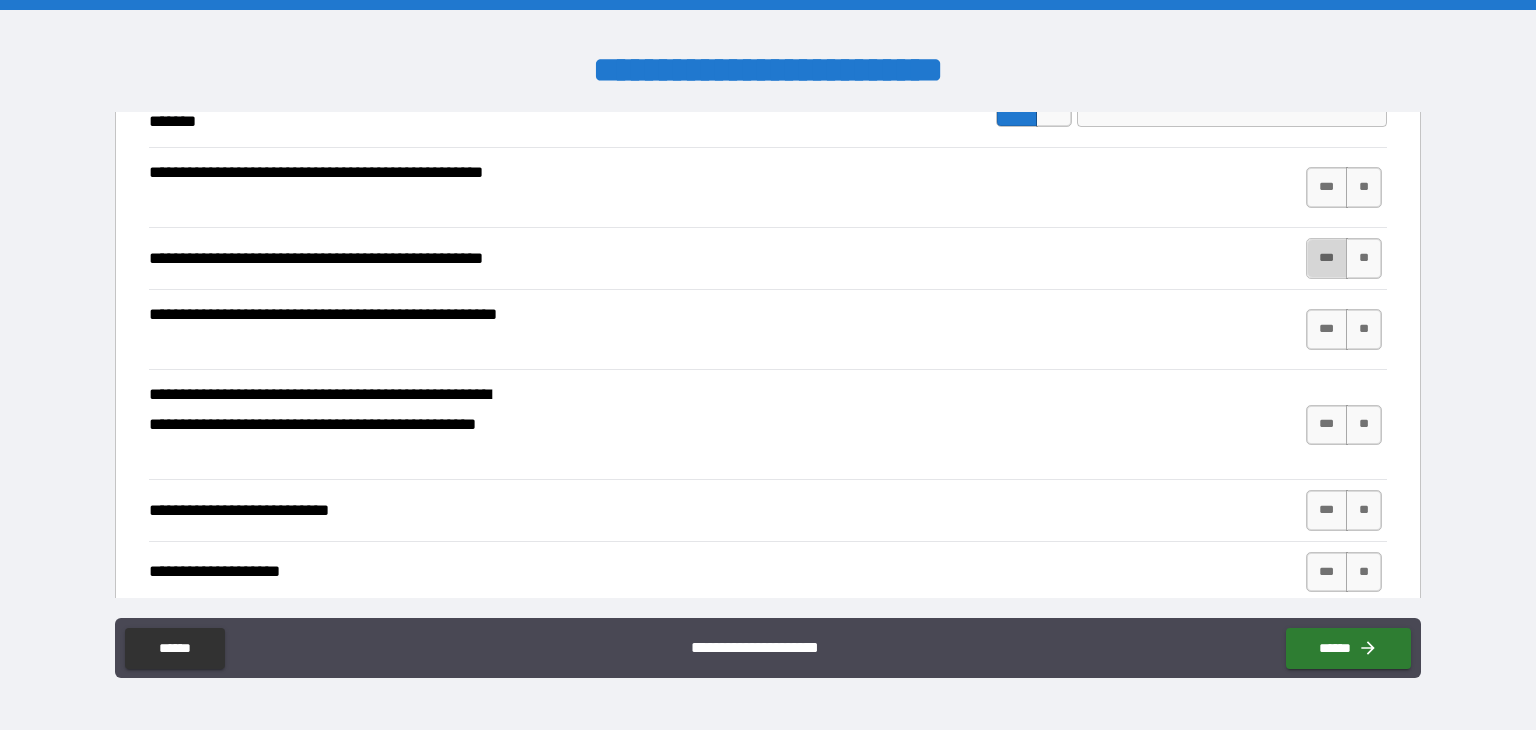 click on "***" at bounding box center (1327, 258) 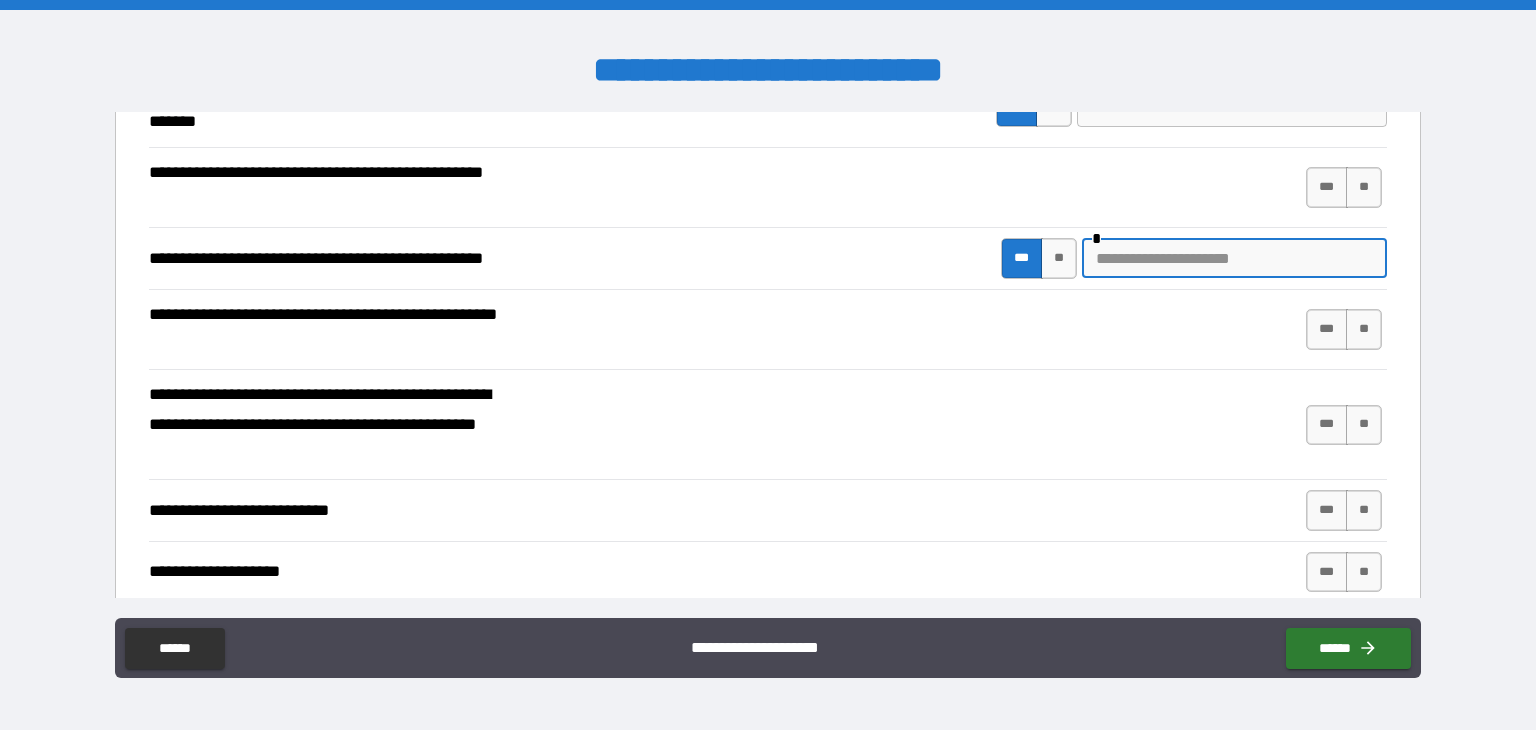 click at bounding box center [1234, 258] 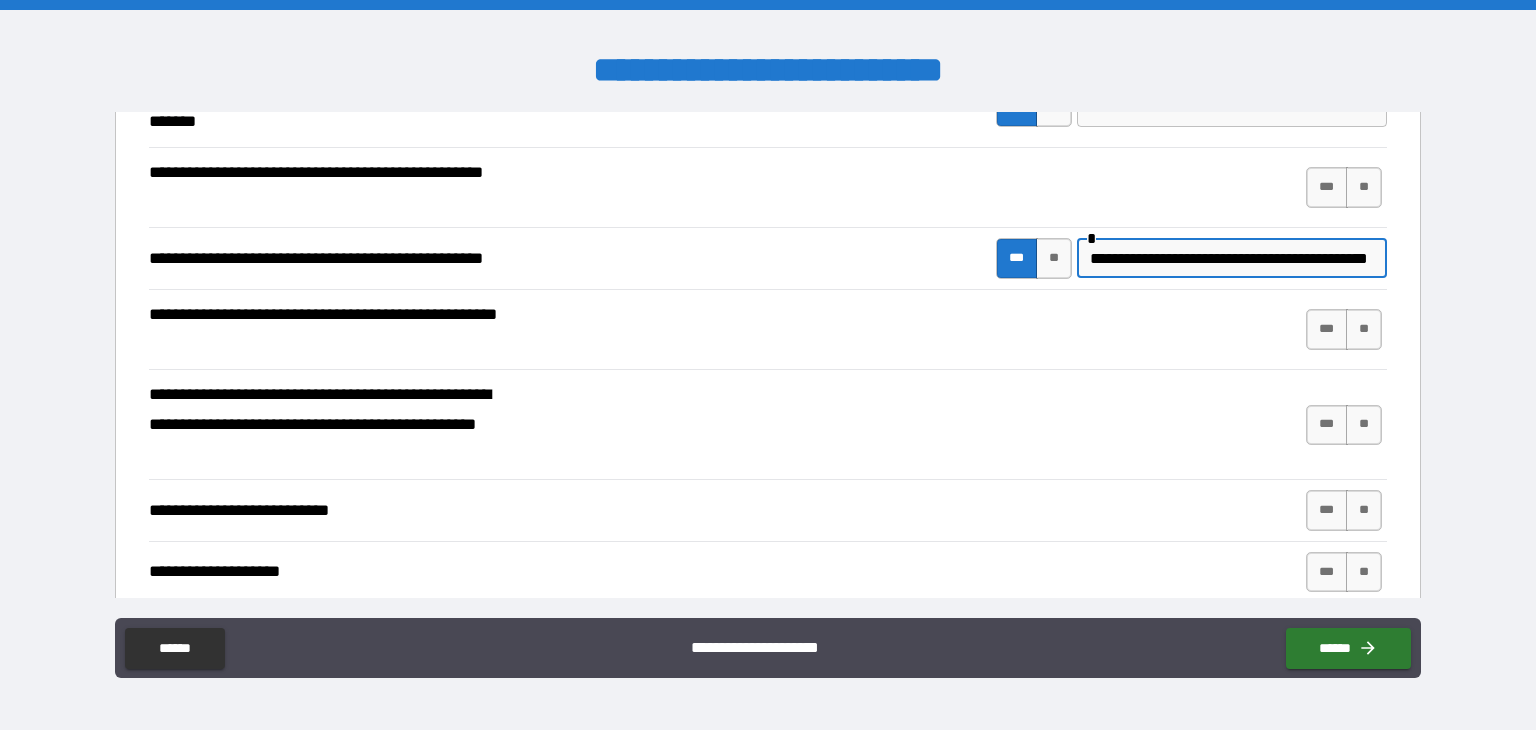 scroll, scrollTop: 0, scrollLeft: 67, axis: horizontal 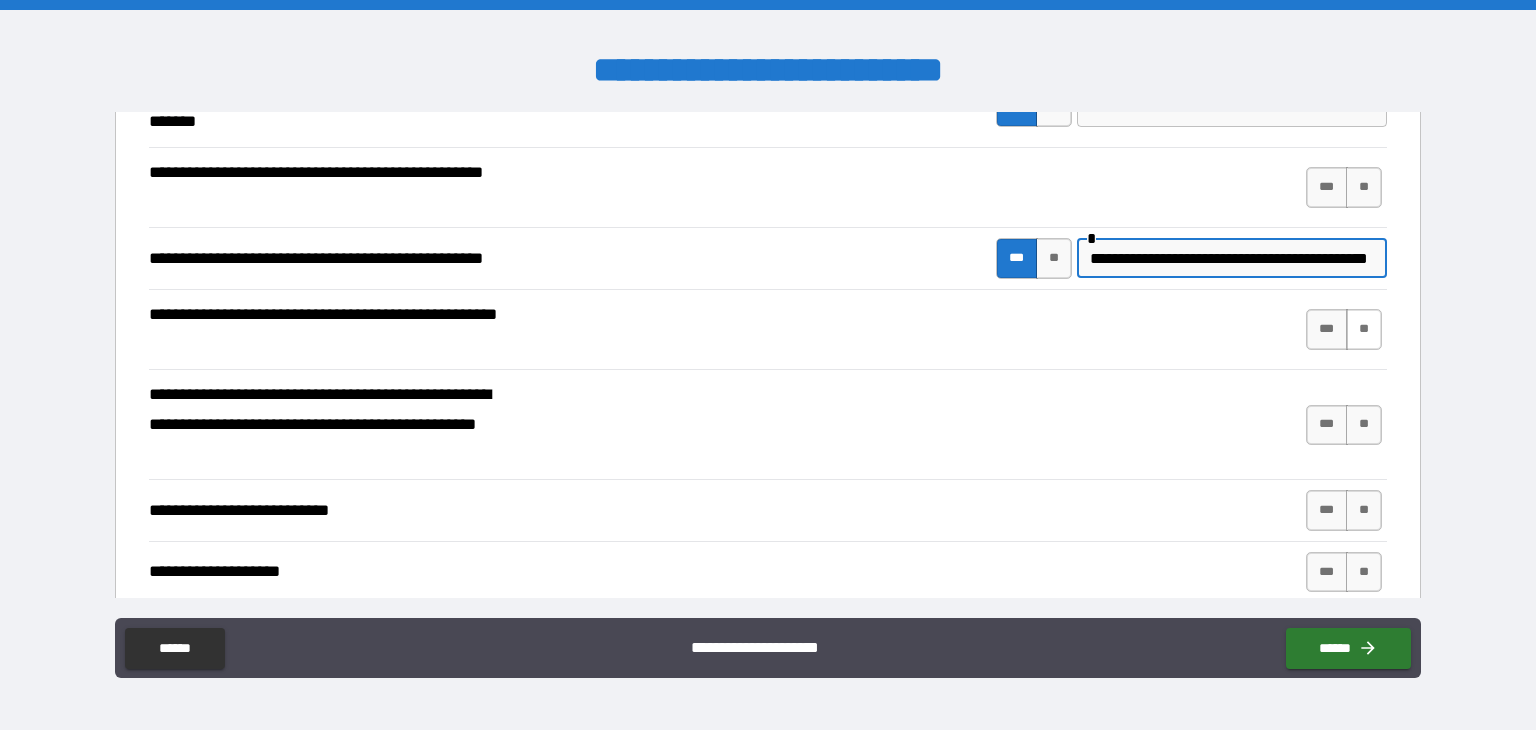 type on "**********" 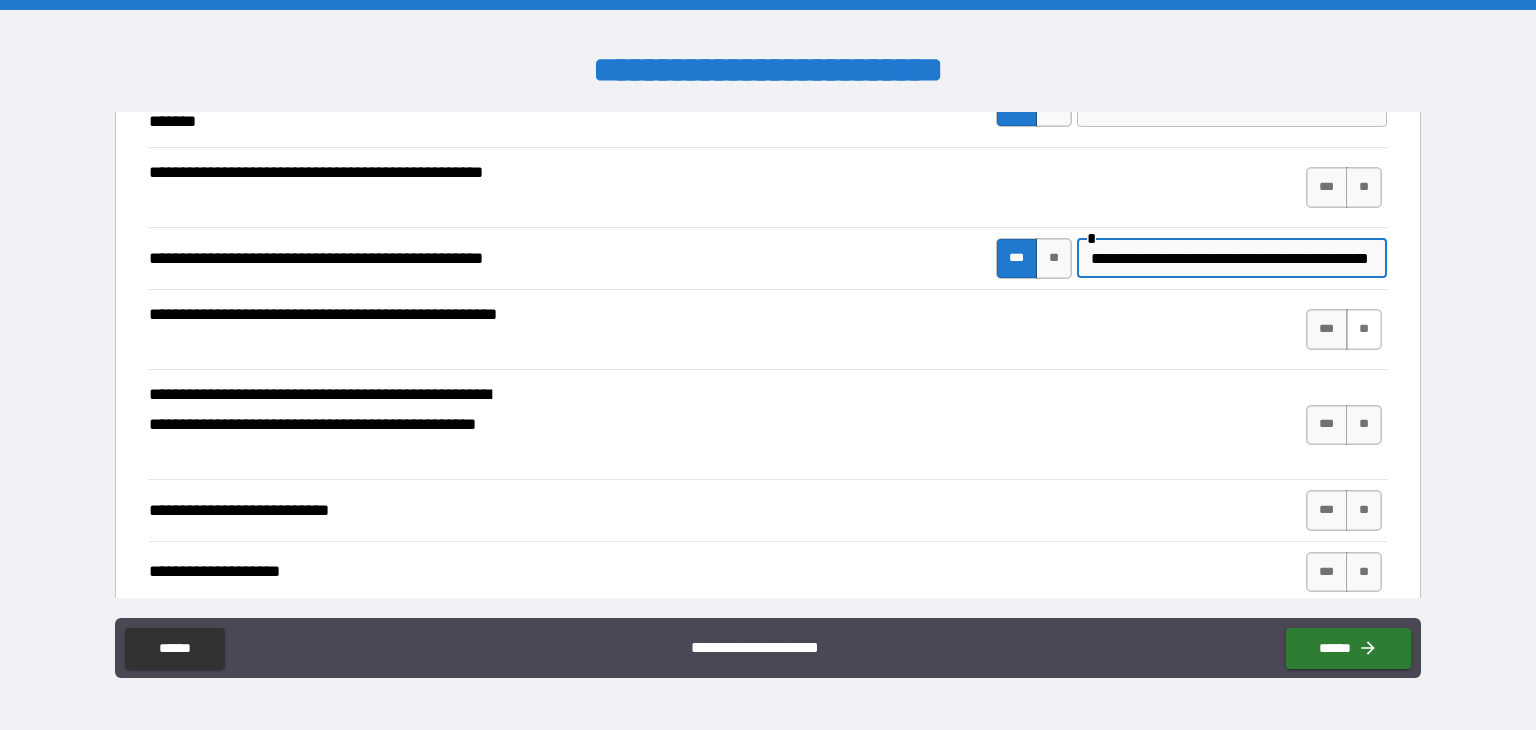 click on "**" at bounding box center [1364, 329] 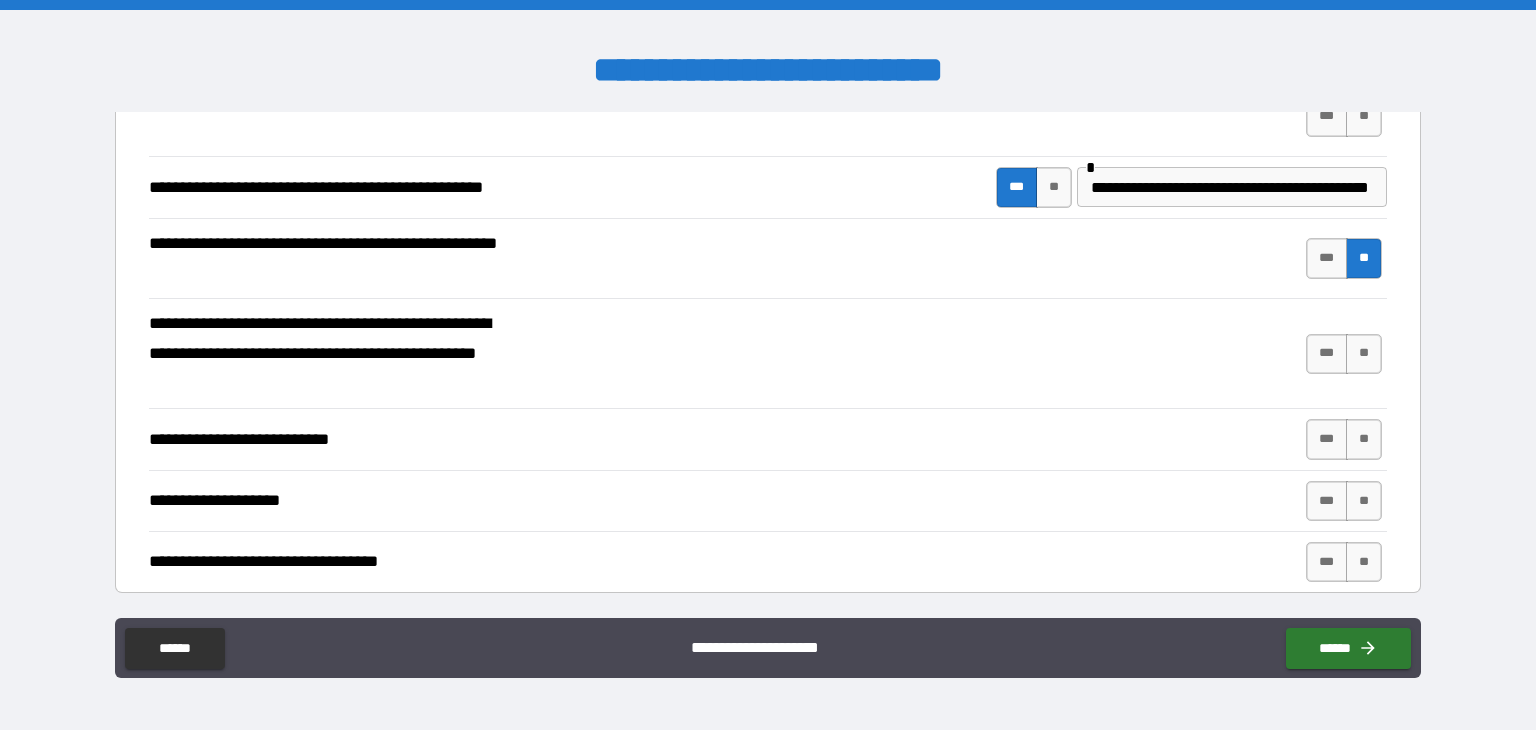 scroll, scrollTop: 600, scrollLeft: 0, axis: vertical 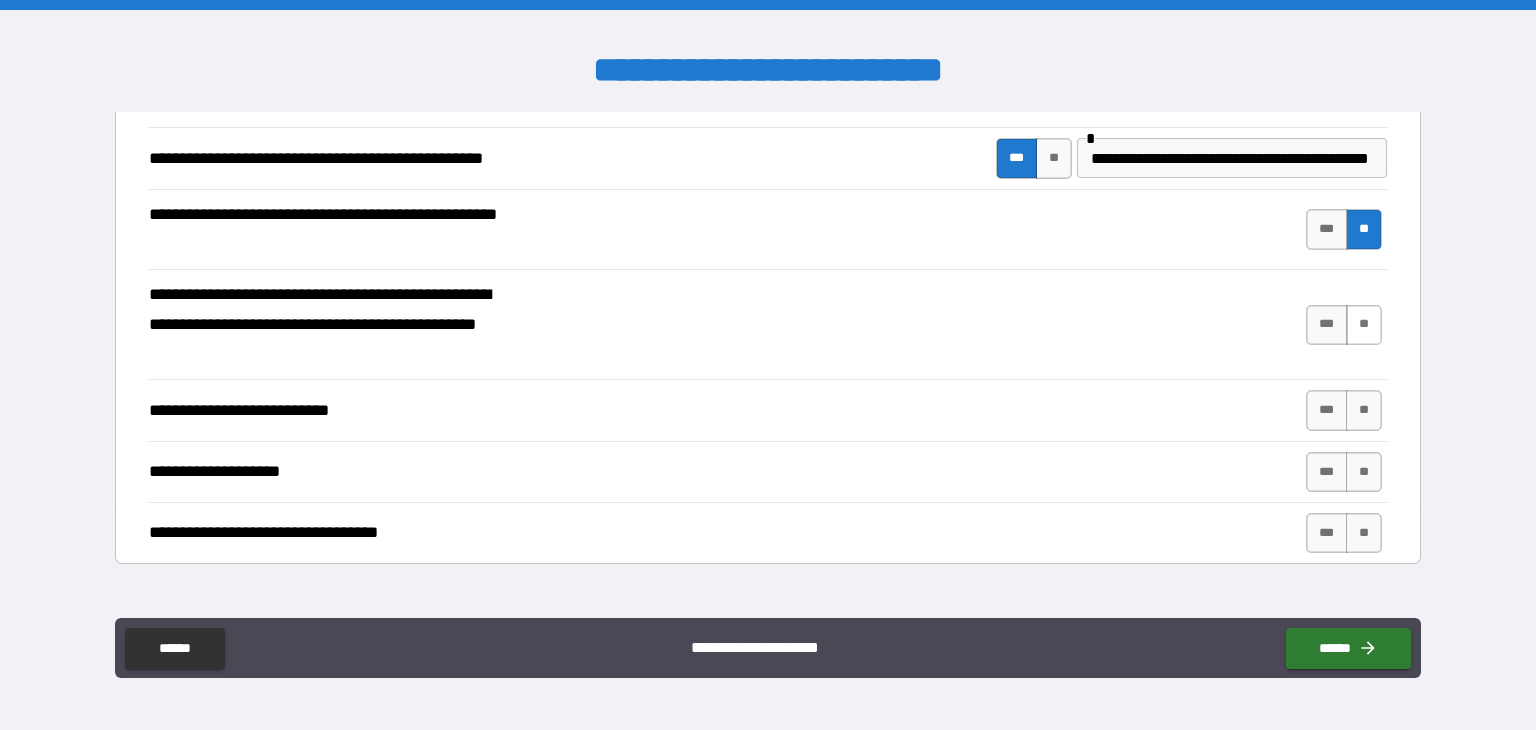 click on "**" at bounding box center (1364, 325) 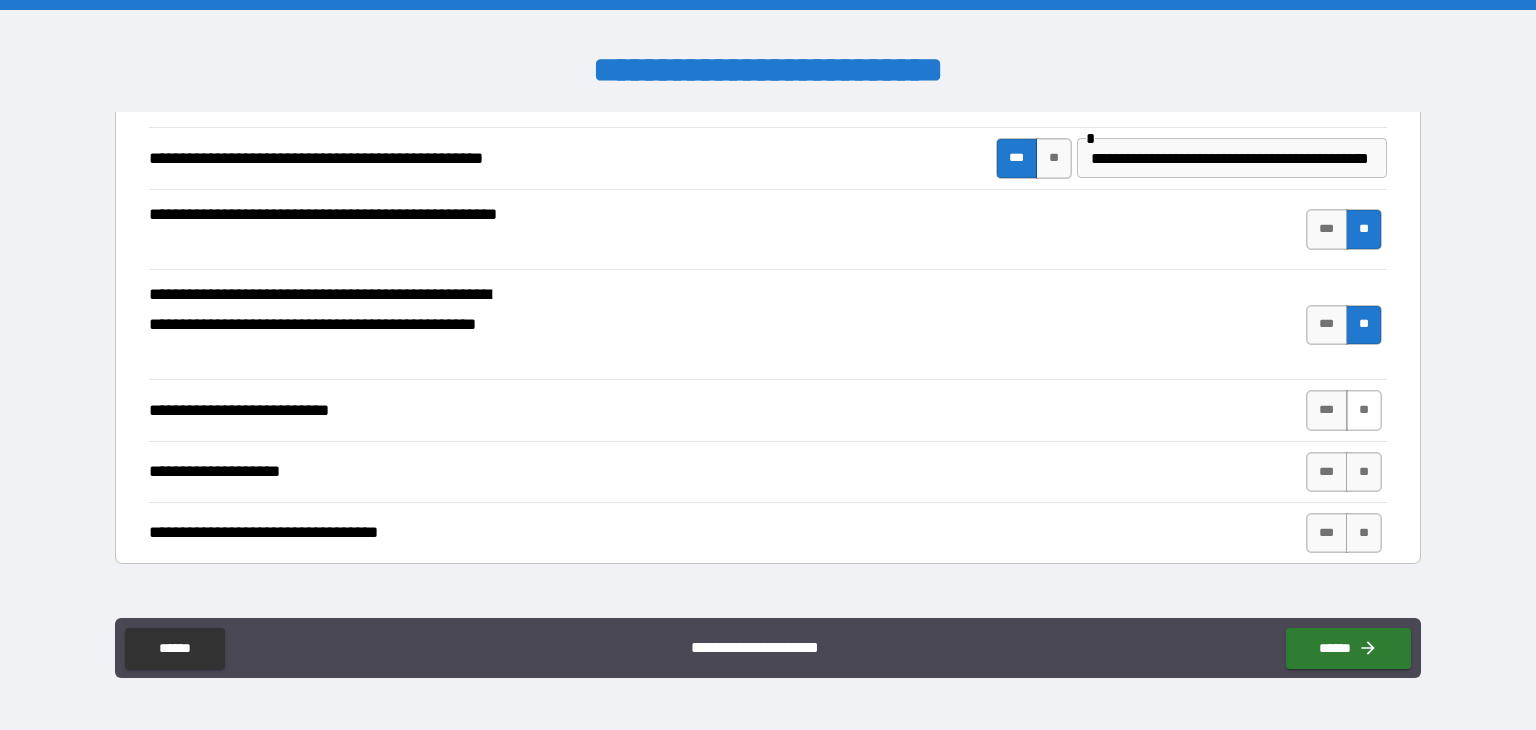 click on "**" at bounding box center [1364, 410] 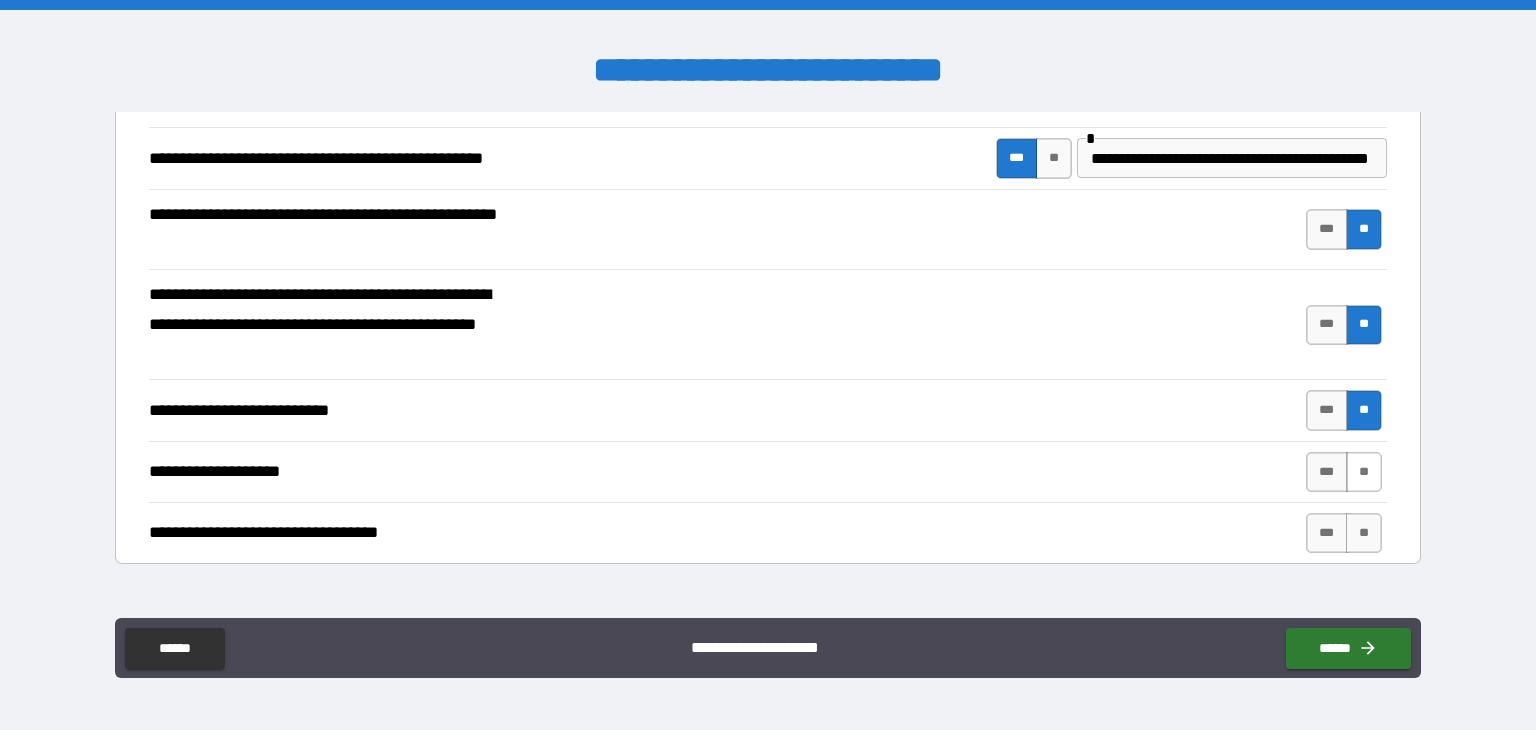 click on "**" at bounding box center [1364, 472] 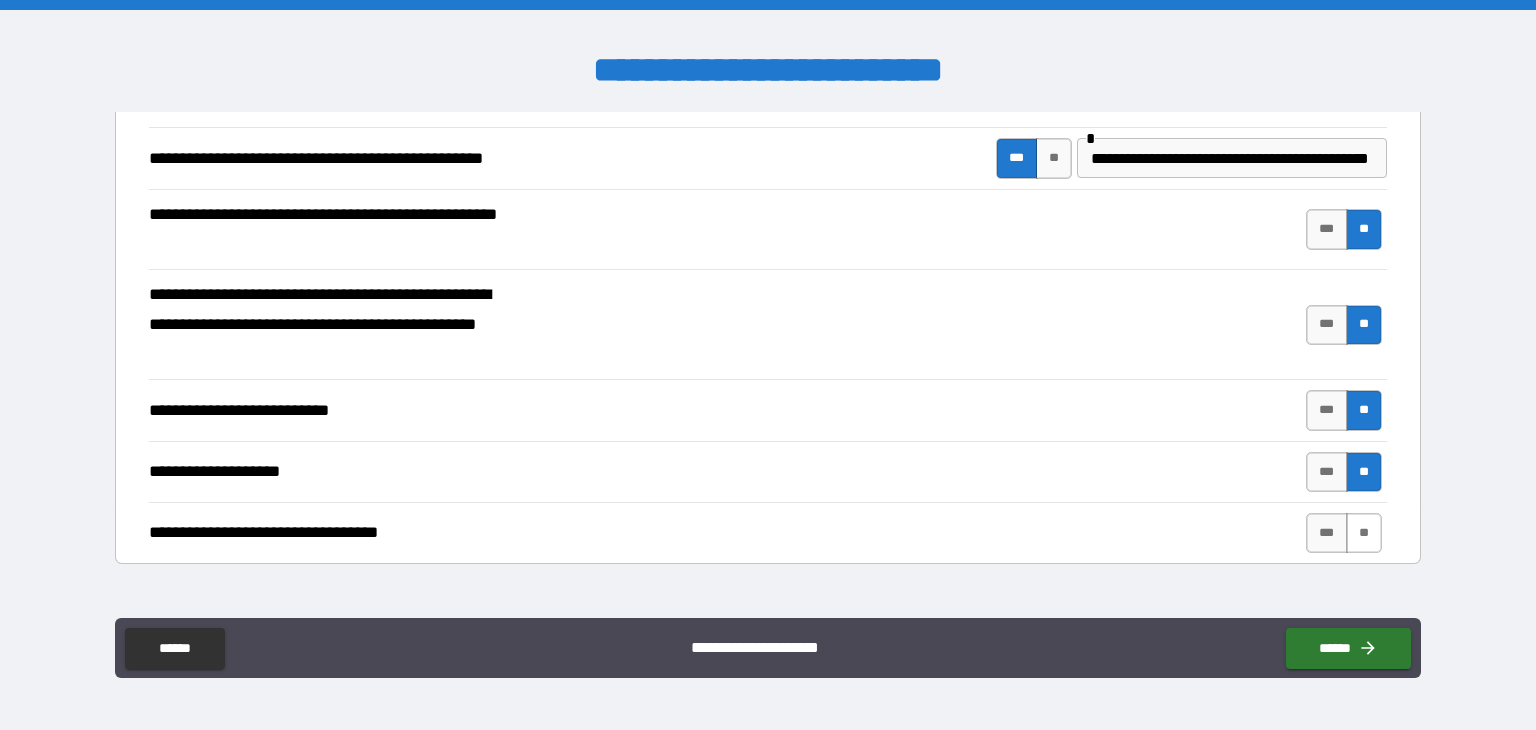 click on "**" at bounding box center [1364, 533] 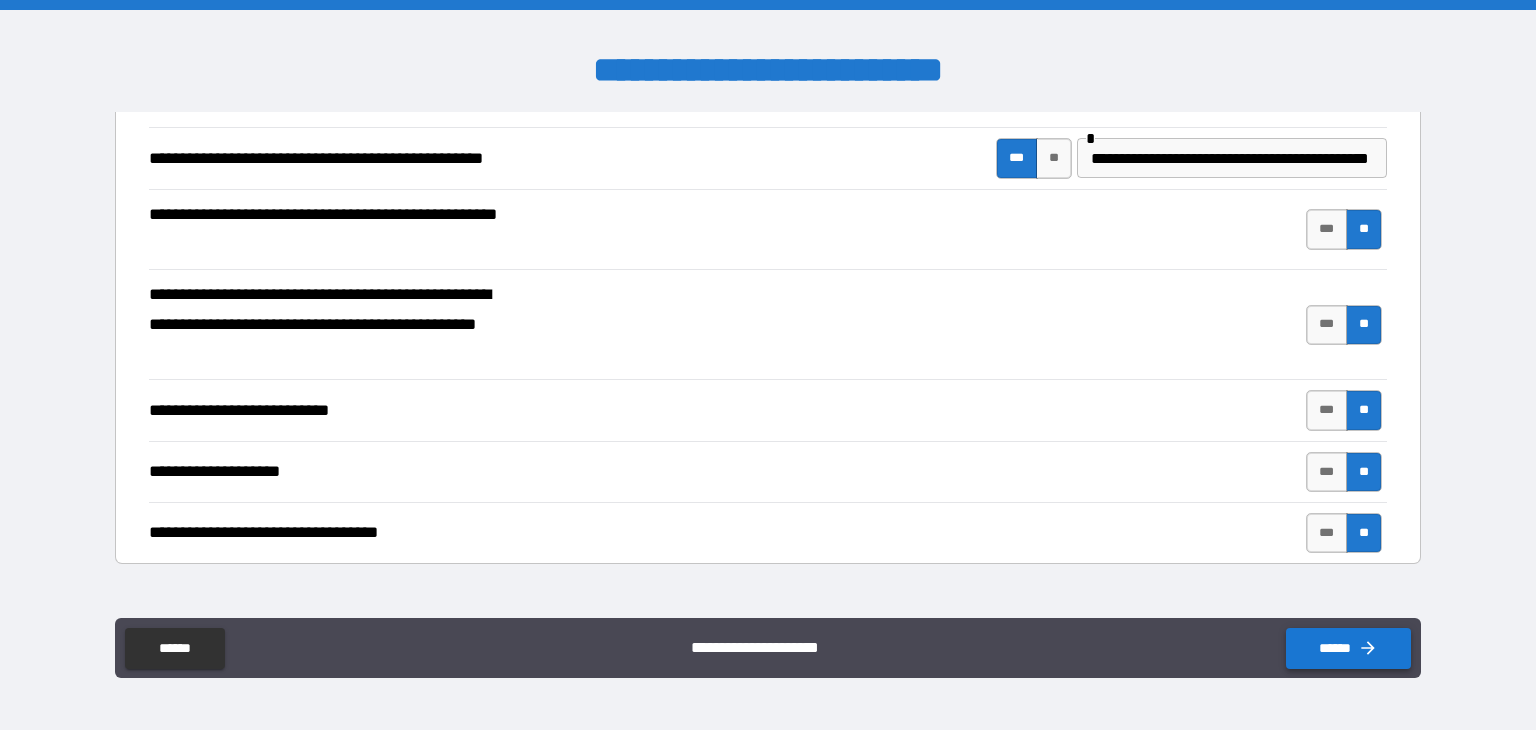 click on "******" at bounding box center [1348, 648] 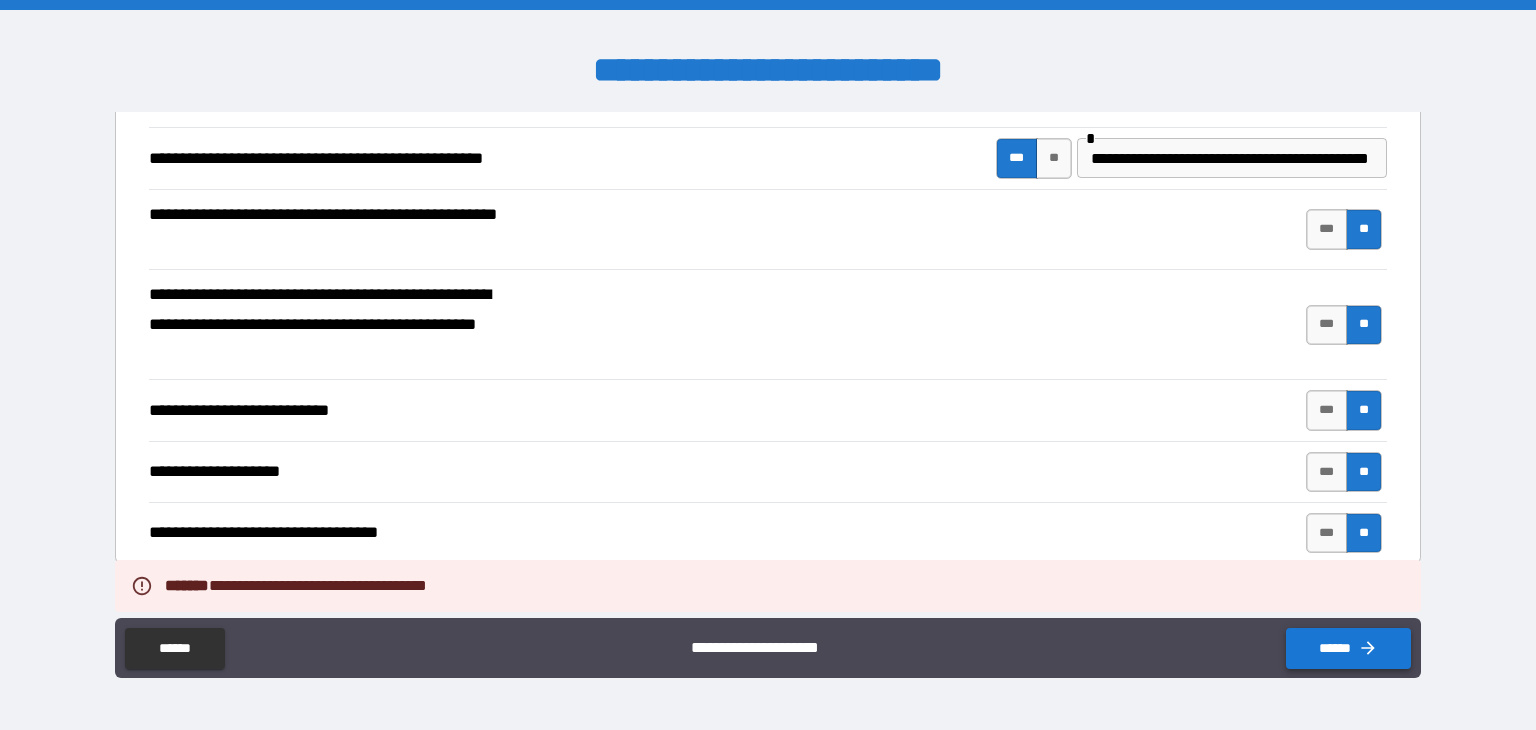 drag, startPoint x: 1352, startPoint y: 655, endPoint x: 1359, endPoint y: 664, distance: 11.401754 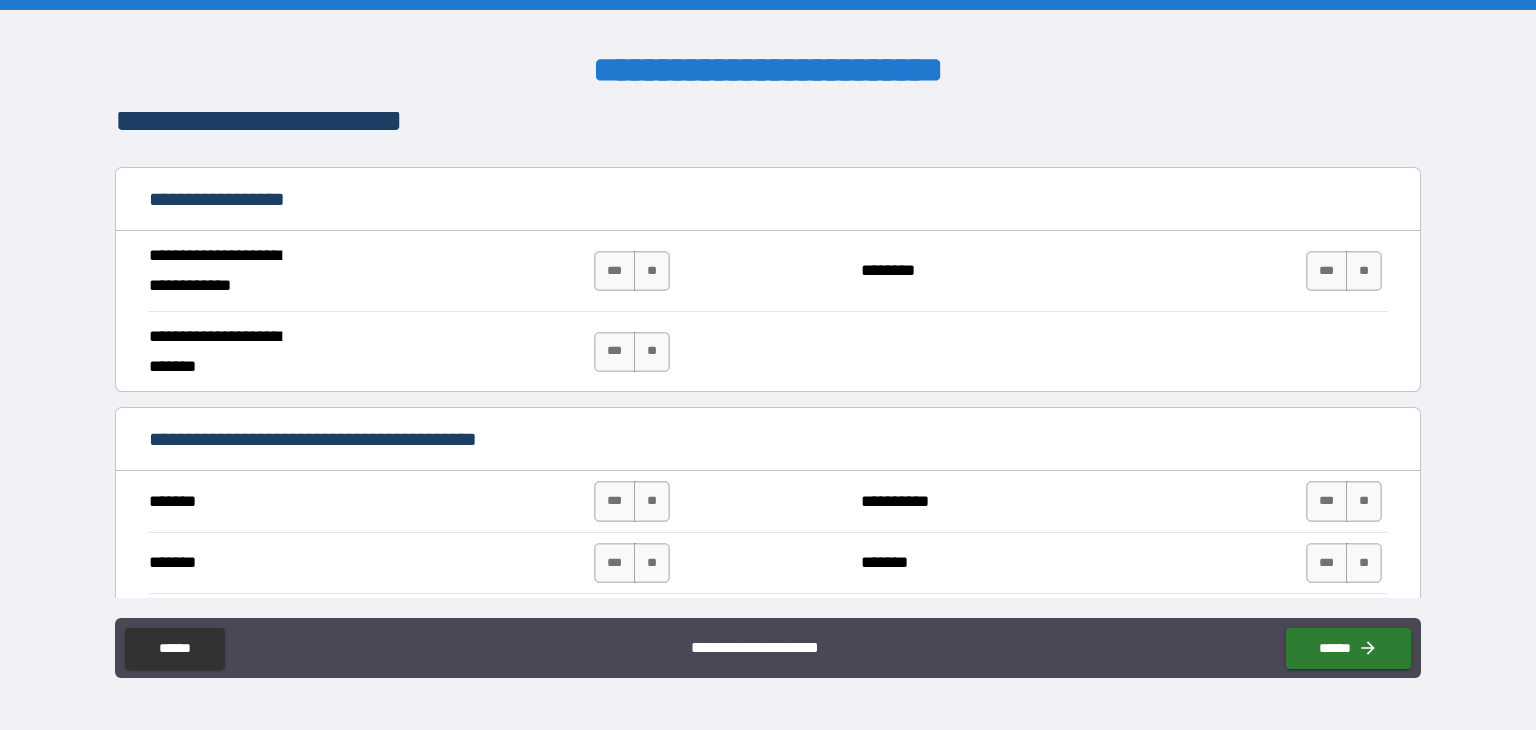 scroll, scrollTop: 1100, scrollLeft: 0, axis: vertical 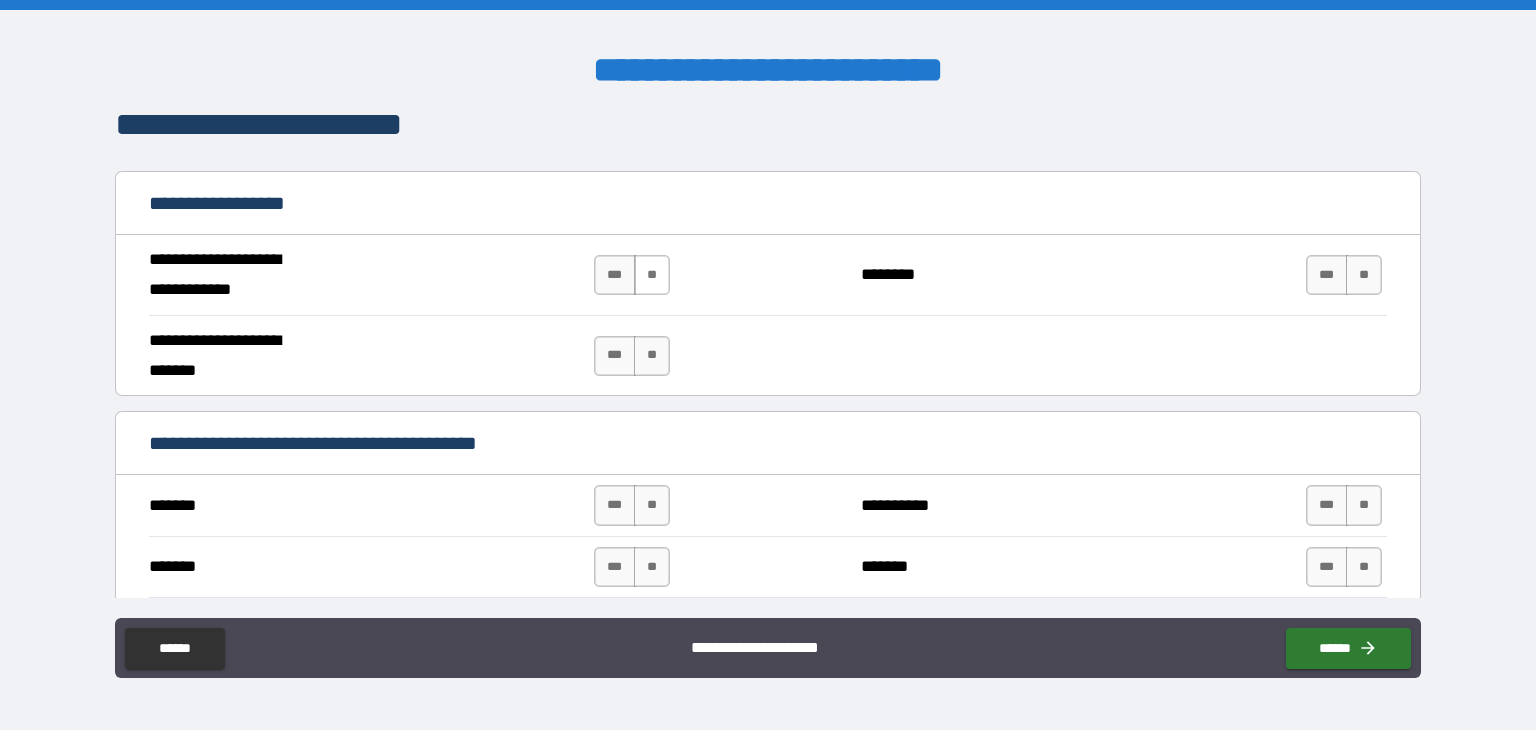 click on "**" at bounding box center (652, 275) 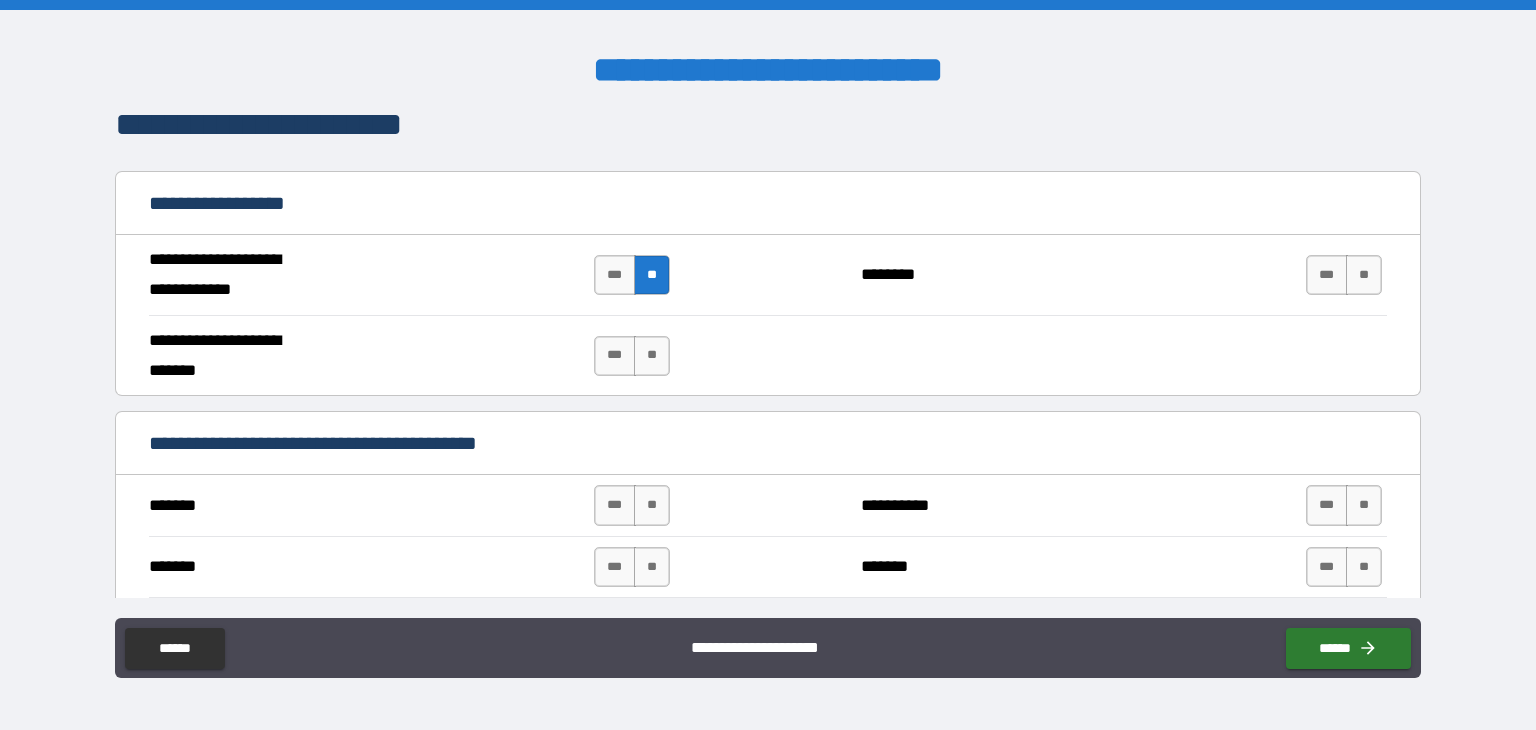drag, startPoint x: 648, startPoint y: 361, endPoint x: 775, endPoint y: 345, distance: 128.0039 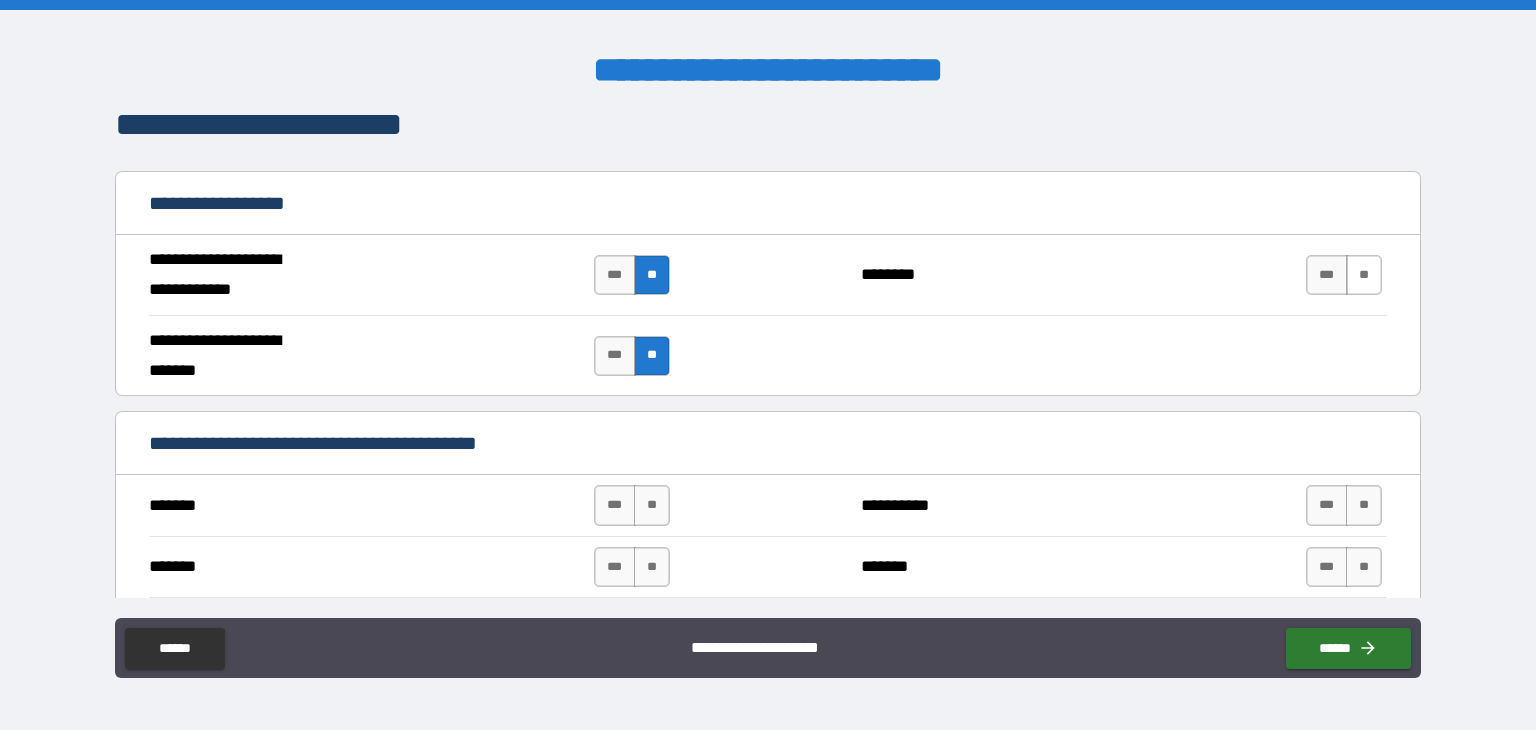 click on "**" at bounding box center (1364, 275) 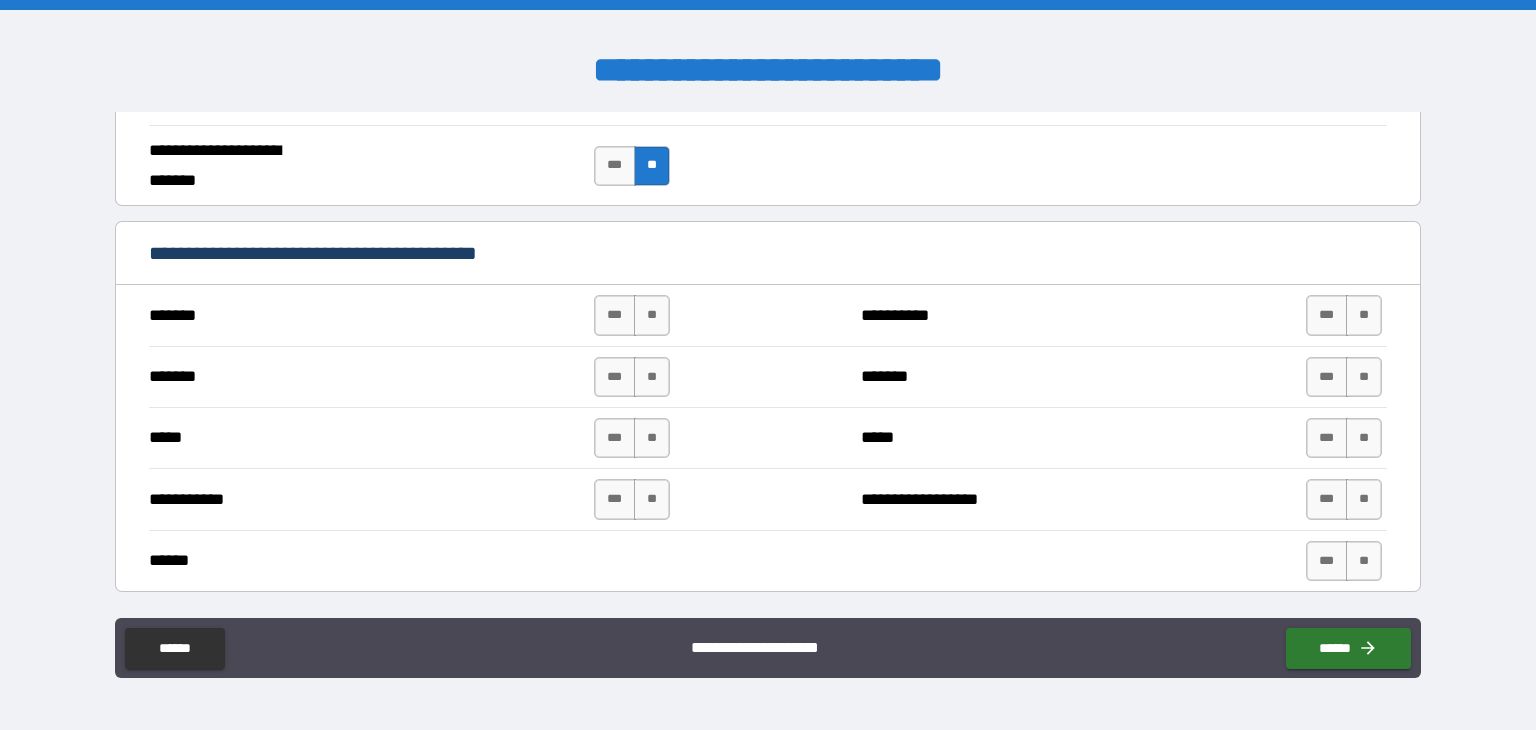 scroll, scrollTop: 1300, scrollLeft: 0, axis: vertical 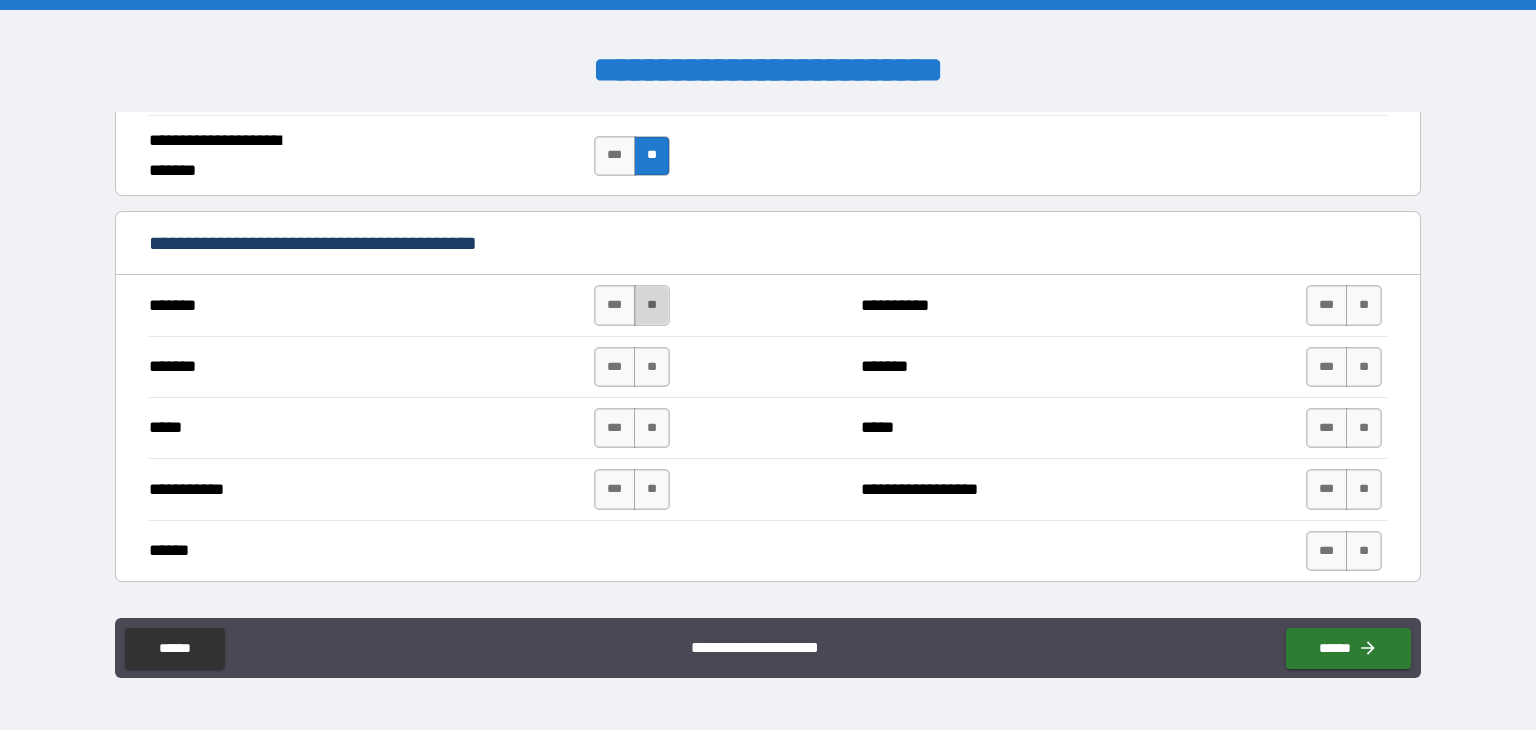 click on "**" at bounding box center [652, 305] 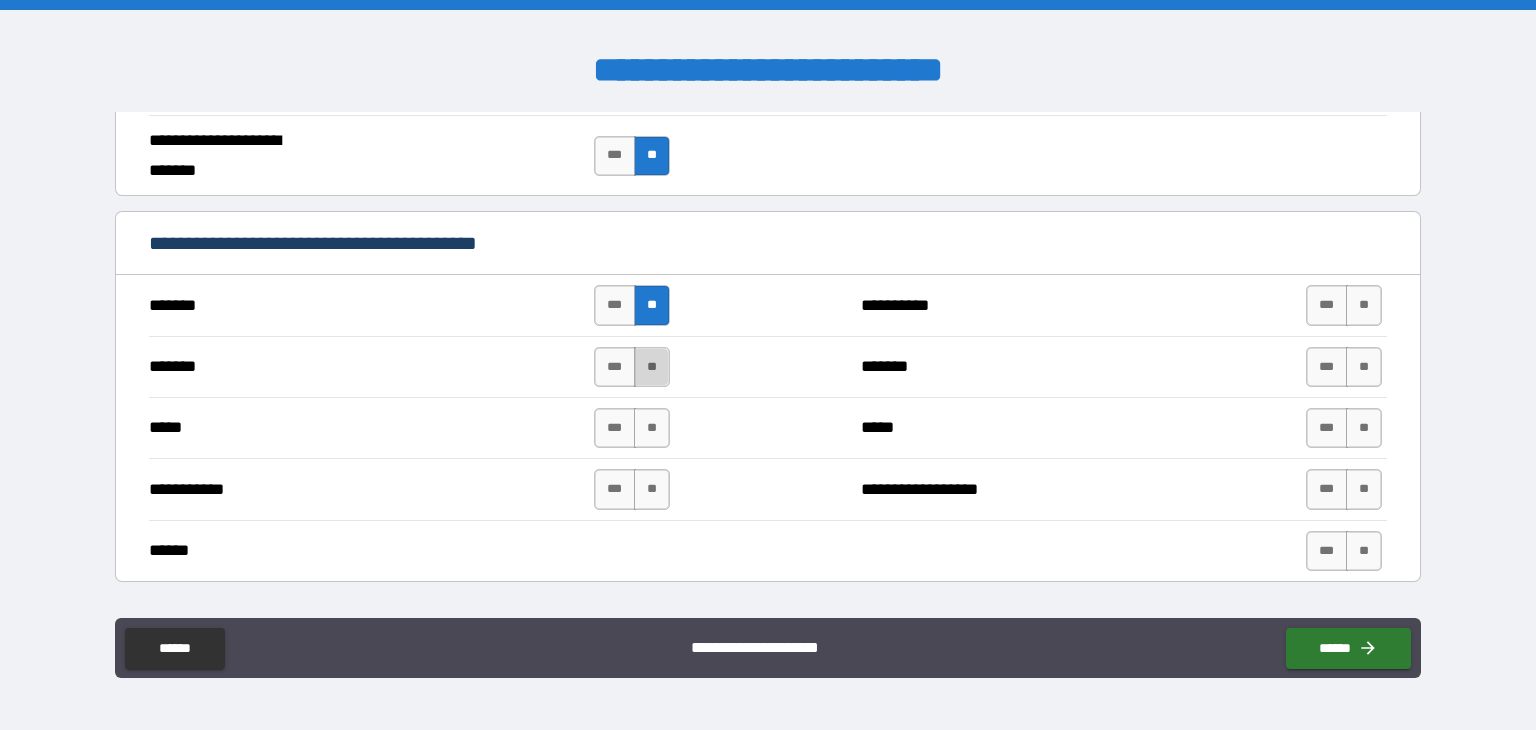 click on "**" at bounding box center [652, 367] 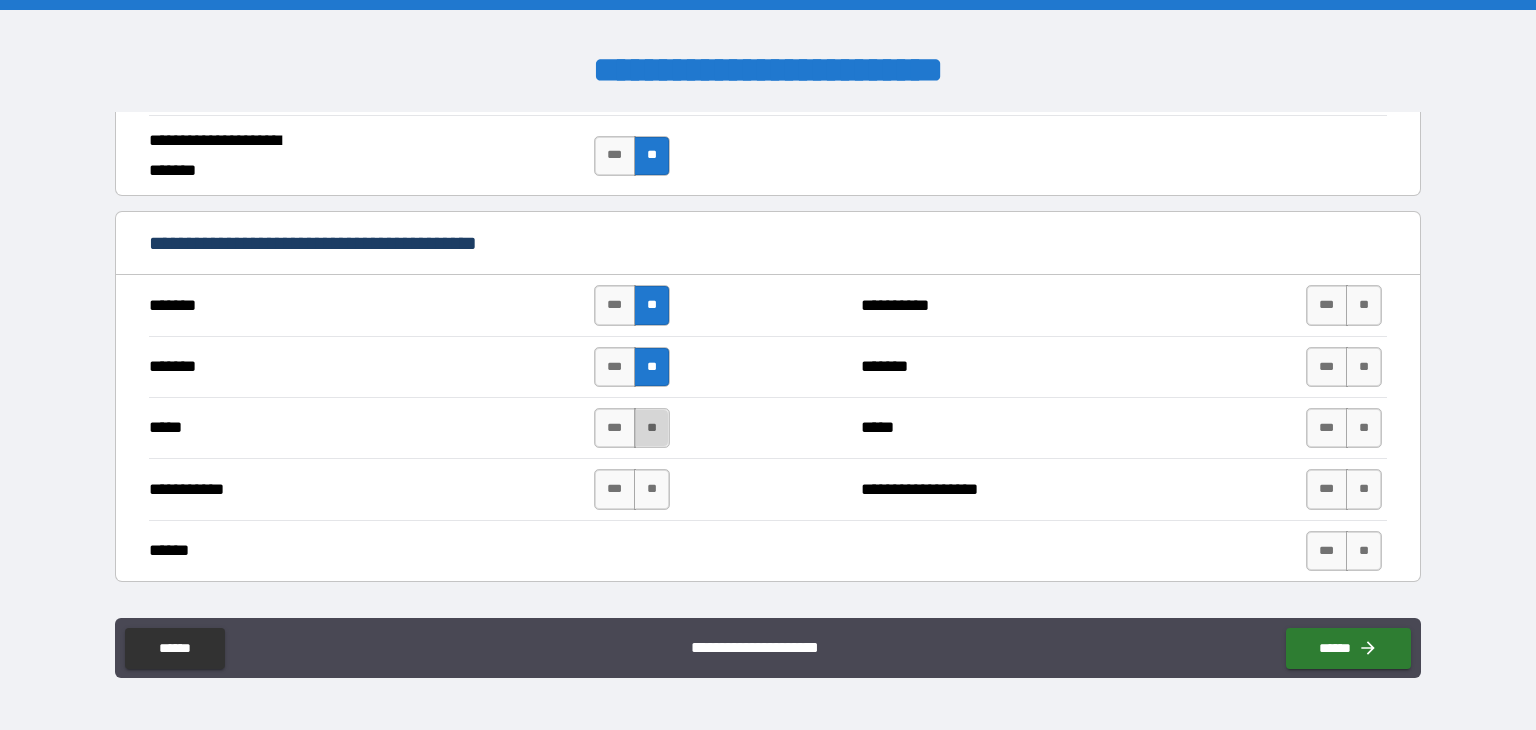 click on "**" at bounding box center (652, 428) 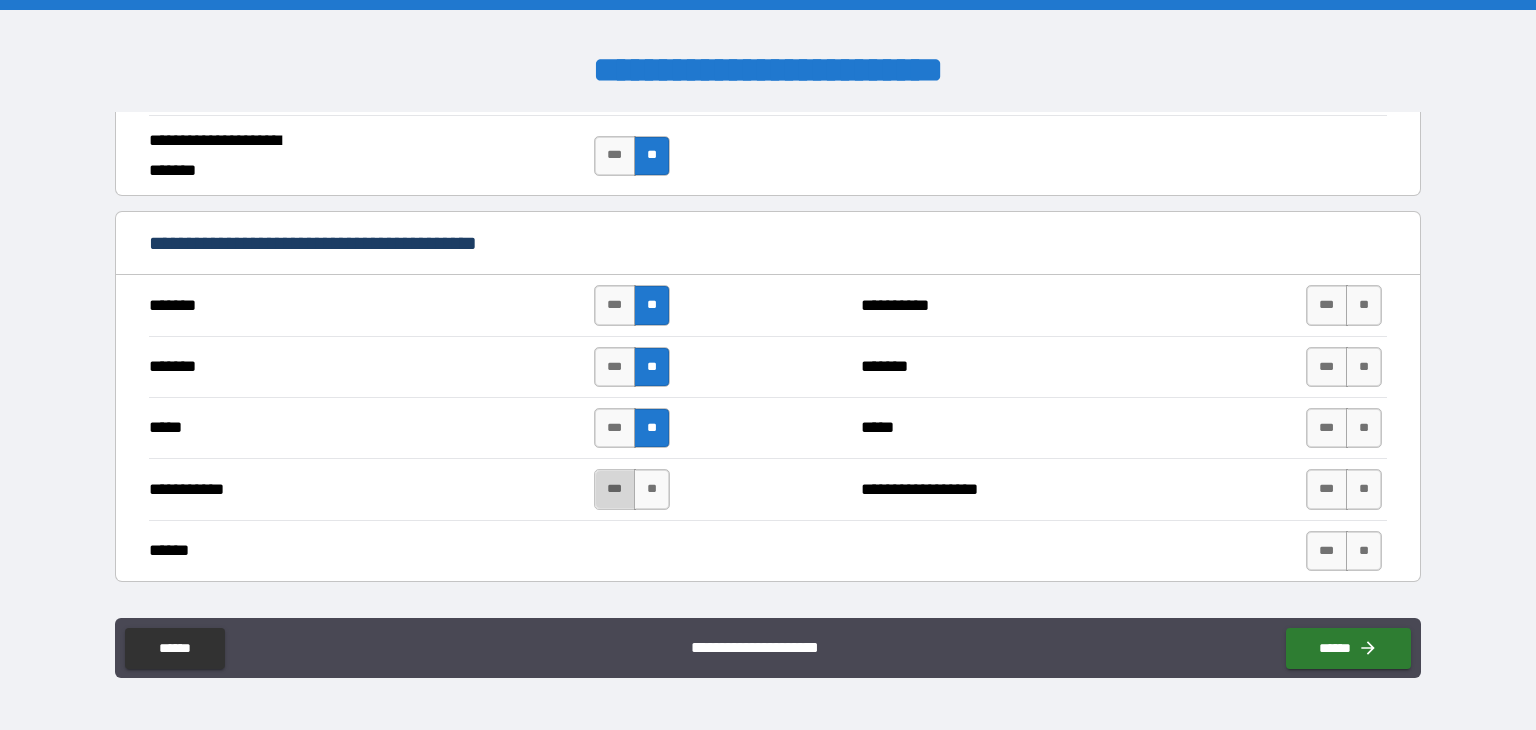 click on "***" at bounding box center [615, 489] 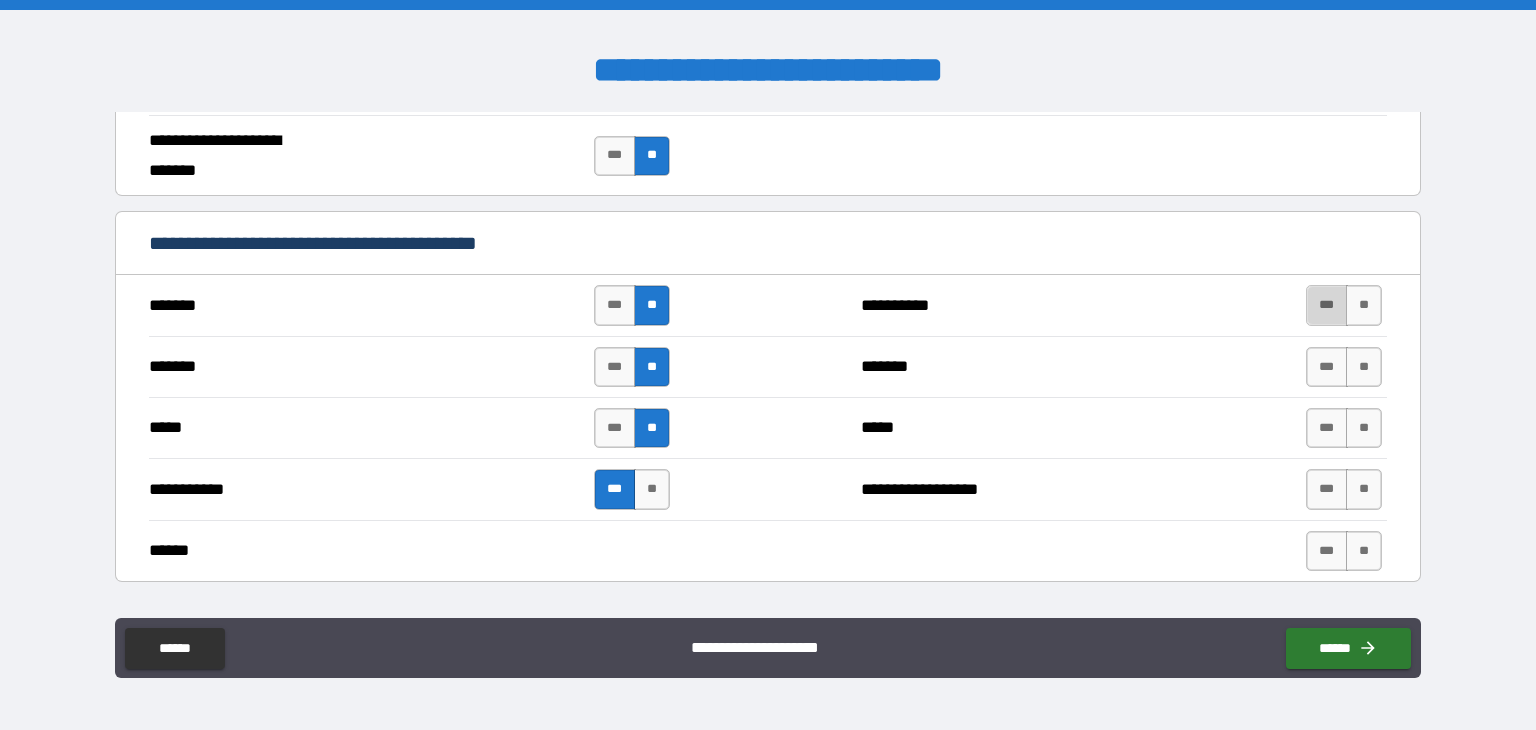 click on "***" at bounding box center (1327, 305) 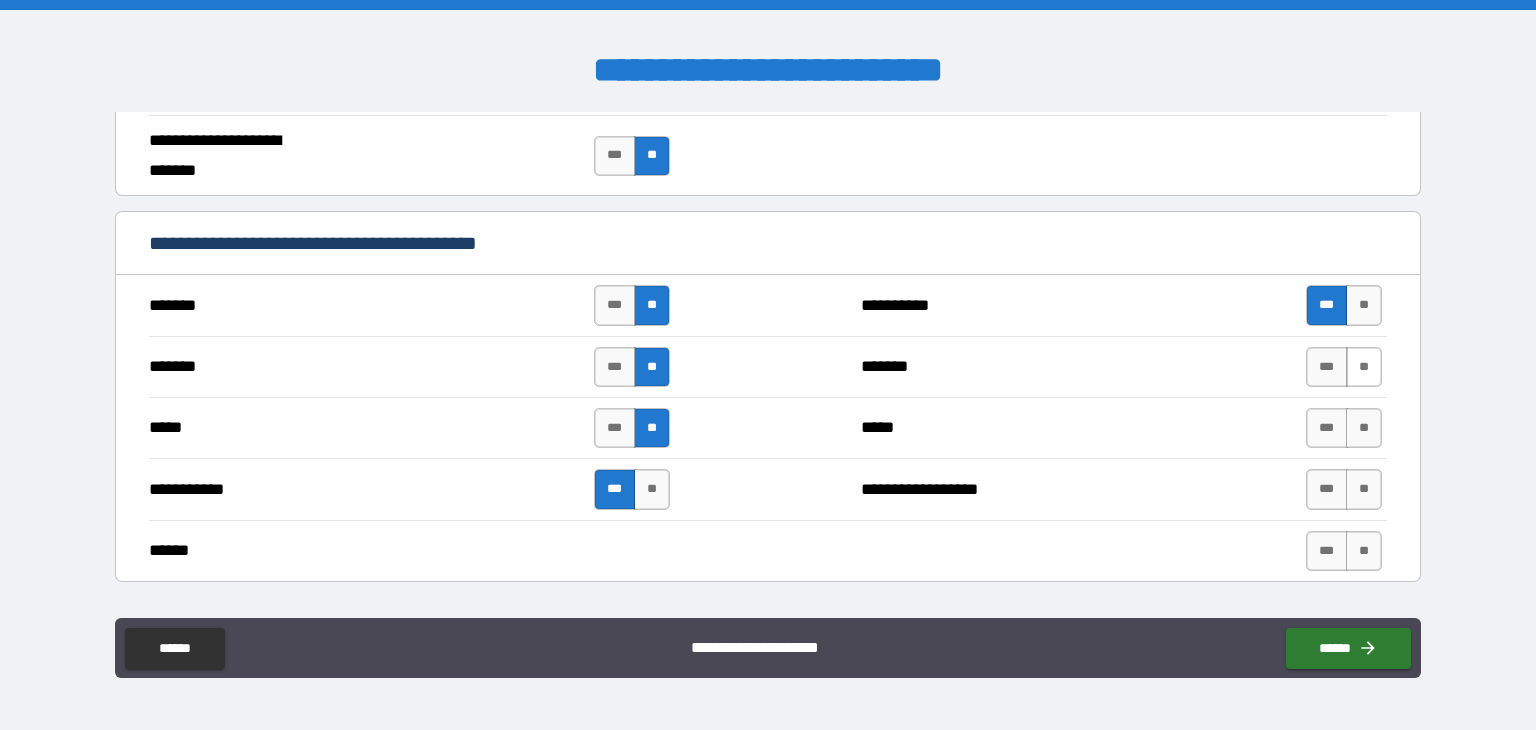 click on "**" at bounding box center [1364, 367] 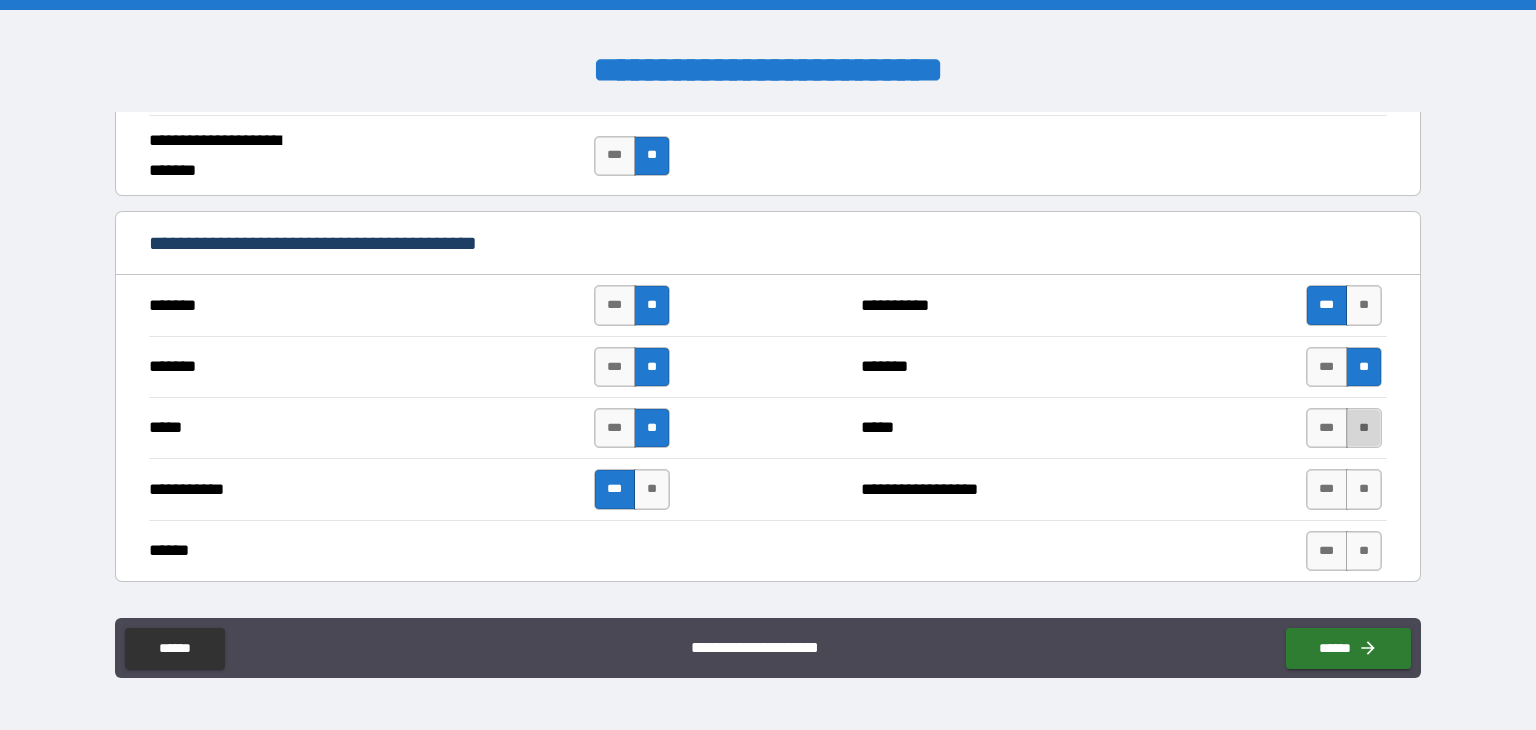 click on "**" at bounding box center (1364, 428) 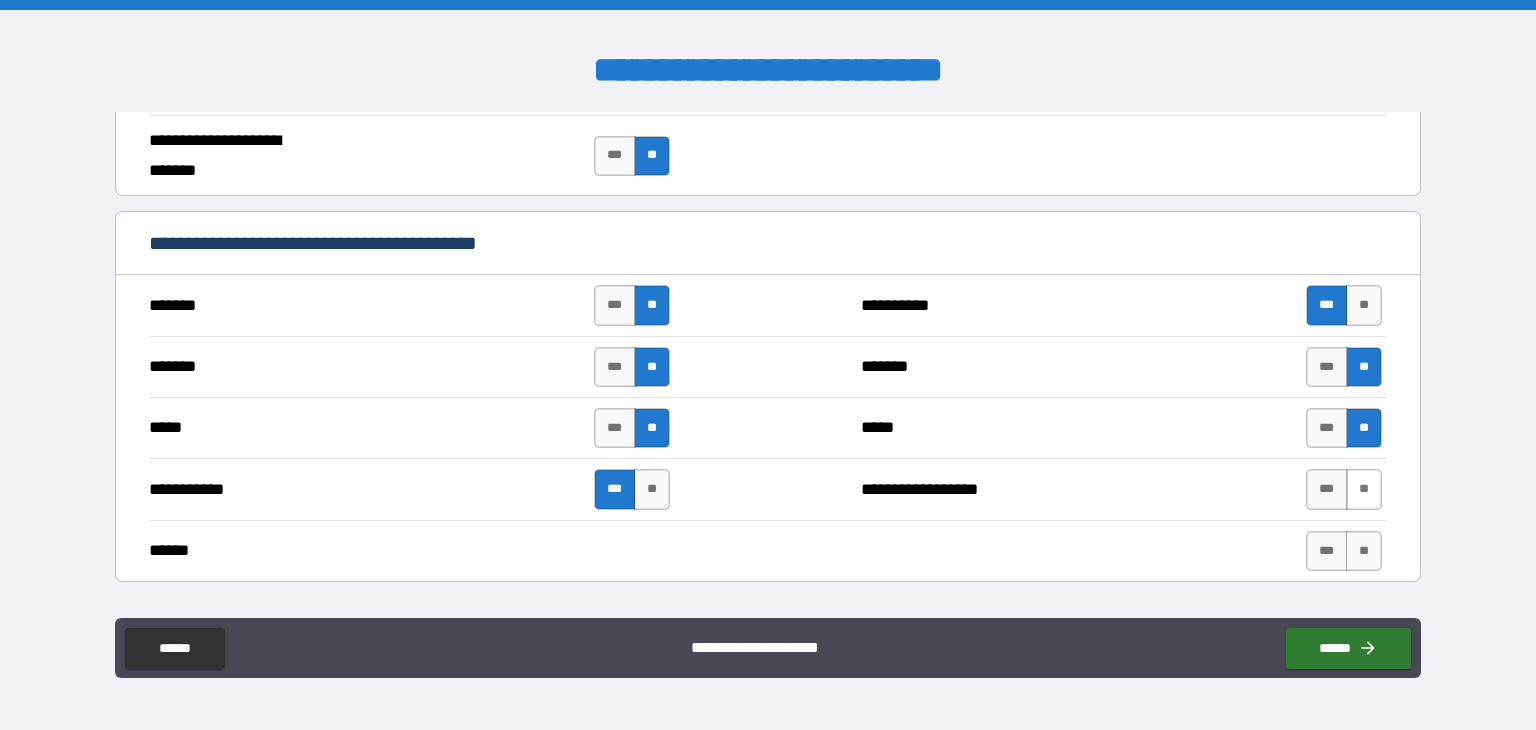 click on "**" at bounding box center [1364, 489] 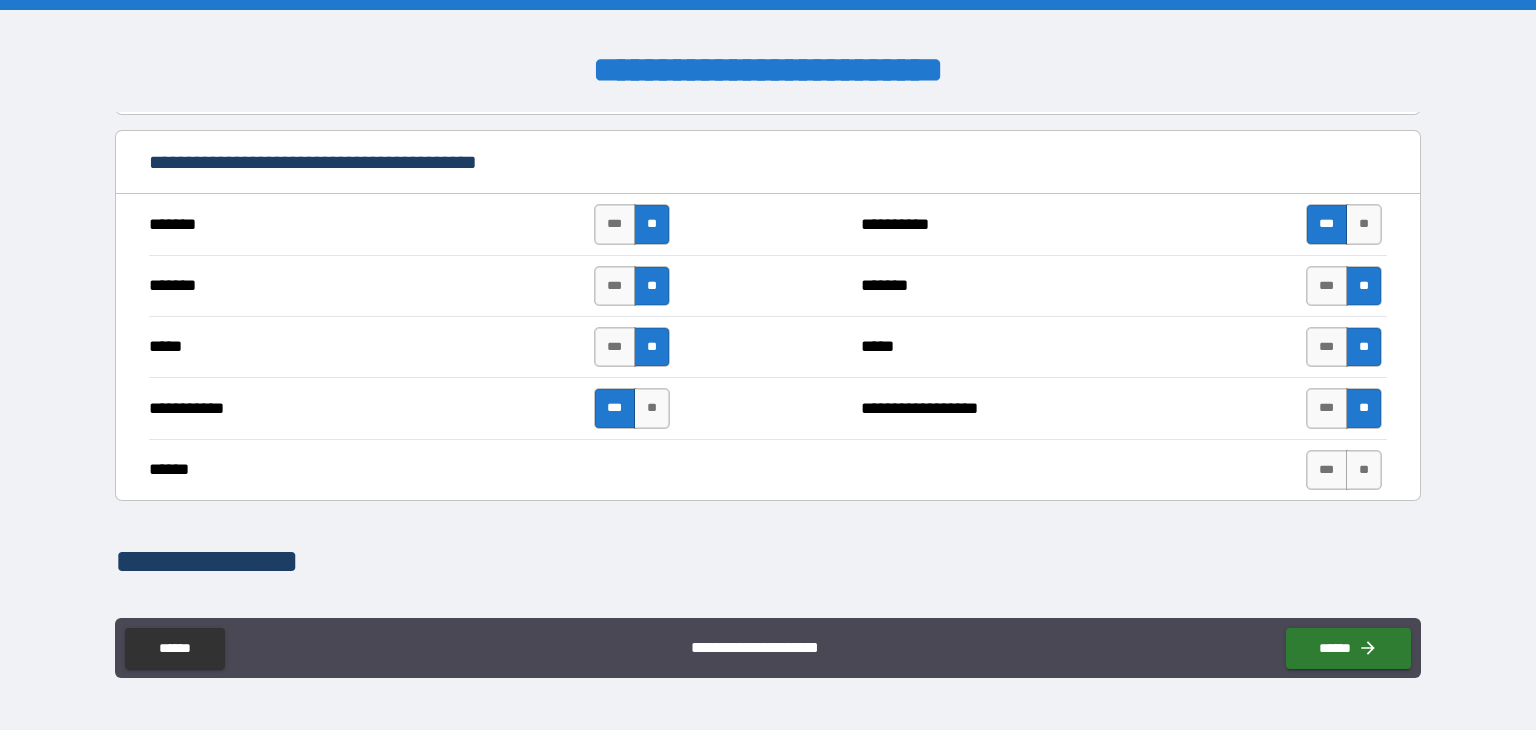 scroll, scrollTop: 1500, scrollLeft: 0, axis: vertical 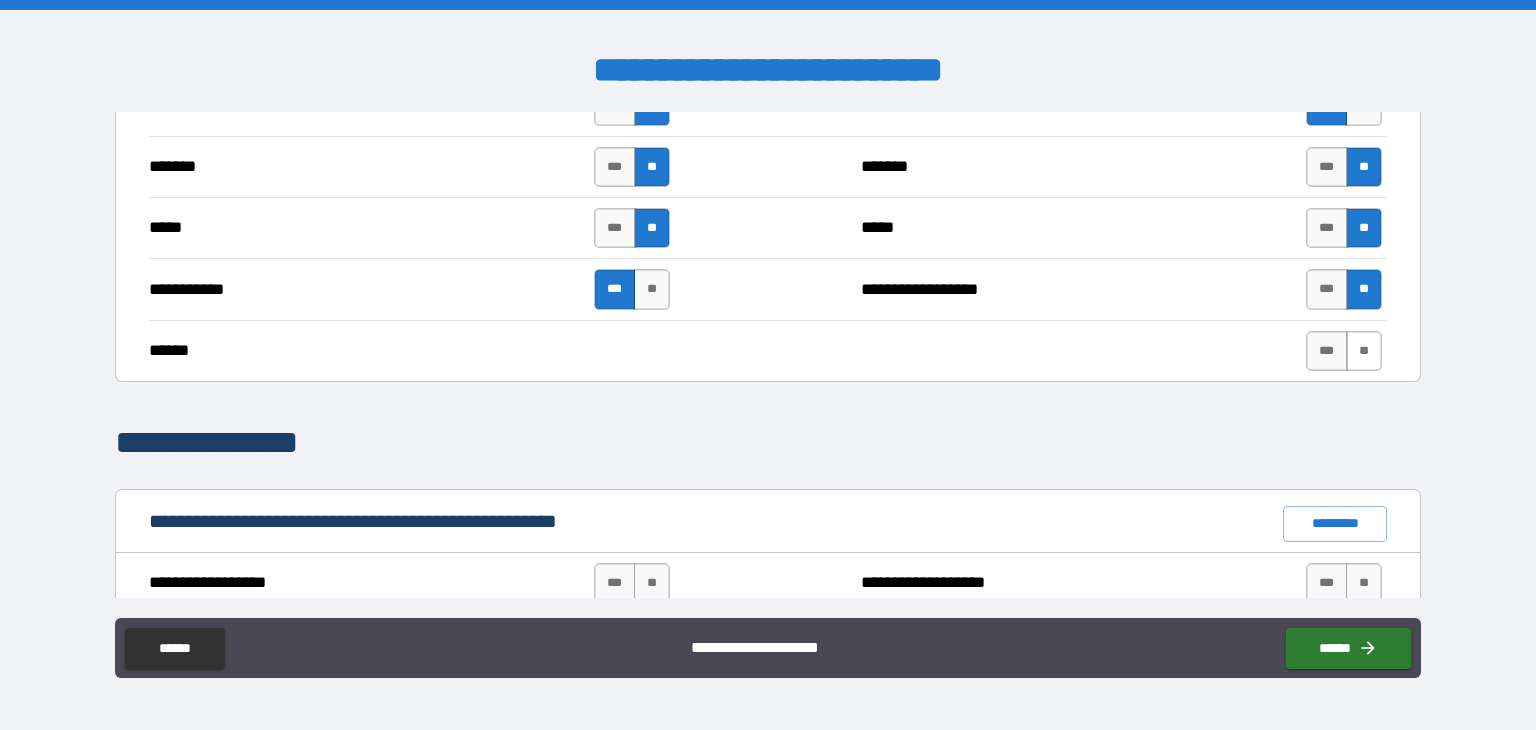 click on "**" at bounding box center (1364, 351) 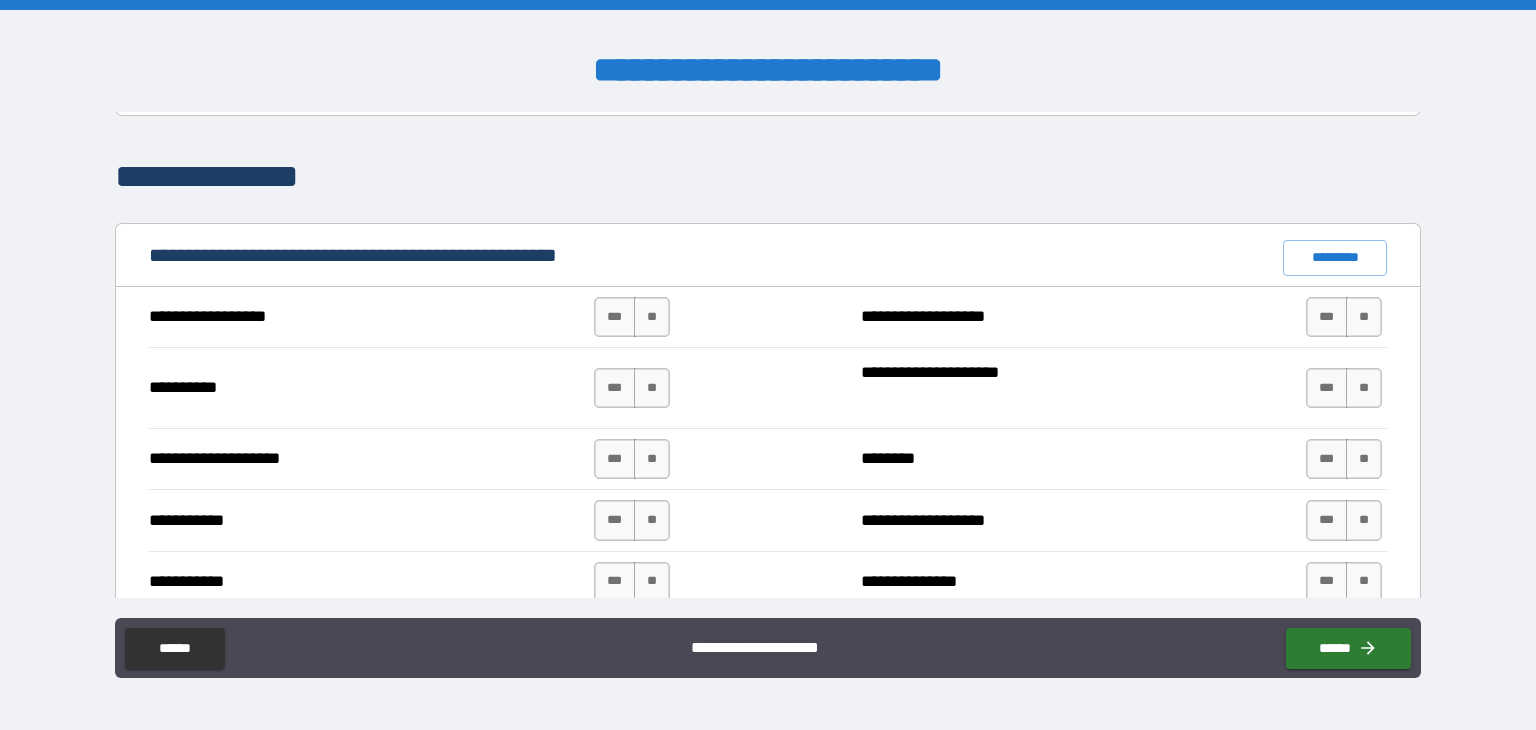scroll, scrollTop: 1800, scrollLeft: 0, axis: vertical 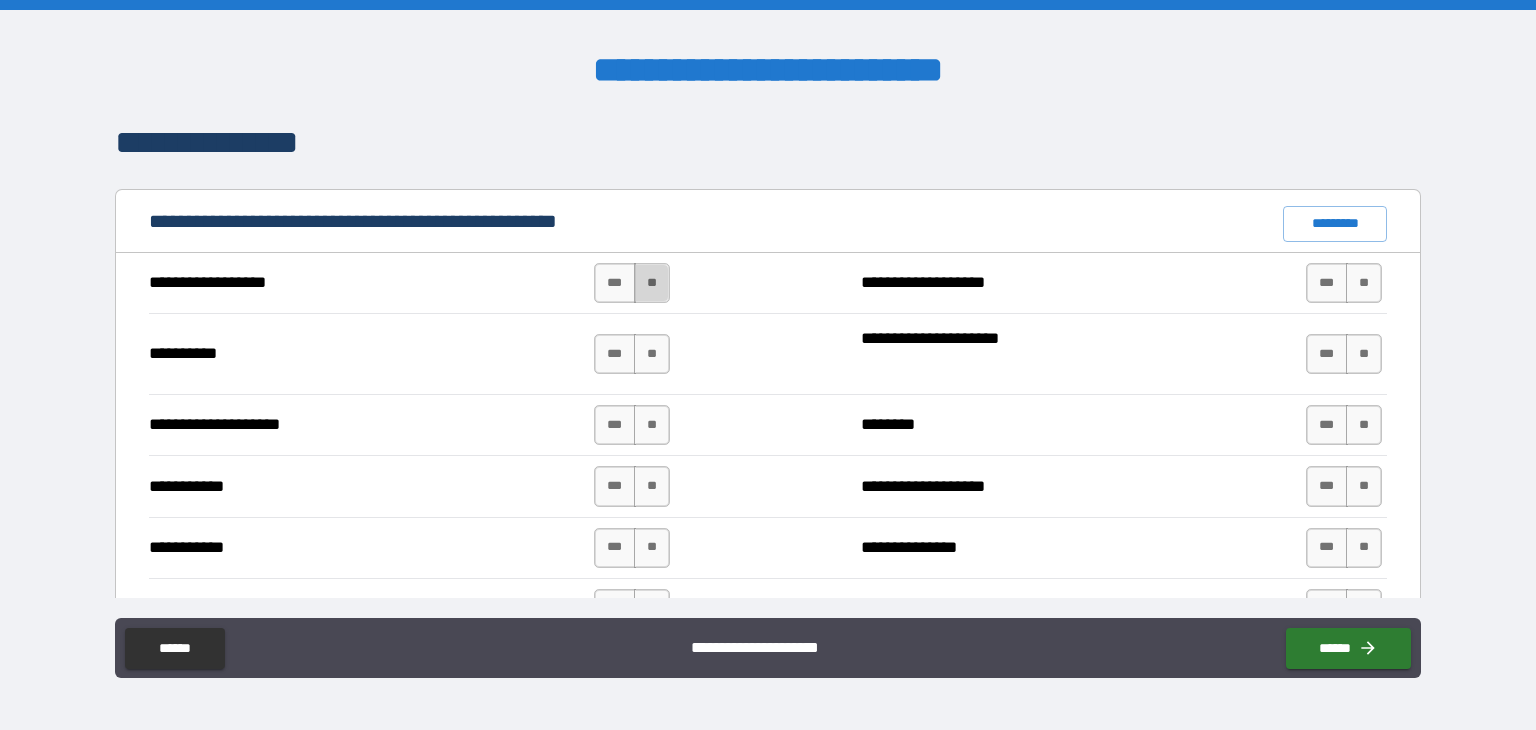 click on "**" at bounding box center (652, 283) 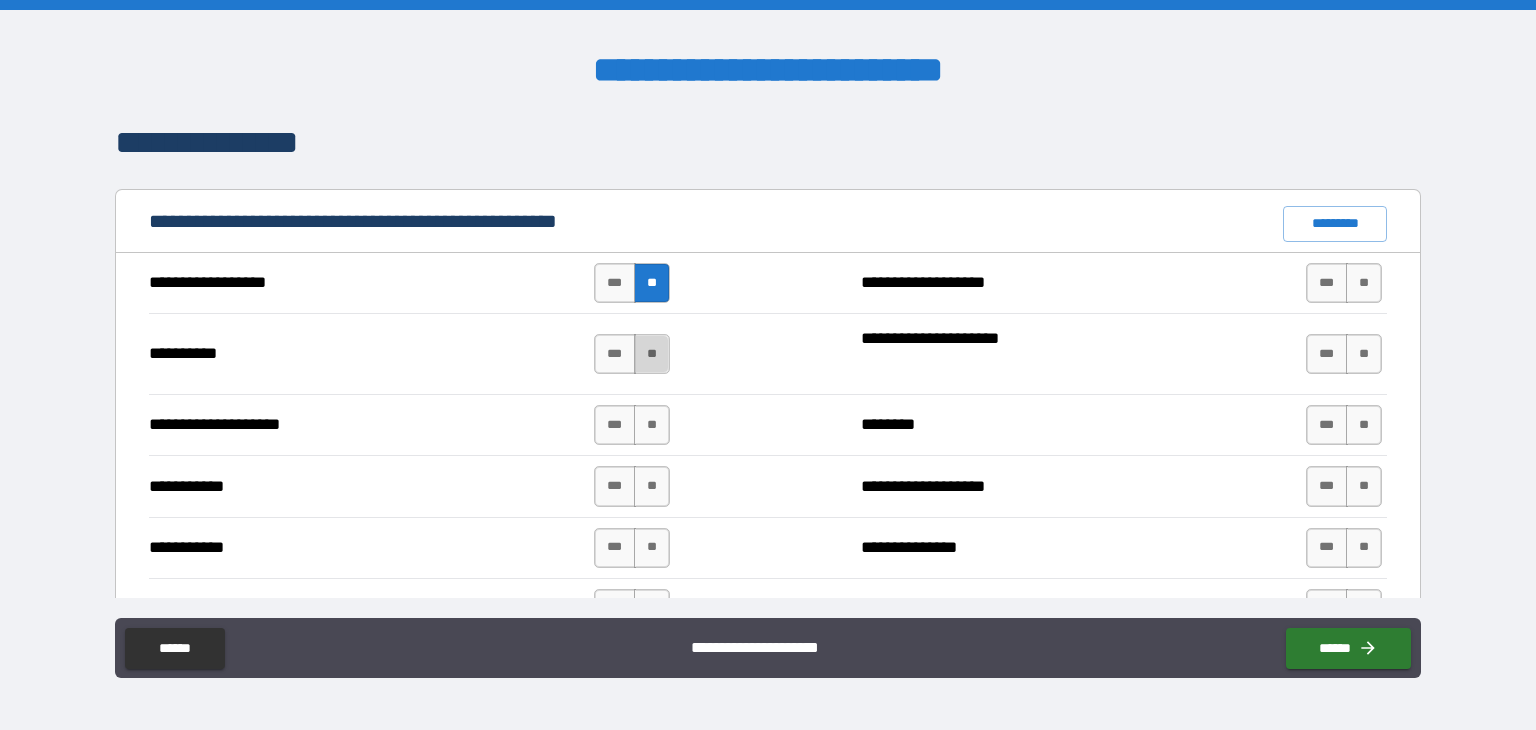 click on "**" at bounding box center (652, 354) 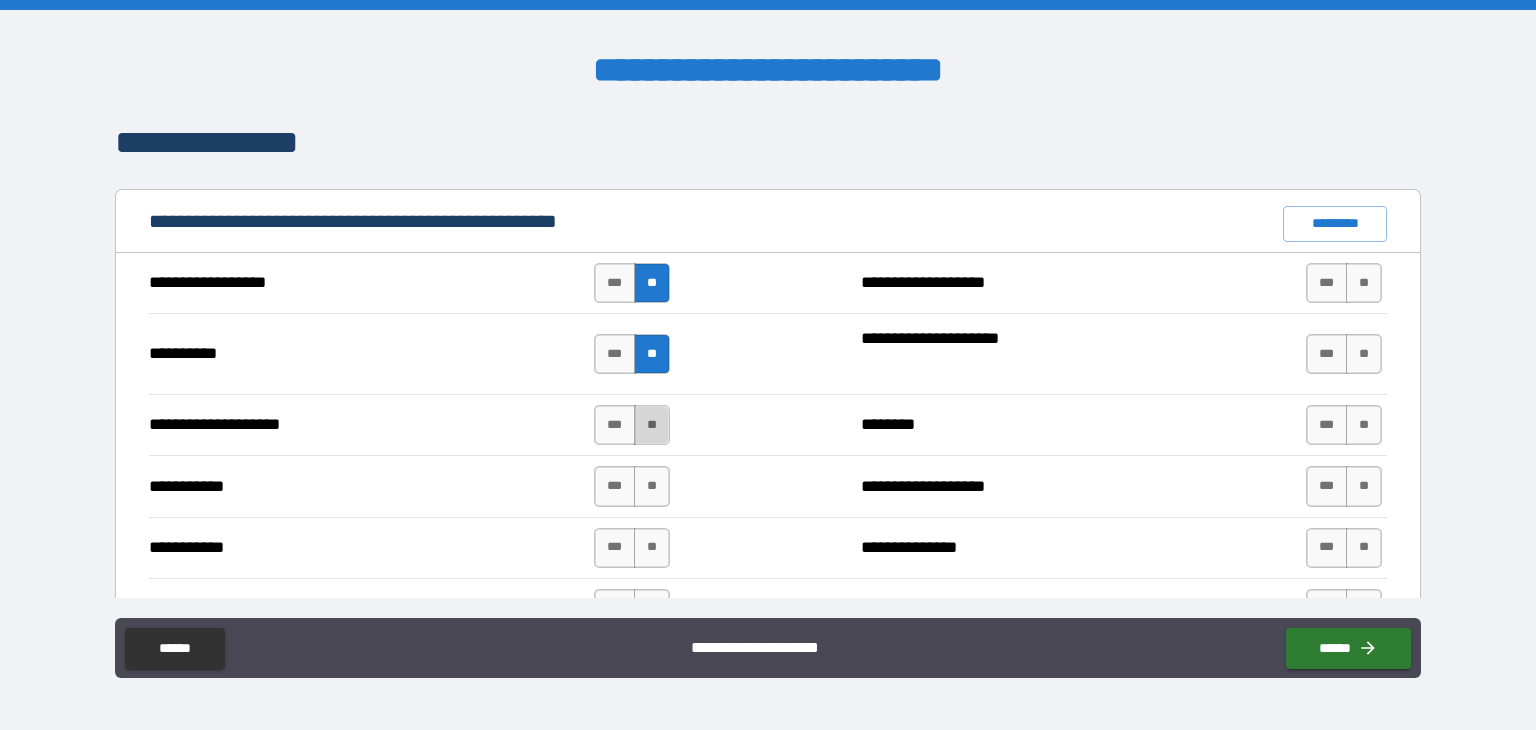 click on "**" at bounding box center [652, 425] 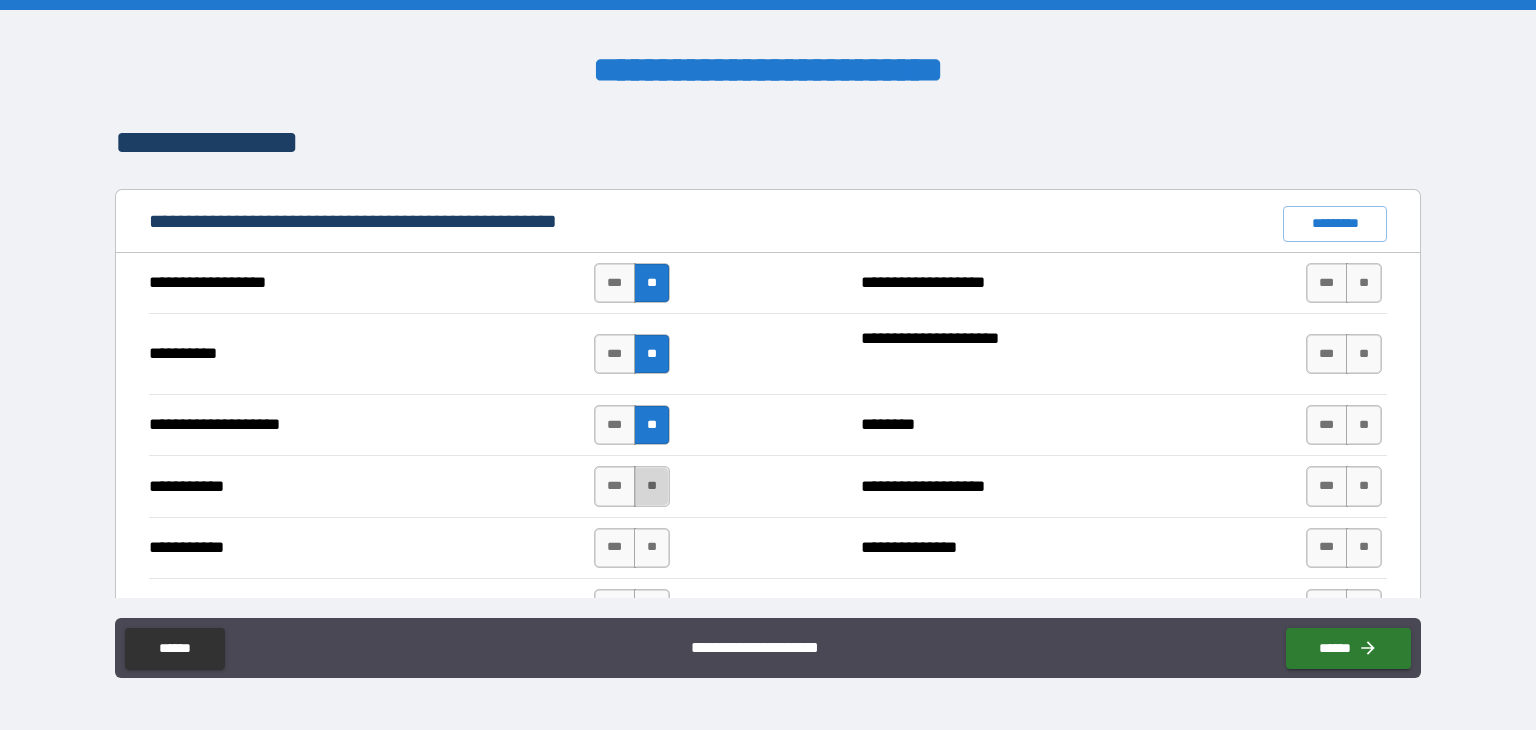click on "**" at bounding box center (652, 486) 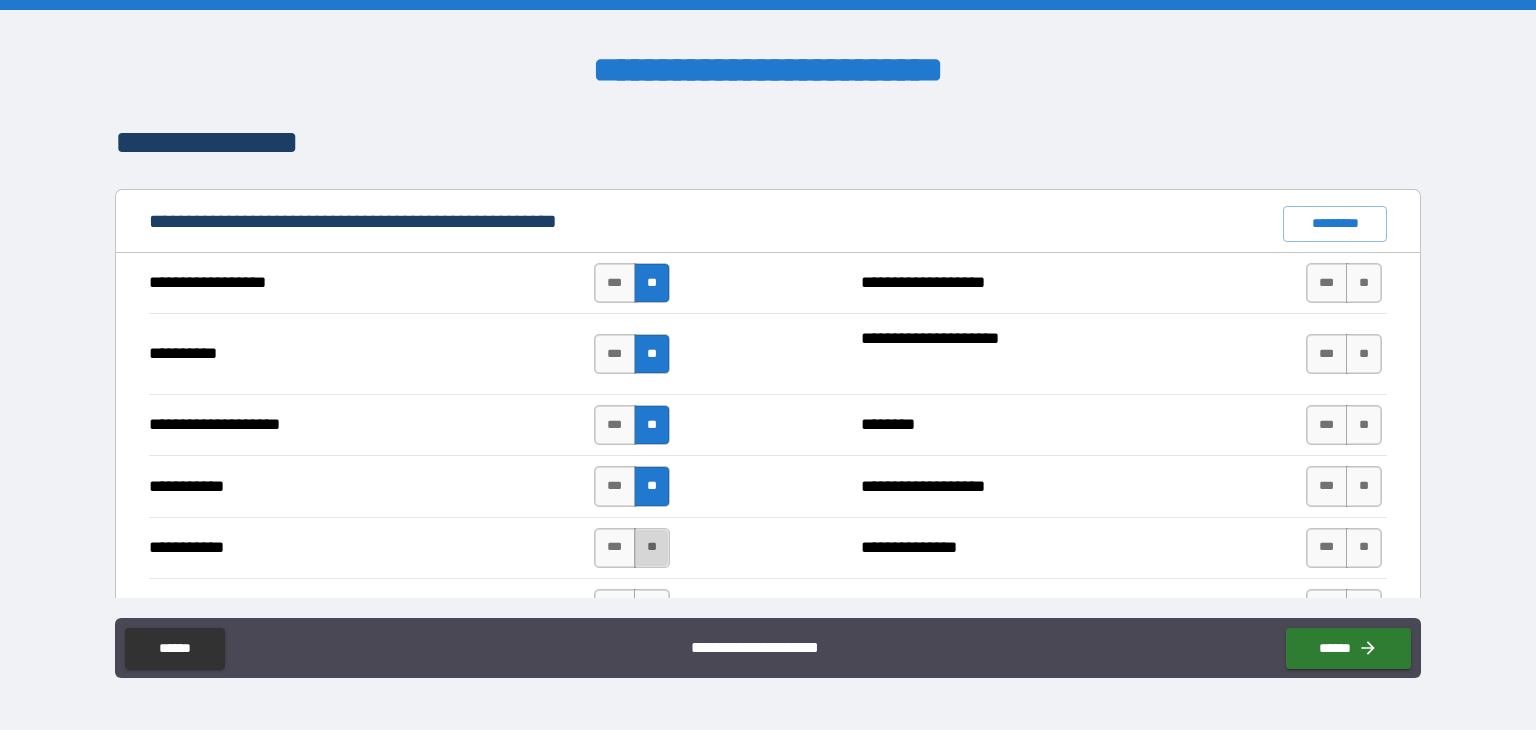 click on "**" at bounding box center [652, 548] 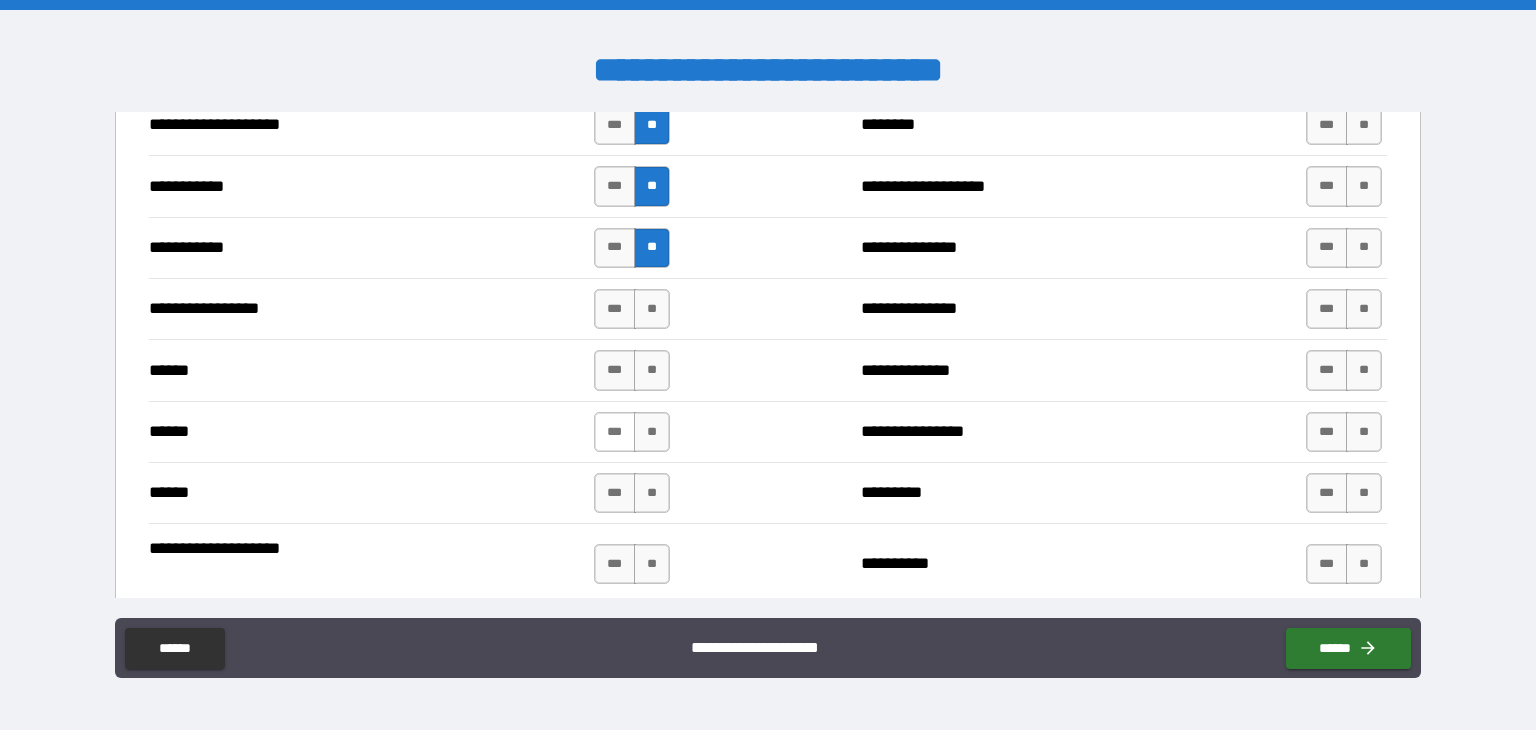 scroll, scrollTop: 1800, scrollLeft: 0, axis: vertical 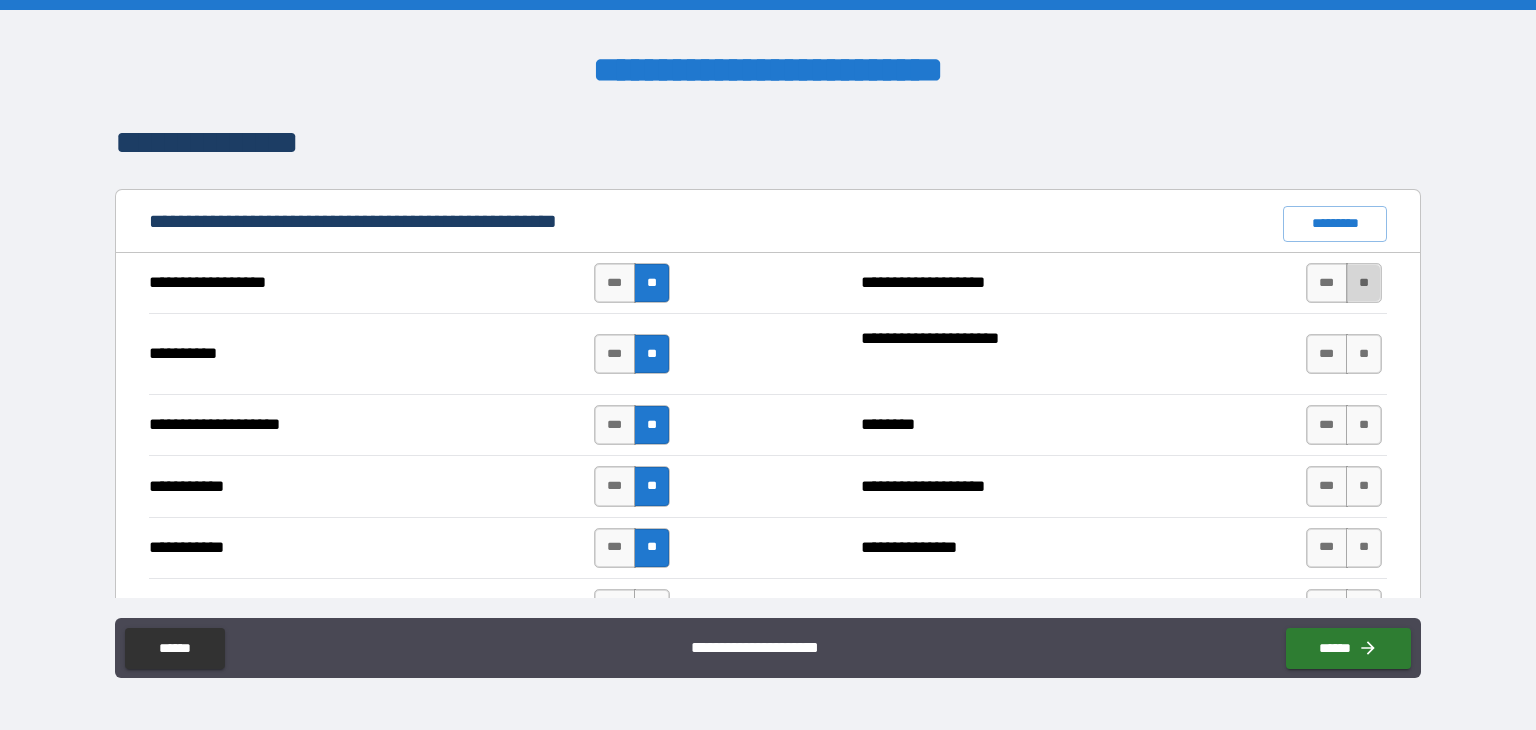 click on "**" at bounding box center [1364, 283] 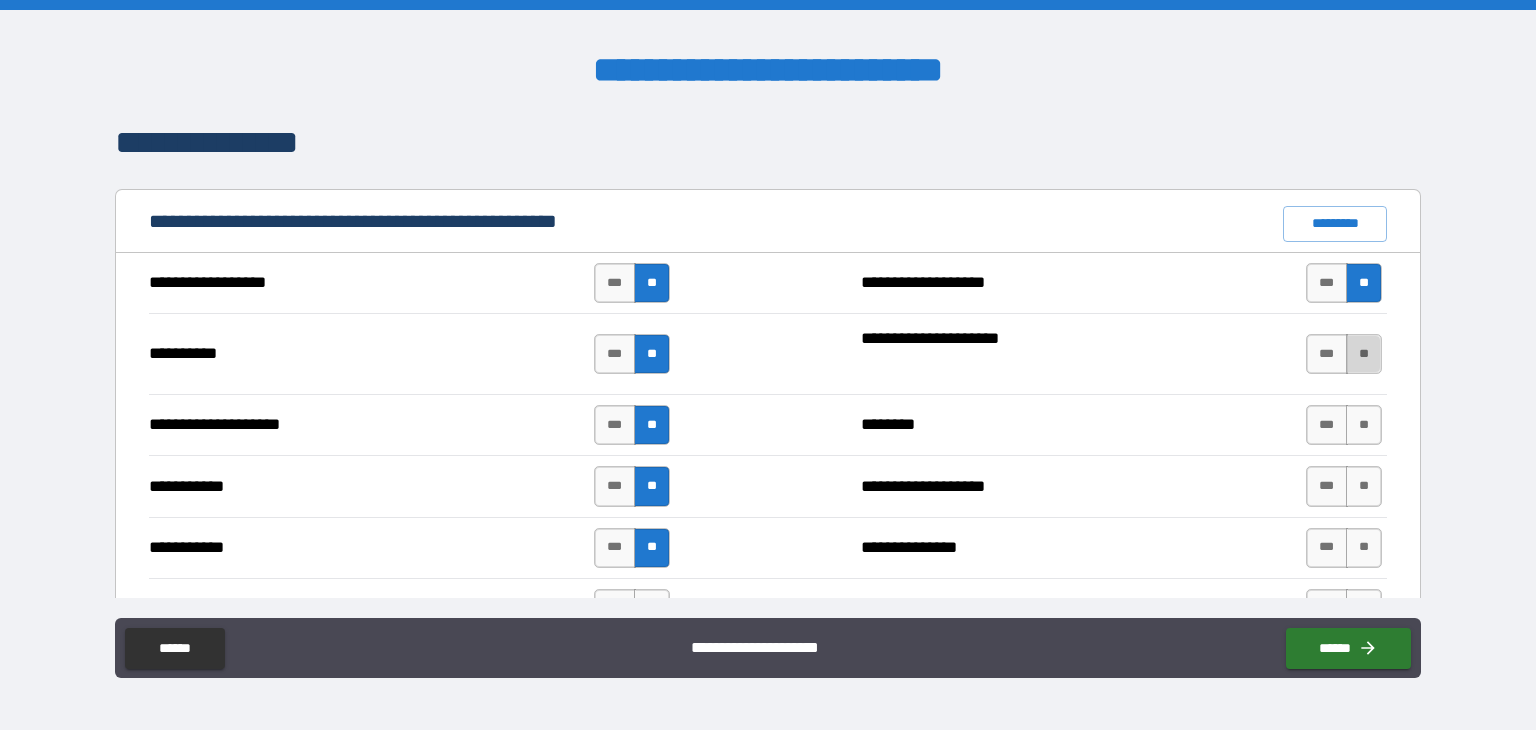 click on "**" at bounding box center (1364, 354) 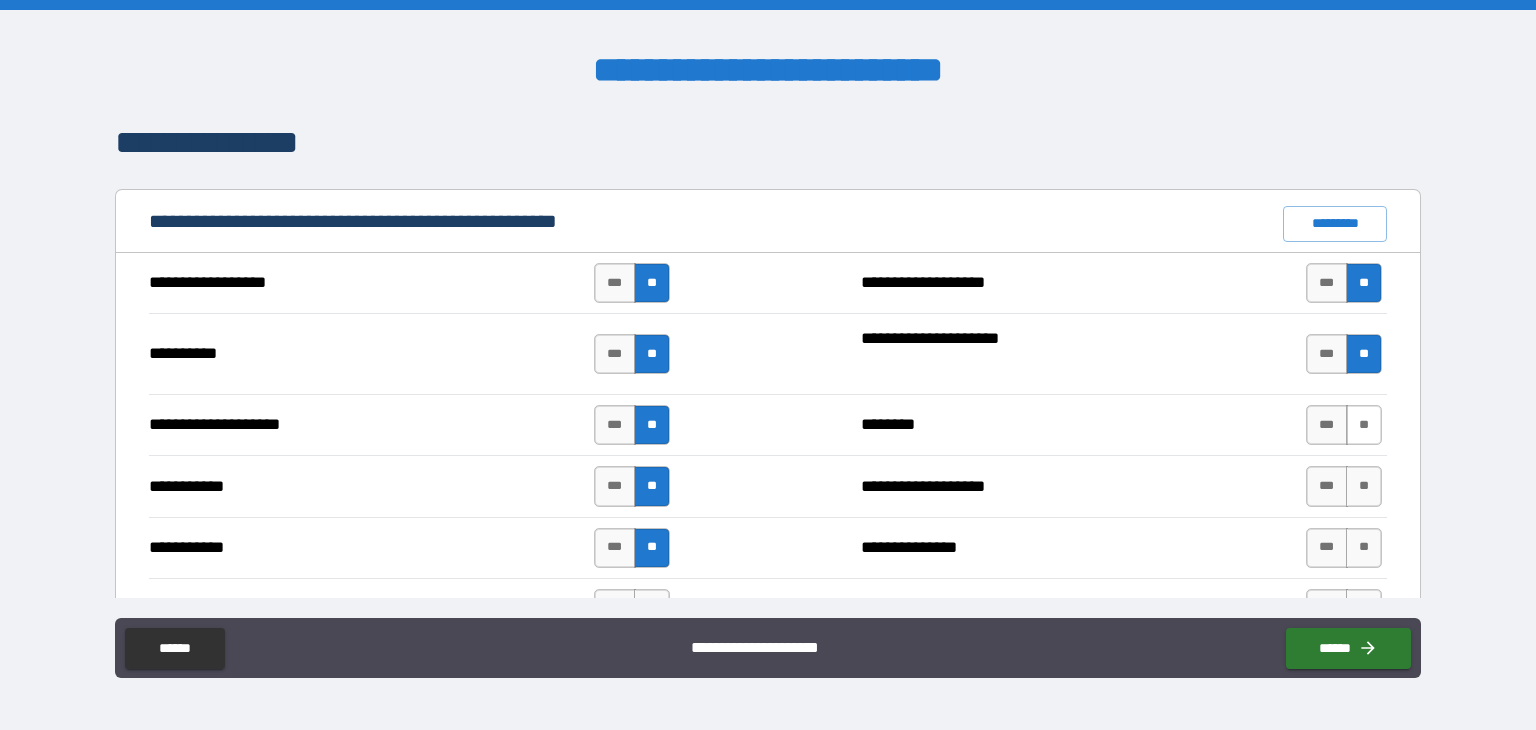click on "**" at bounding box center (1364, 425) 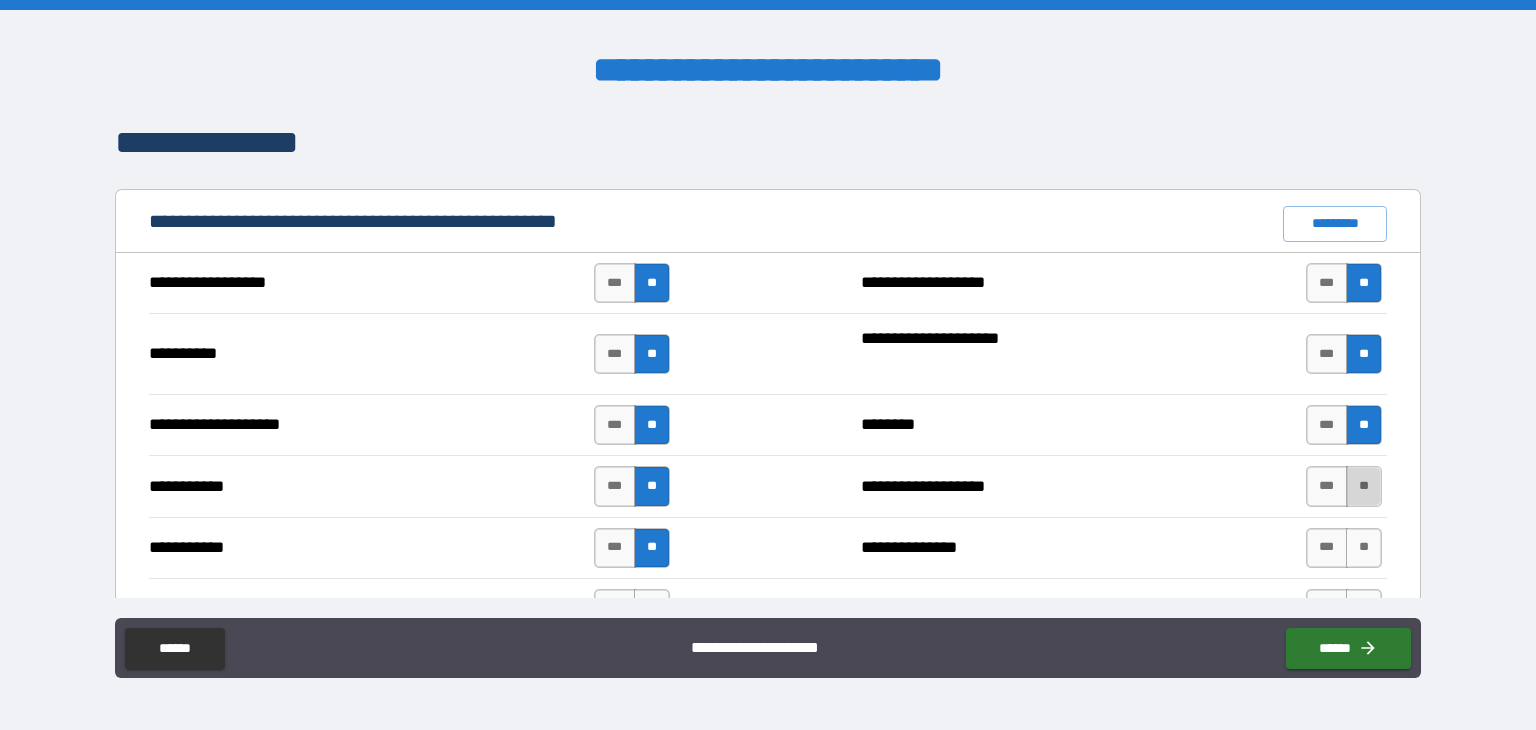 click on "**" at bounding box center (1364, 486) 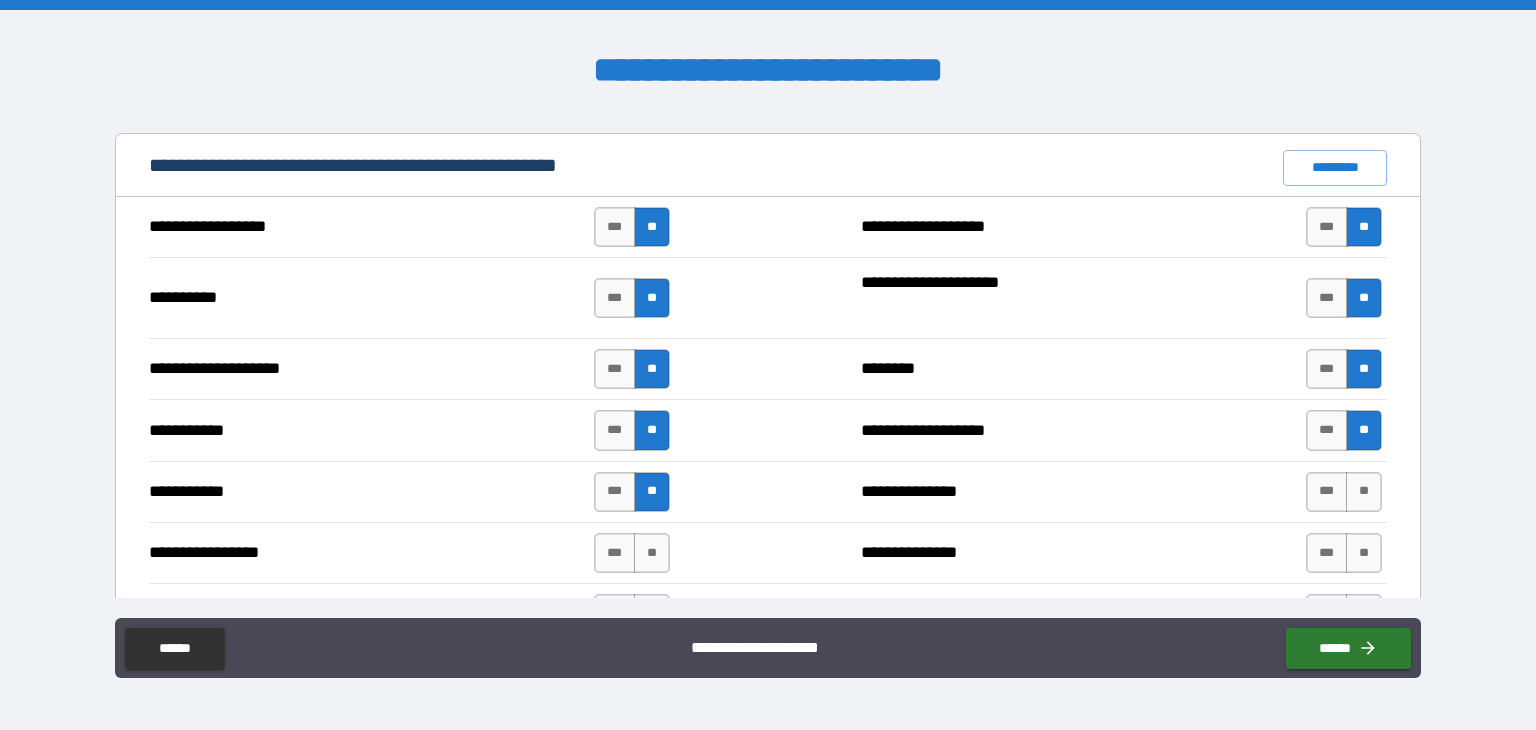 scroll, scrollTop: 2000, scrollLeft: 0, axis: vertical 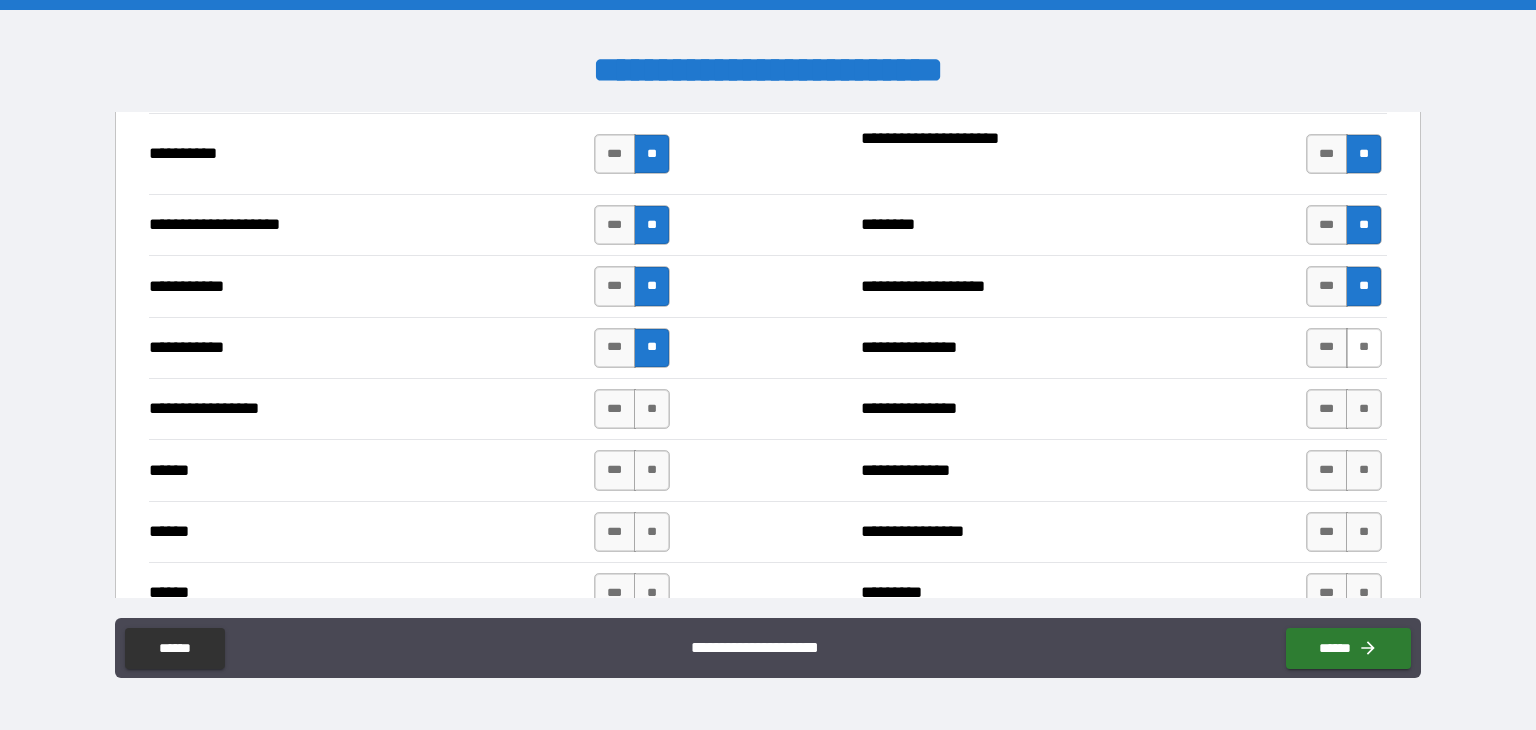 click on "**" at bounding box center [1364, 348] 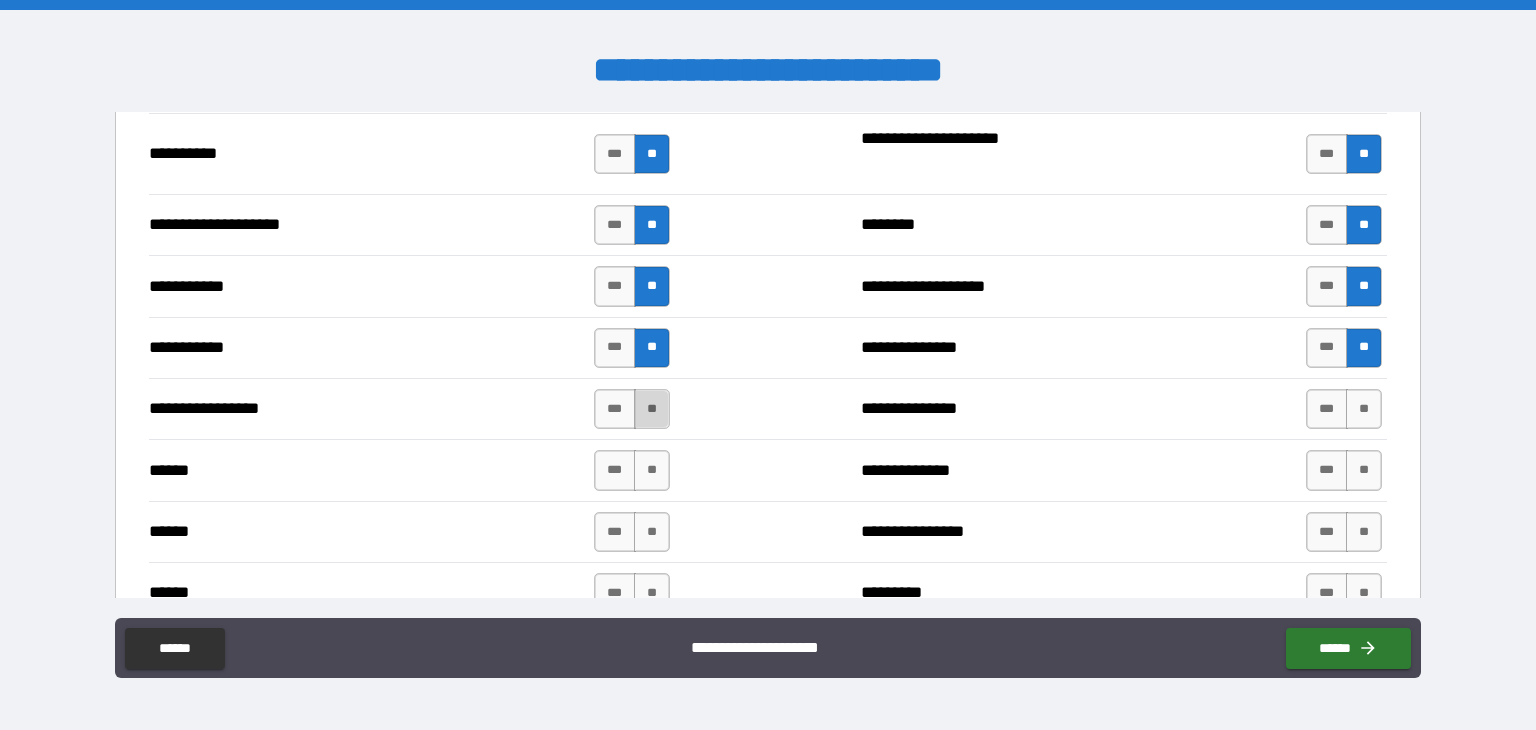 drag, startPoint x: 655, startPoint y: 402, endPoint x: 755, endPoint y: 413, distance: 100.60318 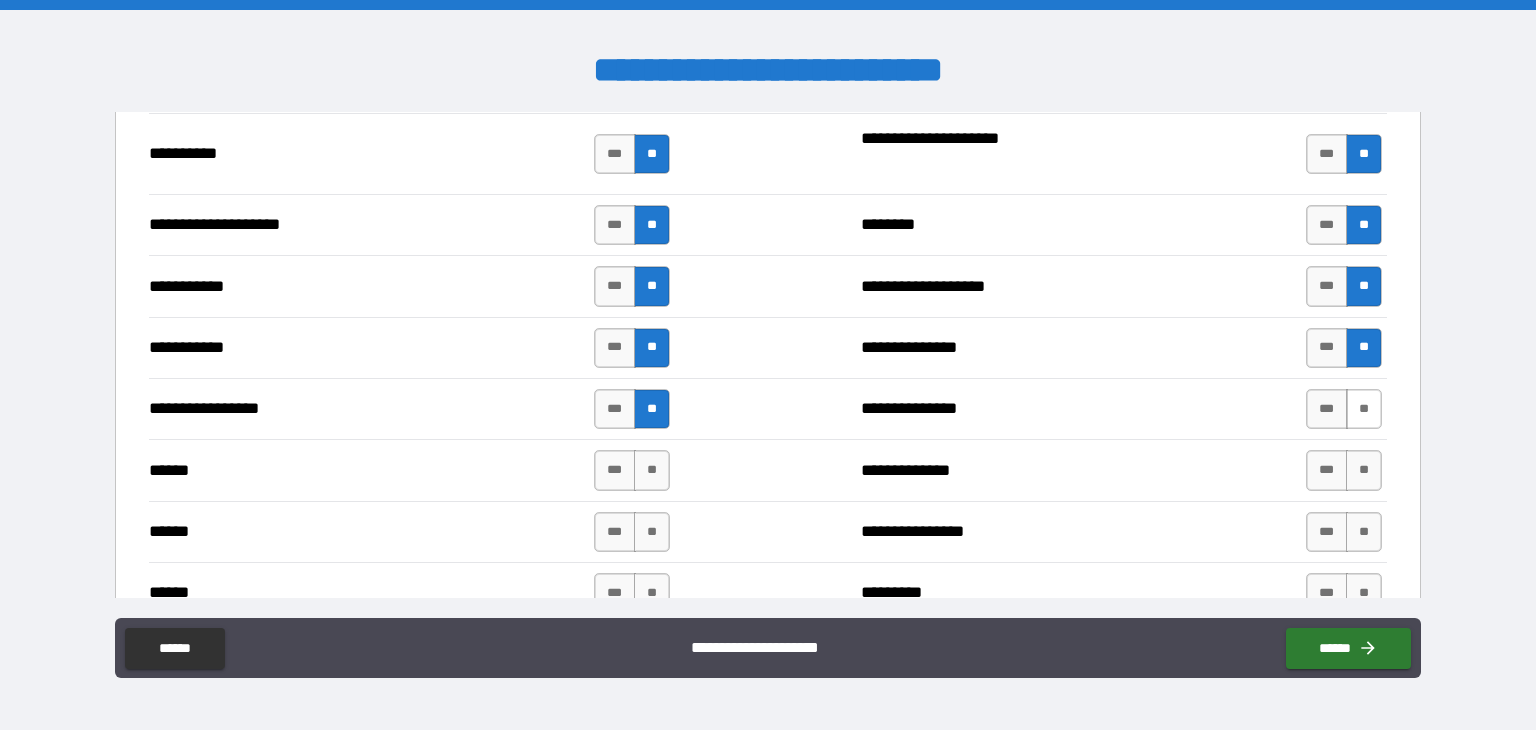 click on "**" at bounding box center (1364, 409) 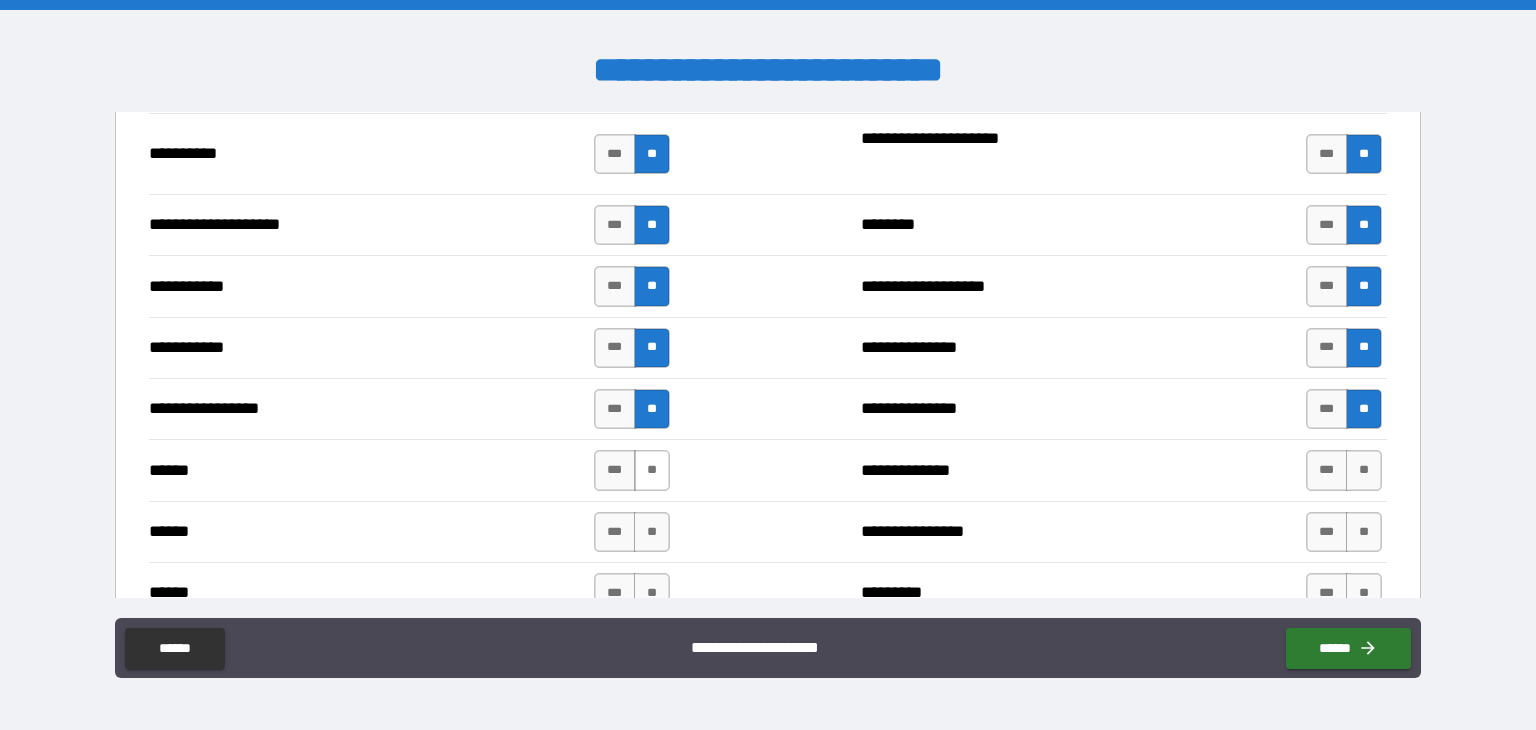 click on "**" at bounding box center (652, 470) 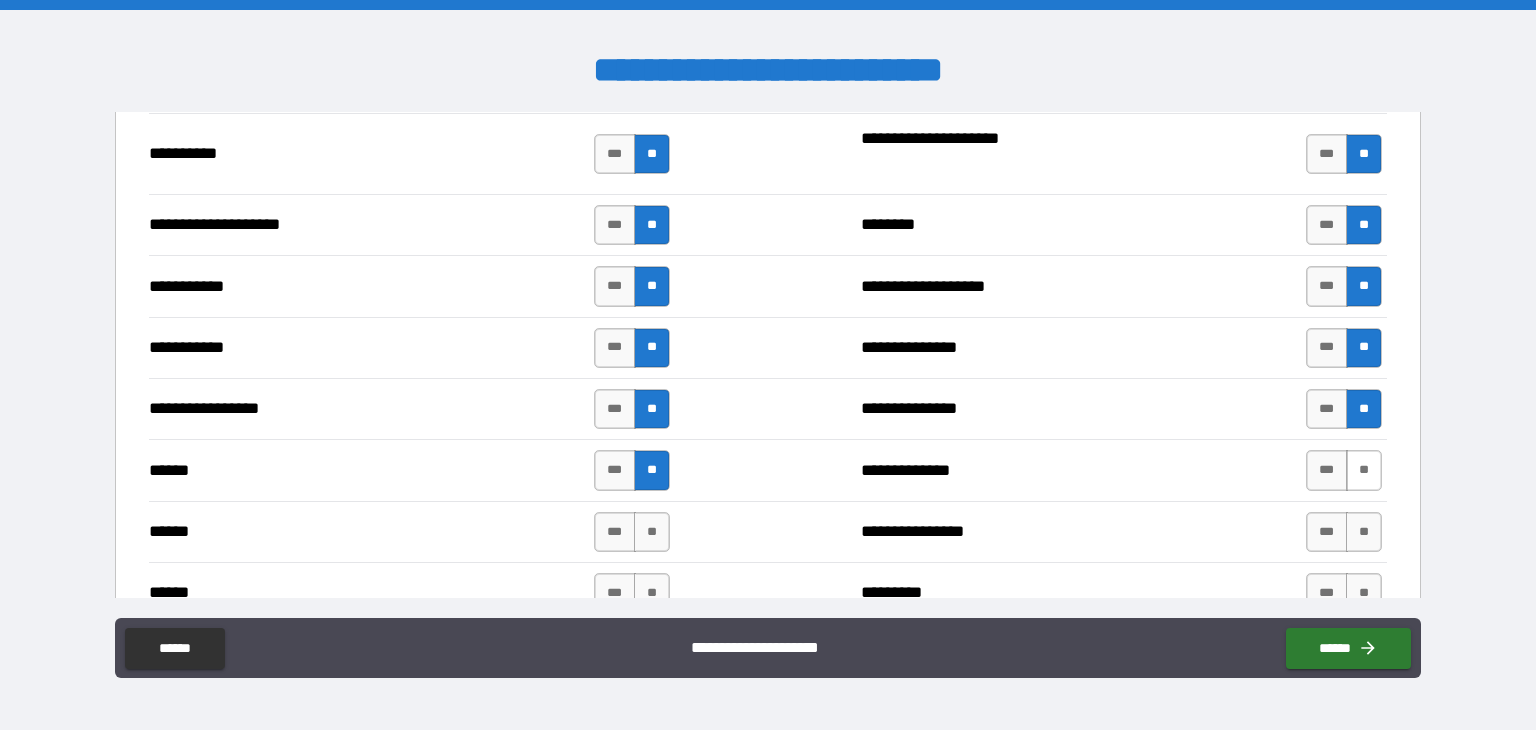 click on "**" at bounding box center (1364, 470) 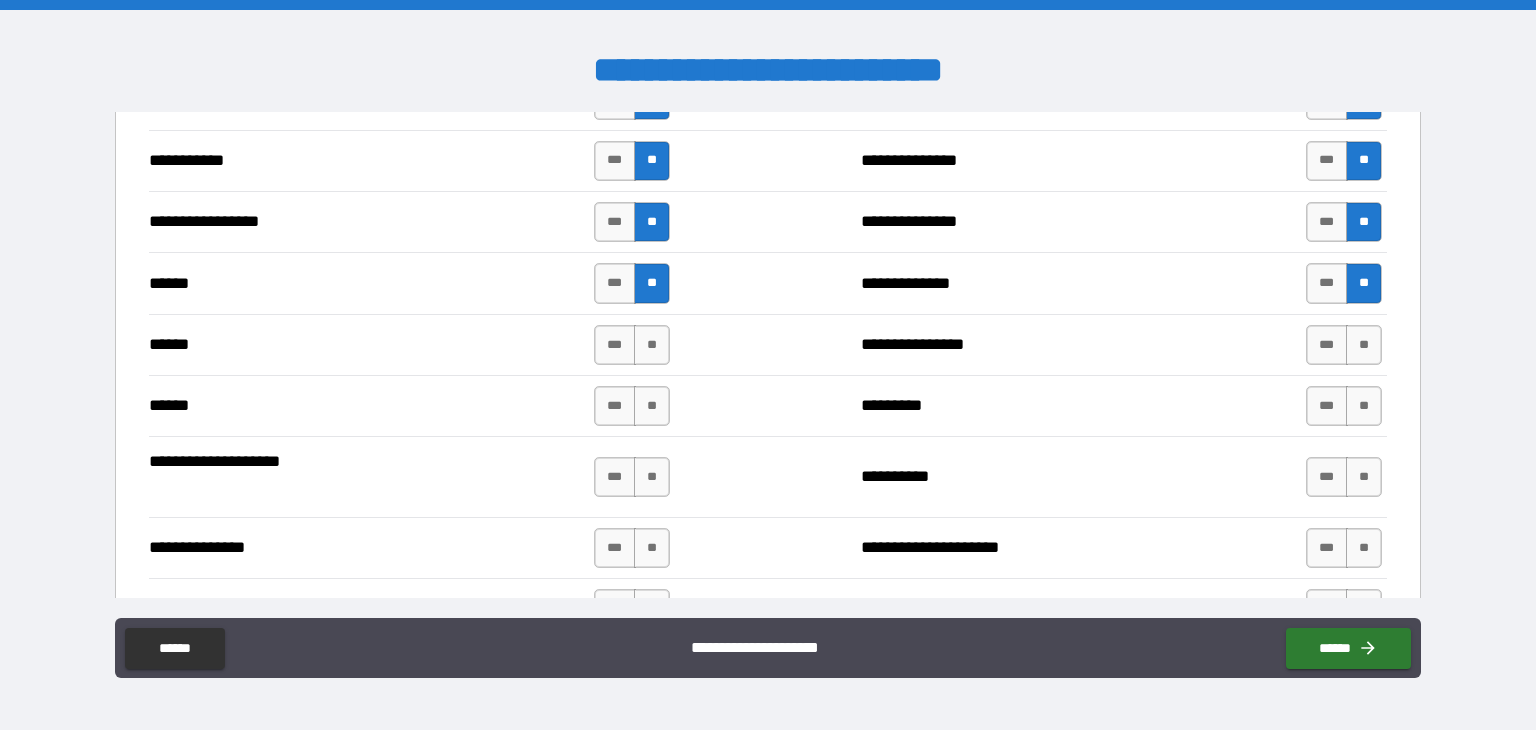 scroll, scrollTop: 2200, scrollLeft: 0, axis: vertical 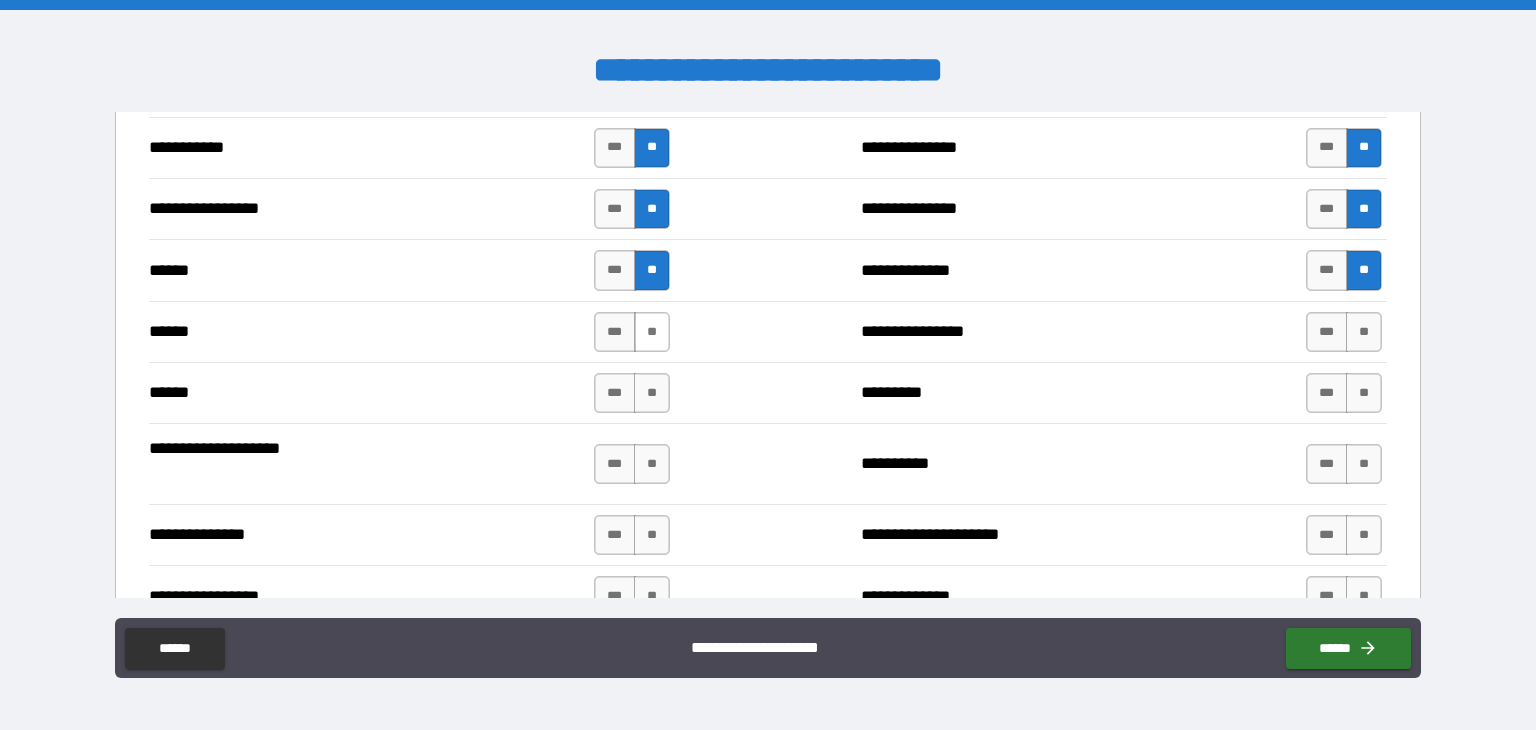 click on "**" at bounding box center [652, 332] 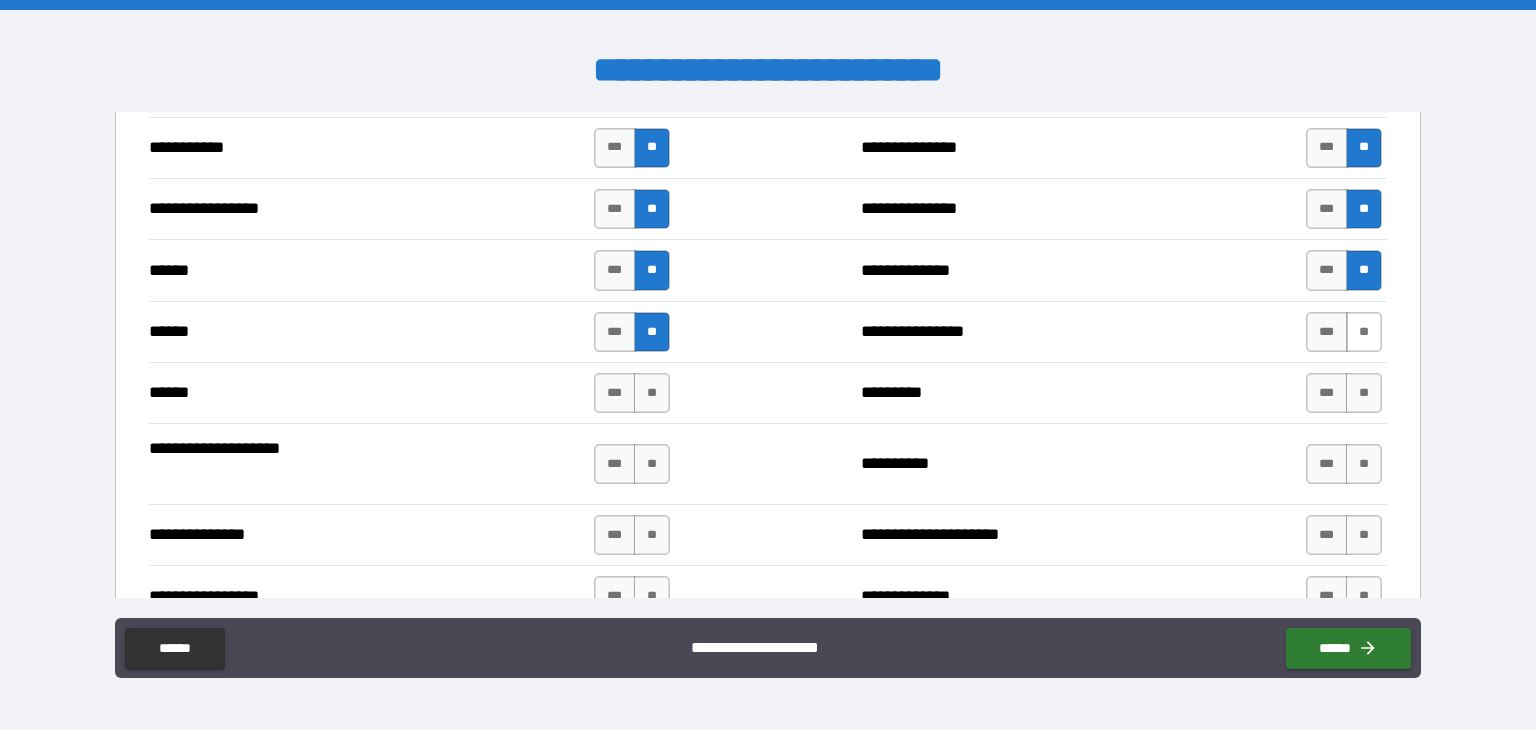click on "**" at bounding box center (1364, 332) 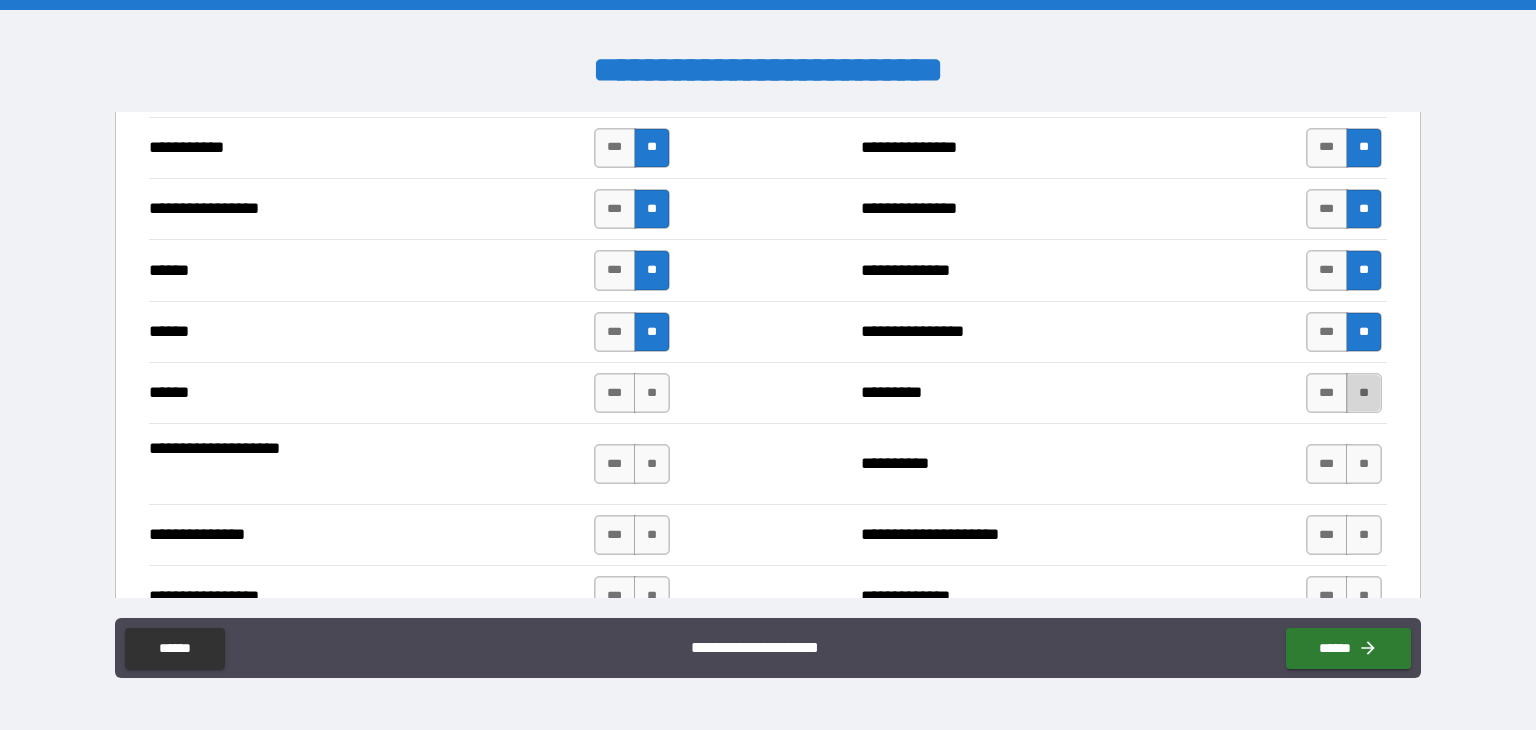 click on "**" at bounding box center (1364, 393) 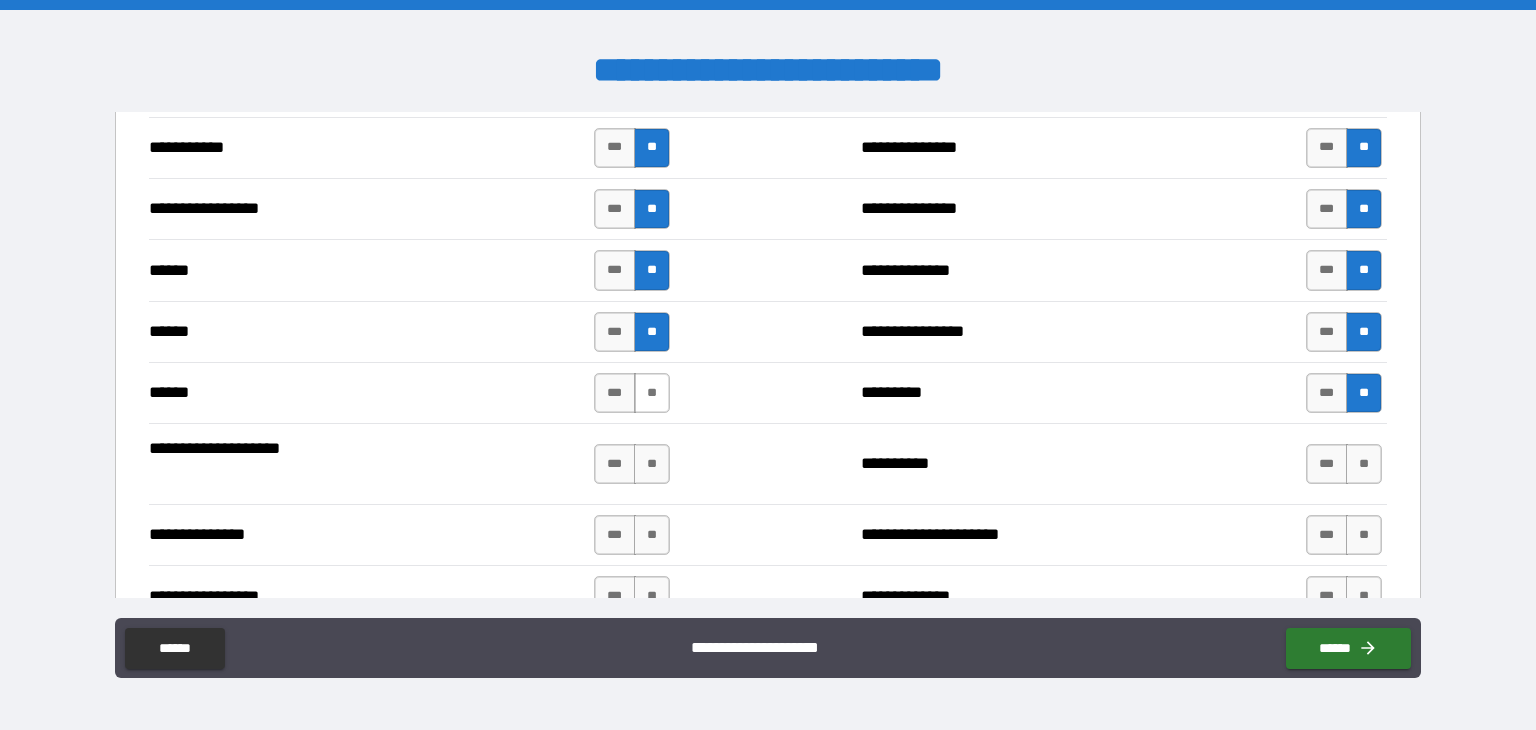 click on "**" at bounding box center (652, 393) 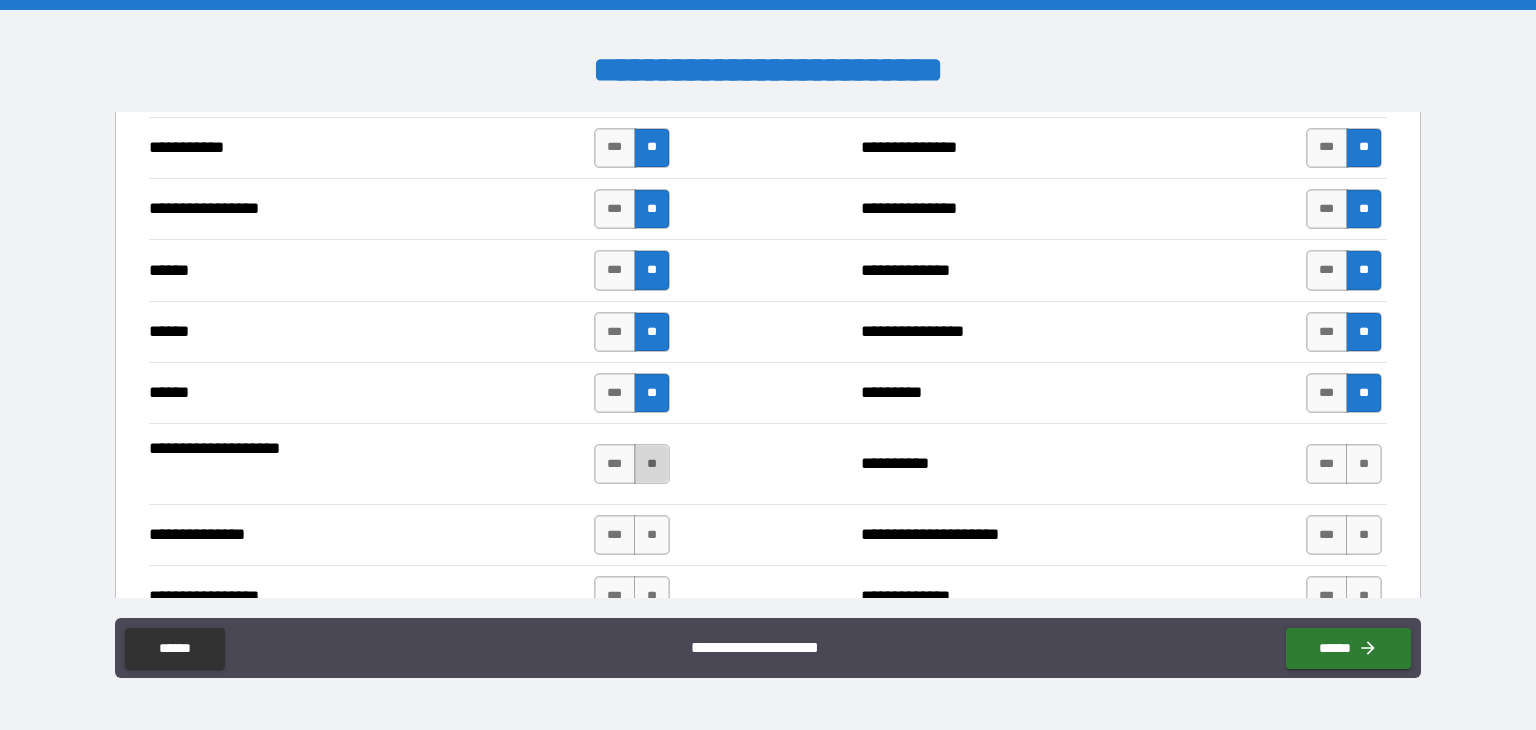click on "**" at bounding box center (652, 464) 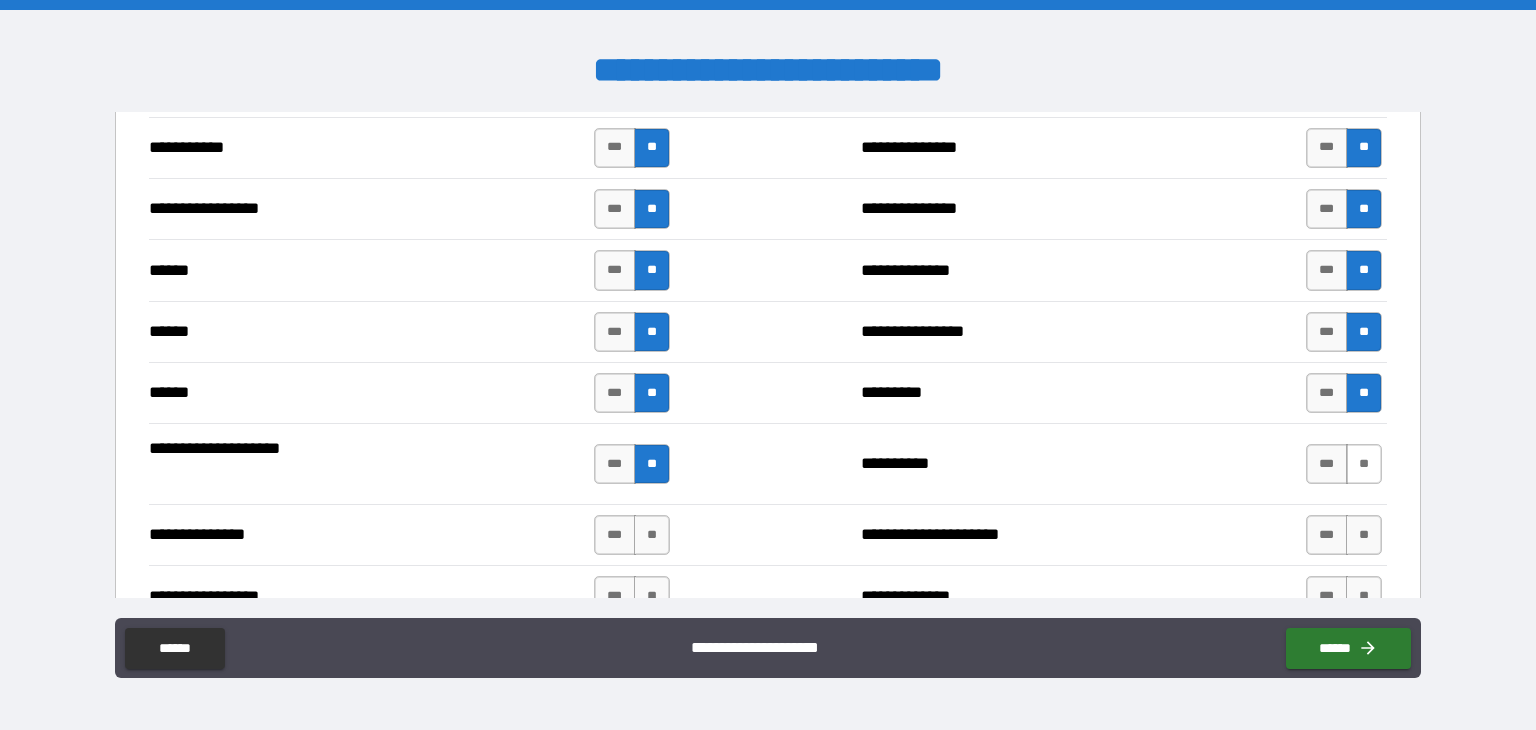 click on "**" at bounding box center (1364, 464) 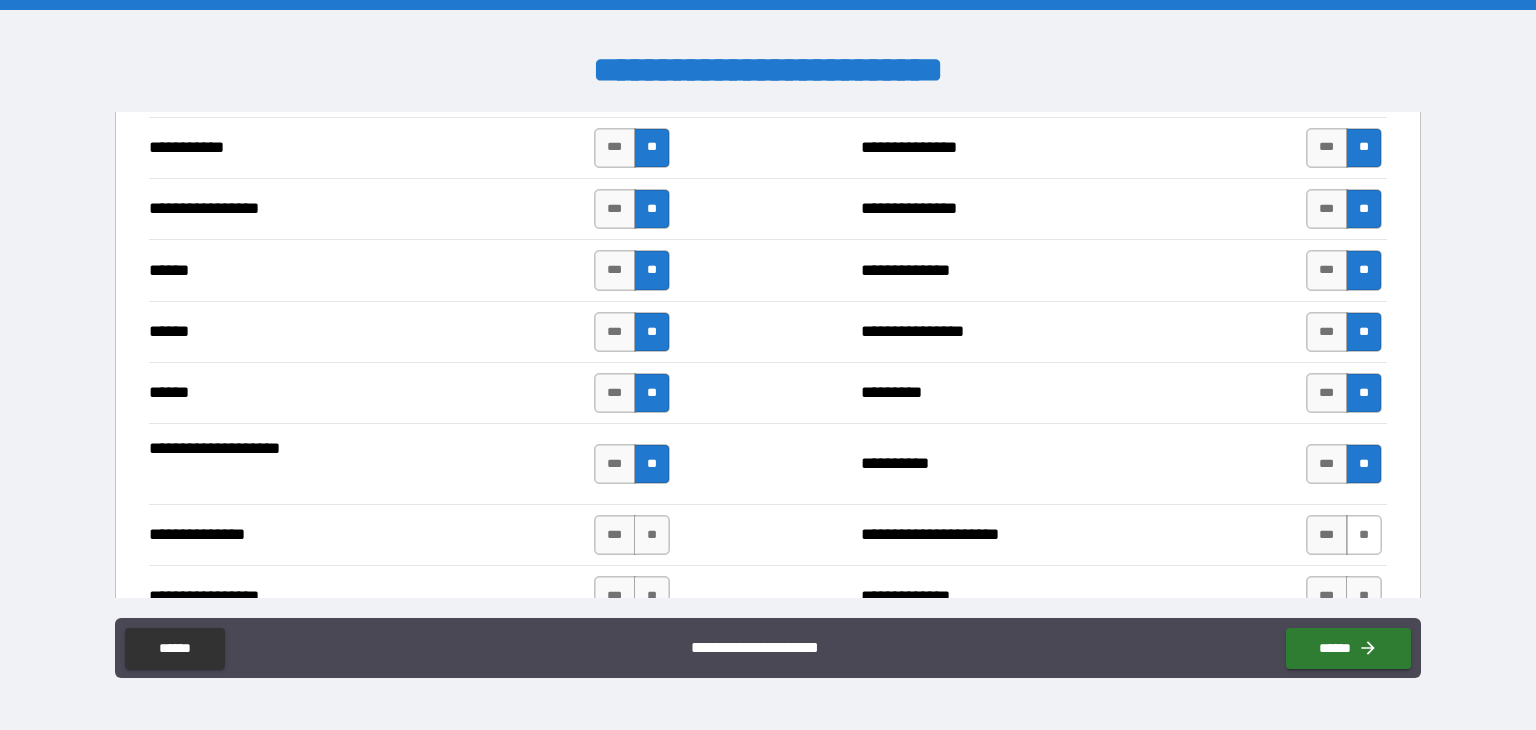 click on "**" at bounding box center (1364, 535) 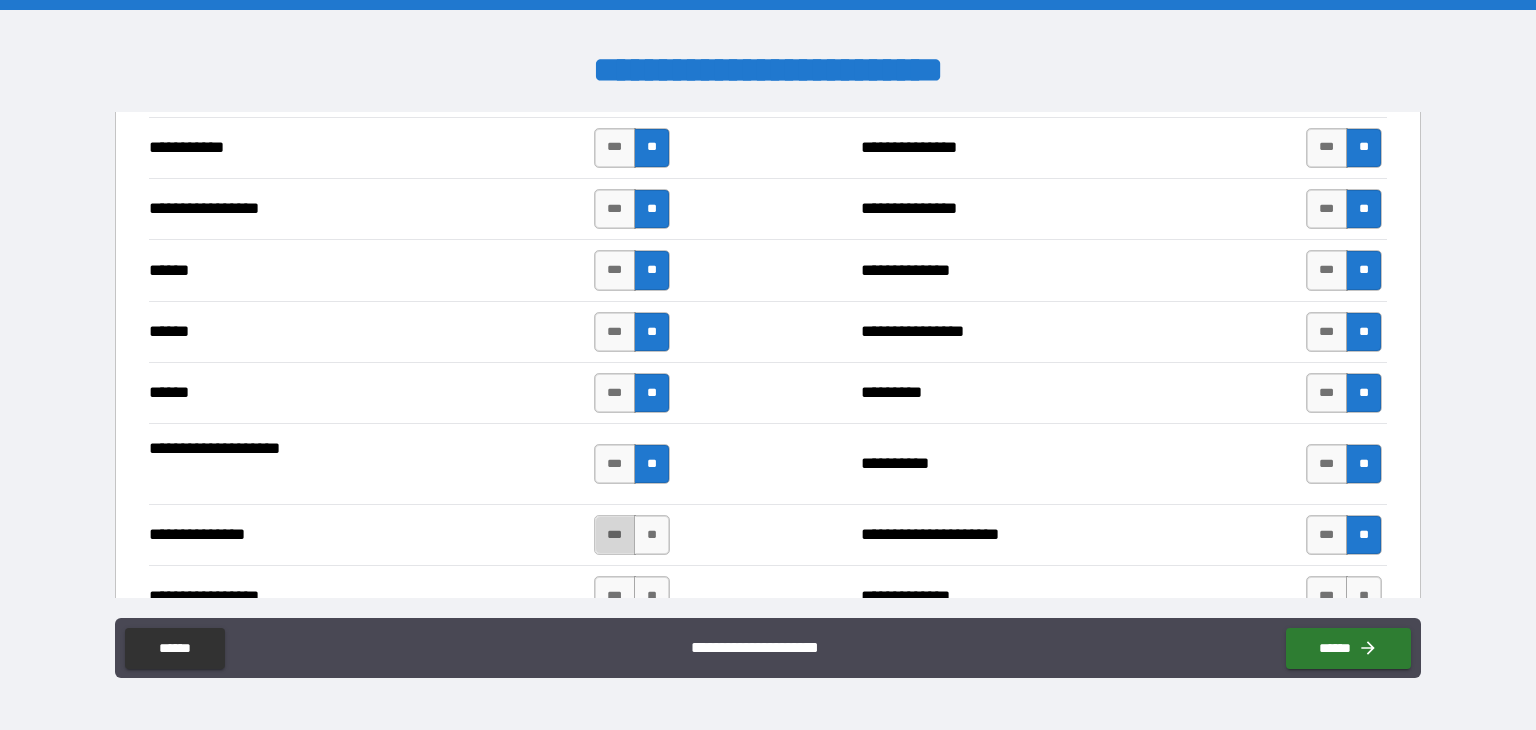 click on "***" at bounding box center [615, 535] 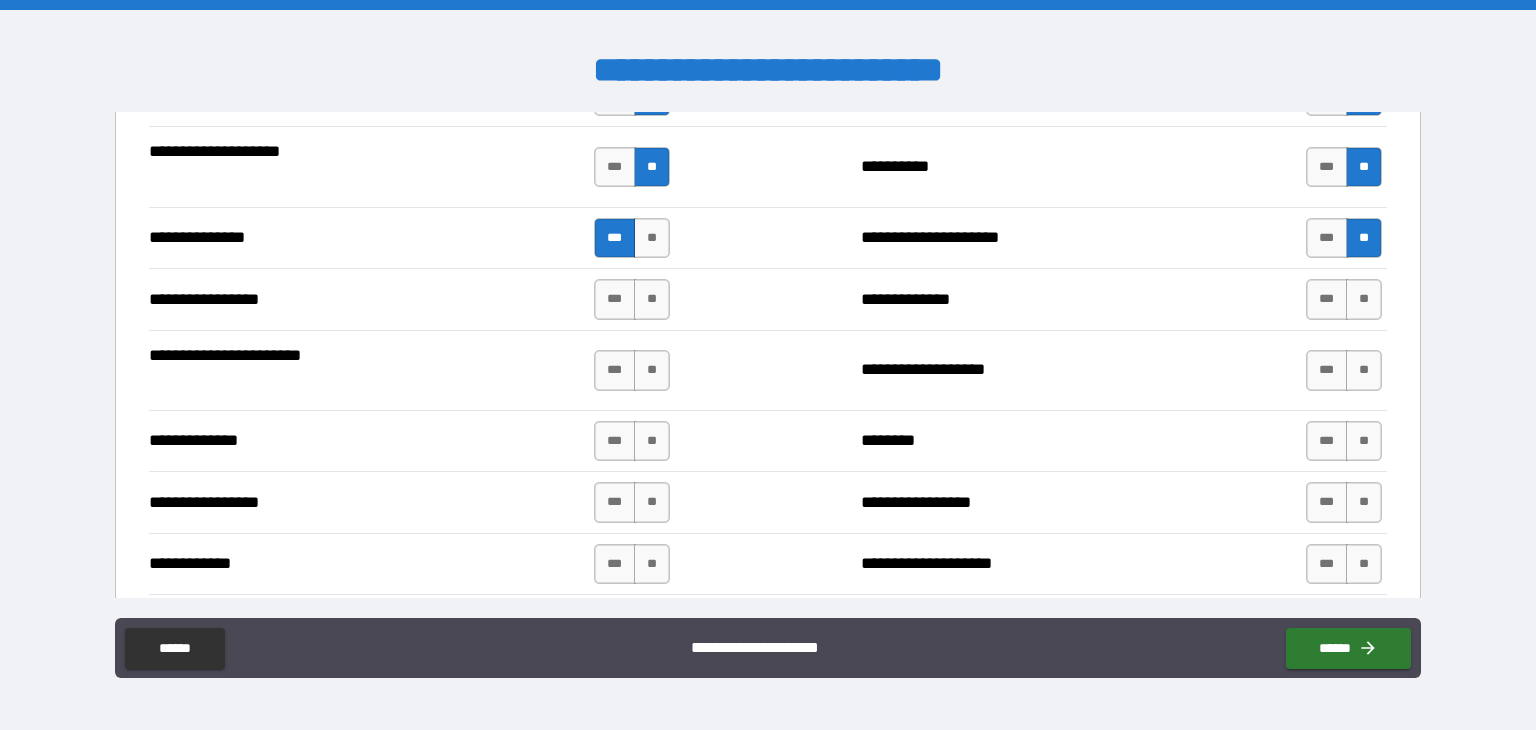 scroll, scrollTop: 2500, scrollLeft: 0, axis: vertical 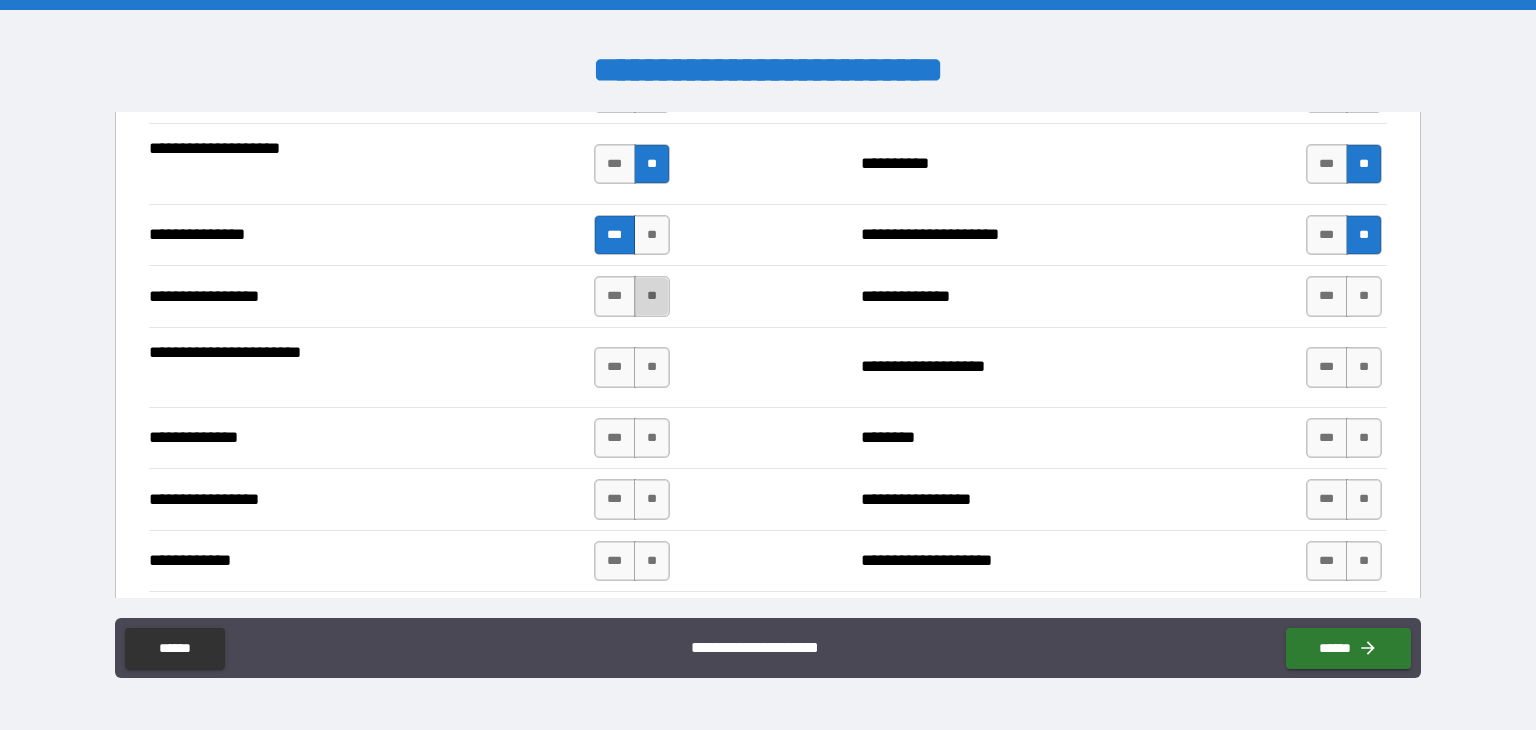 click on "**" at bounding box center [652, 296] 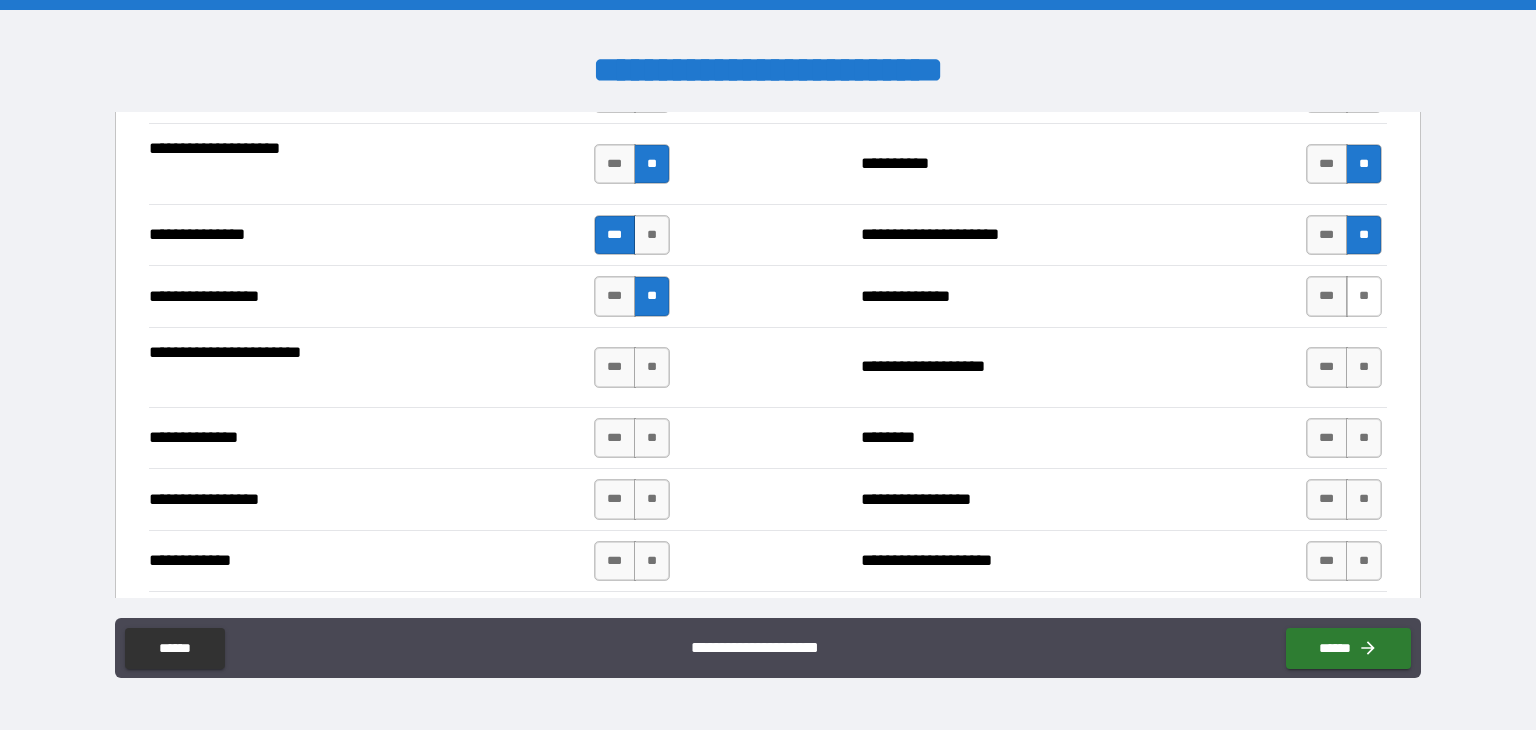 drag, startPoint x: 1344, startPoint y: 290, endPoint x: 1344, endPoint y: 305, distance: 15 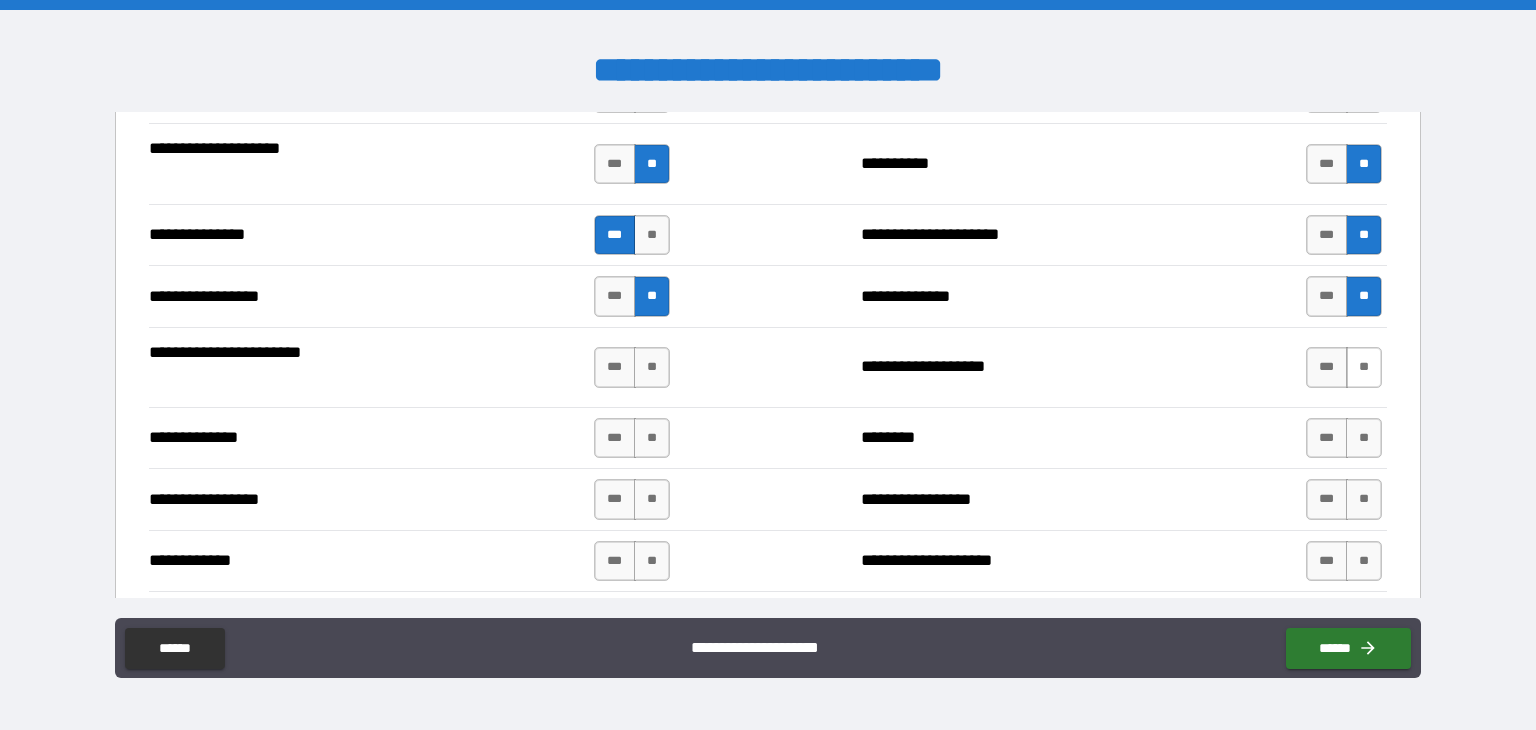click on "**" at bounding box center [1364, 367] 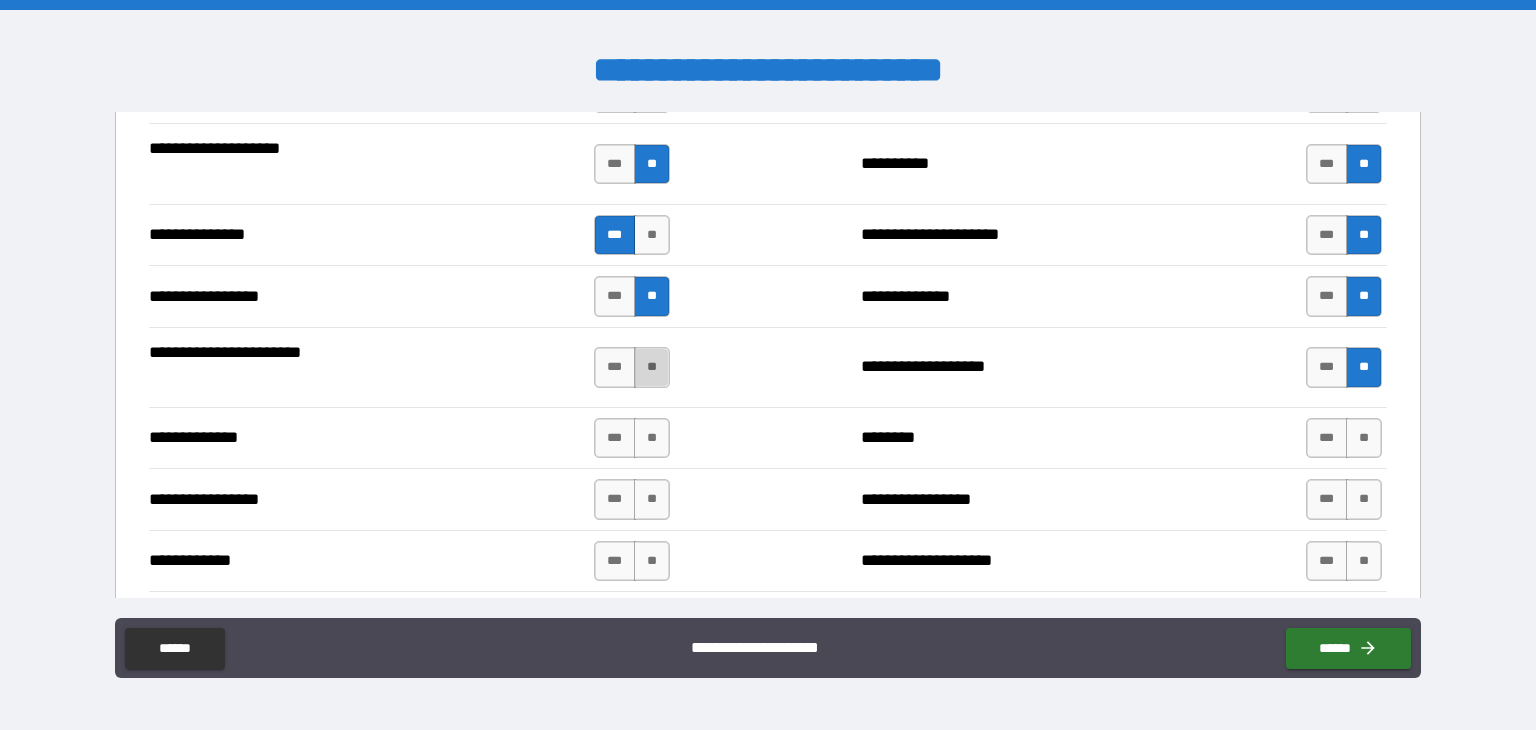 click on "**" at bounding box center [652, 367] 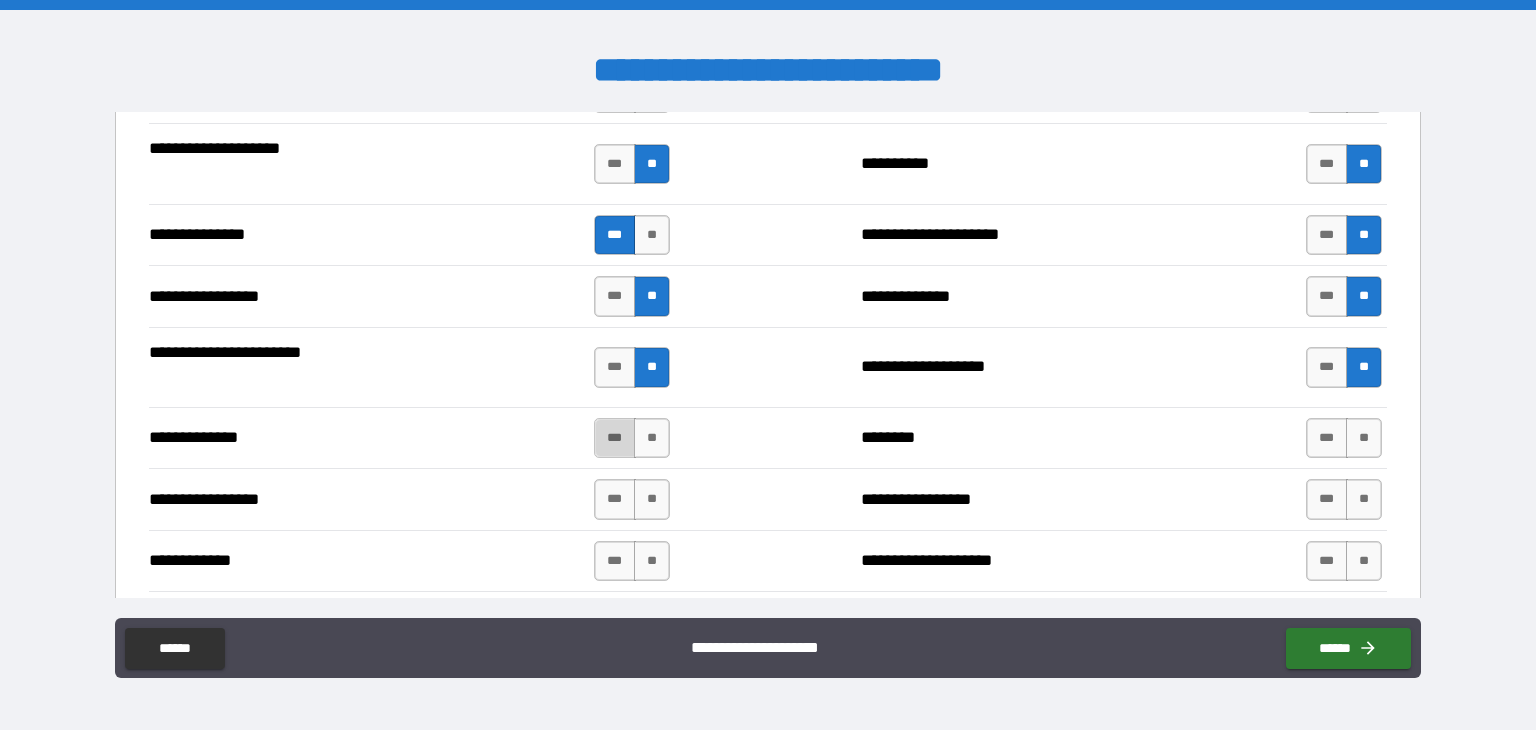 click on "***" at bounding box center (615, 438) 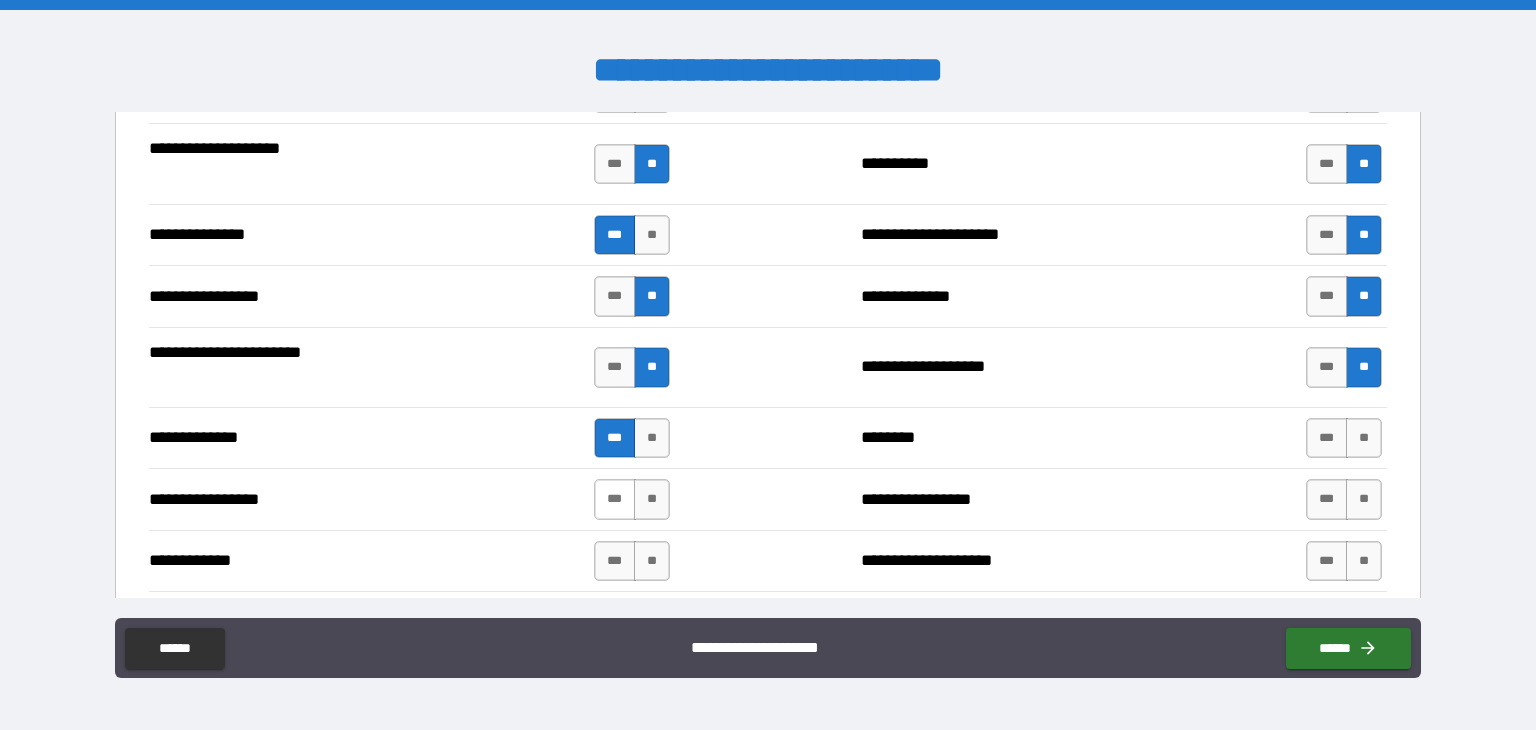 click on "***" at bounding box center (615, 499) 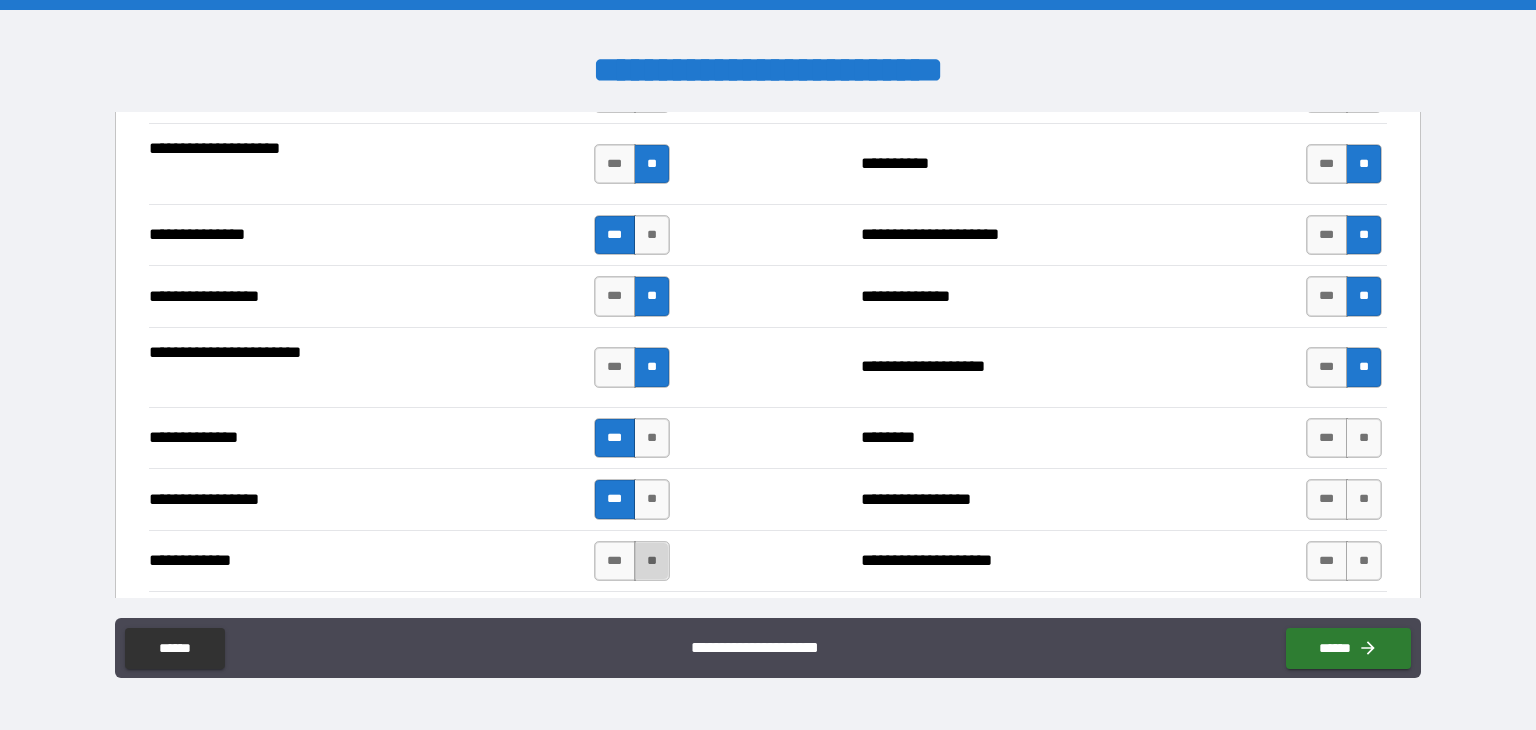 click on "**" at bounding box center (652, 561) 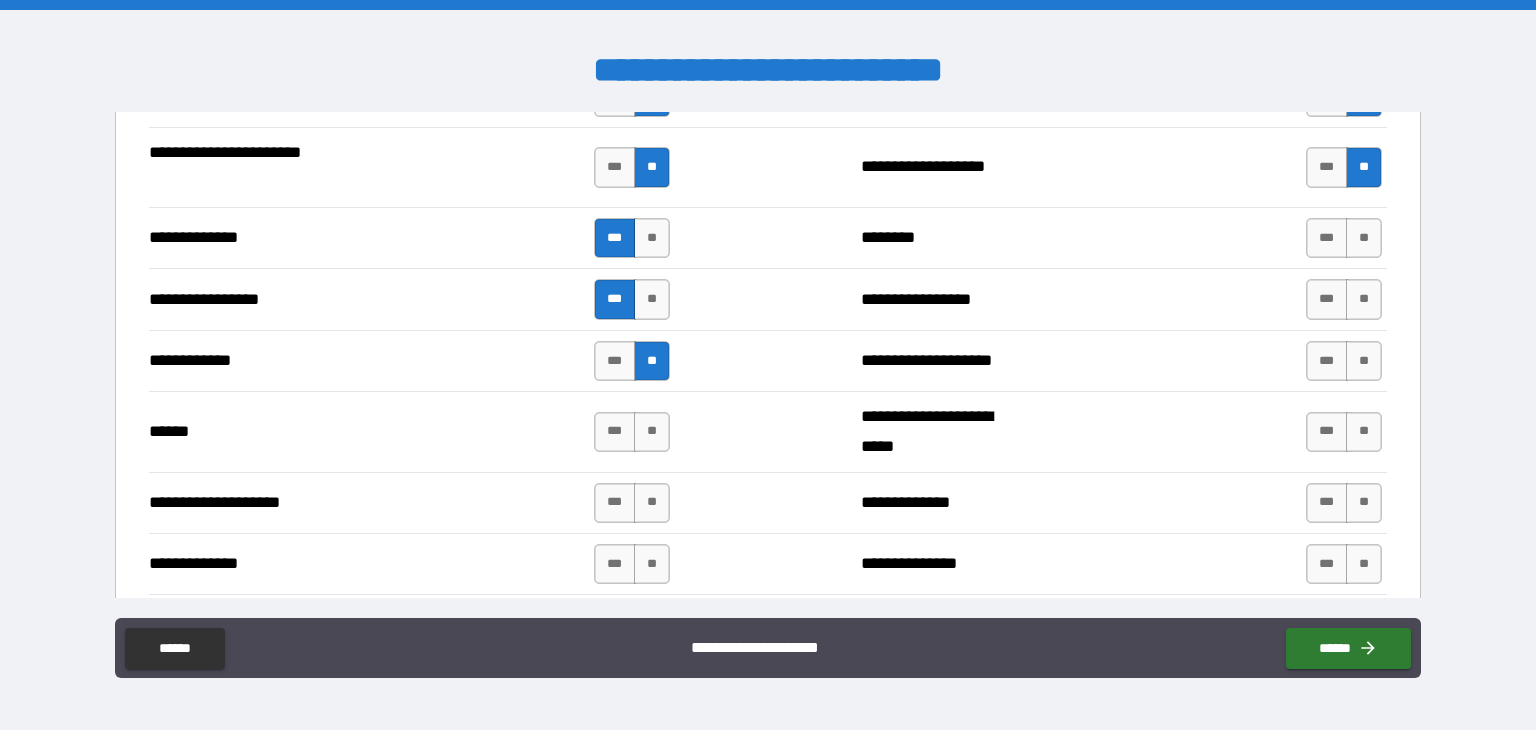 scroll, scrollTop: 2600, scrollLeft: 0, axis: vertical 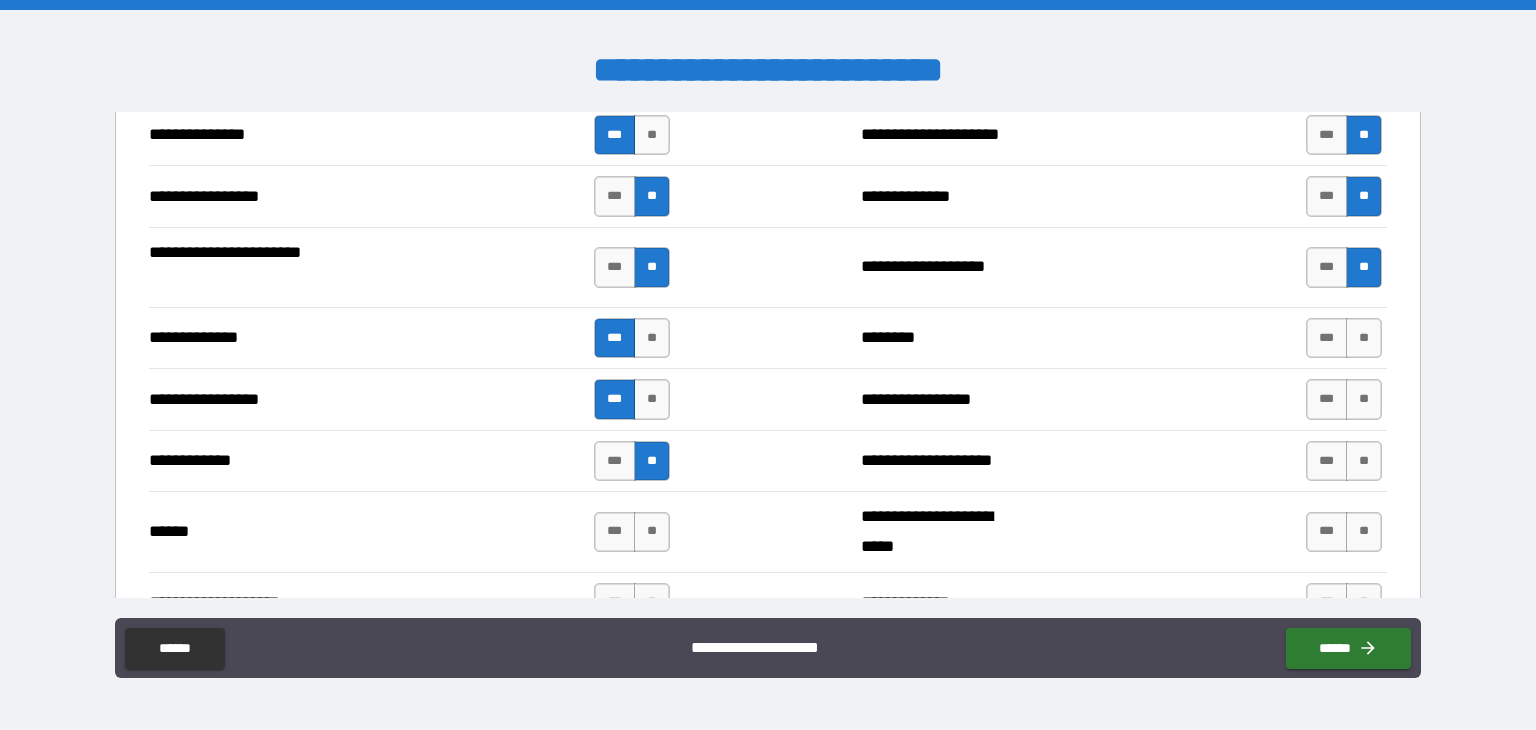 click on "*** **" at bounding box center [632, 461] 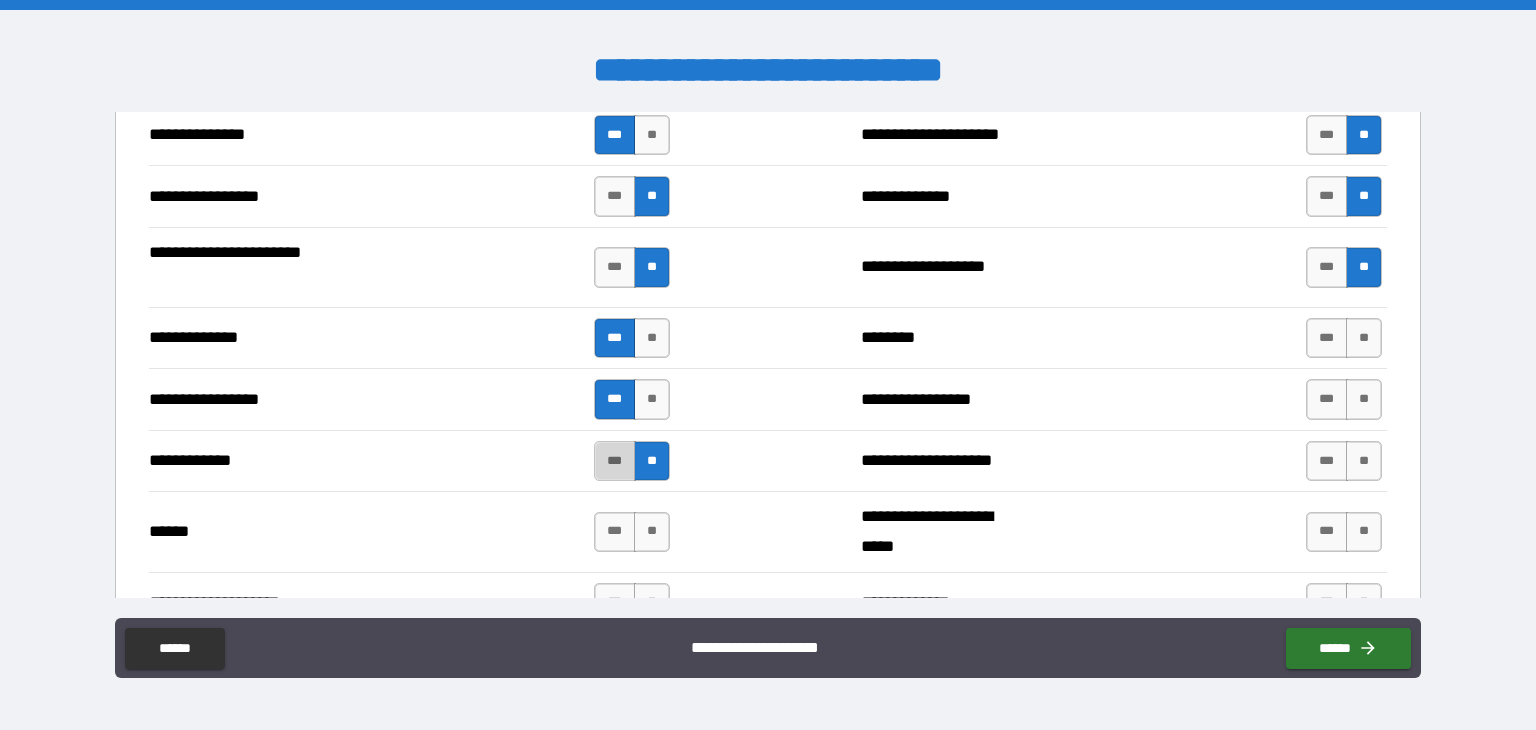 click on "***" at bounding box center (615, 461) 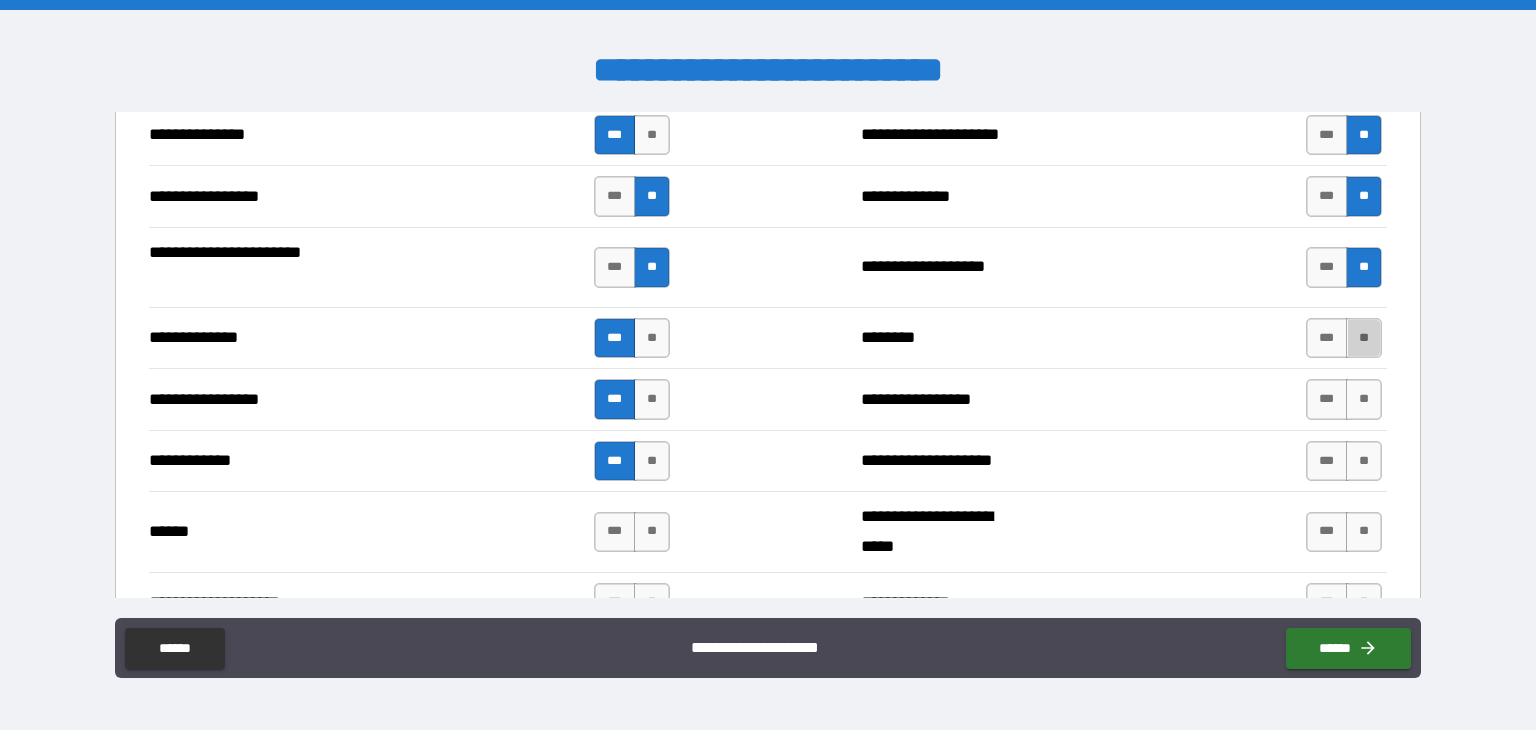 drag, startPoint x: 1344, startPoint y: 318, endPoint x: 1339, endPoint y: 365, distance: 47.26521 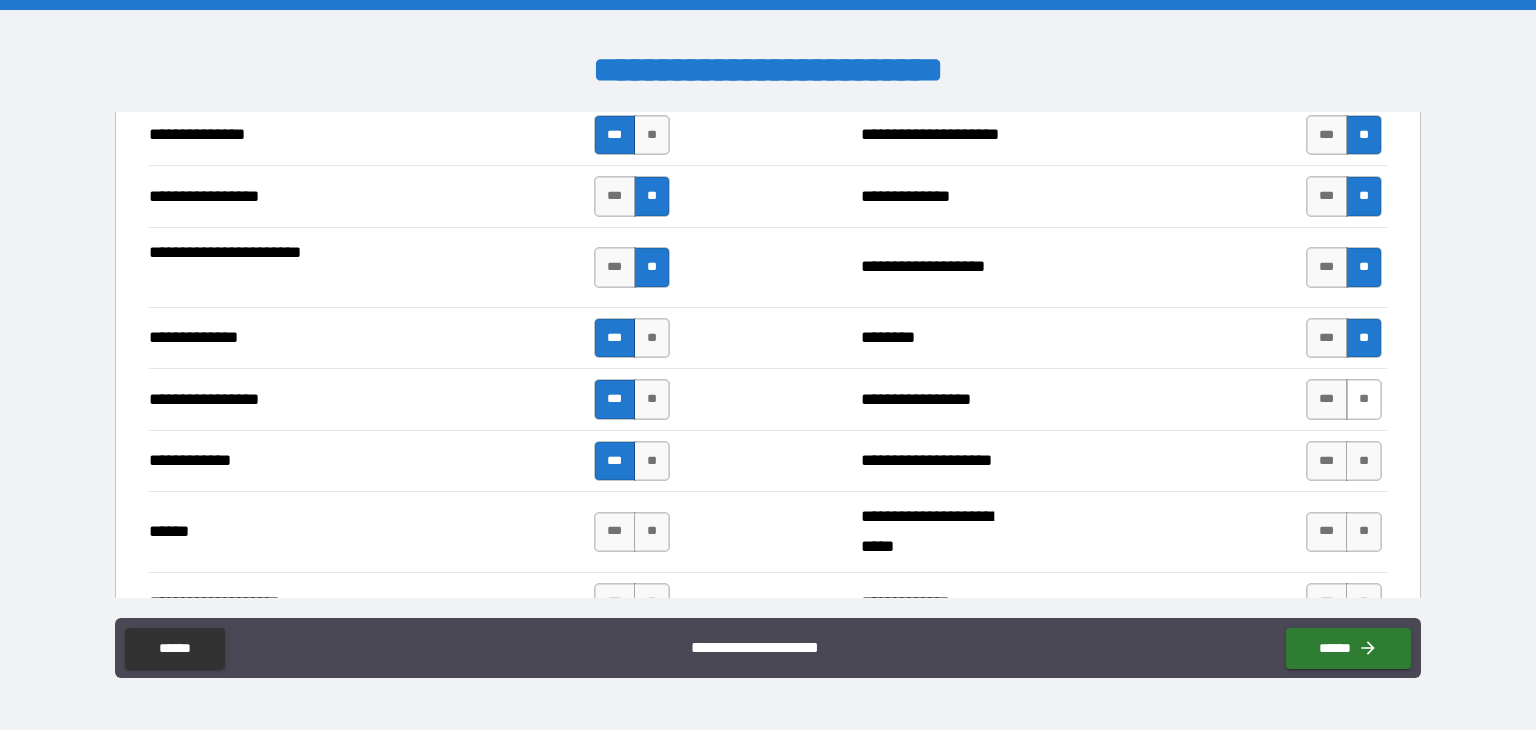 drag, startPoint x: 1343, startPoint y: 382, endPoint x: 1346, endPoint y: 397, distance: 15.297058 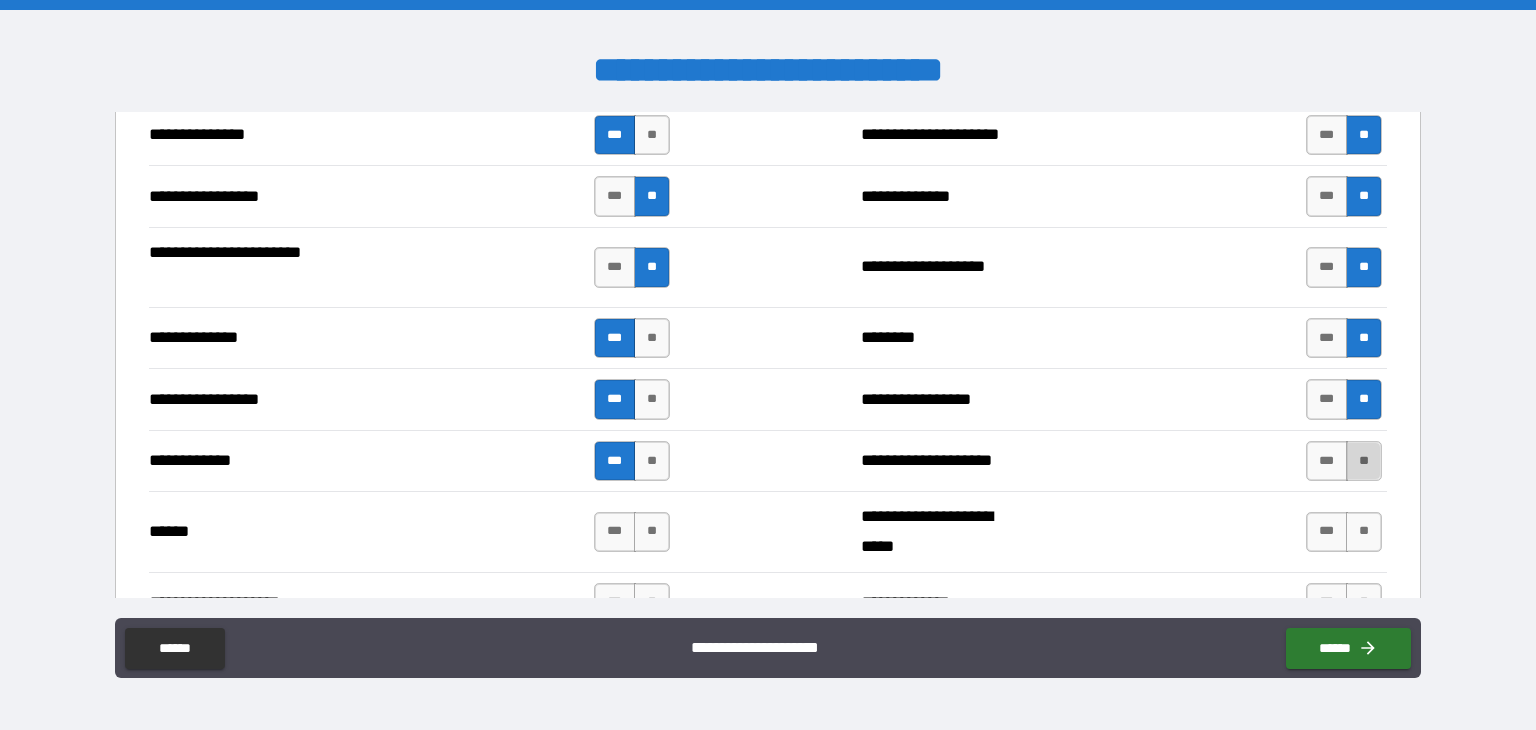 click on "**" at bounding box center (1364, 461) 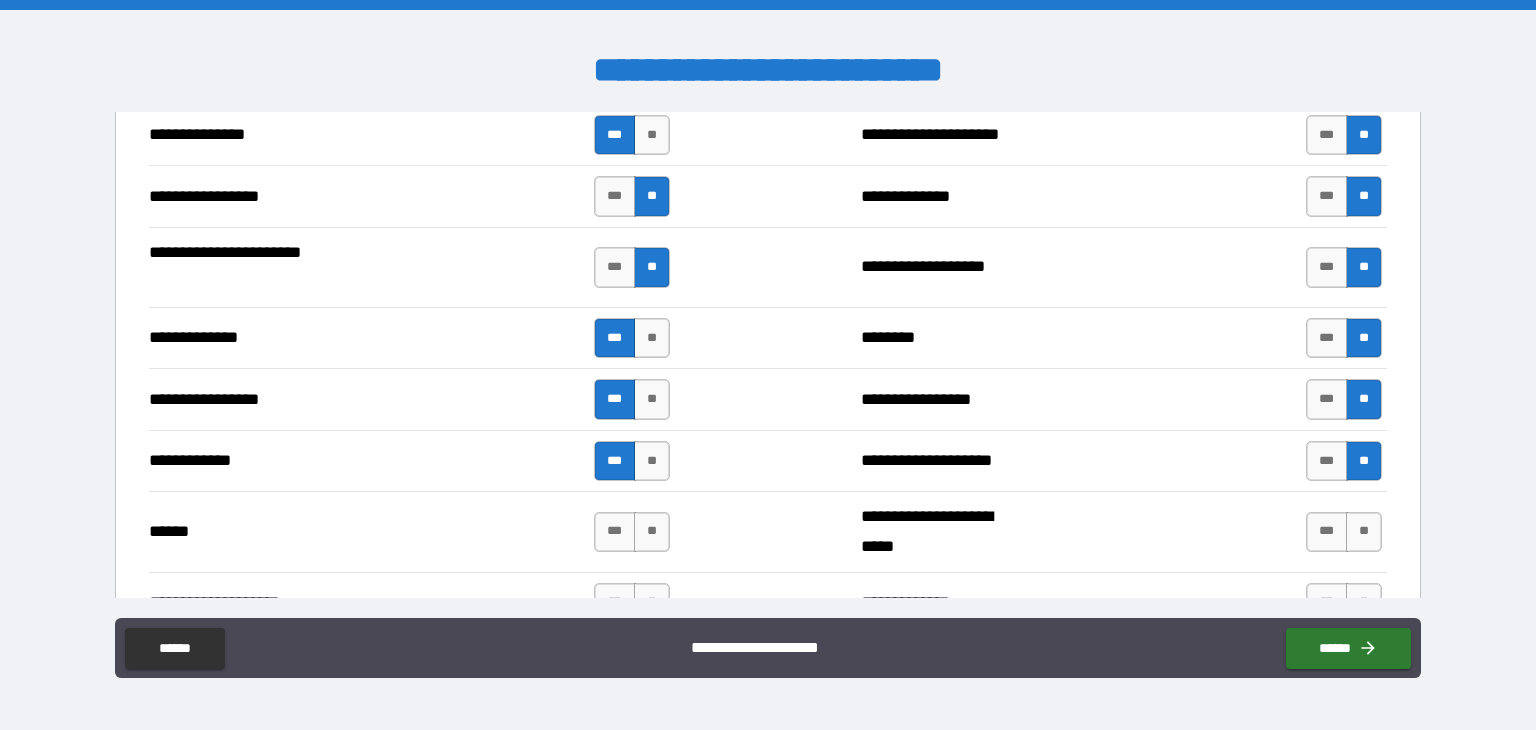 scroll, scrollTop: 2800, scrollLeft: 0, axis: vertical 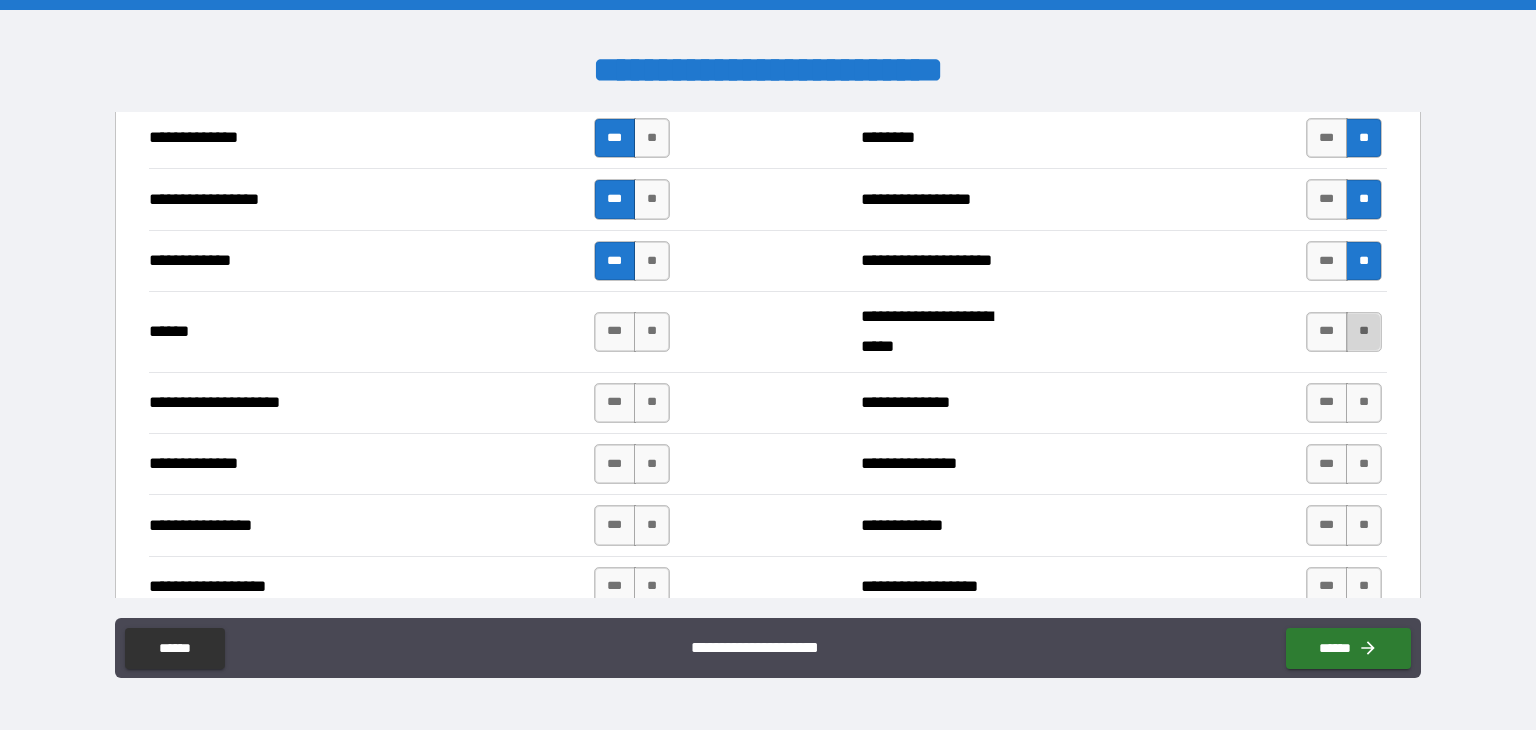 click on "**" at bounding box center [1364, 332] 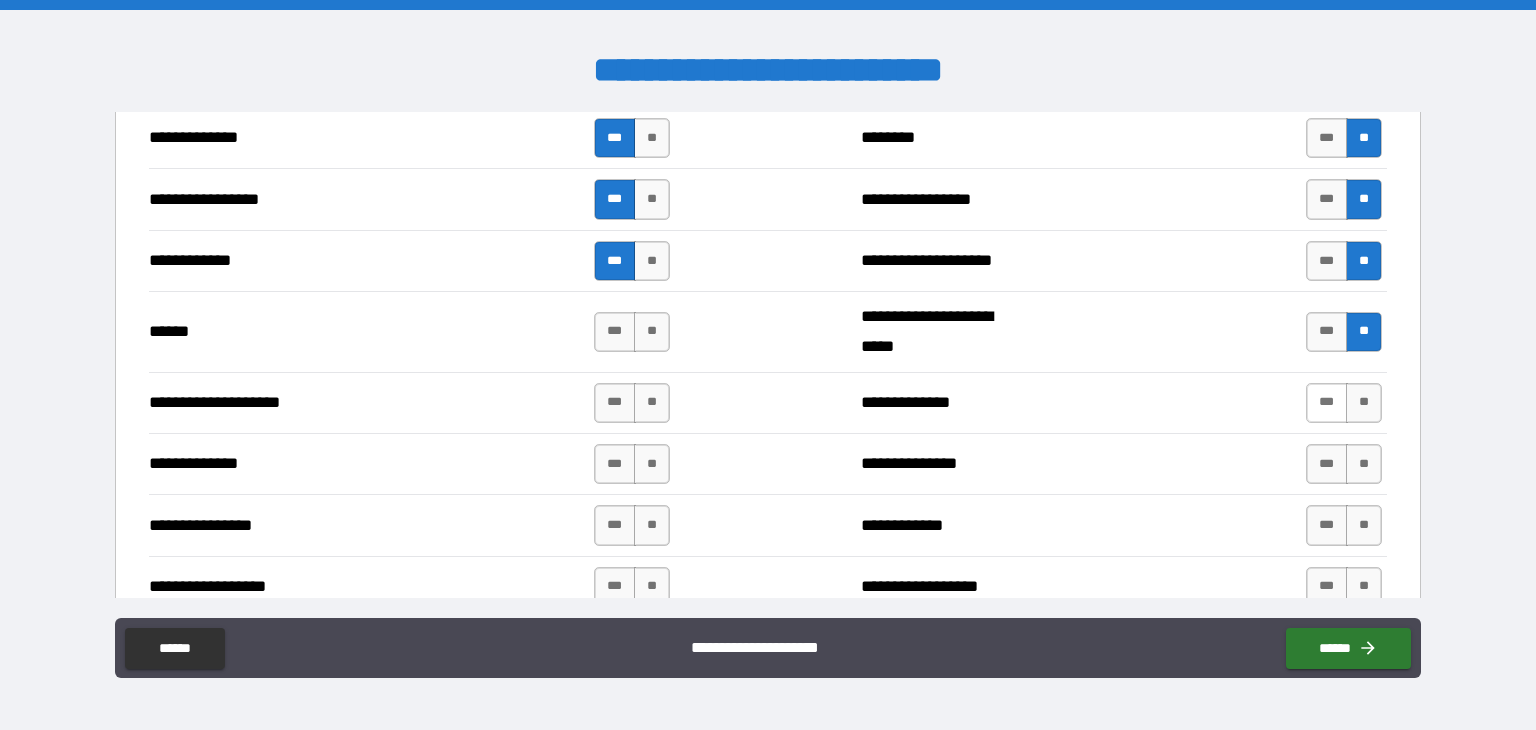 click on "***" at bounding box center [1327, 403] 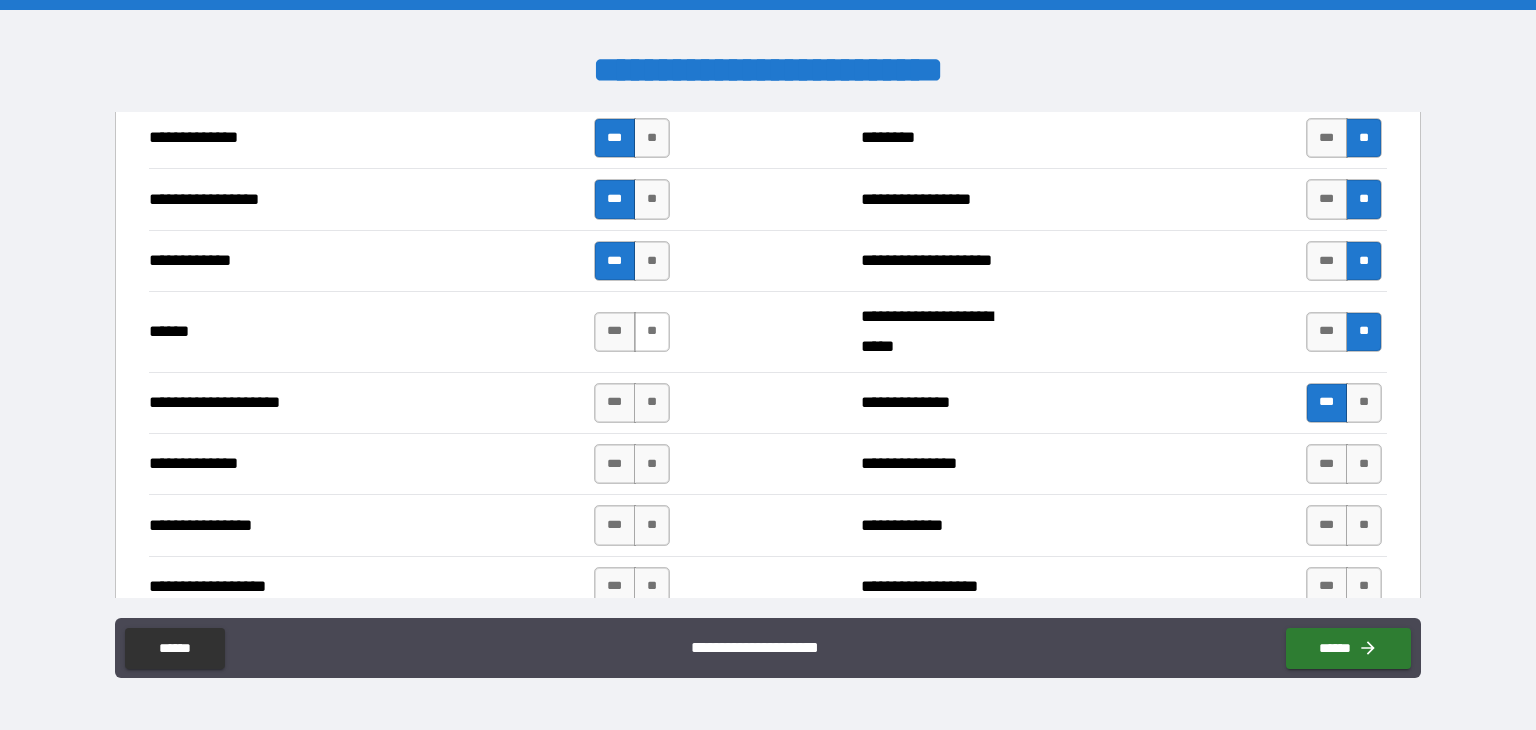 click on "**" at bounding box center [652, 332] 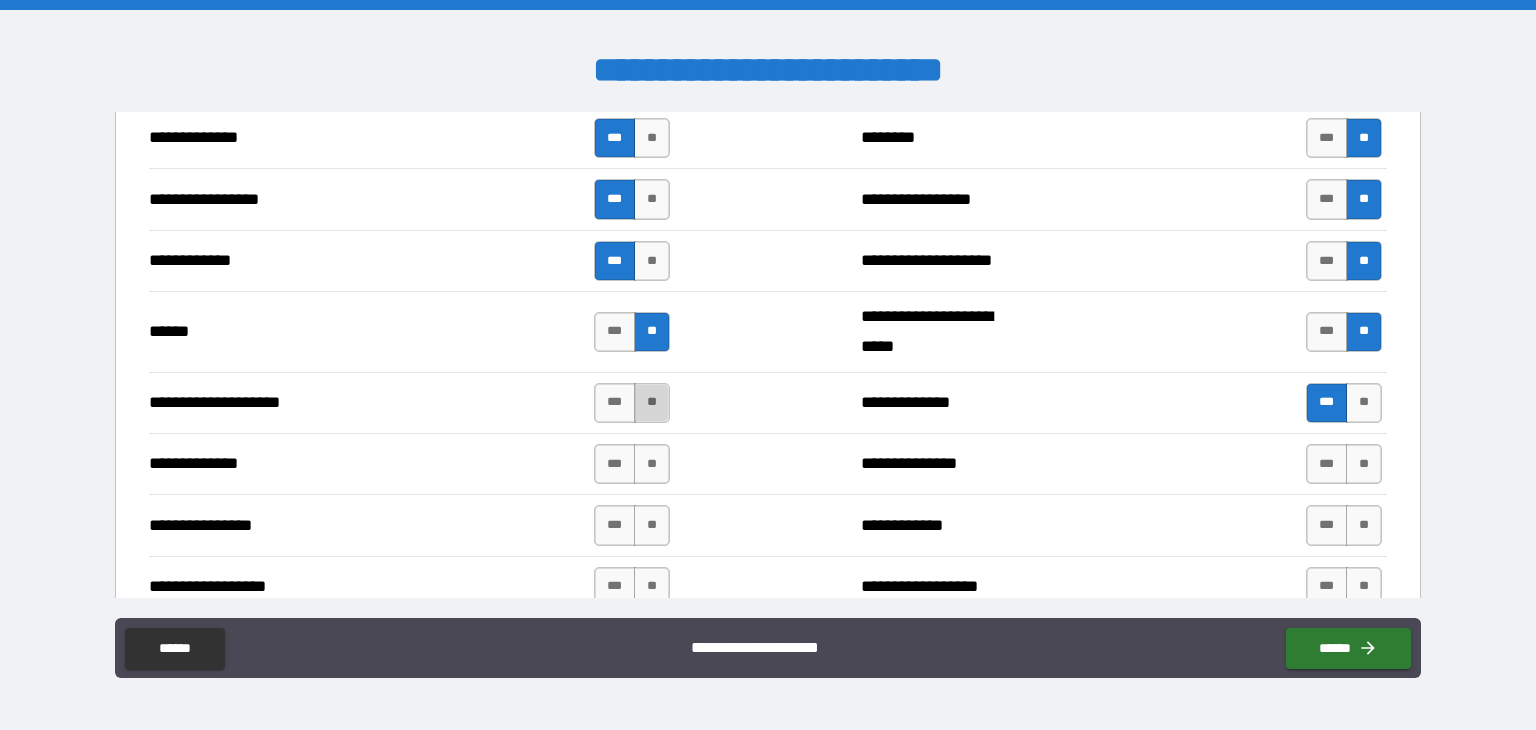 drag, startPoint x: 649, startPoint y: 389, endPoint x: 660, endPoint y: 409, distance: 22.825424 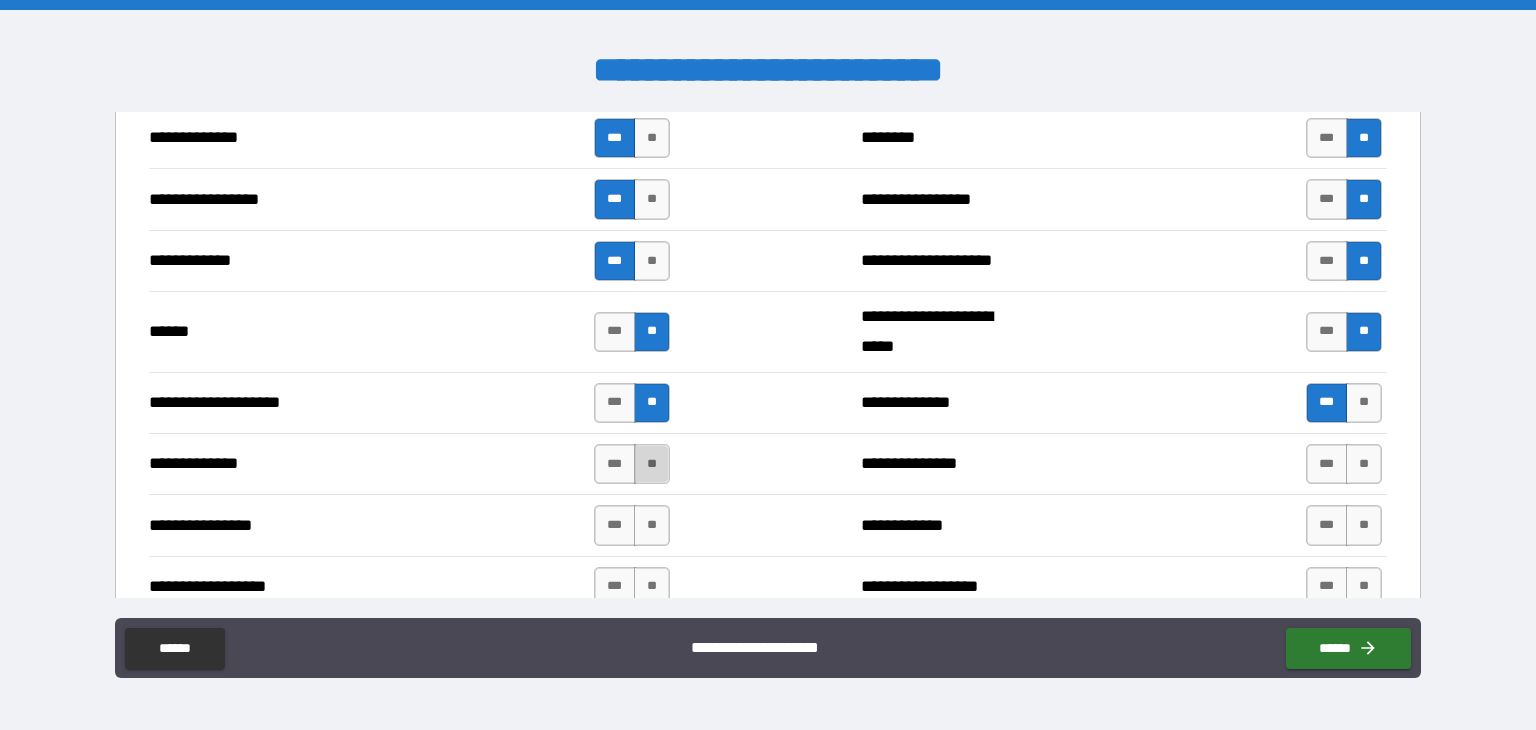 click on "**" at bounding box center (652, 464) 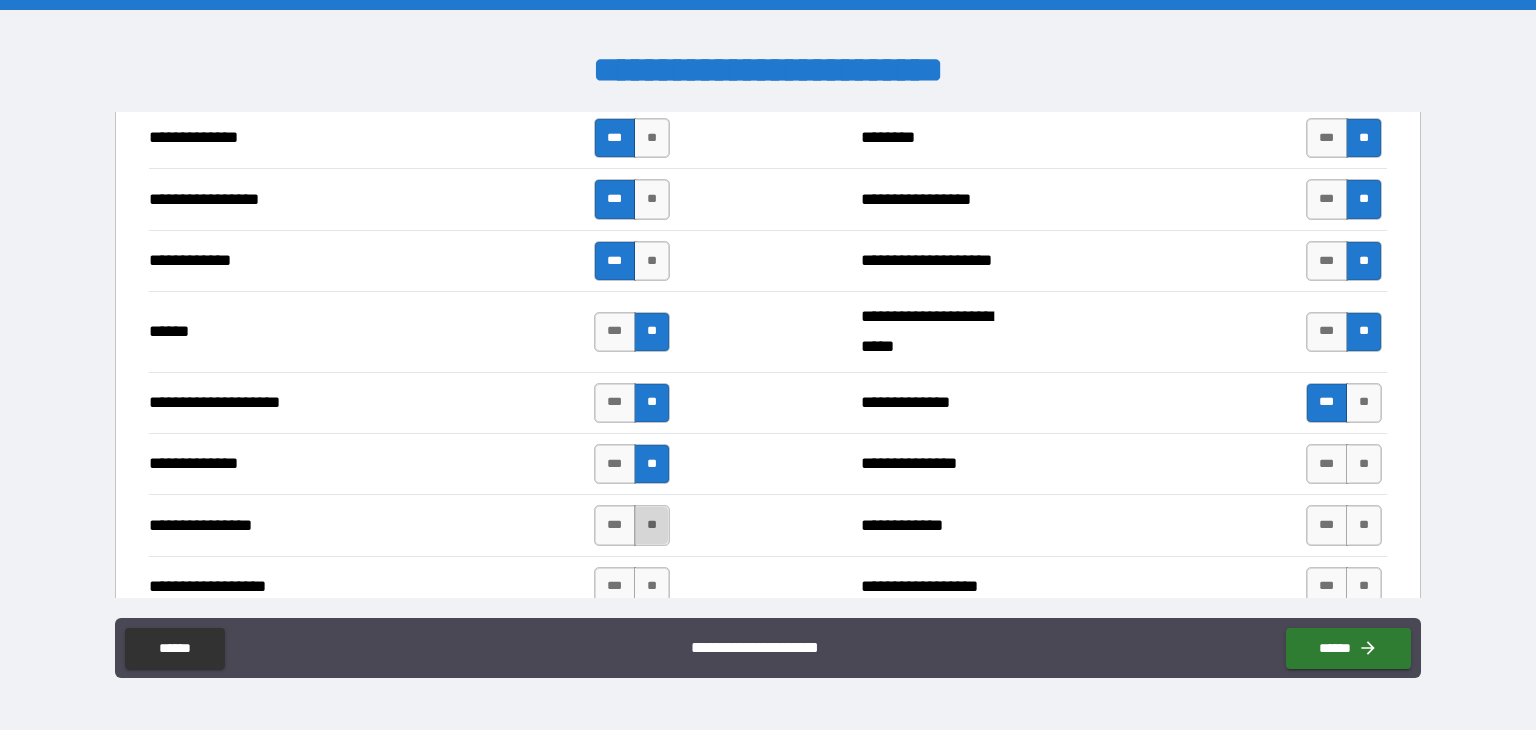 click on "**" at bounding box center (652, 525) 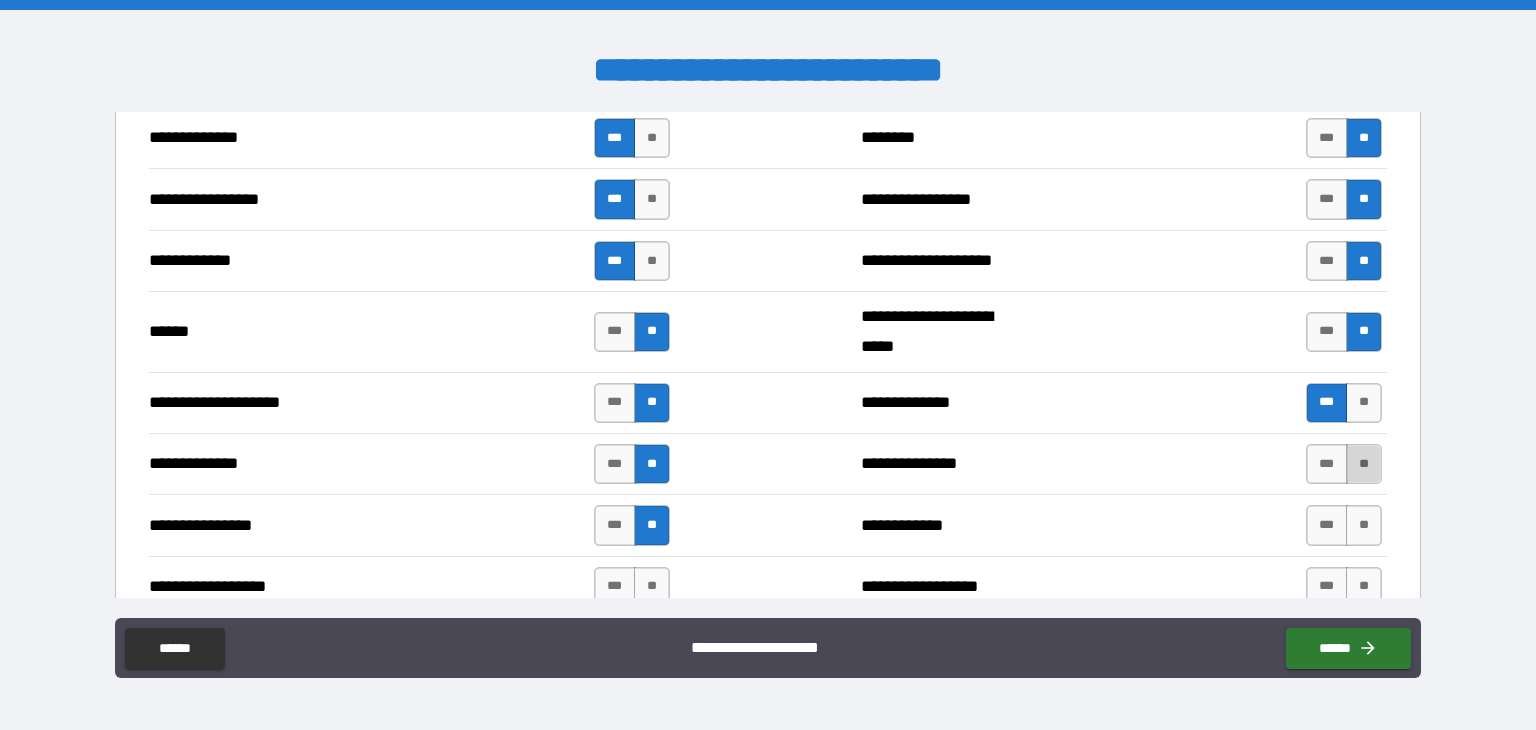 click on "**" at bounding box center (1364, 464) 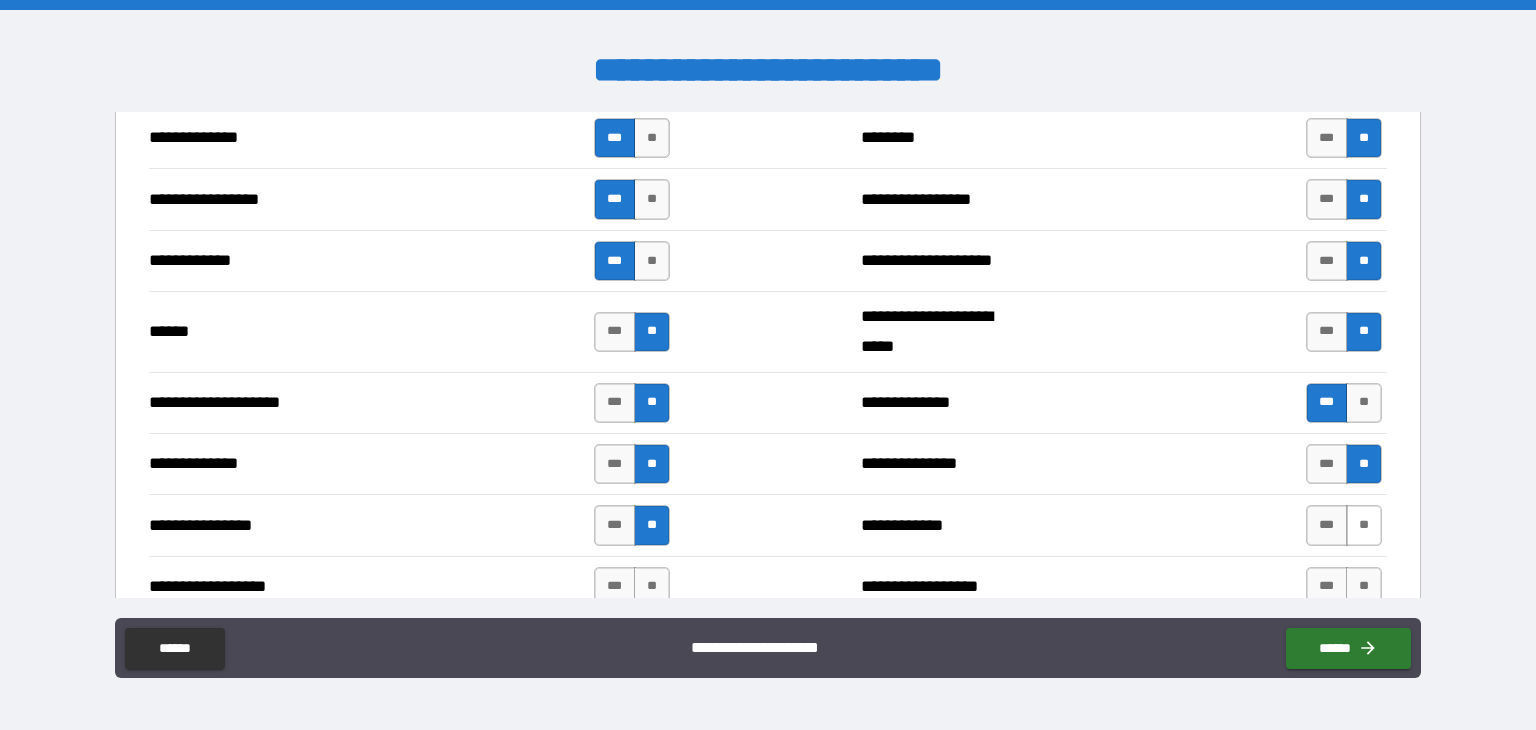 drag, startPoint x: 1349, startPoint y: 511, endPoint x: 1233, endPoint y: 464, distance: 125.1599 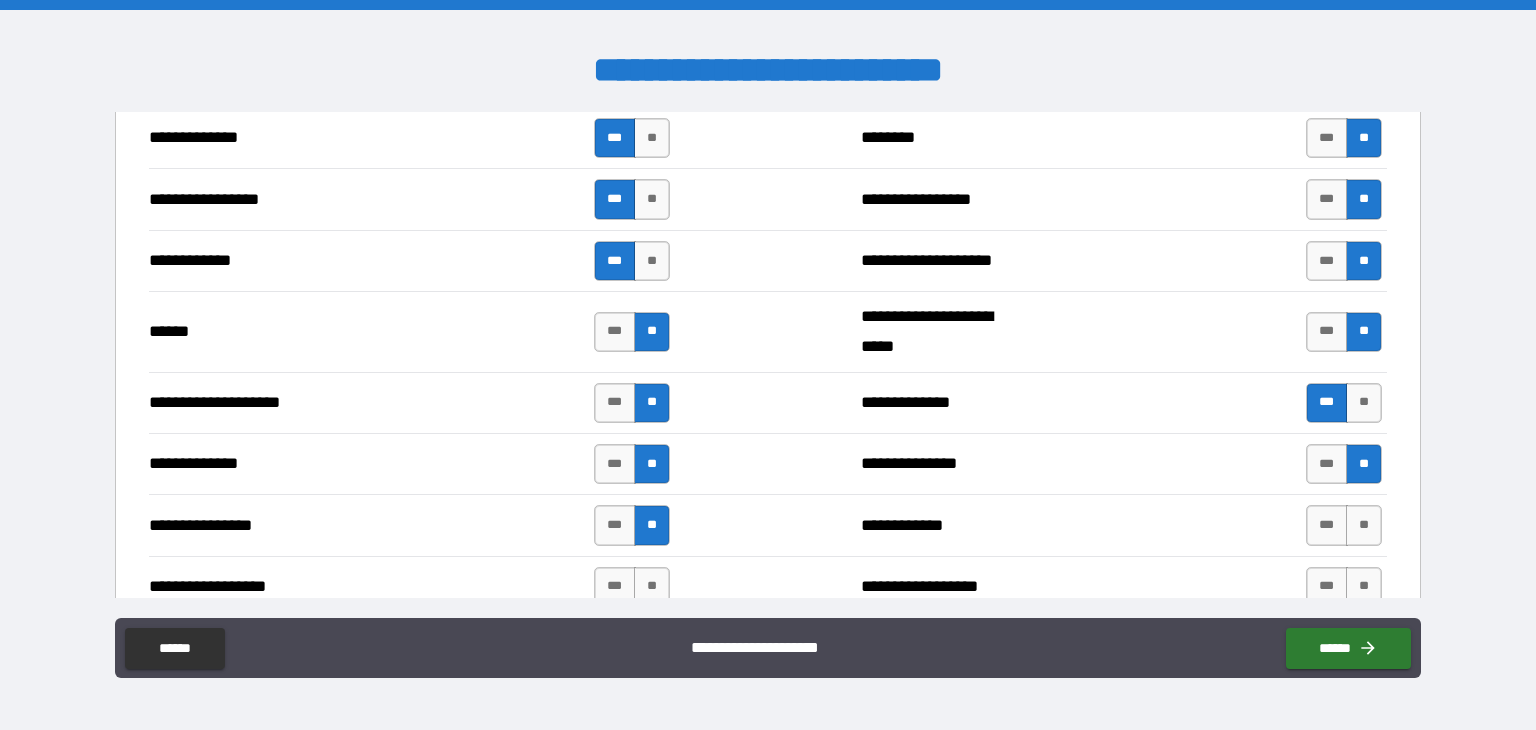 click on "**" at bounding box center [1364, 525] 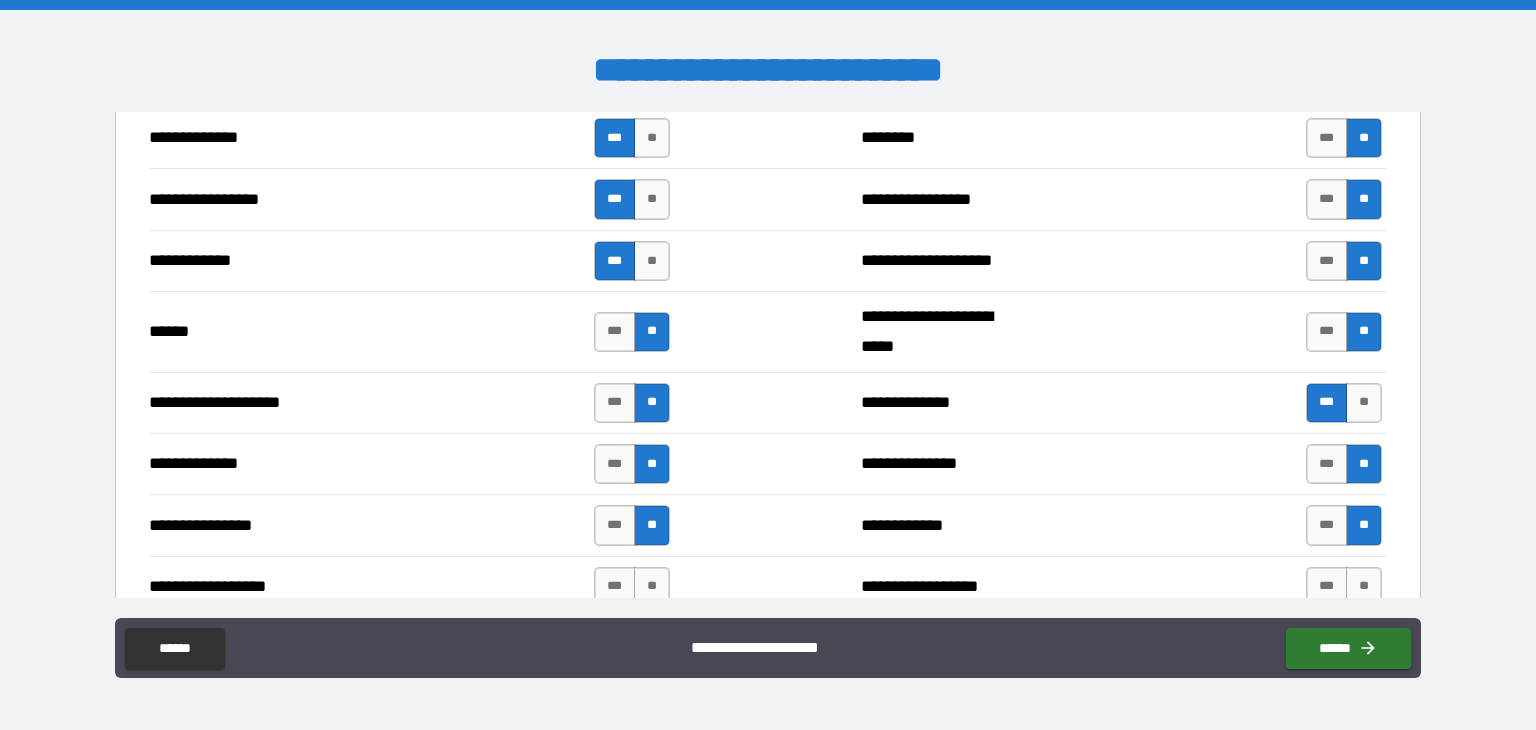 scroll, scrollTop: 3100, scrollLeft: 0, axis: vertical 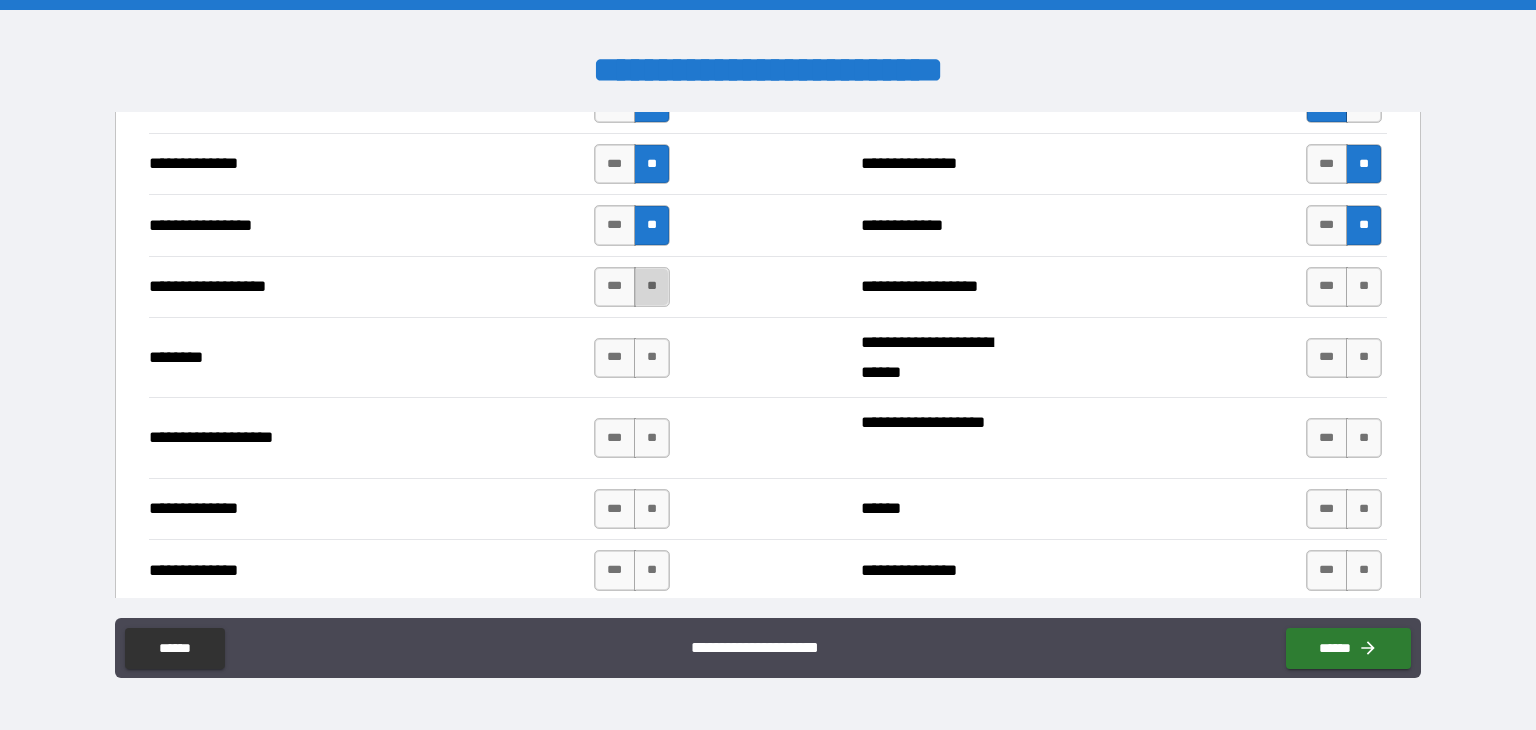 click on "**" at bounding box center (652, 287) 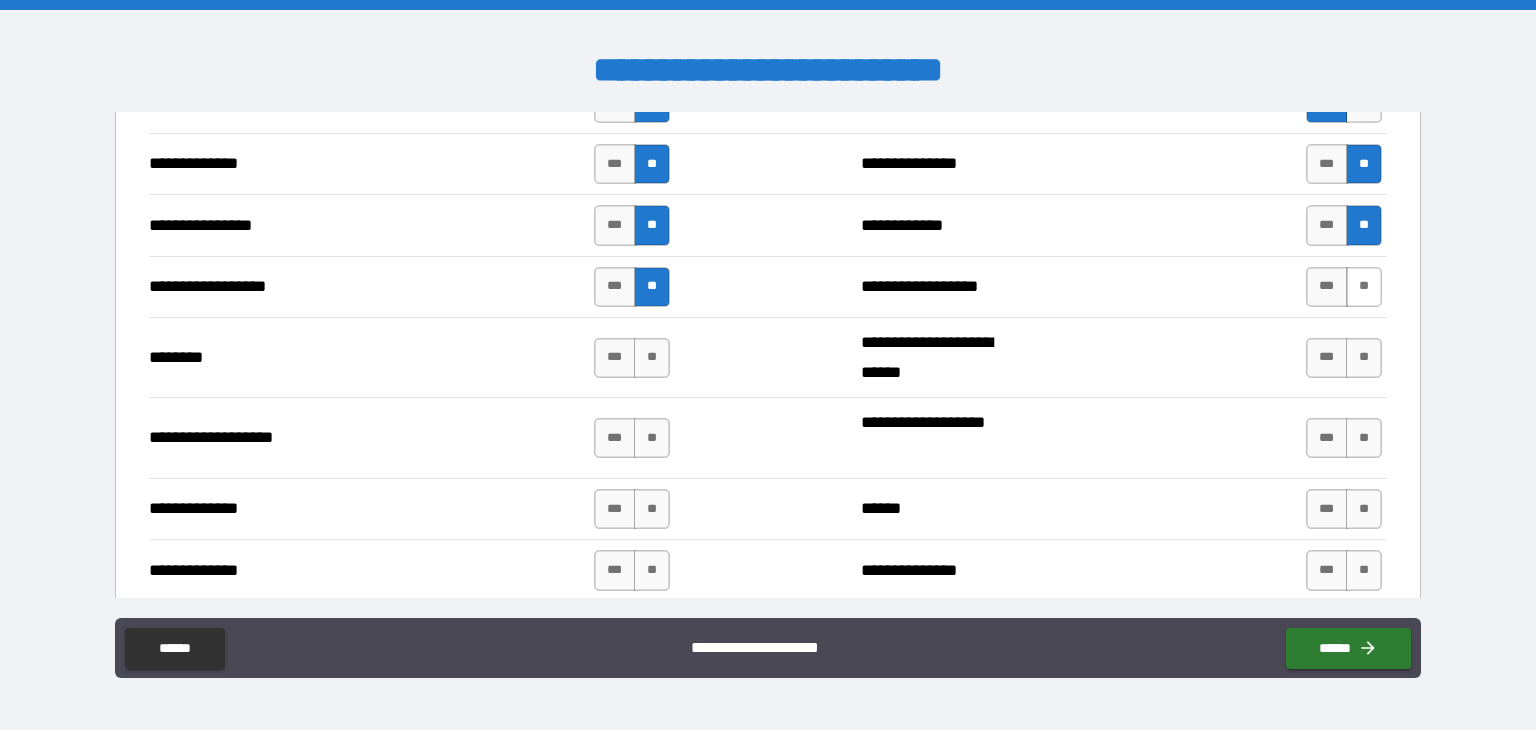 click on "**" at bounding box center [1364, 287] 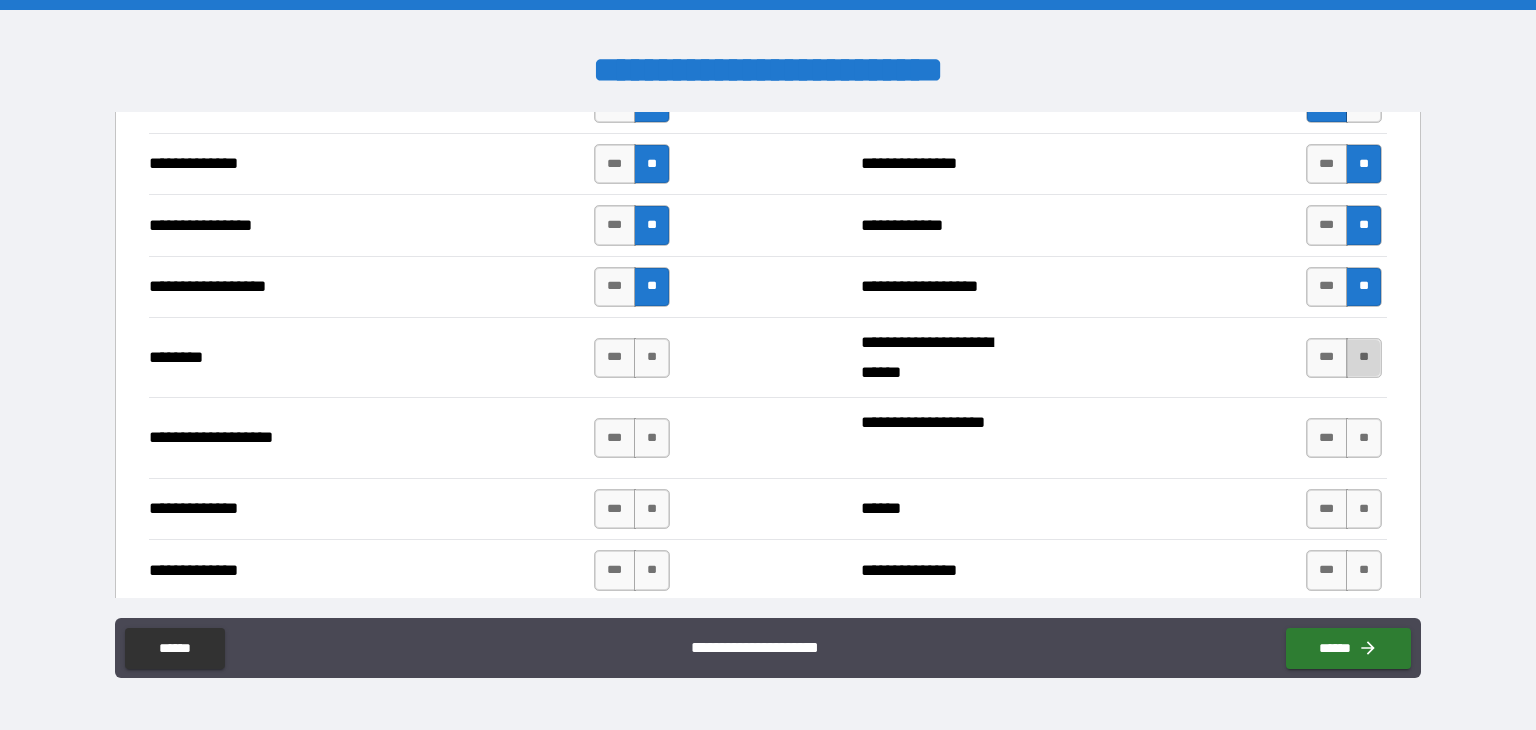 click on "**" at bounding box center (1364, 358) 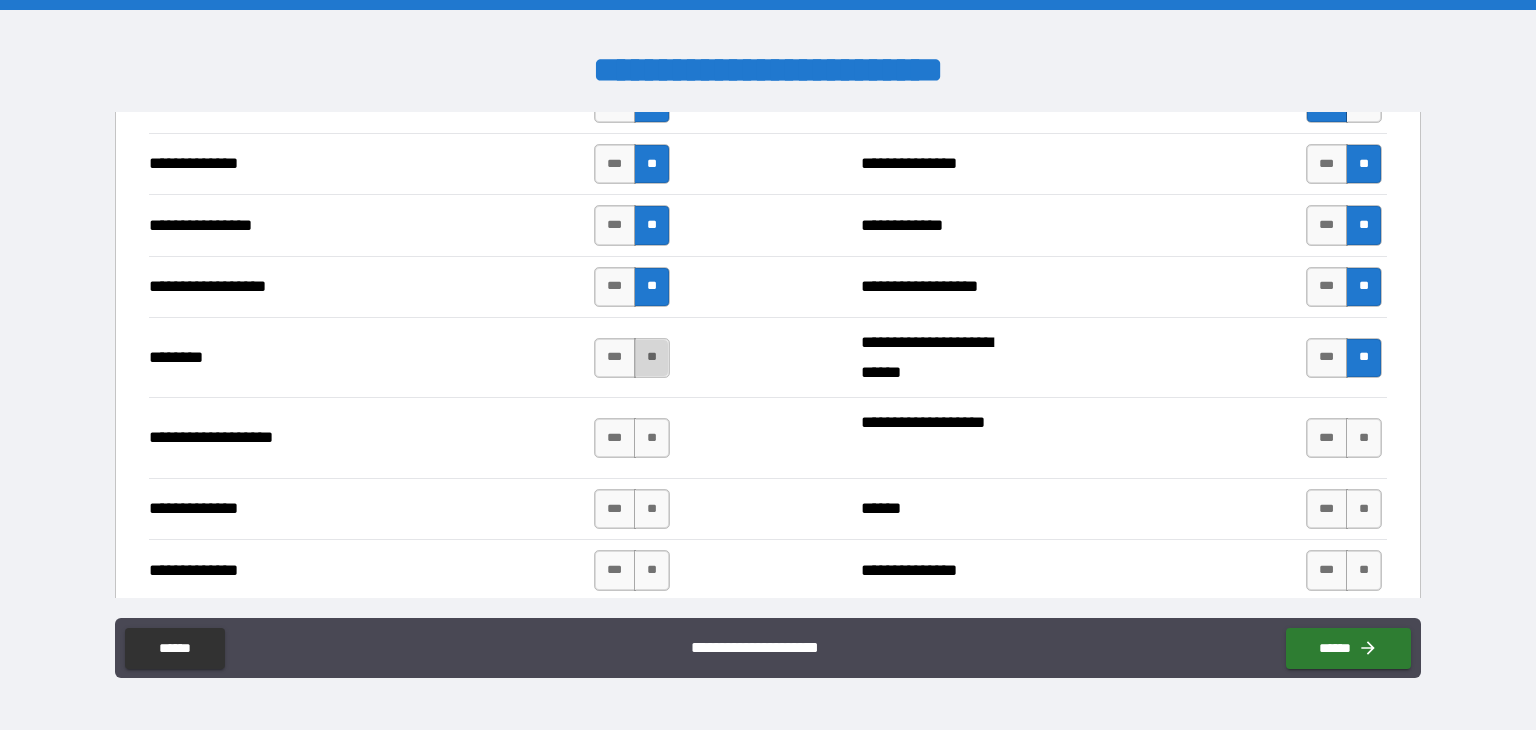 click on "**" at bounding box center [652, 358] 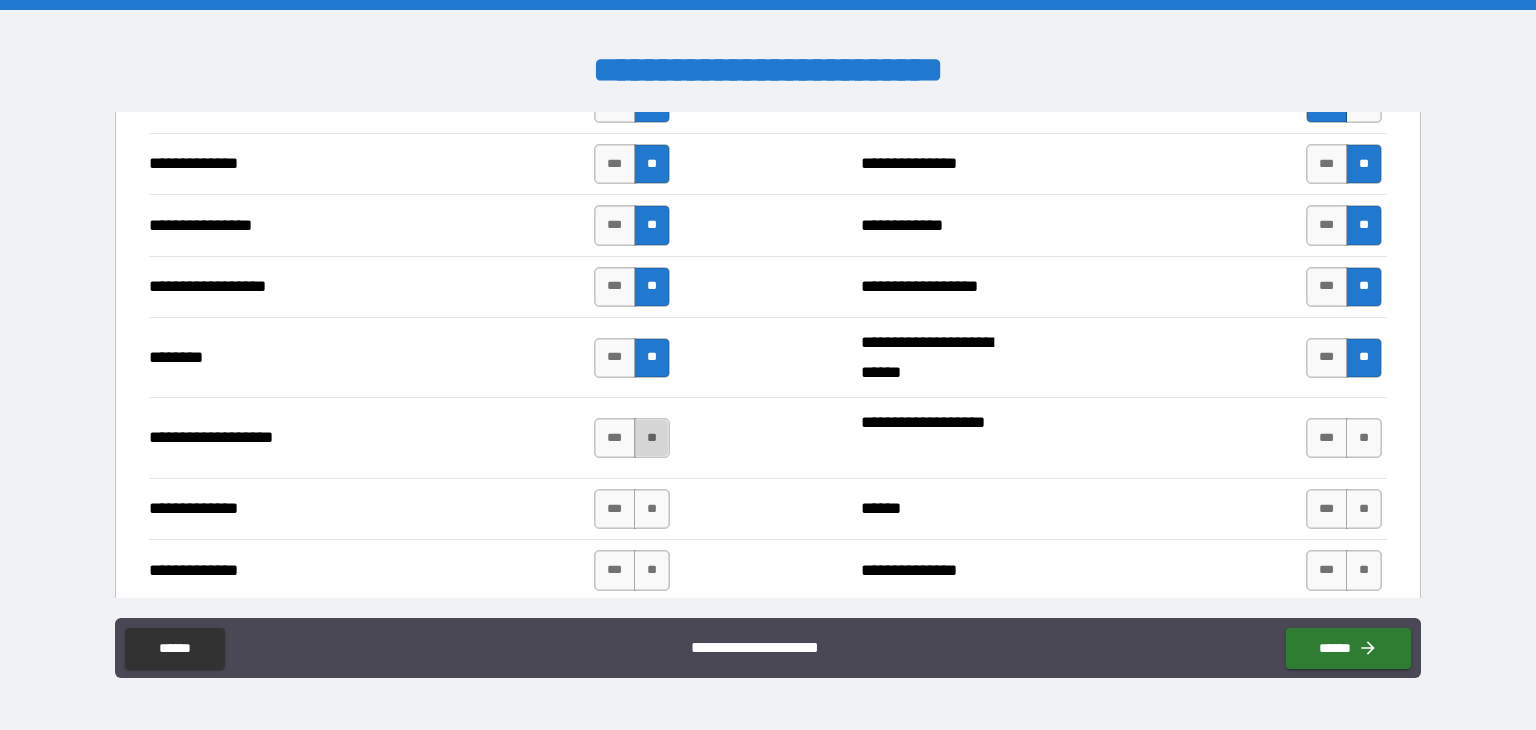 click on "**" at bounding box center (652, 438) 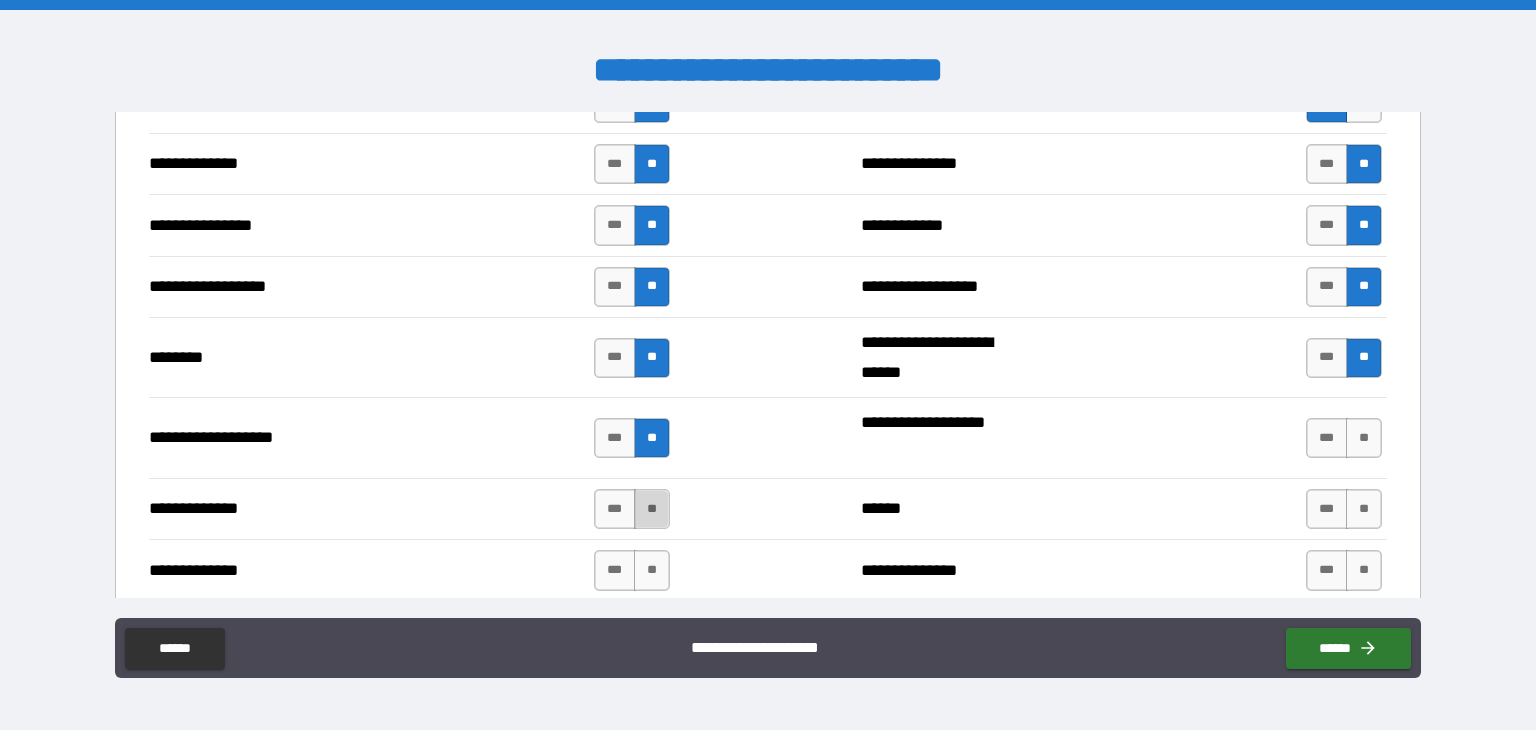 click on "**" at bounding box center (652, 509) 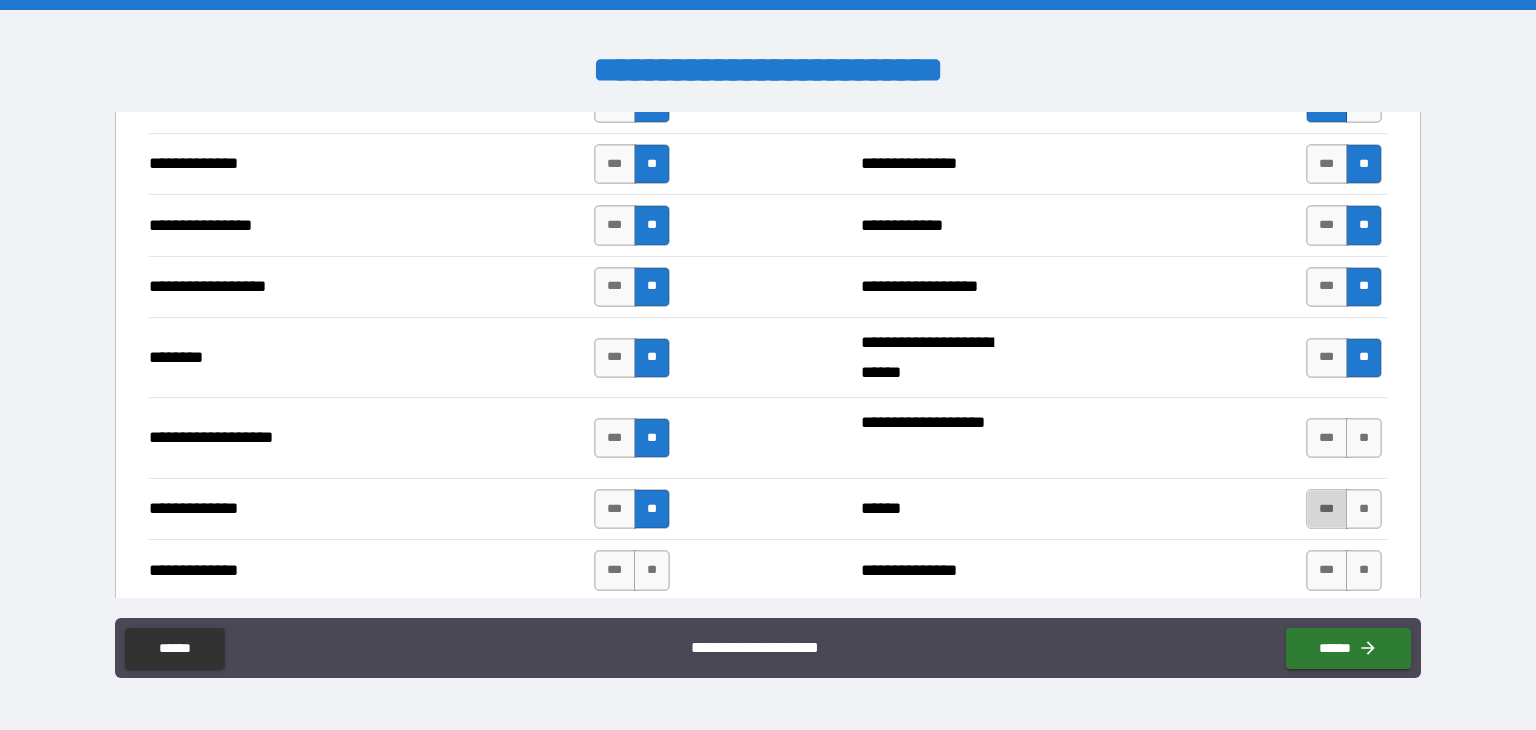 click on "***" at bounding box center (1327, 509) 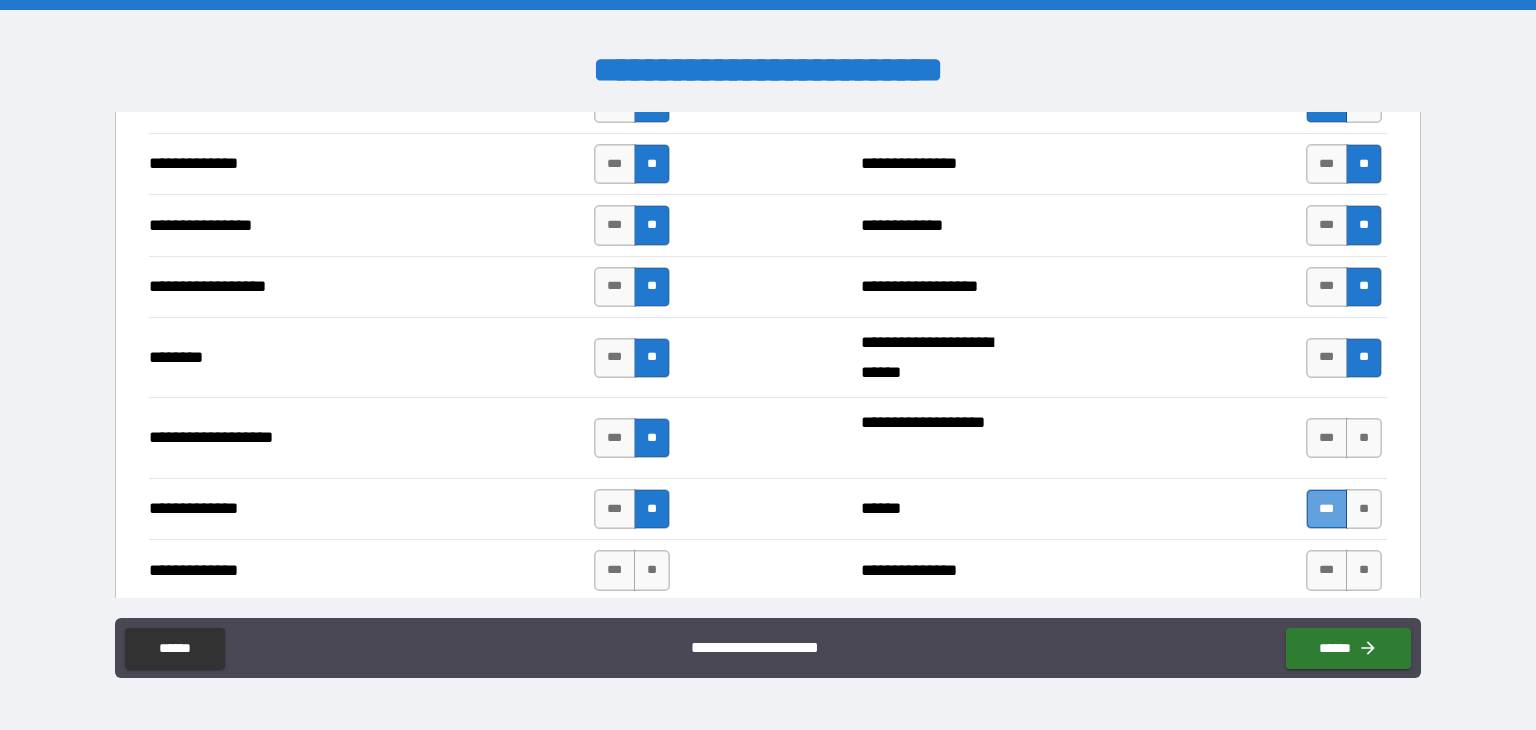 click on "***" at bounding box center (1327, 509) 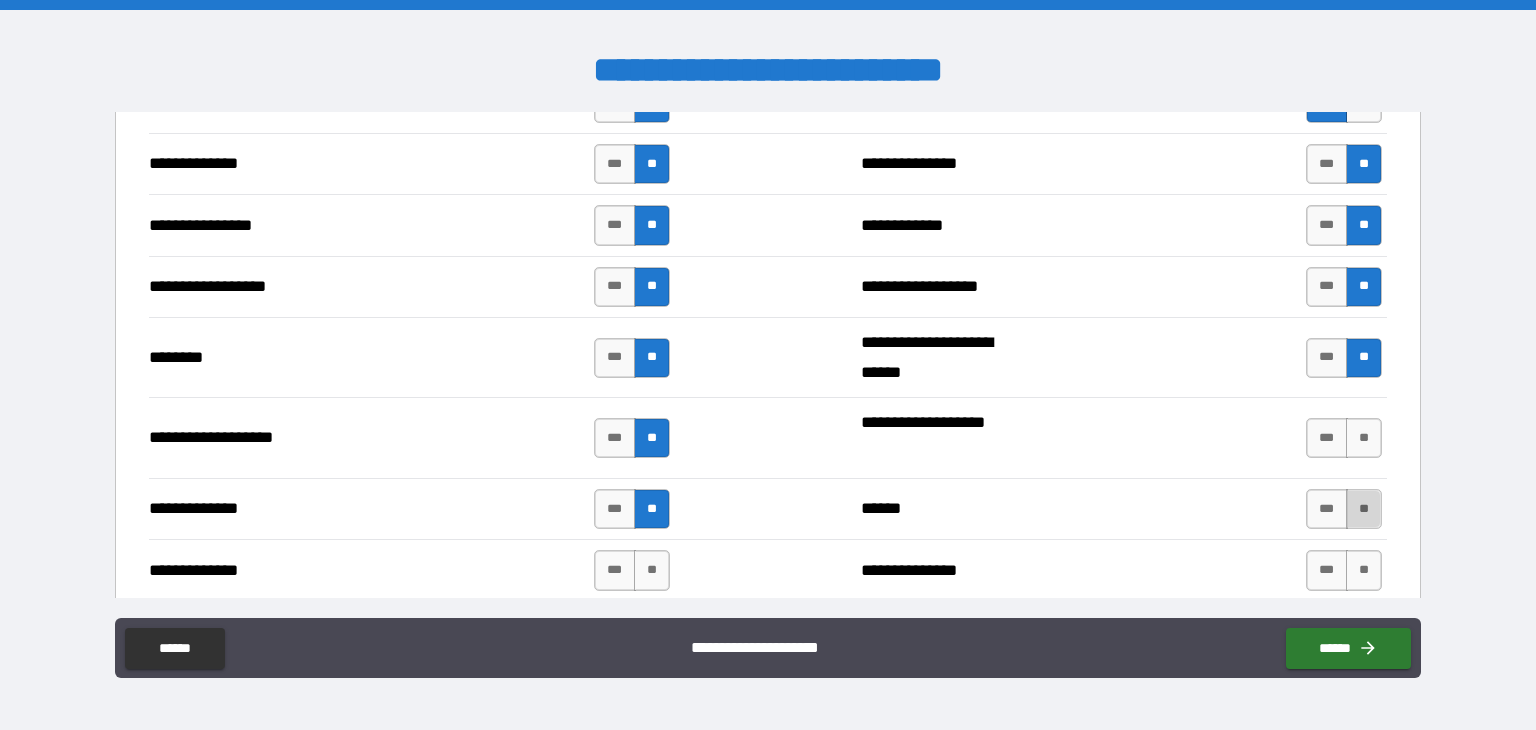 click on "**" at bounding box center [1364, 509] 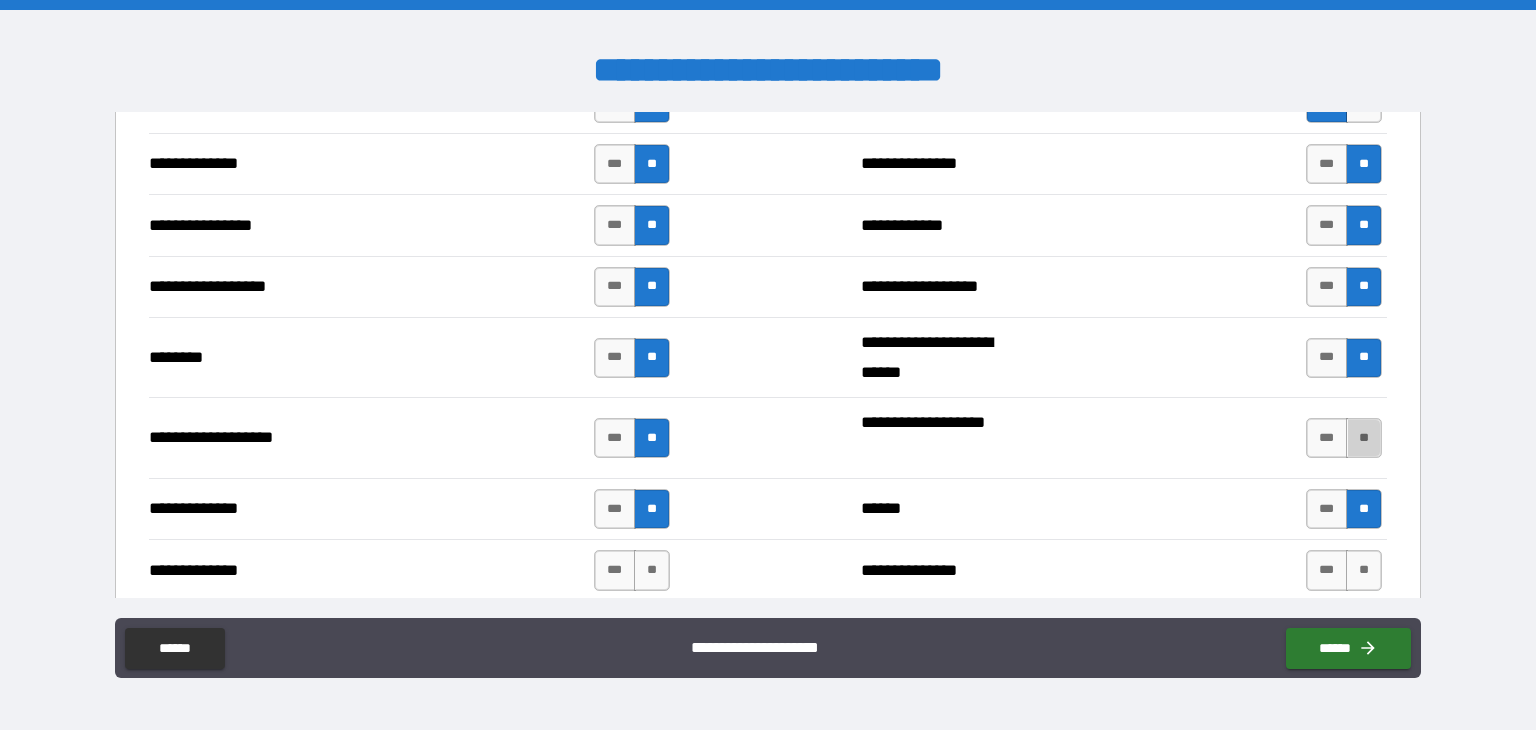 drag, startPoint x: 1344, startPoint y: 416, endPoint x: 1302, endPoint y: 397, distance: 46.09772 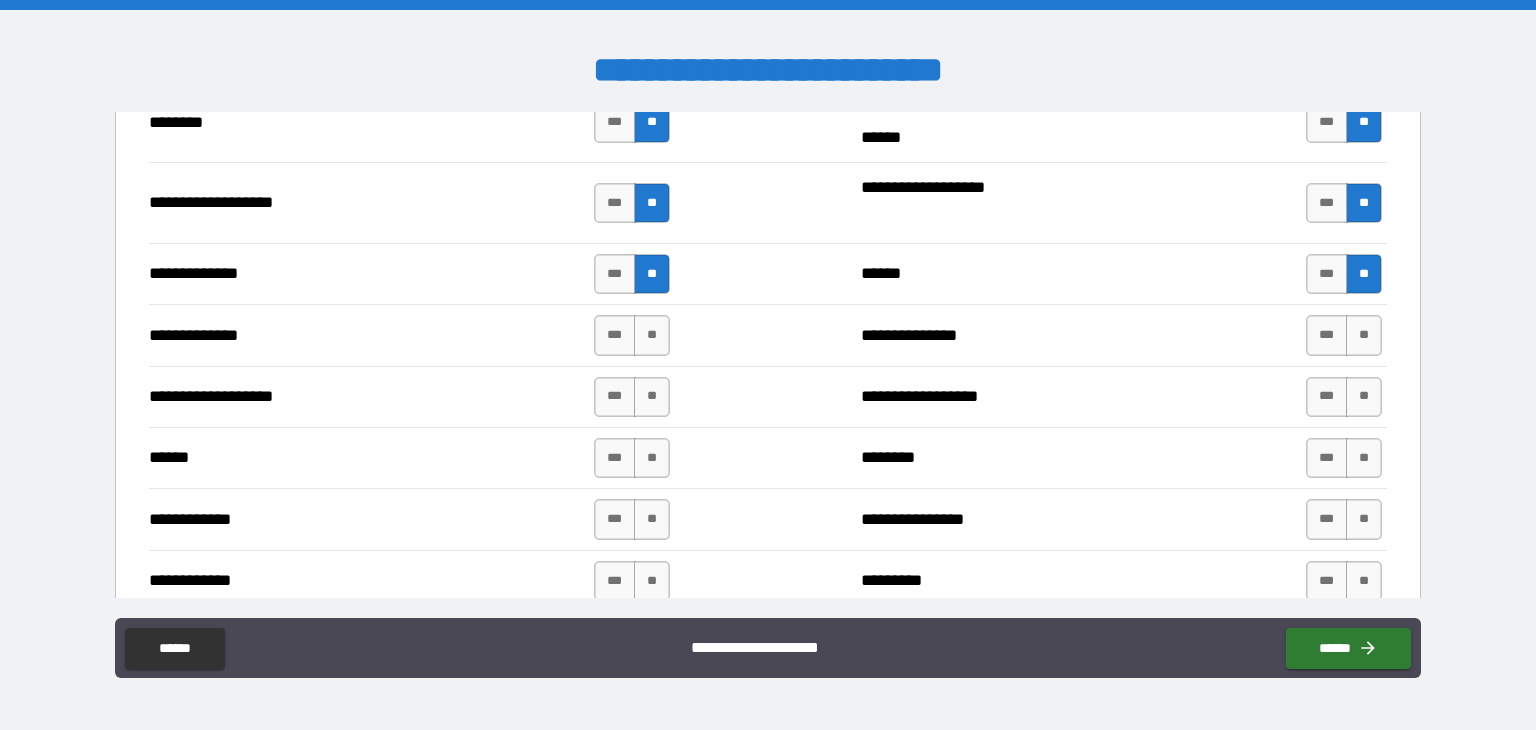 scroll, scrollTop: 3400, scrollLeft: 0, axis: vertical 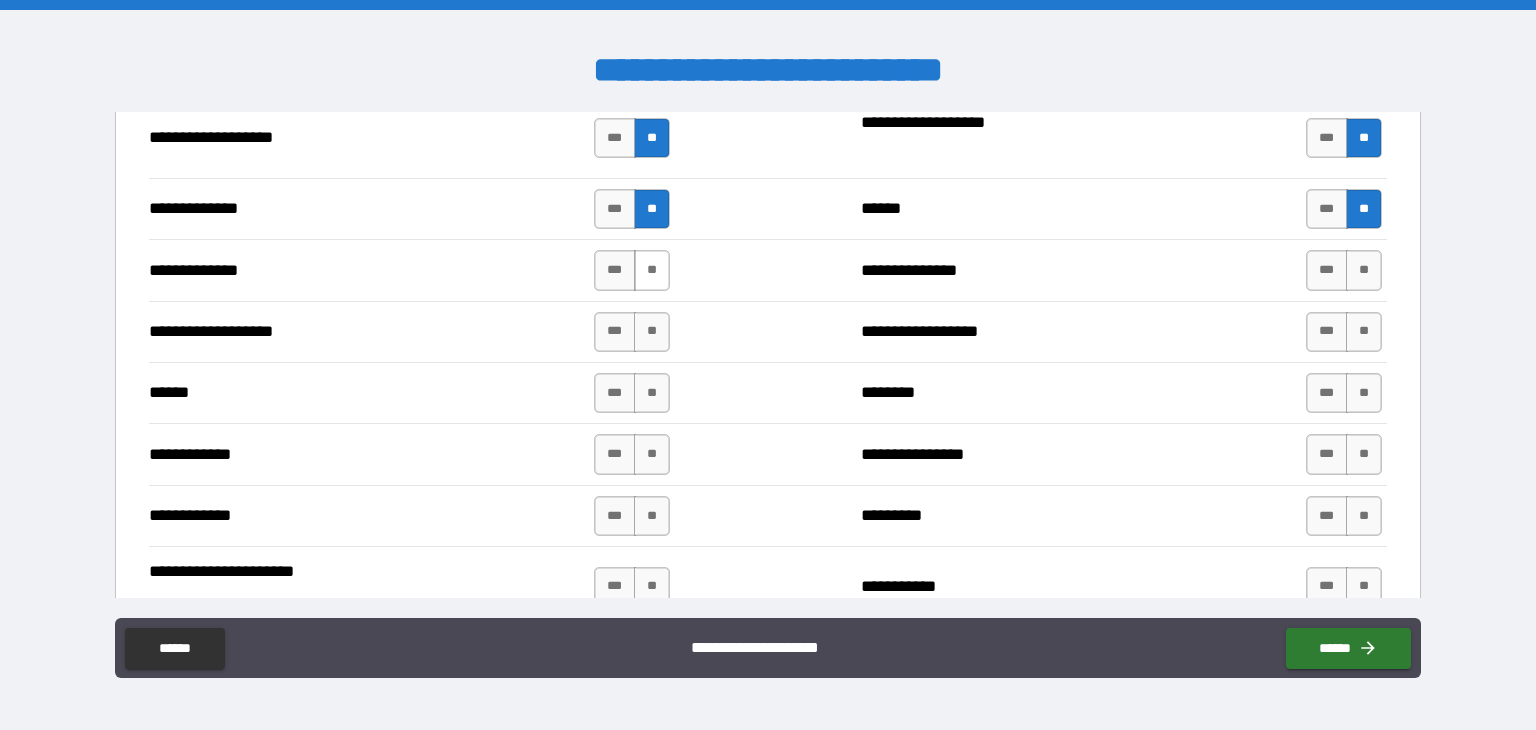 click on "**" at bounding box center (652, 270) 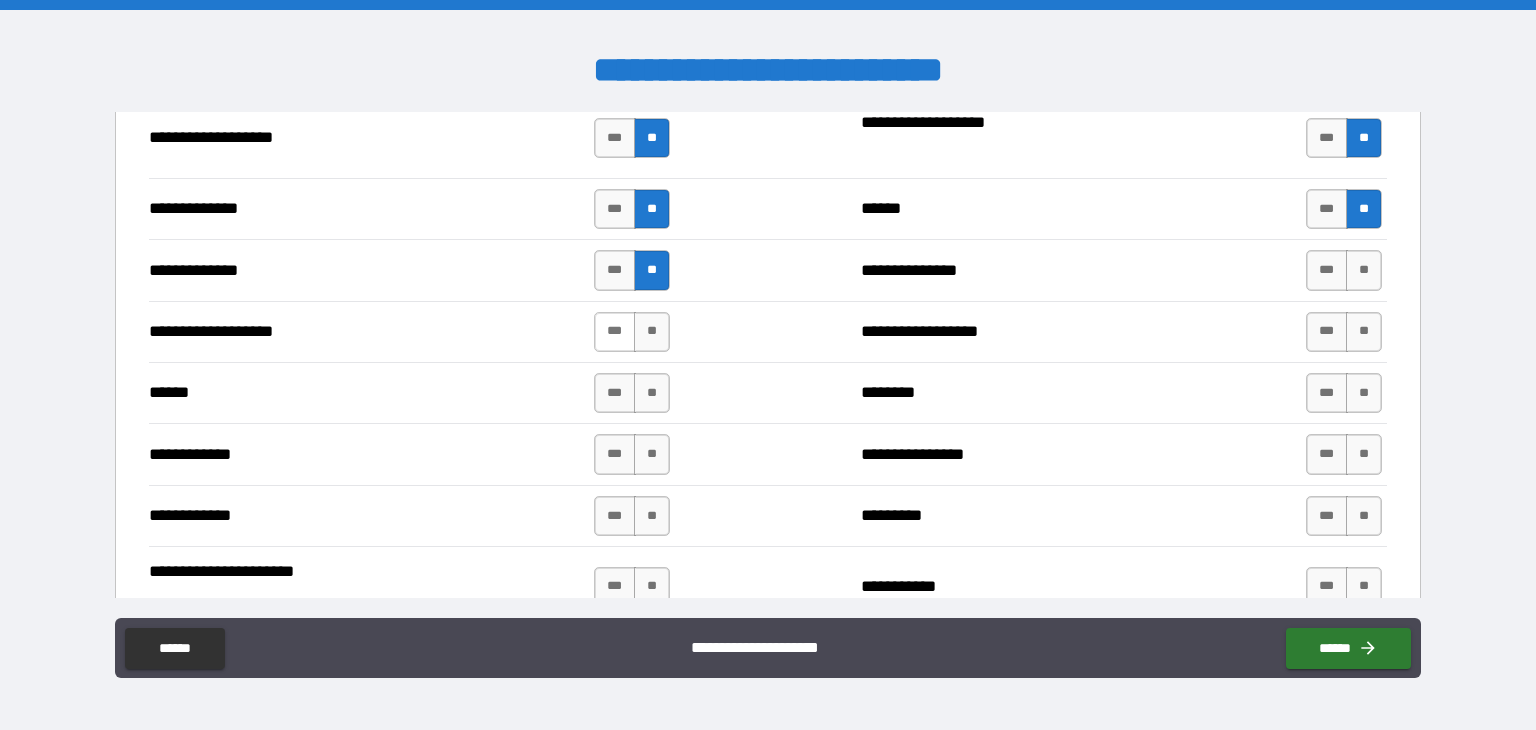 click on "***" at bounding box center [615, 332] 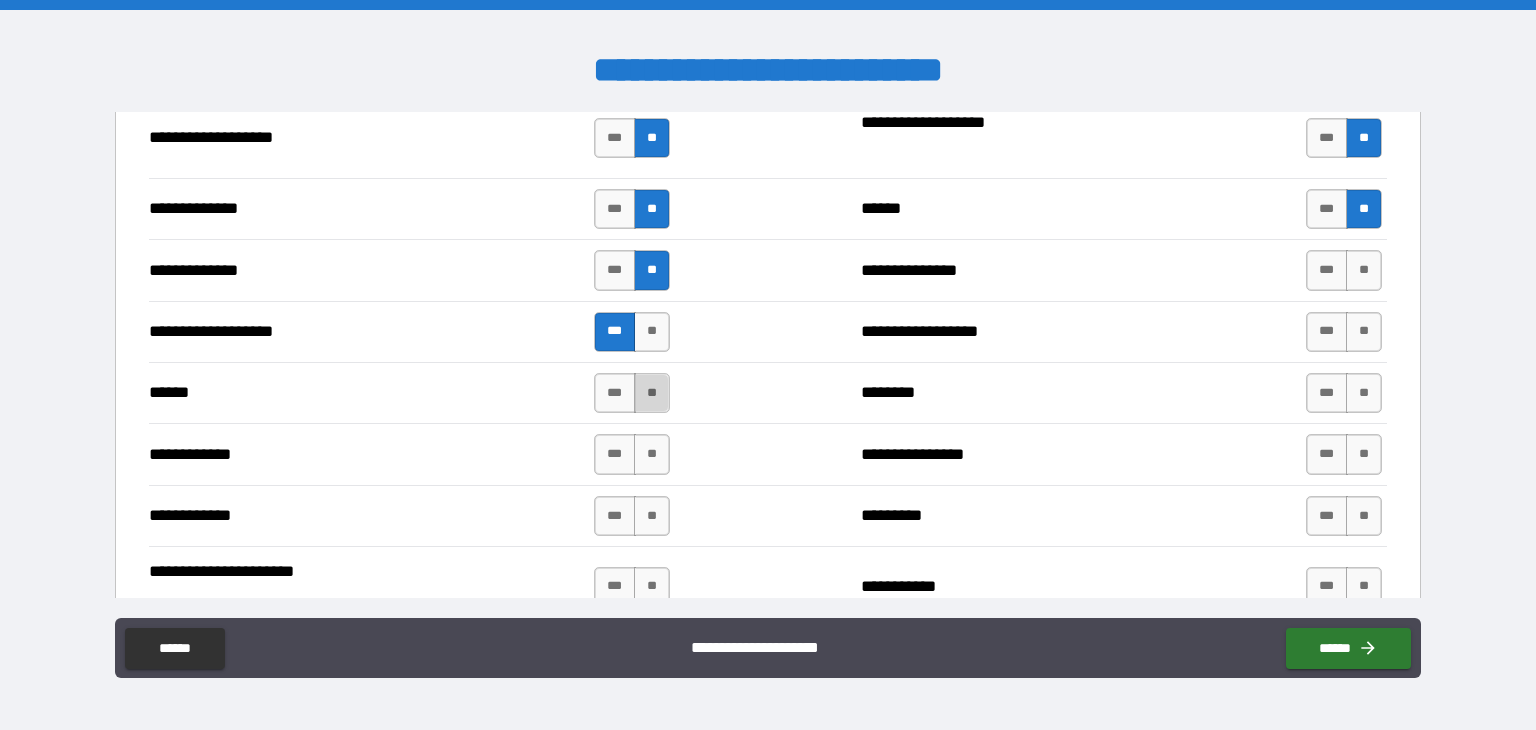 drag, startPoint x: 648, startPoint y: 385, endPoint x: 1005, endPoint y: 319, distance: 363.0496 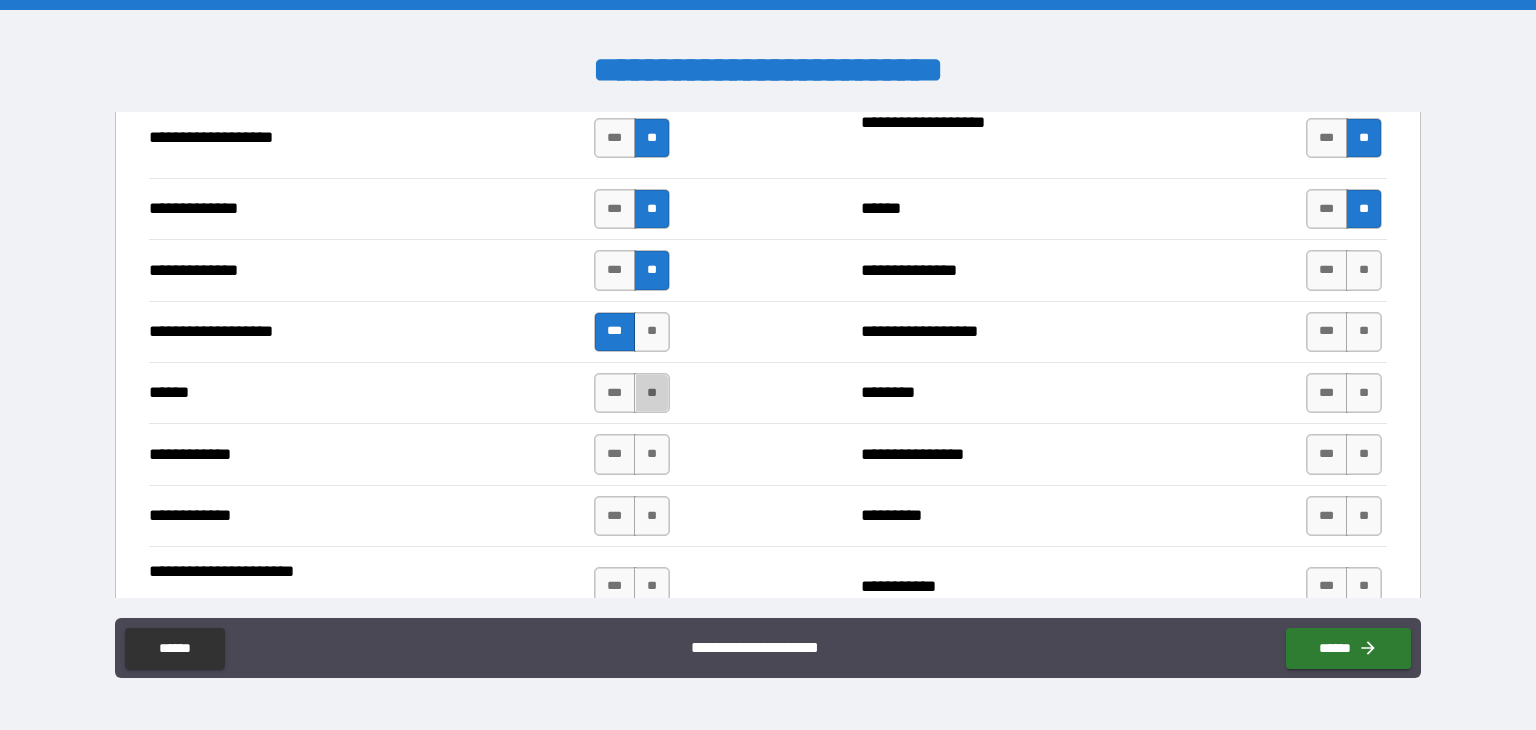 click on "**" at bounding box center [652, 393] 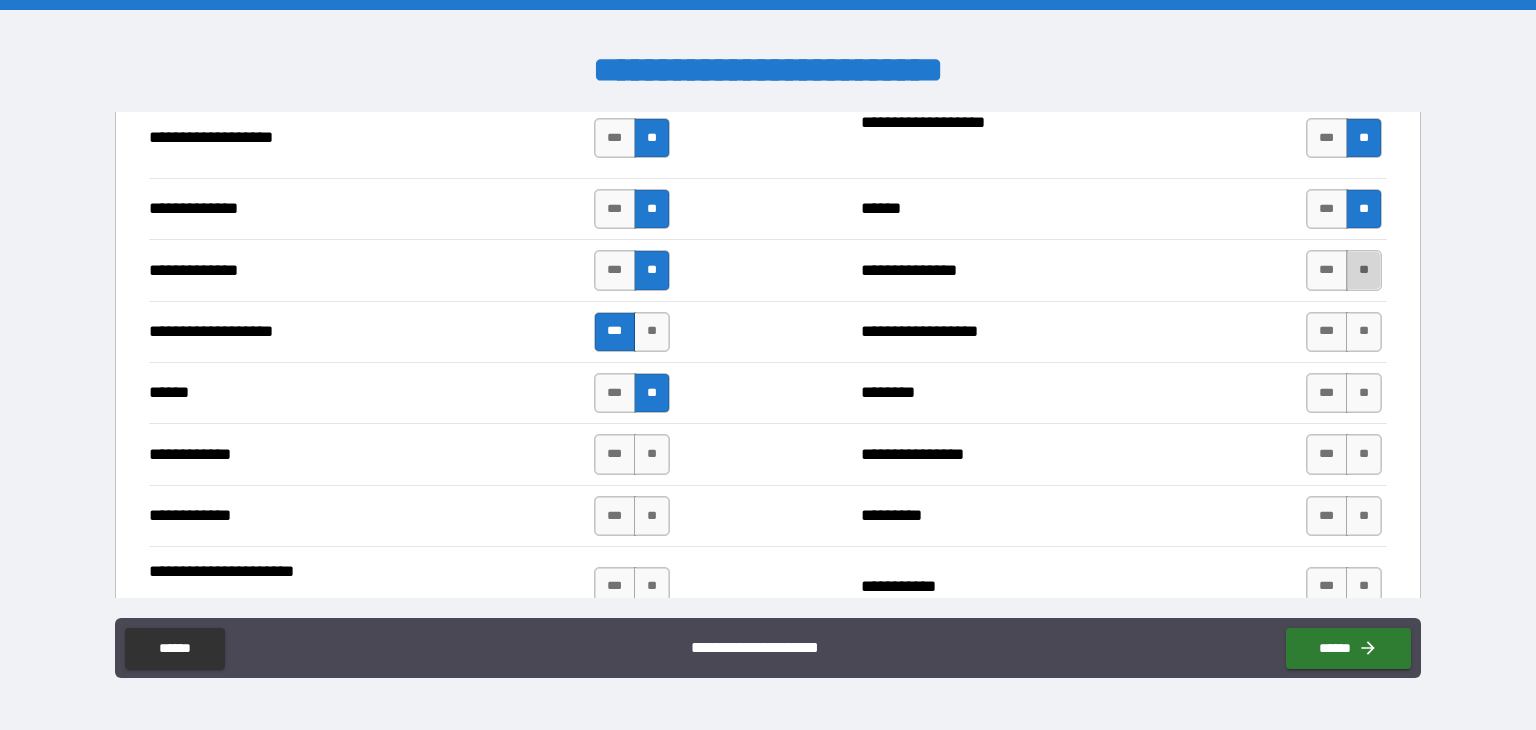 click on "**" at bounding box center (1364, 270) 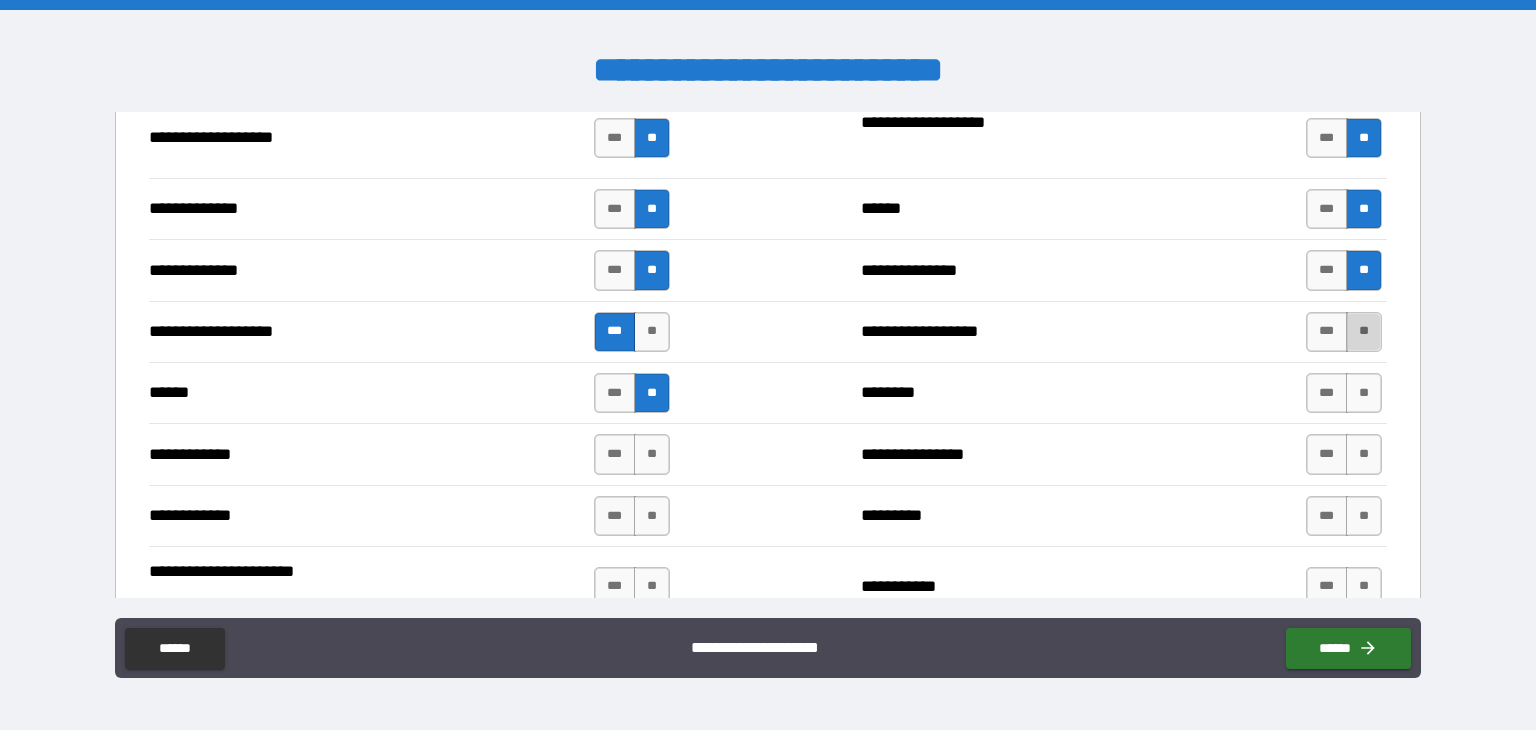 click on "**" at bounding box center [1364, 332] 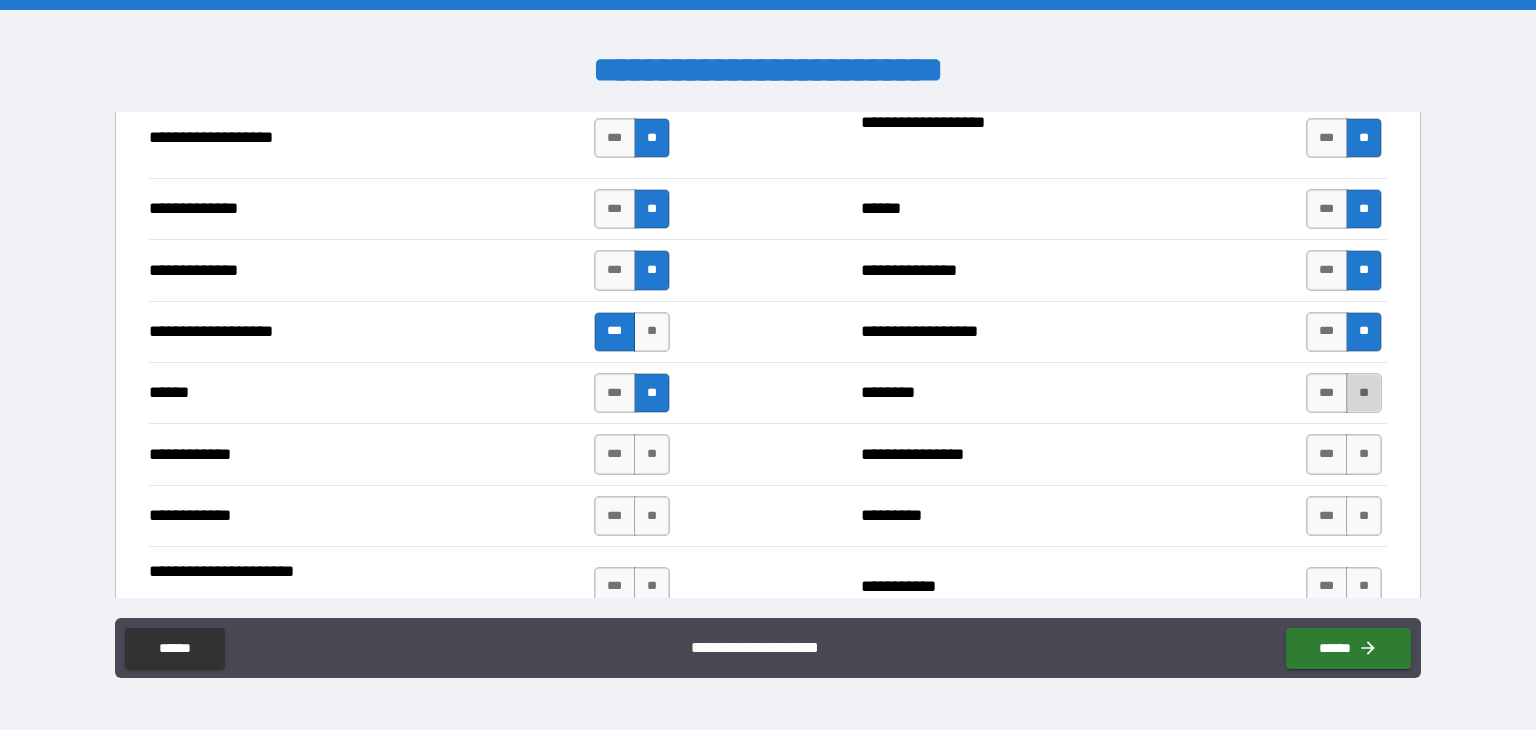 click on "**" at bounding box center [1364, 393] 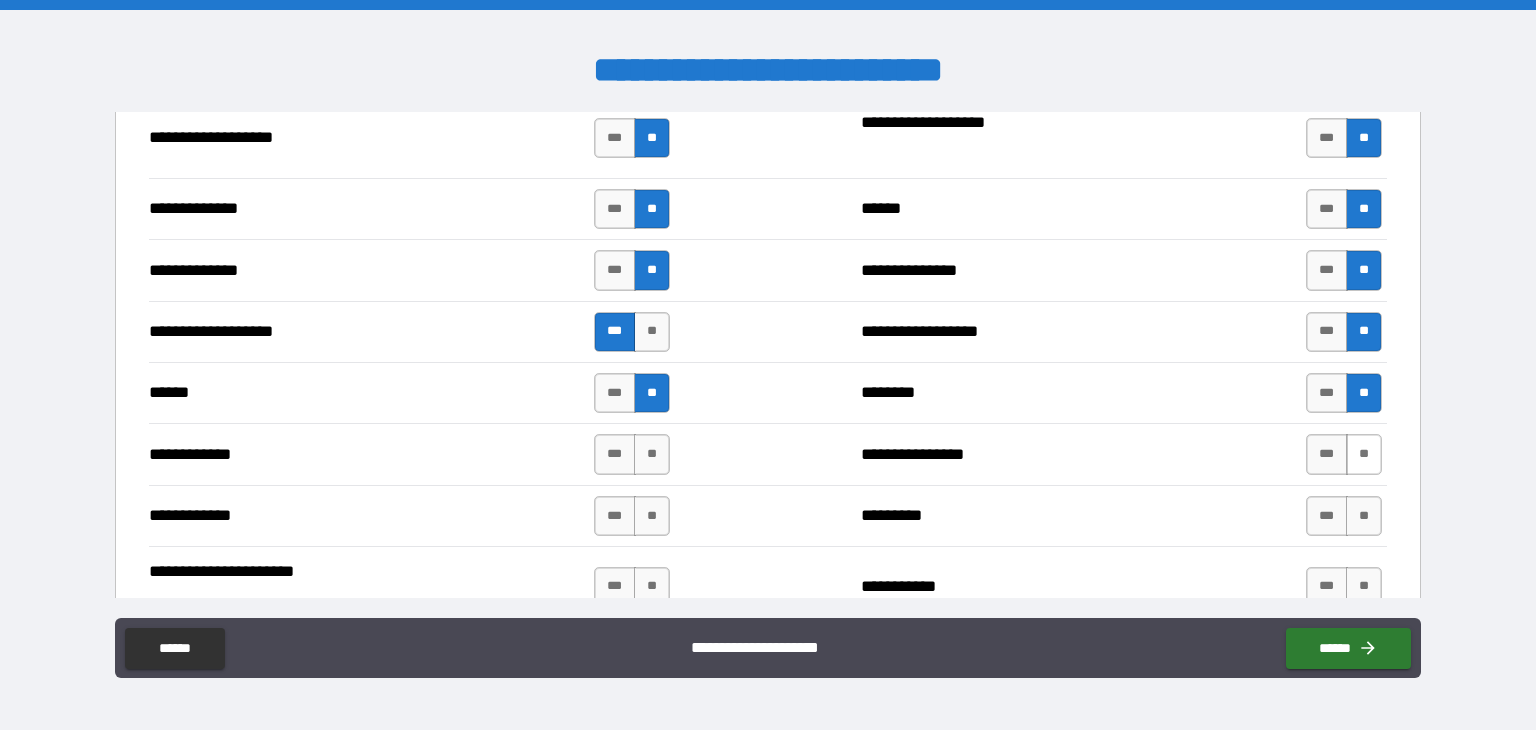 click on "**" at bounding box center (1364, 454) 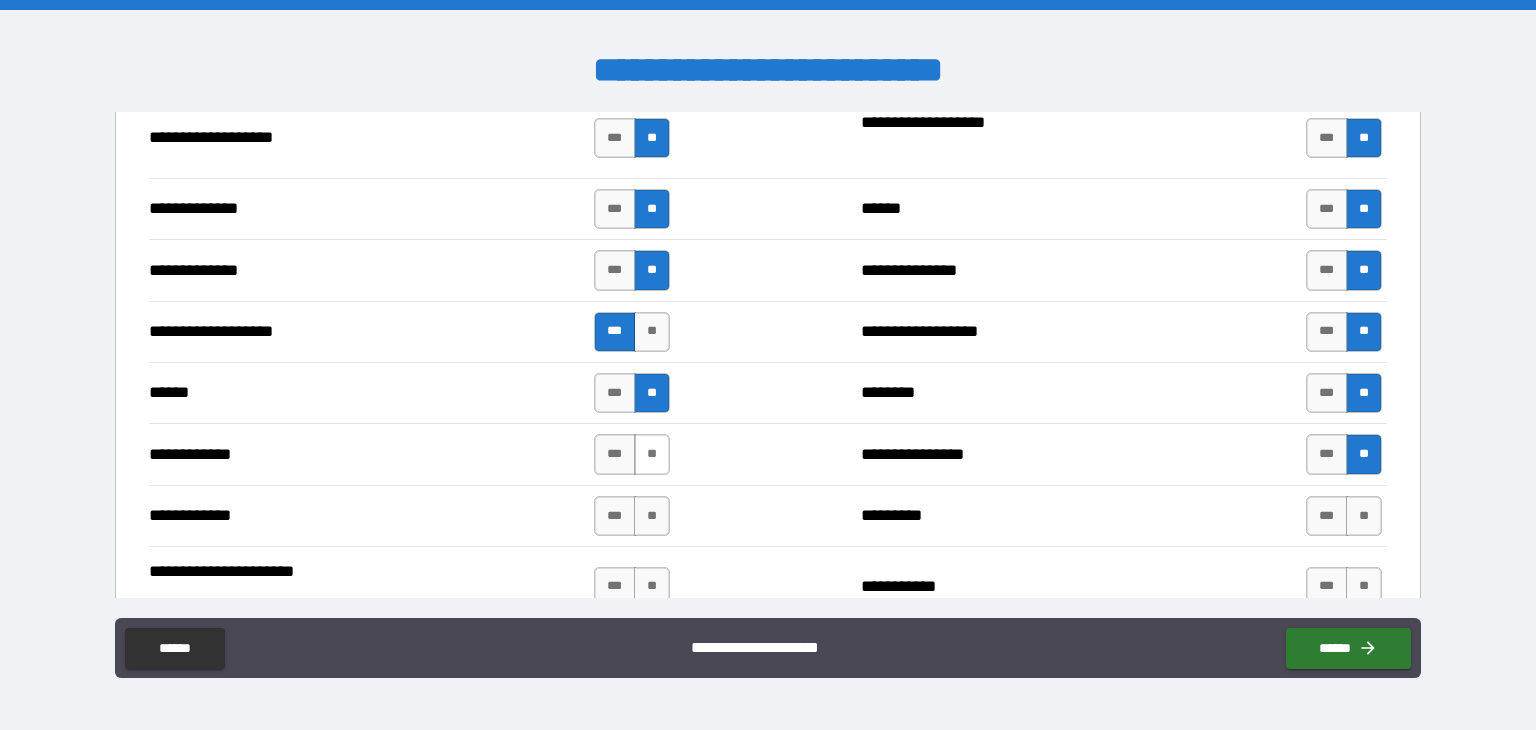 click on "**" at bounding box center (652, 454) 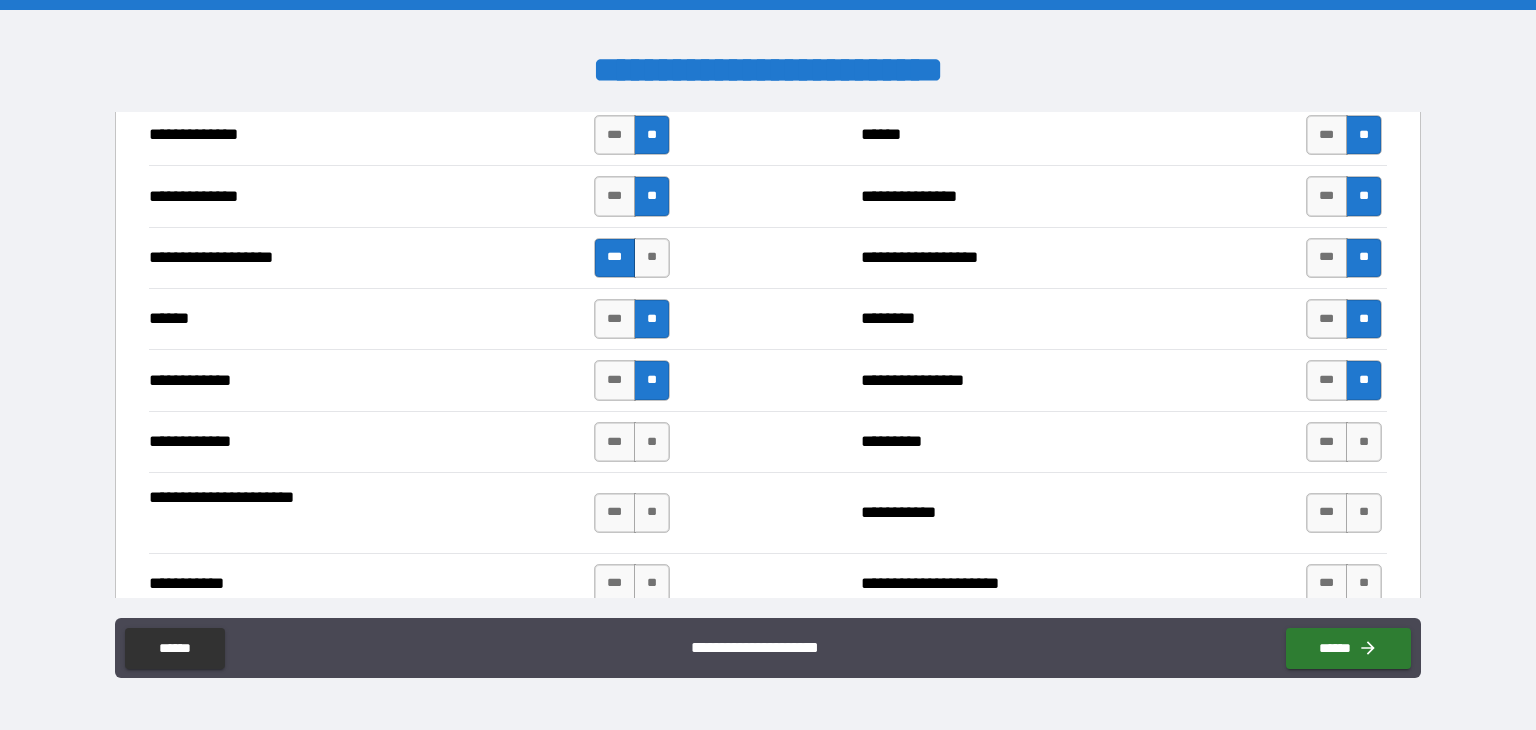scroll, scrollTop: 3700, scrollLeft: 0, axis: vertical 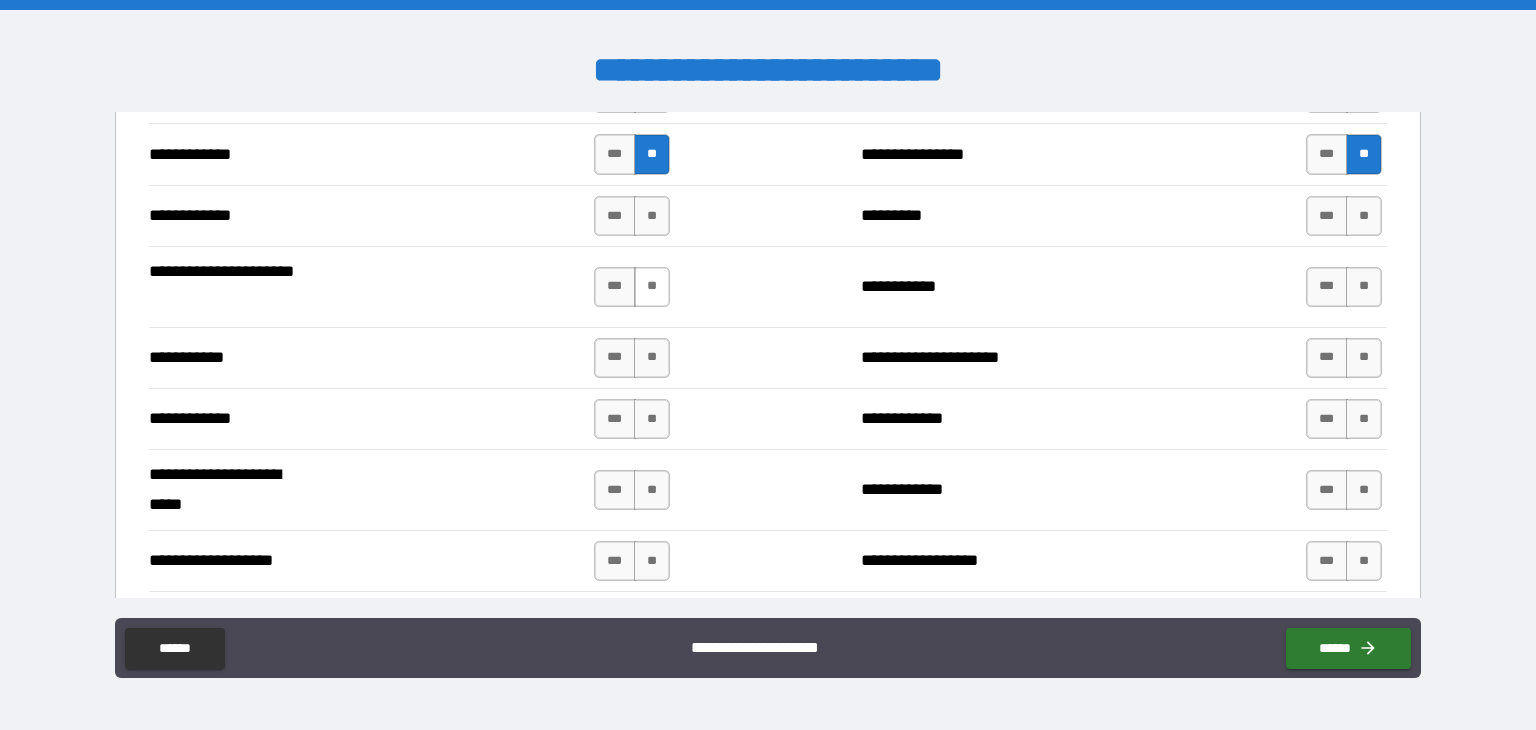 drag, startPoint x: 650, startPoint y: 204, endPoint x: 642, endPoint y: 262, distance: 58.549126 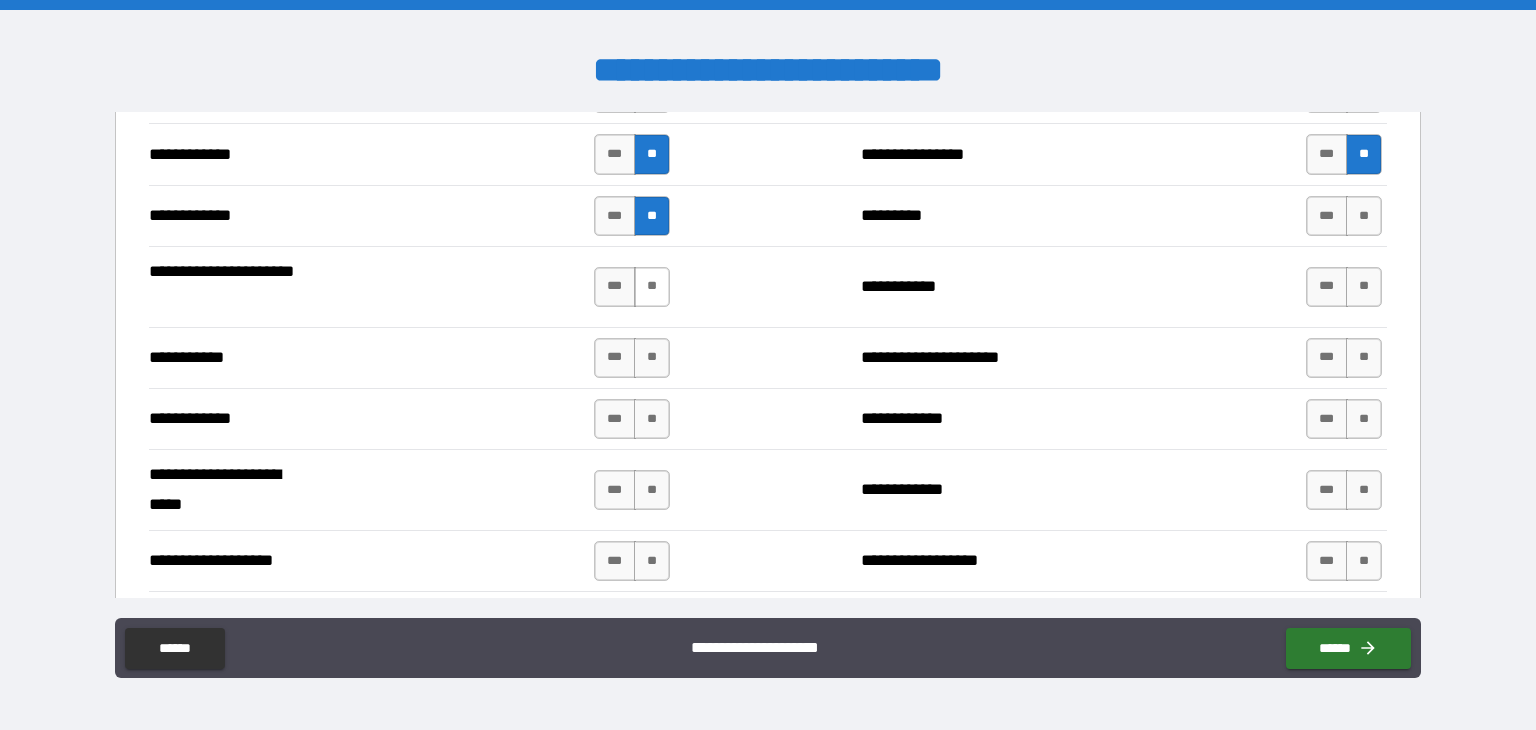 click on "**" at bounding box center [652, 287] 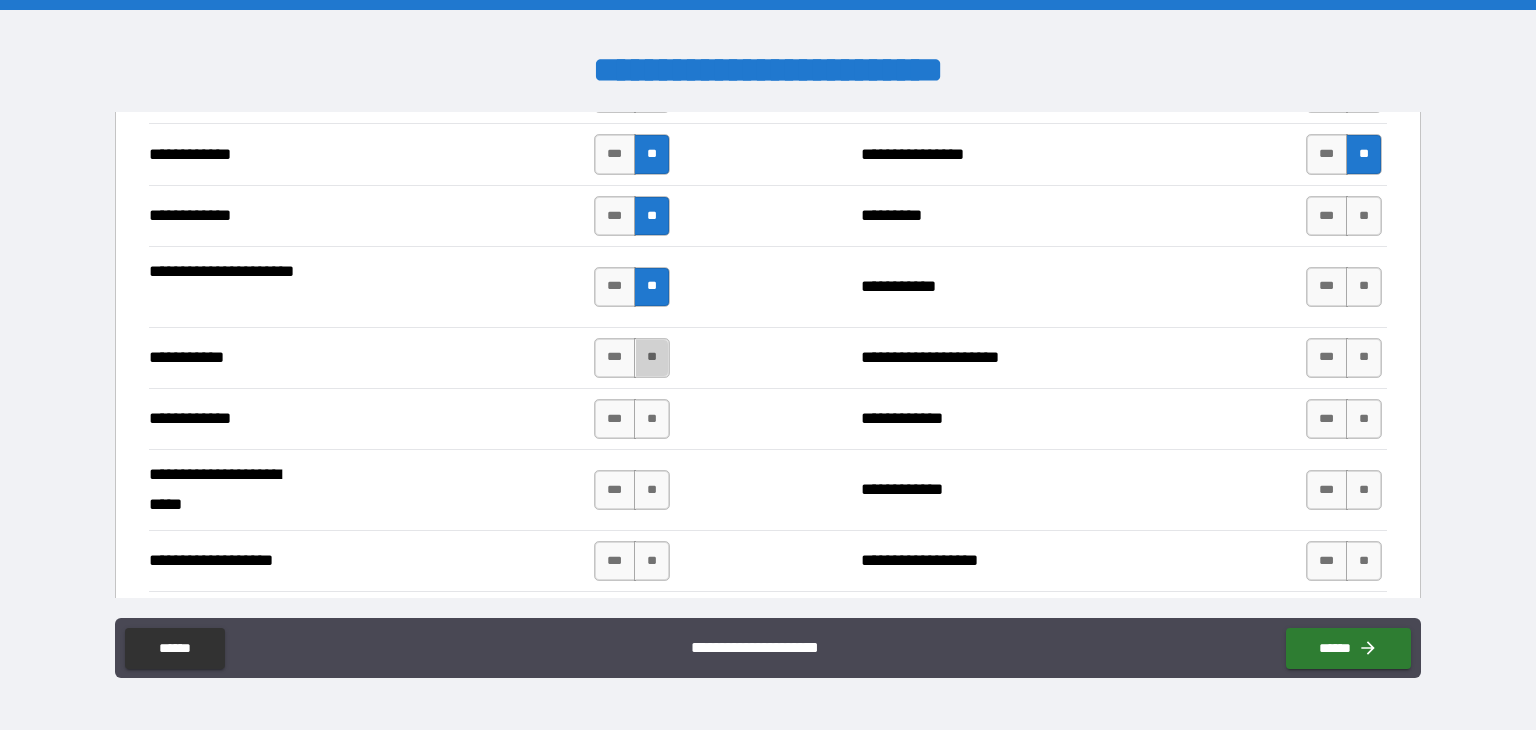 drag, startPoint x: 650, startPoint y: 341, endPoint x: 660, endPoint y: 383, distance: 43.174065 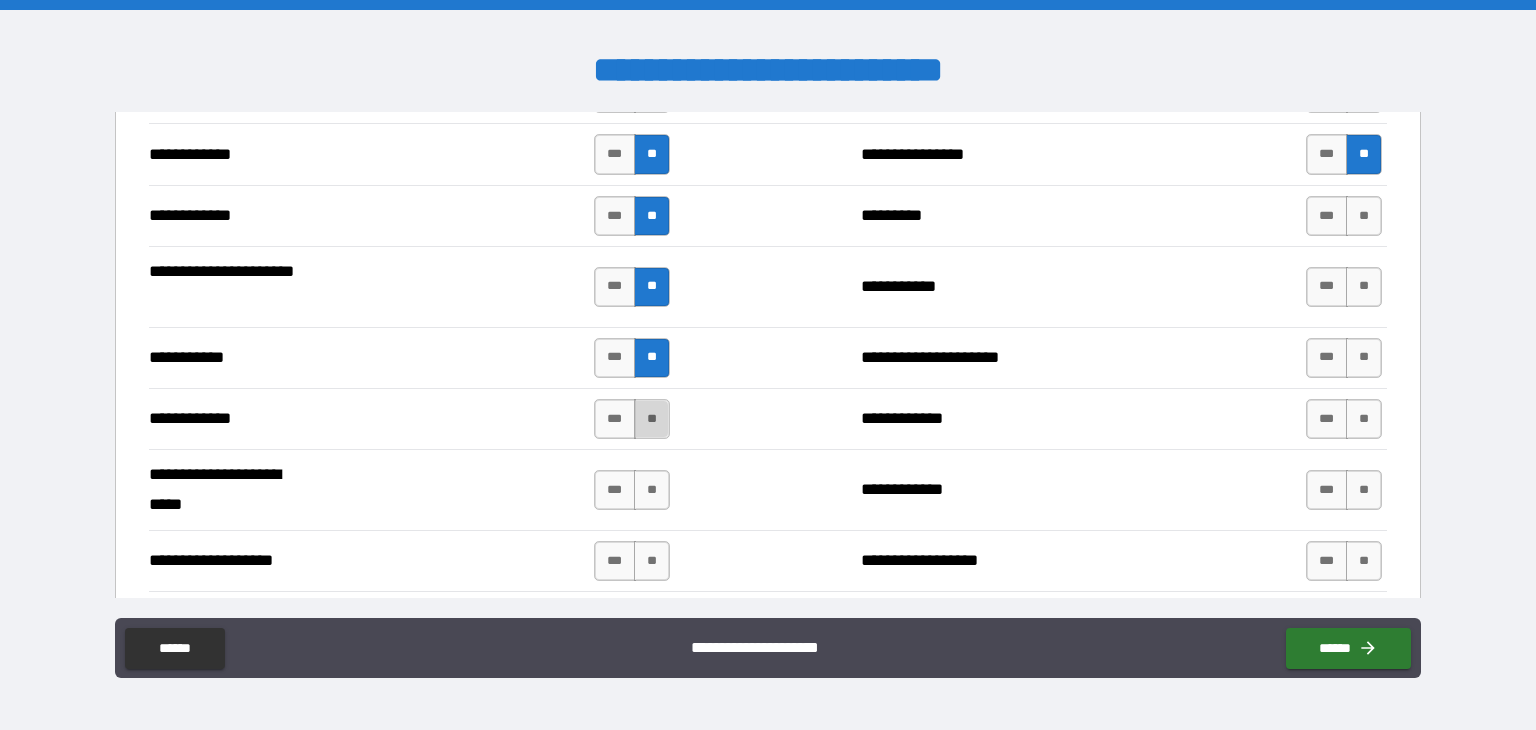 click on "**" at bounding box center [652, 419] 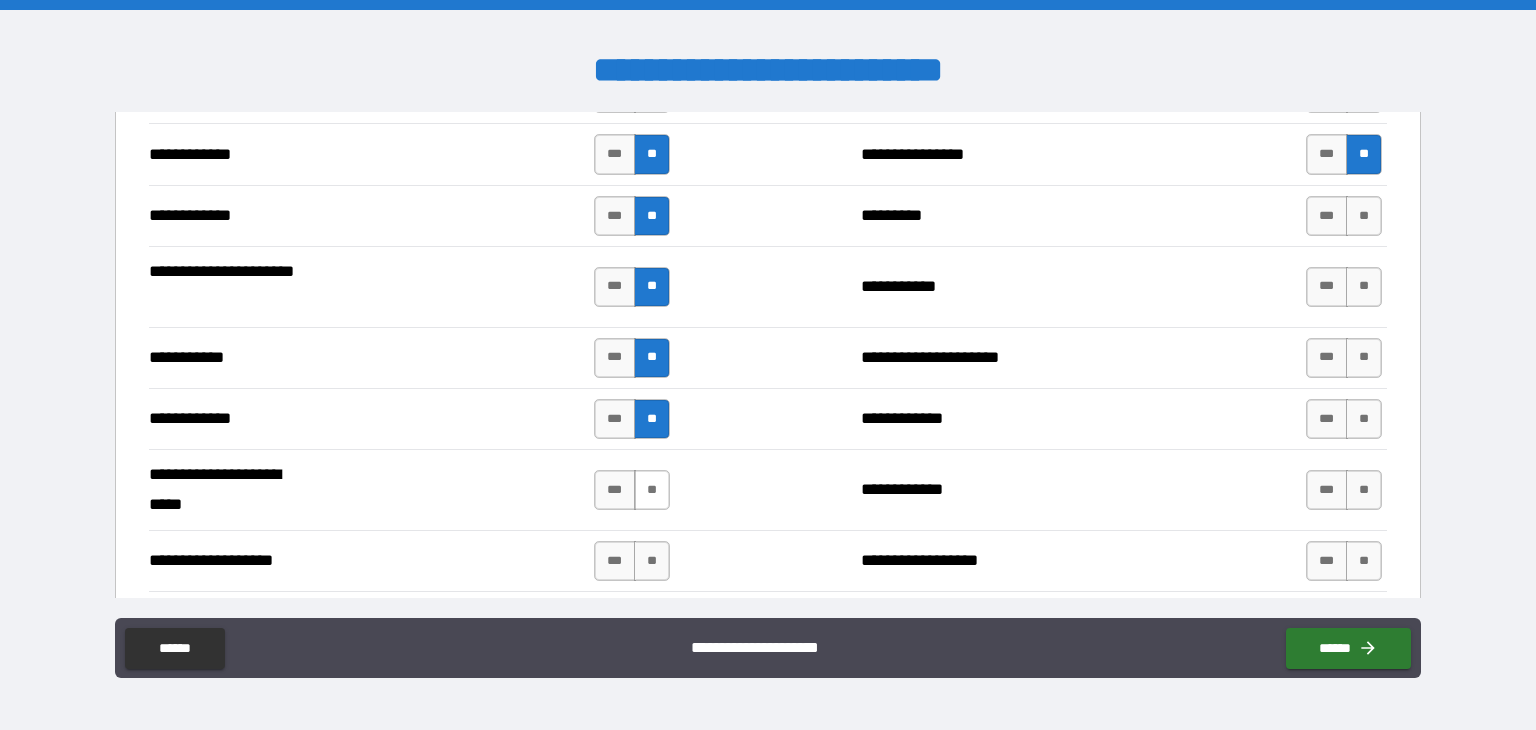 click on "**" at bounding box center (652, 490) 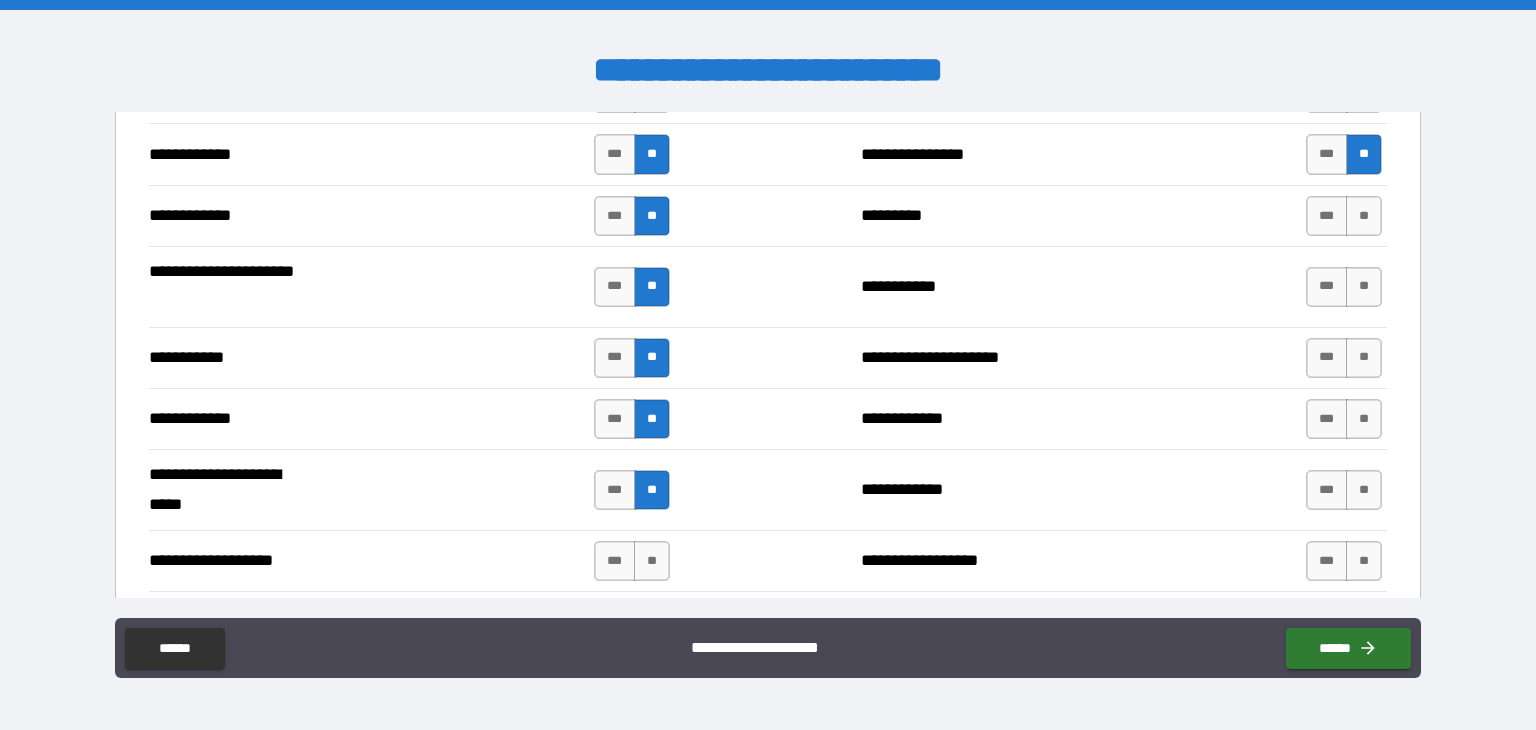 drag, startPoint x: 648, startPoint y: 553, endPoint x: 672, endPoint y: 557, distance: 24.33105 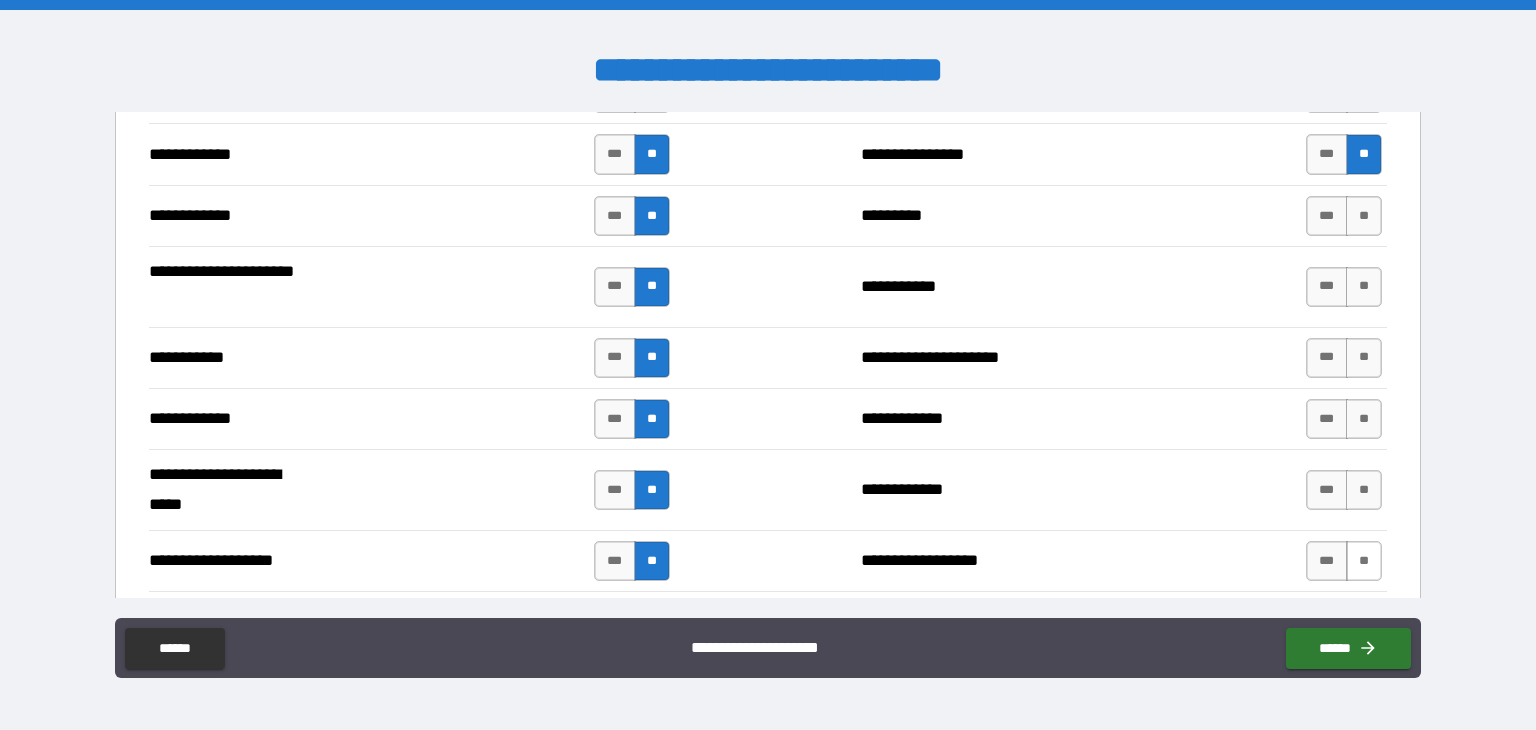 click on "**" at bounding box center (1364, 561) 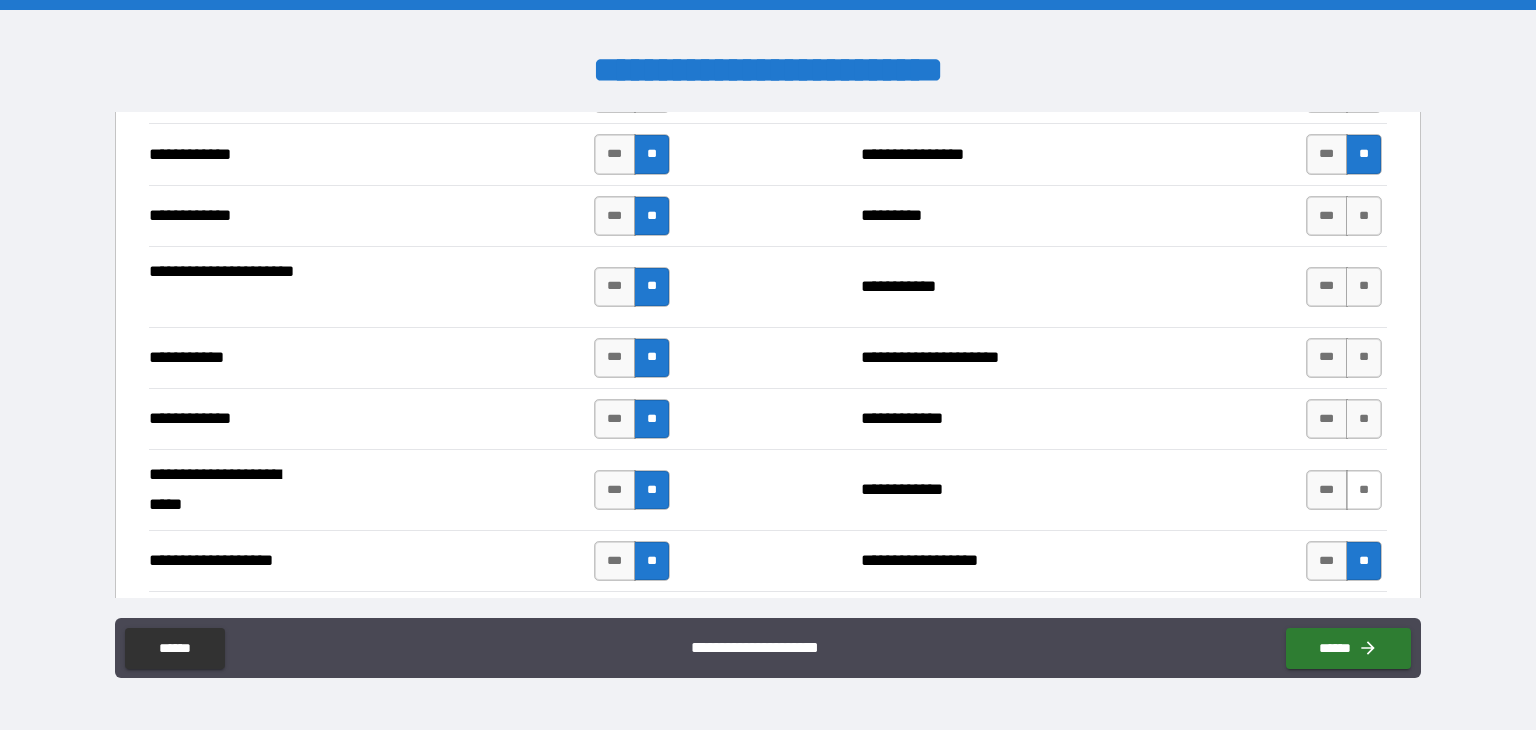 click on "**" at bounding box center (1364, 490) 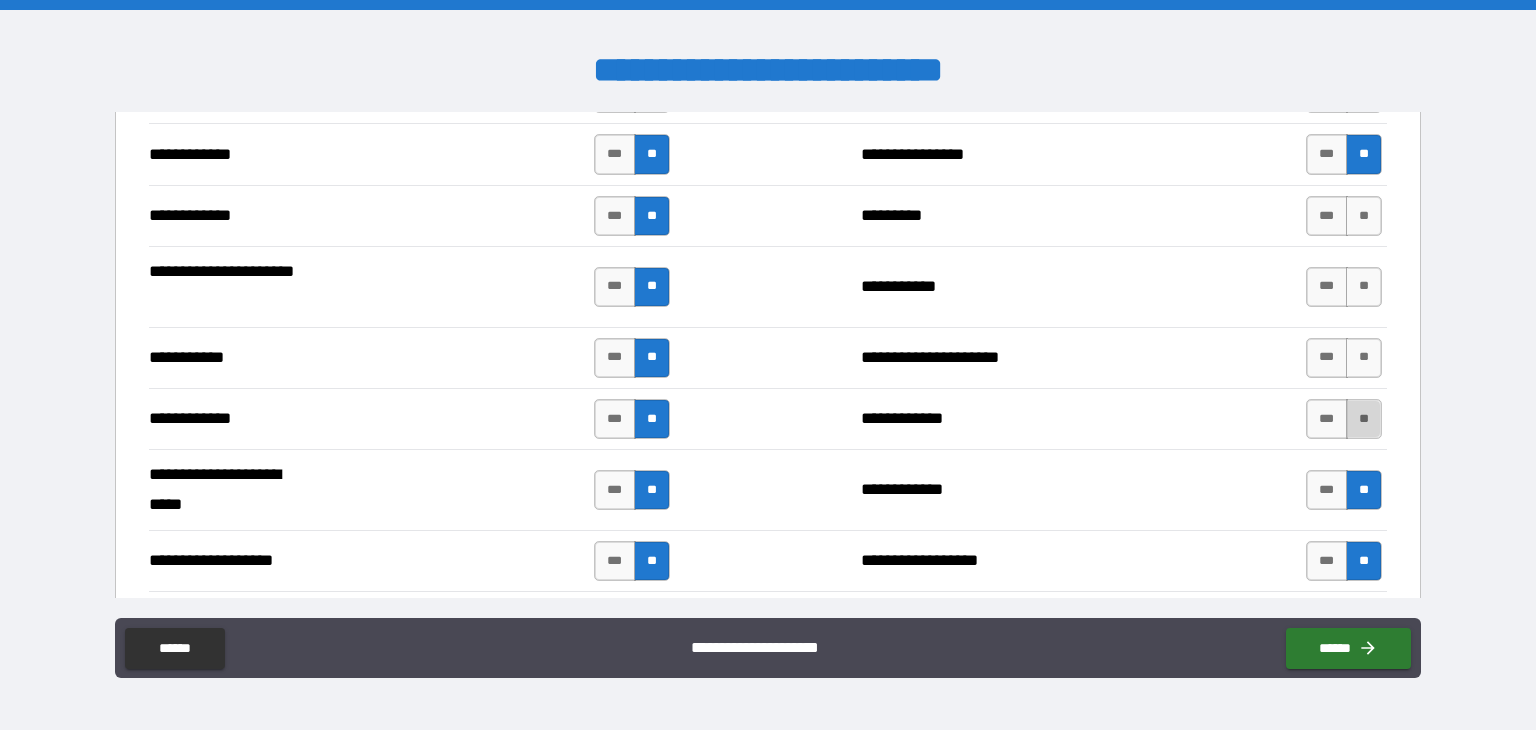click on "**" at bounding box center [1364, 419] 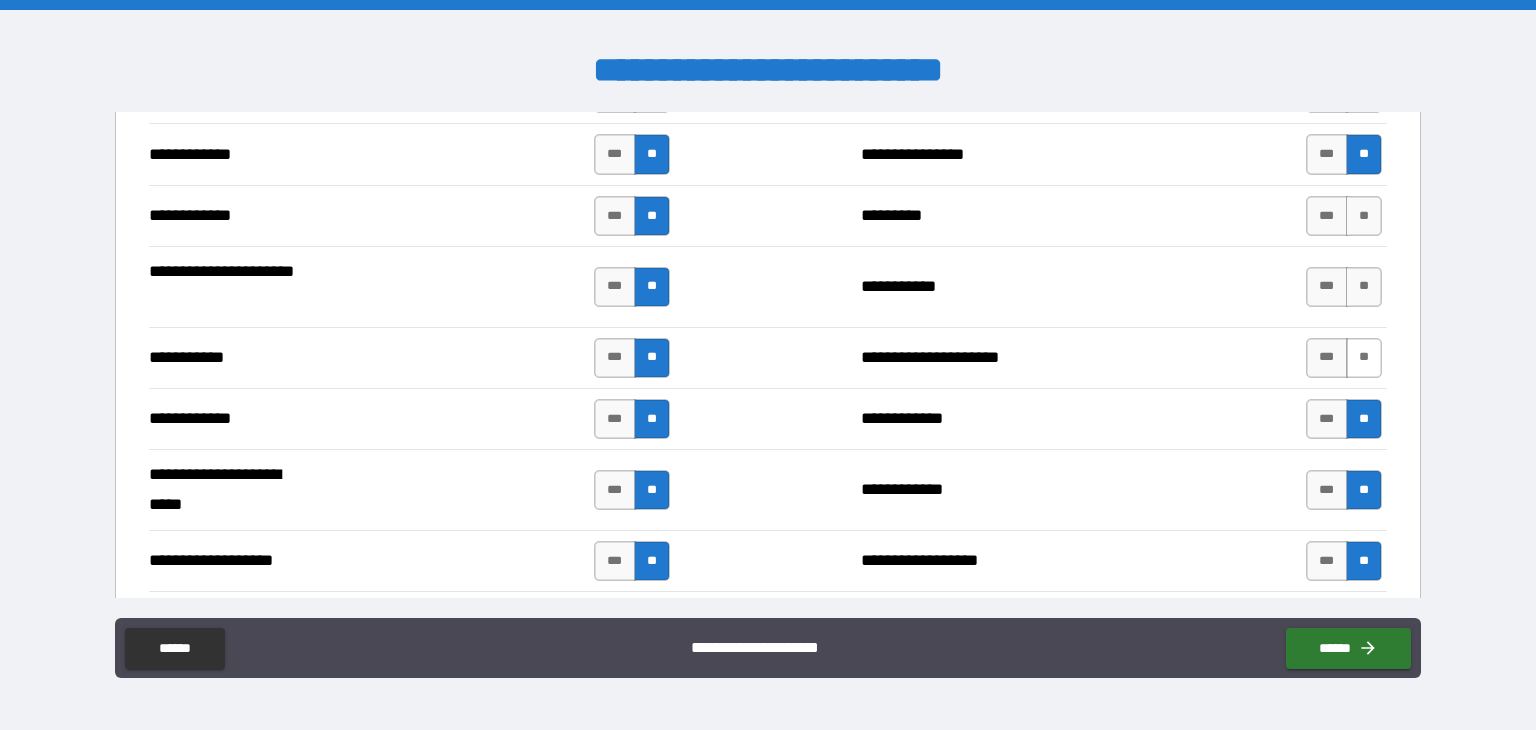 click on "**" at bounding box center (1364, 358) 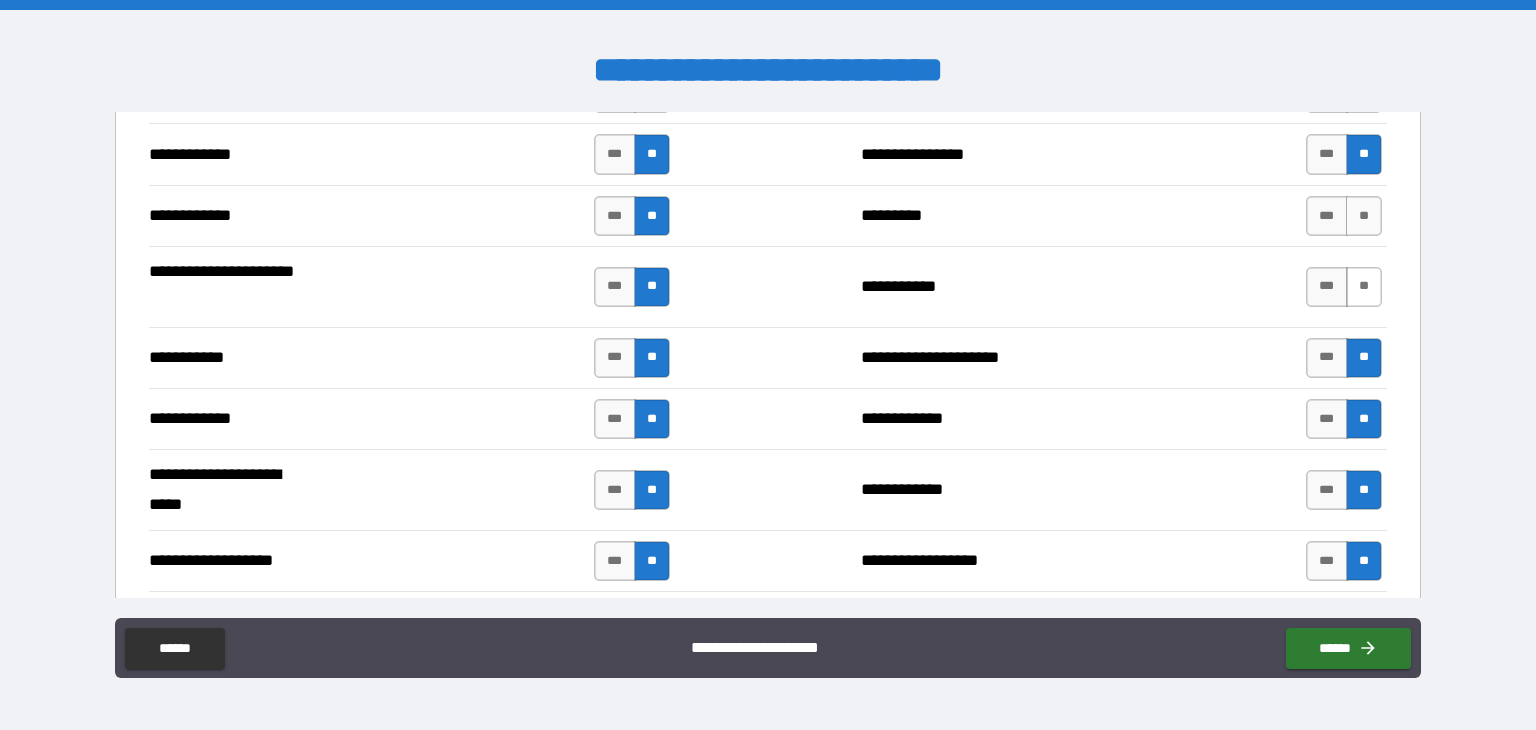 click on "**" at bounding box center (1364, 287) 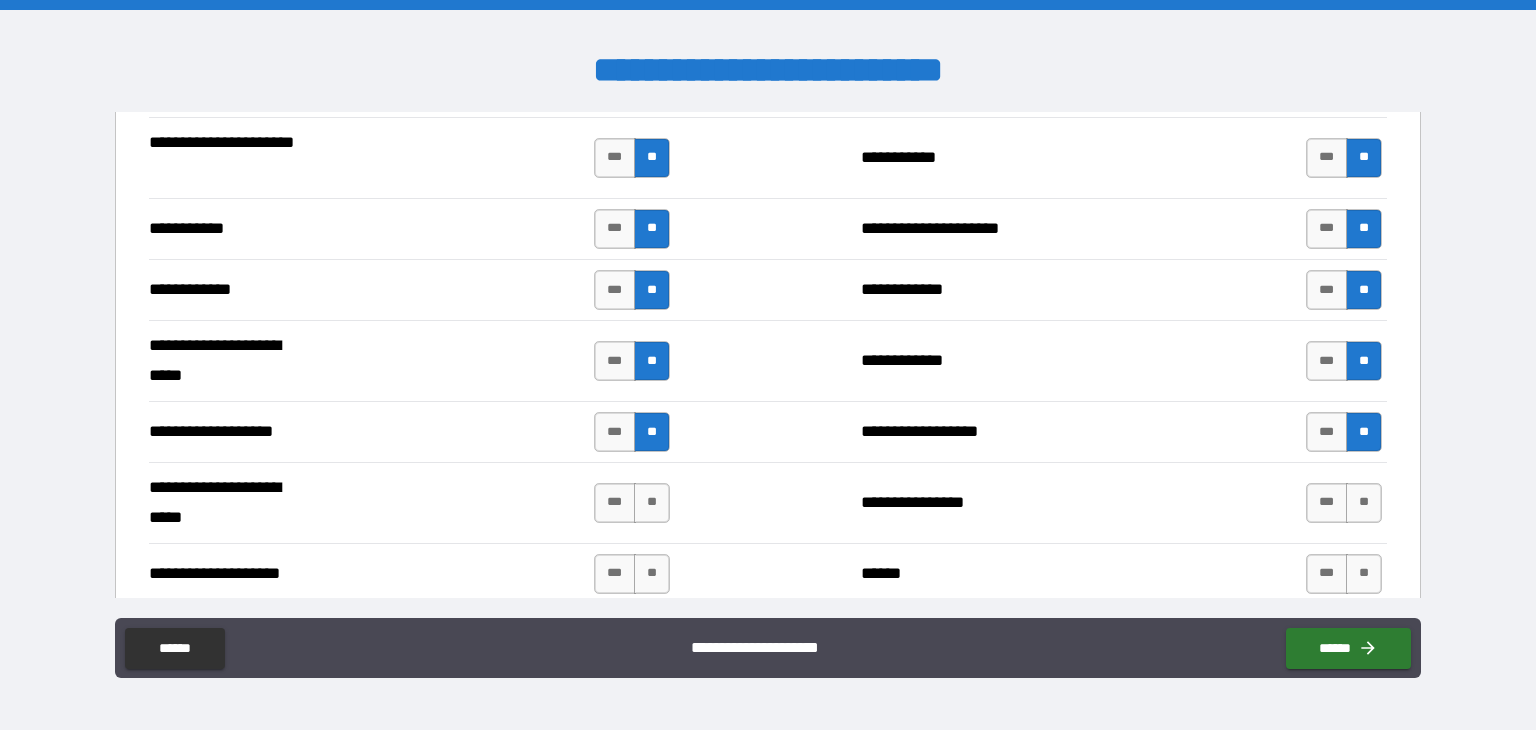 scroll, scrollTop: 4000, scrollLeft: 0, axis: vertical 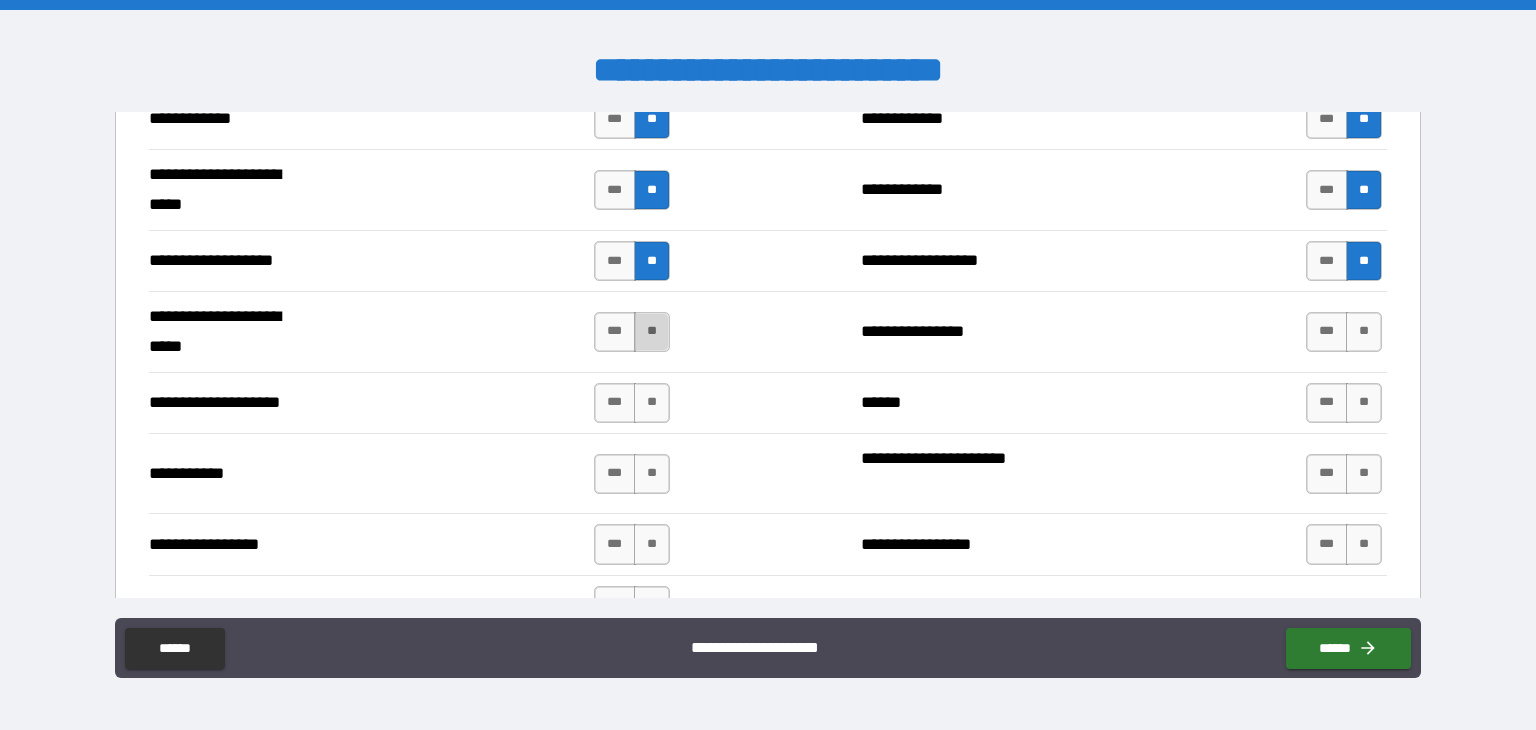 click on "**" at bounding box center [652, 332] 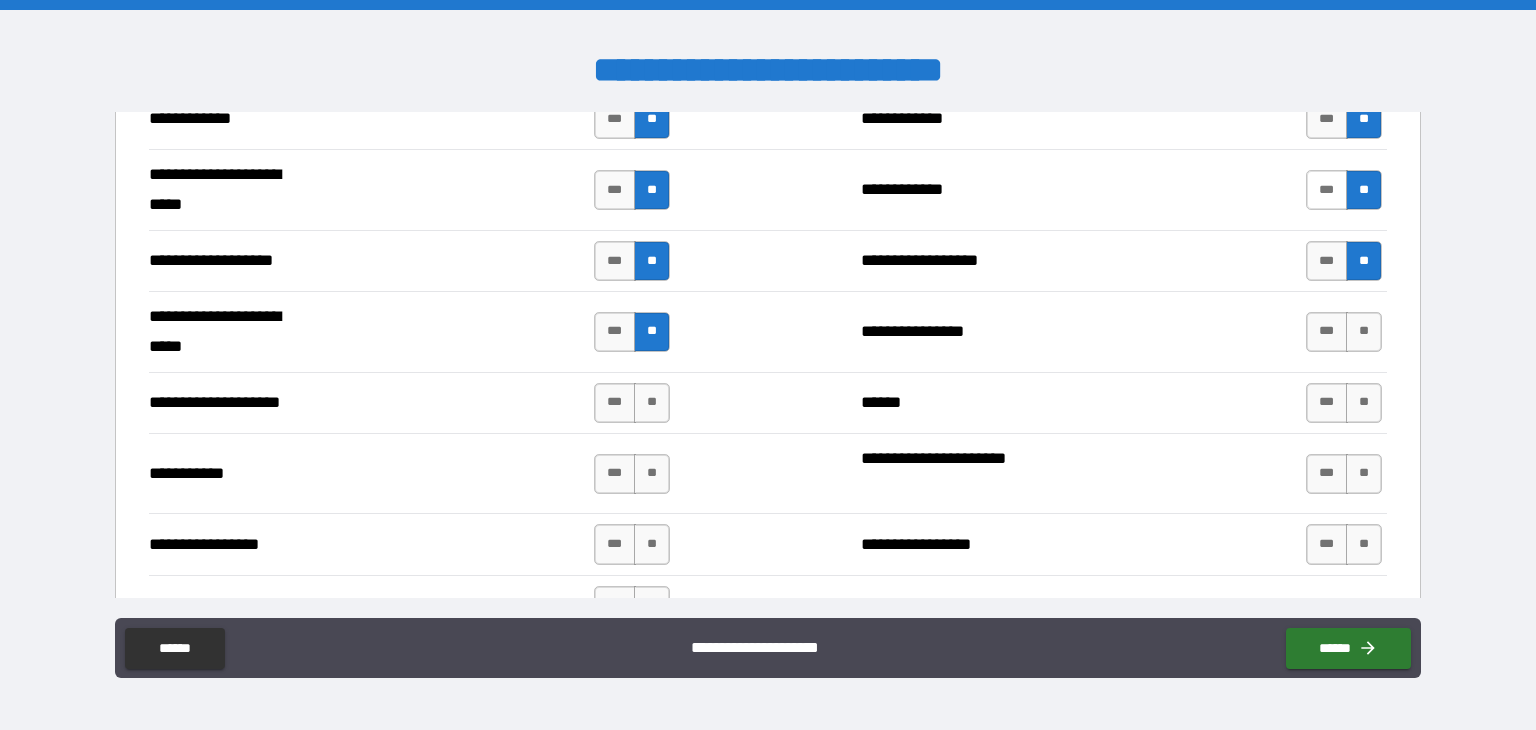 click on "***" at bounding box center (1327, 190) 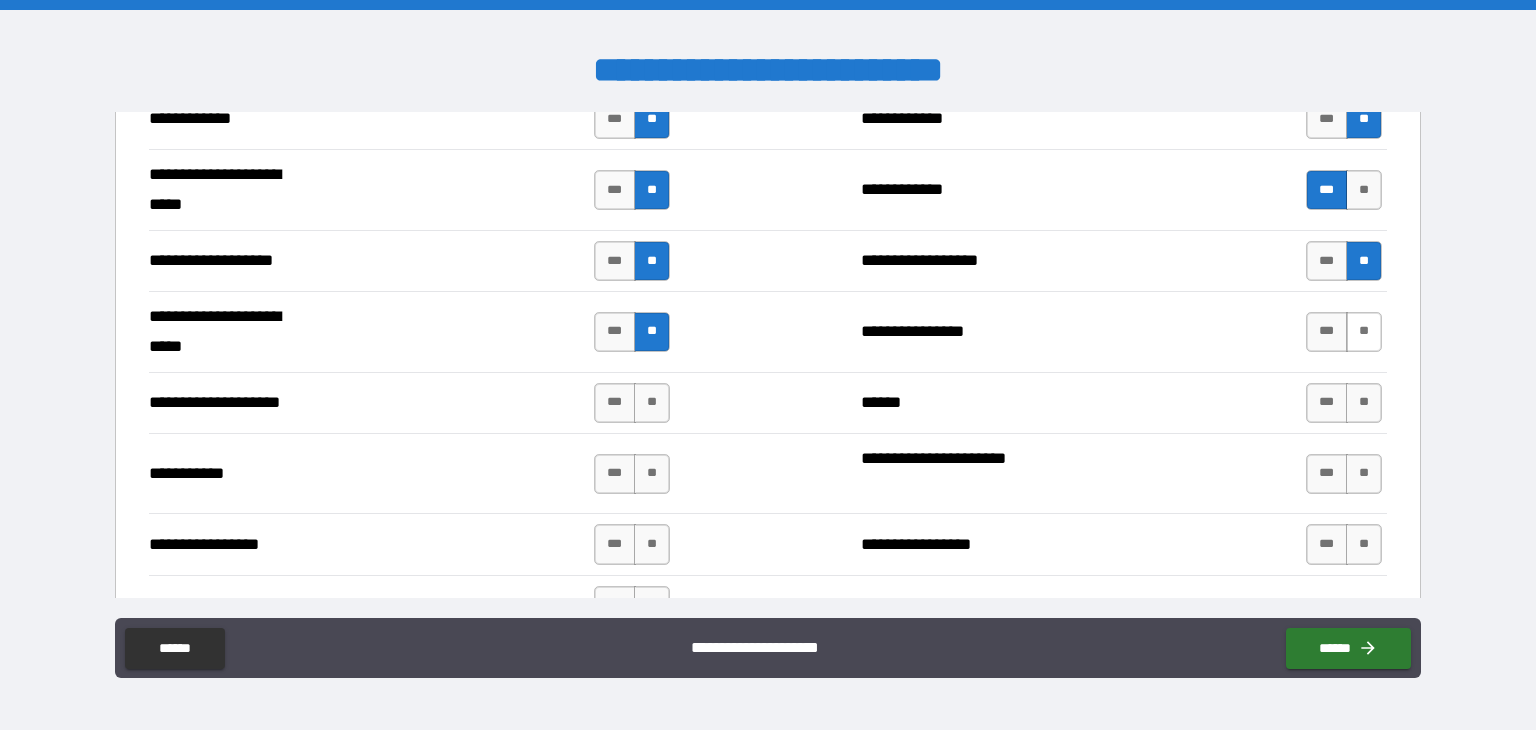 click on "**" at bounding box center [1364, 332] 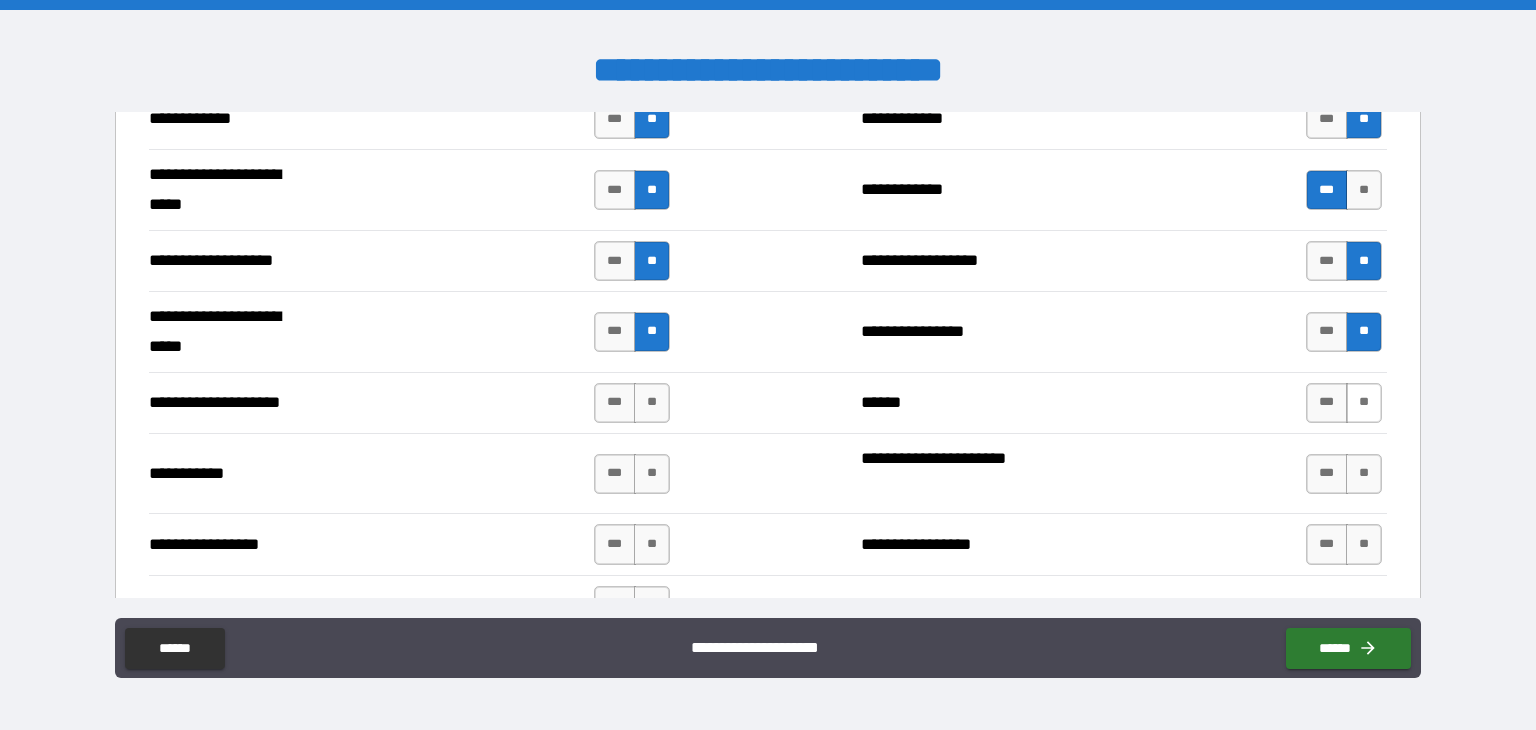 click on "**" at bounding box center (1364, 403) 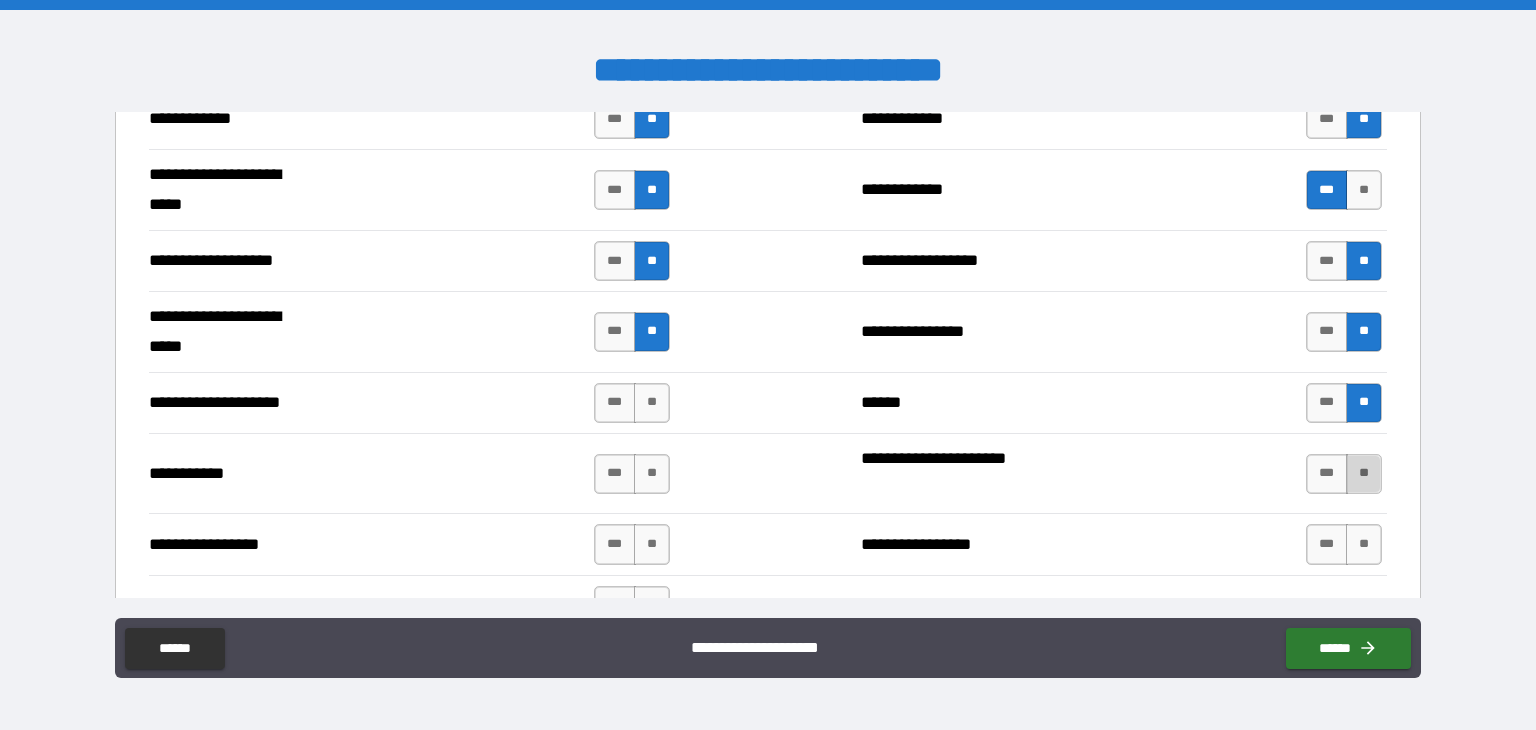 click on "**" at bounding box center [1364, 474] 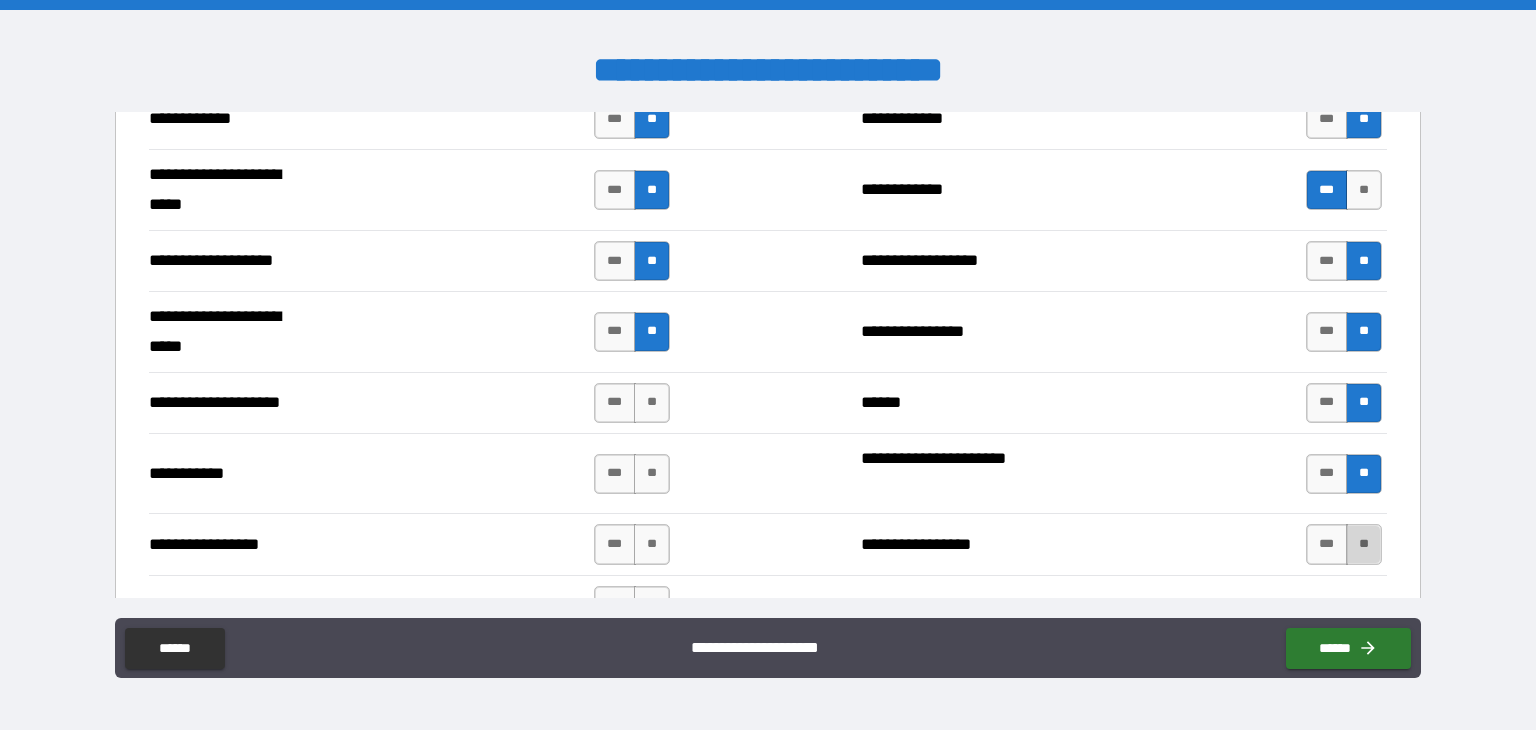 click on "**" at bounding box center [1364, 544] 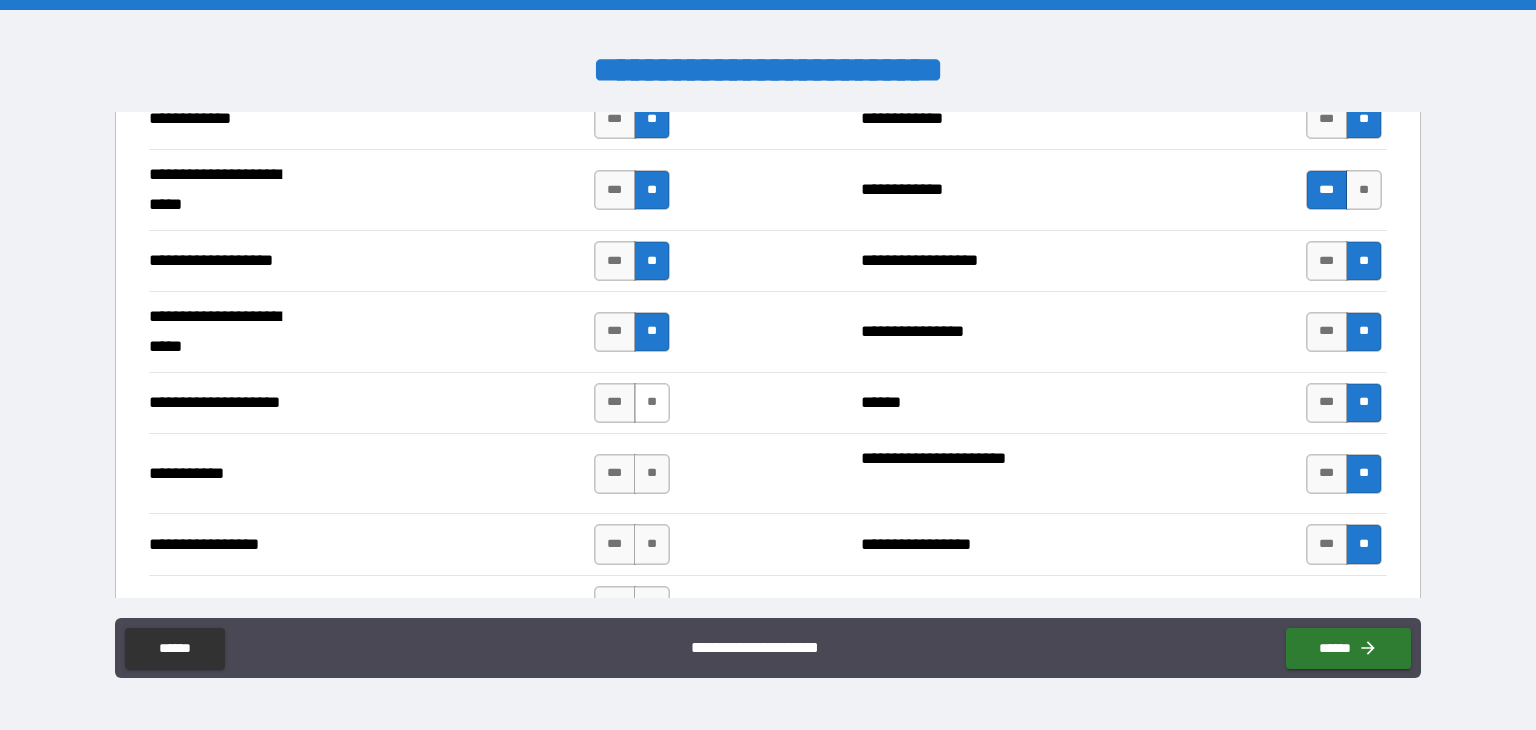 click on "**" at bounding box center (652, 403) 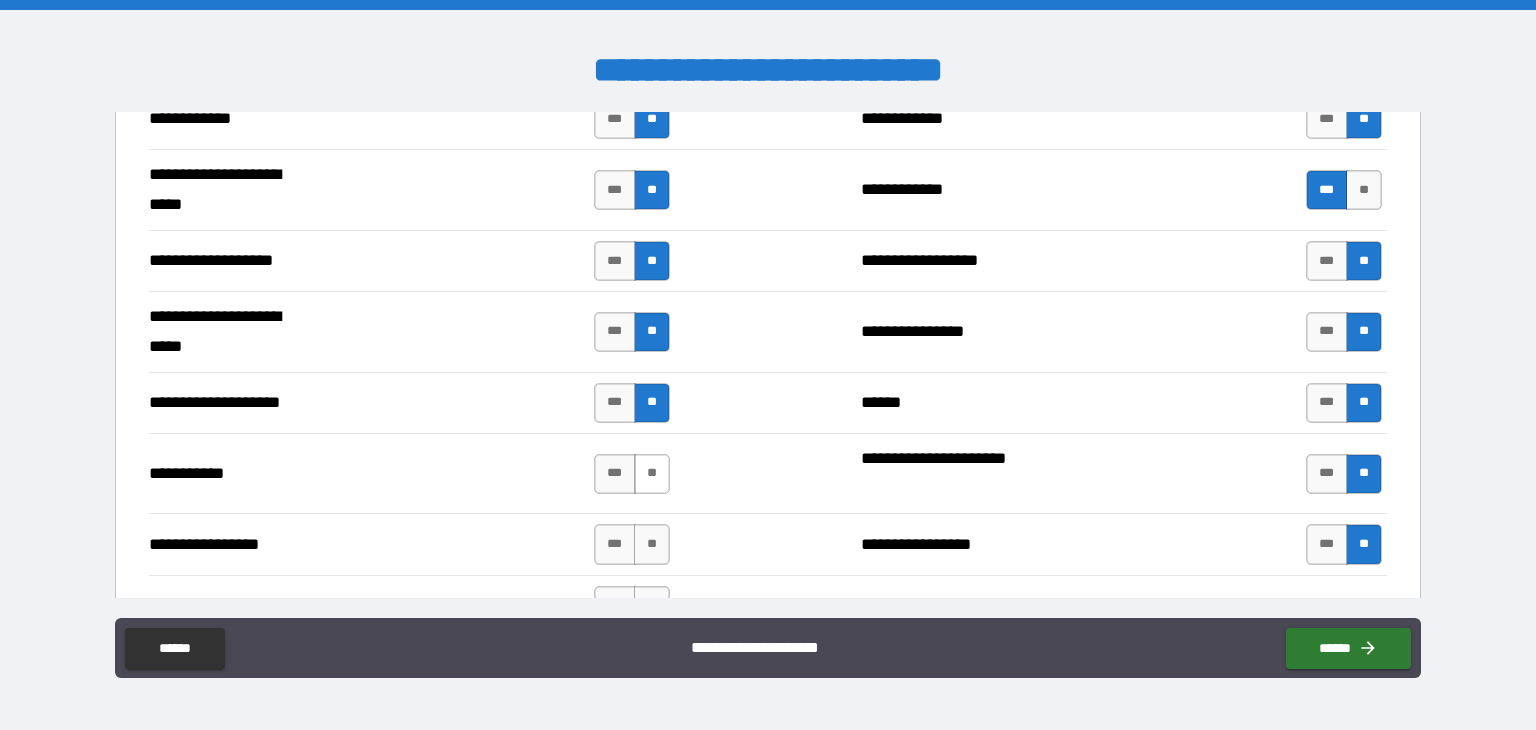 drag, startPoint x: 649, startPoint y: 454, endPoint x: 650, endPoint y: 466, distance: 12.0415945 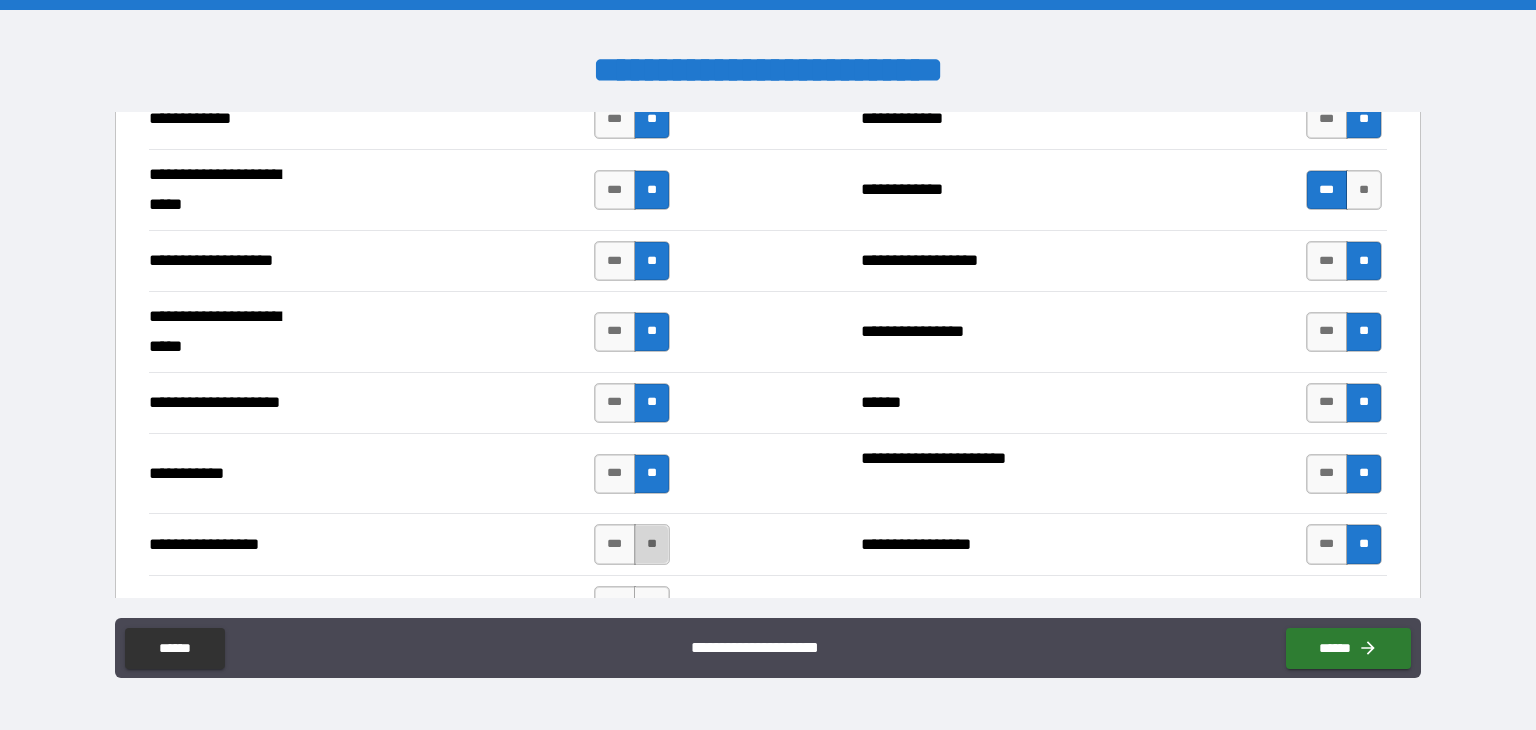 drag, startPoint x: 644, startPoint y: 537, endPoint x: 656, endPoint y: 525, distance: 16.970562 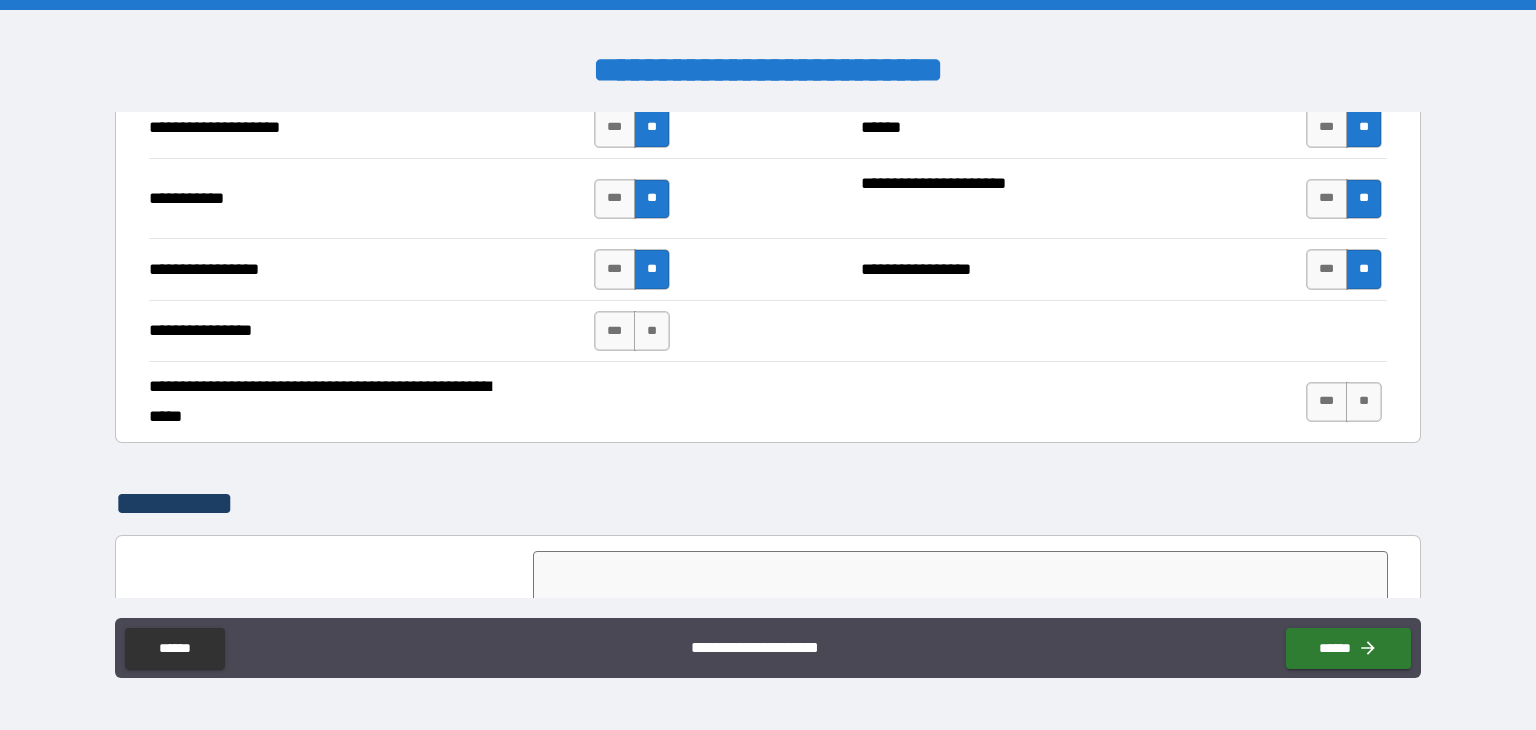 scroll, scrollTop: 4400, scrollLeft: 0, axis: vertical 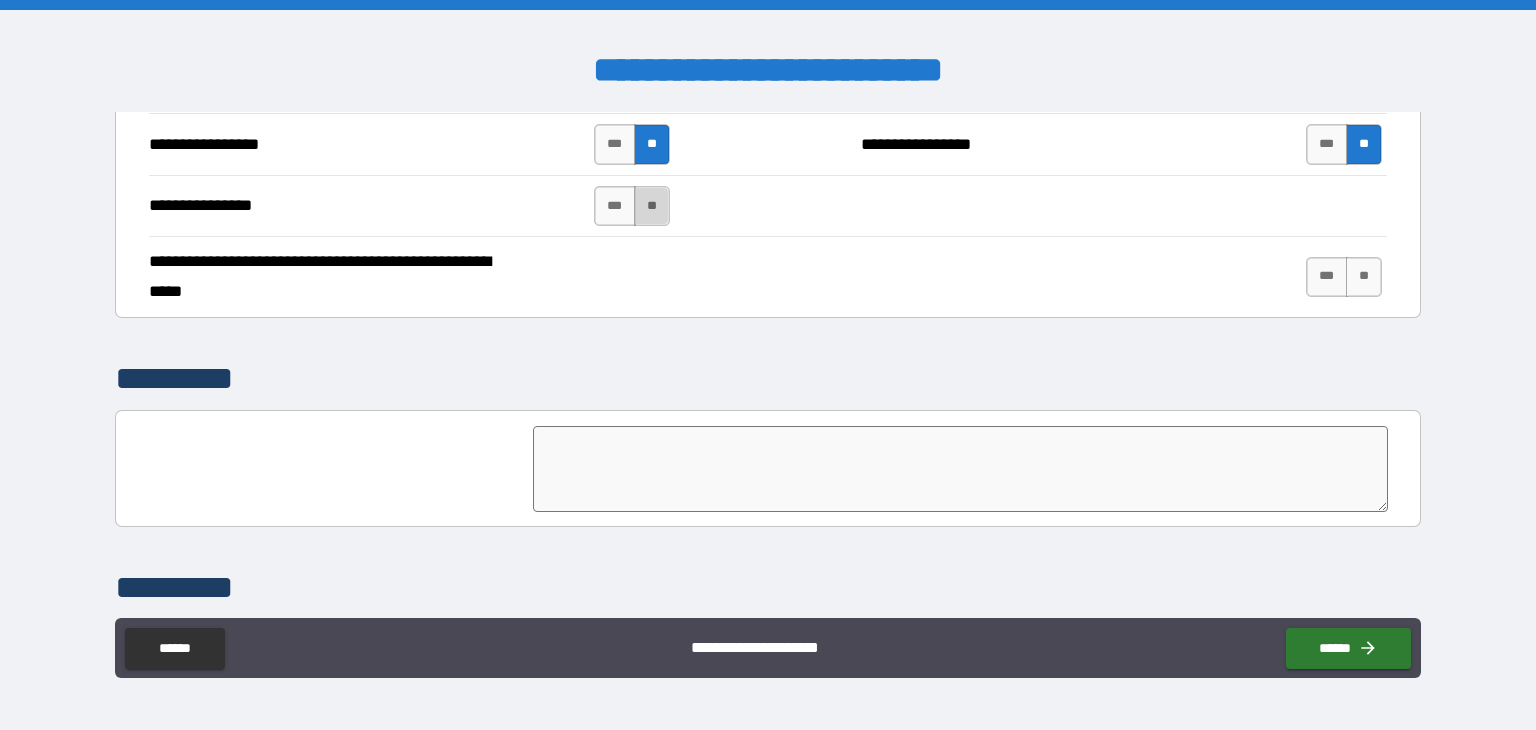 click on "**" at bounding box center (652, 206) 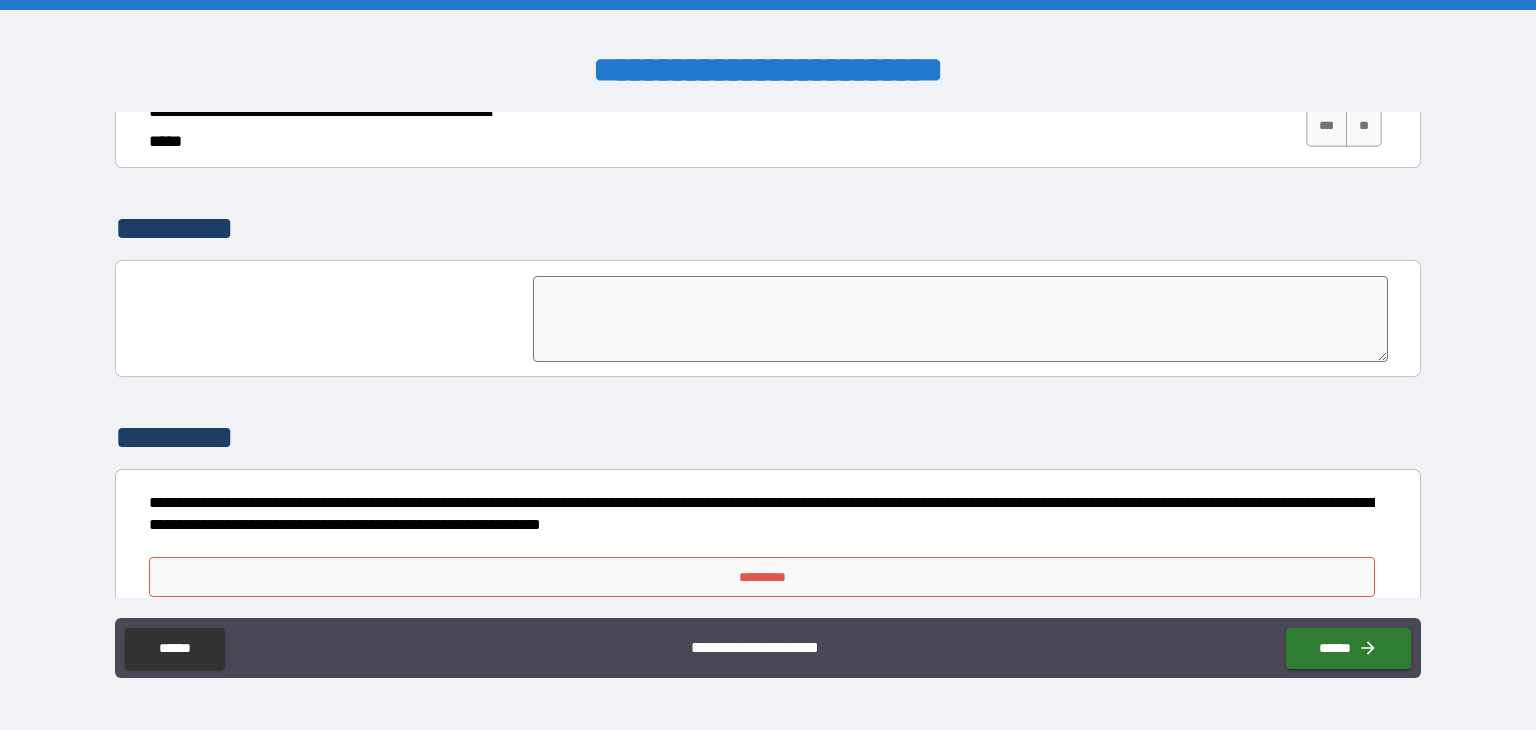 scroll, scrollTop: 4564, scrollLeft: 0, axis: vertical 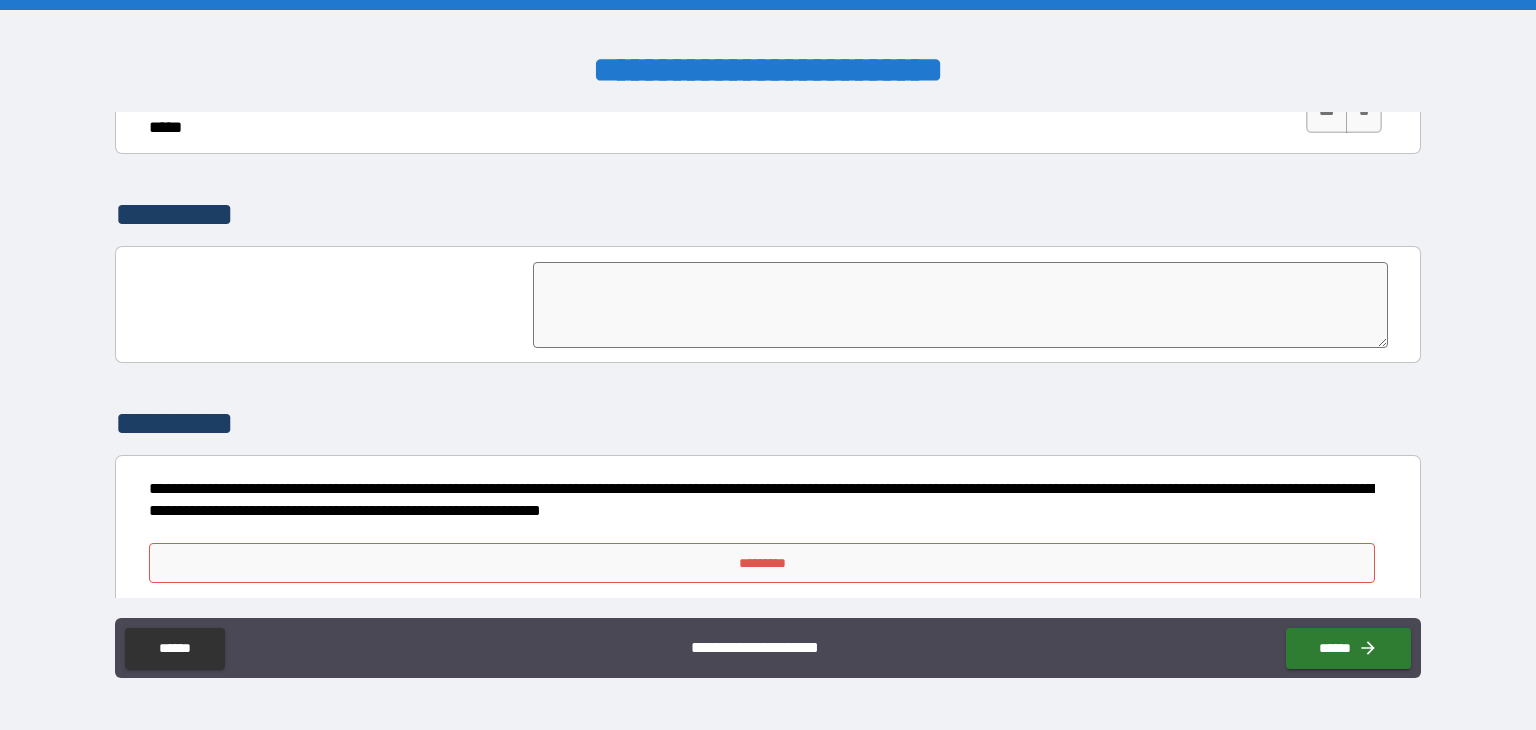 click on "*********" at bounding box center [762, 563] 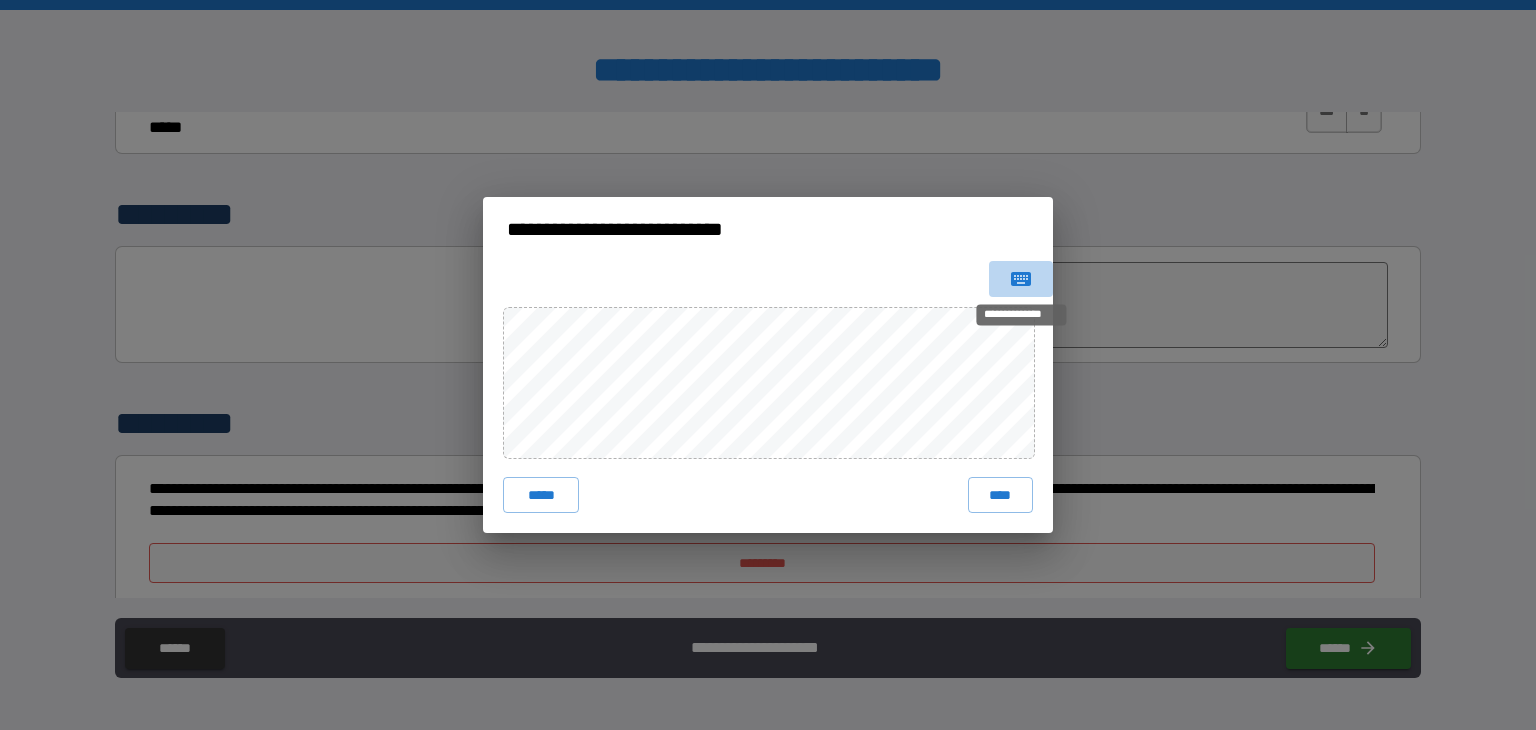 click 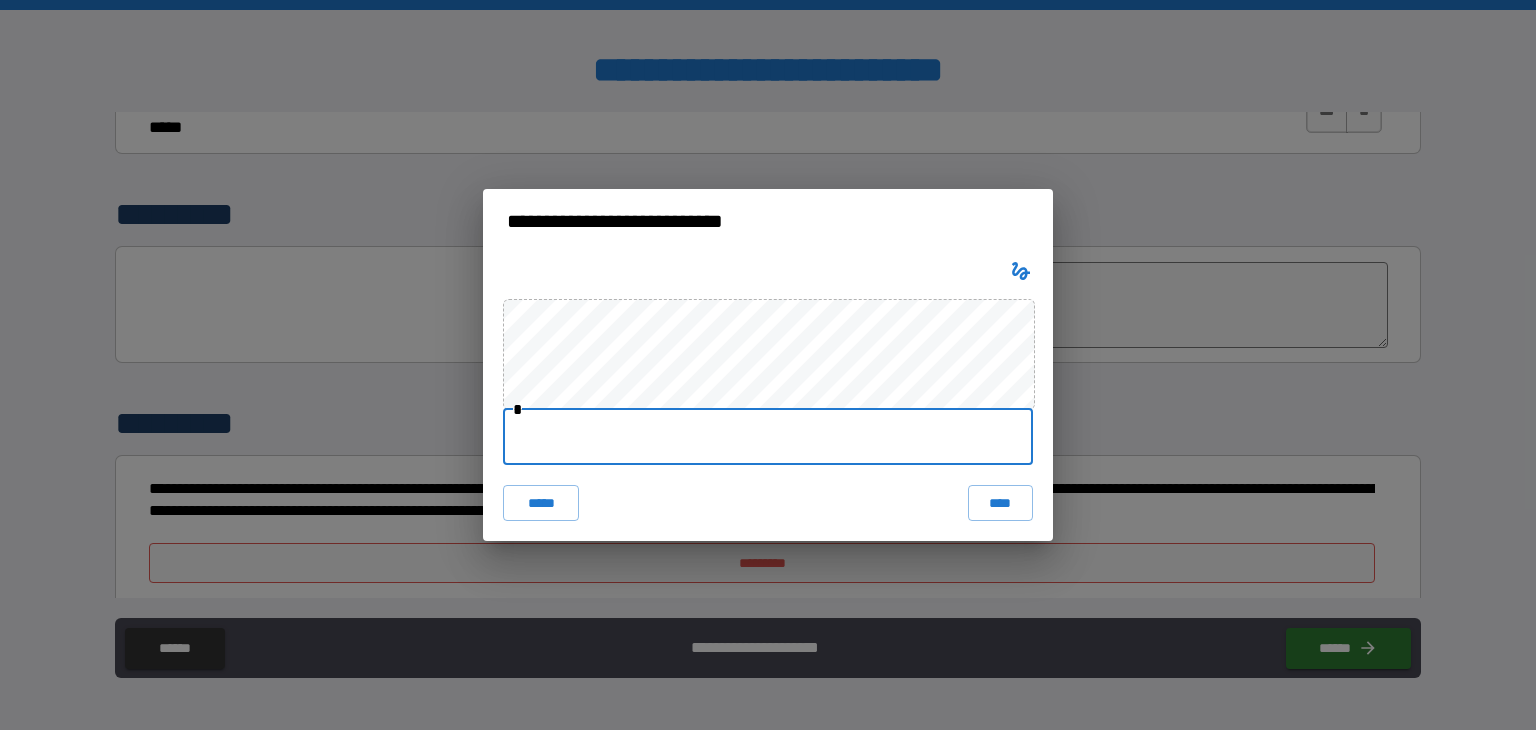 click at bounding box center (768, 437) 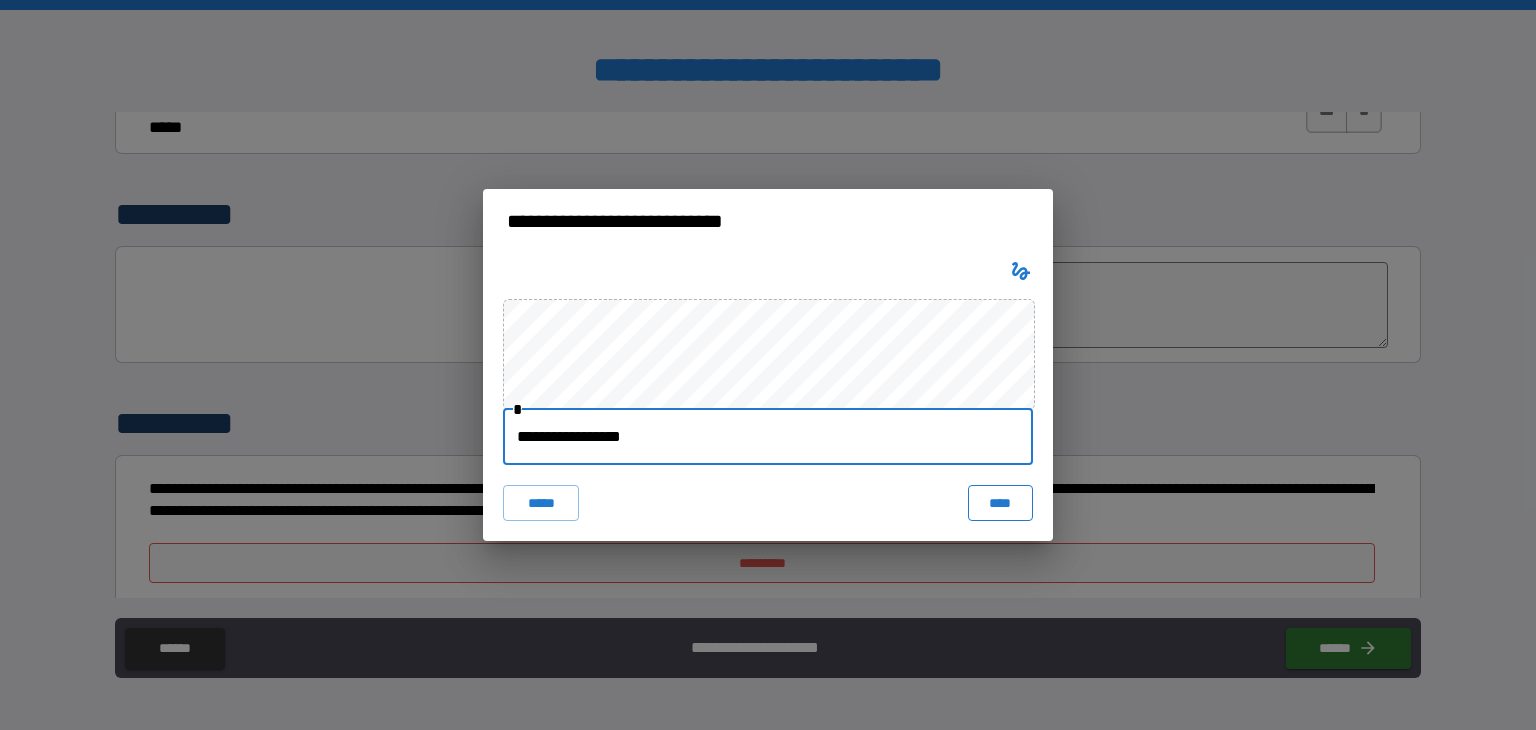 type on "**********" 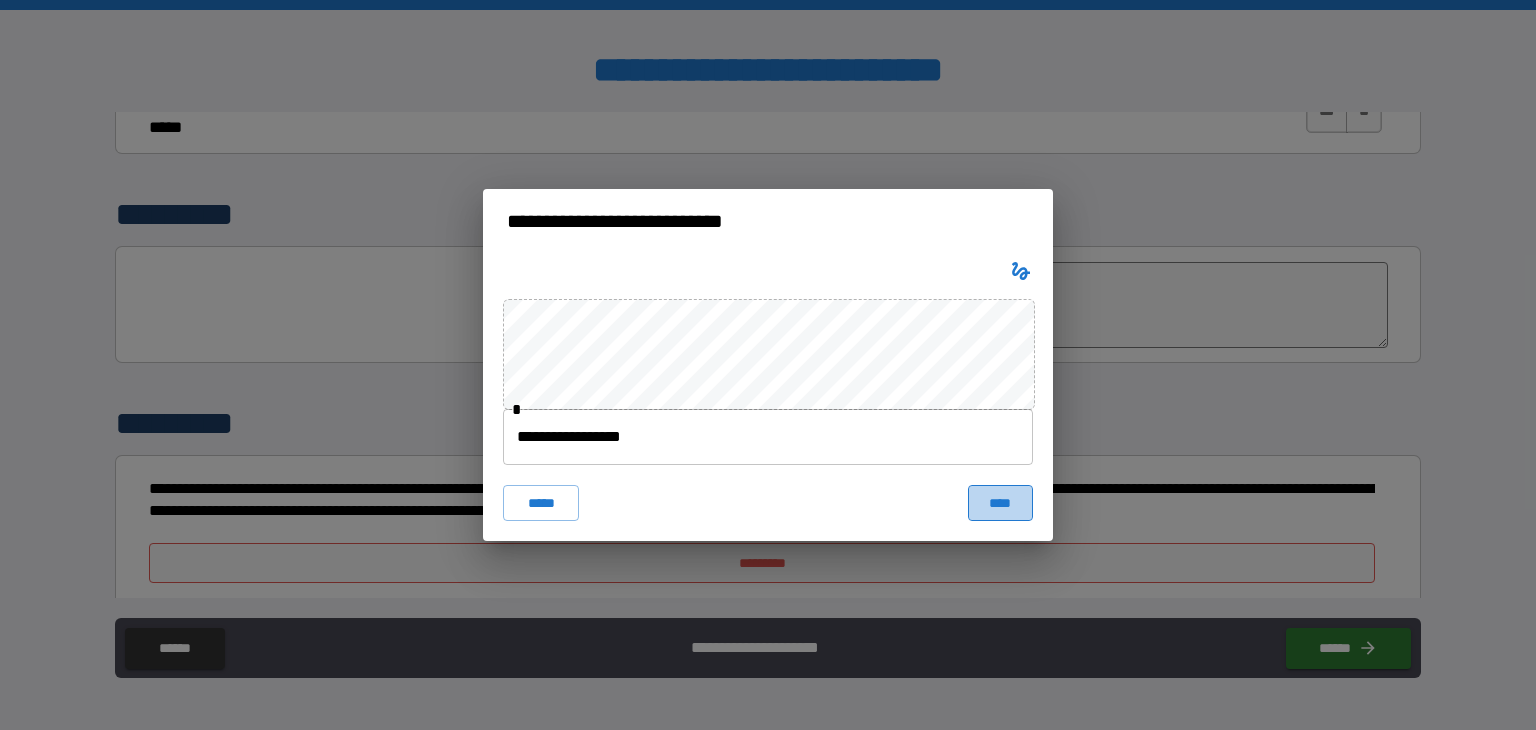 click on "****" at bounding box center [1000, 503] 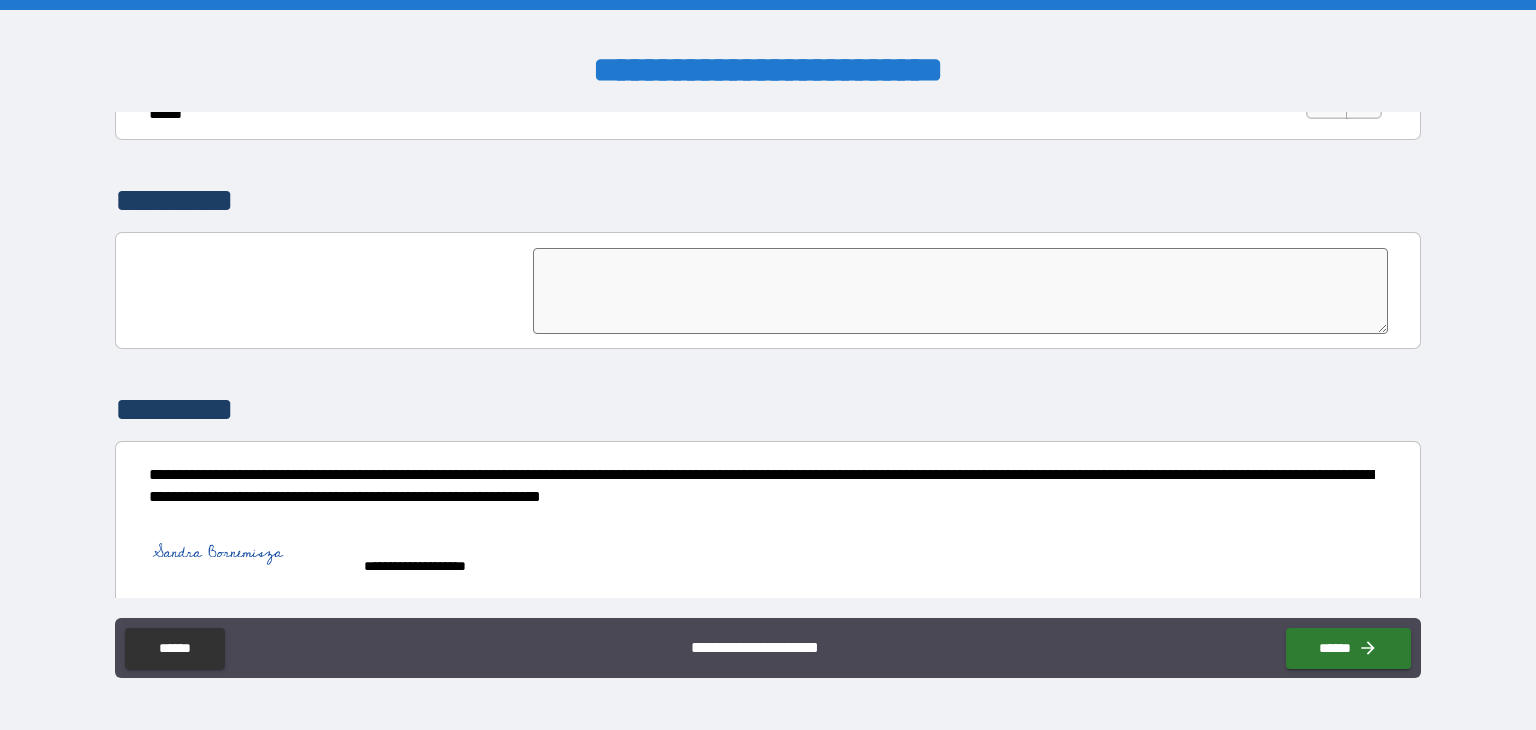 scroll, scrollTop: 4582, scrollLeft: 0, axis: vertical 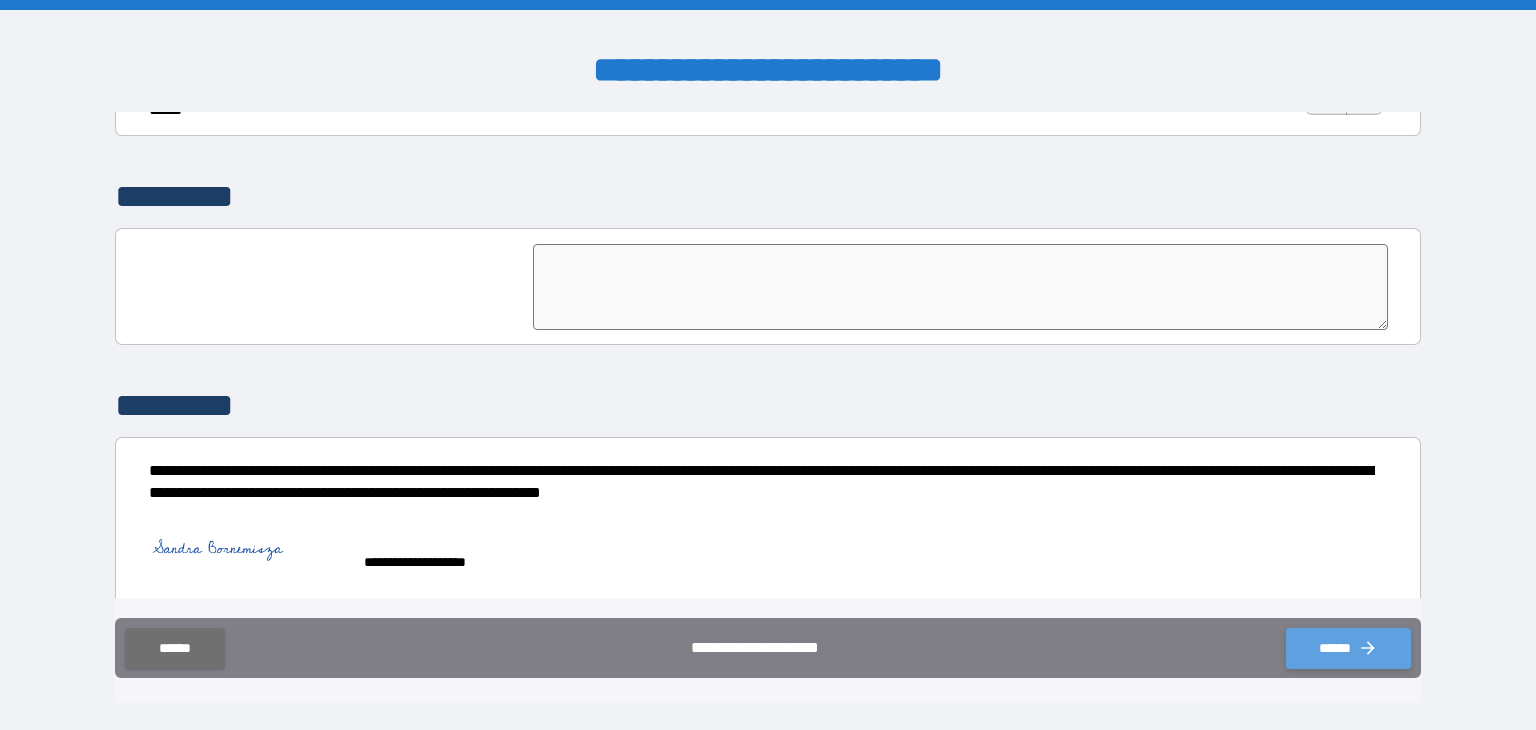 drag, startPoint x: 1390, startPoint y: 638, endPoint x: 1383, endPoint y: 650, distance: 13.892444 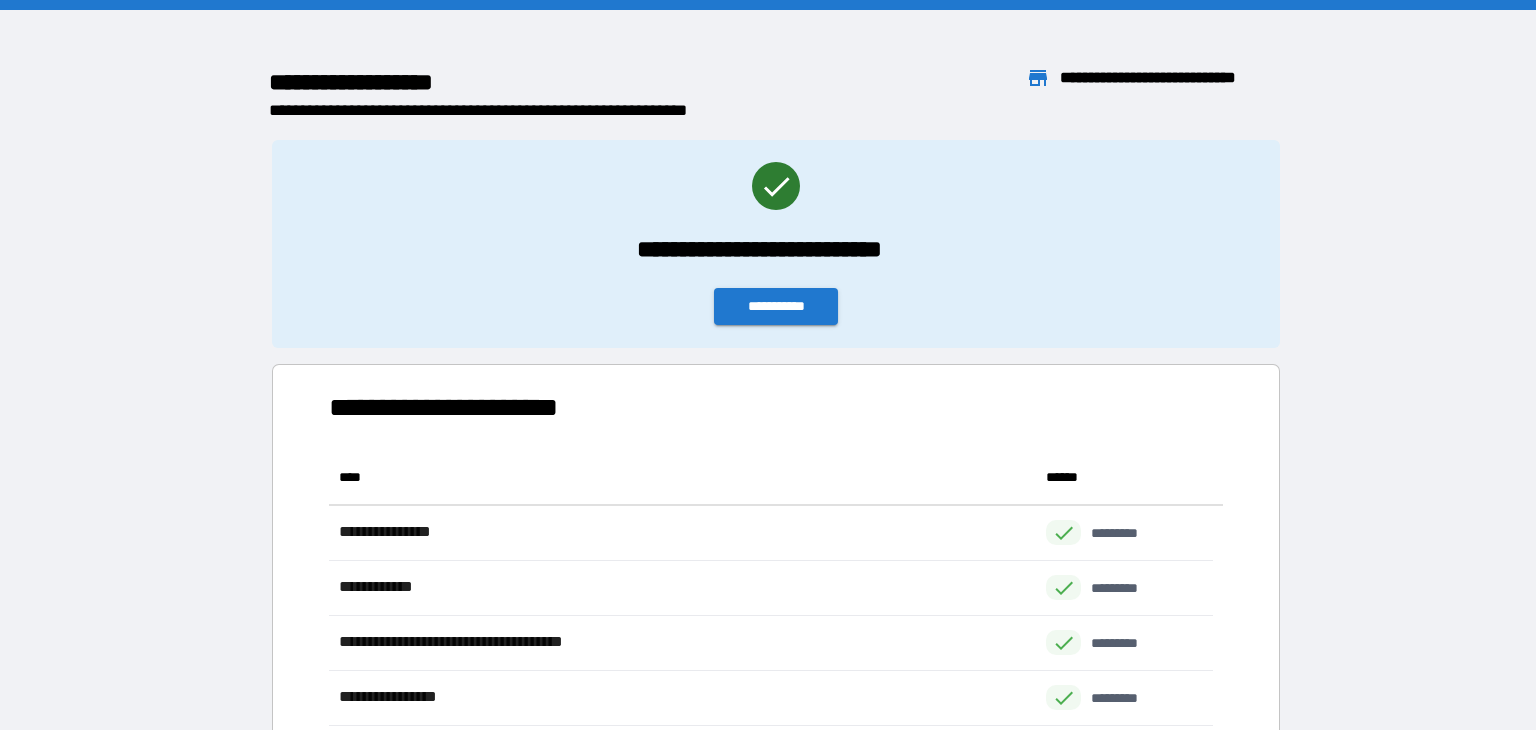 scroll, scrollTop: 16, scrollLeft: 16, axis: both 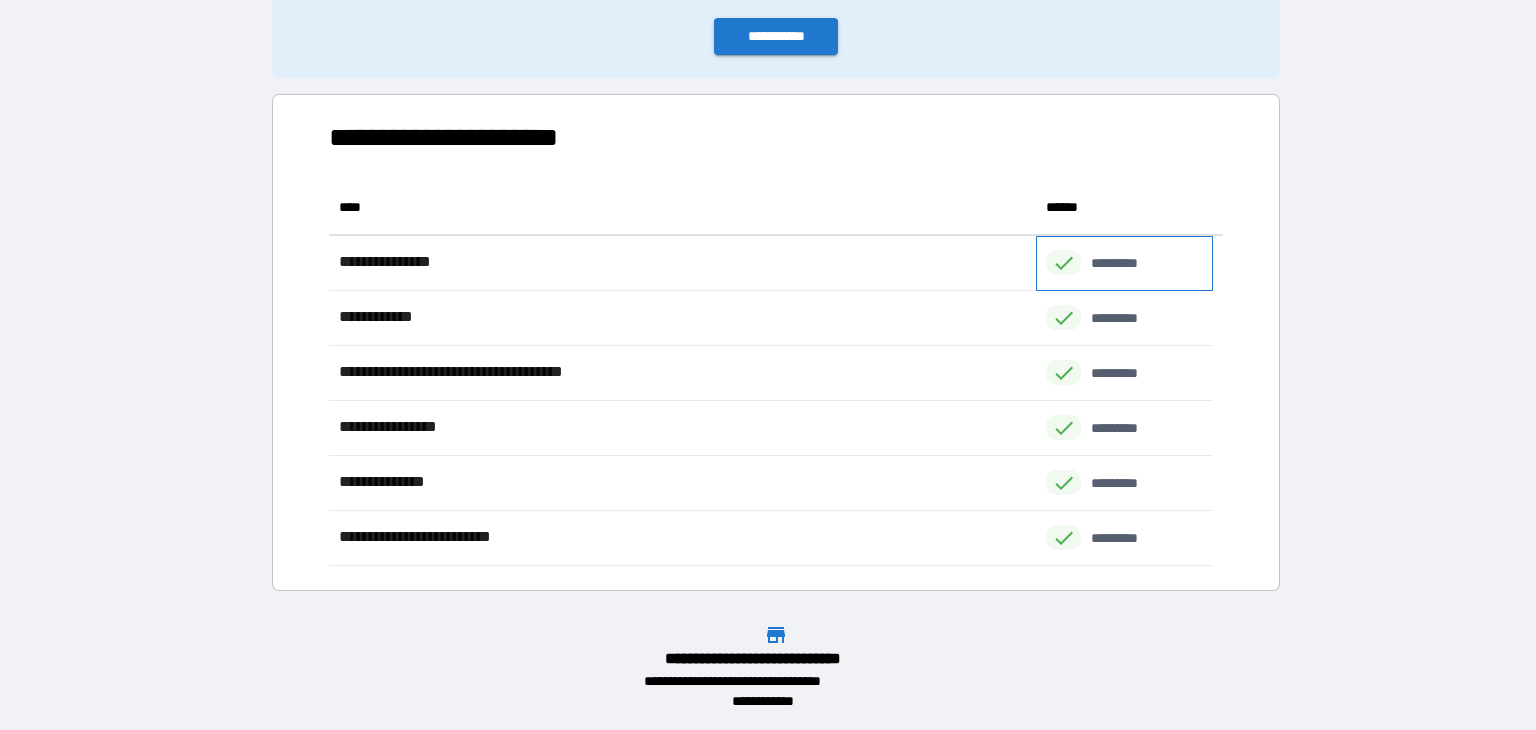 click on "*********" at bounding box center [1125, 263] 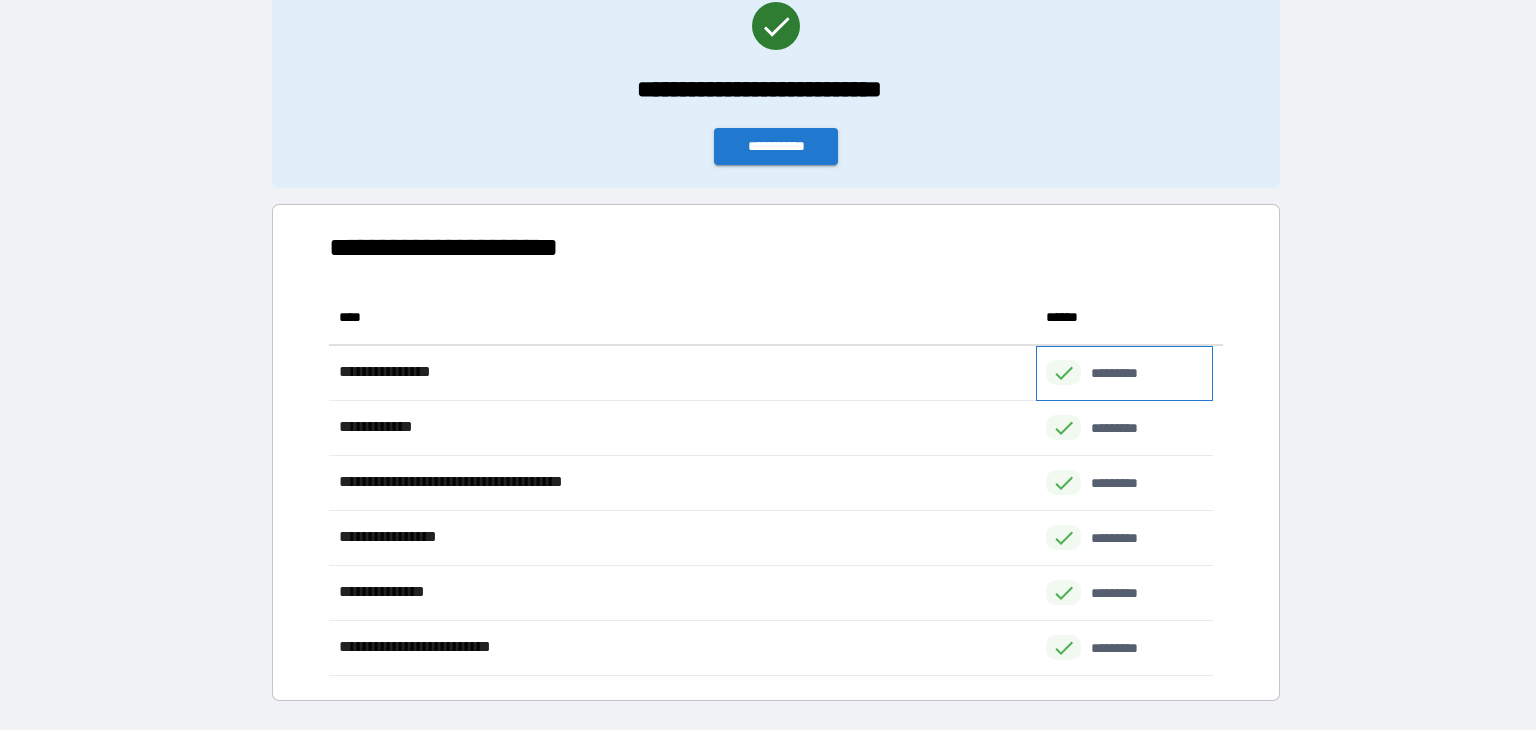scroll, scrollTop: 0, scrollLeft: 0, axis: both 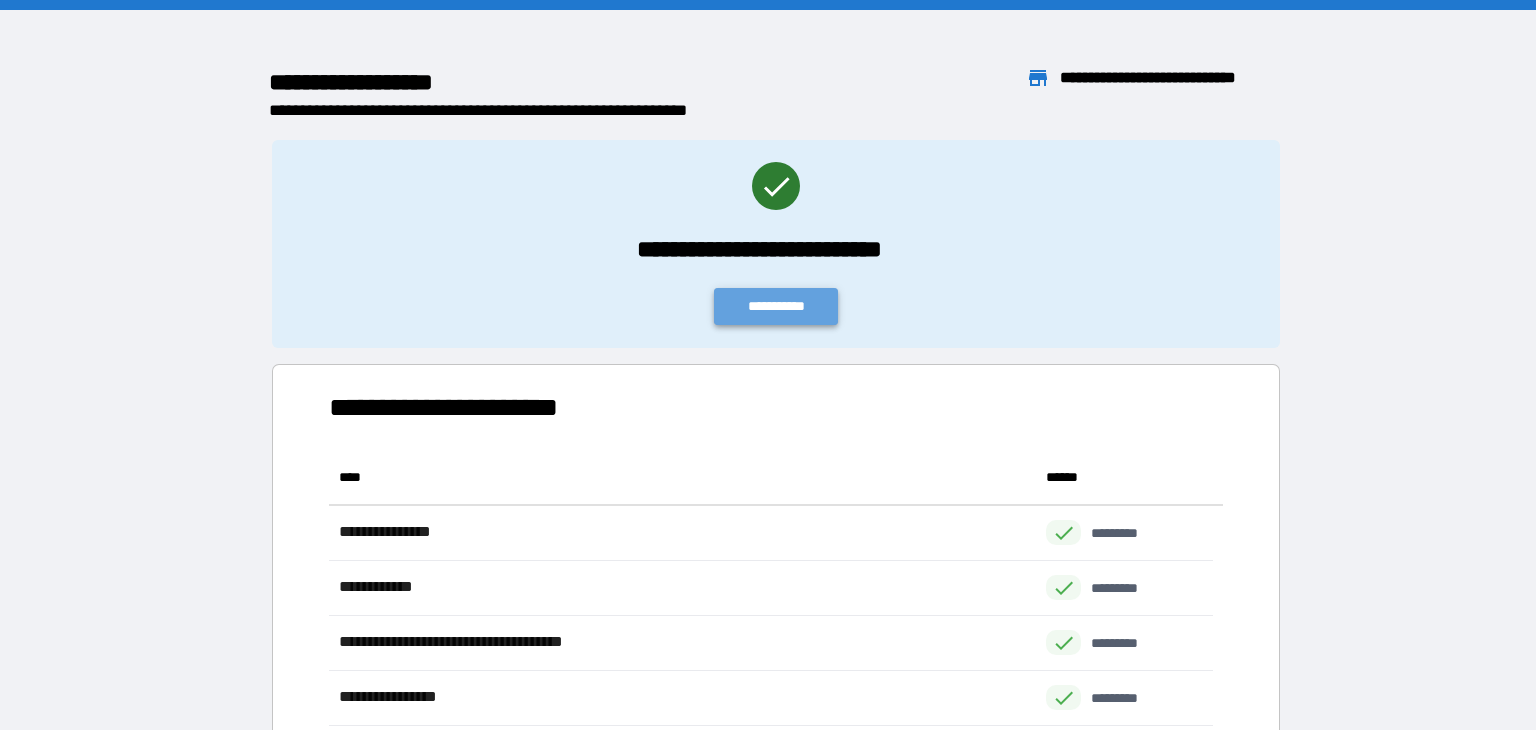 click on "**********" at bounding box center (776, 306) 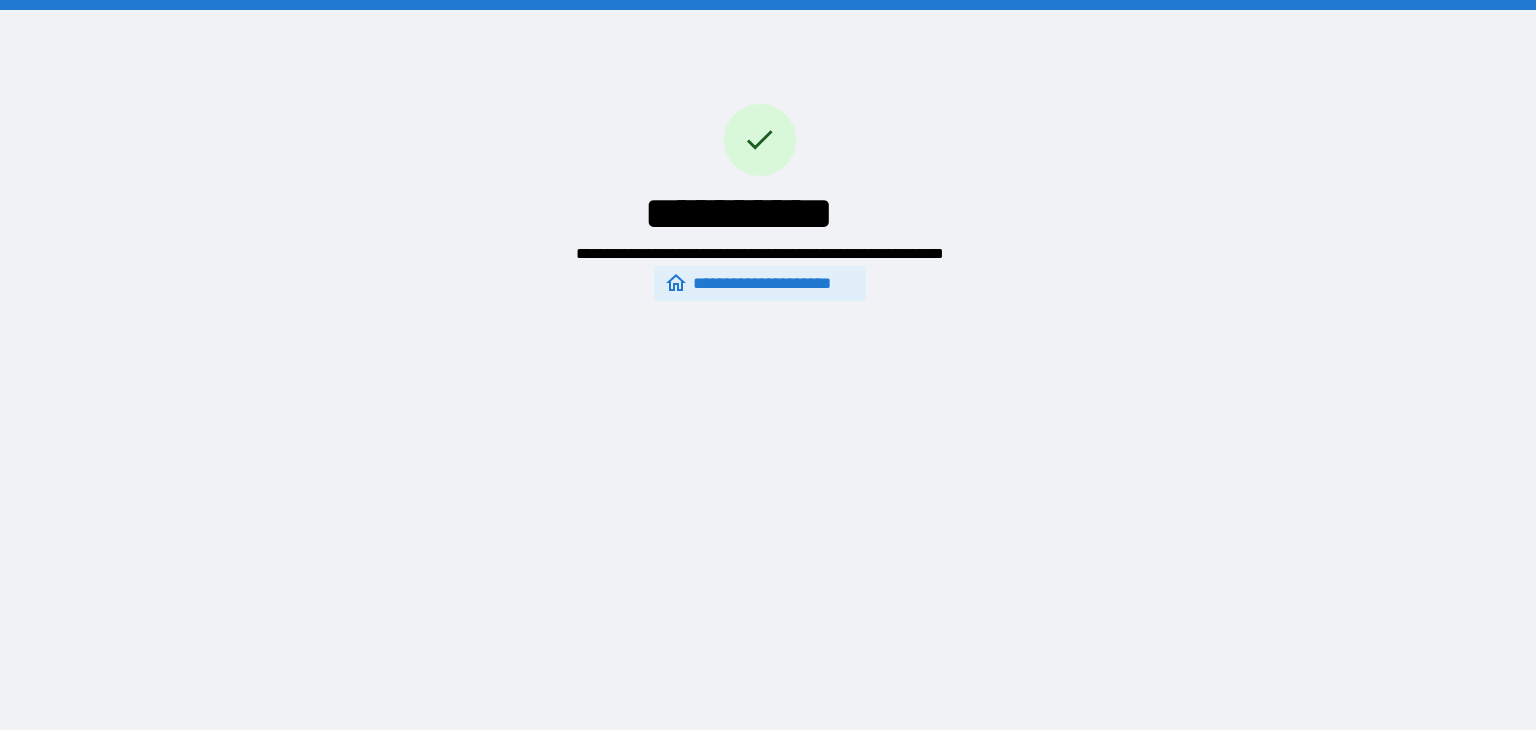 click on "**********" at bounding box center [759, 284] 